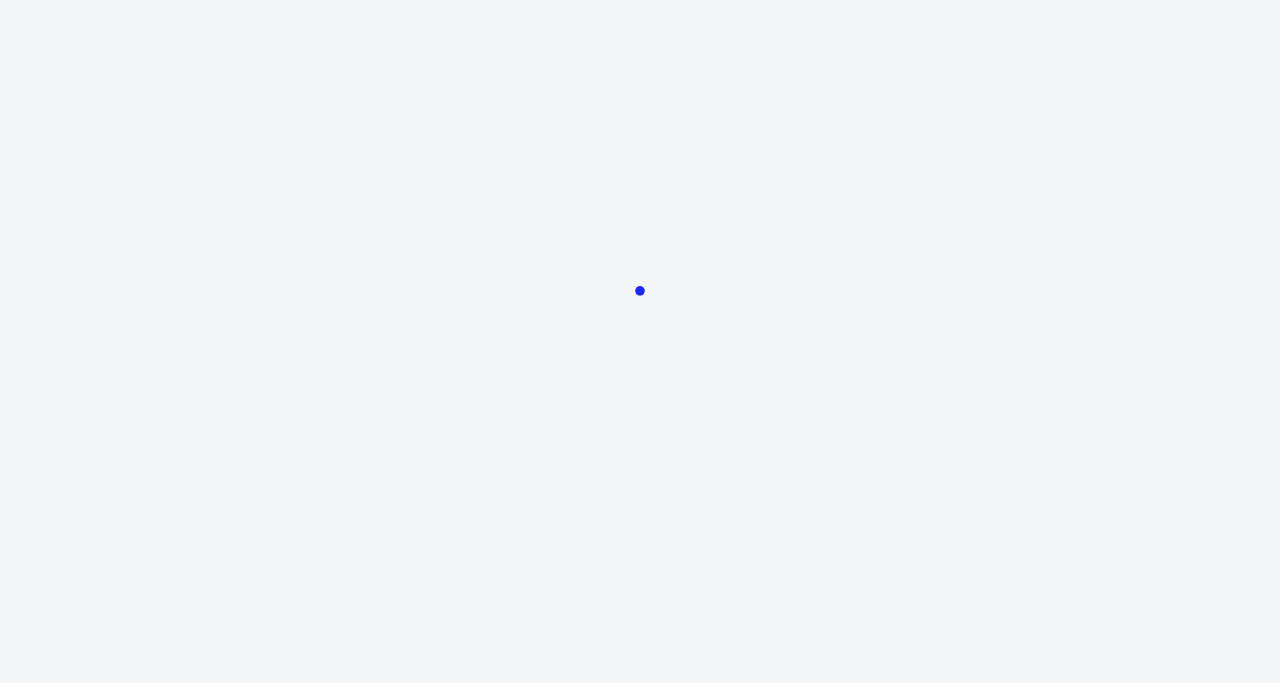 scroll, scrollTop: 0, scrollLeft: 0, axis: both 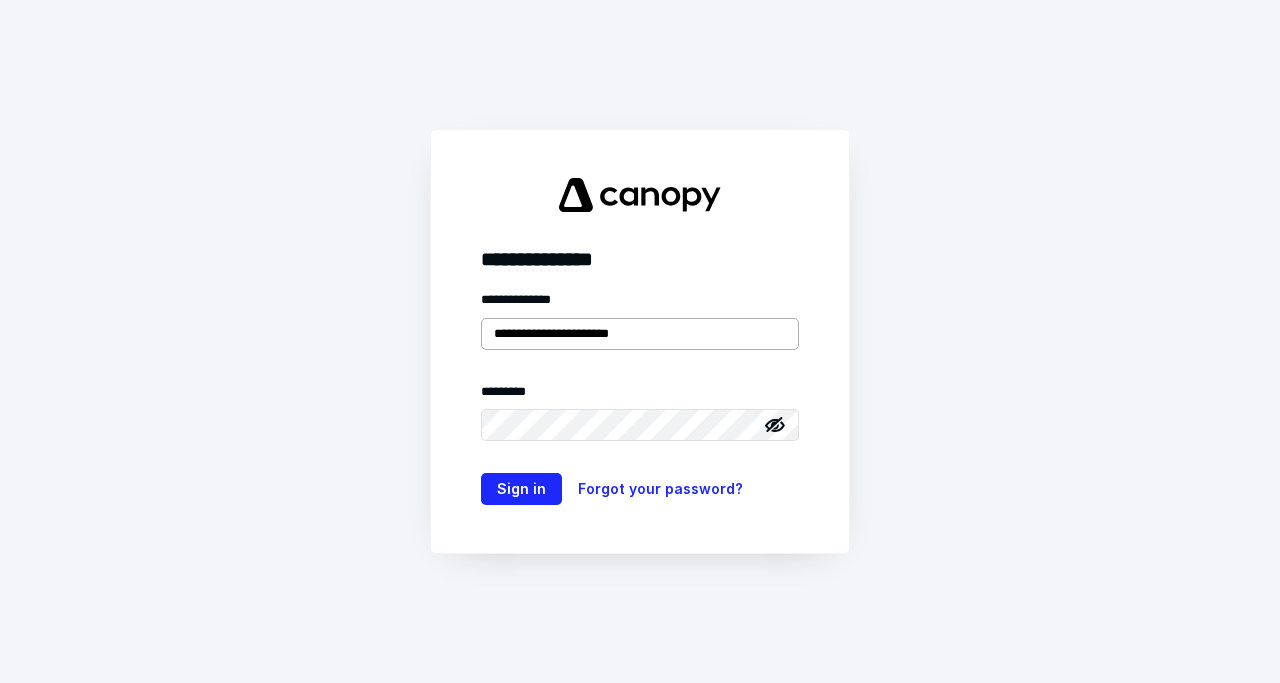 click on "**********" at bounding box center (640, 334) 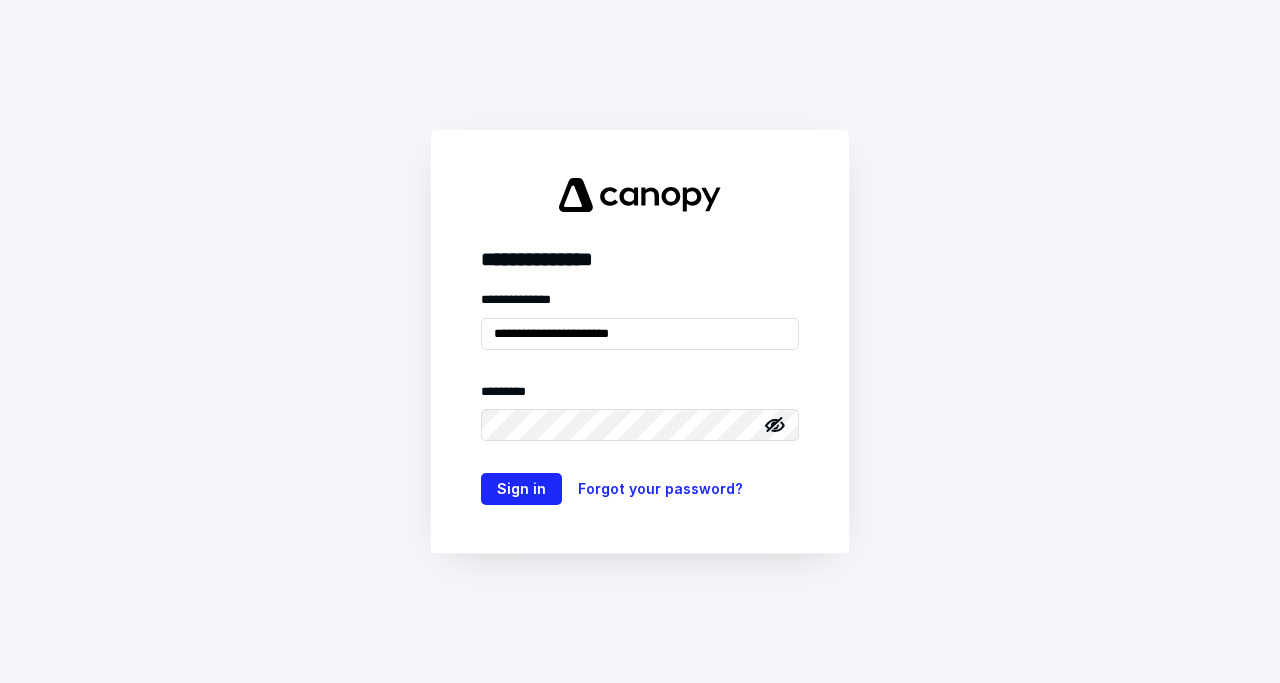 type on "**********" 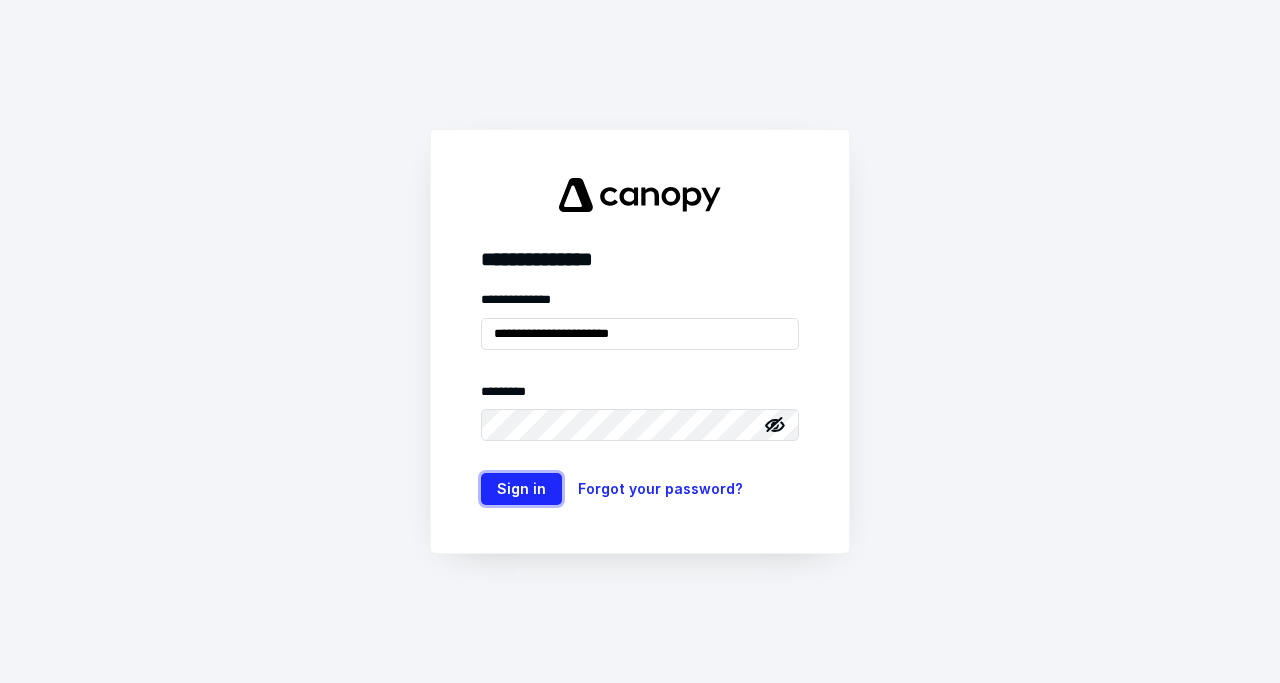 type 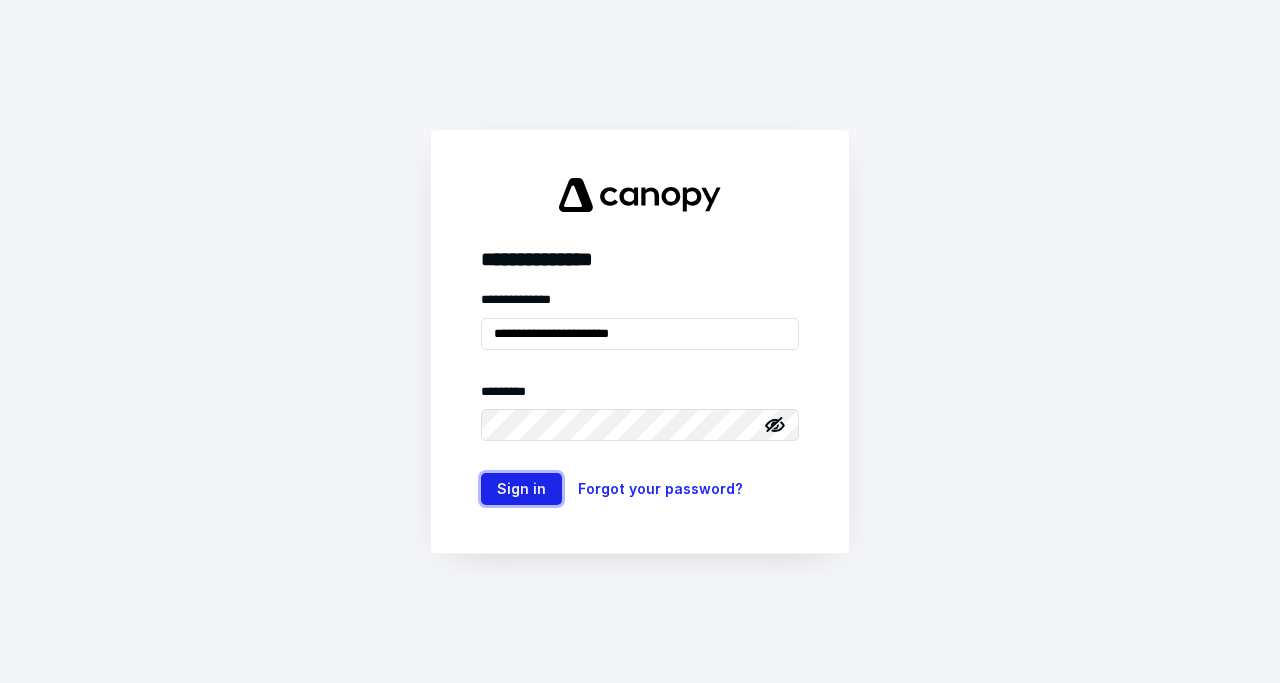 click on "Sign in" at bounding box center [521, 489] 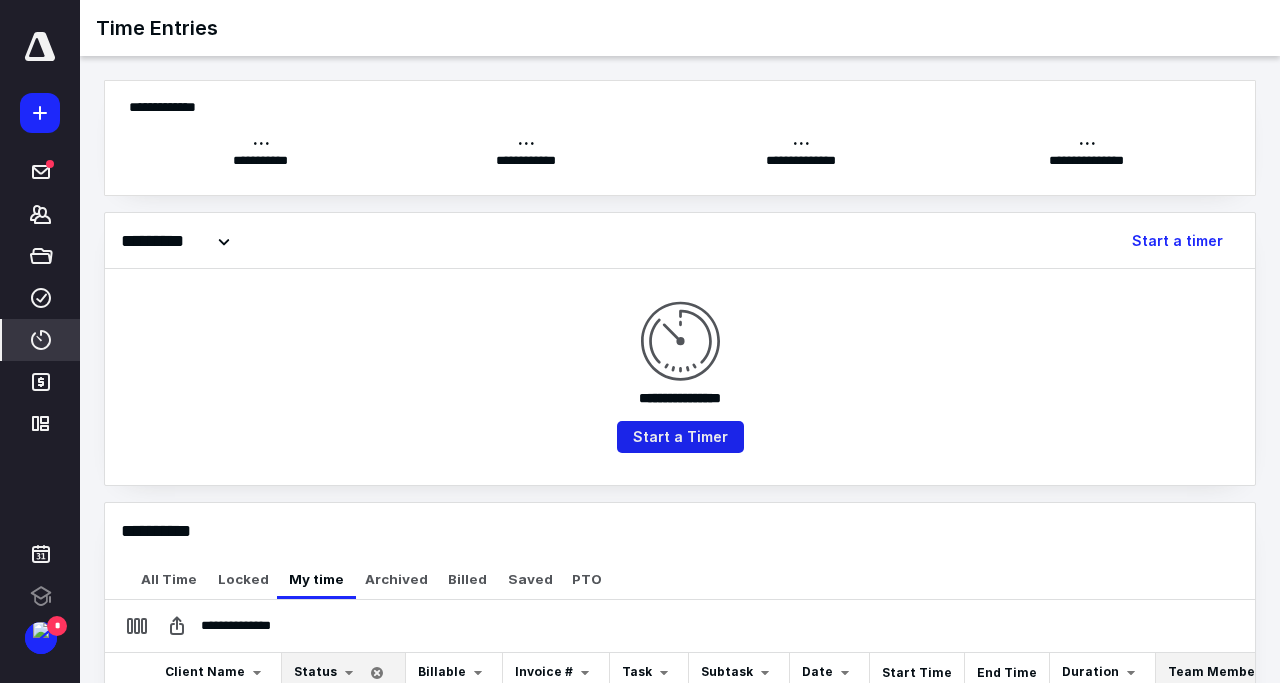 click on "Start a Timer" at bounding box center (680, 437) 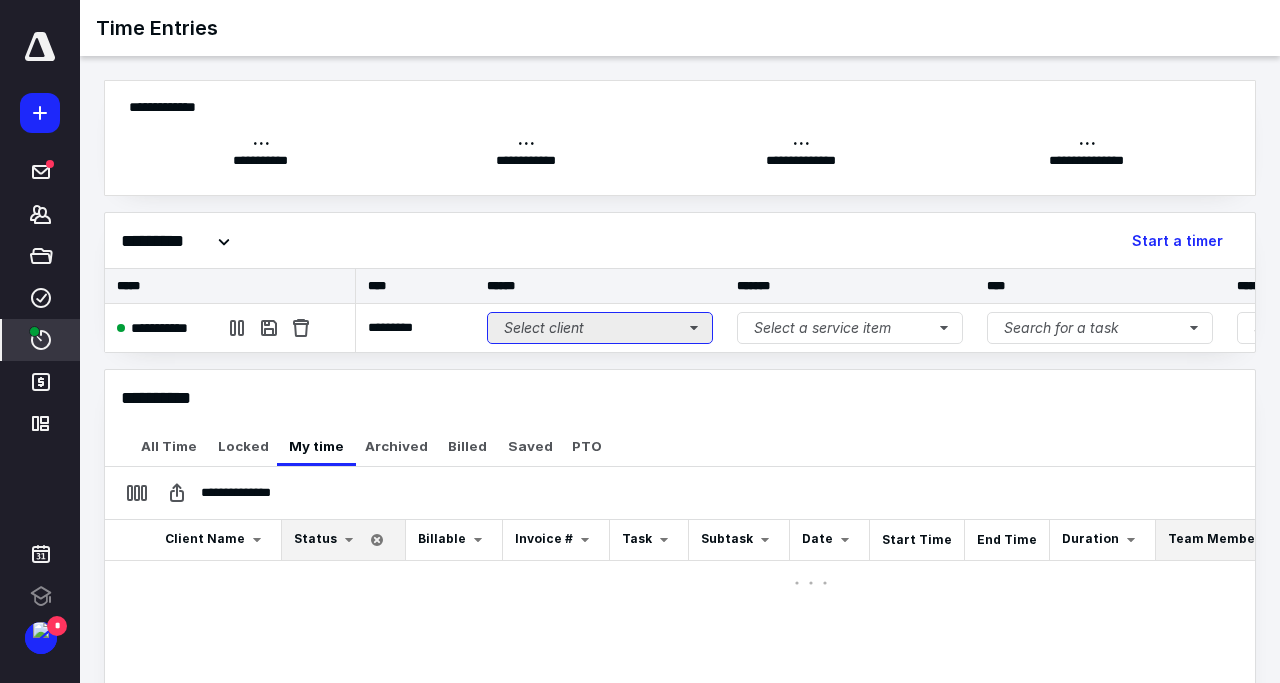 click on "Select client" at bounding box center [600, 328] 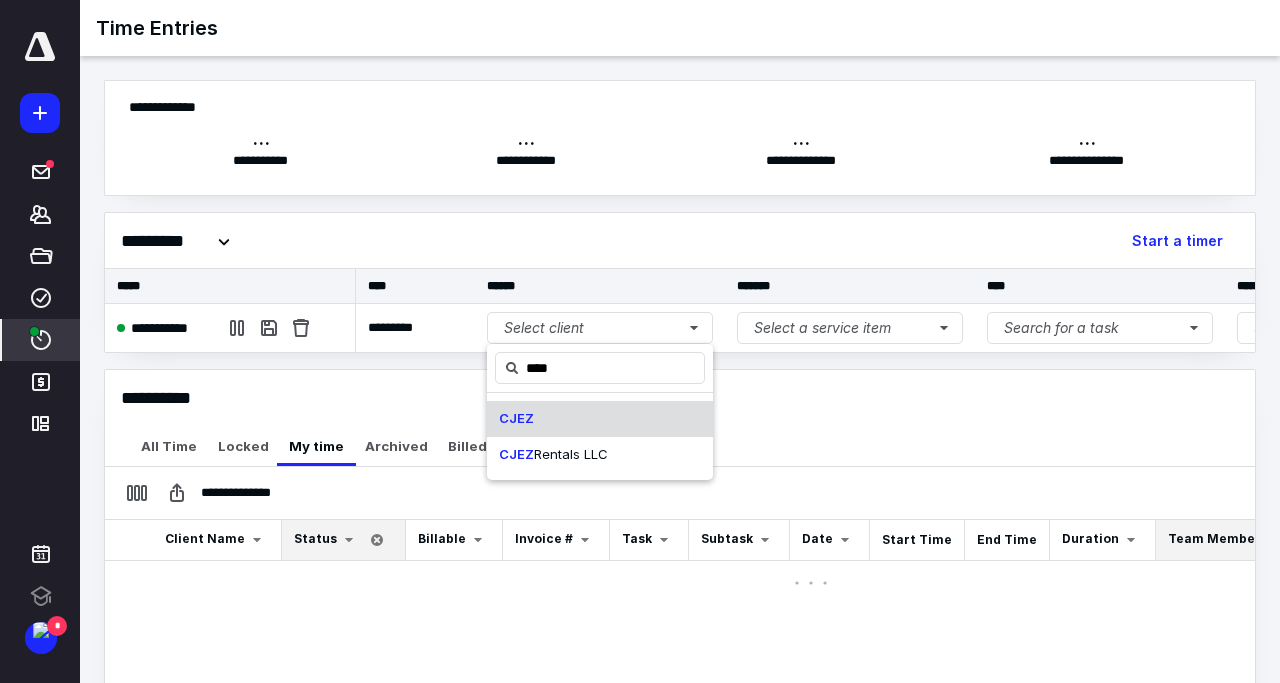 click on "CJEZ" at bounding box center (600, 419) 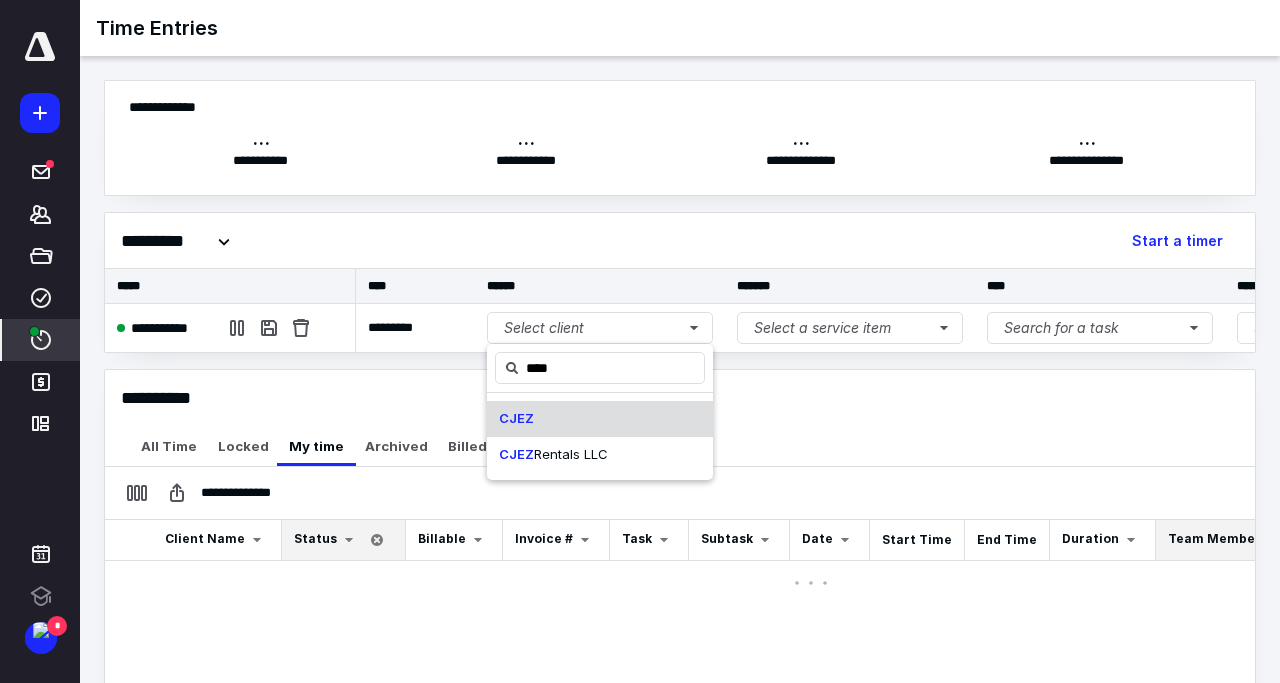 type on "****" 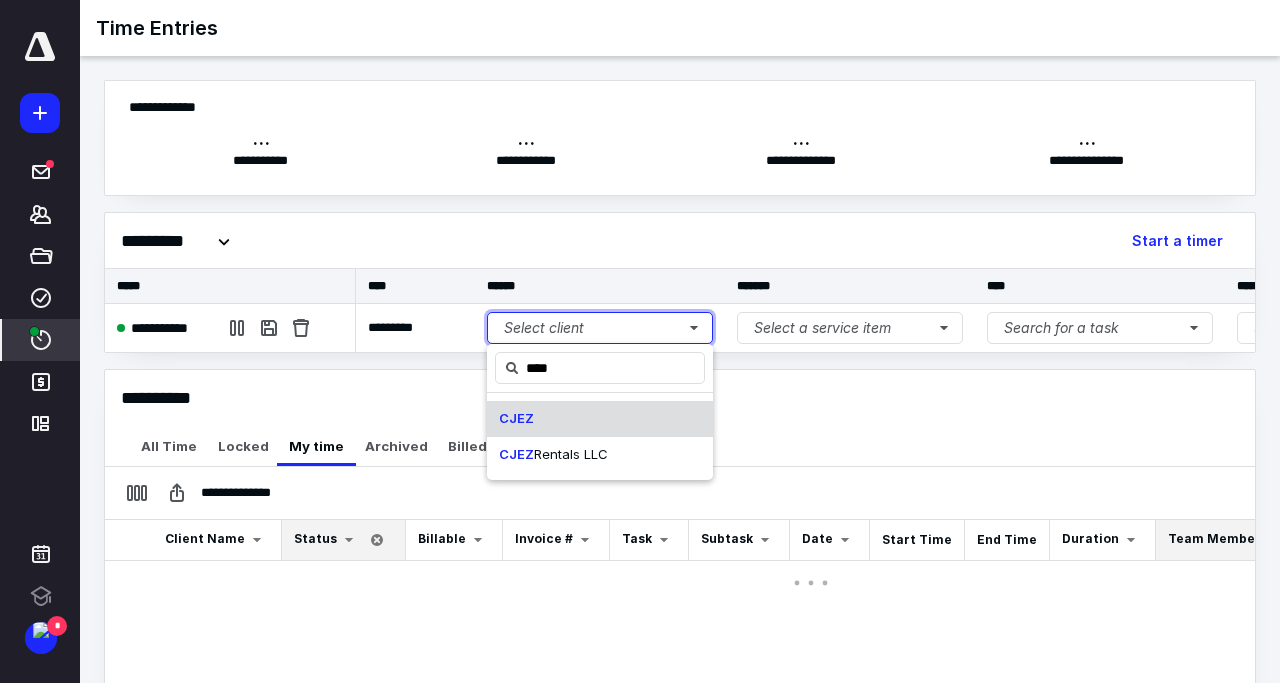 type 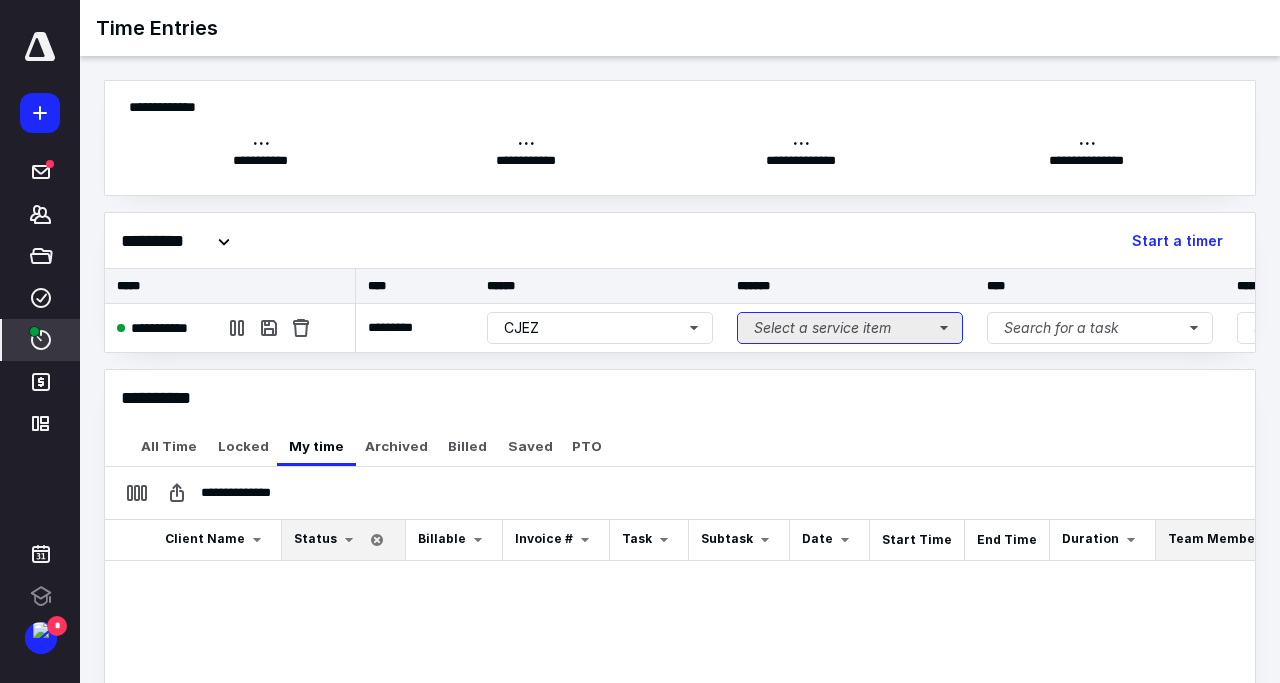 click on "Select a service item" at bounding box center (850, 328) 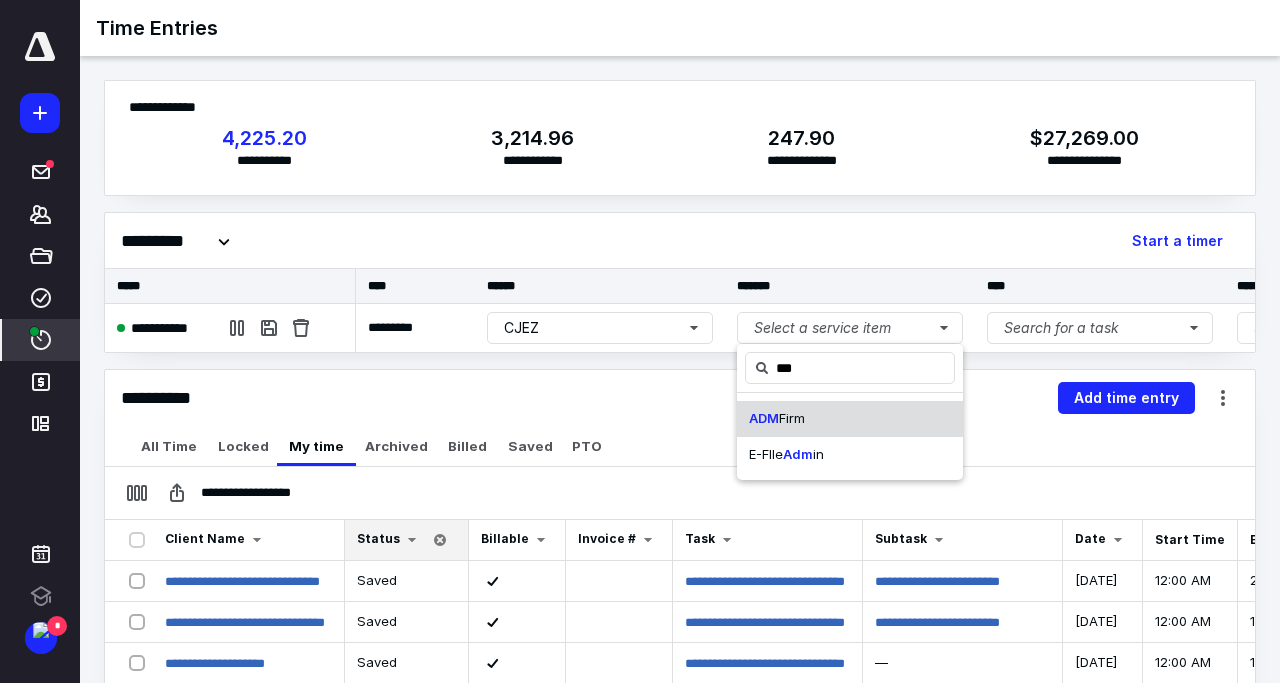 click on "Firm" at bounding box center (792, 418) 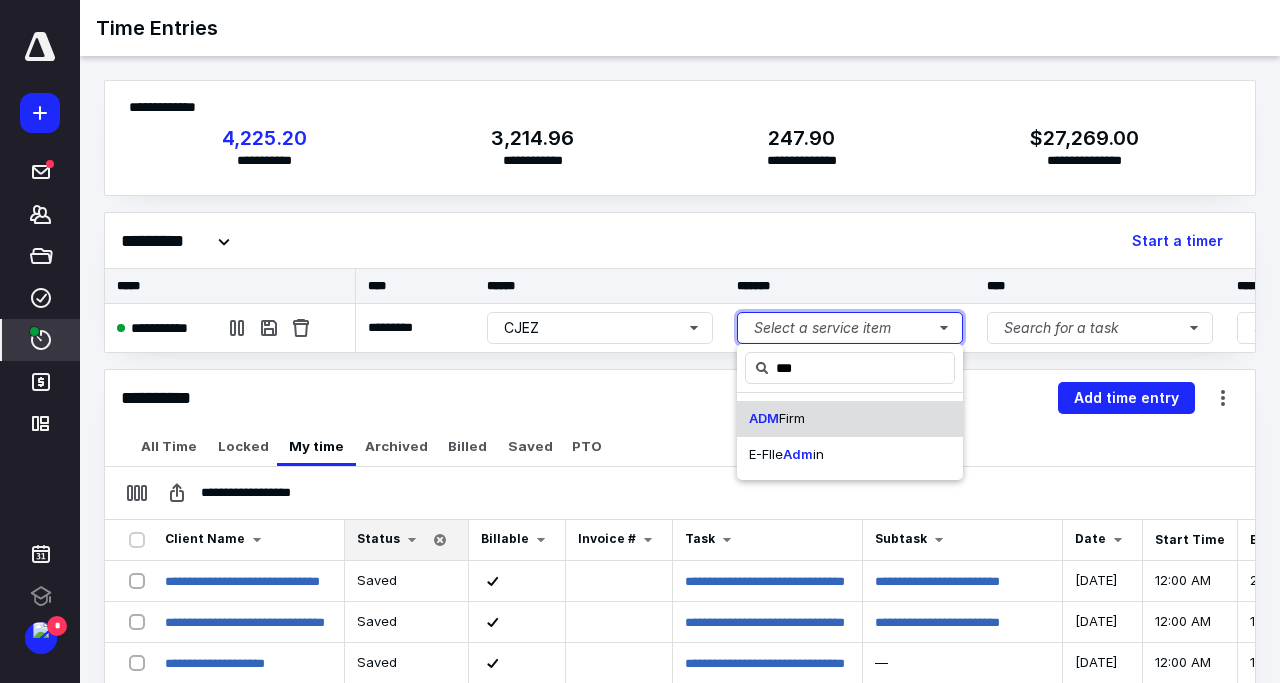 type 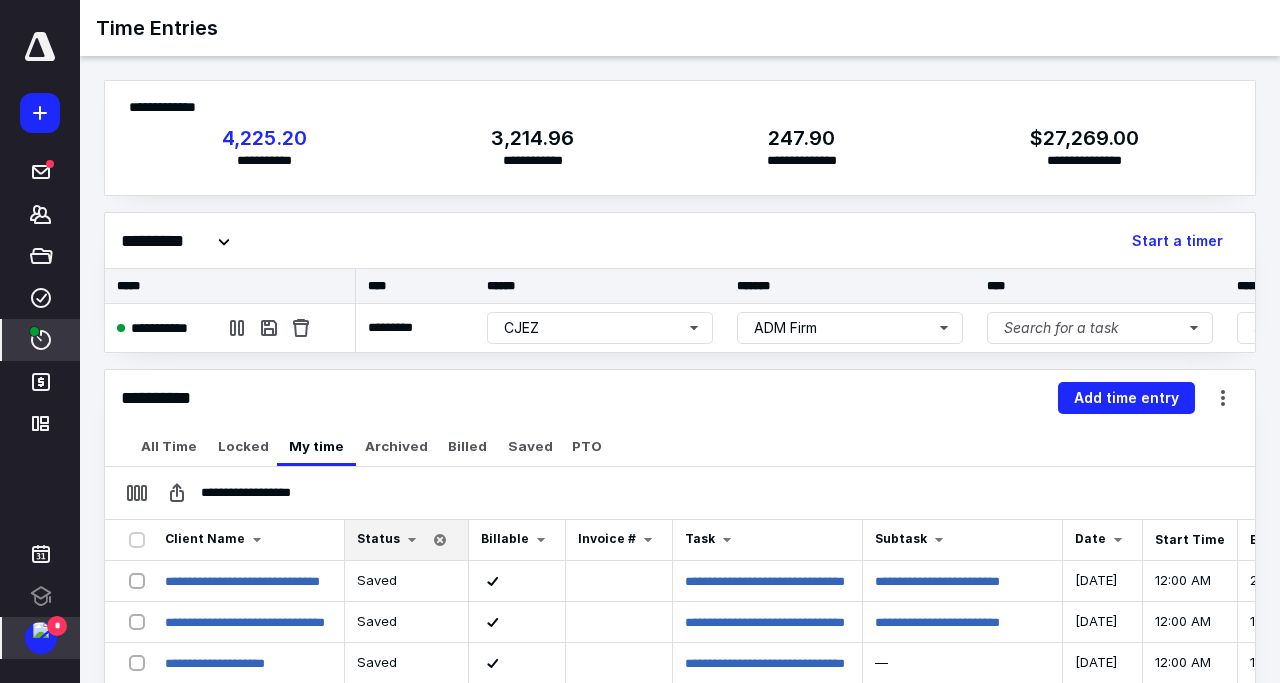 click at bounding box center [41, 630] 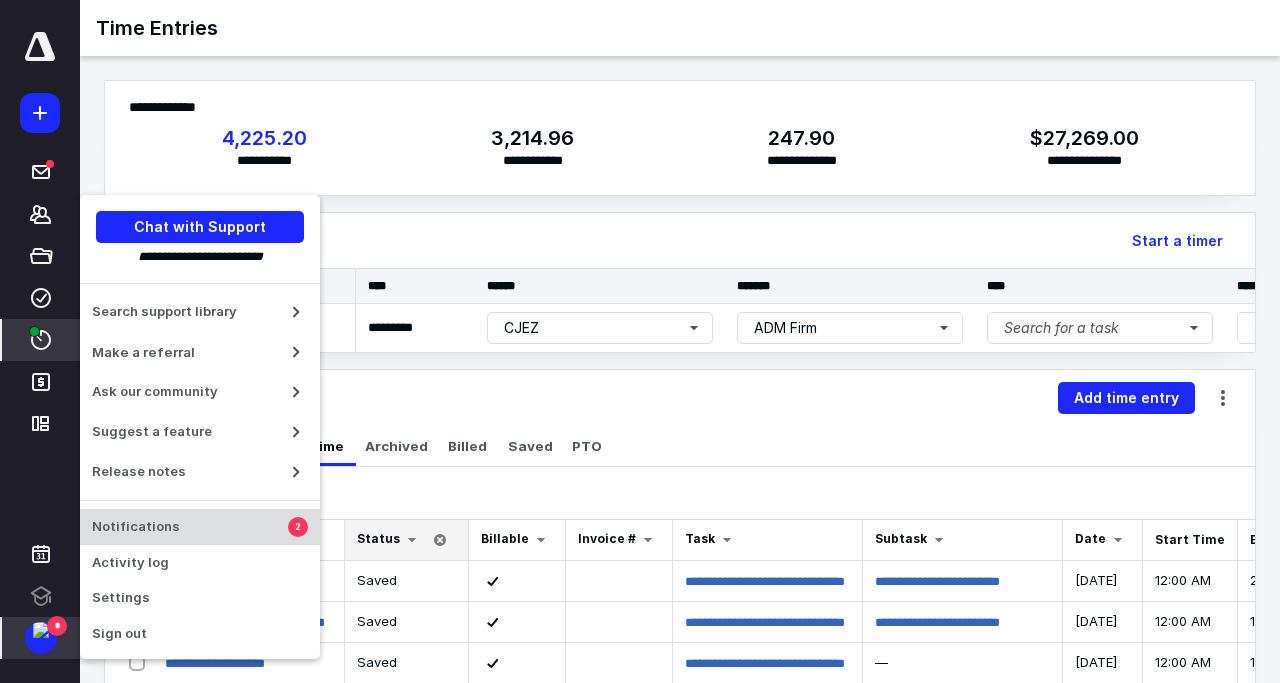 click on "Notifications" at bounding box center [190, 527] 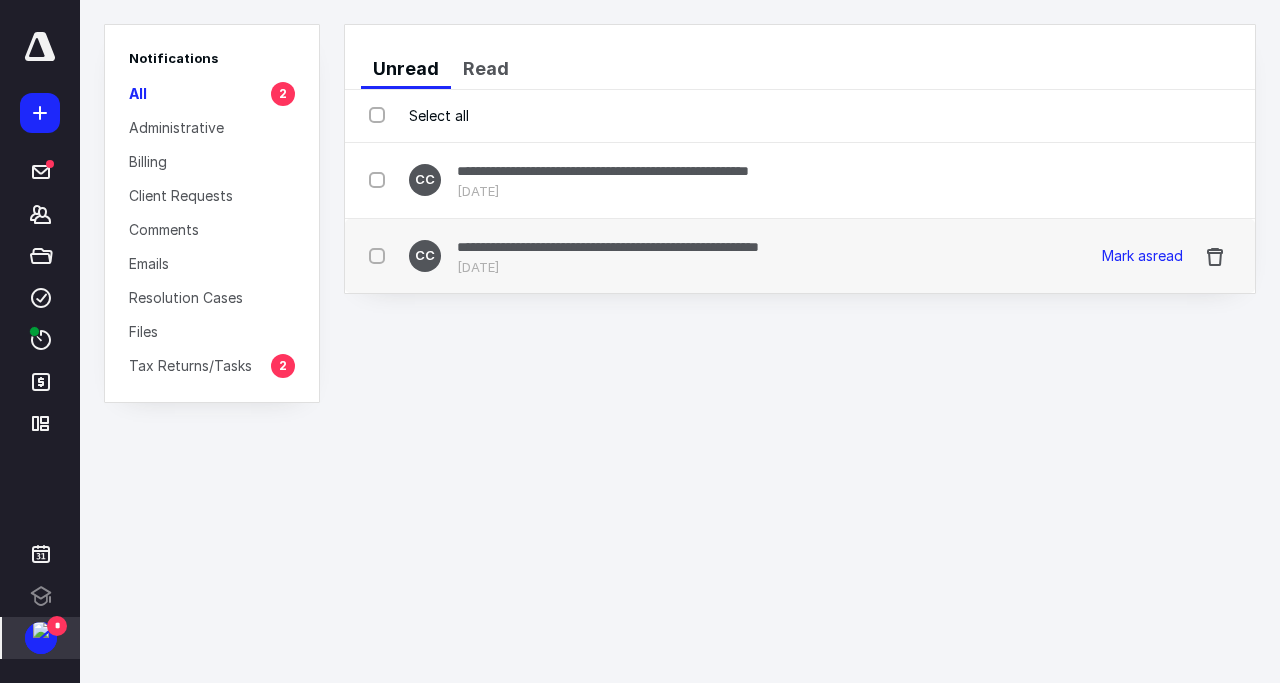 click on "**********" at bounding box center (608, 247) 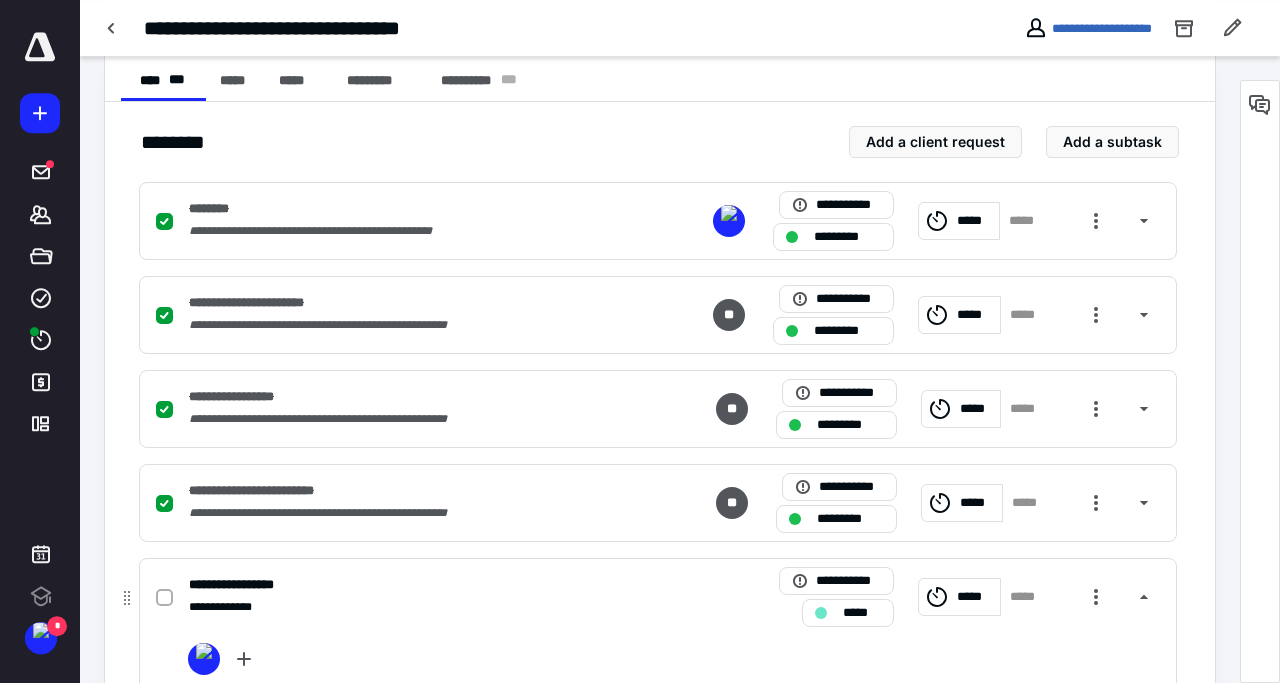 scroll, scrollTop: 307, scrollLeft: 0, axis: vertical 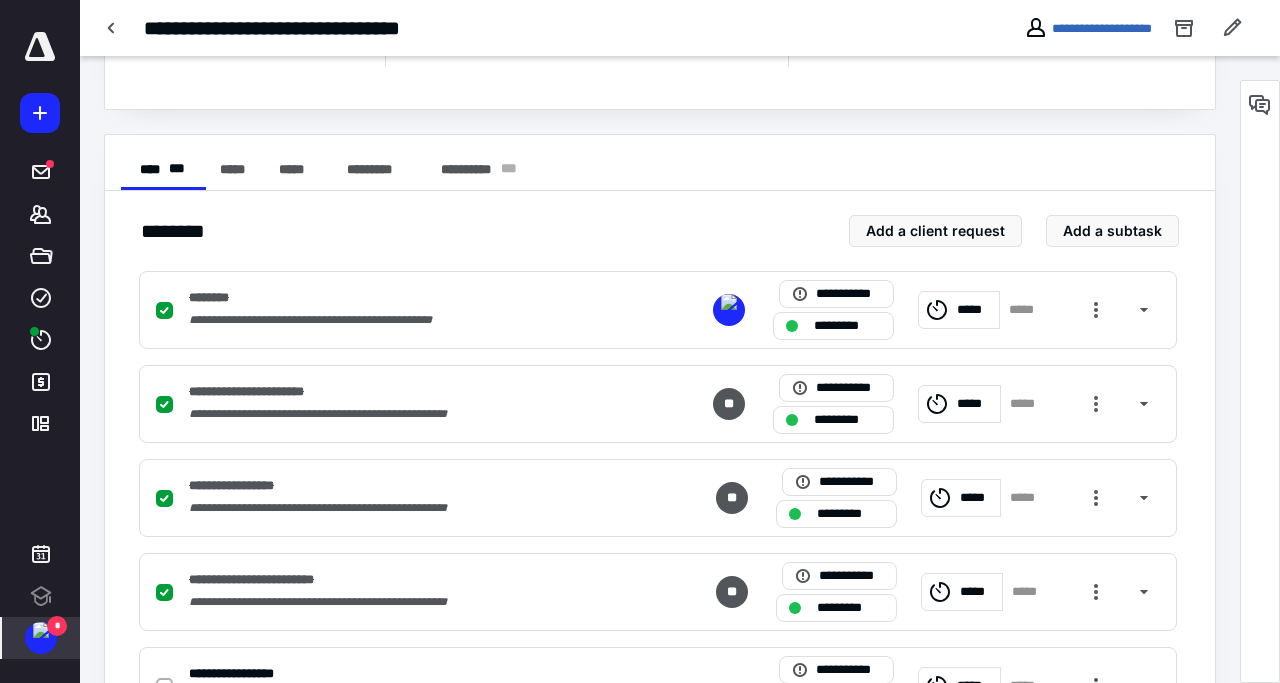 click on "*" at bounding box center [41, 638] 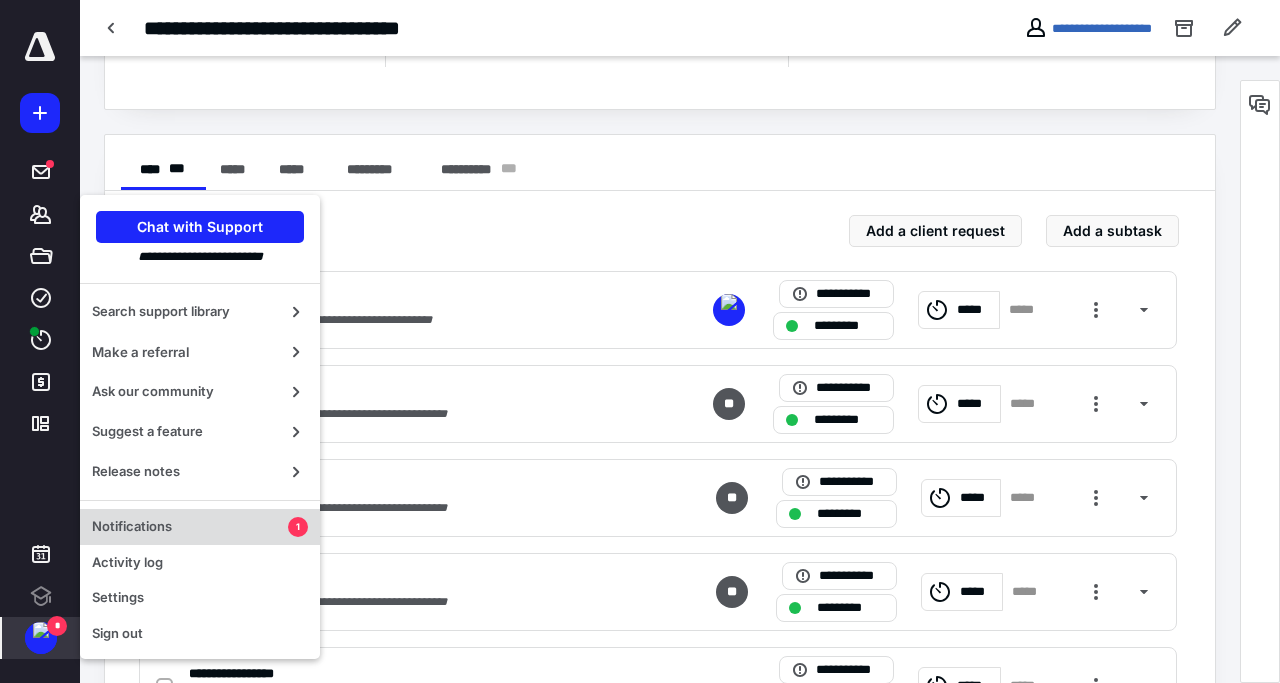 click on "Notifications" at bounding box center [190, 527] 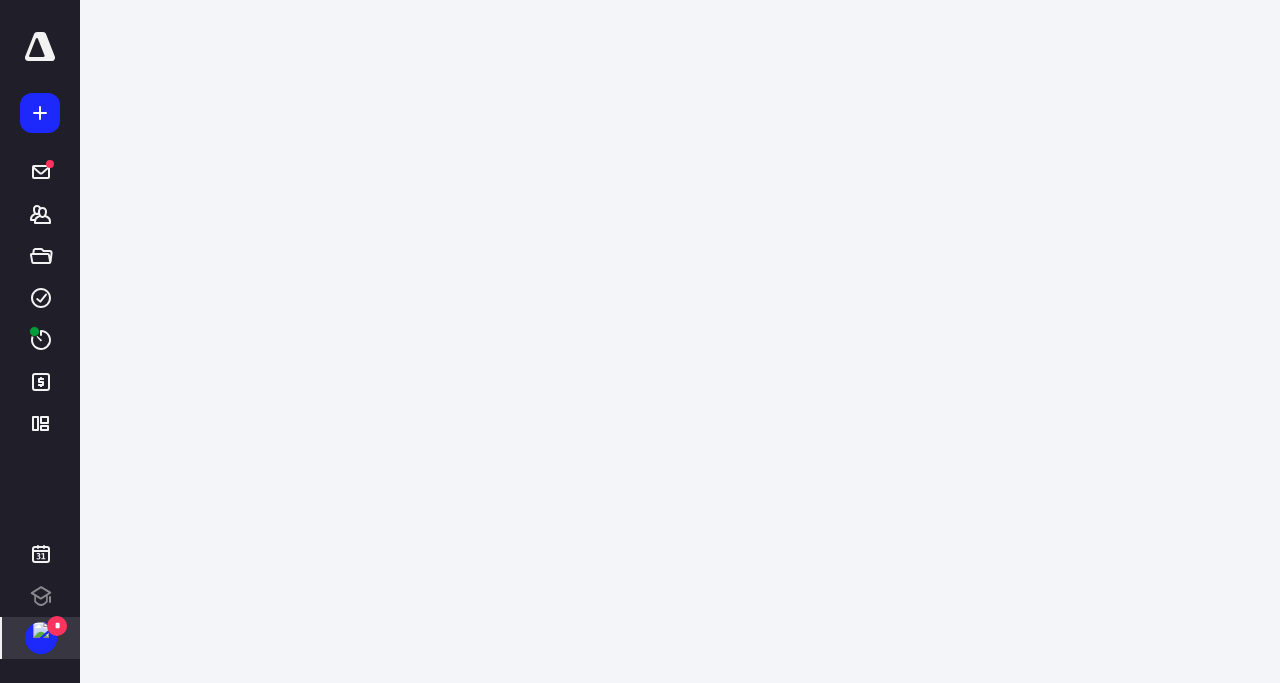 scroll, scrollTop: 0, scrollLeft: 0, axis: both 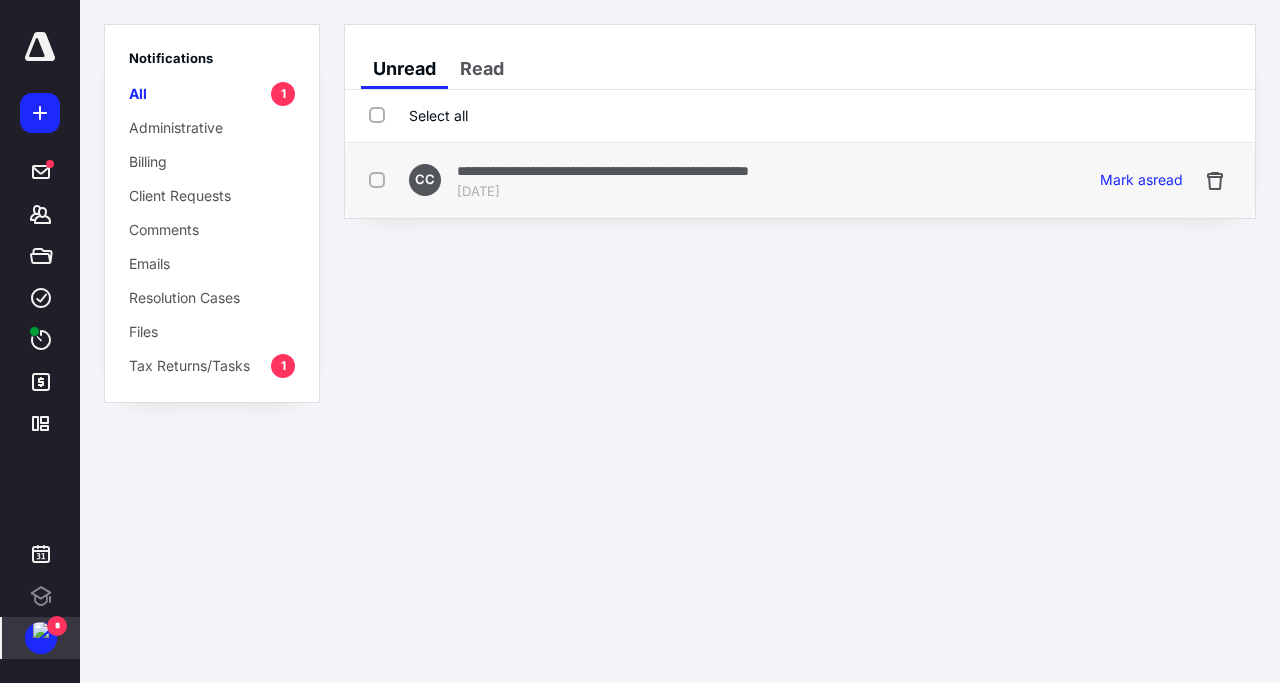 click on "**********" at bounding box center [603, 171] 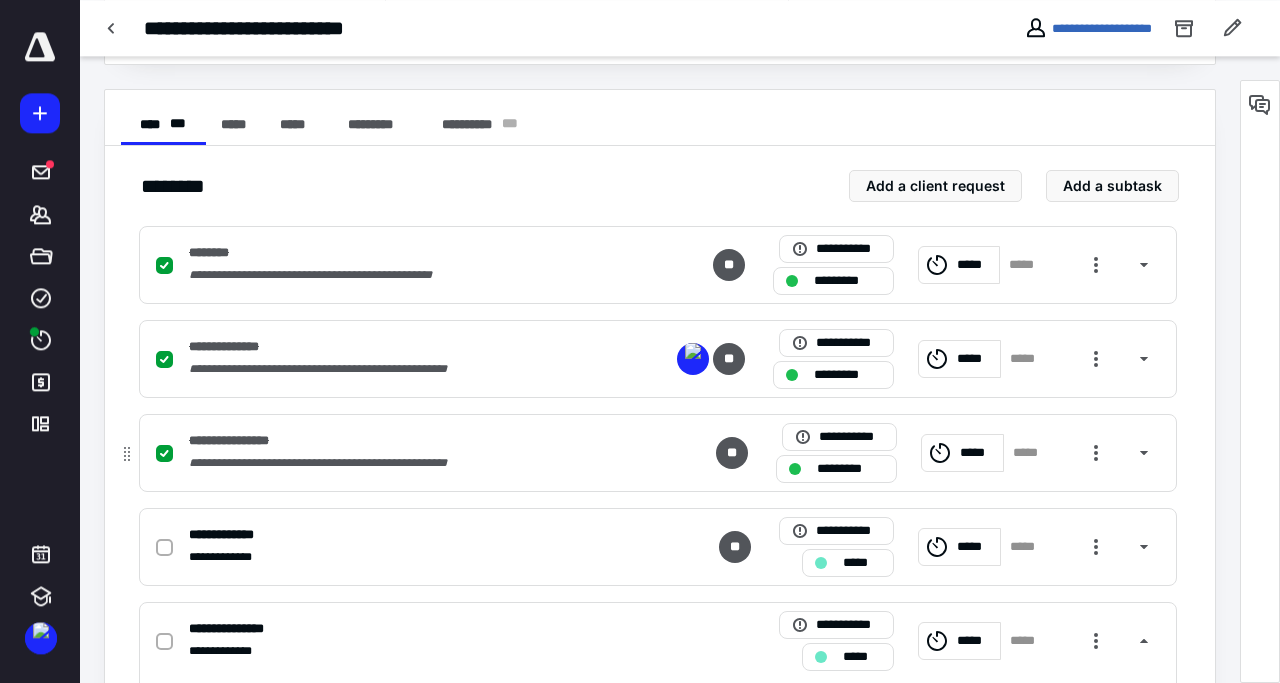 scroll, scrollTop: 408, scrollLeft: 0, axis: vertical 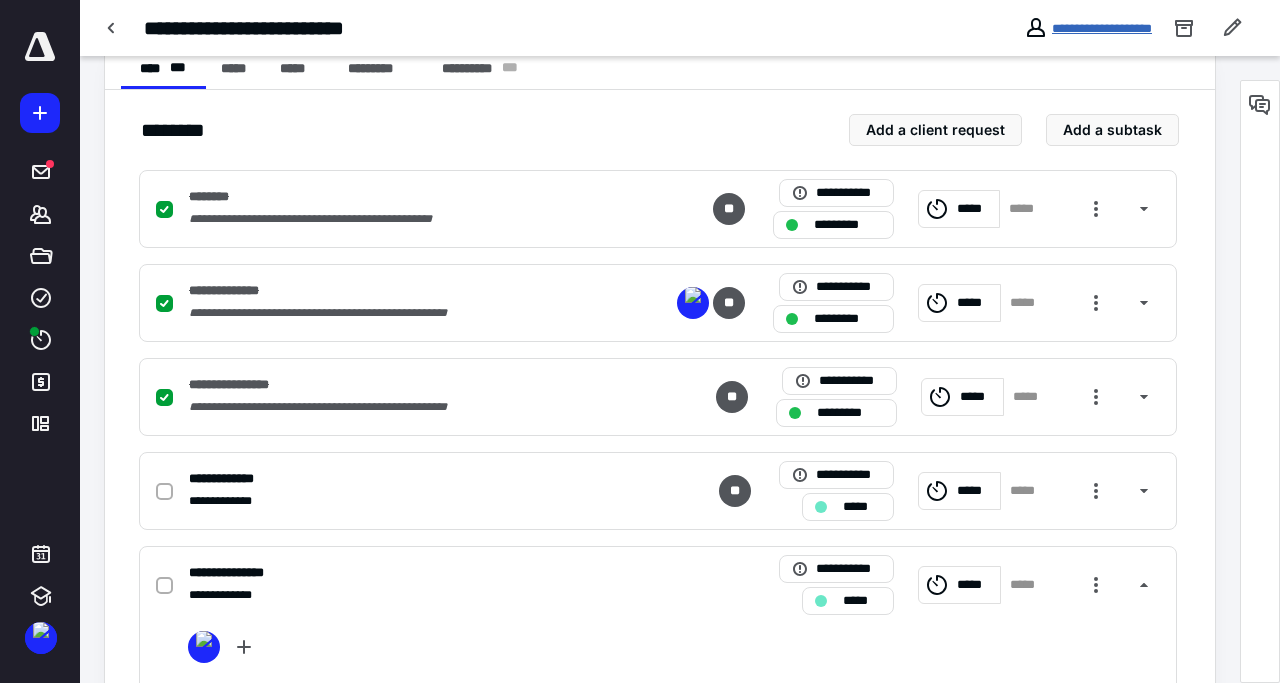 click on "**********" at bounding box center [1102, 28] 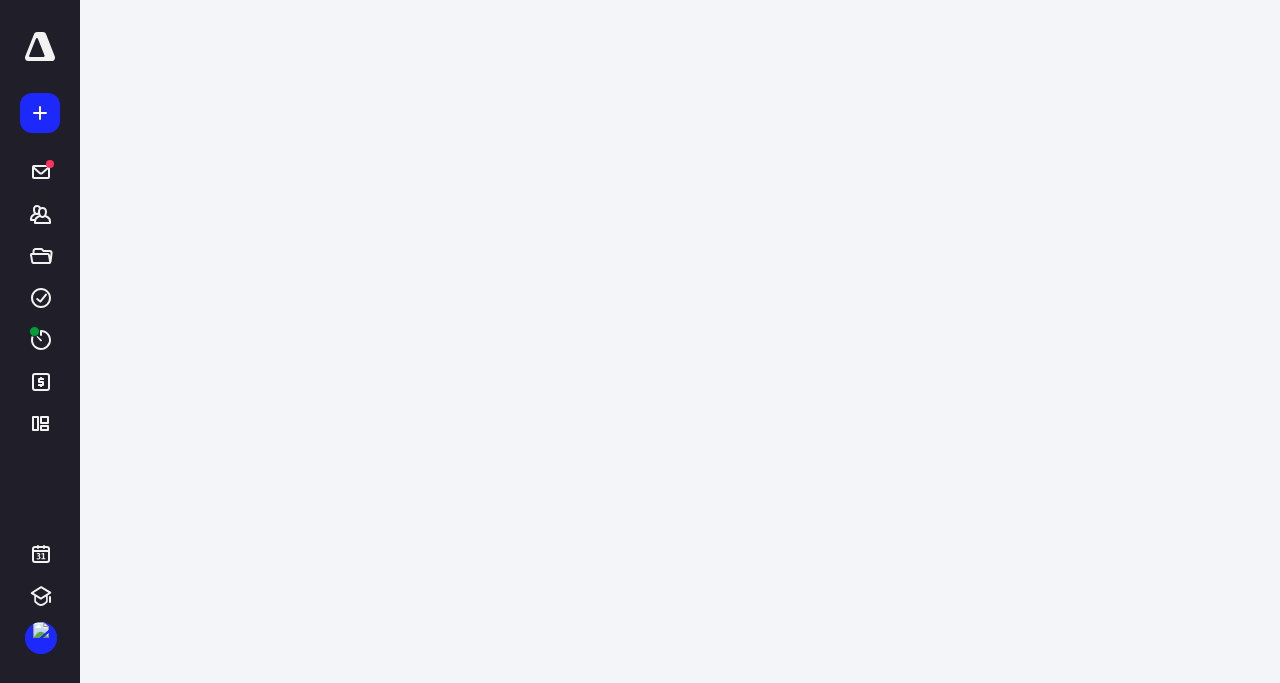 scroll, scrollTop: 0, scrollLeft: 0, axis: both 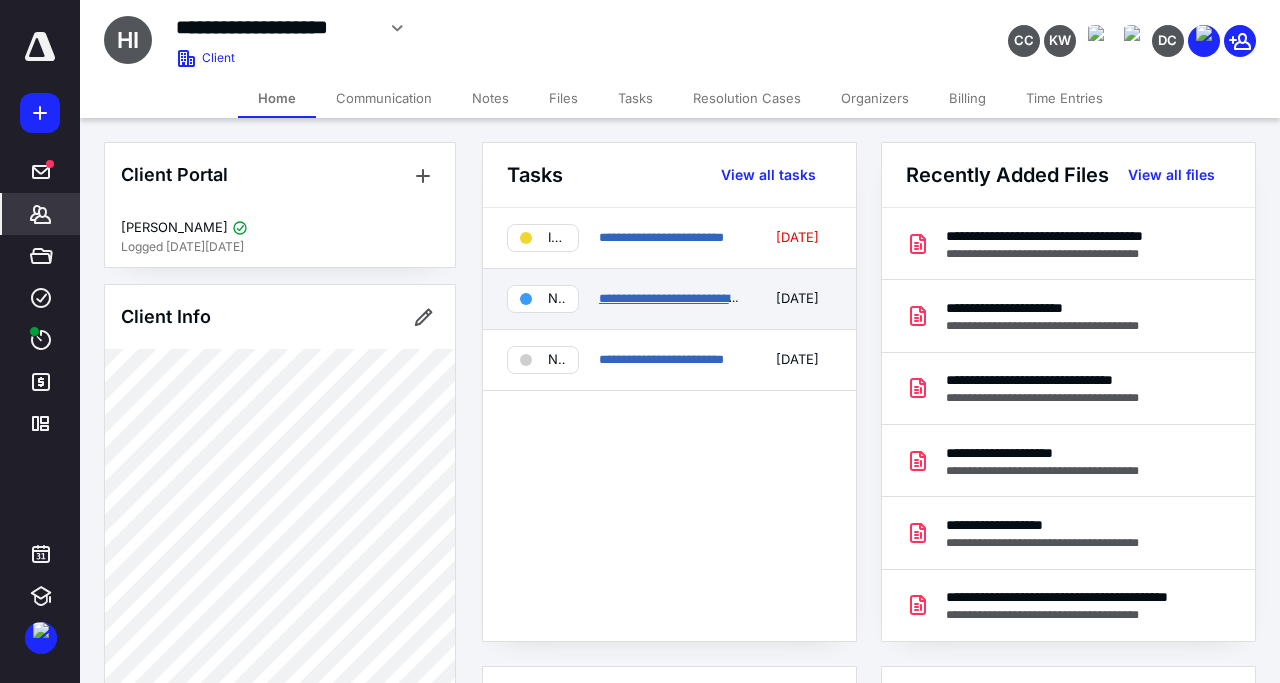 click on "**********" at bounding box center [679, 298] 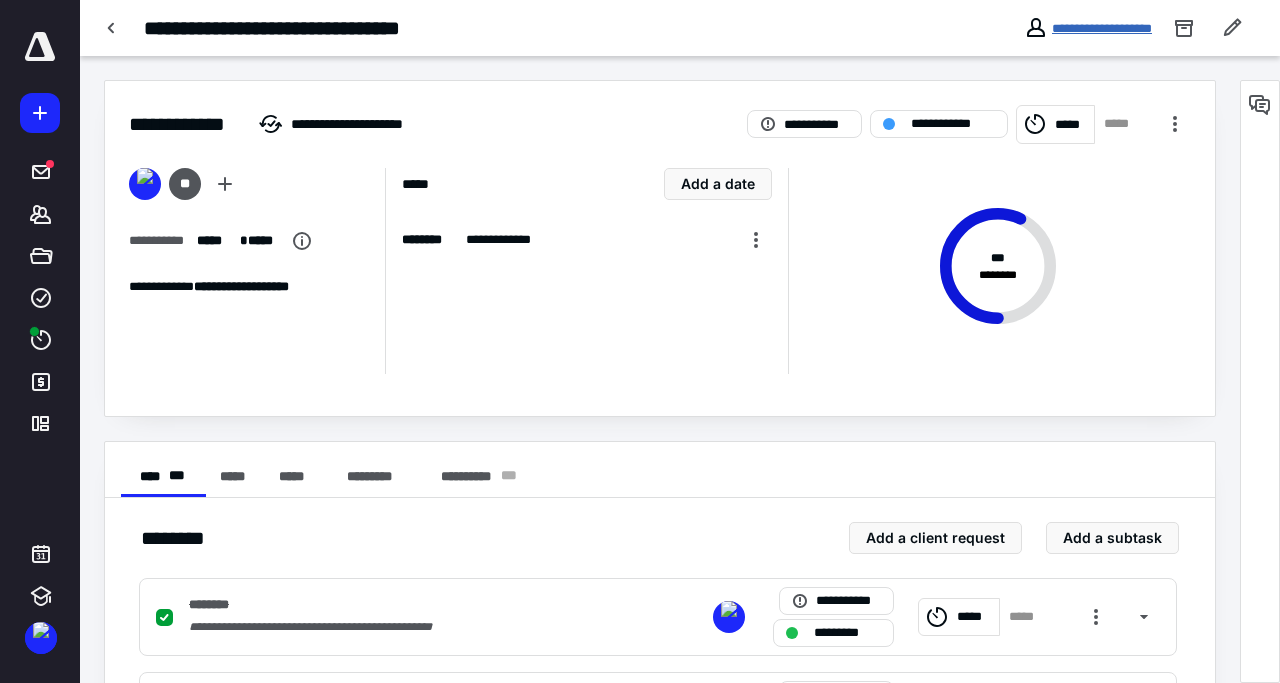 click on "**********" at bounding box center (1102, 28) 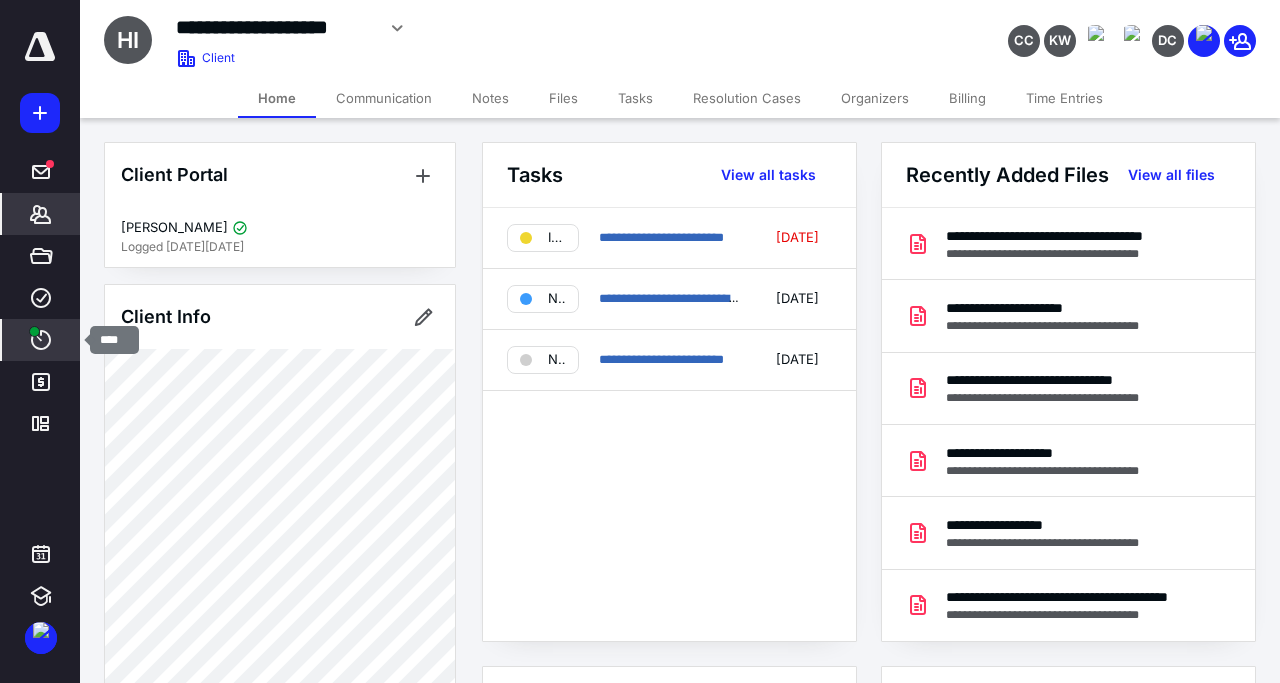 click 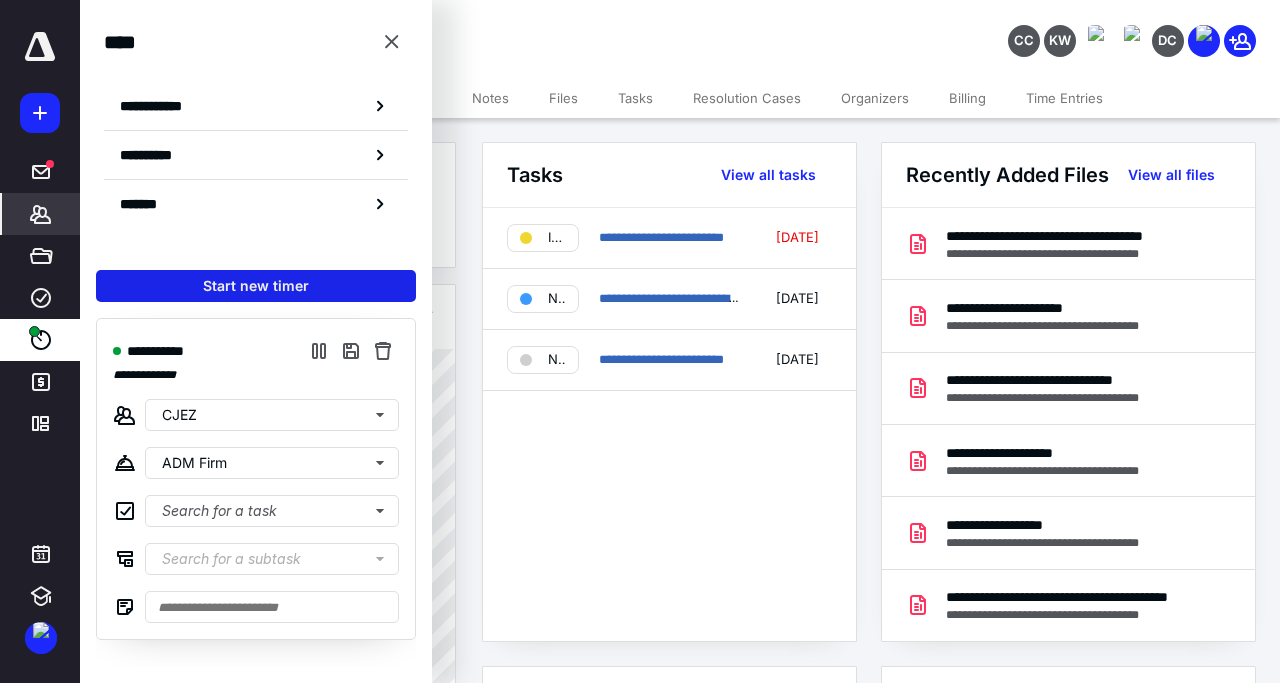 click on "Start new timer" at bounding box center (256, 286) 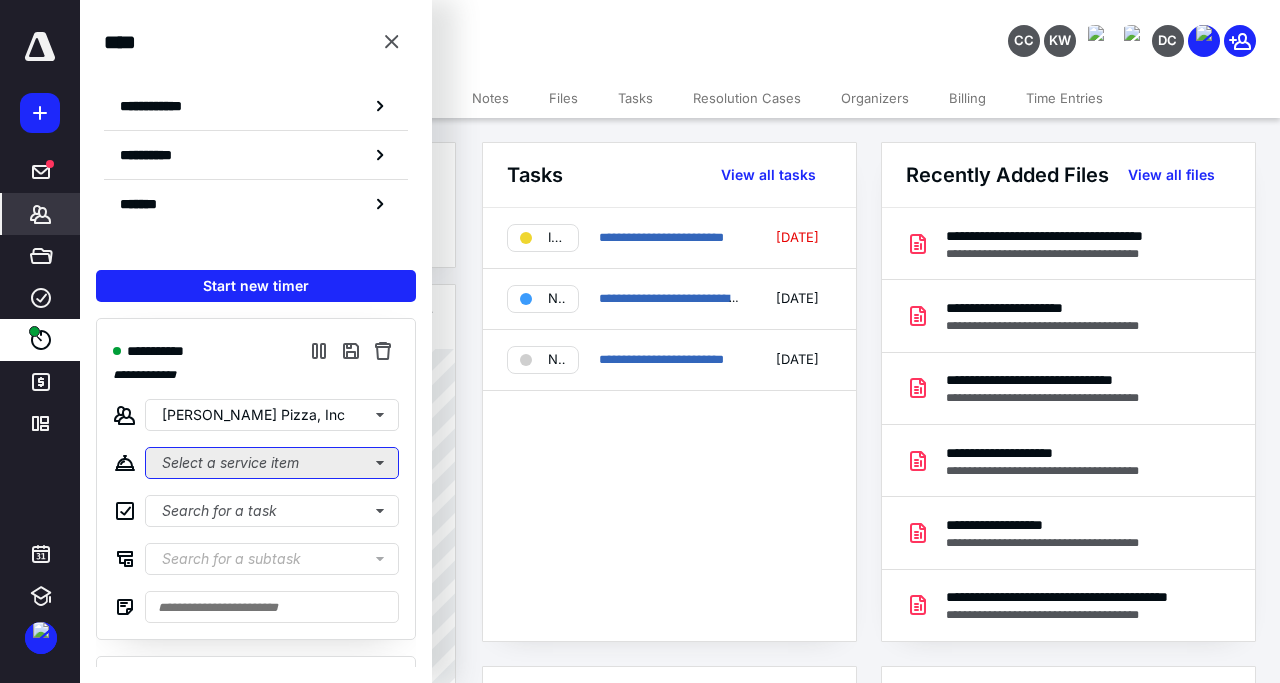click on "Select a service item" at bounding box center [272, 463] 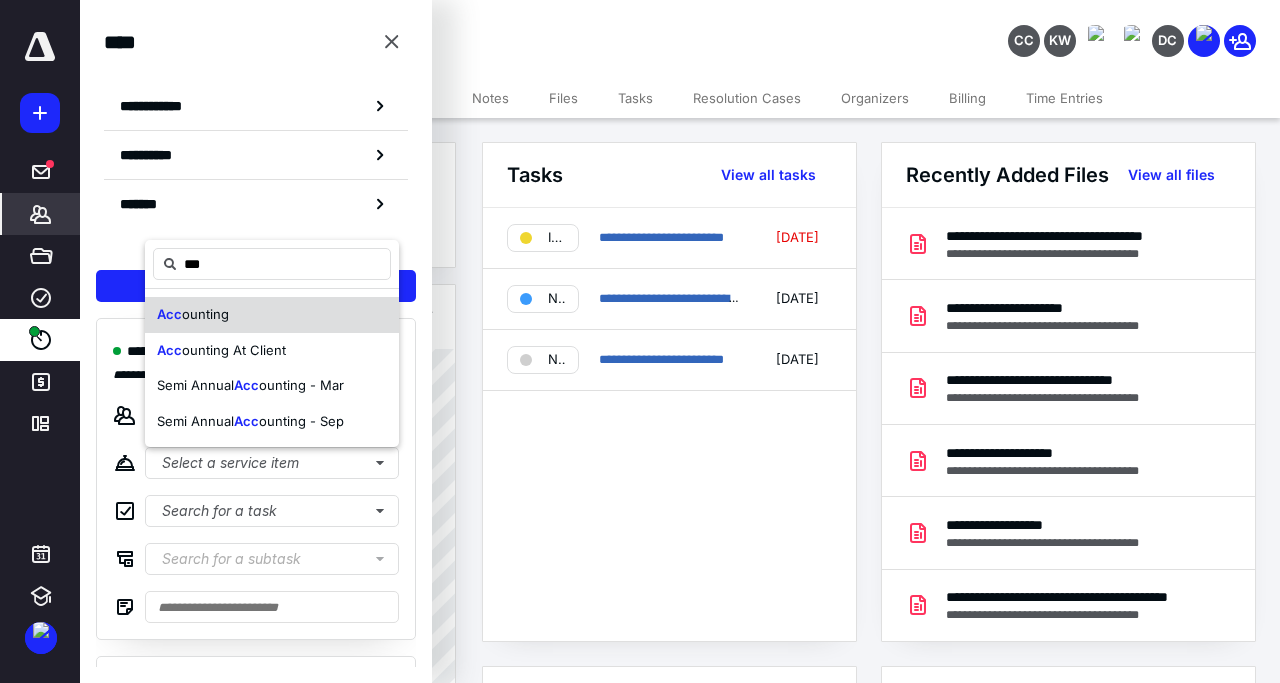 click on "ounting" at bounding box center (205, 314) 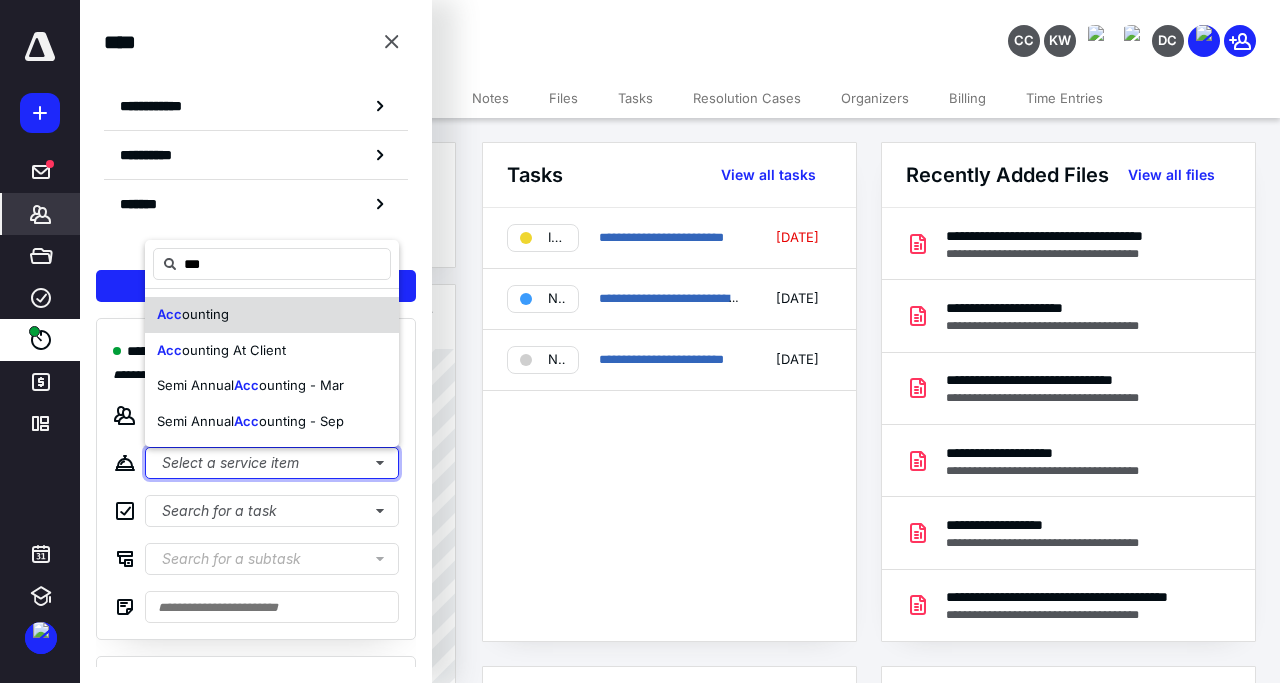 type 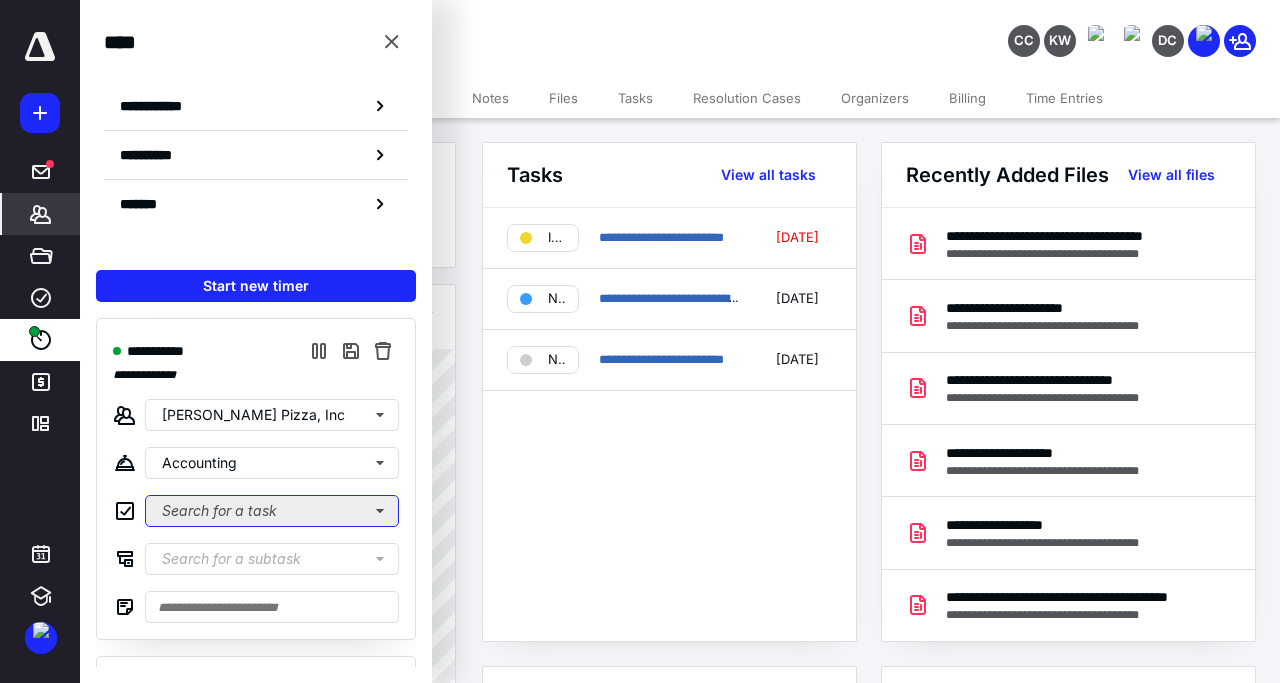 click on "Search for a task" at bounding box center [272, 511] 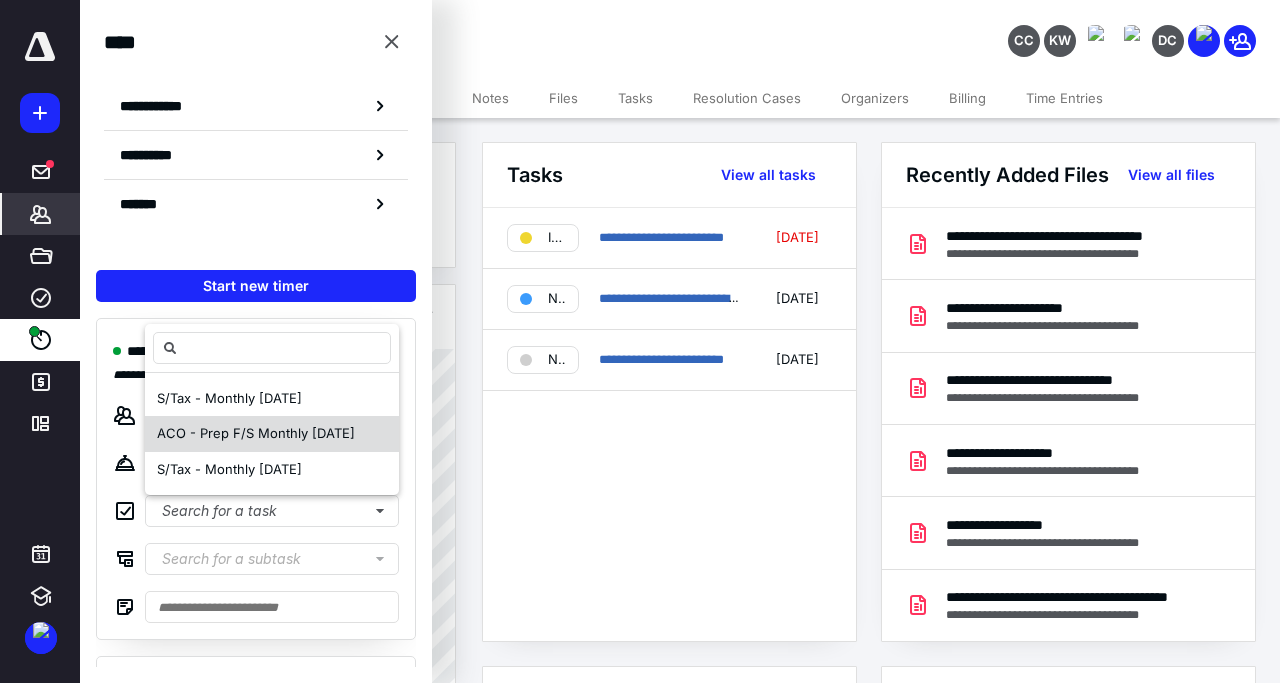 click on "ACO - Prep F/S Monthly June 2025" at bounding box center (256, 433) 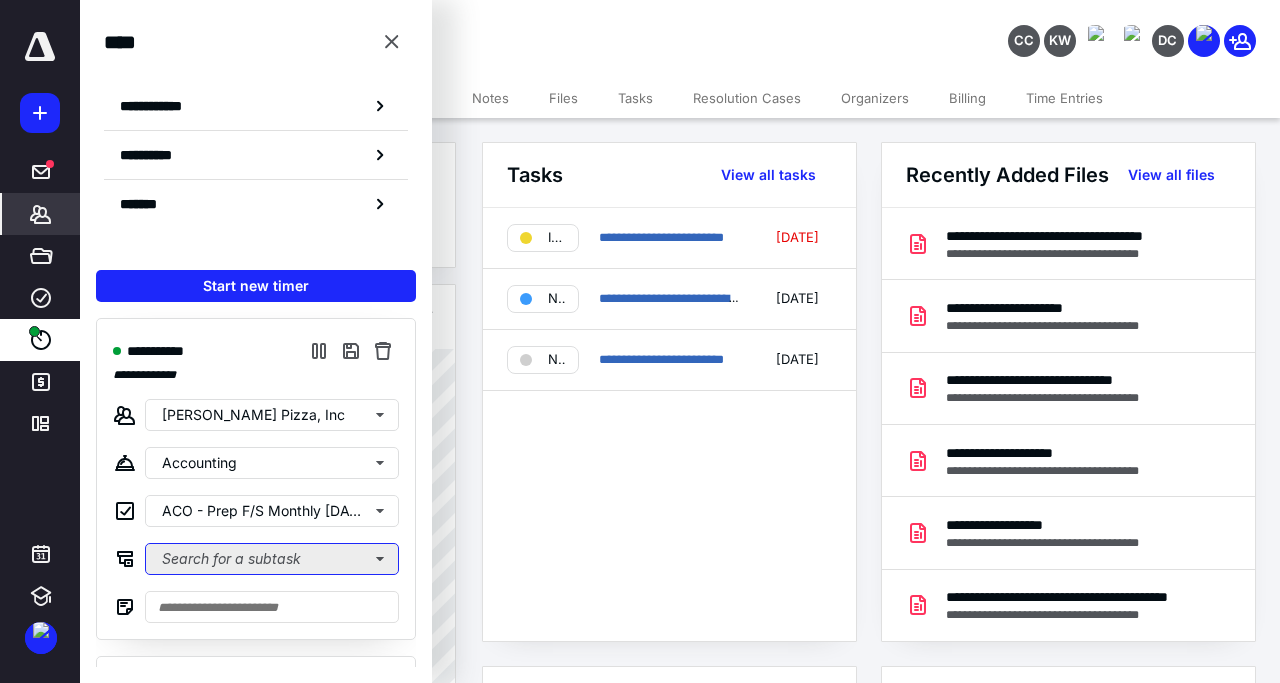 click on "Search for a subtask" at bounding box center (272, 559) 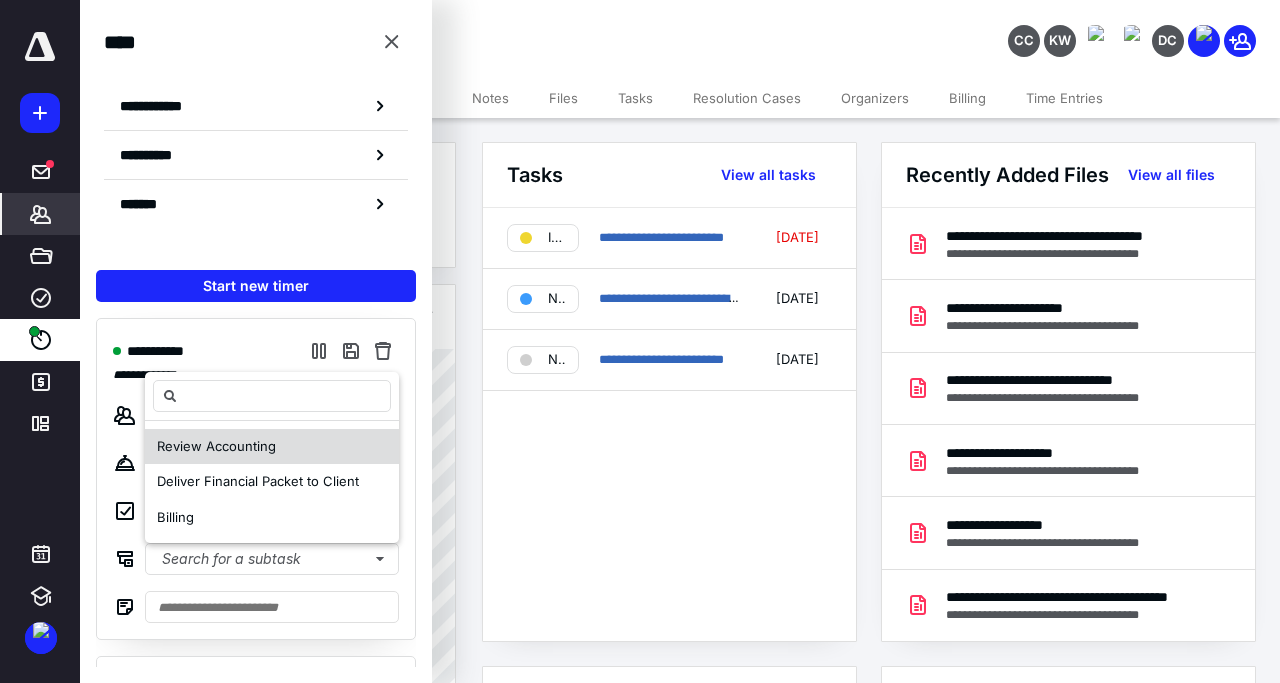 click on "Review Accounting" at bounding box center (272, 447) 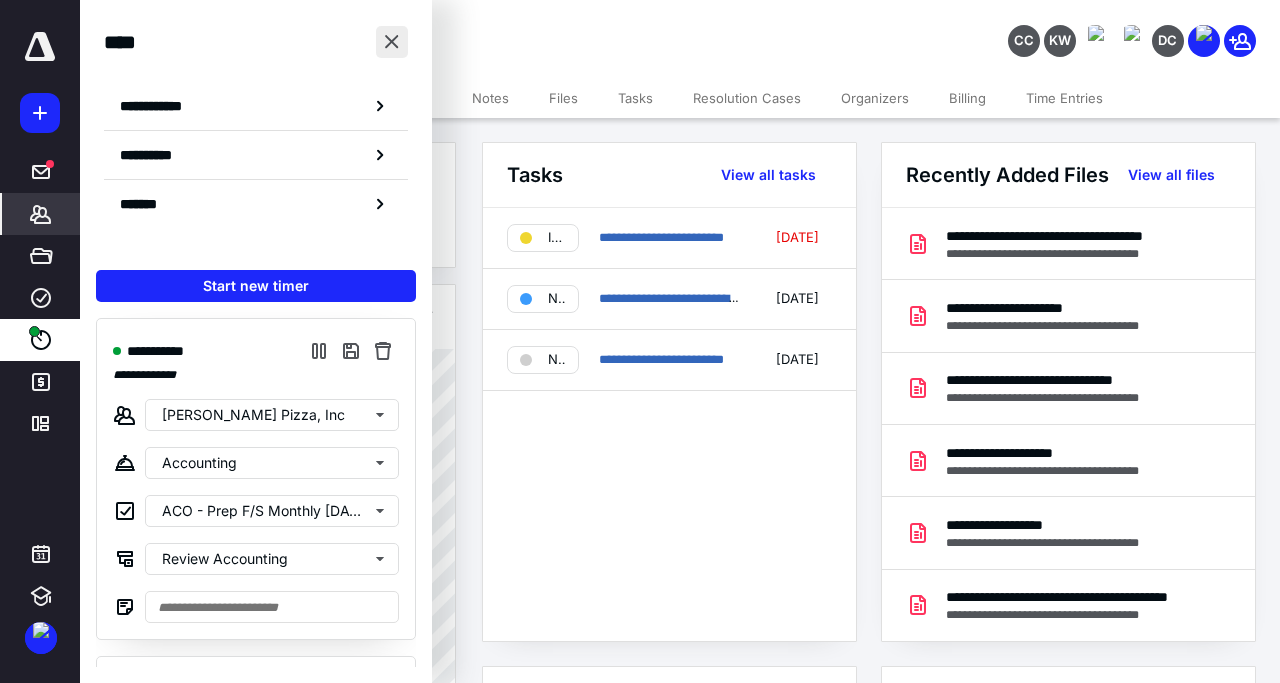 click at bounding box center (392, 42) 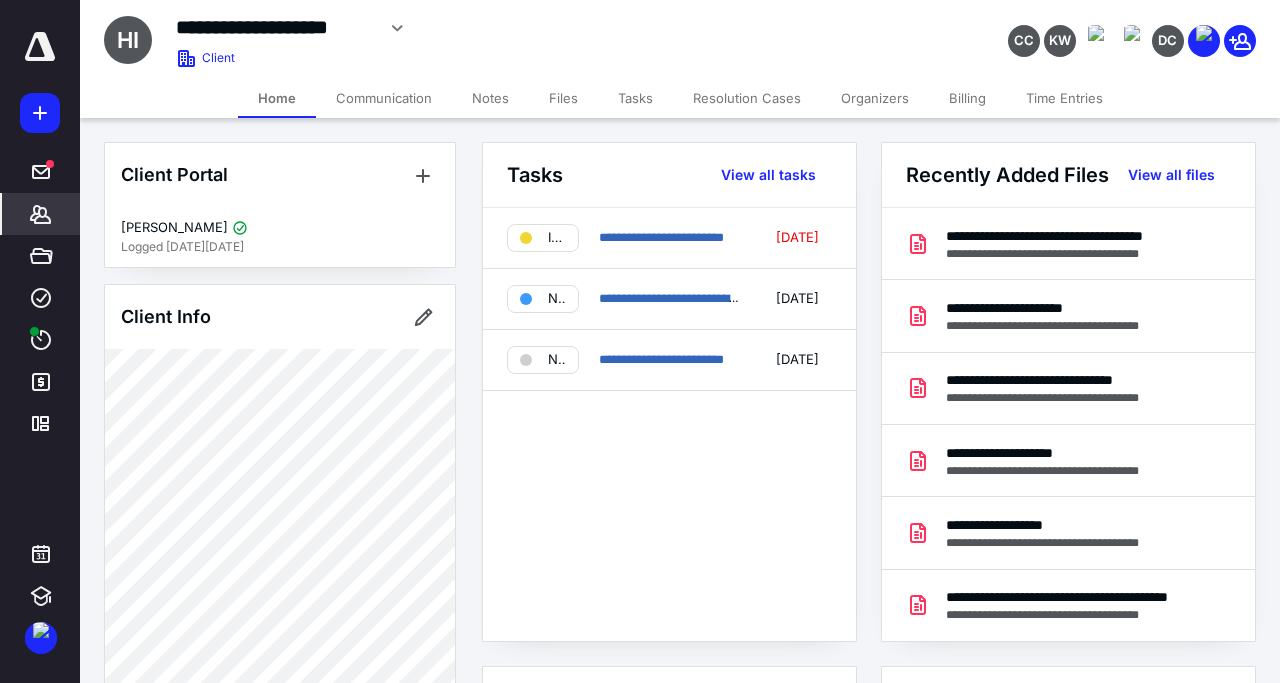 click on "Files" at bounding box center [563, 98] 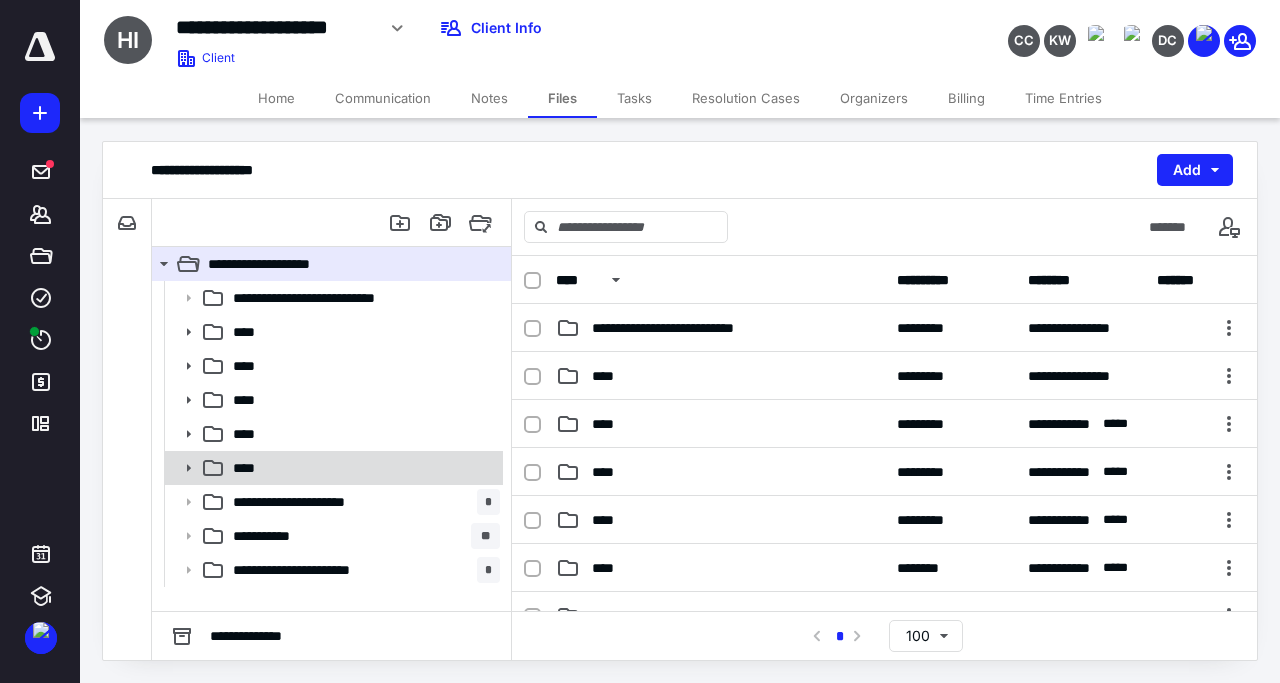 click 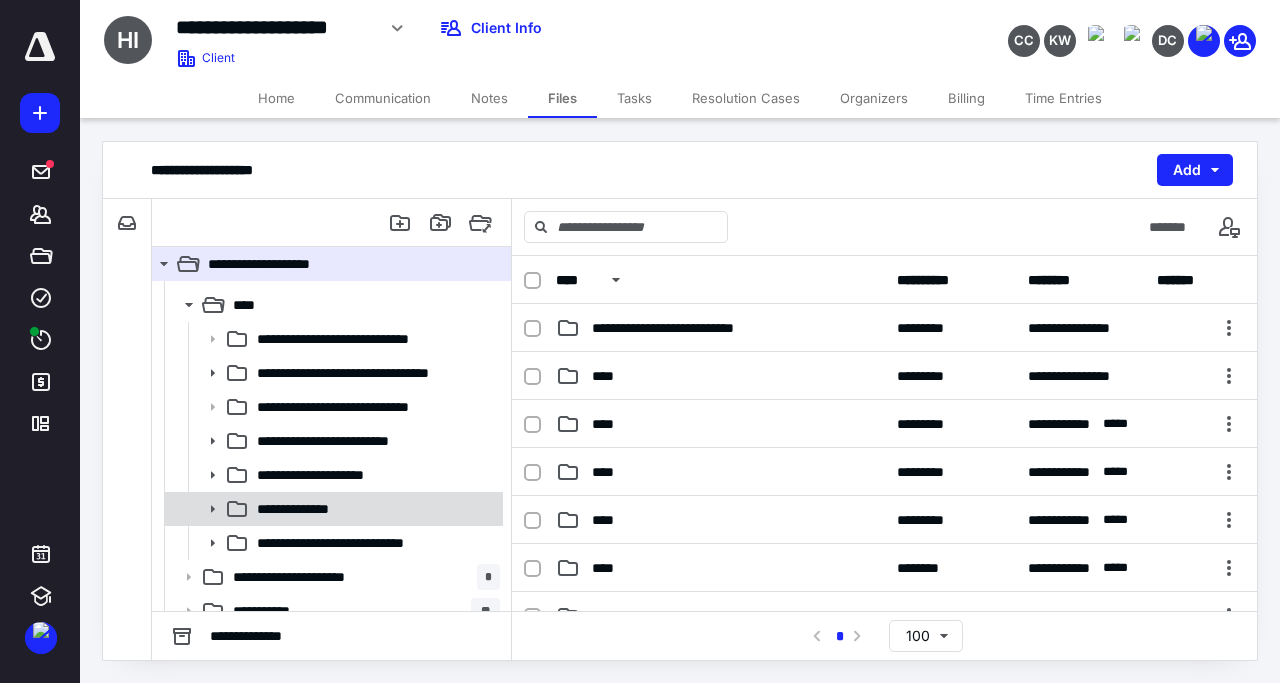 scroll, scrollTop: 192, scrollLeft: 0, axis: vertical 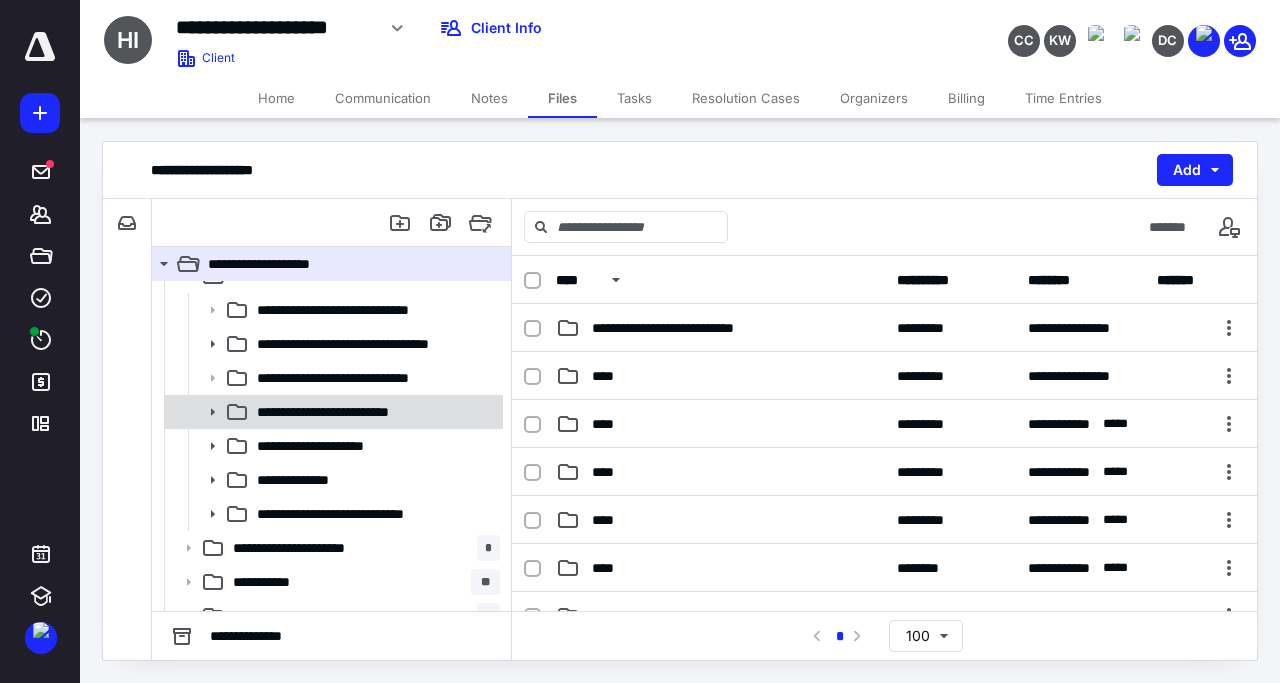 click 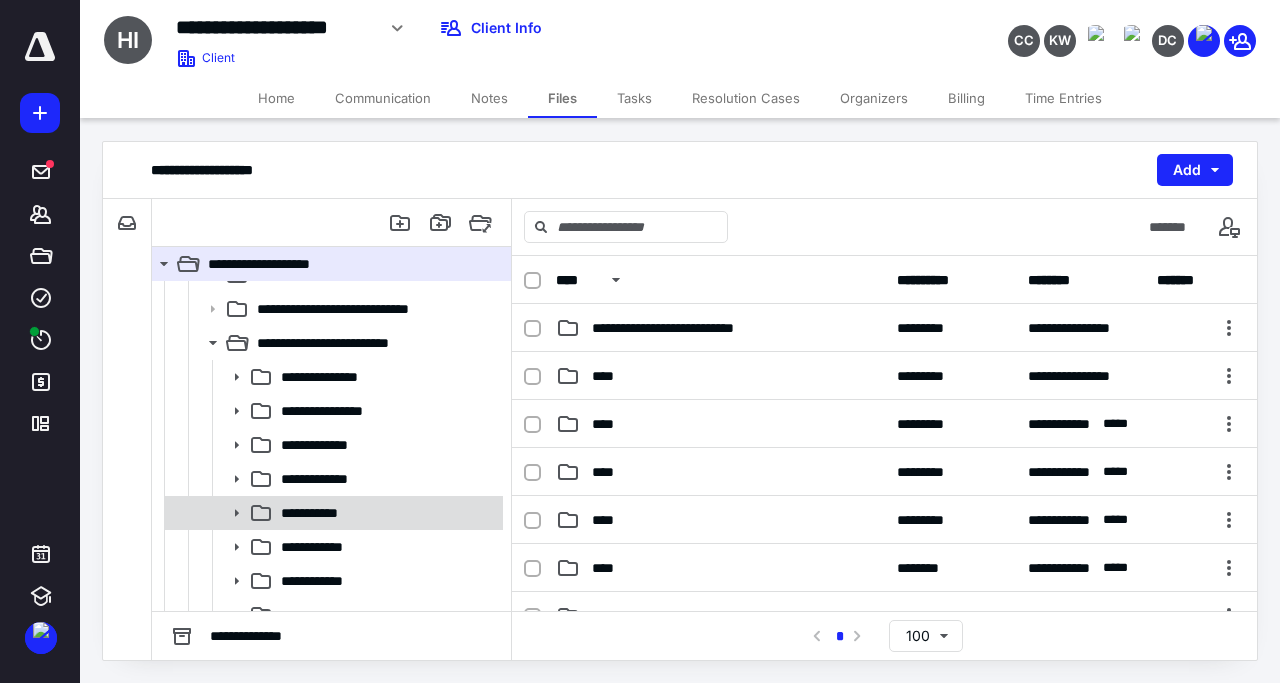 scroll, scrollTop: 288, scrollLeft: 0, axis: vertical 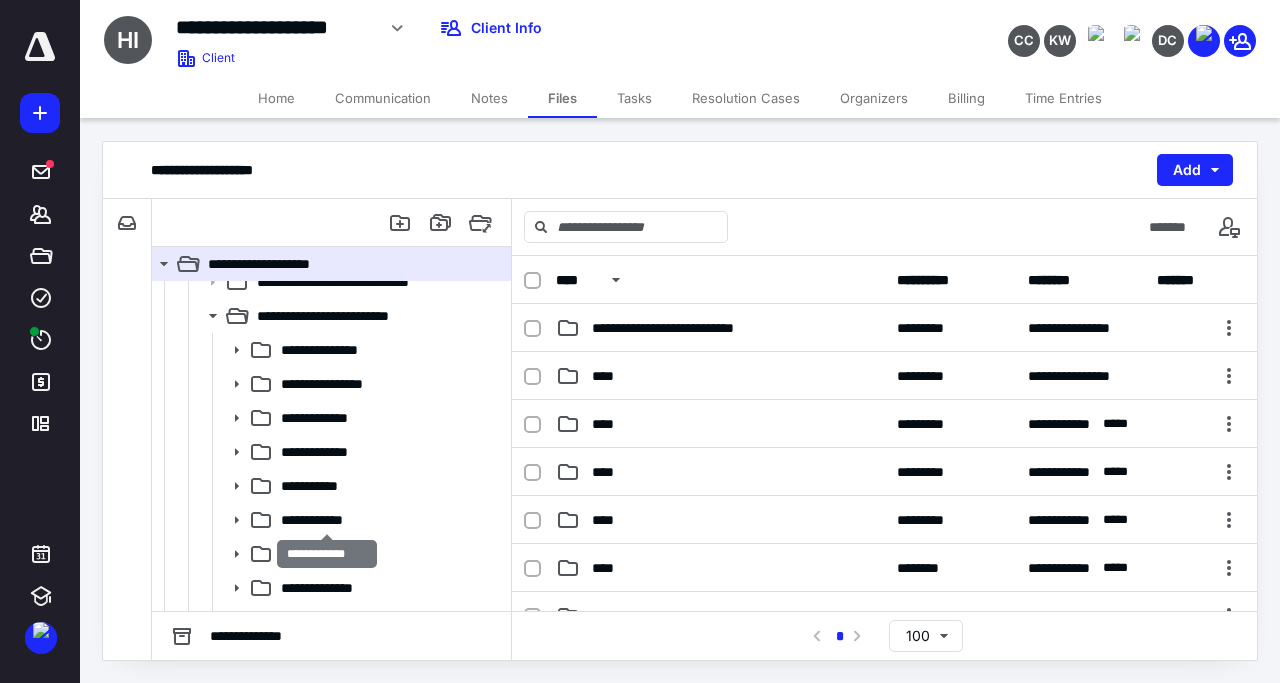 click on "**********" at bounding box center [327, 520] 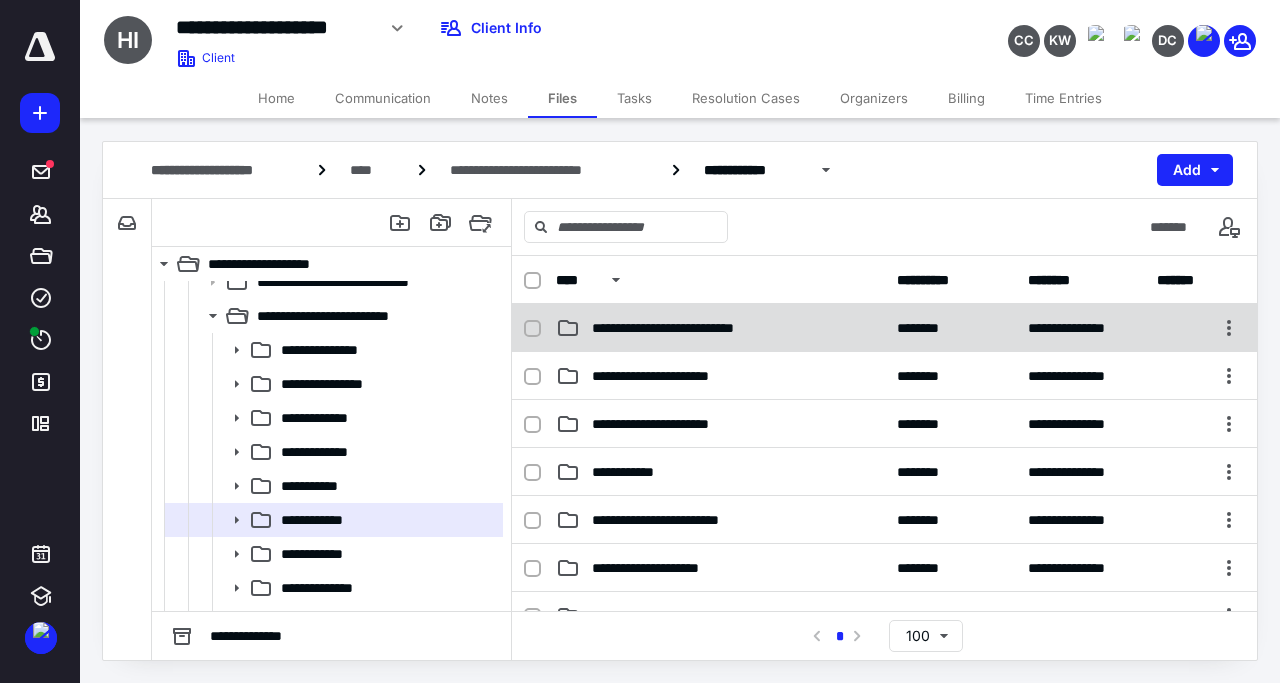 click on "**********" at bounding box center [692, 328] 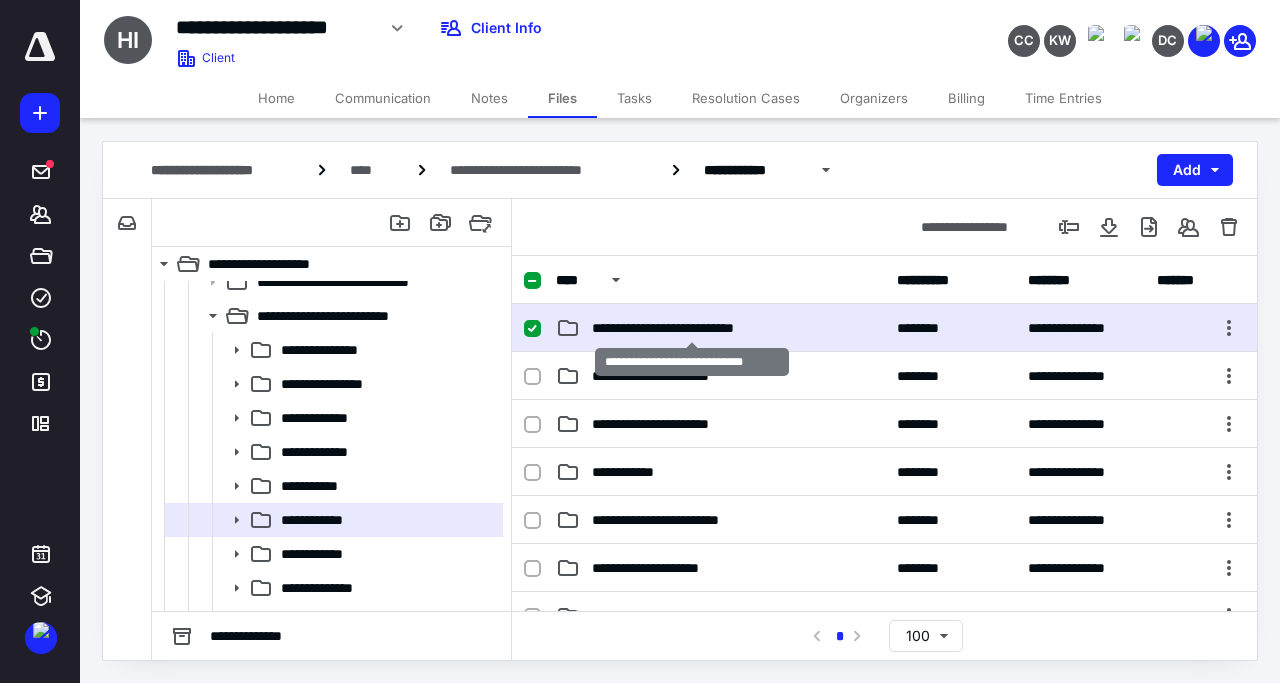 click on "**********" at bounding box center (692, 328) 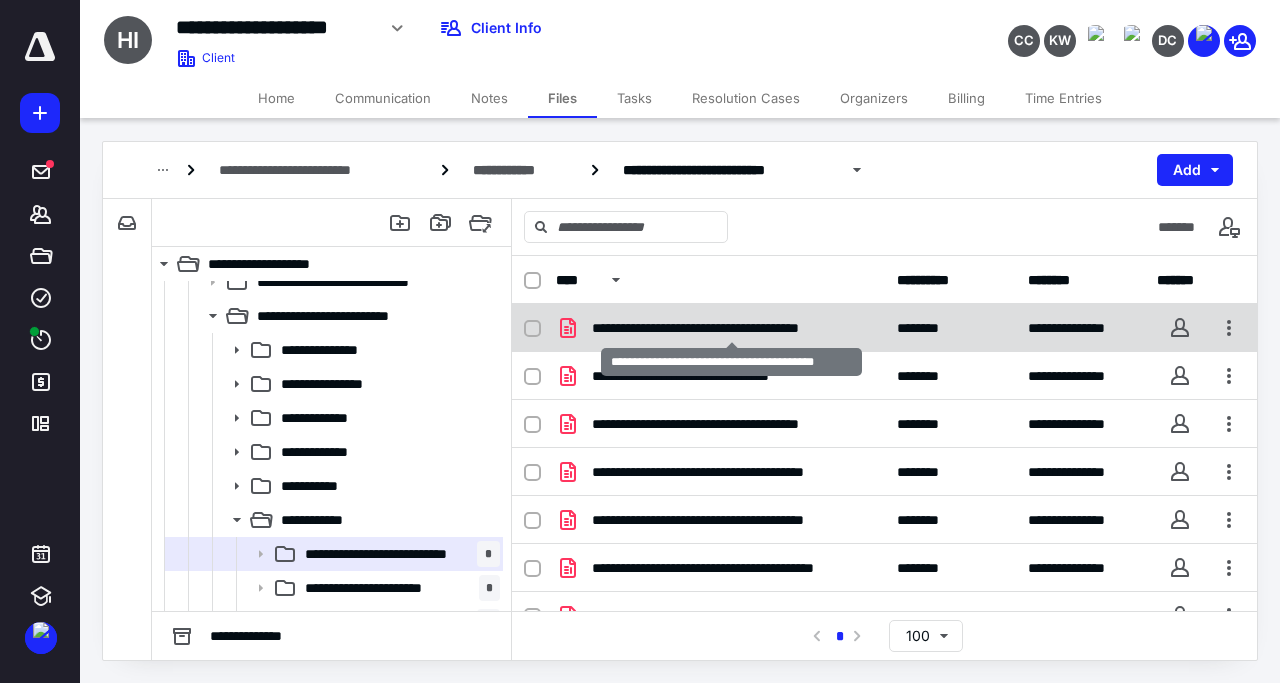 click on "**********" at bounding box center [731, 328] 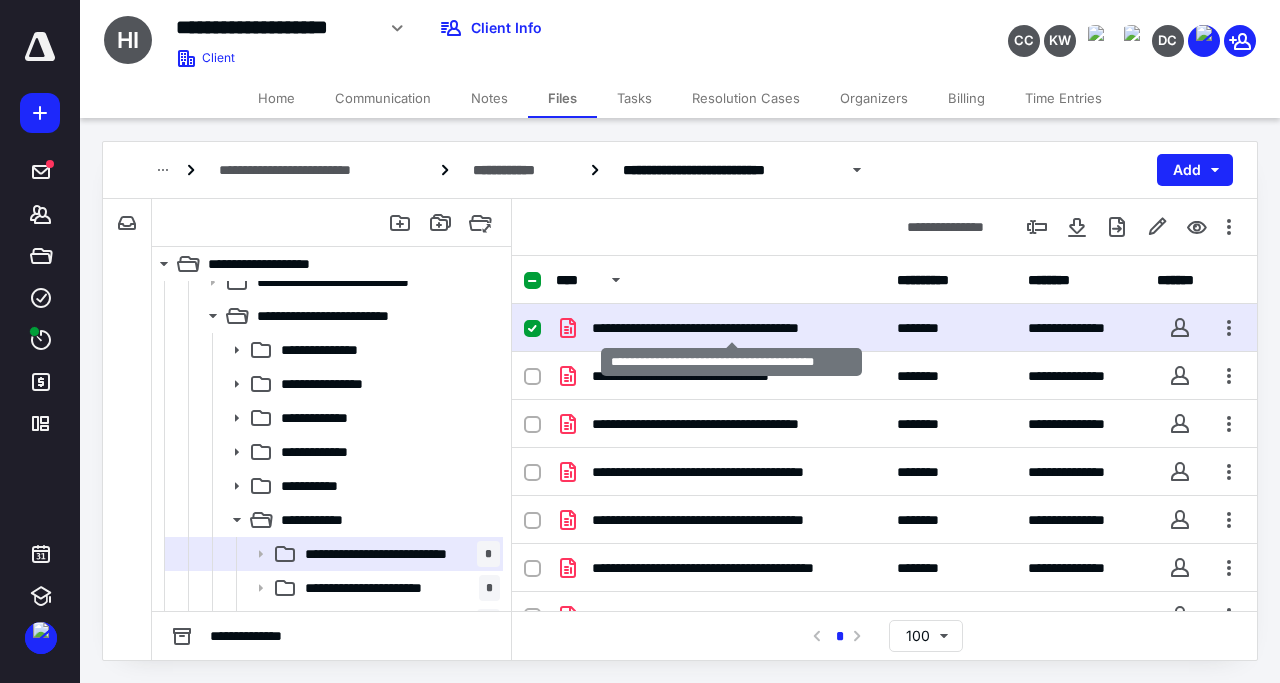 click on "**********" at bounding box center [731, 328] 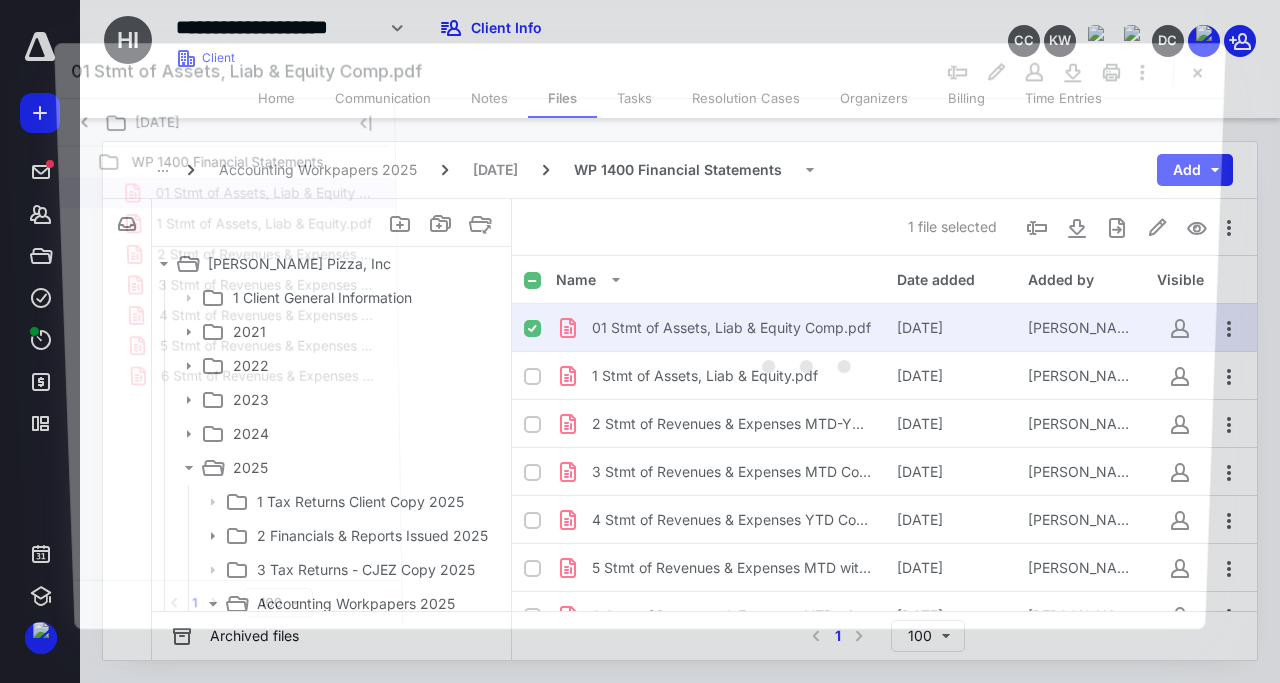 scroll, scrollTop: 288, scrollLeft: 0, axis: vertical 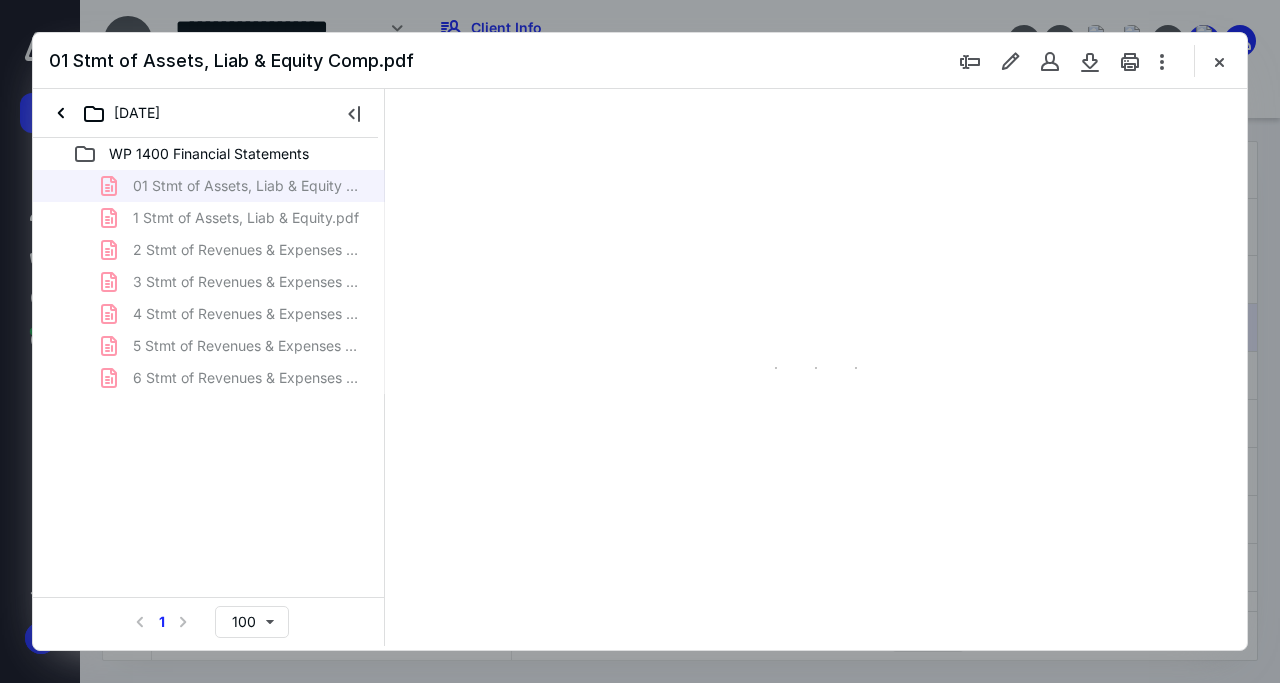 type on "139" 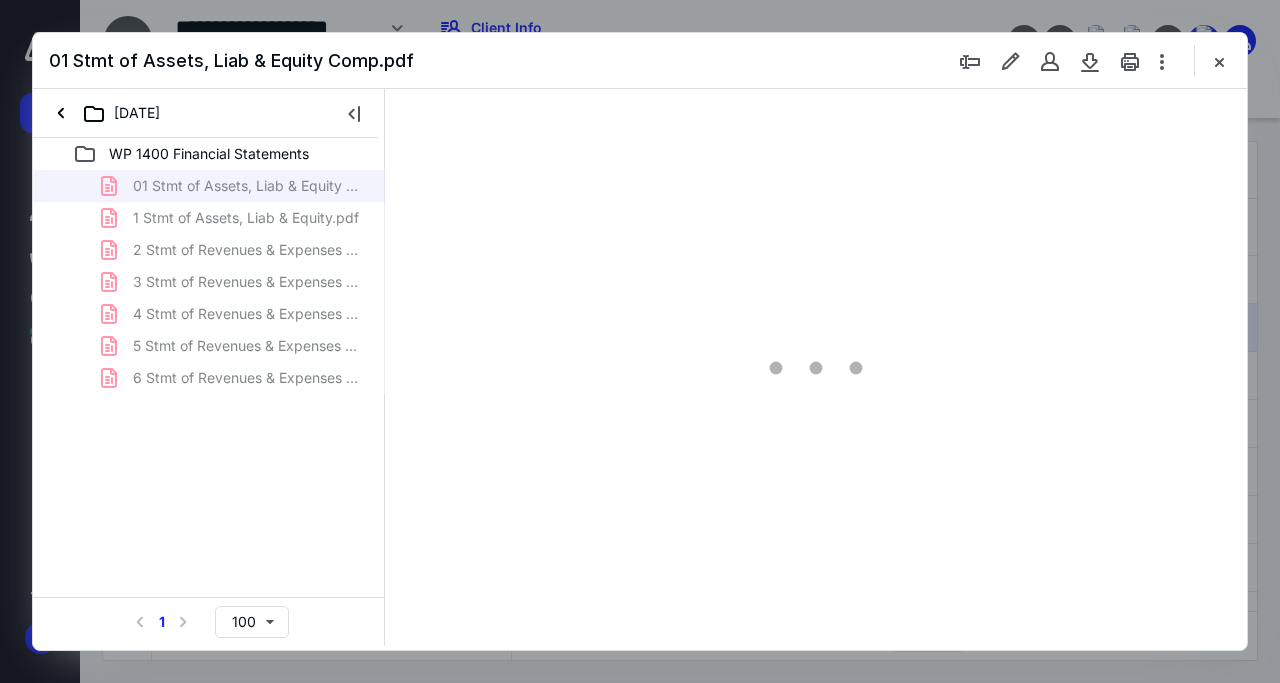 scroll, scrollTop: 0, scrollLeft: 0, axis: both 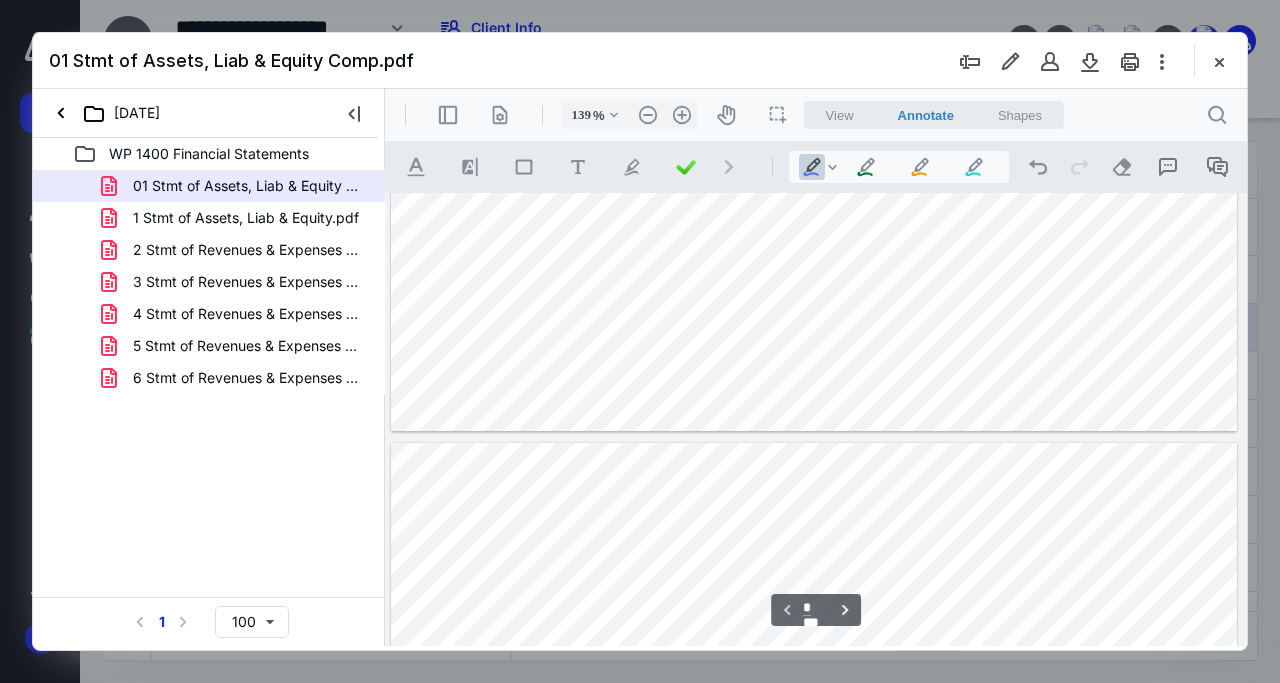type on "*" 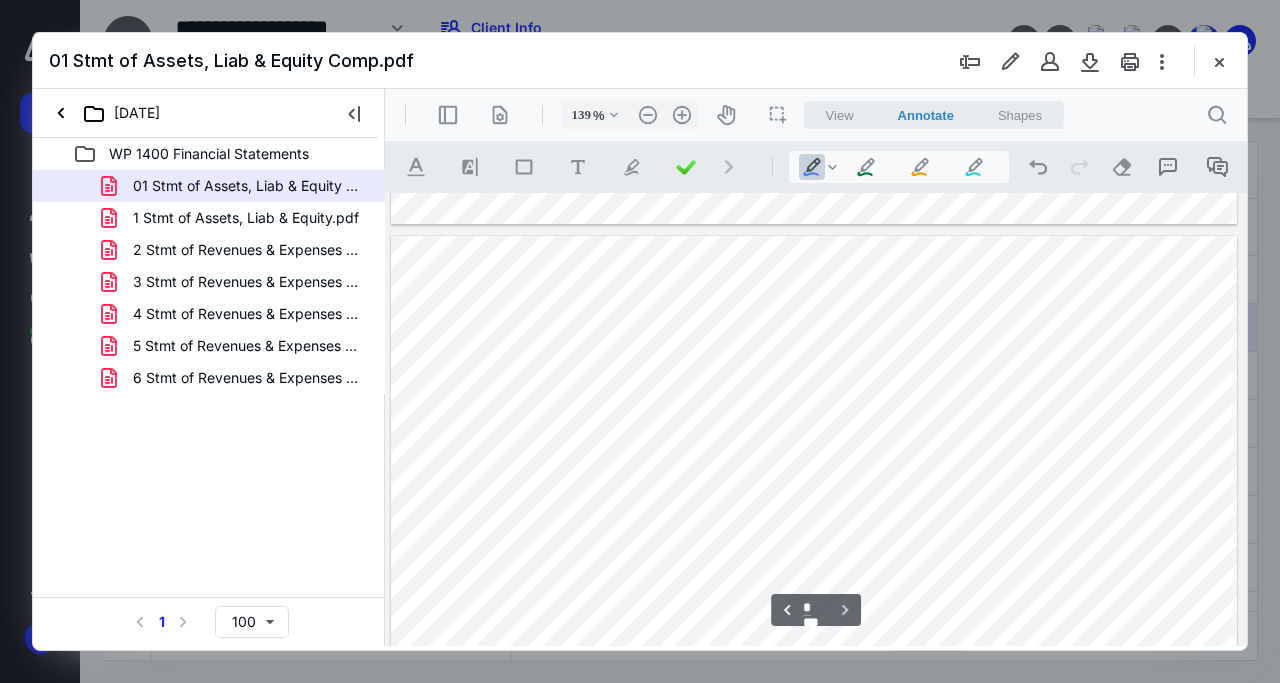 scroll, scrollTop: 1262, scrollLeft: 0, axis: vertical 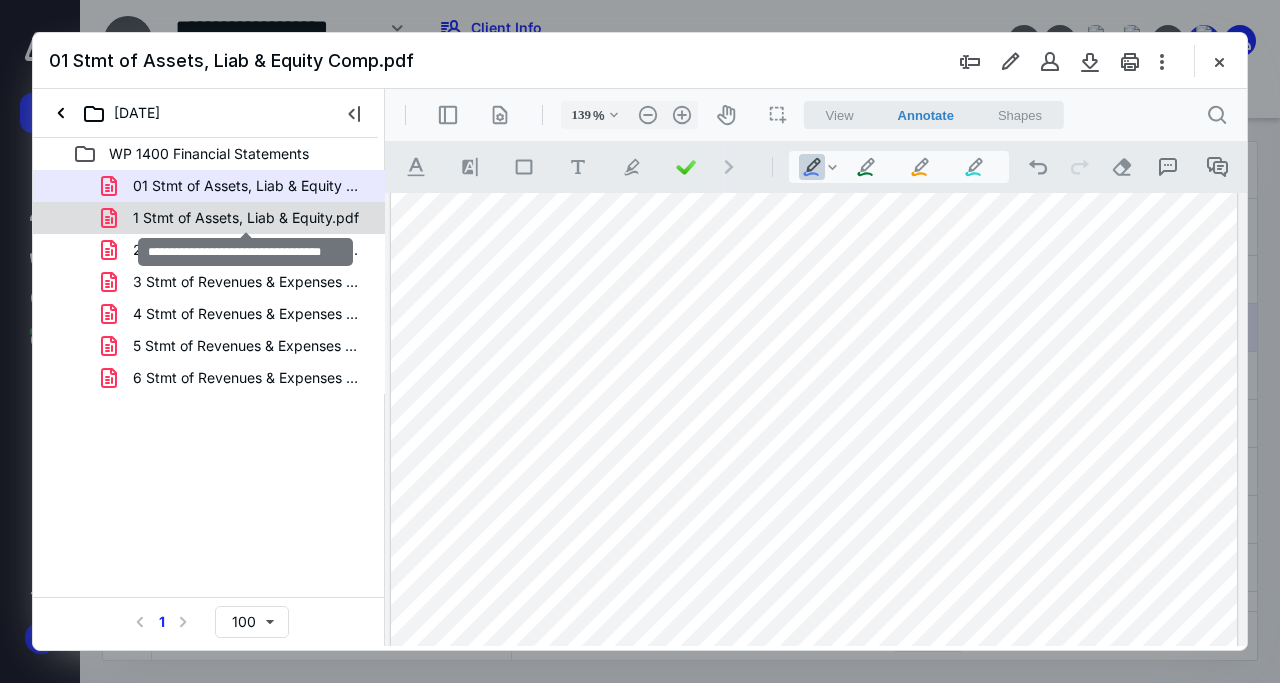 click on "1 Stmt of Assets, Liab & Equity.pdf" at bounding box center (246, 218) 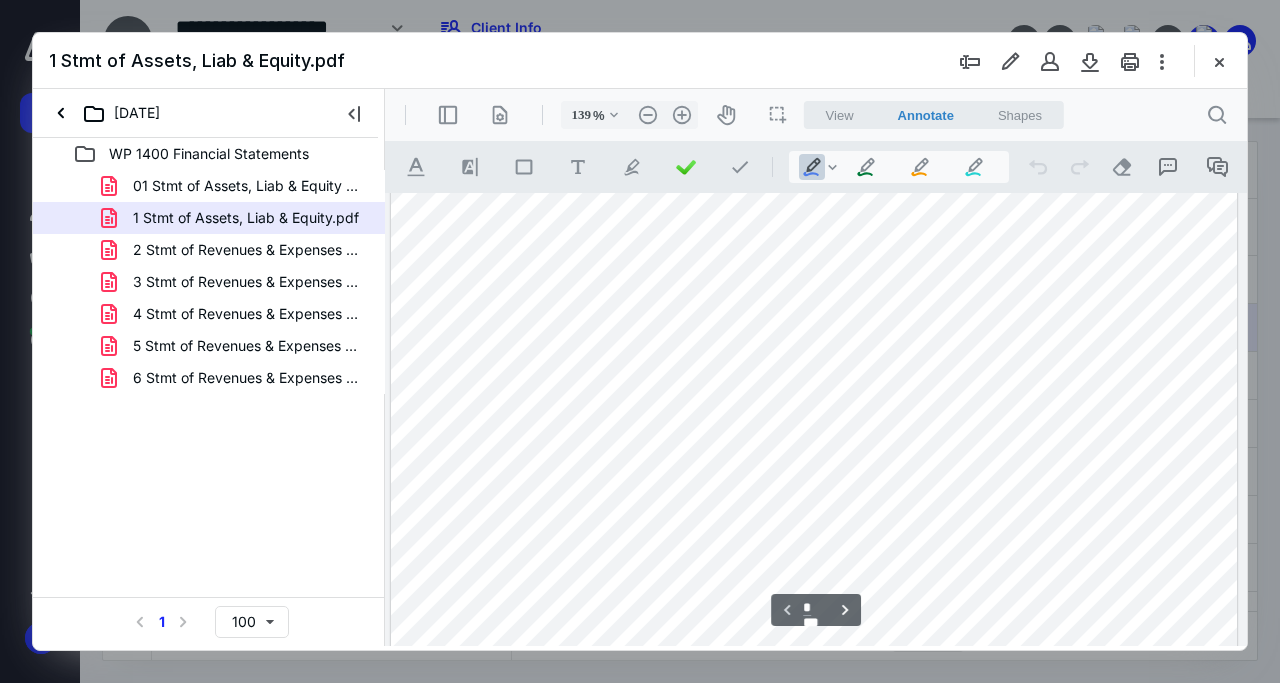 scroll, scrollTop: 302, scrollLeft: 0, axis: vertical 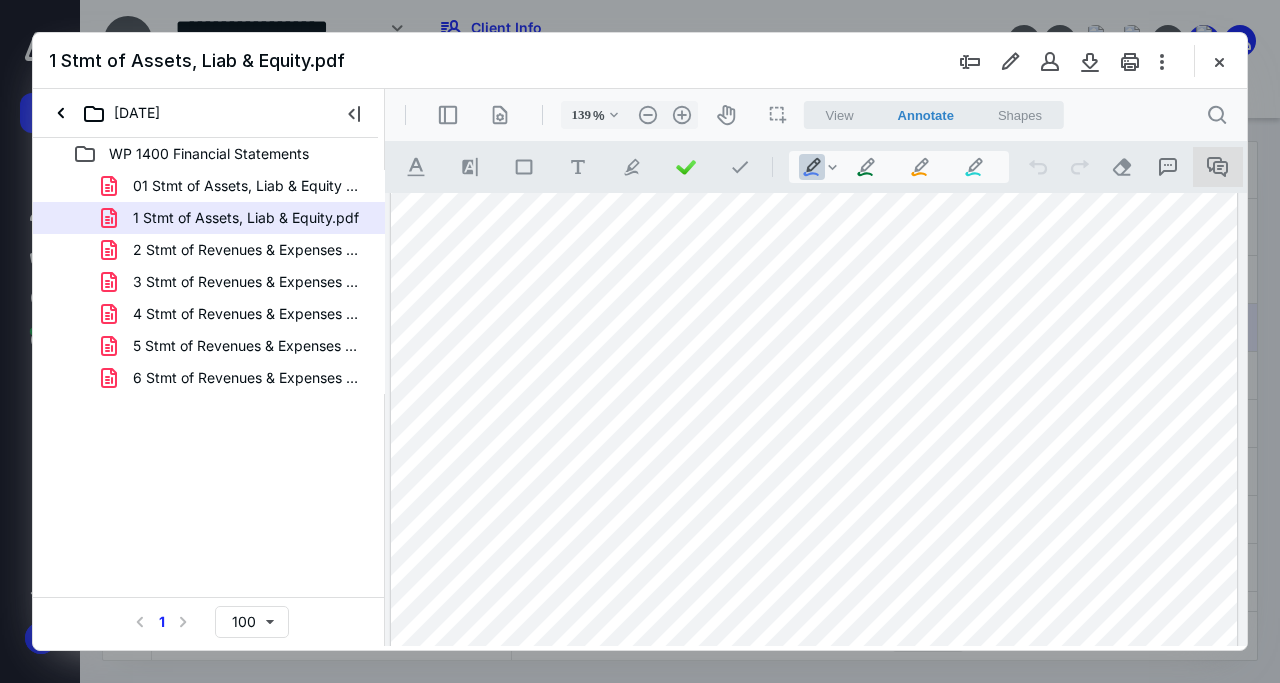 click 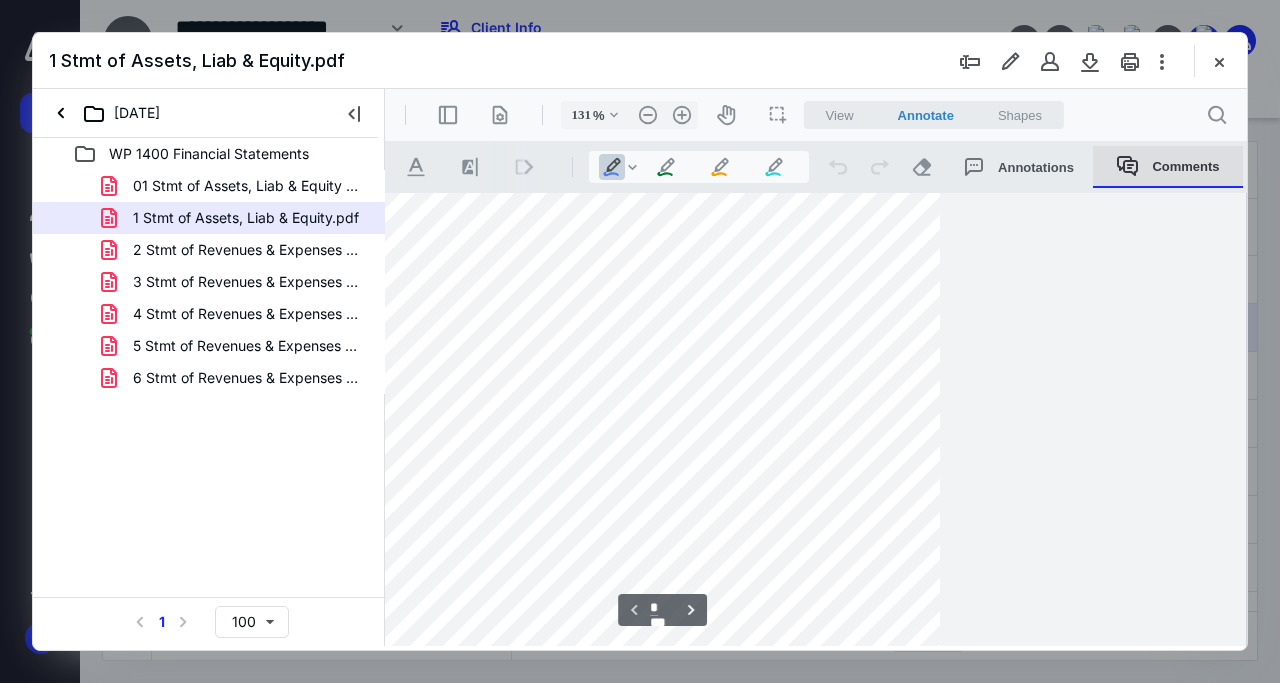 type on "89" 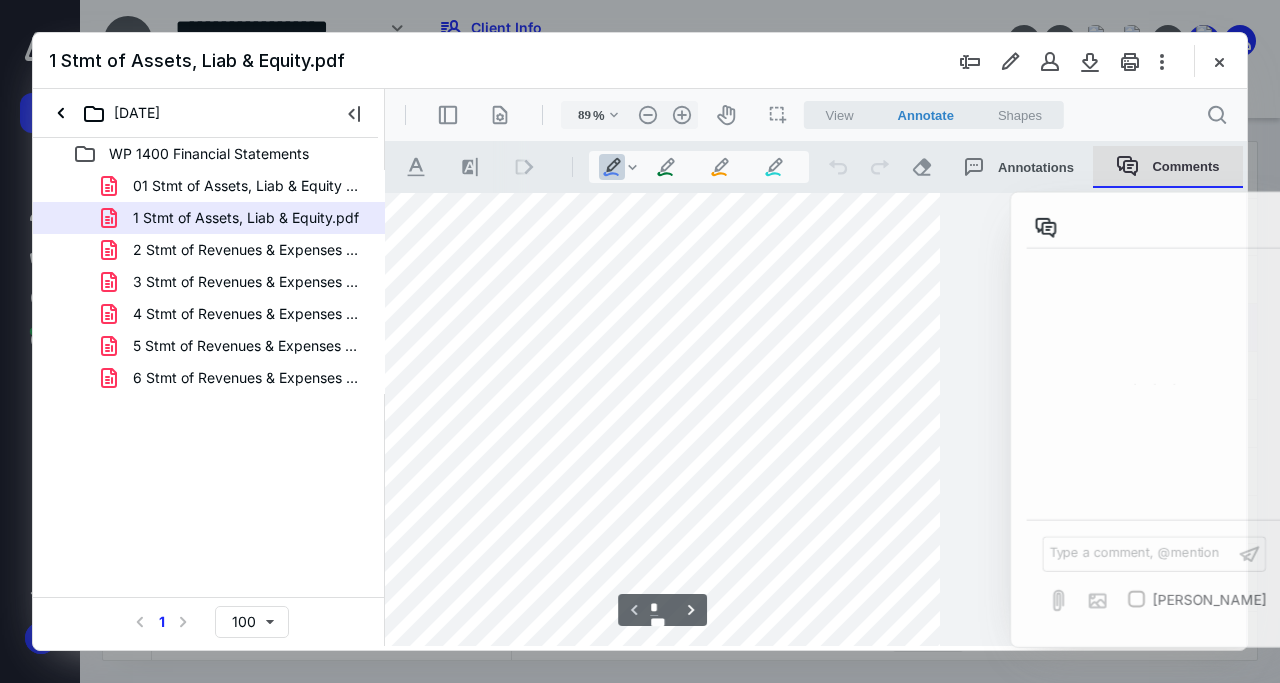 scroll, scrollTop: 300, scrollLeft: 0, axis: vertical 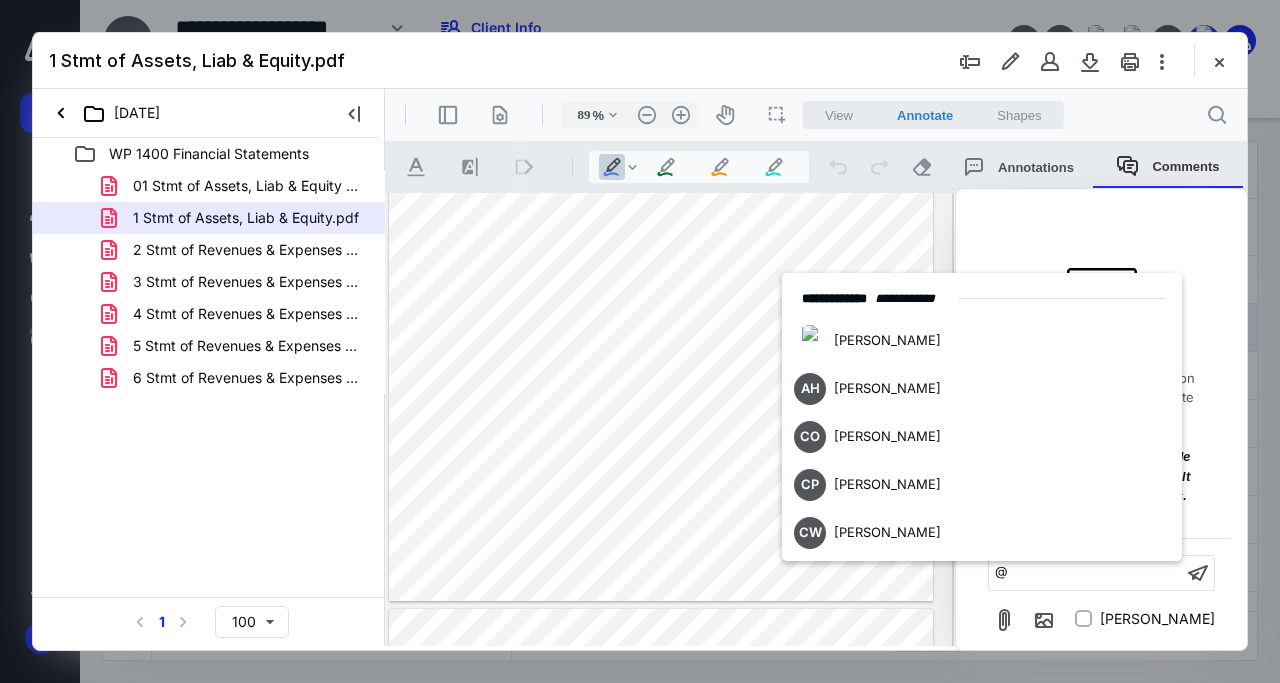 type 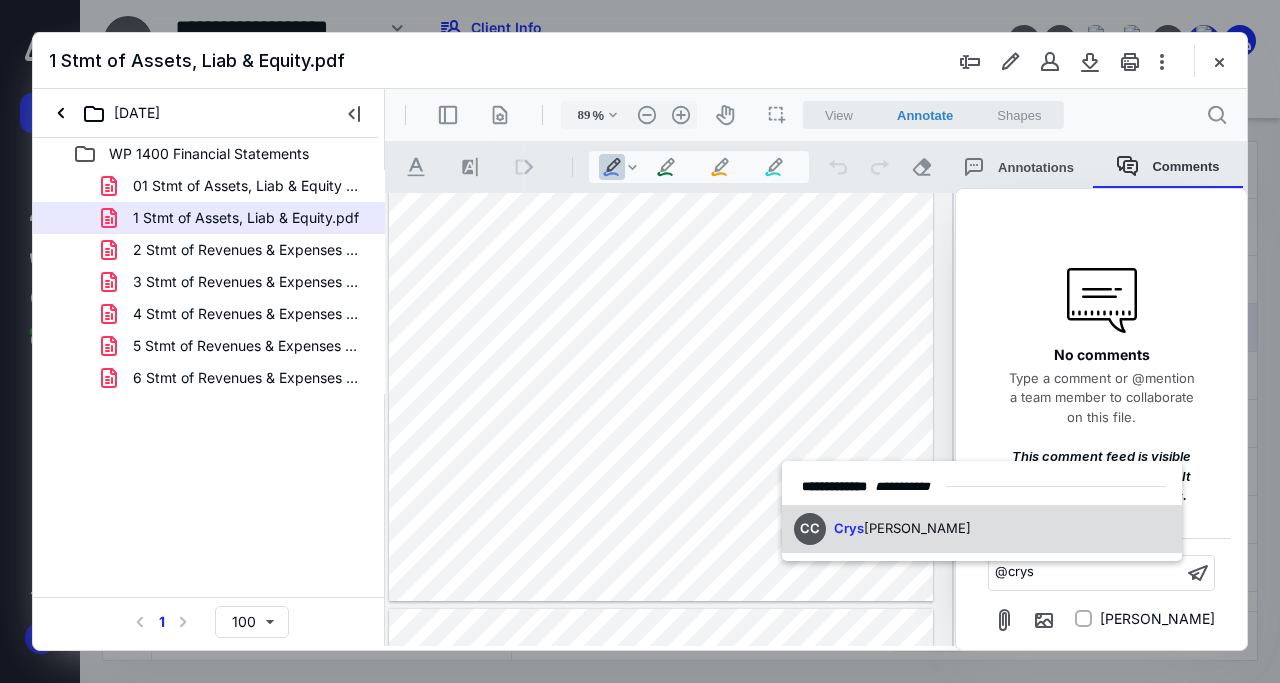 click on "tal Collins" at bounding box center (917, 528) 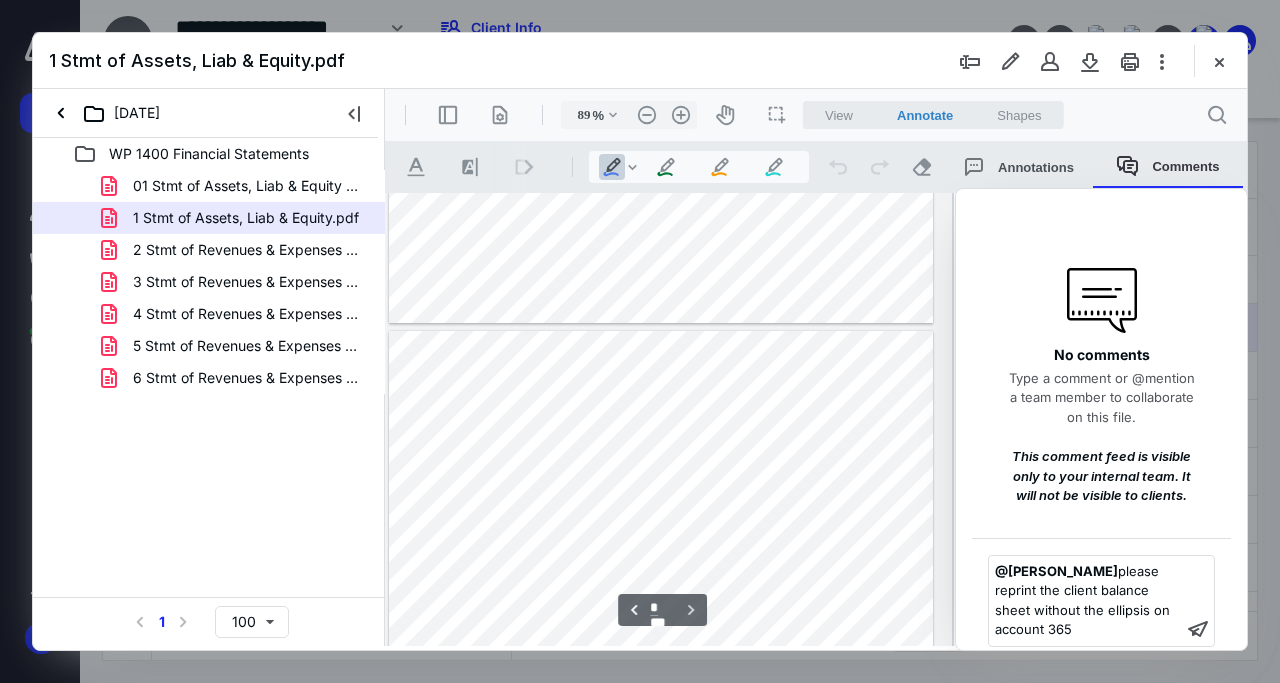 scroll, scrollTop: 588, scrollLeft: 0, axis: vertical 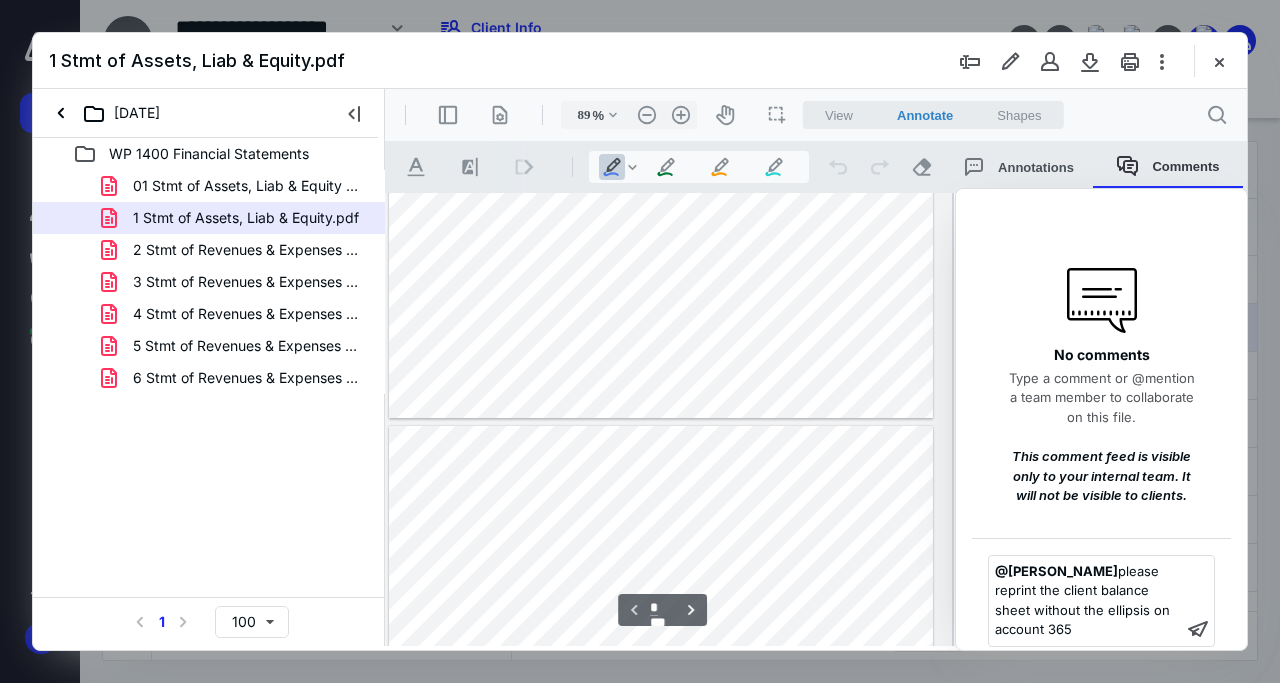 type on "*" 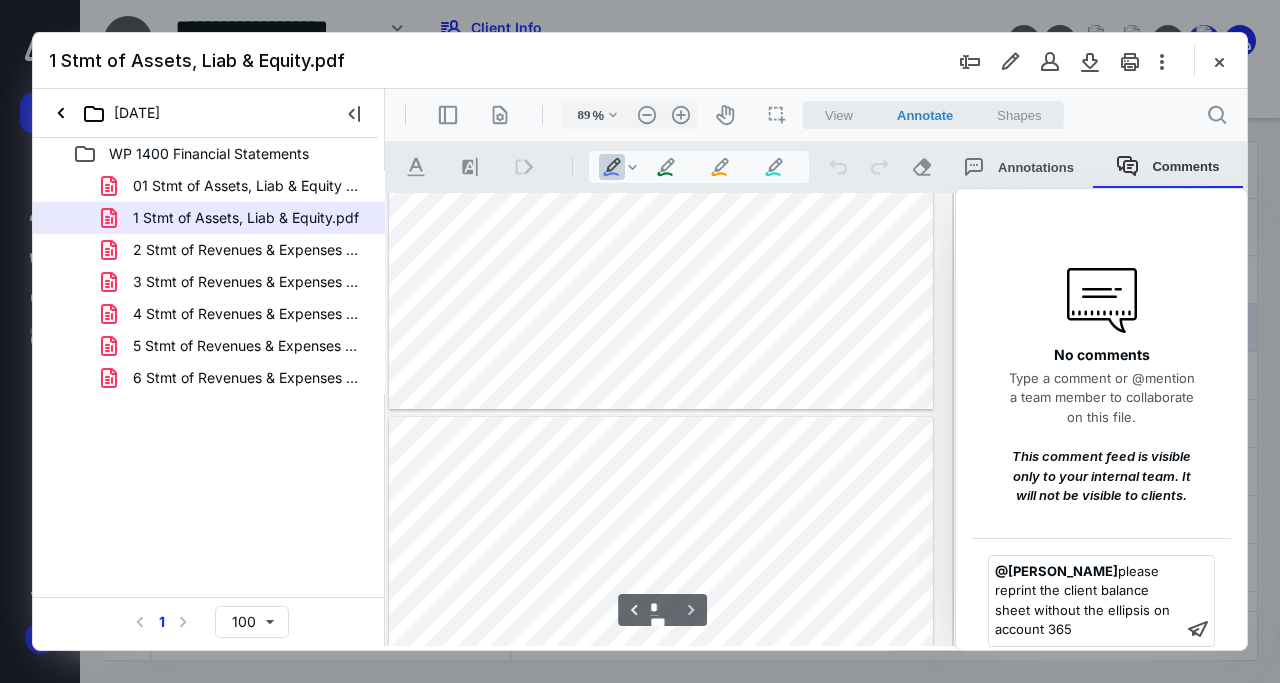 click on "﻿ @ Crystal Collins ﻿  please reprint the client balance sheet without the ellipsis on account 365" at bounding box center (1085, 601) 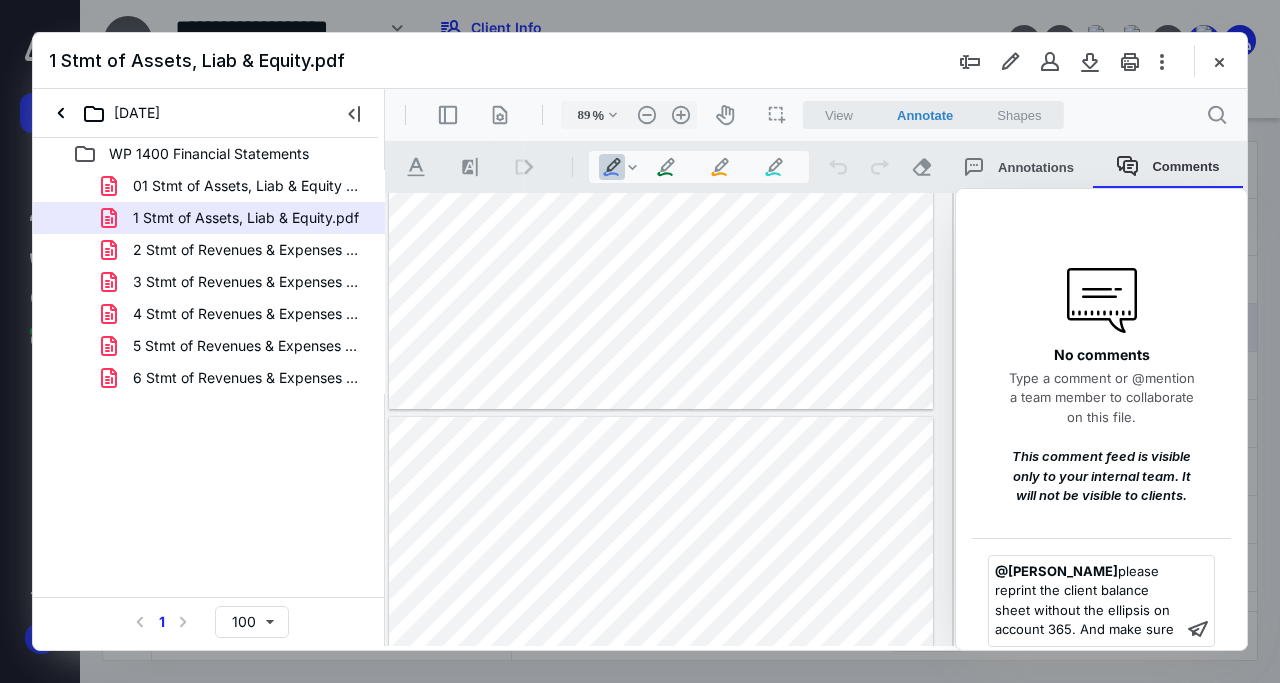 scroll, scrollTop: 115, scrollLeft: 0, axis: vertical 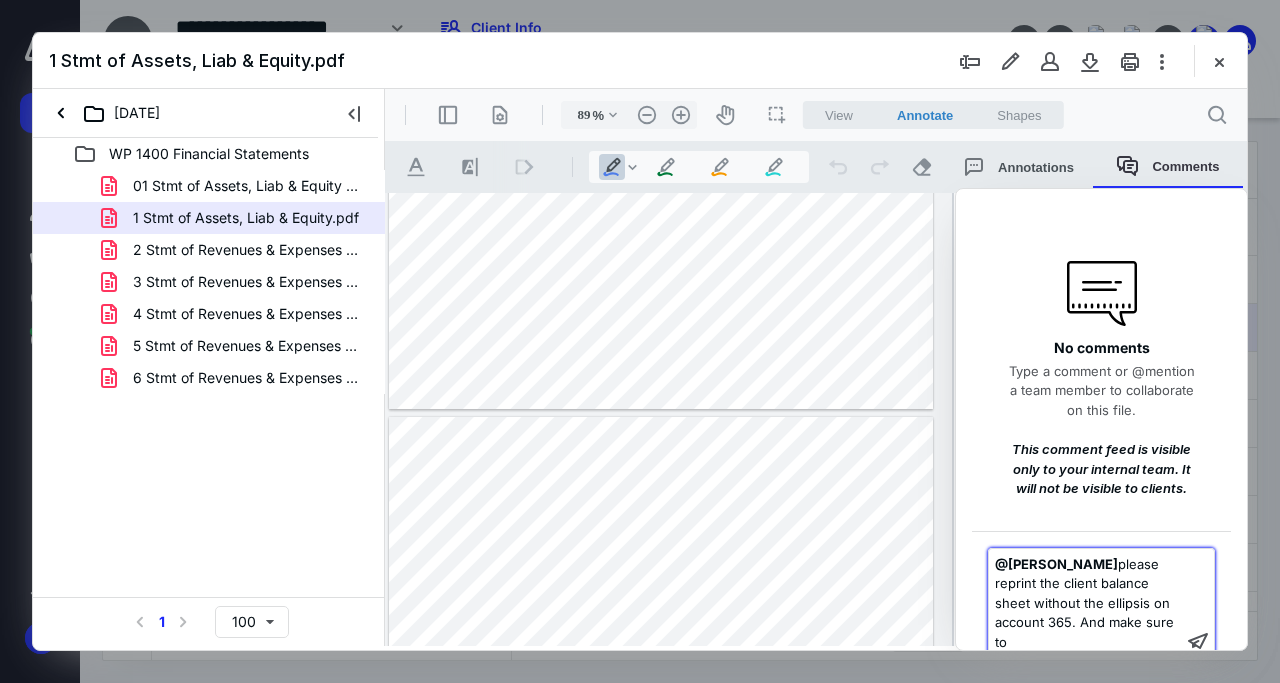 click on "﻿ @ Crystal Collins ﻿  please reprint the client balance sheet without the ellipsis on account 365. And make sure to" at bounding box center (1085, 604) 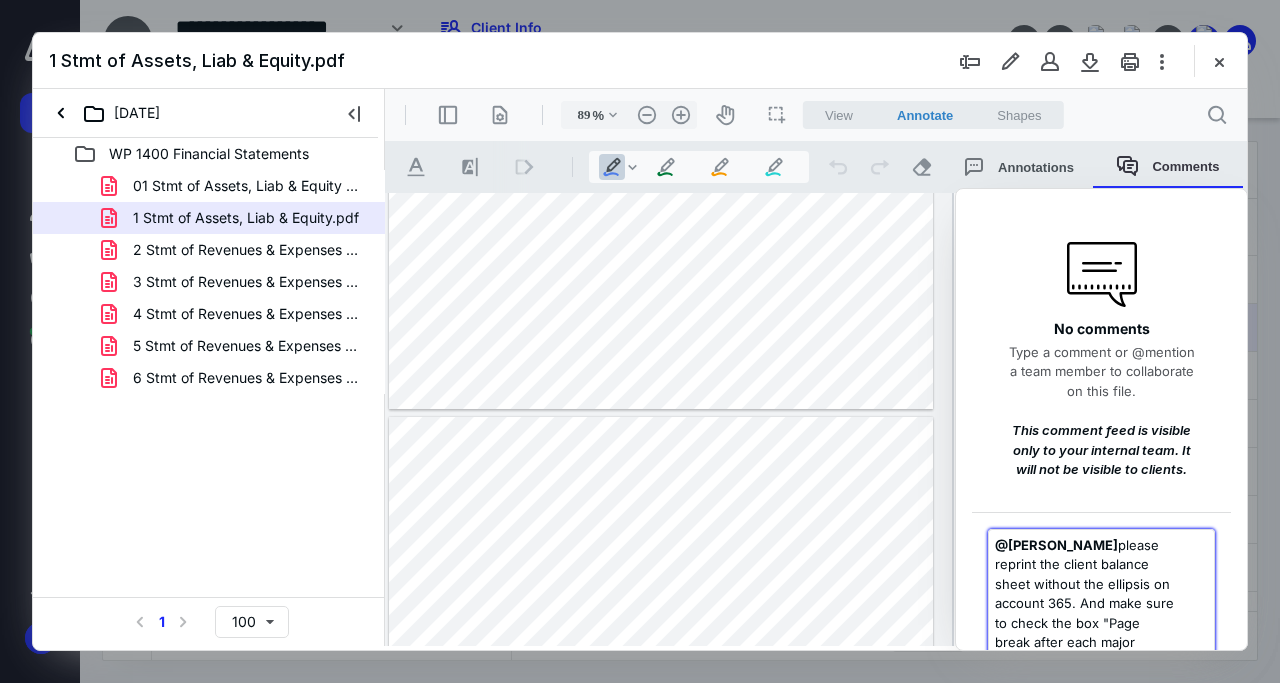 scroll, scrollTop: 154, scrollLeft: 0, axis: vertical 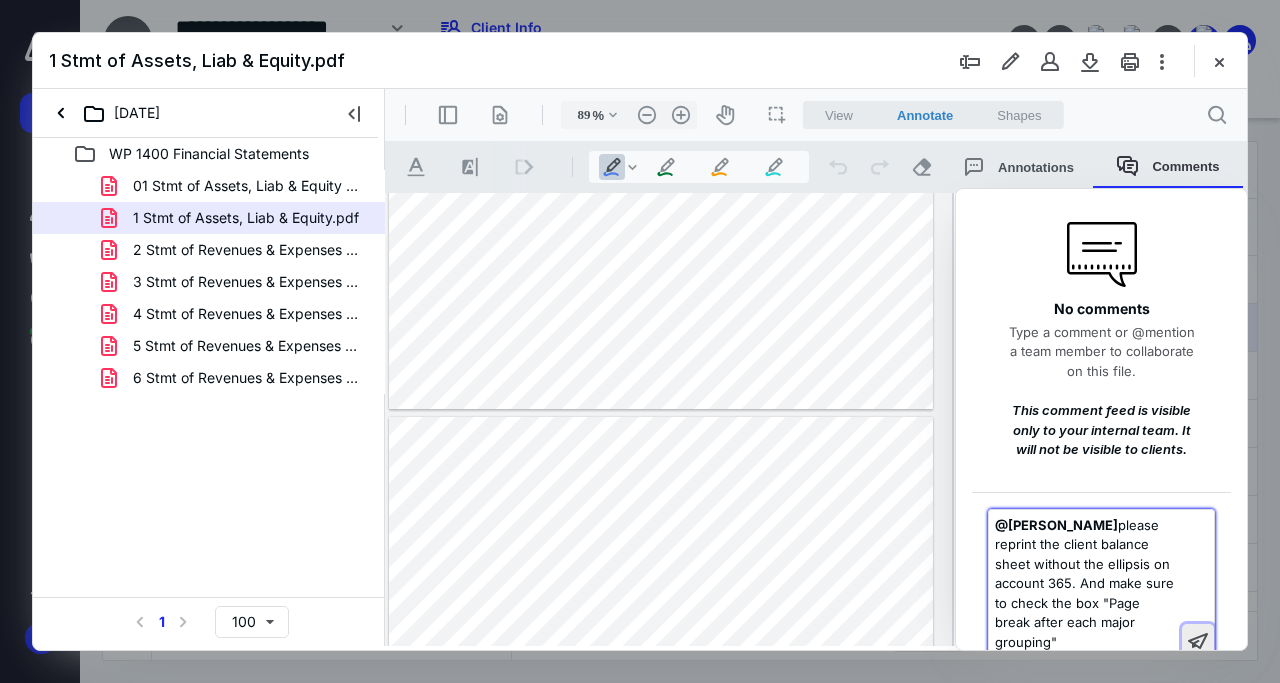 click at bounding box center (1198, 640) 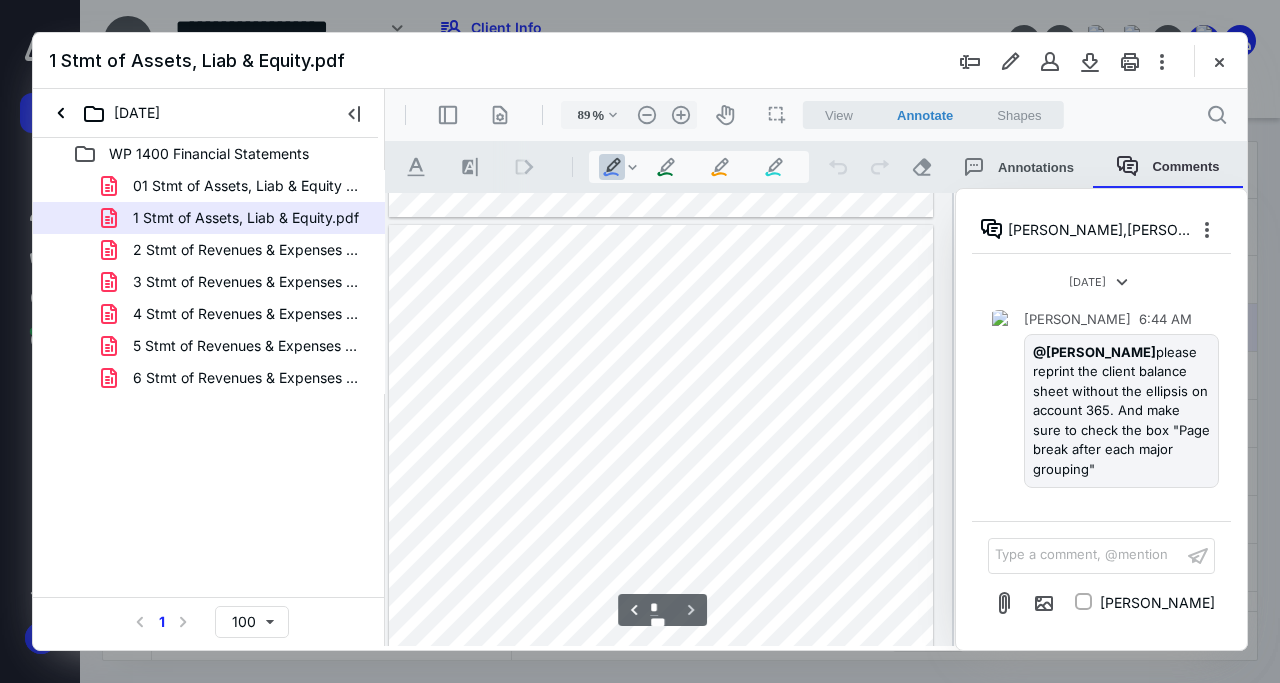 scroll, scrollTop: 971, scrollLeft: 0, axis: vertical 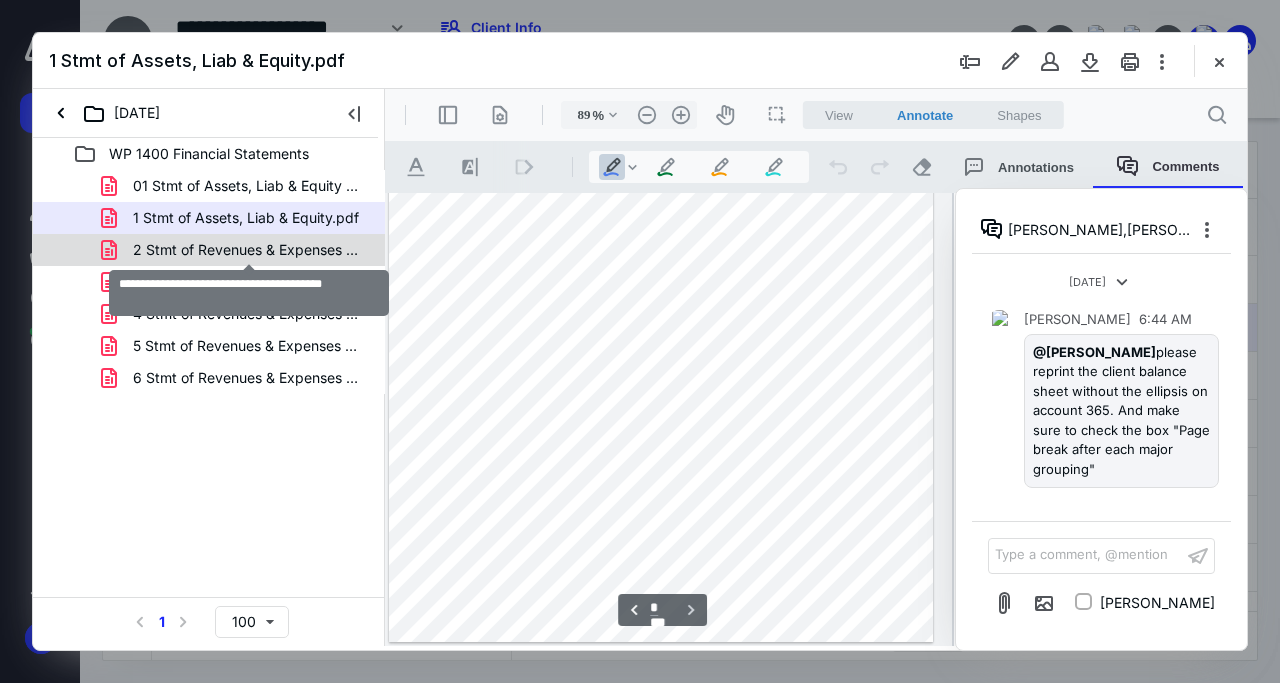 click on "2 Stmt of Revenues & Expenses MTD-YTD.pdf" at bounding box center (249, 250) 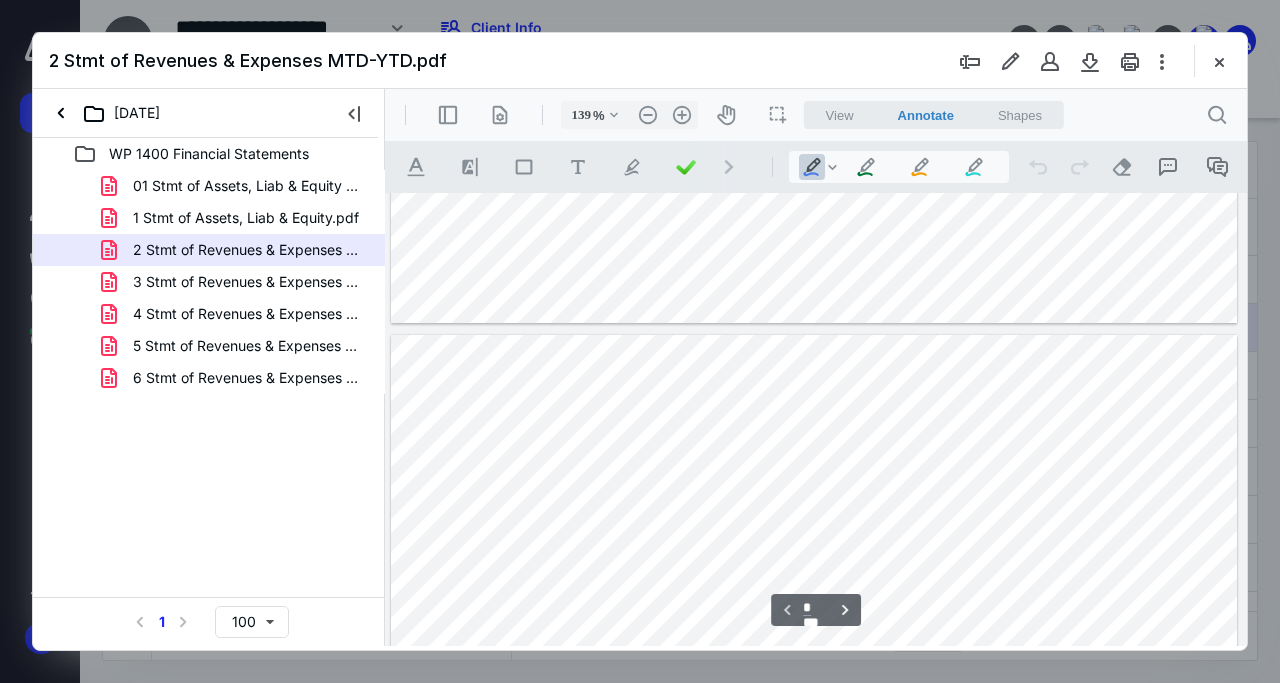 scroll, scrollTop: 110, scrollLeft: 0, axis: vertical 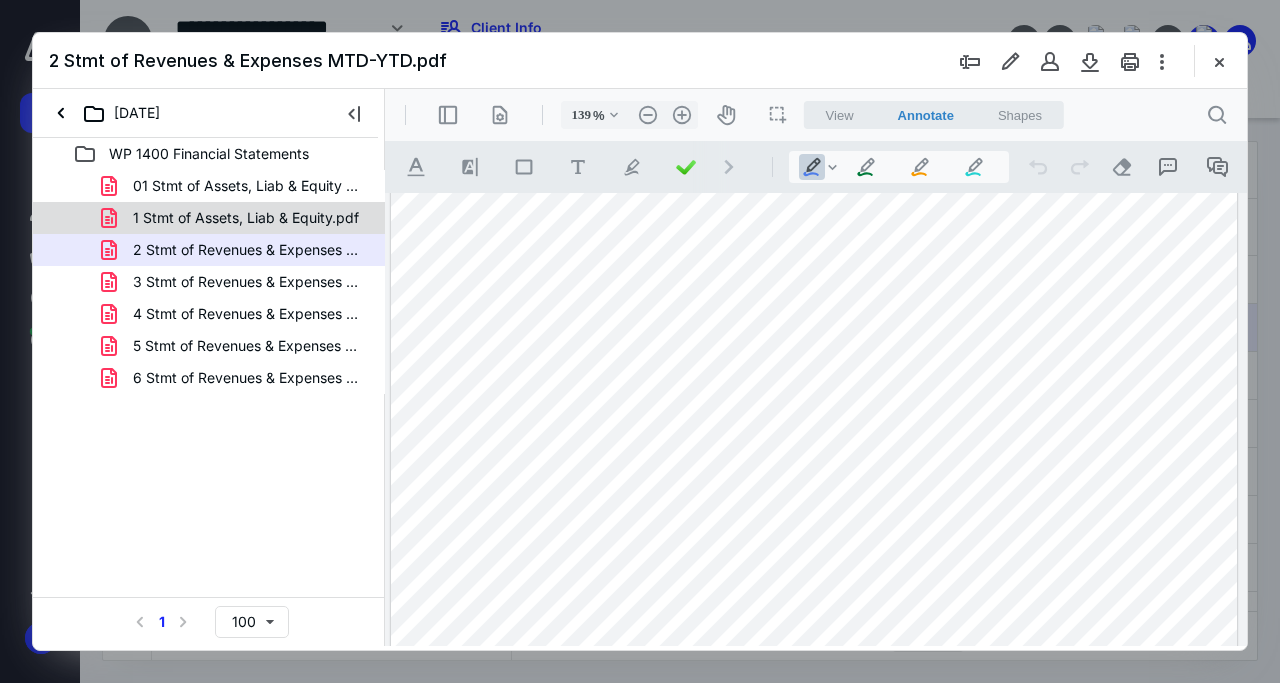 click on "1 Stmt of Assets, Liab & Equity.pdf" at bounding box center [246, 218] 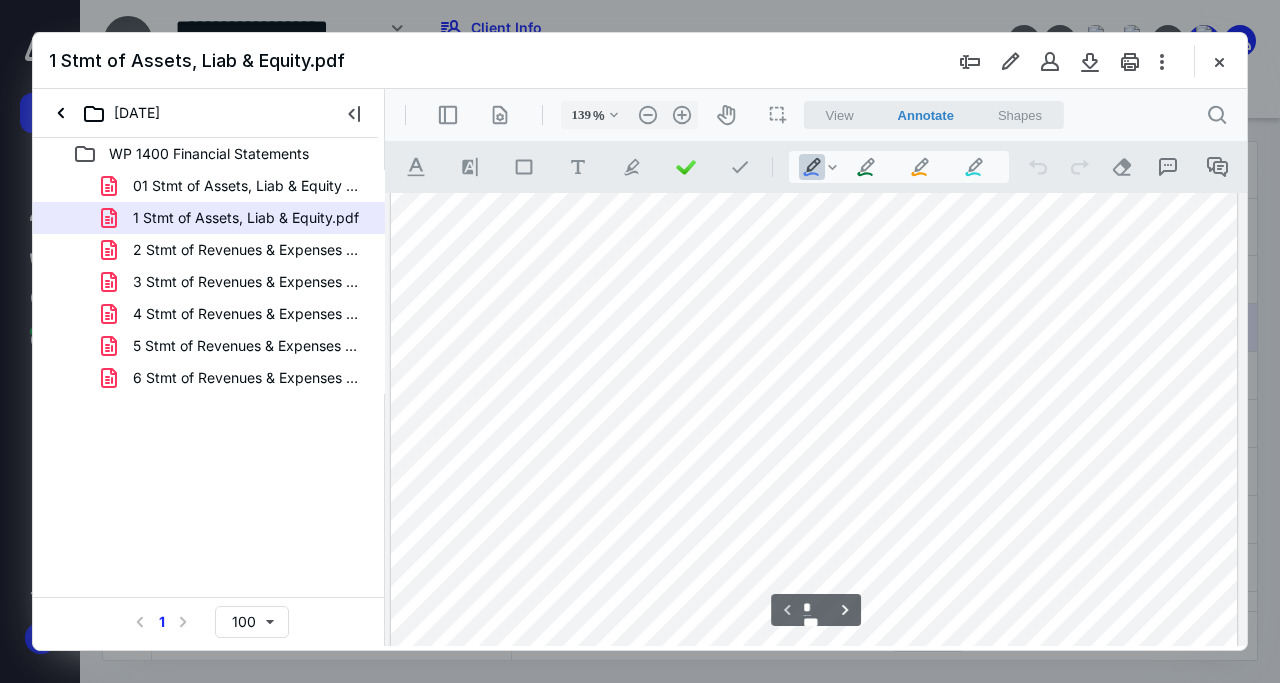scroll, scrollTop: 480, scrollLeft: 0, axis: vertical 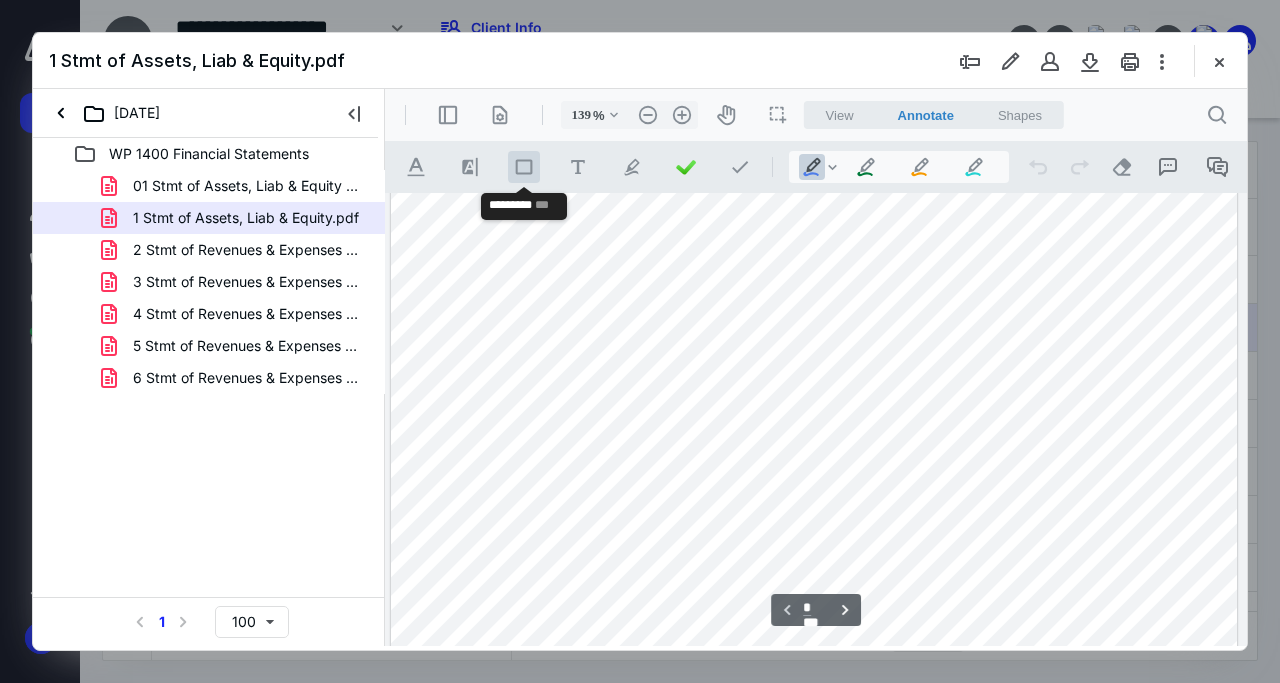 click on ".st0{fill:#868E96;}" at bounding box center [524, 167] 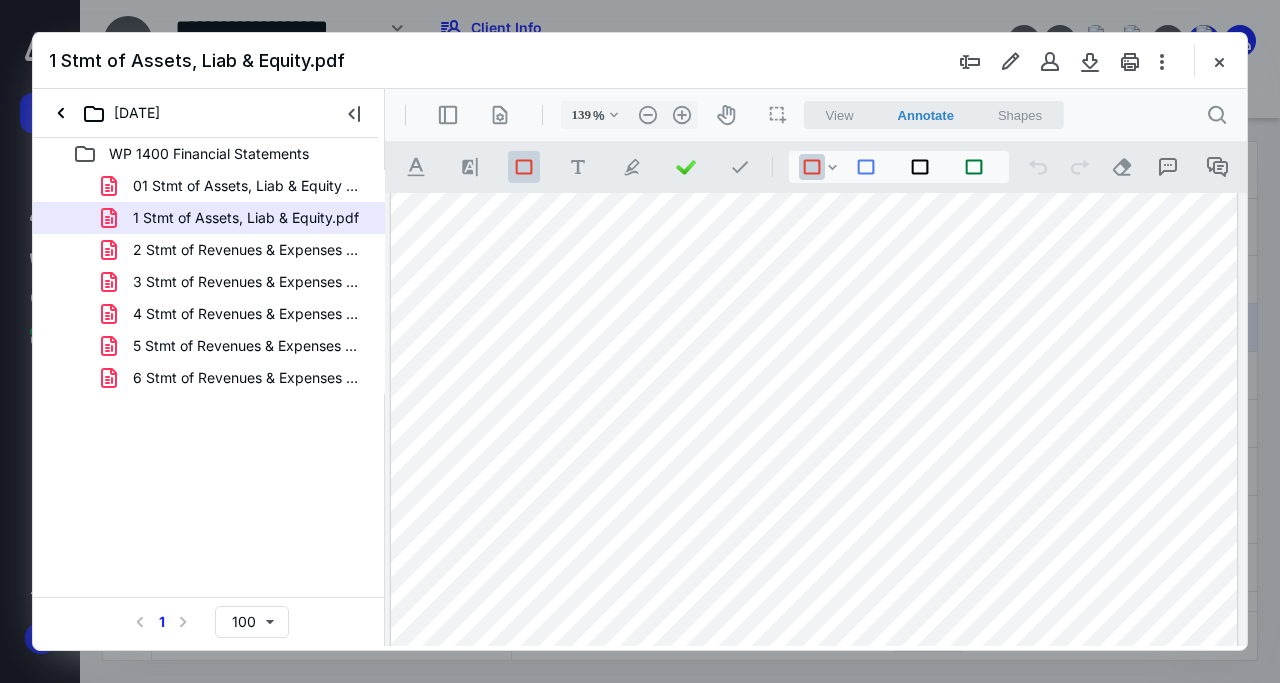 drag, startPoint x: 627, startPoint y: 335, endPoint x: 1026, endPoint y: 366, distance: 400.20245 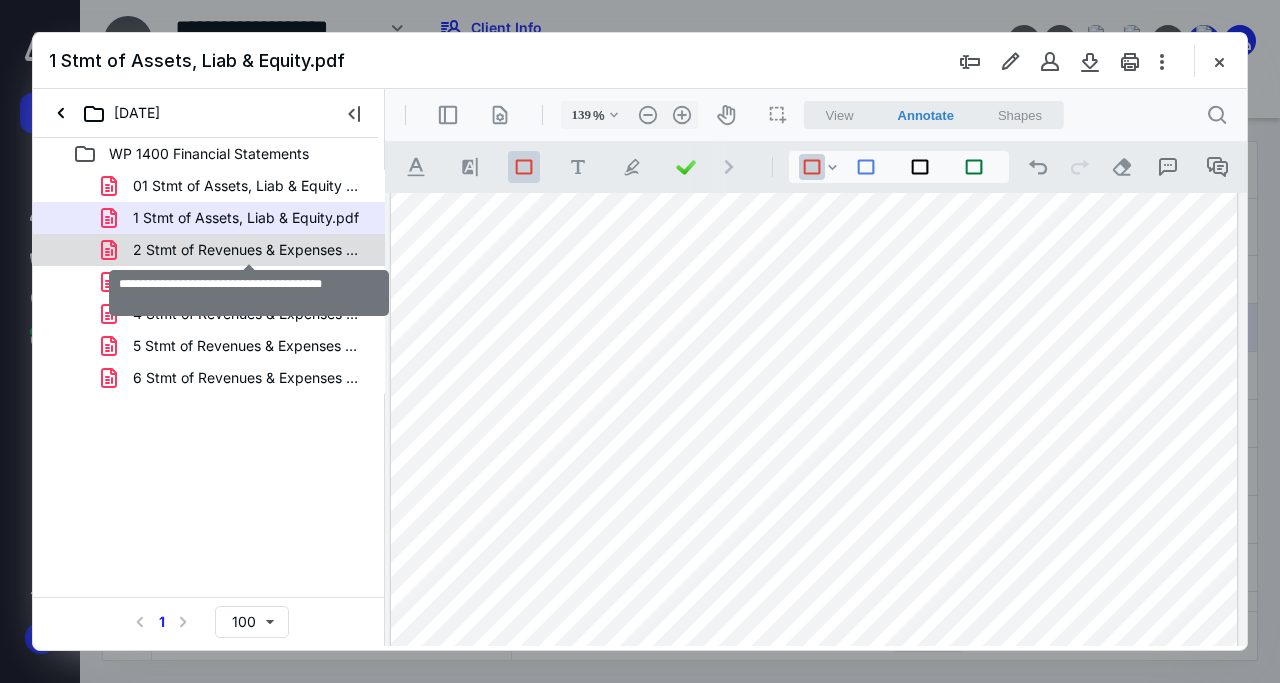 click on "2 Stmt of Revenues & Expenses MTD-YTD.pdf" at bounding box center (249, 250) 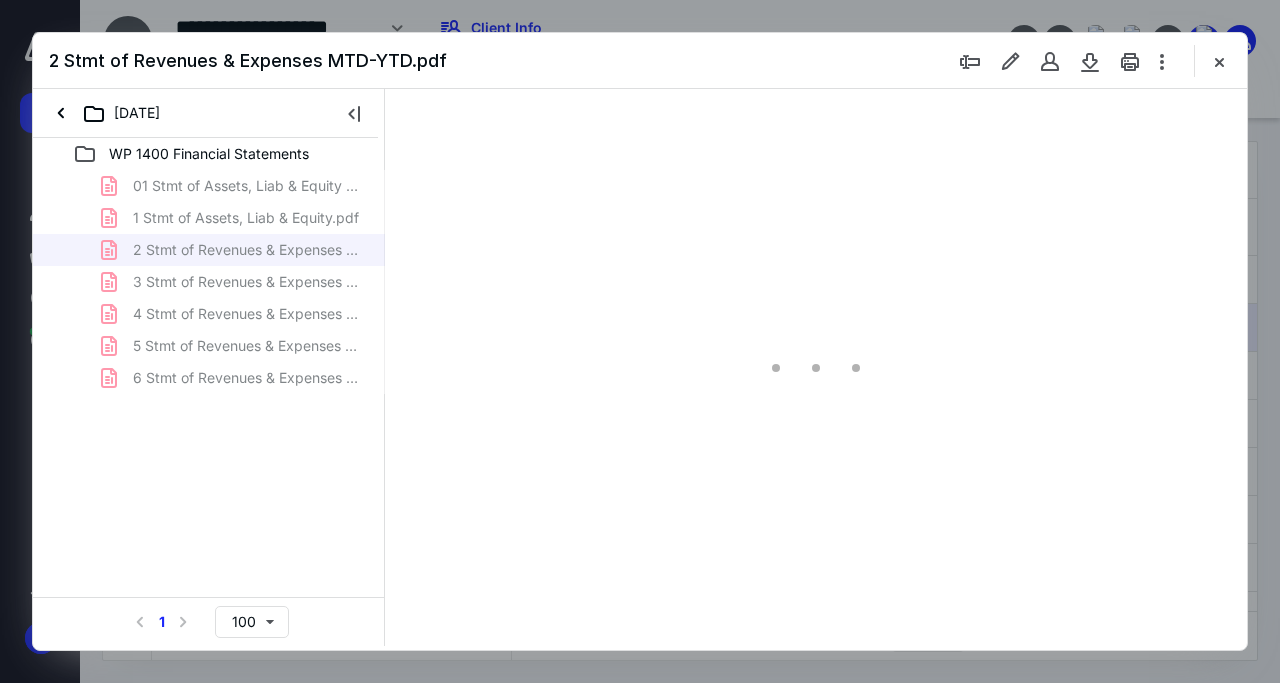 type on "139" 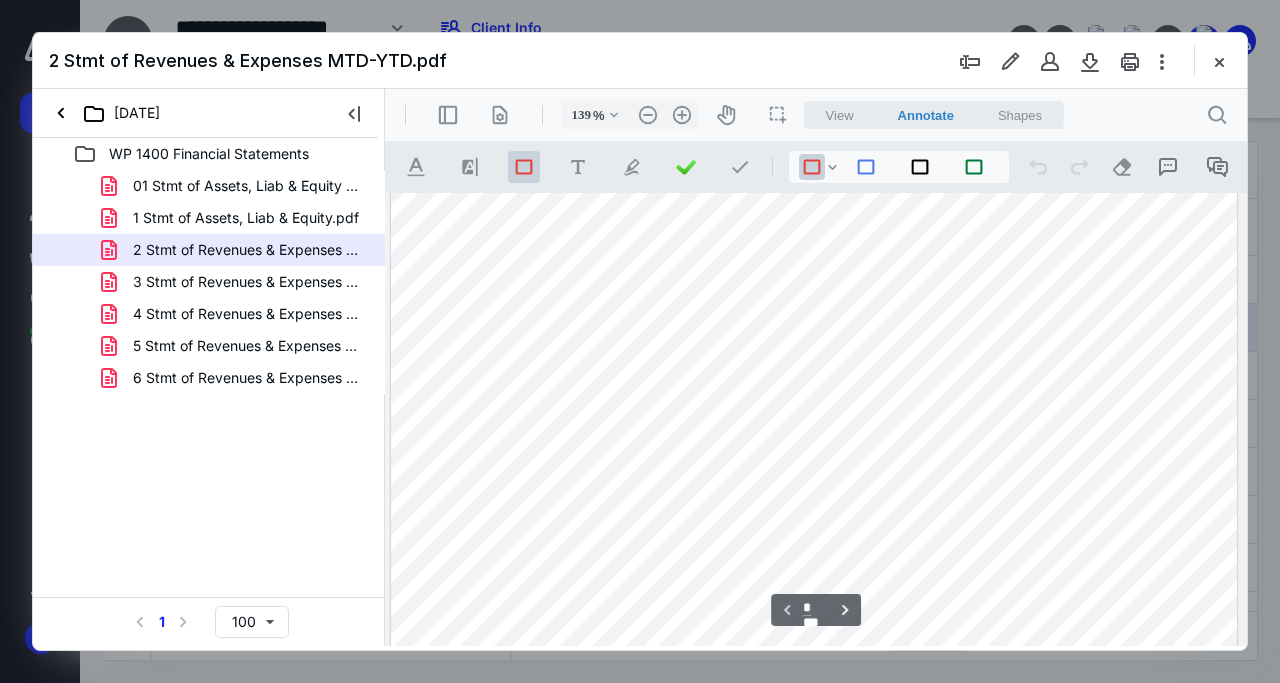 scroll, scrollTop: 192, scrollLeft: 0, axis: vertical 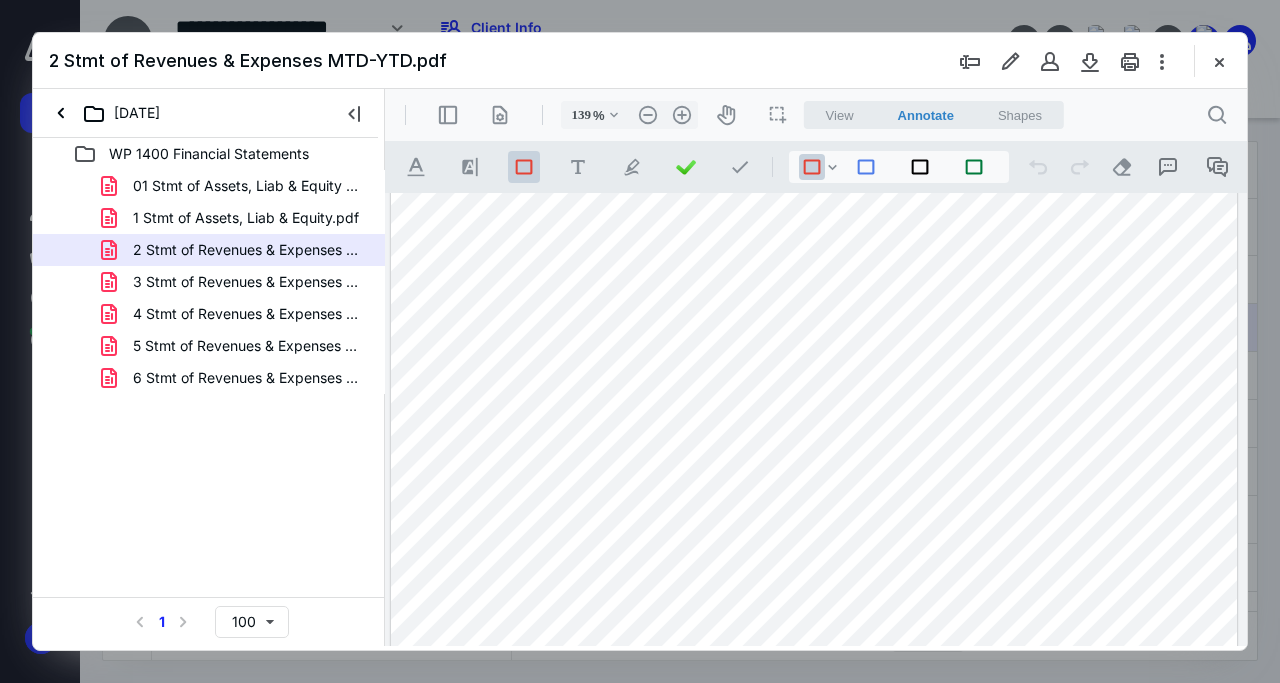 drag, startPoint x: 577, startPoint y: 374, endPoint x: 819, endPoint y: 401, distance: 243.50154 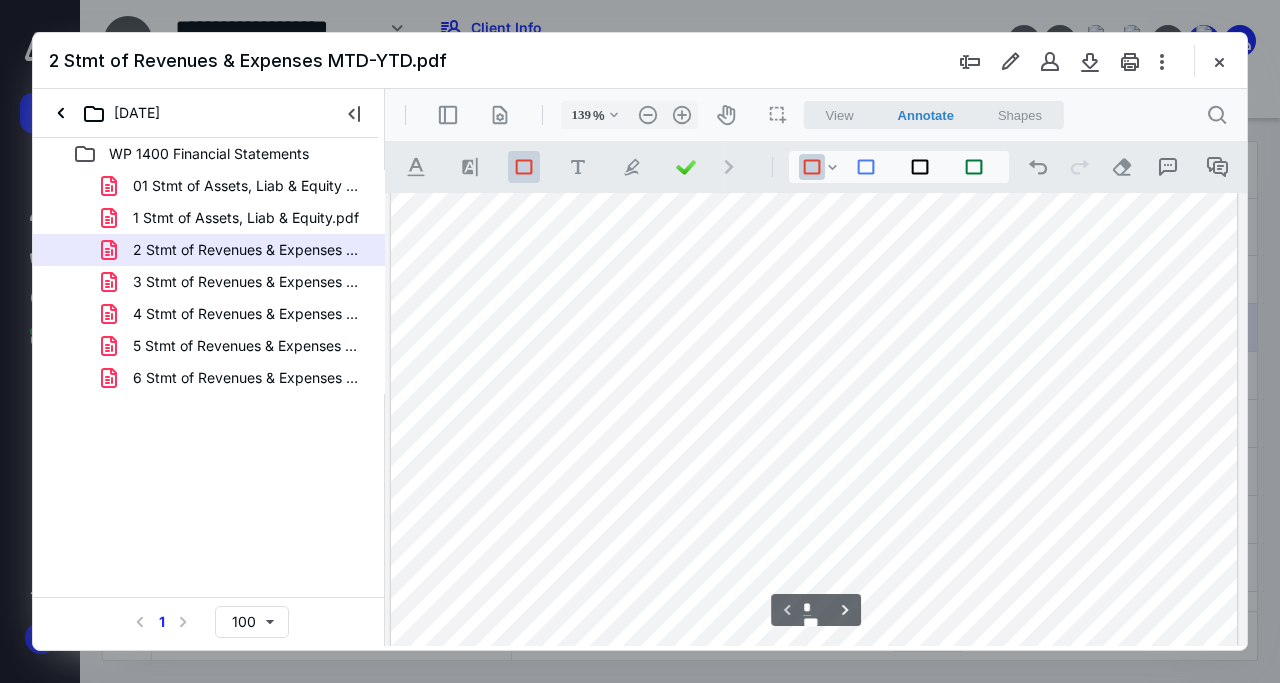 type on "*" 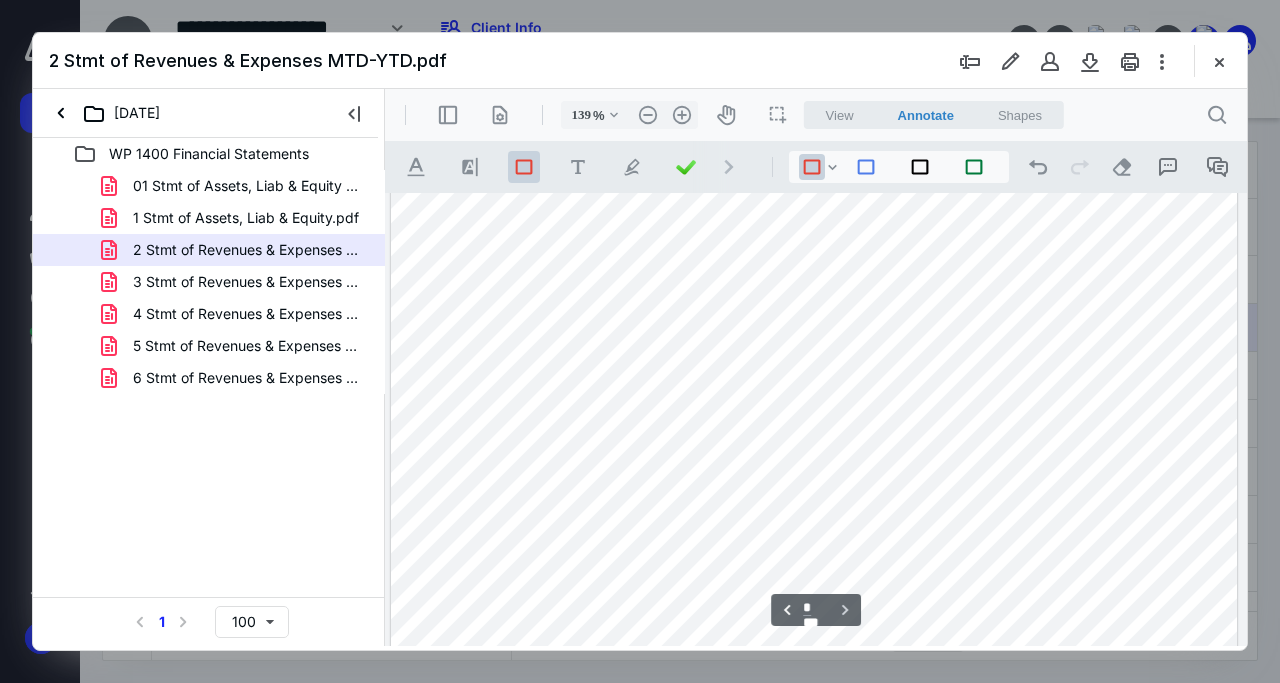 scroll, scrollTop: 1632, scrollLeft: 0, axis: vertical 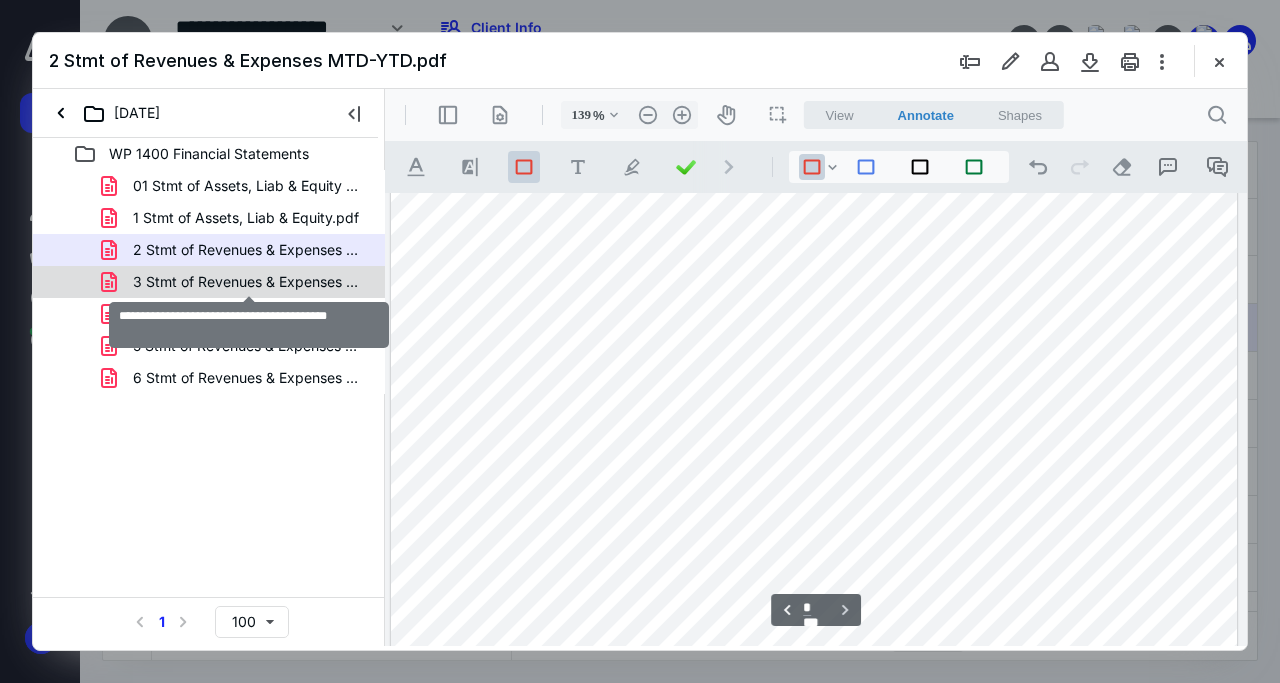 click on "3 Stmt of Revenues & Expenses MTD Comp.pdf" at bounding box center (249, 282) 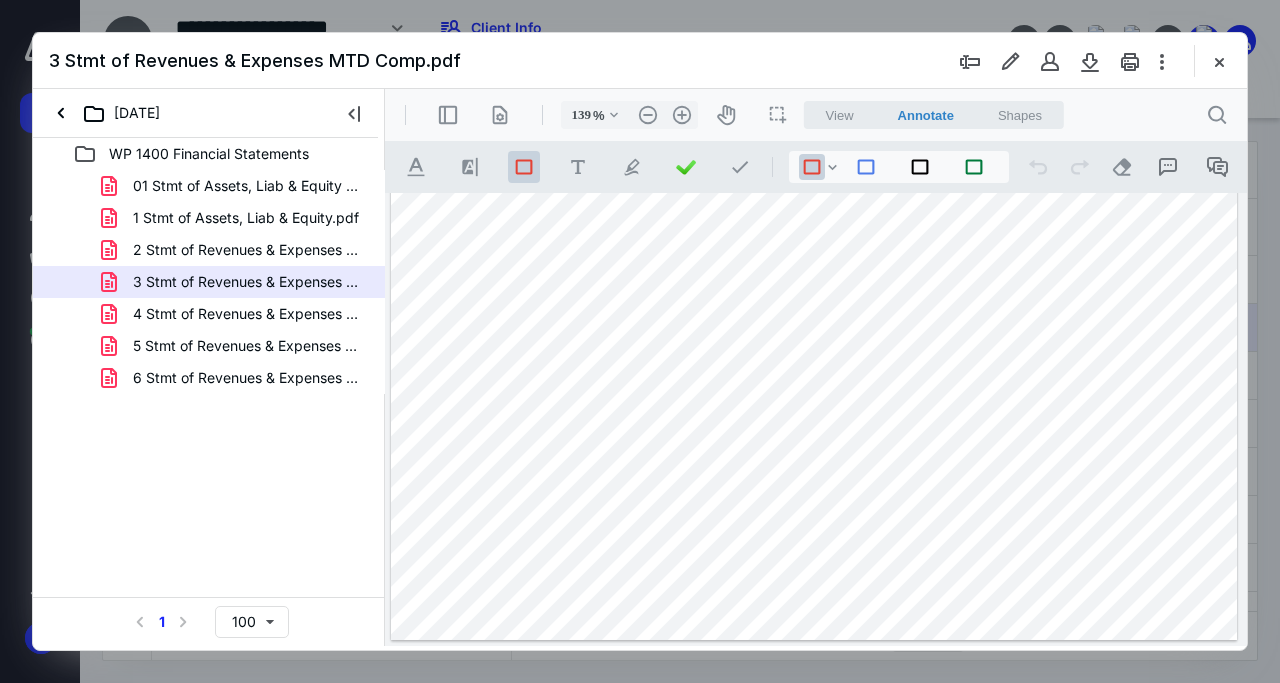 scroll, scrollTop: 96, scrollLeft: 0, axis: vertical 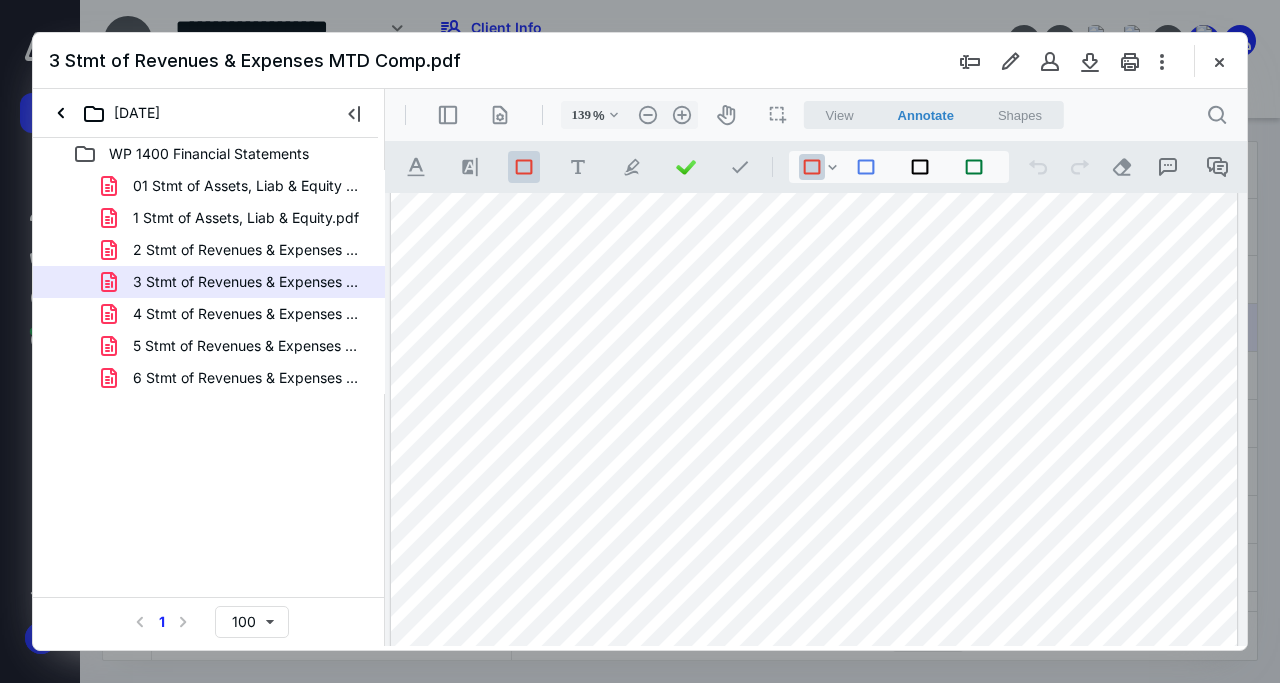 drag, startPoint x: 571, startPoint y: 480, endPoint x: 812, endPoint y: 504, distance: 242.19208 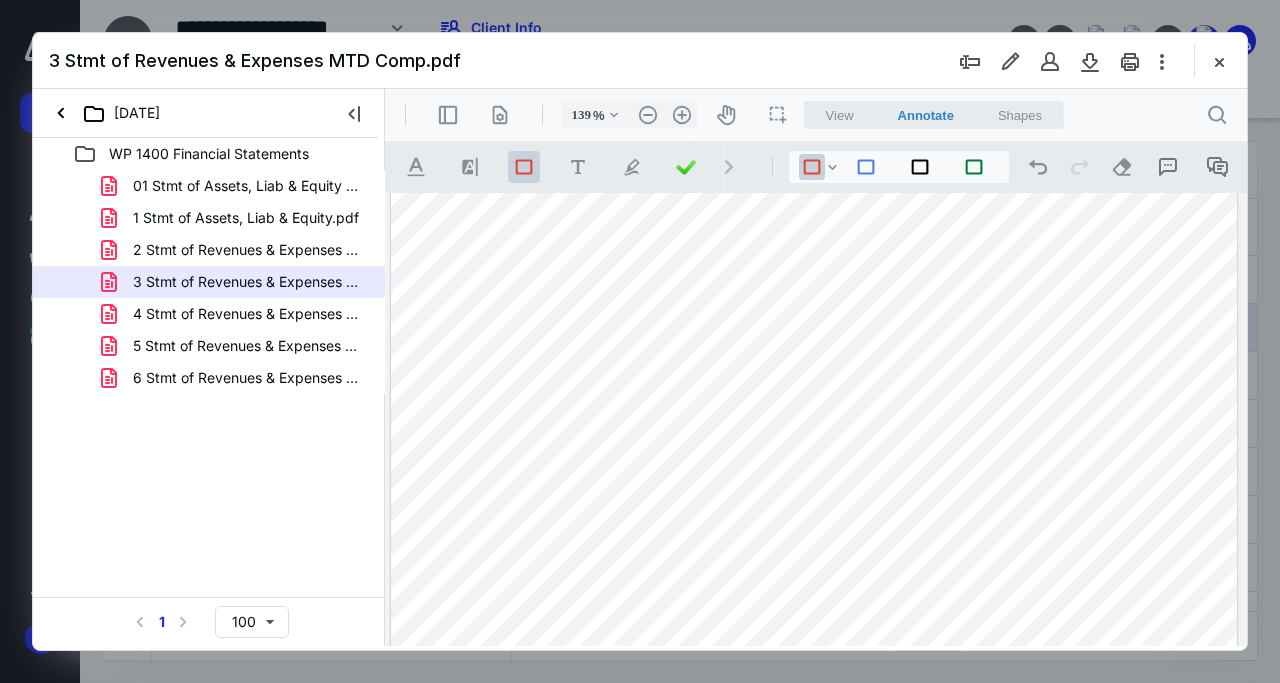 scroll, scrollTop: 654, scrollLeft: 0, axis: vertical 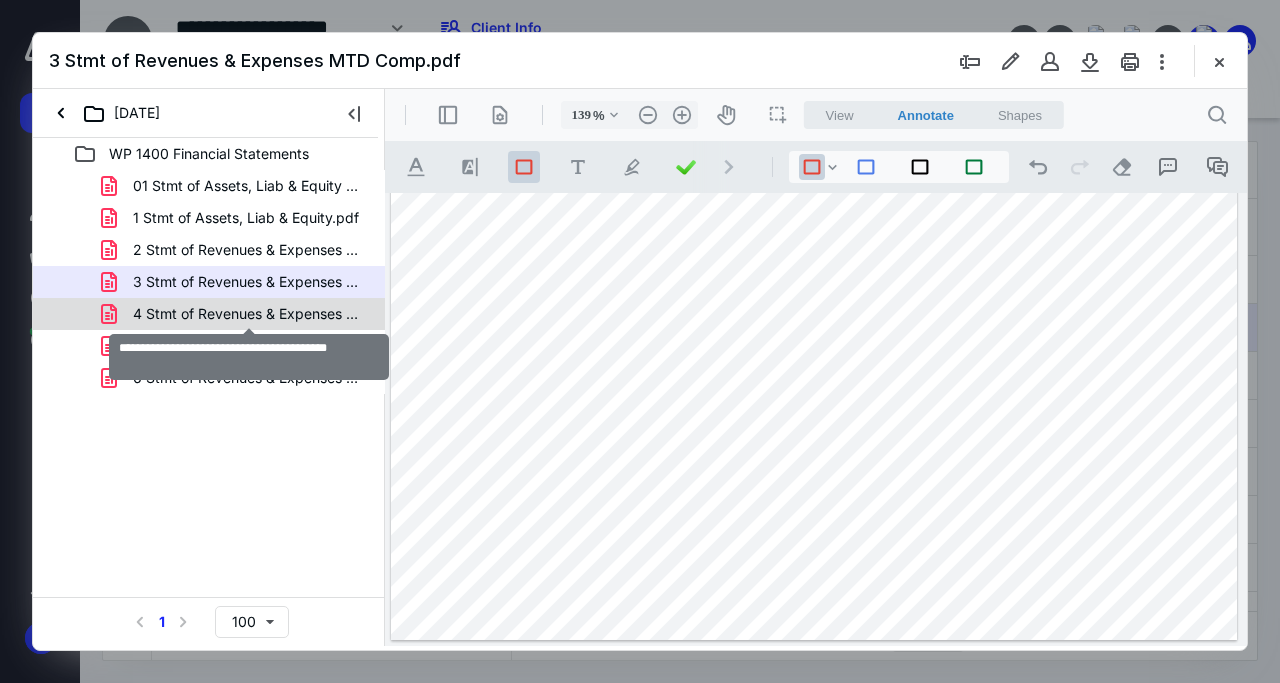 click on "4 Stmt of Revenues & Expenses YTD Comp.pdf" at bounding box center (249, 314) 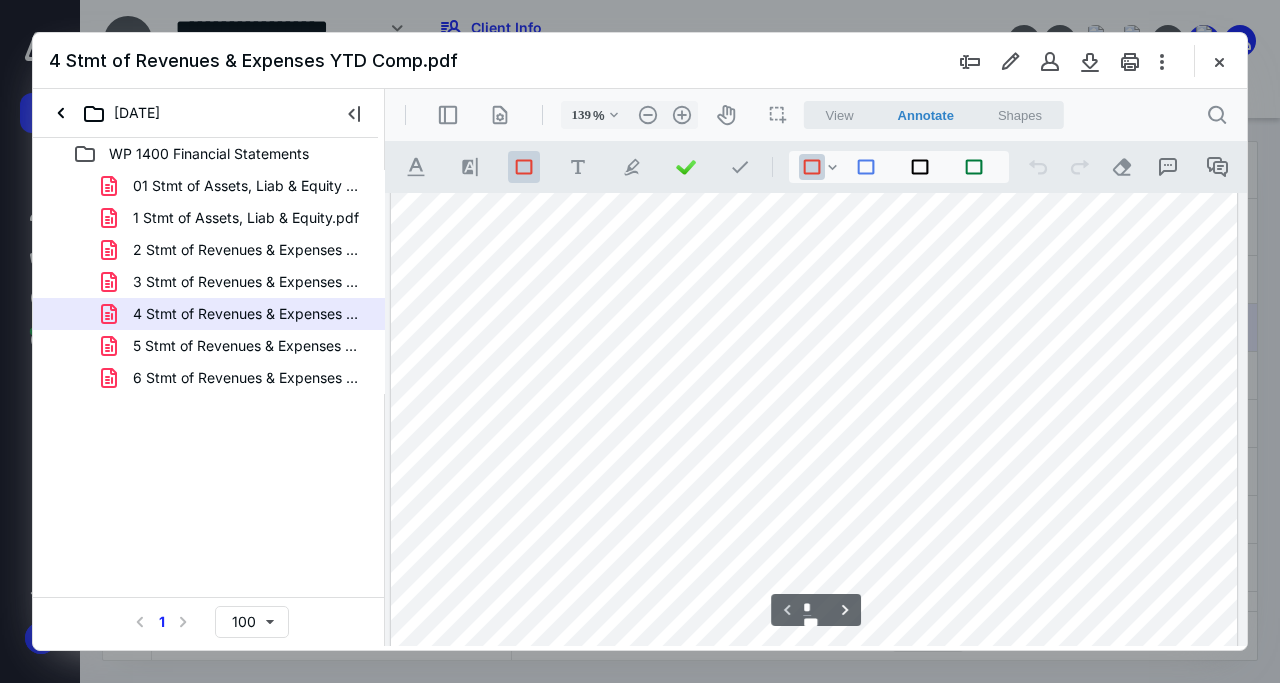 scroll, scrollTop: 206, scrollLeft: 0, axis: vertical 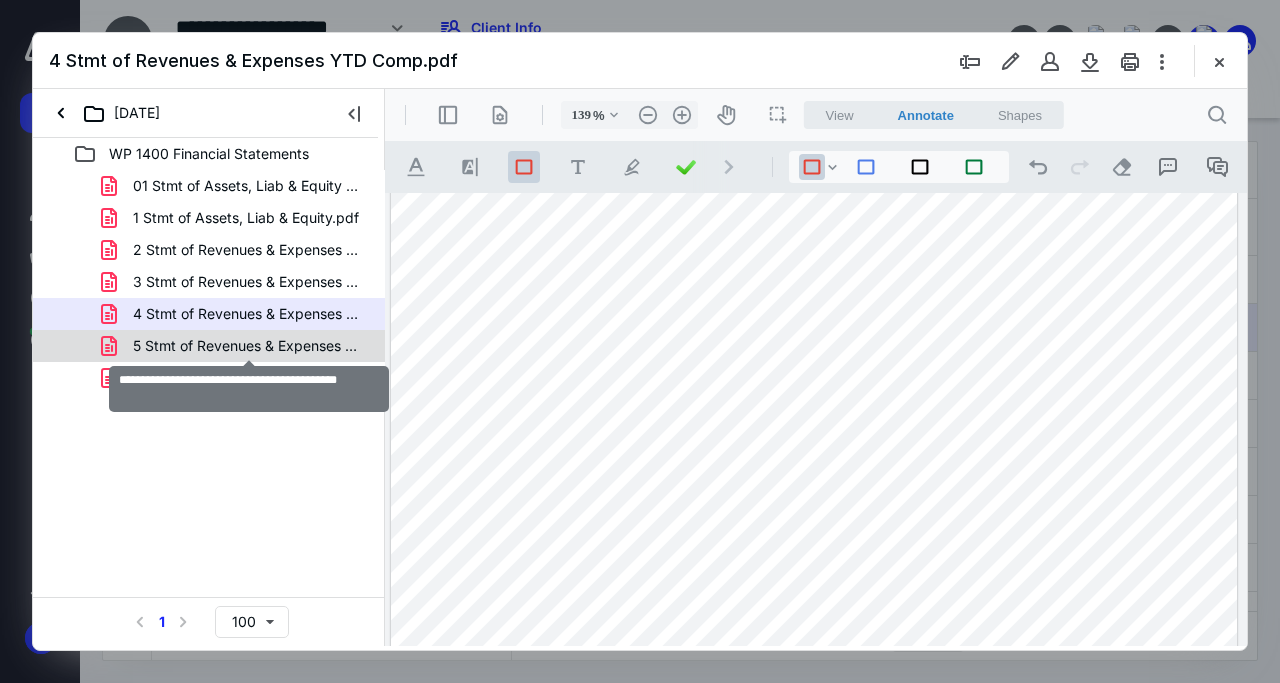 click on "5 Stmt of Revenues & Expenses MTD with %.pdf" at bounding box center [249, 346] 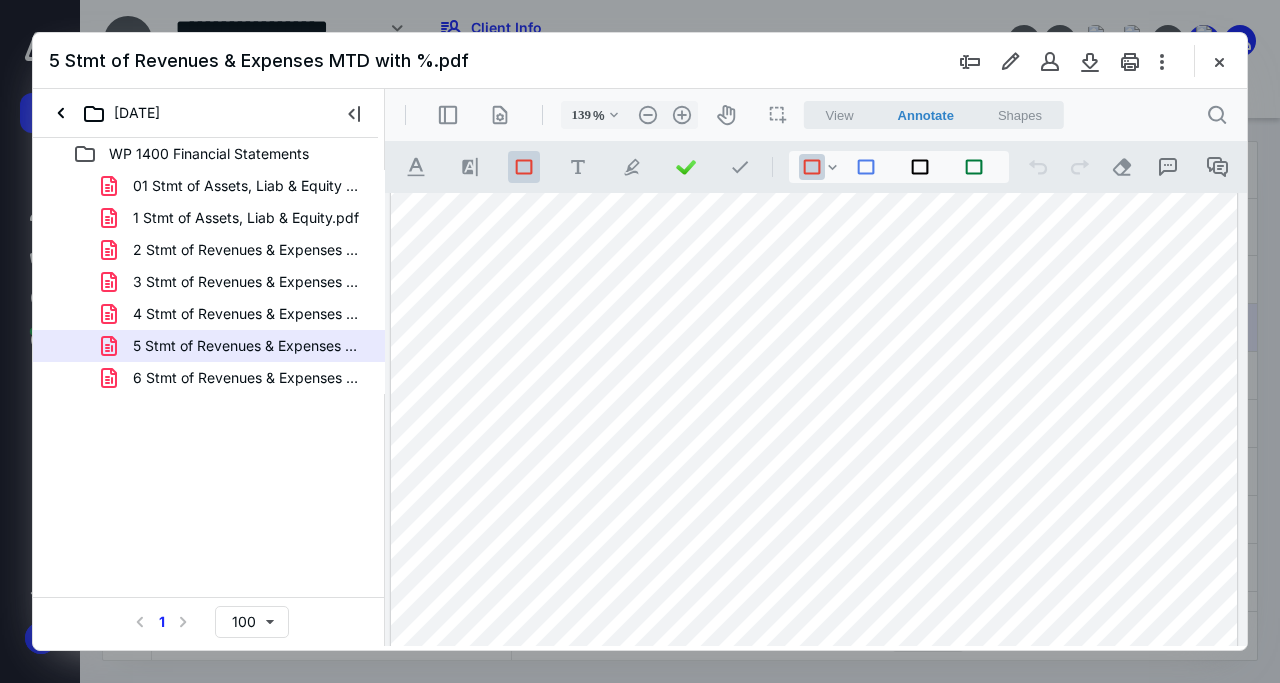 scroll, scrollTop: 96, scrollLeft: 0, axis: vertical 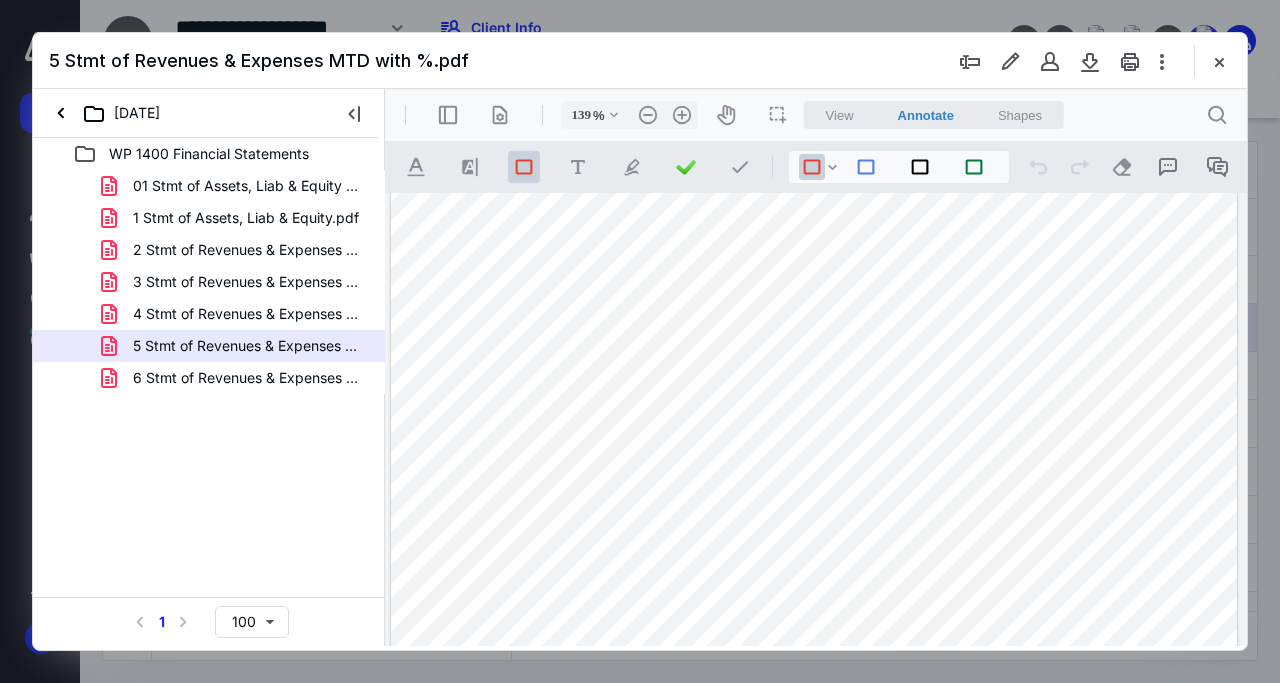 drag, startPoint x: 591, startPoint y: 479, endPoint x: 829, endPoint y: 504, distance: 239.30942 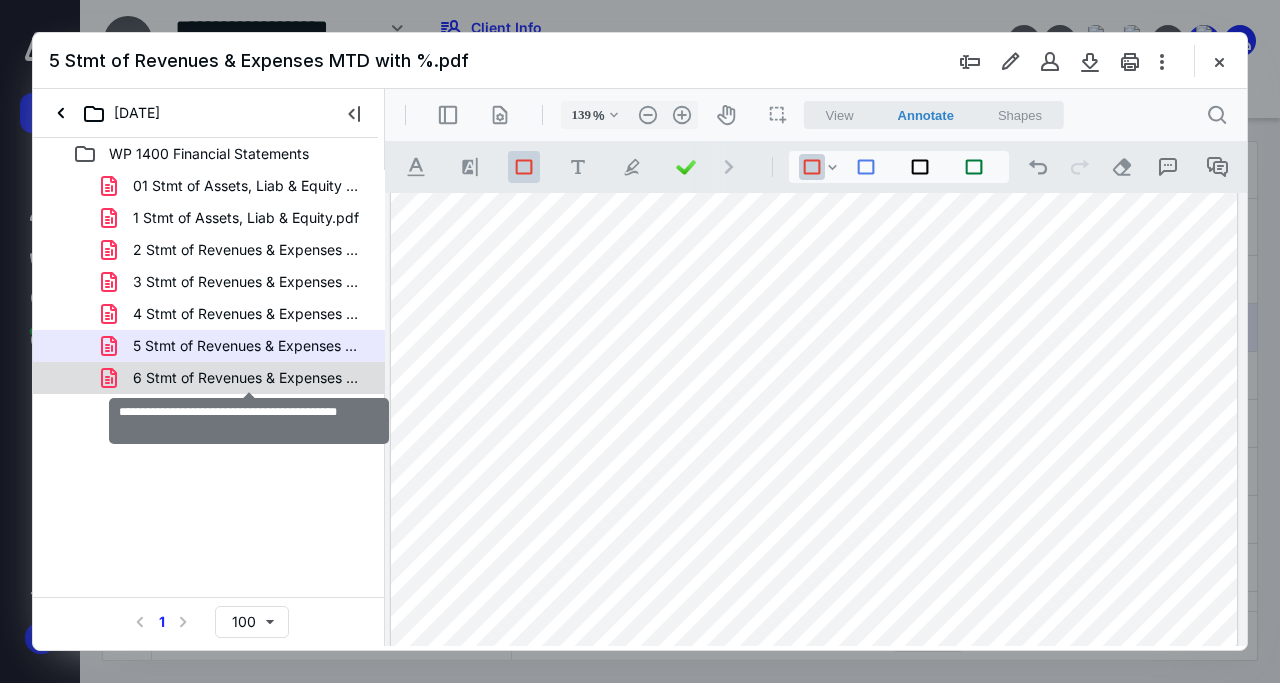 click on "6 Stmt of Revenues & Expenses YTD with %.pdf" at bounding box center (249, 378) 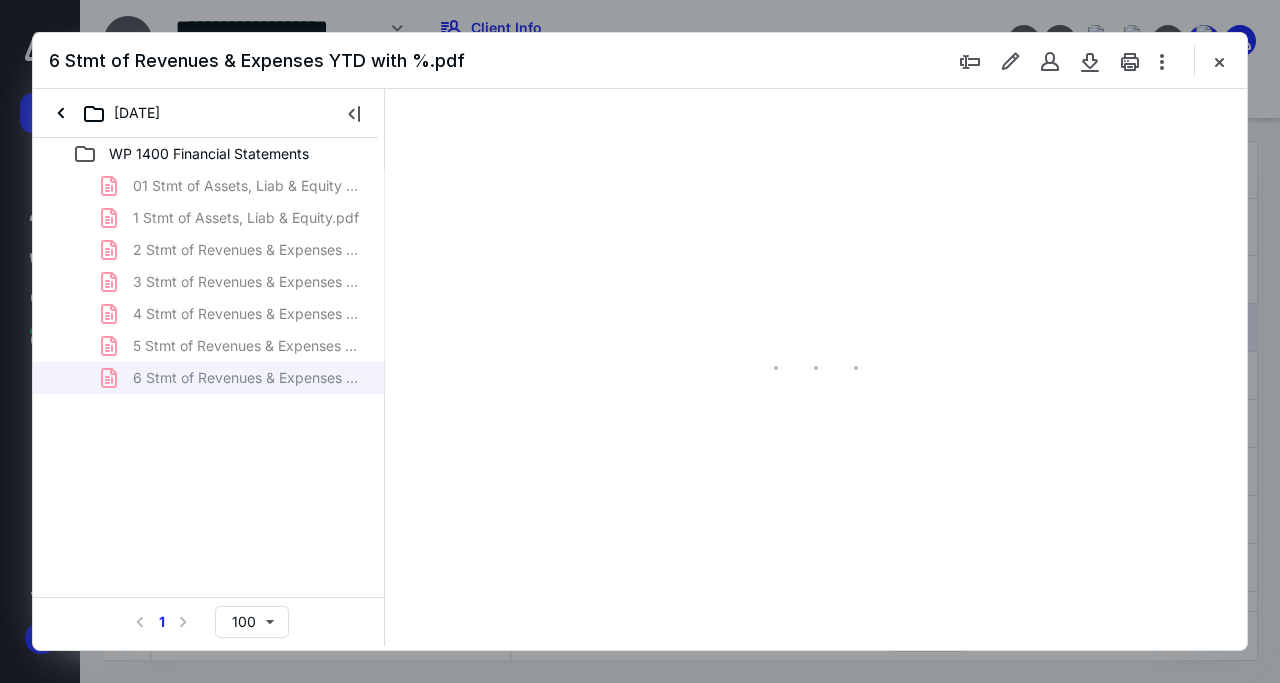 type on "139" 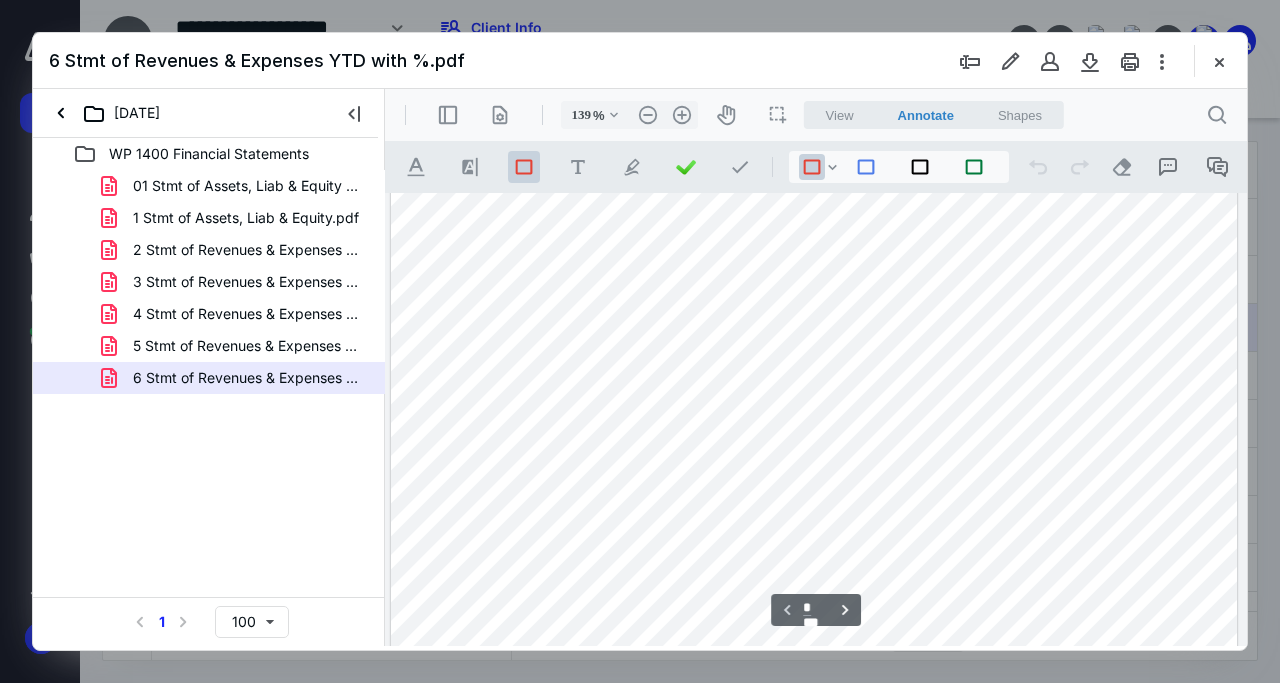 scroll, scrollTop: 192, scrollLeft: 0, axis: vertical 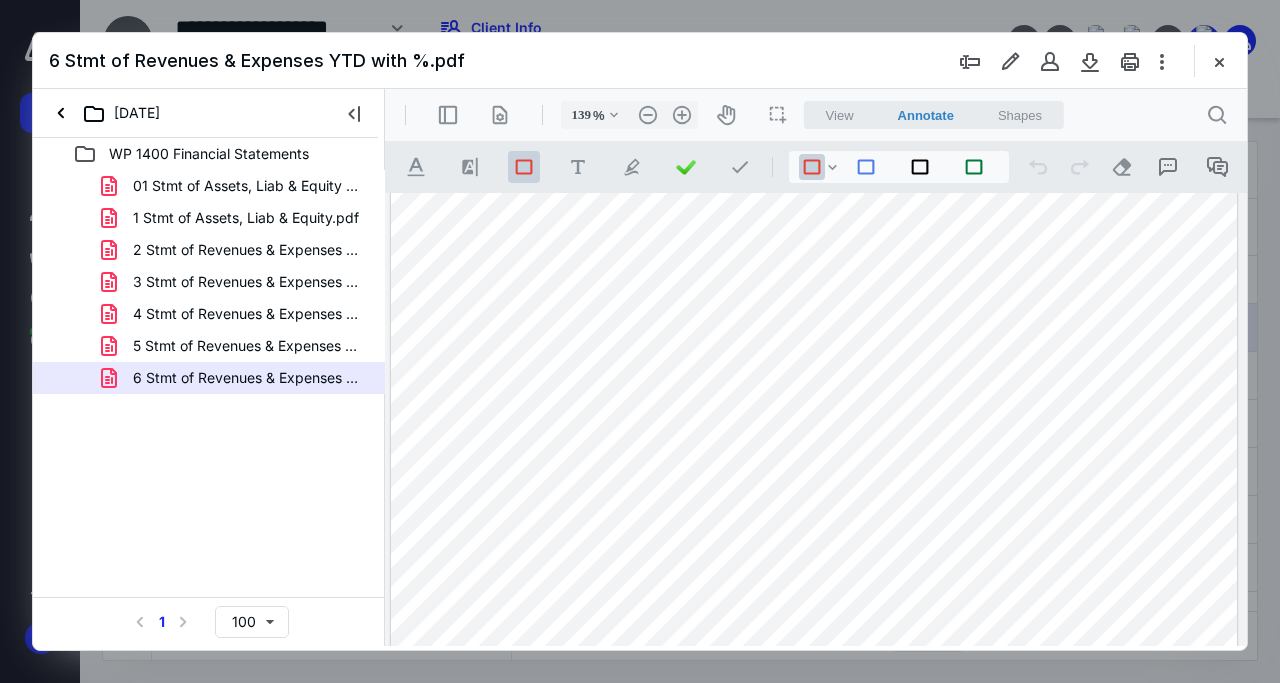 drag, startPoint x: 565, startPoint y: 385, endPoint x: 813, endPoint y: 407, distance: 248.97389 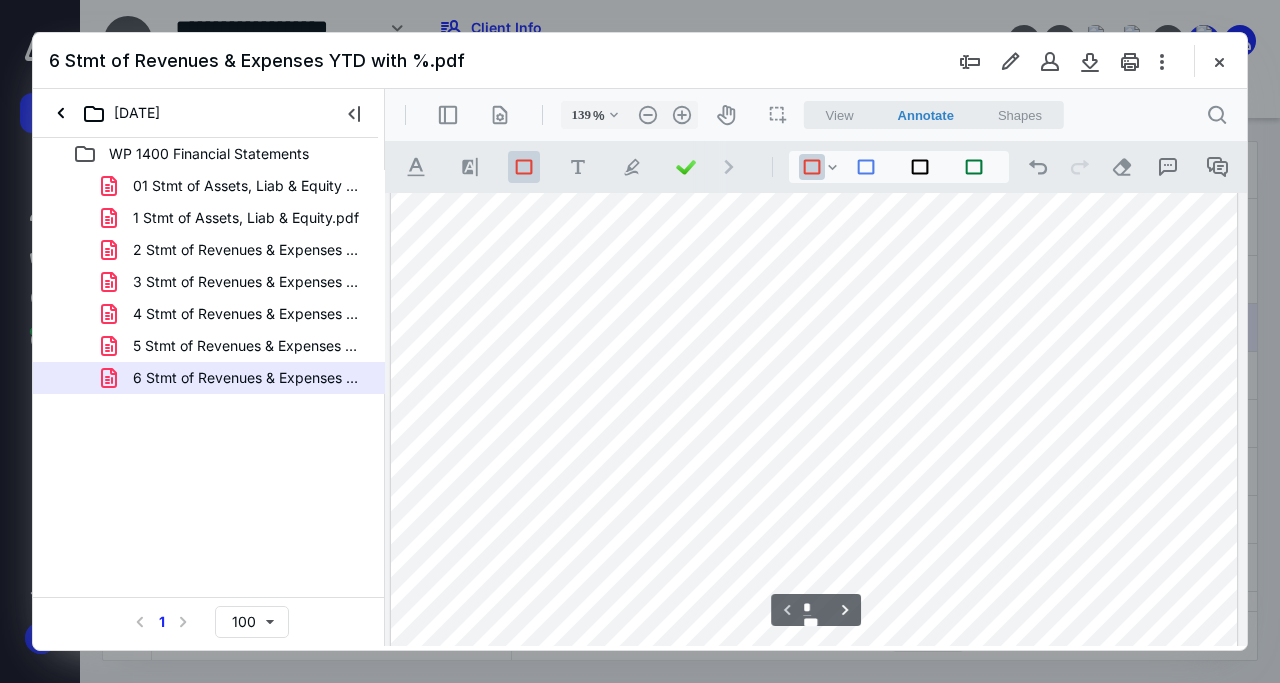 scroll, scrollTop: 672, scrollLeft: 0, axis: vertical 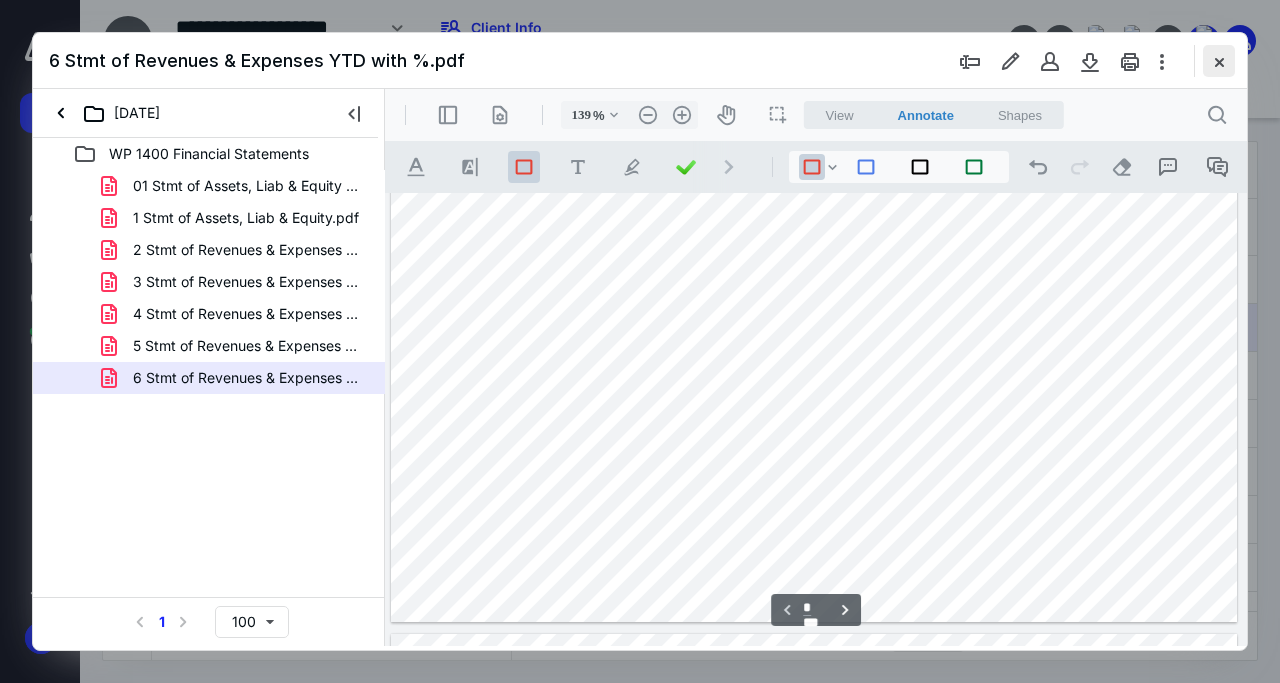 click at bounding box center (1219, 61) 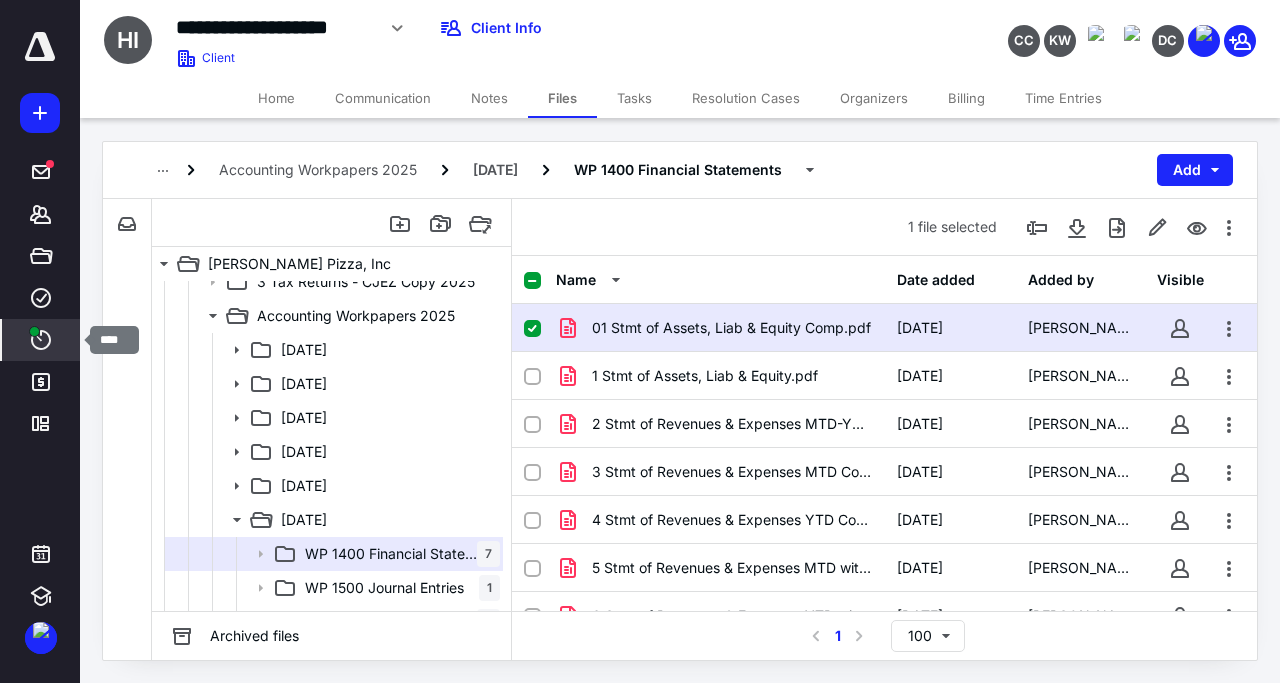click 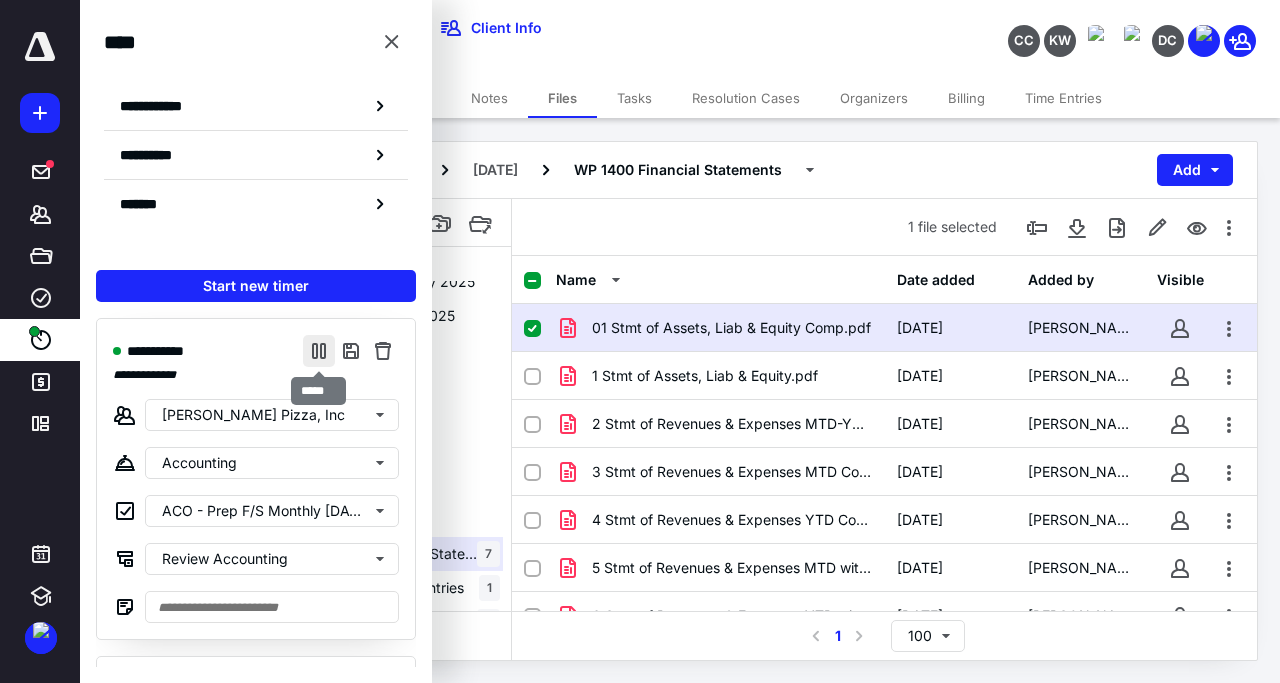 click at bounding box center [319, 351] 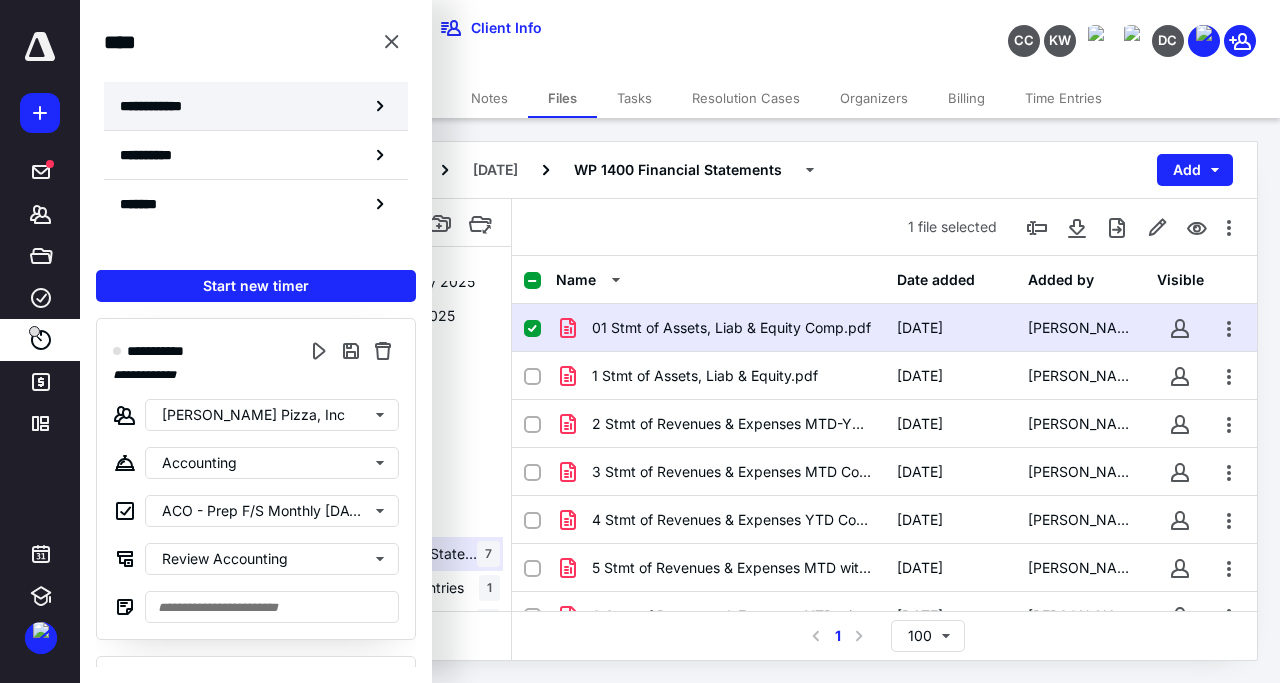 click on "**********" at bounding box center (256, 106) 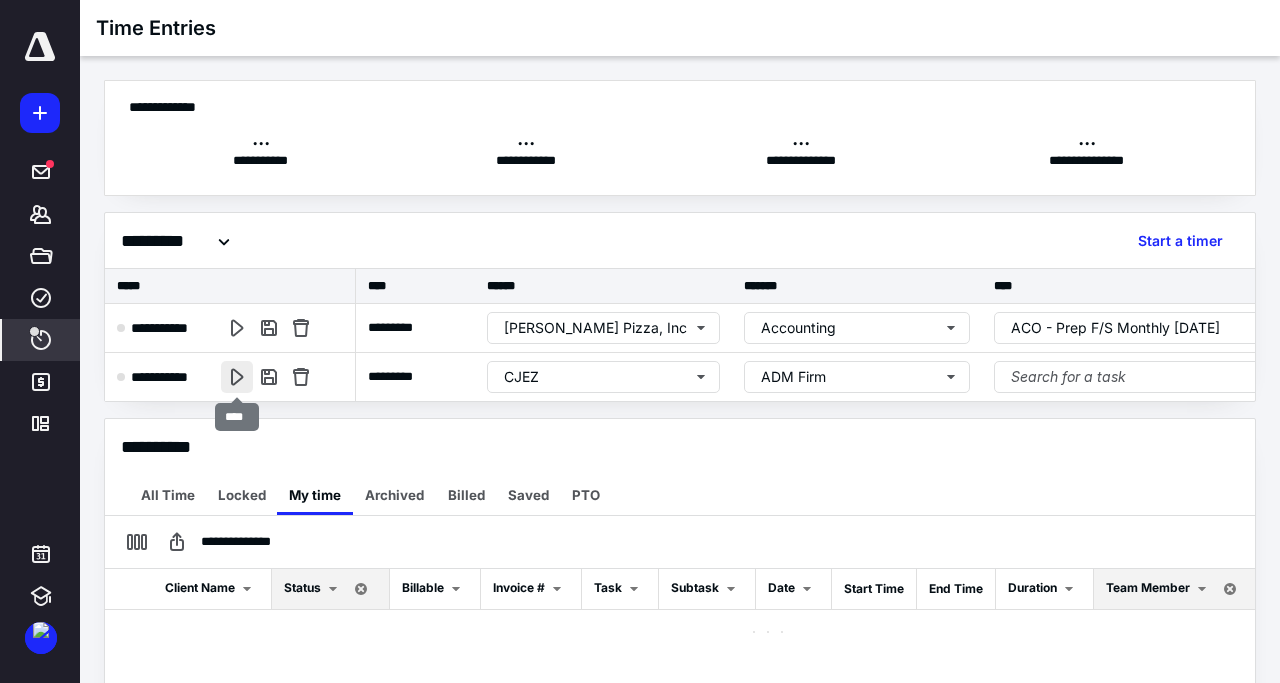 click at bounding box center [237, 377] 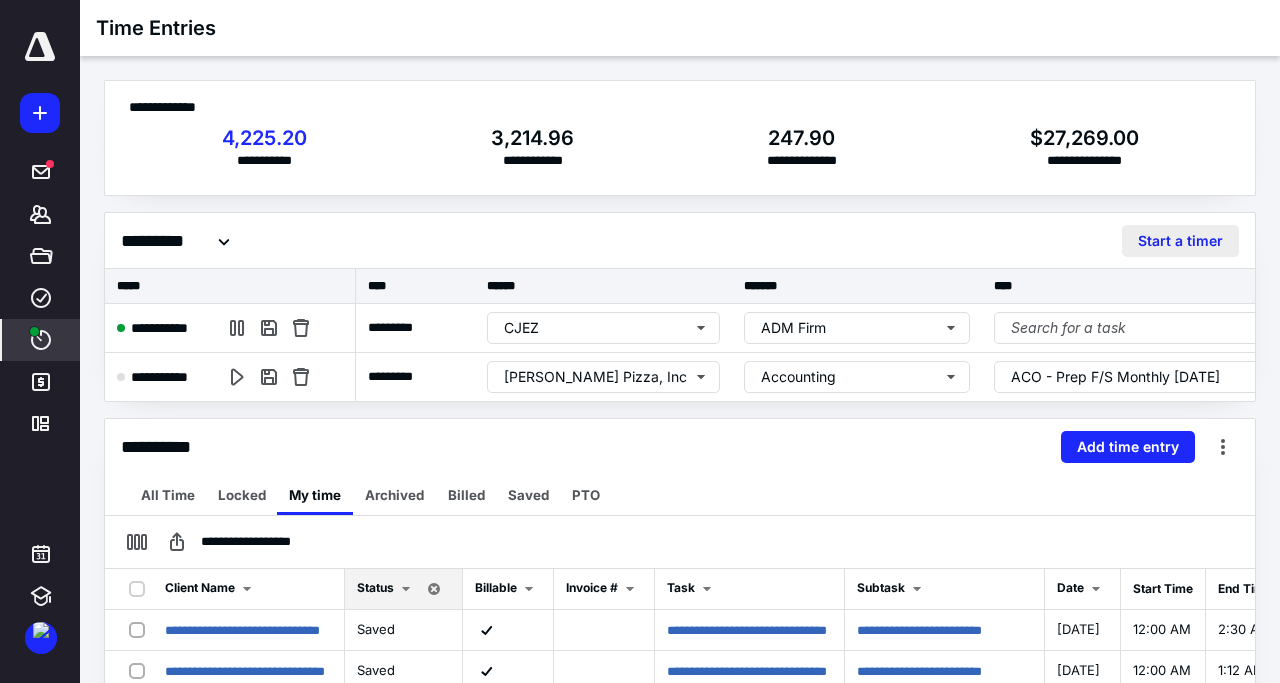 click on "Start a timer" at bounding box center [1180, 241] 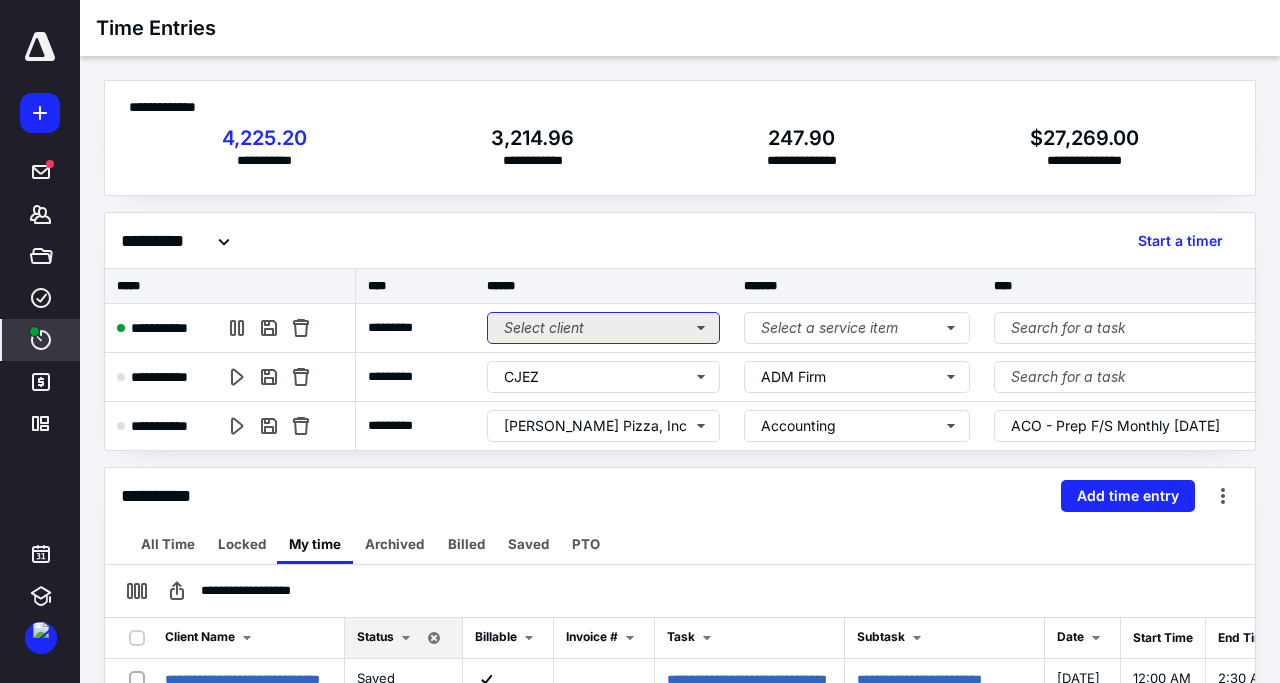 click on "Select client" at bounding box center (603, 328) 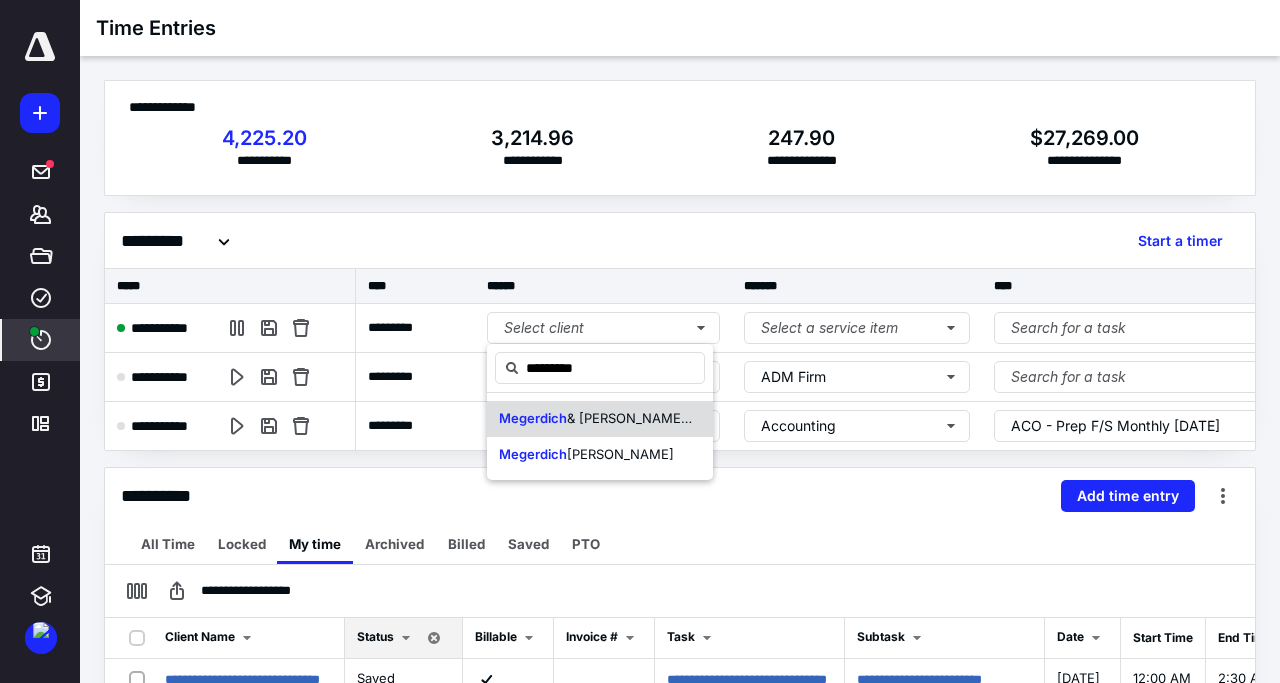 click on "& Angele Manoogian, LP" at bounding box center [638, 418] 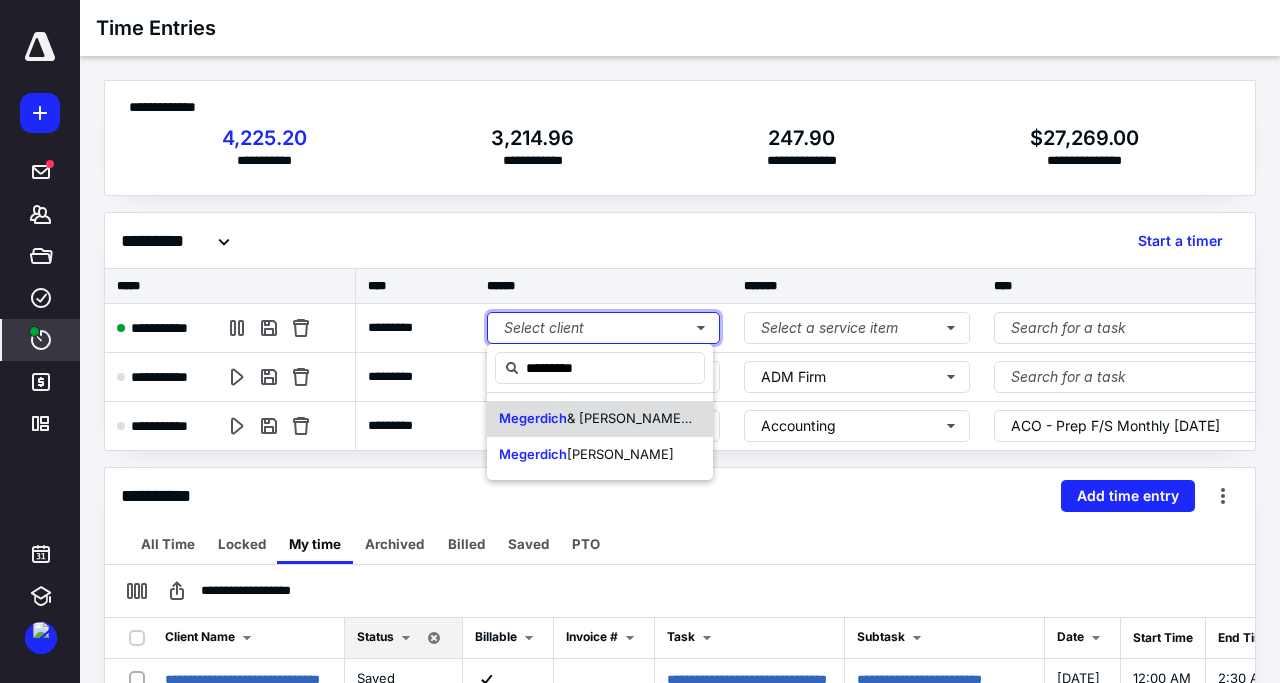 type 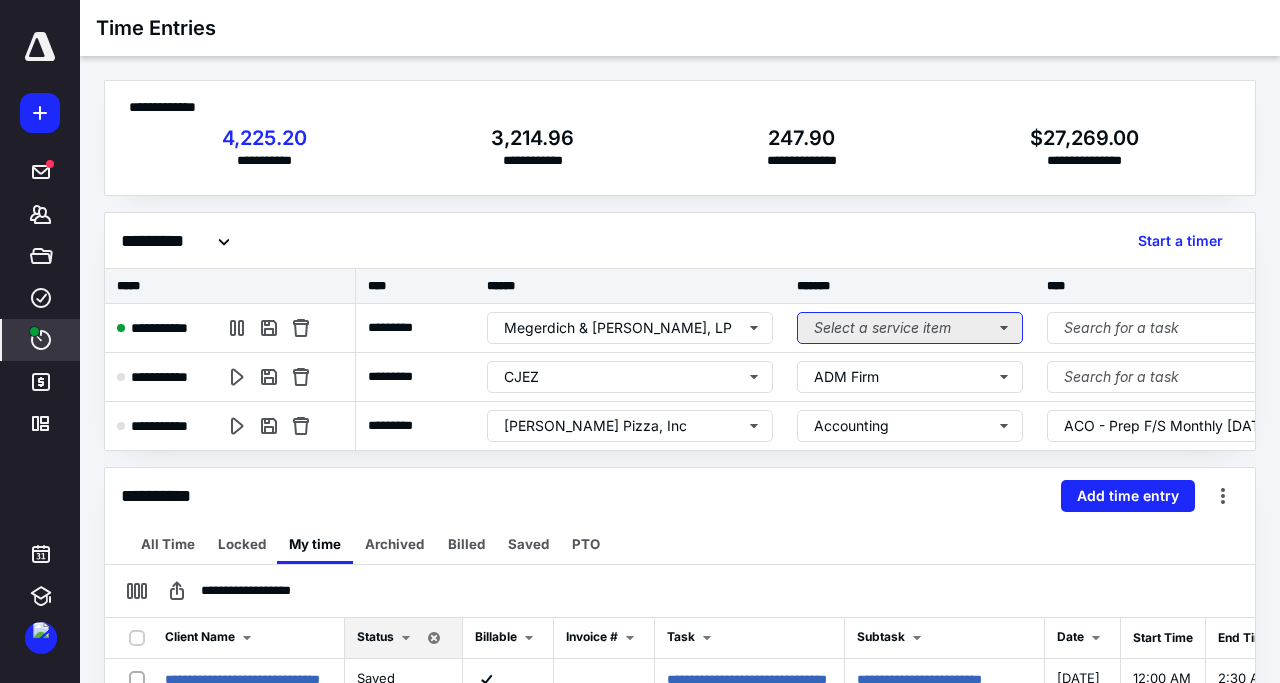 click on "Select a service item" at bounding box center (910, 328) 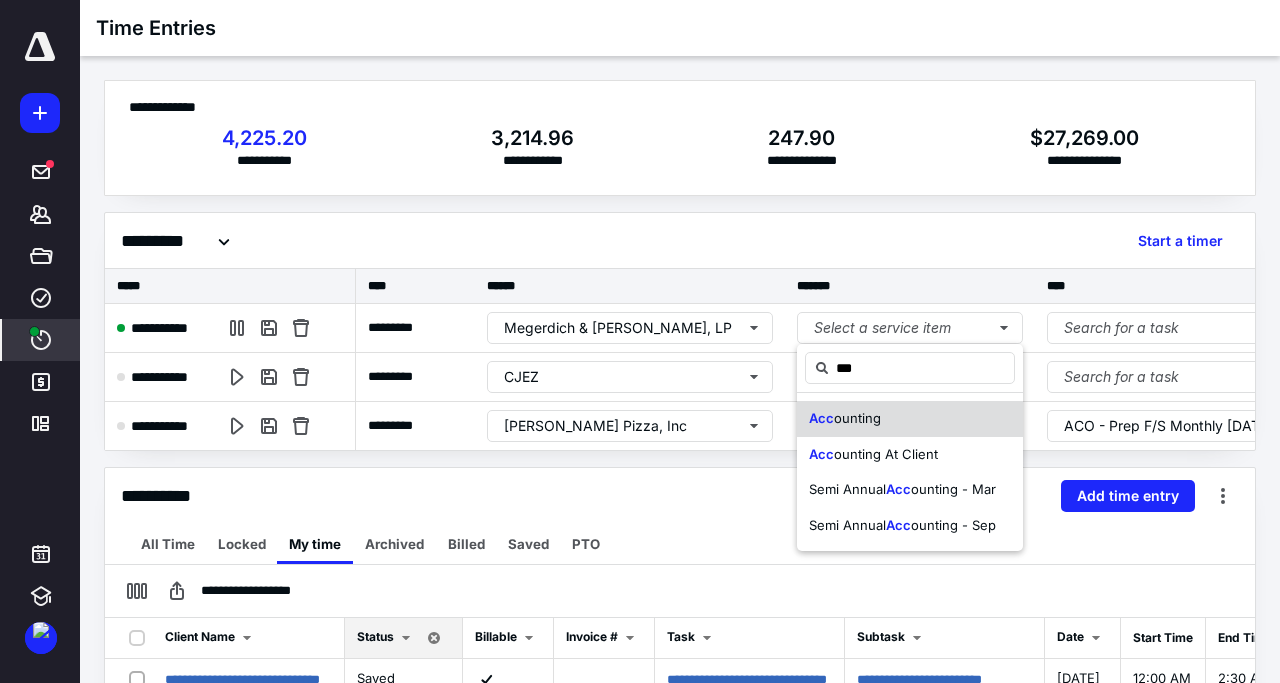 click on "Acc ounting" at bounding box center (910, 419) 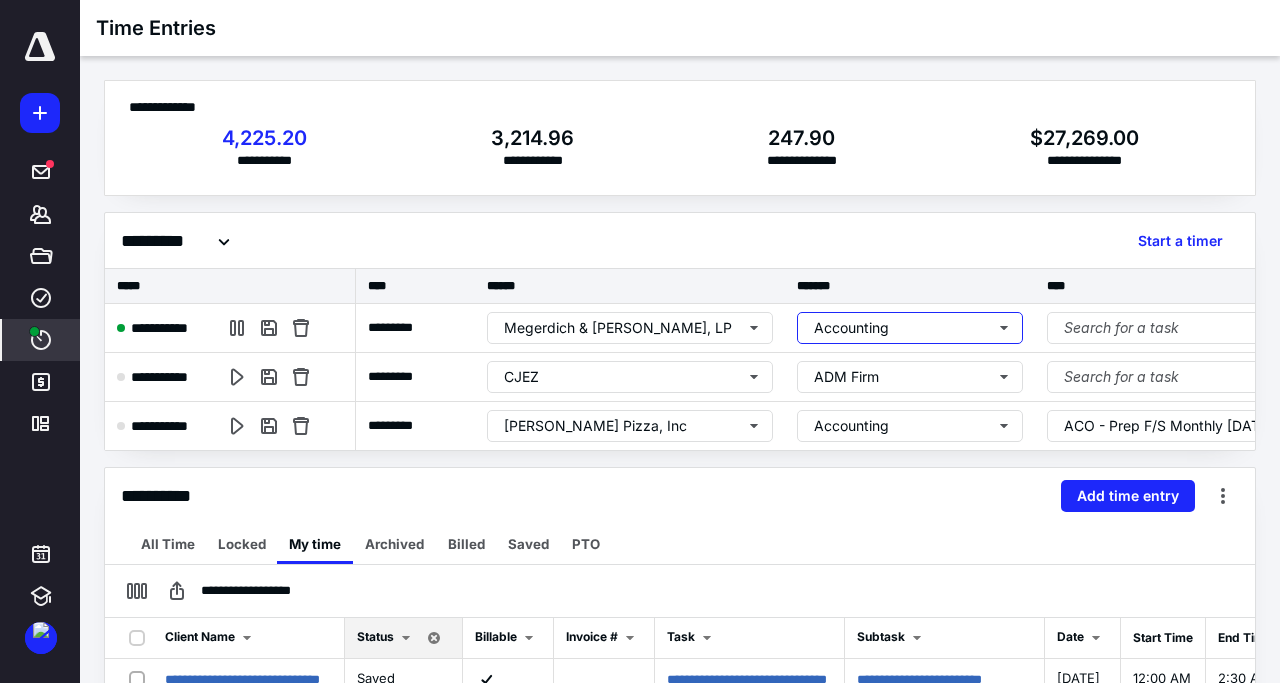 type 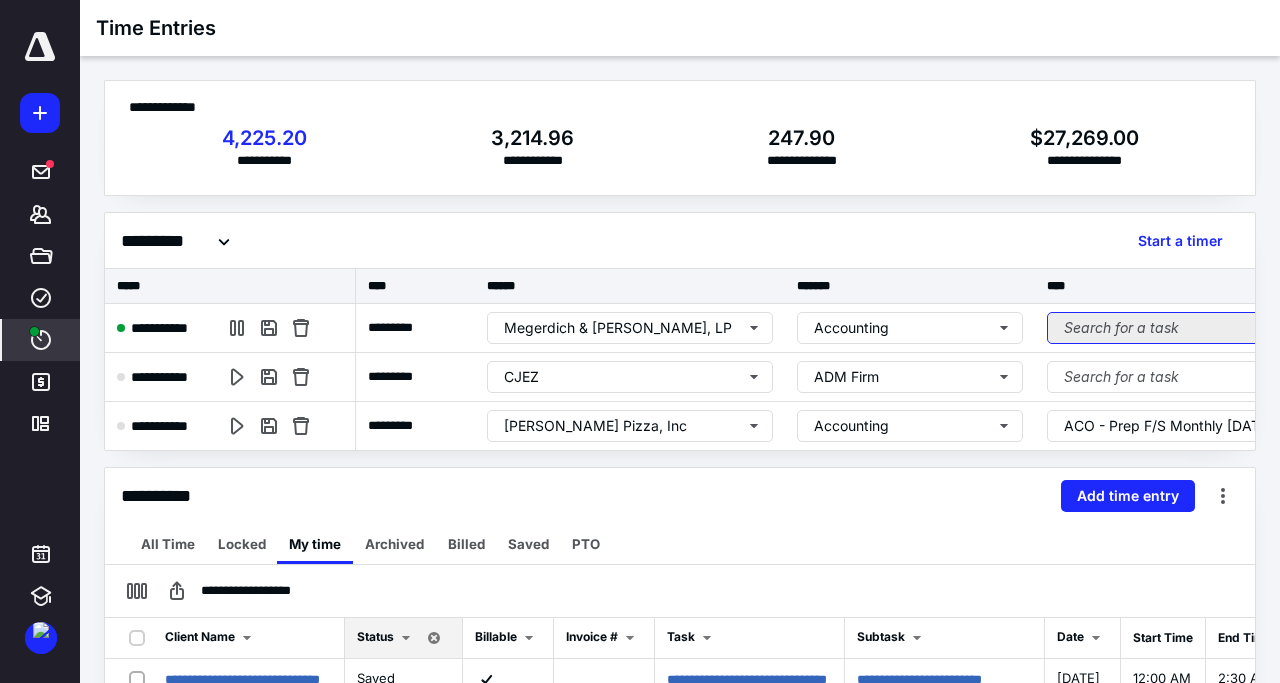 click on "Search for a task" at bounding box center [1189, 328] 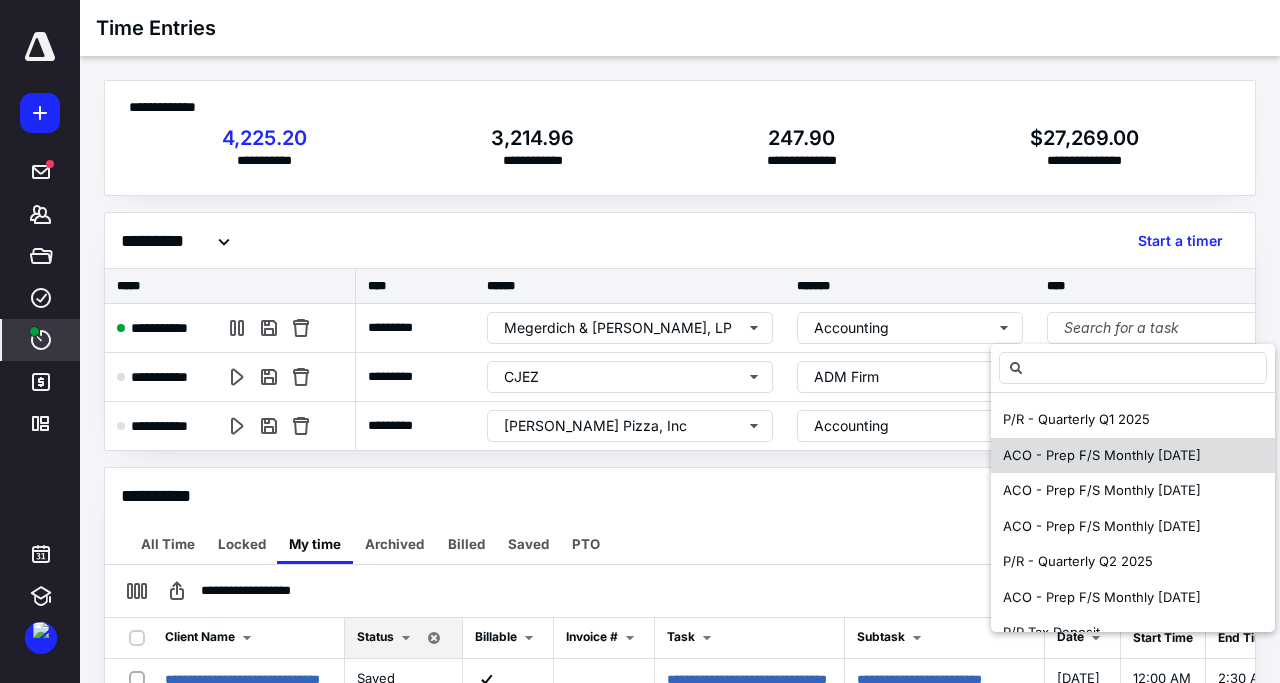 scroll, scrollTop: 96, scrollLeft: 0, axis: vertical 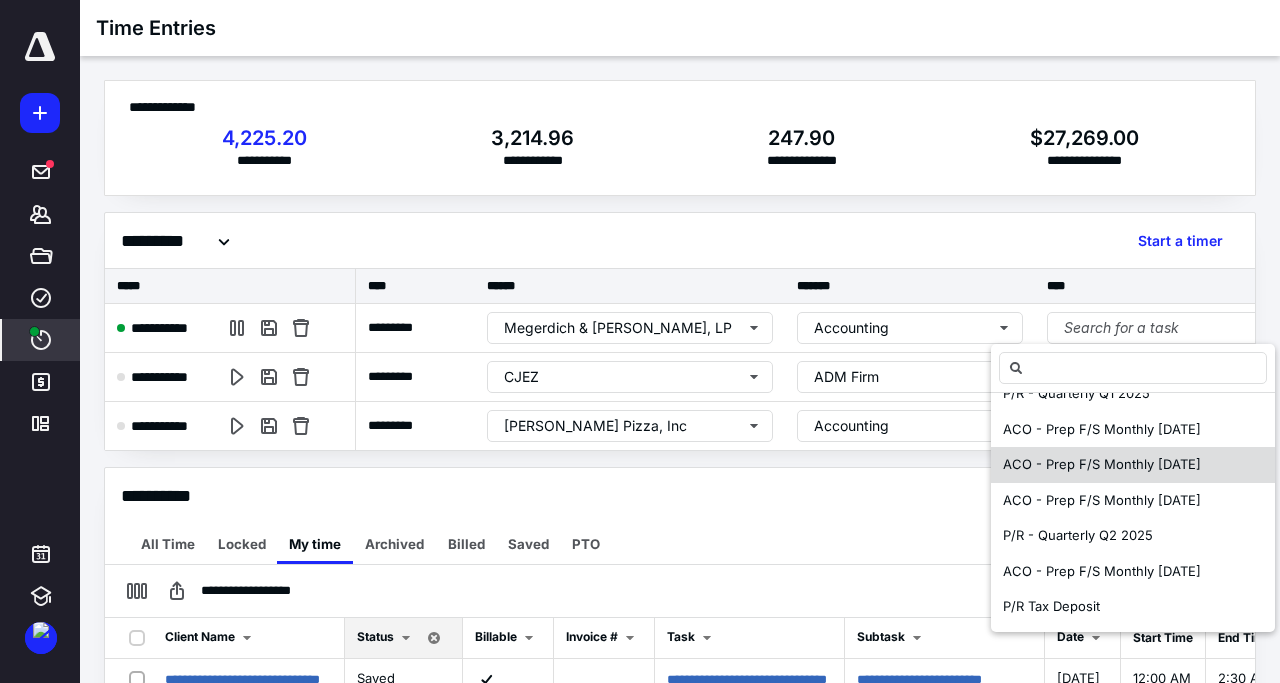 click on "ACO - Prep F/S Monthly June 2025" at bounding box center (1102, 571) 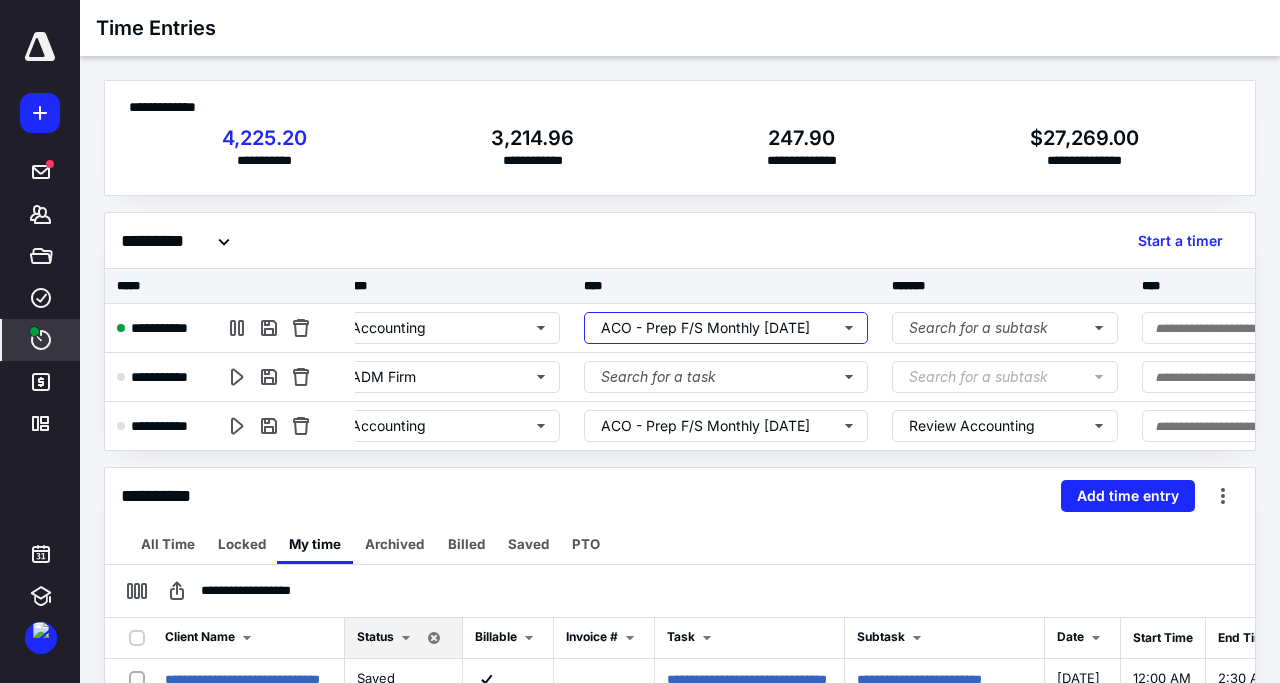 scroll, scrollTop: 0, scrollLeft: 738, axis: horizontal 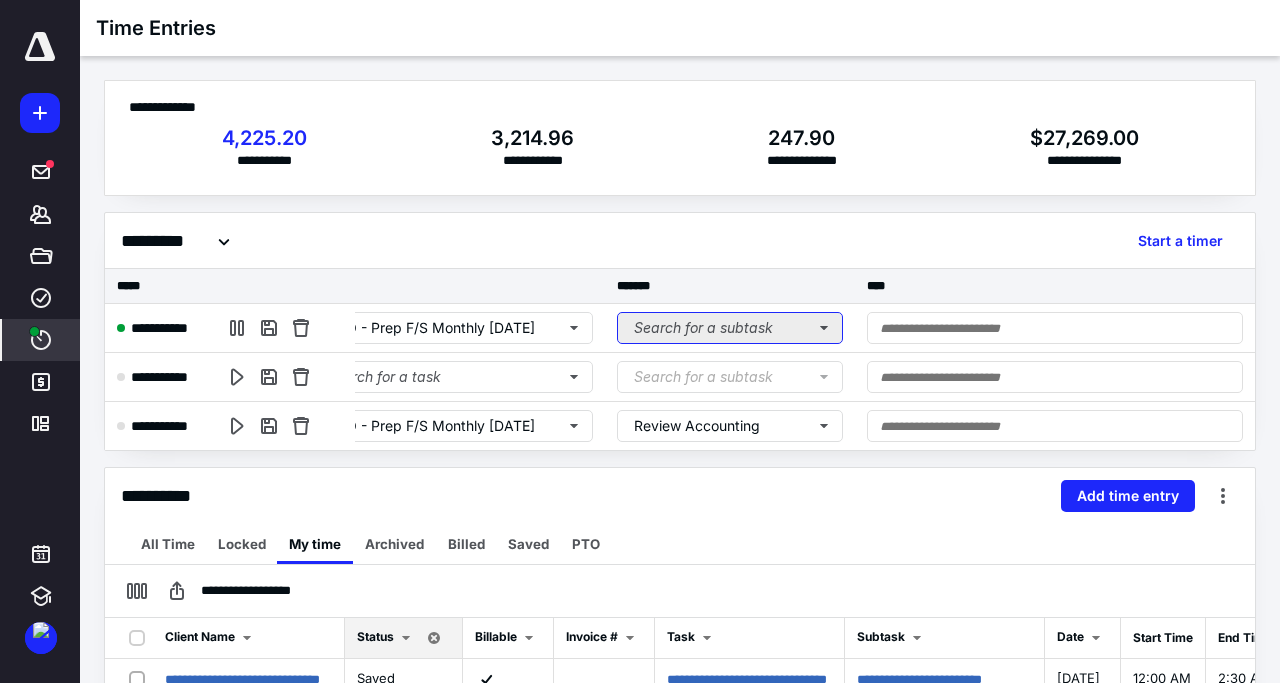click on "Search for a subtask" at bounding box center (730, 328) 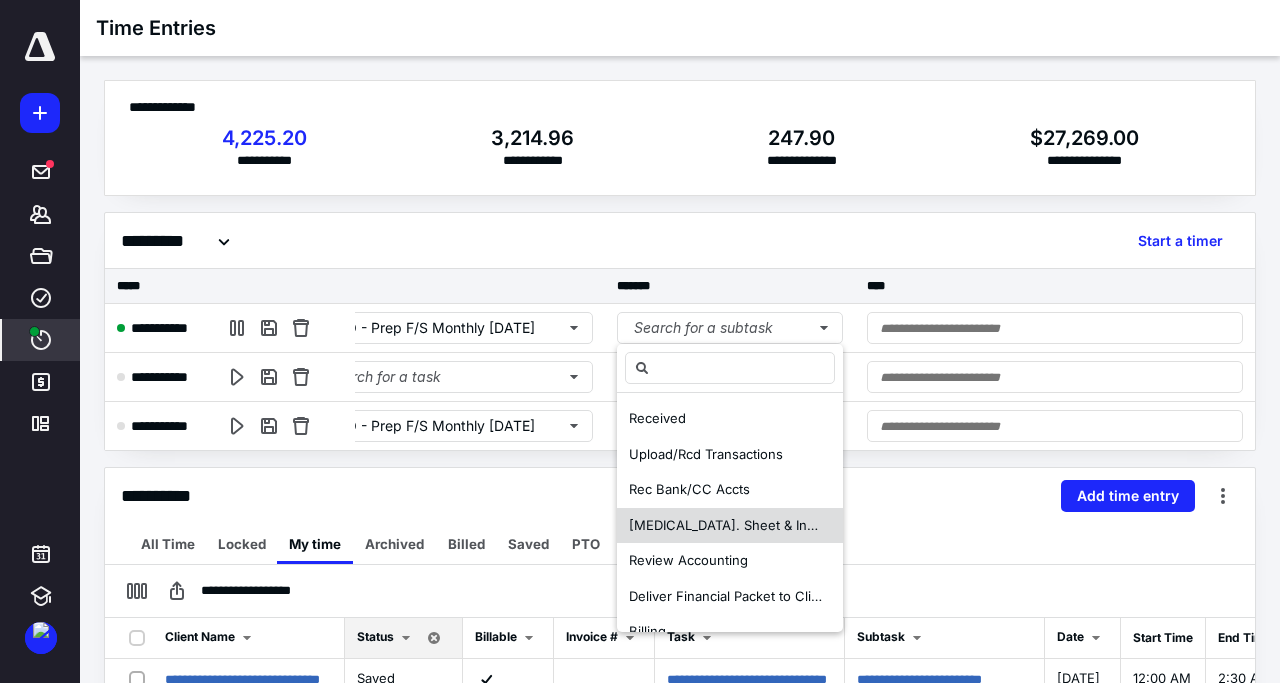 click on "Bal. Sheet & Inc. Tie Out" at bounding box center (748, 525) 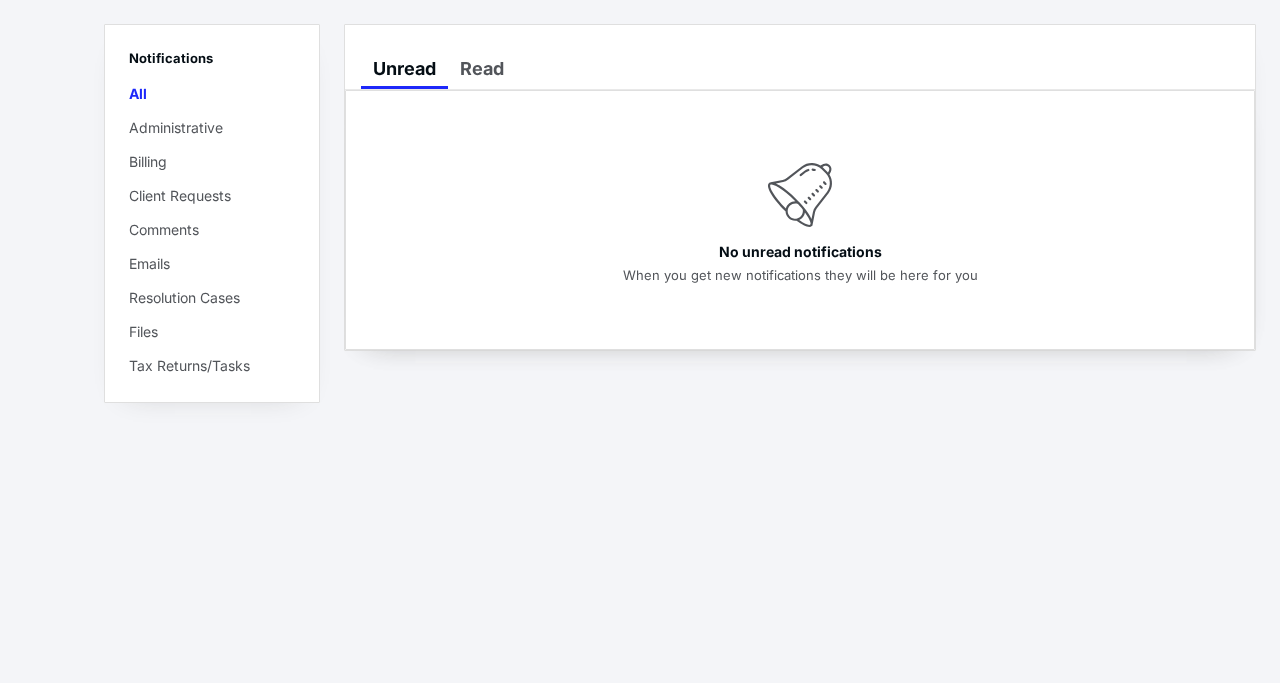 scroll, scrollTop: 0, scrollLeft: 0, axis: both 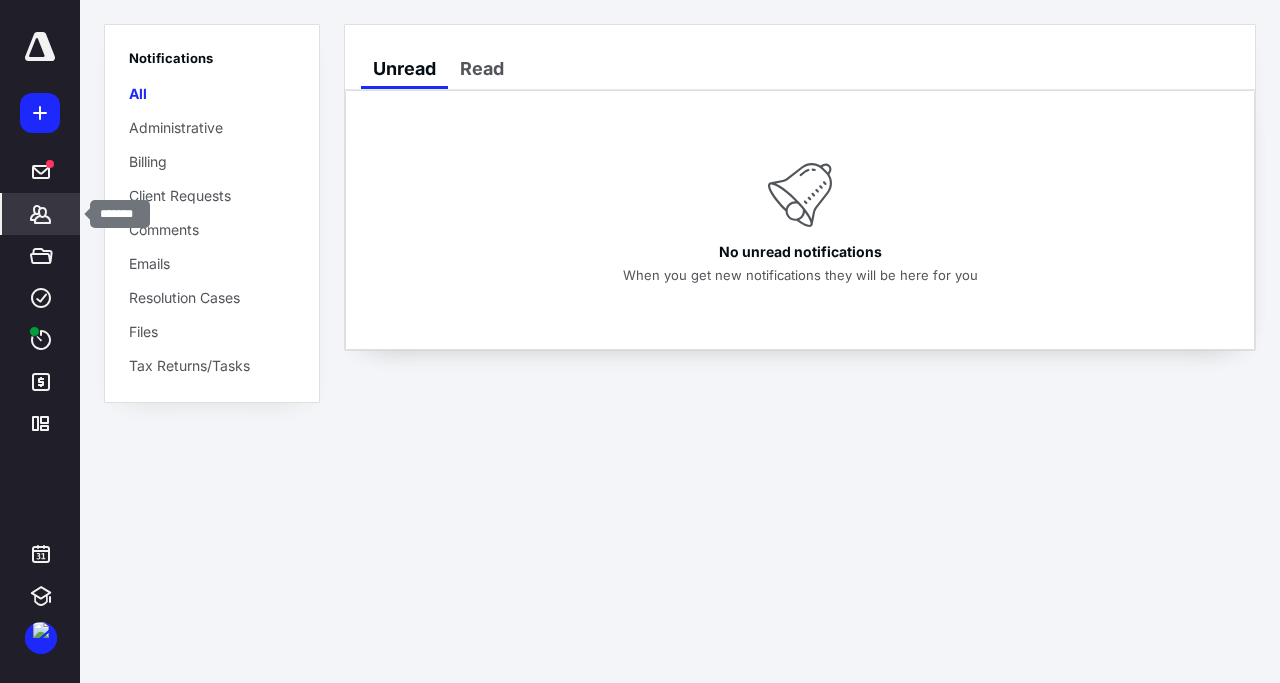 click 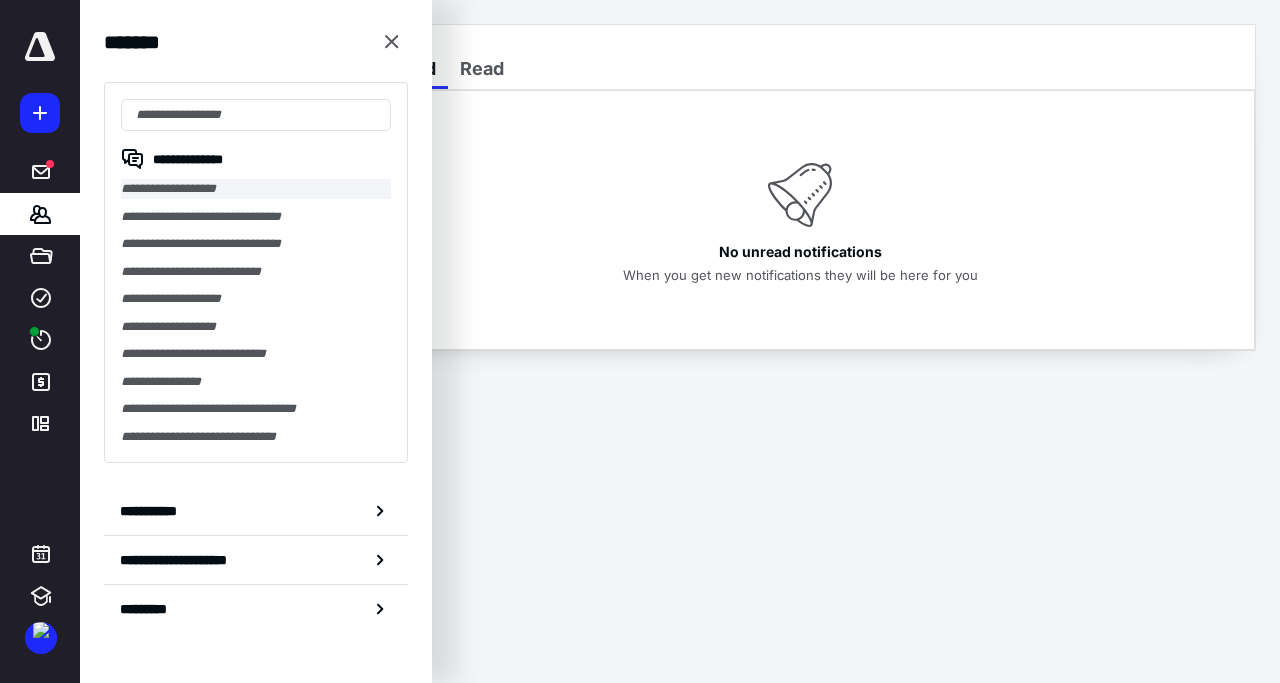 click on "**********" at bounding box center [256, 189] 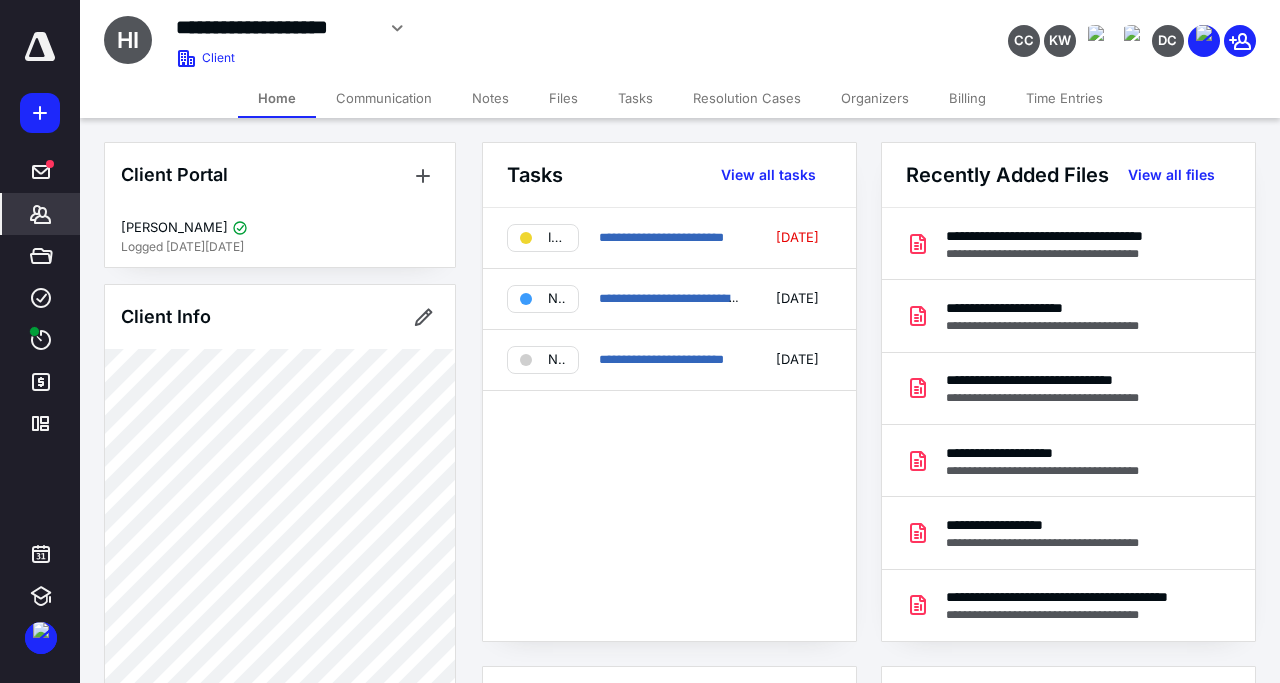 click on "Files" at bounding box center (563, 98) 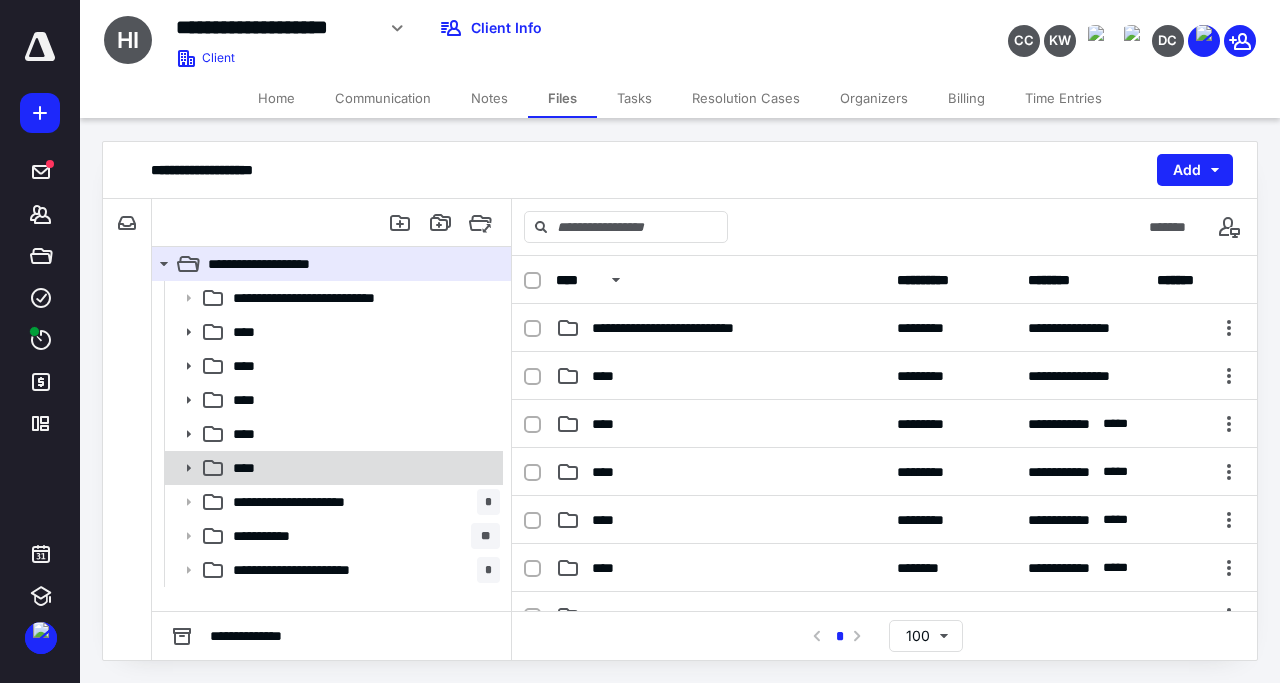 click 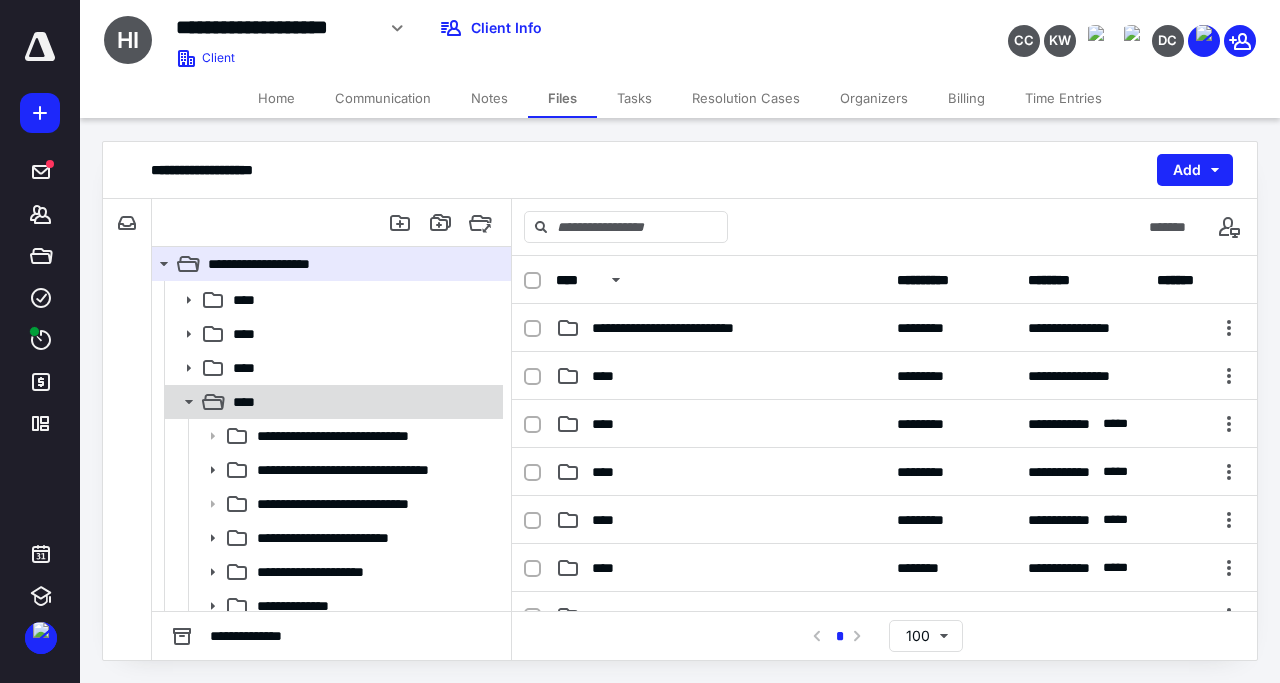 scroll, scrollTop: 96, scrollLeft: 0, axis: vertical 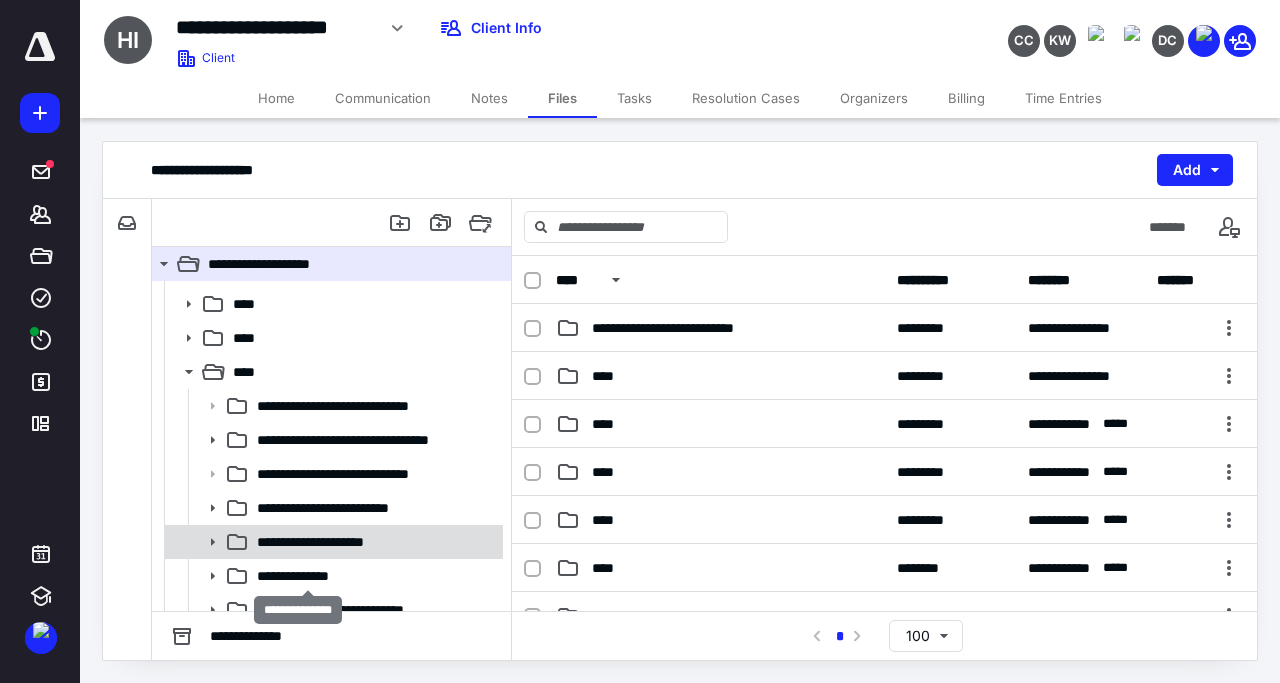 click on "**********" at bounding box center (307, 576) 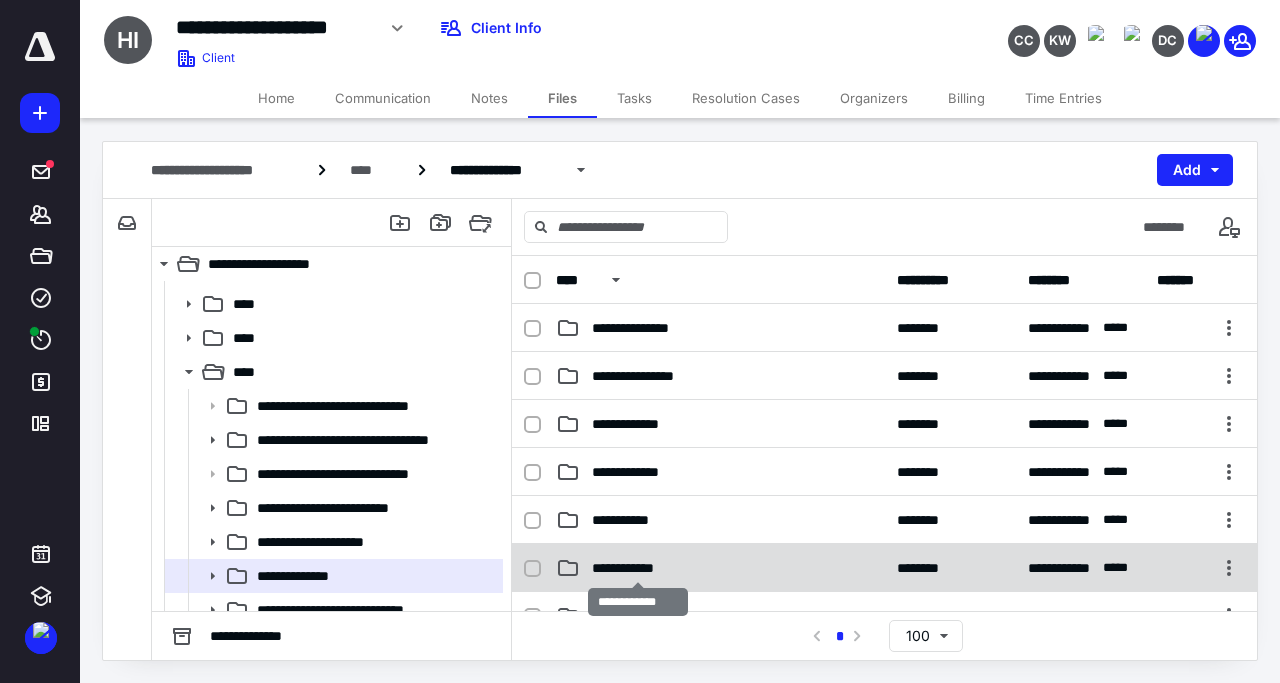 click on "**********" at bounding box center [638, 568] 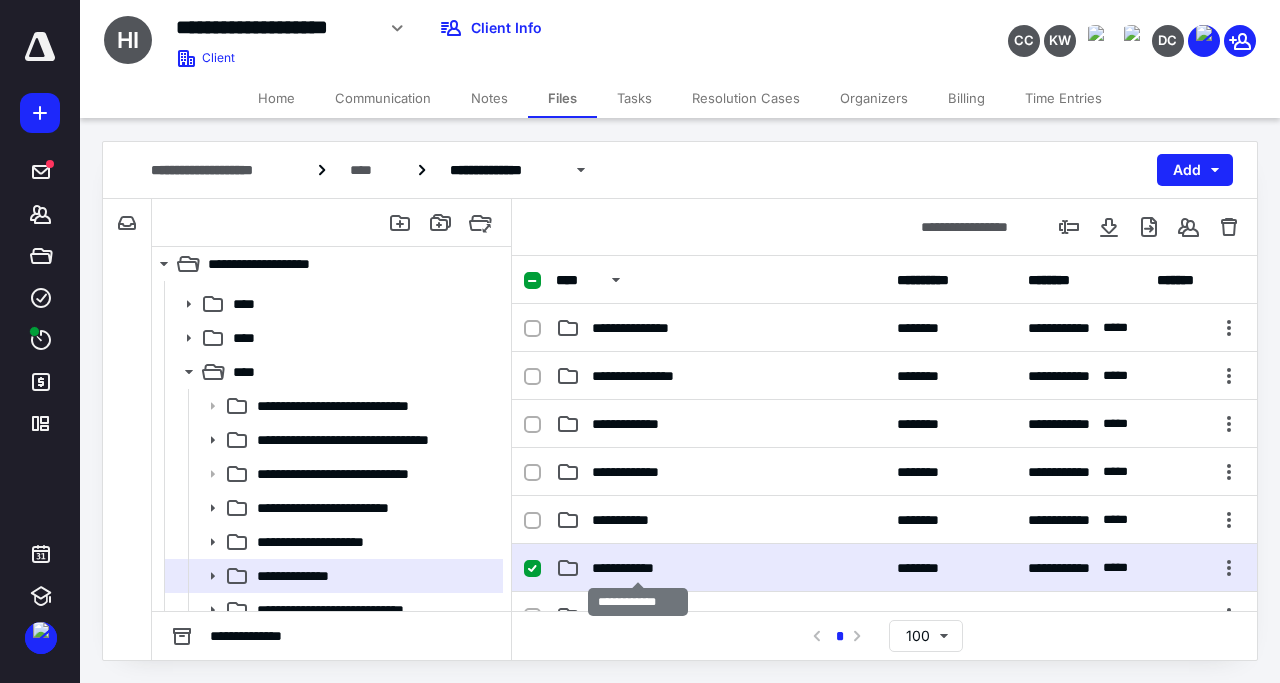 click on "**********" at bounding box center (638, 568) 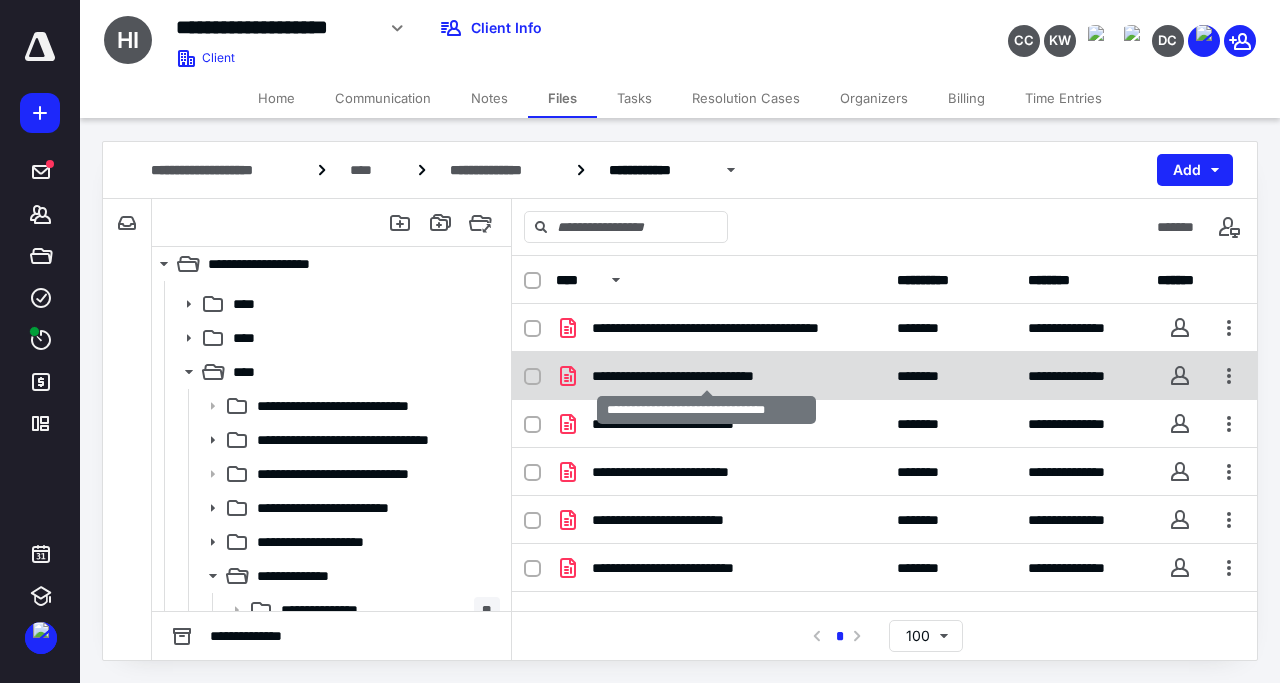 click on "**********" at bounding box center [706, 376] 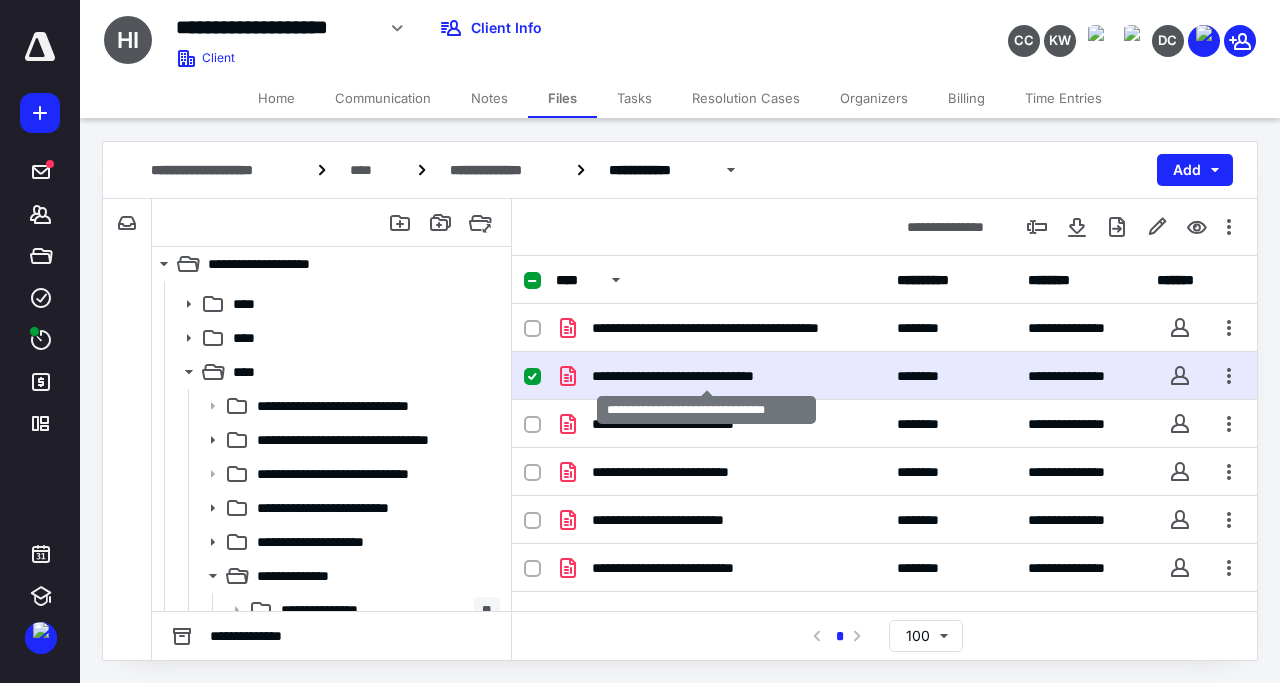 click on "**********" at bounding box center (706, 376) 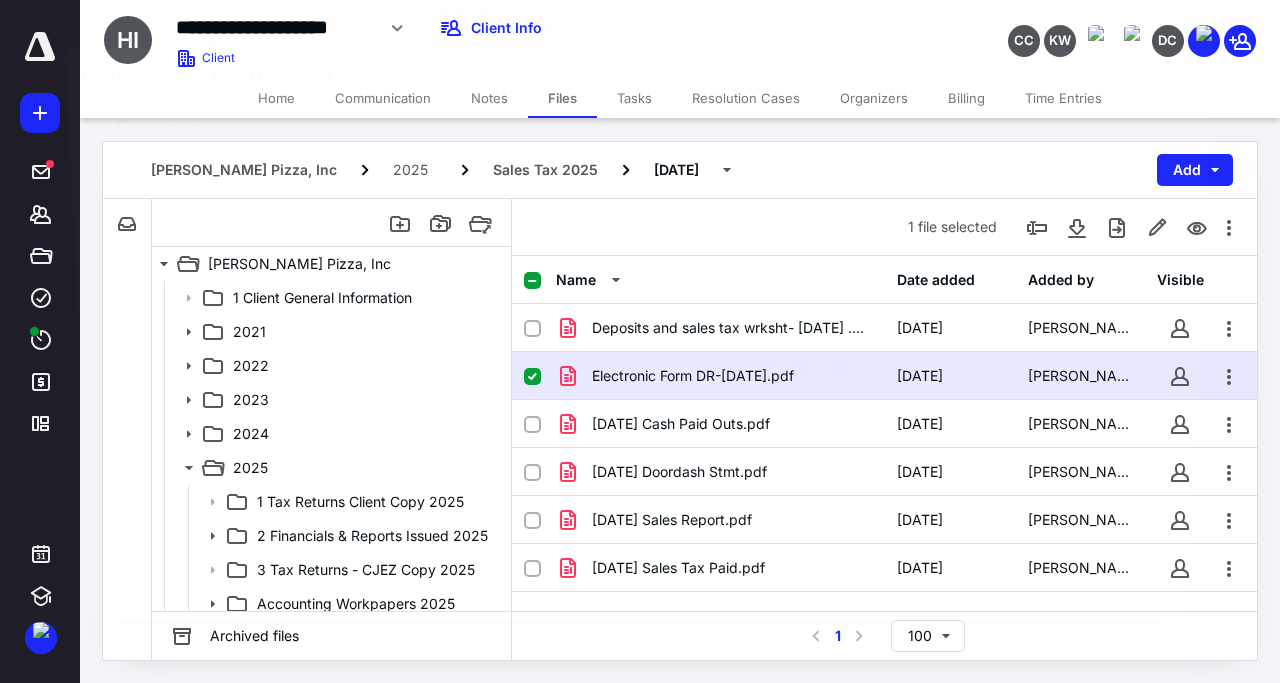scroll, scrollTop: 96, scrollLeft: 0, axis: vertical 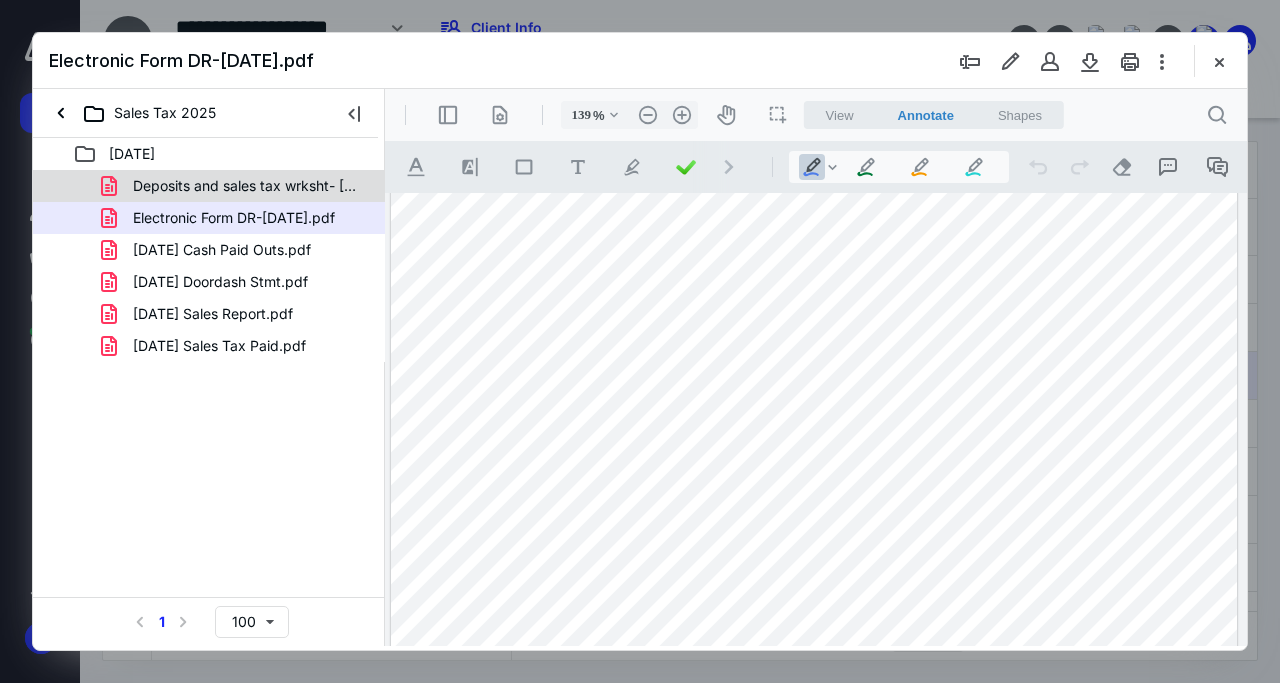 click on "Deposits and sales tax wrksht- June 2025 .pdf" at bounding box center (249, 186) 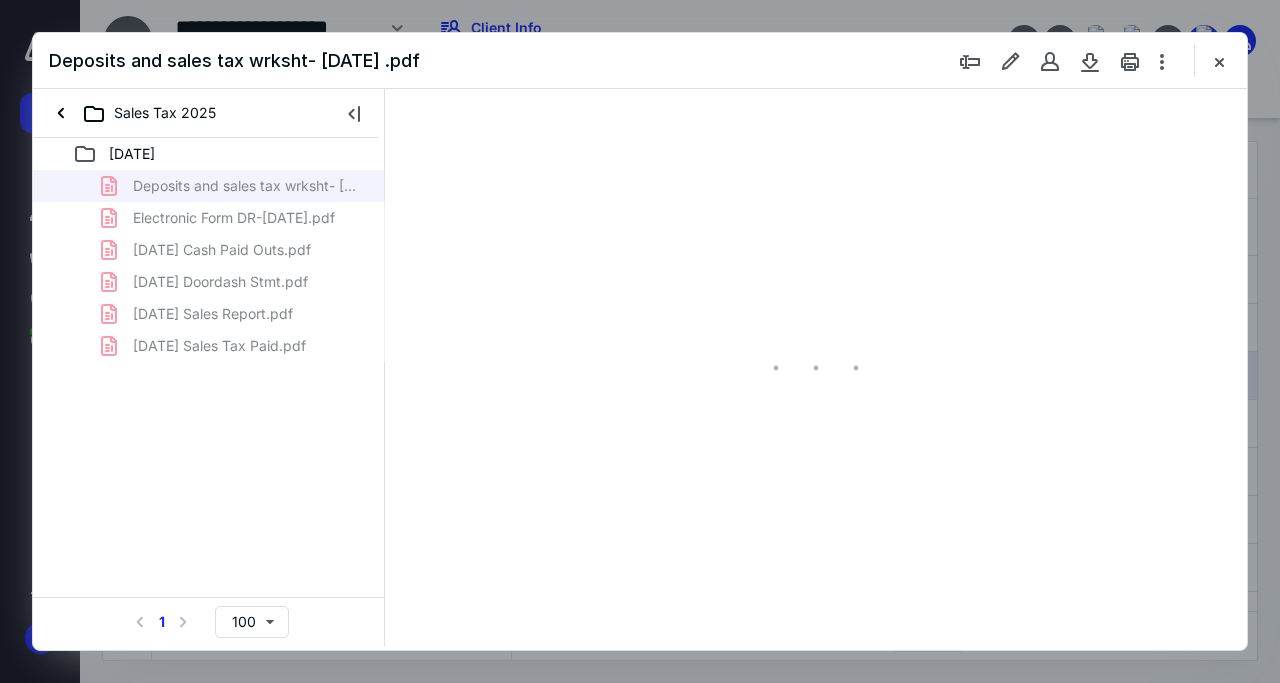 scroll, scrollTop: 108, scrollLeft: 0, axis: vertical 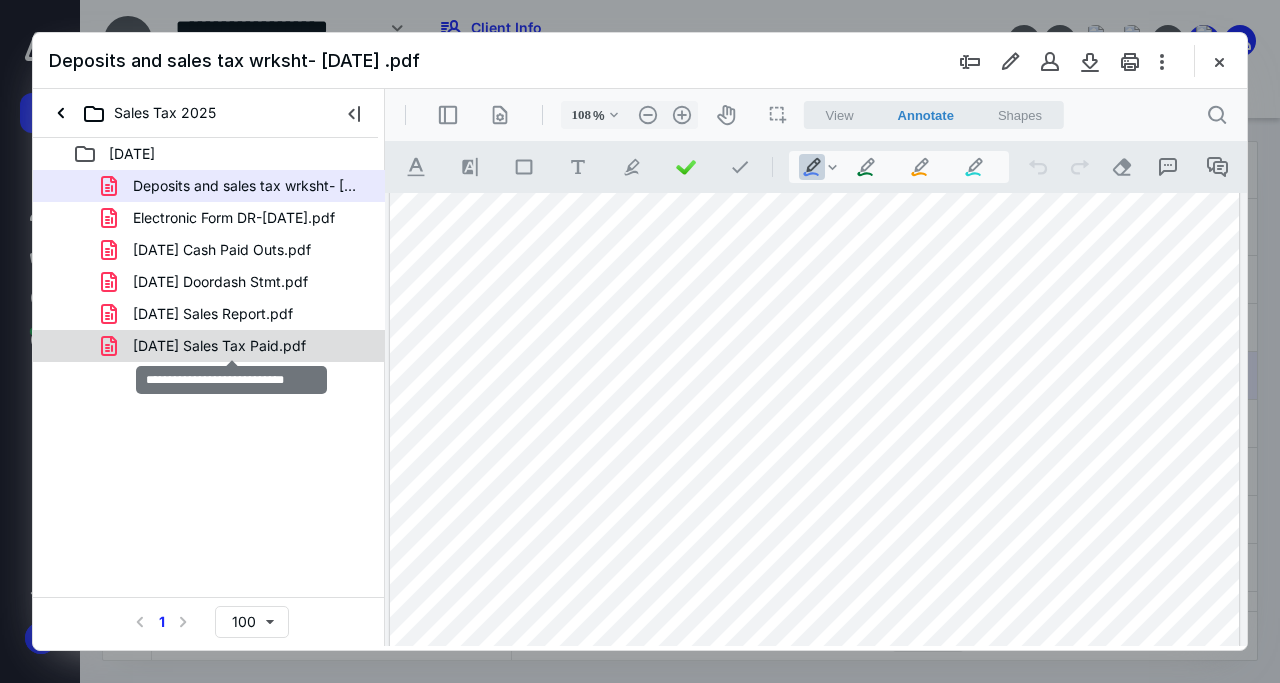 click on "June 2025 Sales Tax Paid.pdf" at bounding box center (219, 346) 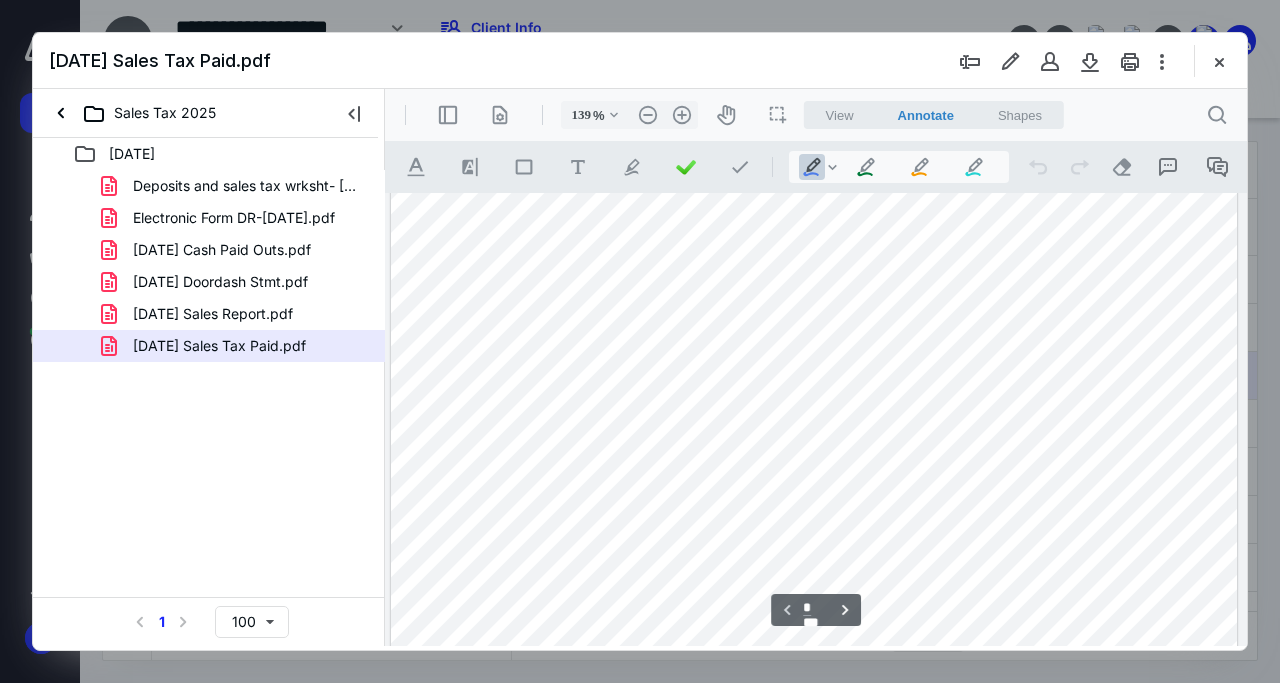 scroll, scrollTop: 576, scrollLeft: 0, axis: vertical 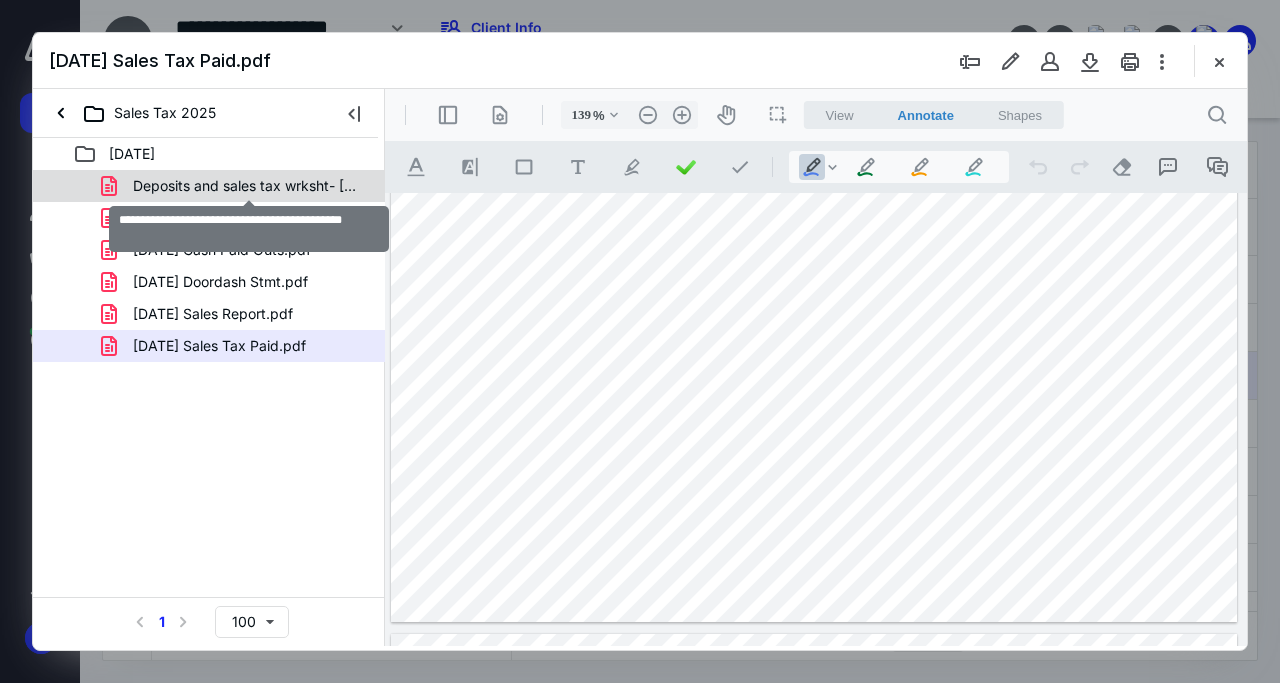 click on "Deposits and sales tax wrksht- June 2025 .pdf" at bounding box center (249, 186) 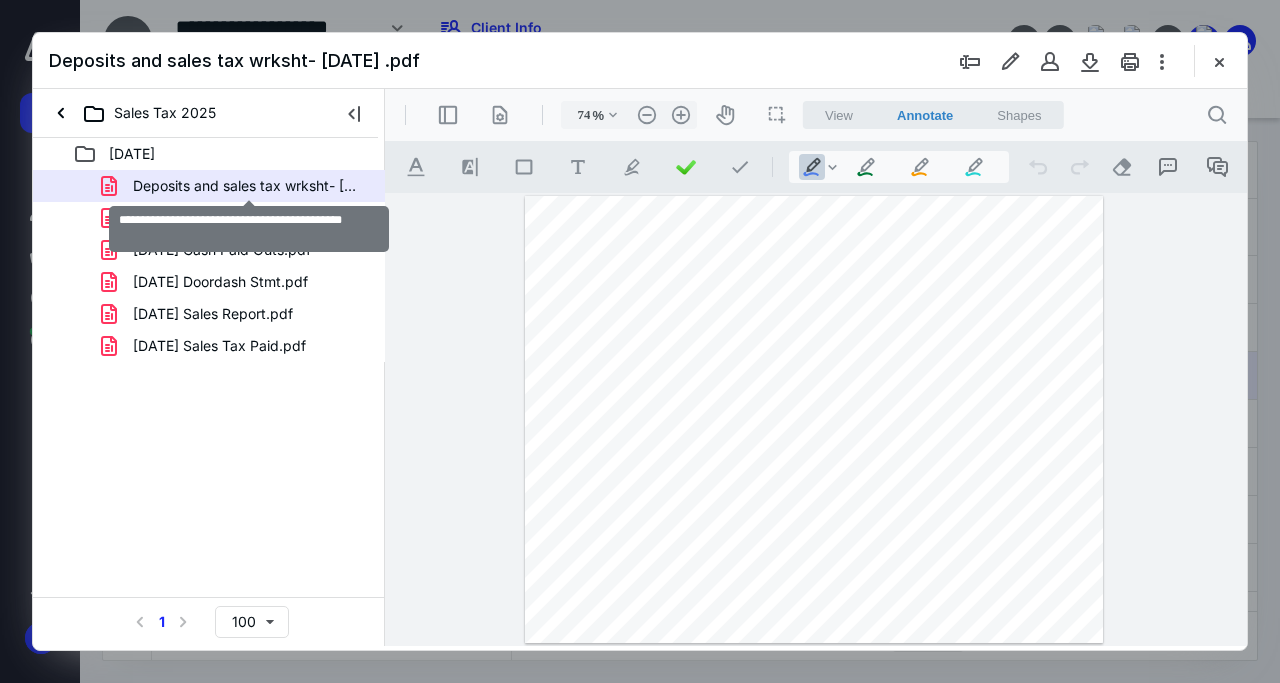 type on "108" 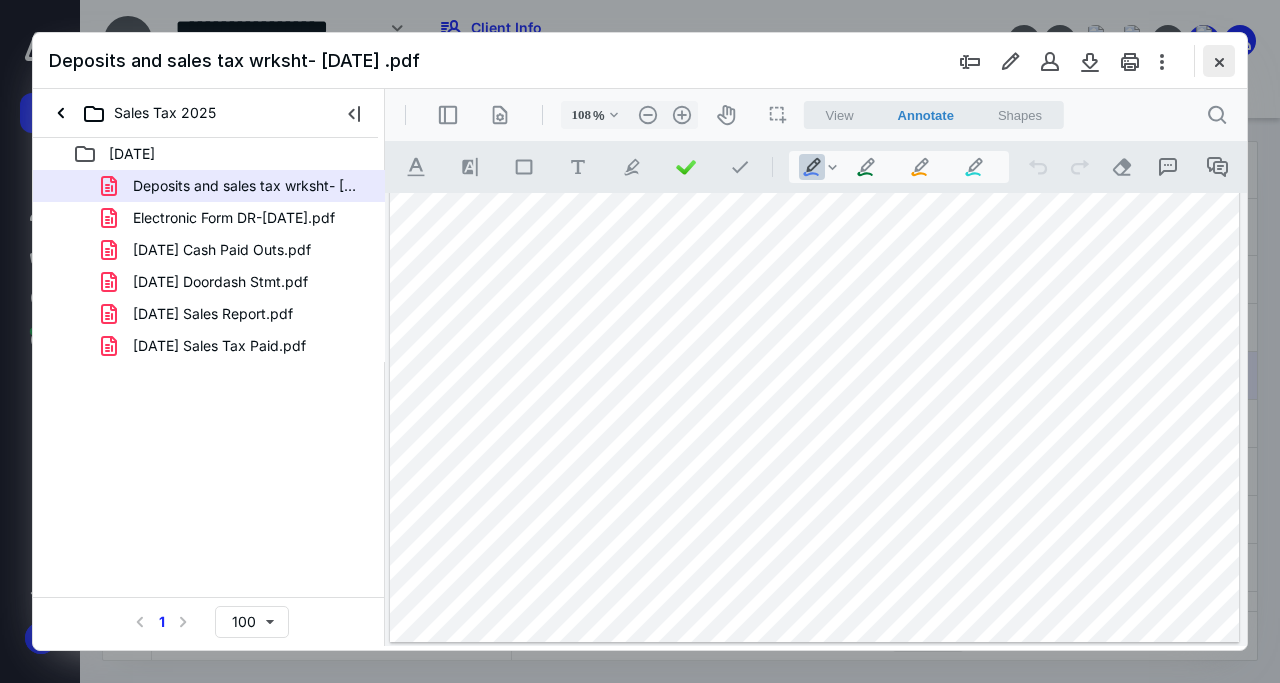 click at bounding box center [1219, 61] 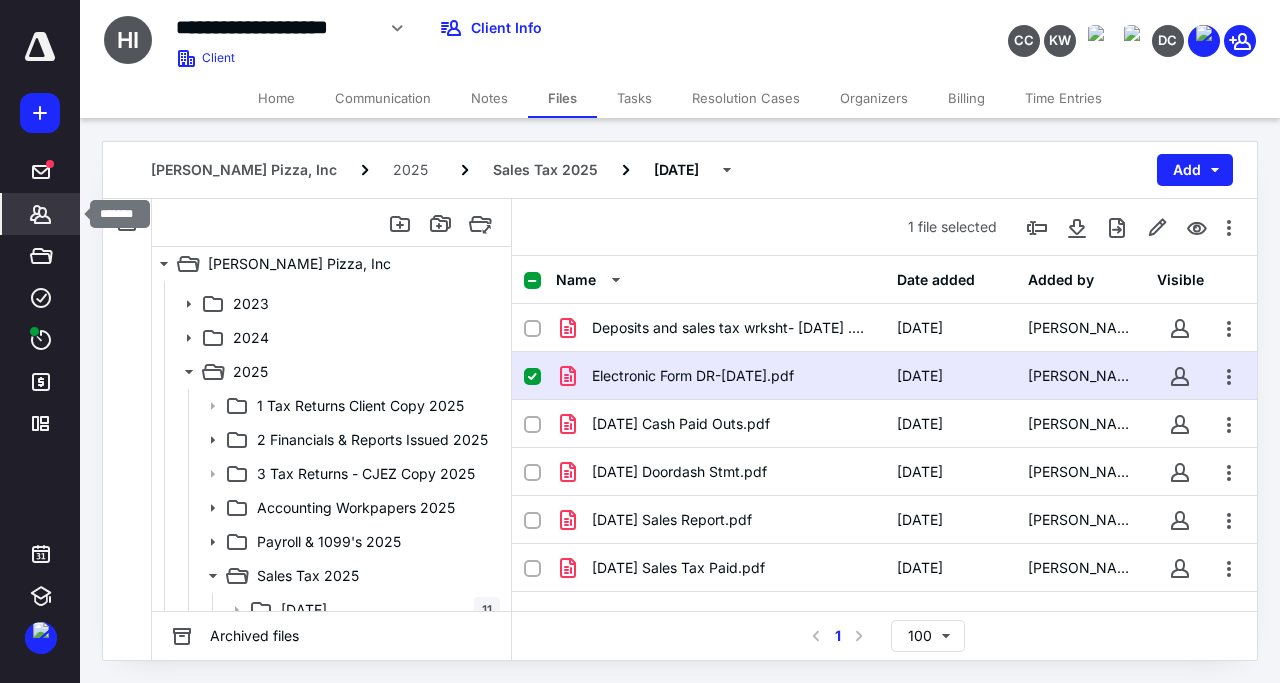 click 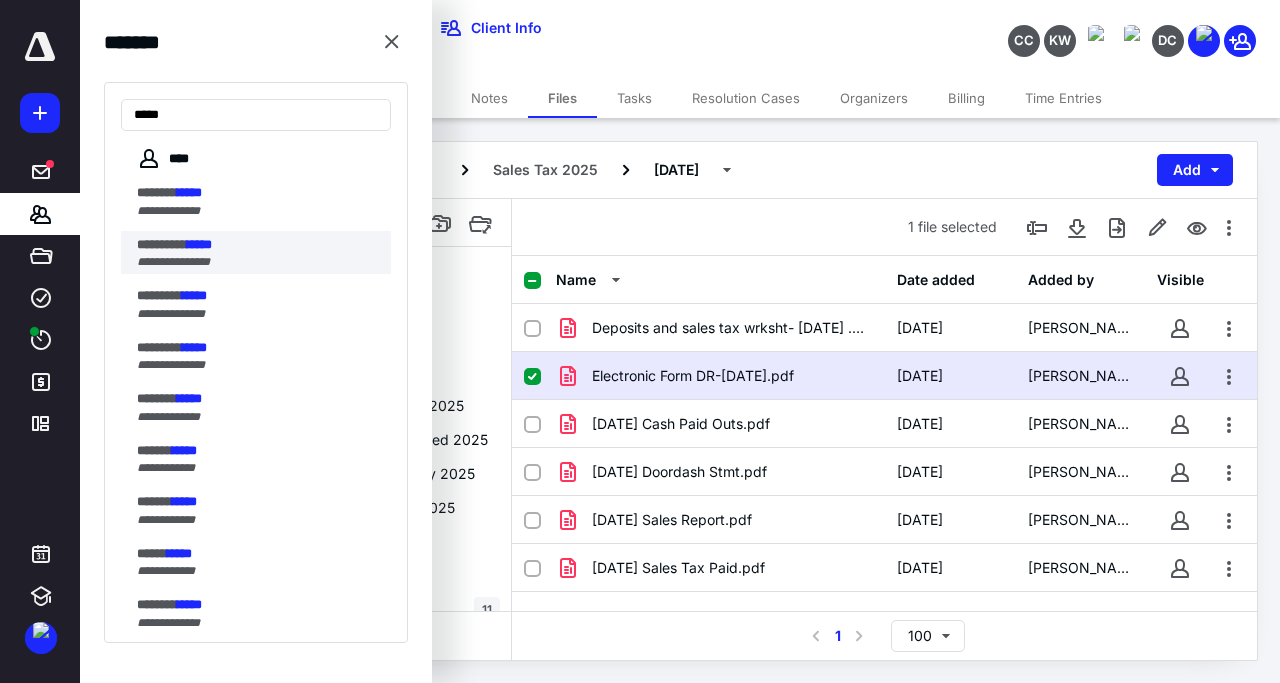 type on "*****" 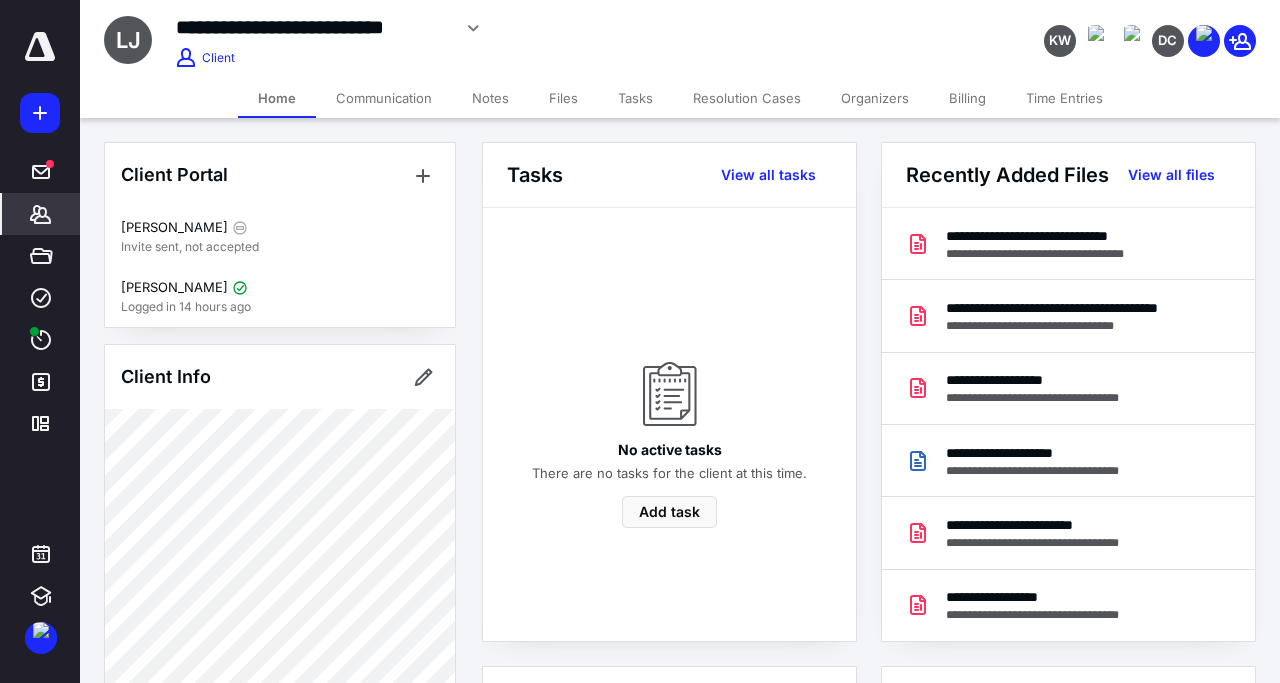 click on "Files" at bounding box center [563, 98] 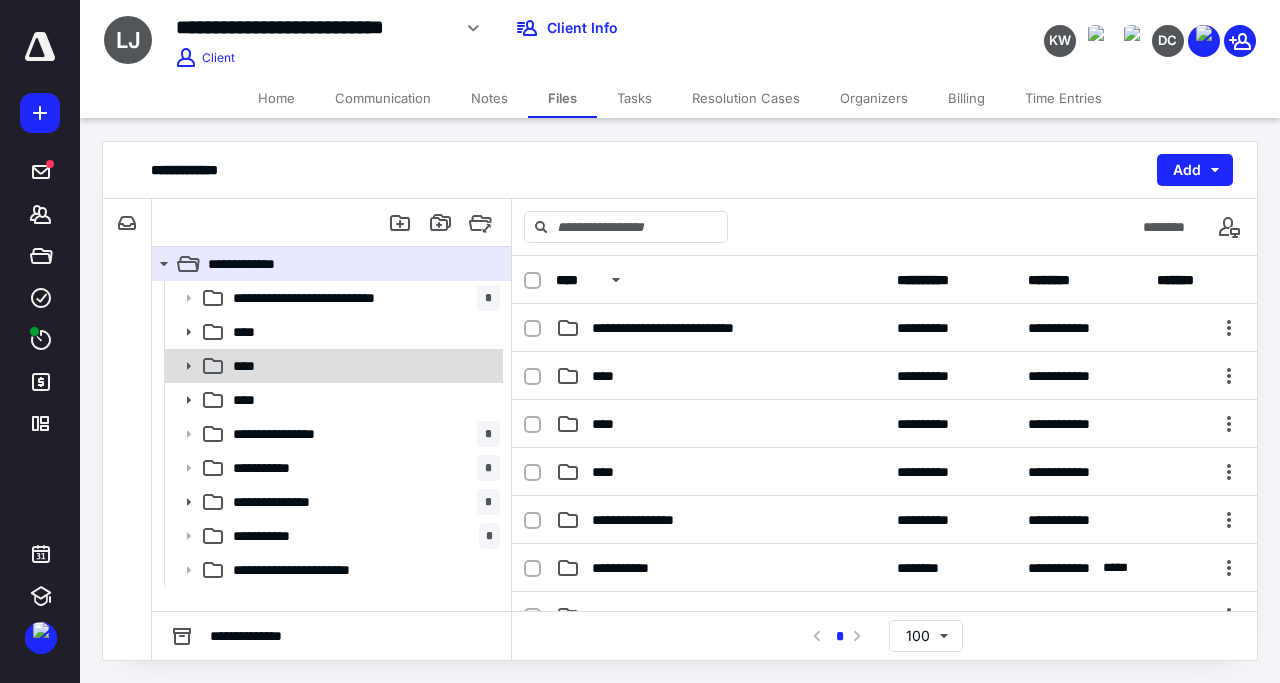 click 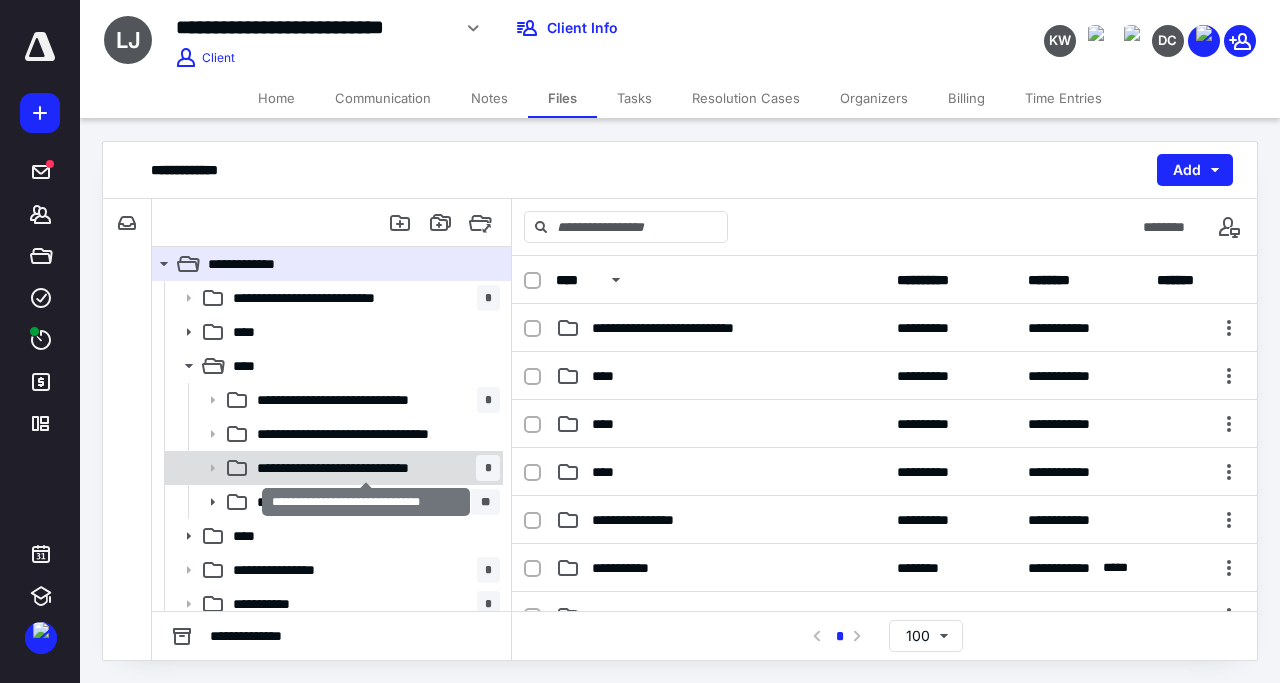 click on "**********" at bounding box center [366, 468] 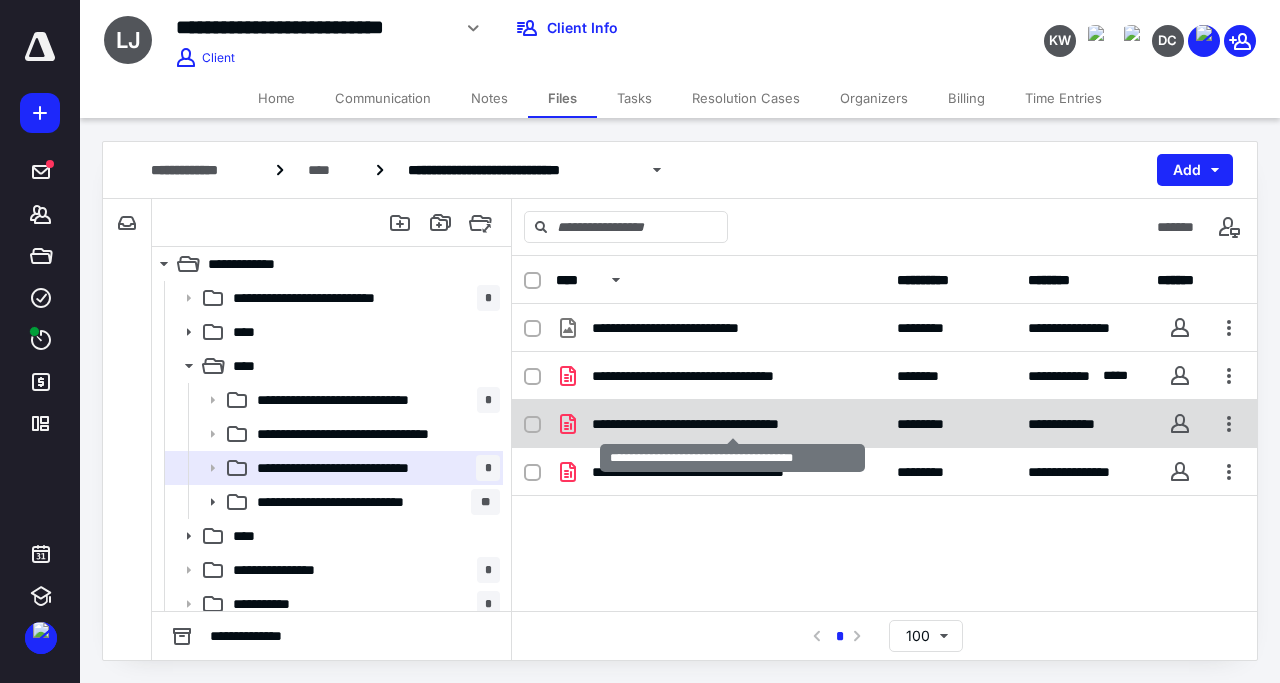click on "**********" at bounding box center (732, 424) 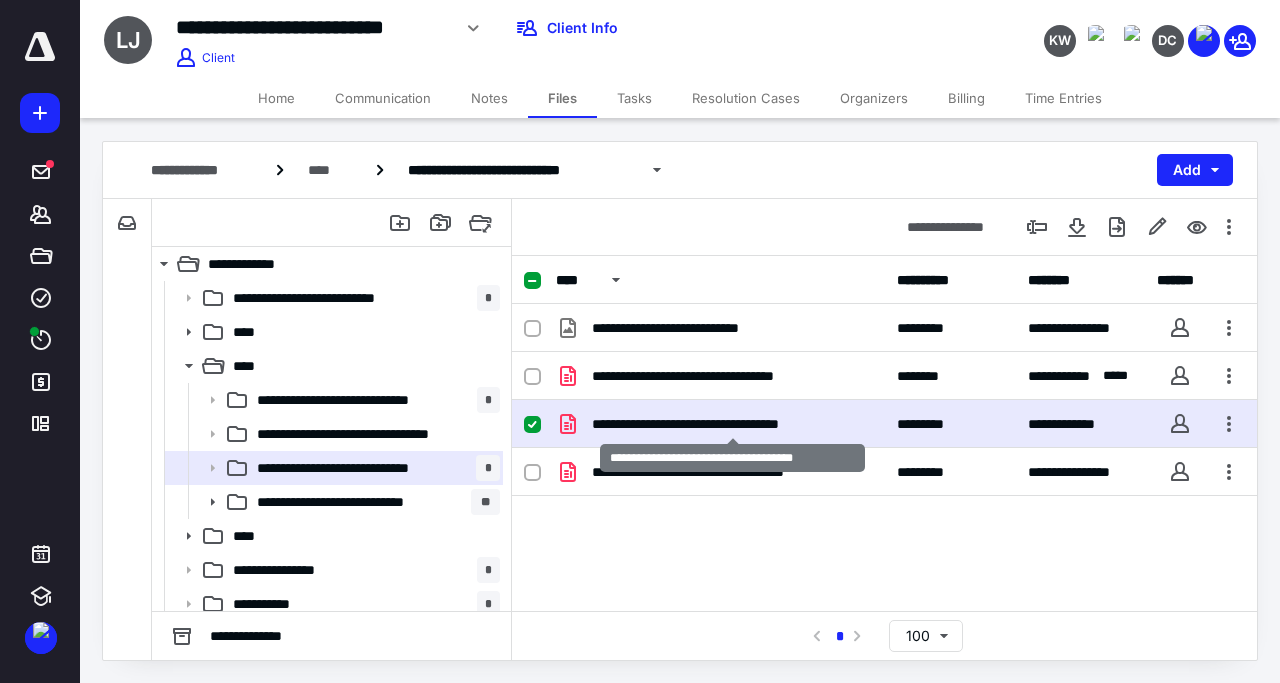 click on "**********" at bounding box center (732, 424) 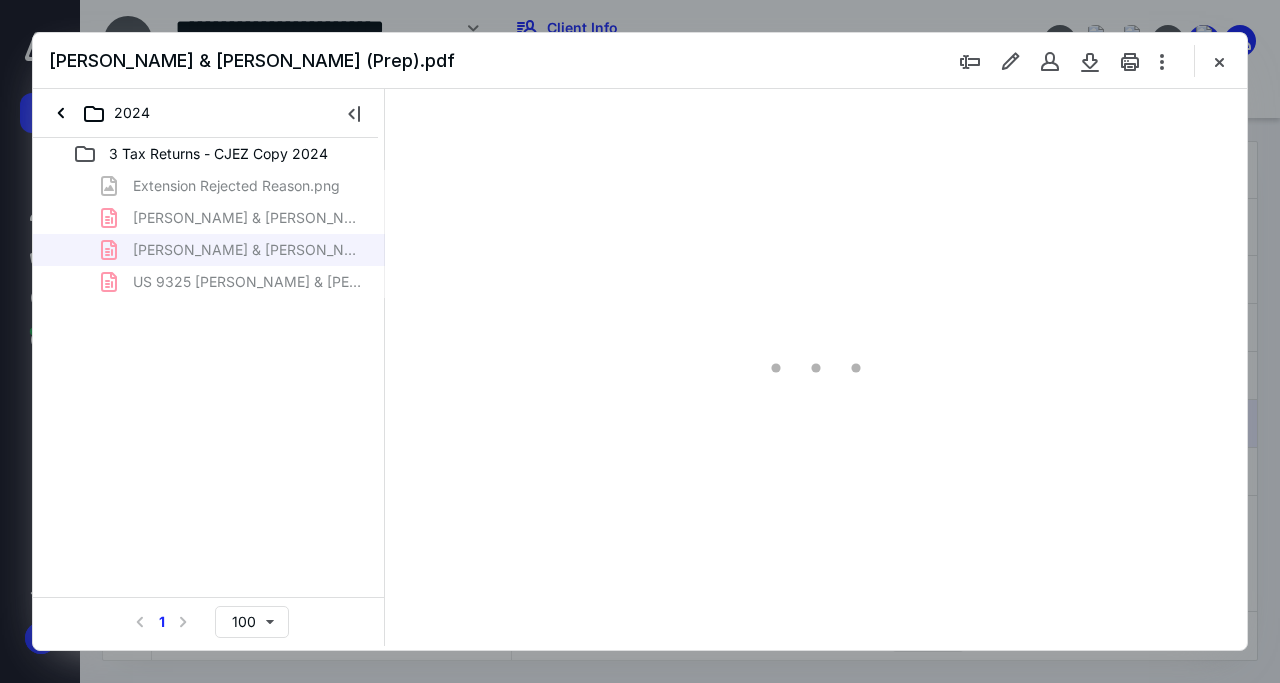 type on "139" 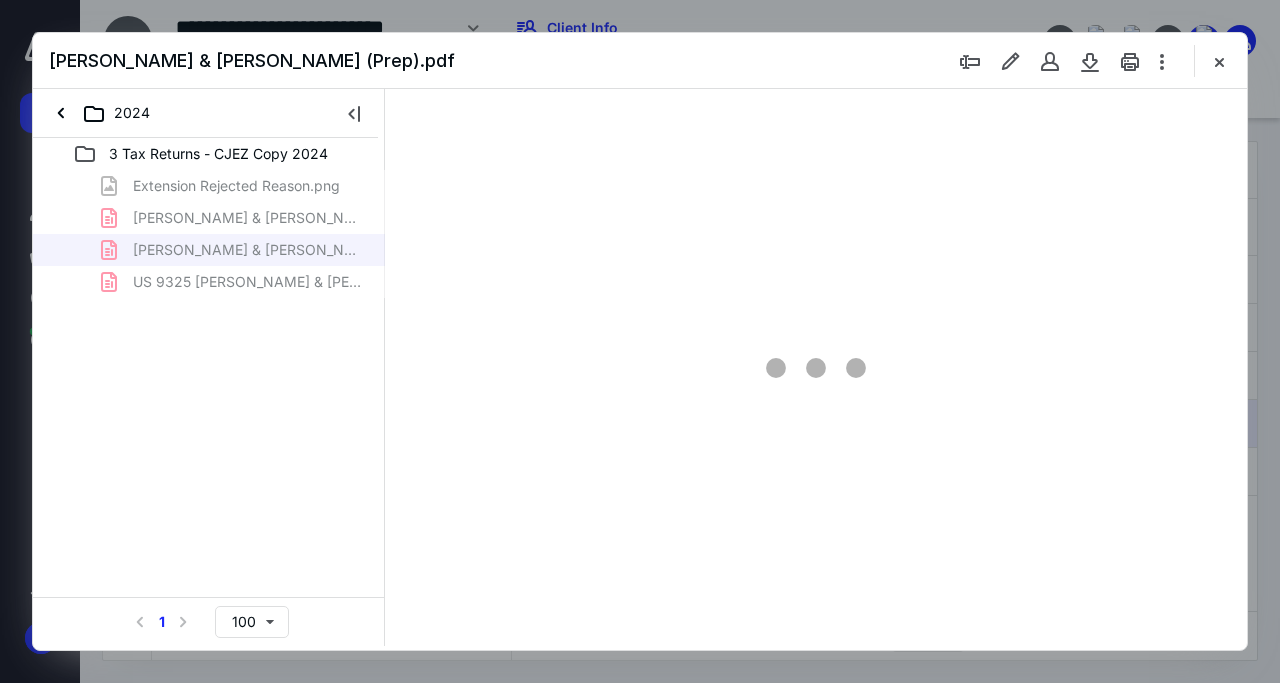 scroll, scrollTop: 0, scrollLeft: 0, axis: both 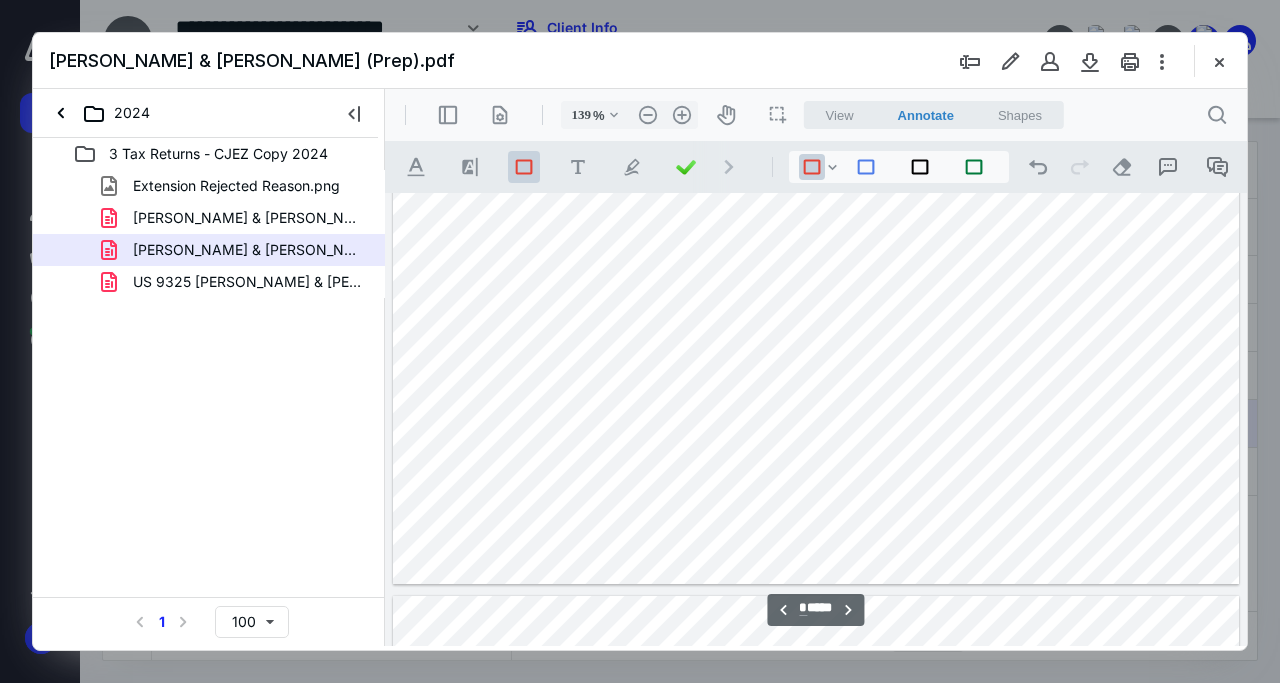type on "*" 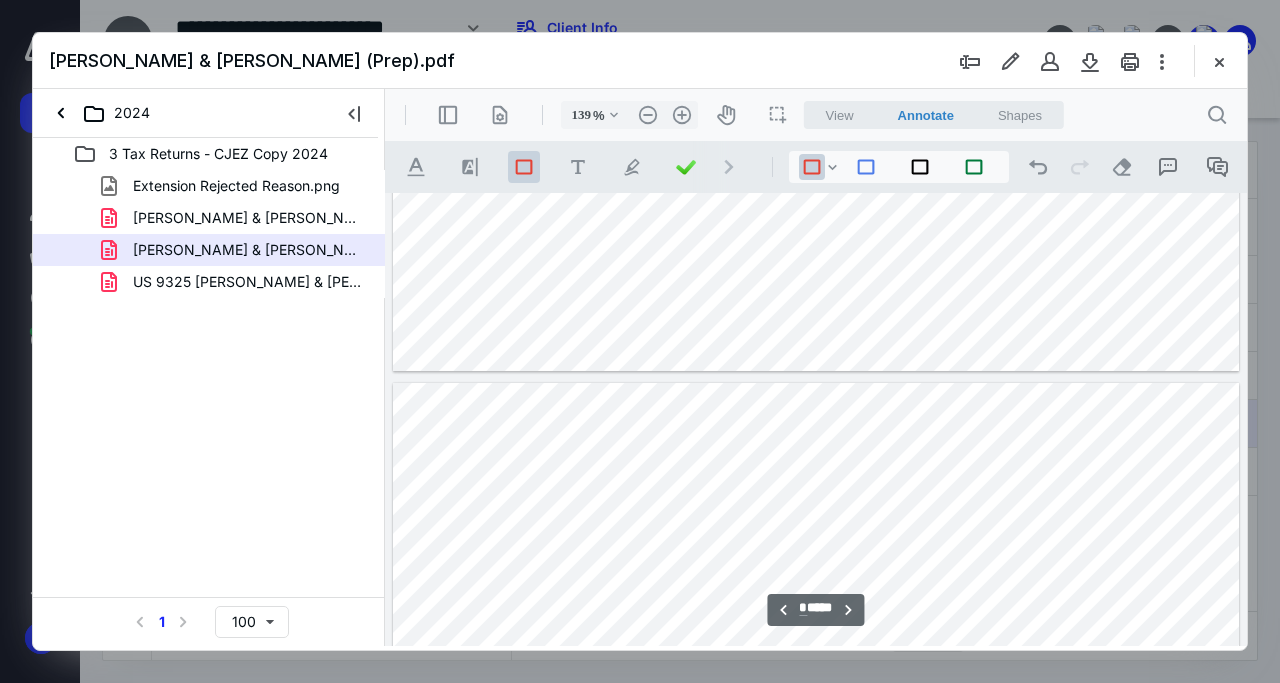 scroll, scrollTop: 2414, scrollLeft: 123, axis: both 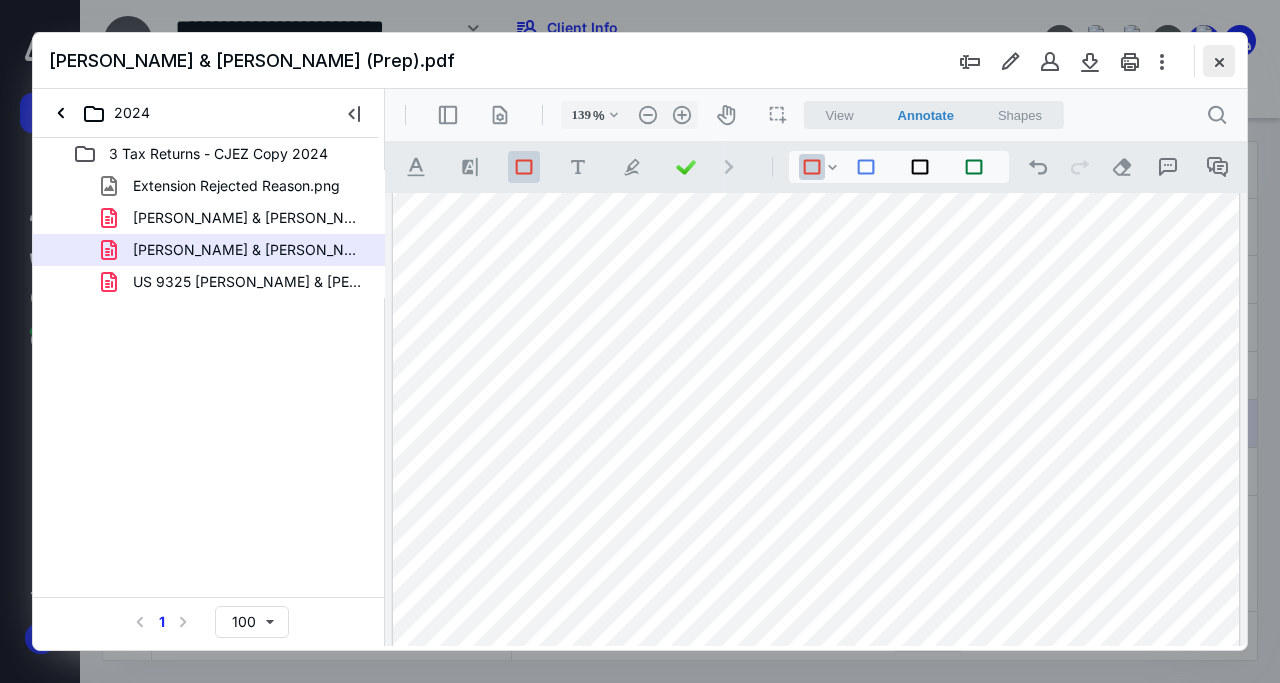 click at bounding box center (1219, 61) 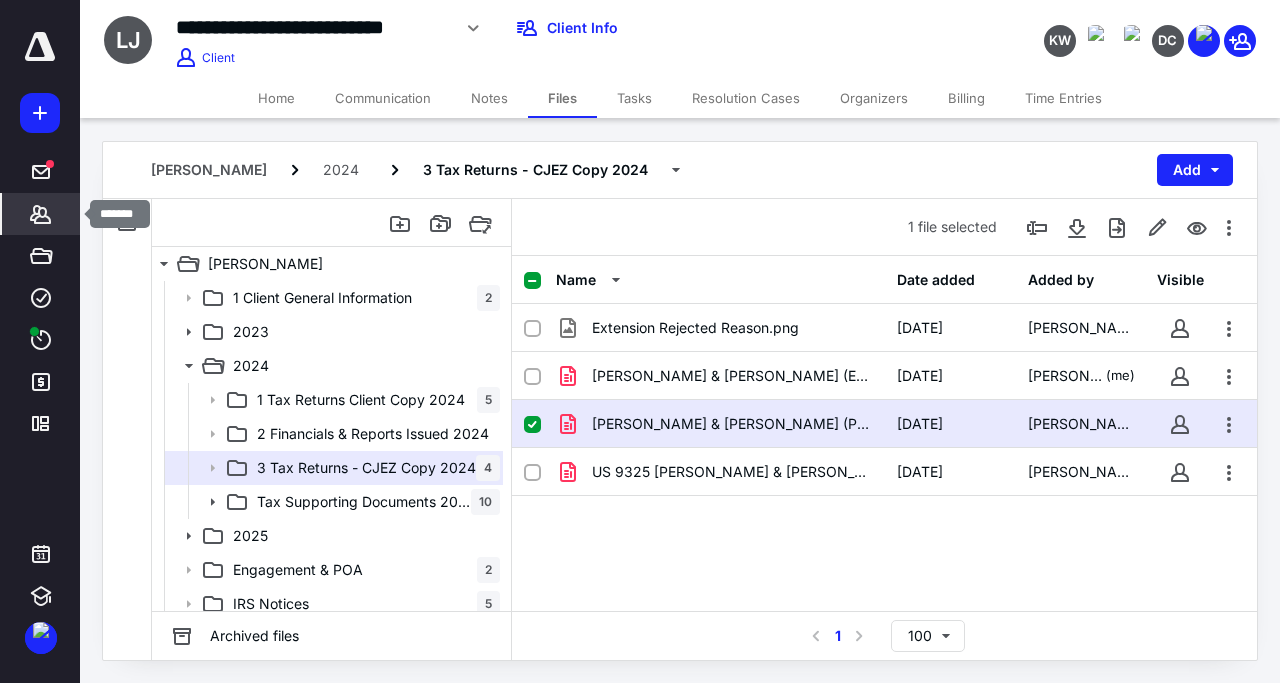 click 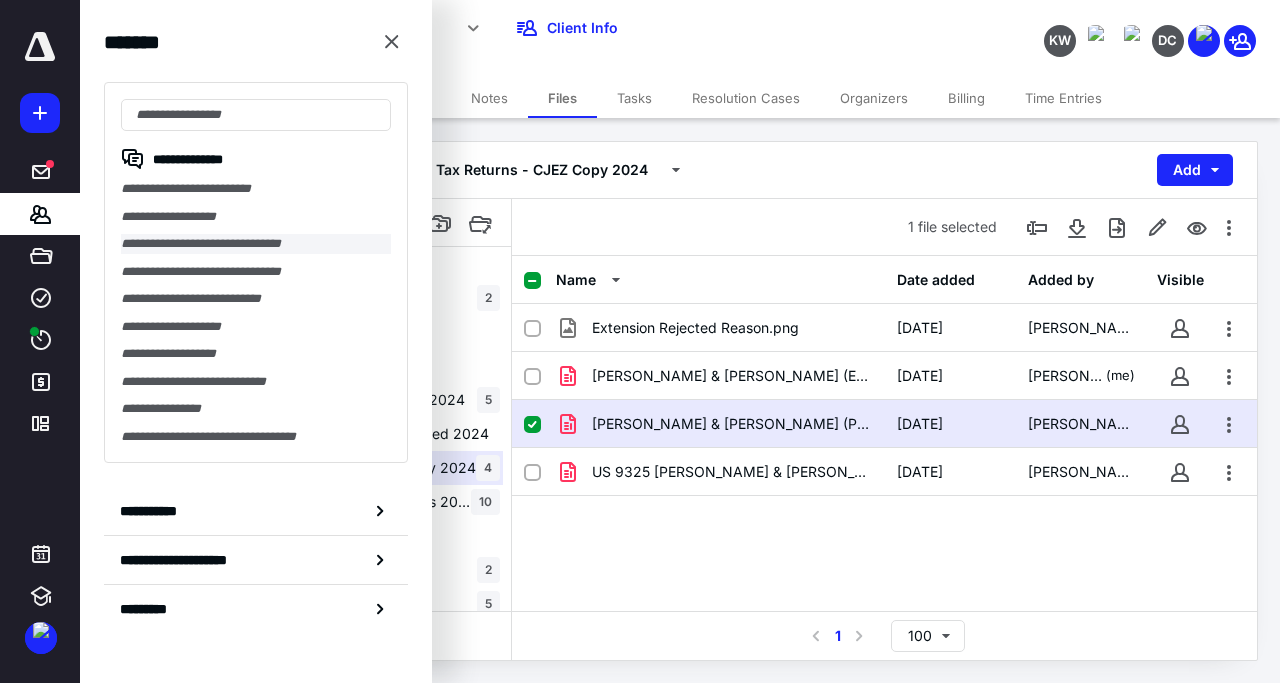 click on "**********" at bounding box center (256, 244) 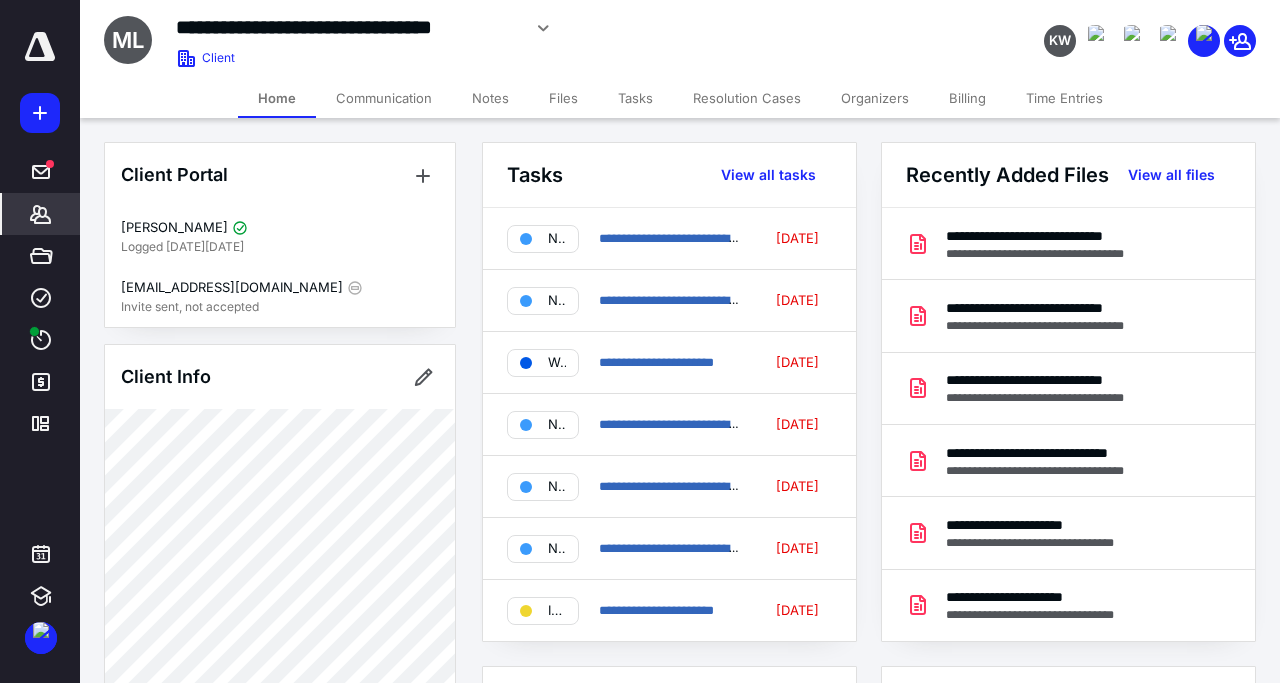 click on "Files" at bounding box center [563, 98] 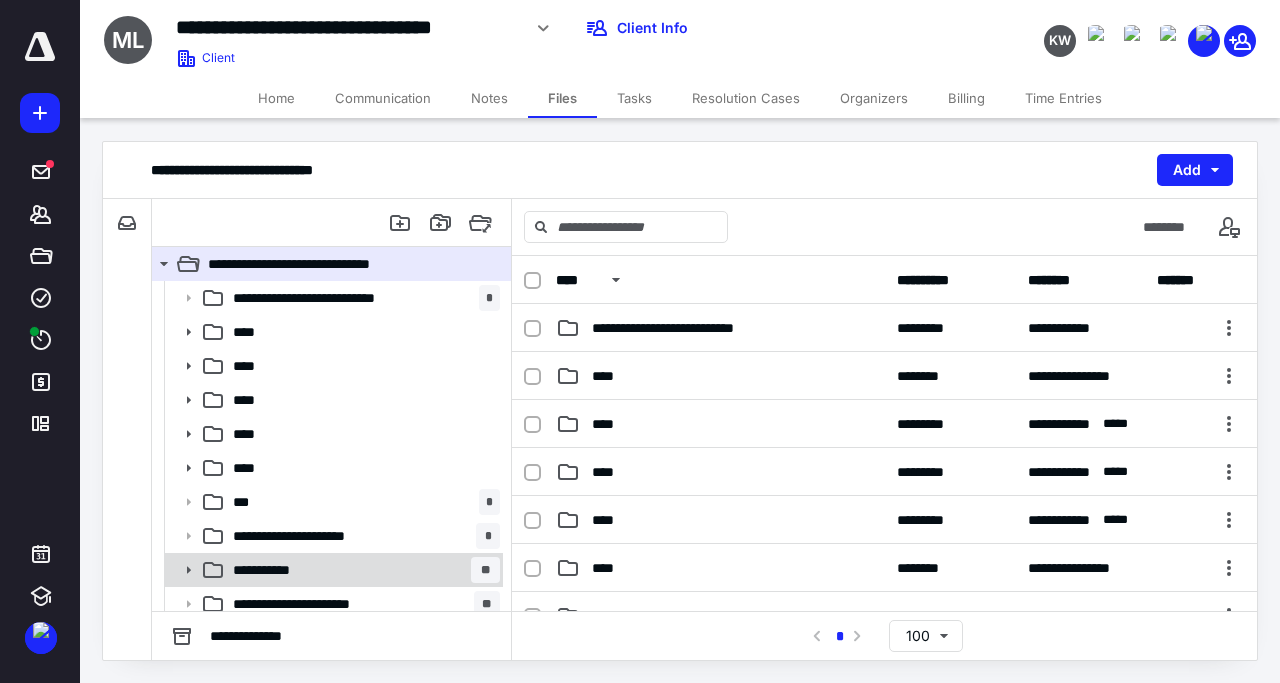 click on "**********" at bounding box center (276, 570) 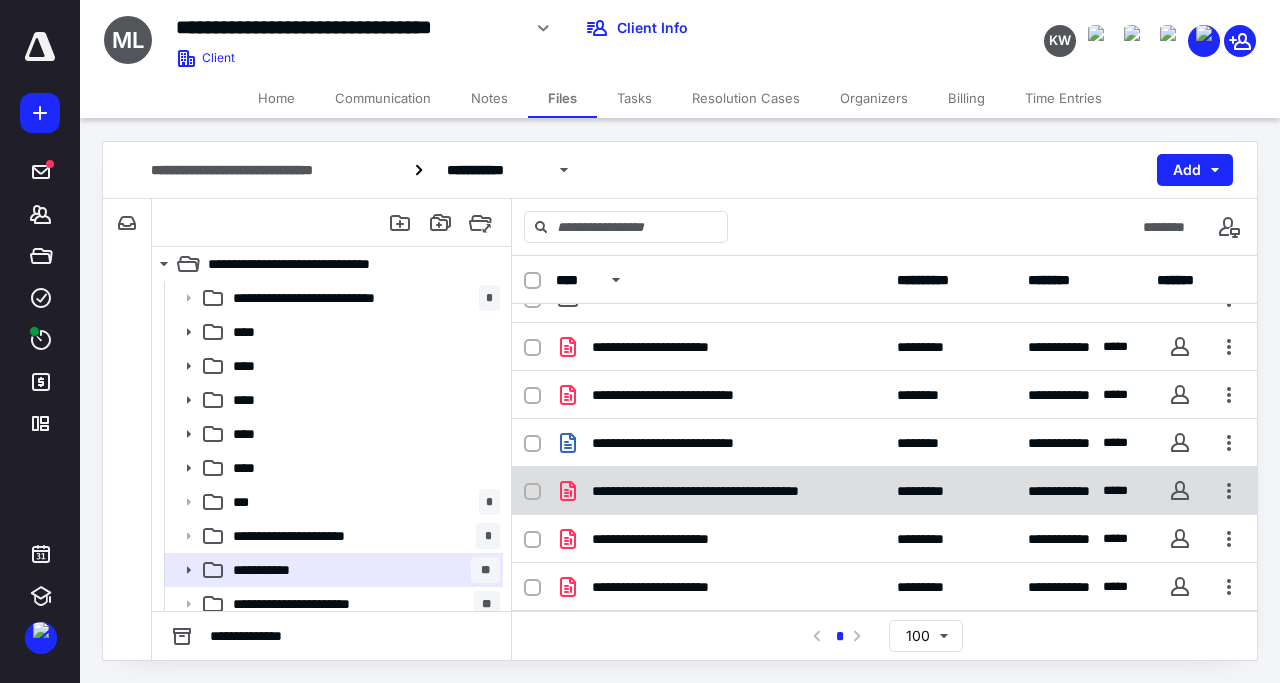 scroll, scrollTop: 0, scrollLeft: 0, axis: both 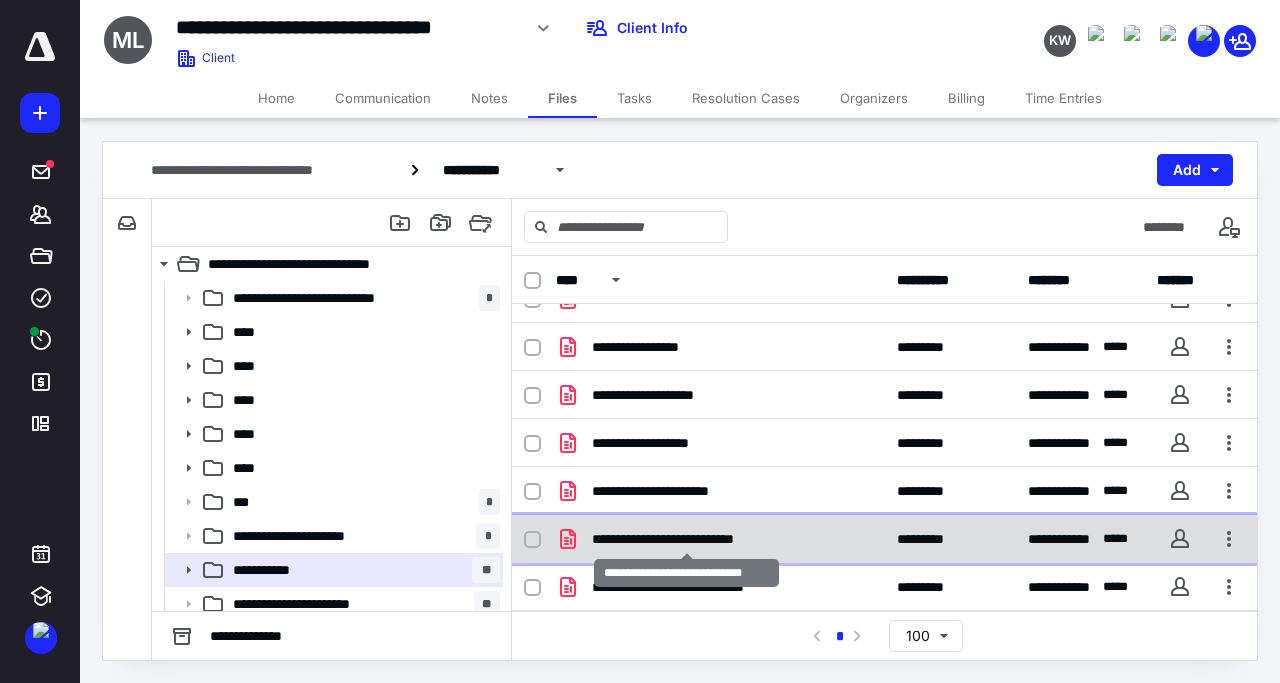 checkbox on "true" 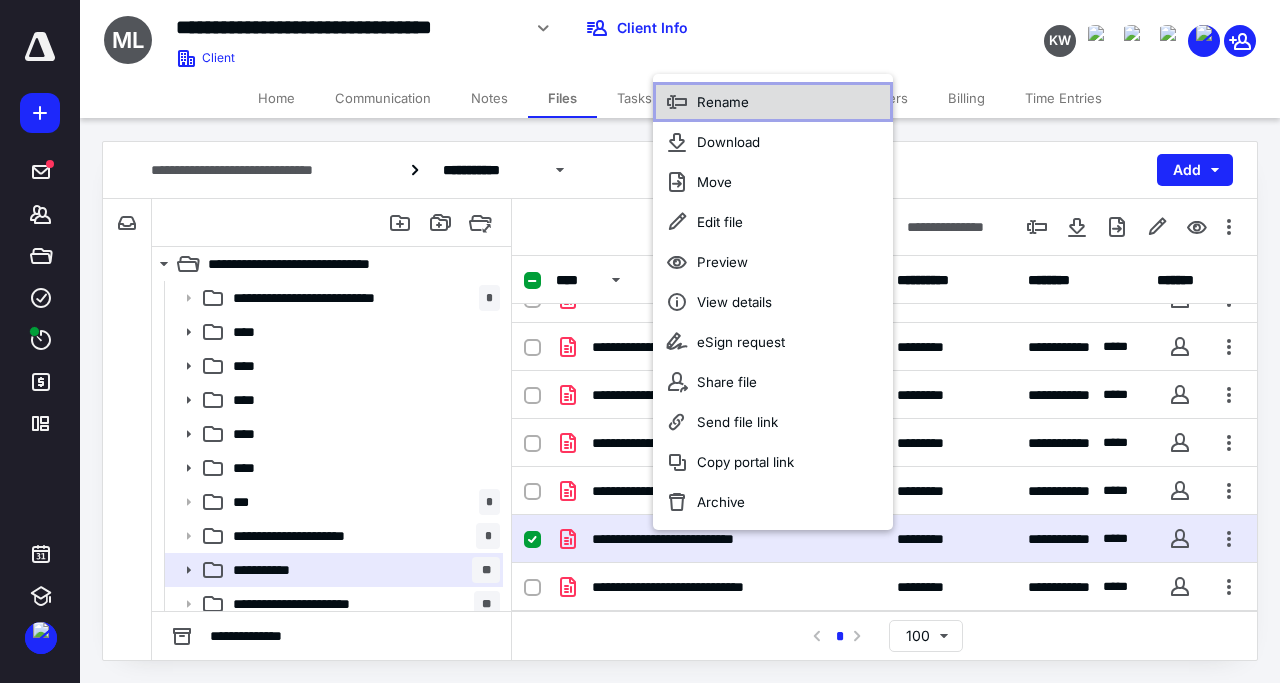 click on "Rename" at bounding box center [773, 102] 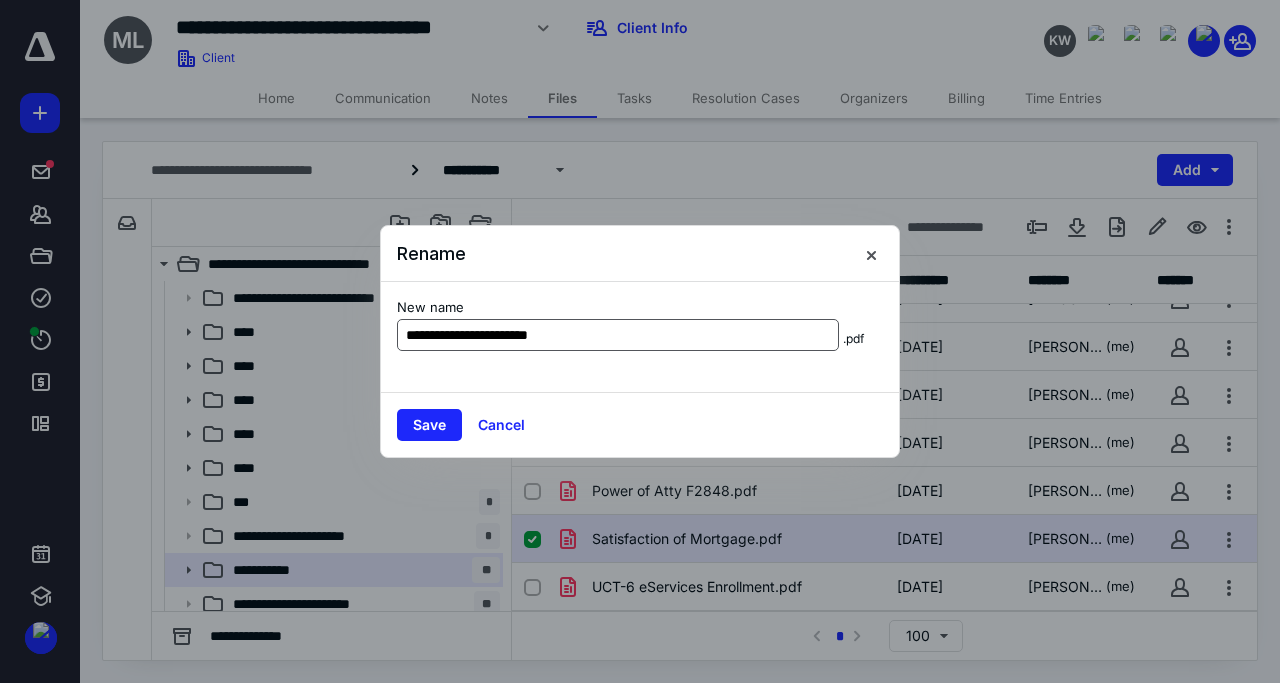 click on "**********" at bounding box center [618, 335] 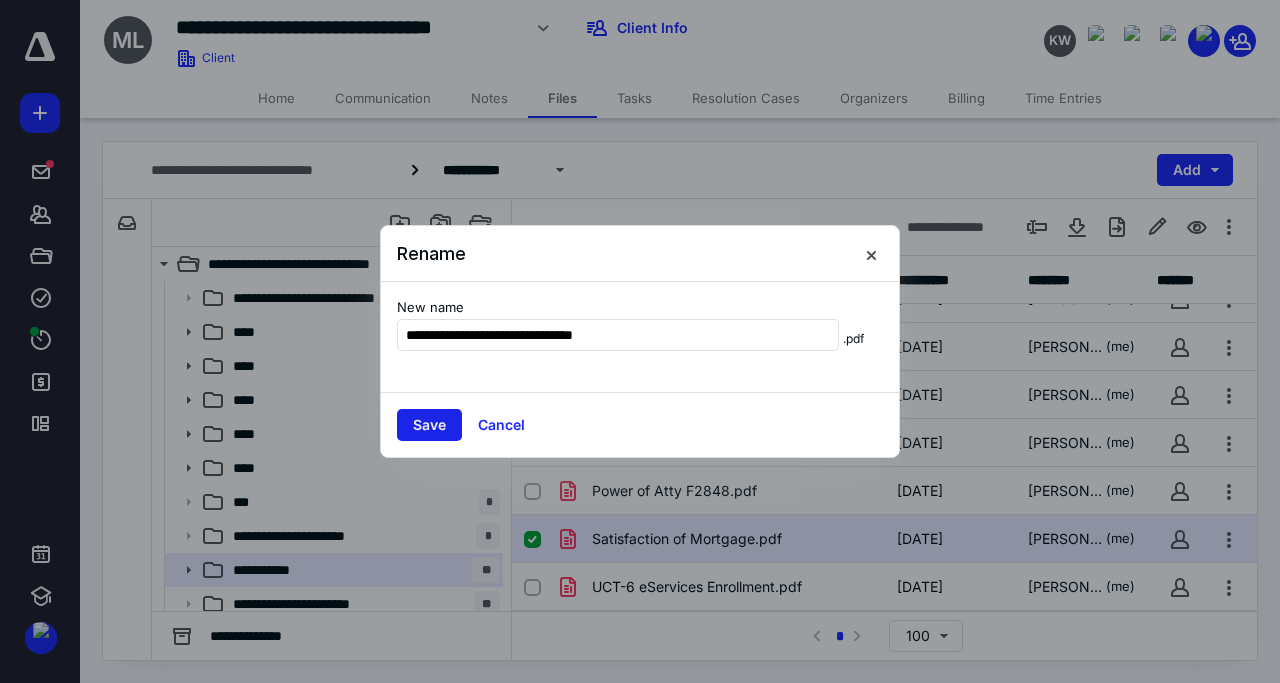 type on "**********" 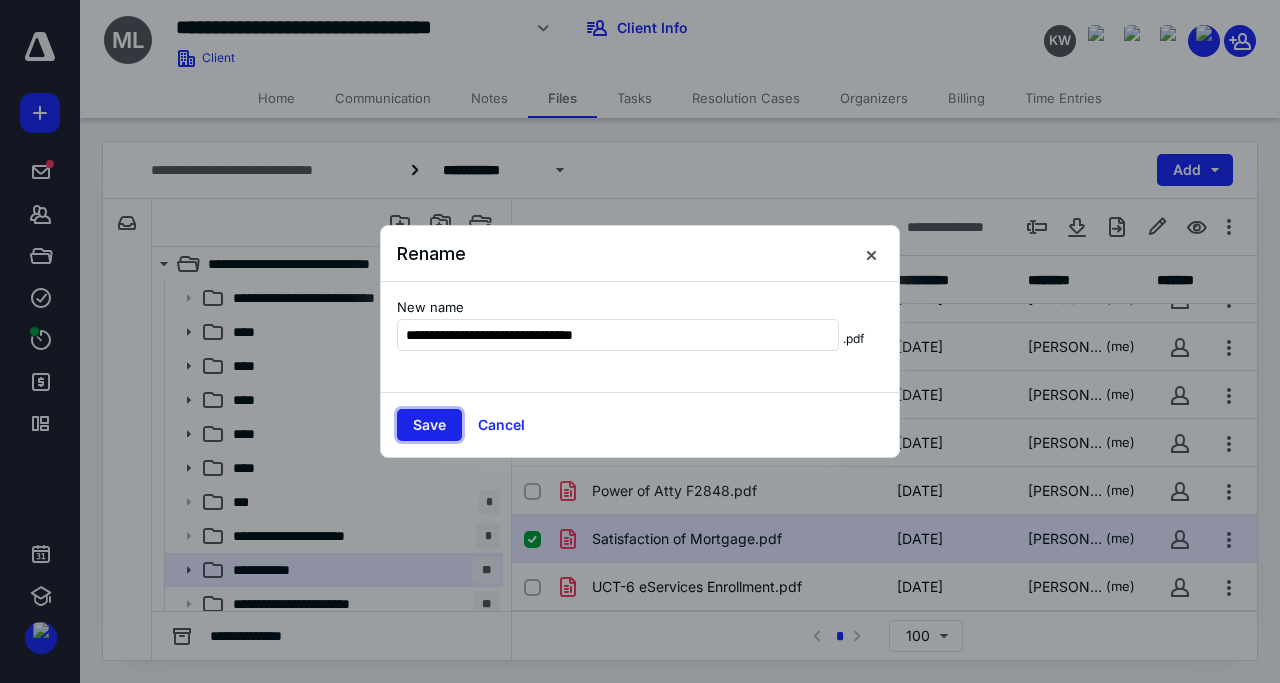 click on "Save" at bounding box center (429, 425) 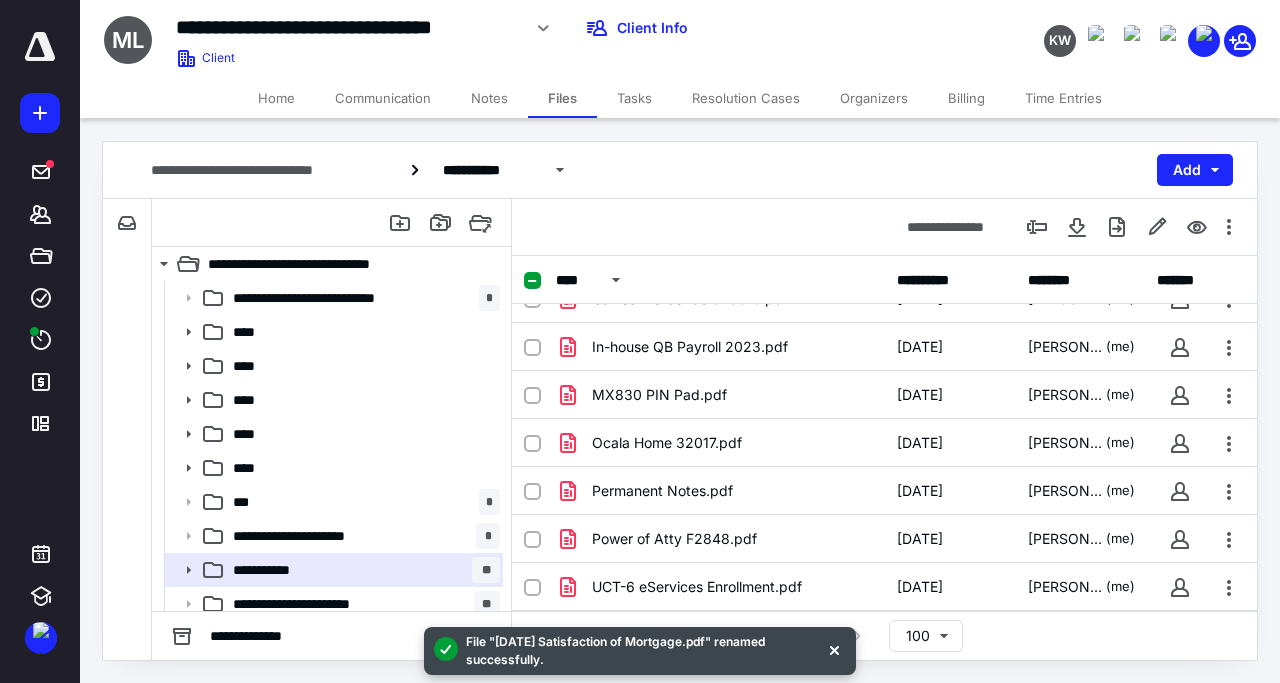 scroll, scrollTop: 0, scrollLeft: 0, axis: both 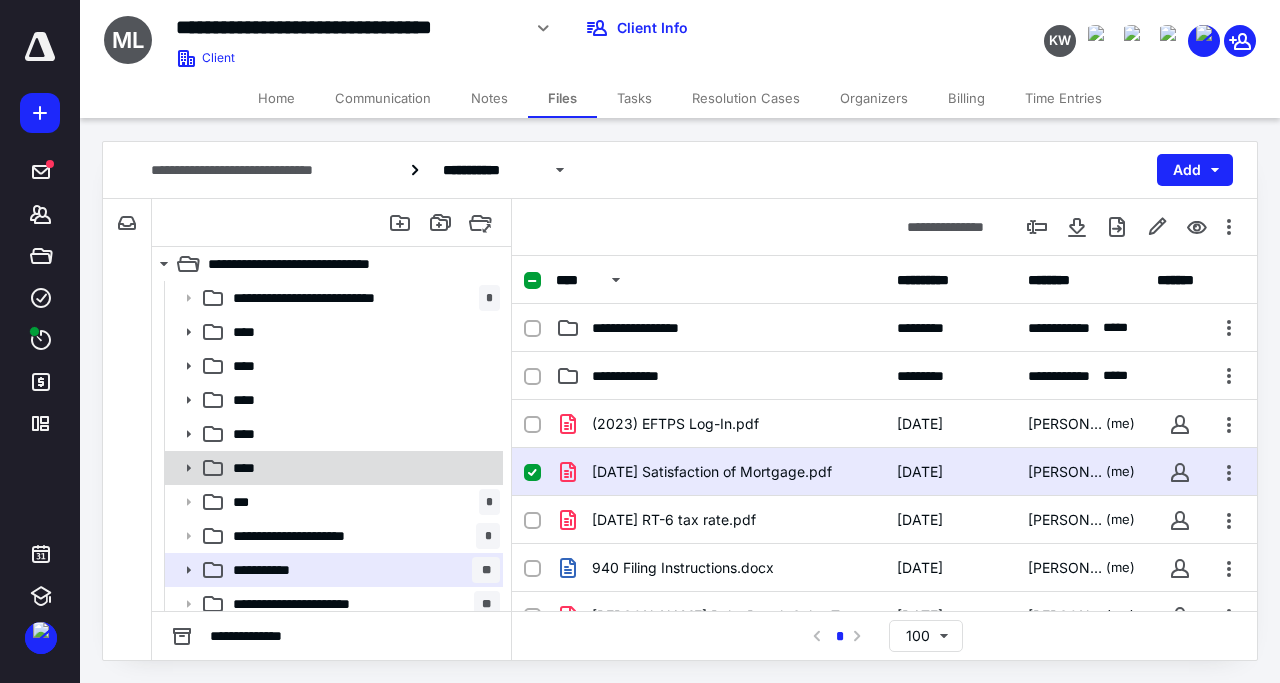 click 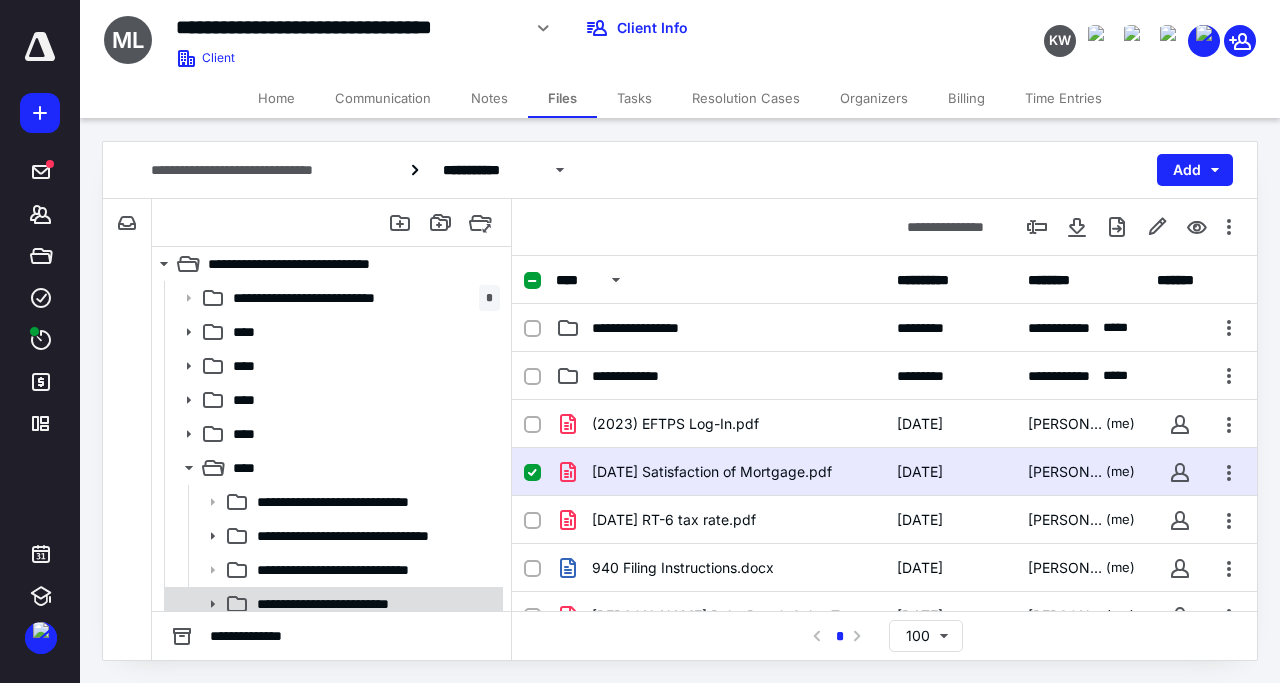 scroll, scrollTop: 96, scrollLeft: 0, axis: vertical 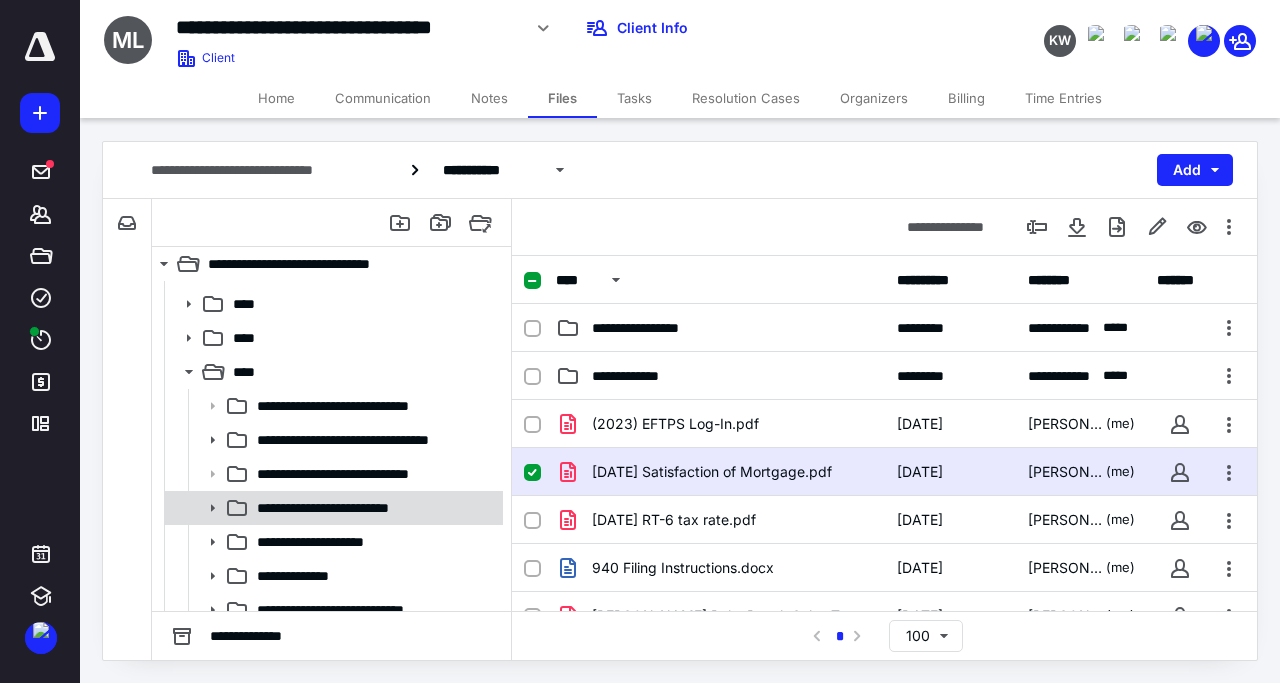 click at bounding box center (206, 508) 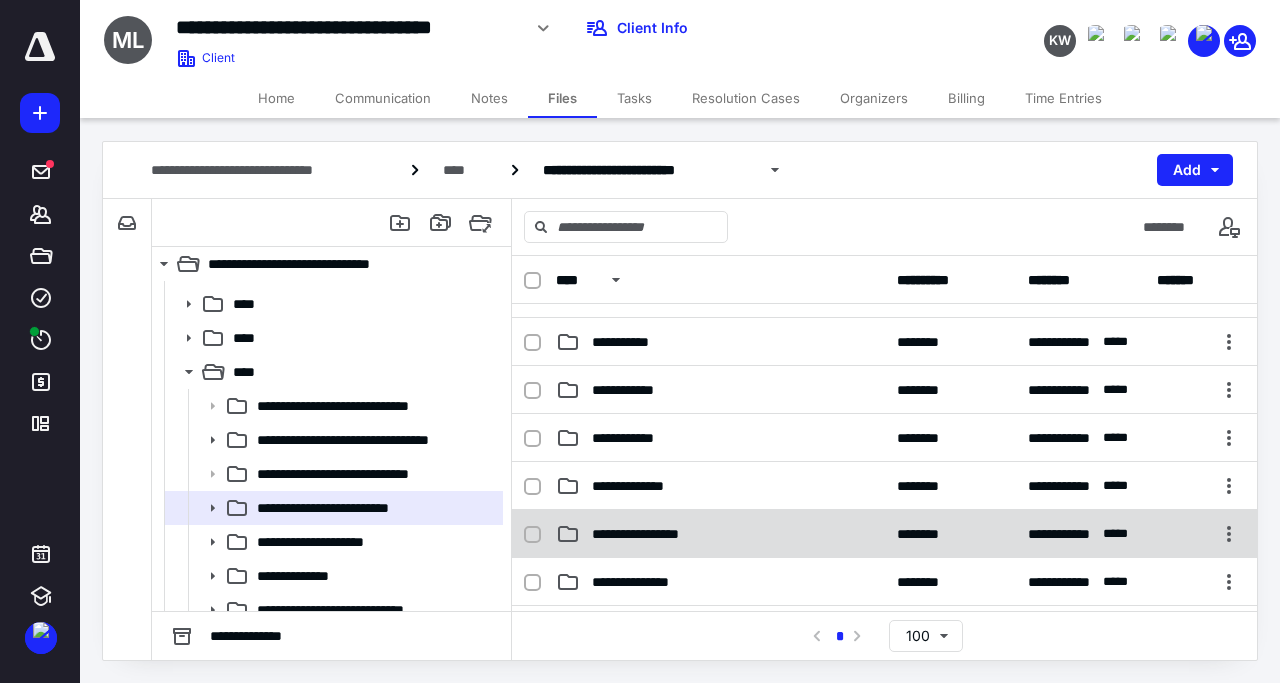 scroll, scrollTop: 192, scrollLeft: 0, axis: vertical 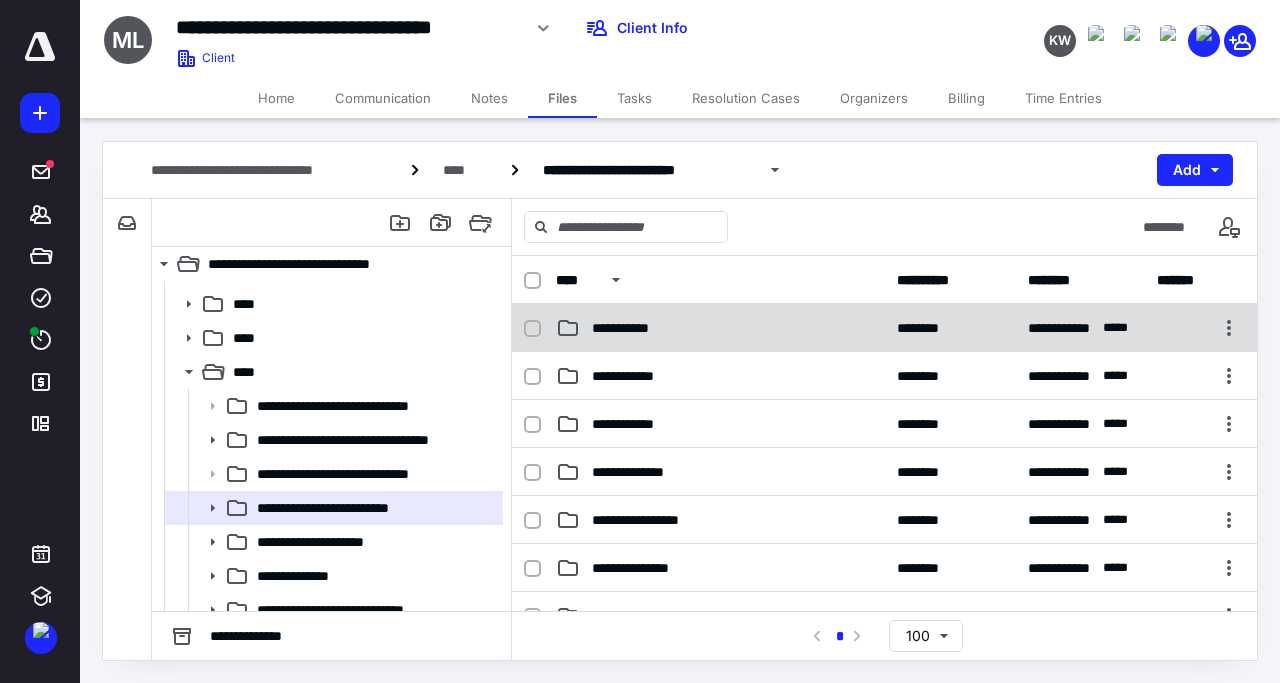 click on "**********" at bounding box center (635, 328) 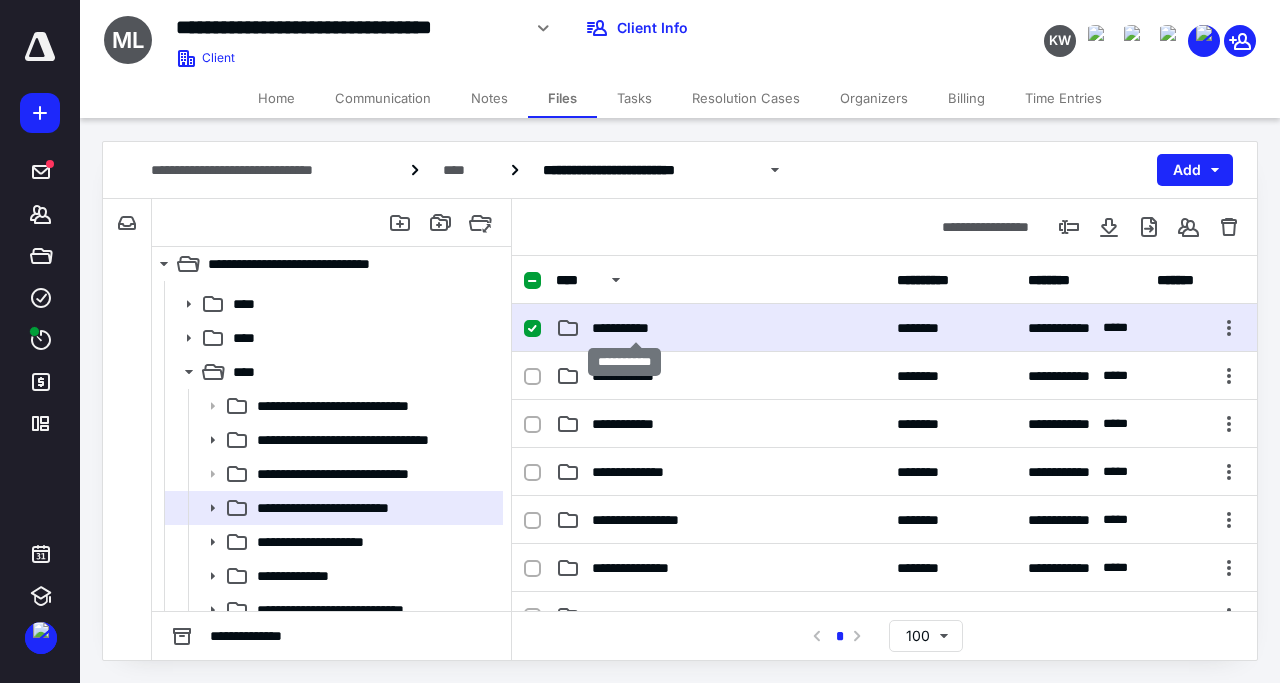 checkbox on "true" 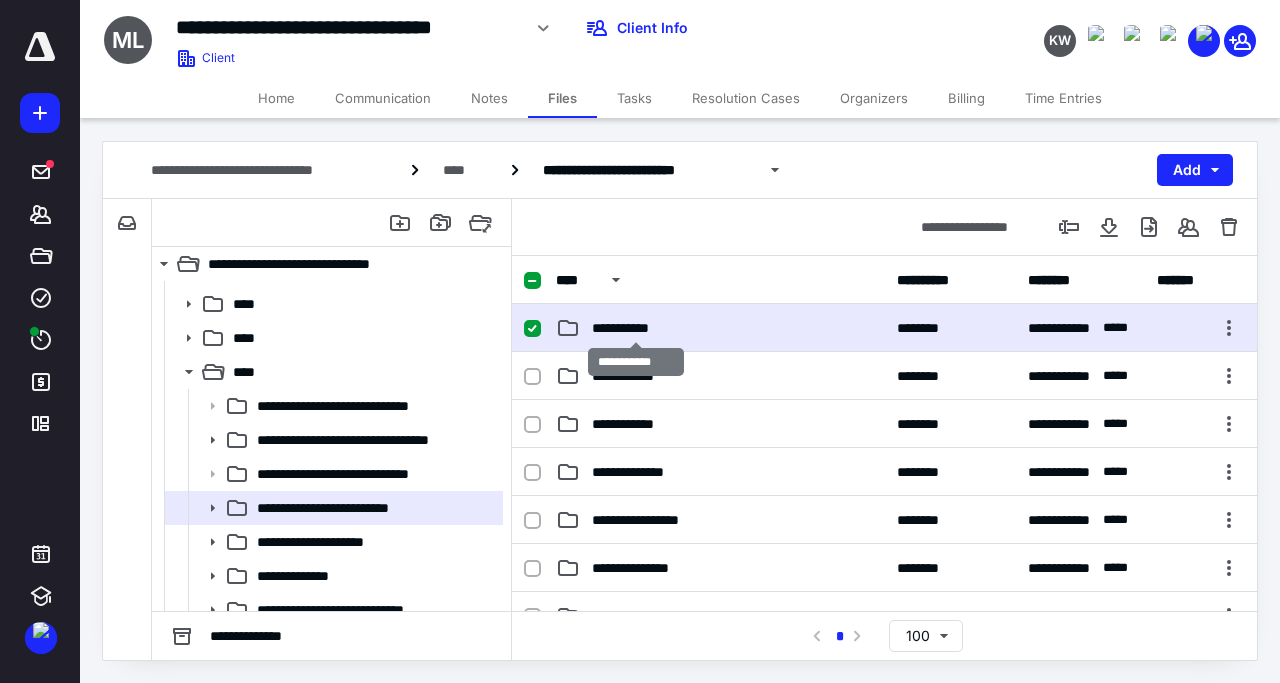 click on "**********" at bounding box center (635, 328) 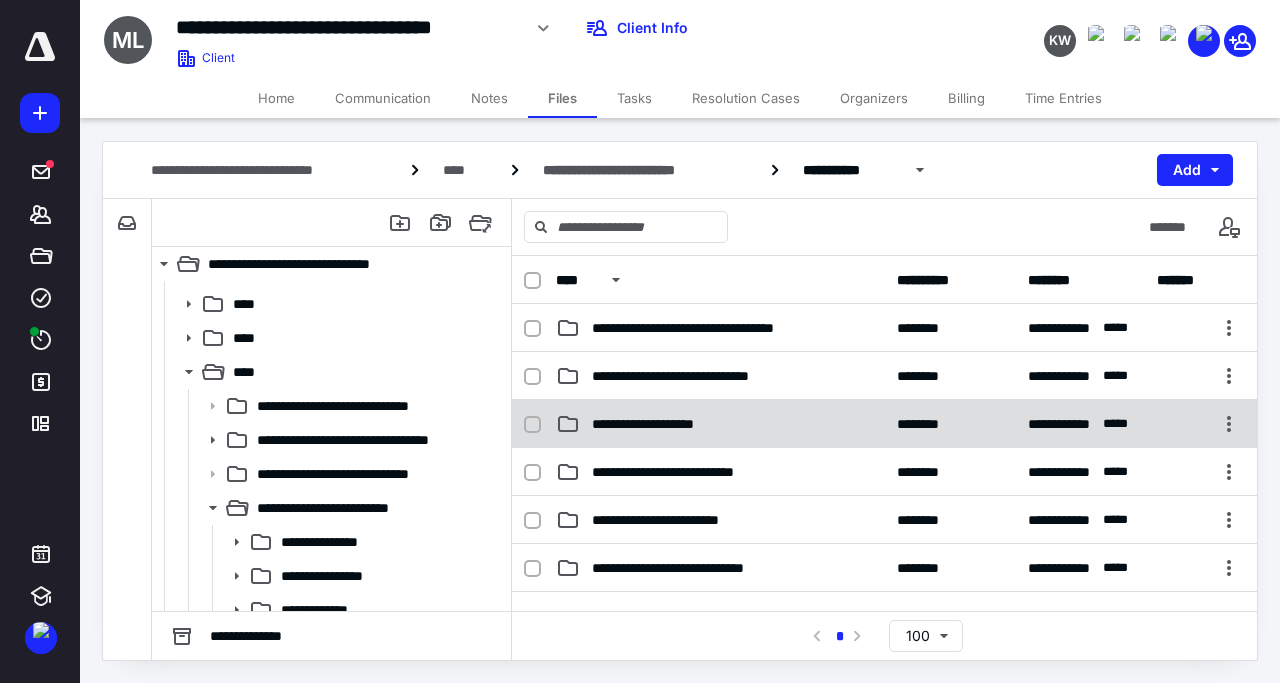 click on "**********" at bounding box center [672, 424] 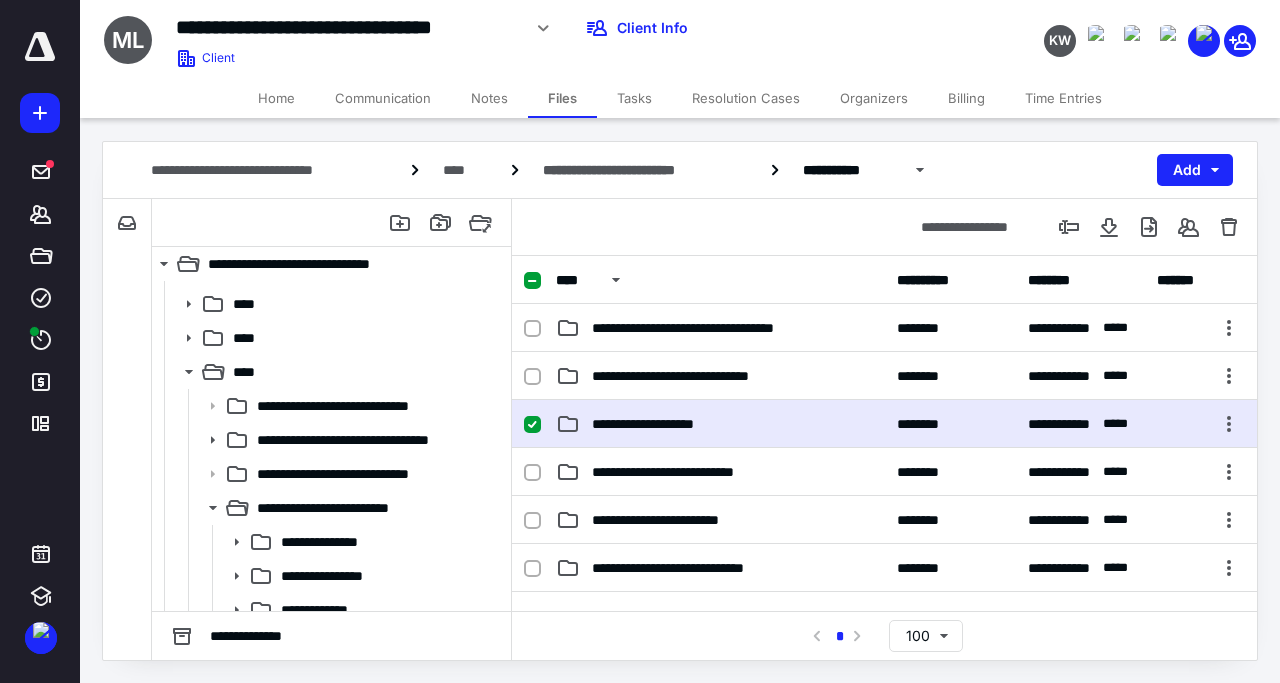 click on "**********" at bounding box center [672, 424] 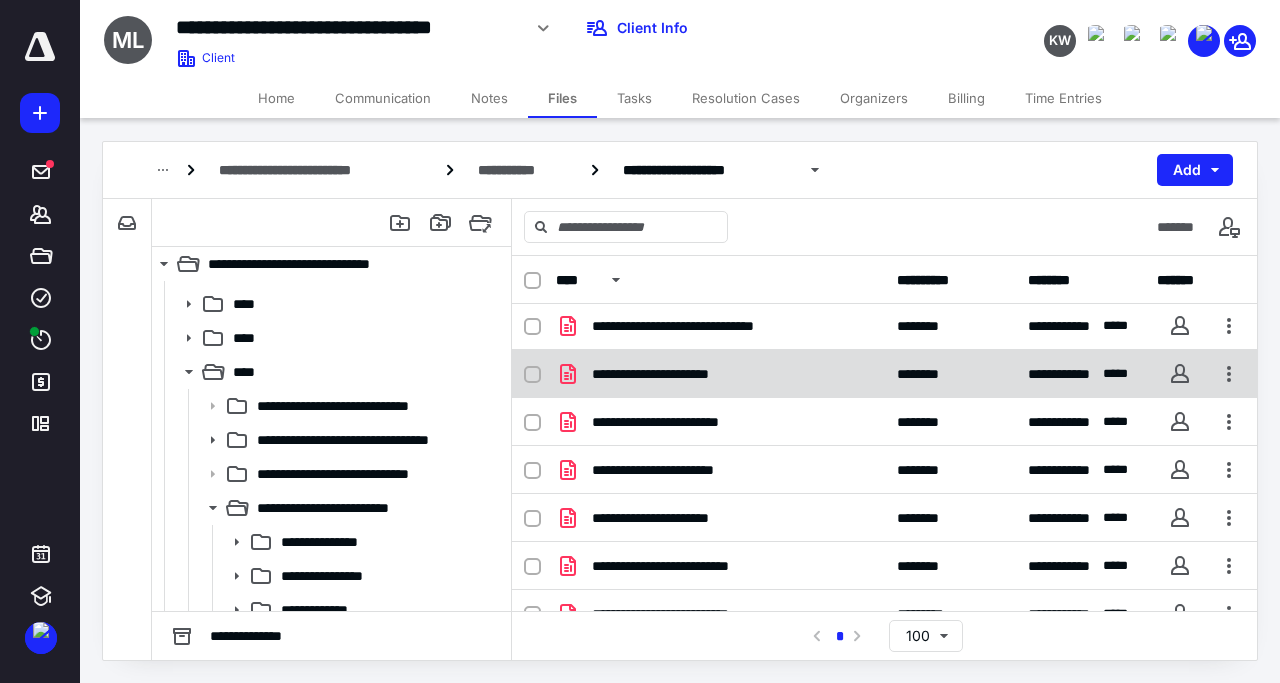 scroll, scrollTop: 77, scrollLeft: 0, axis: vertical 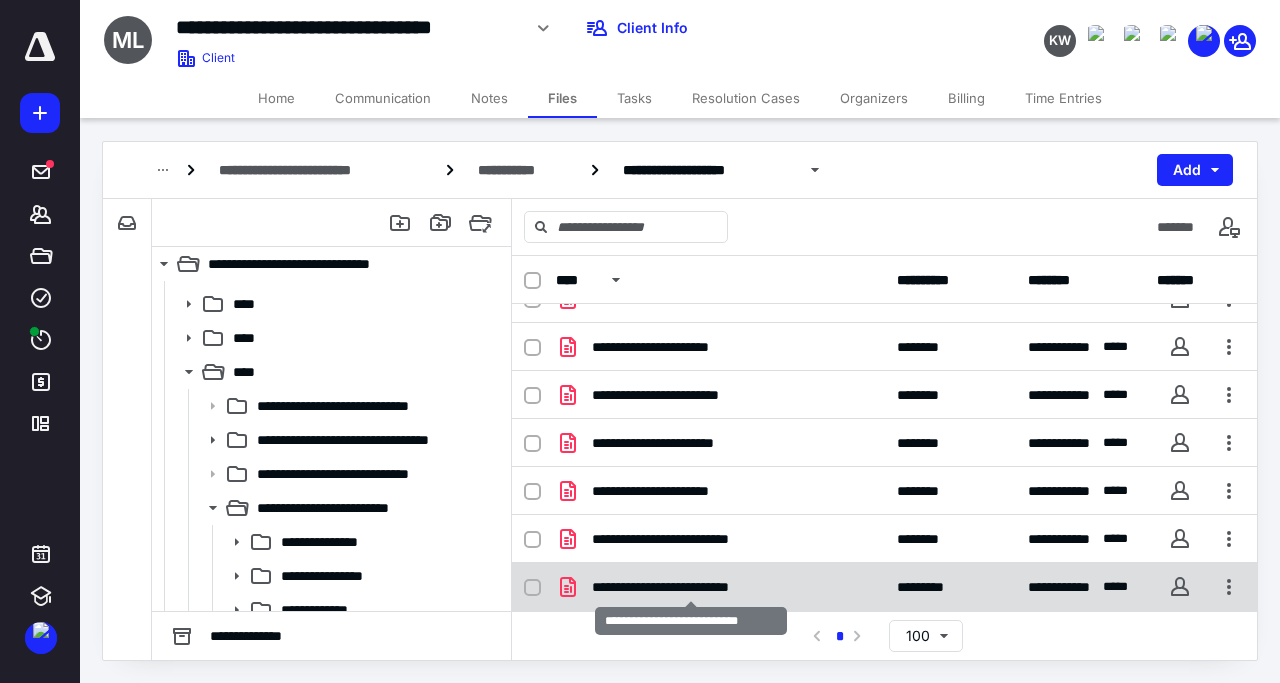 click on "**********" at bounding box center [691, 587] 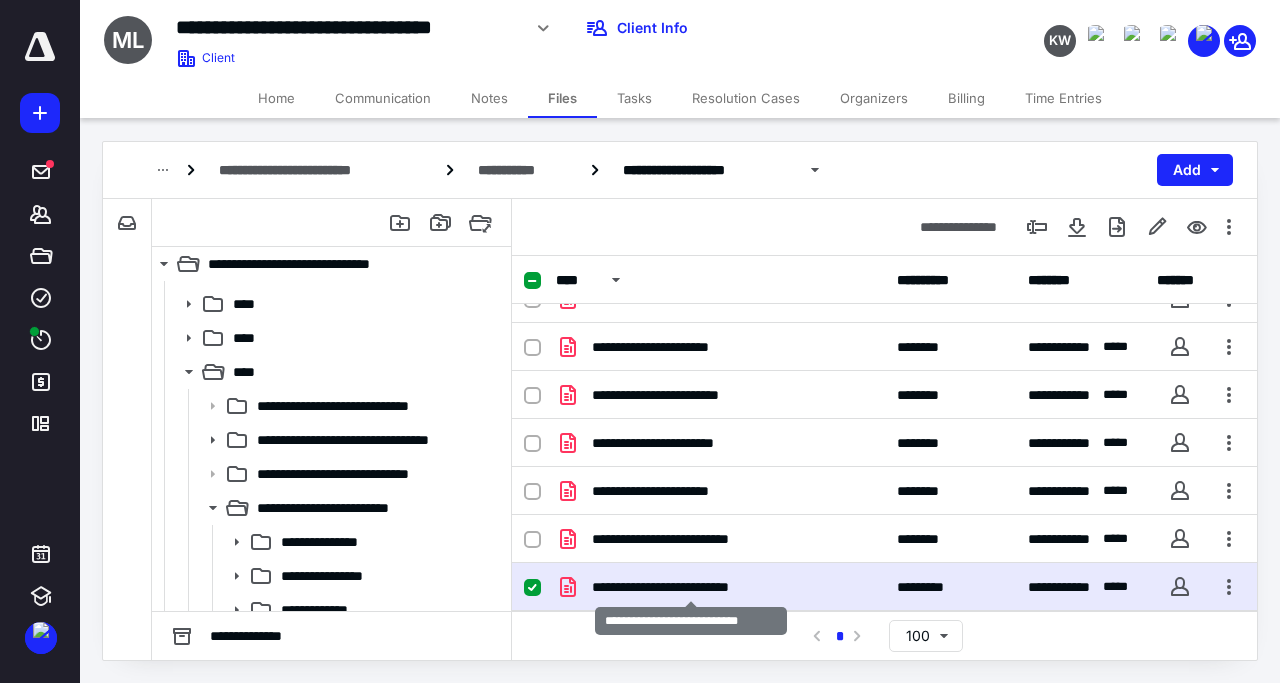 checkbox on "true" 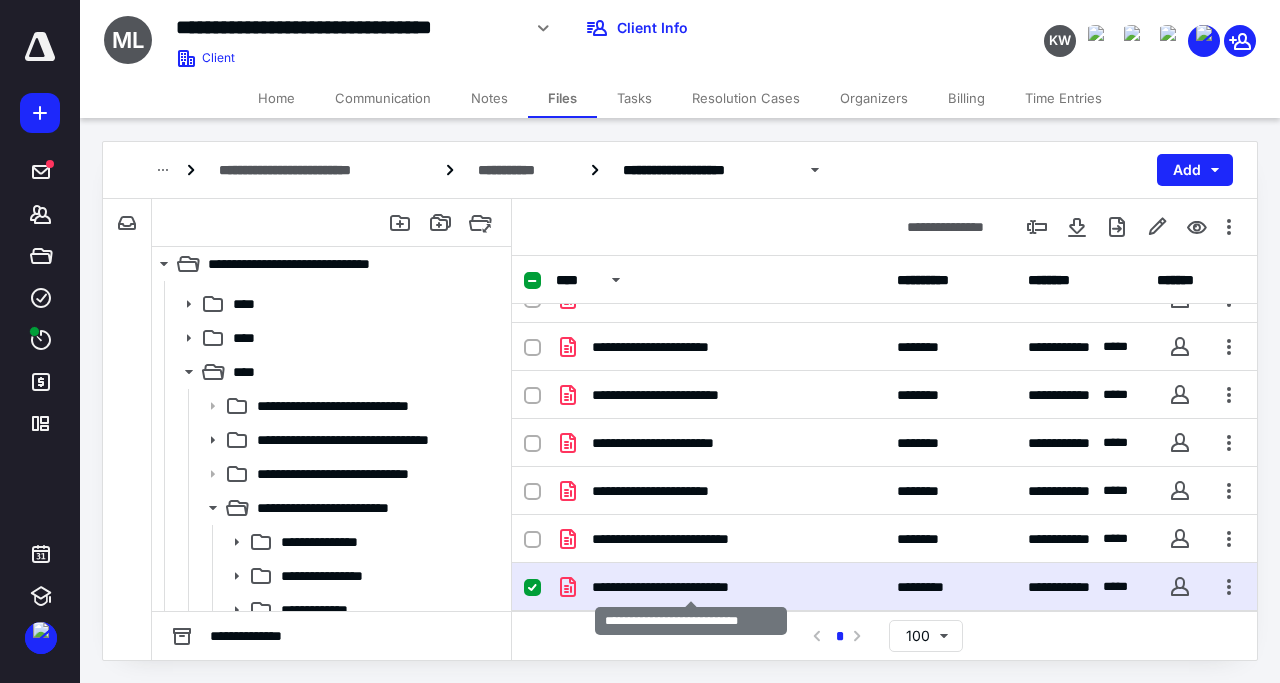 click on "**********" at bounding box center [691, 587] 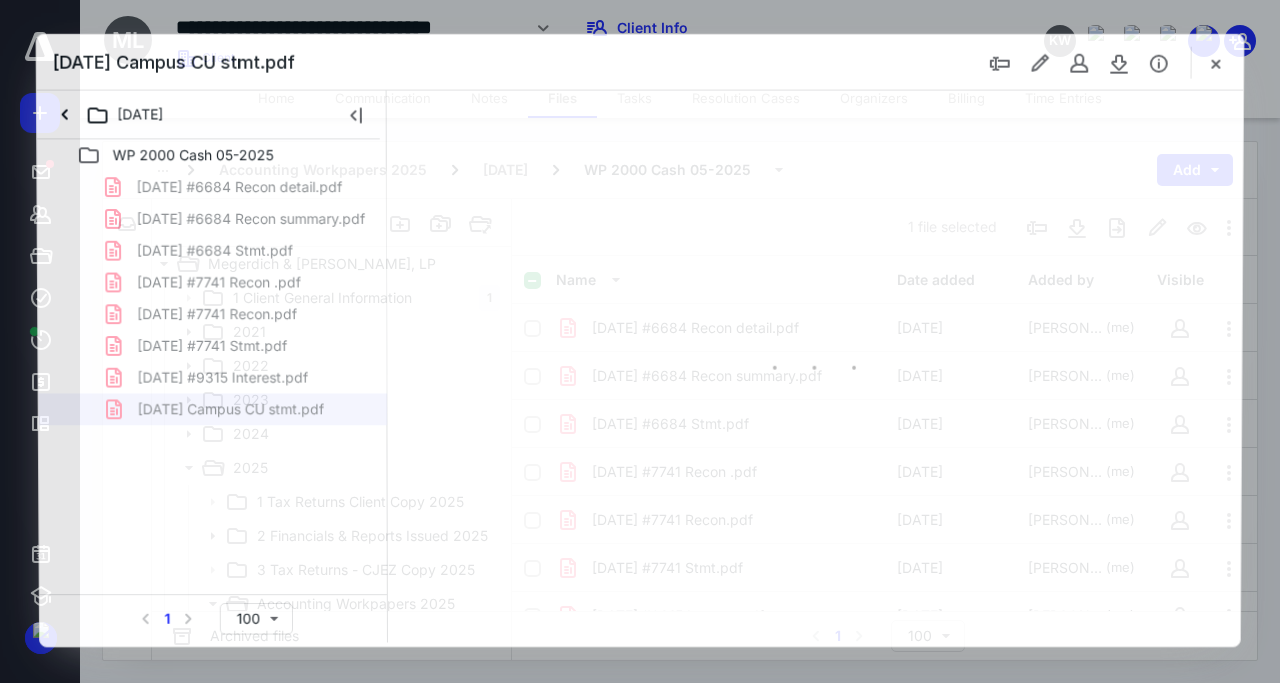 scroll, scrollTop: 96, scrollLeft: 0, axis: vertical 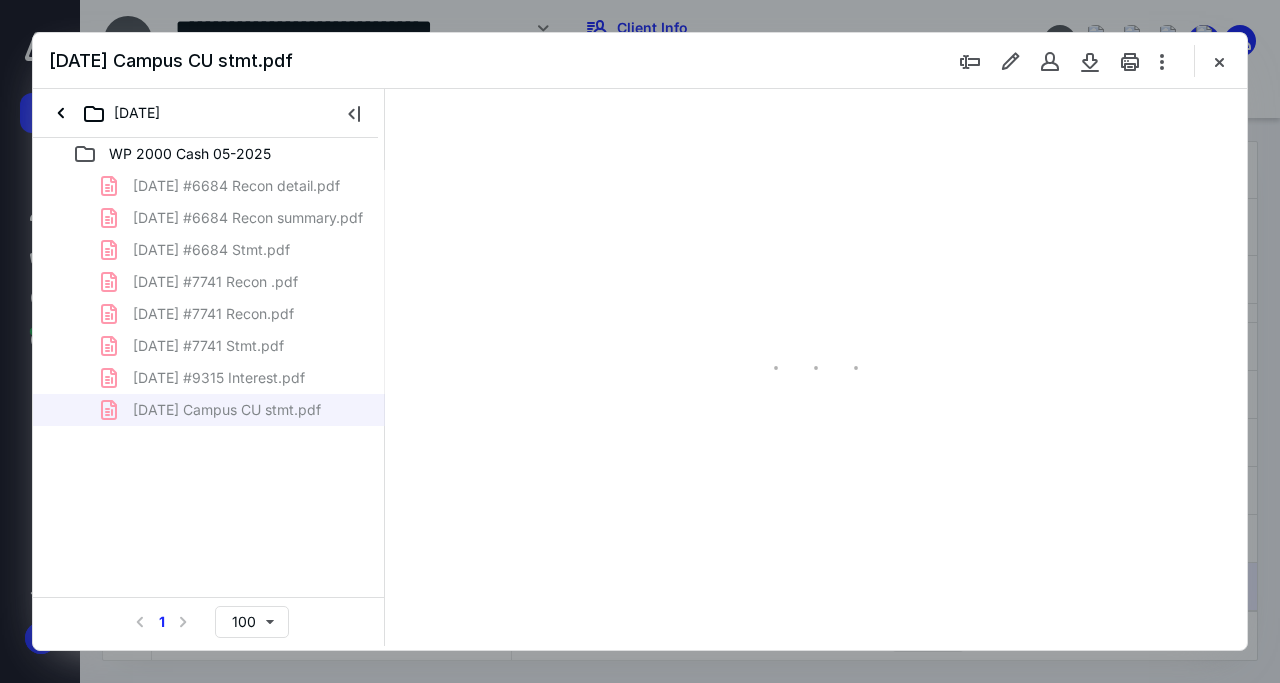 type on "139" 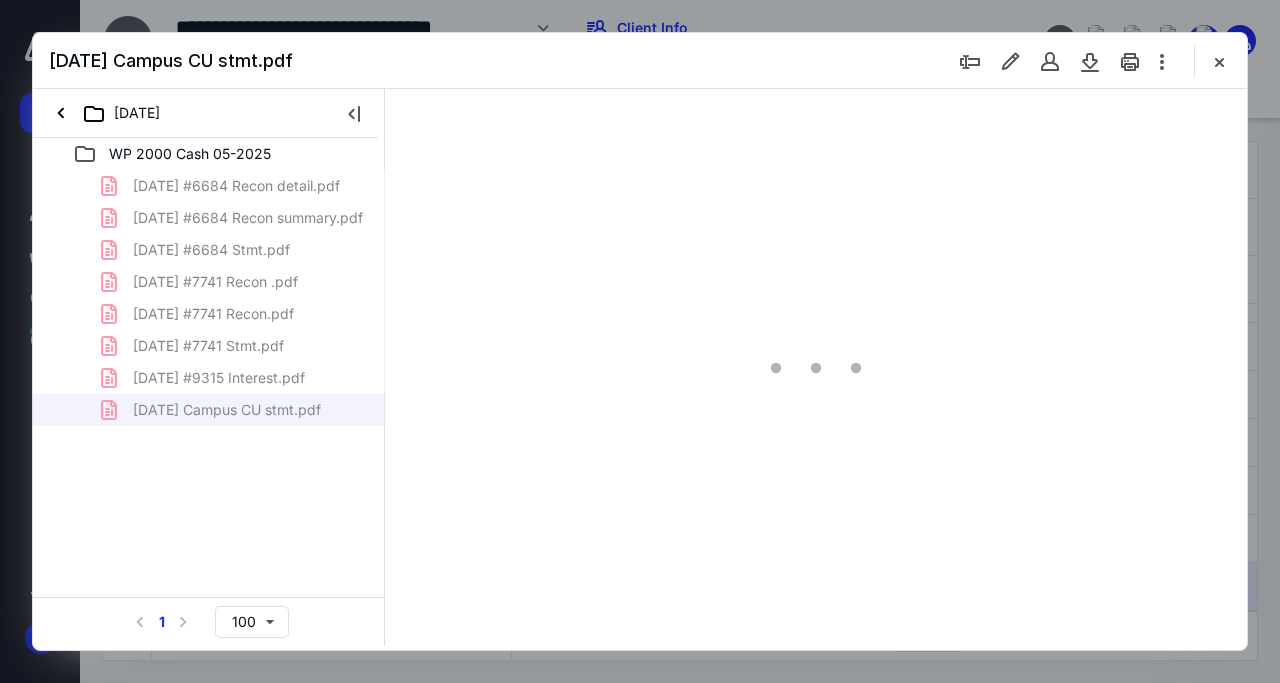 scroll, scrollTop: 0, scrollLeft: 0, axis: both 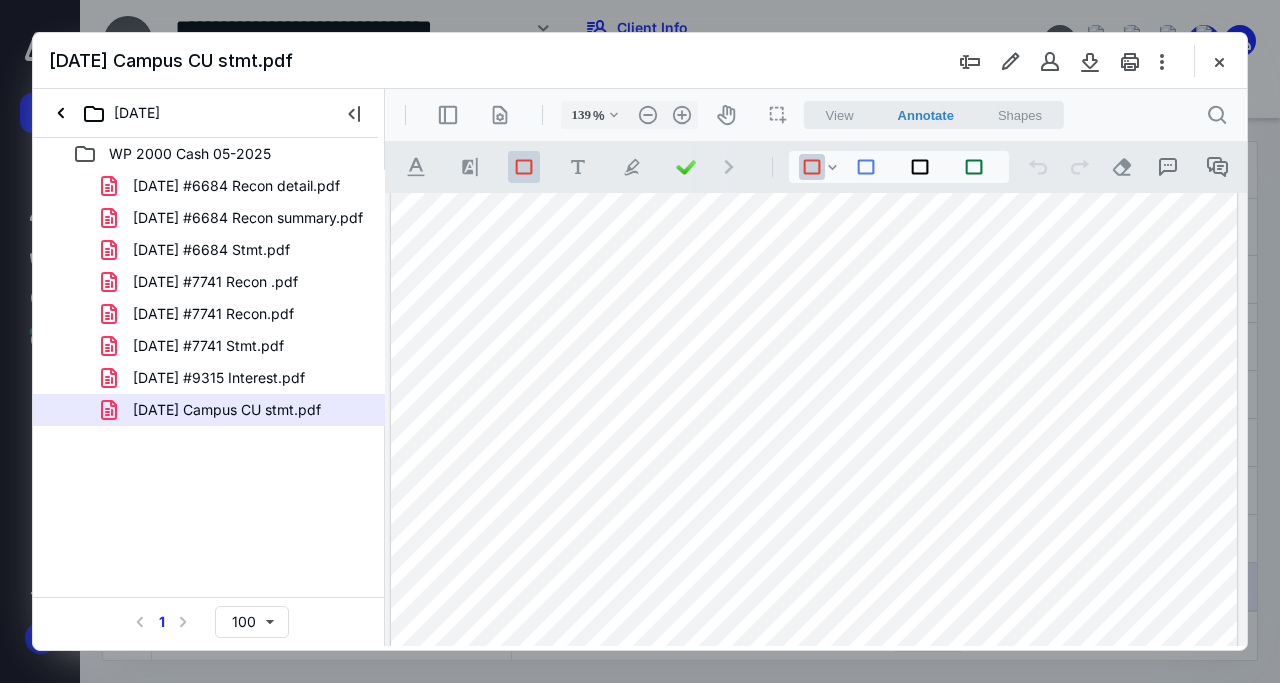 click on ".cls-1{fill:#abb0c4;} icon - chevron - right" at bounding box center (729, 167) 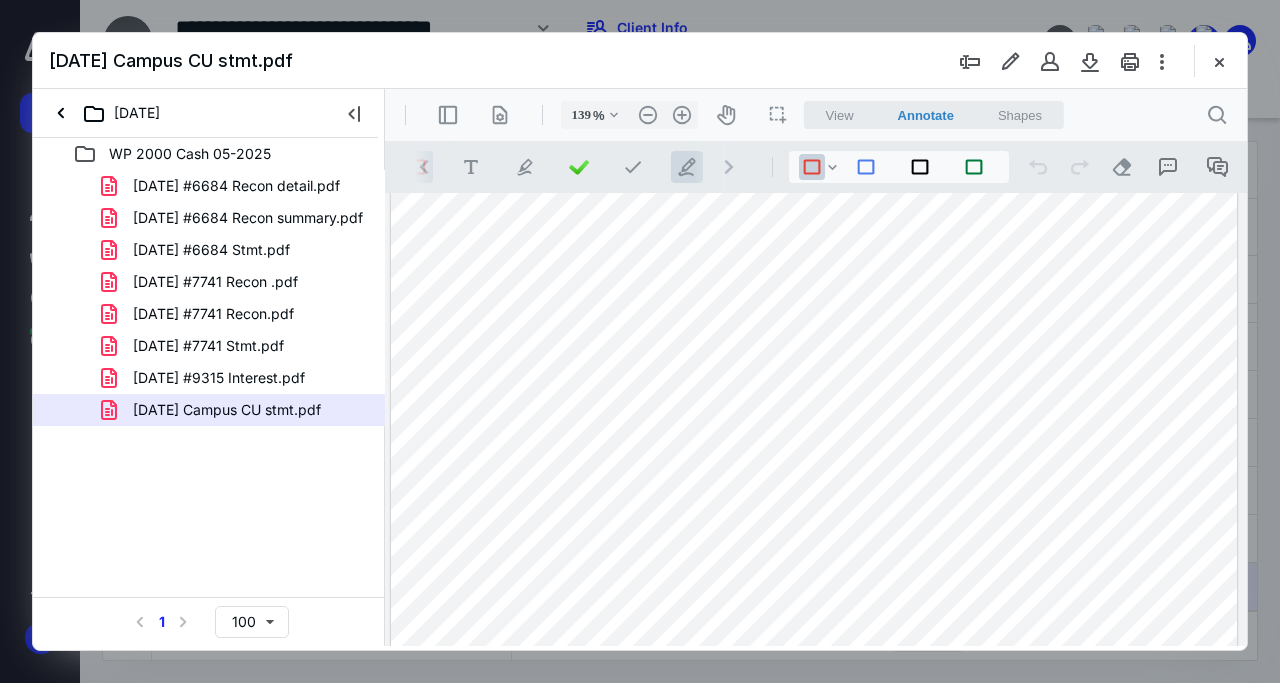 scroll, scrollTop: 0, scrollLeft: 108, axis: horizontal 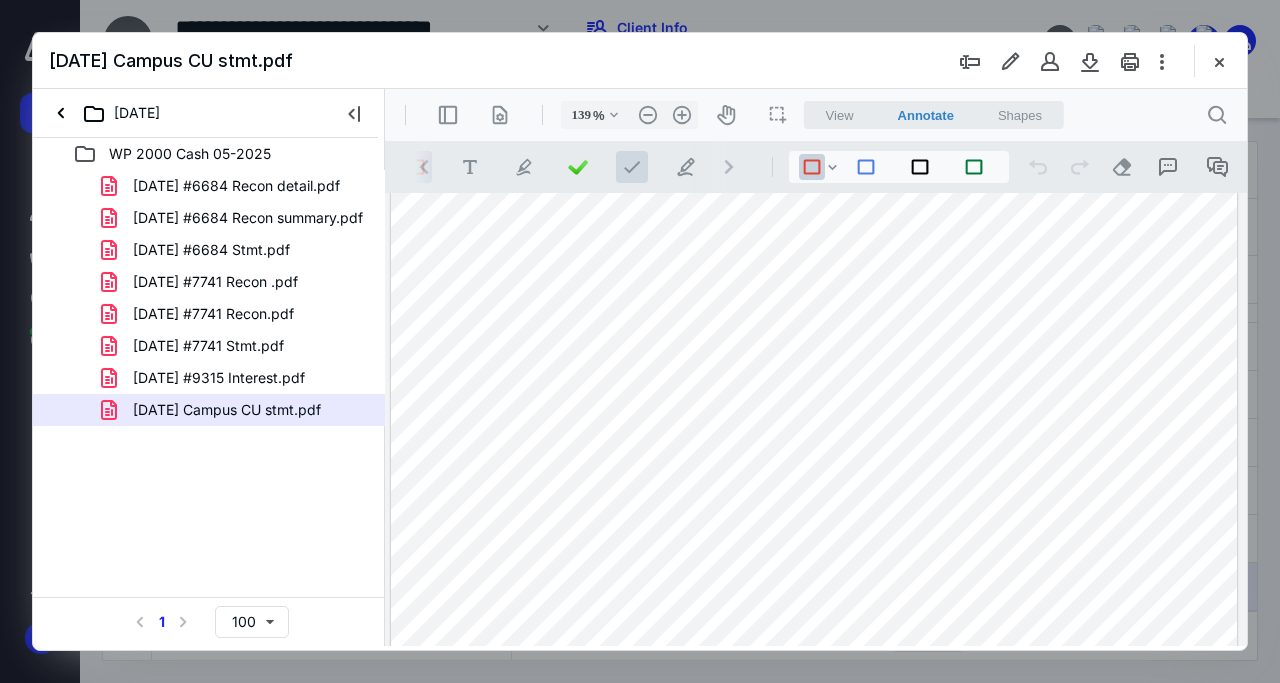 click at bounding box center (632, 167) 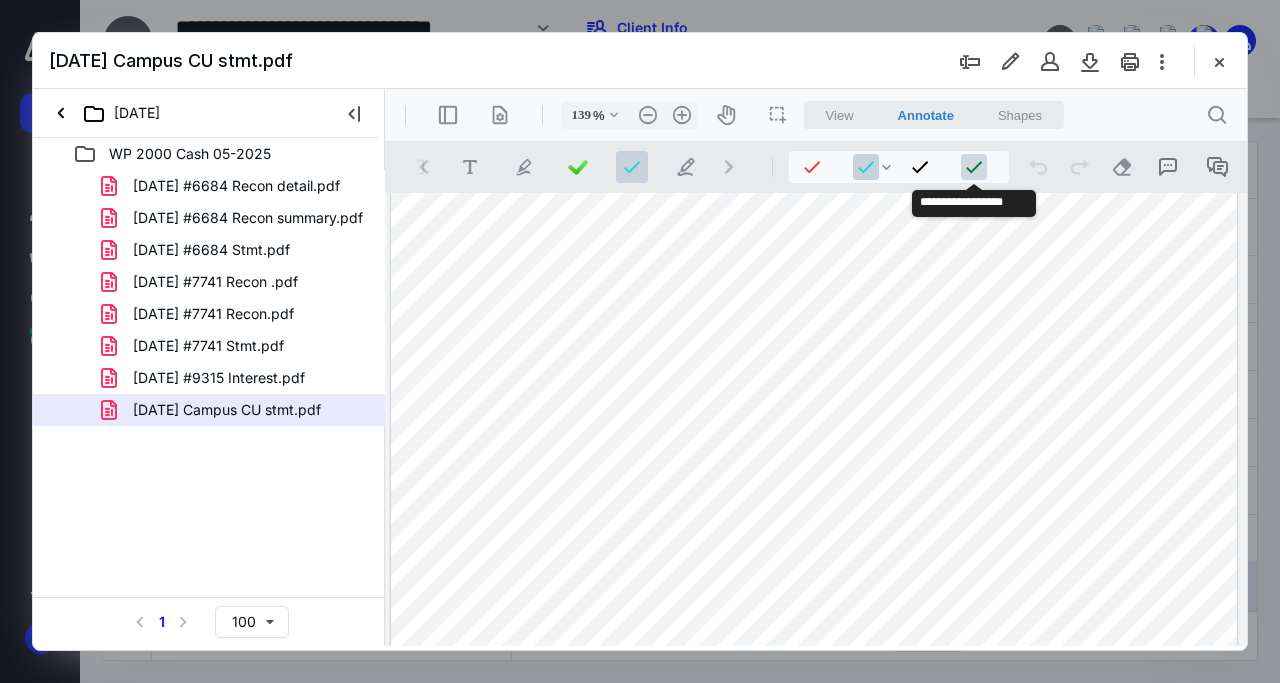 click at bounding box center [974, 167] 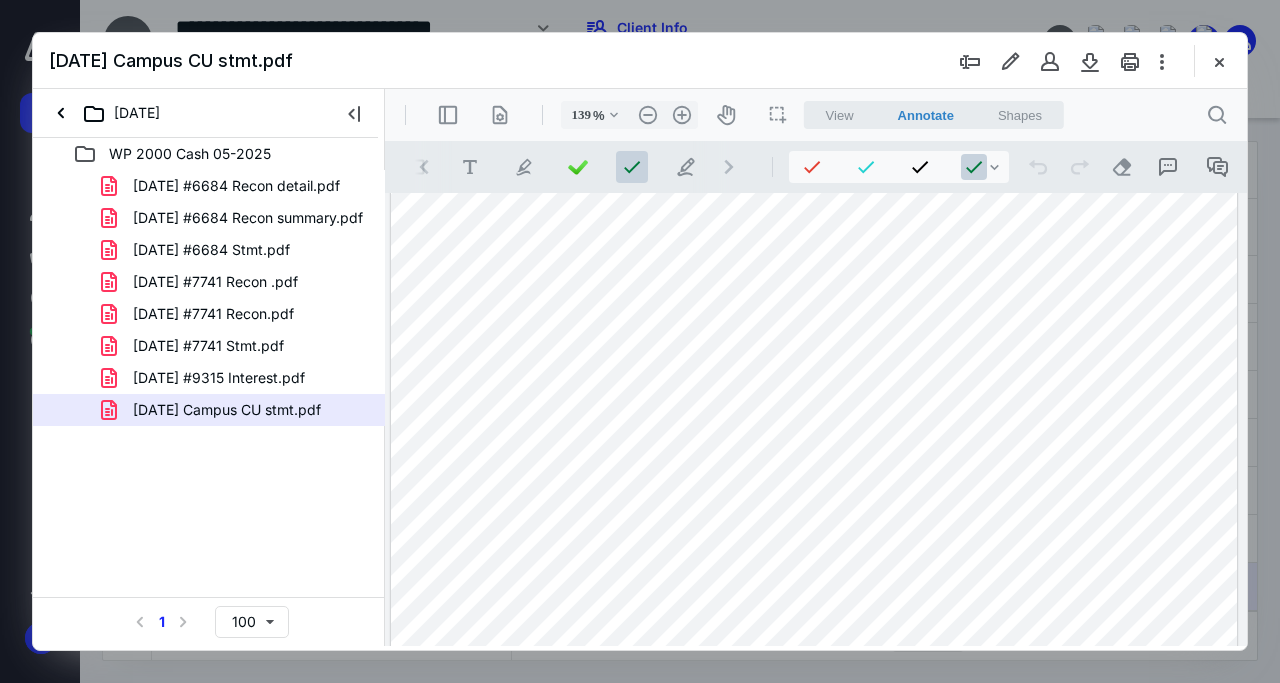 click at bounding box center [814, 445] 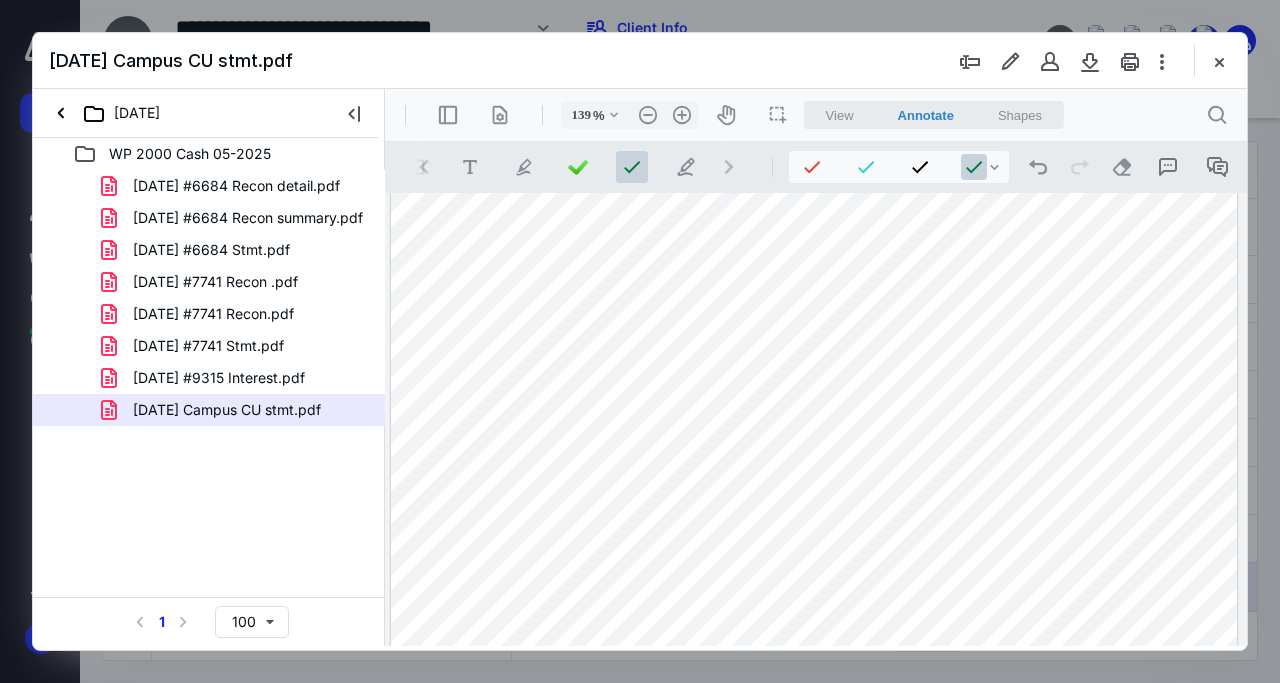 click at bounding box center [814, 445] 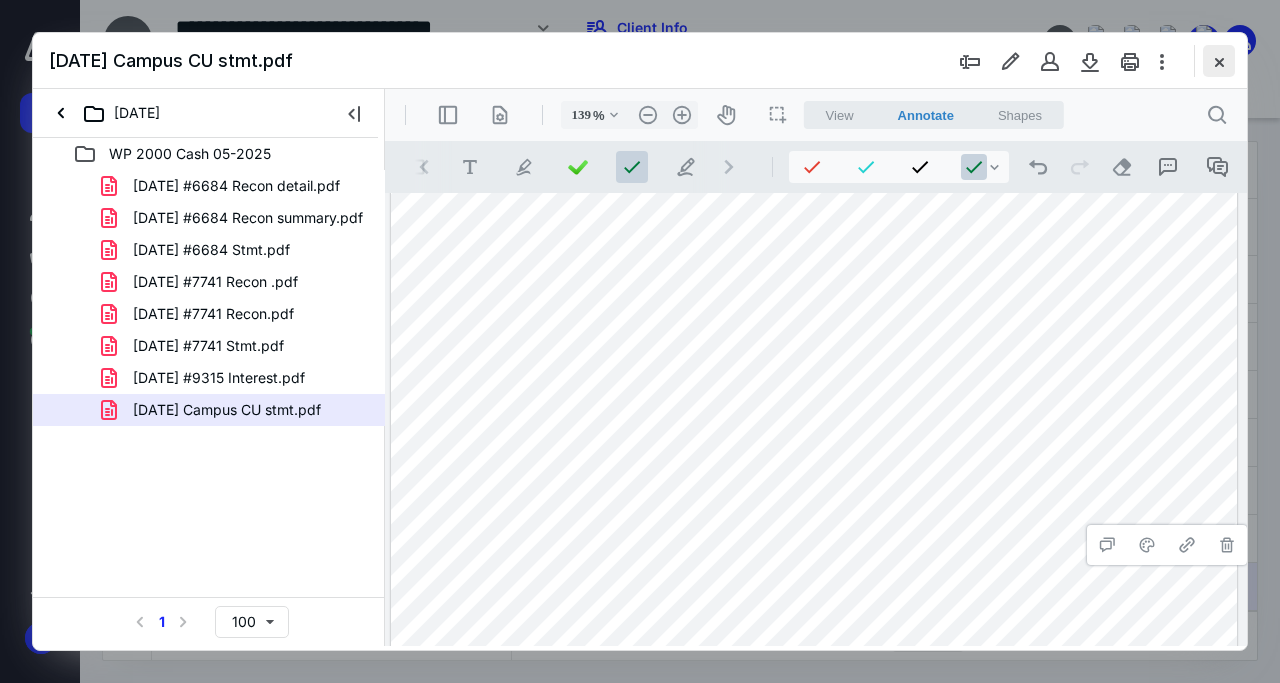 click at bounding box center (1219, 61) 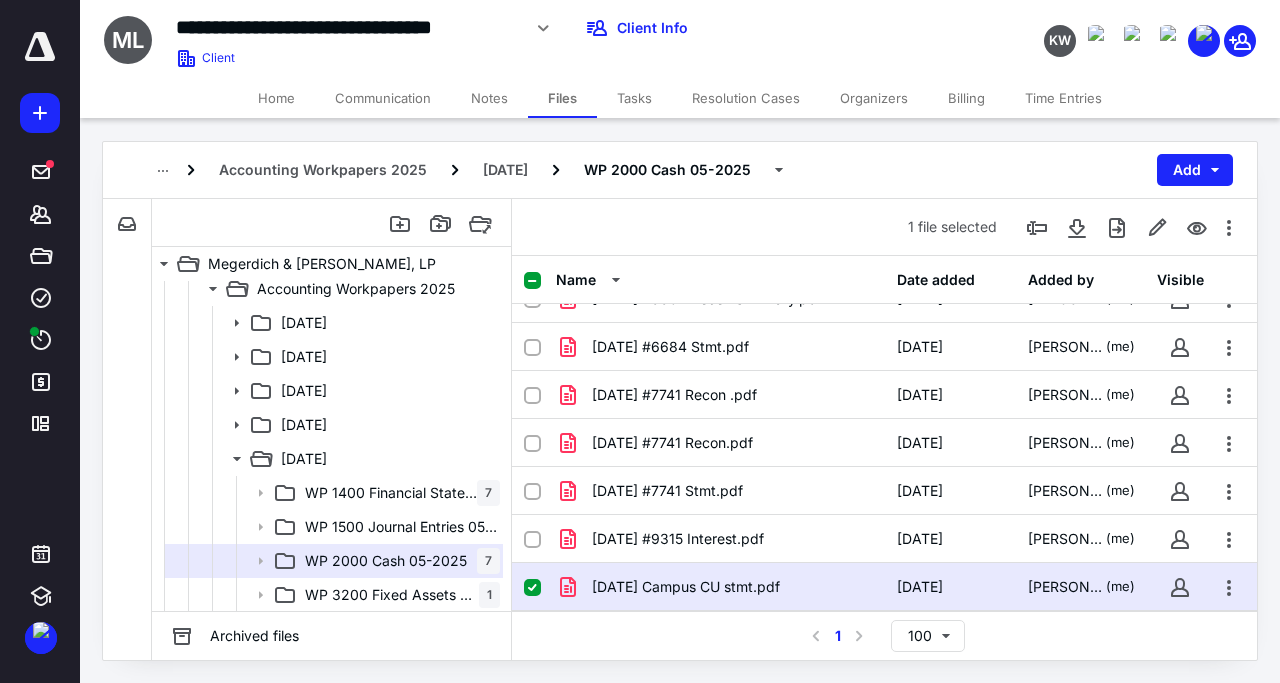 scroll, scrollTop: 288, scrollLeft: 0, axis: vertical 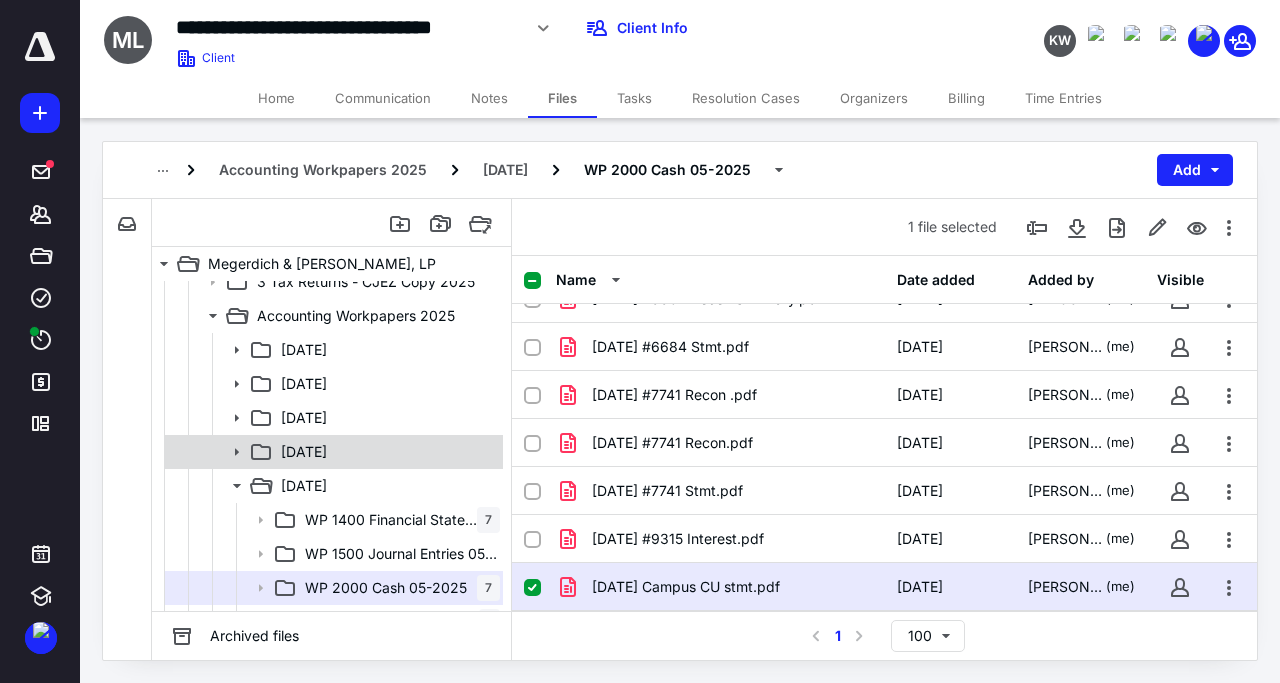 click 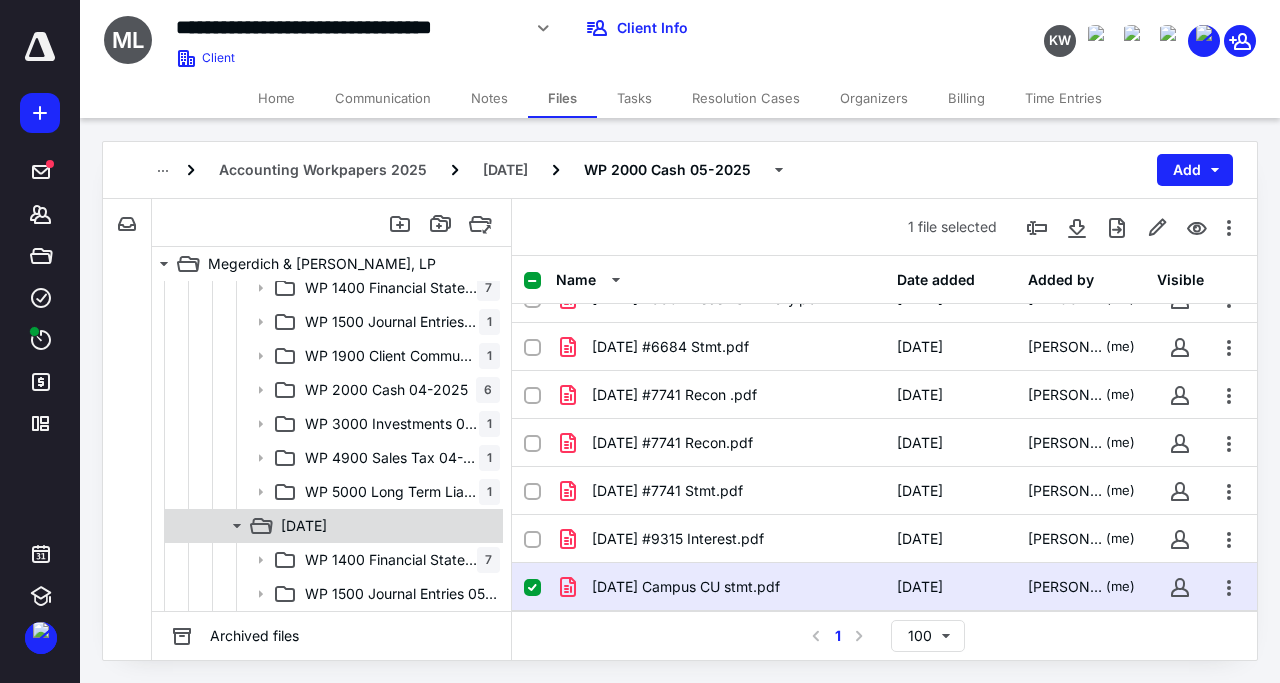 scroll, scrollTop: 576, scrollLeft: 0, axis: vertical 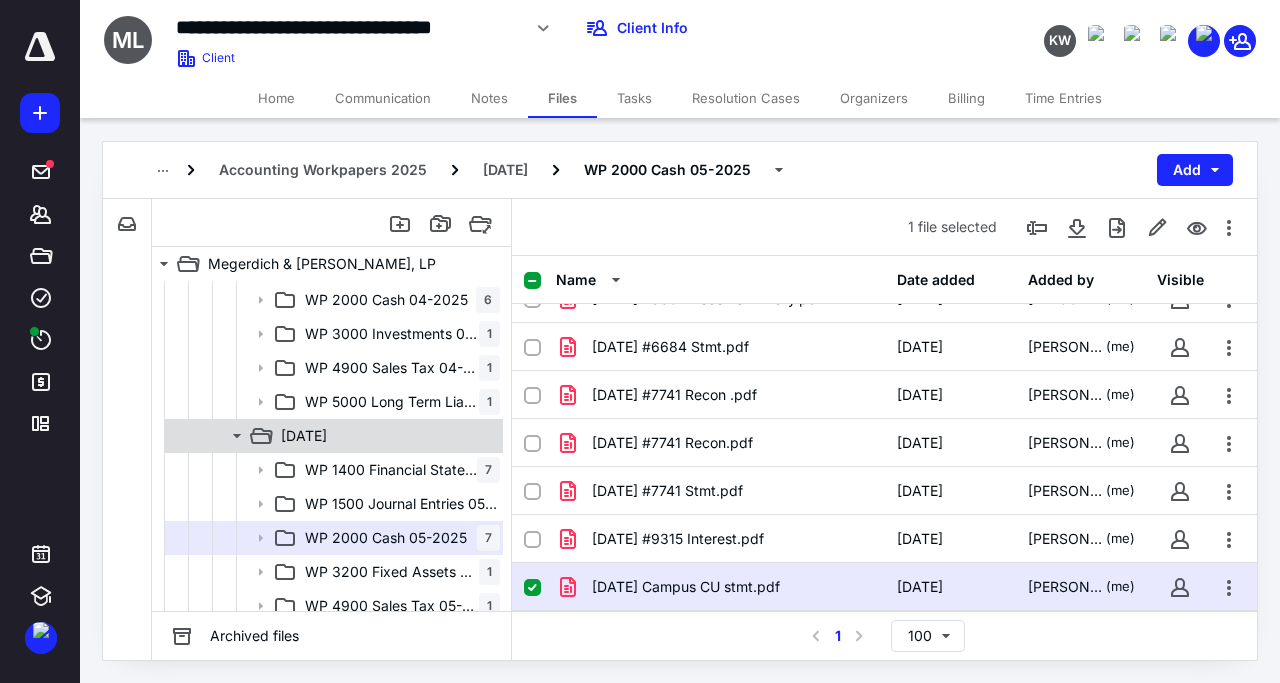 click on "[DATE]" at bounding box center (304, 436) 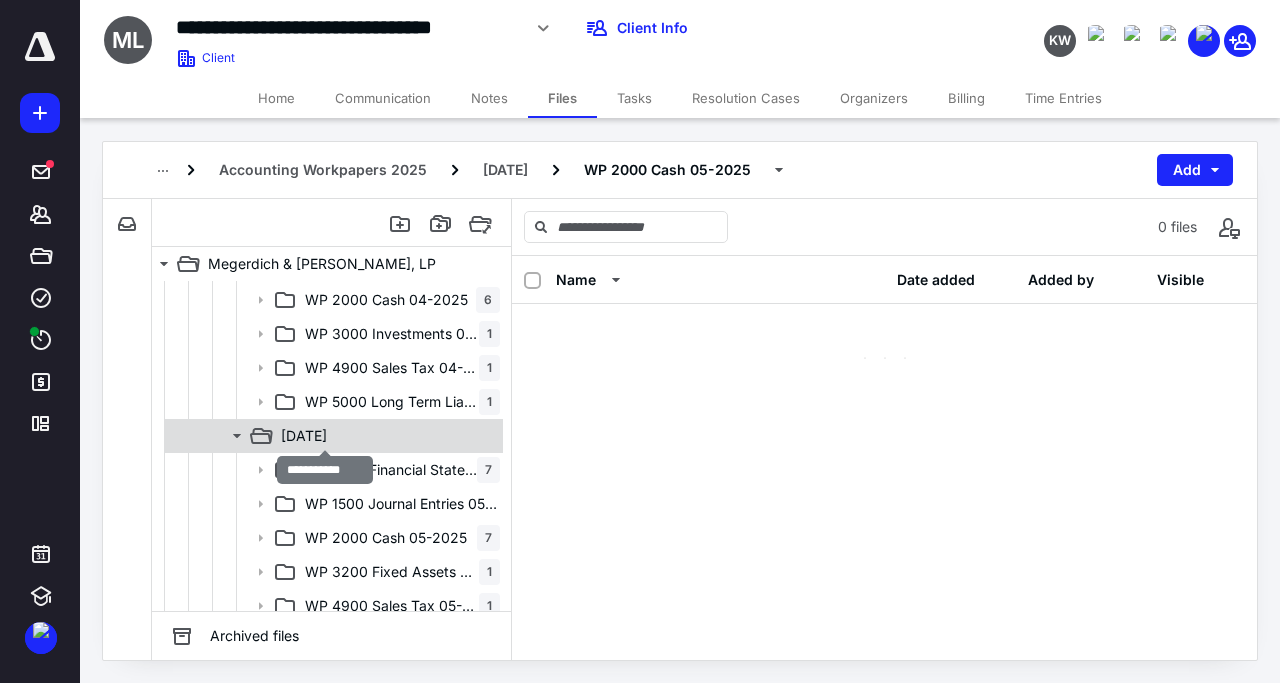 scroll, scrollTop: 0, scrollLeft: 0, axis: both 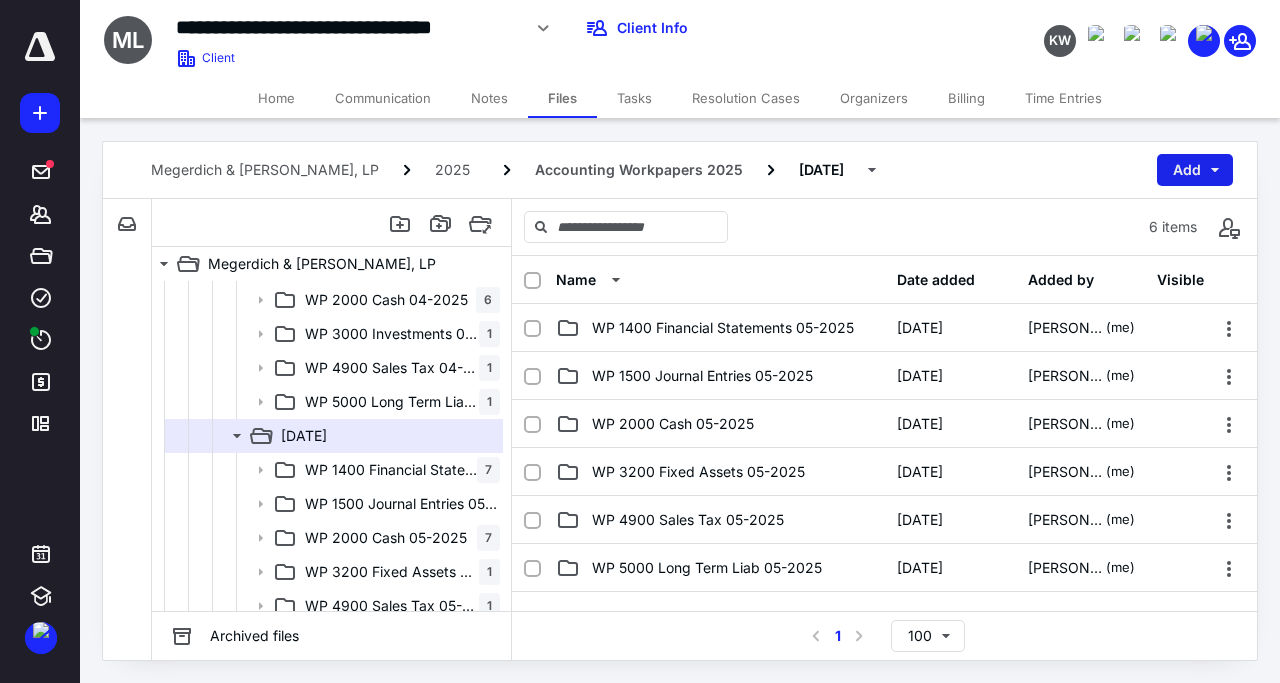 click on "Add" at bounding box center [1195, 170] 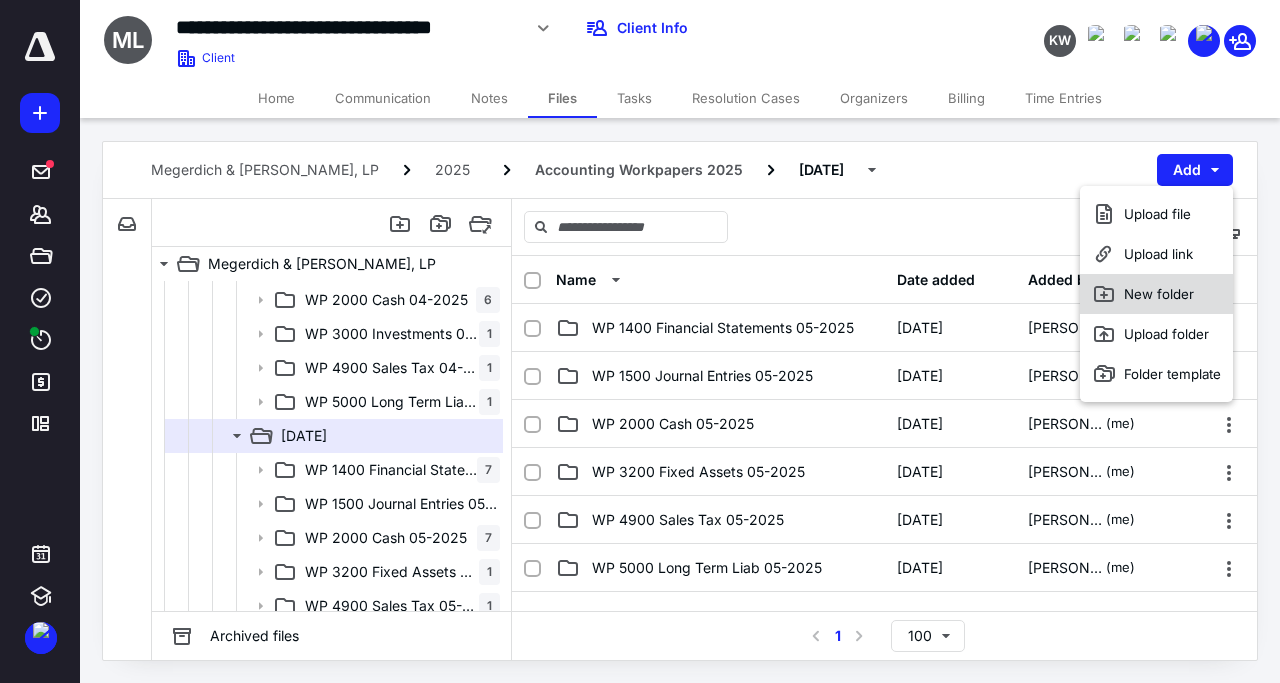 click on "New folder" at bounding box center (1156, 294) 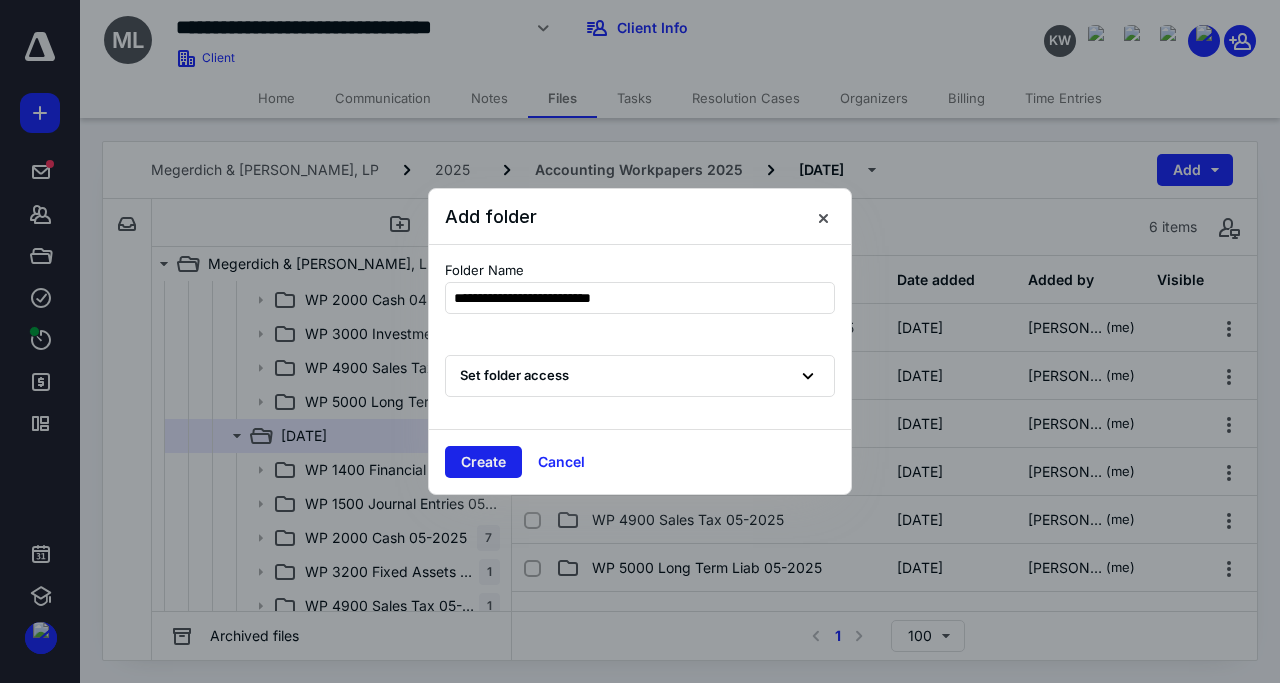 type on "**********" 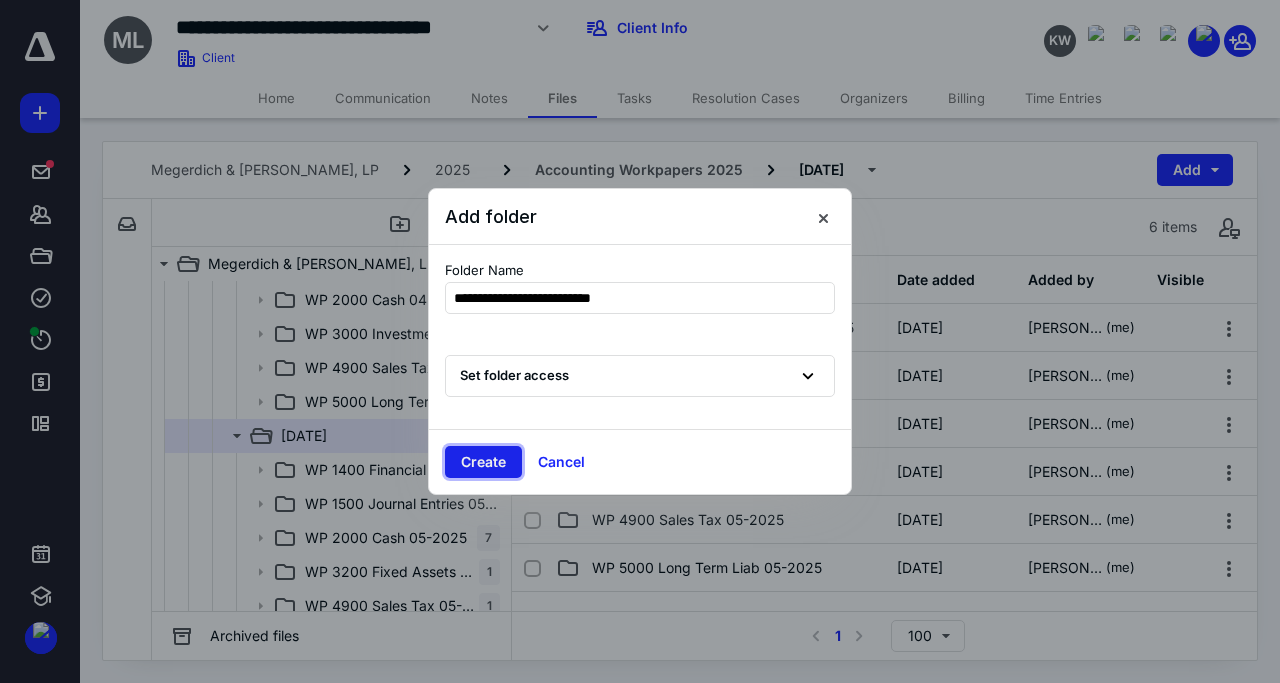 click on "Create" at bounding box center (483, 462) 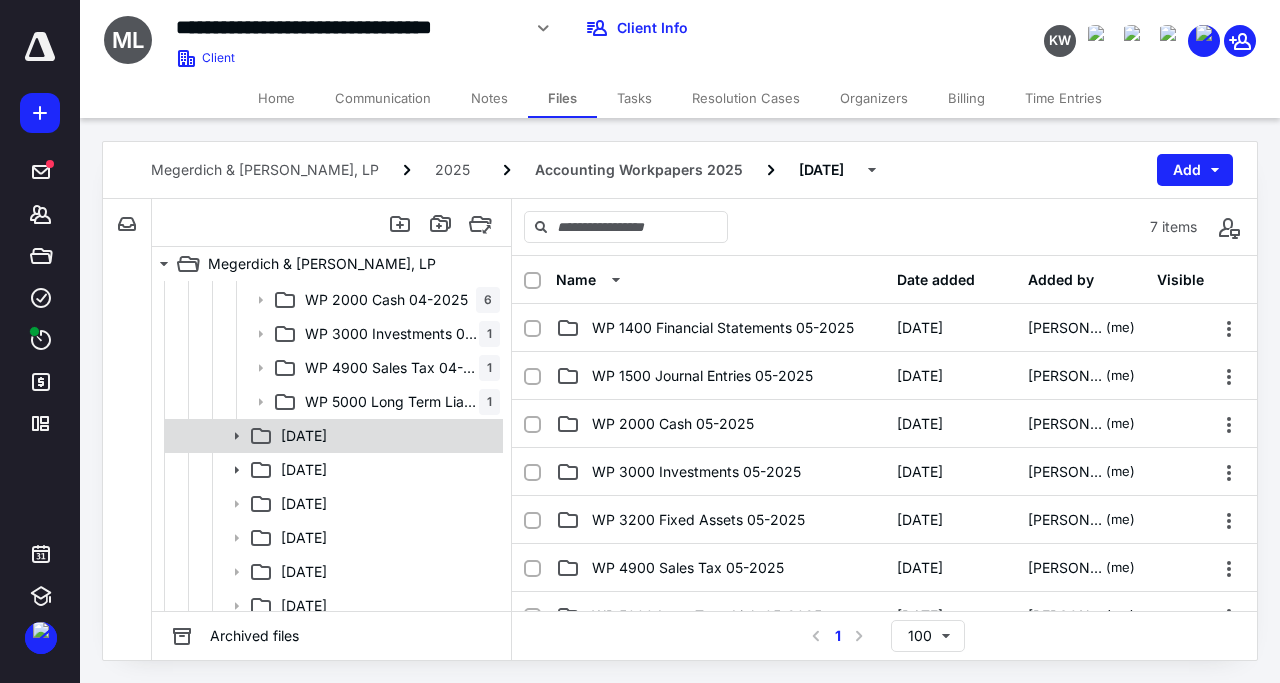 click 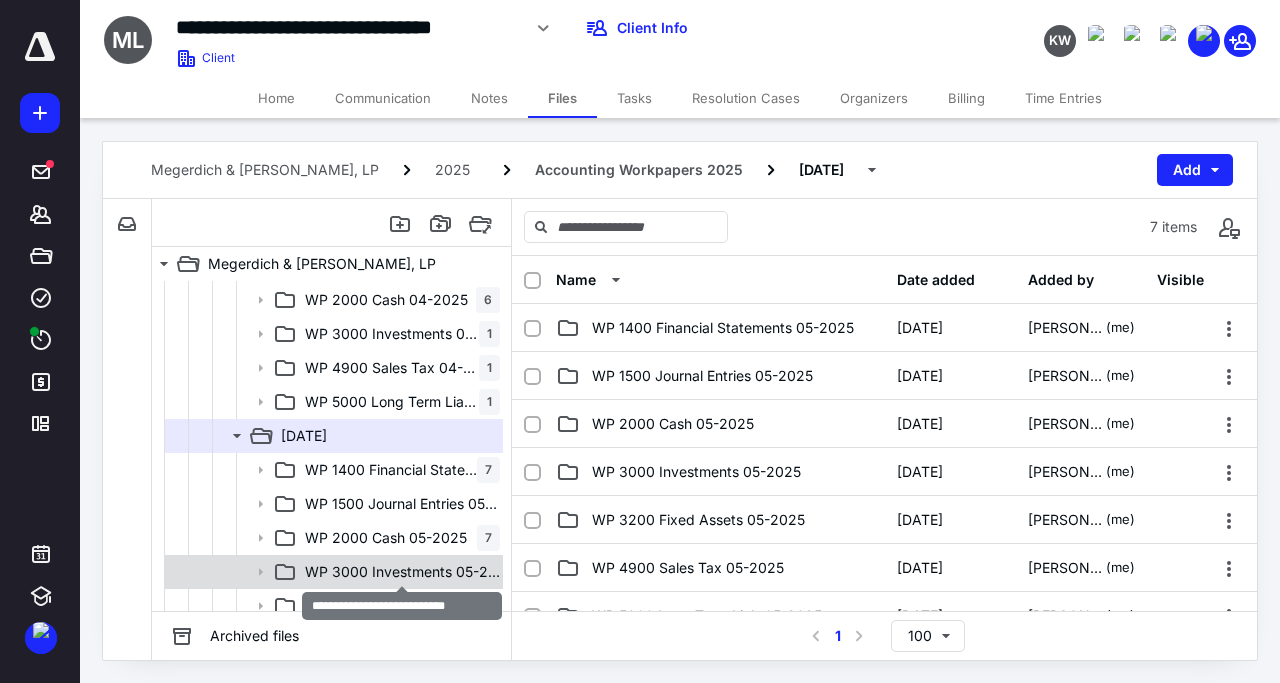 click on "WP 3000 Investments 05-2025" at bounding box center [402, 572] 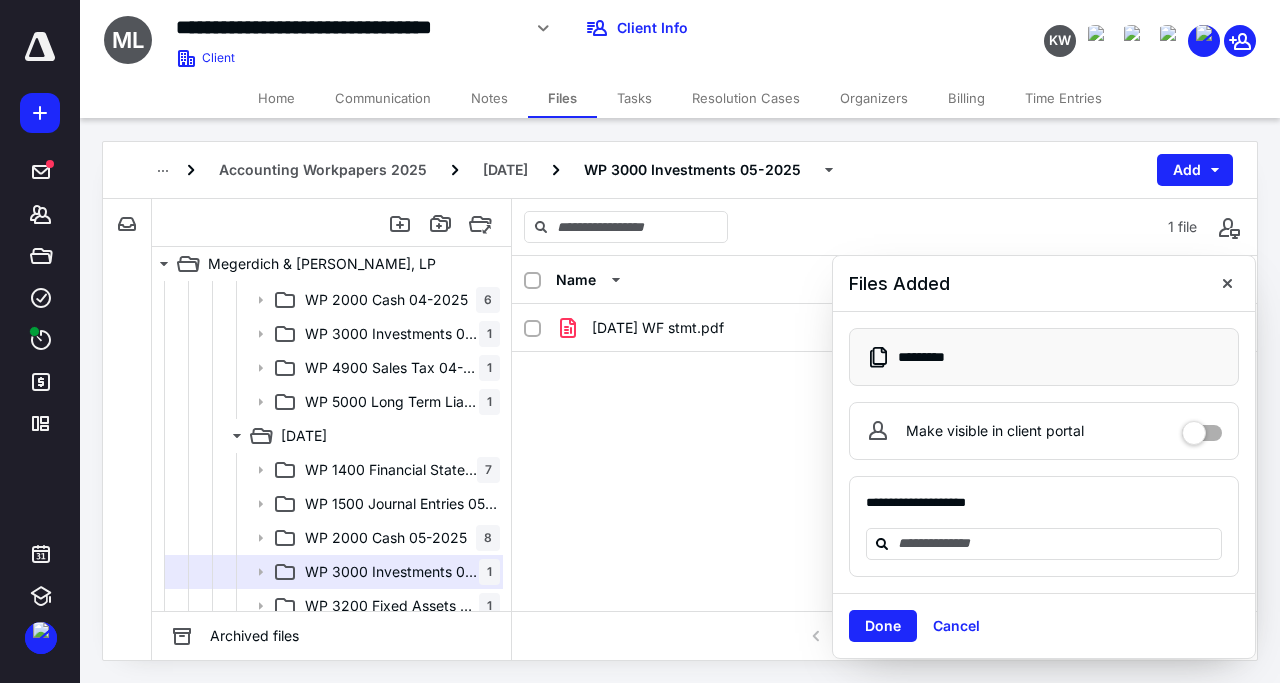 click on "Done" at bounding box center [883, 626] 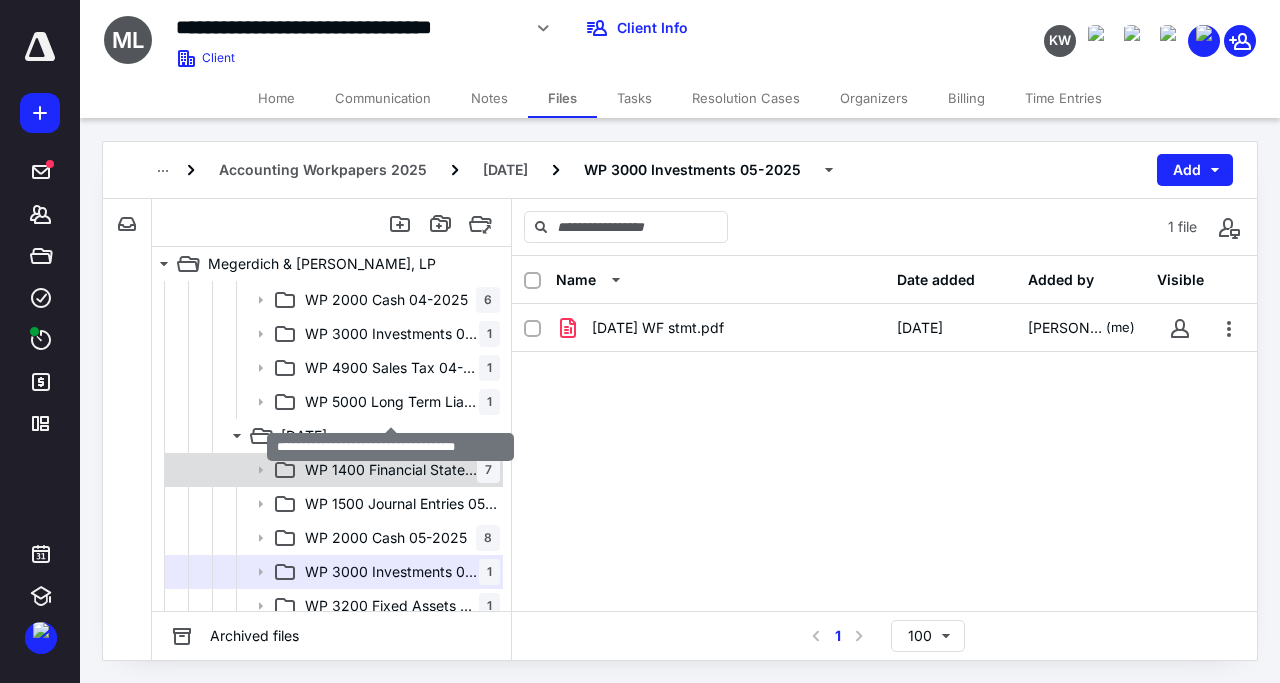 scroll, scrollTop: 864, scrollLeft: 0, axis: vertical 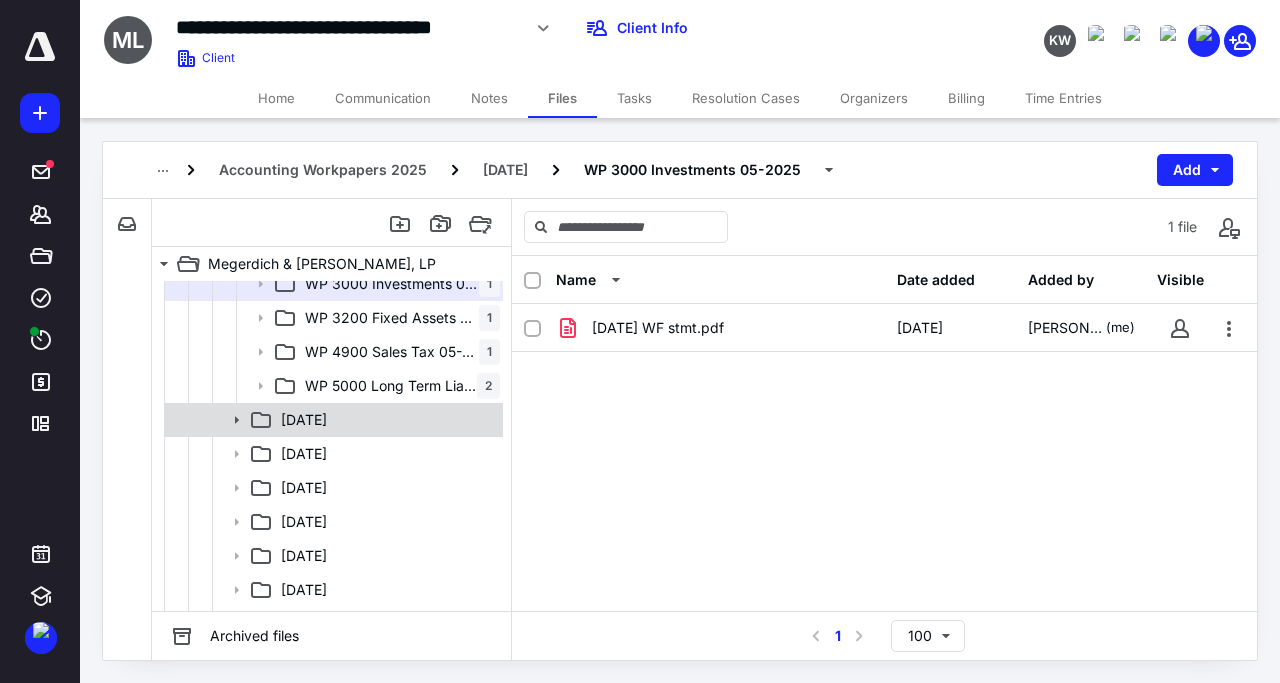 click 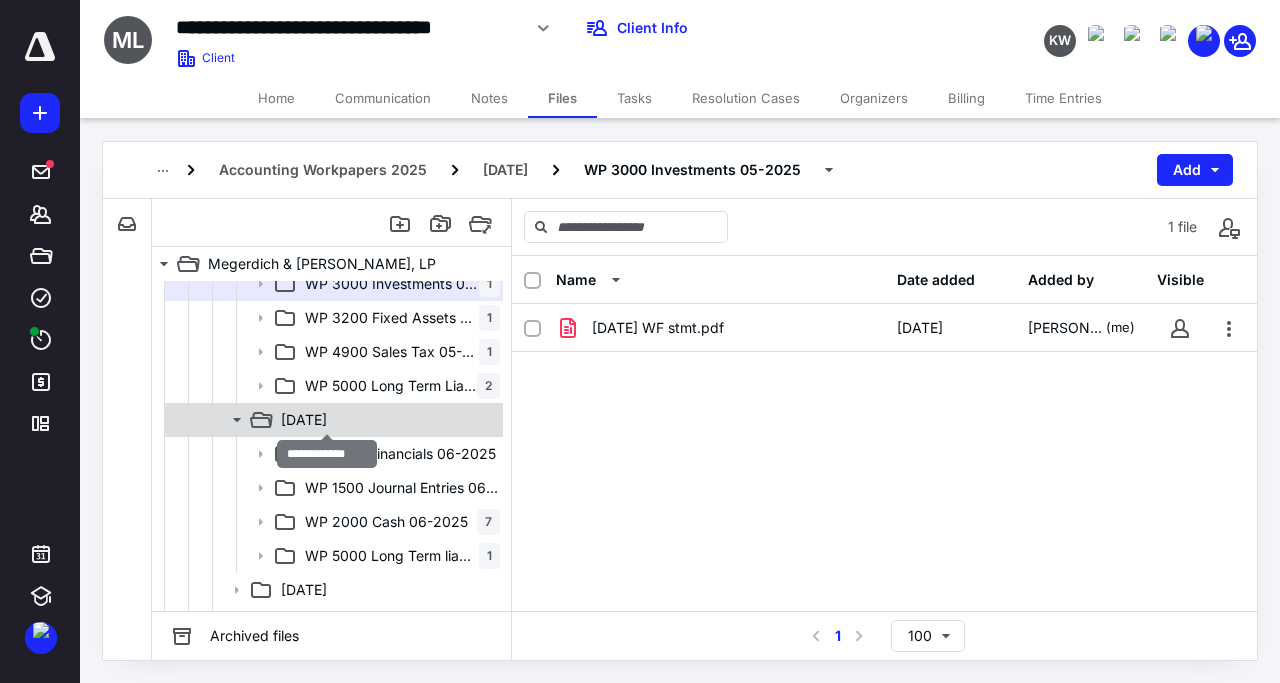 click on "[DATE]" at bounding box center [304, 420] 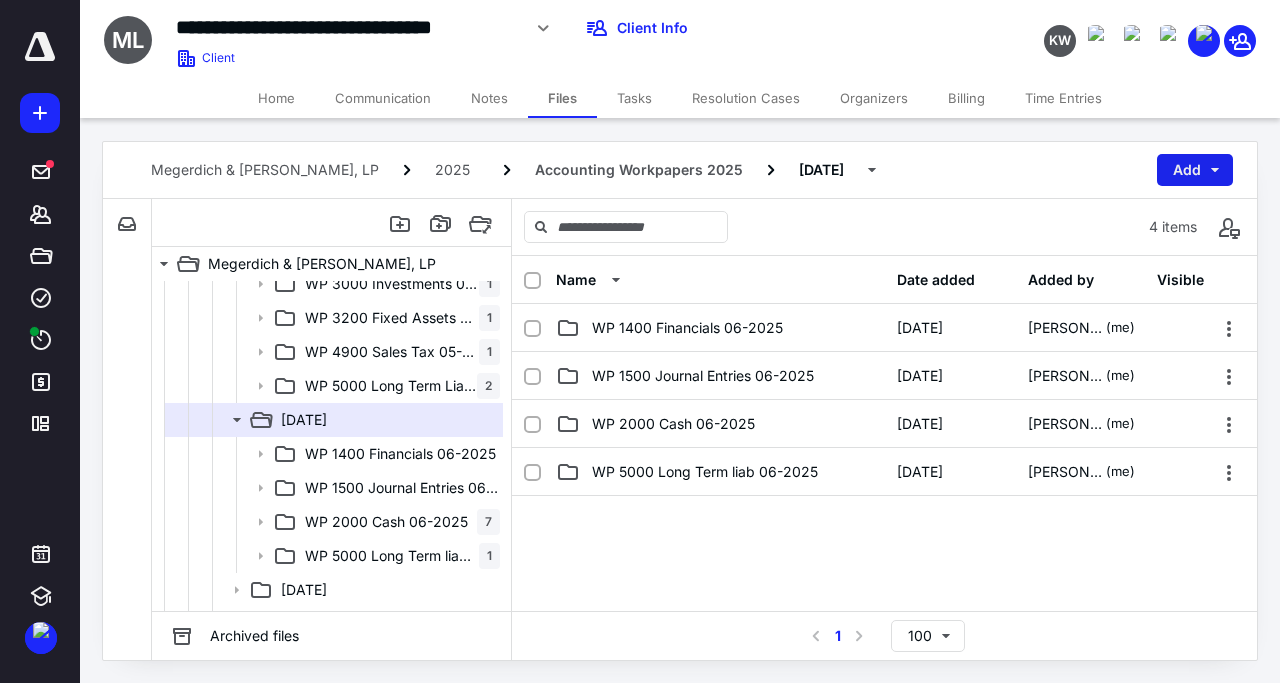 click on "Add" at bounding box center [1195, 170] 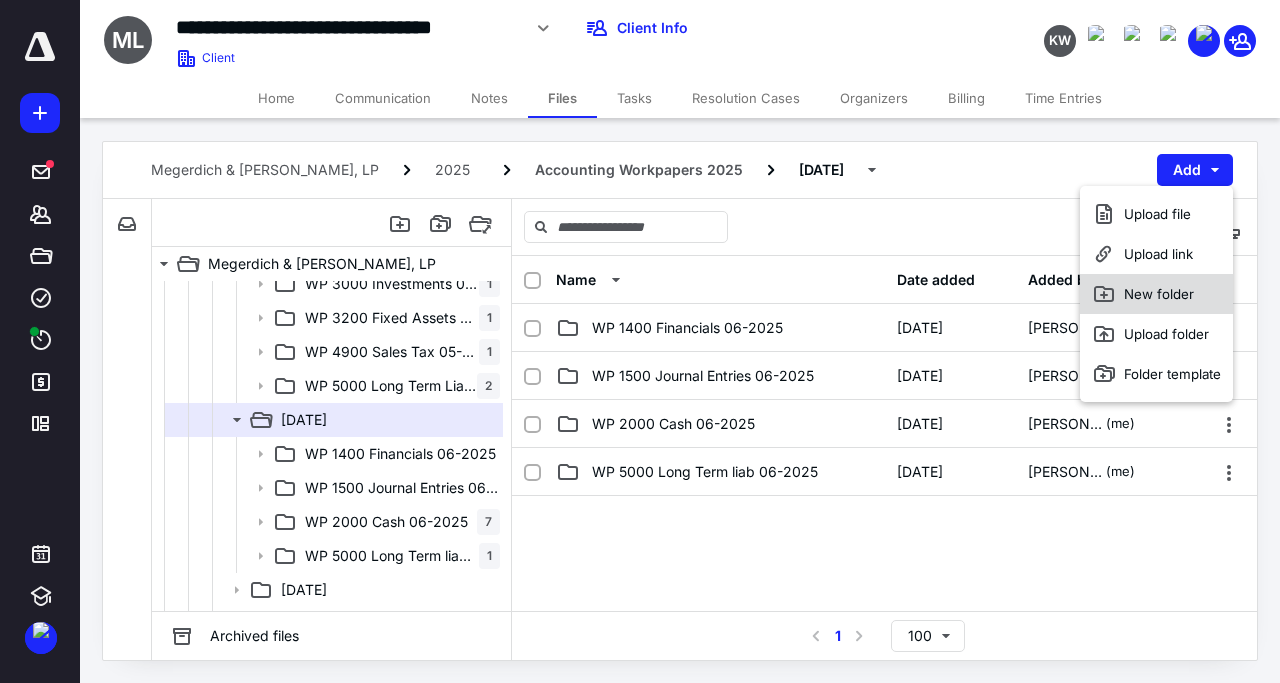 click on "New folder" at bounding box center [1156, 294] 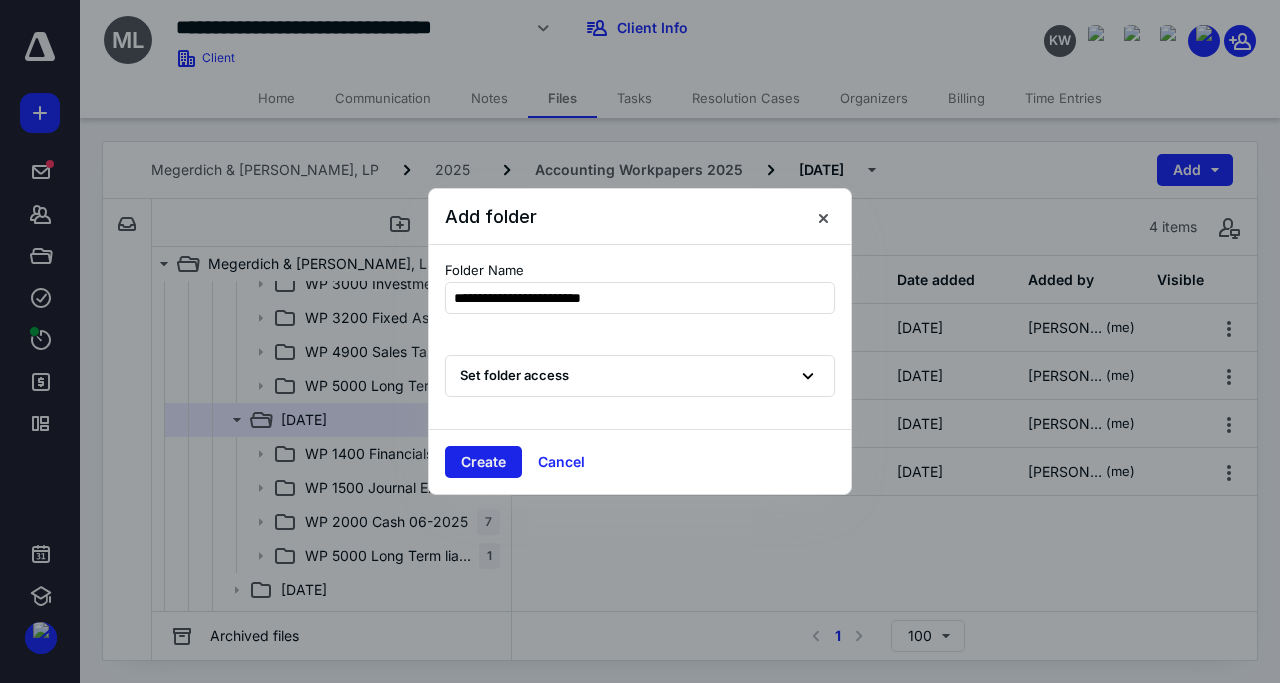 type on "**********" 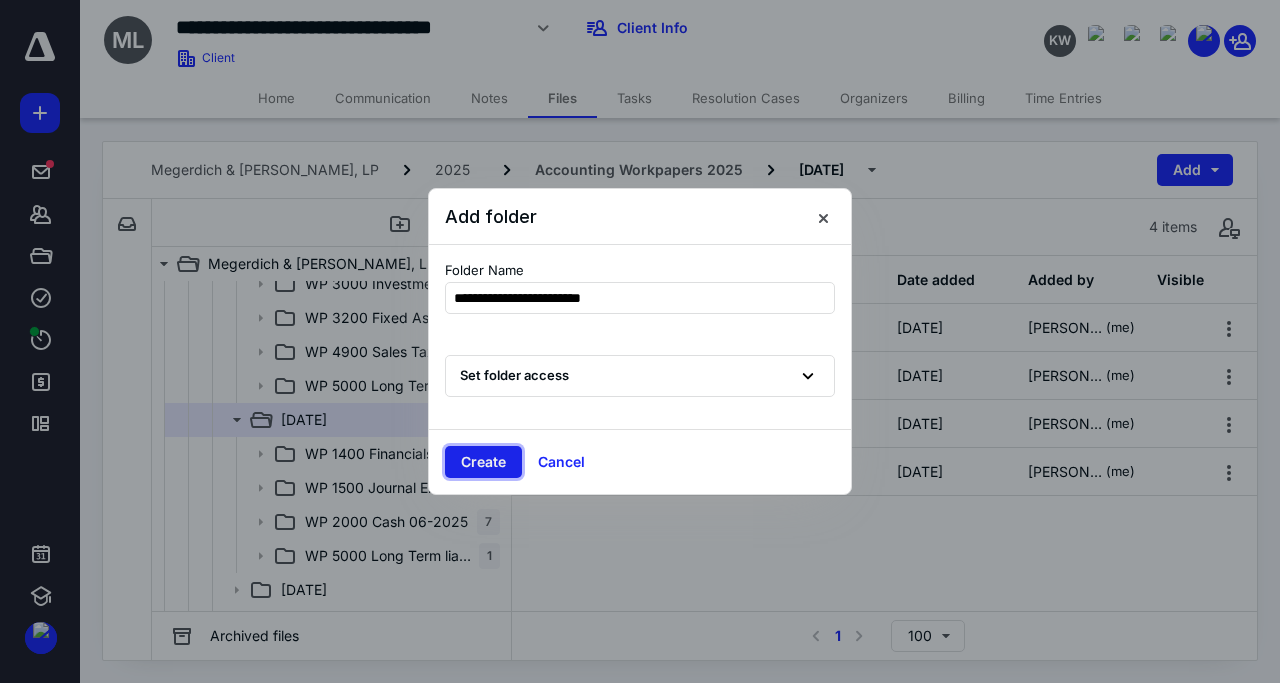 click on "Create" at bounding box center [483, 462] 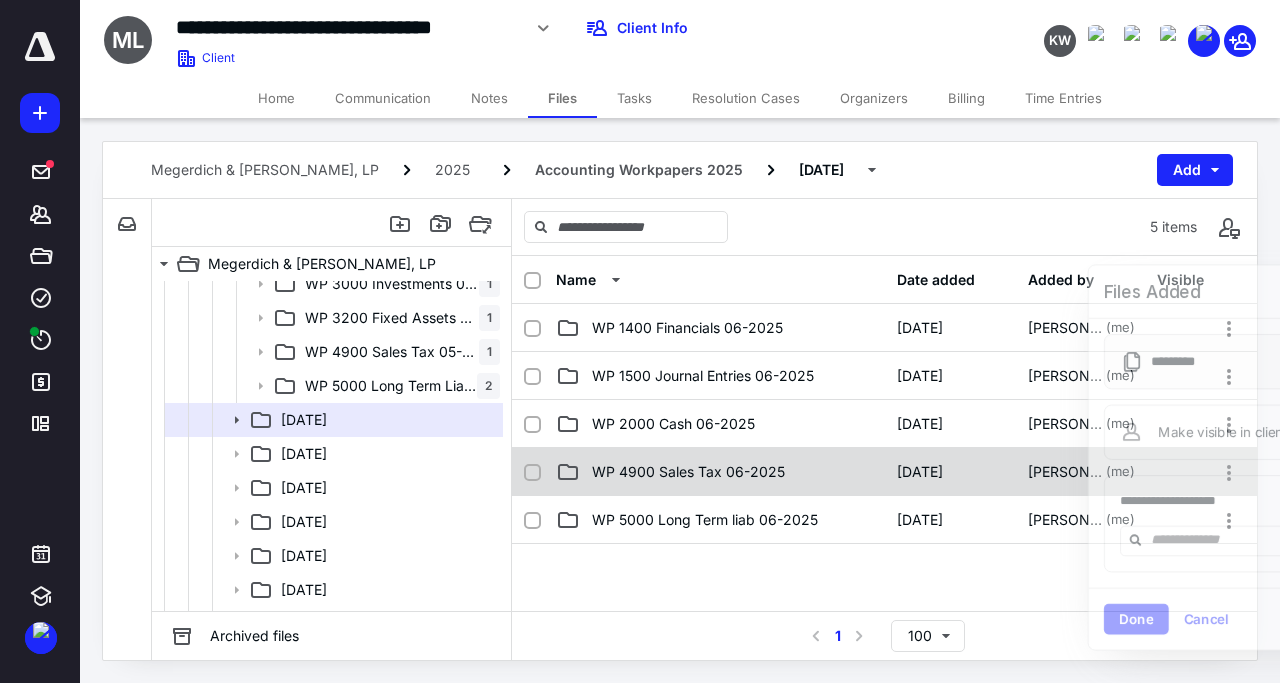 click on "WP 4900 Sales Tax 06-2025" at bounding box center [720, 472] 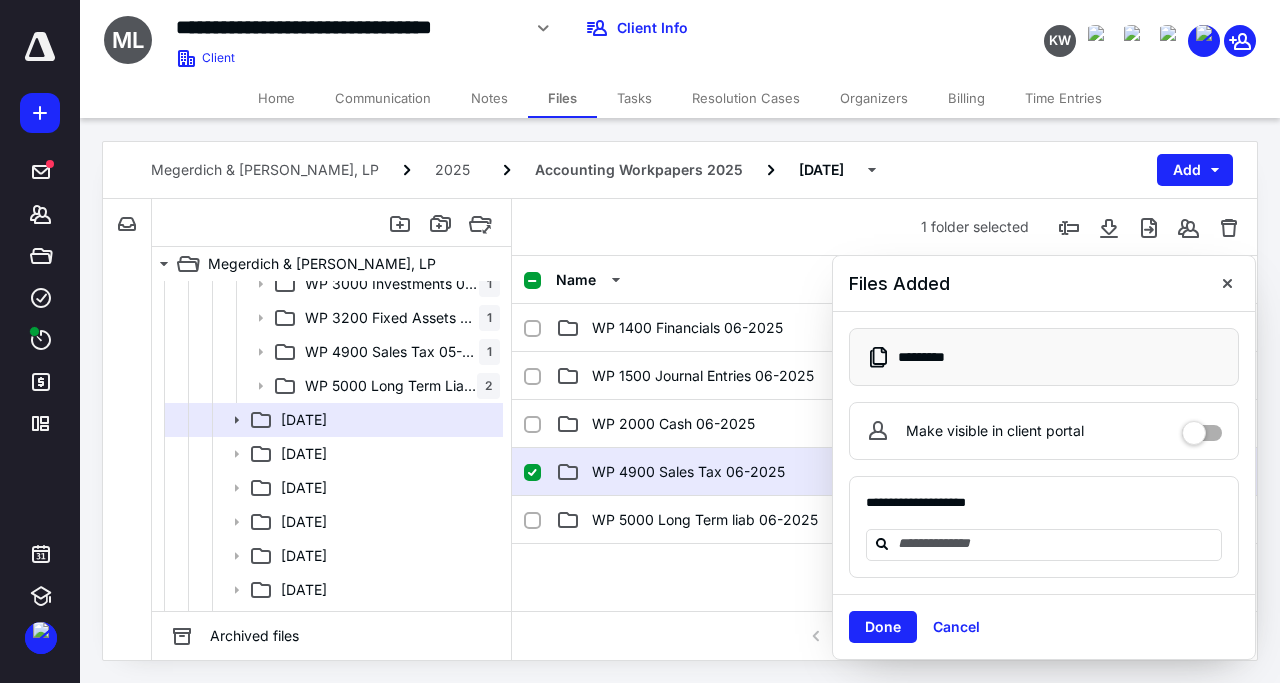 checkbox on "true" 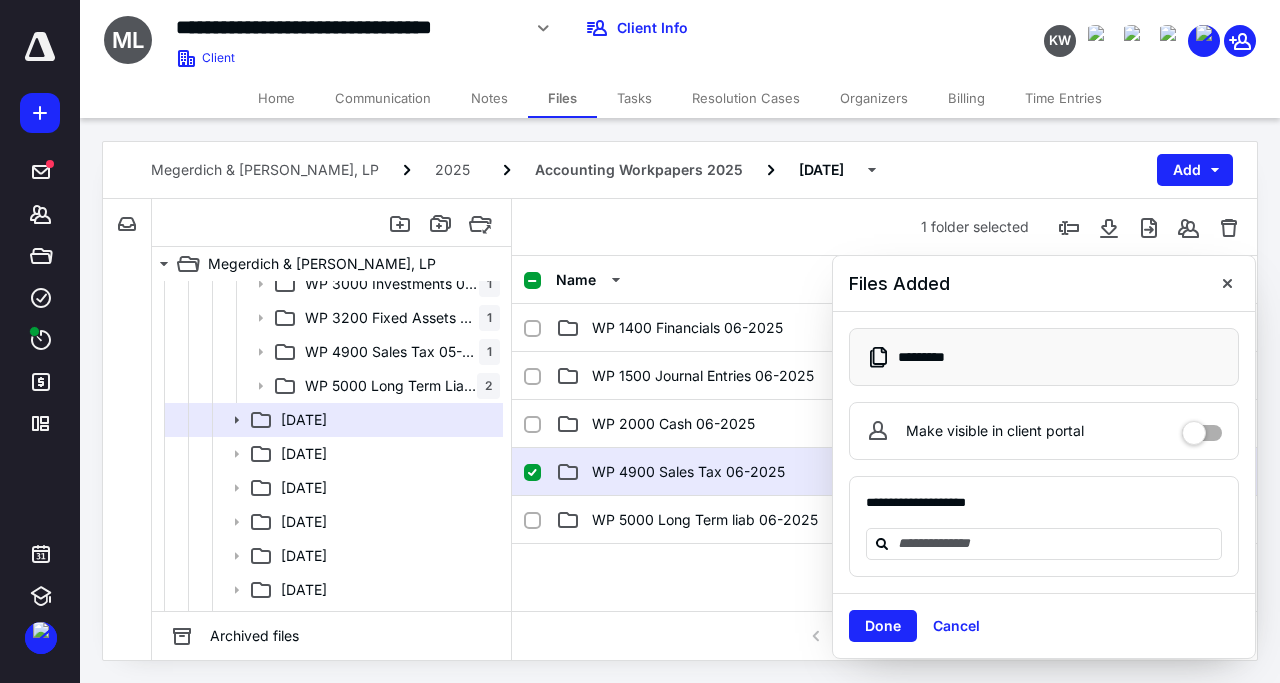 click on "Done" at bounding box center [883, 626] 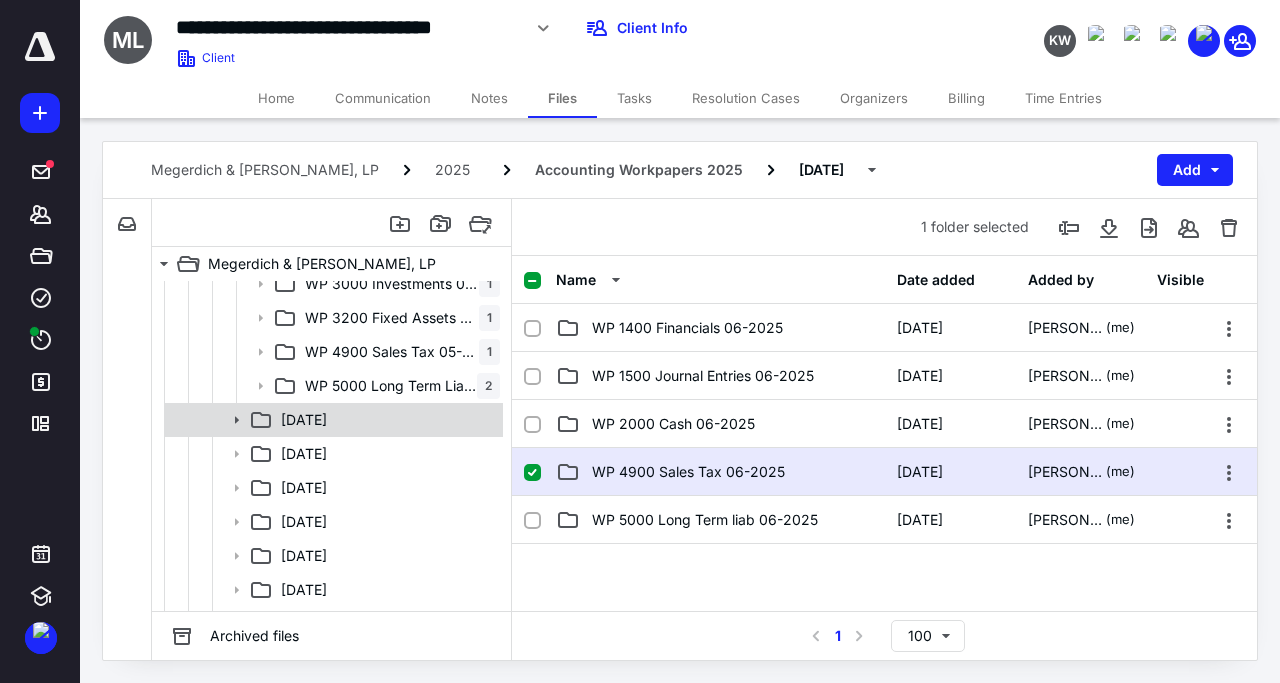 click 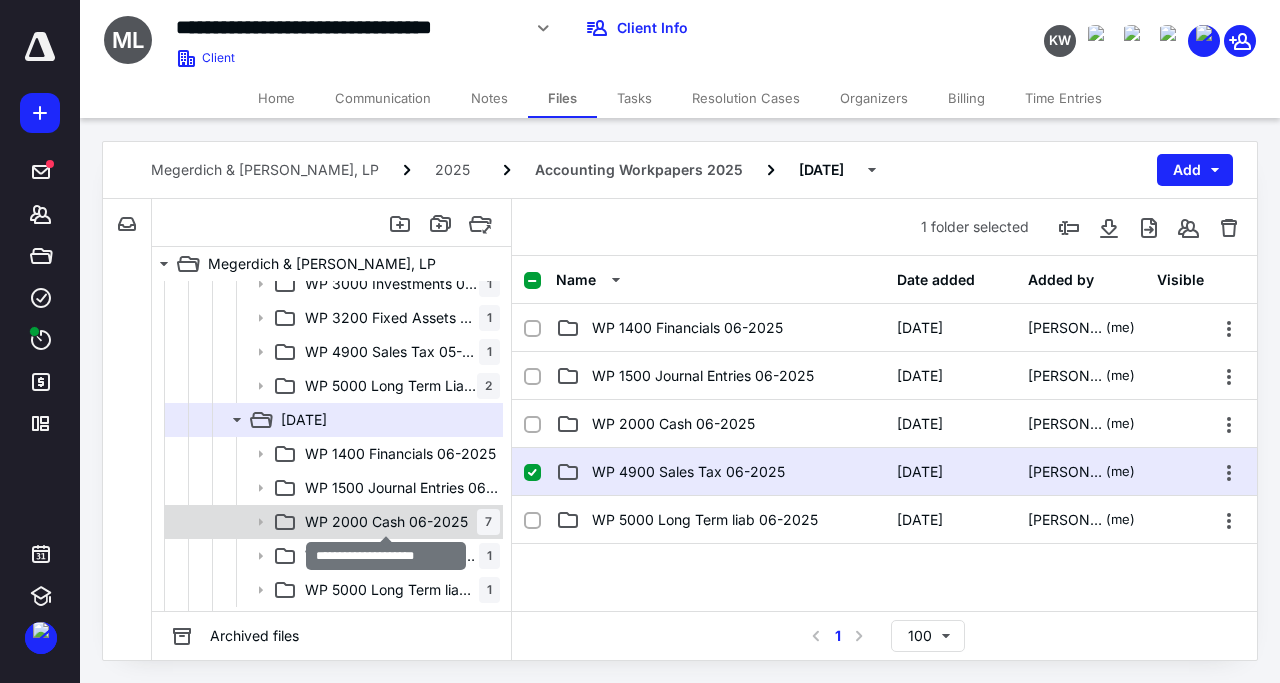click on "WP 2000 Cash 06-2025" at bounding box center (386, 522) 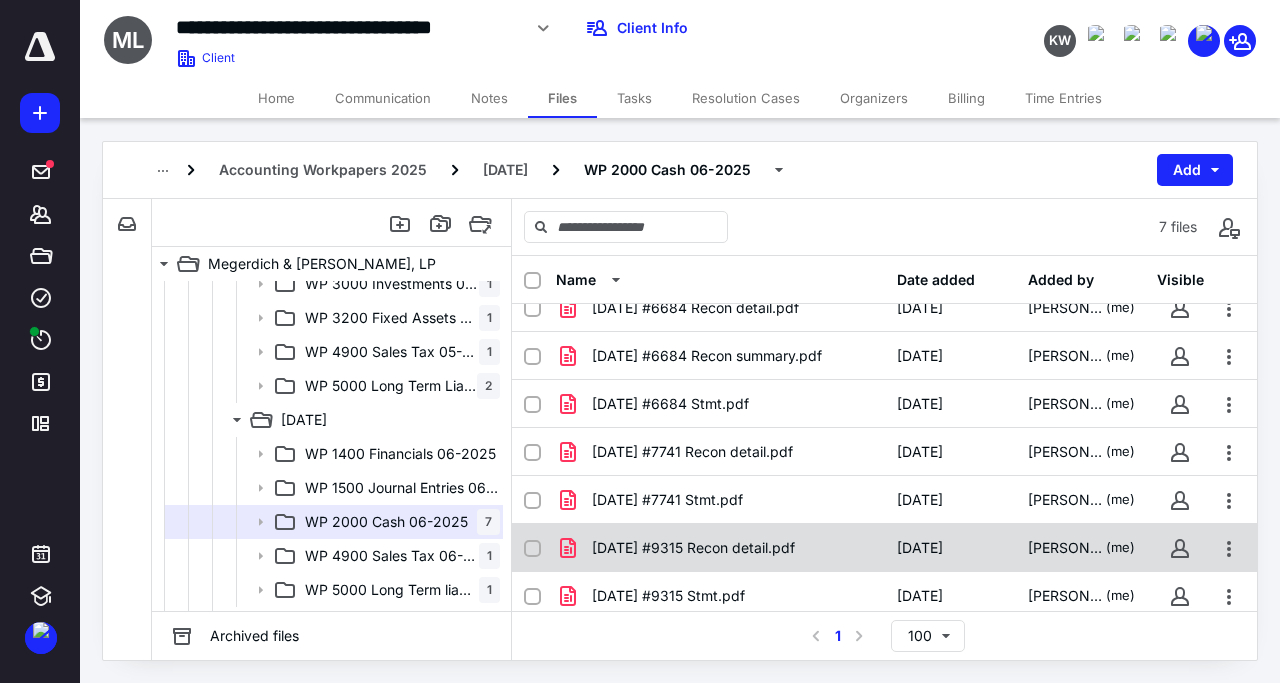scroll, scrollTop: 29, scrollLeft: 0, axis: vertical 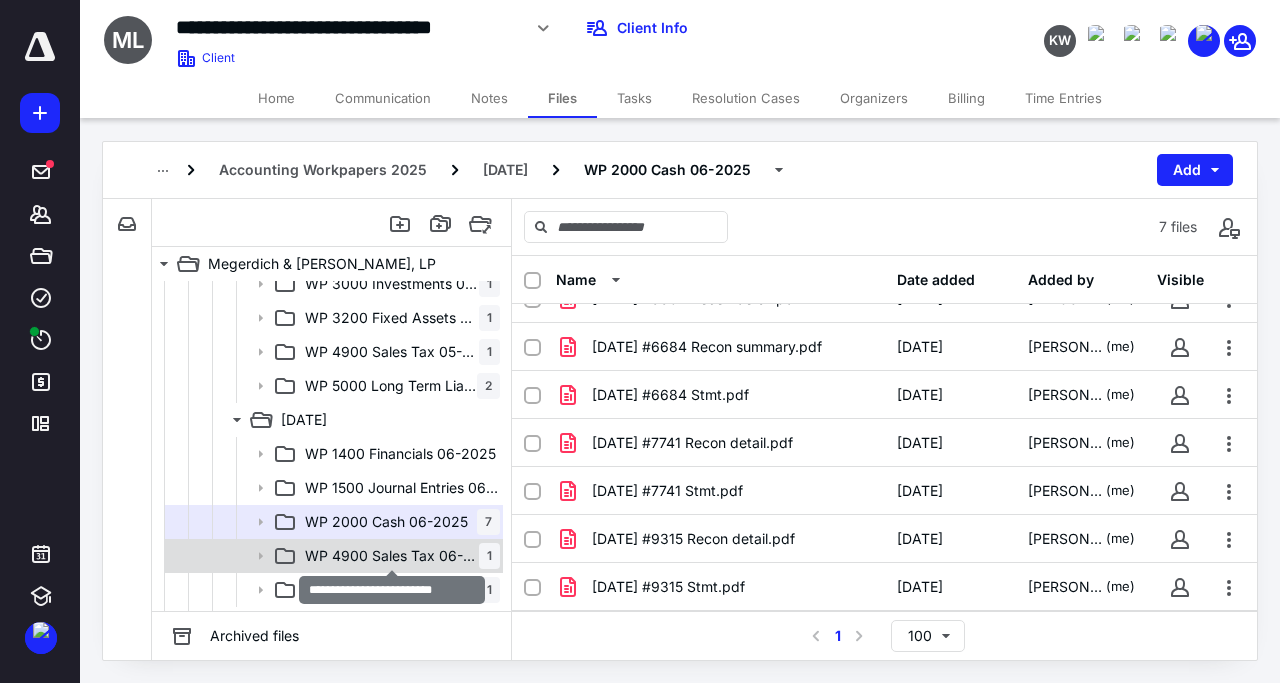click on "WP 4900 Sales Tax 06-2025" at bounding box center (392, 556) 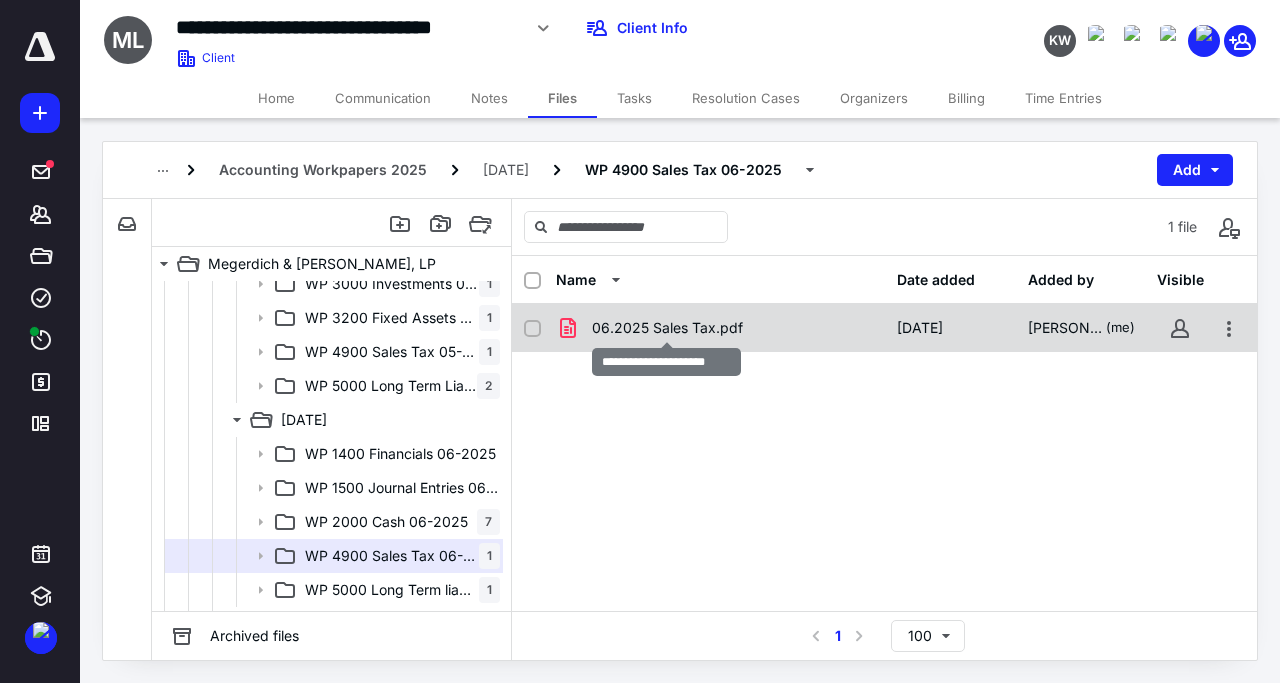 click on "06.2025 Sales Tax.pdf" at bounding box center (667, 328) 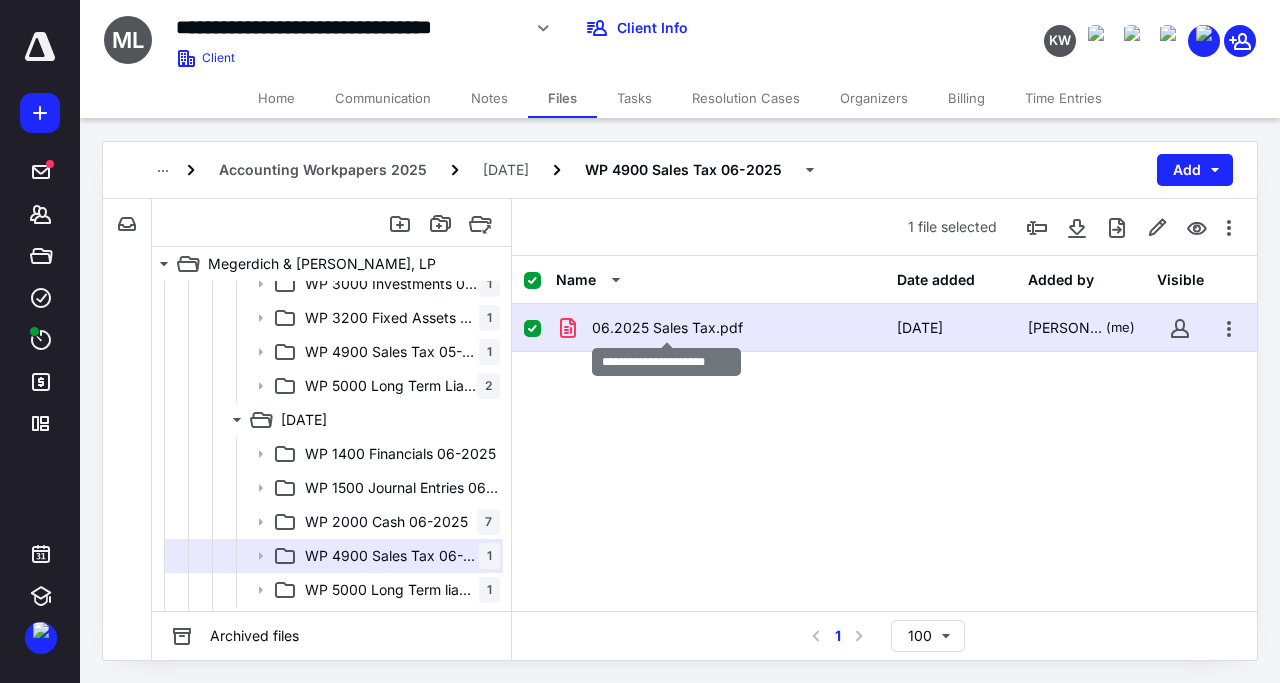 checkbox on "true" 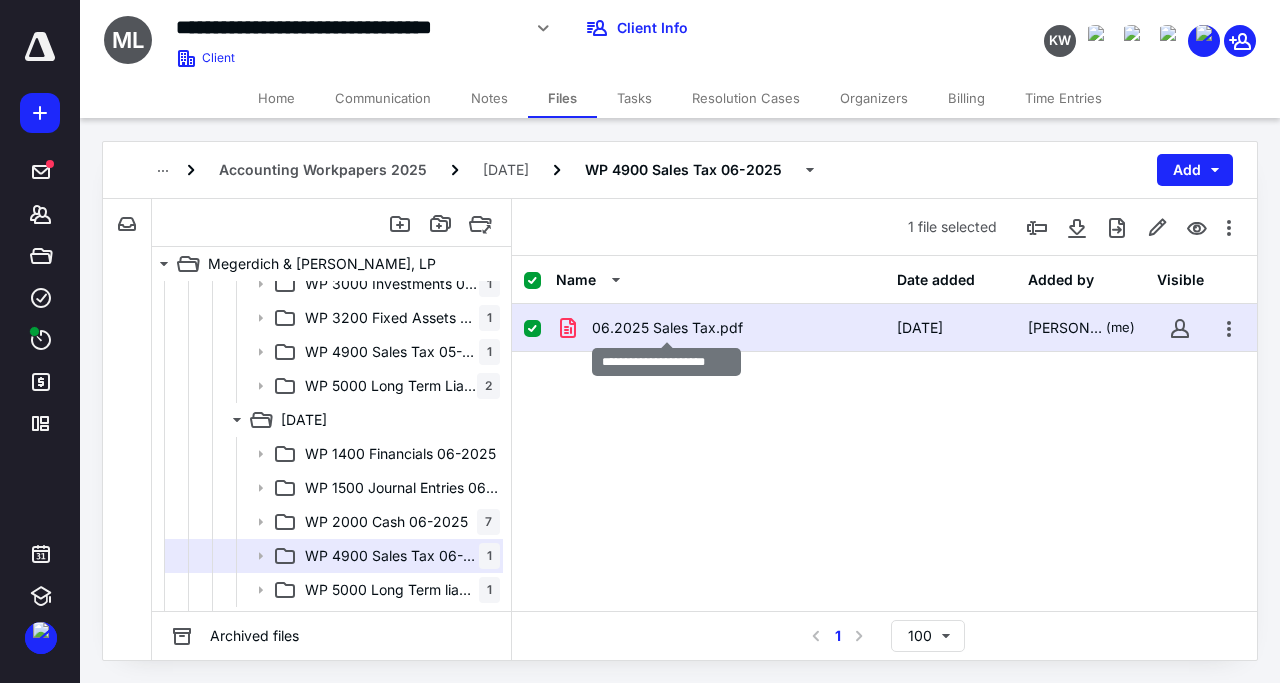click on "06.2025 Sales Tax.pdf" at bounding box center (667, 328) 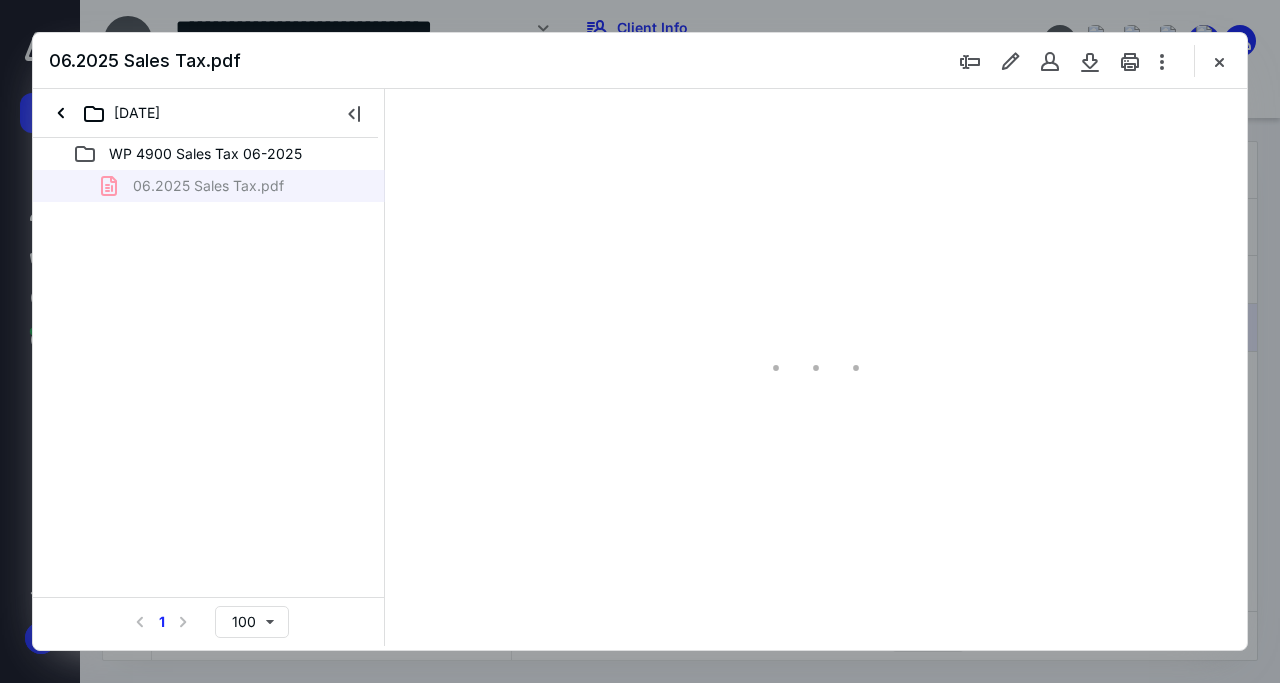 type on "139" 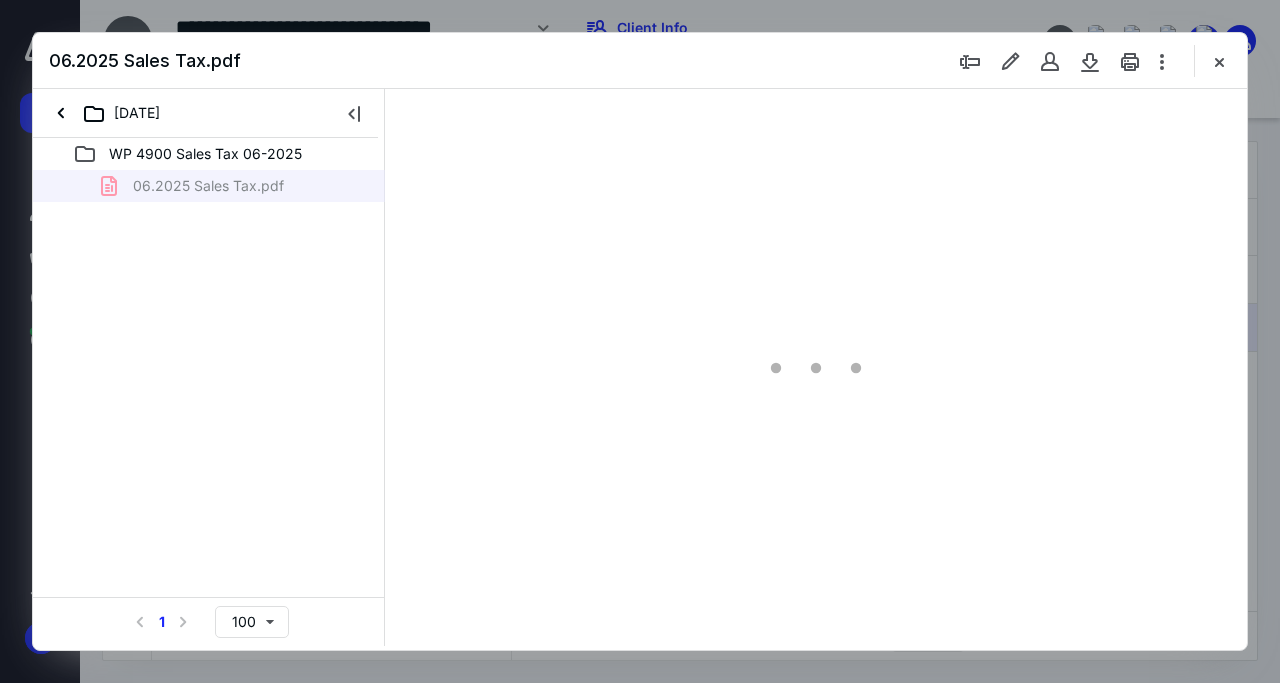 scroll, scrollTop: 0, scrollLeft: 0, axis: both 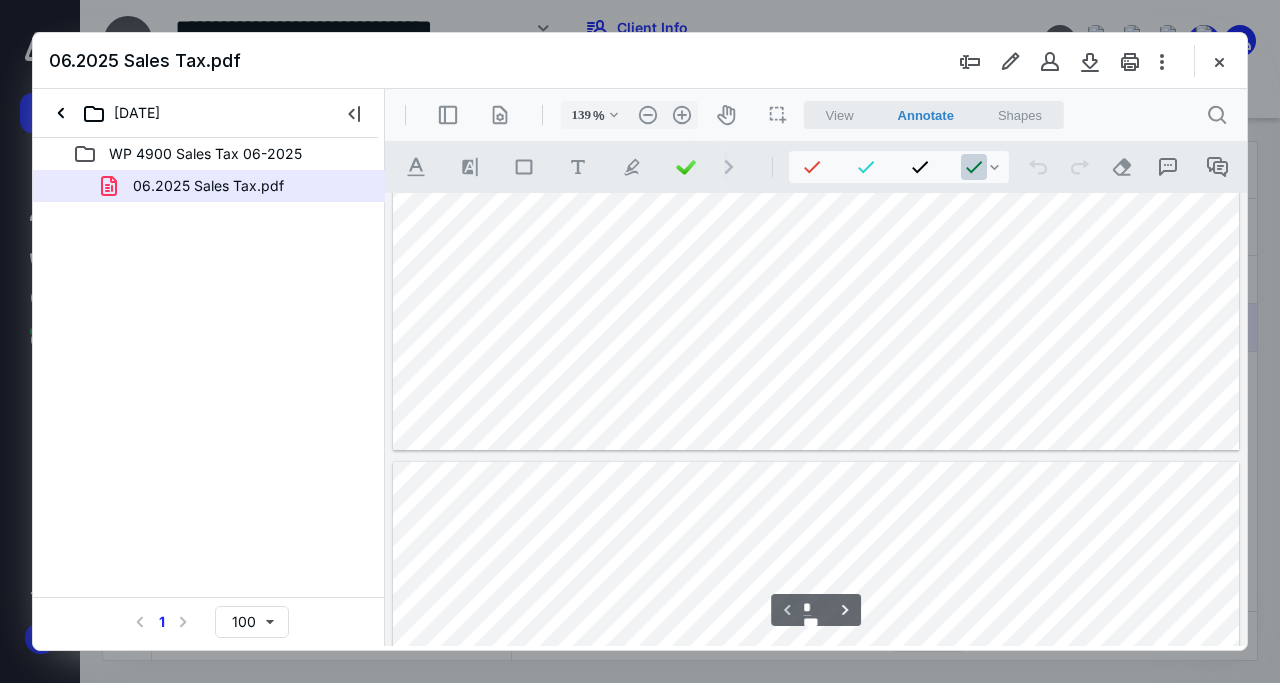 type on "*" 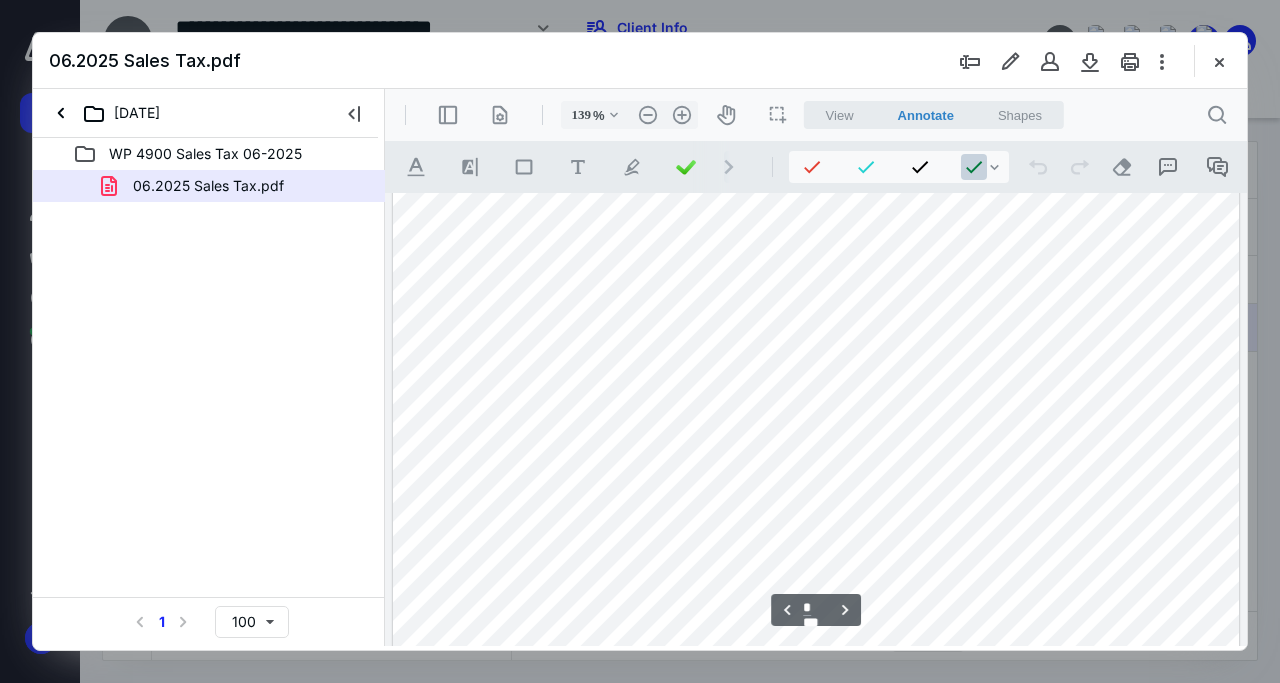 scroll, scrollTop: 1262, scrollLeft: 123, axis: both 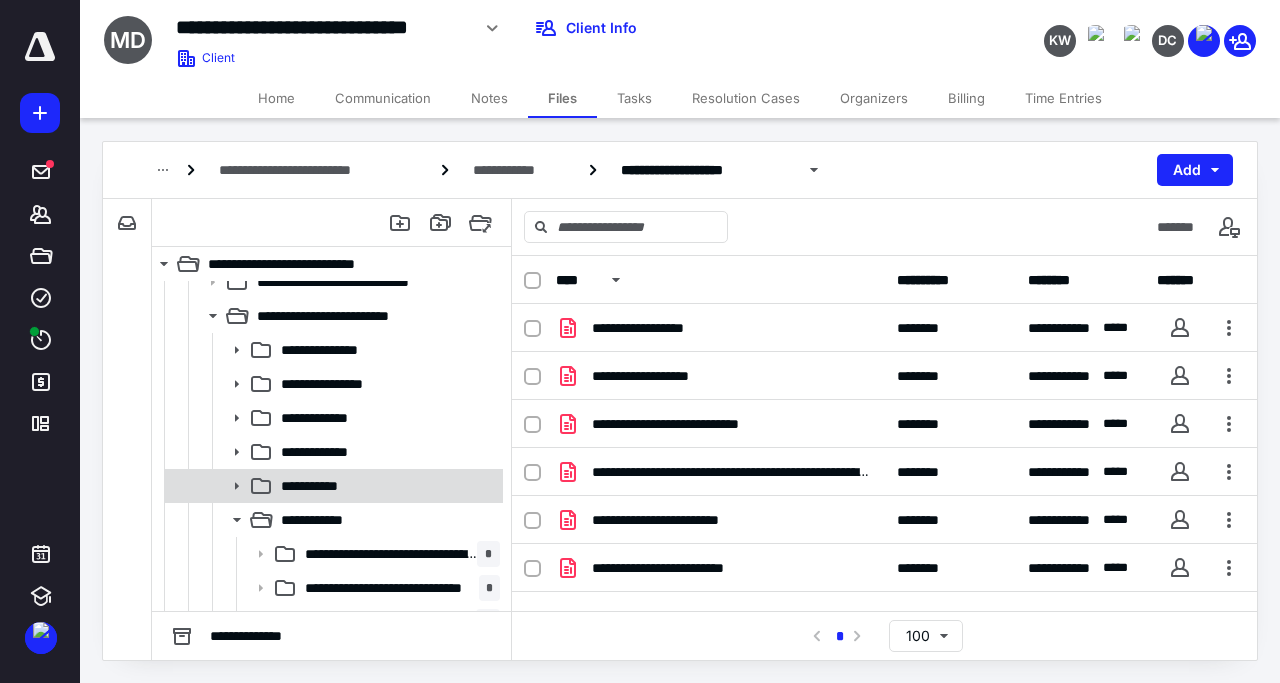 click 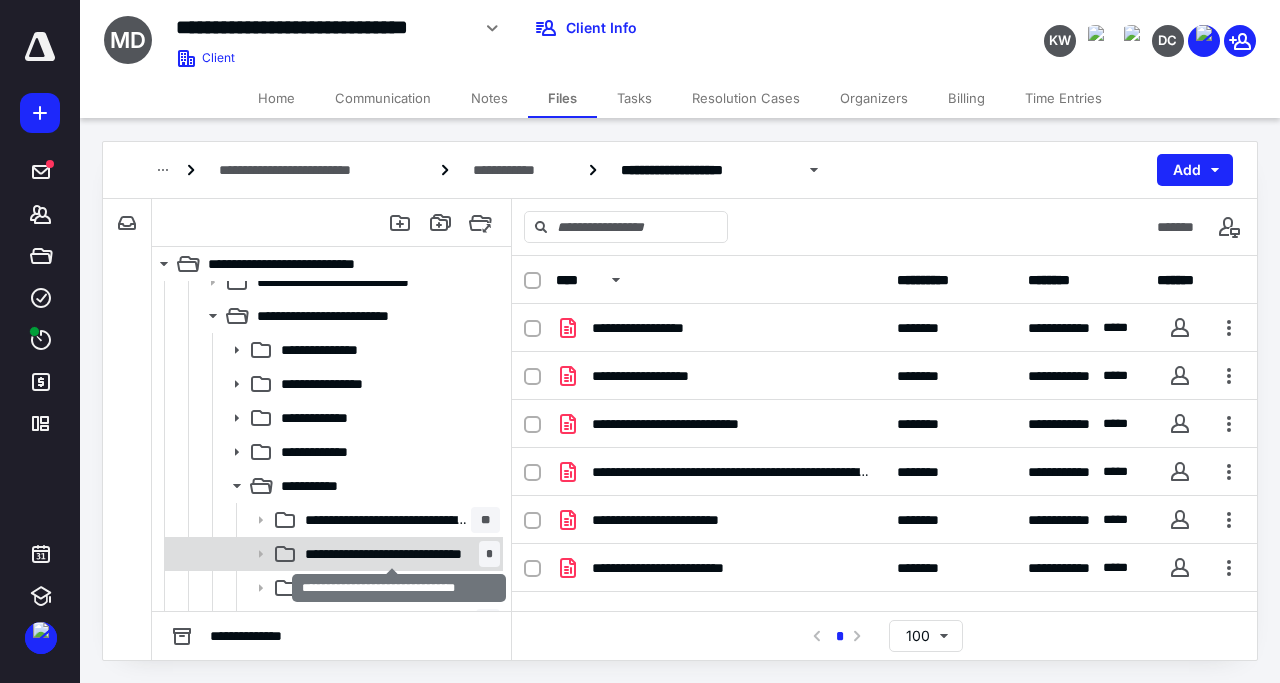 click on "**********" at bounding box center [392, 554] 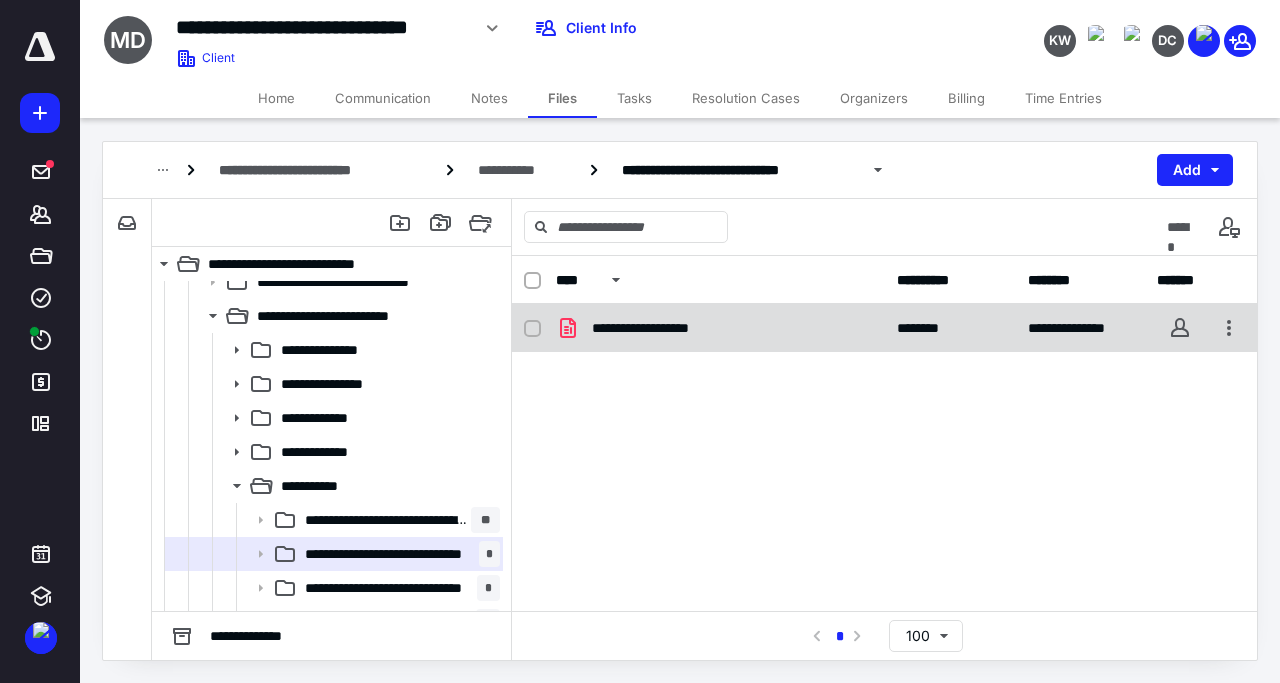 click on "**********" at bounding box center (655, 328) 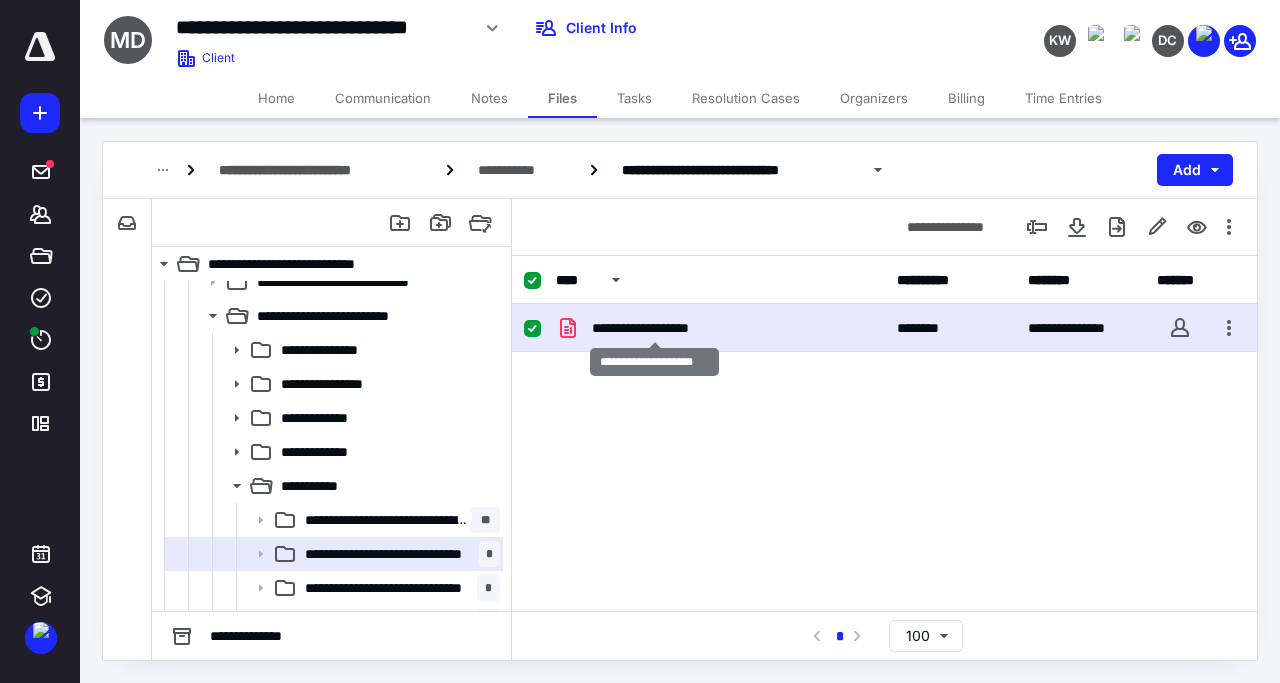 click on "**********" at bounding box center (655, 328) 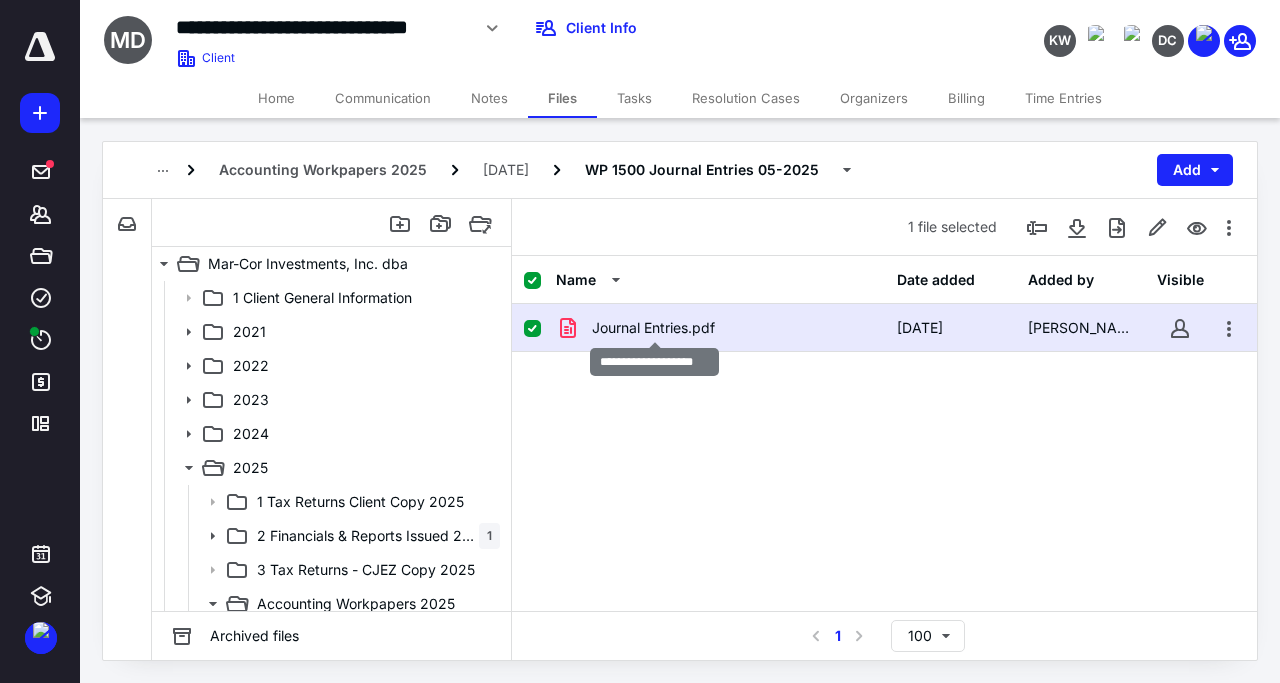 scroll, scrollTop: 288, scrollLeft: 0, axis: vertical 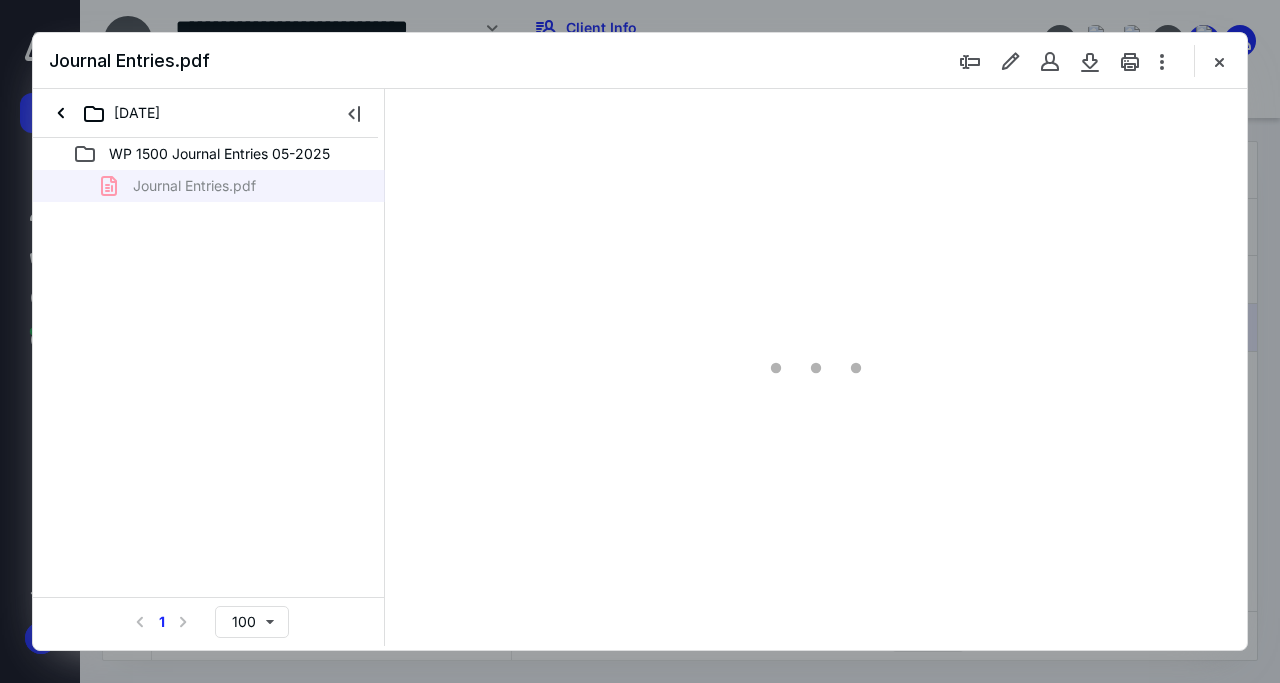 type on "139" 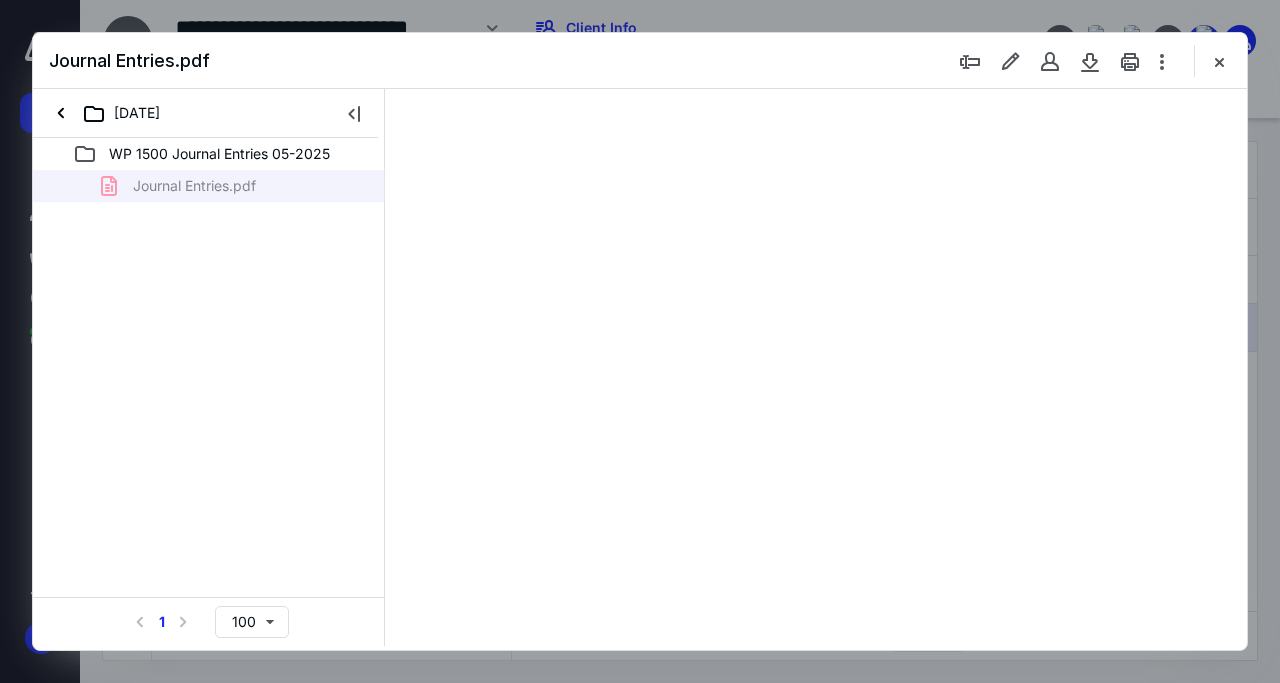 scroll, scrollTop: 0, scrollLeft: 0, axis: both 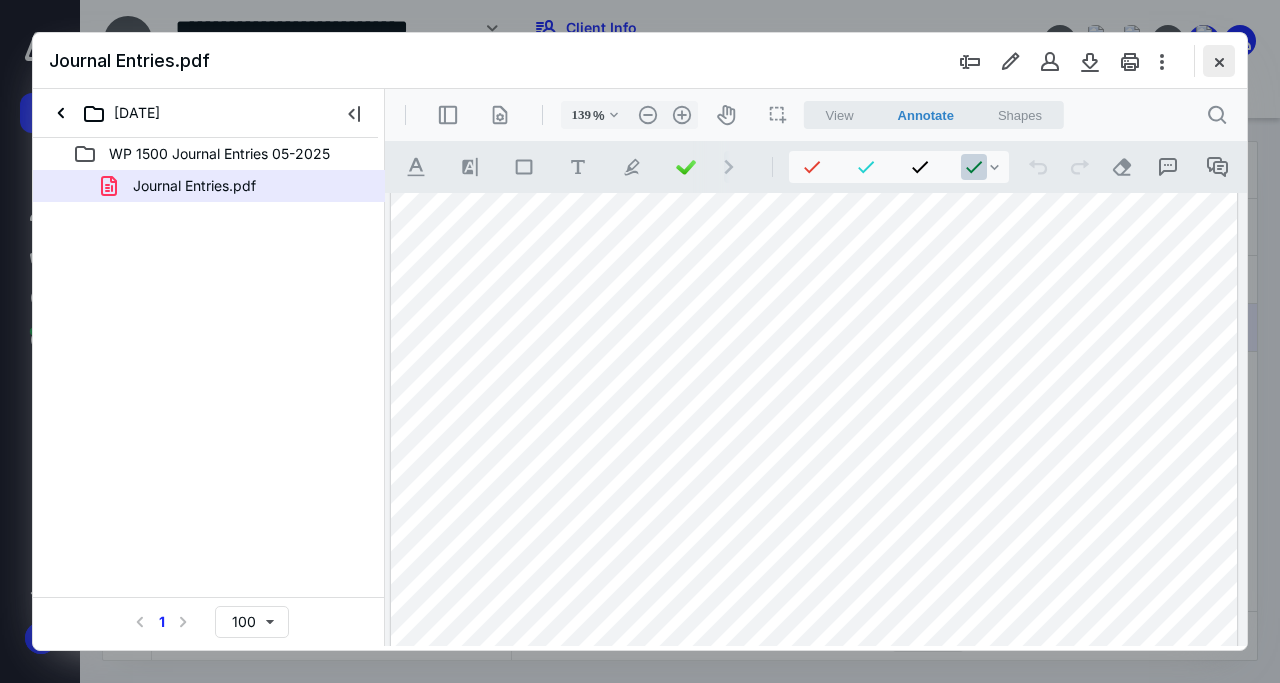 click at bounding box center (1219, 61) 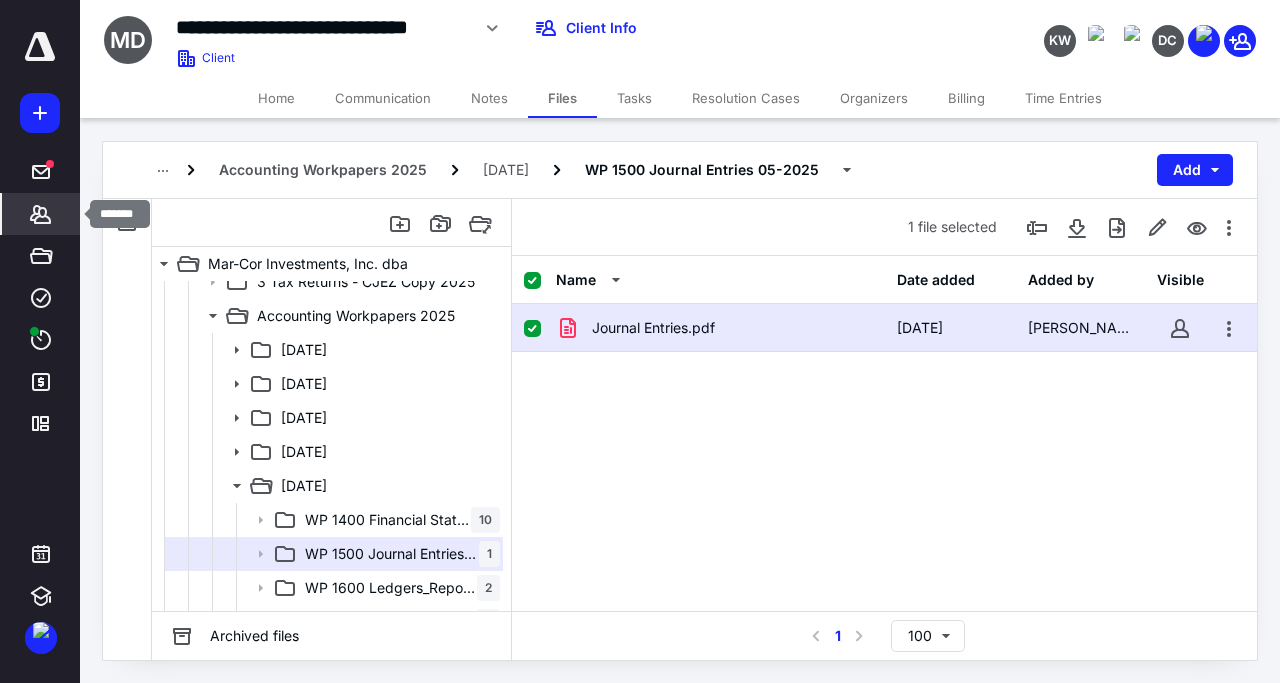 click 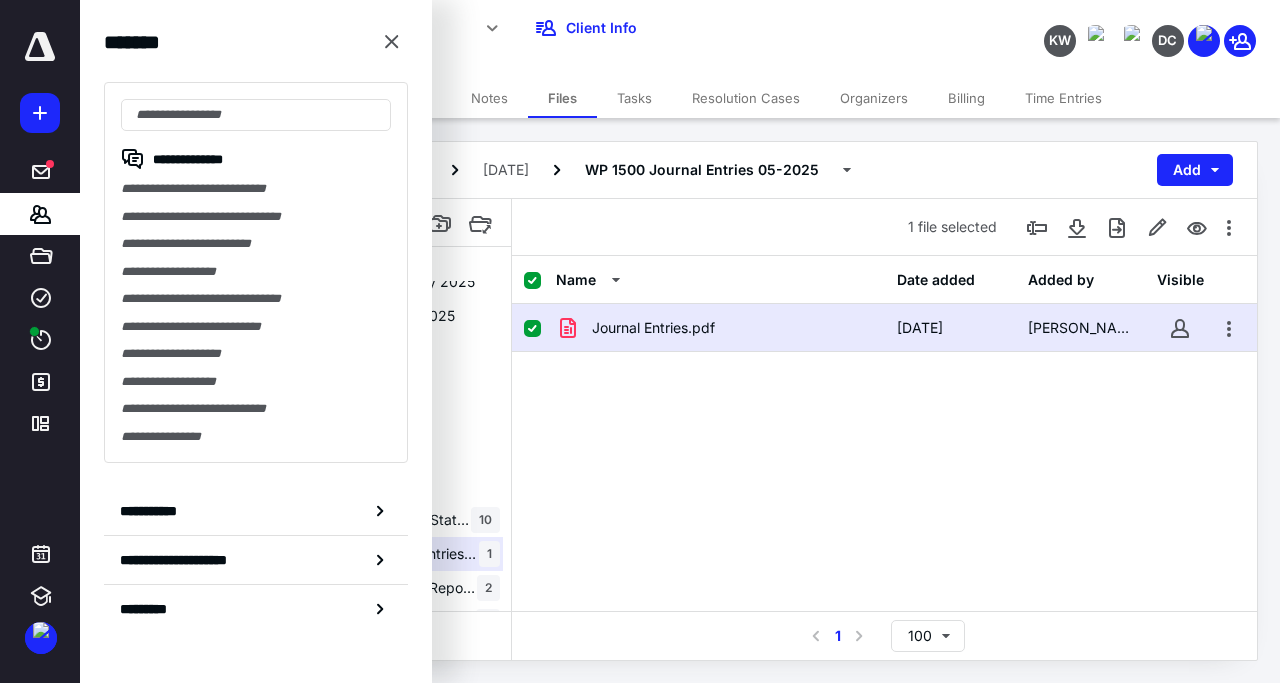 click on "**********" at bounding box center [256, 217] 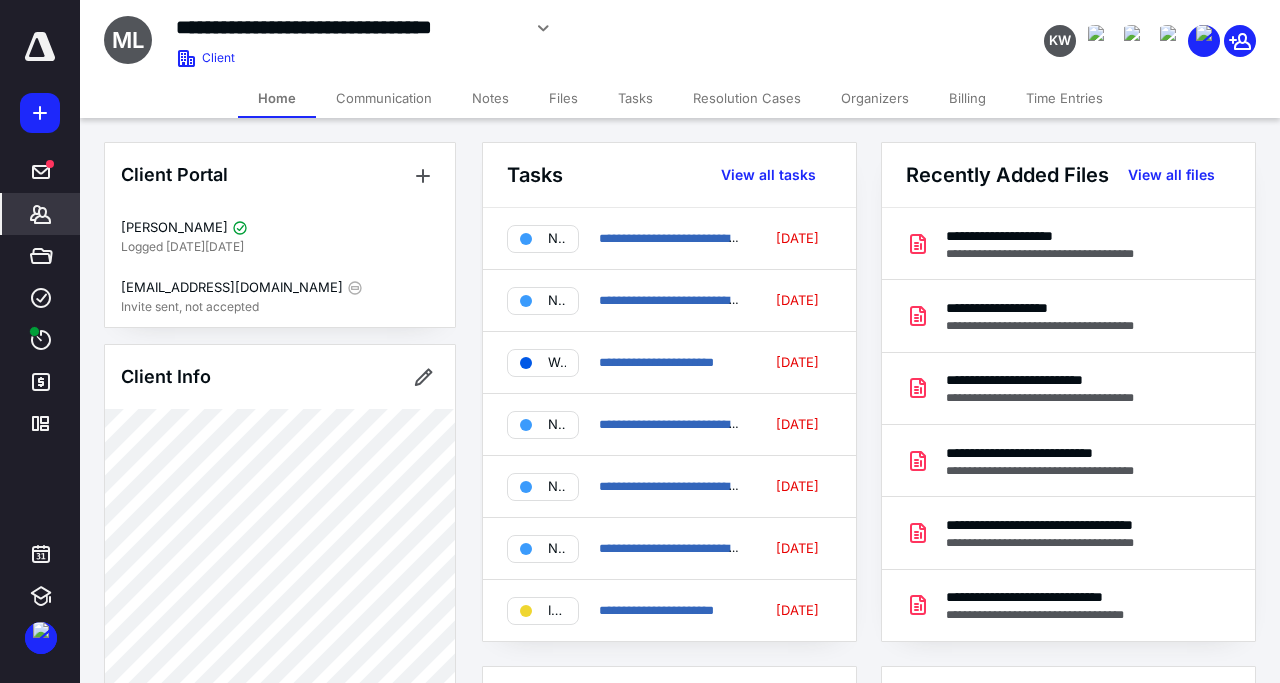 click on "Files" at bounding box center [563, 98] 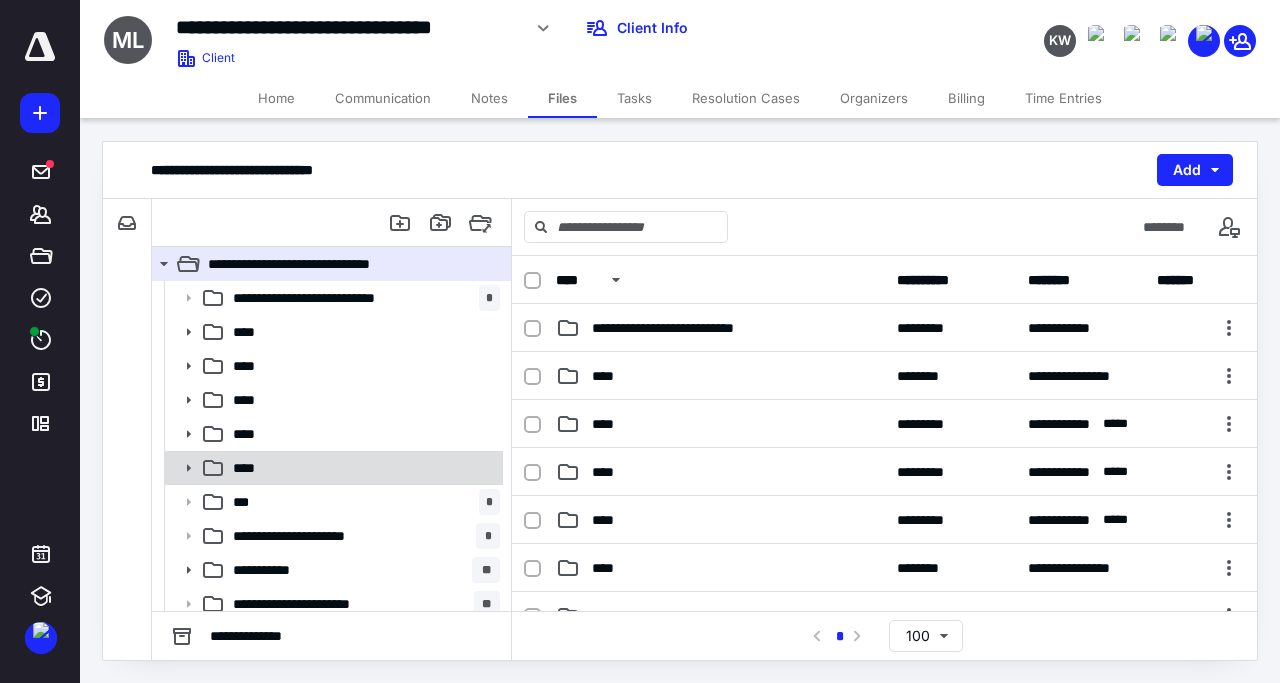click 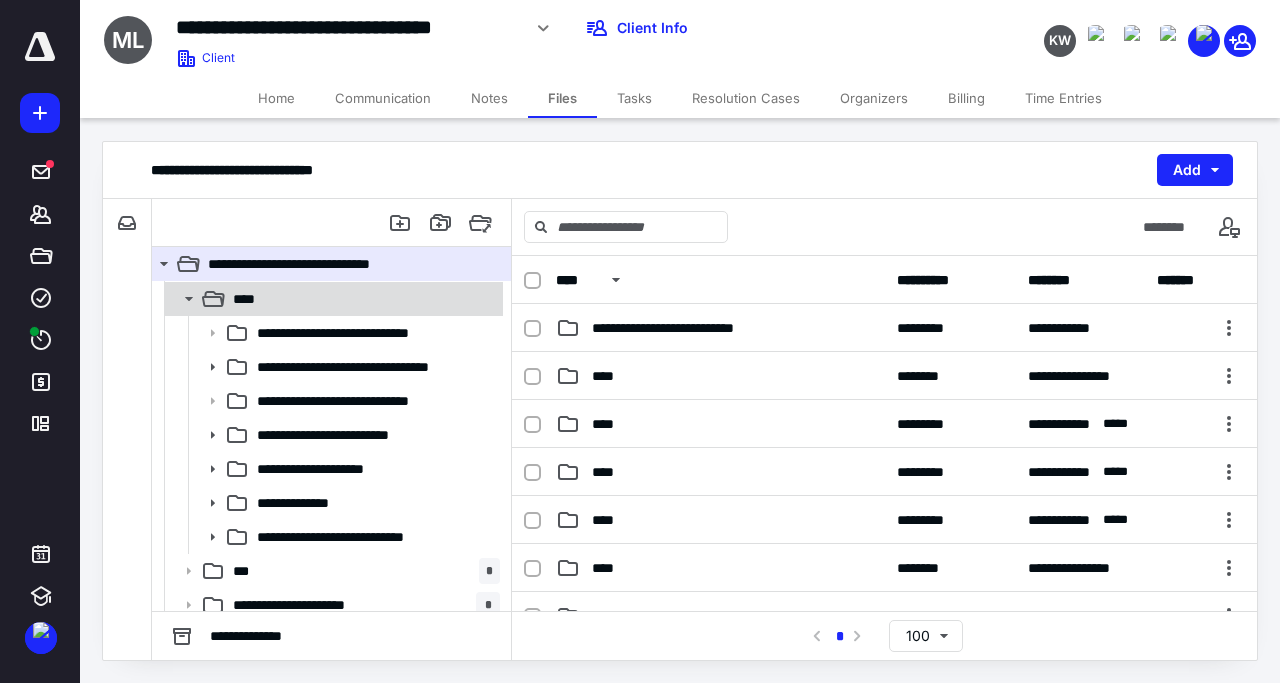 scroll, scrollTop: 192, scrollLeft: 0, axis: vertical 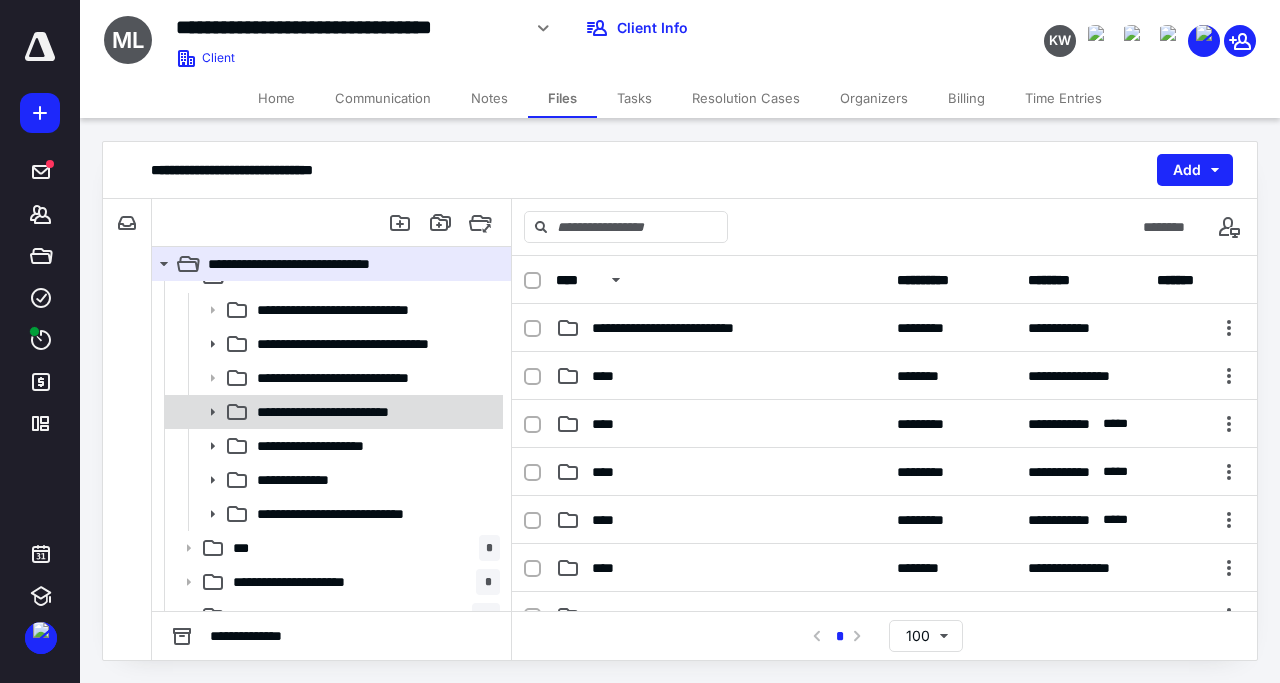 click 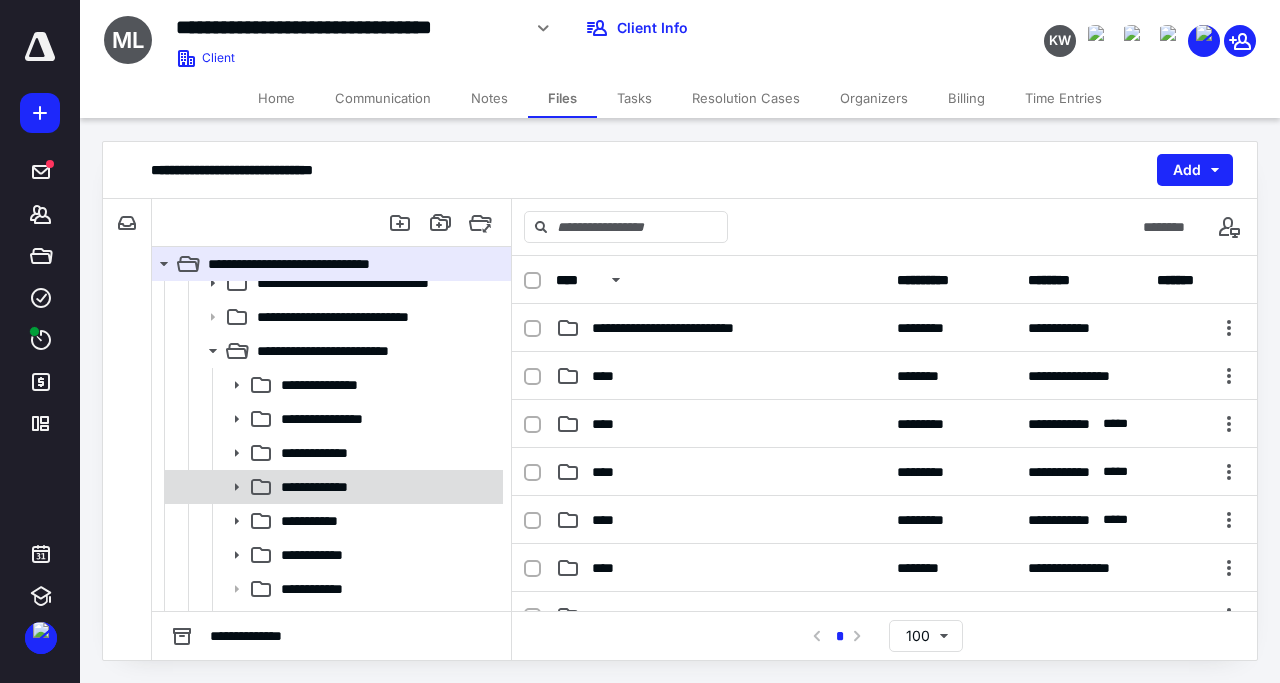 scroll, scrollTop: 288, scrollLeft: 0, axis: vertical 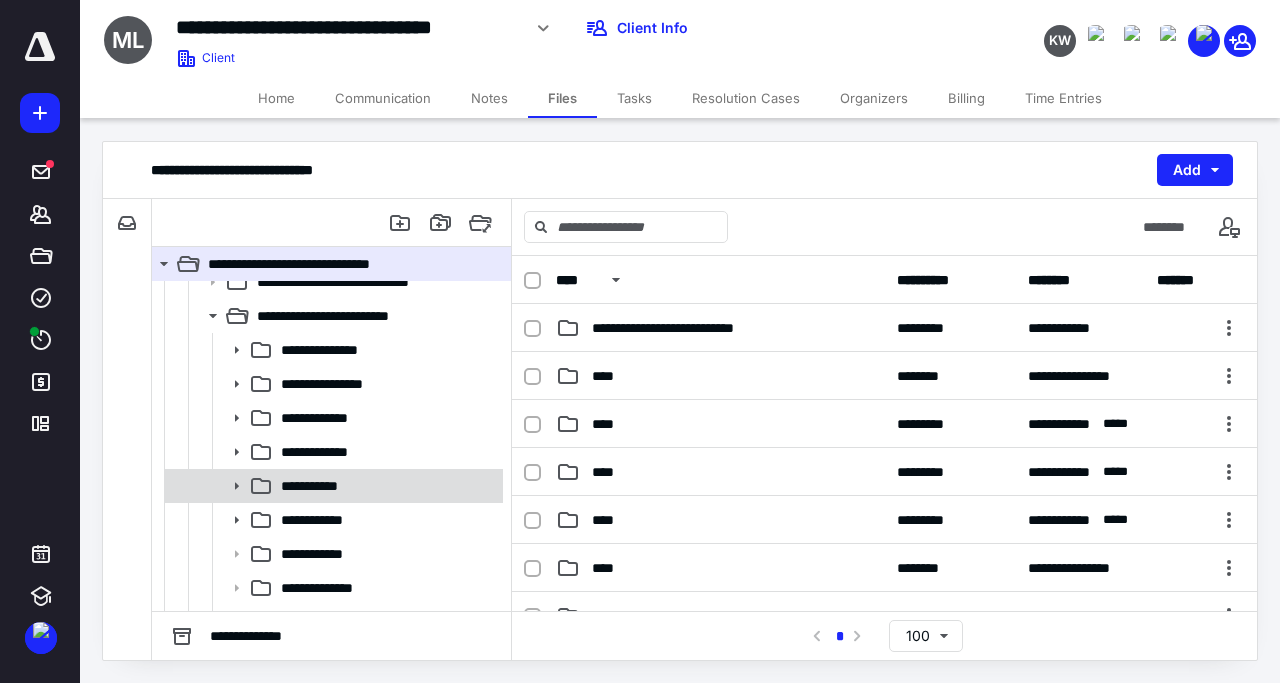 click 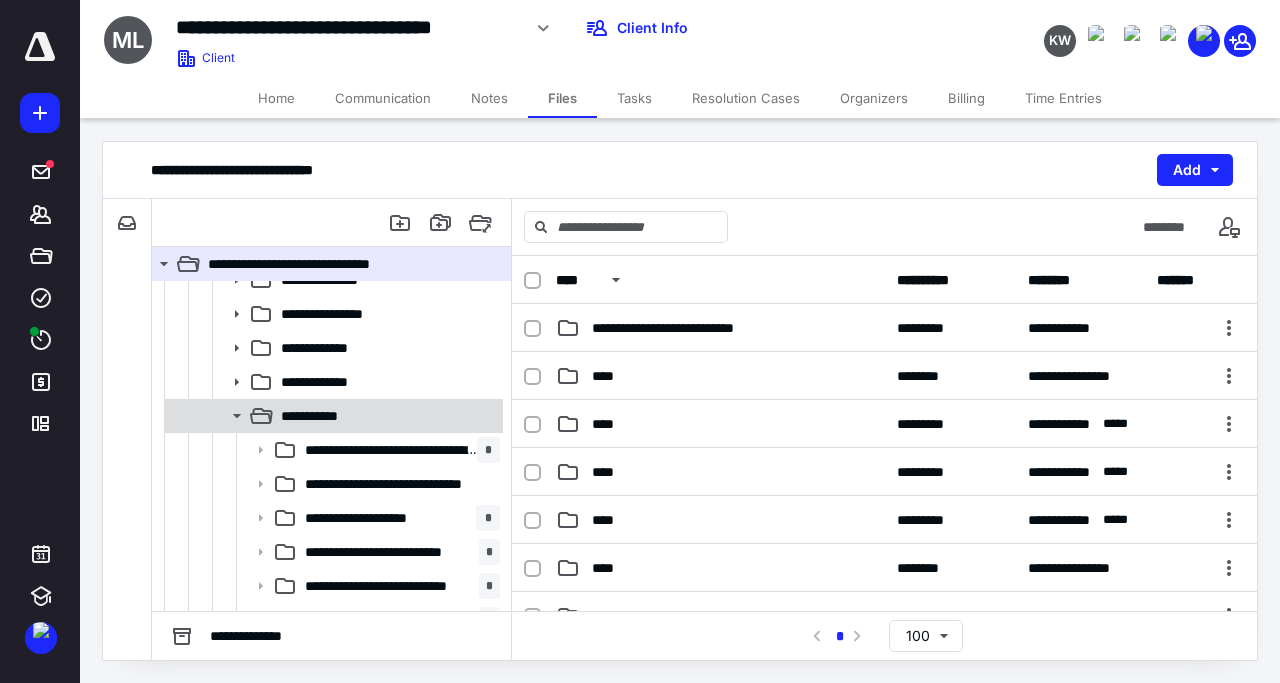 scroll, scrollTop: 384, scrollLeft: 0, axis: vertical 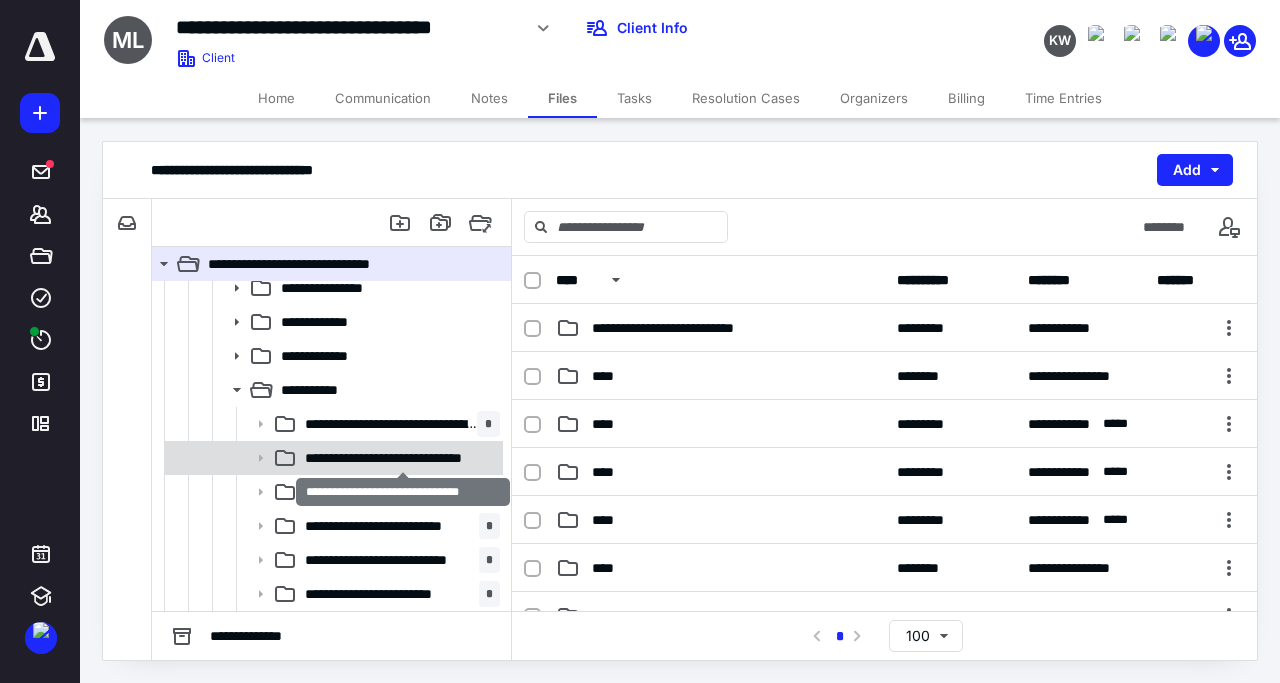 click on "**********" at bounding box center (402, 458) 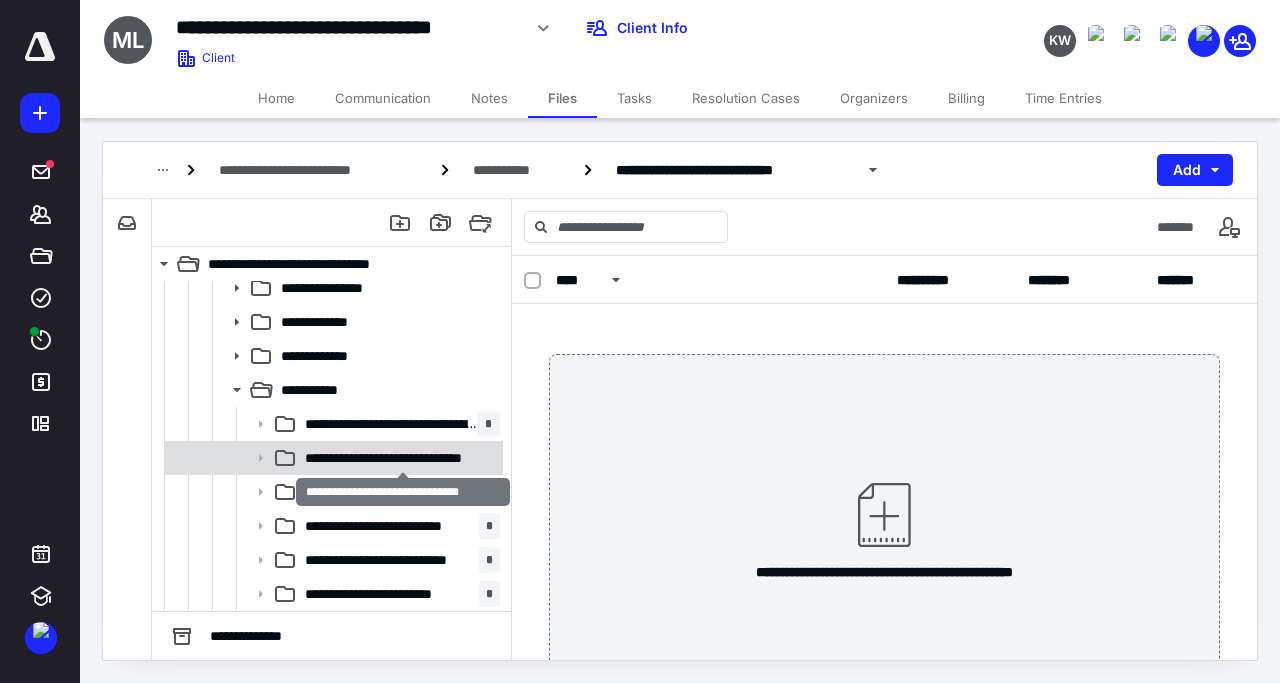 click on "**********" at bounding box center (402, 458) 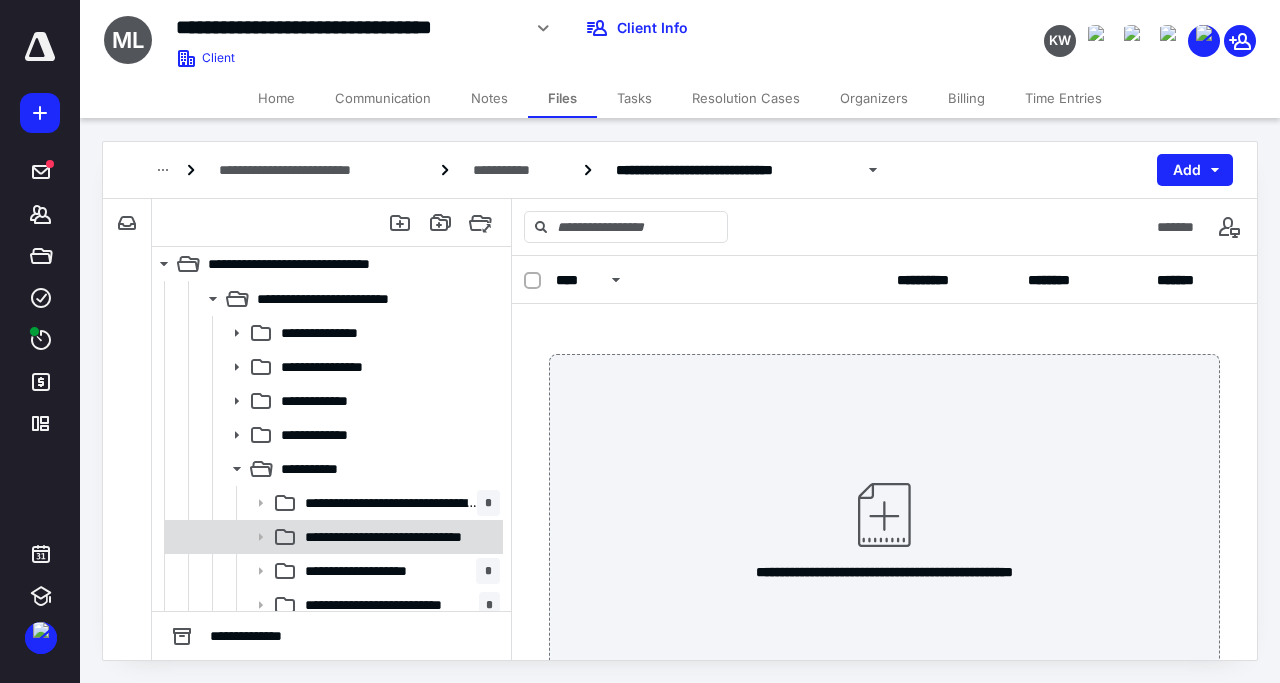 scroll, scrollTop: 288, scrollLeft: 0, axis: vertical 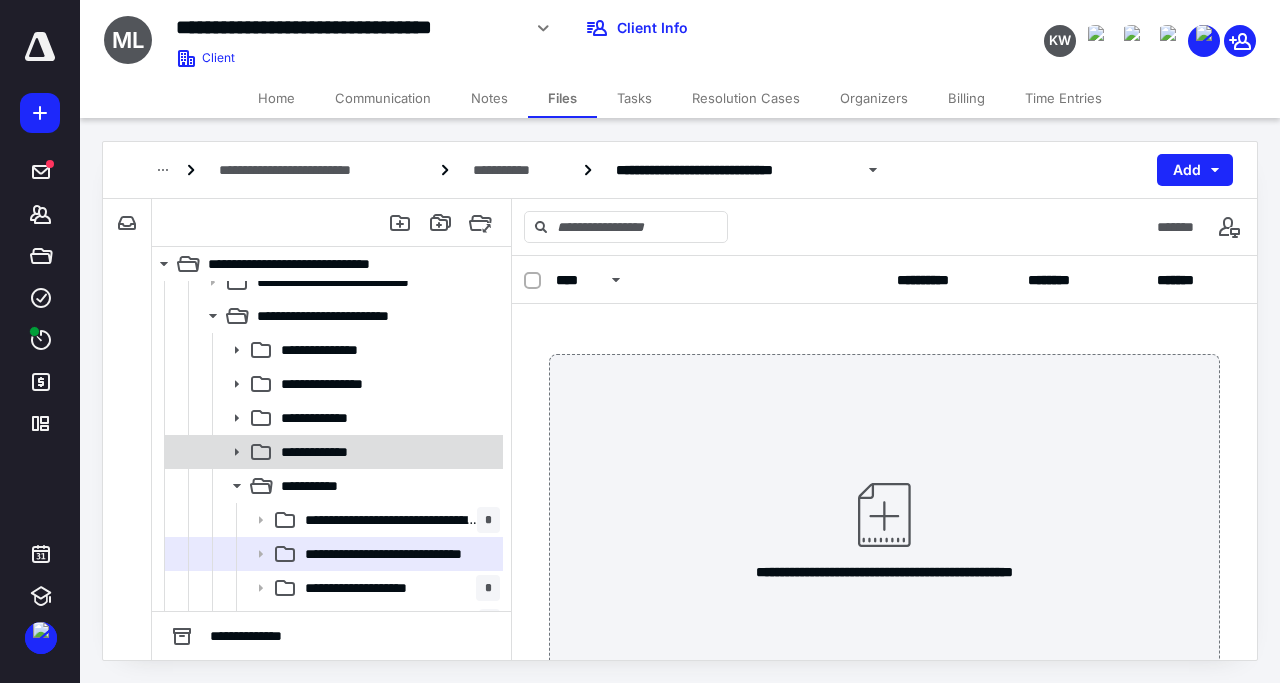 click 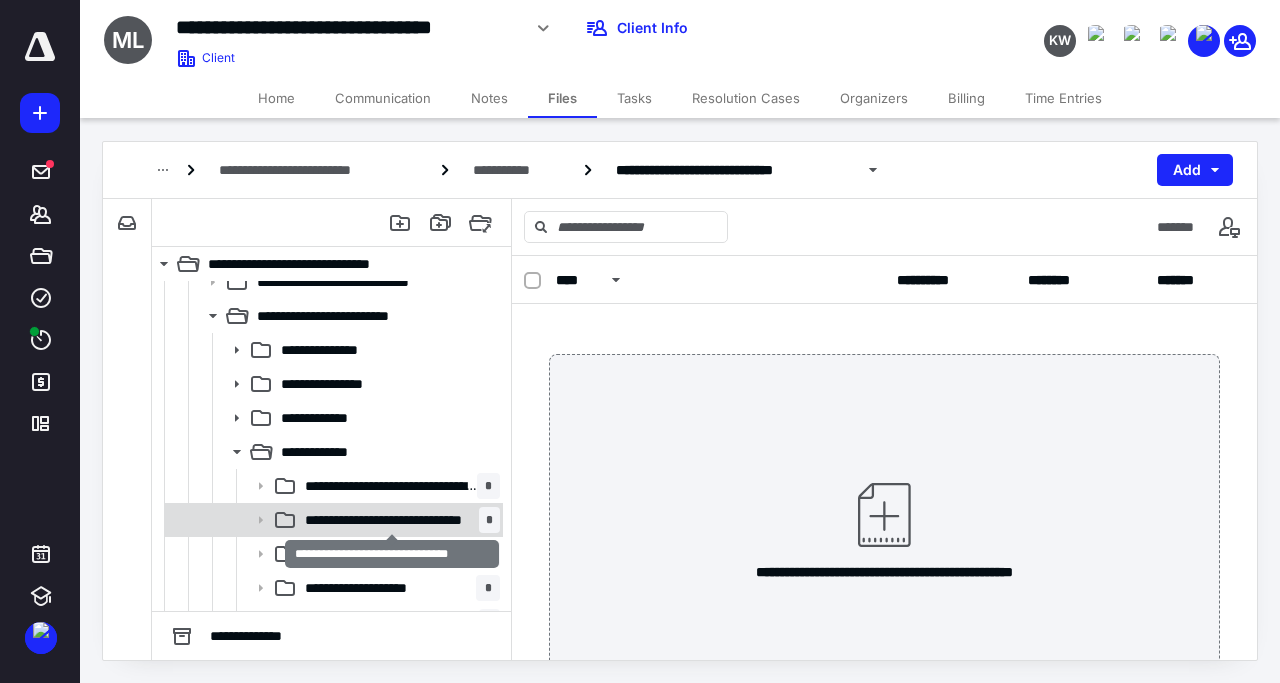 click on "**********" at bounding box center [392, 520] 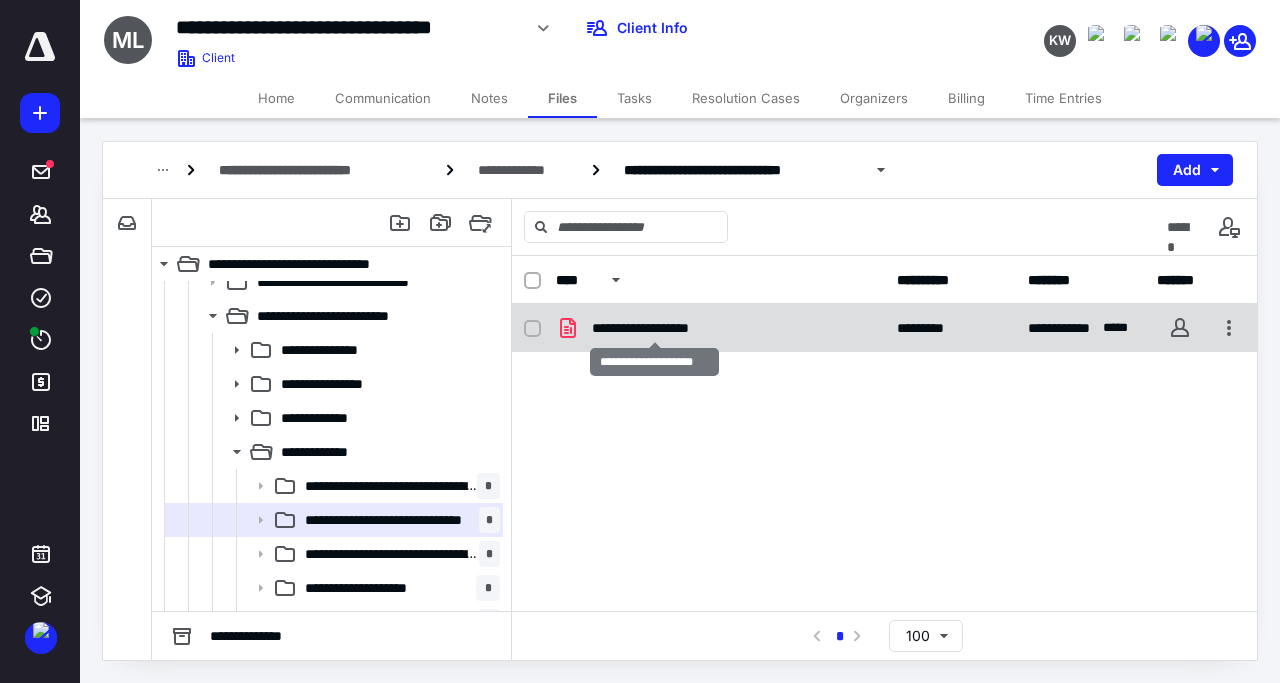 click on "**********" at bounding box center [655, 328] 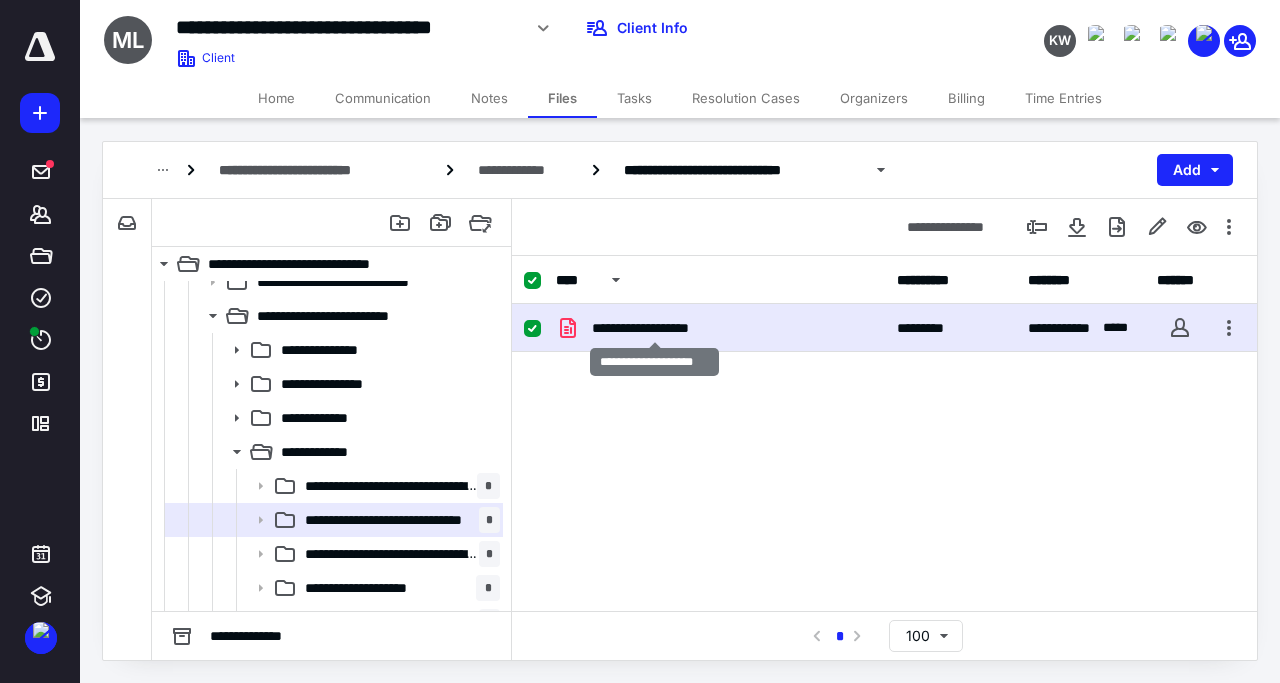 click on "**********" at bounding box center [655, 328] 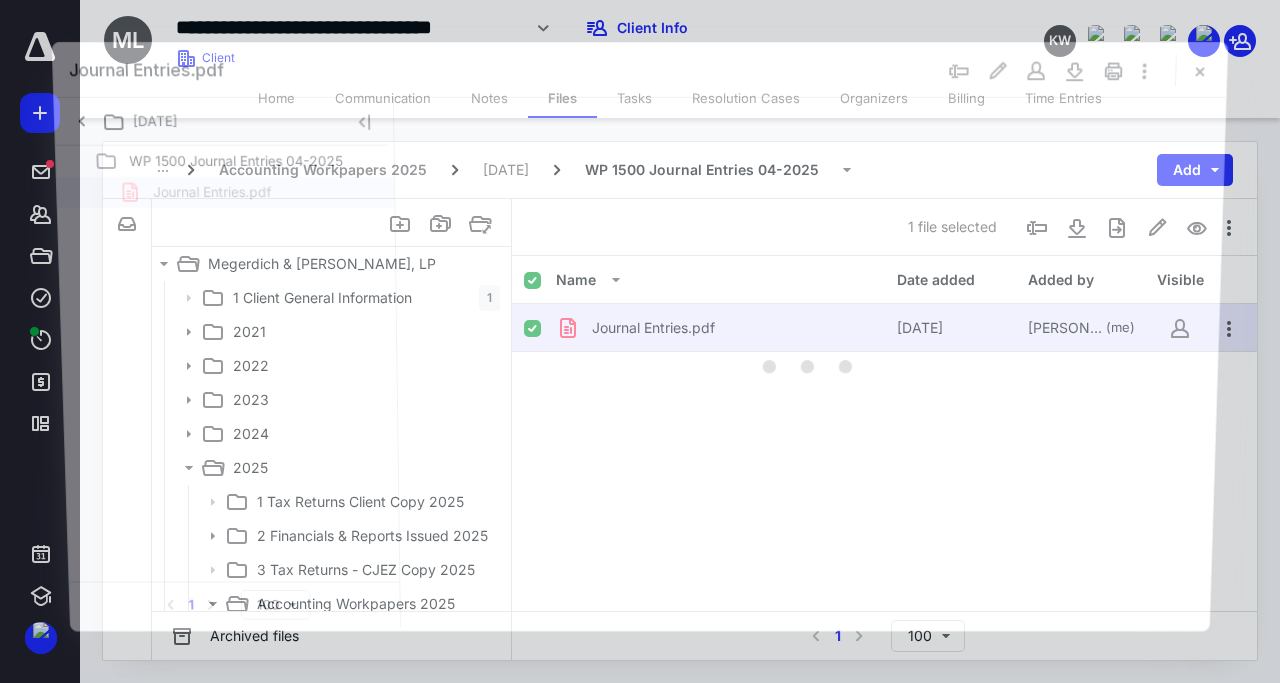 scroll, scrollTop: 288, scrollLeft: 0, axis: vertical 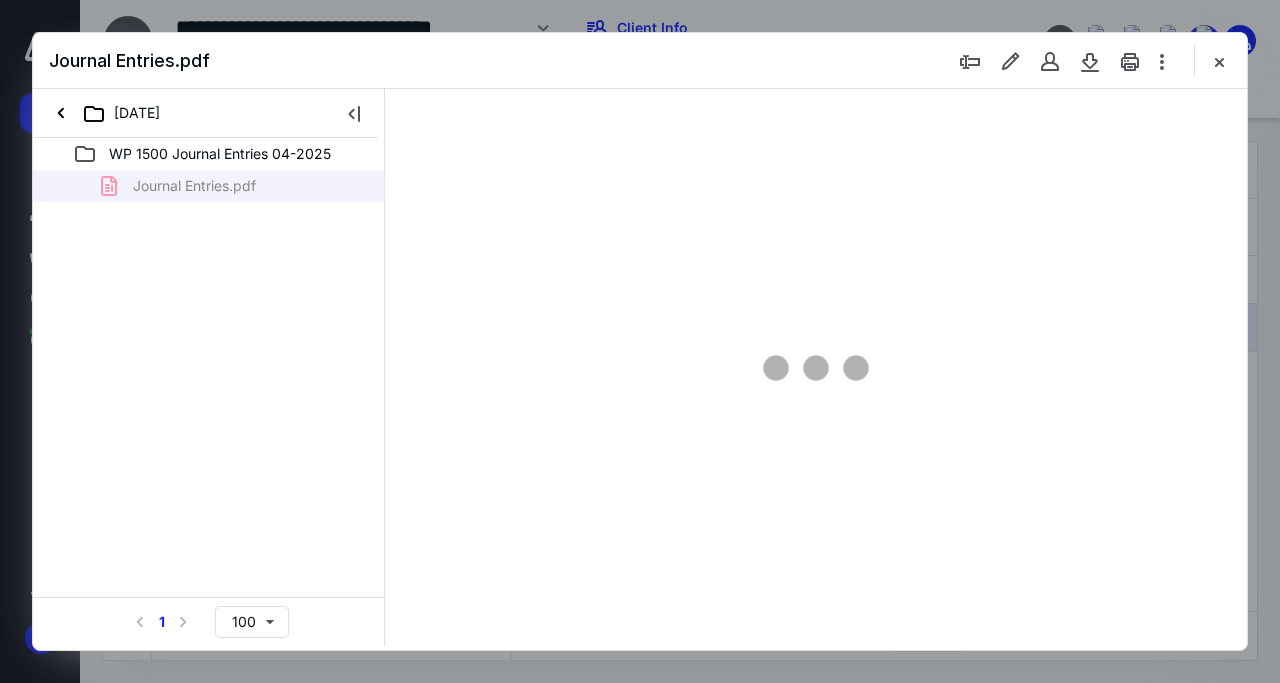 type on "108" 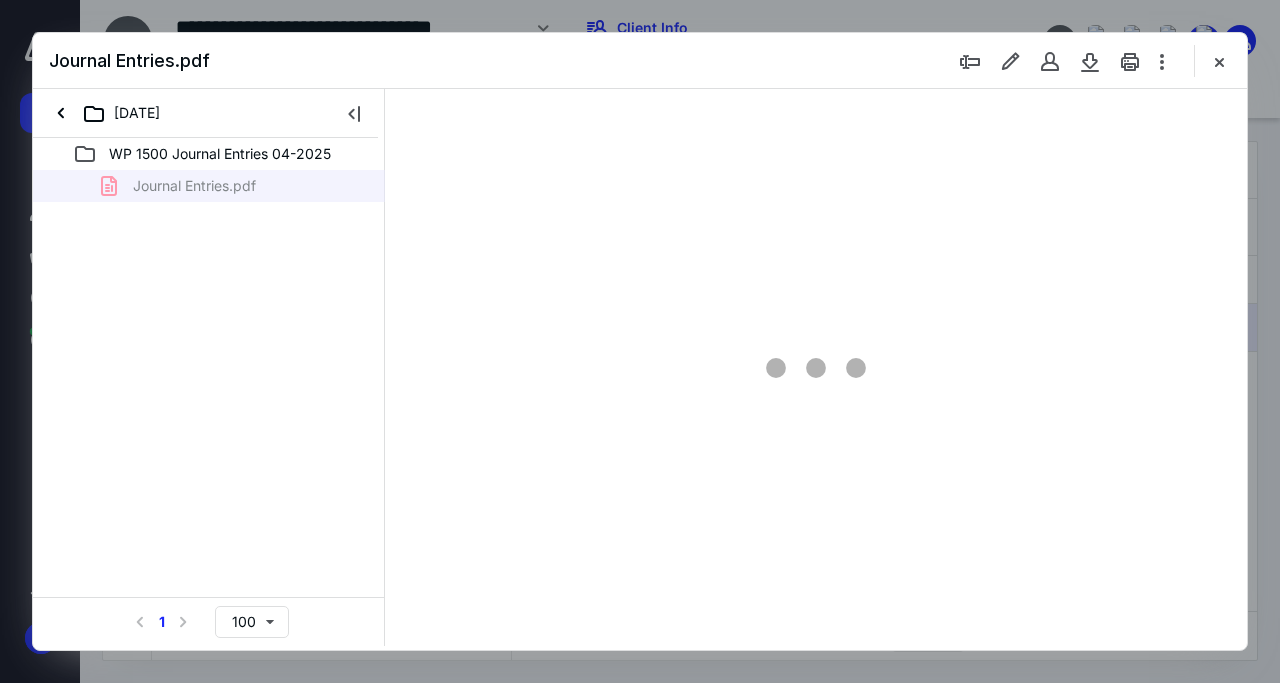 scroll, scrollTop: 0, scrollLeft: 0, axis: both 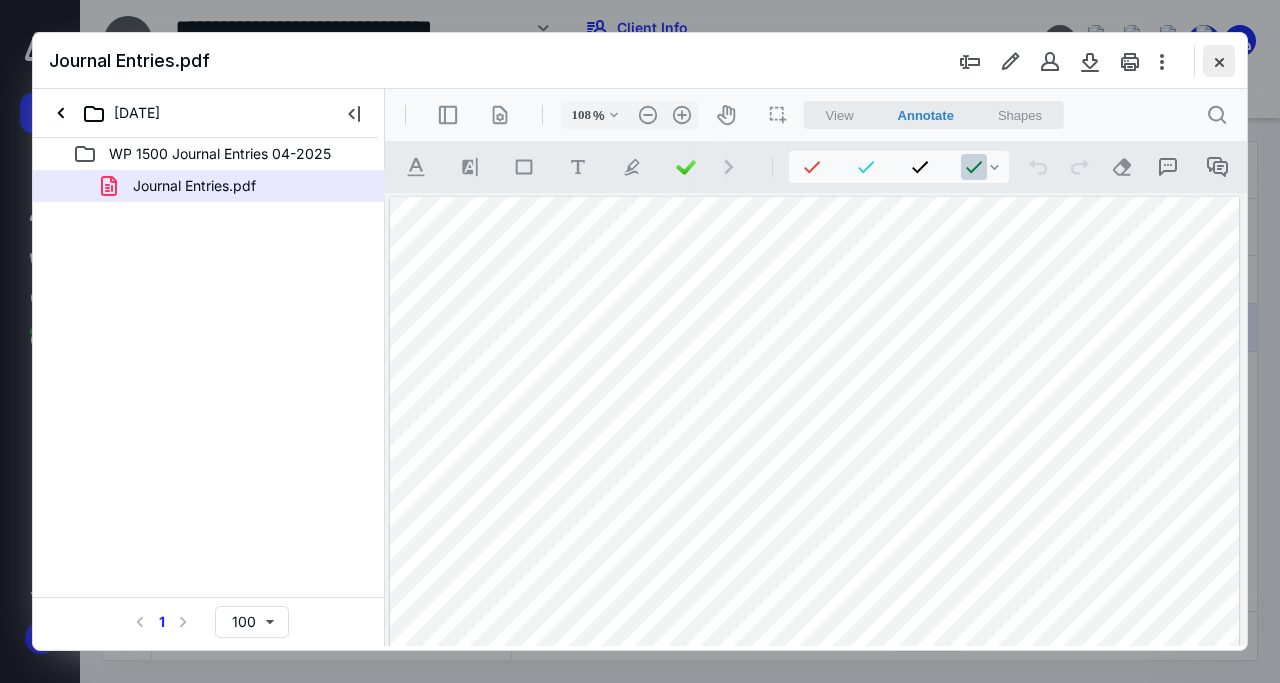 click at bounding box center [1219, 61] 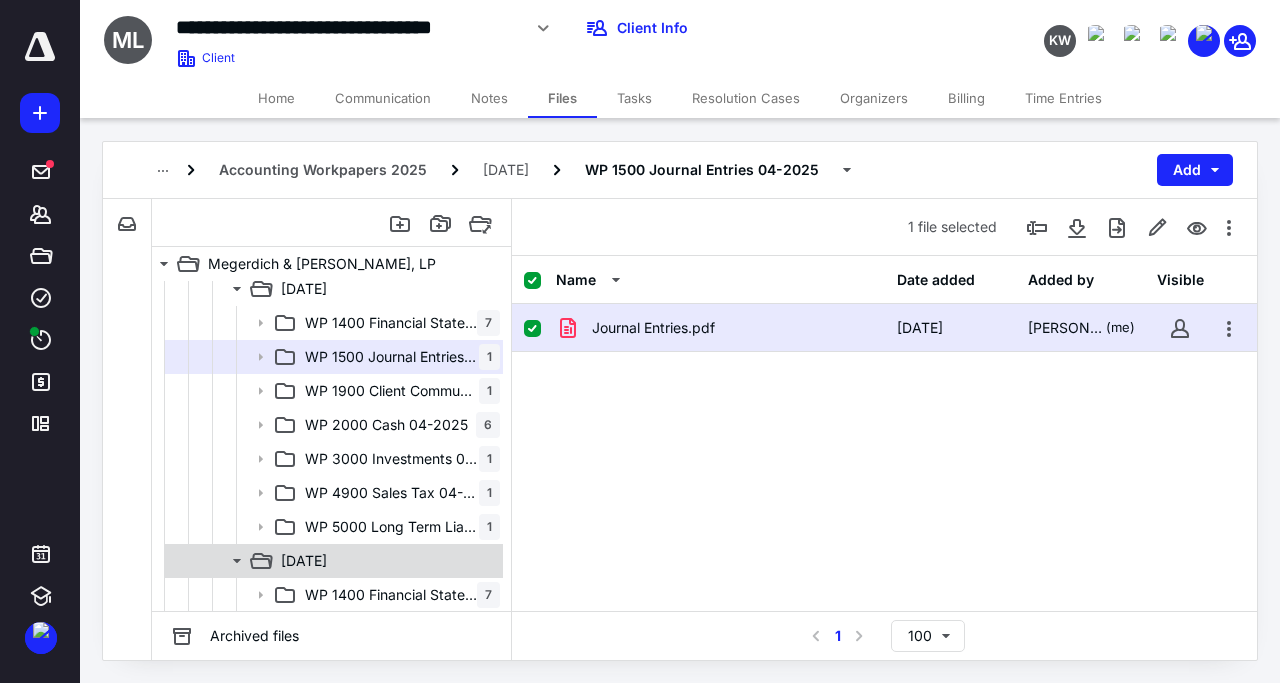 scroll, scrollTop: 576, scrollLeft: 0, axis: vertical 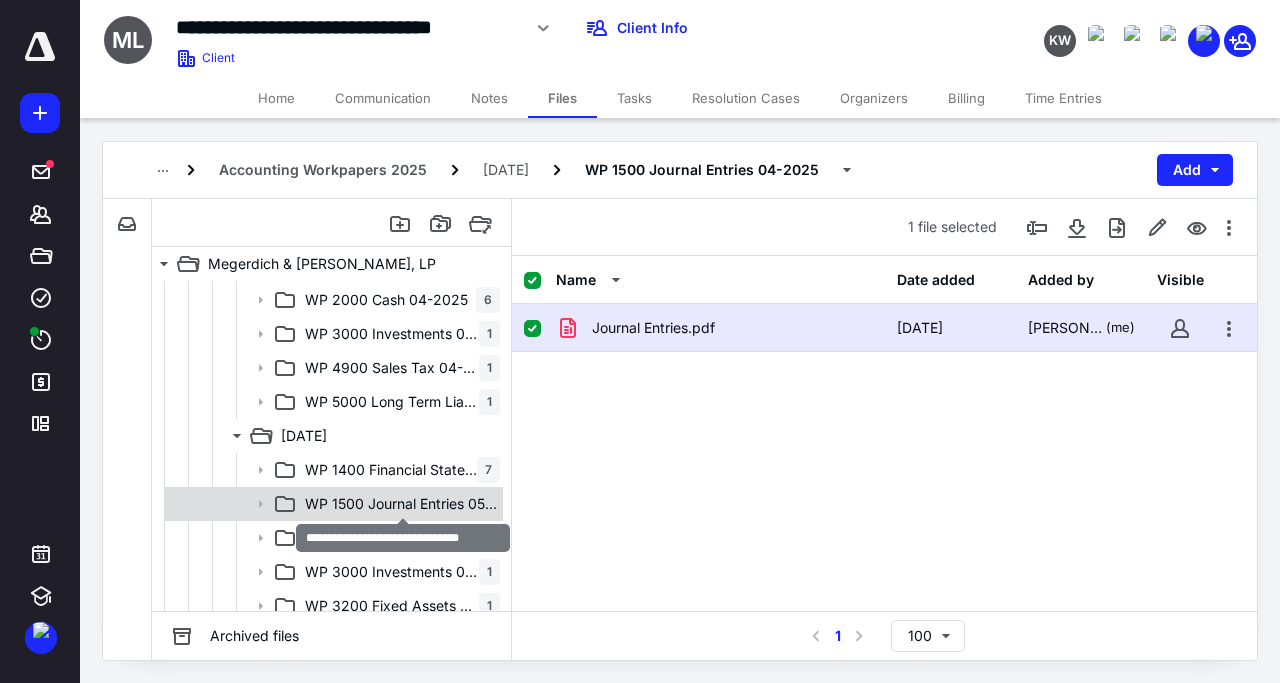 click on "WP 1500 Journal Entries 05-2025" at bounding box center [402, 504] 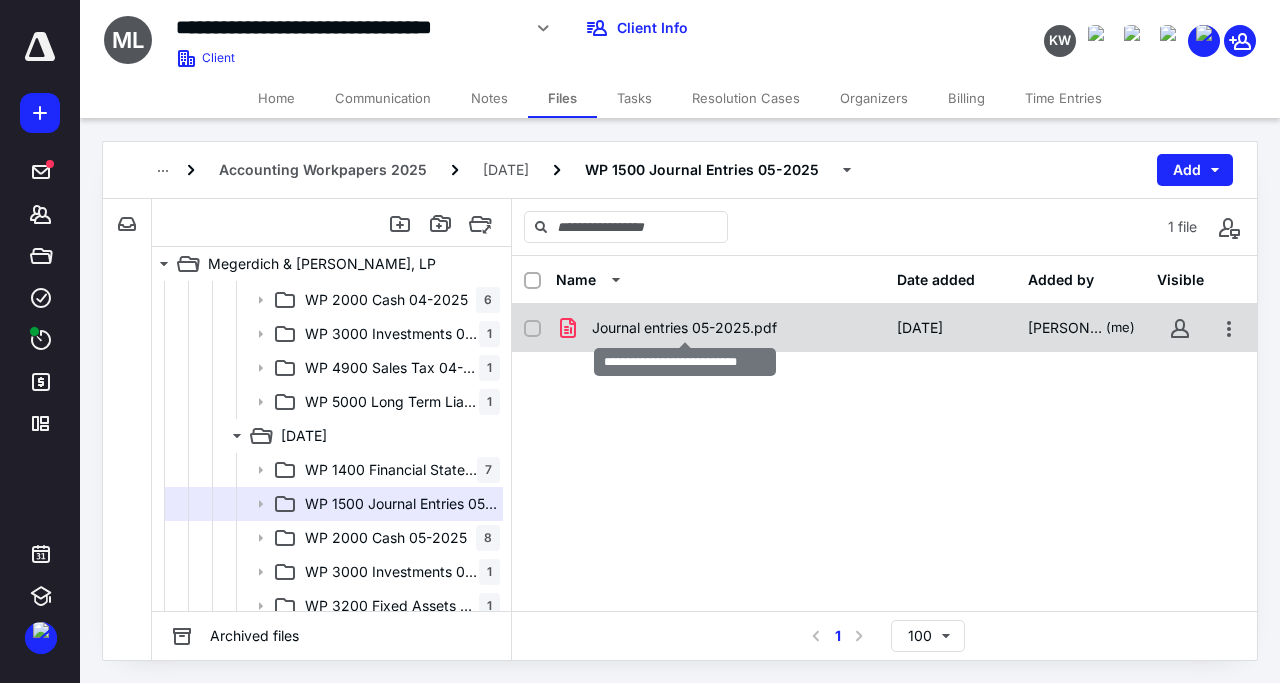 click on "Journal entries 05-2025.pdf" at bounding box center (684, 328) 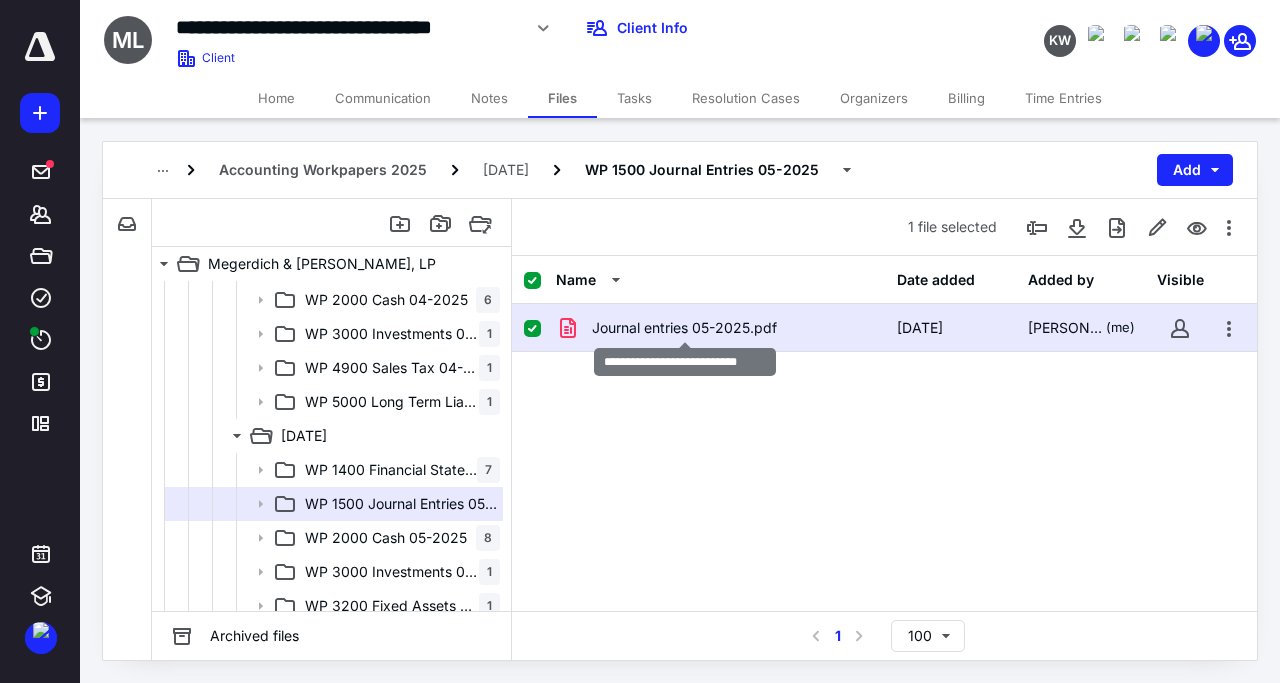 click on "Journal entries 05-2025.pdf" at bounding box center (684, 328) 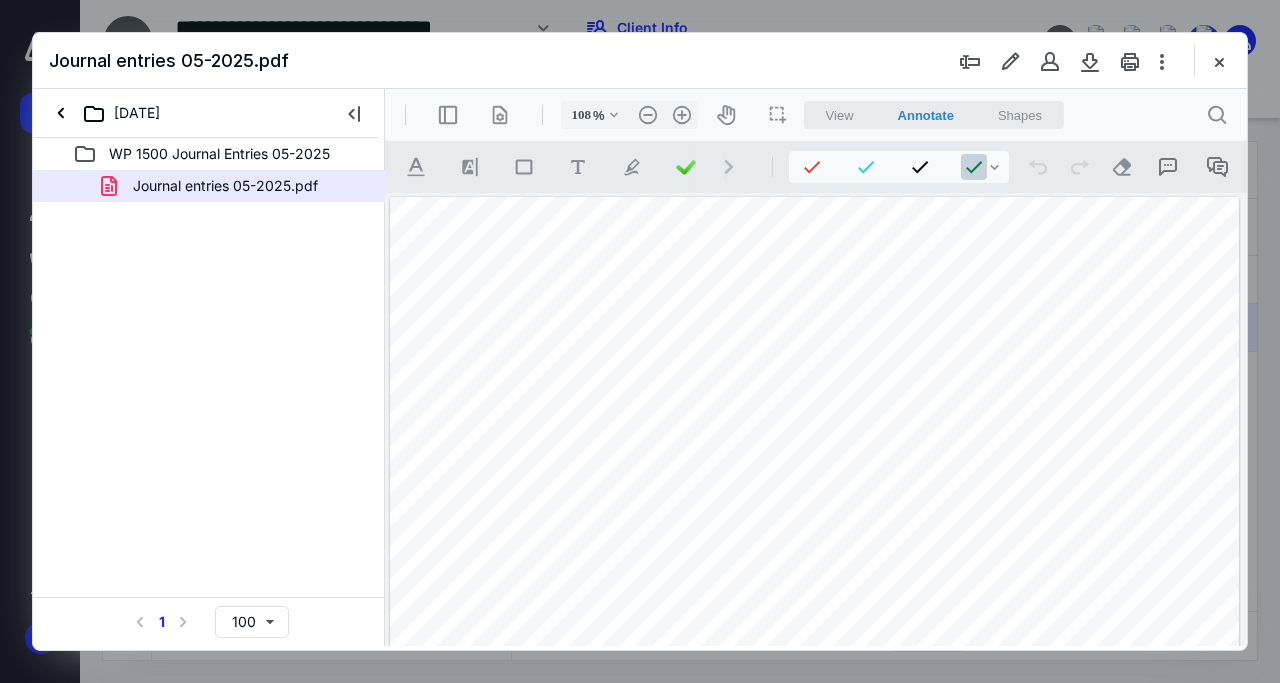 scroll, scrollTop: 0, scrollLeft: 0, axis: both 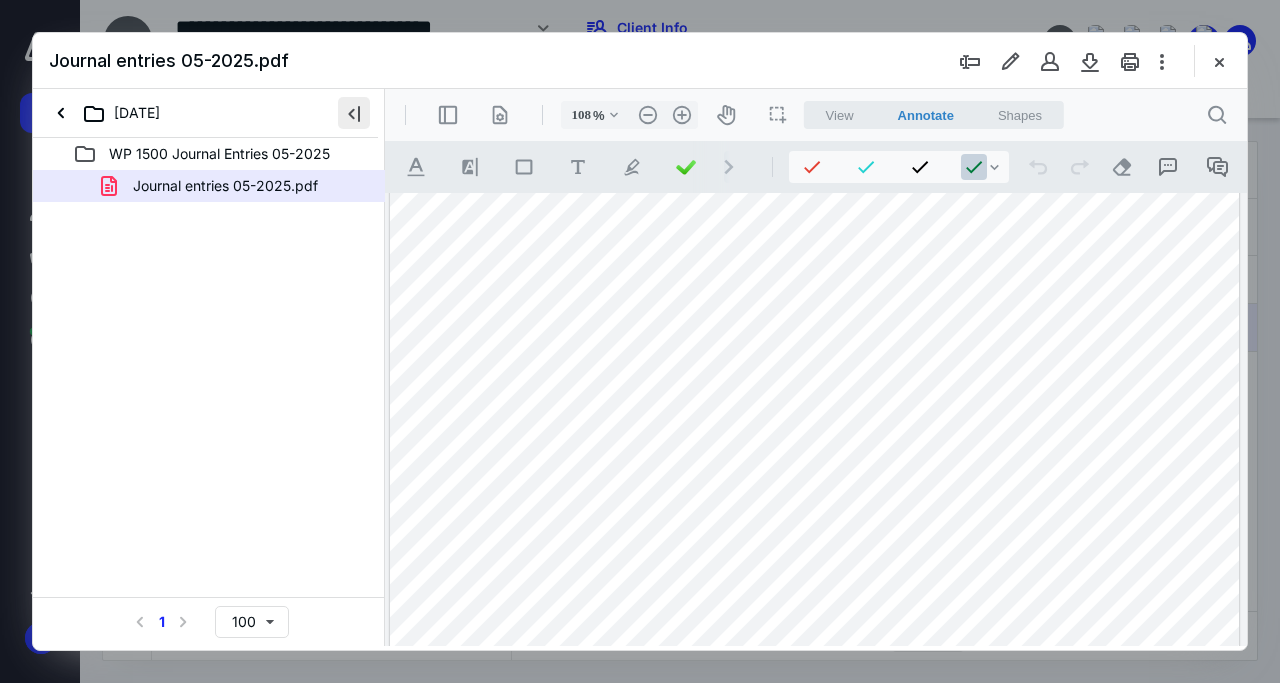 click at bounding box center (354, 113) 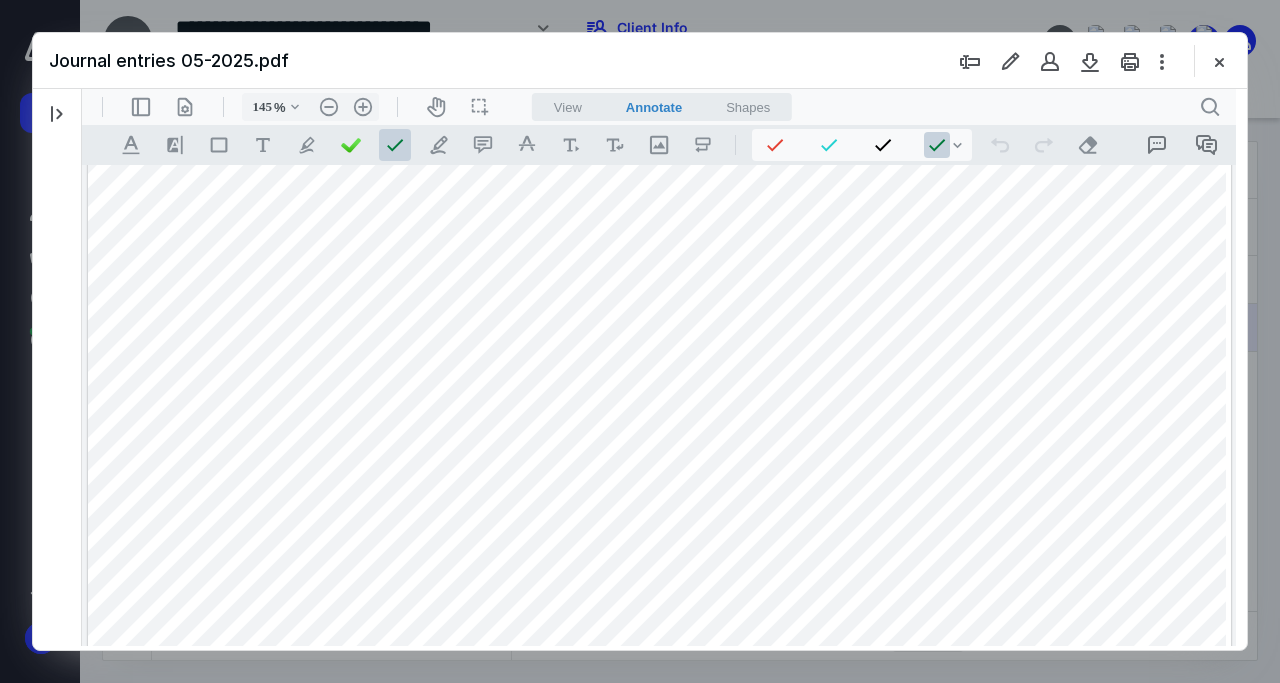 type on "146" 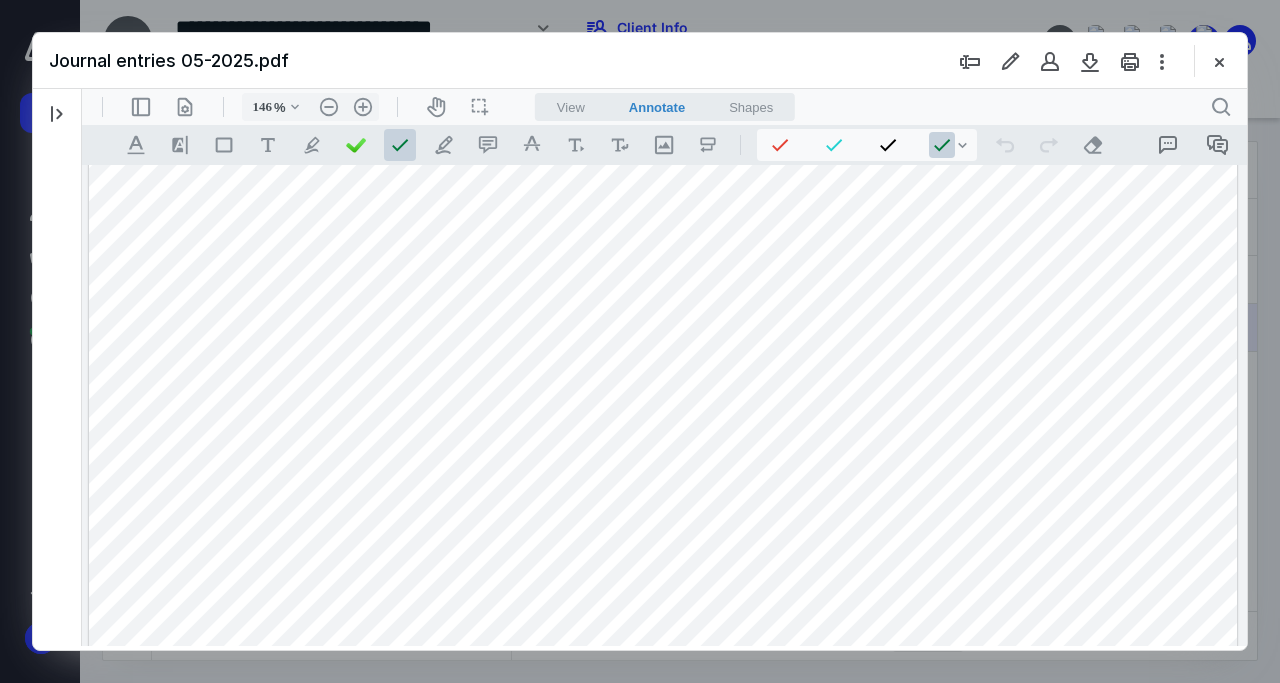scroll, scrollTop: 274, scrollLeft: 0, axis: vertical 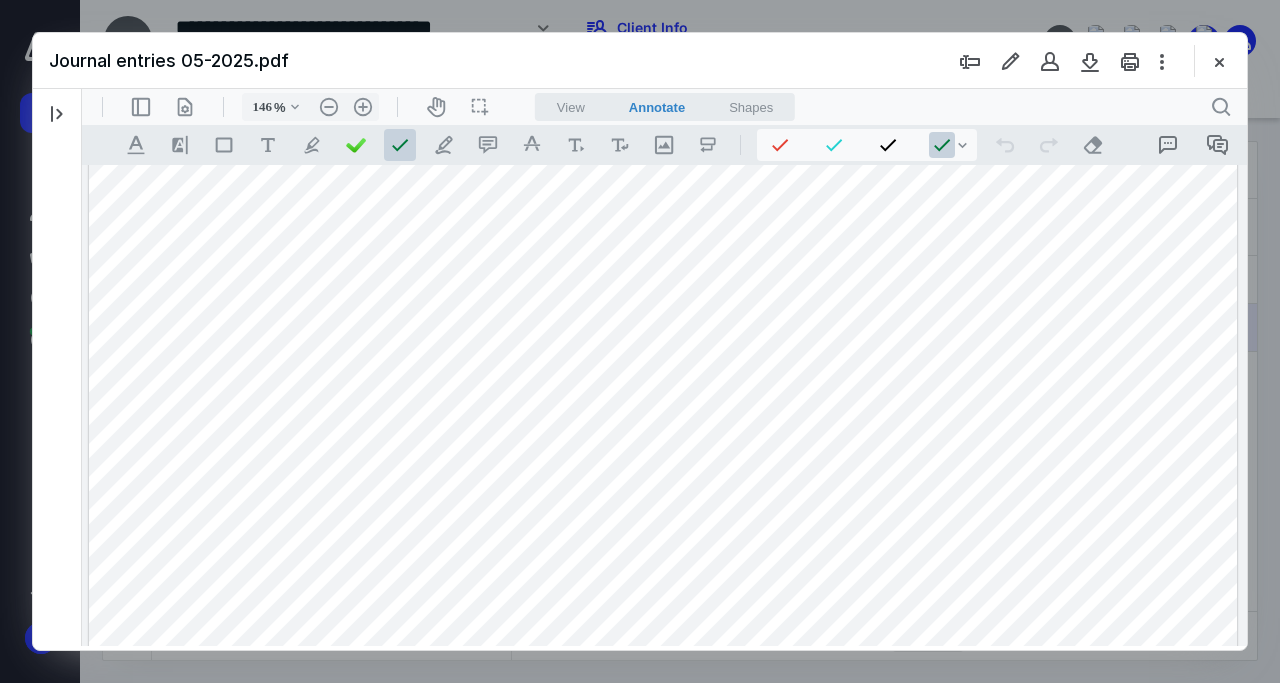 click at bounding box center (1219, 61) 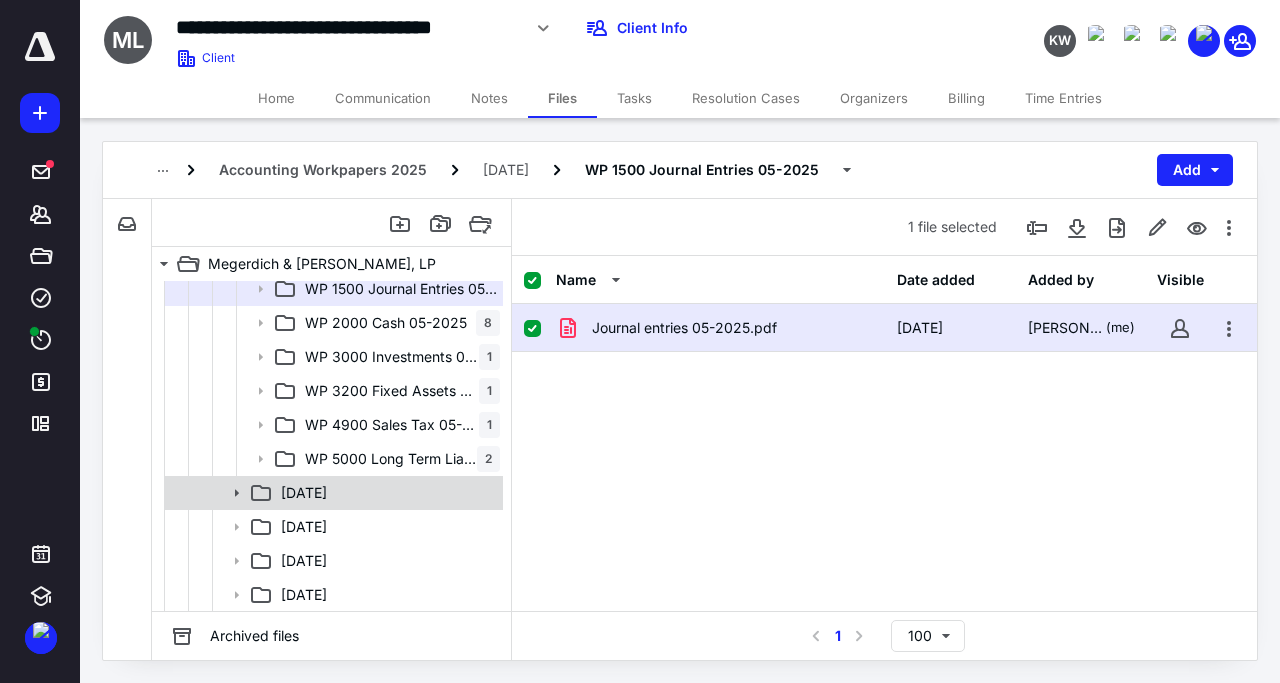 scroll, scrollTop: 768, scrollLeft: 0, axis: vertical 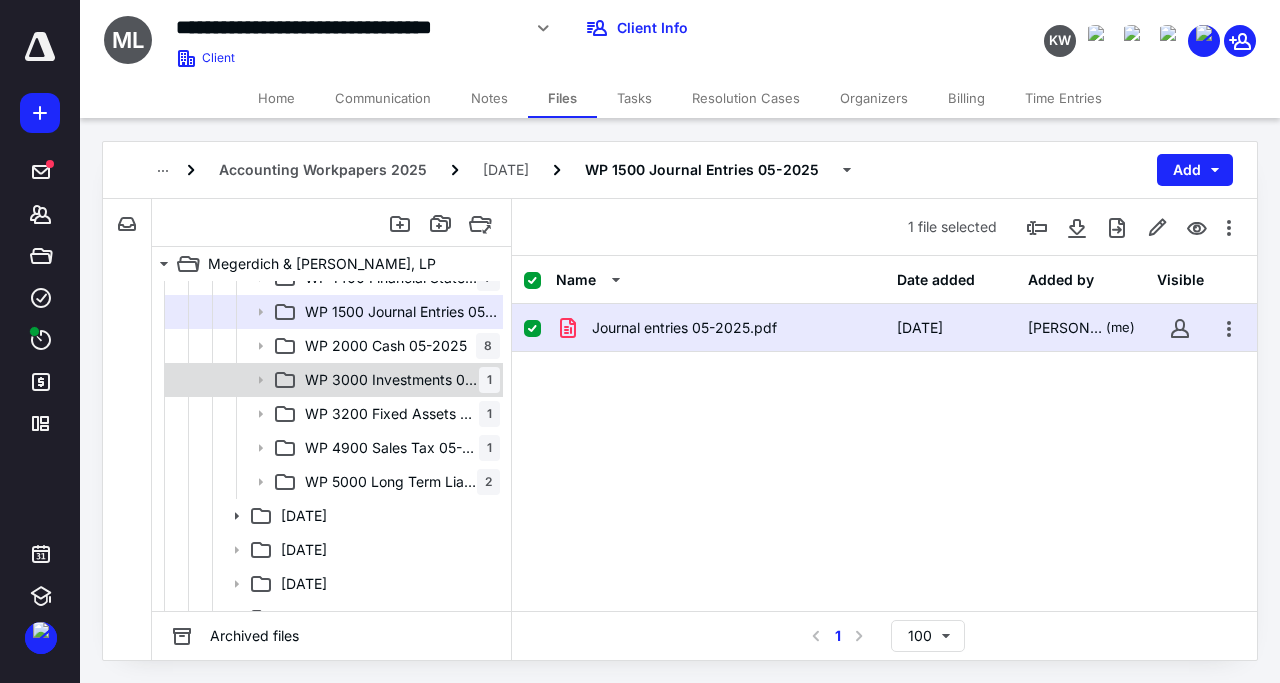 click on "WP 3000 Investments 05-2025" at bounding box center (392, 380) 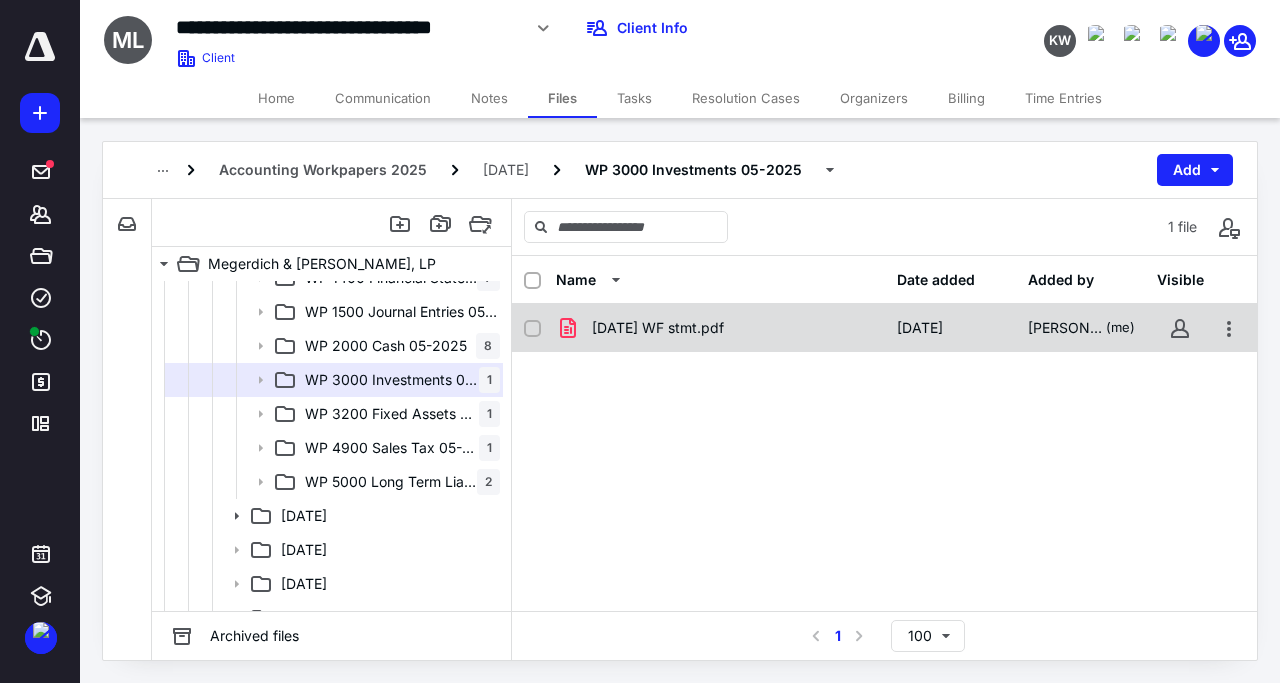 click on "05.31.25 WF stmt.pdf" at bounding box center (658, 328) 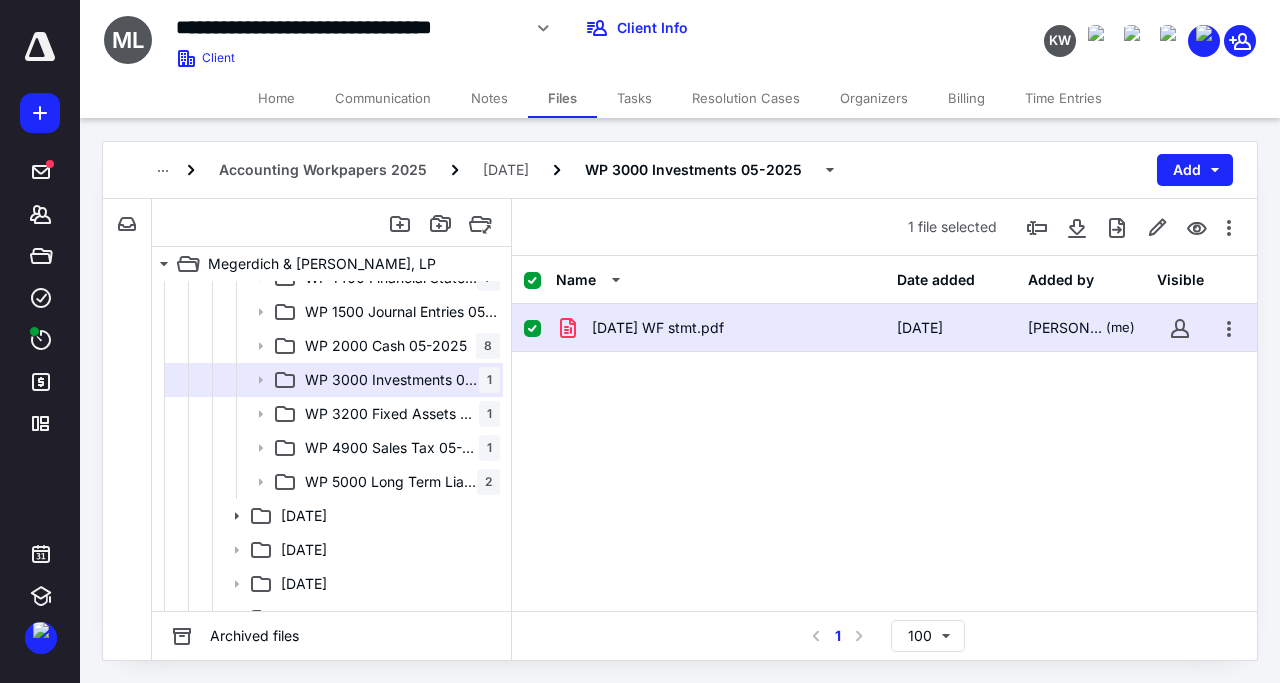 click on "05.31.25 WF stmt.pdf" at bounding box center (658, 328) 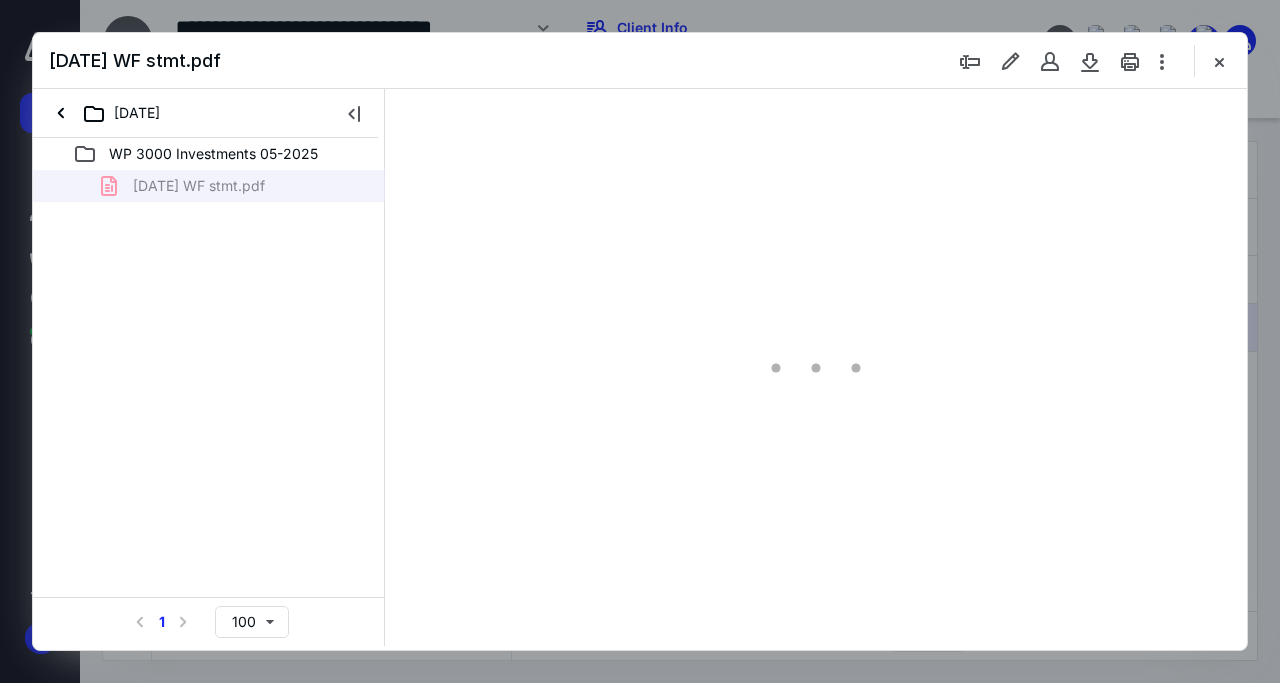 scroll, scrollTop: 0, scrollLeft: 0, axis: both 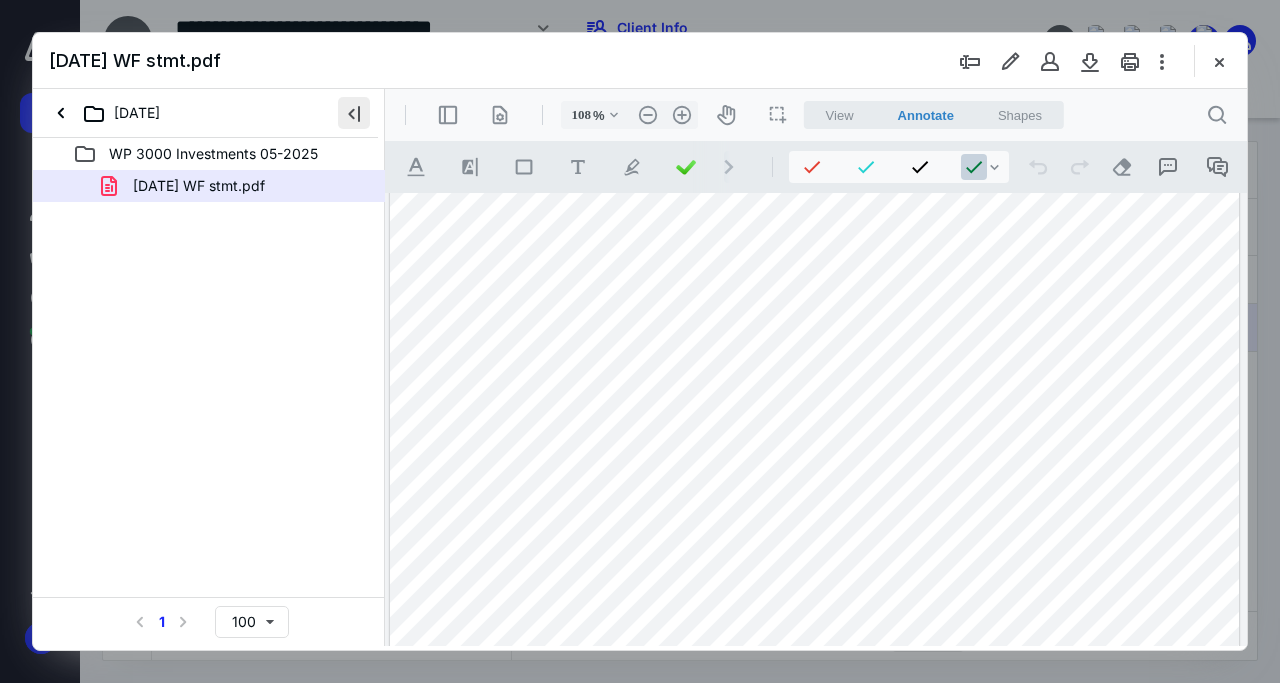click at bounding box center (354, 113) 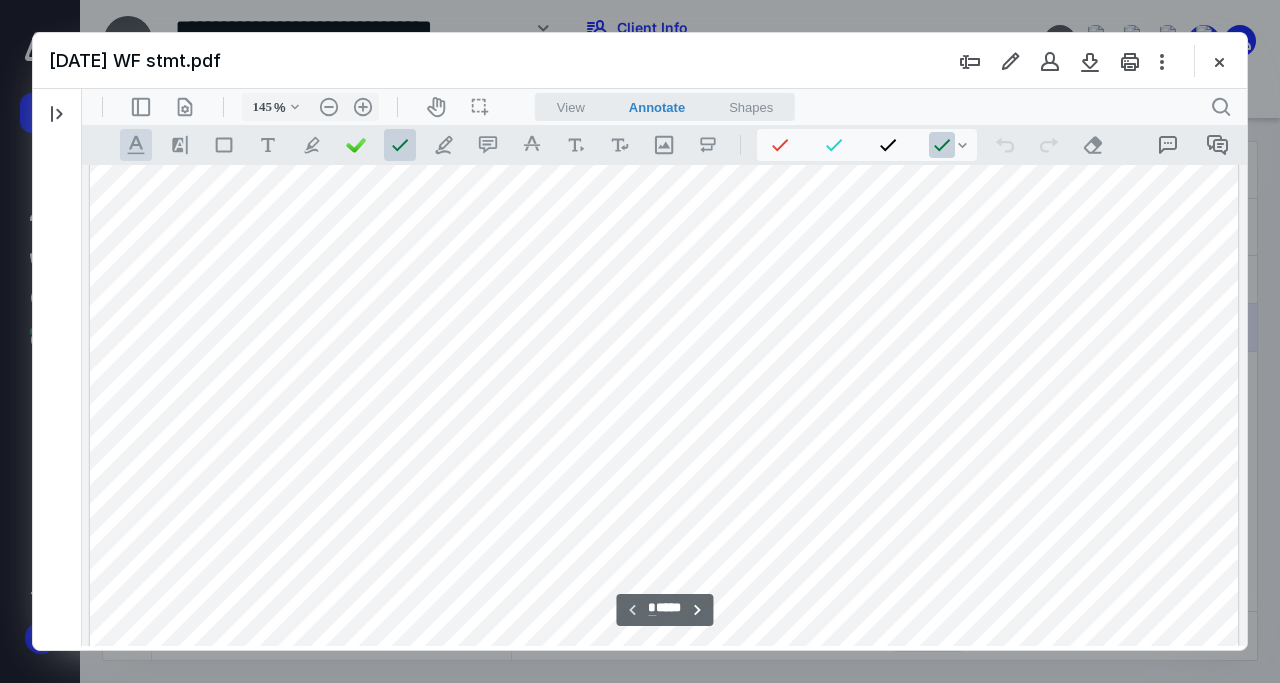 type on "146" 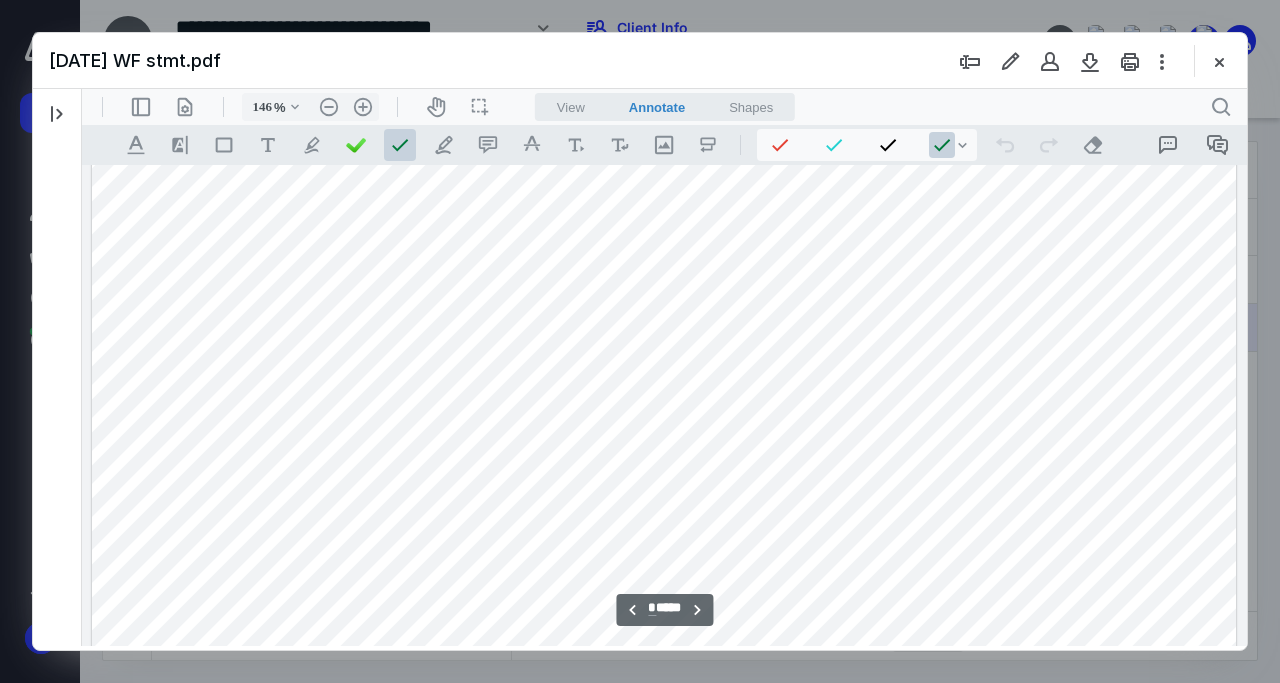 scroll, scrollTop: 2002, scrollLeft: 0, axis: vertical 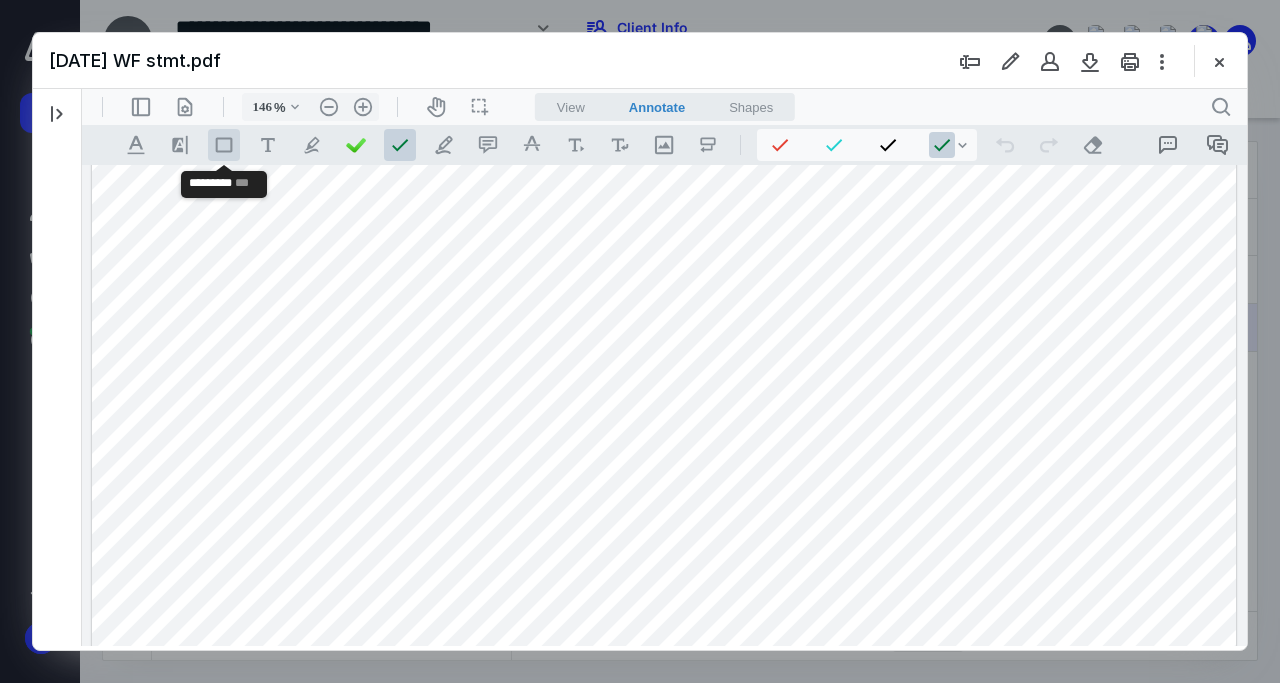 click on ".st0{fill:#868E96;}" at bounding box center [224, 145] 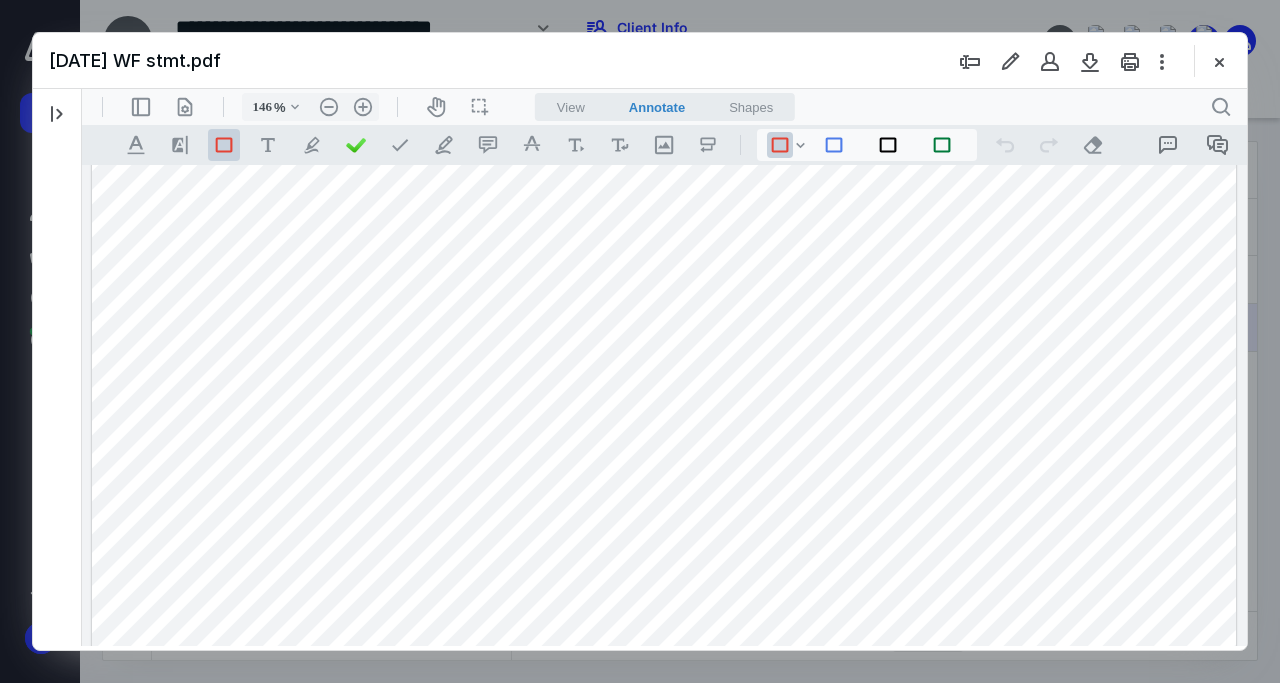 drag, startPoint x: 954, startPoint y: 509, endPoint x: 1036, endPoint y: 531, distance: 84.89994 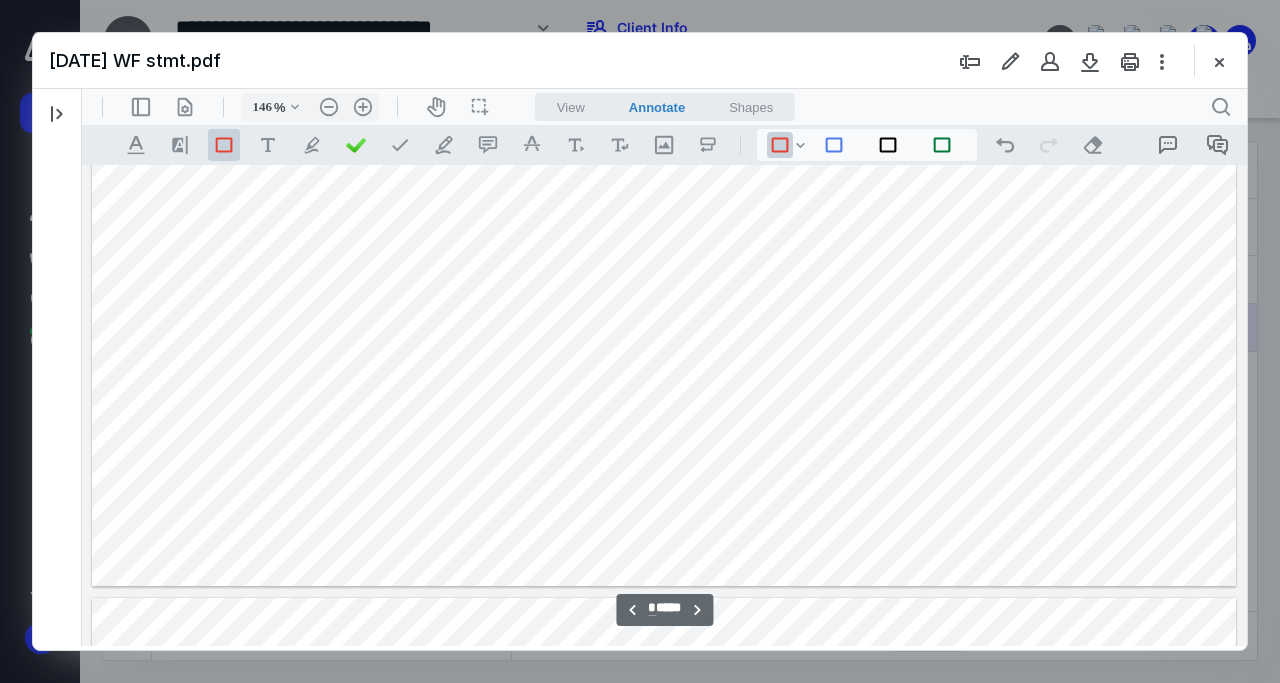 scroll, scrollTop: 2194, scrollLeft: 0, axis: vertical 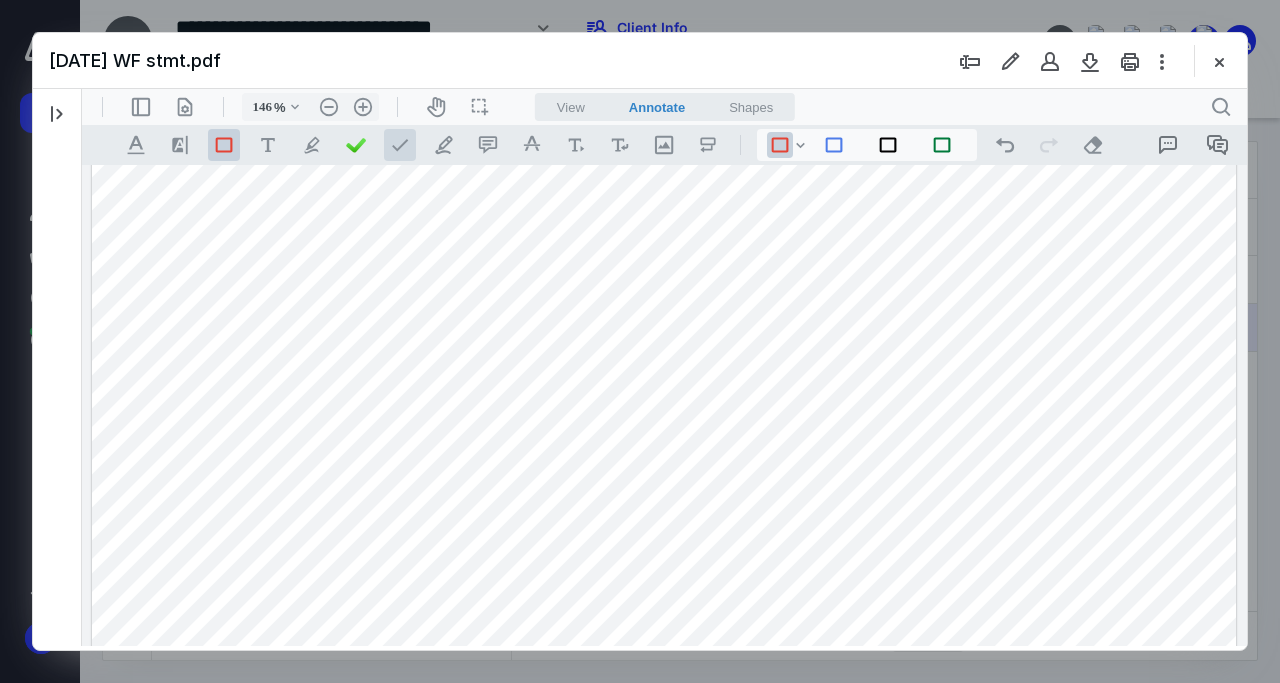 click at bounding box center (400, 145) 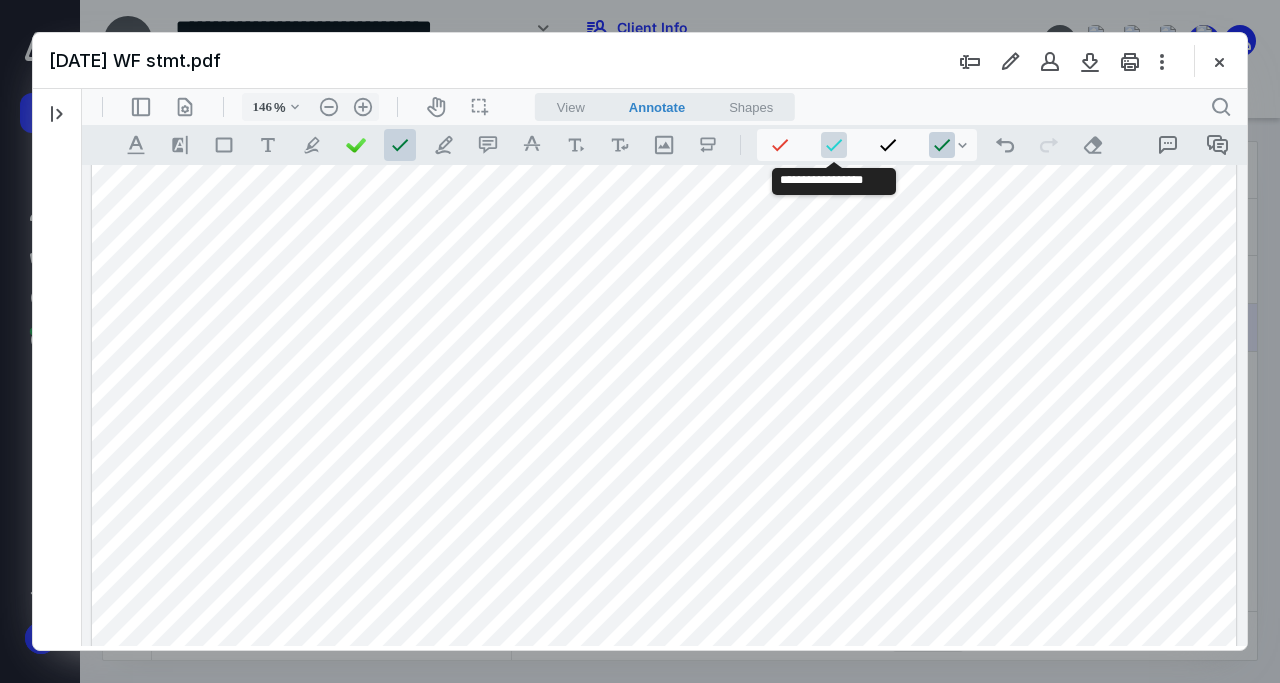 click at bounding box center (834, 145) 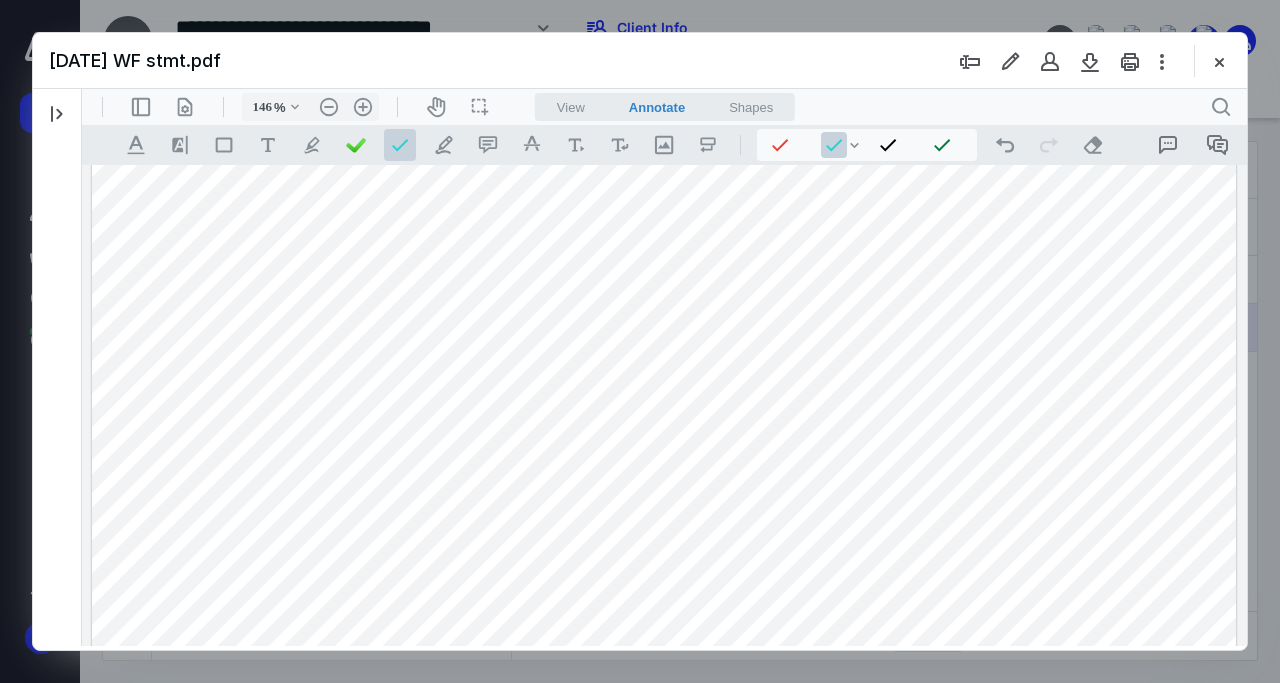 click at bounding box center (664, 225) 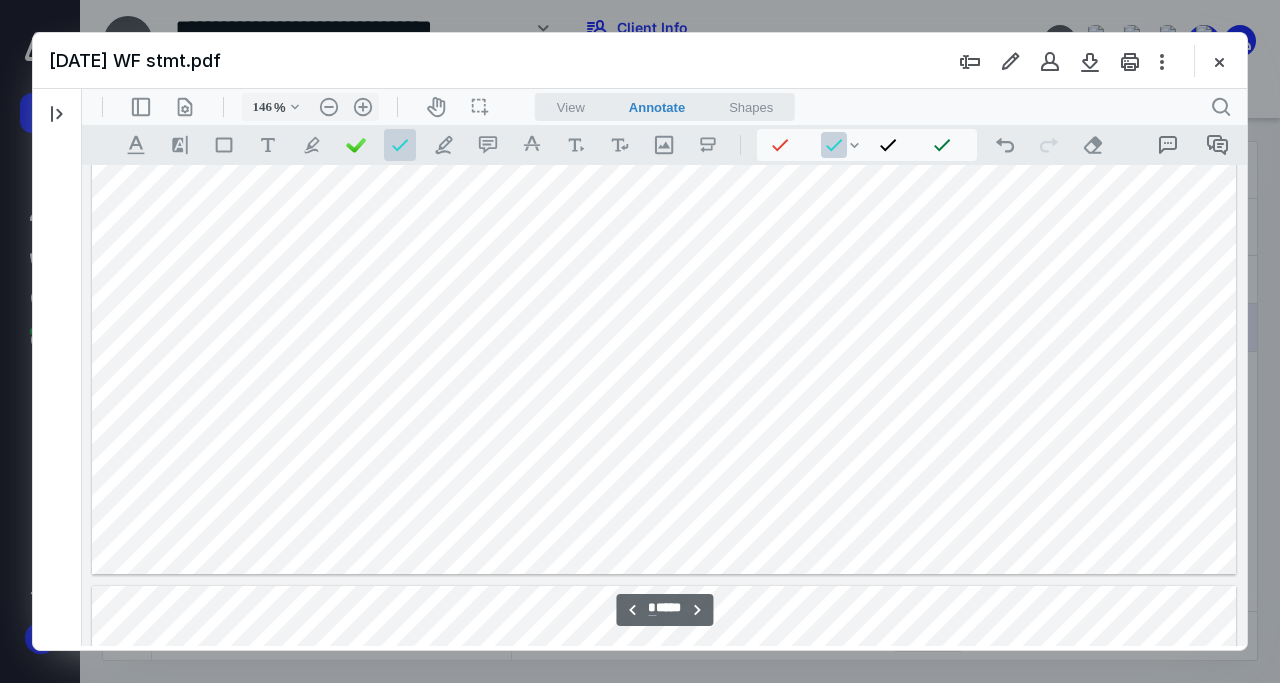 type on "*" 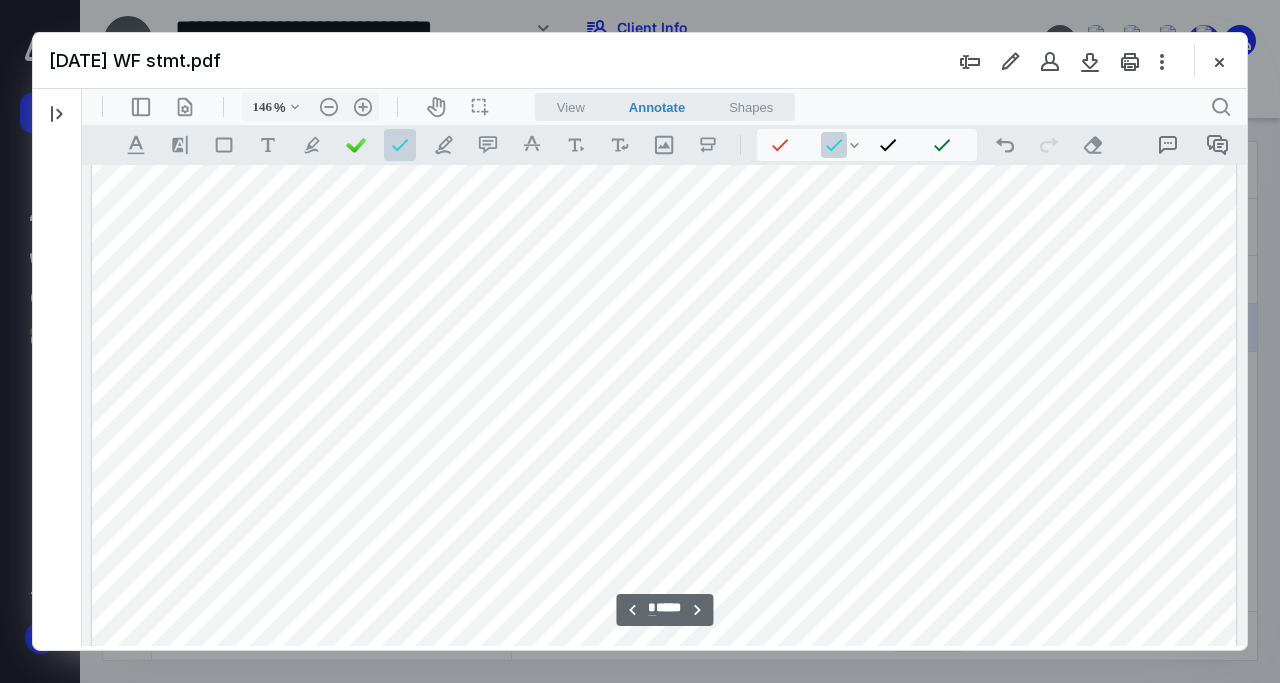 scroll, scrollTop: 3058, scrollLeft: 0, axis: vertical 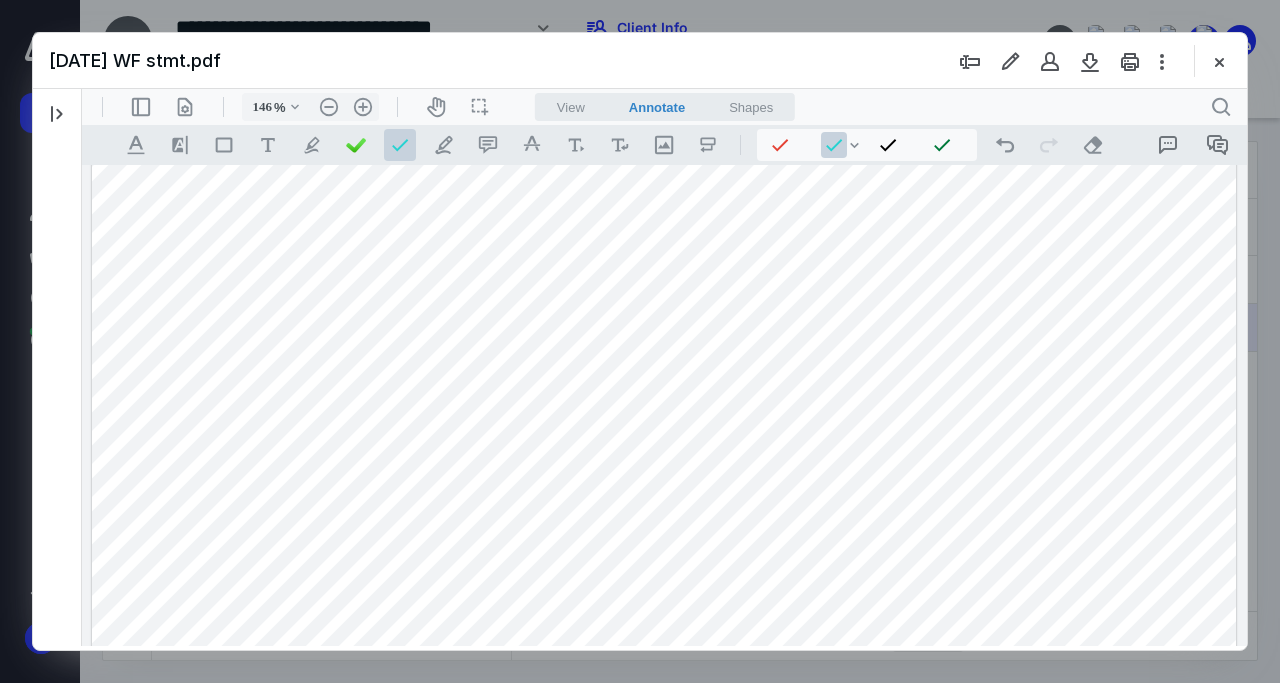 click at bounding box center [664, 262] 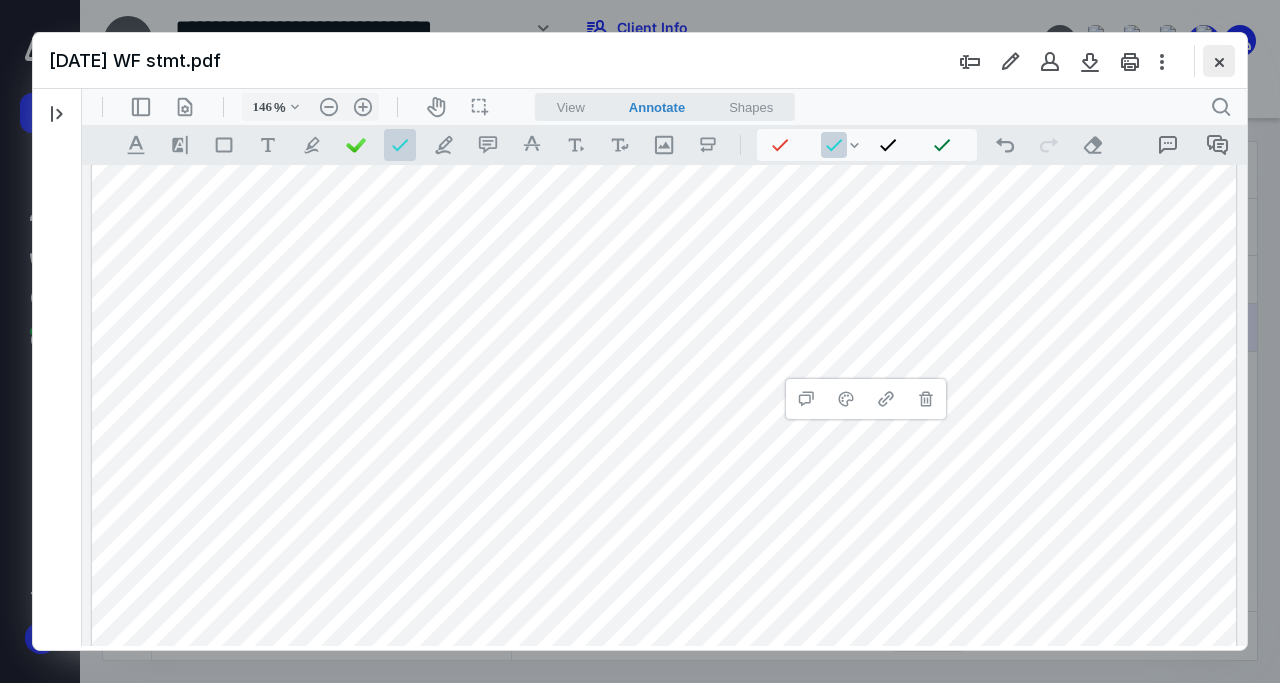 click at bounding box center (1219, 61) 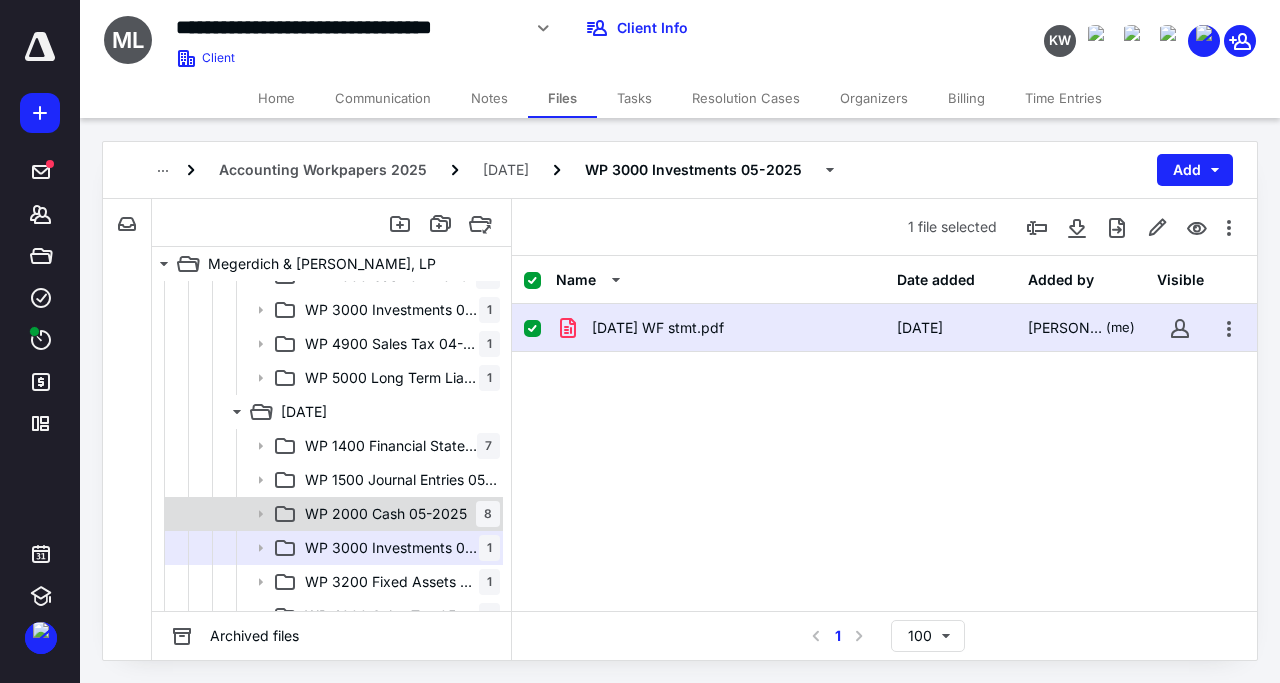 scroll, scrollTop: 672, scrollLeft: 0, axis: vertical 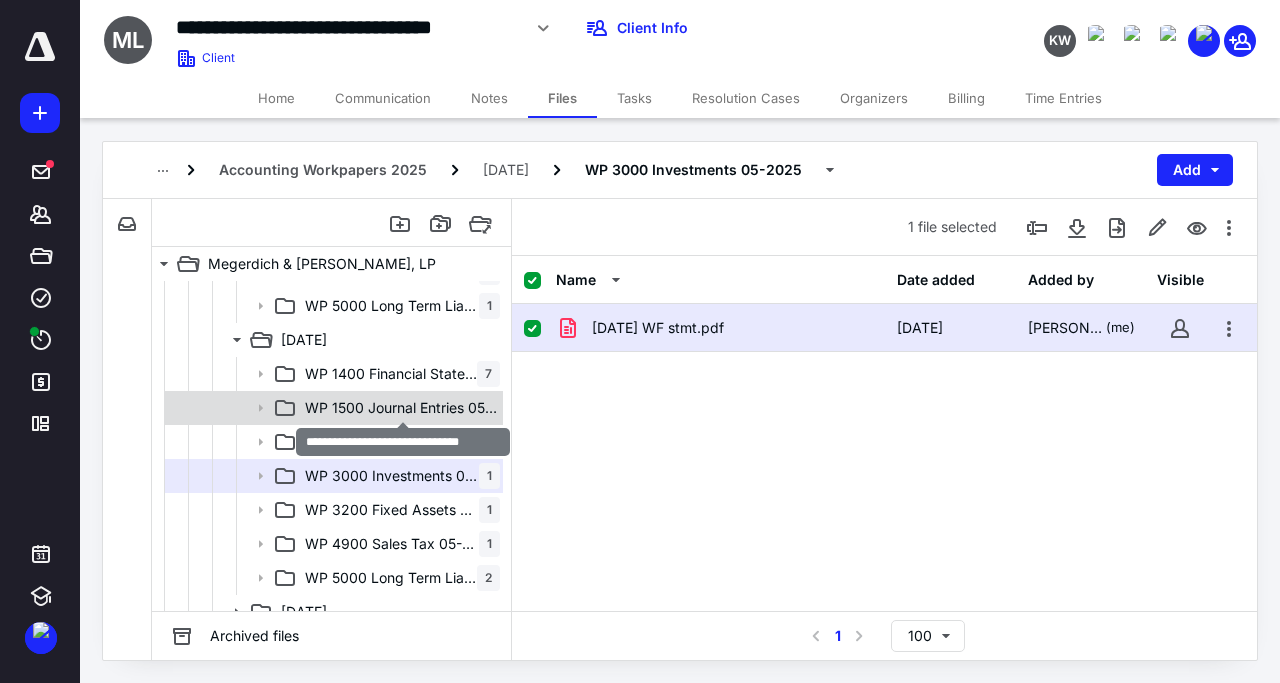 click on "WP 1500 Journal Entries 05-2025" at bounding box center (402, 408) 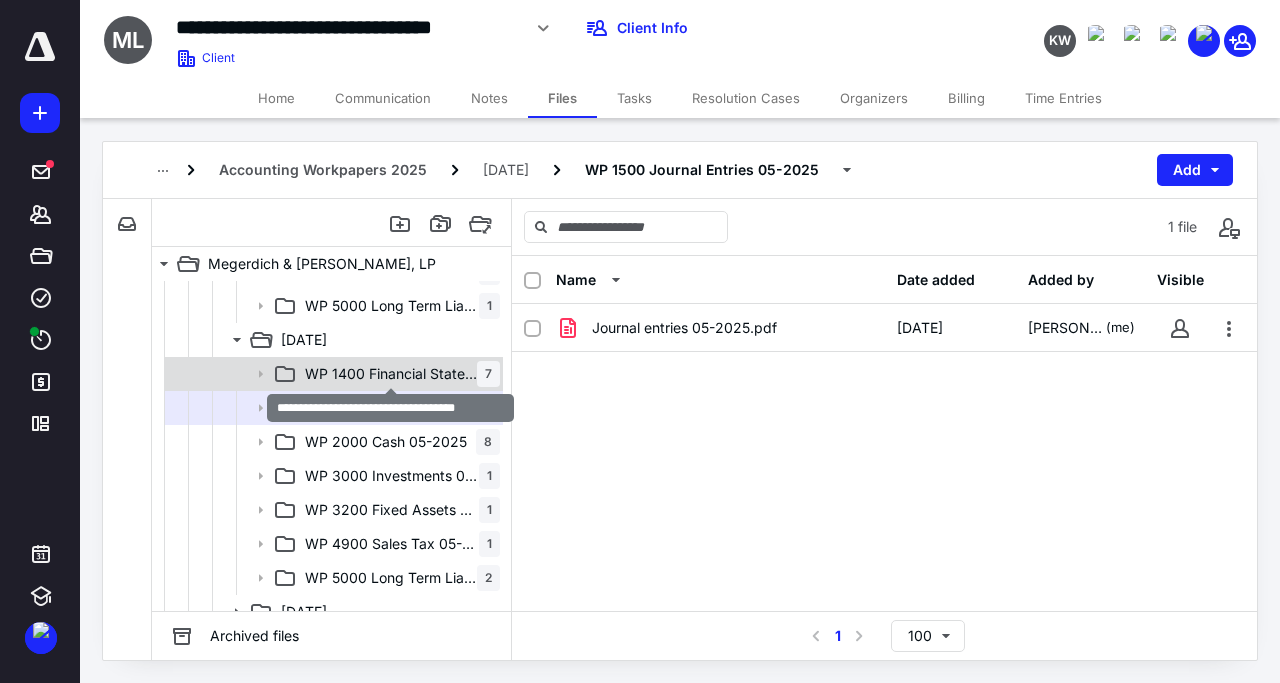 click on "WP 1400 Financial Statements 05-2025" at bounding box center [391, 374] 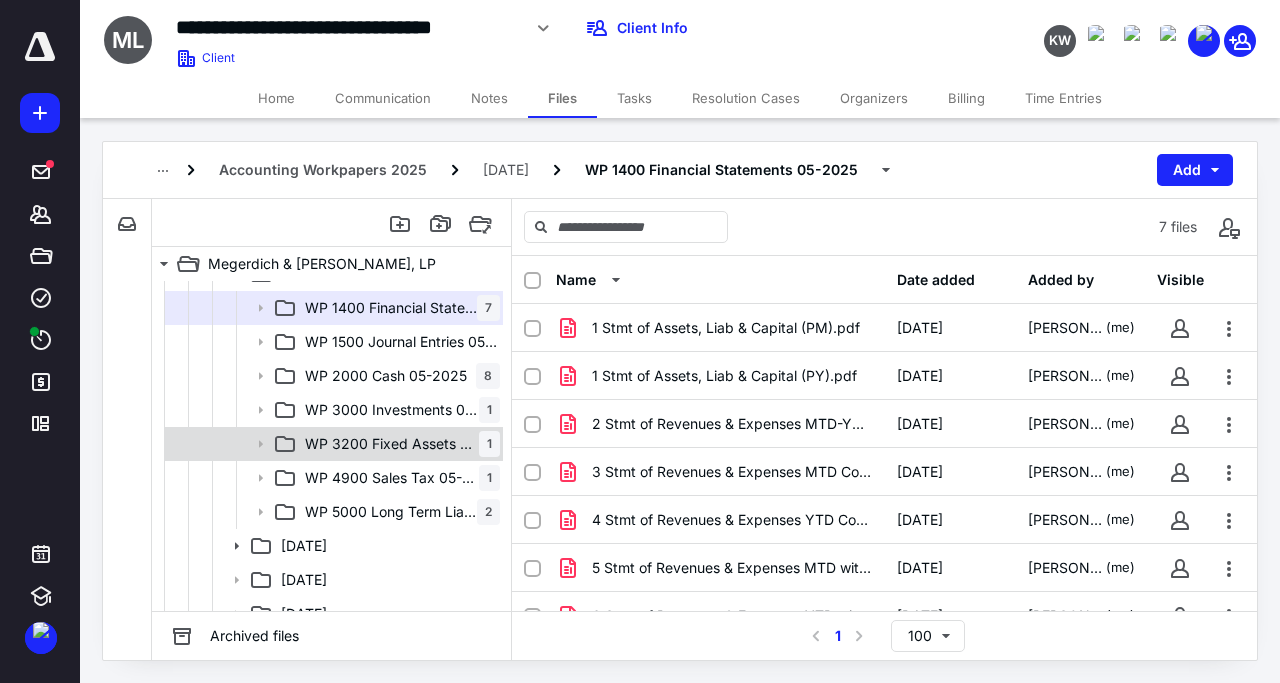 scroll, scrollTop: 864, scrollLeft: 0, axis: vertical 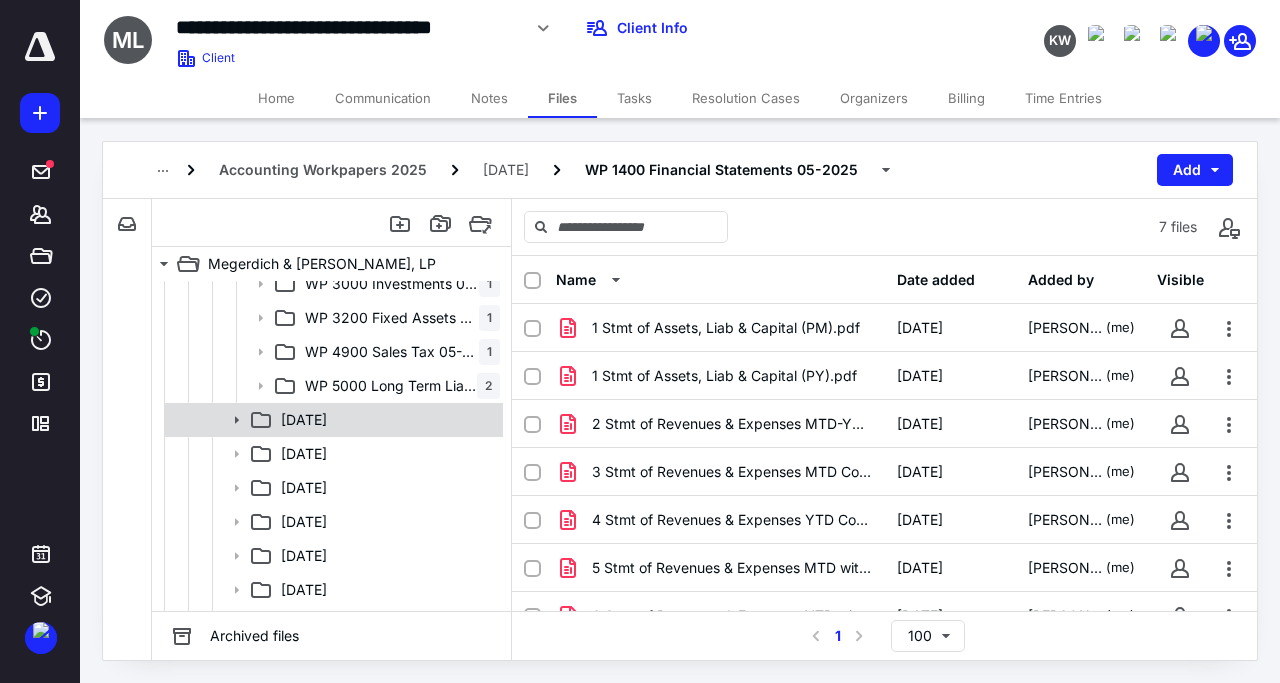 click 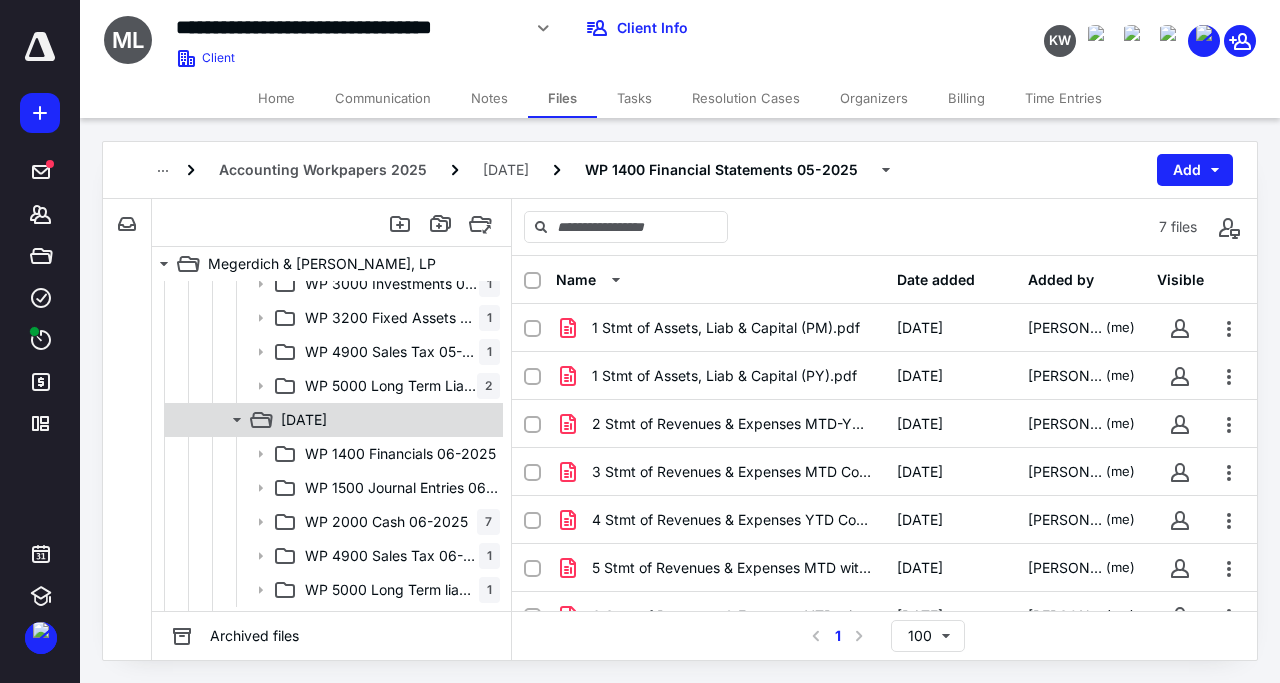 scroll, scrollTop: 960, scrollLeft: 0, axis: vertical 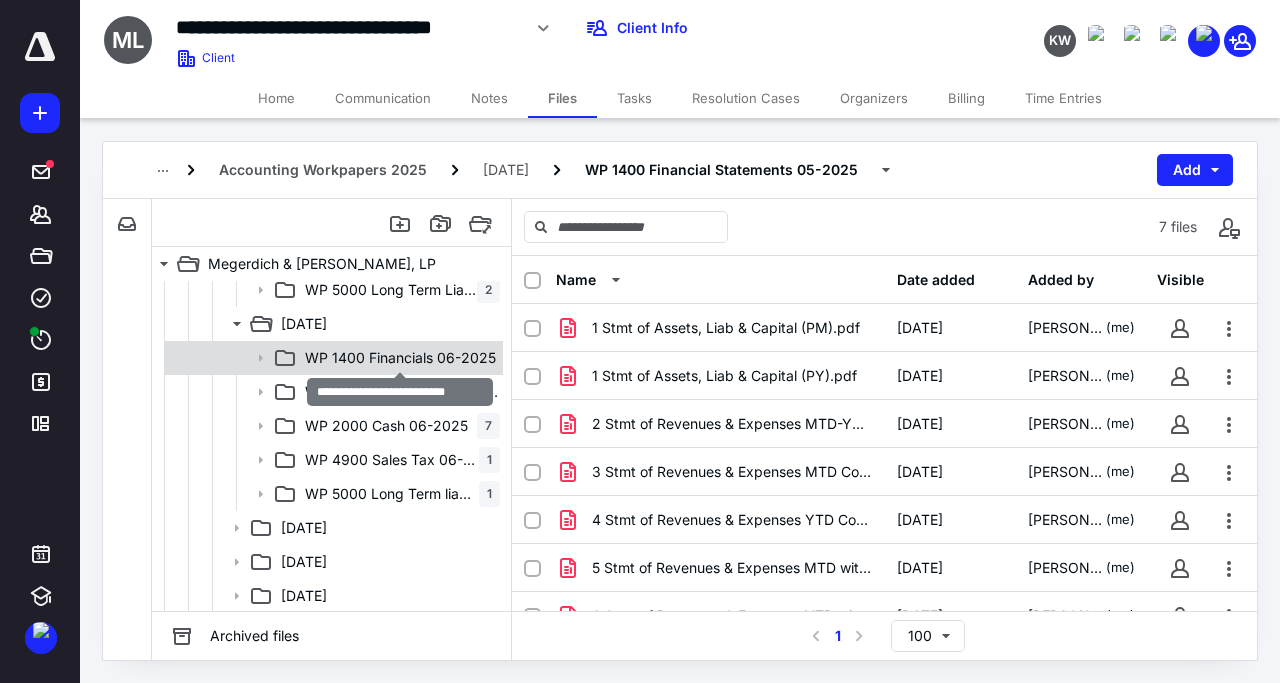 click on "WP 1400 Financials 06-2025" at bounding box center (400, 358) 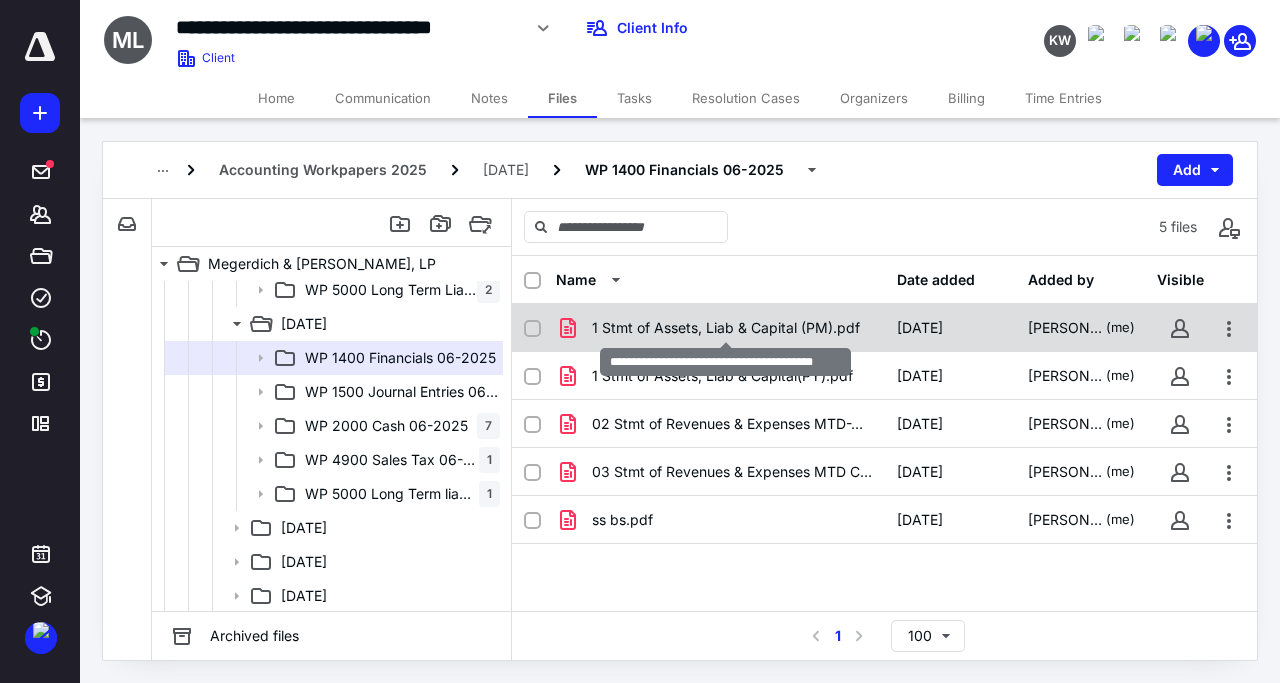 checkbox on "true" 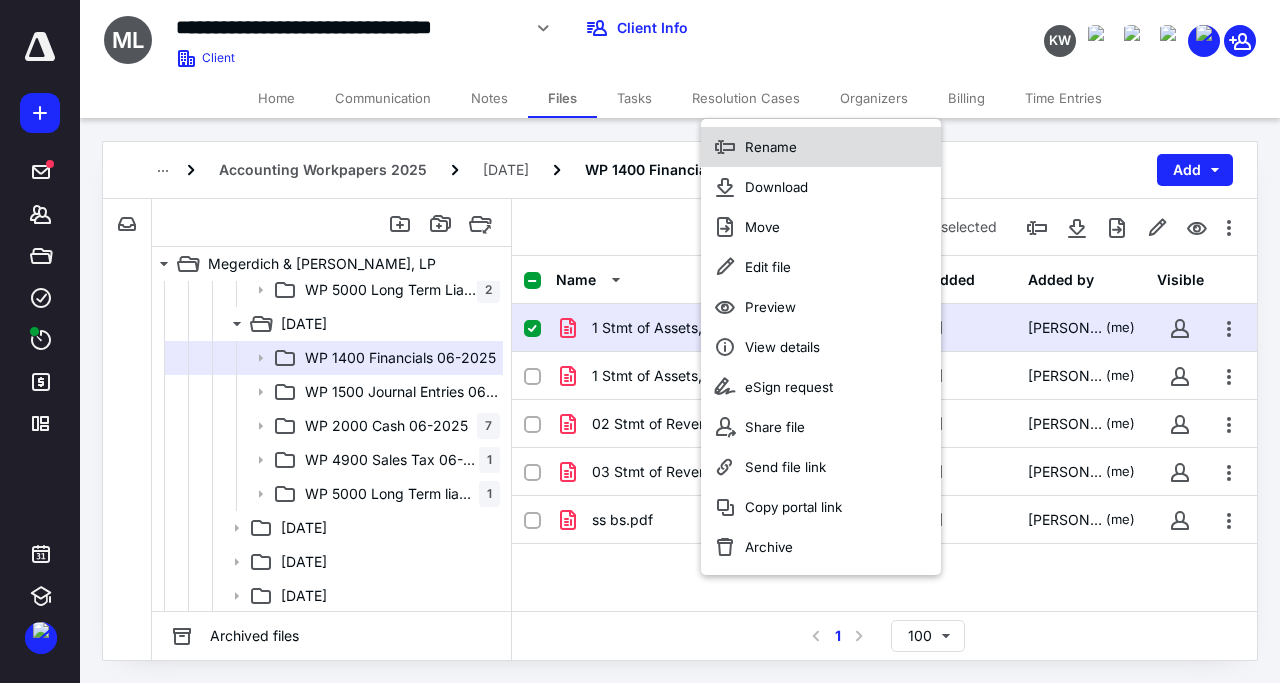 click on "Rename" at bounding box center [821, 147] 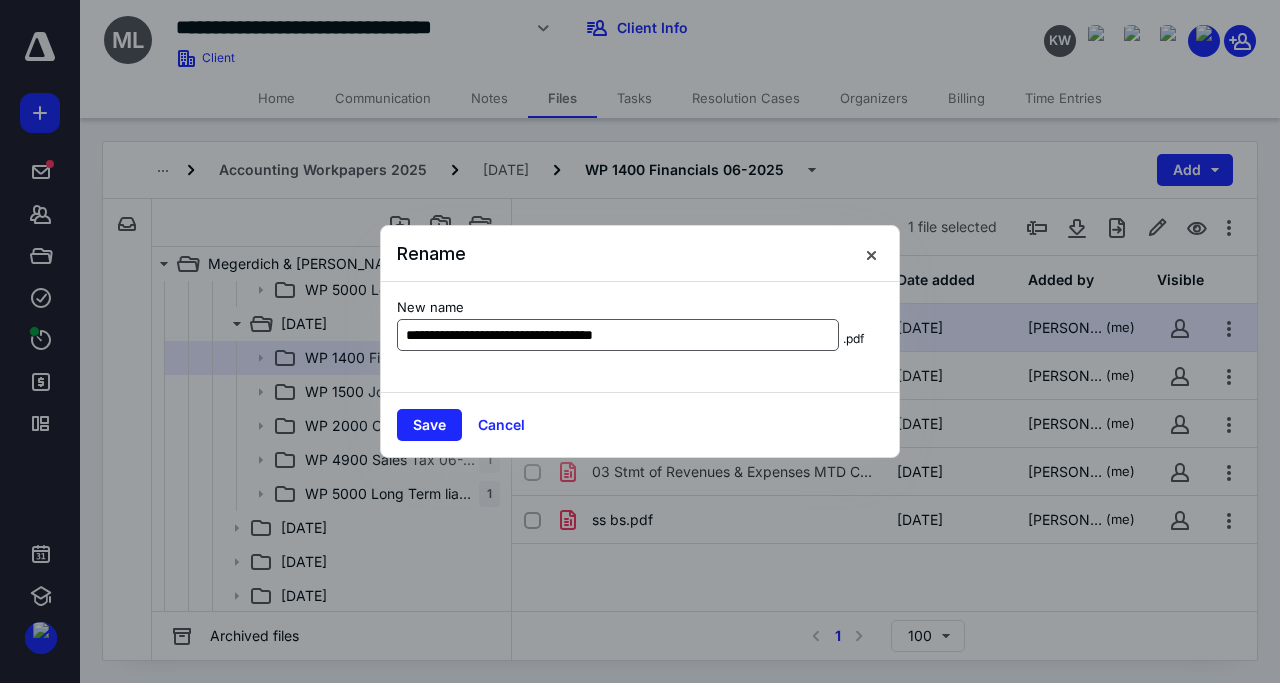 click on "**********" at bounding box center [618, 335] 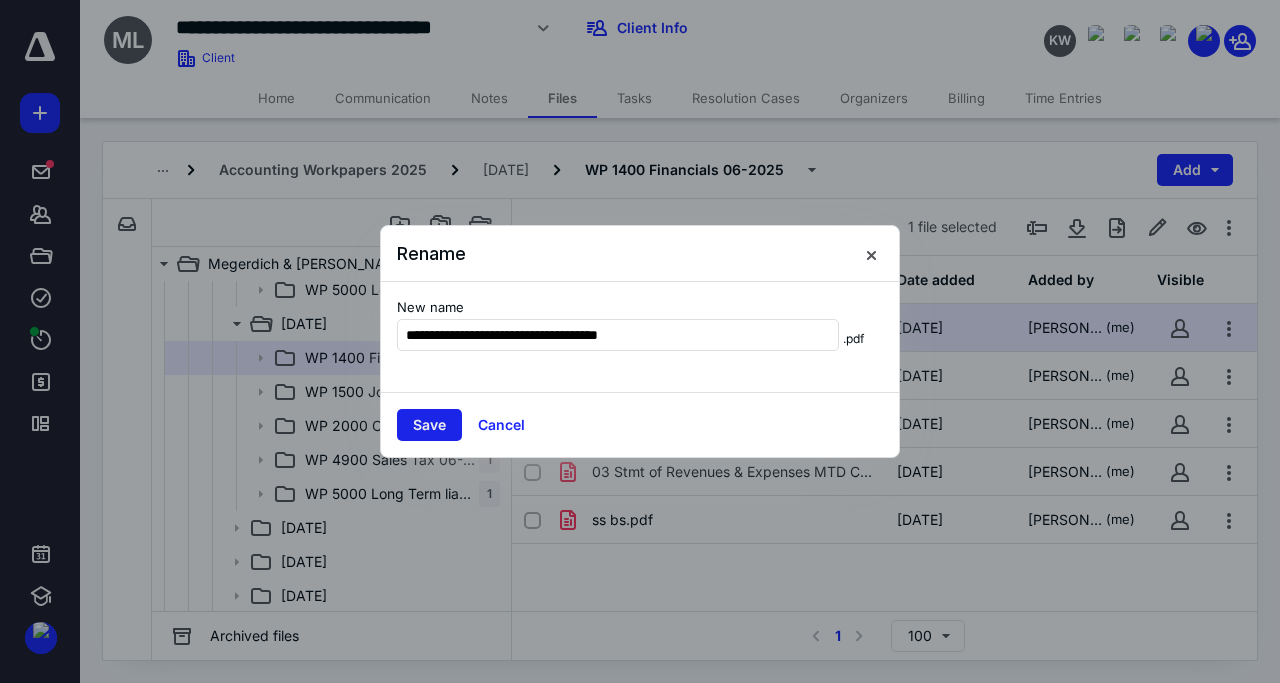 type on "**********" 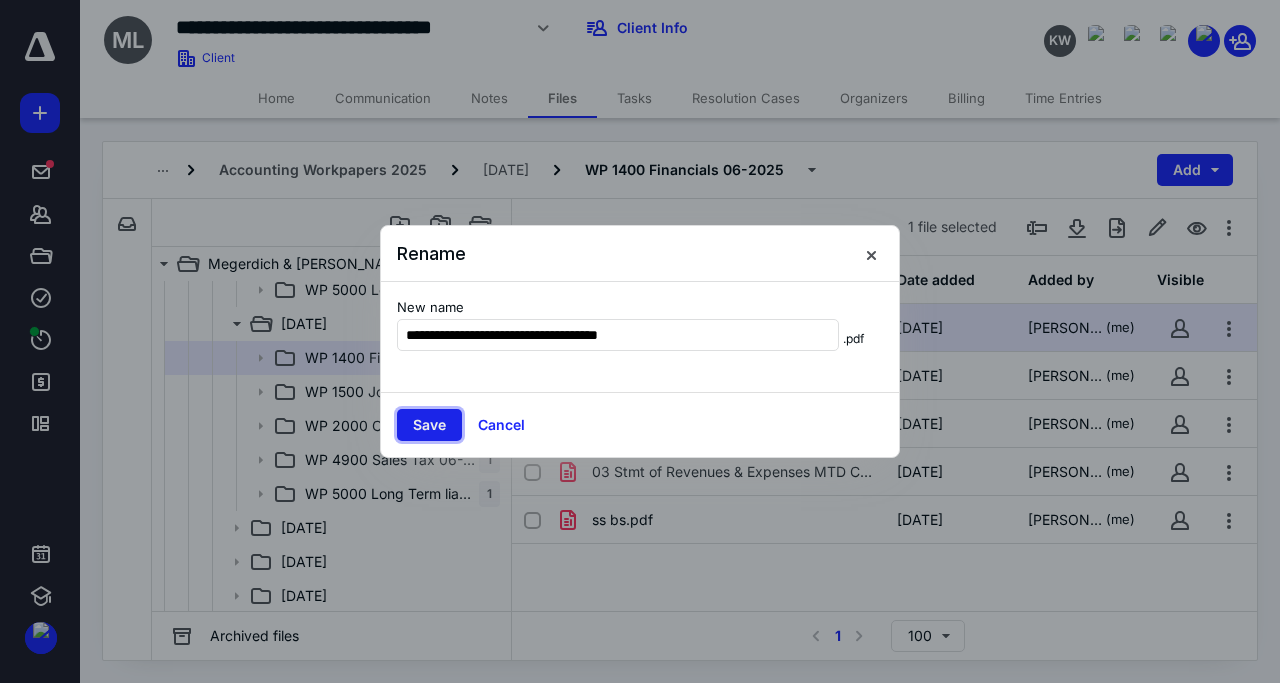 click on "Save" at bounding box center (429, 425) 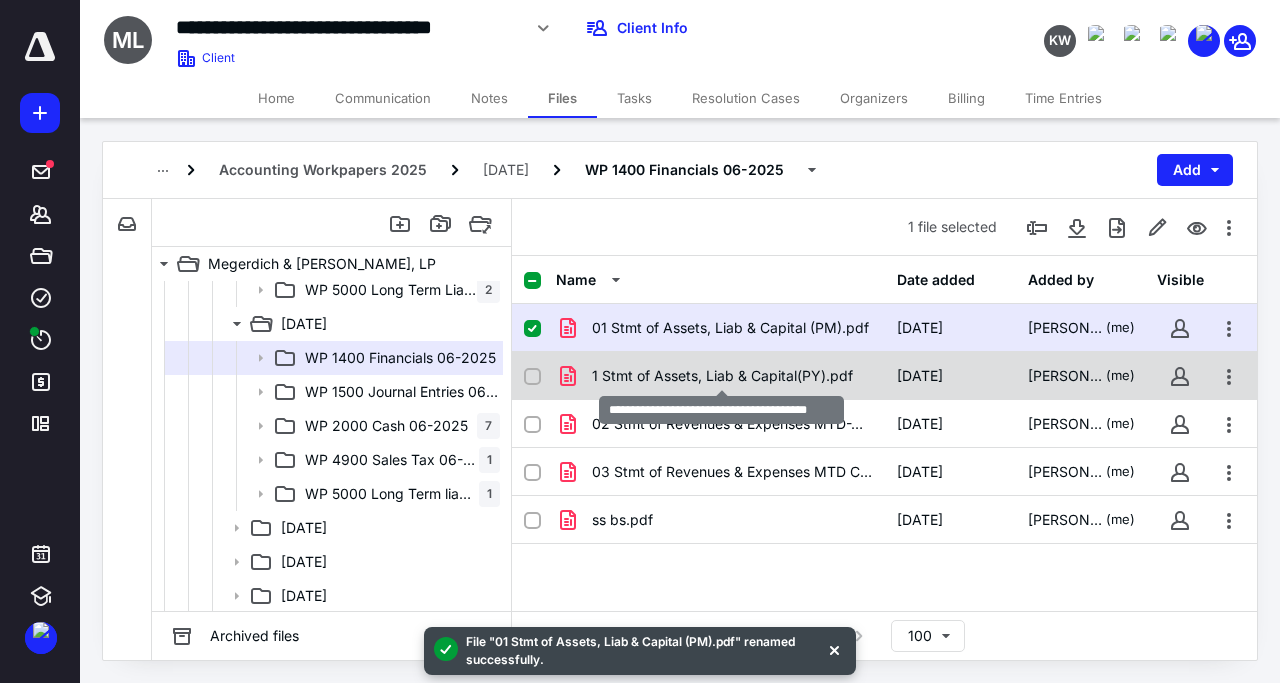 click on "1 Stmt of Assets, Liab & Capital(PY).pdf" at bounding box center (722, 376) 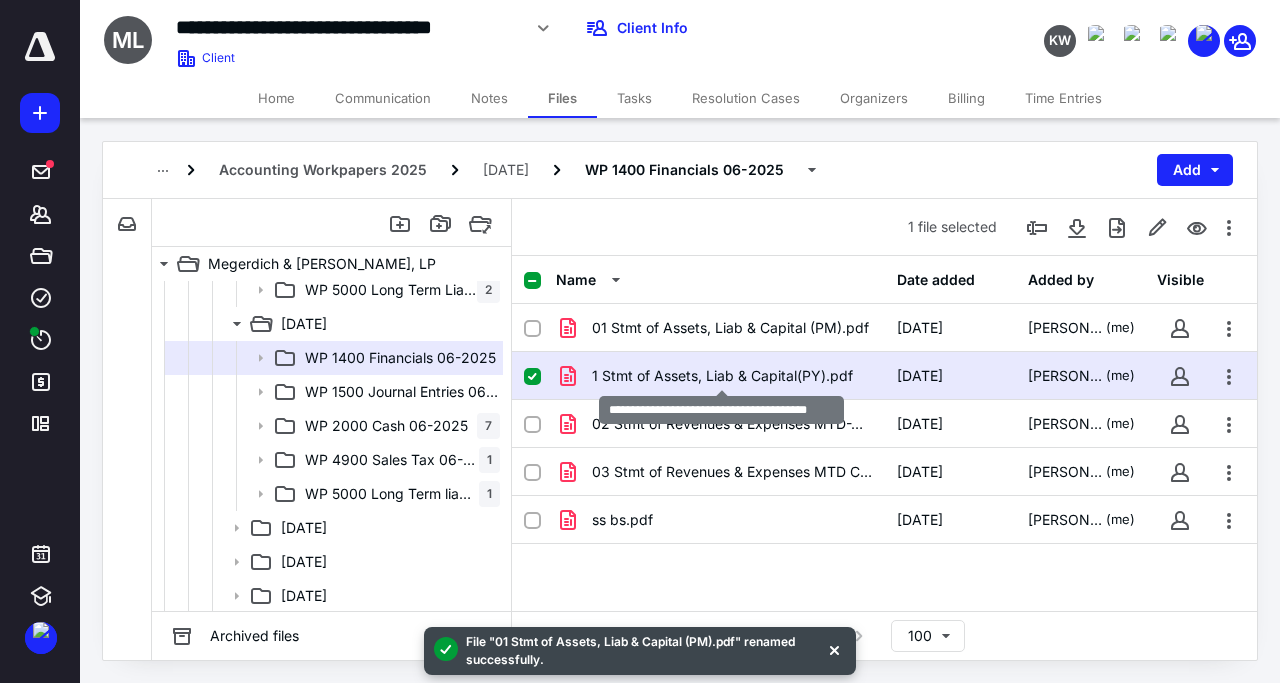 checkbox on "false" 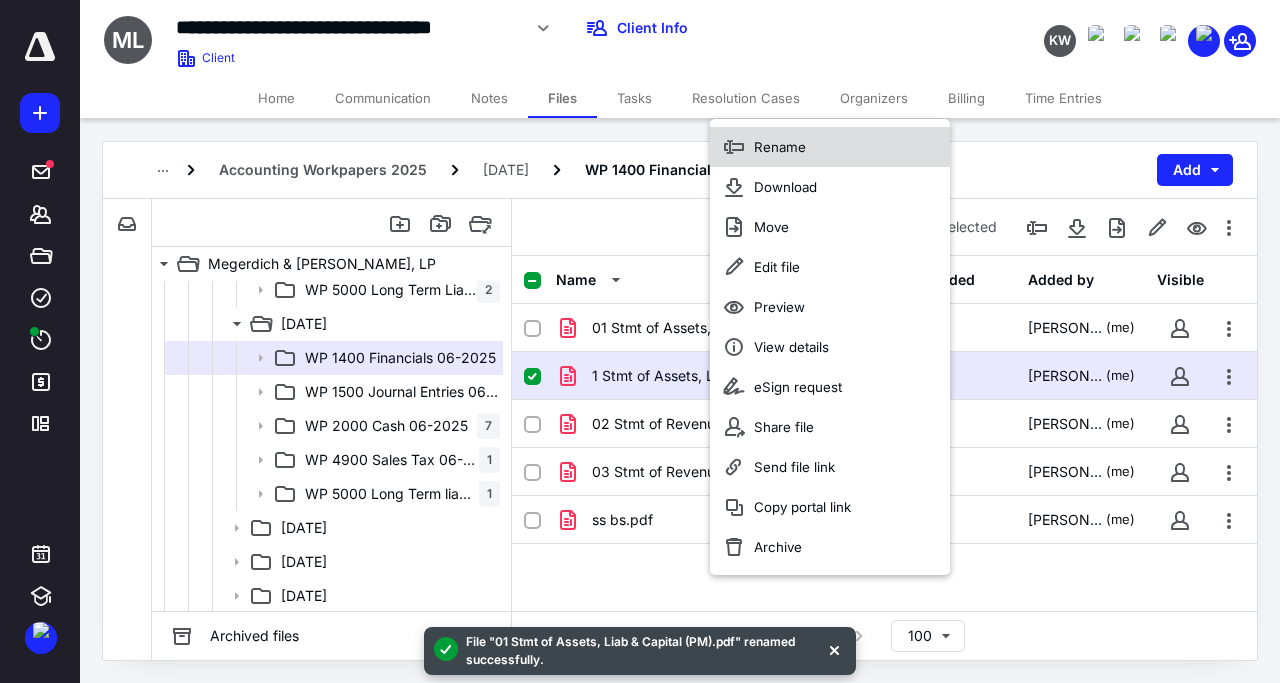 click on "Rename" at bounding box center [830, 147] 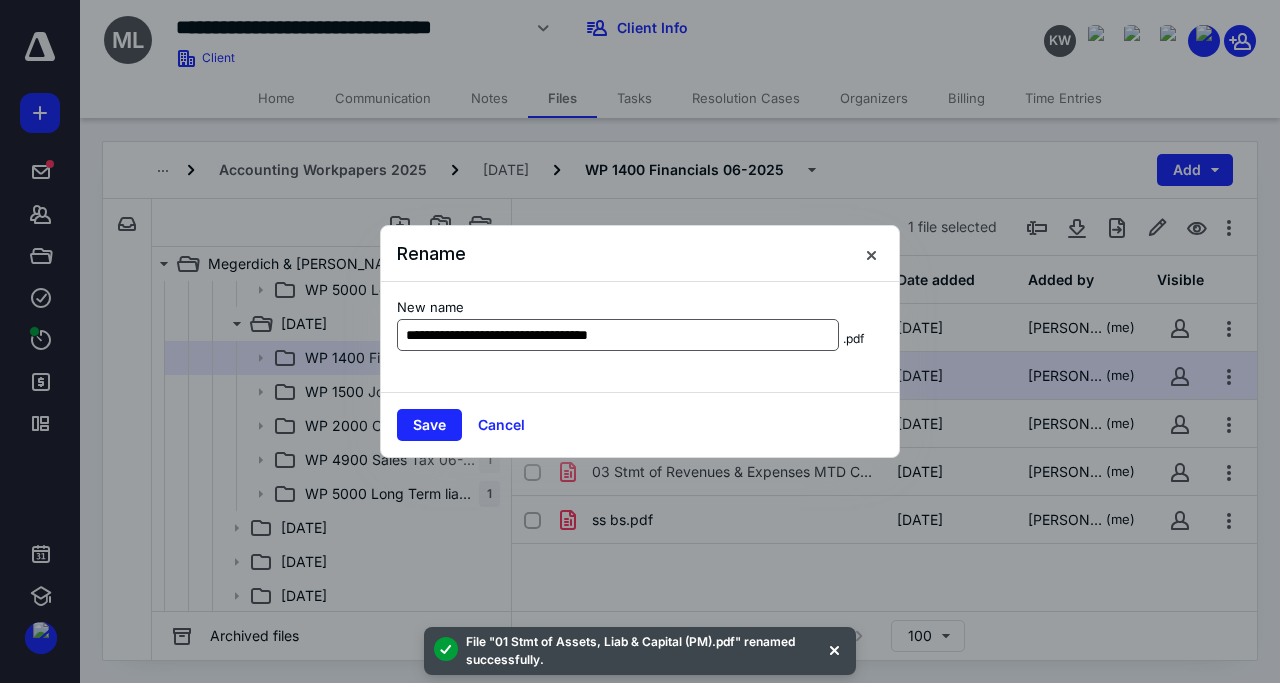 click on "**********" at bounding box center [618, 335] 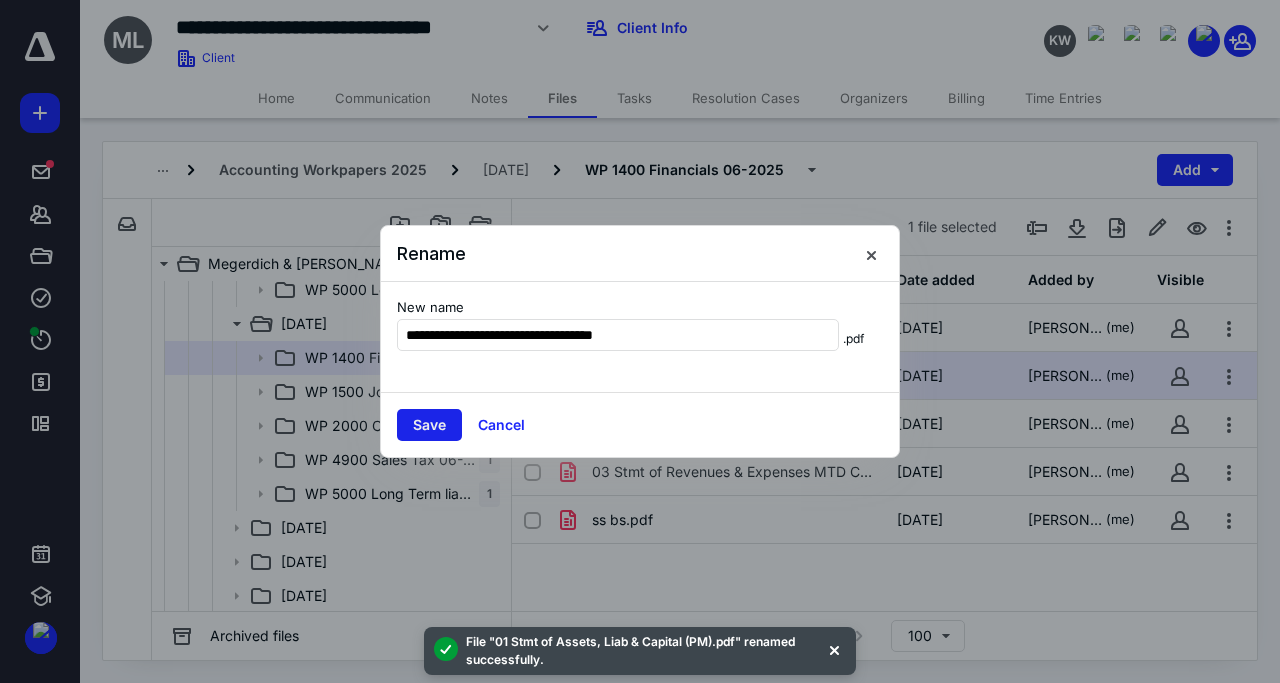 type on "**********" 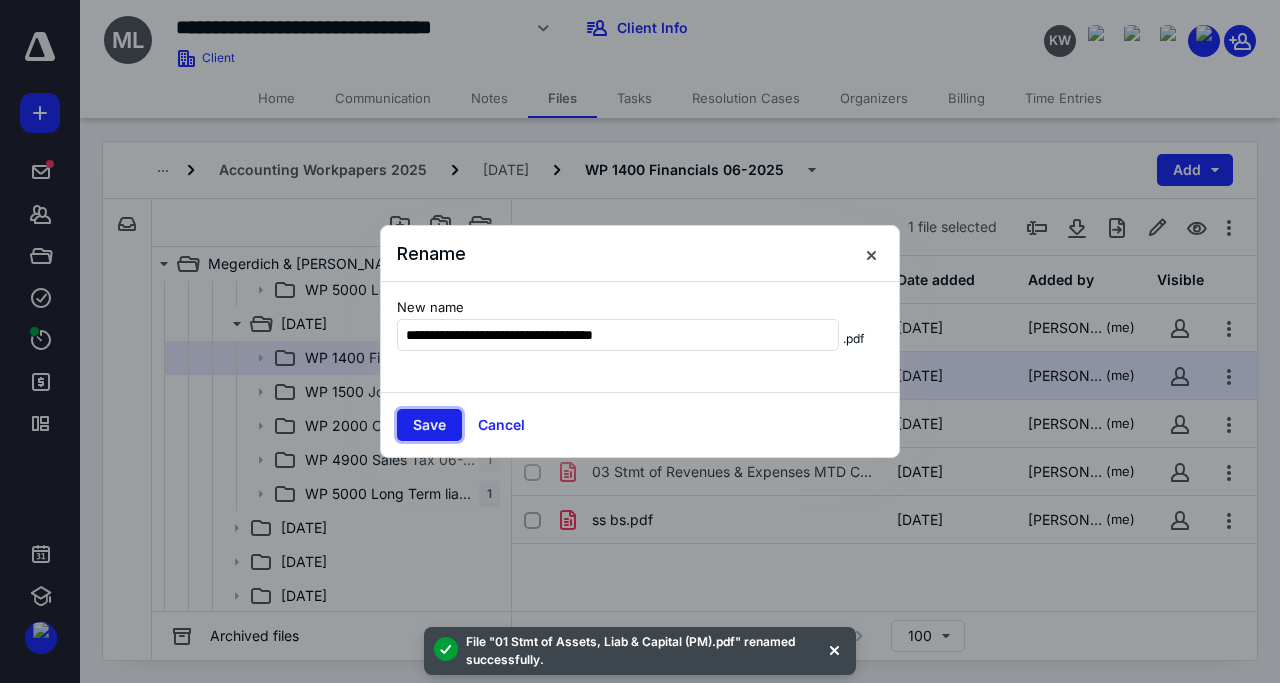 click on "Save" at bounding box center (429, 425) 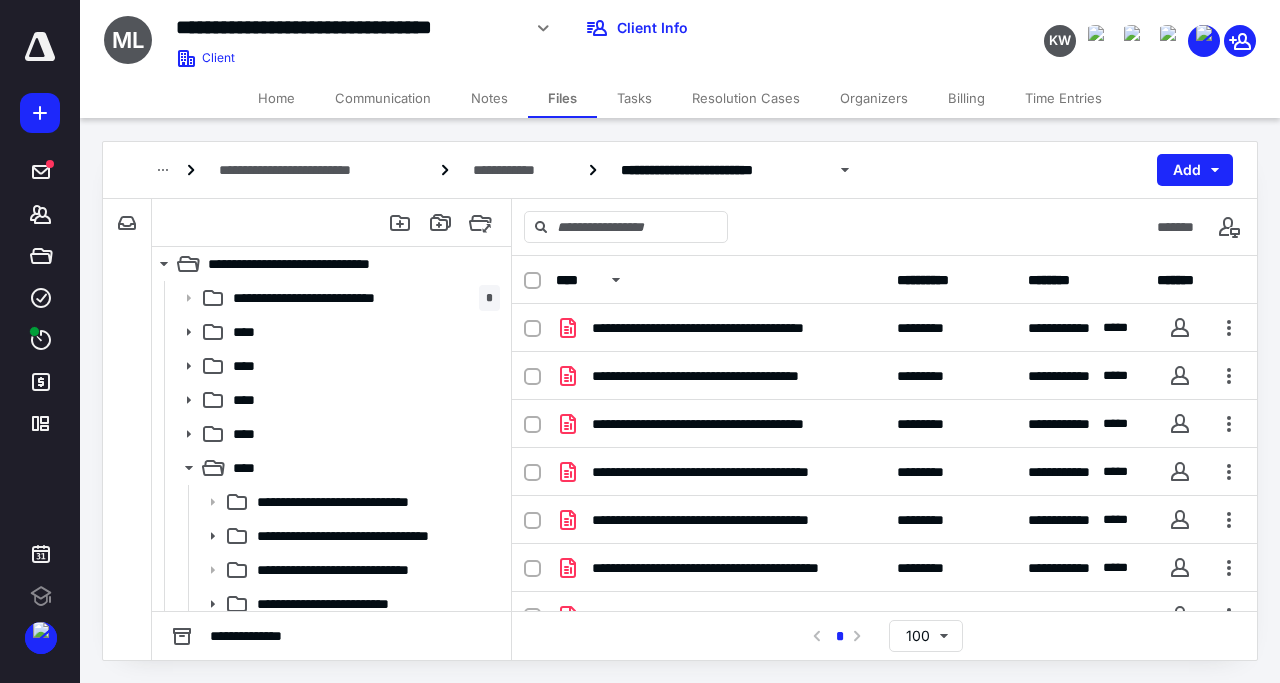 scroll, scrollTop: 0, scrollLeft: 0, axis: both 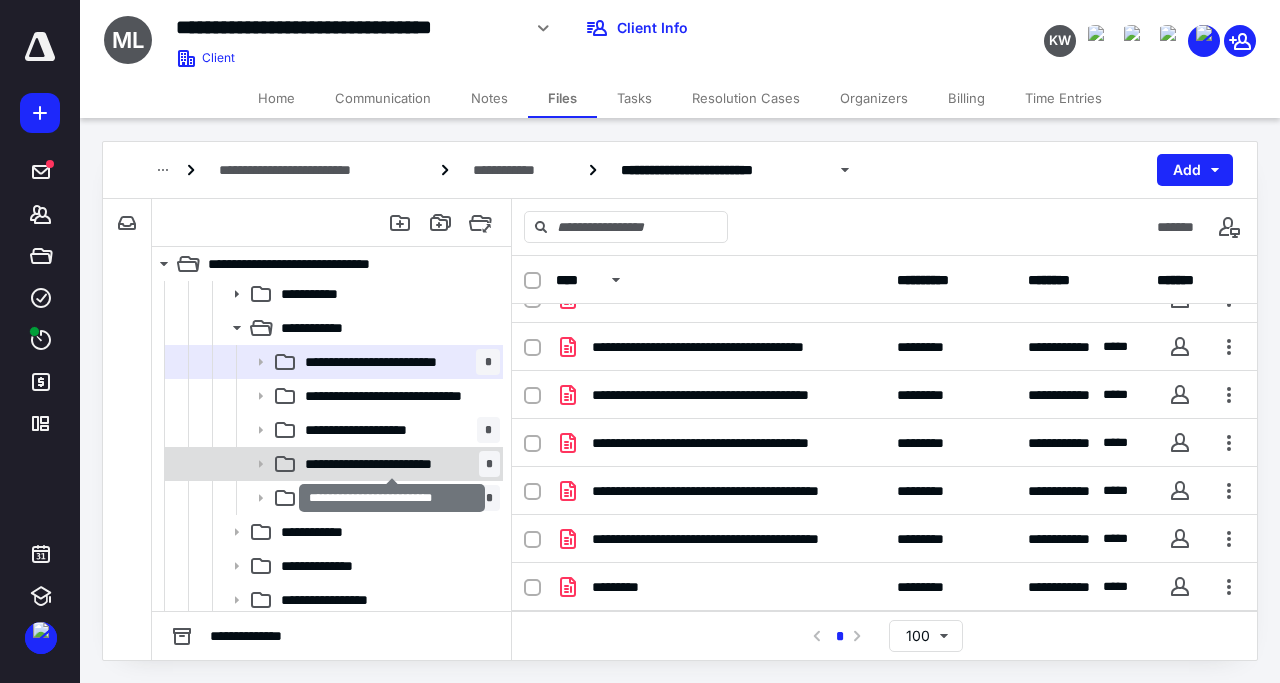 click on "**********" at bounding box center [392, 464] 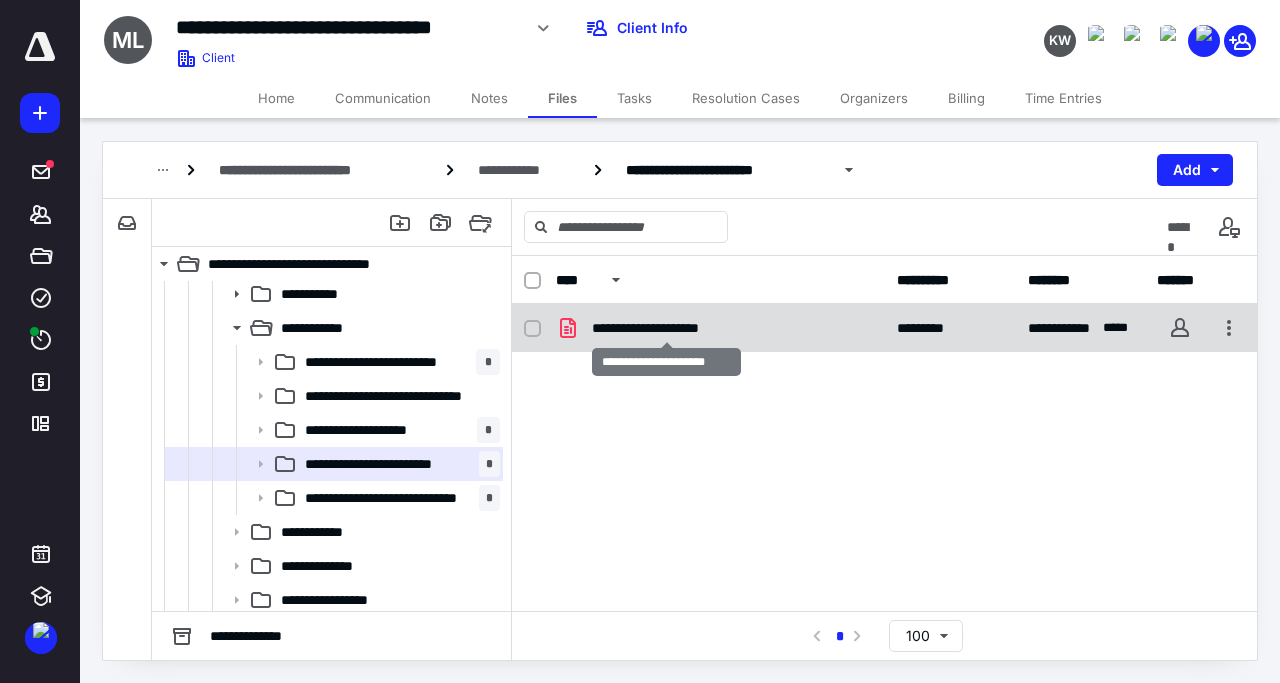 click on "**********" at bounding box center (666, 328) 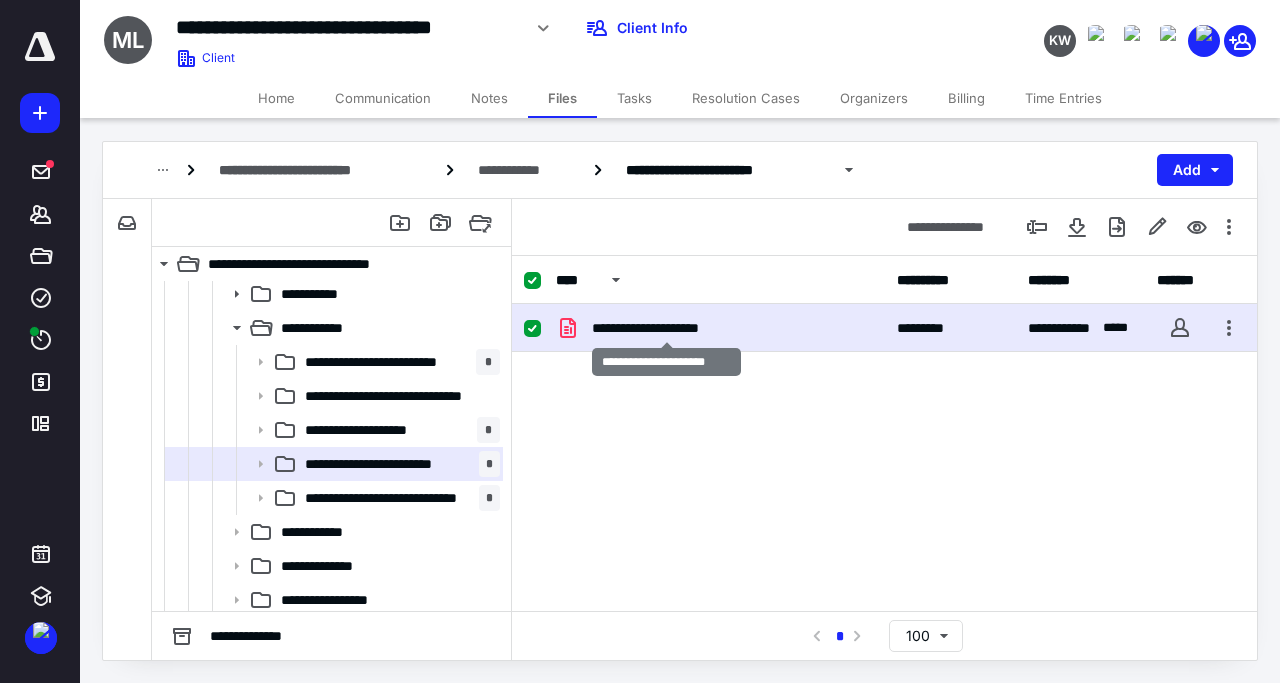 click on "**********" at bounding box center [666, 328] 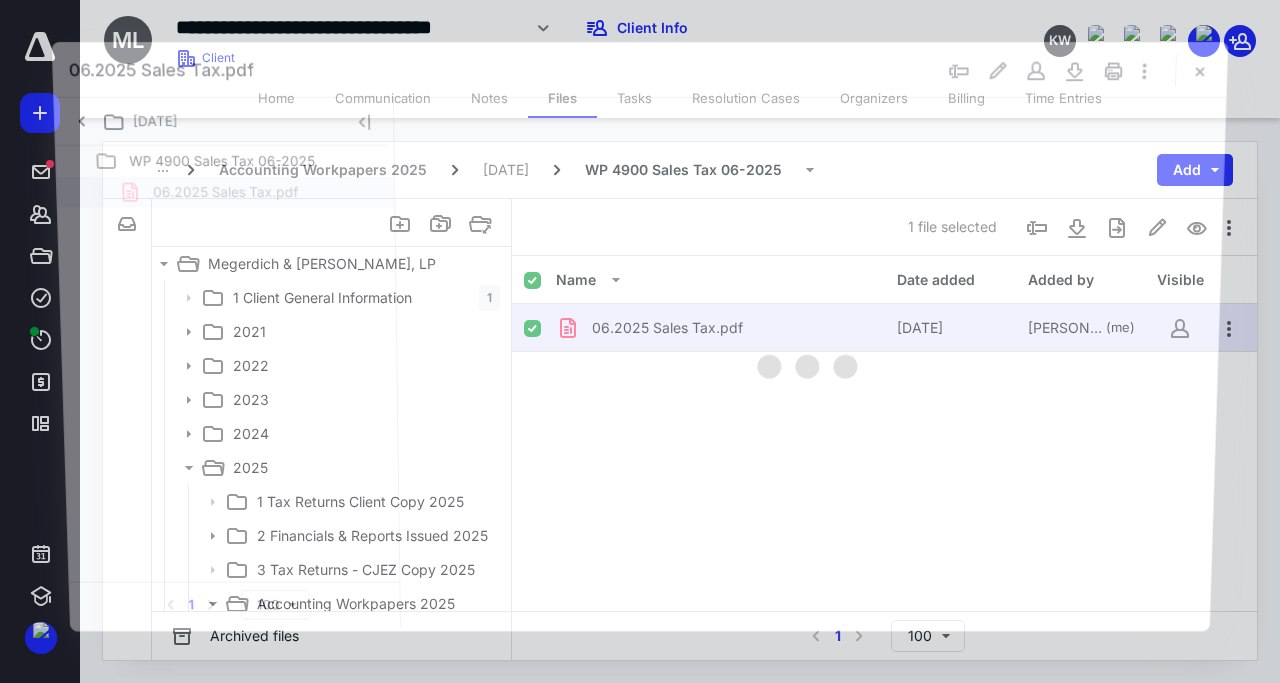 scroll, scrollTop: 480, scrollLeft: 0, axis: vertical 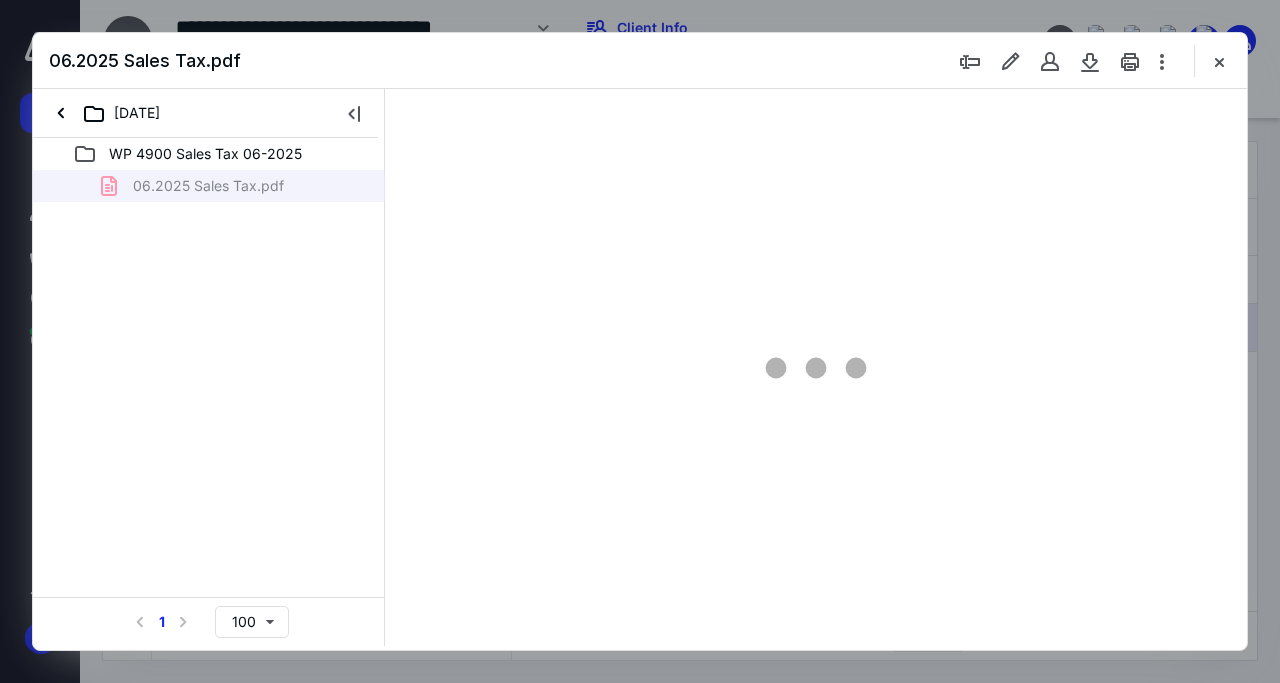 type on "139" 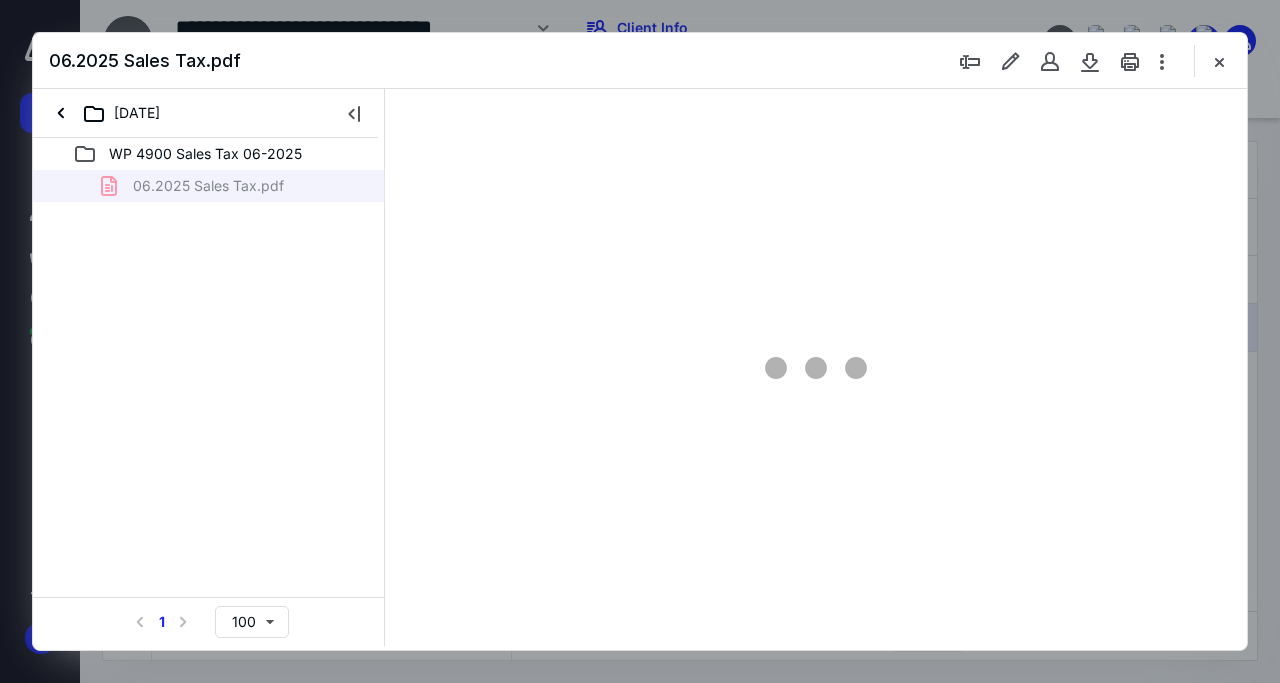 scroll, scrollTop: 0, scrollLeft: 0, axis: both 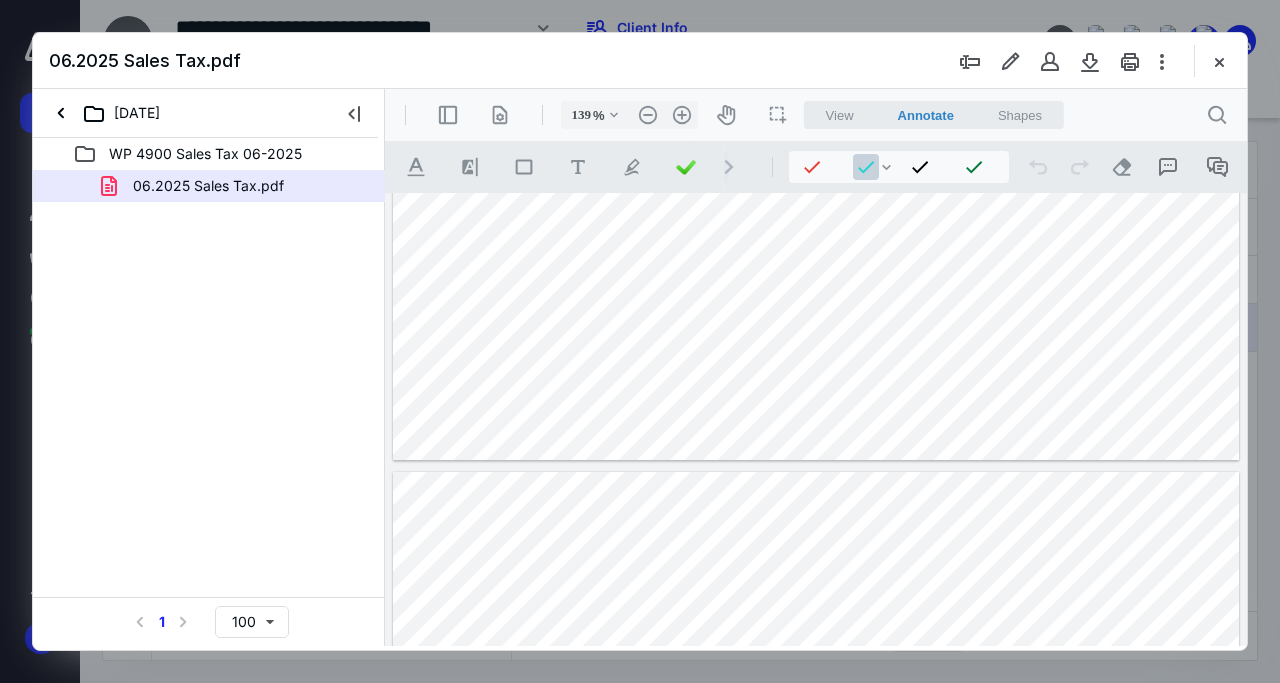 type on "*" 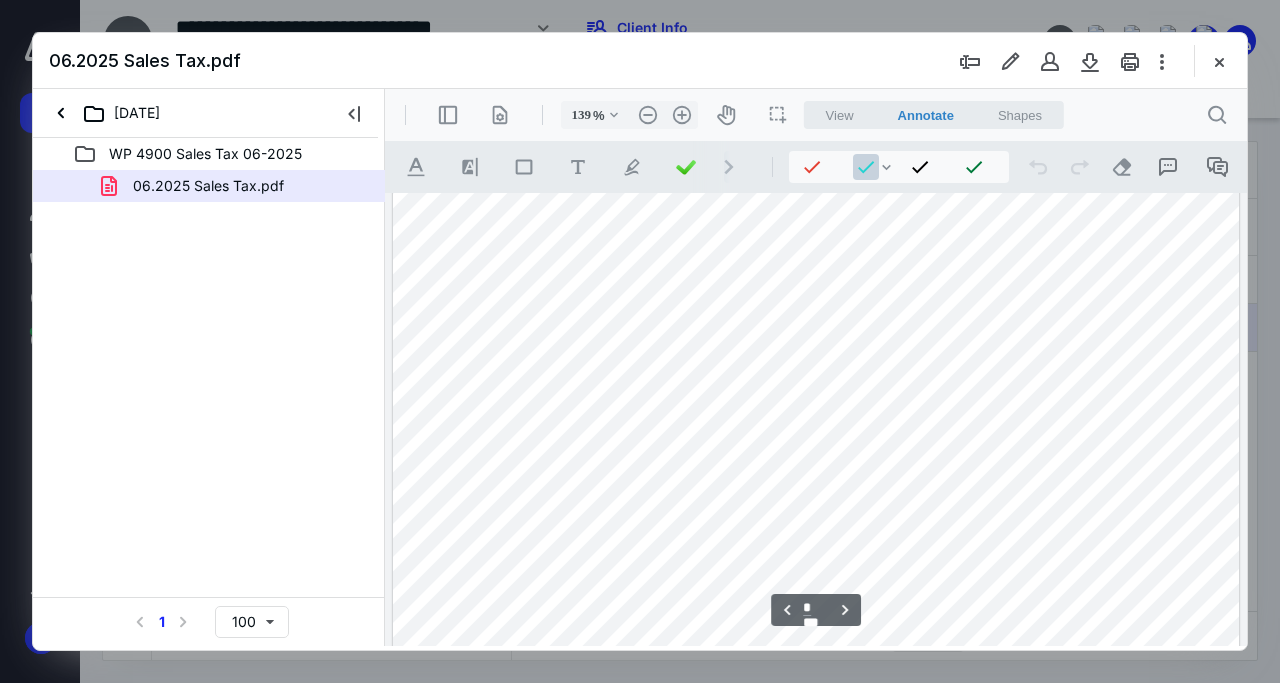 scroll, scrollTop: 1262, scrollLeft: 123, axis: both 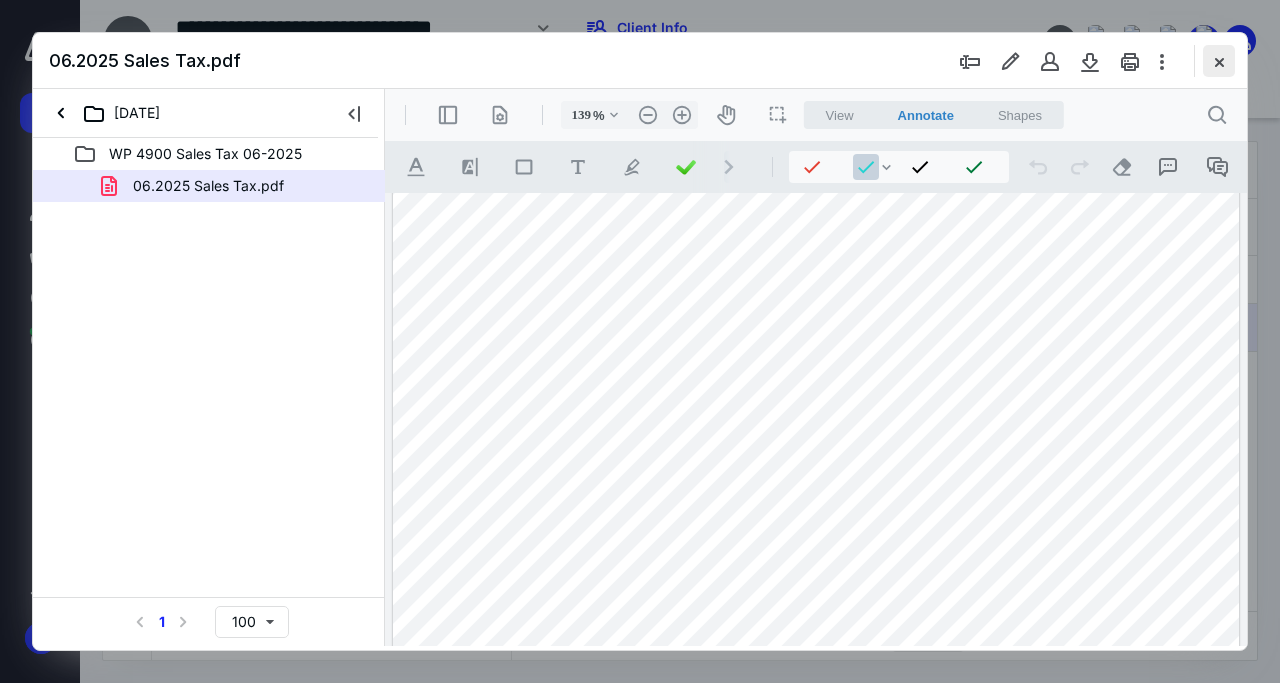 click at bounding box center [1219, 61] 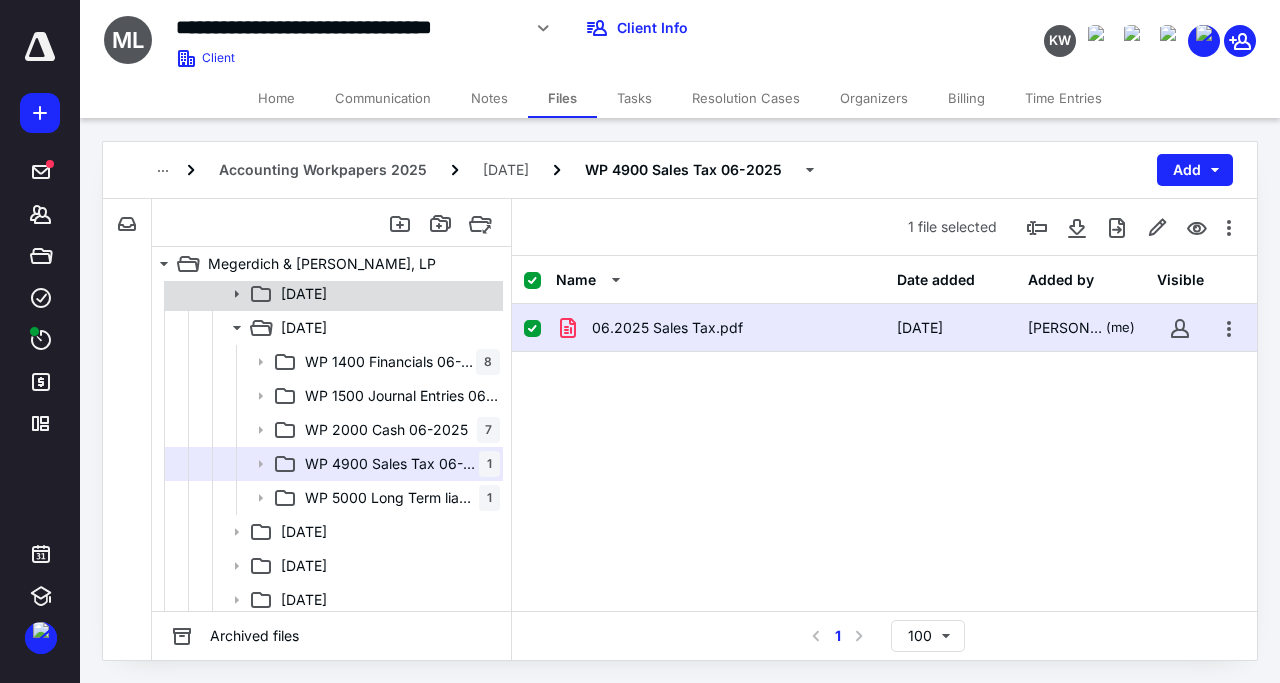 click 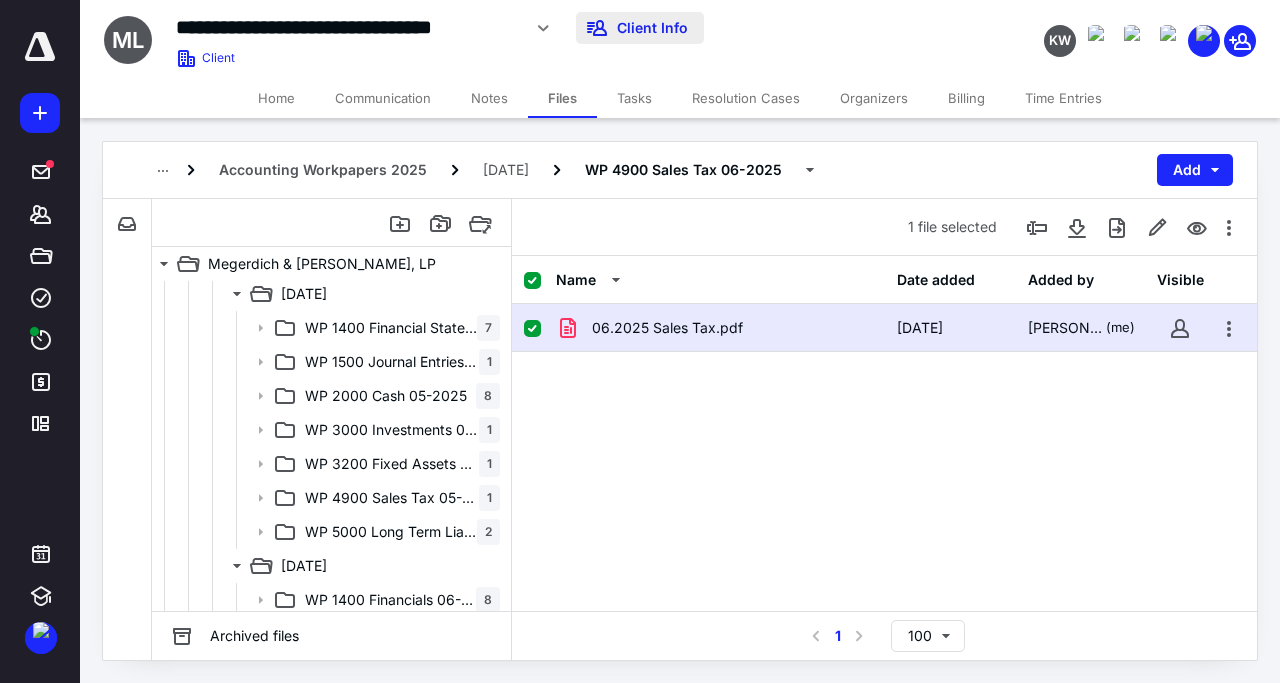 click on "Client Info" at bounding box center (640, 28) 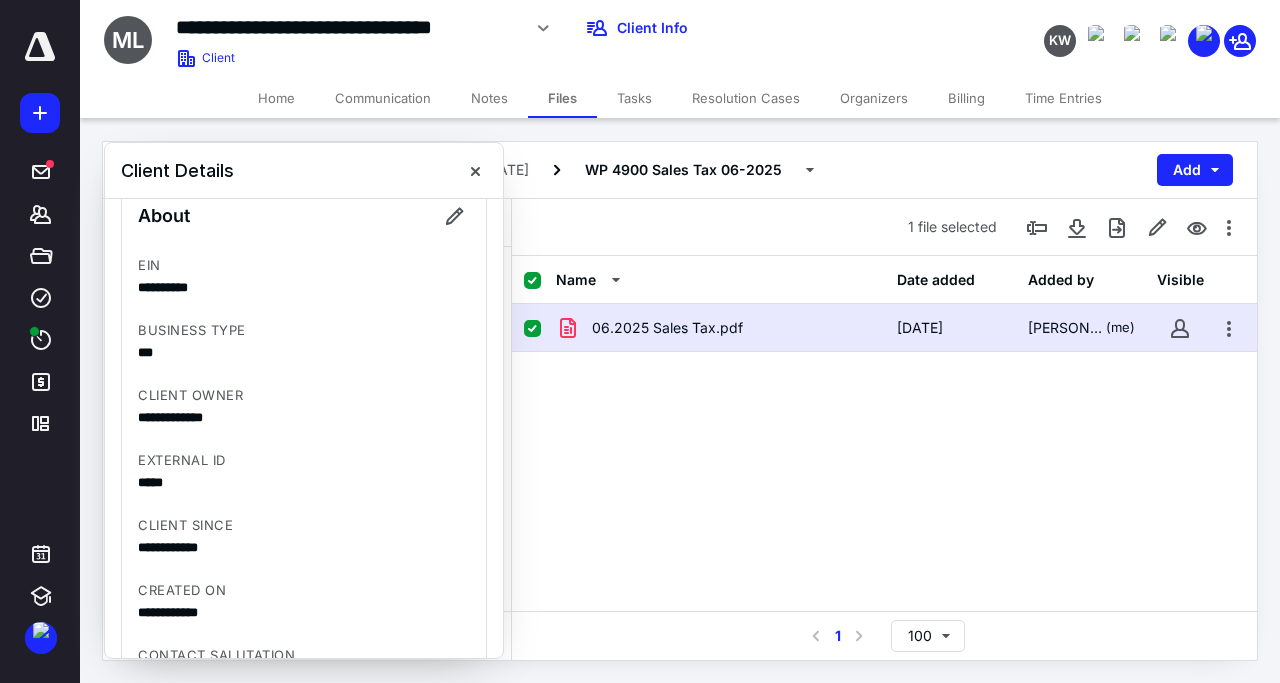 scroll, scrollTop: 864, scrollLeft: 0, axis: vertical 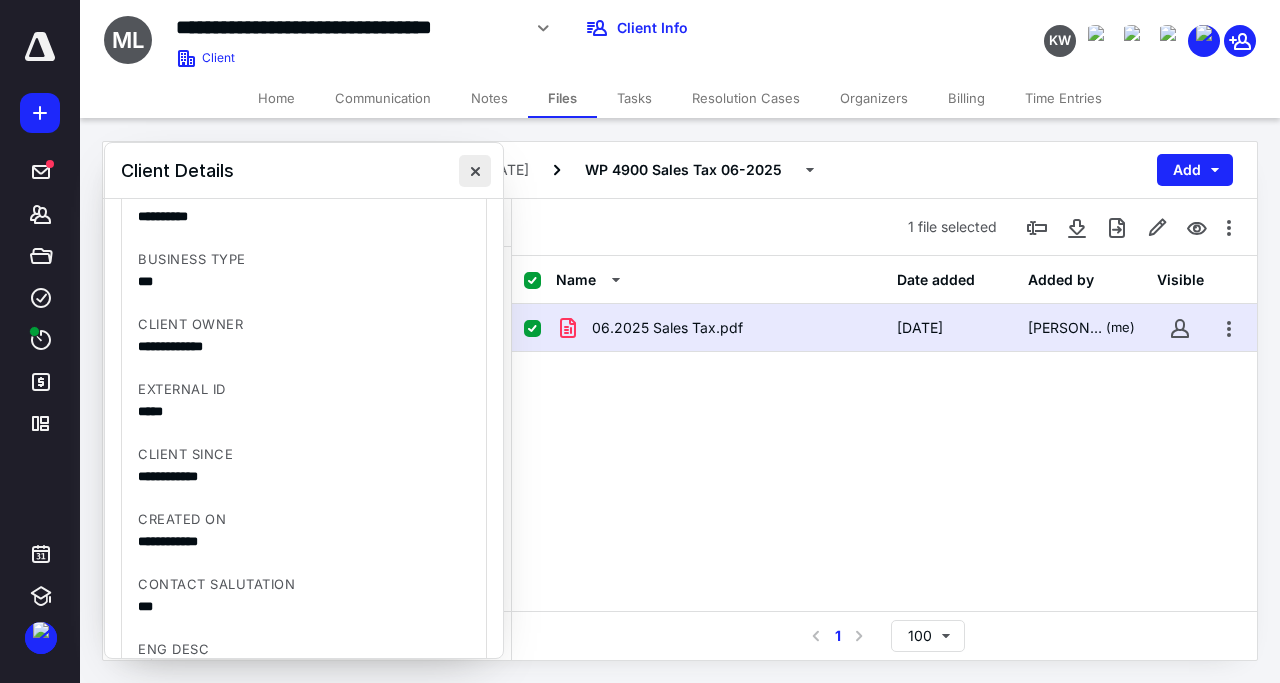 click at bounding box center (475, 171) 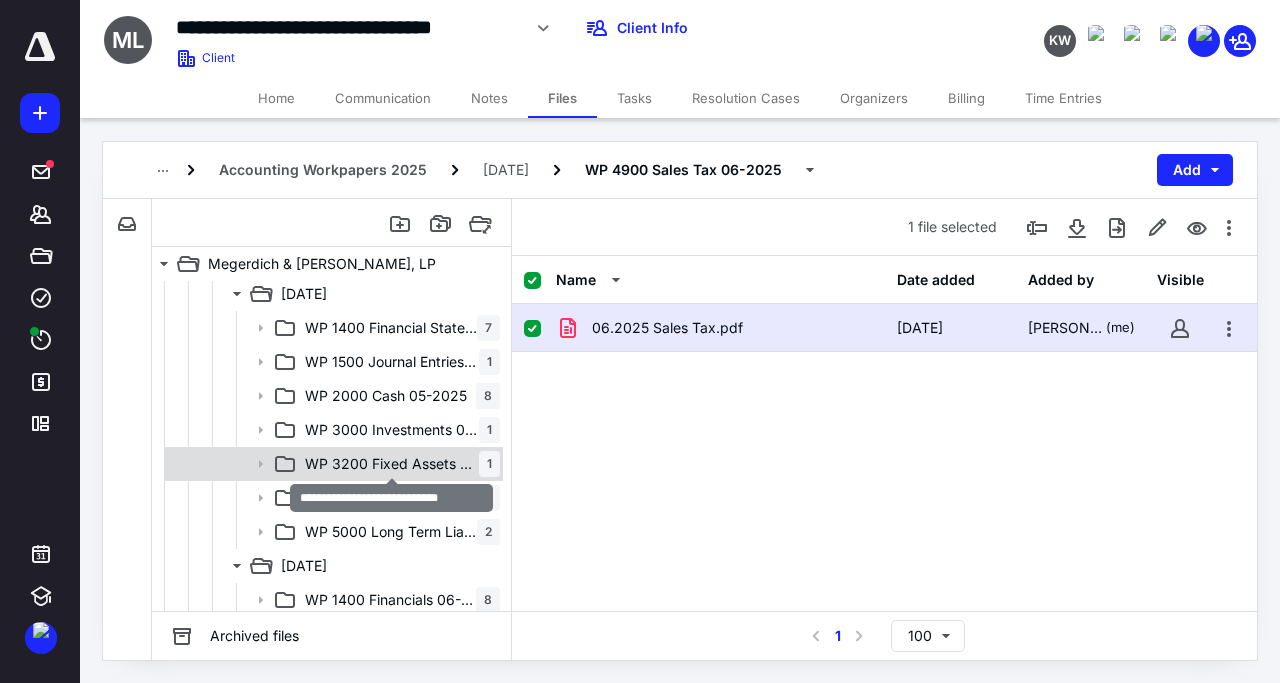 click on "WP 3200 Fixed Assets 05-2025" at bounding box center [392, 464] 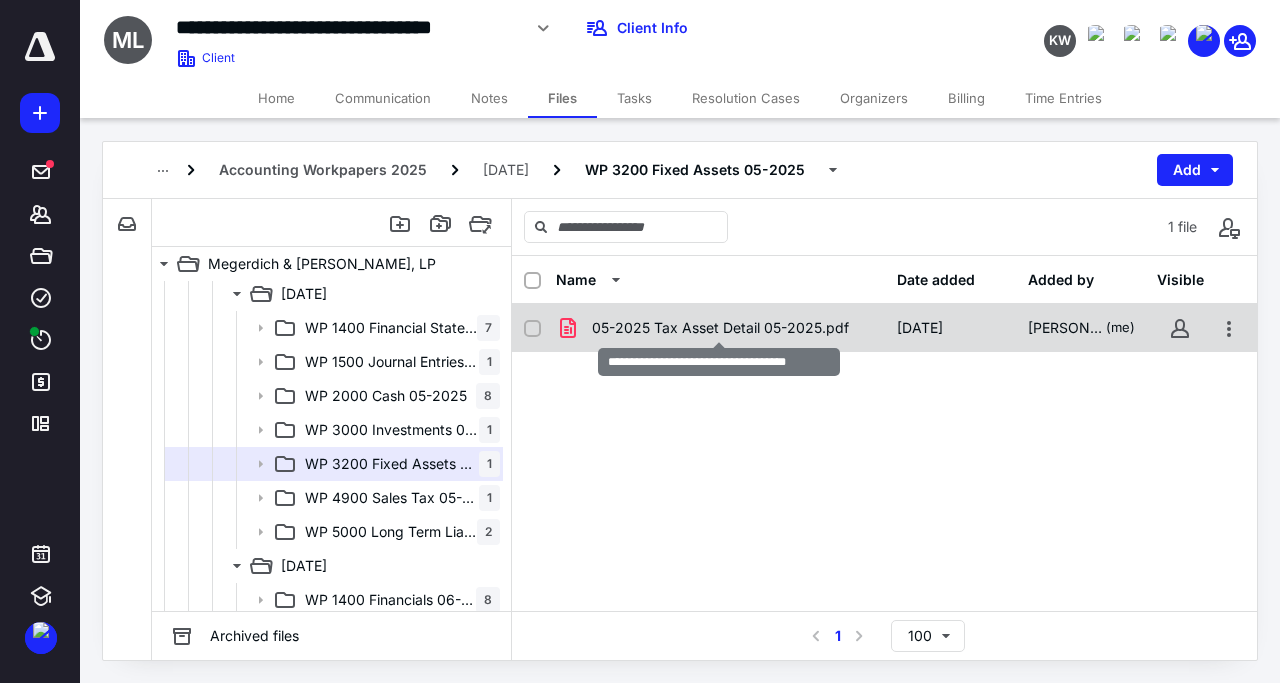 click on "05-2025 Tax Asset Detail 05-2025.pdf" at bounding box center (720, 328) 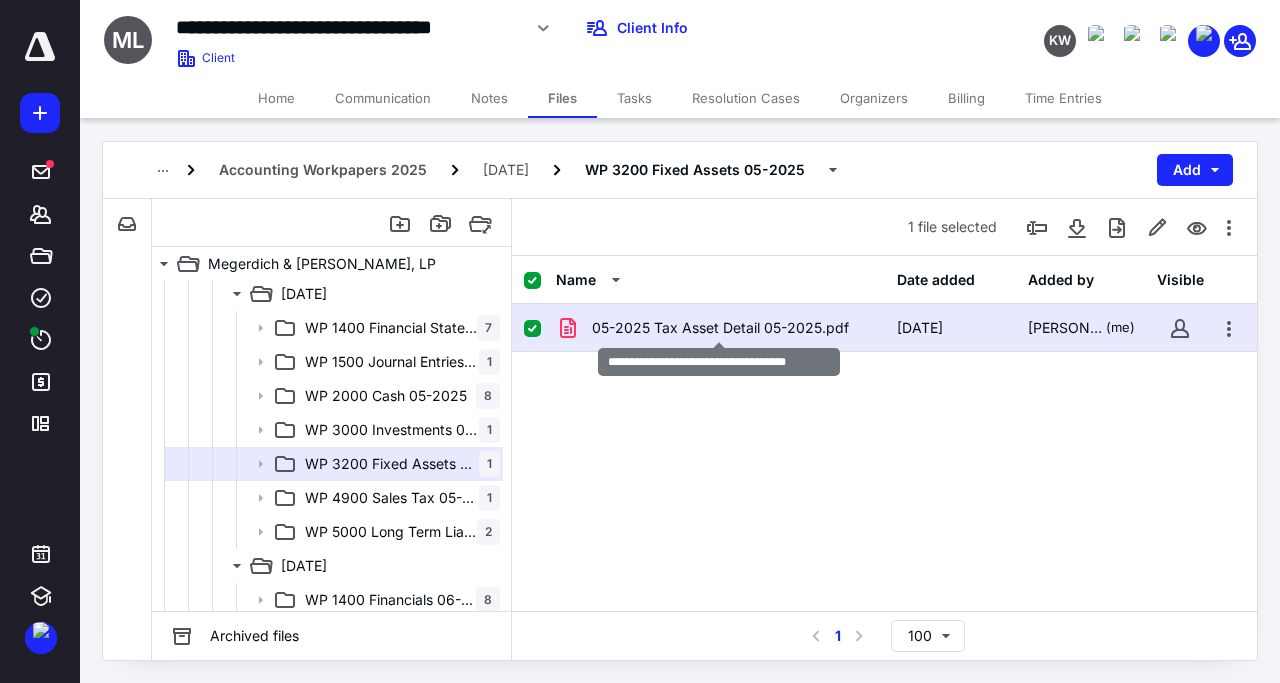 click on "05-2025 Tax Asset Detail 05-2025.pdf" at bounding box center (720, 328) 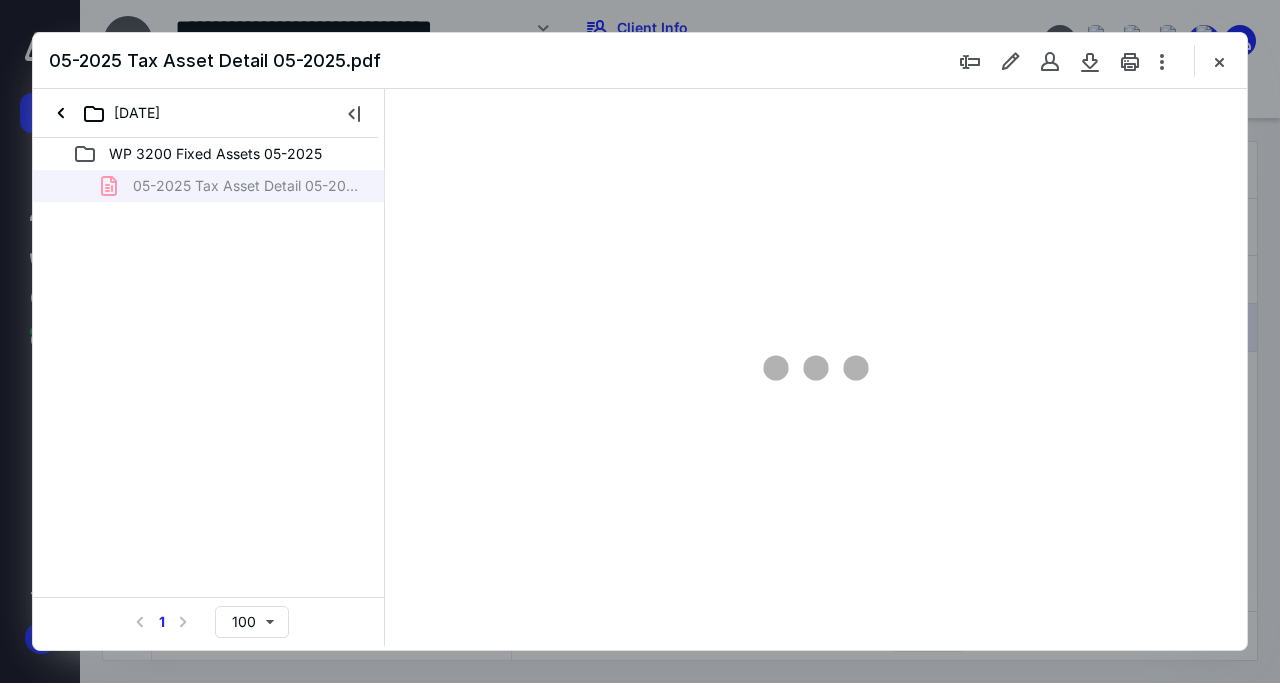 type on "108" 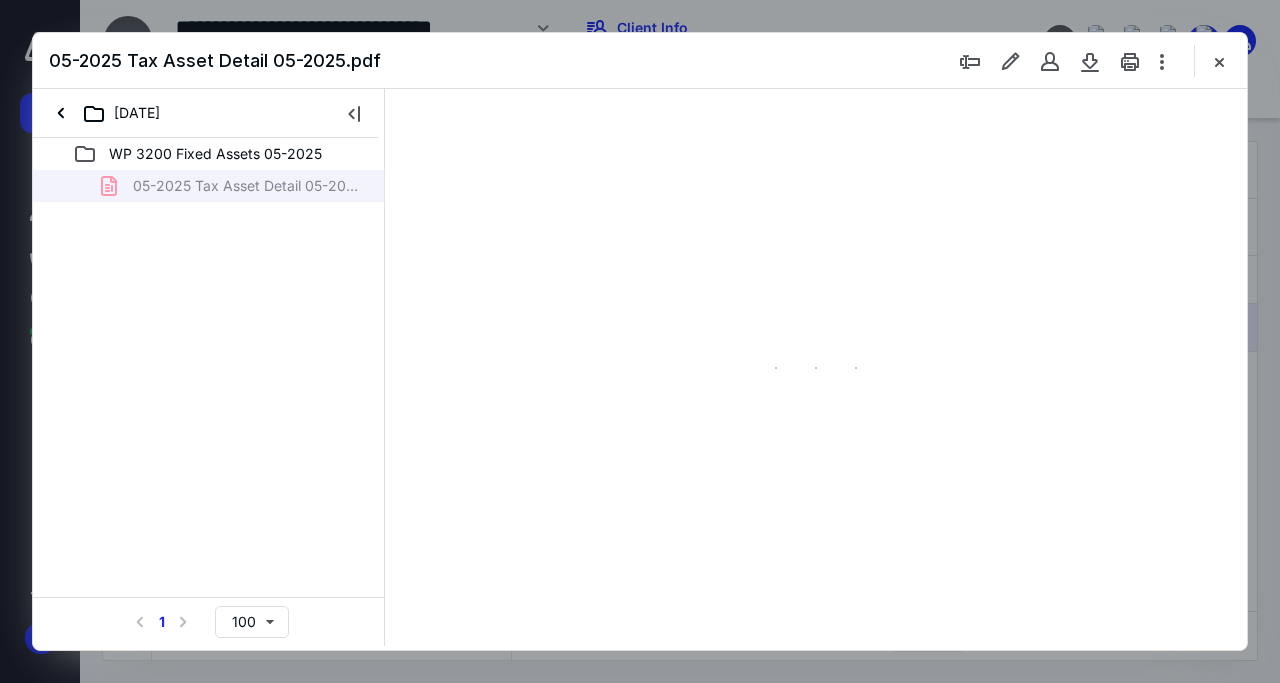 scroll, scrollTop: 0, scrollLeft: 0, axis: both 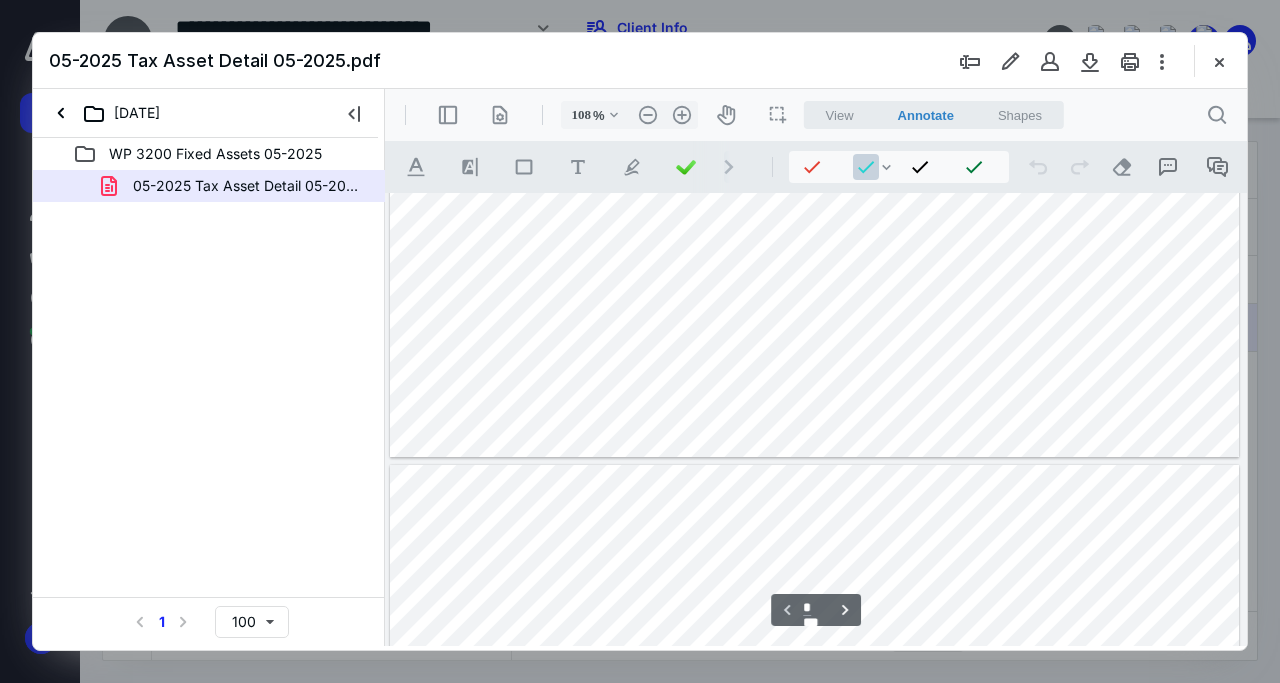 type on "*" 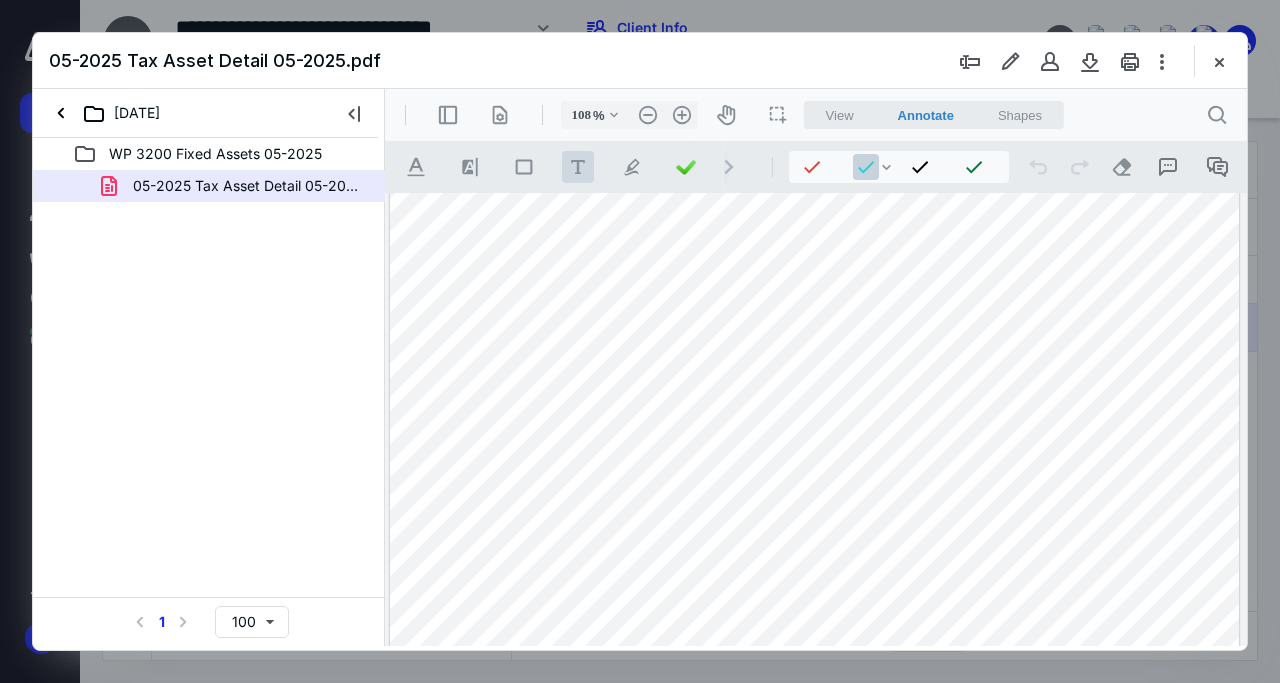 click on ".cls-1{fill:#abb0c4;} icon - tool - text - free text" at bounding box center [578, 167] 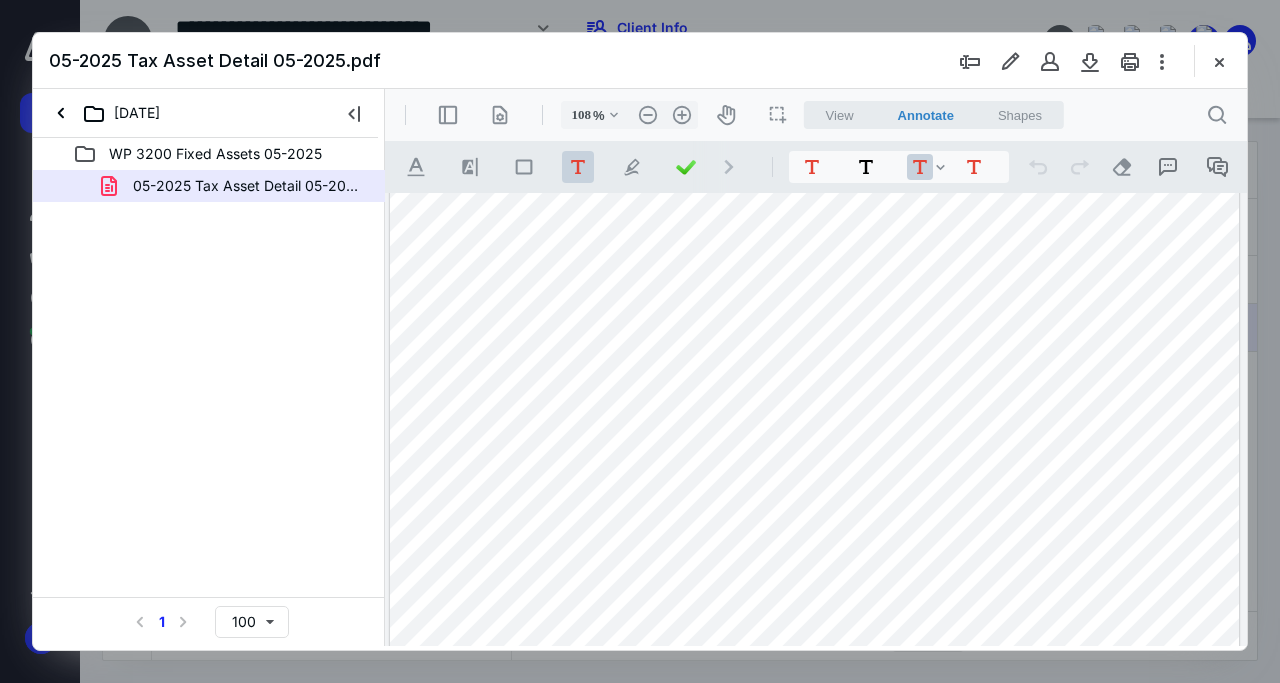 click at bounding box center [814, 409] 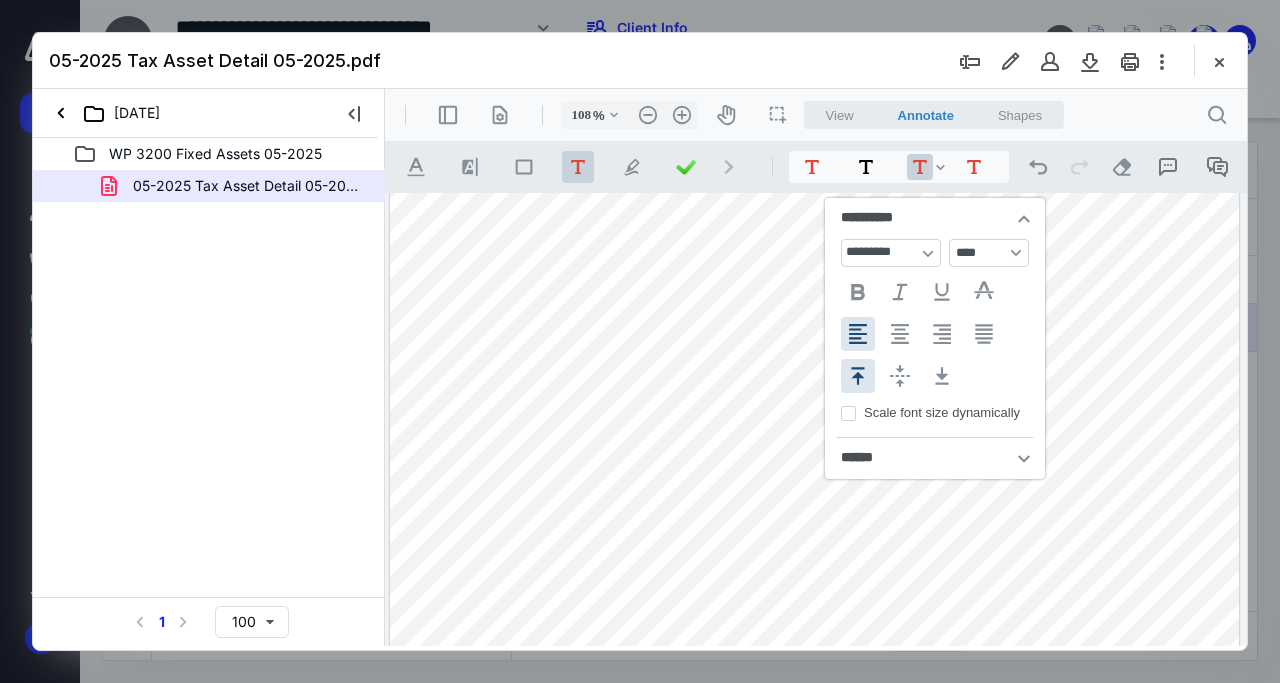 click on "**********" at bounding box center [935, 218] 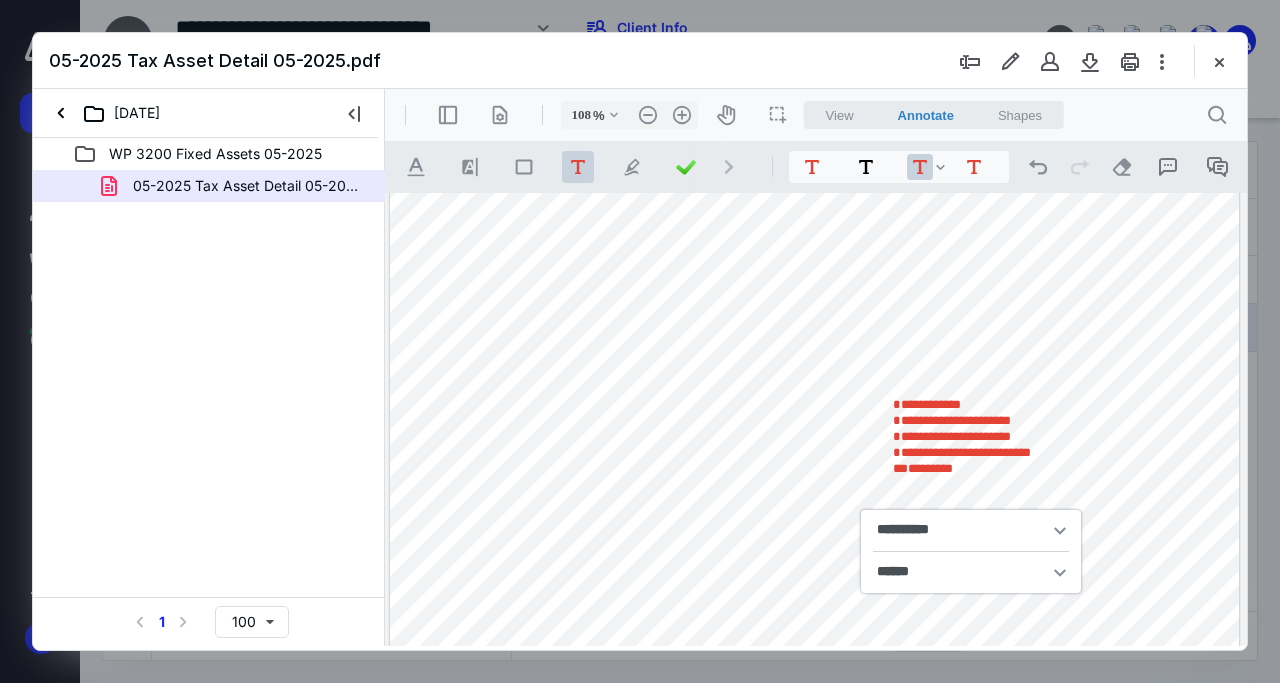 scroll, scrollTop: 0, scrollLeft: 0, axis: both 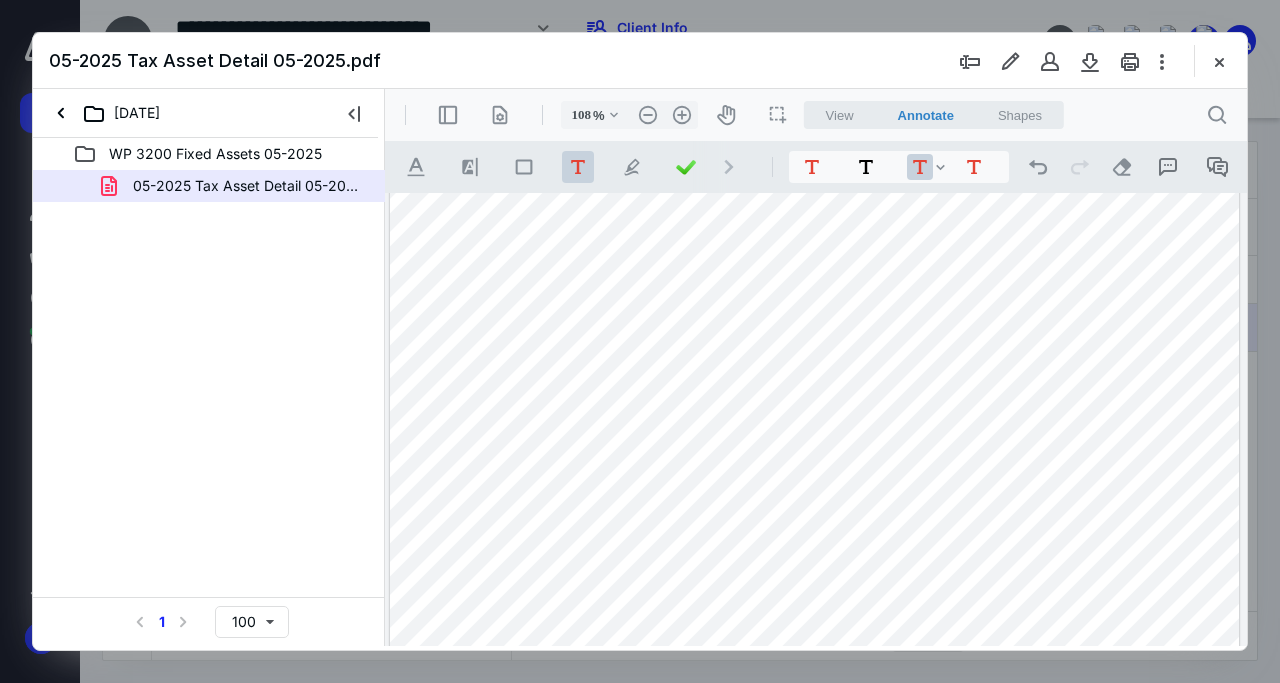 click on "**********" at bounding box center [814, 409] 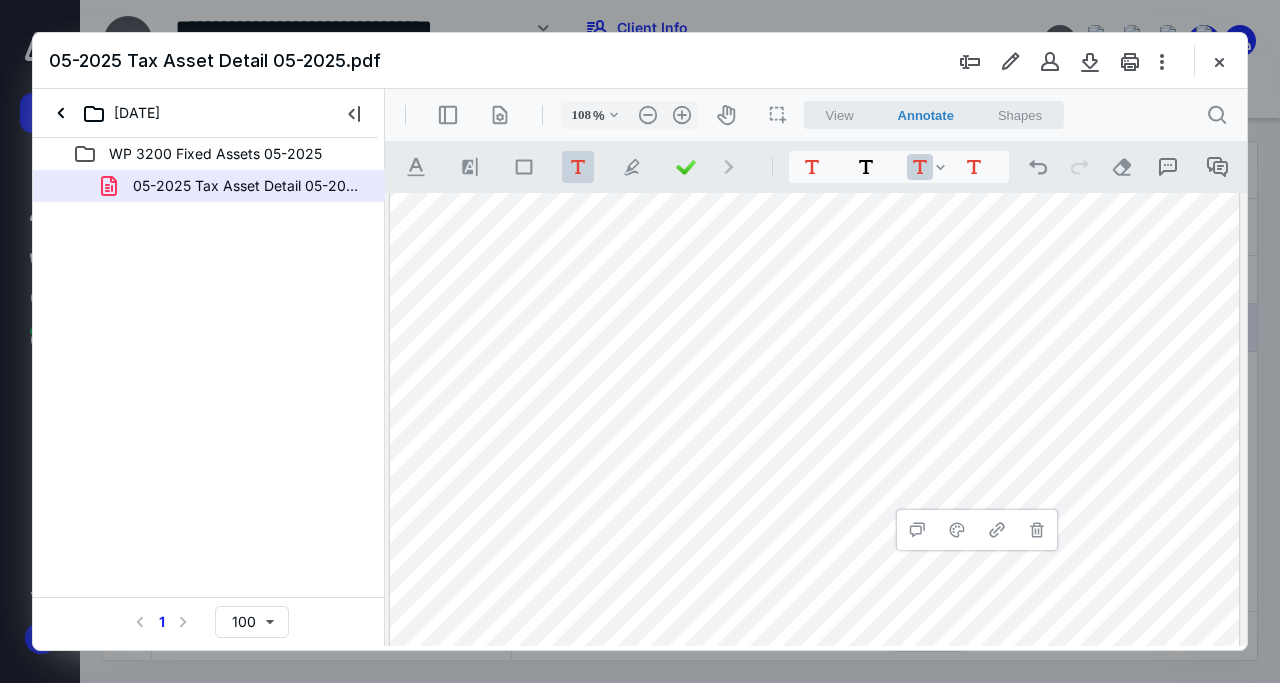 click on "**********" at bounding box center (814, 409) 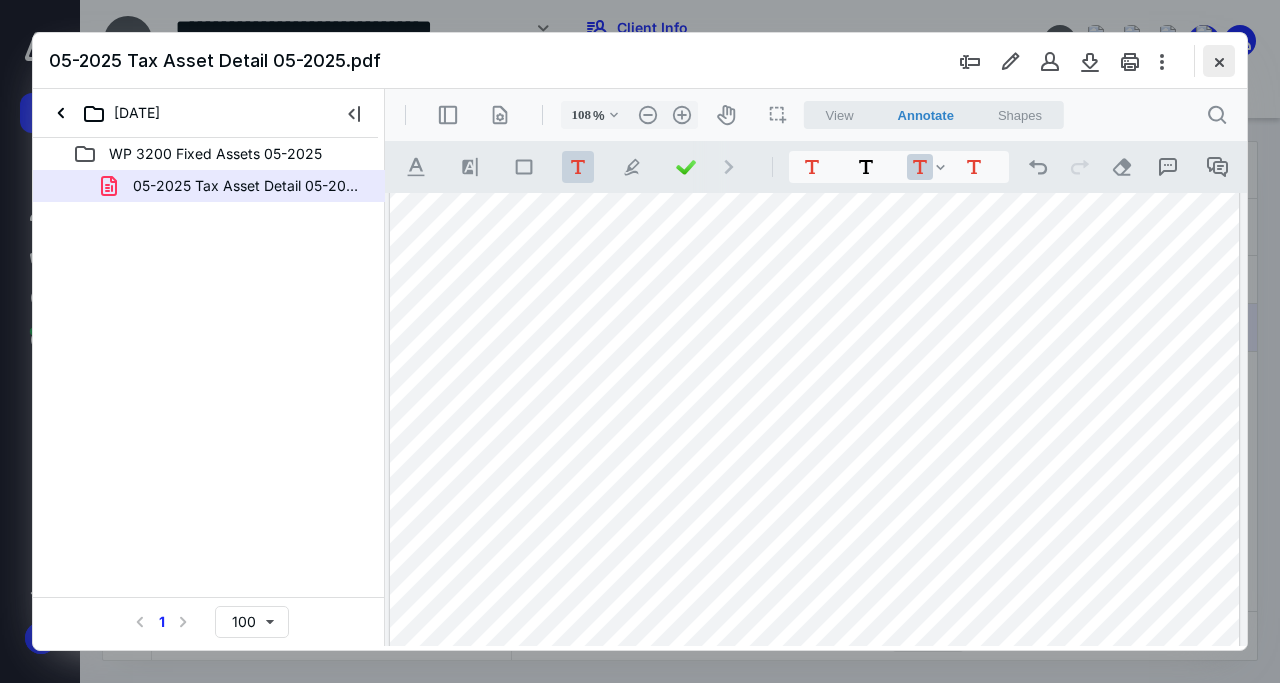 click at bounding box center (1219, 61) 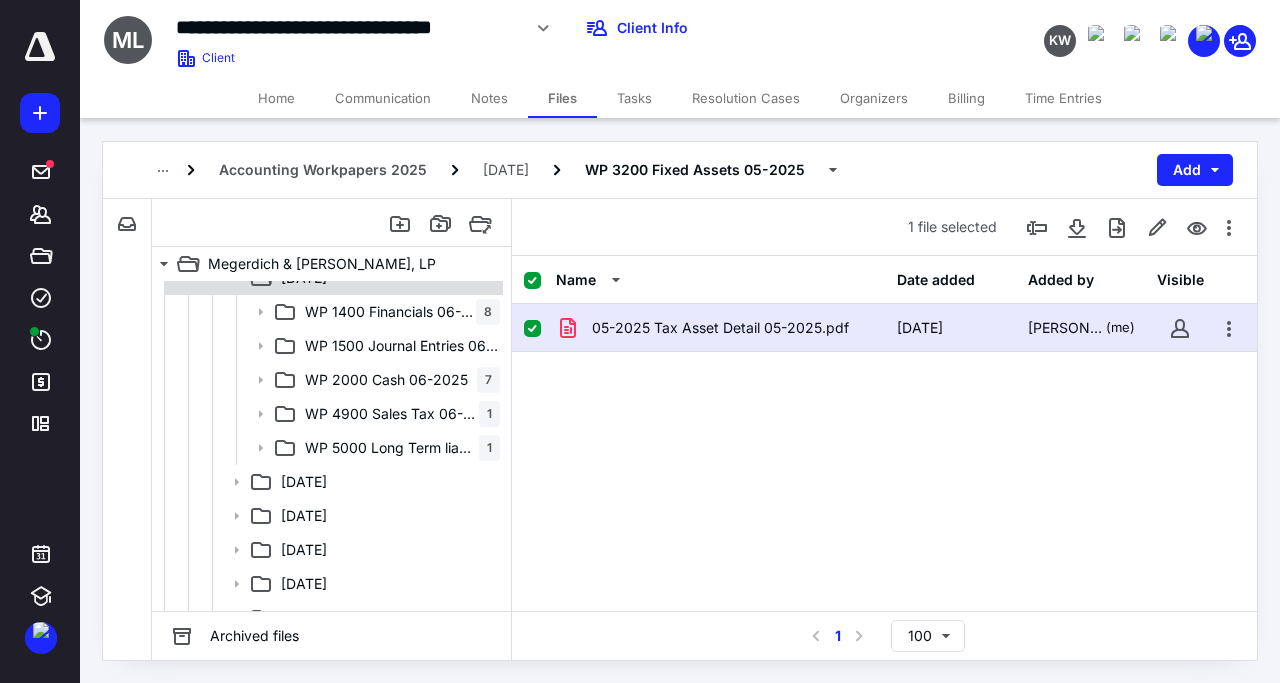 scroll, scrollTop: 672, scrollLeft: 0, axis: vertical 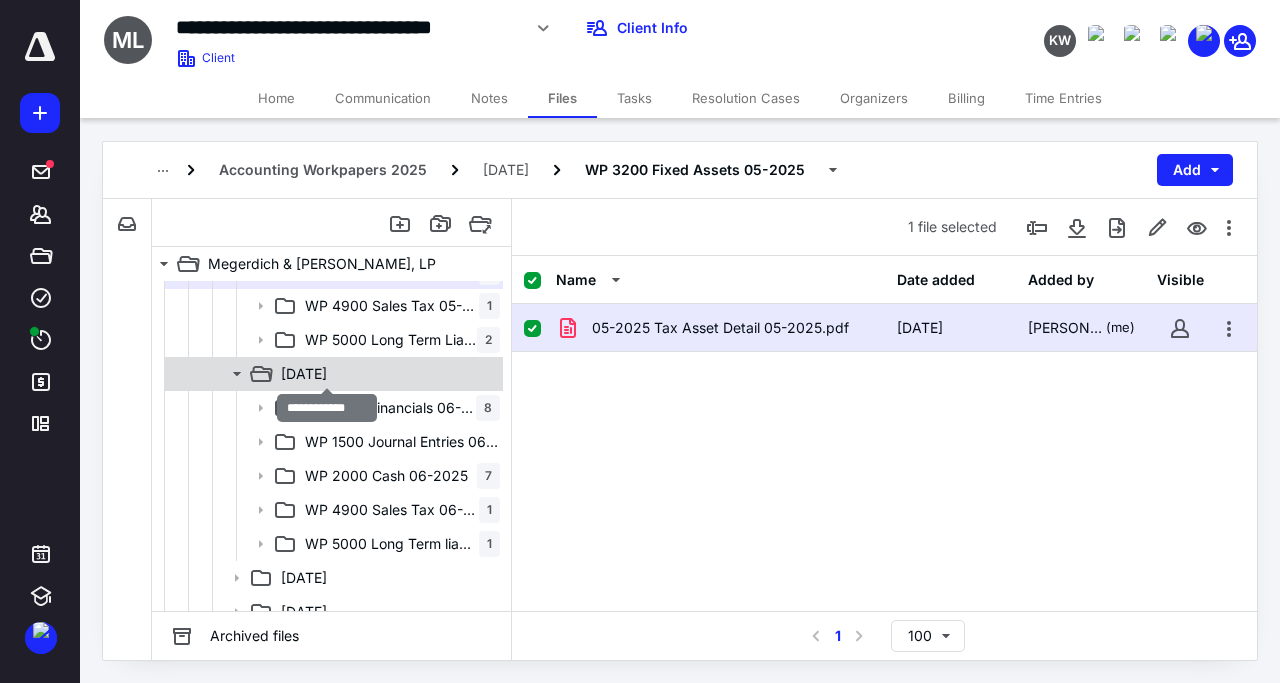 click on "[DATE]" at bounding box center (304, 374) 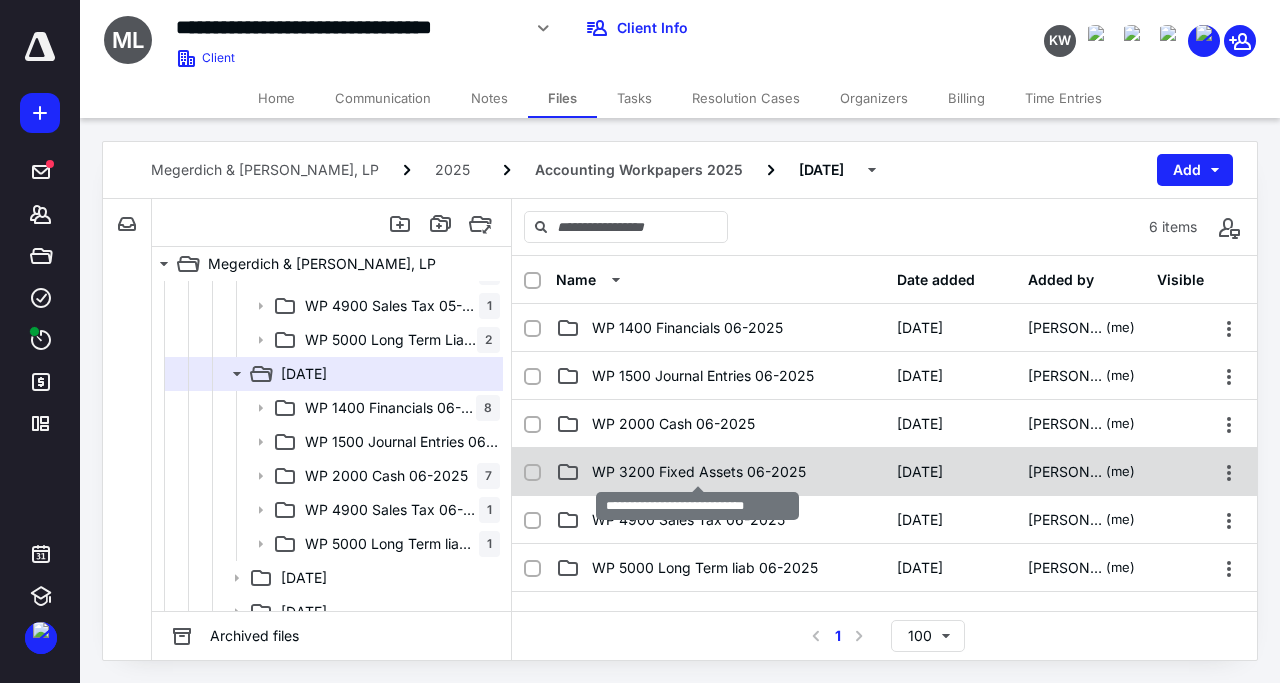 click on "WP 3200 Fixed Assets 06-2025" at bounding box center (699, 472) 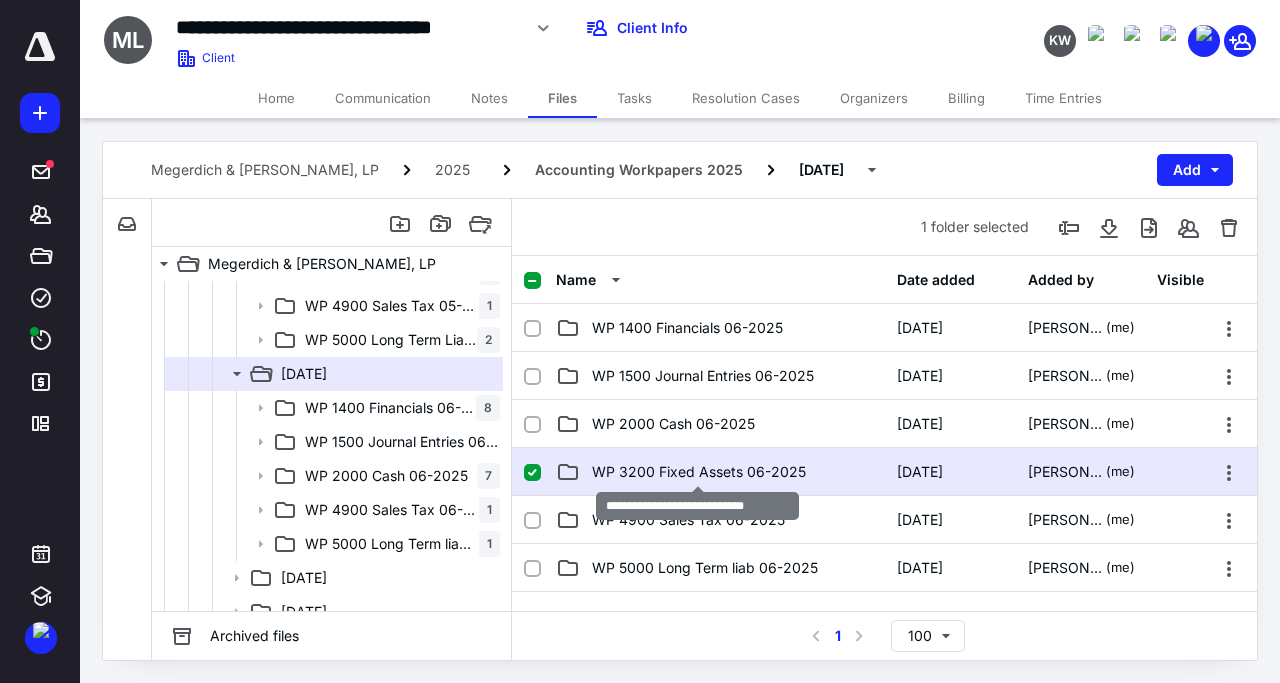 checkbox on "true" 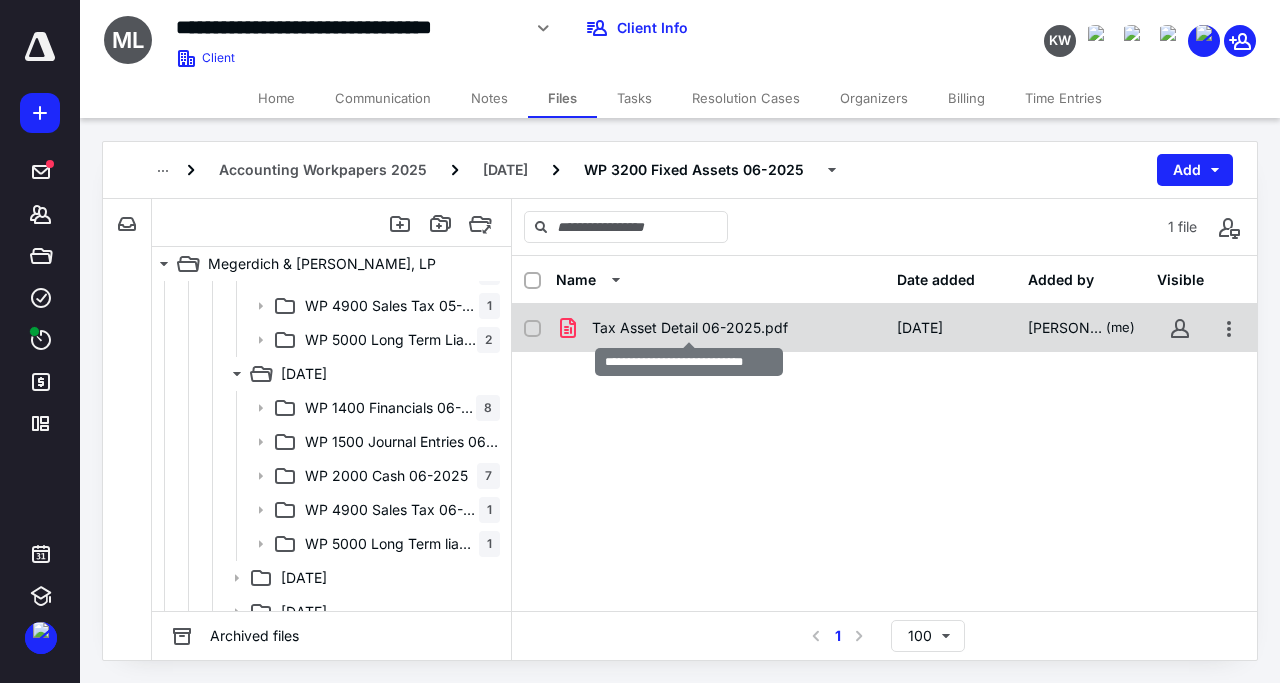 click on "Tax Asset Detail 06-2025.pdf" at bounding box center (690, 328) 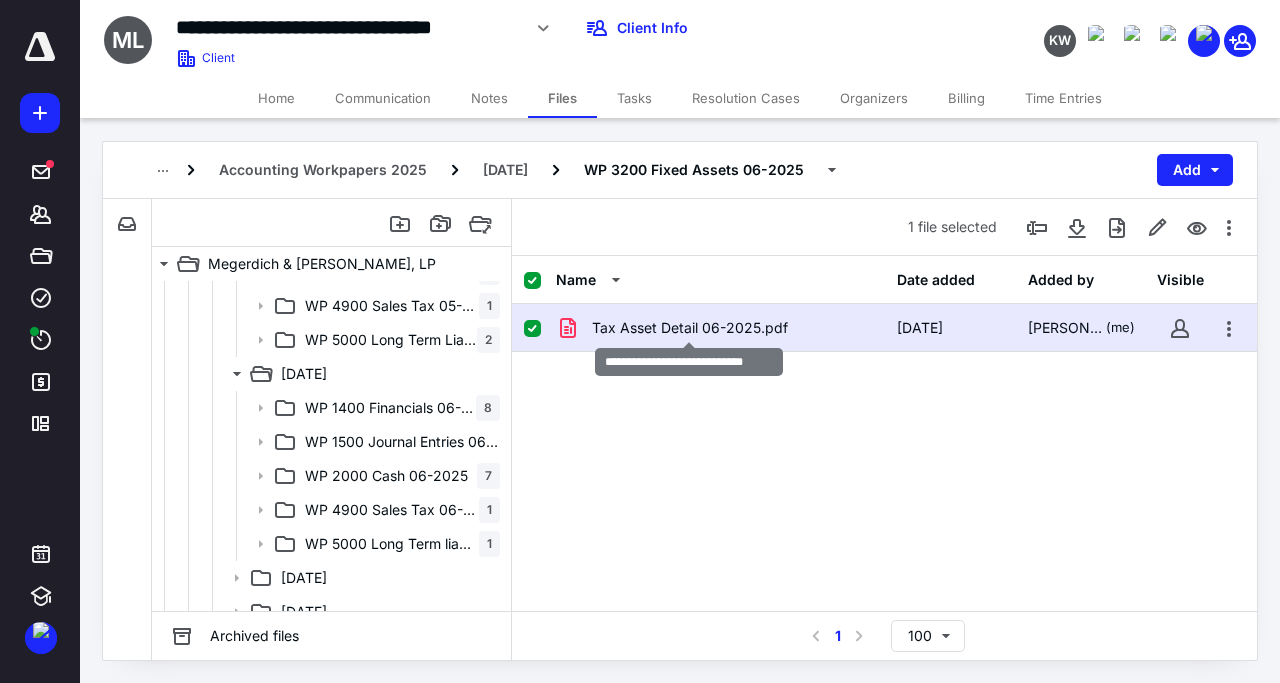 click on "Tax Asset Detail 06-2025.pdf" at bounding box center [690, 328] 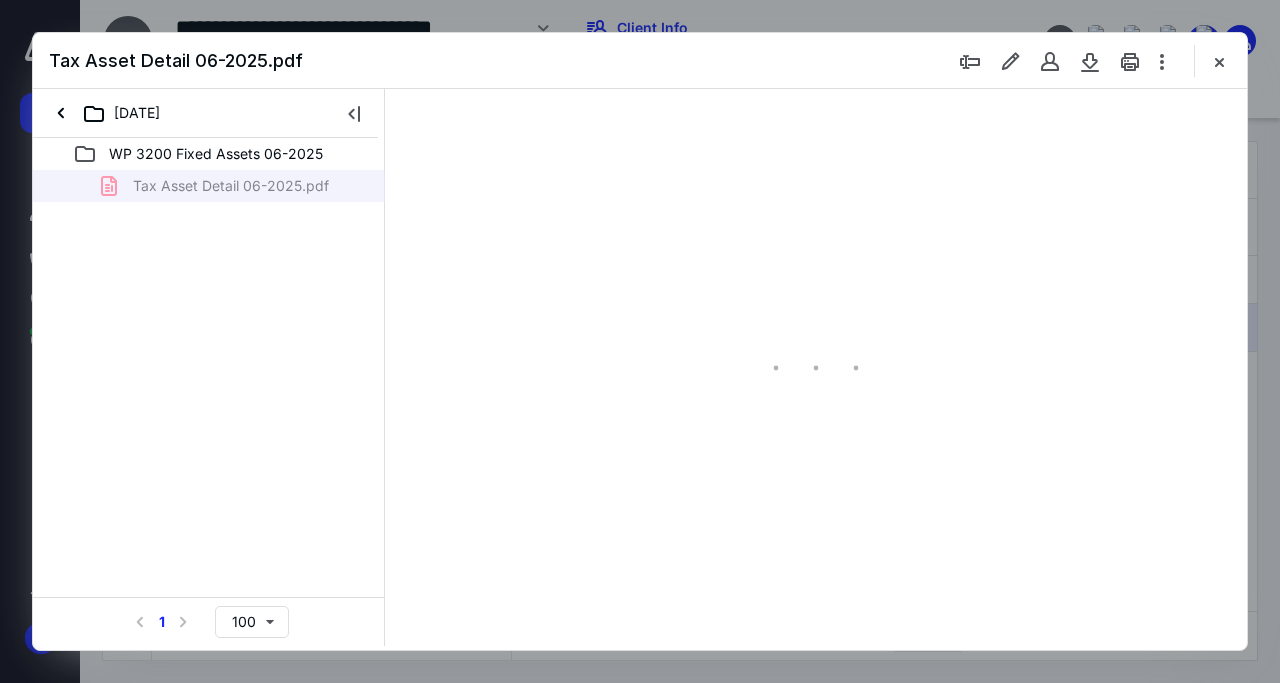 type on "108" 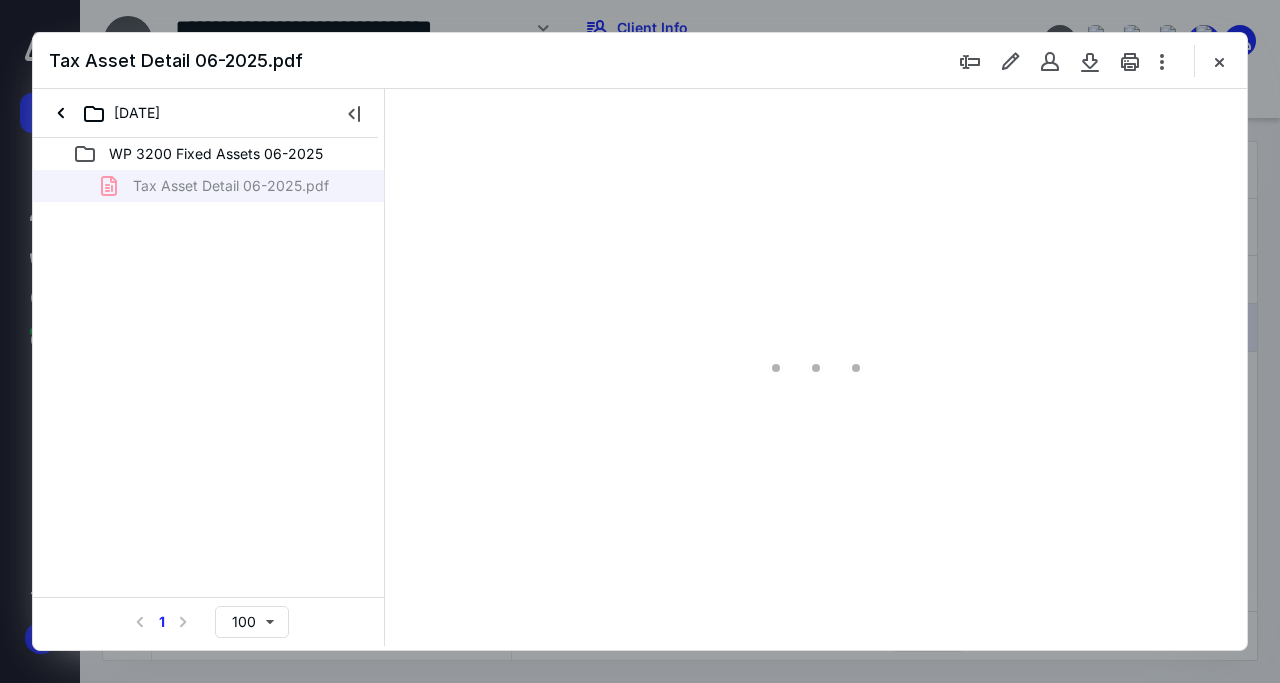 scroll, scrollTop: 0, scrollLeft: 0, axis: both 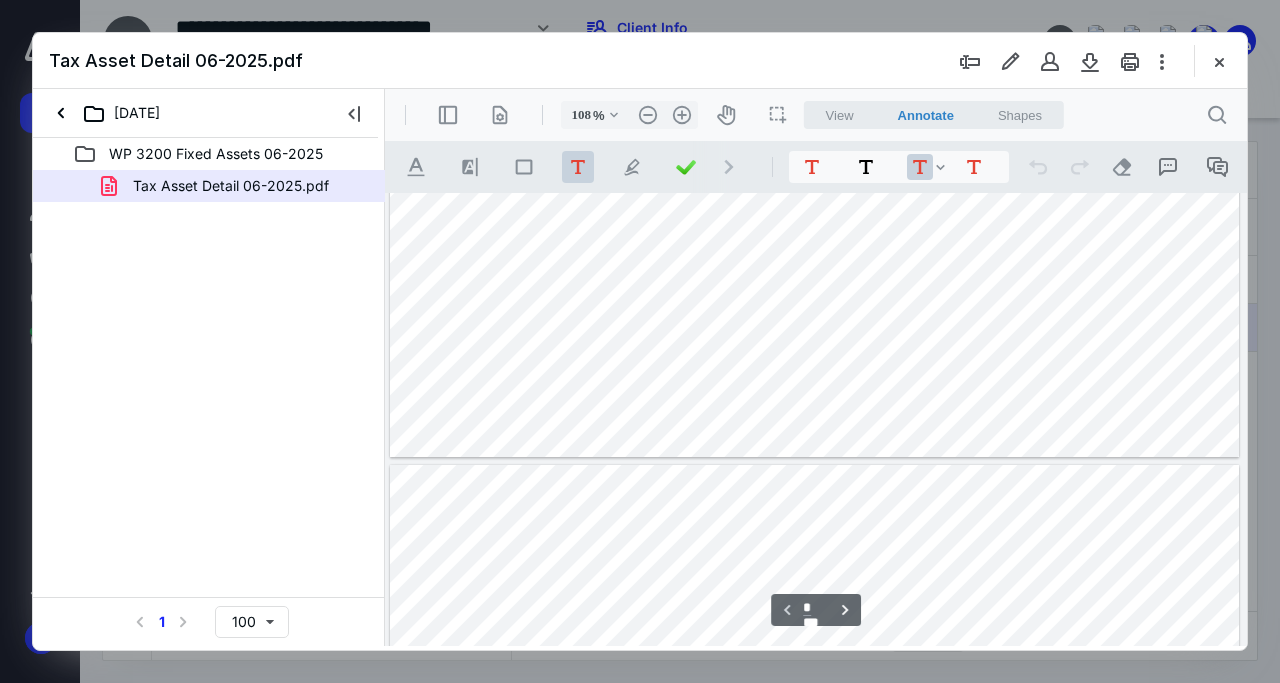 type on "*" 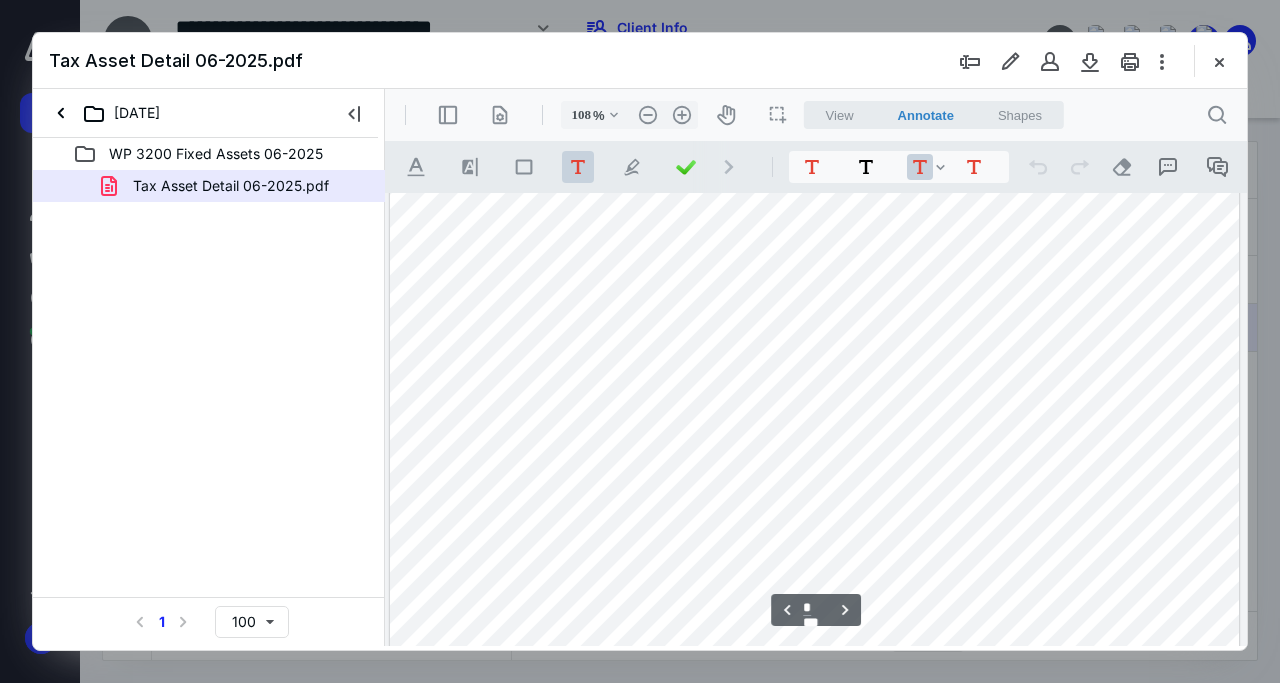 scroll, scrollTop: 780, scrollLeft: 0, axis: vertical 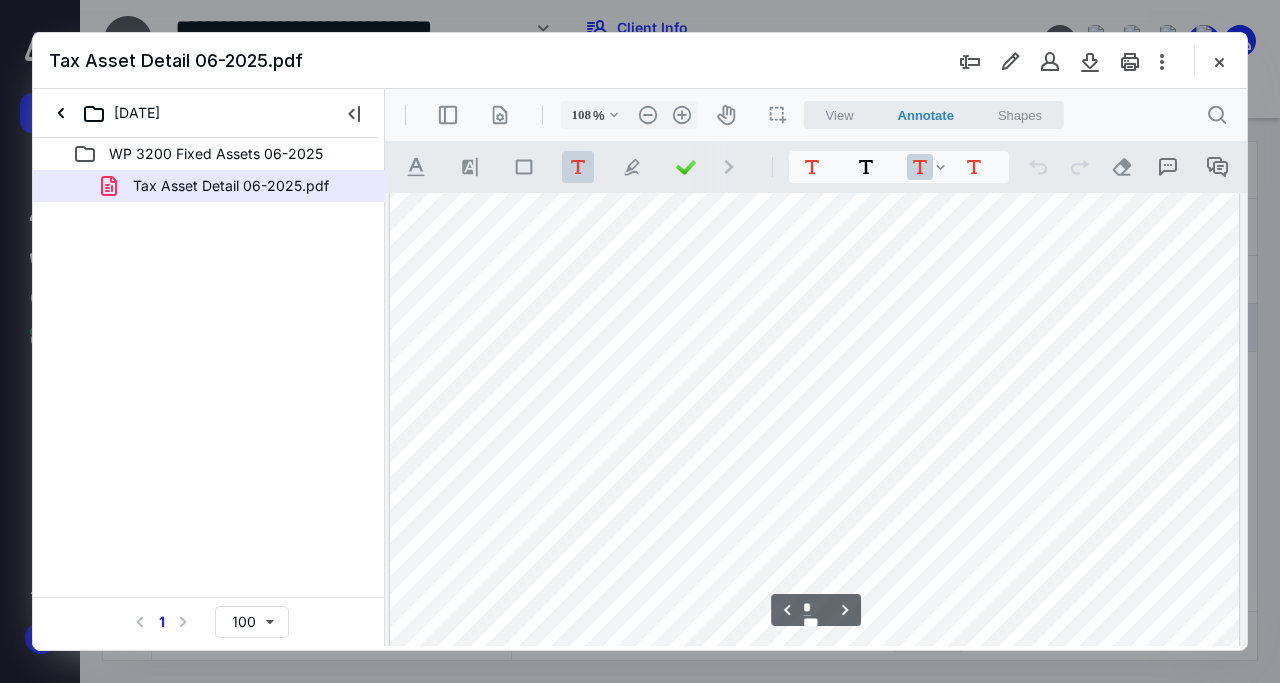 click at bounding box center [814, 409] 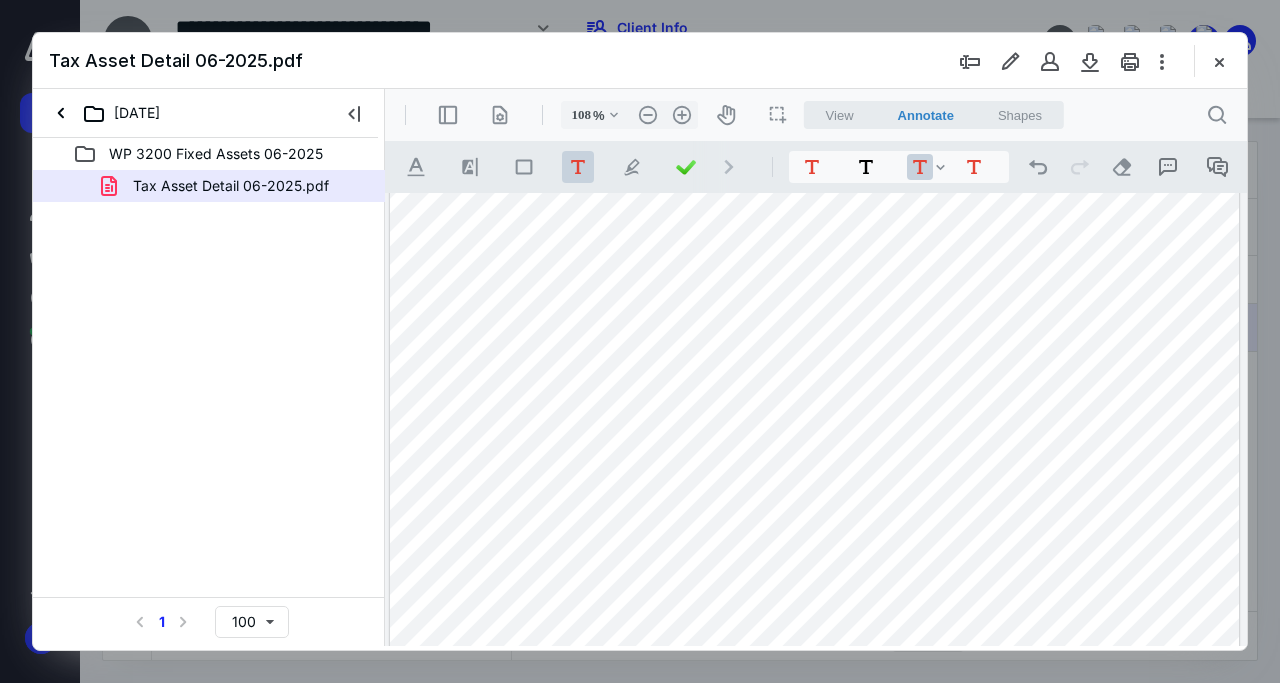 drag, startPoint x: 1003, startPoint y: 563, endPoint x: 1002, endPoint y: 550, distance: 13.038404 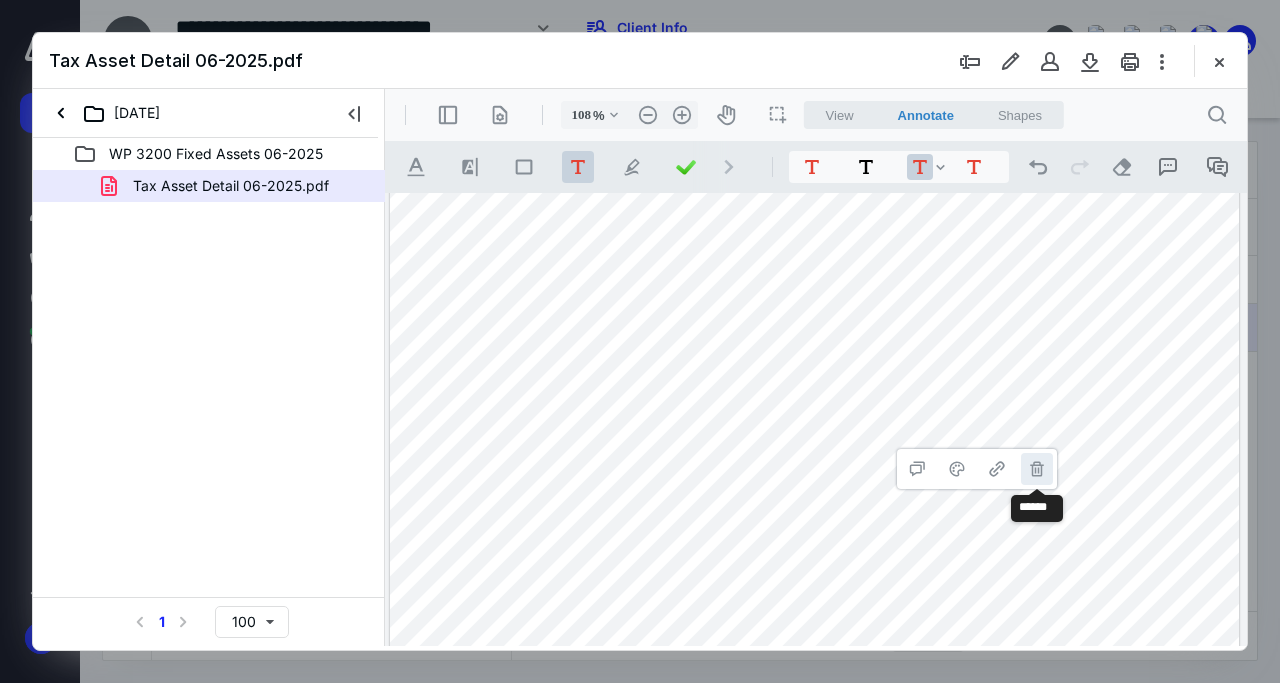 click on "**********" at bounding box center [1037, 469] 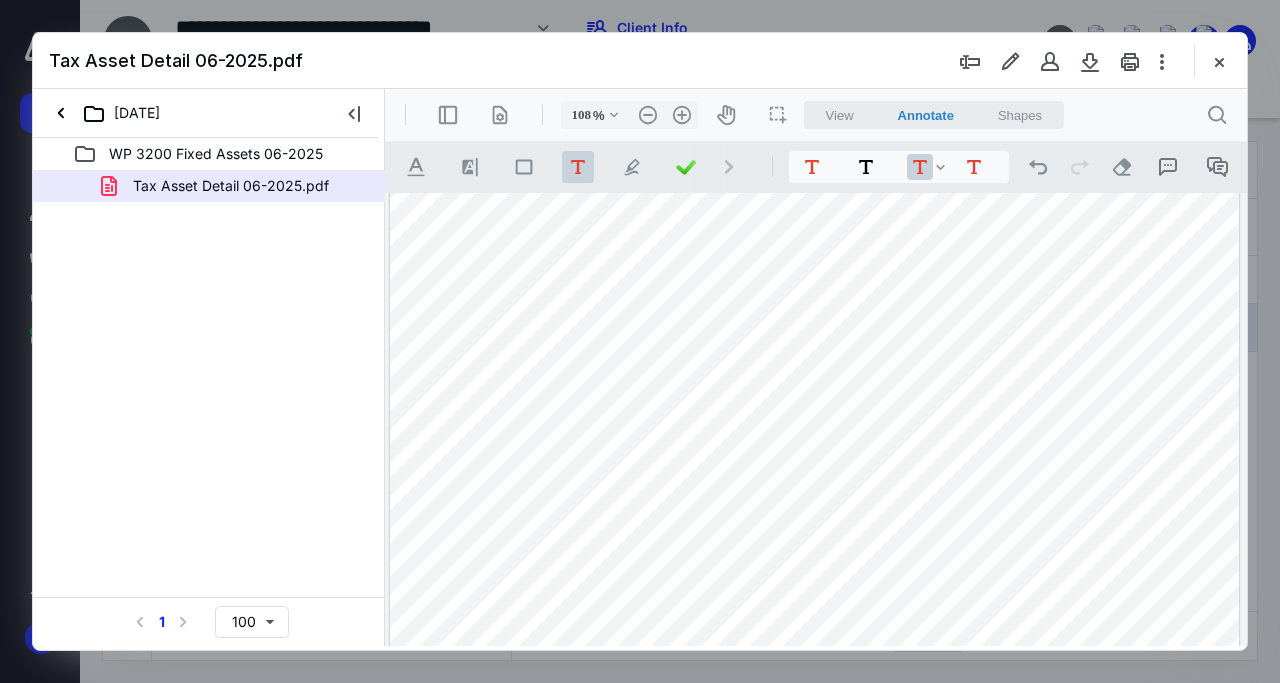 click at bounding box center (814, 409) 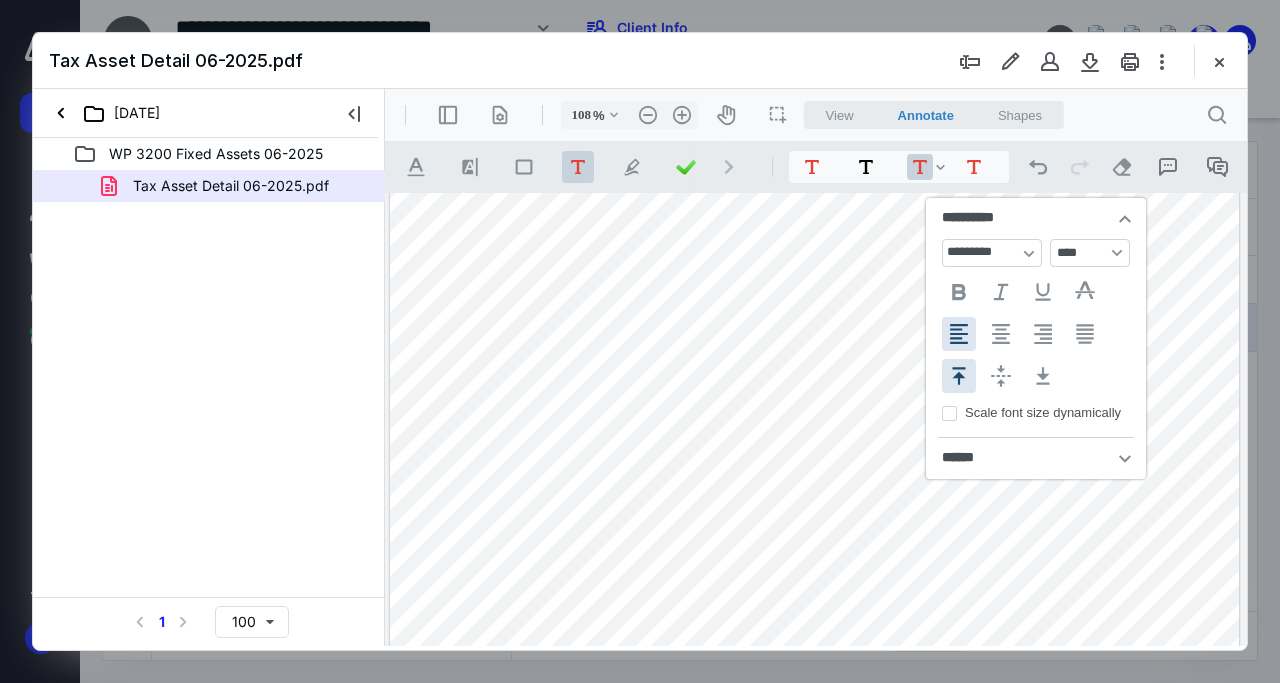 click on "**********" at bounding box center [1036, 218] 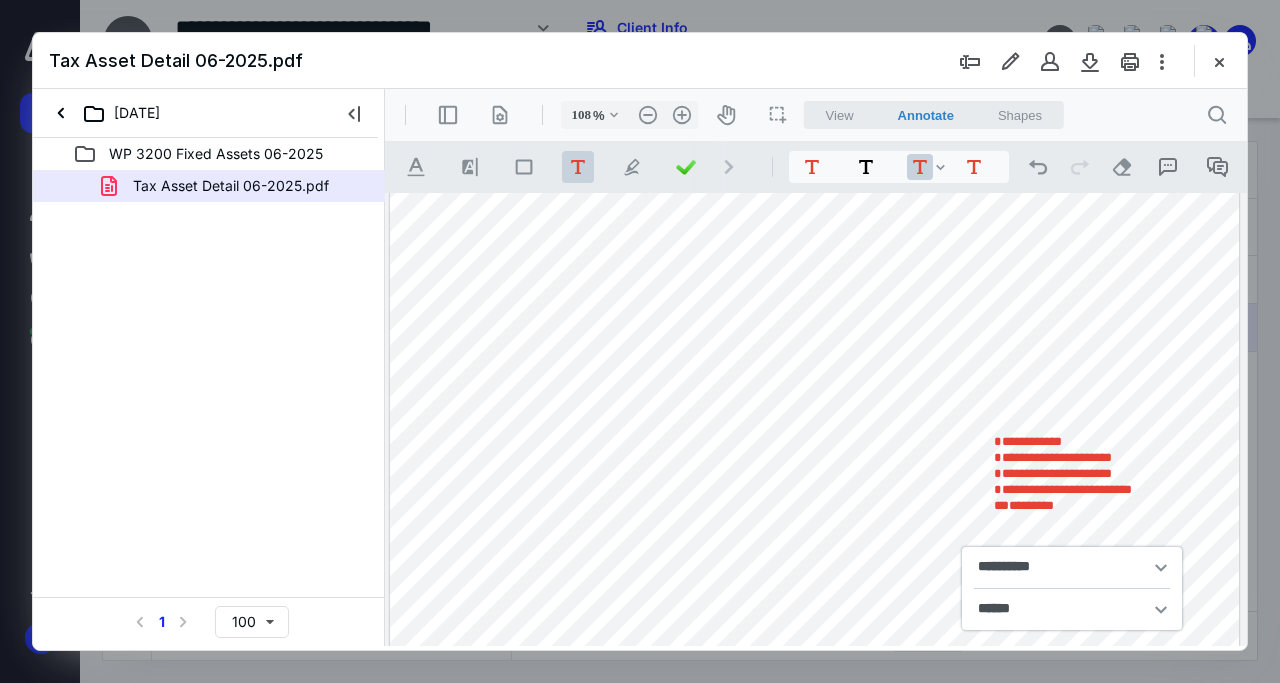 scroll, scrollTop: 0, scrollLeft: 0, axis: both 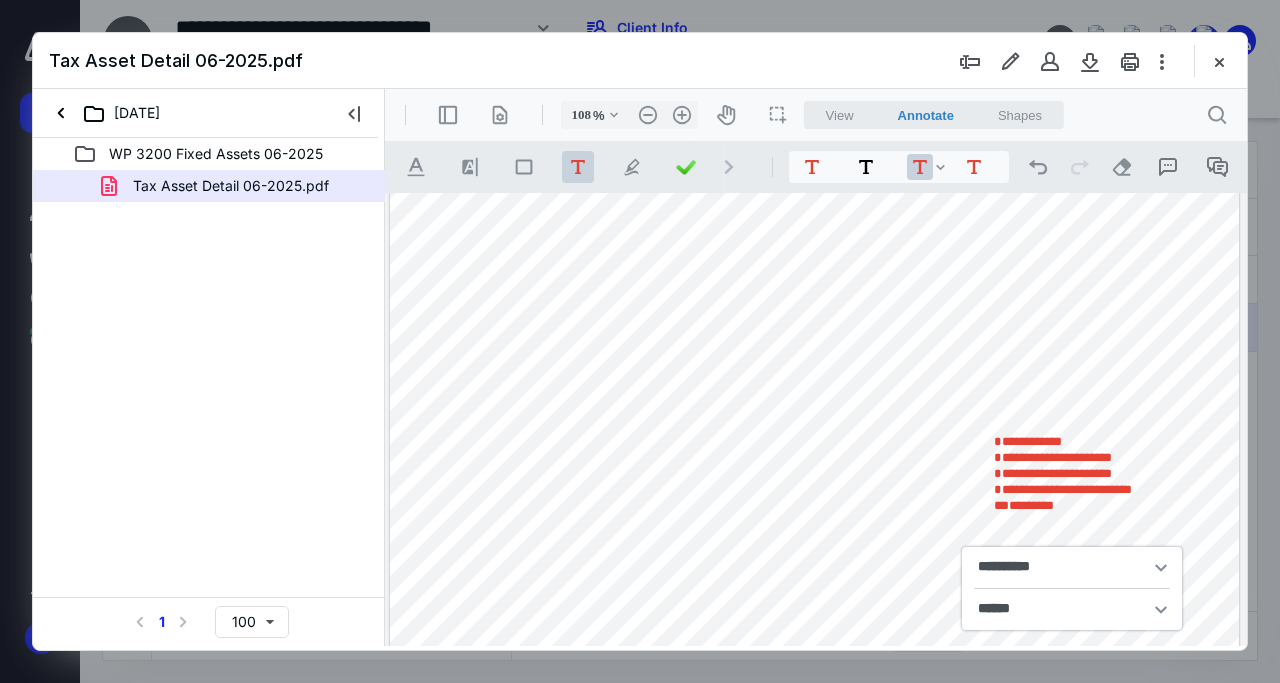 click on "**********" at bounding box center (814, 409) 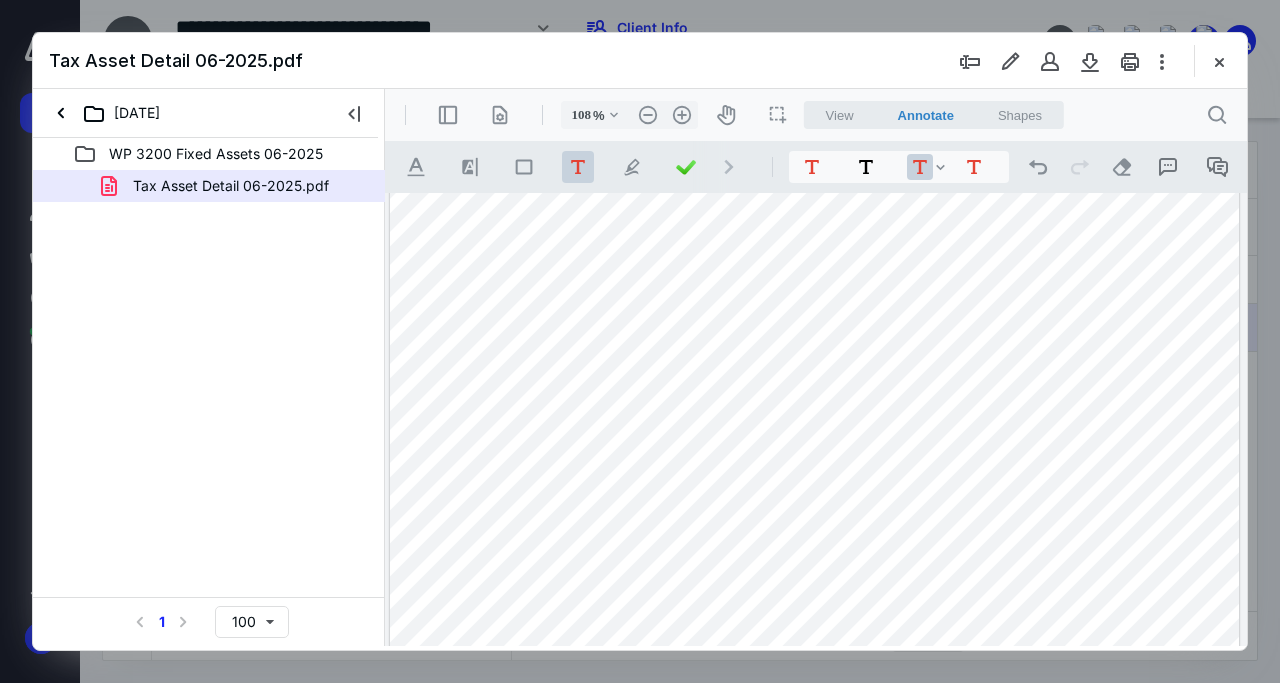 drag, startPoint x: 1076, startPoint y: 474, endPoint x: 974, endPoint y: 443, distance: 106.60675 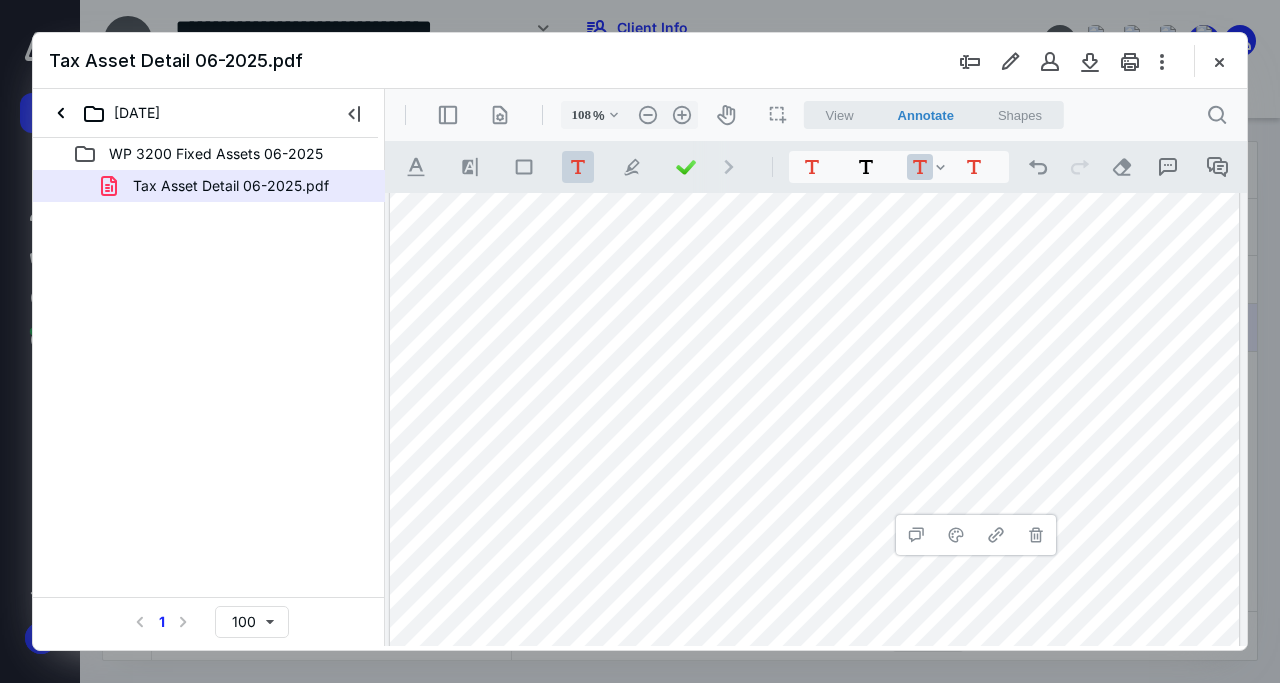 click on "**********" at bounding box center [814, 409] 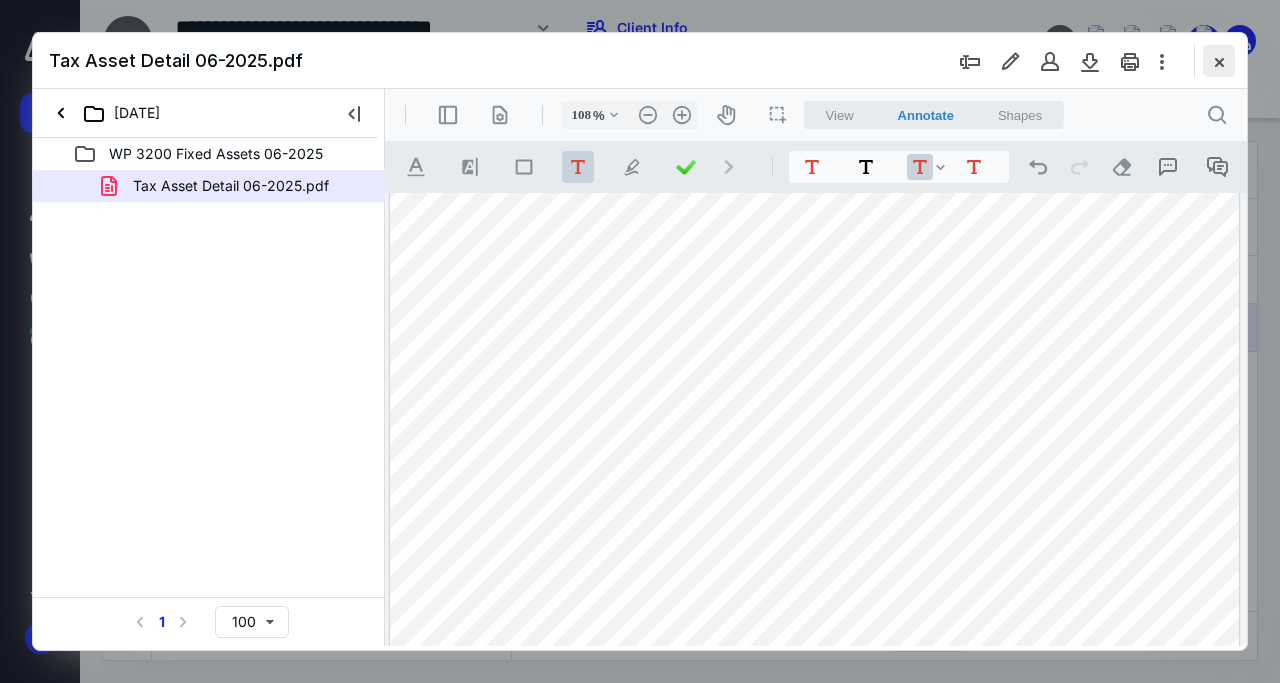 click at bounding box center [1219, 61] 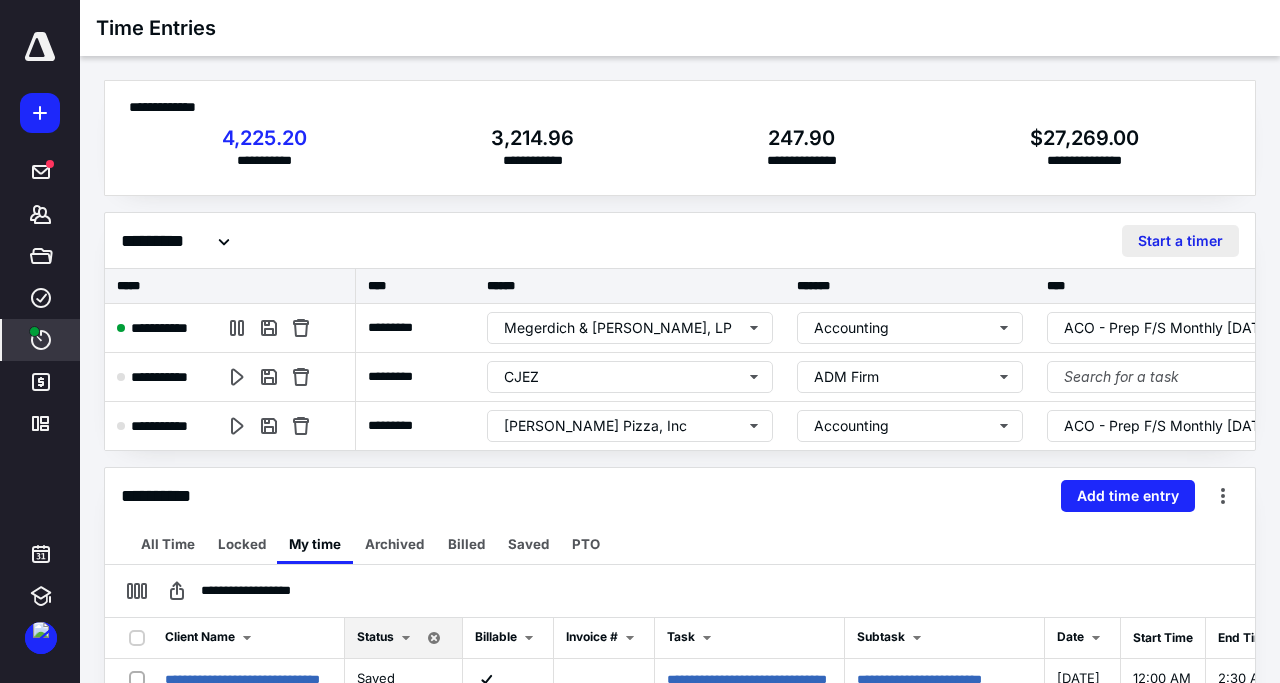 scroll, scrollTop: 0, scrollLeft: 0, axis: both 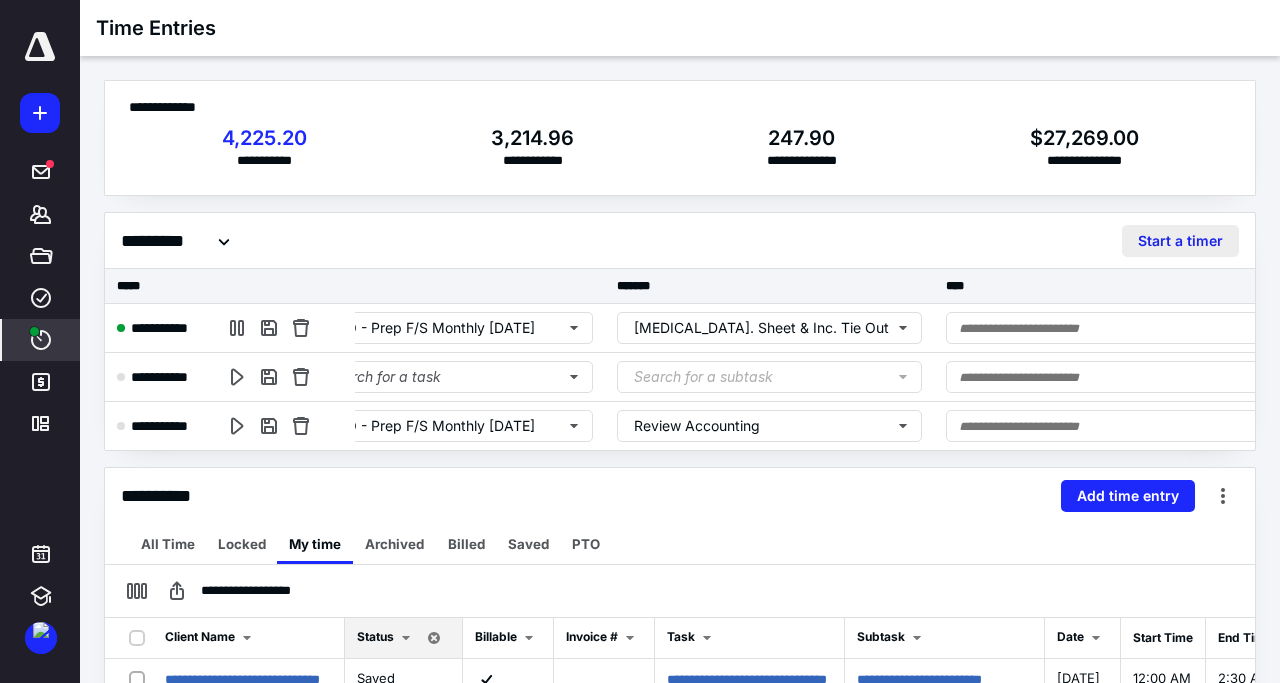 click on "Start a timer" at bounding box center [1180, 241] 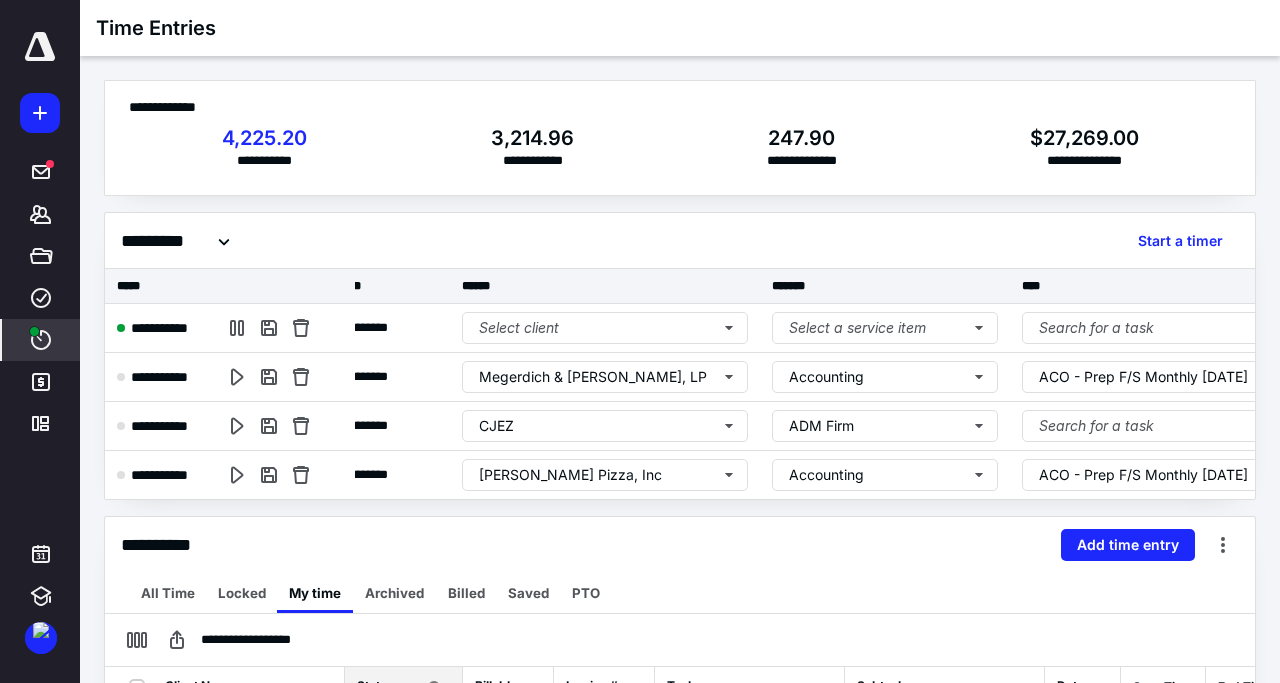 scroll, scrollTop: 0, scrollLeft: 0, axis: both 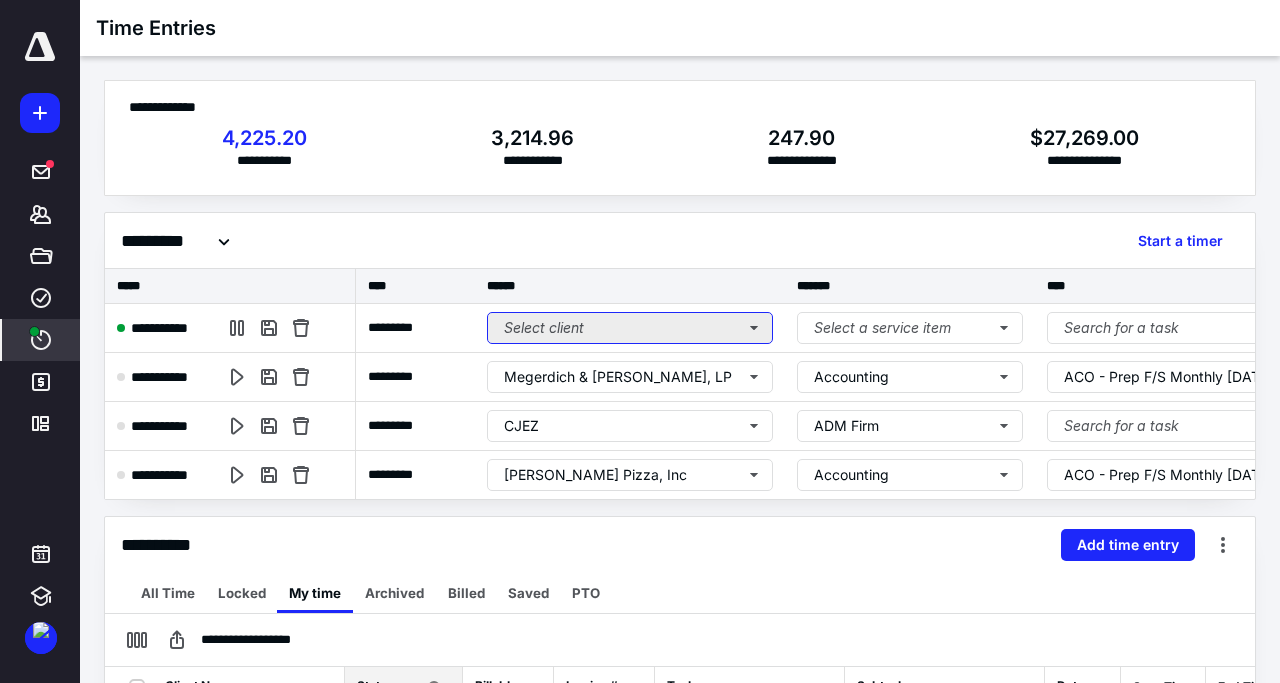 click on "Select client" at bounding box center [630, 328] 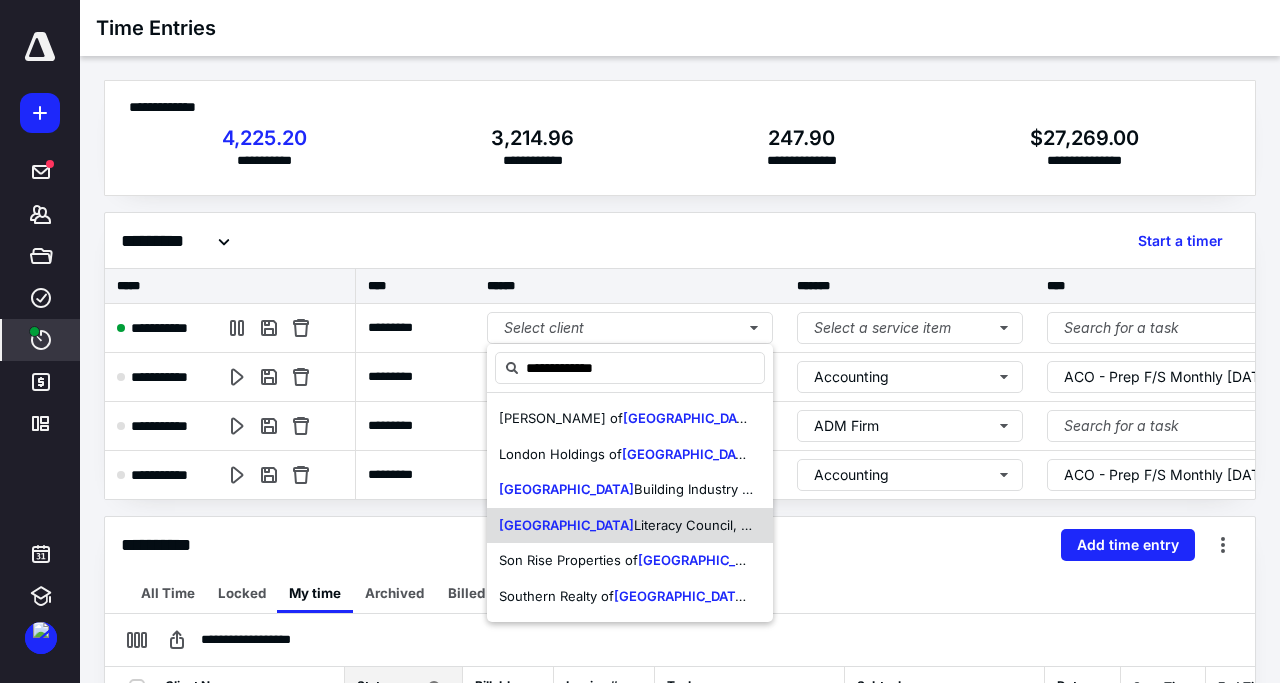 click on "Literacy Council, Inc" at bounding box center [696, 525] 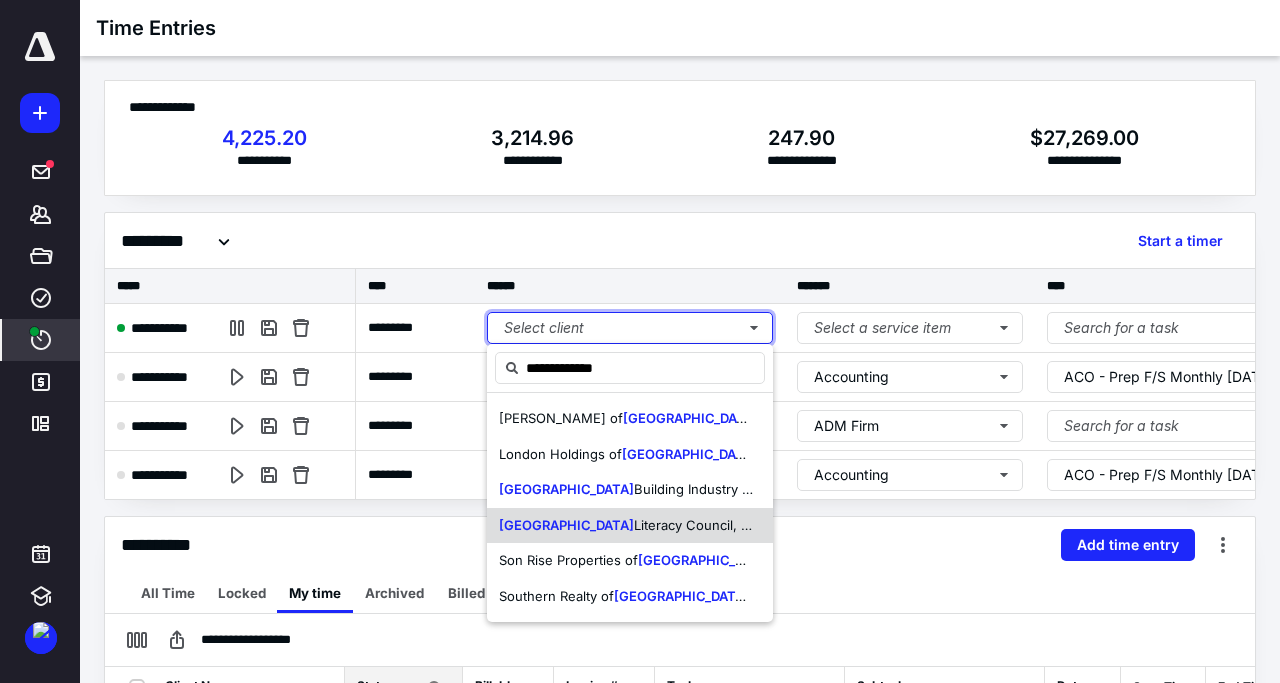 type 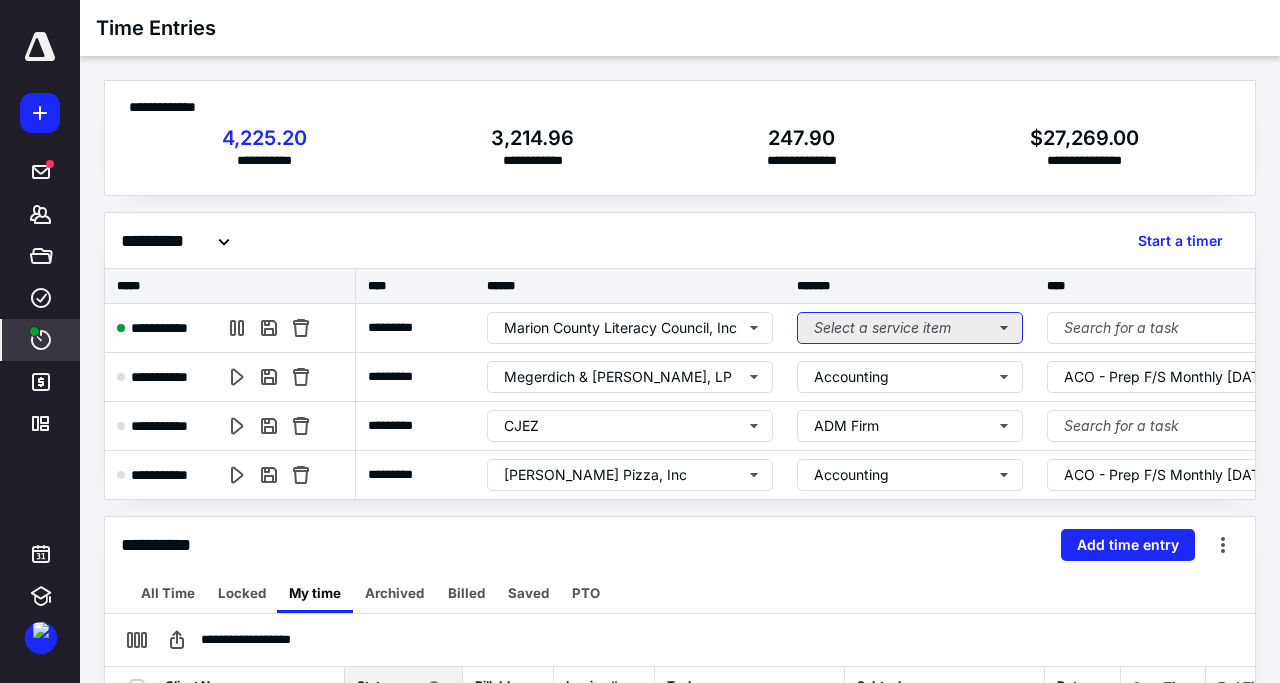 click on "Select a service item" at bounding box center (910, 328) 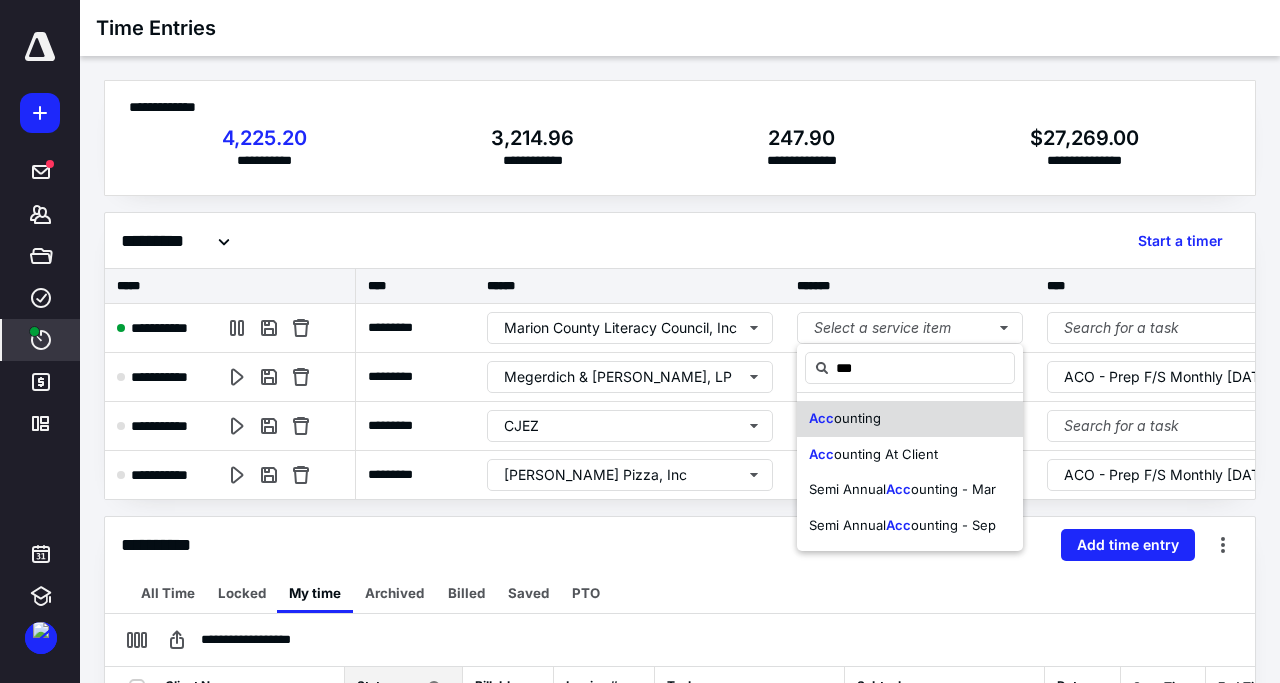 click on "ounting" at bounding box center [857, 418] 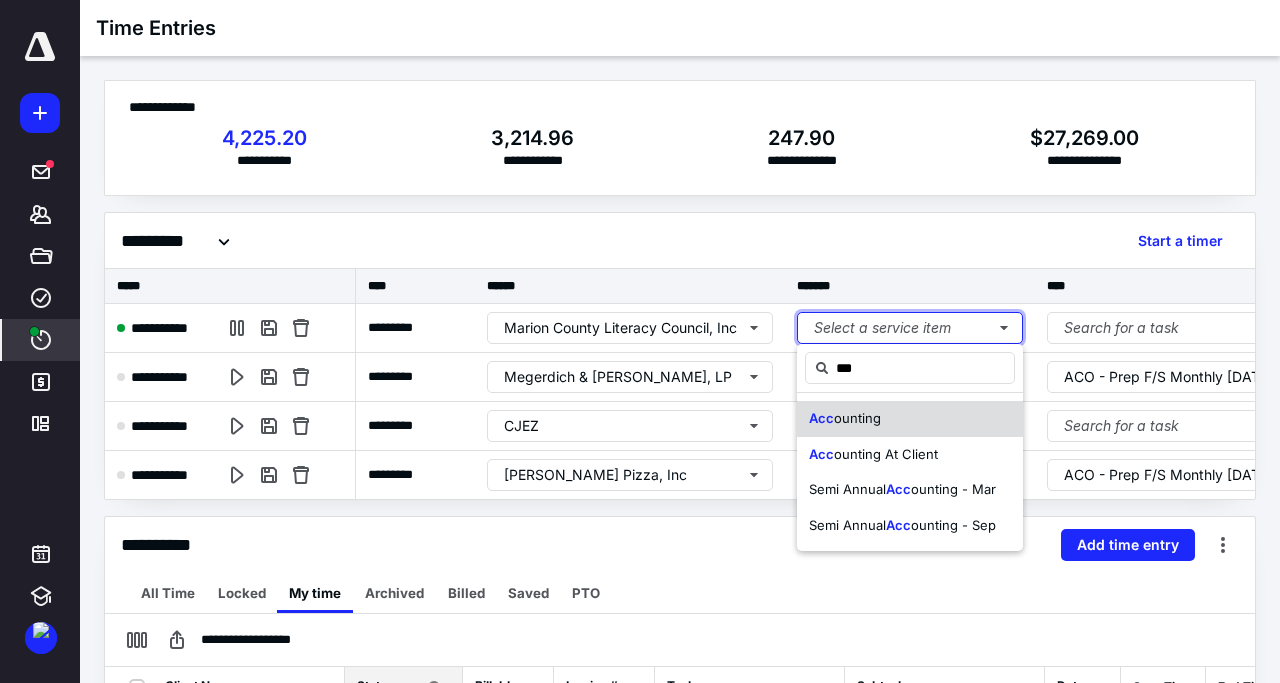 type 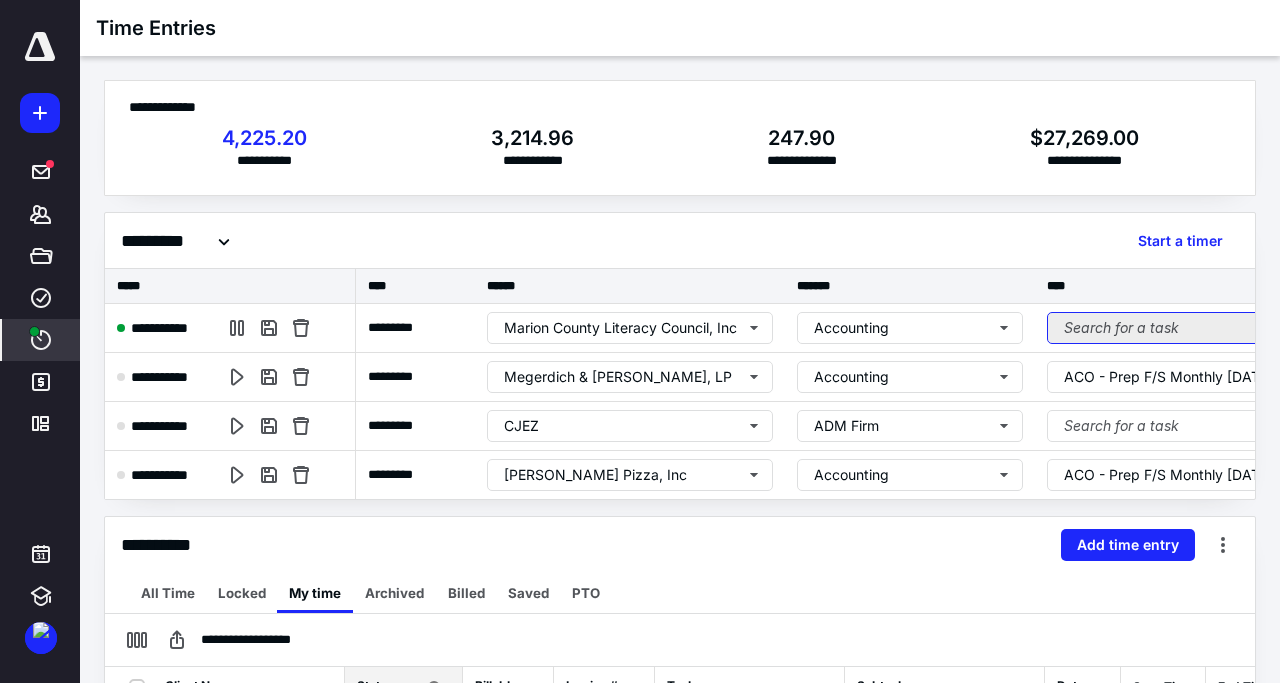 click on "Search for a task" at bounding box center [1189, 328] 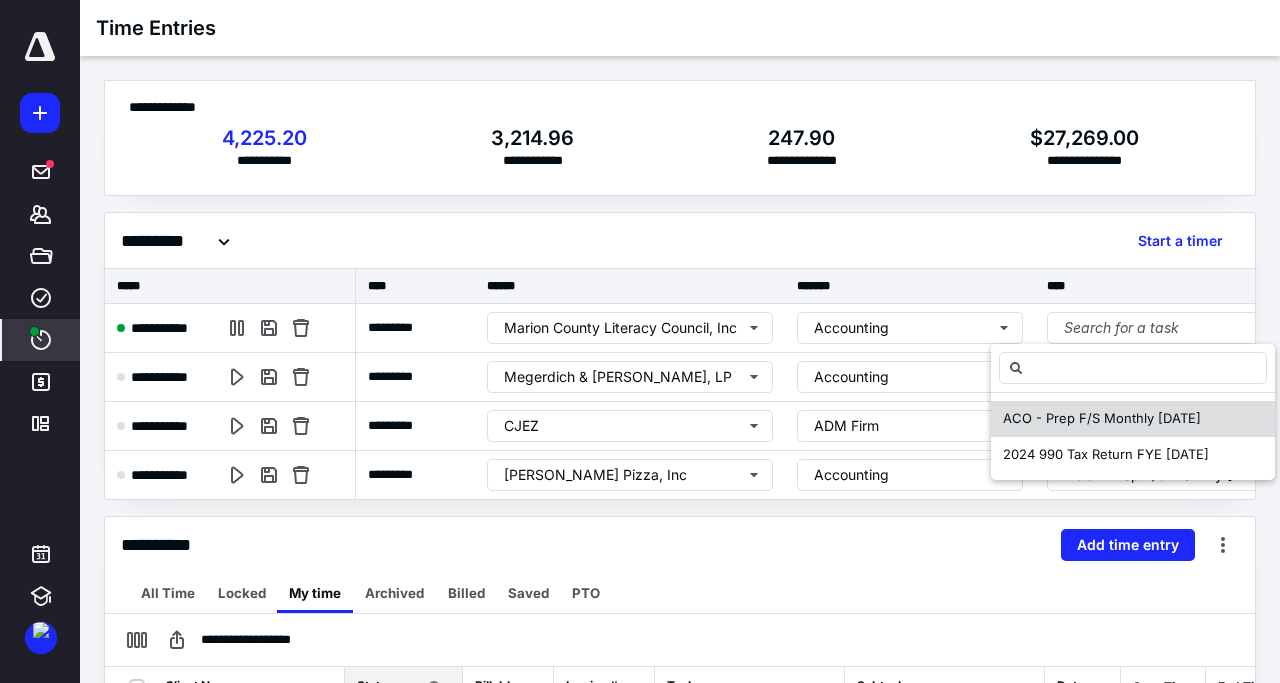 click on "ACO - Prep F/S Monthly June 2025" at bounding box center [1102, 418] 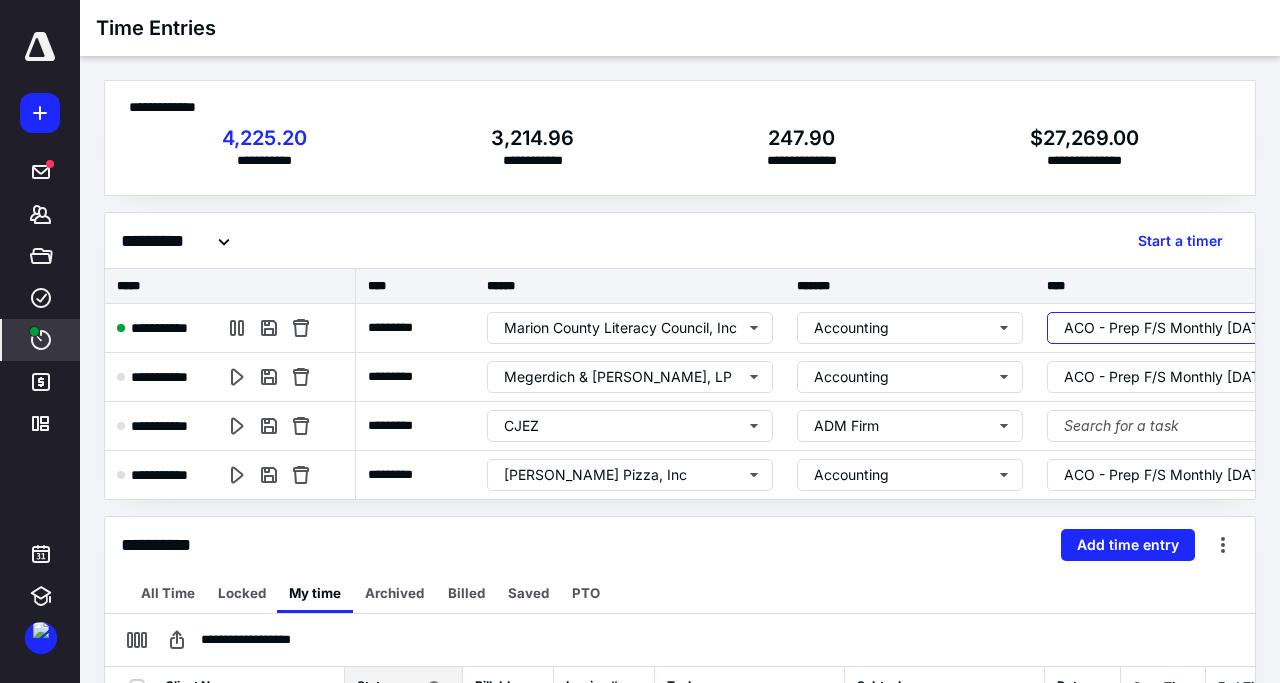type 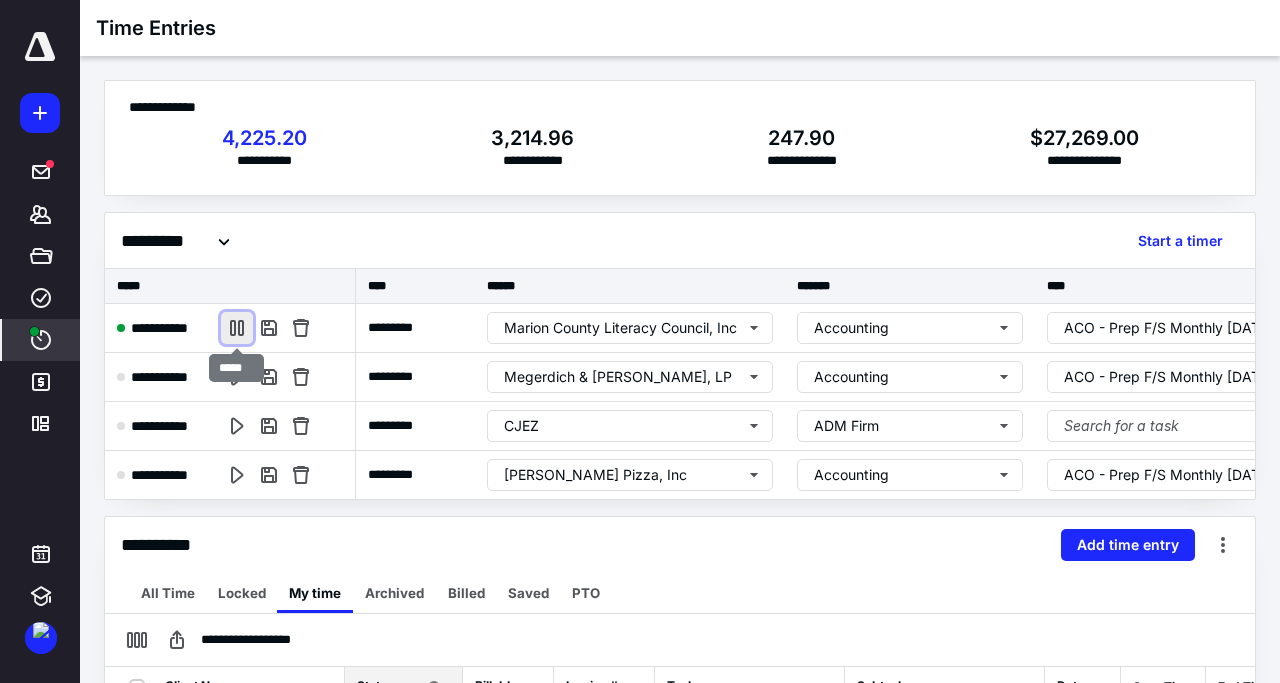 click at bounding box center (237, 328) 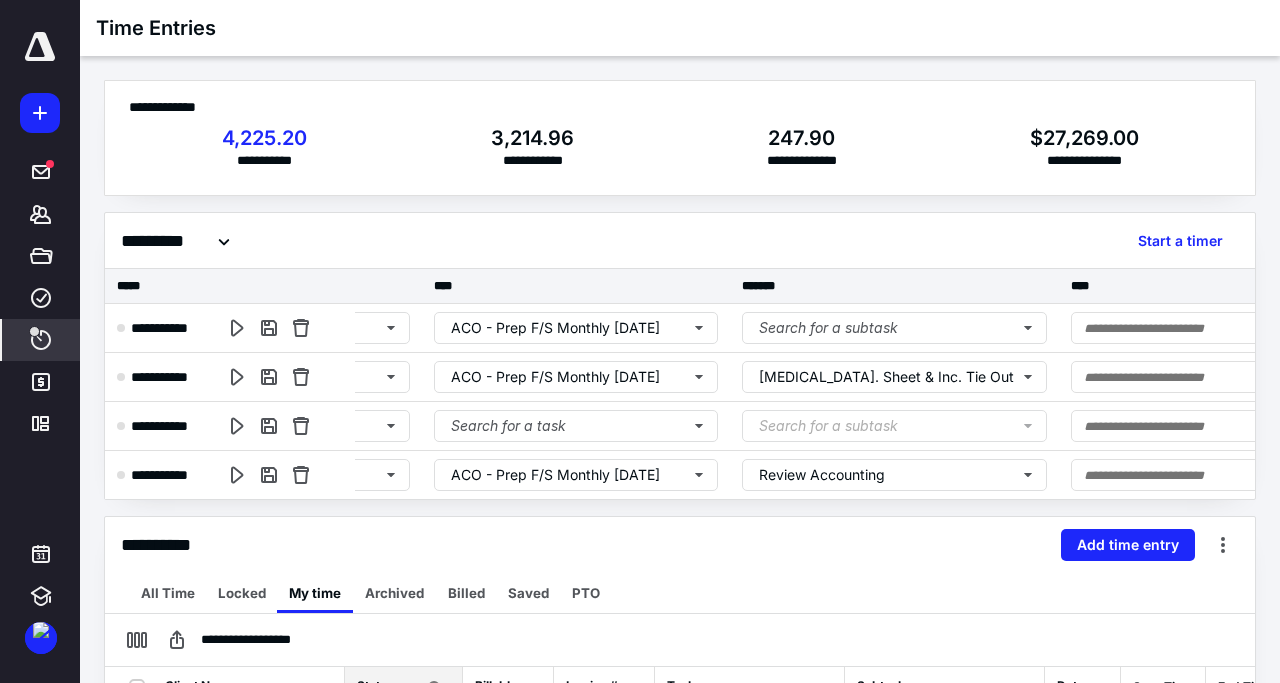 scroll, scrollTop: 0, scrollLeft: 694, axis: horizontal 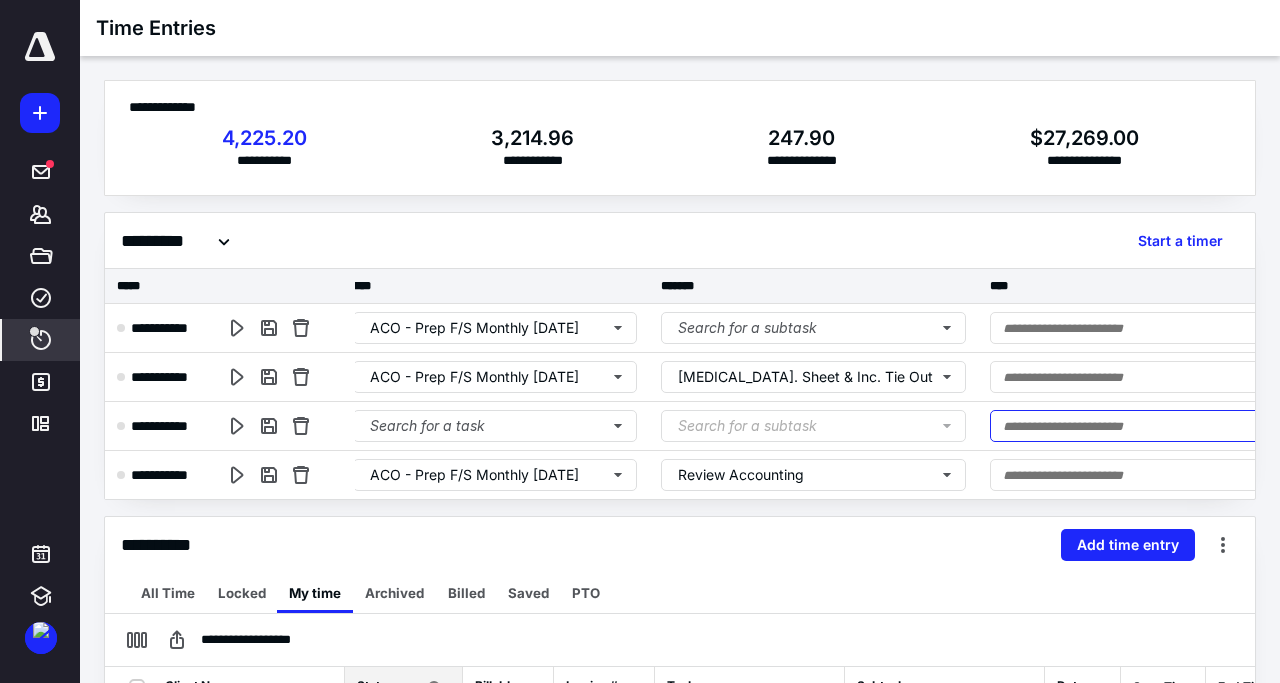 click at bounding box center (1178, 426) 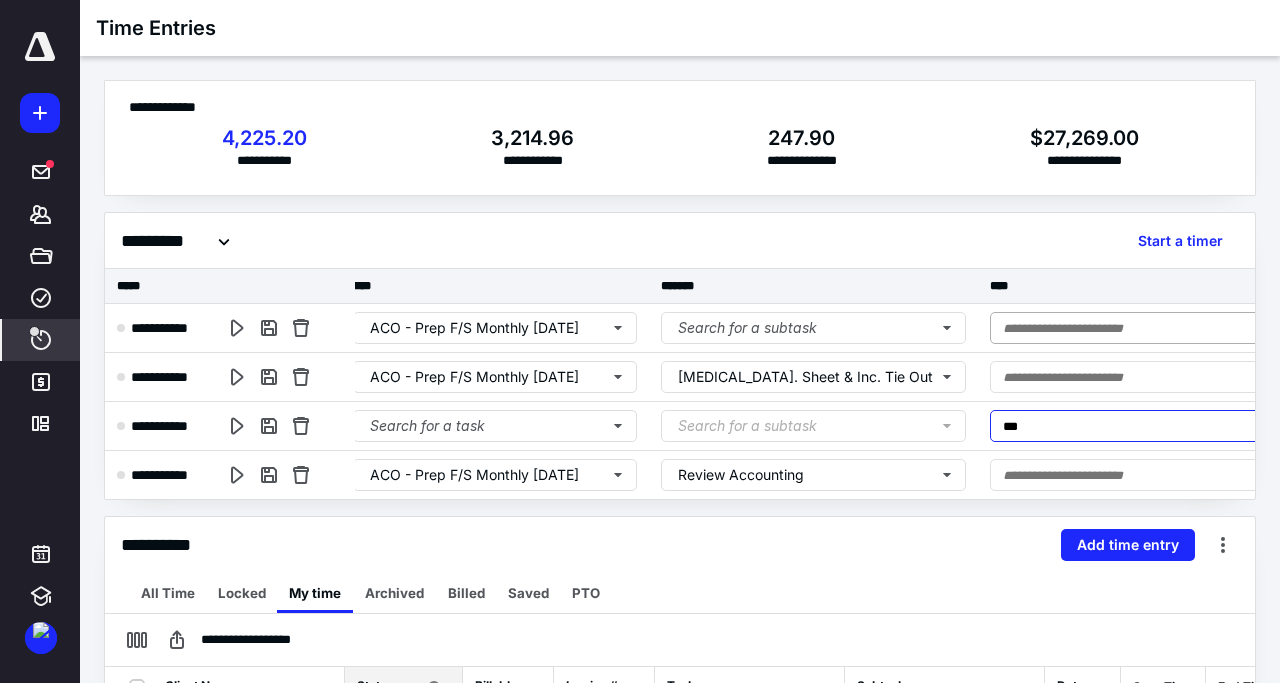 type on "***" 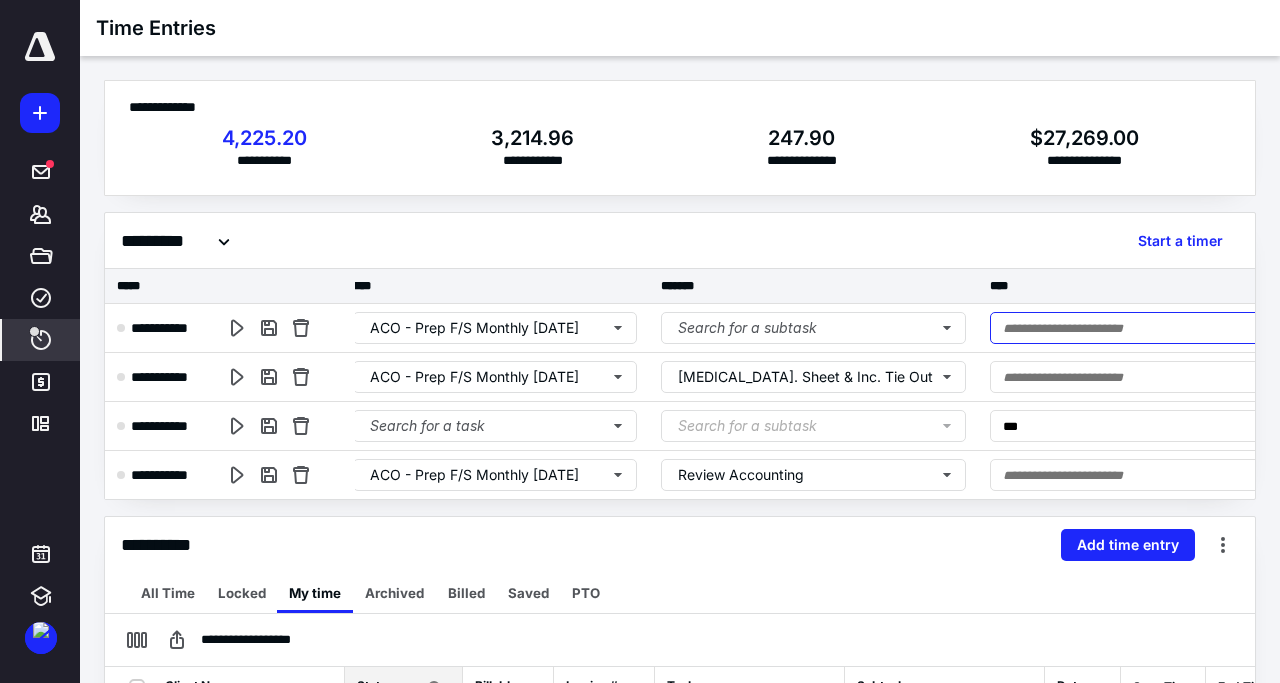 click at bounding box center [1178, 328] 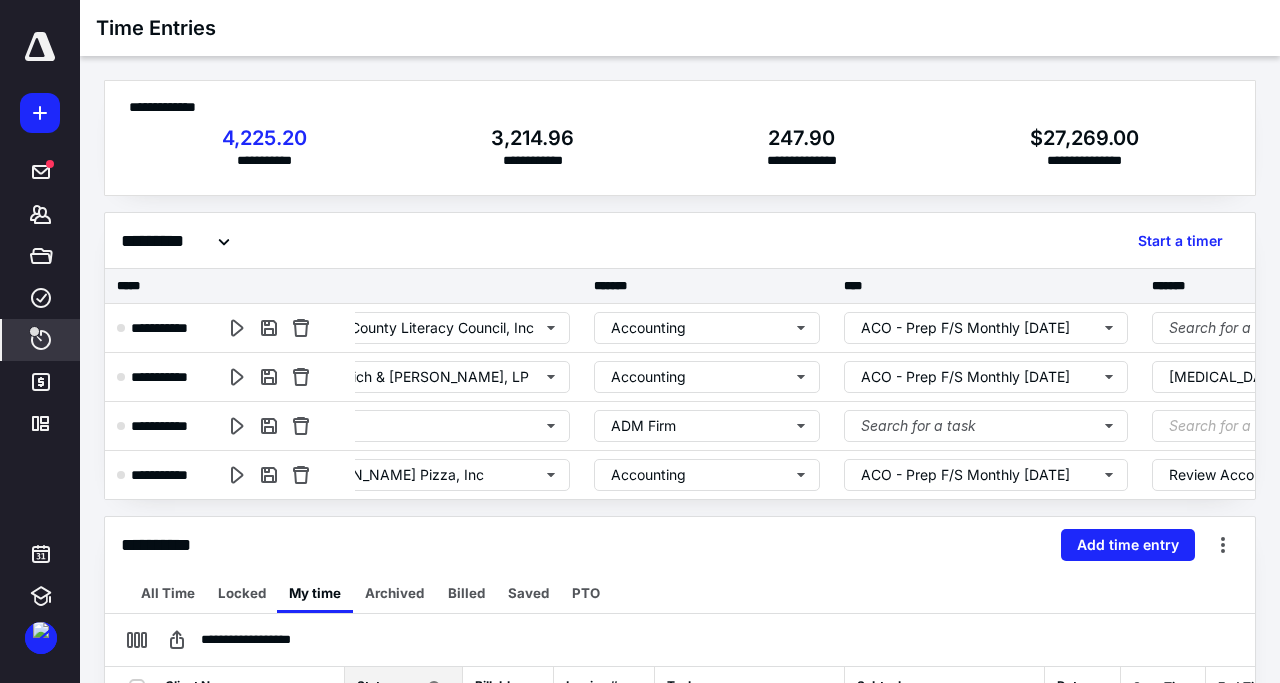 scroll, scrollTop: 0, scrollLeft: 0, axis: both 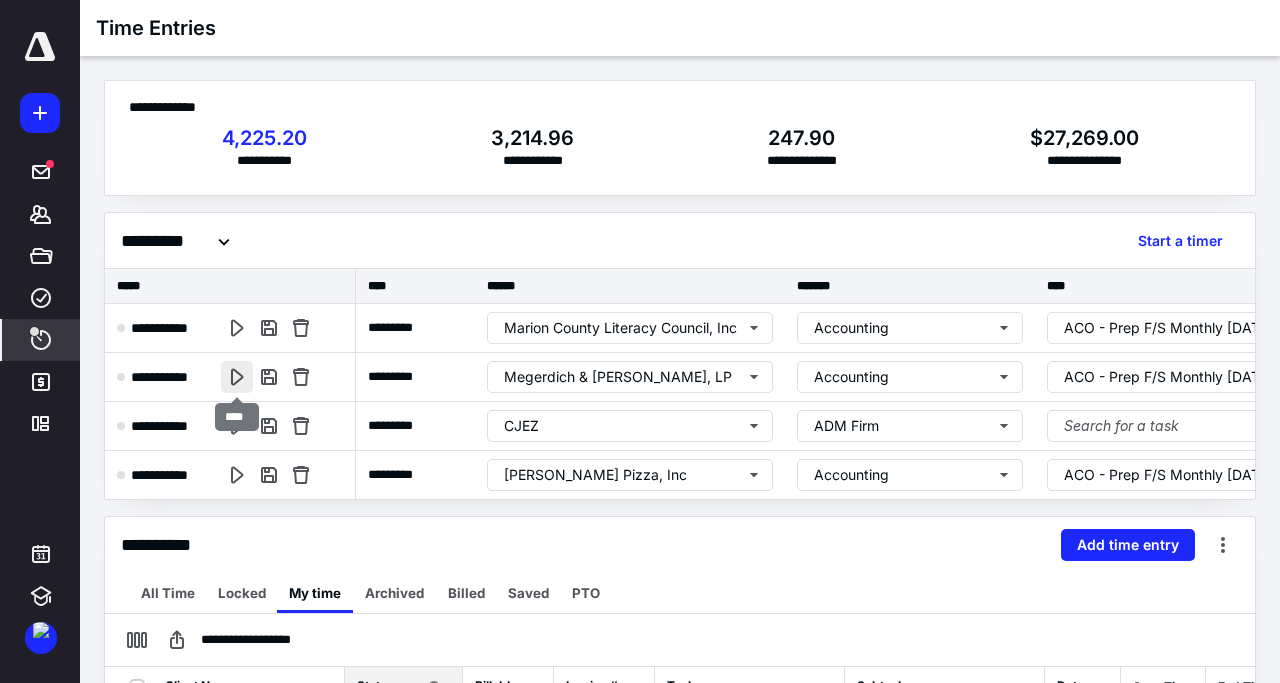 type on "***" 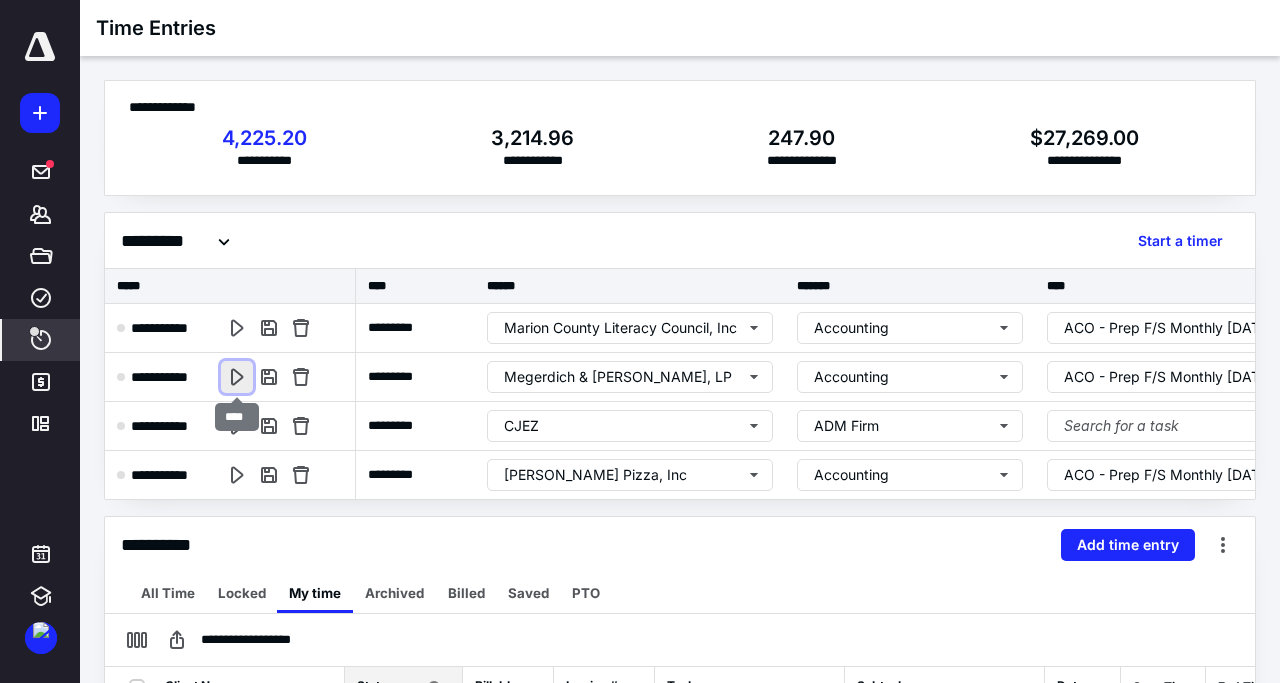 click at bounding box center (237, 377) 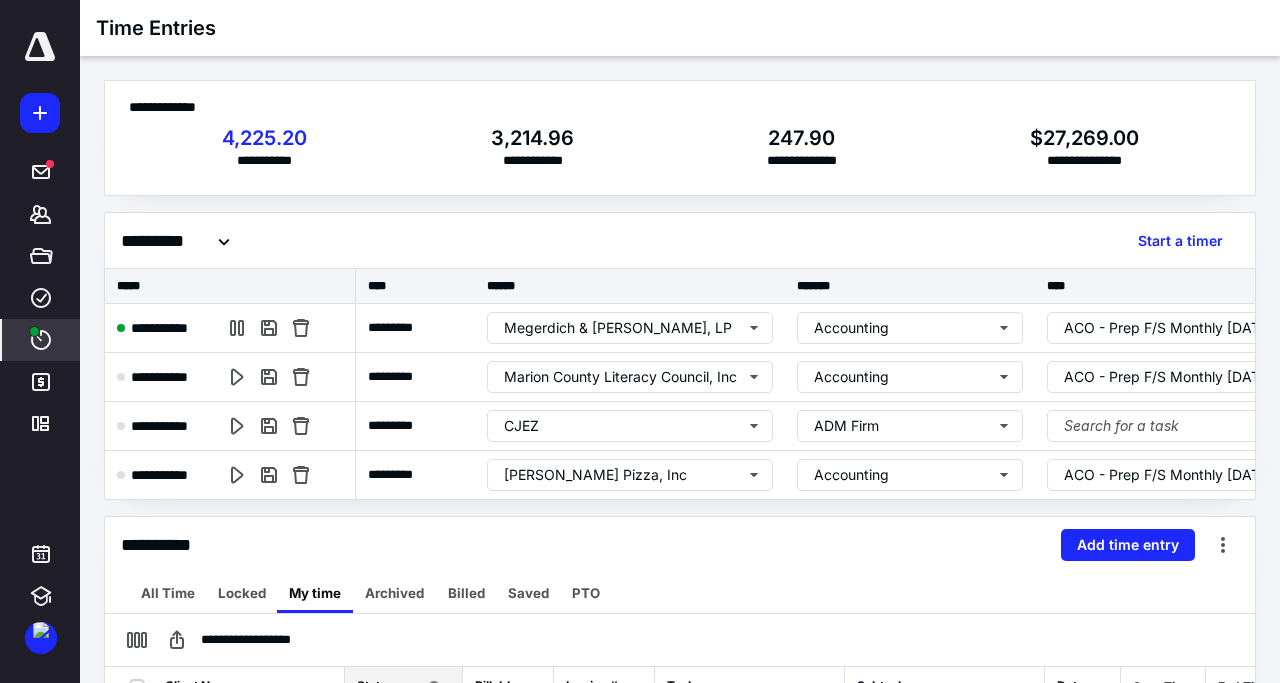 type 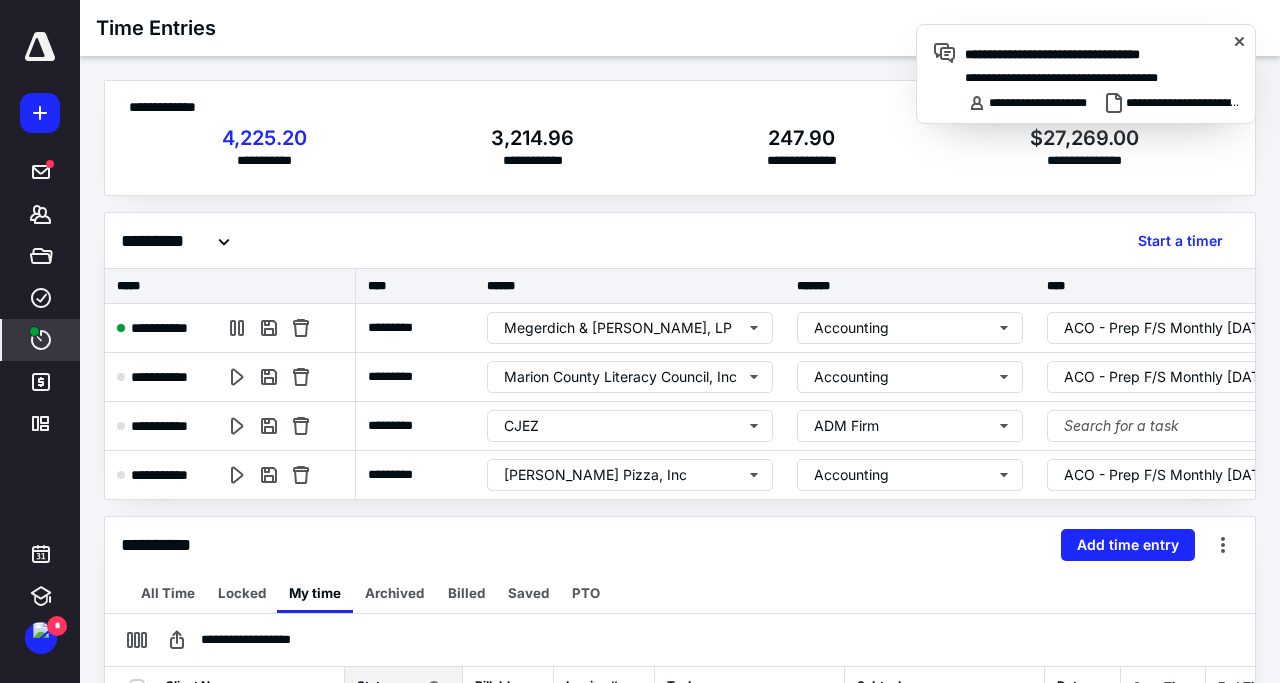 click on "**********" at bounding box center [1033, 103] 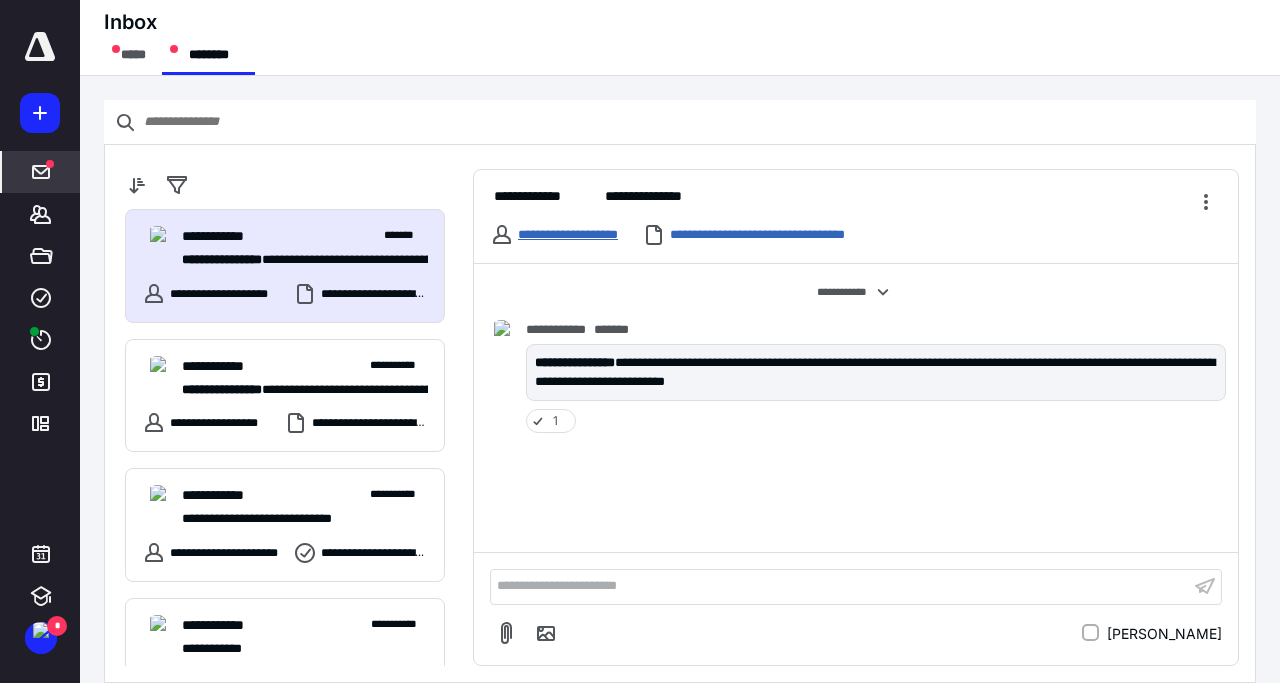 click on "**********" at bounding box center (568, 234) 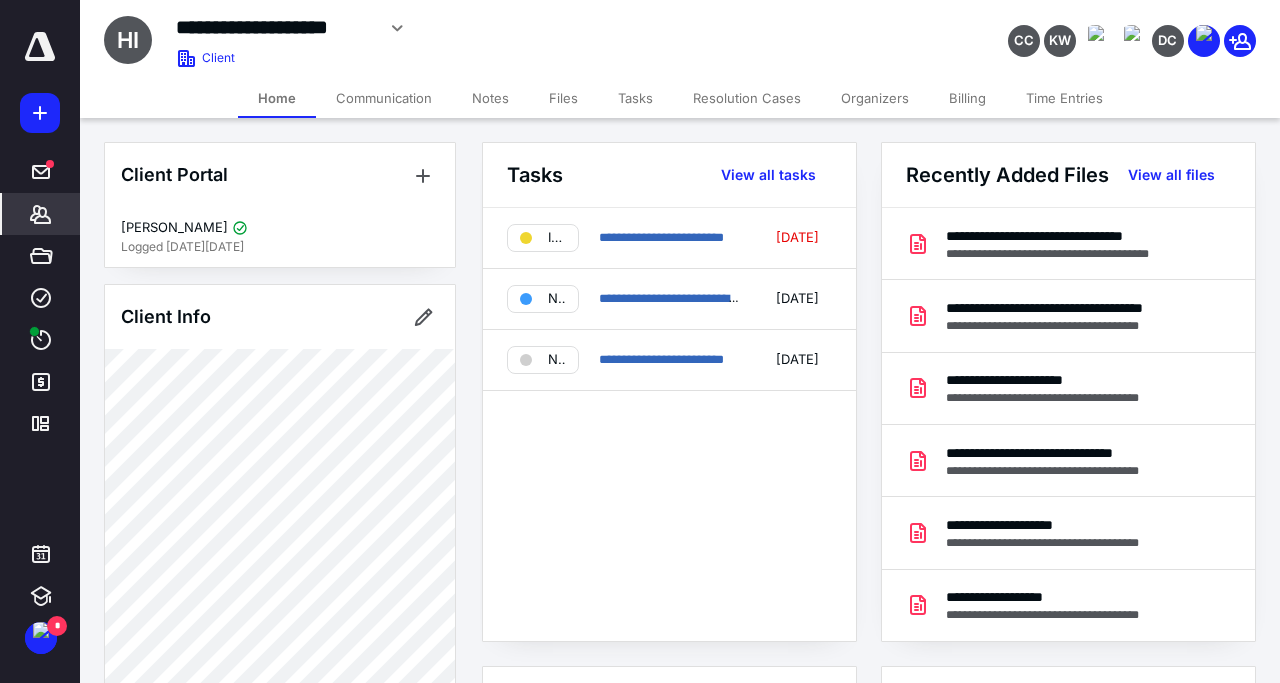 click on "Files" at bounding box center (563, 98) 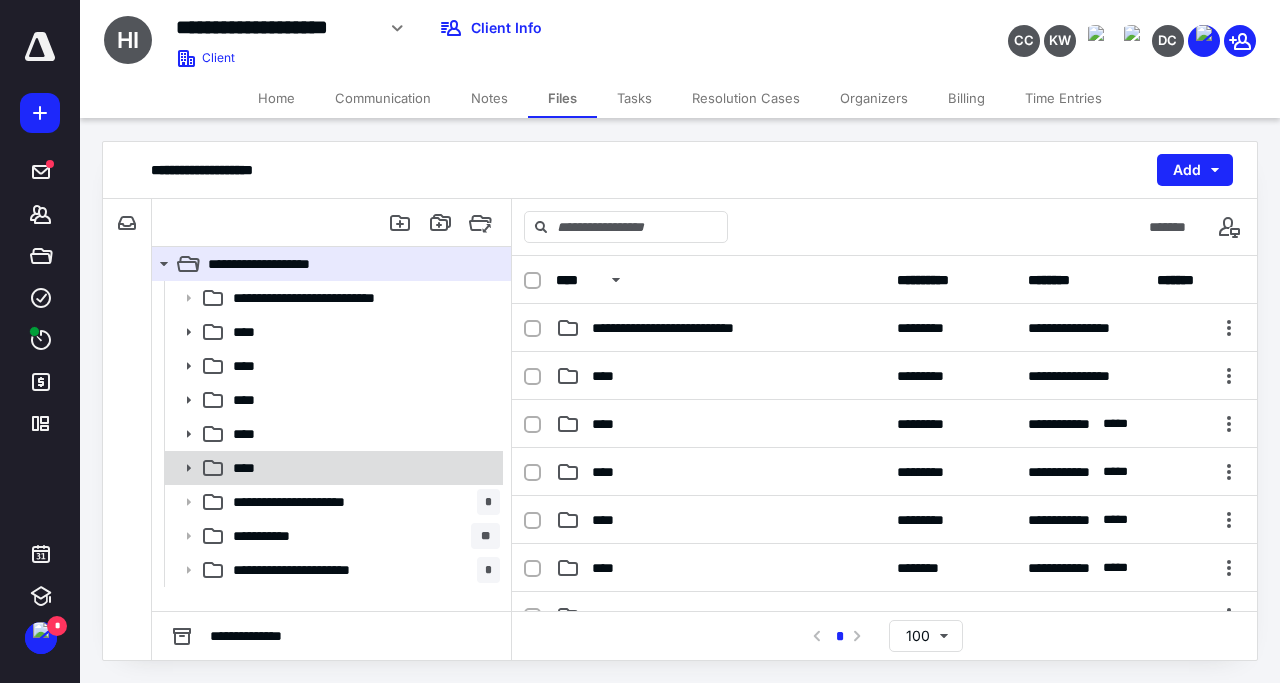 click 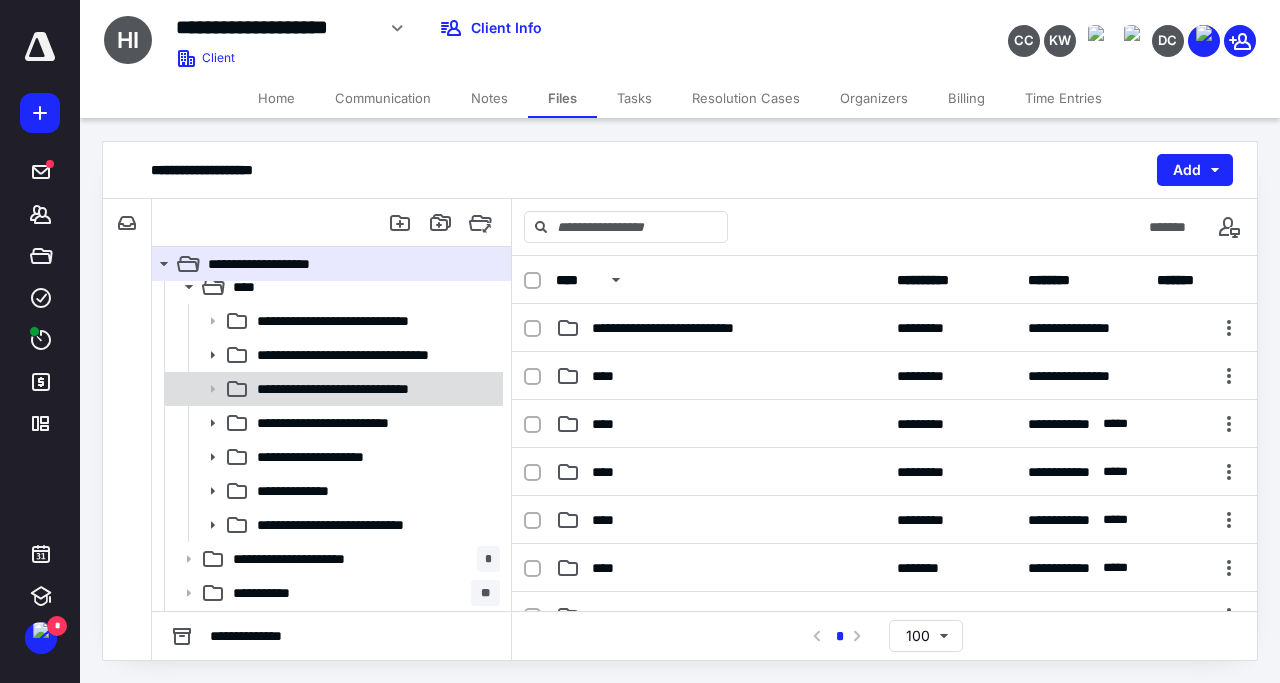 scroll, scrollTop: 192, scrollLeft: 0, axis: vertical 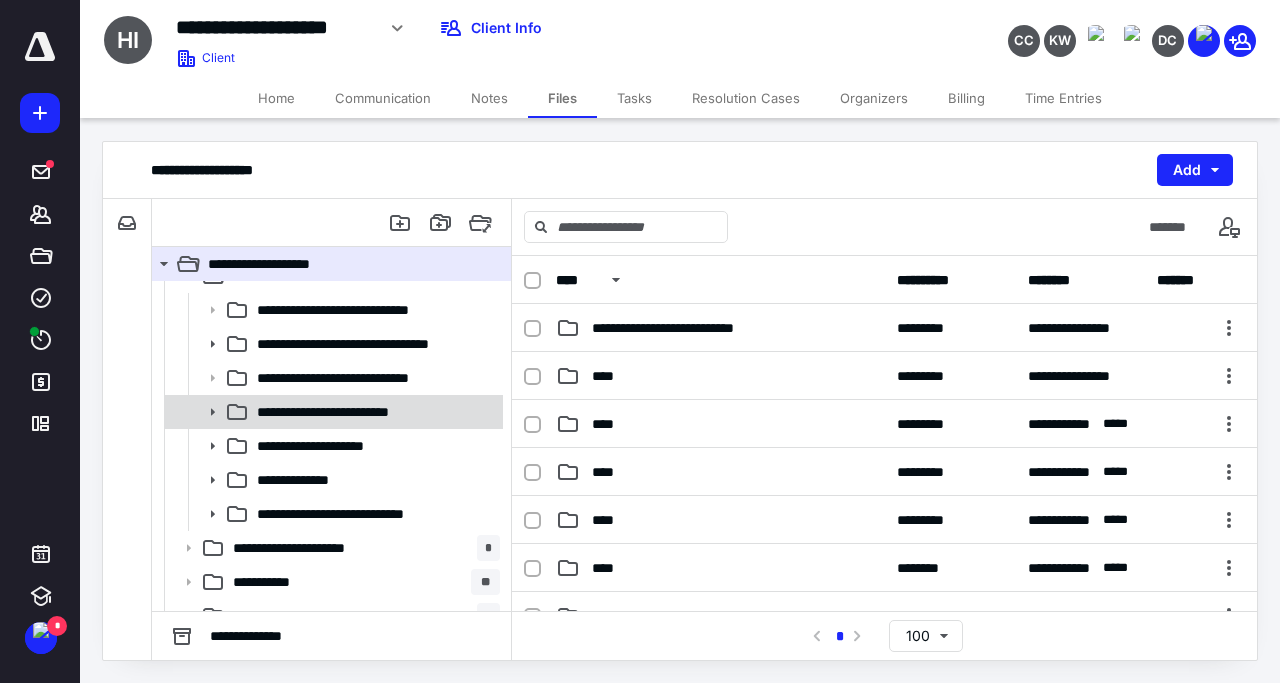 click 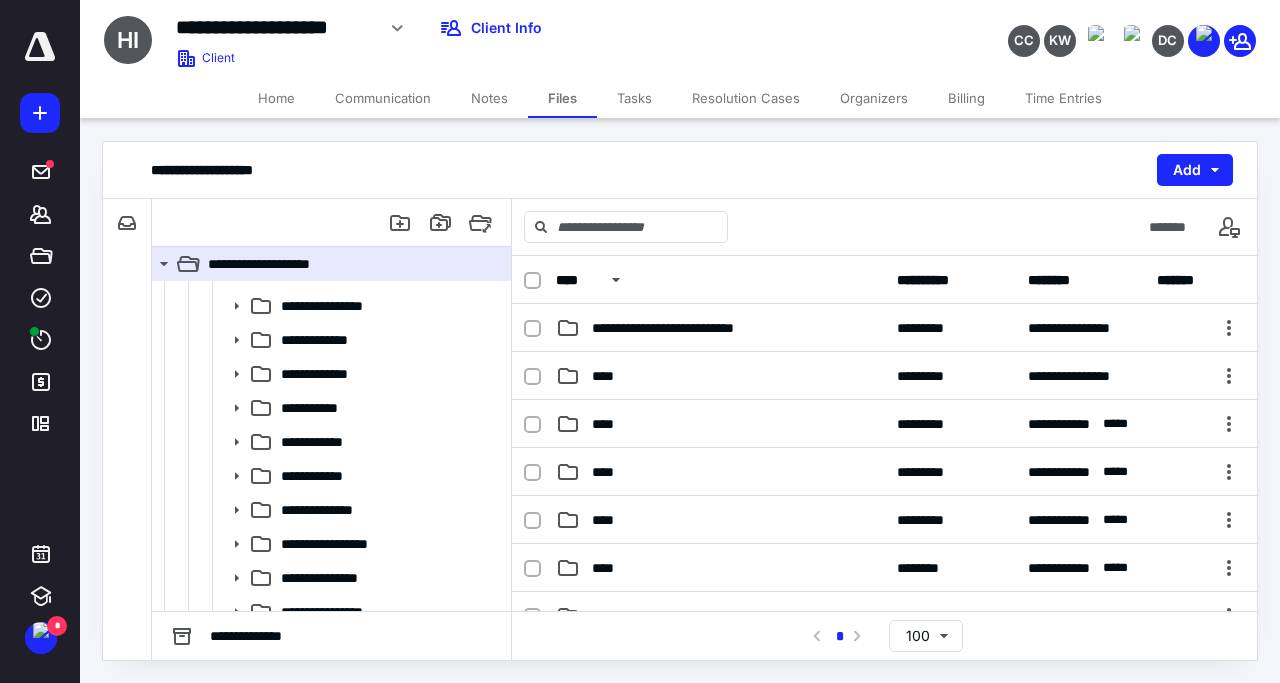 scroll, scrollTop: 384, scrollLeft: 0, axis: vertical 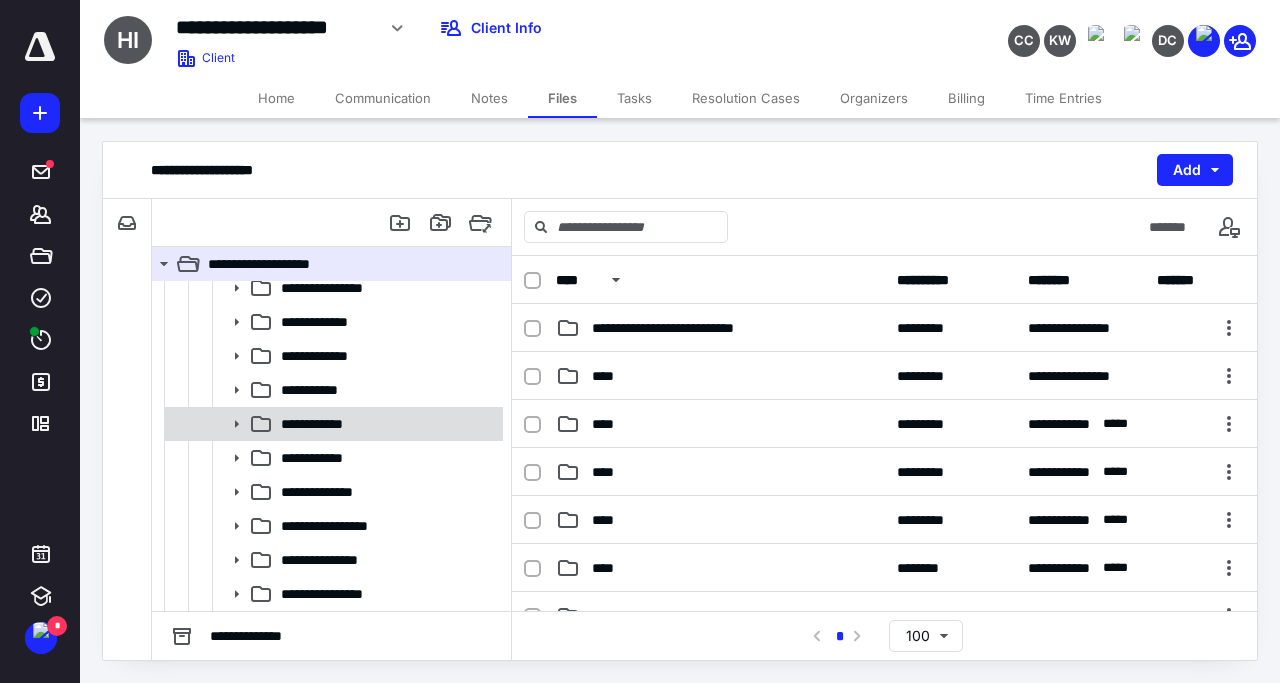 click 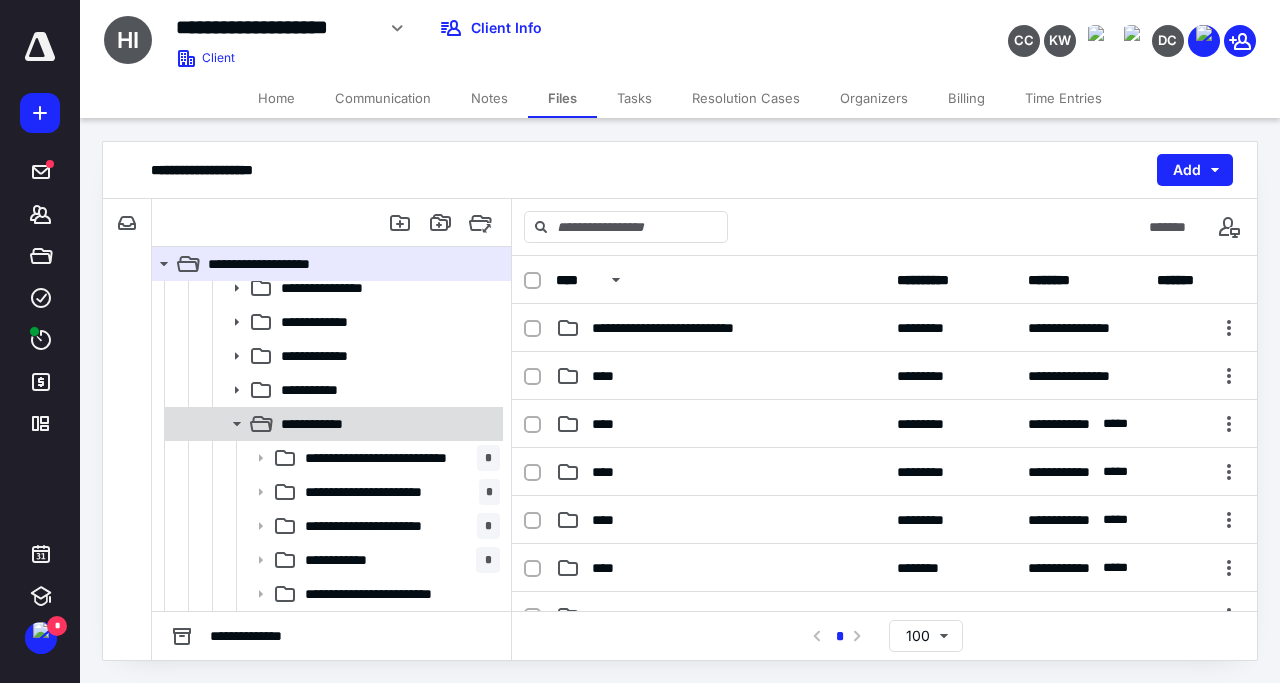 scroll, scrollTop: 480, scrollLeft: 0, axis: vertical 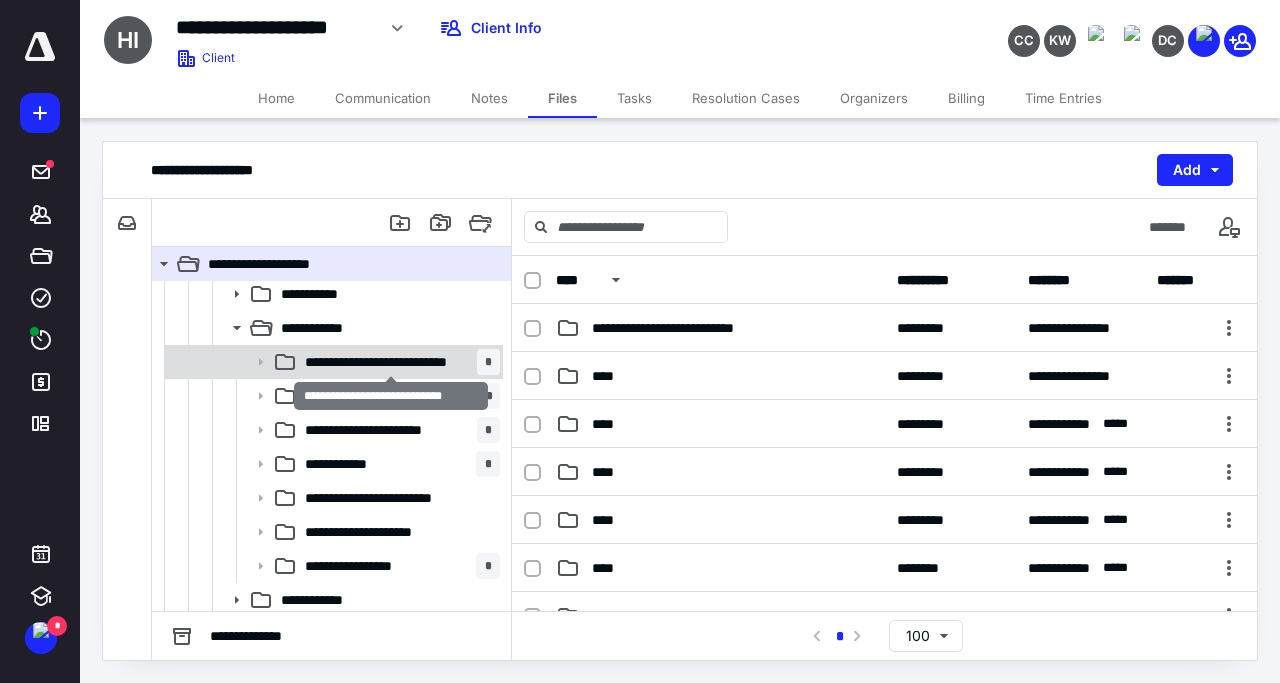 click on "**********" at bounding box center (391, 362) 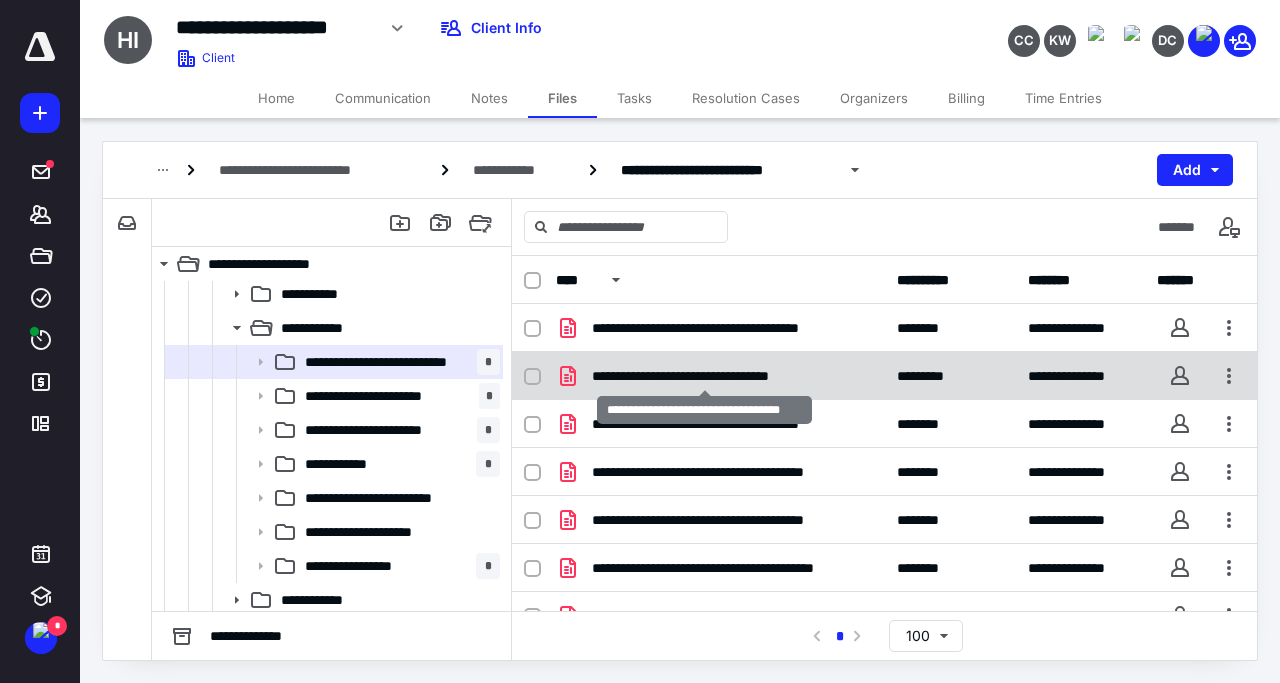 click on "**********" at bounding box center (705, 376) 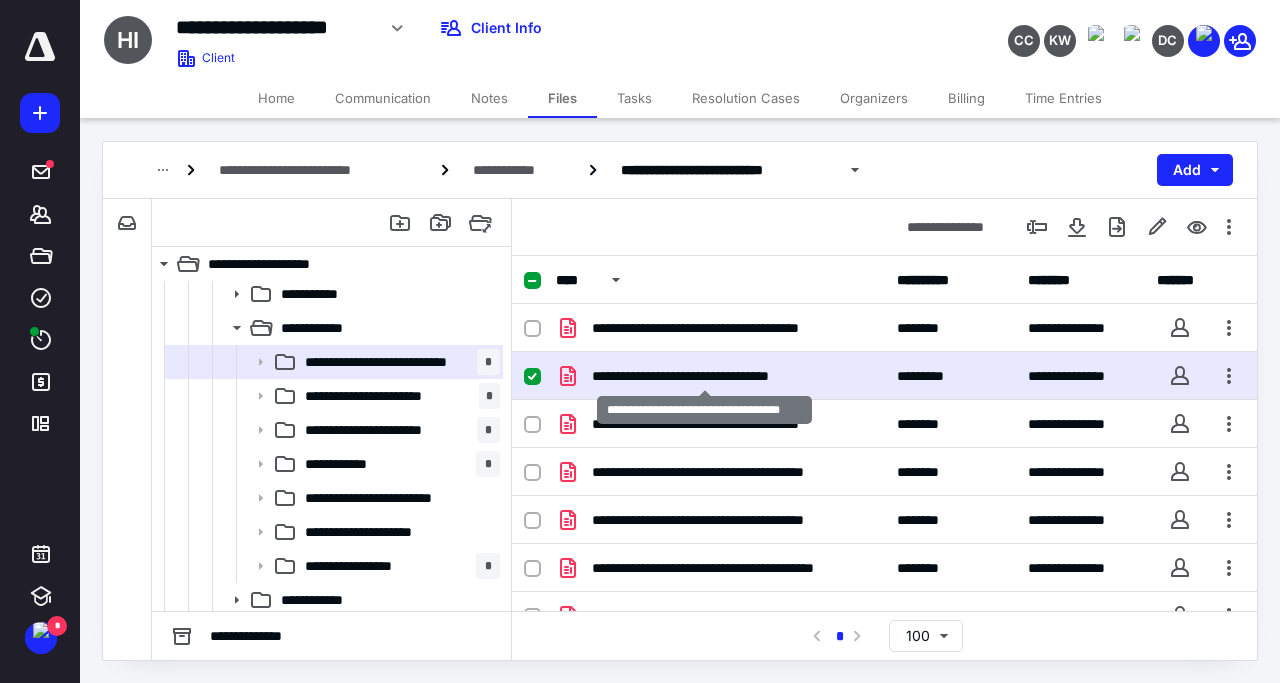 click on "**********" at bounding box center [705, 376] 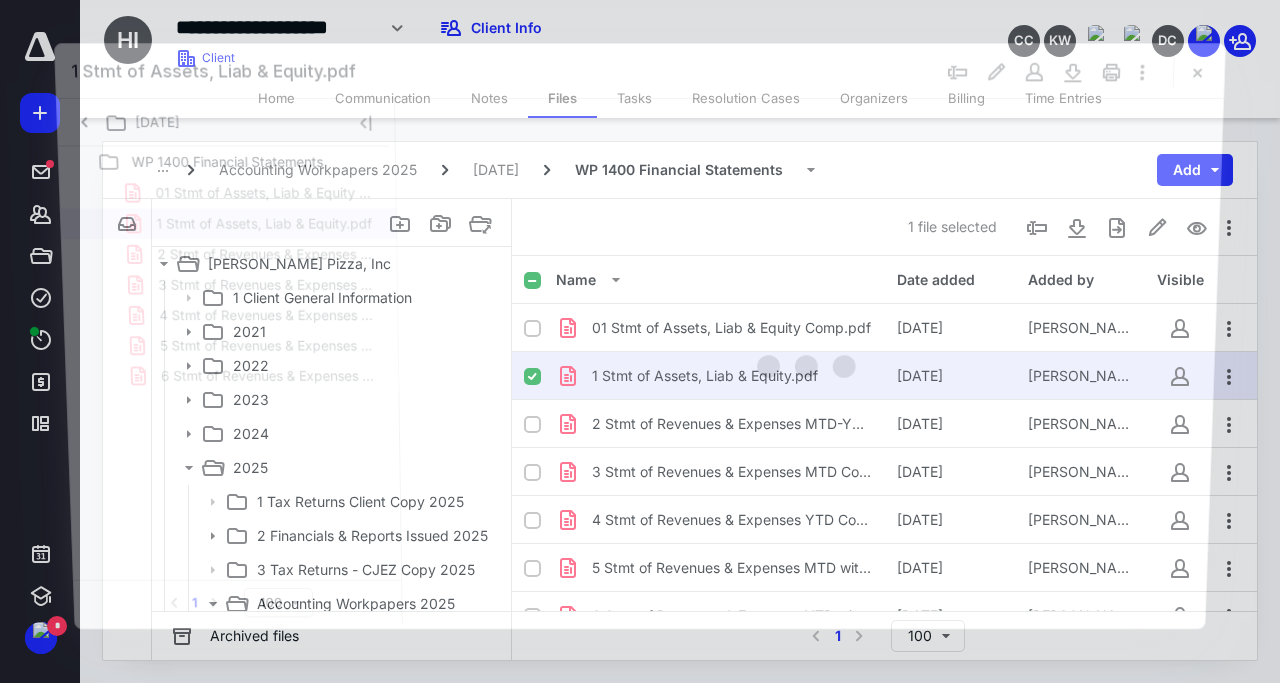 scroll, scrollTop: 480, scrollLeft: 0, axis: vertical 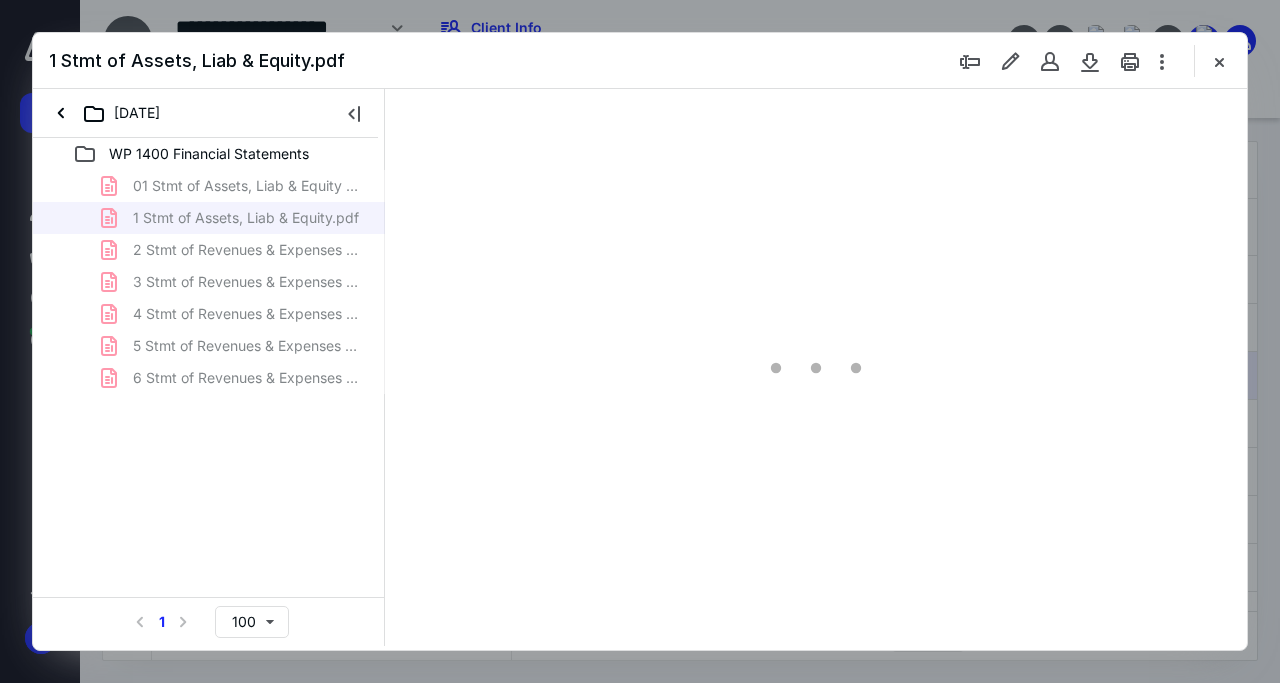 type on "139" 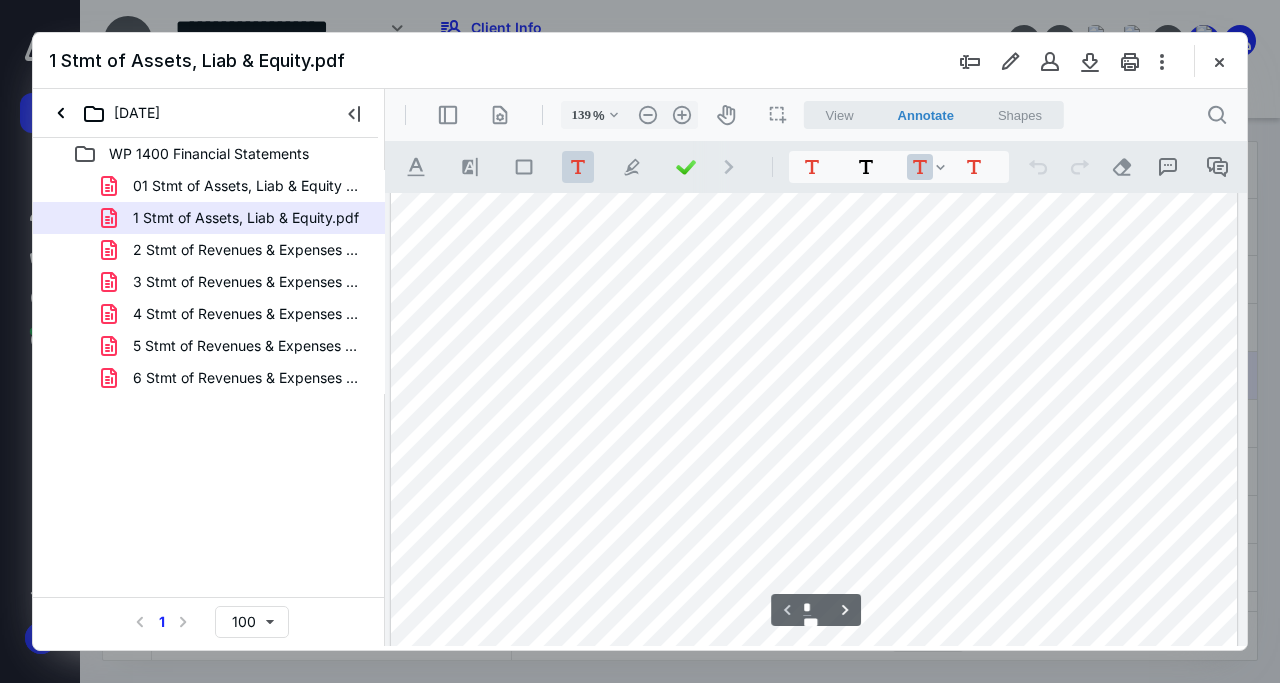 scroll, scrollTop: 355, scrollLeft: 0, axis: vertical 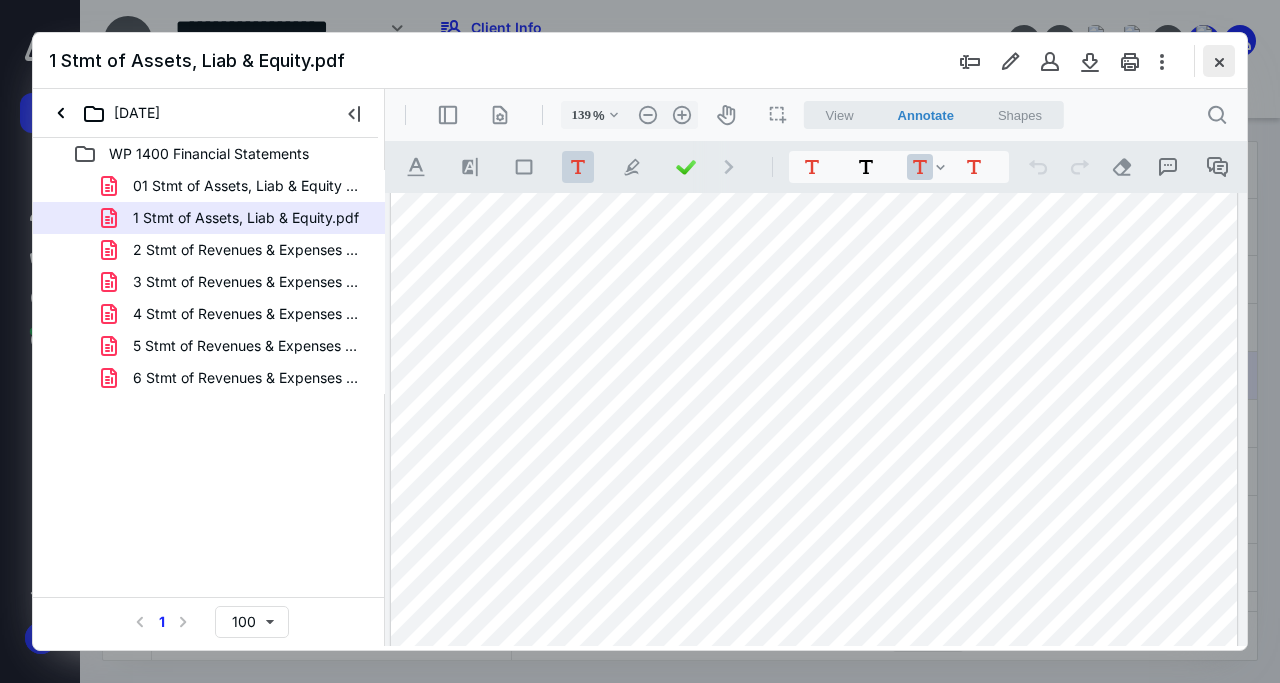 click at bounding box center [1219, 61] 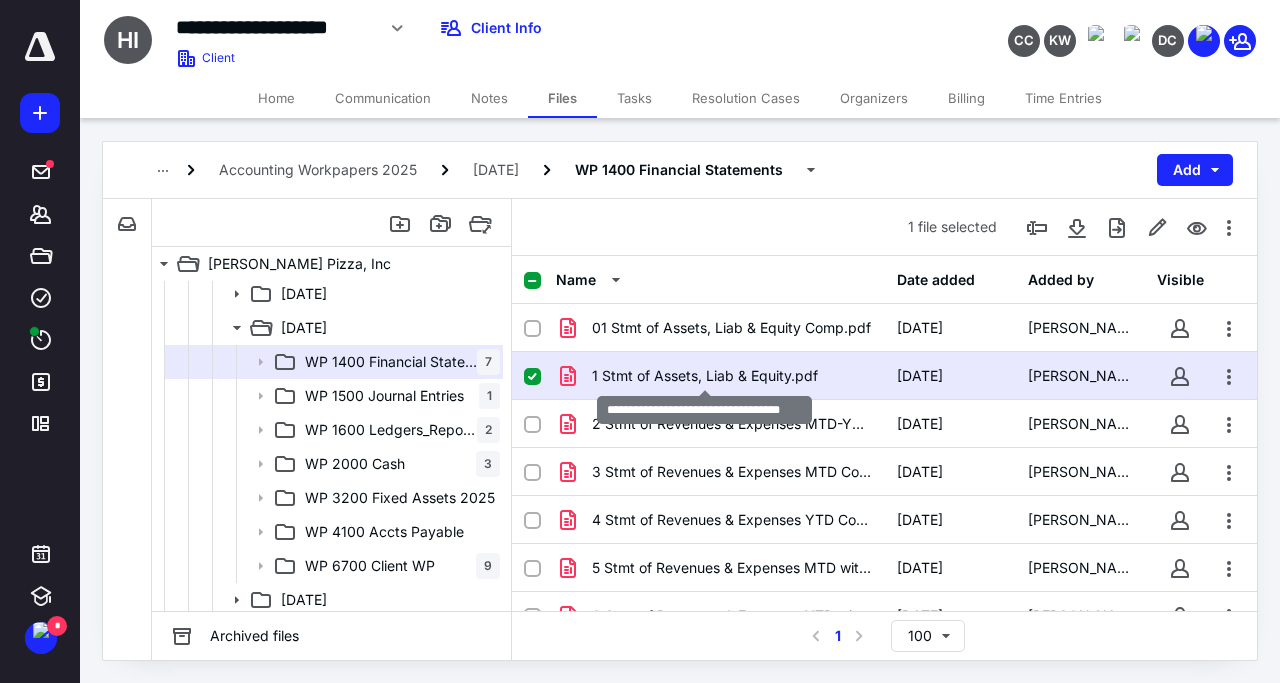 click on "1 Stmt of Assets, Liab & Equity.pdf" at bounding box center (705, 376) 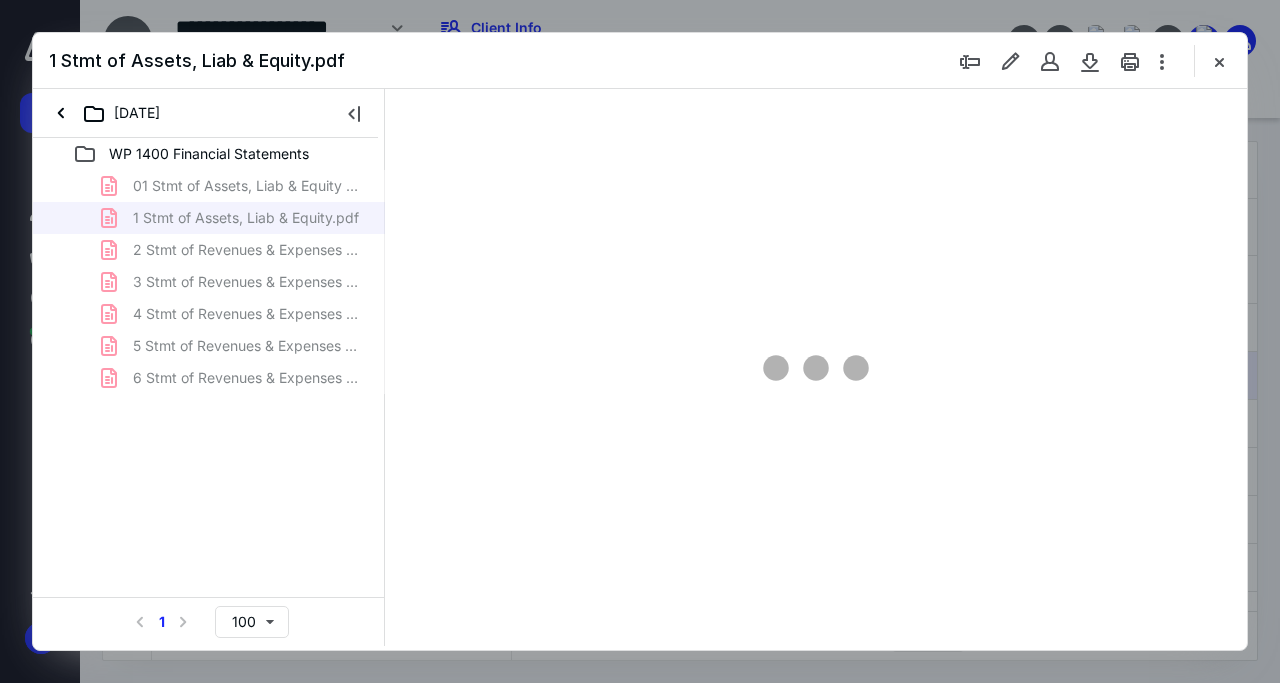 type on "139" 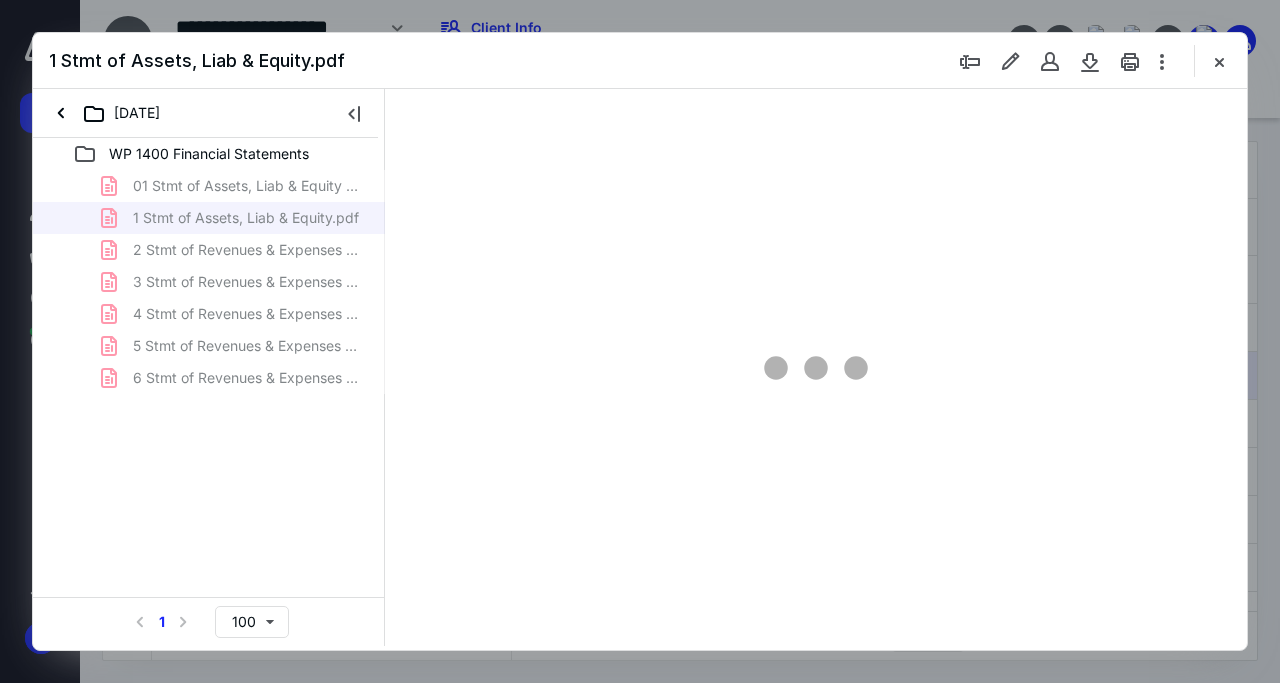 scroll, scrollTop: 0, scrollLeft: 0, axis: both 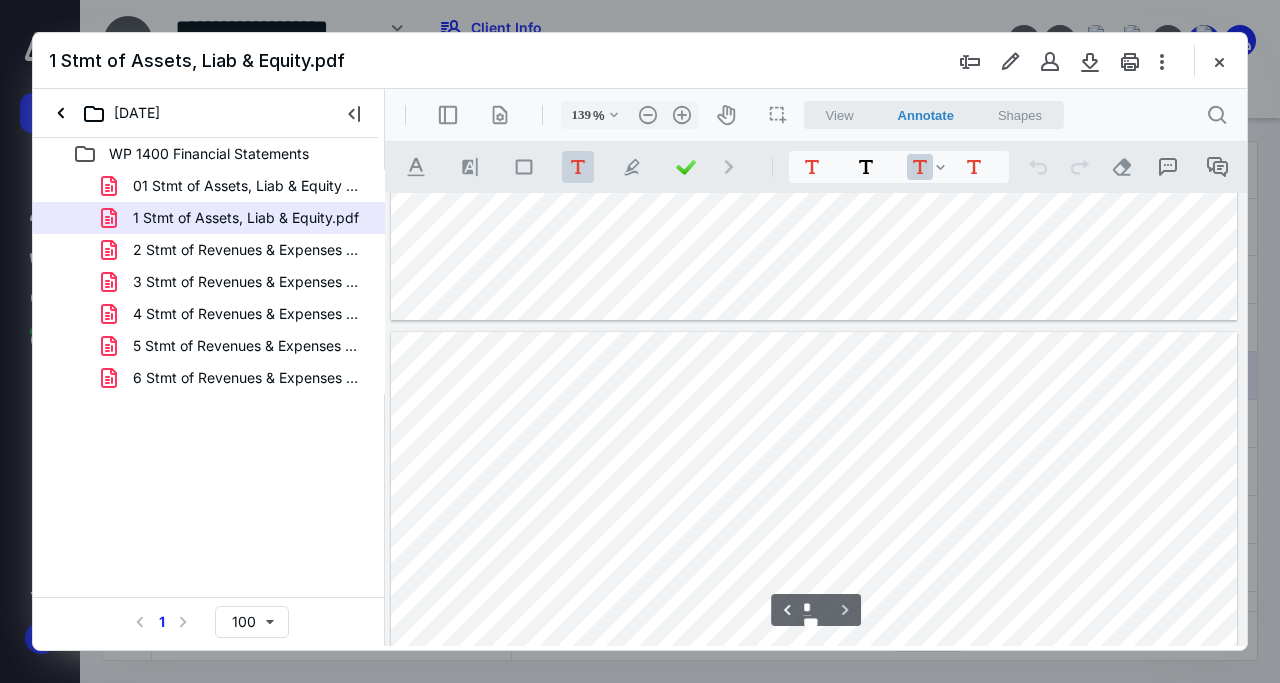 type on "*" 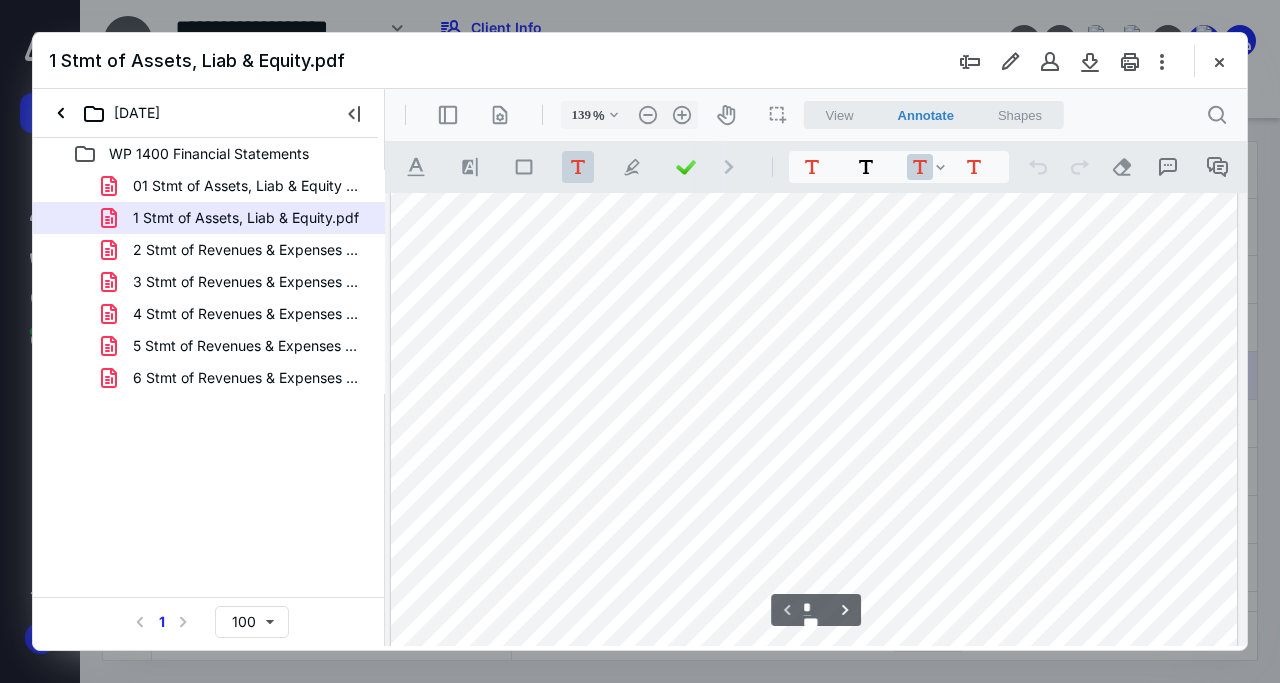 scroll, scrollTop: 494, scrollLeft: 0, axis: vertical 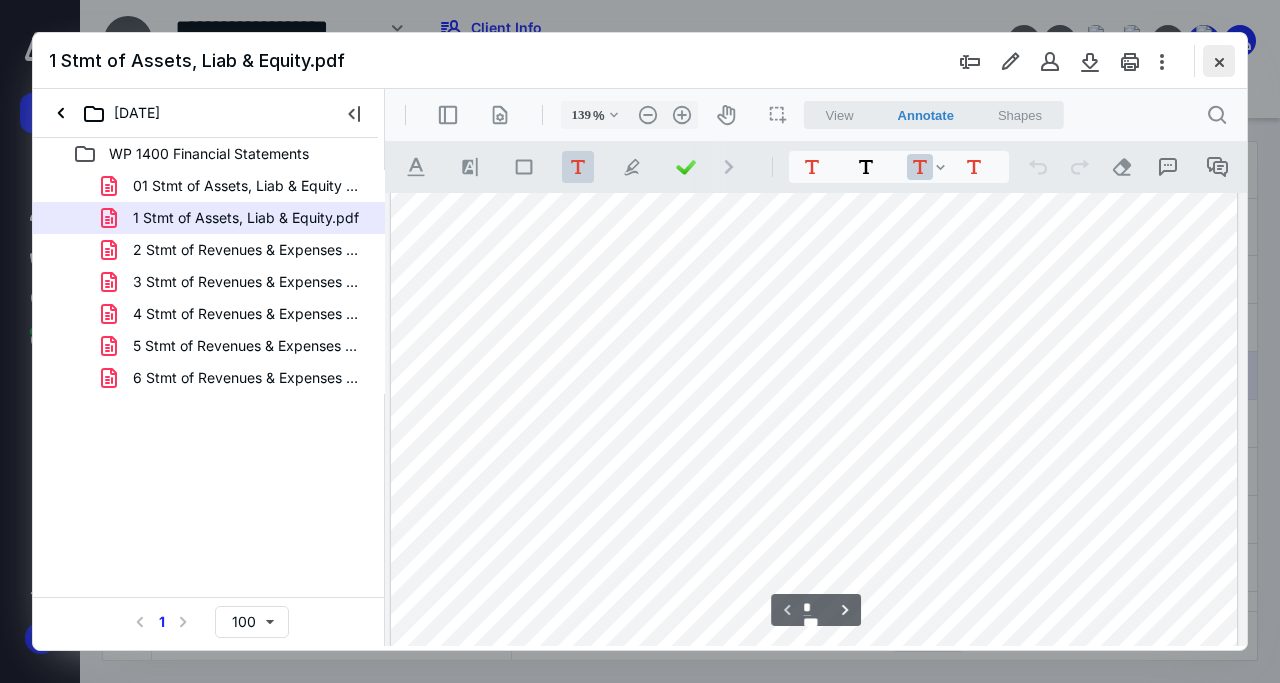 click at bounding box center (1219, 61) 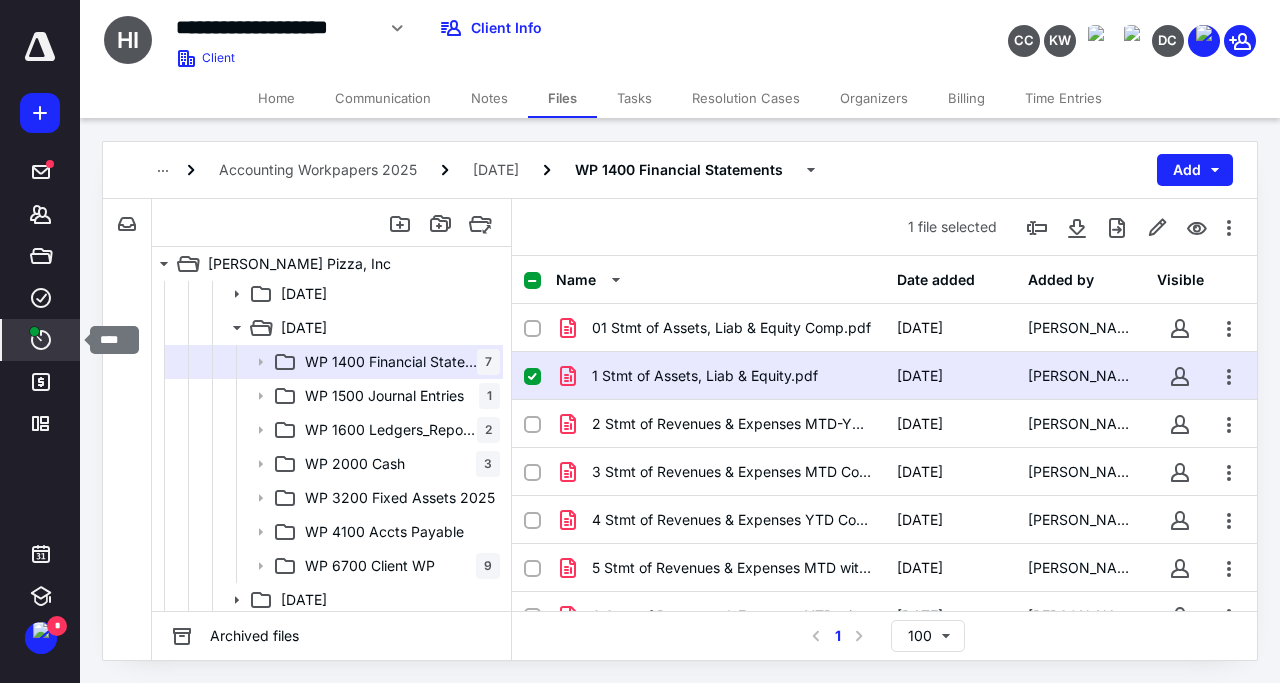 click 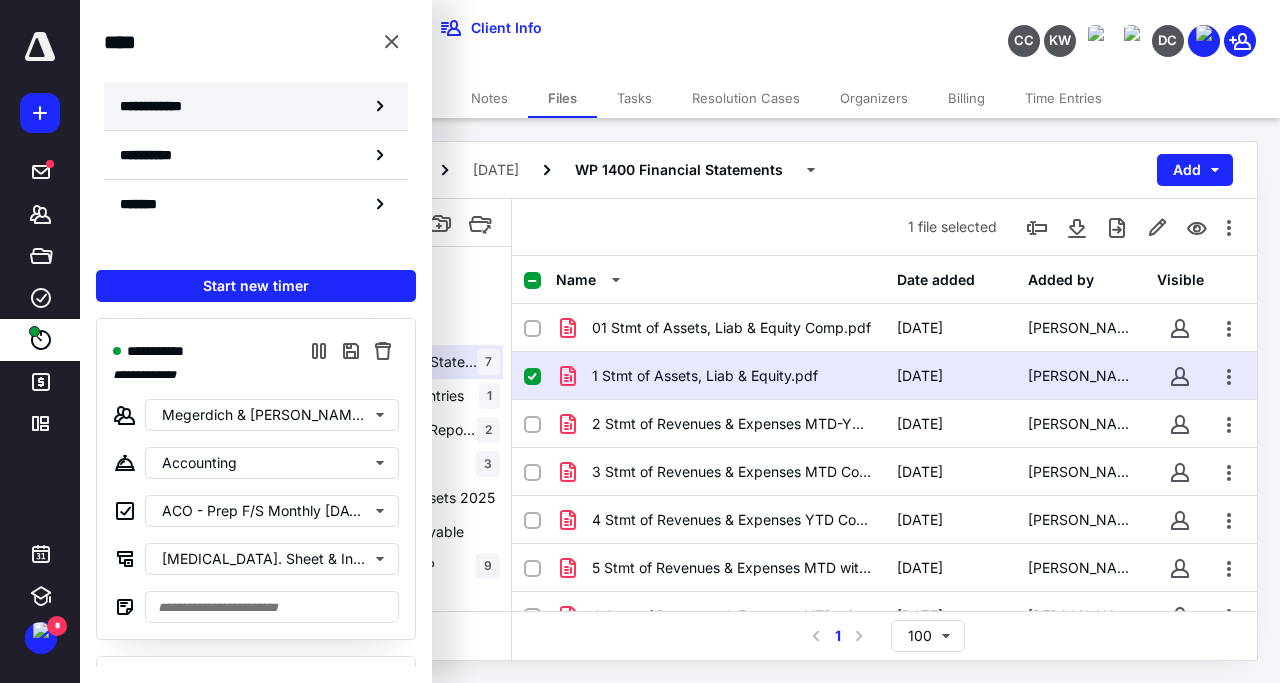 click on "**********" at bounding box center [256, 106] 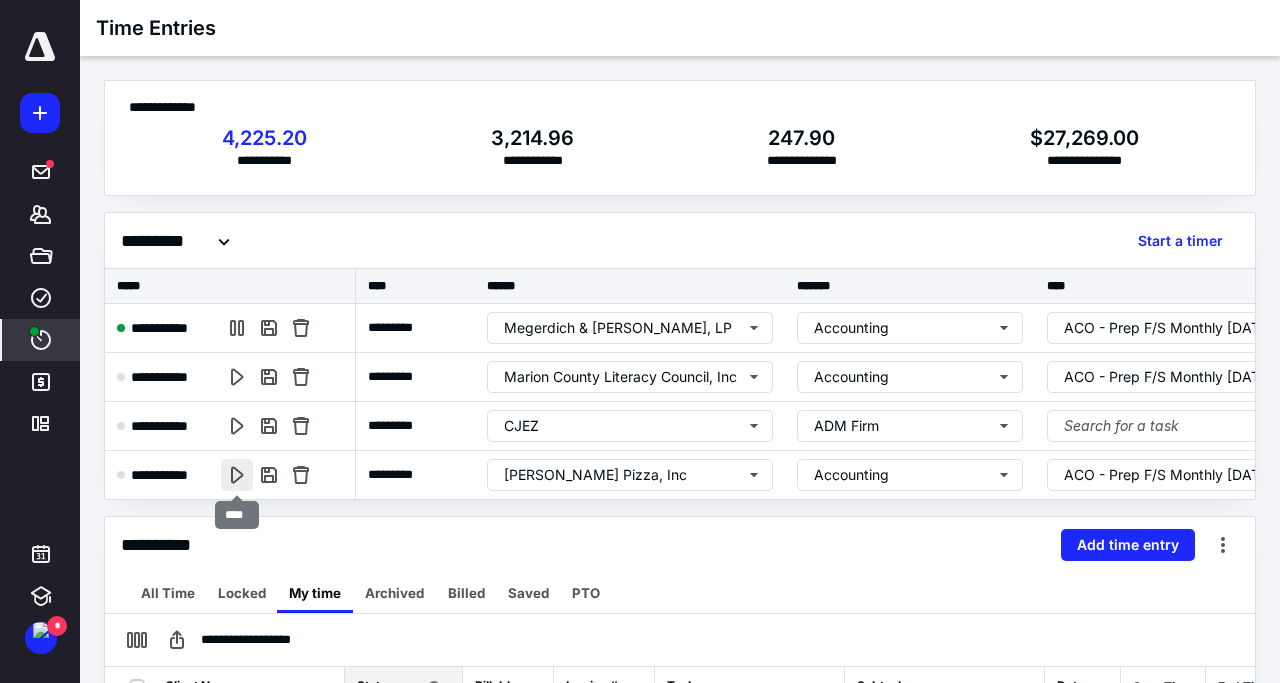 click at bounding box center [237, 475] 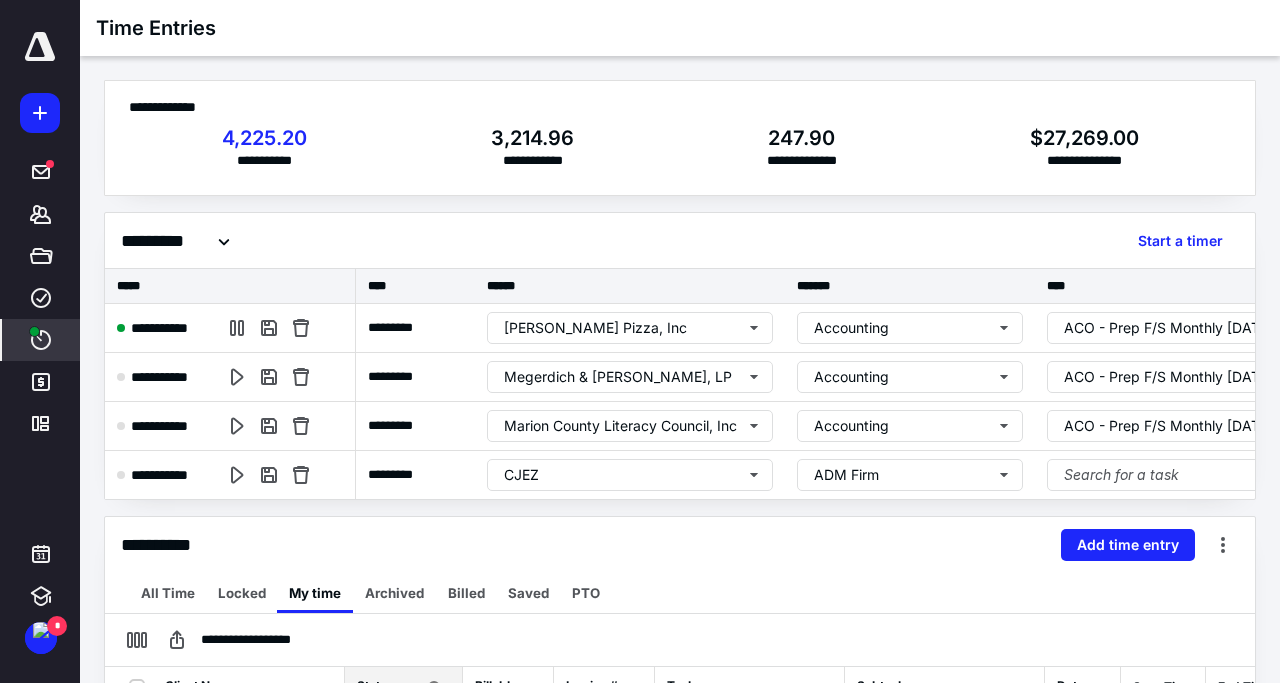 type 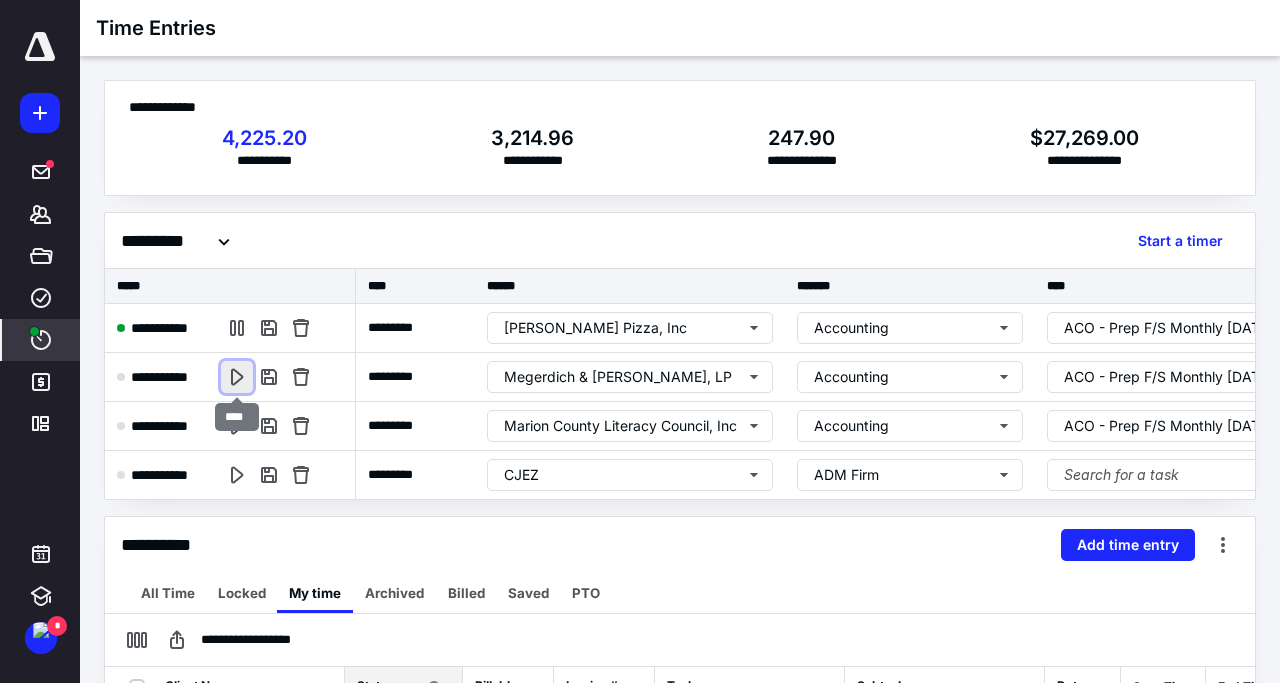 click at bounding box center [237, 377] 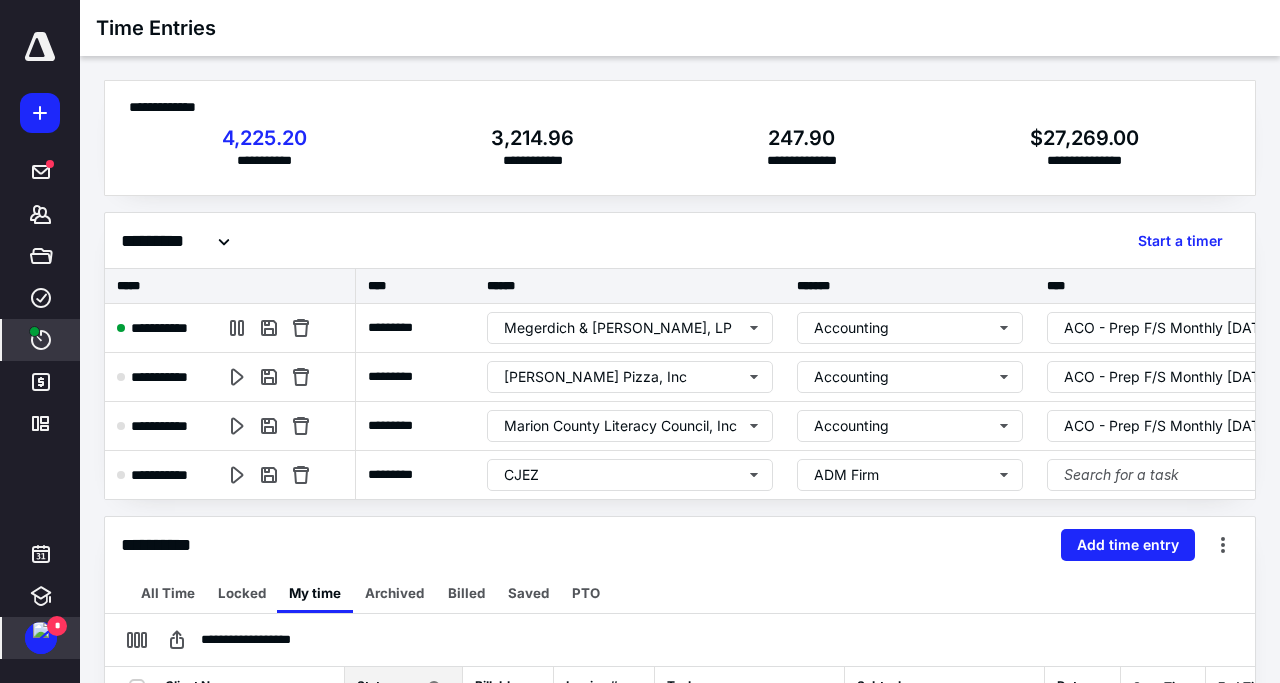 click at bounding box center (41, 630) 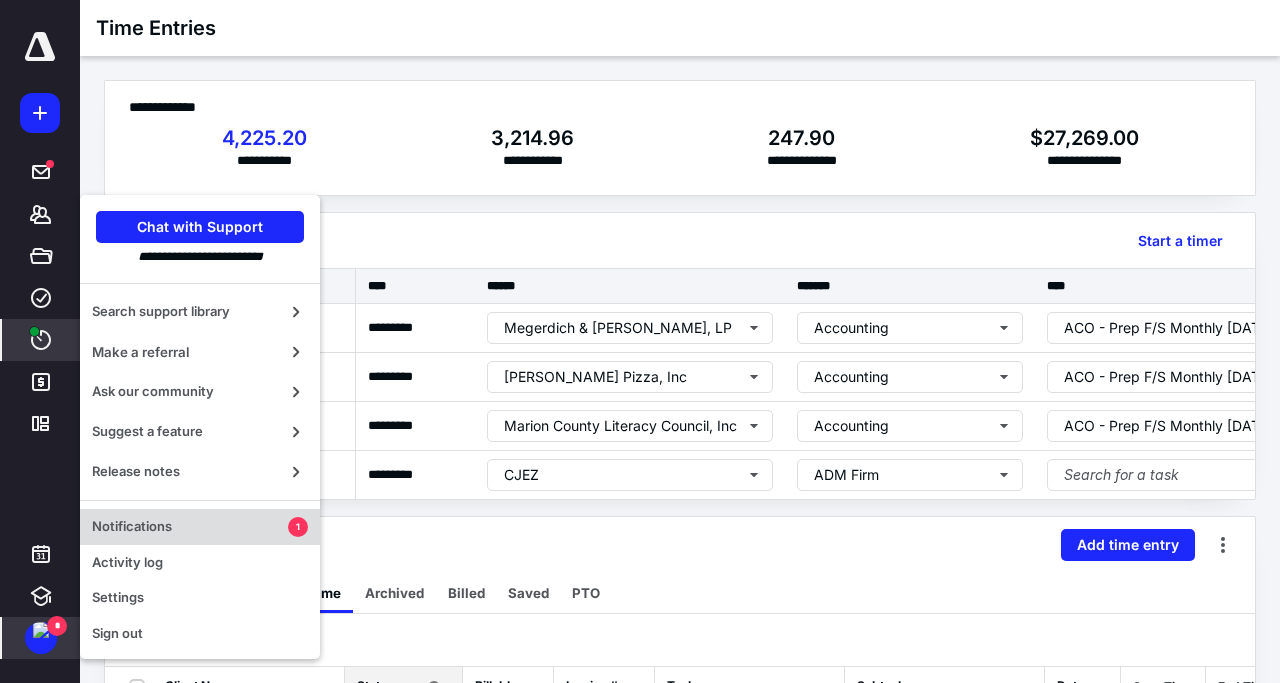 click on "Notifications" at bounding box center (190, 527) 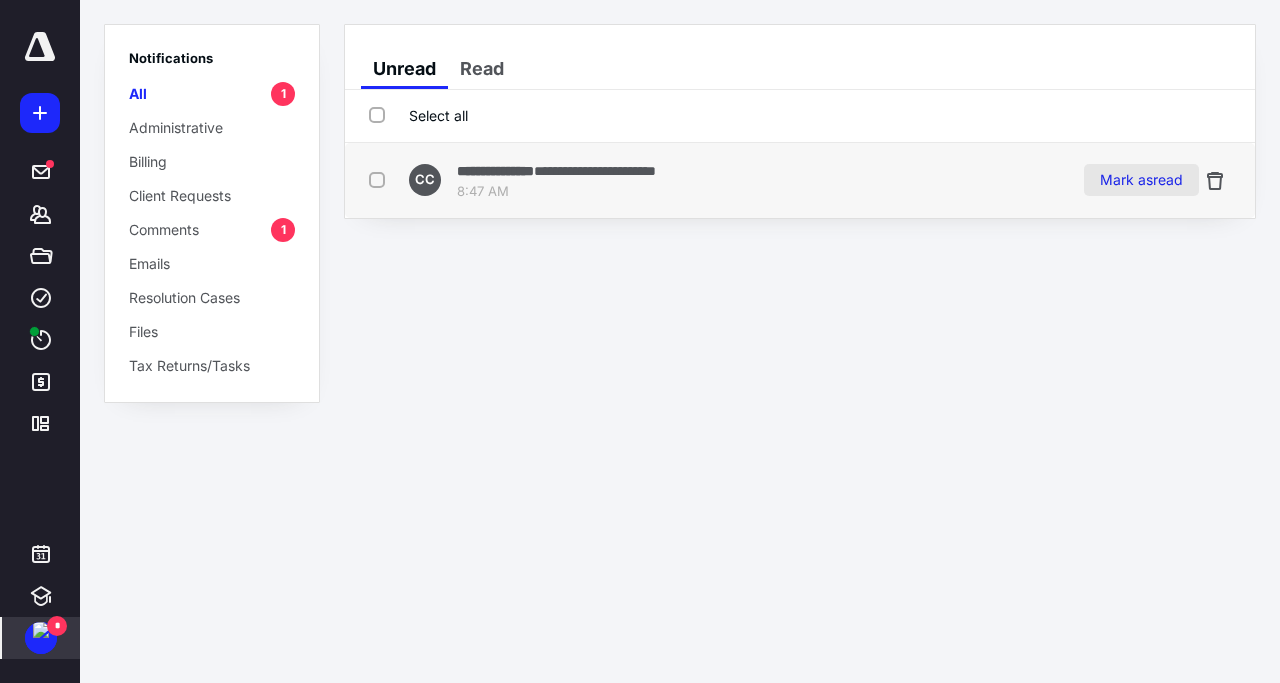 click on "Mark as  read" at bounding box center (1141, 180) 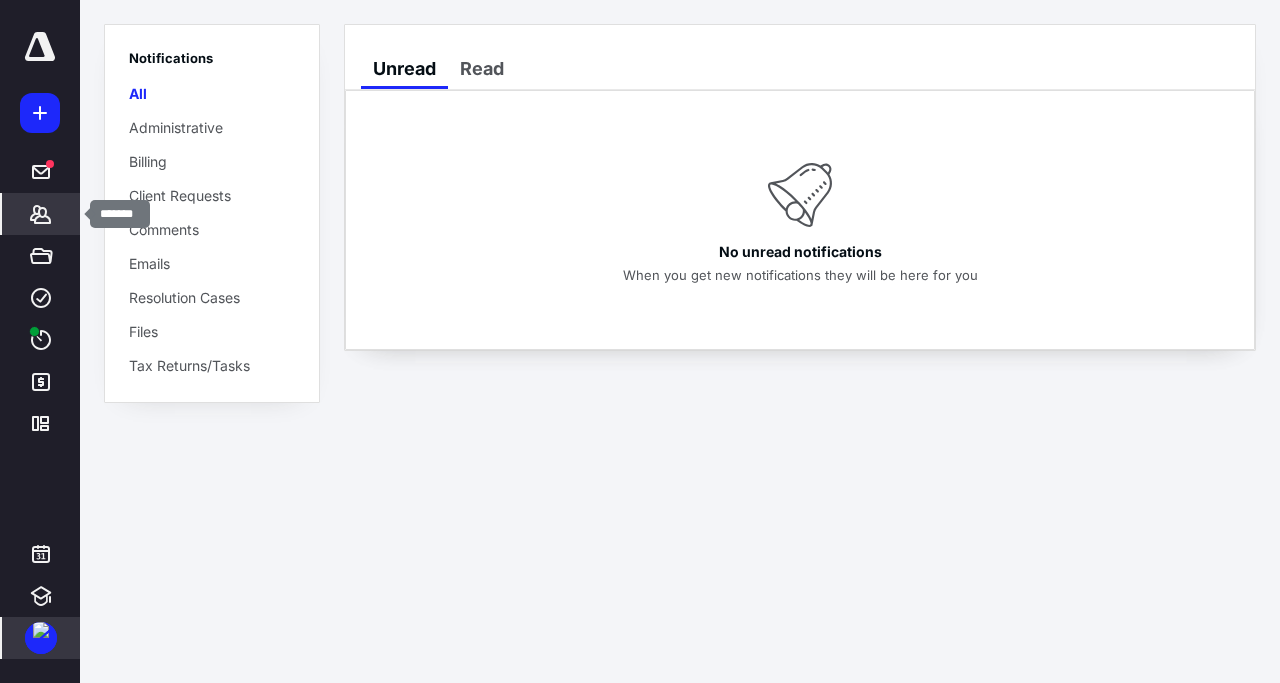 click 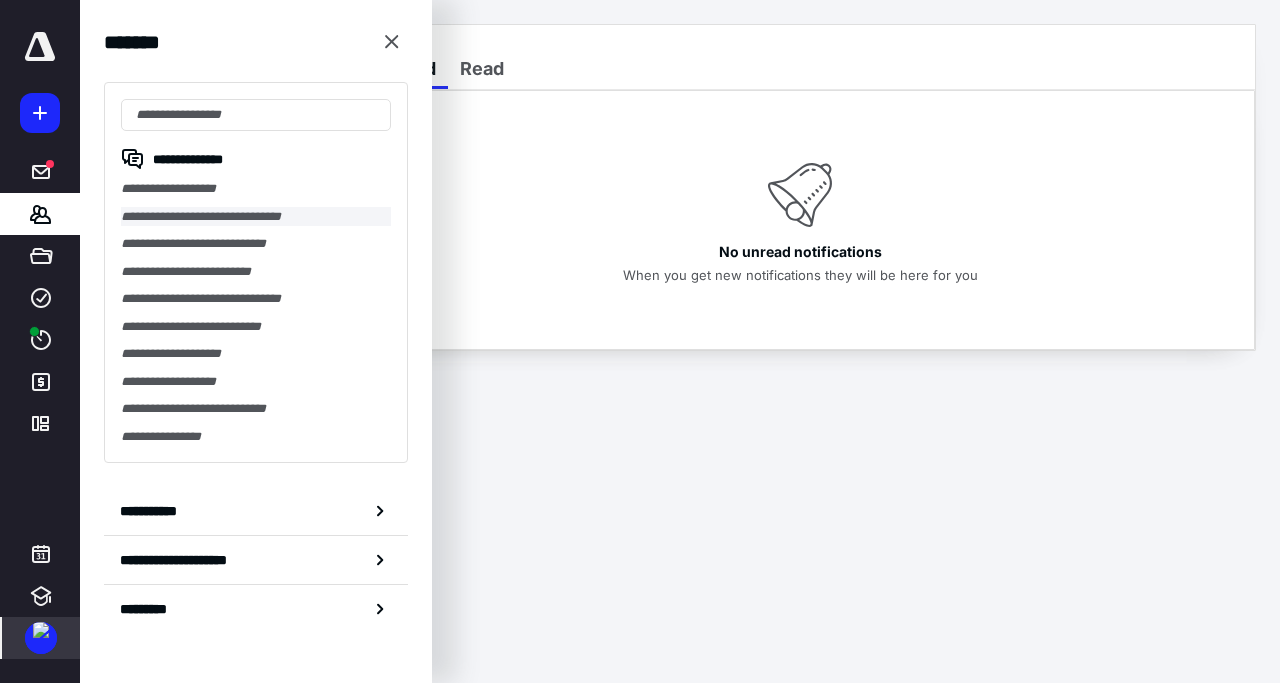 click on "**********" at bounding box center (256, 217) 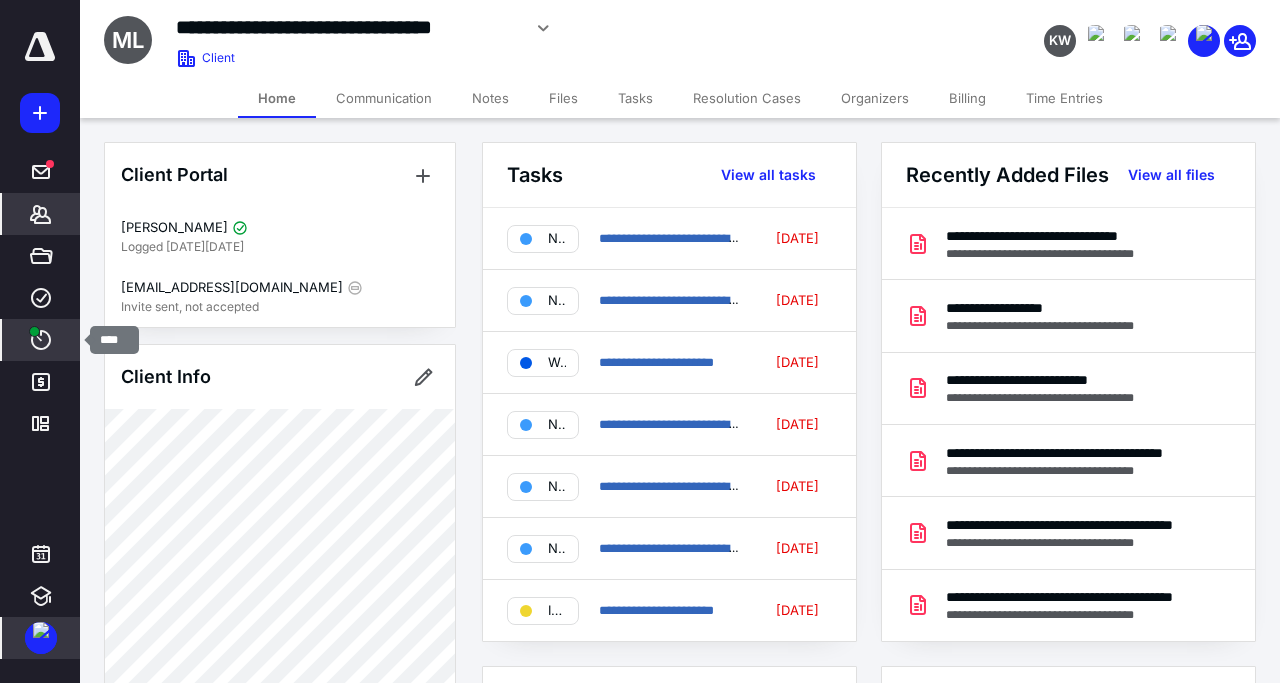 click 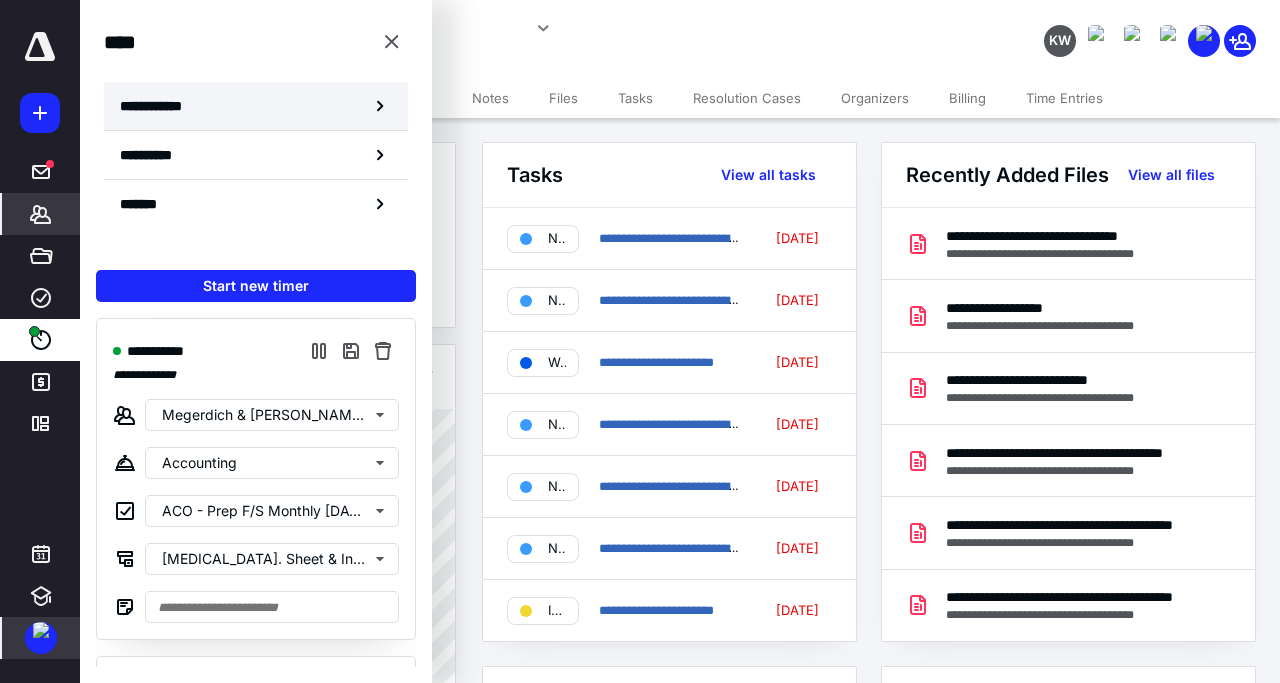 click on "**********" at bounding box center [256, 106] 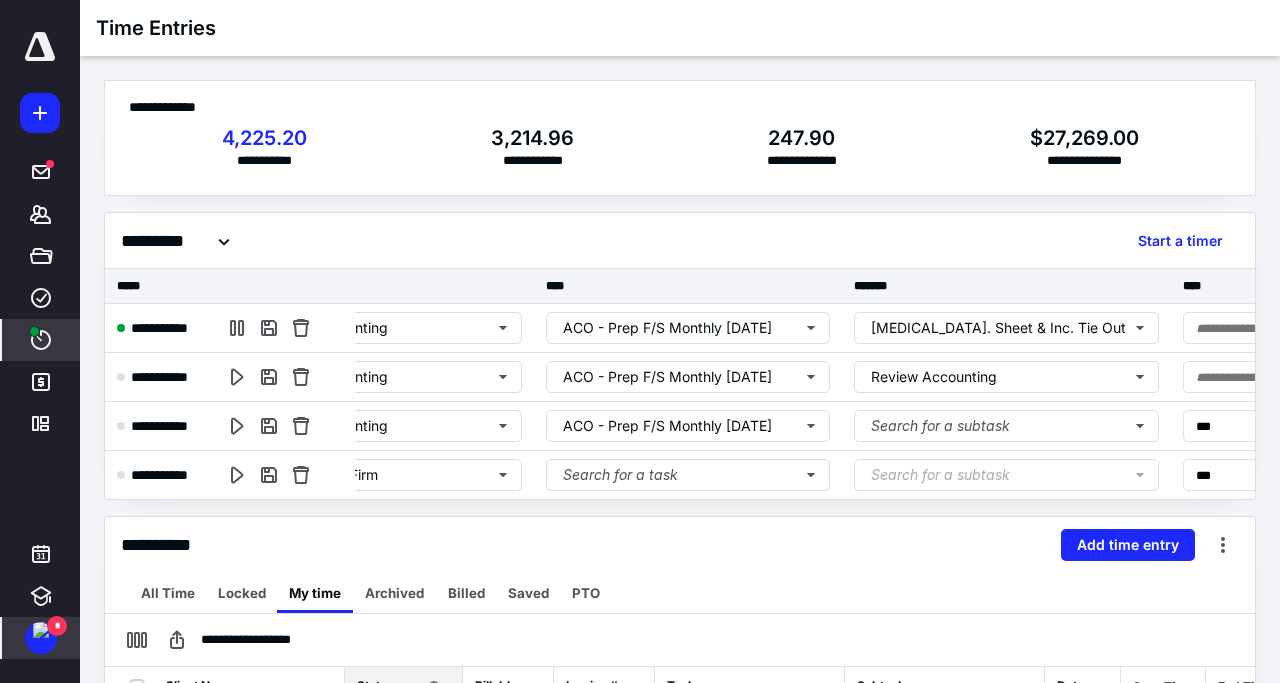 scroll, scrollTop: 0, scrollLeft: 504, axis: horizontal 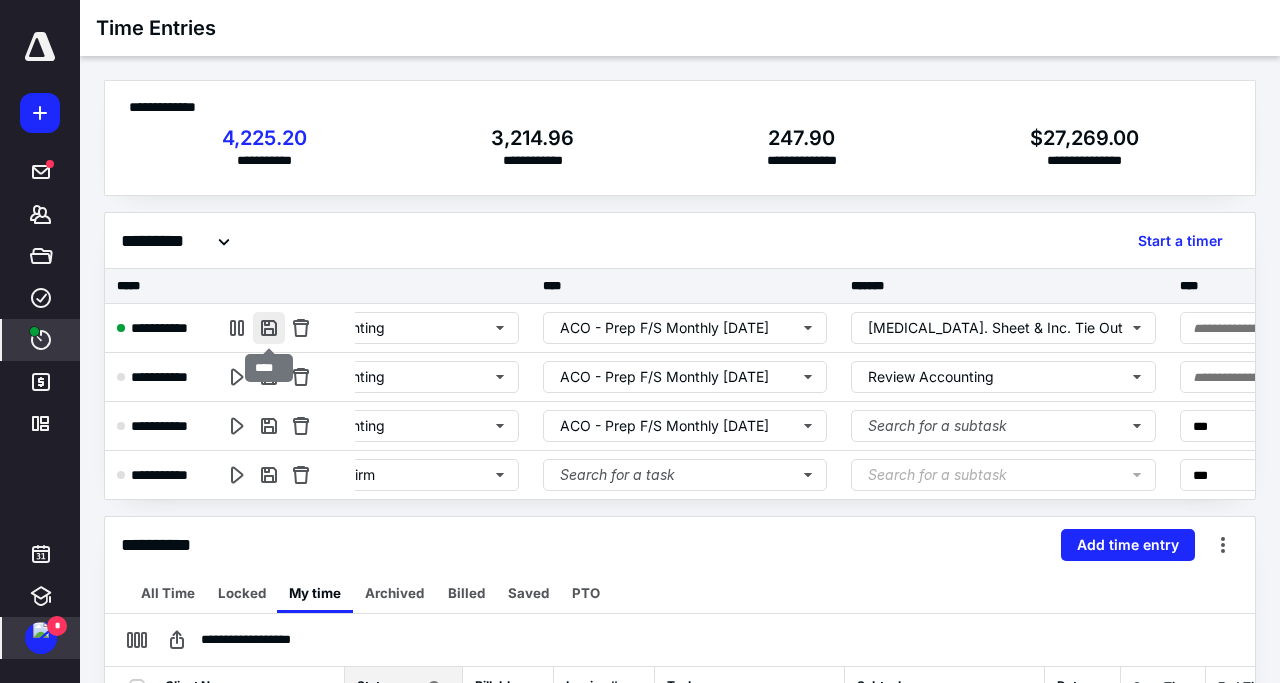 click at bounding box center (269, 328) 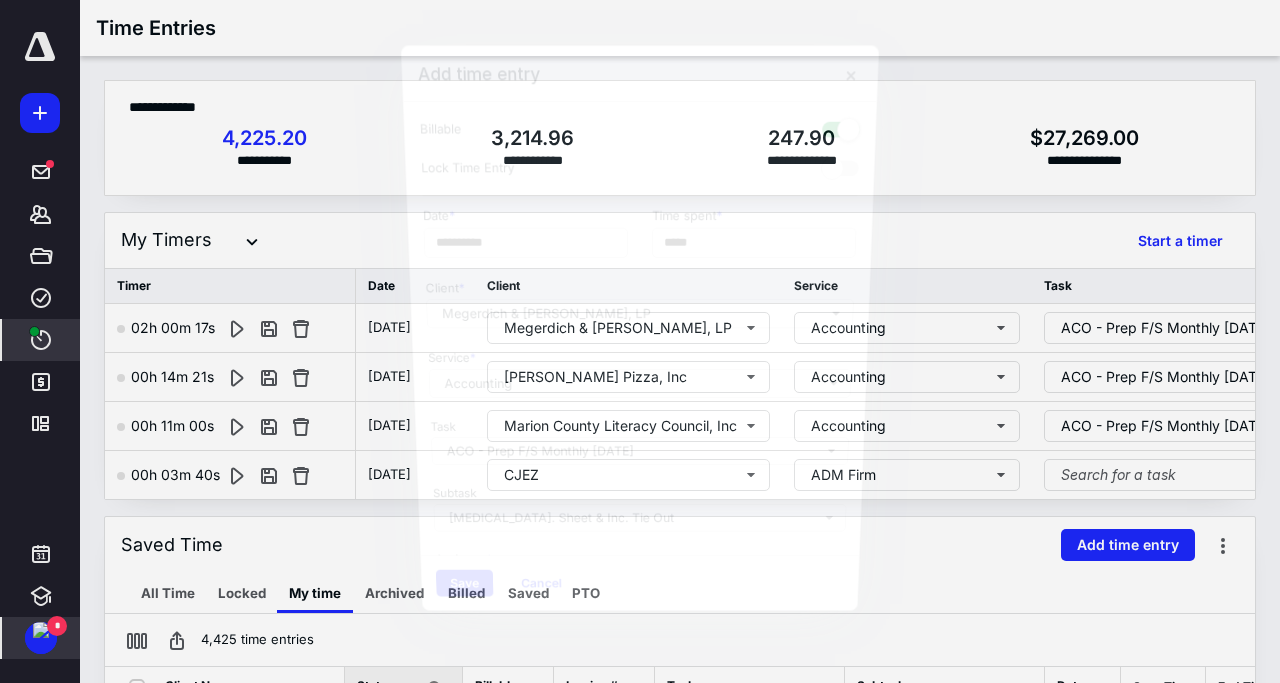 scroll, scrollTop: 0, scrollLeft: 504, axis: horizontal 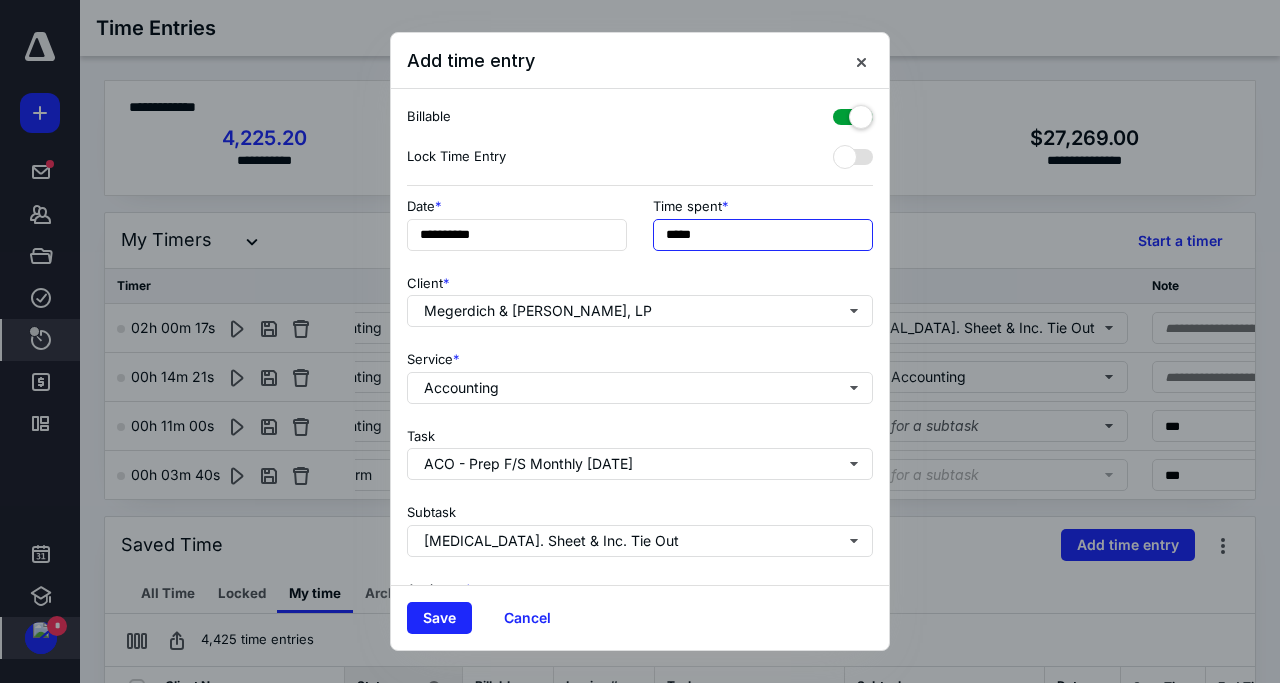 click on "*****" at bounding box center [763, 235] 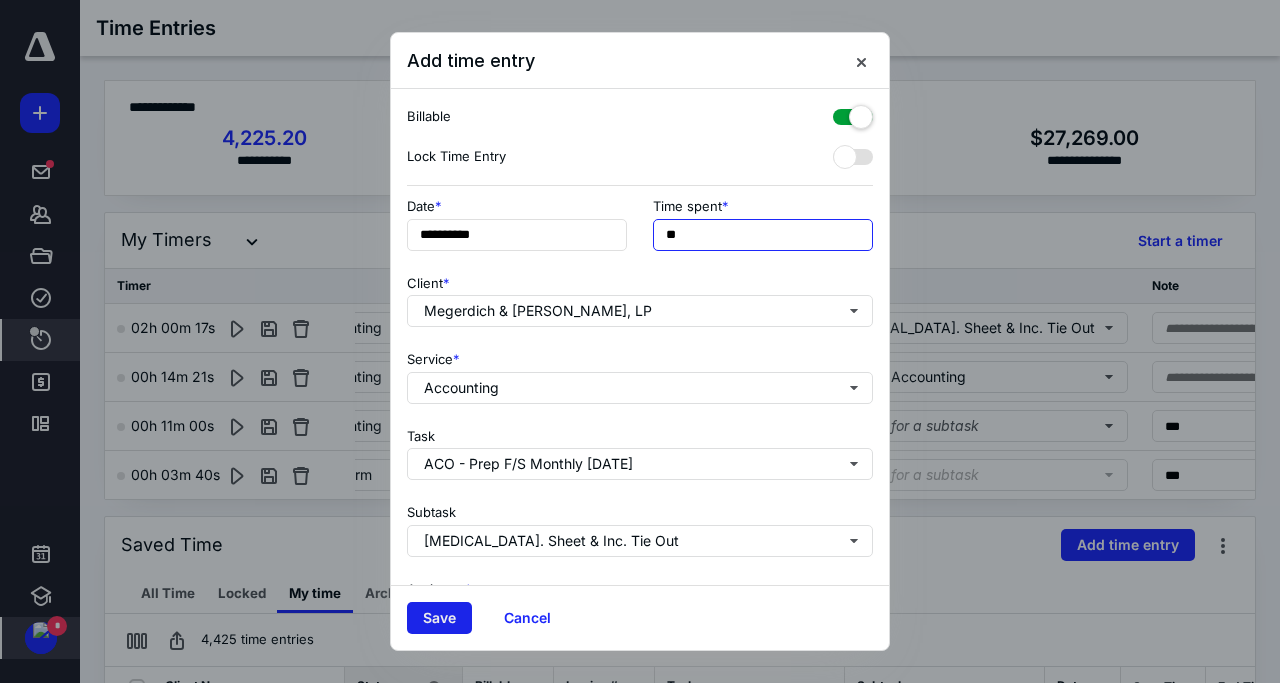 type on "**" 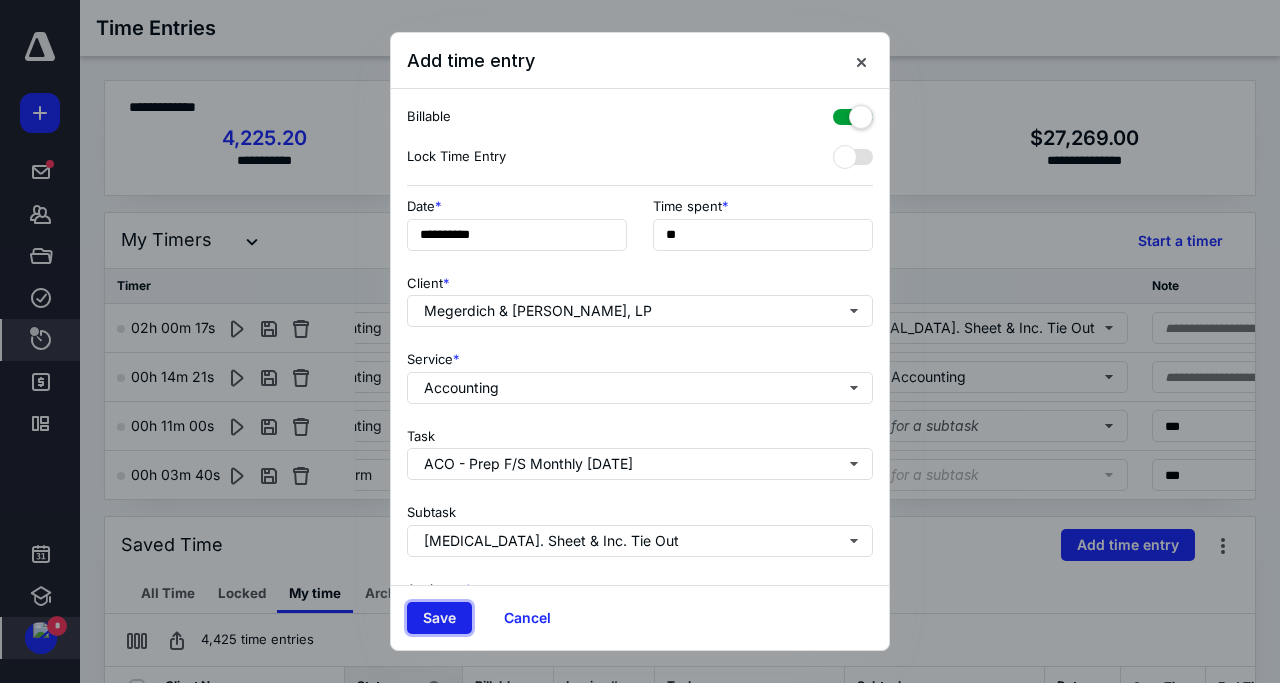 click on "Save" at bounding box center [439, 618] 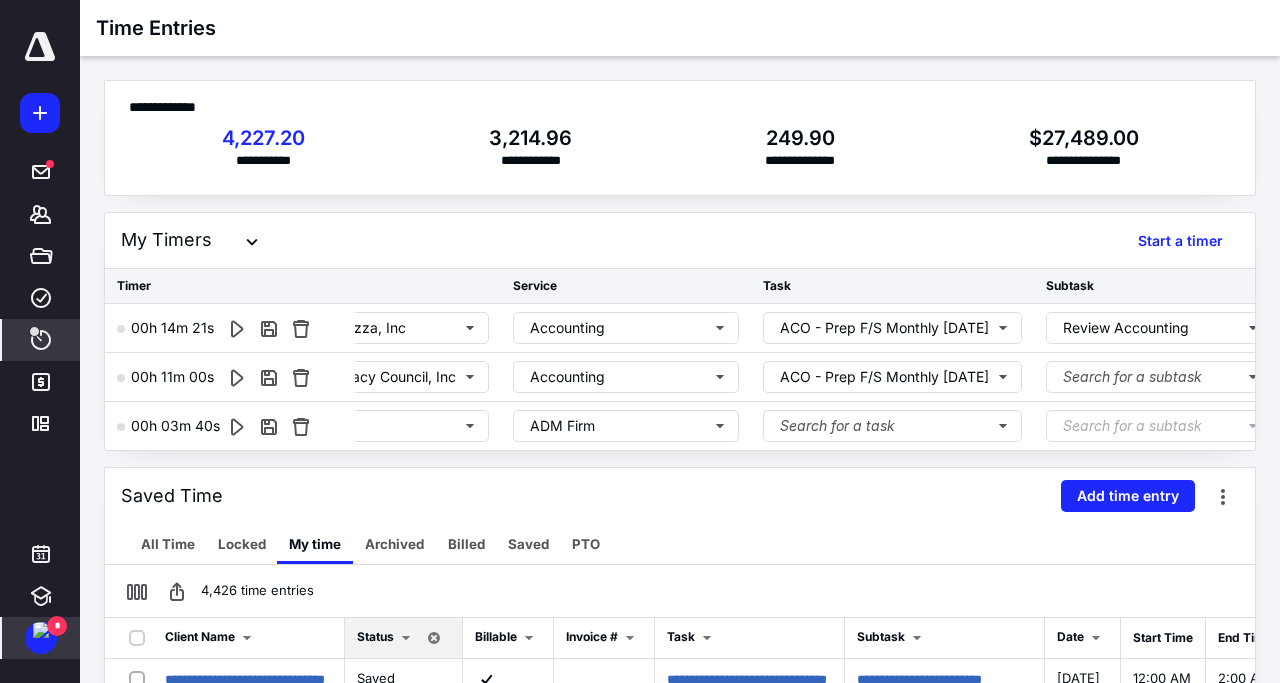 scroll, scrollTop: 0, scrollLeft: 0, axis: both 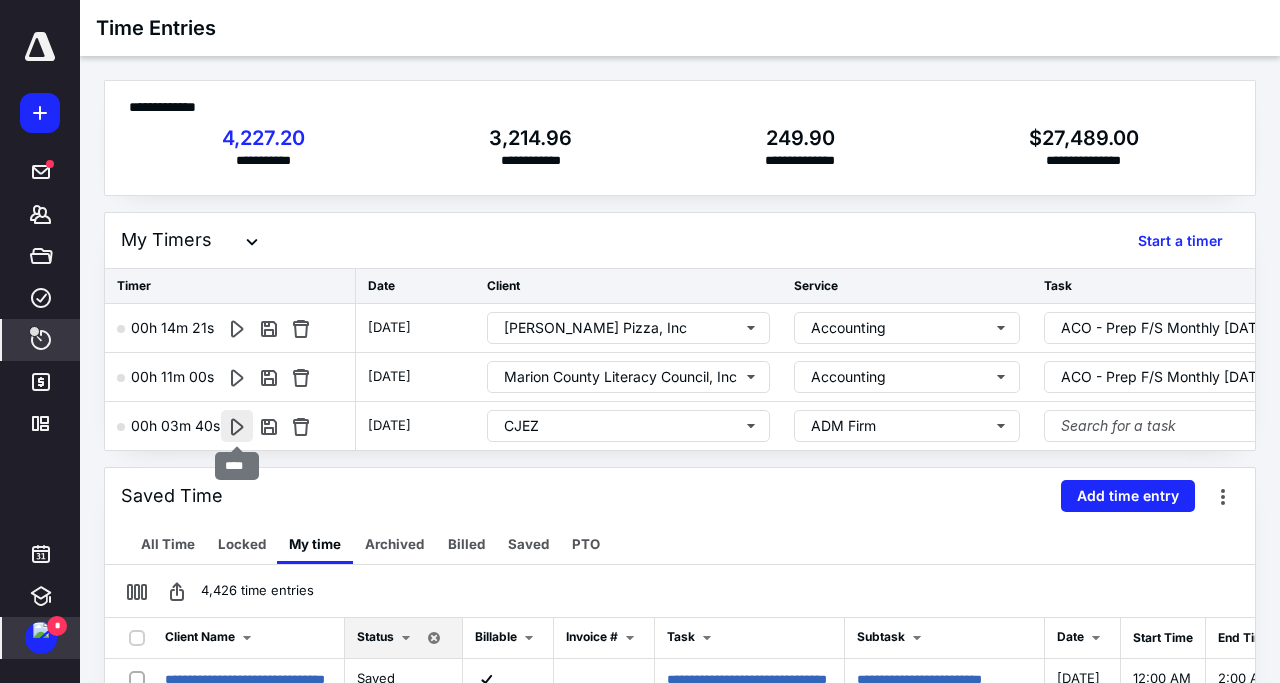 click at bounding box center (237, 426) 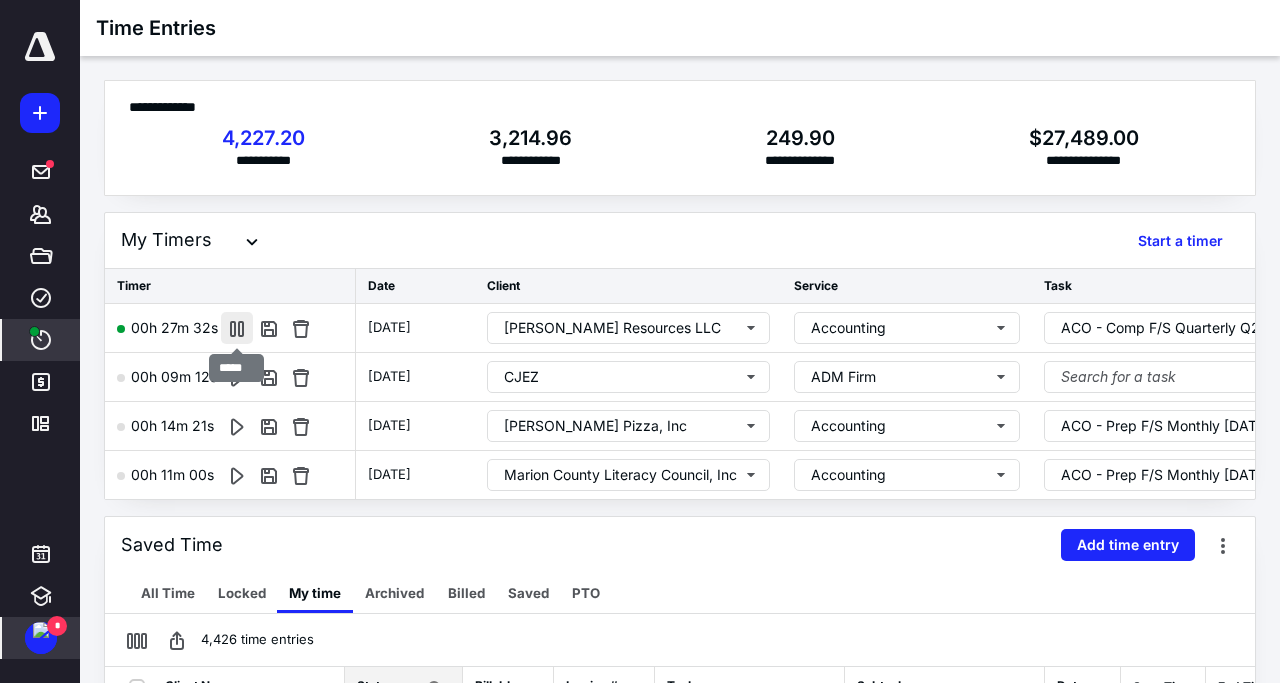 click at bounding box center [237, 328] 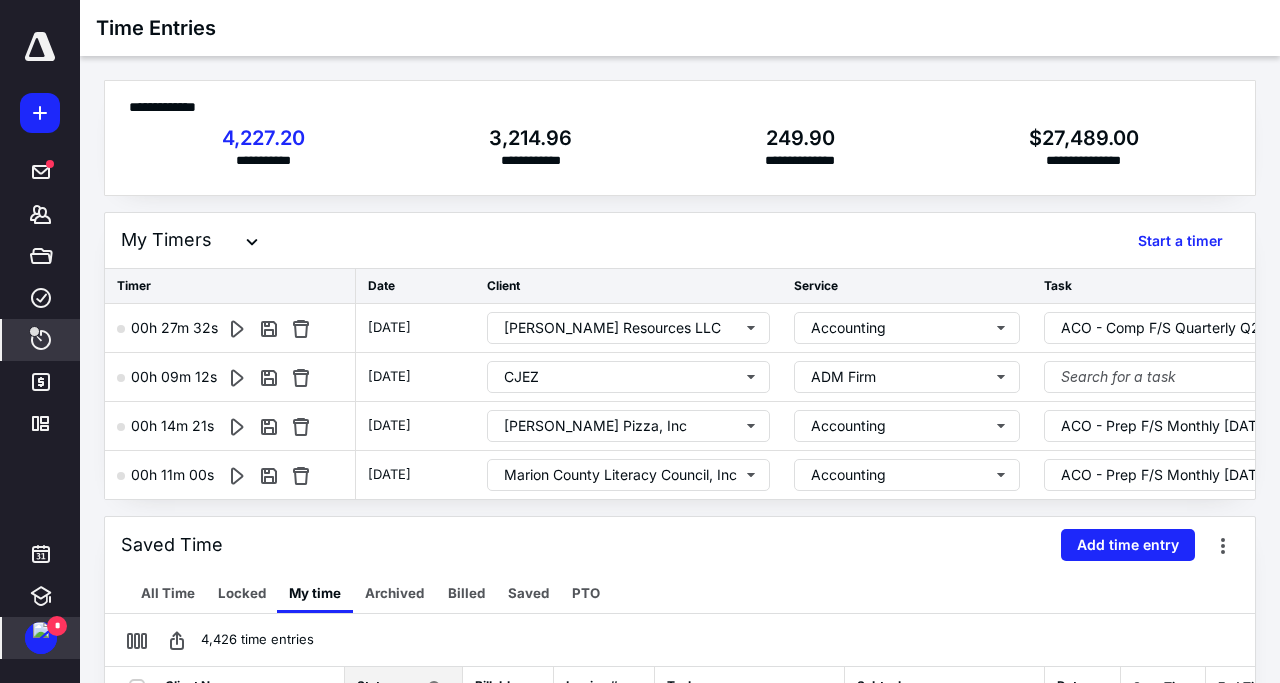 click at bounding box center [41, 630] 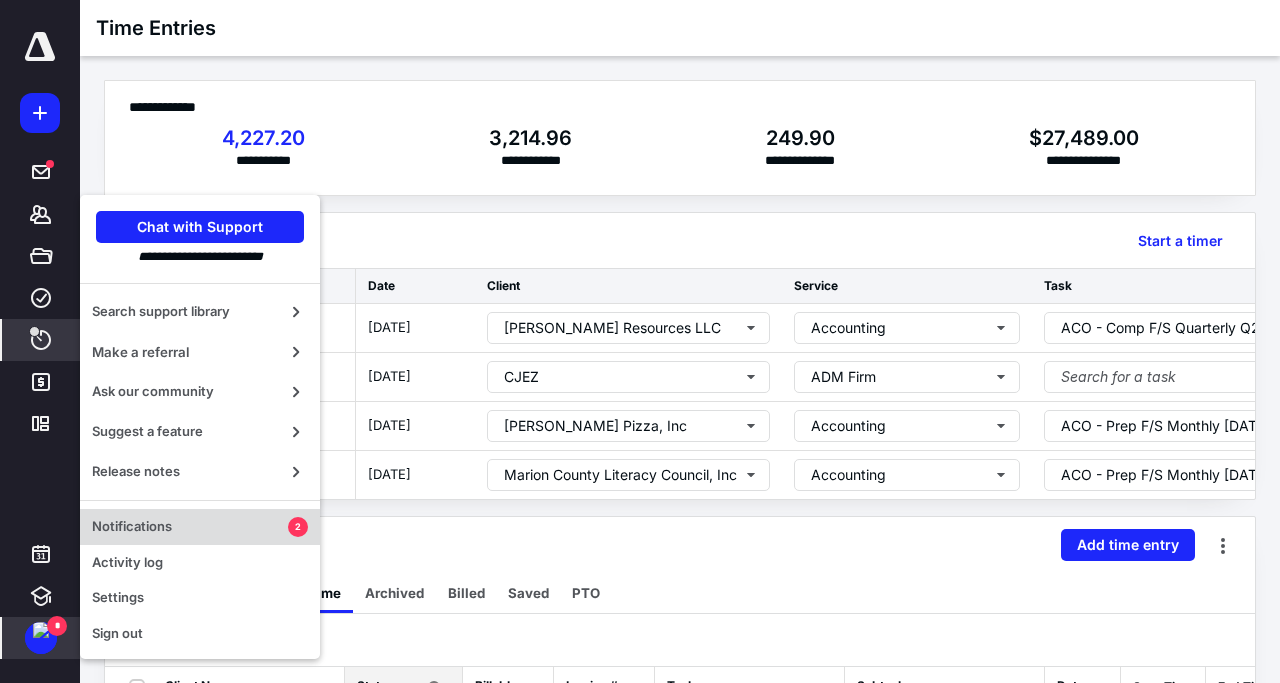 click on "Notifications" at bounding box center (190, 527) 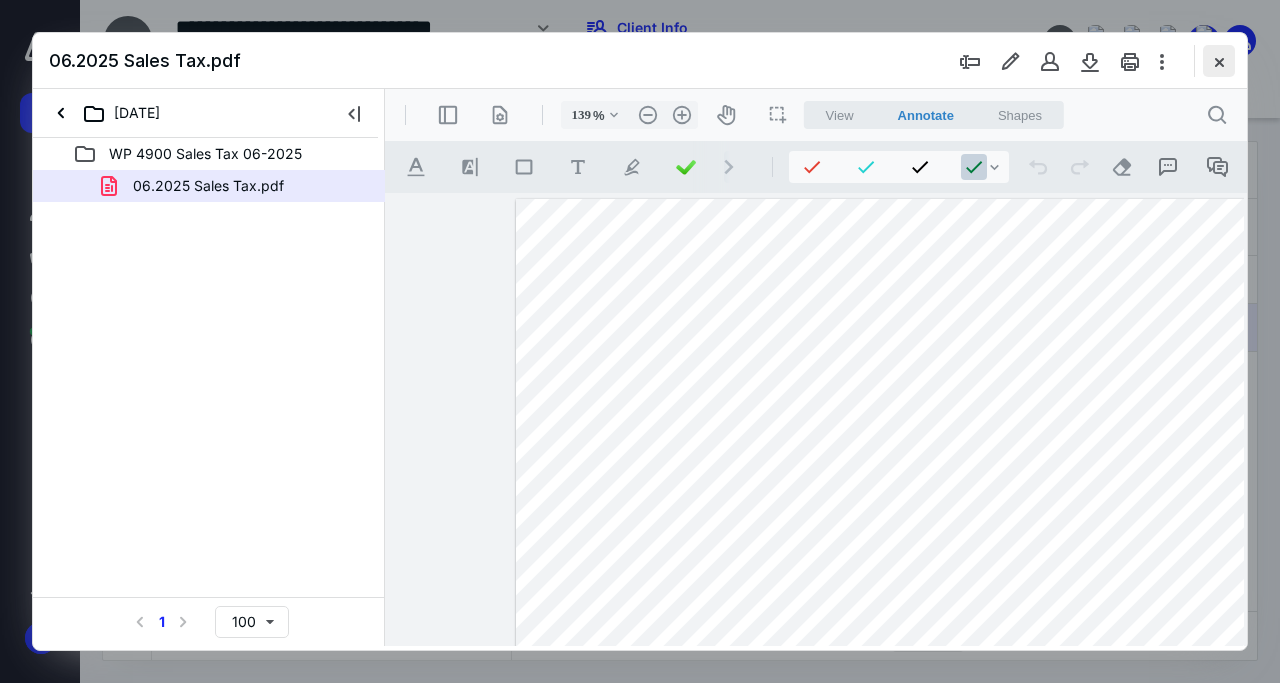 scroll, scrollTop: 0, scrollLeft: 0, axis: both 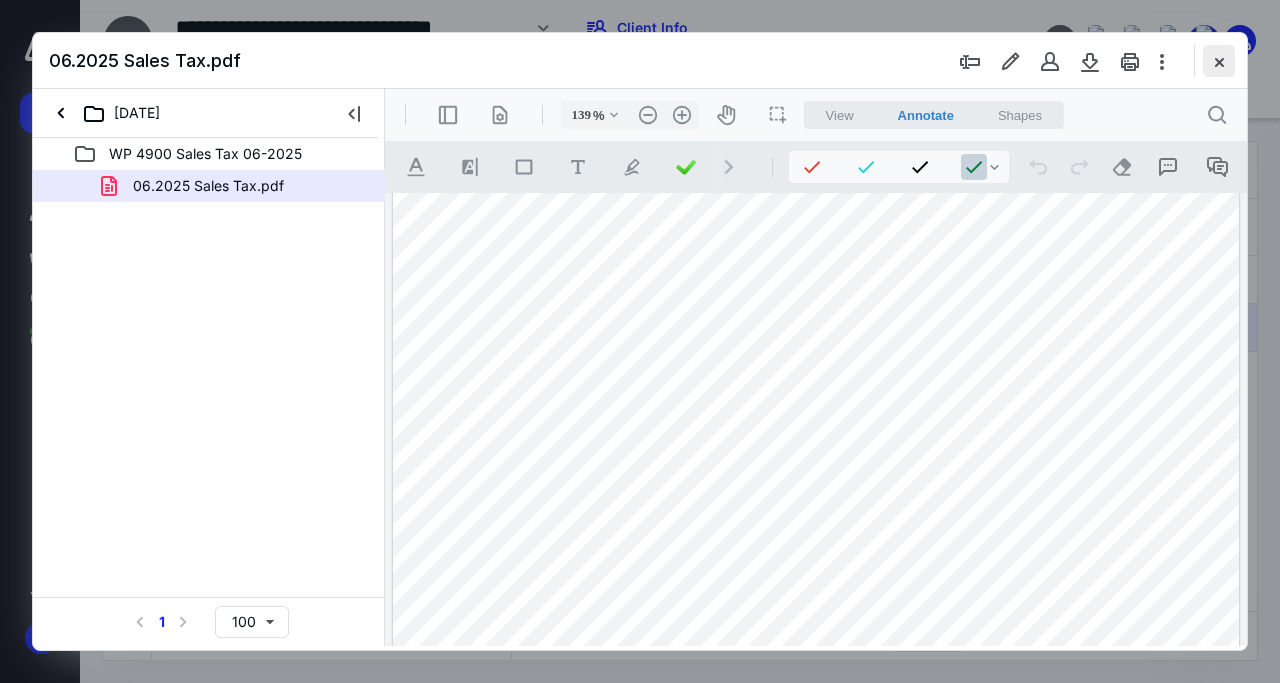 click at bounding box center (1219, 61) 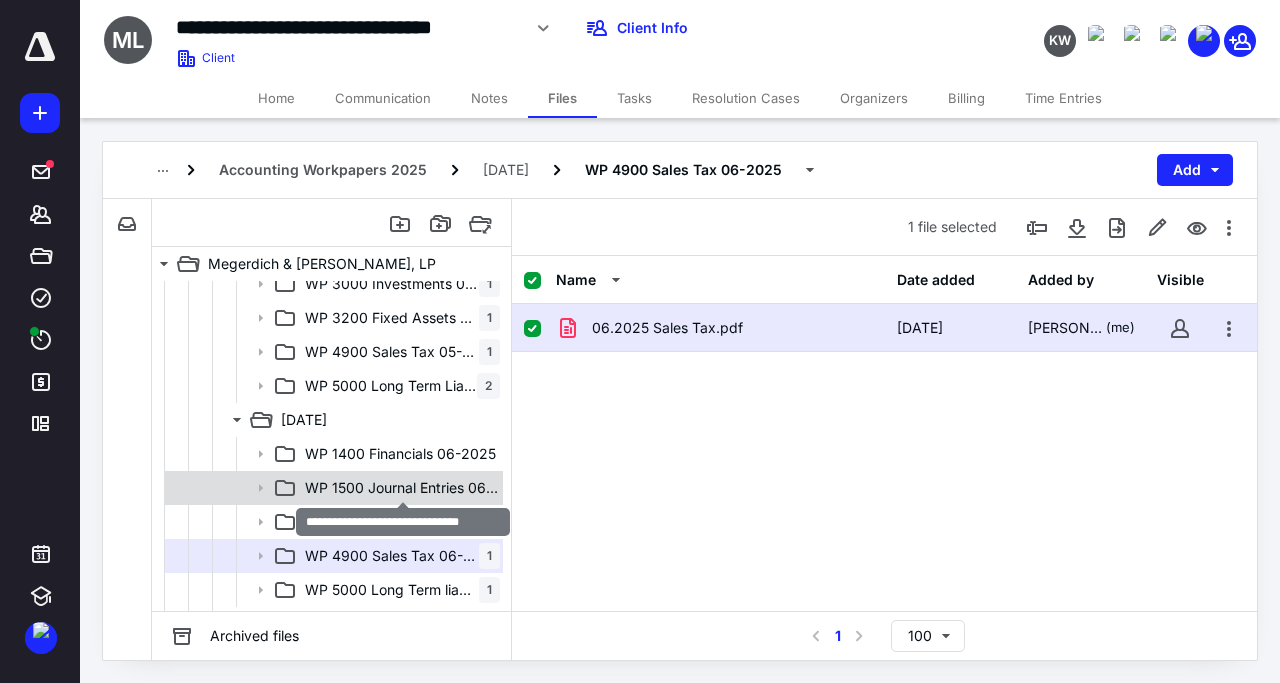 click on "WP 1500 Journal Entries 06-2025" at bounding box center (402, 488) 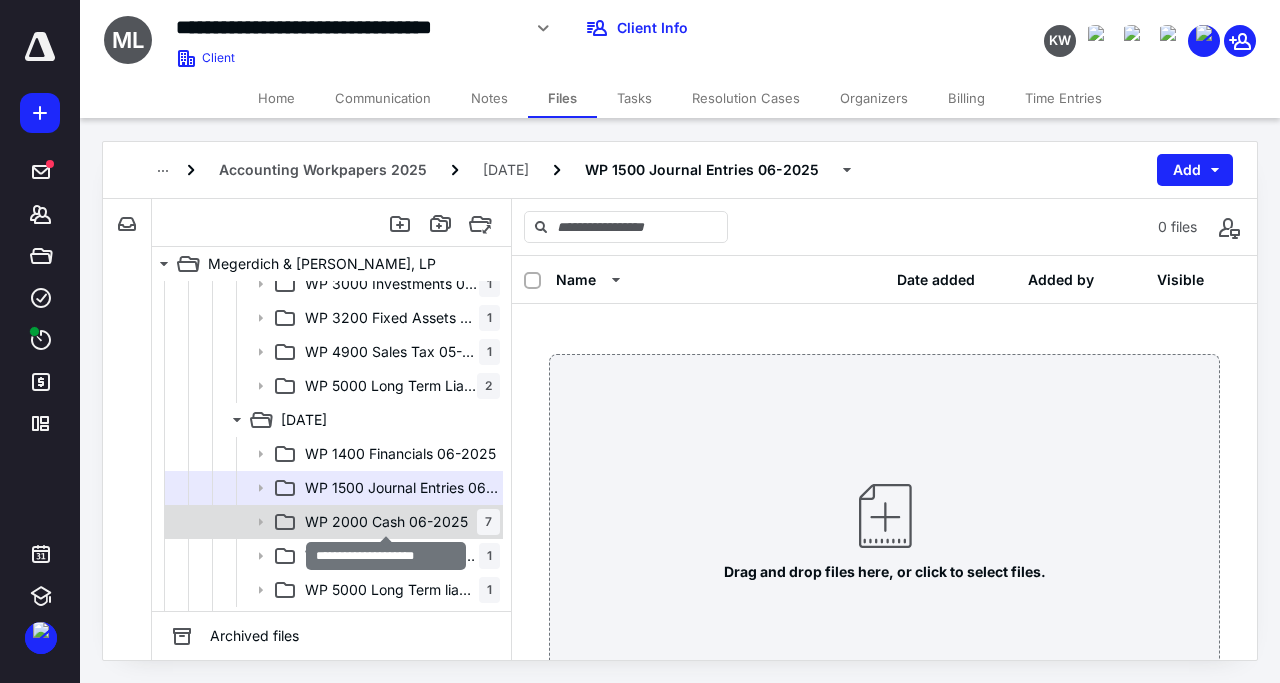 click on "WP 2000 Cash 06-2025" at bounding box center [386, 522] 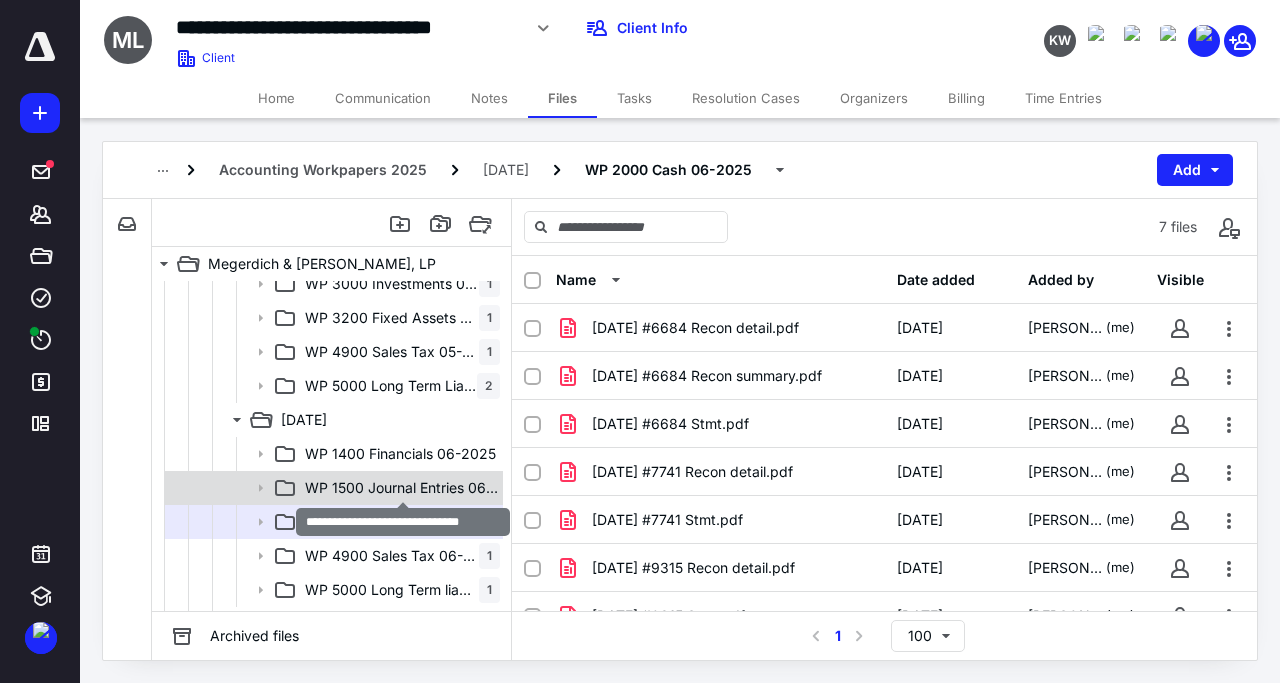 click on "WP 1500 Journal Entries 06-2025" at bounding box center [402, 488] 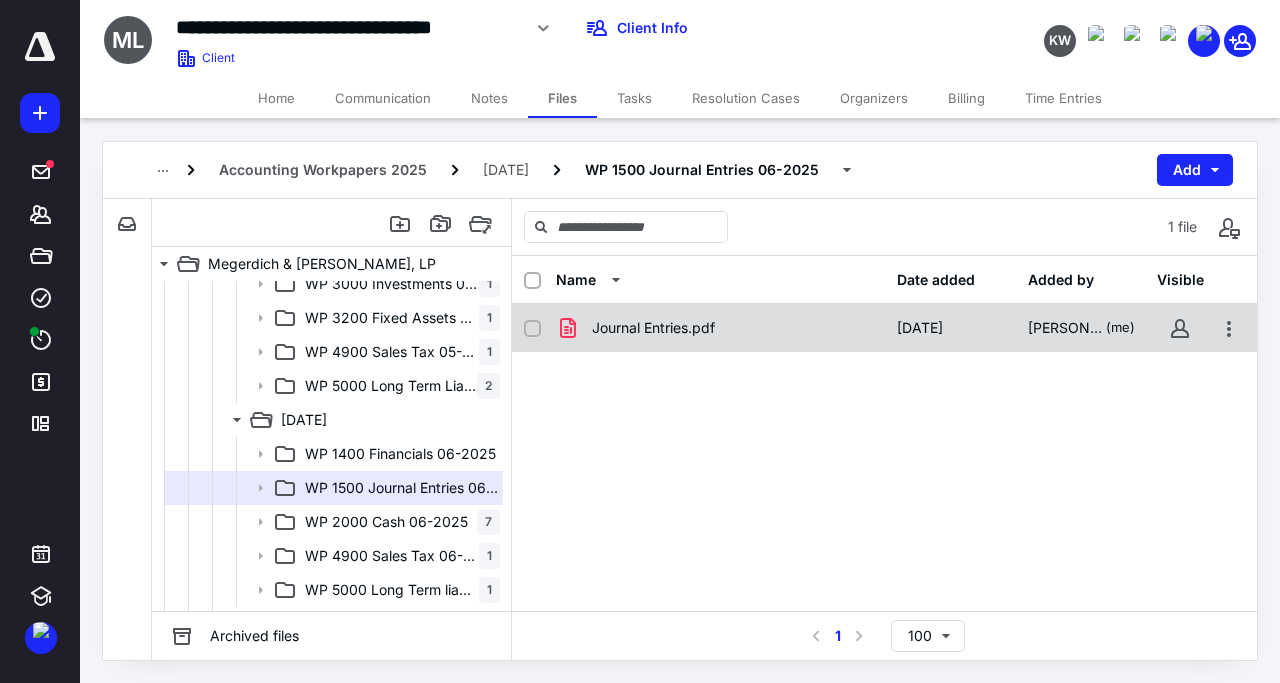 click on "Journal Entries.pdf" at bounding box center (720, 328) 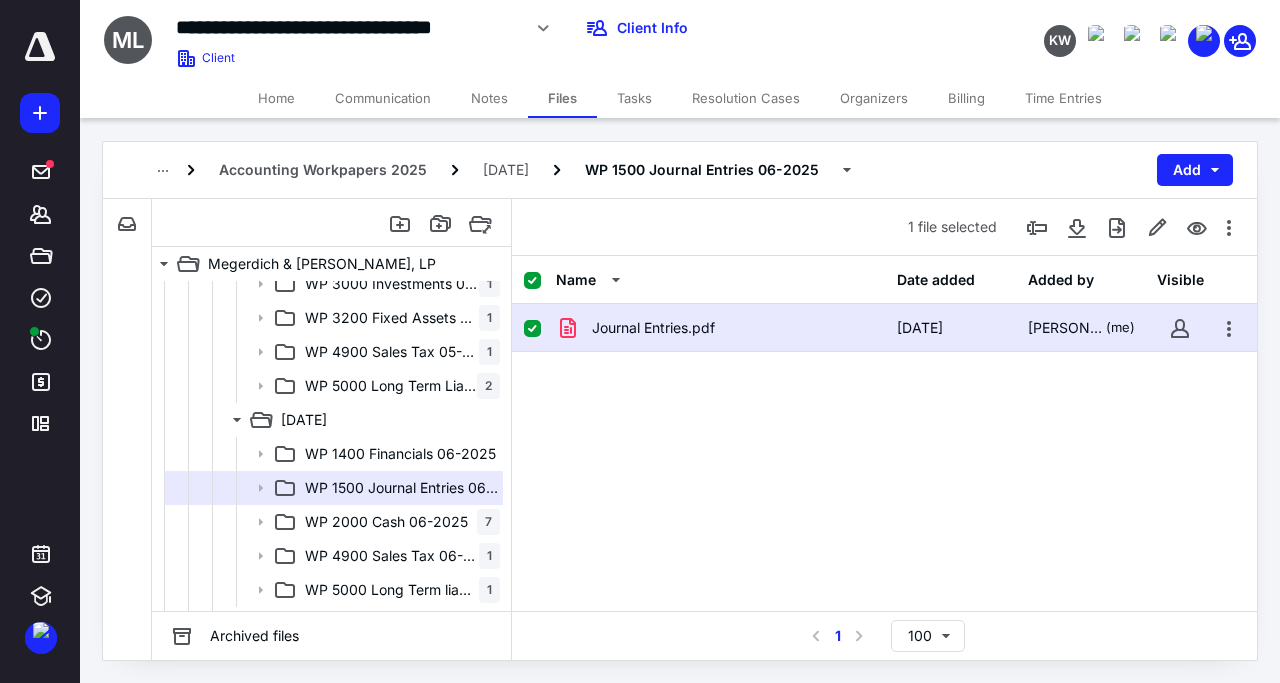 checkbox on "true" 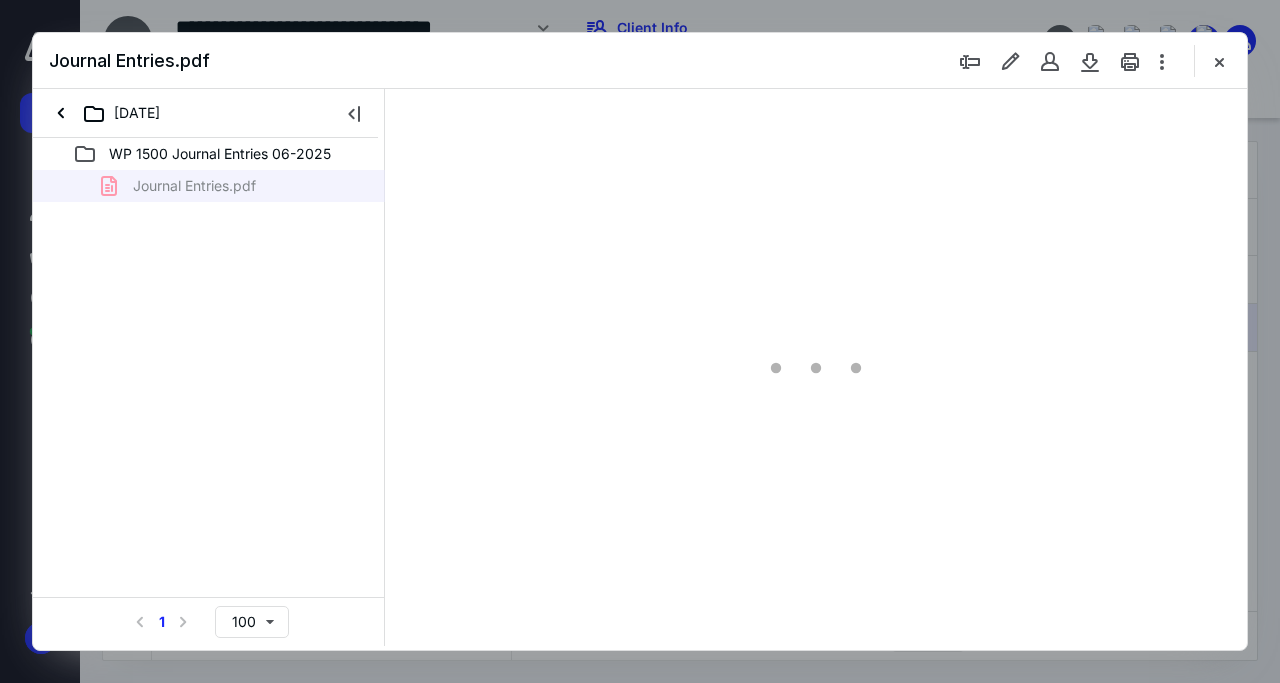 type on "108" 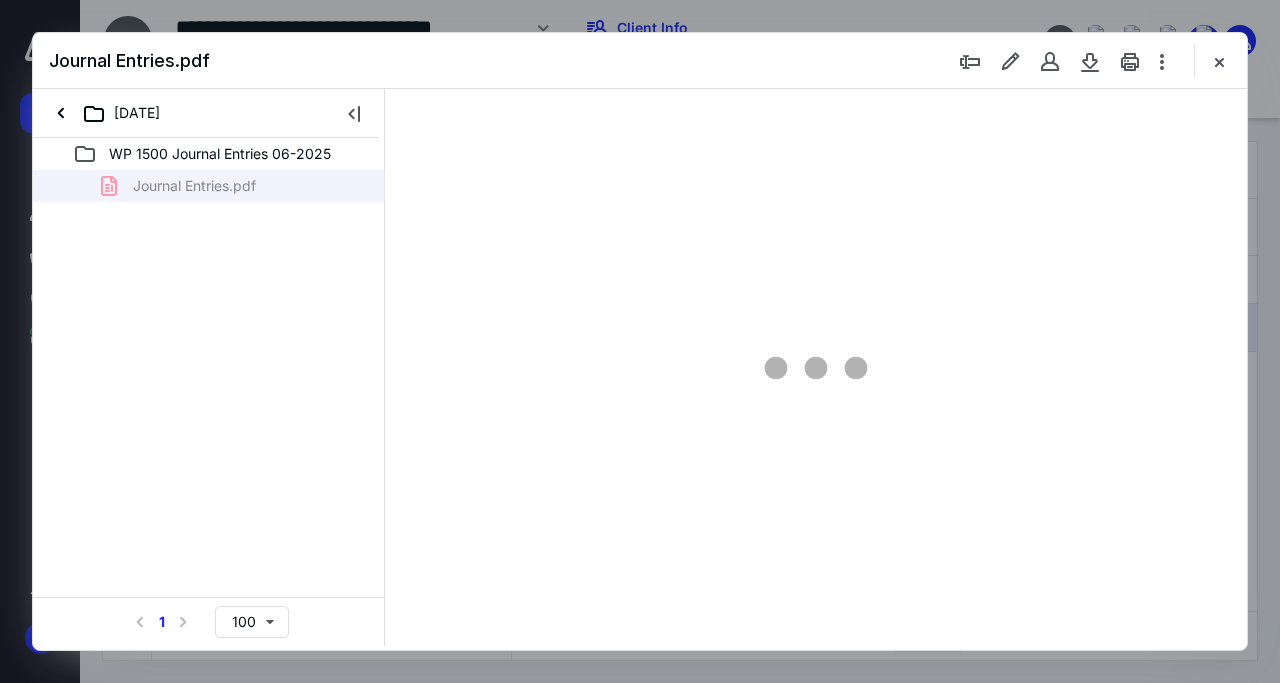 scroll, scrollTop: 0, scrollLeft: 0, axis: both 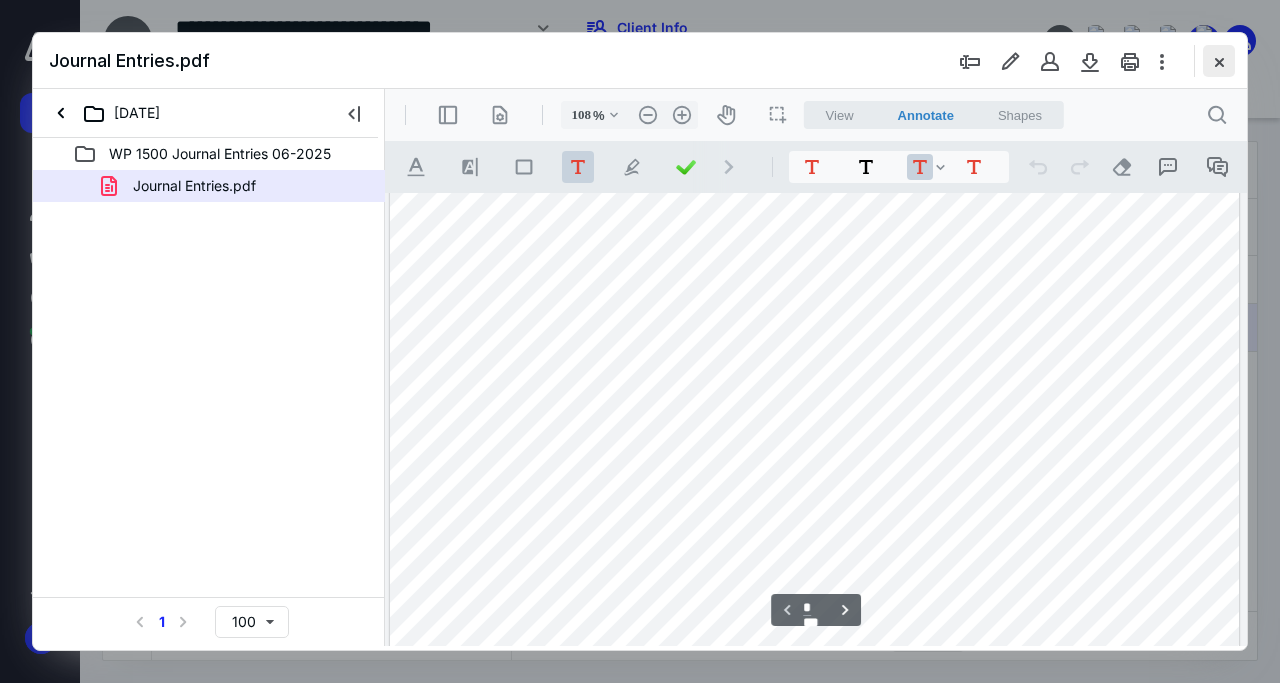 click at bounding box center [1219, 61] 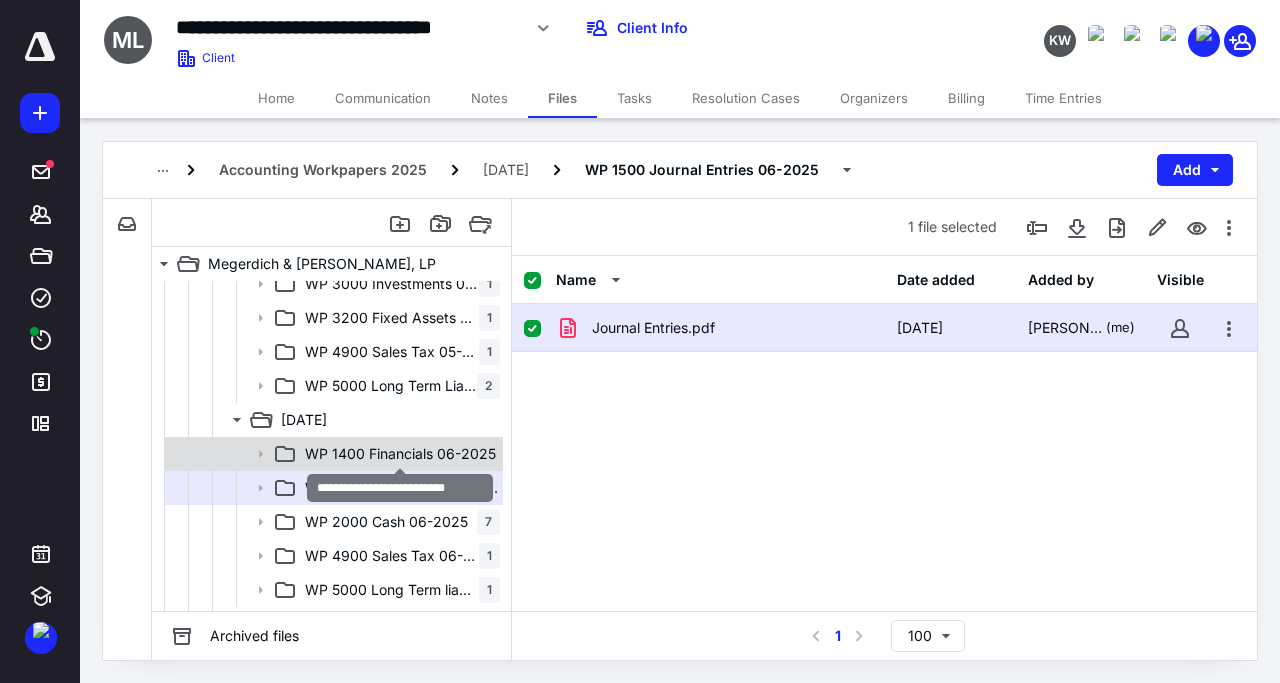 click on "WP 1400 Financials 06-2025" at bounding box center [400, 454] 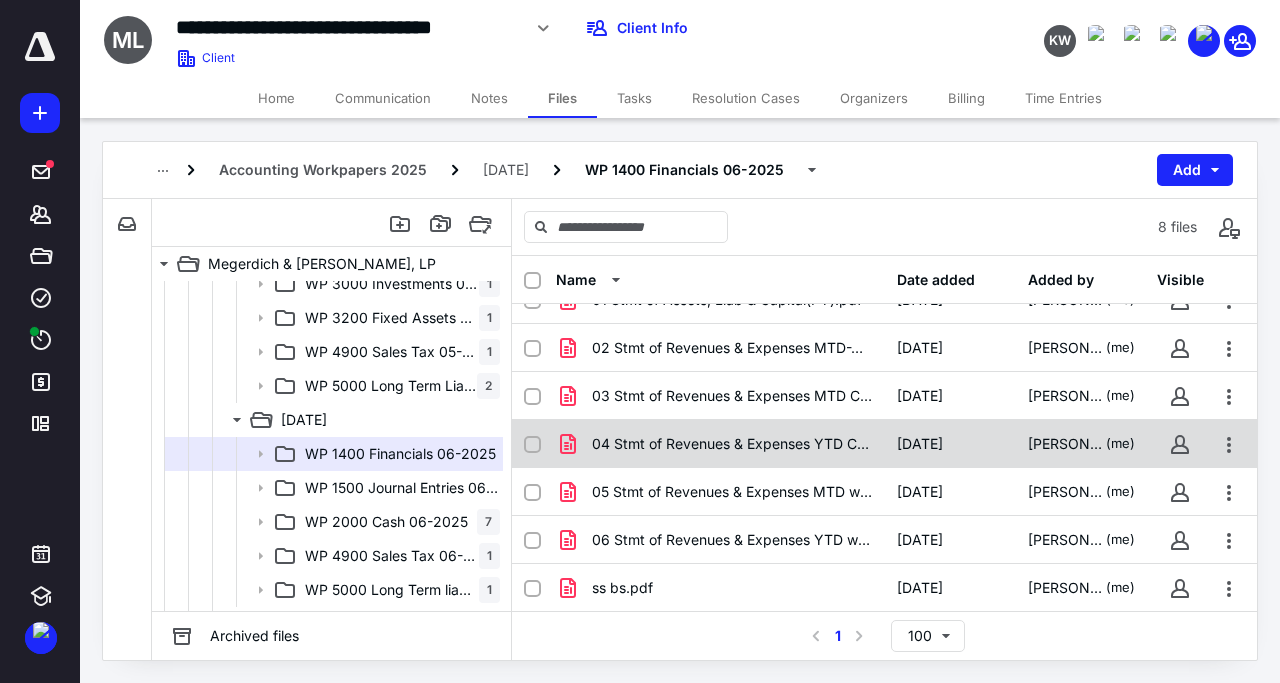 scroll, scrollTop: 77, scrollLeft: 0, axis: vertical 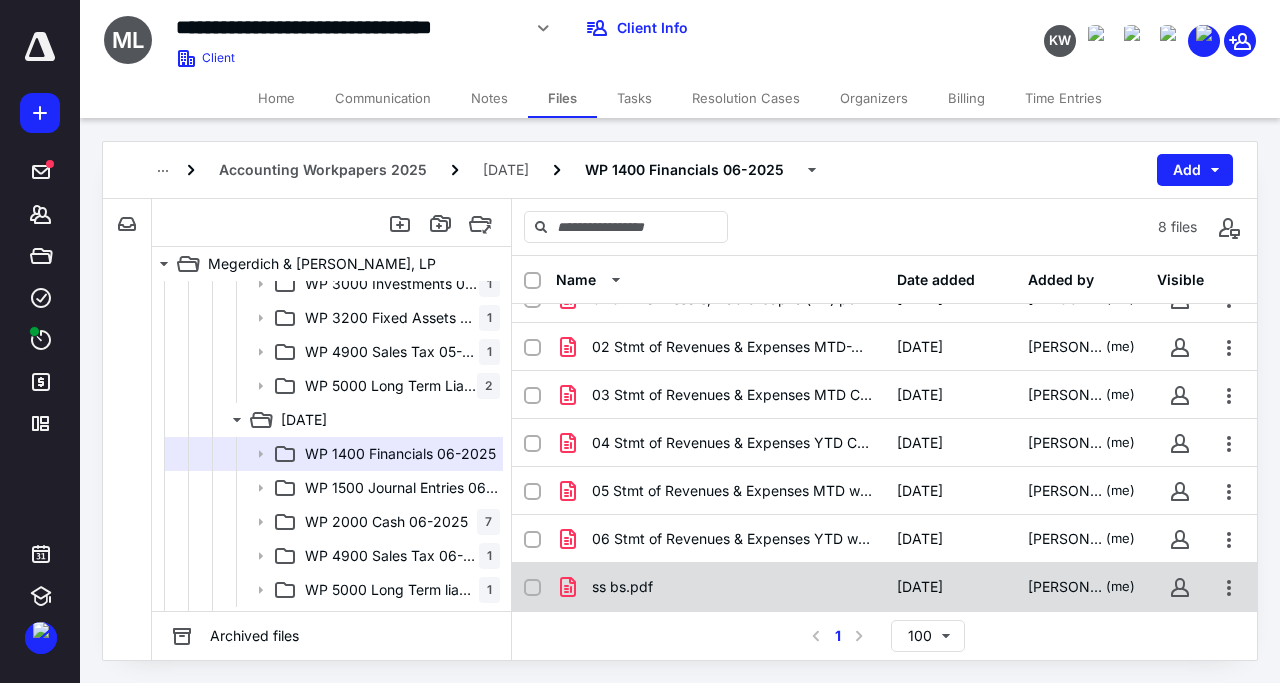 click 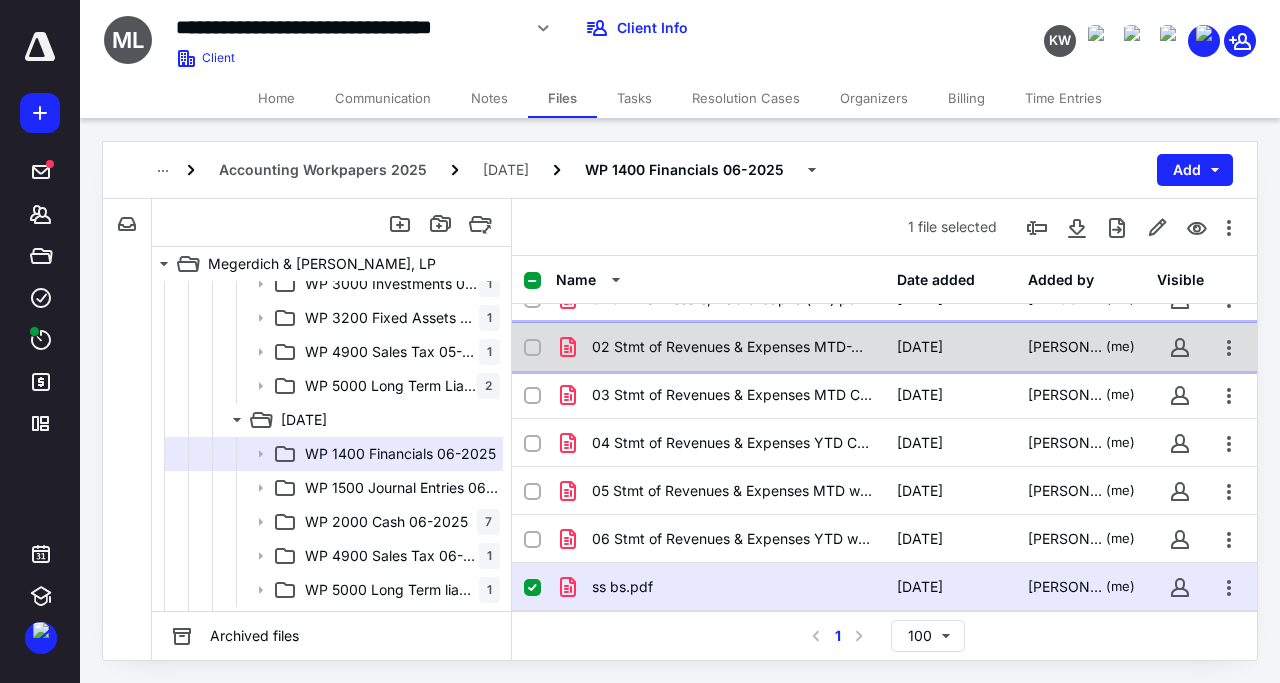 click 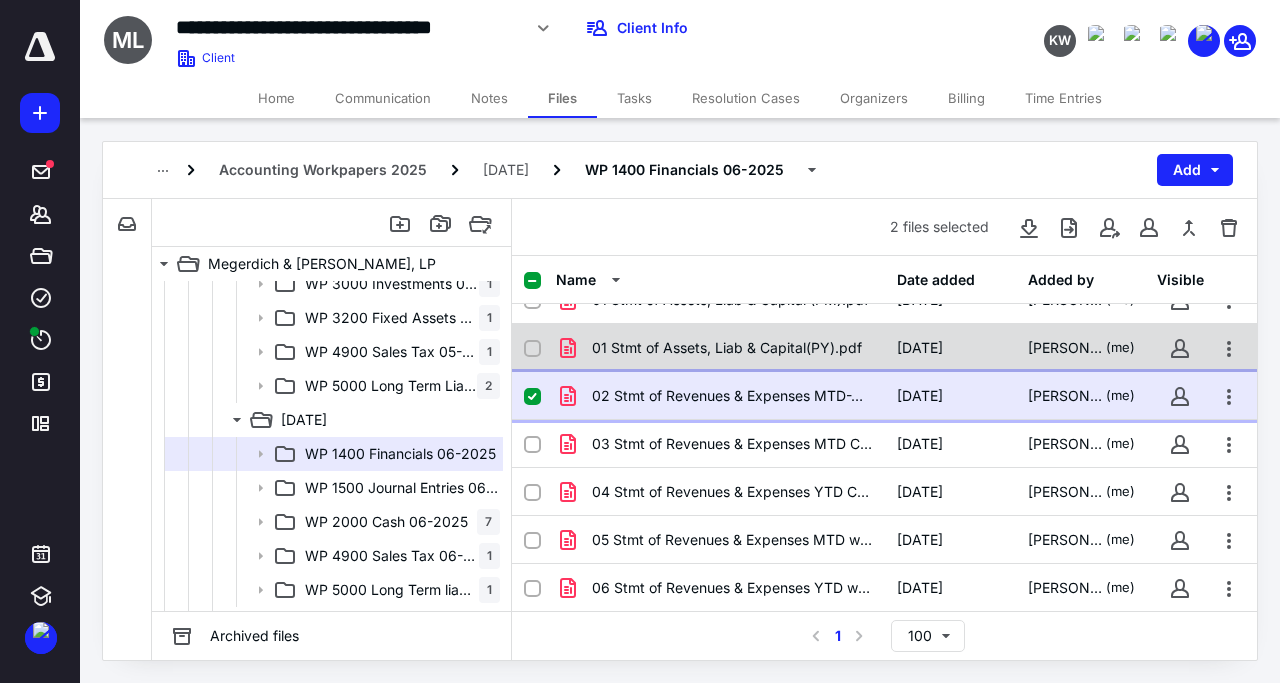 scroll, scrollTop: 0, scrollLeft: 0, axis: both 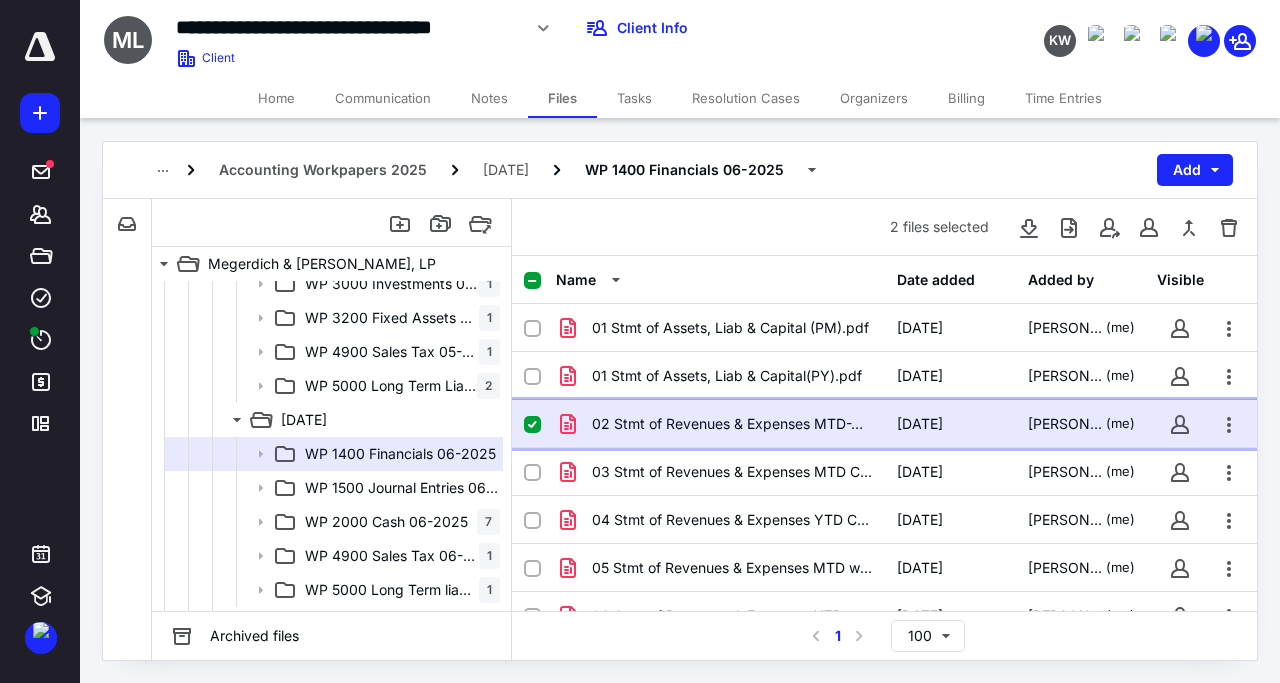 click 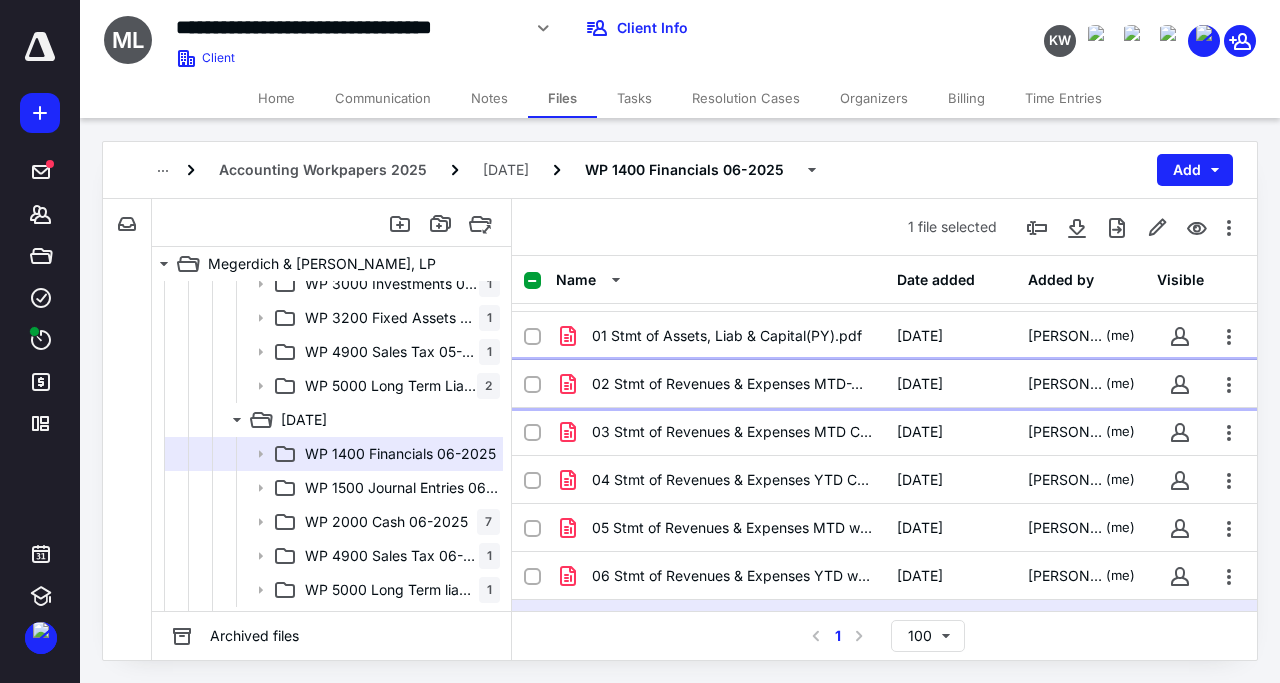 scroll, scrollTop: 77, scrollLeft: 0, axis: vertical 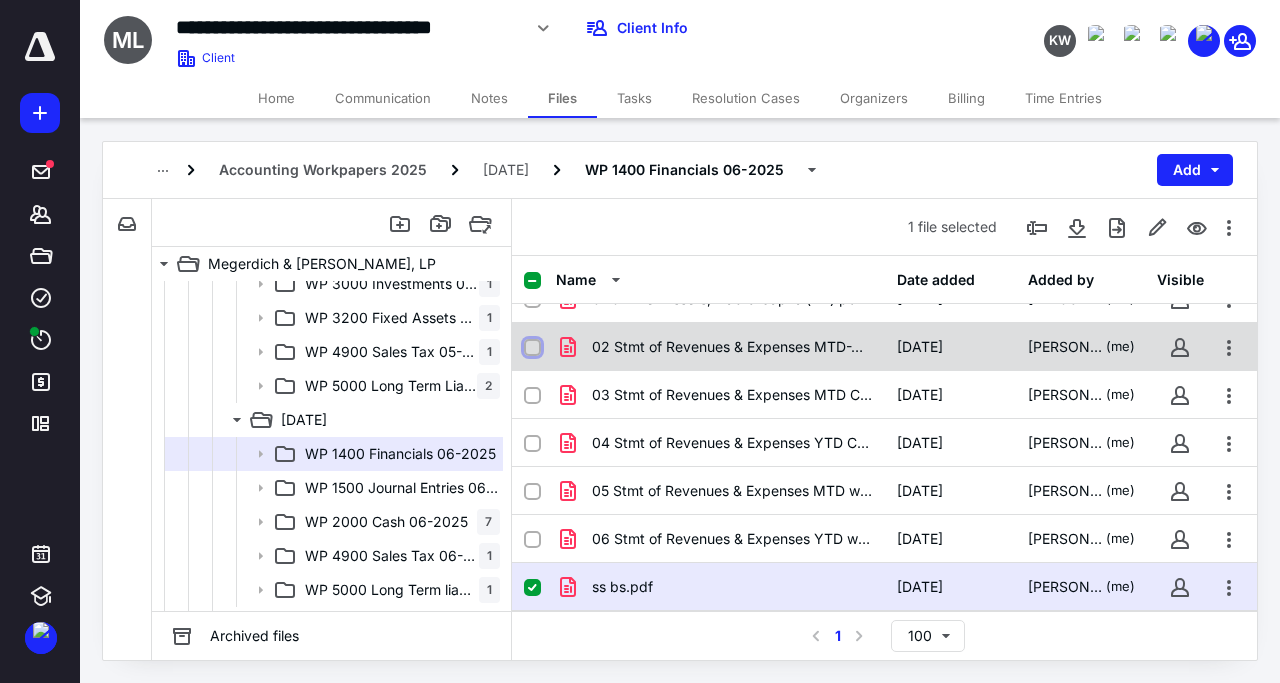 click at bounding box center [532, 348] 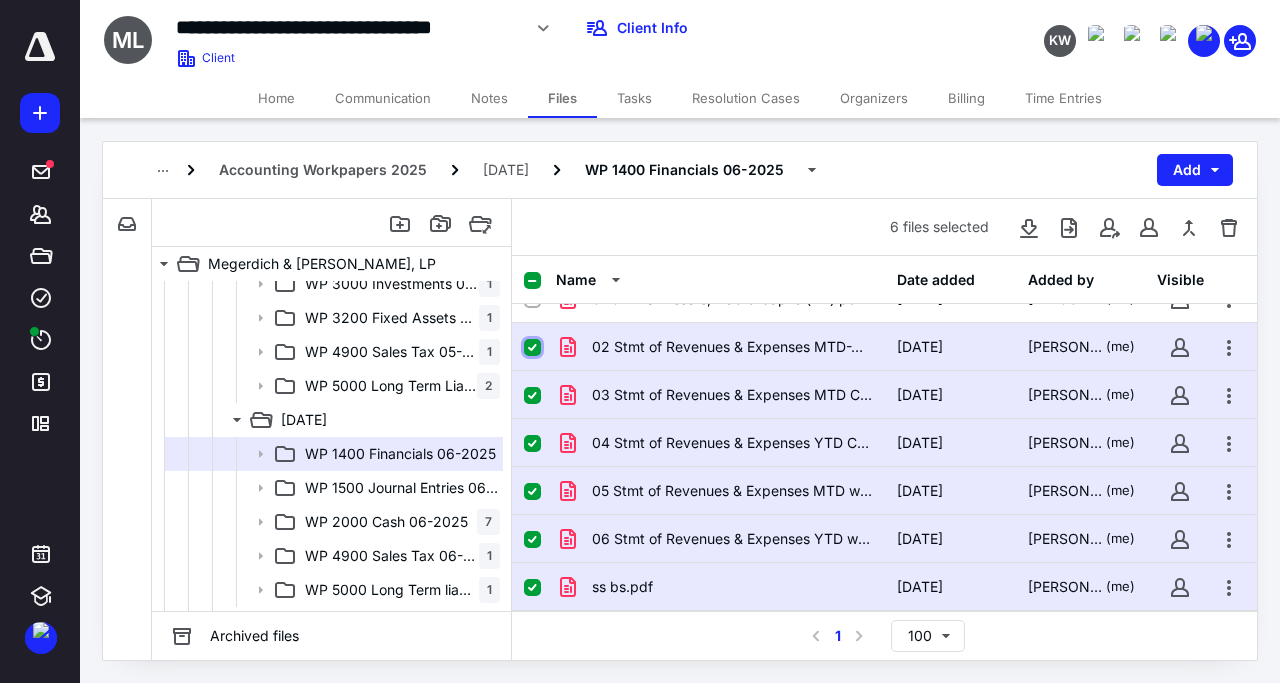 checkbox on "false" 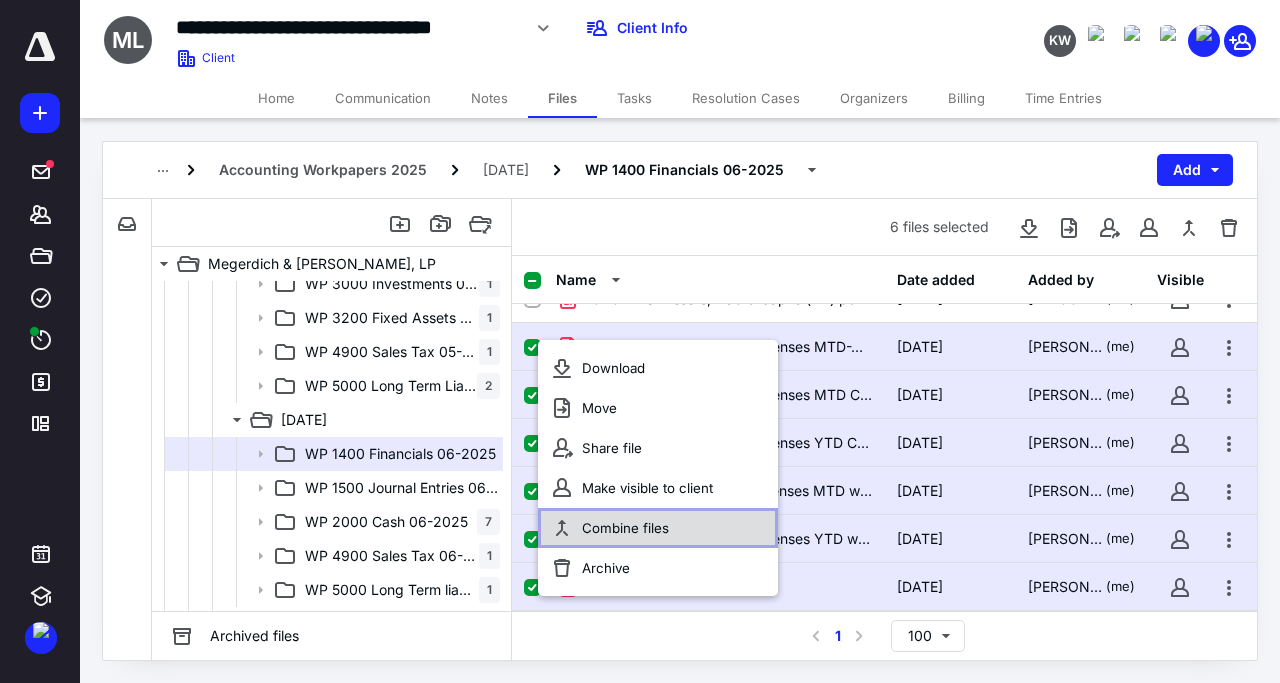 click on "Combine files" at bounding box center [625, 528] 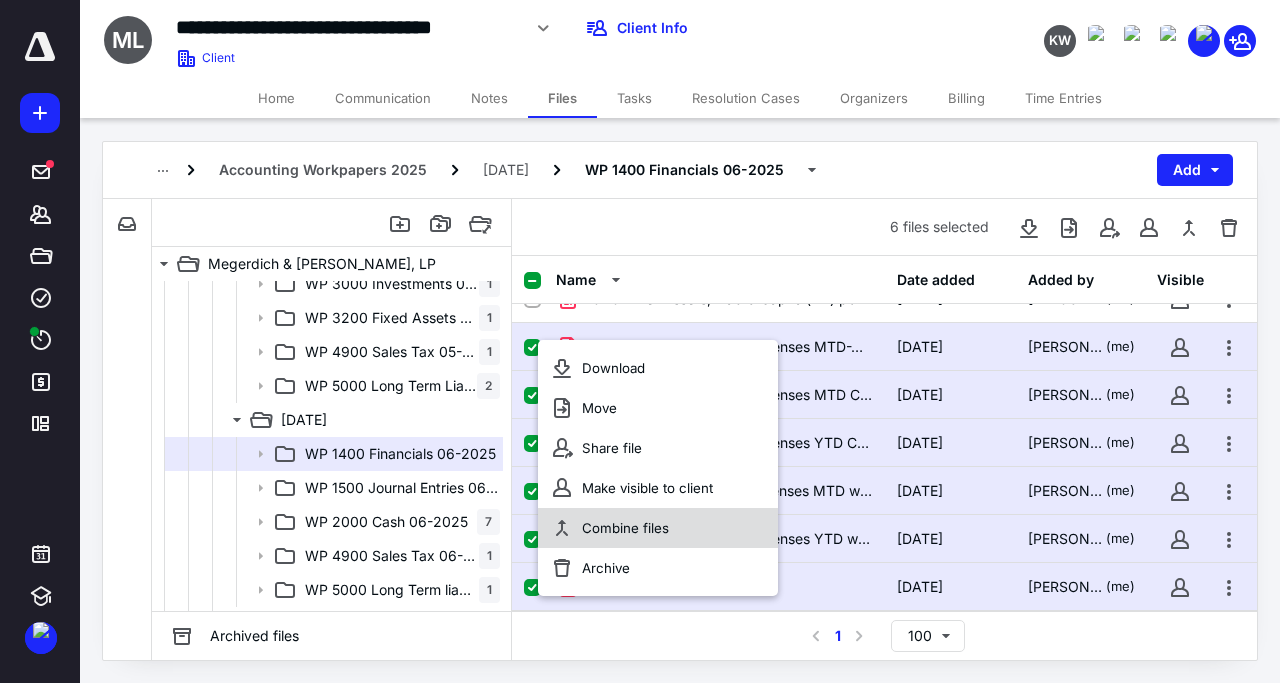 checkbox on "true" 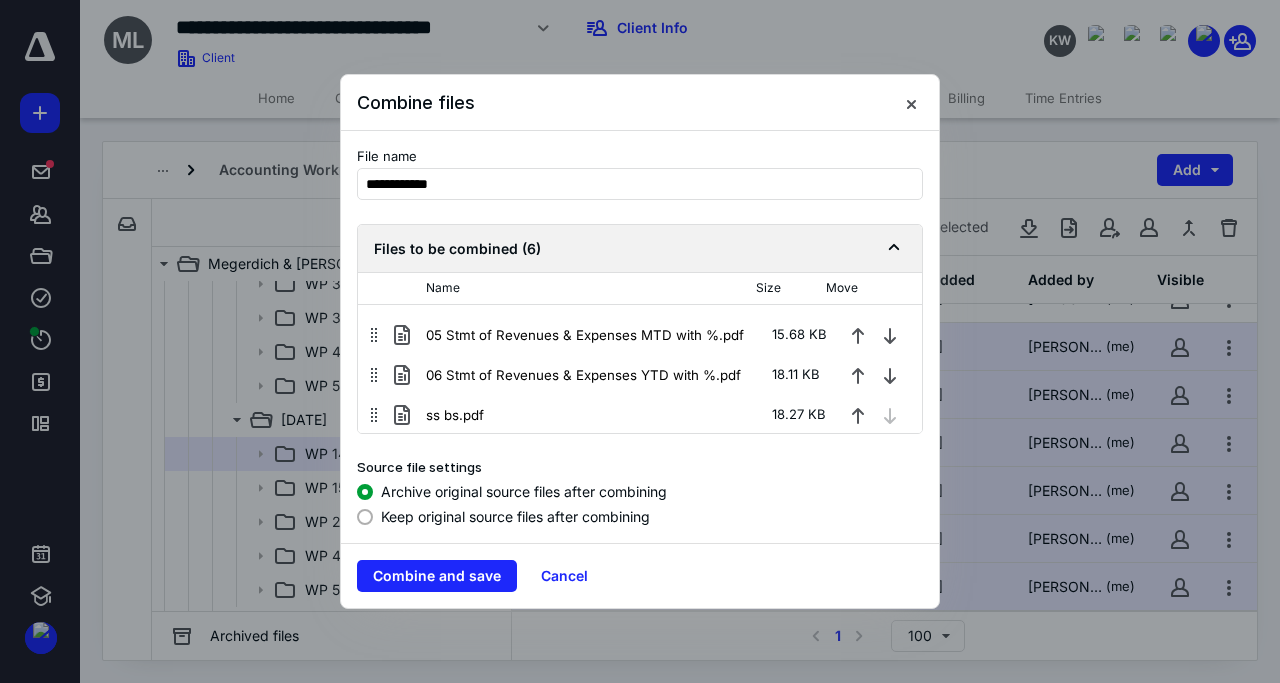 scroll, scrollTop: 112, scrollLeft: 0, axis: vertical 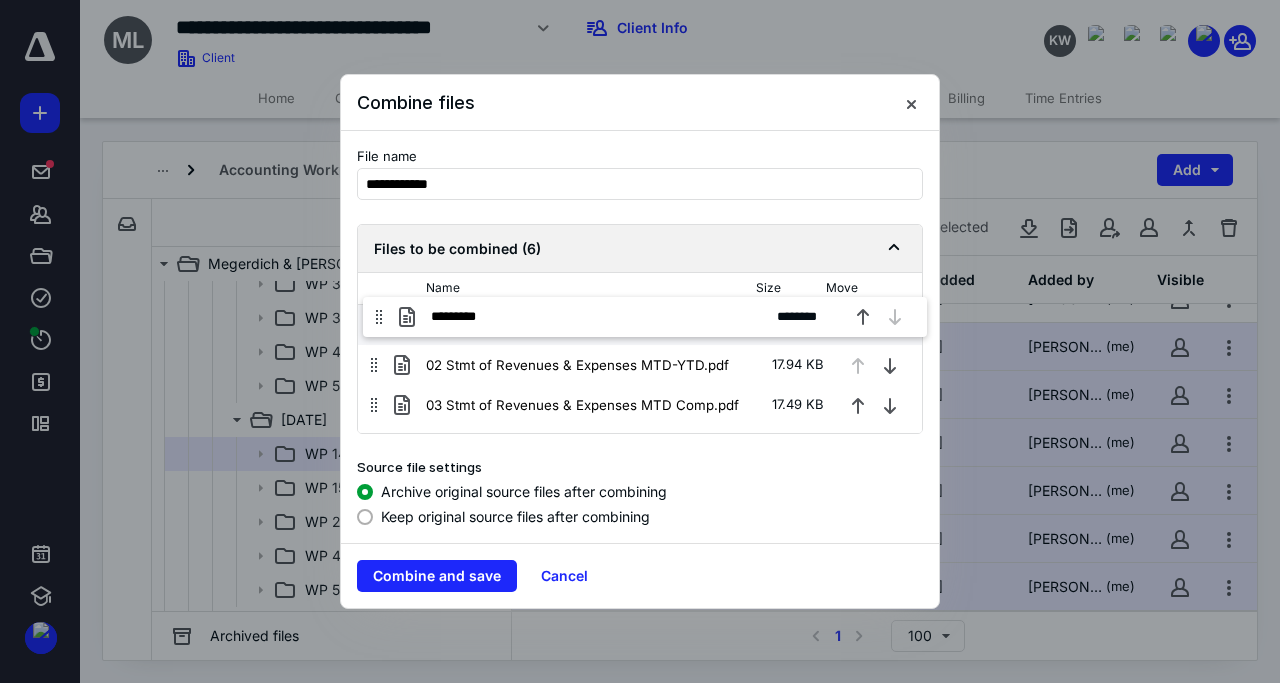 drag, startPoint x: 374, startPoint y: 418, endPoint x: 378, endPoint y: 317, distance: 101.07918 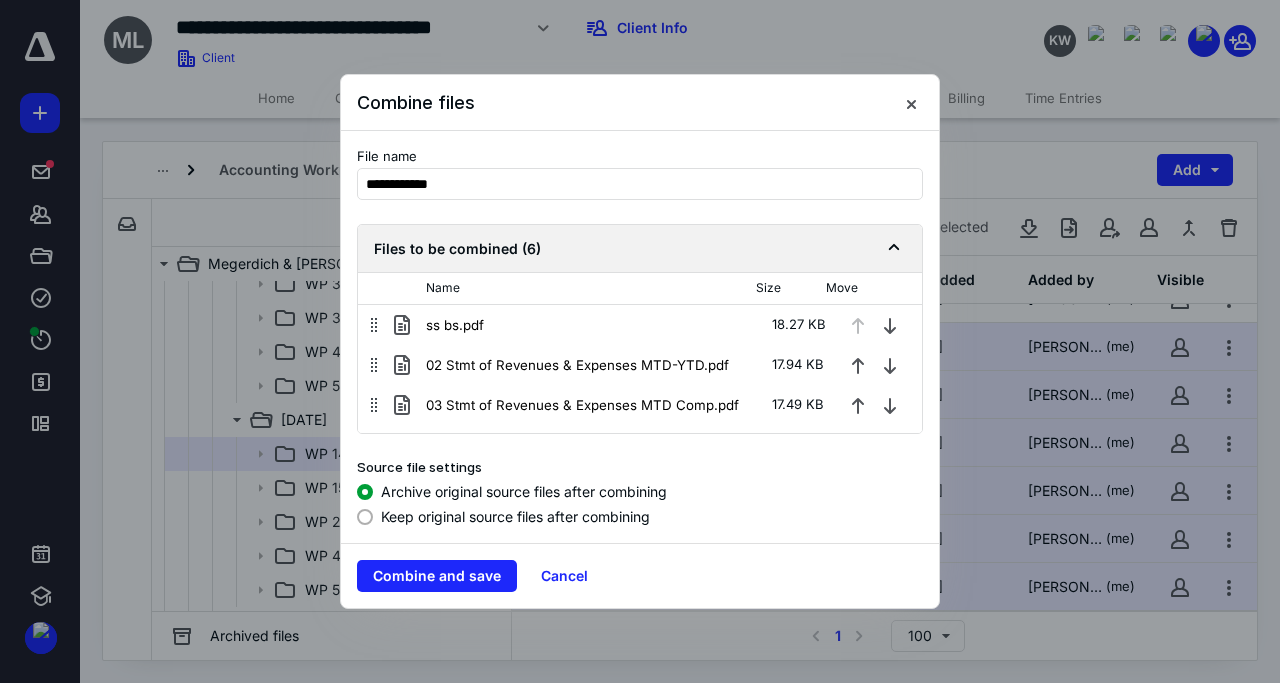 click at bounding box center [365, 517] 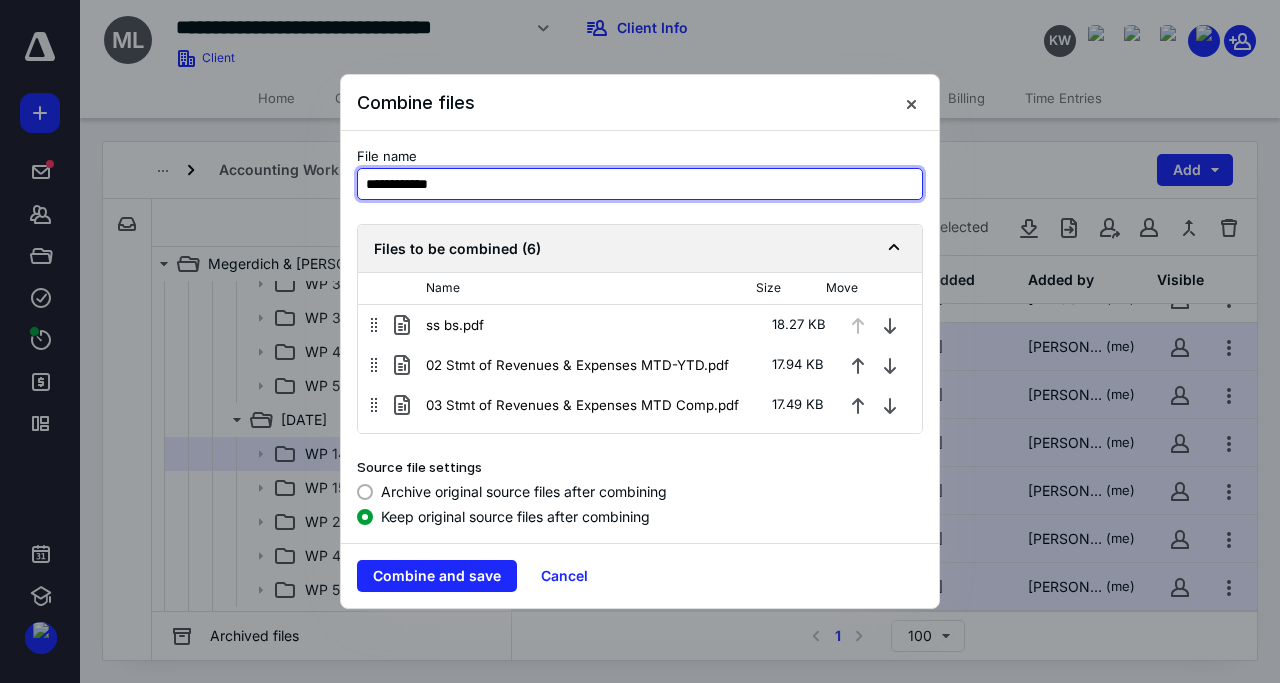 drag, startPoint x: 502, startPoint y: 180, endPoint x: 324, endPoint y: 188, distance: 178.17969 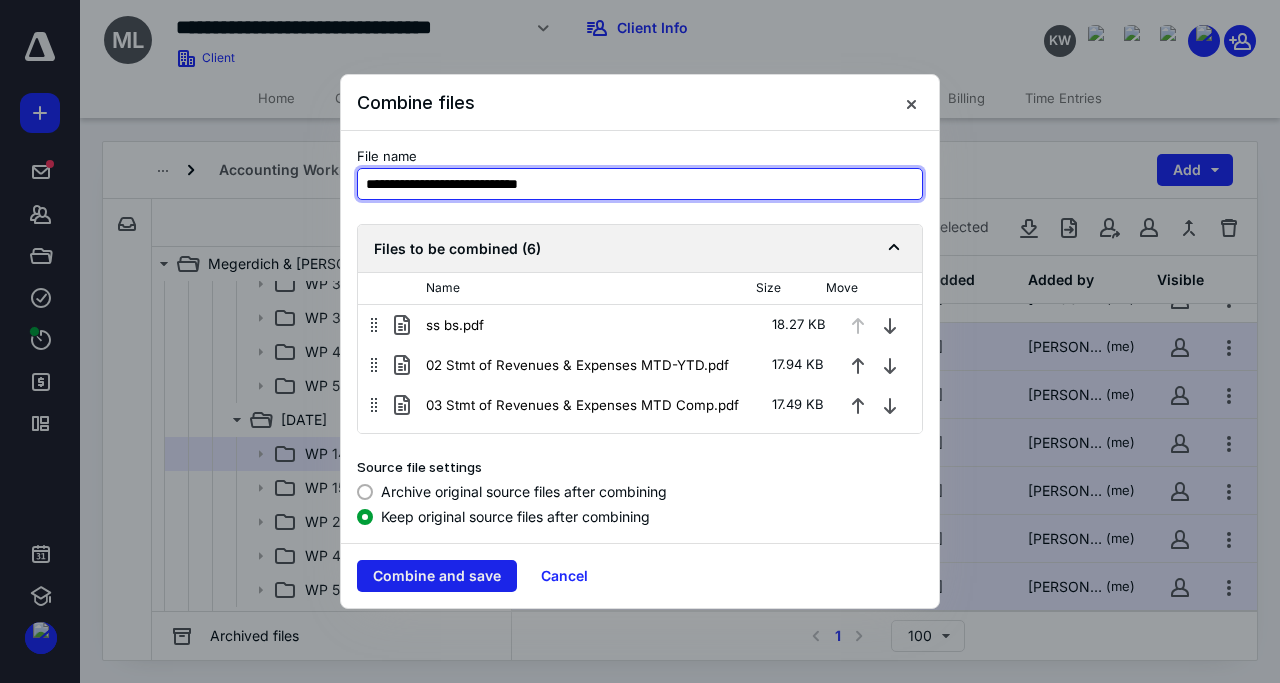 type on "**********" 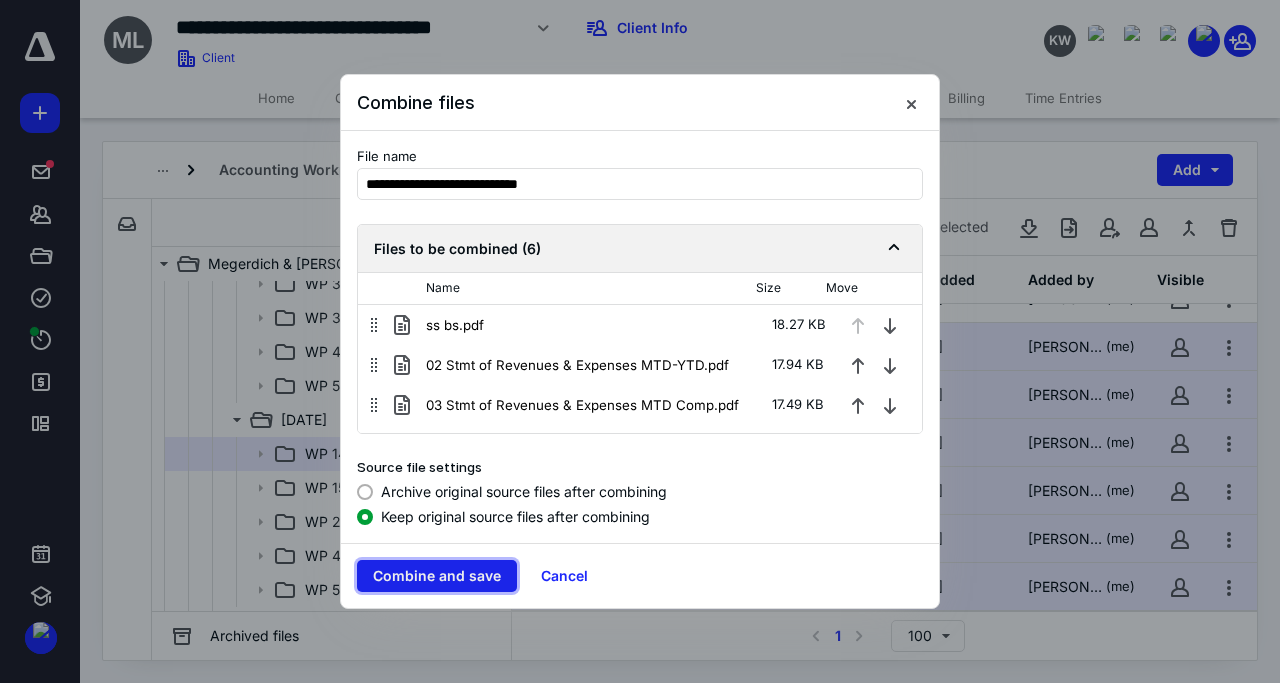 click on "Combine and save" at bounding box center [437, 576] 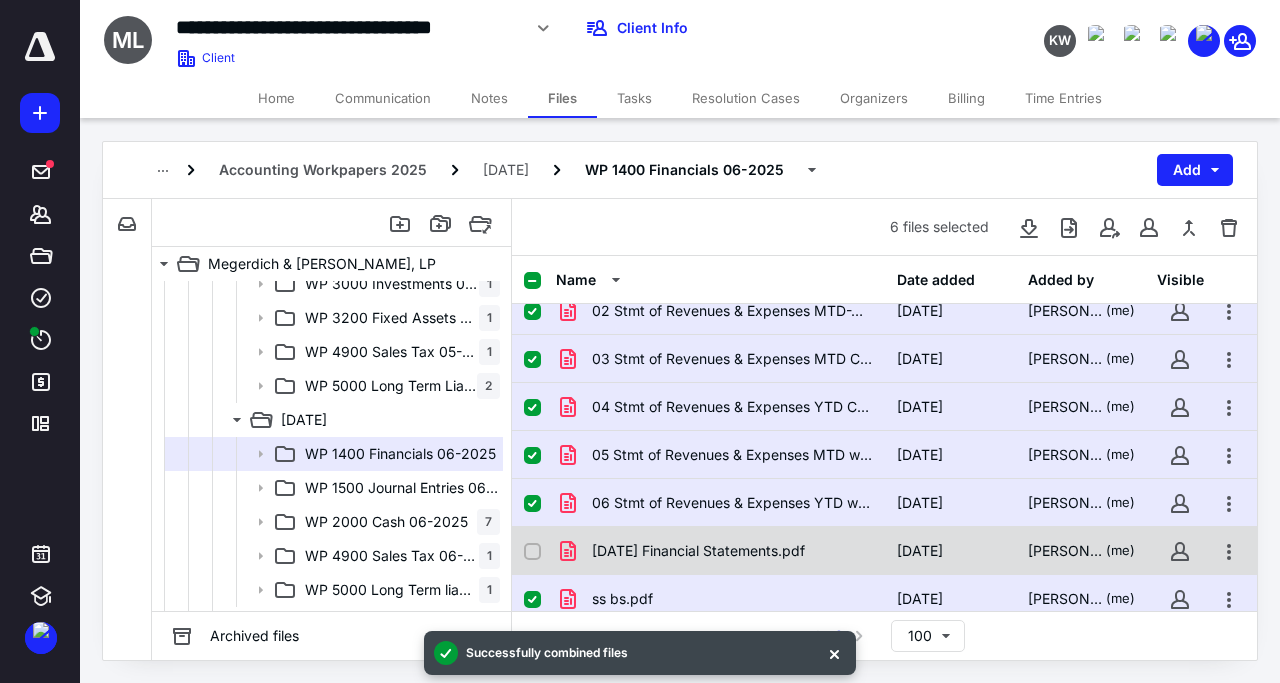 scroll, scrollTop: 125, scrollLeft: 0, axis: vertical 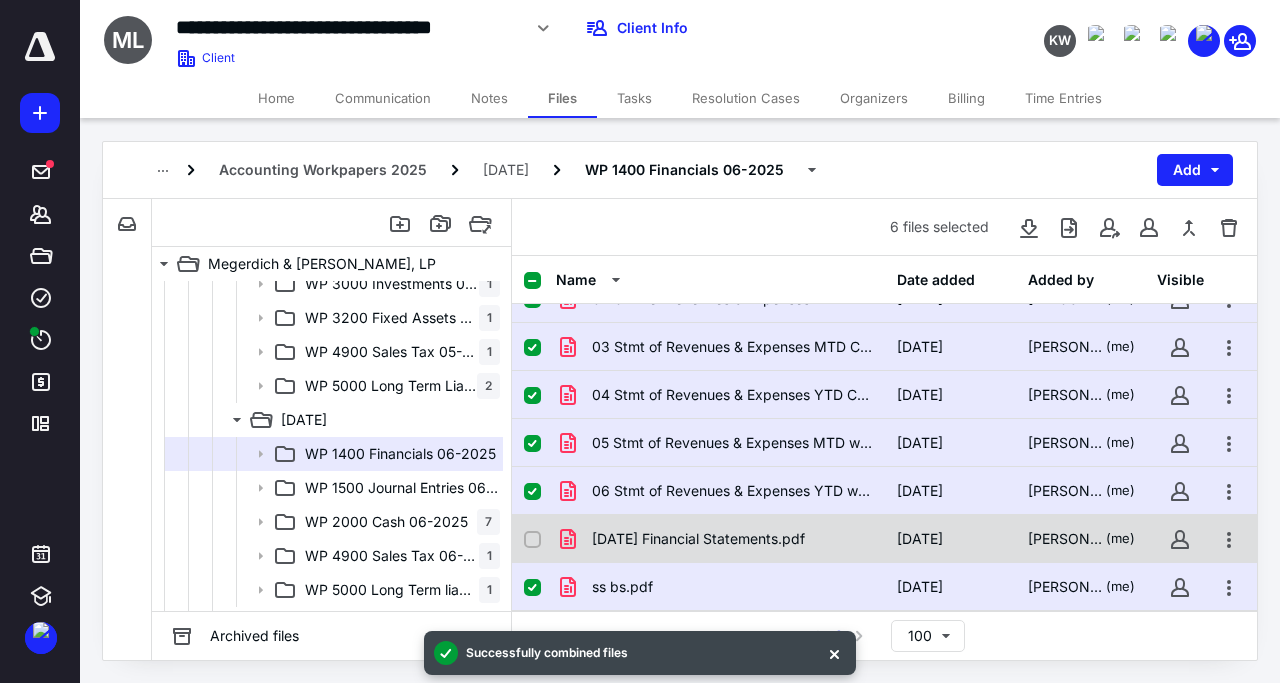 click 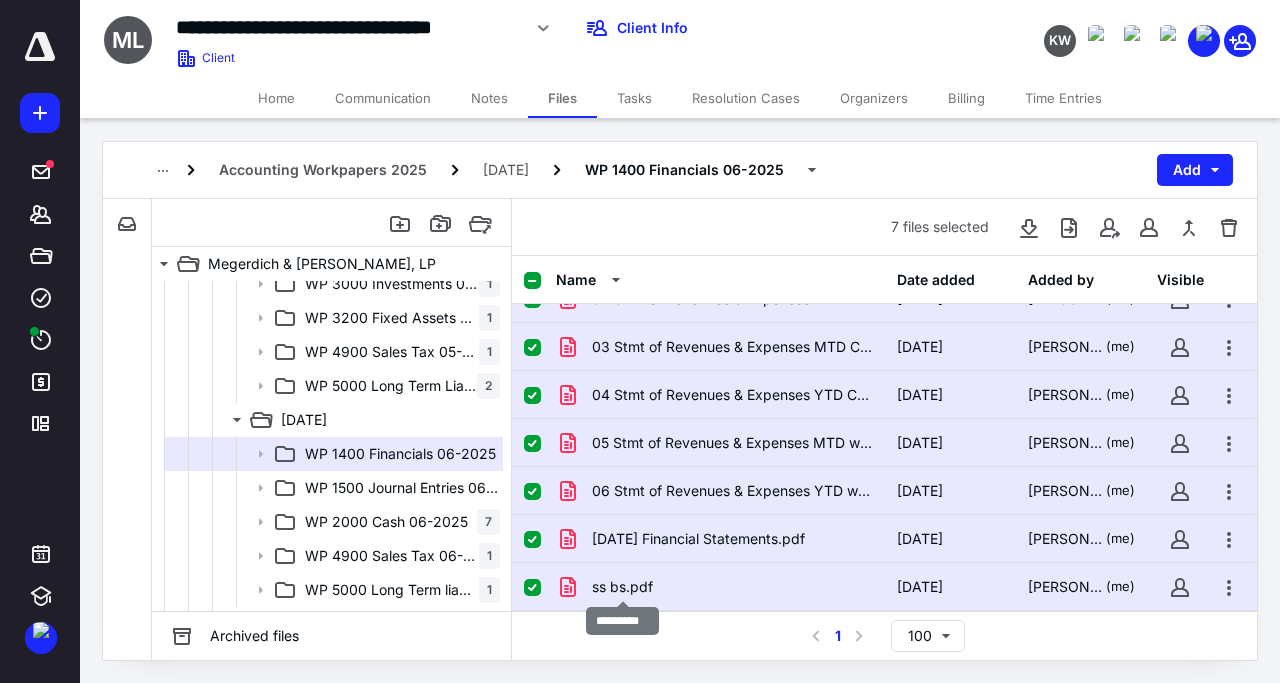 click on "ss bs.pdf" at bounding box center (622, 587) 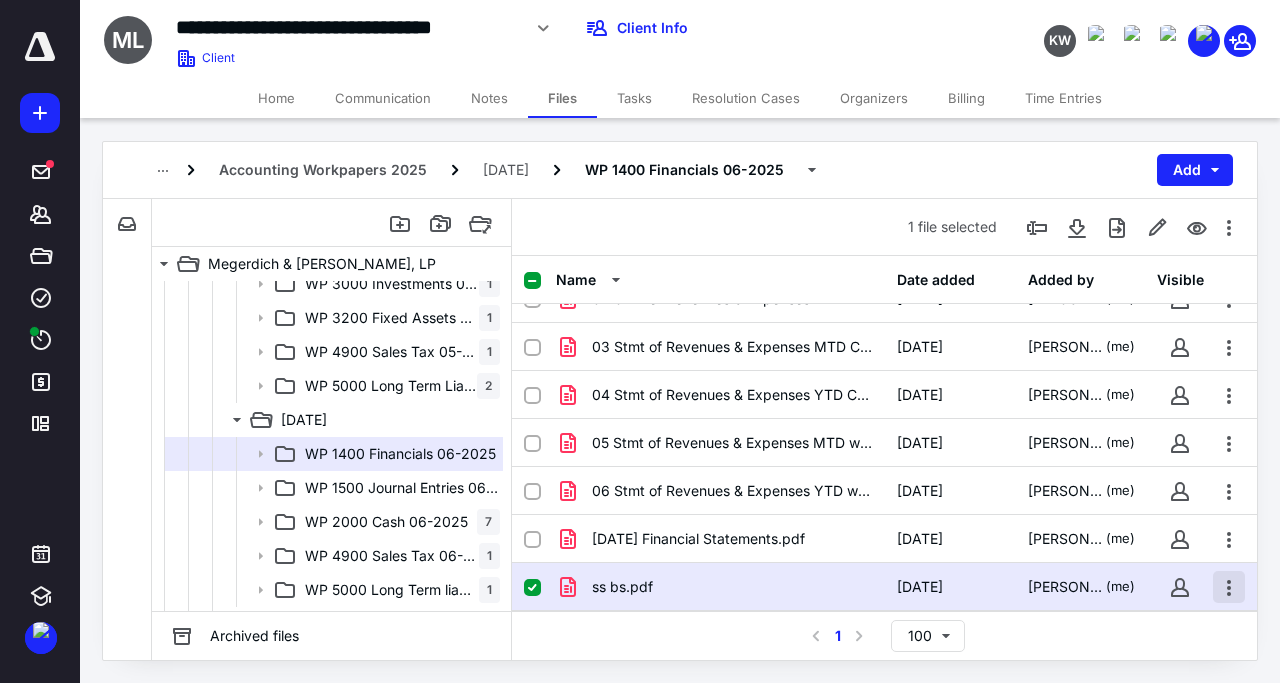click at bounding box center [1229, 587] 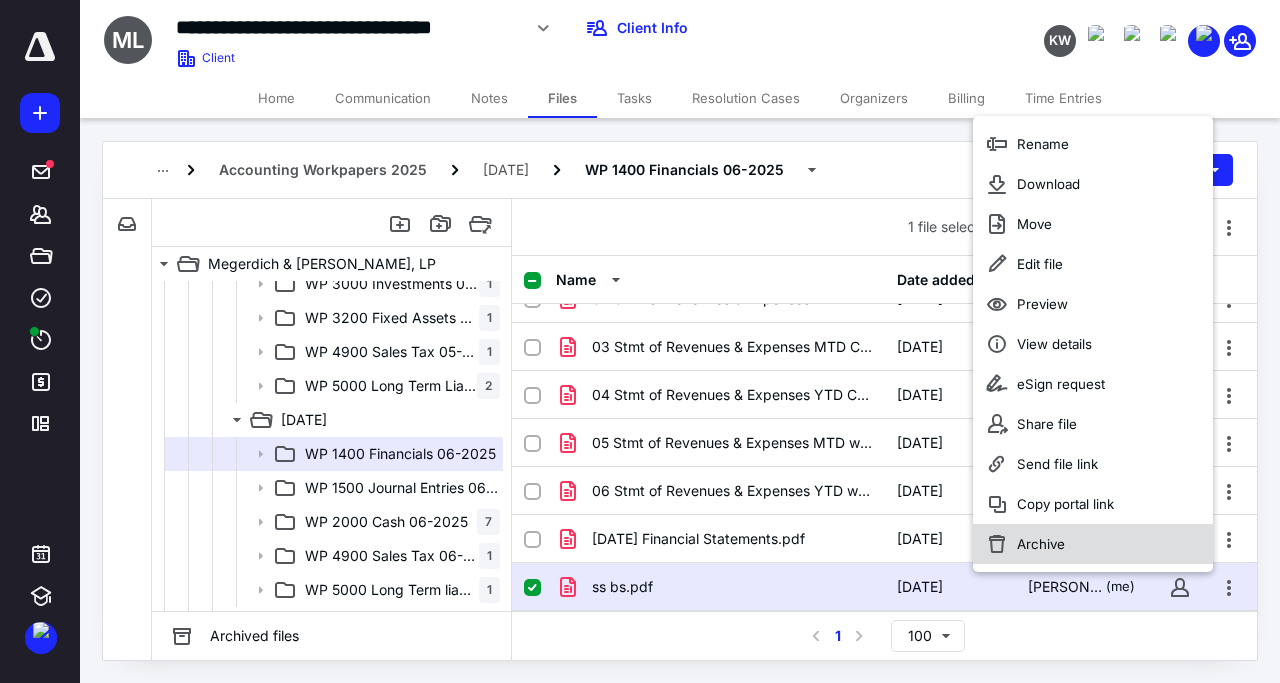 click on "Archive" at bounding box center (1093, 544) 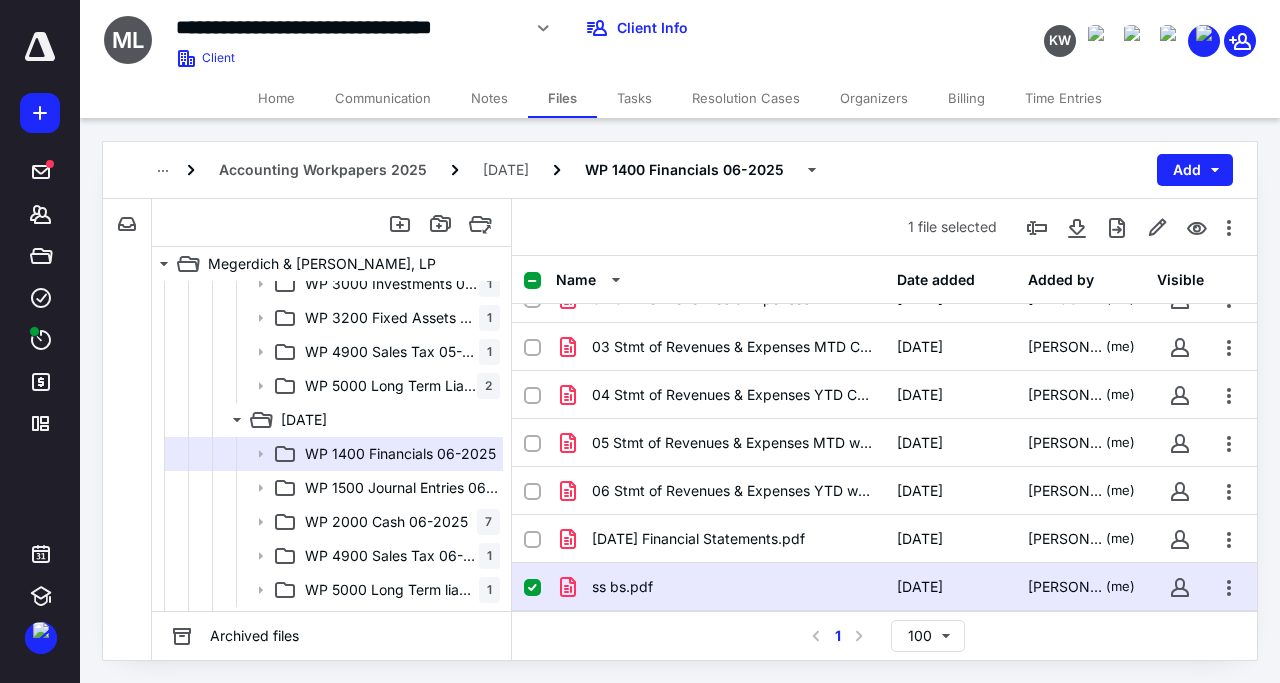 checkbox on "false" 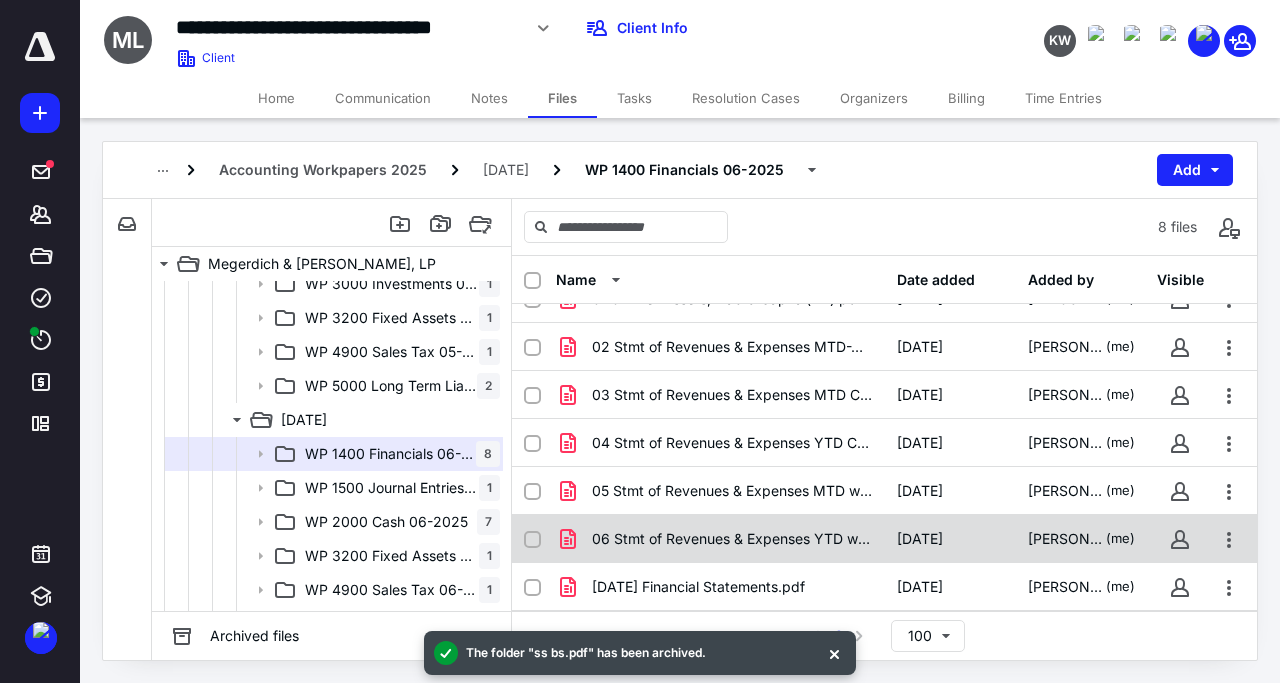scroll, scrollTop: 77, scrollLeft: 0, axis: vertical 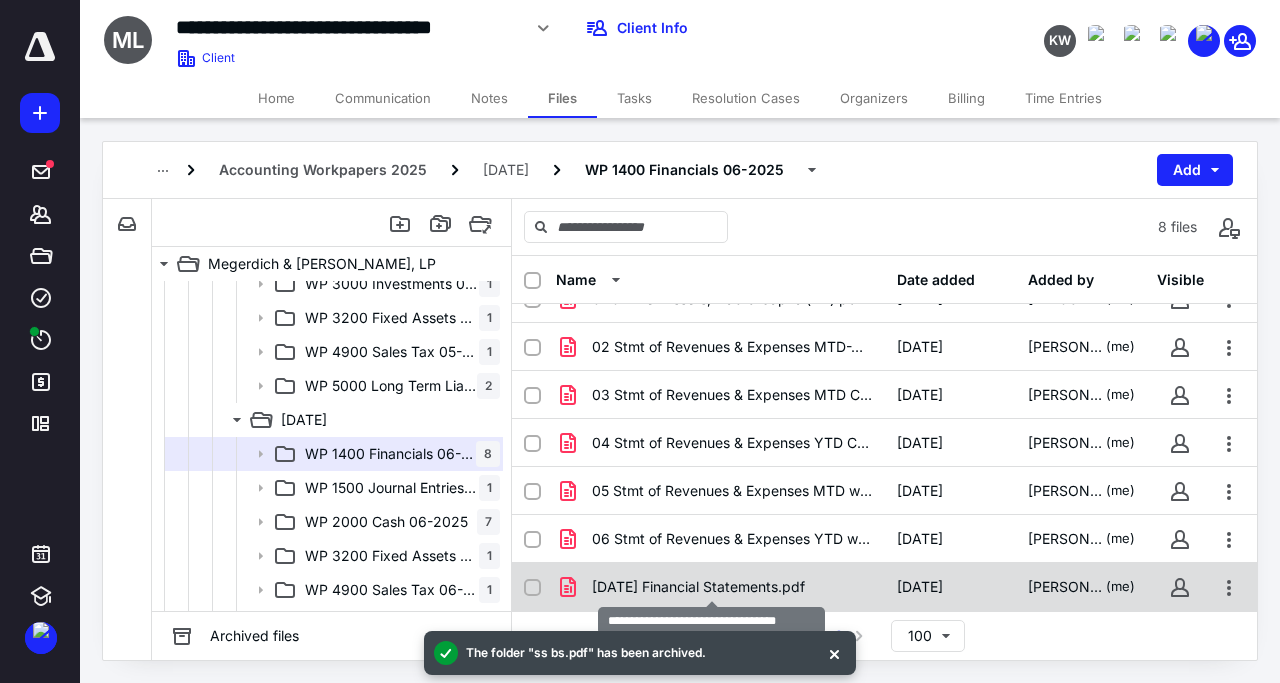 click on "June 2025 Financial Statements.pdf" at bounding box center [698, 587] 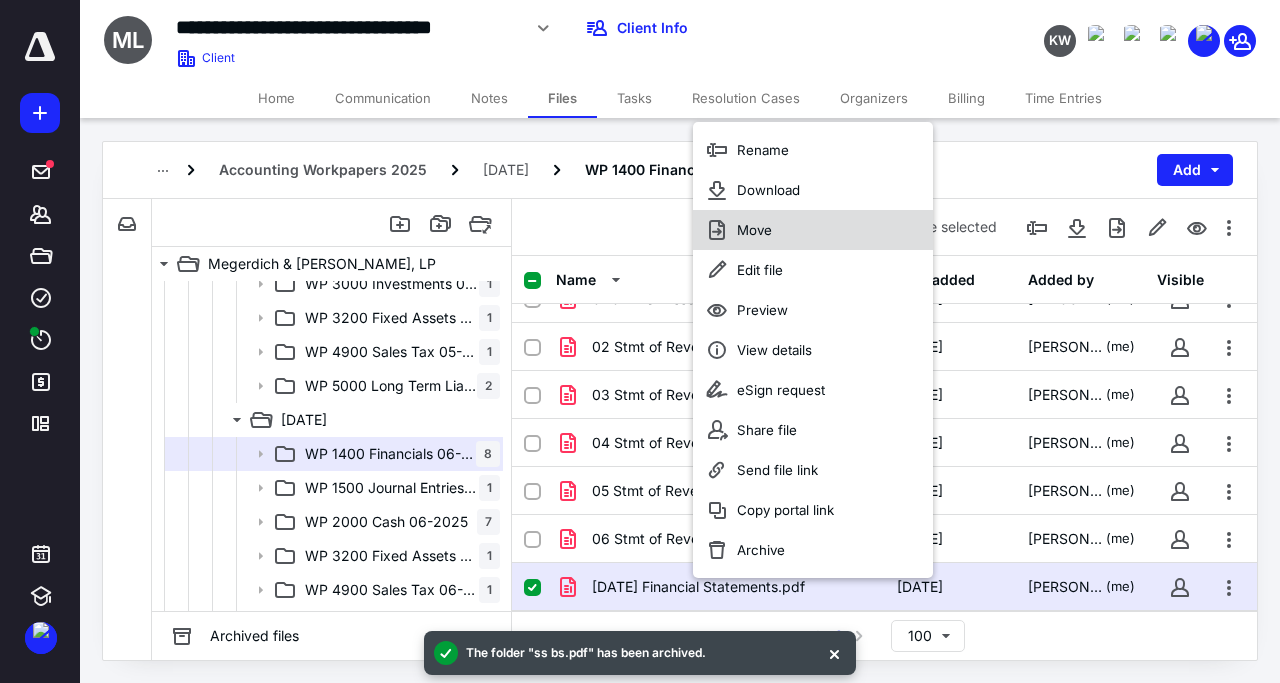 click on "Move" at bounding box center (813, 230) 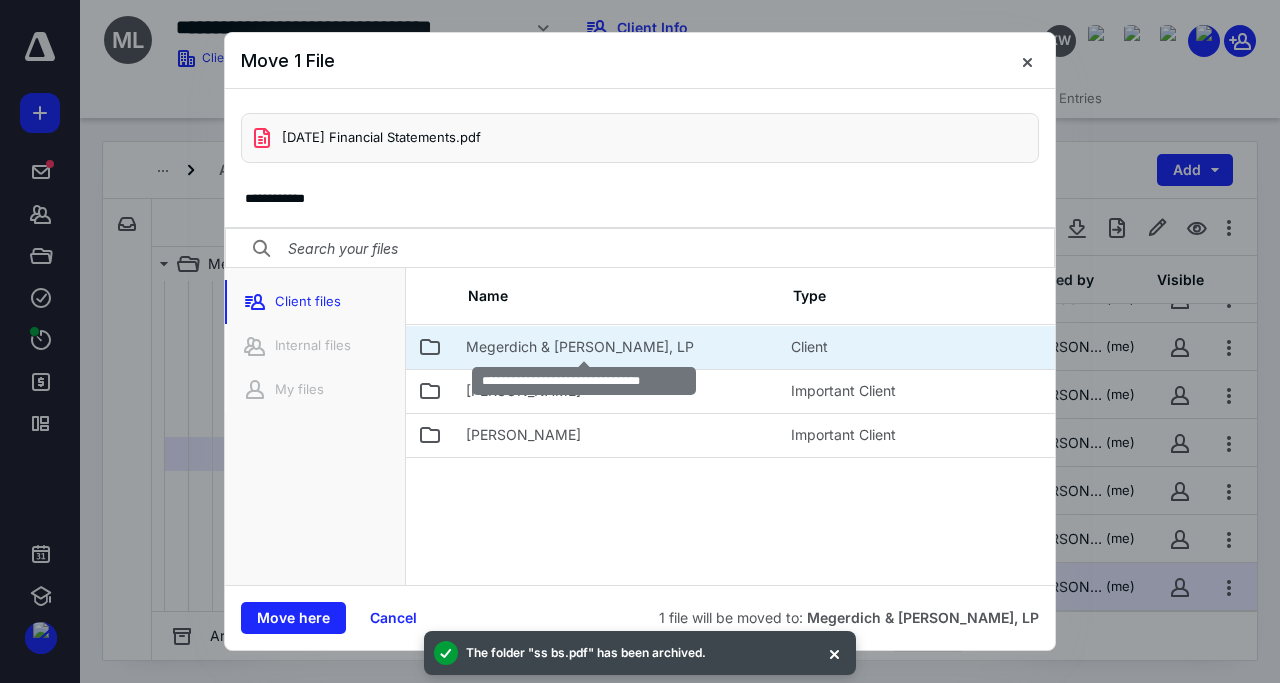click on "Megerdich & Angele Manoogian, LP" at bounding box center (580, 347) 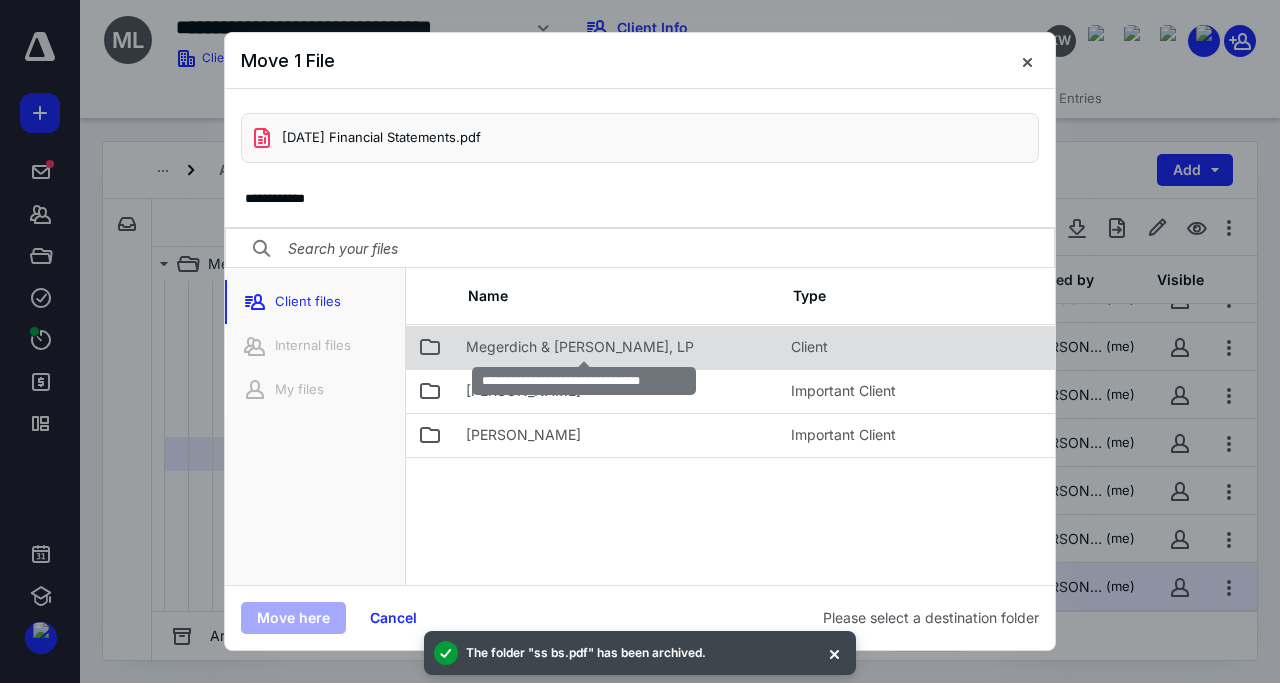 click on "Megerdich & Angele Manoogian, LP" at bounding box center (580, 347) 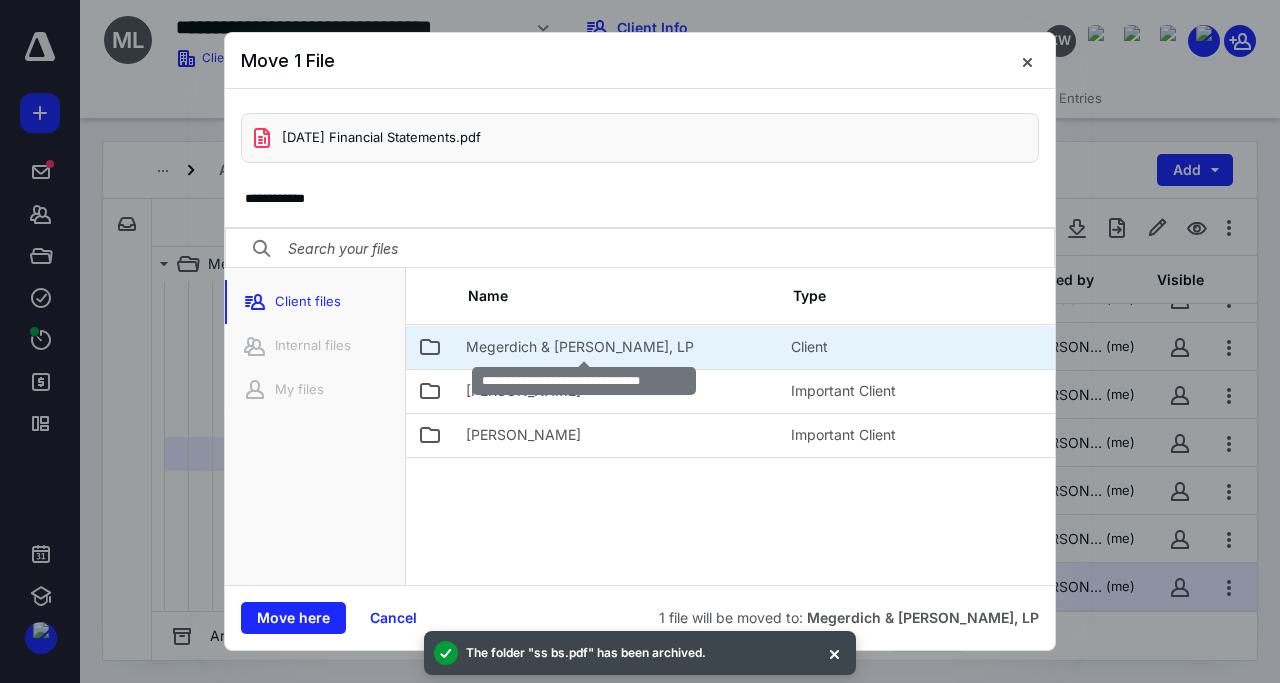 click on "Megerdich & Angele Manoogian, LP" at bounding box center [580, 347] 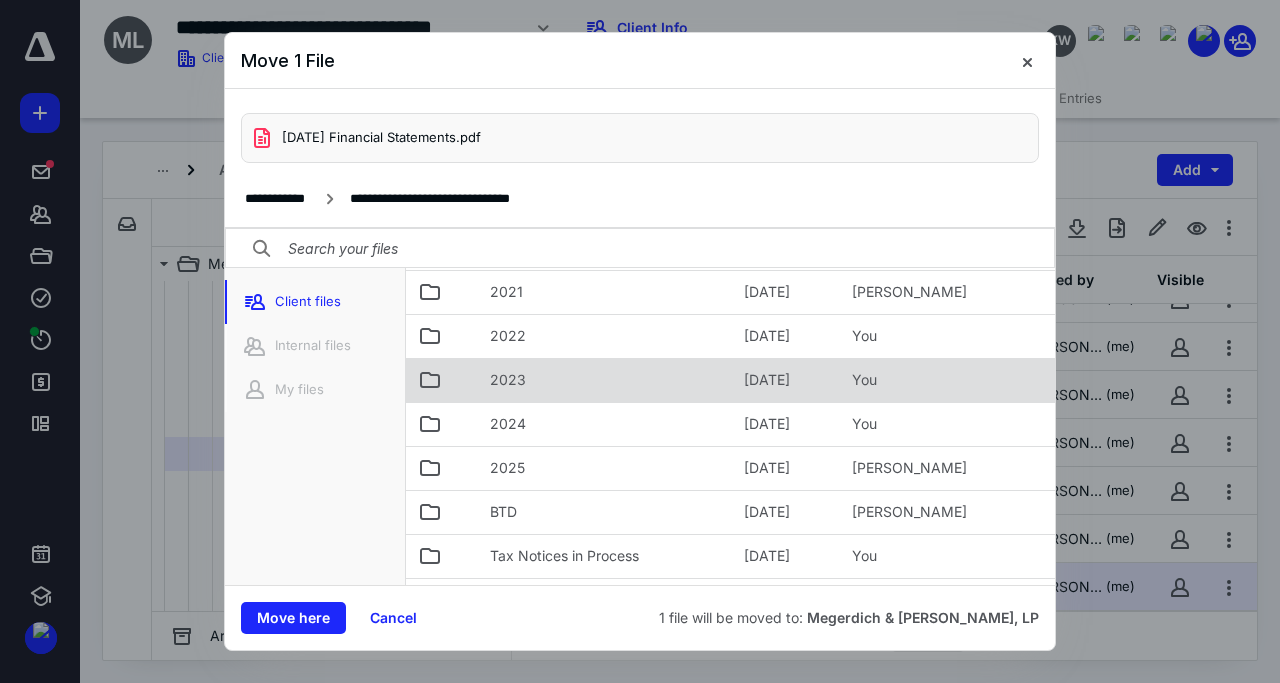 scroll, scrollTop: 181, scrollLeft: 0, axis: vertical 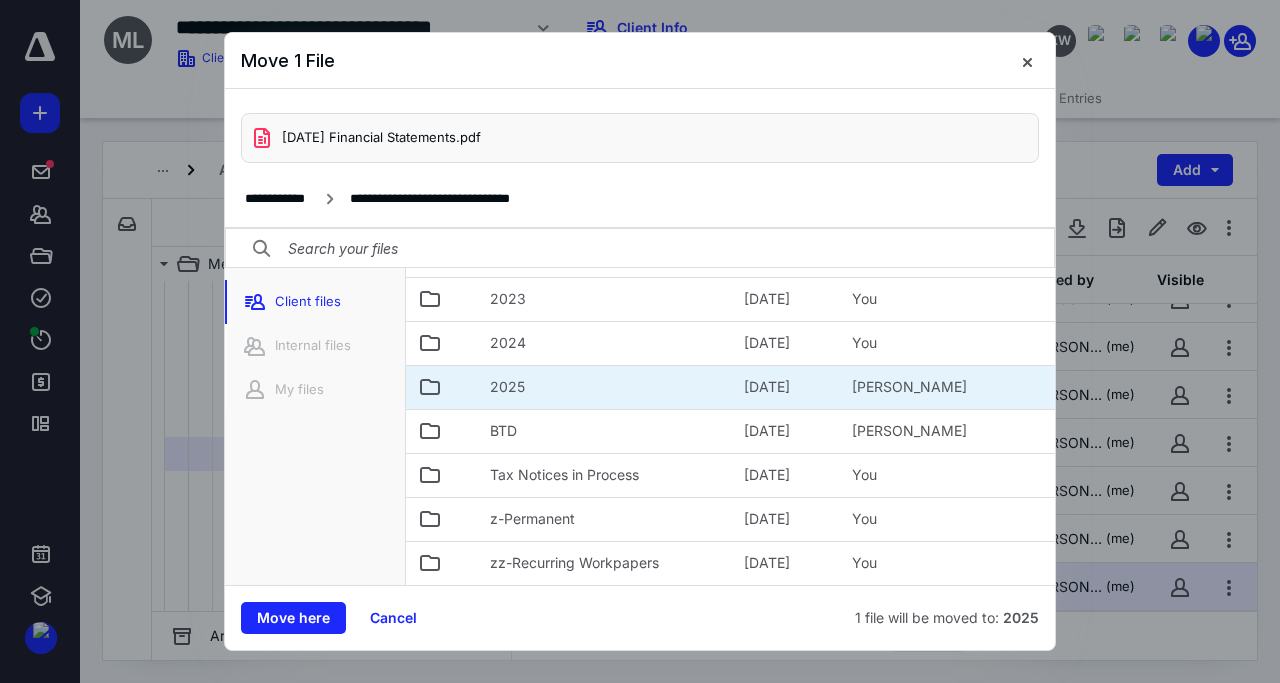 click on "2025" at bounding box center [605, 387] 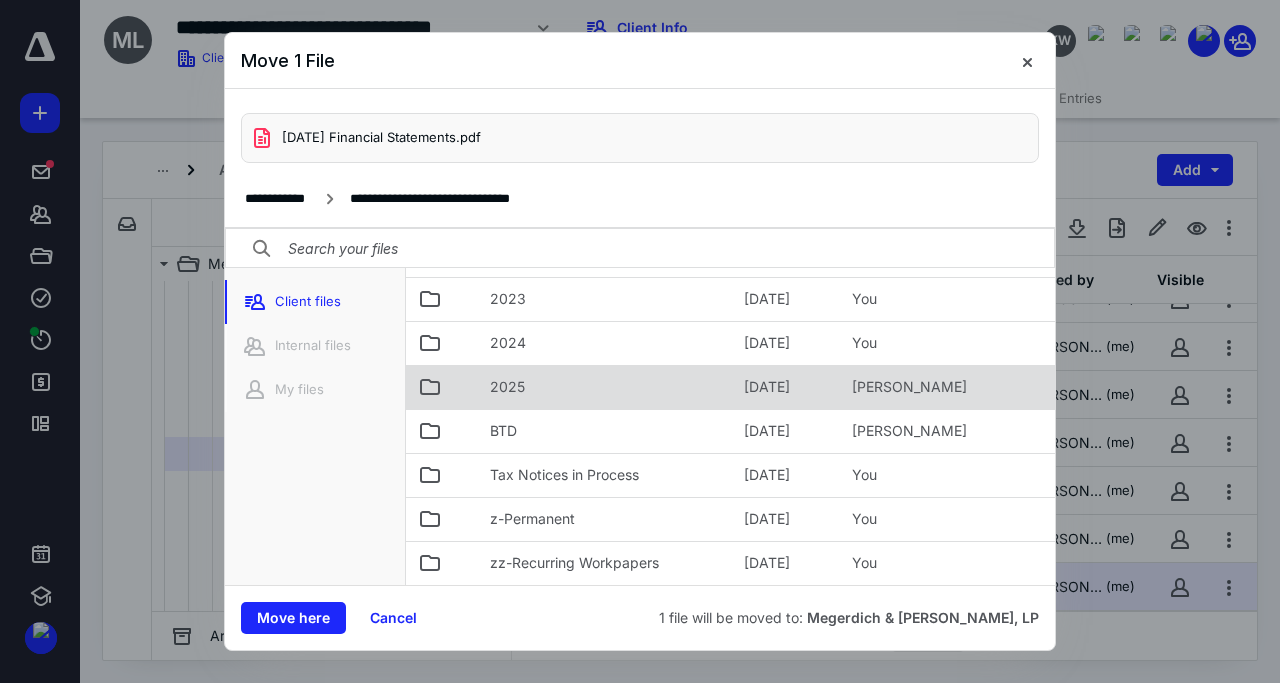 click on "2025" at bounding box center (605, 387) 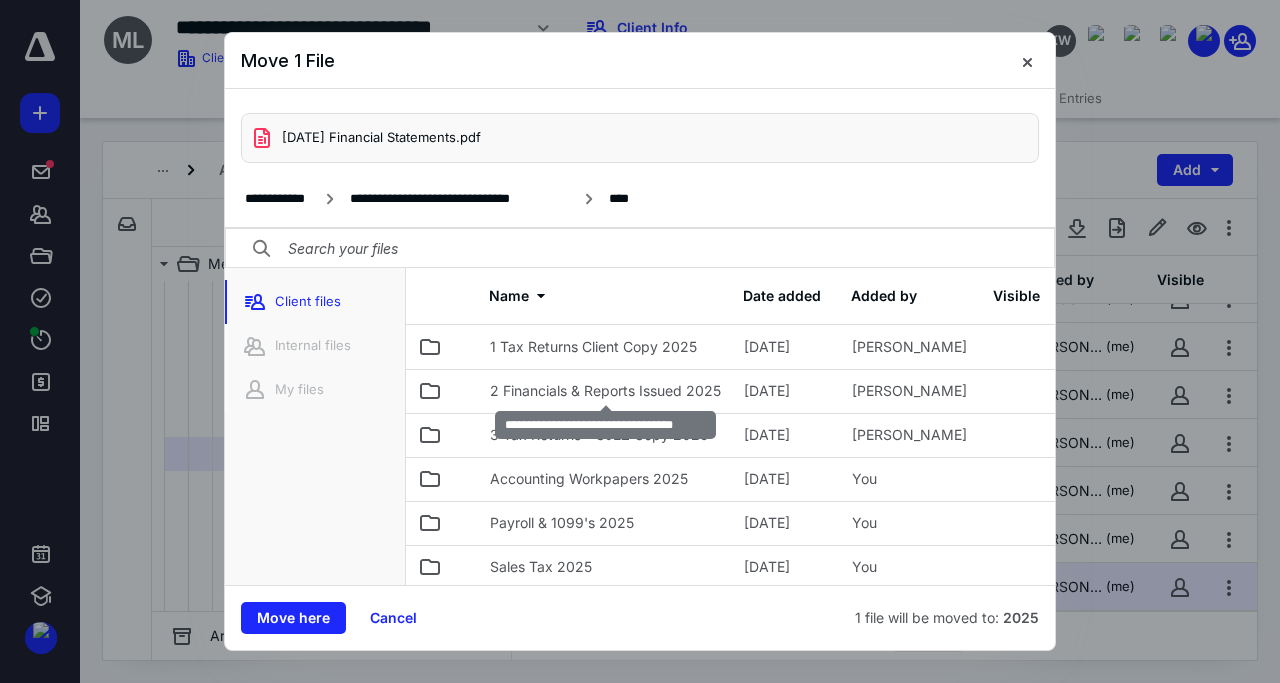 scroll, scrollTop: 57, scrollLeft: 0, axis: vertical 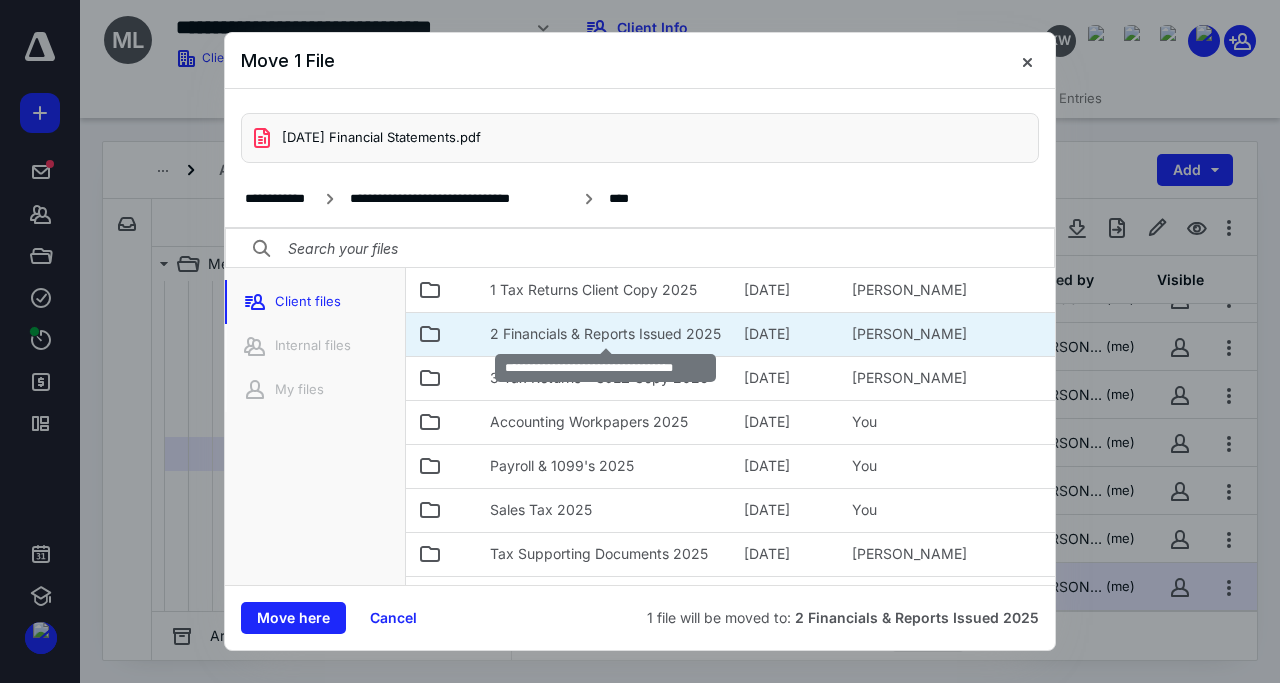 click on "2 Financials & Reports Issued 2025" at bounding box center (605, 334) 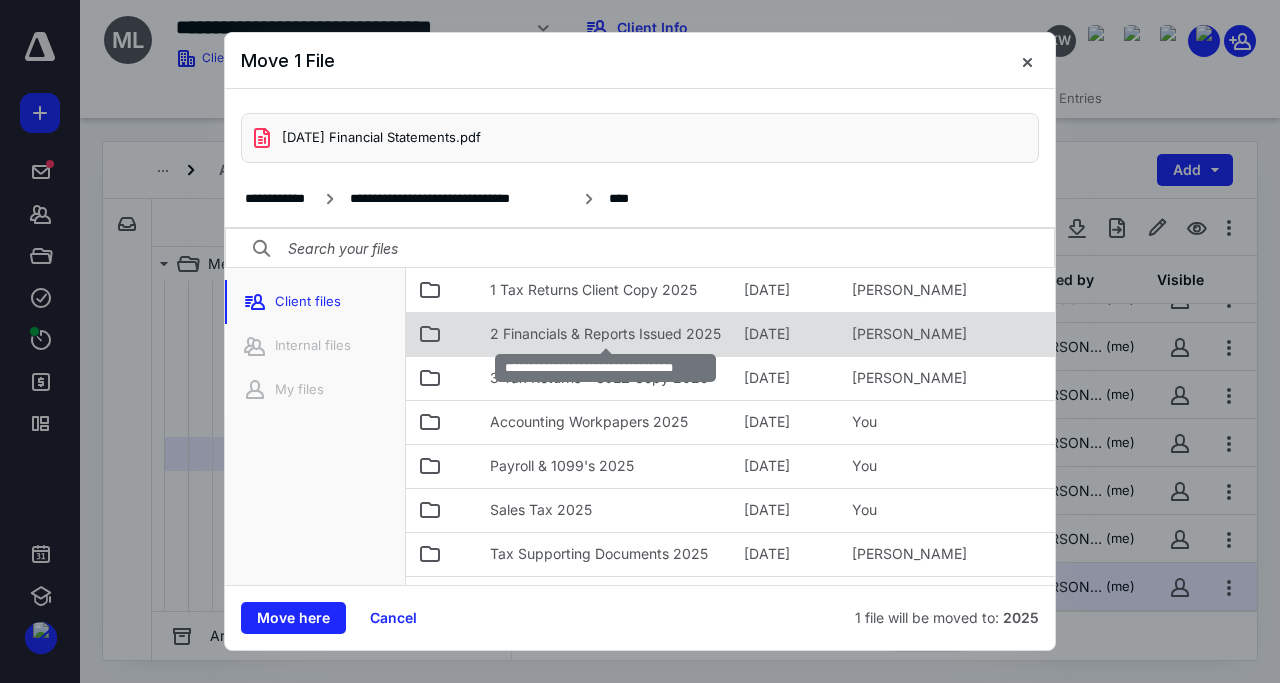 click on "2 Financials & Reports Issued 2025" at bounding box center [605, 334] 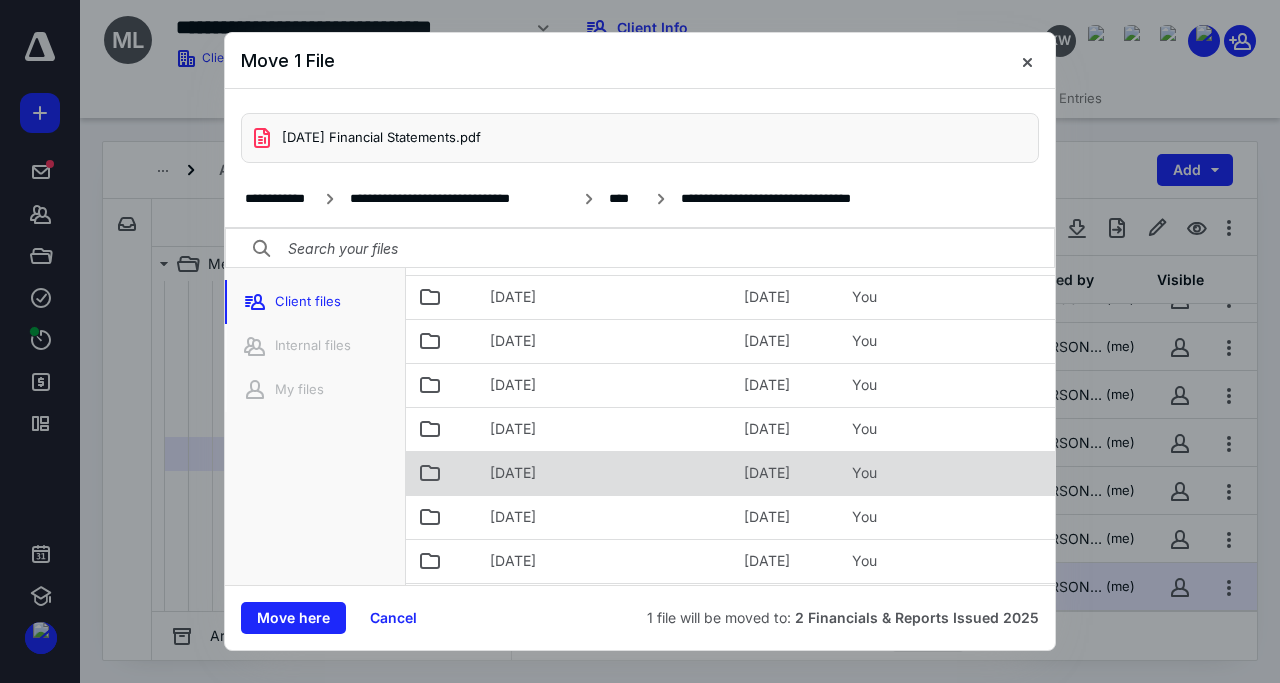 scroll, scrollTop: 192, scrollLeft: 0, axis: vertical 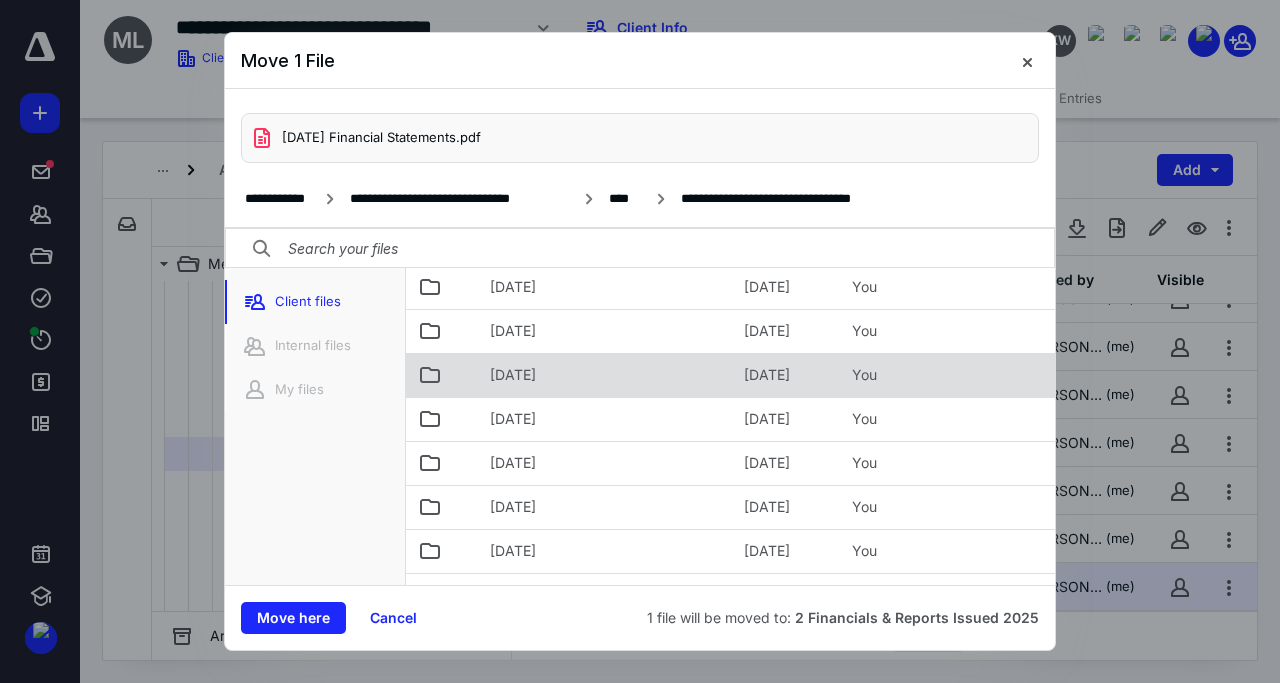 click on "06 June 2025" at bounding box center [605, 375] 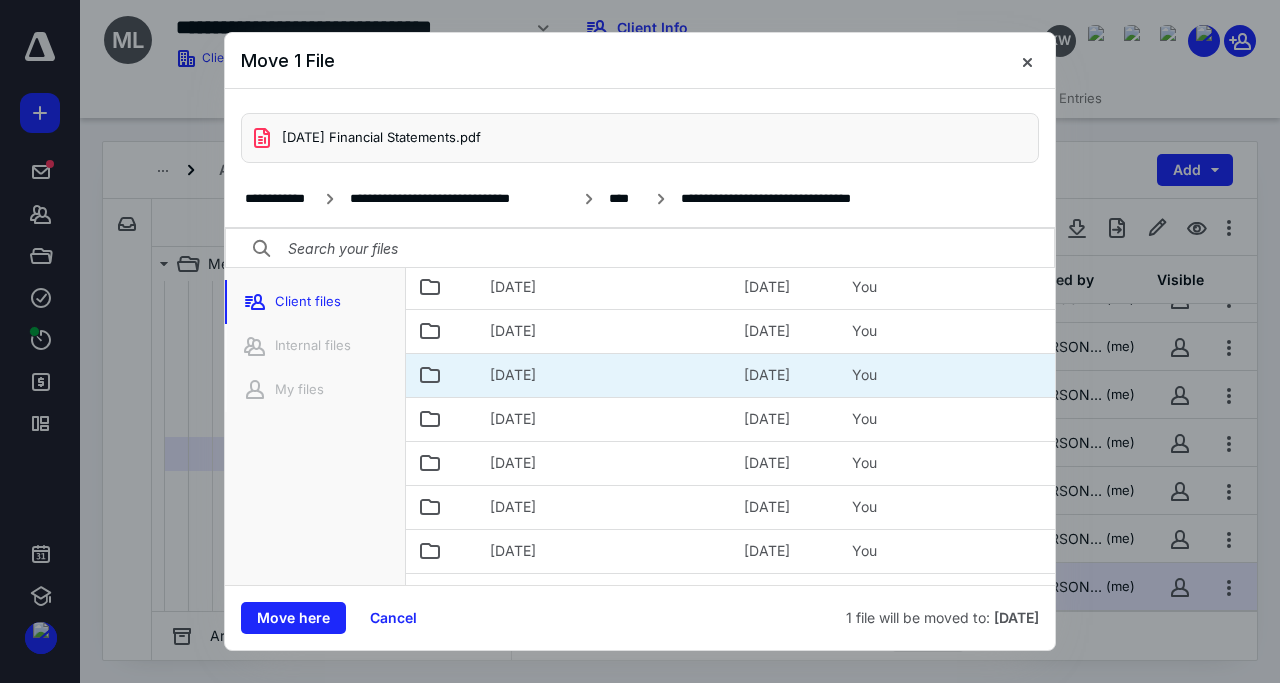click on "06 June 2025" at bounding box center (605, 375) 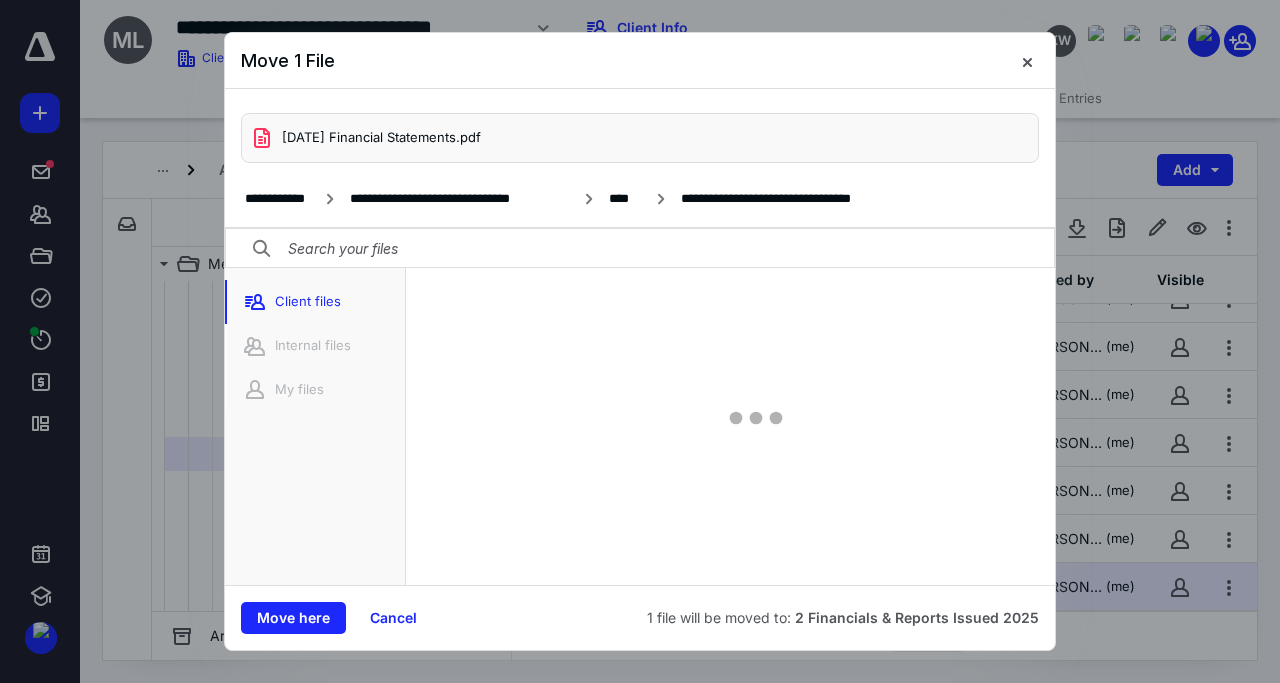 scroll, scrollTop: 0, scrollLeft: 0, axis: both 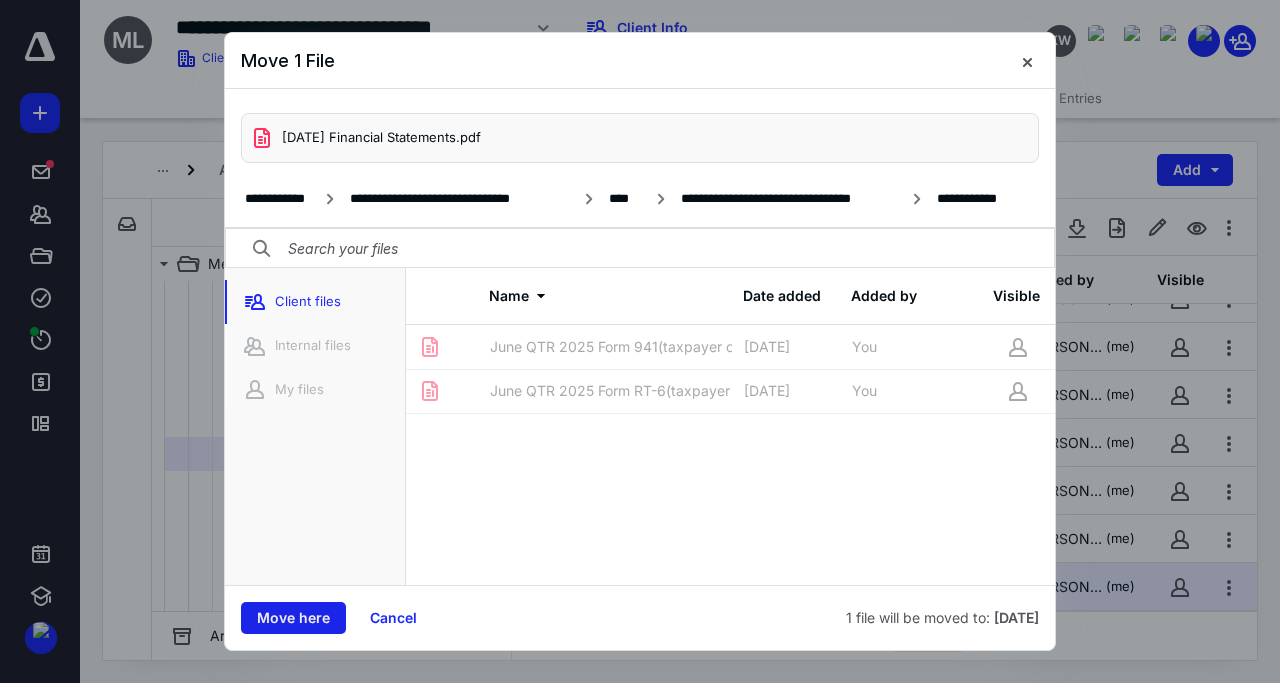 click on "Move here" at bounding box center (293, 618) 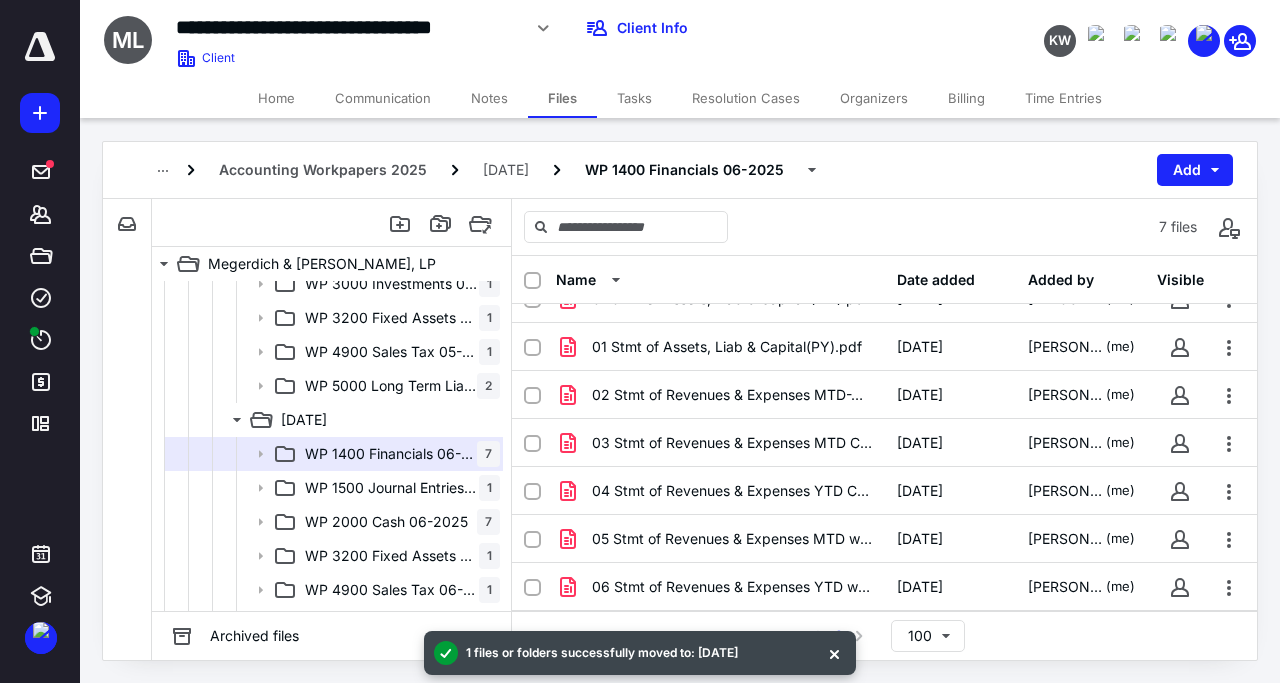 scroll, scrollTop: 29, scrollLeft: 0, axis: vertical 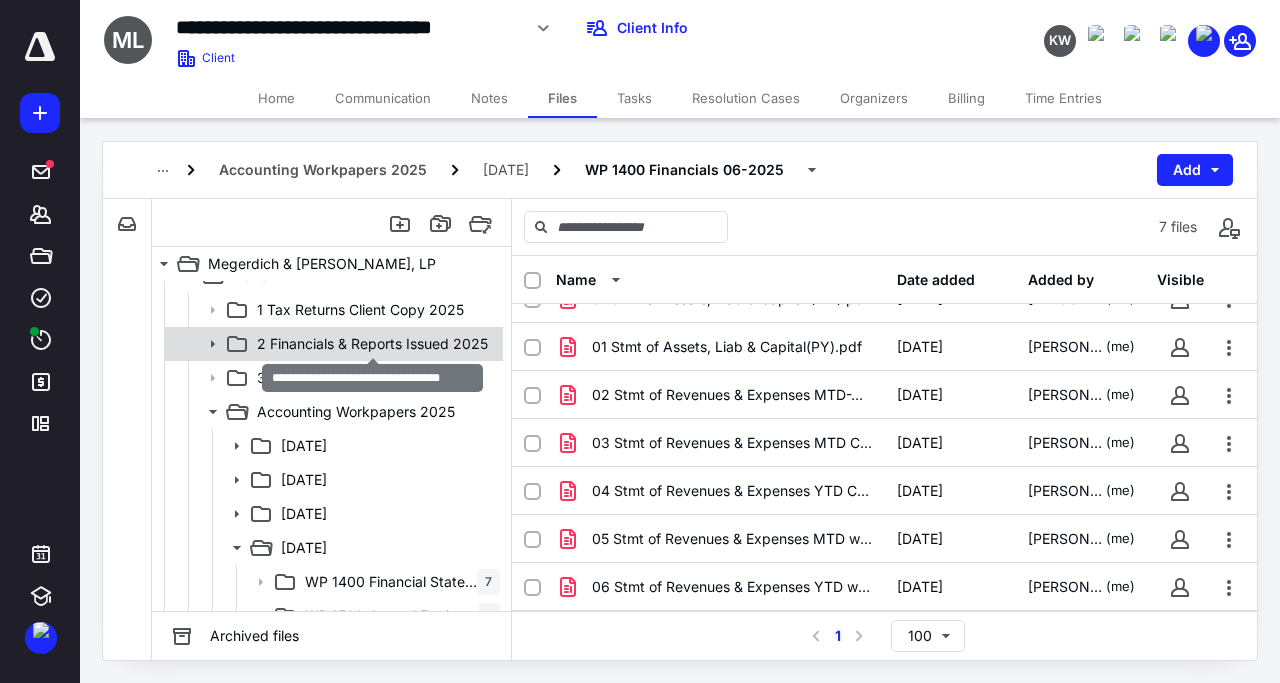 click on "2 Financials & Reports Issued 2025" at bounding box center (372, 344) 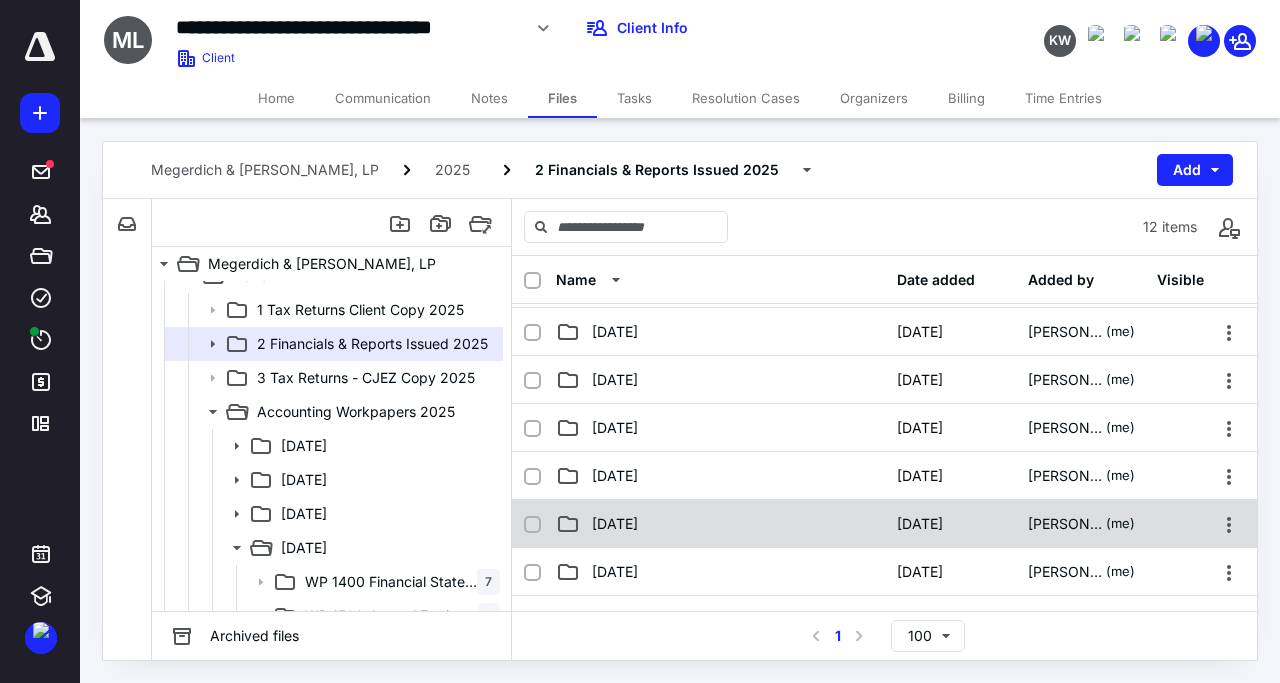 scroll, scrollTop: 192, scrollLeft: 0, axis: vertical 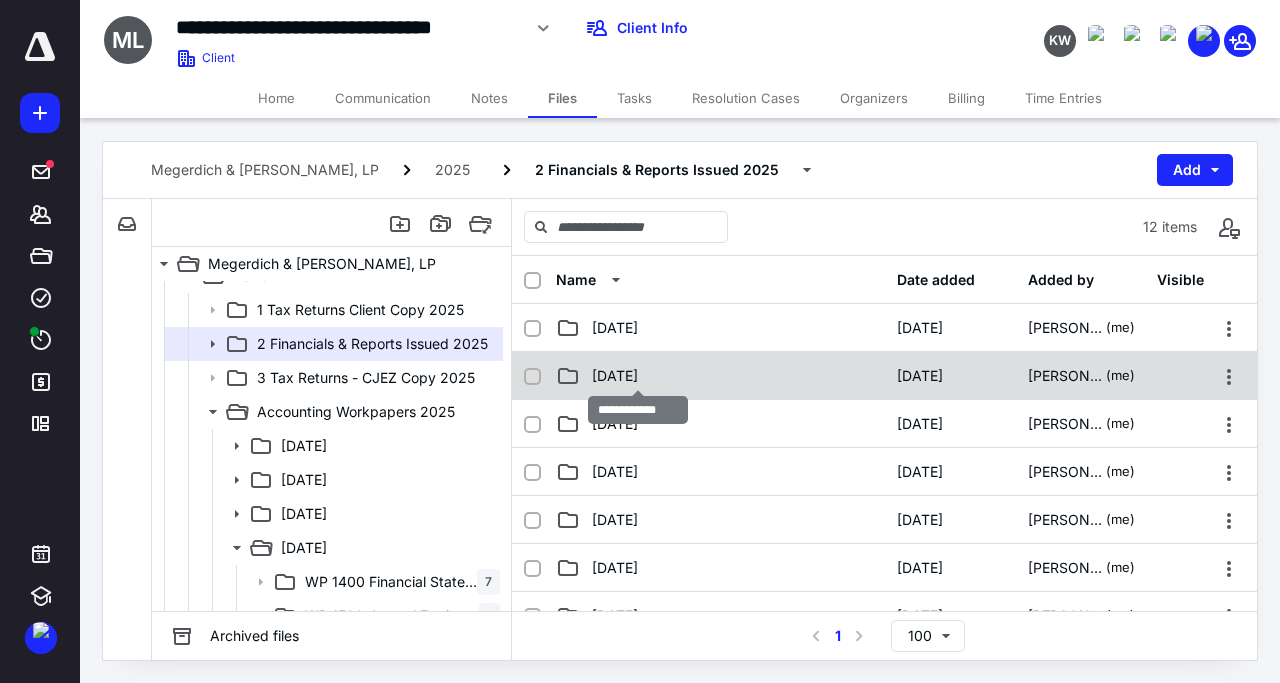 click on "06 June 2025" at bounding box center [615, 376] 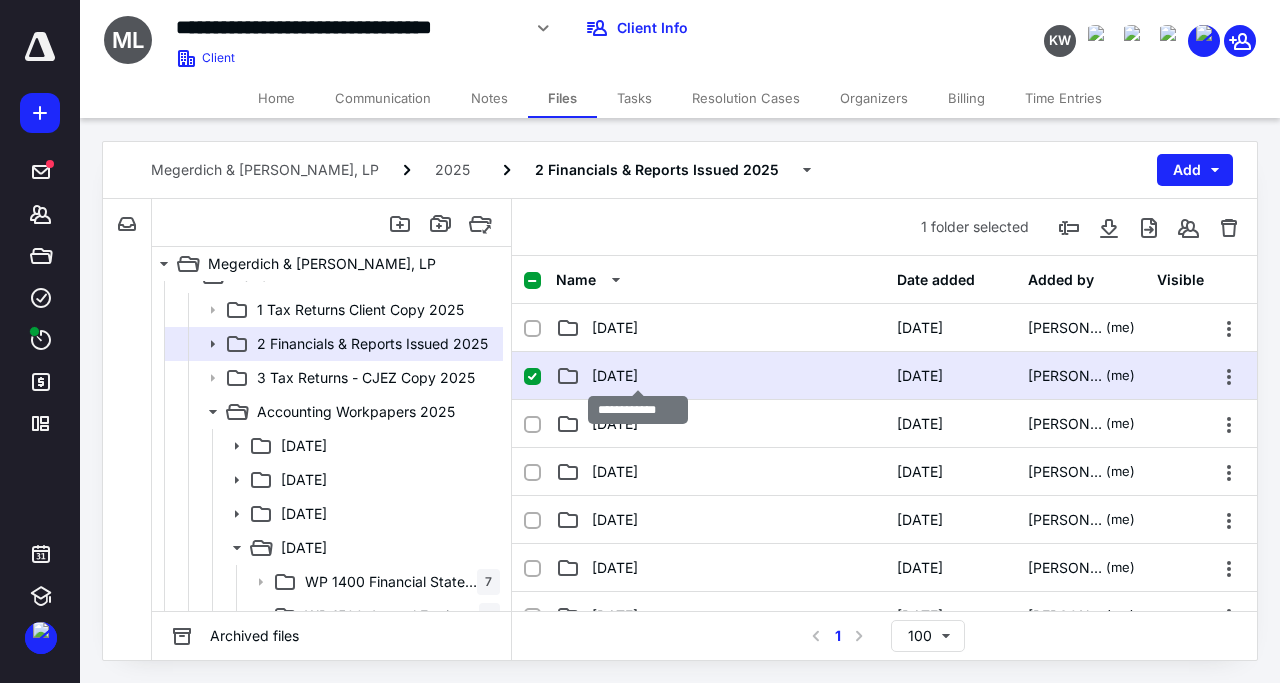 click on "06 June 2025" at bounding box center (615, 376) 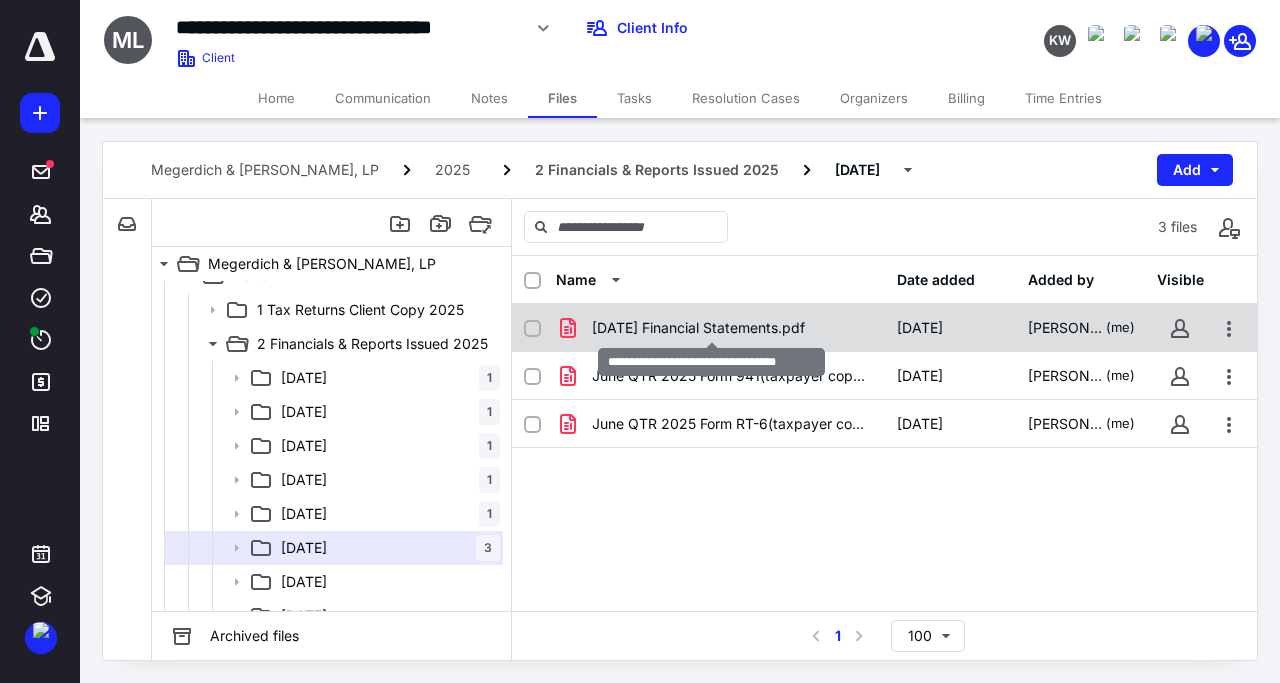 click on "June 2025 Financial Statements.pdf" at bounding box center [698, 328] 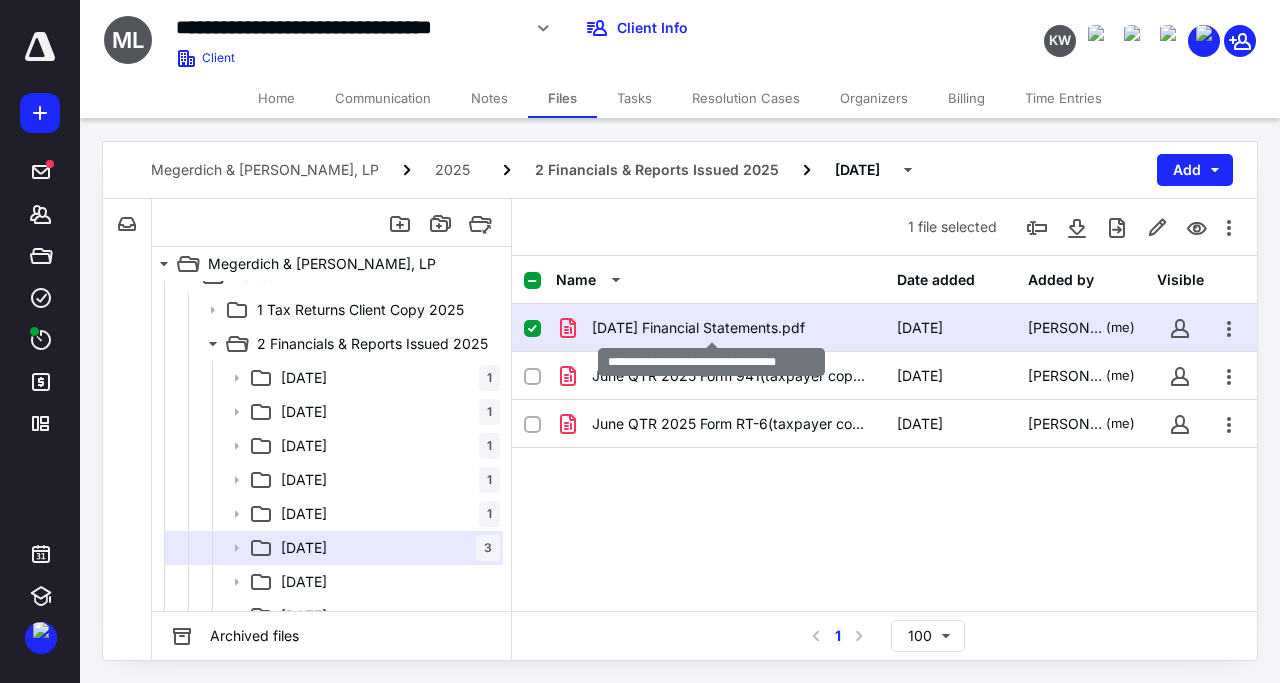 click on "June 2025 Financial Statements.pdf" at bounding box center [698, 328] 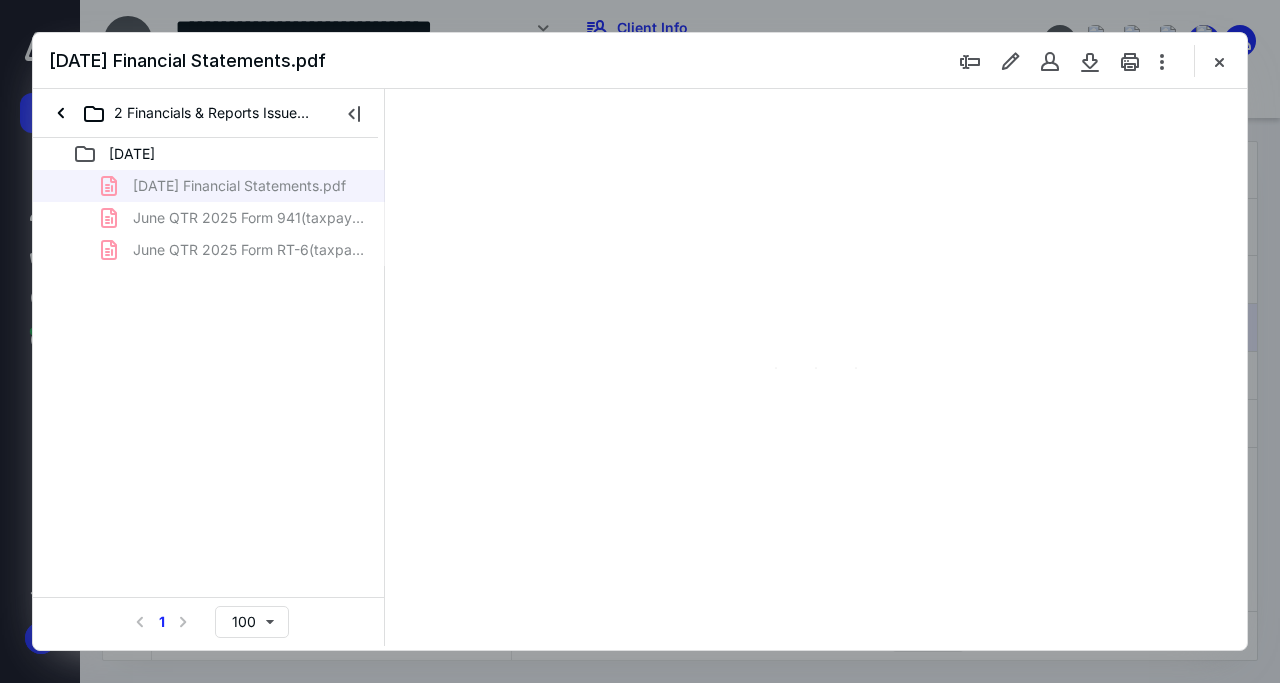 scroll, scrollTop: 0, scrollLeft: 0, axis: both 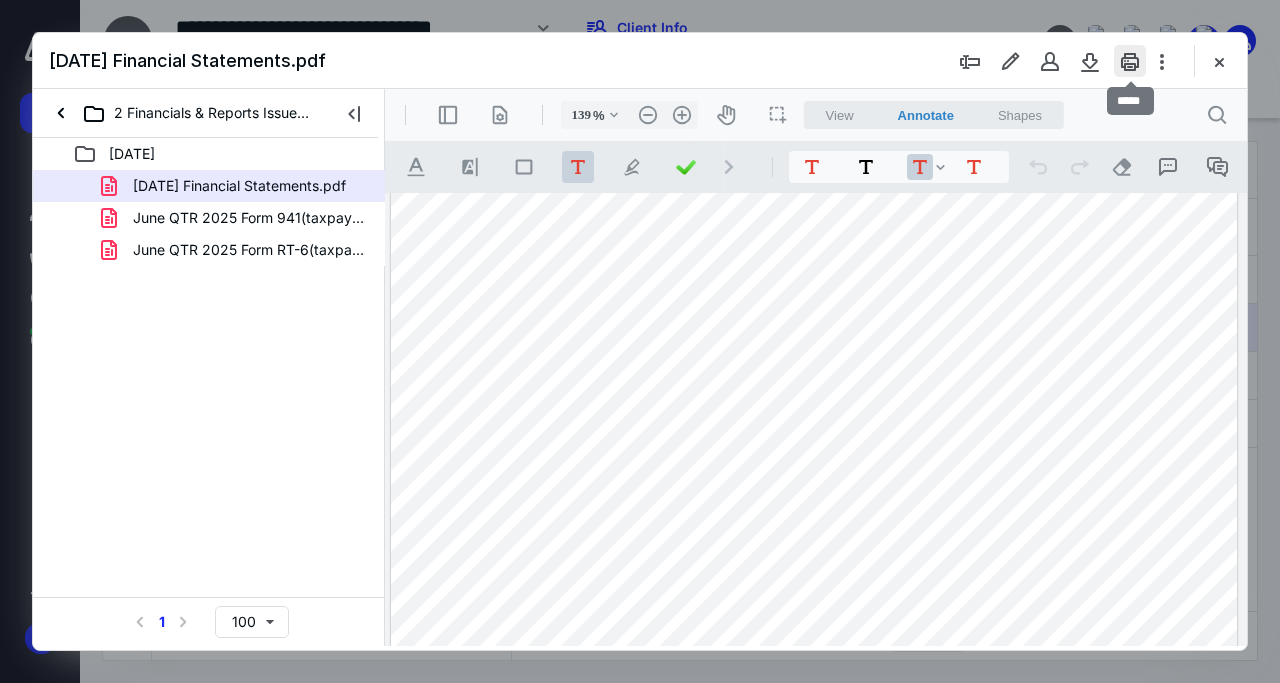 click at bounding box center (1130, 61) 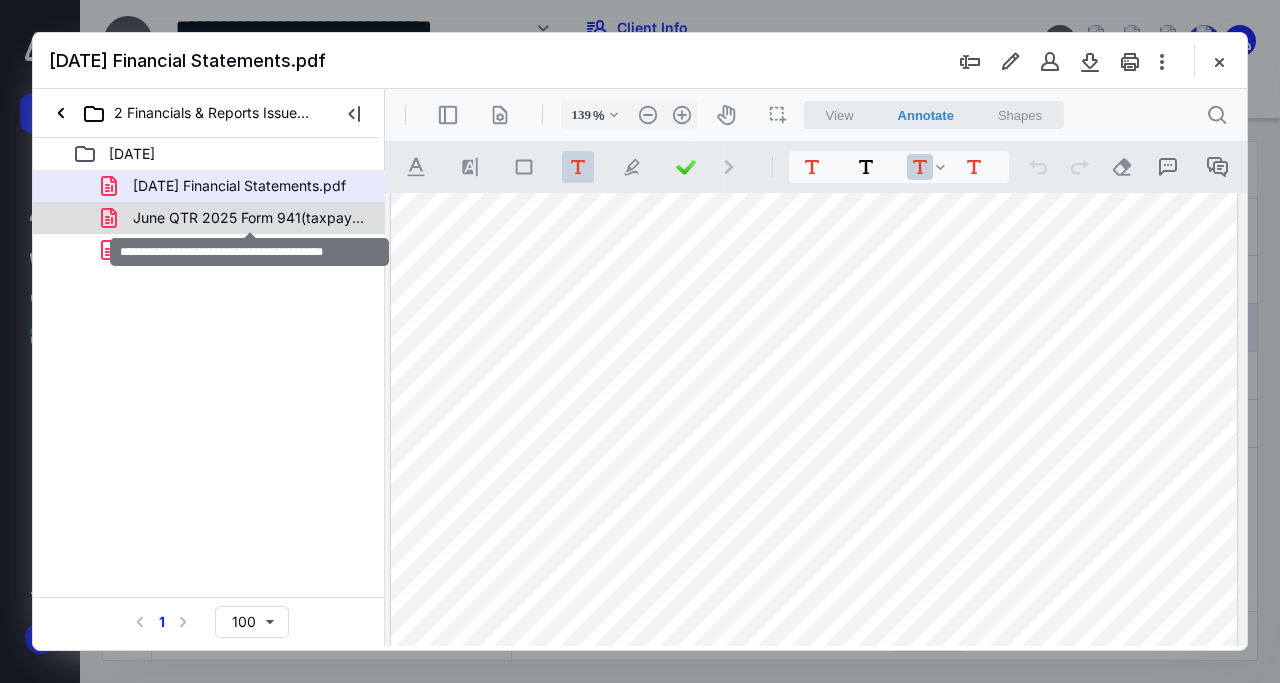 click on "June QTR 2025 Form 941(taxpayer copy).pdf" at bounding box center [249, 218] 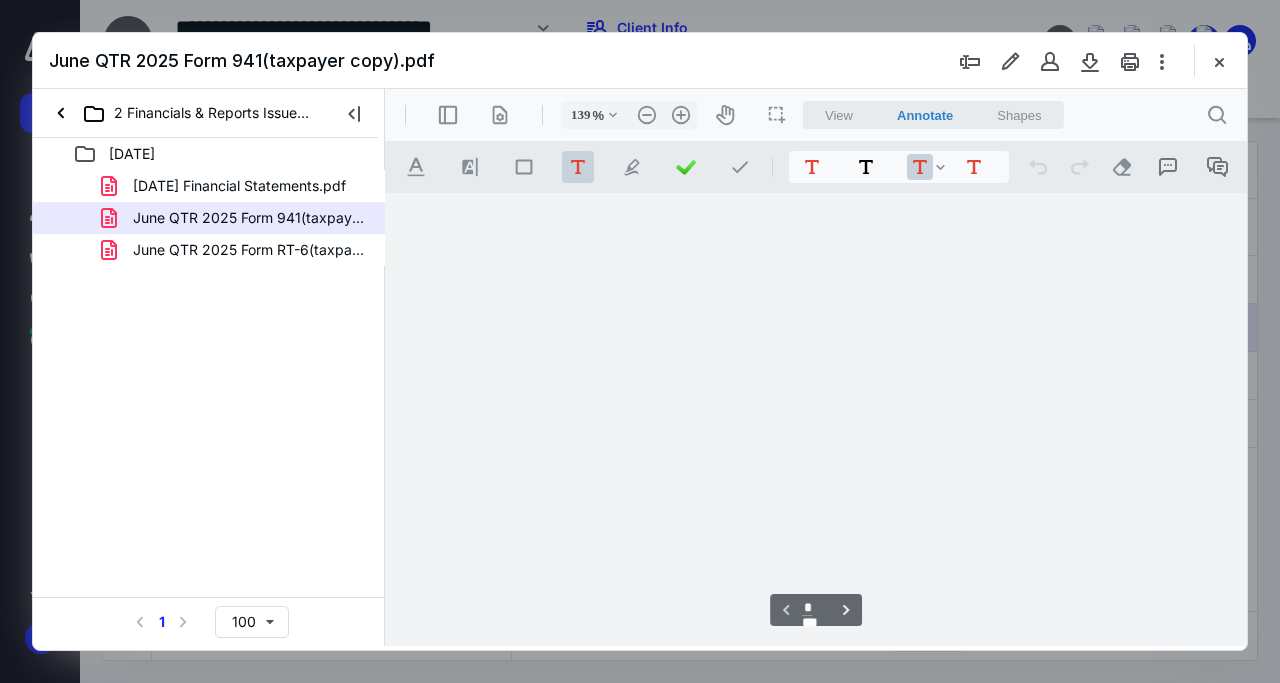 scroll, scrollTop: 110, scrollLeft: 0, axis: vertical 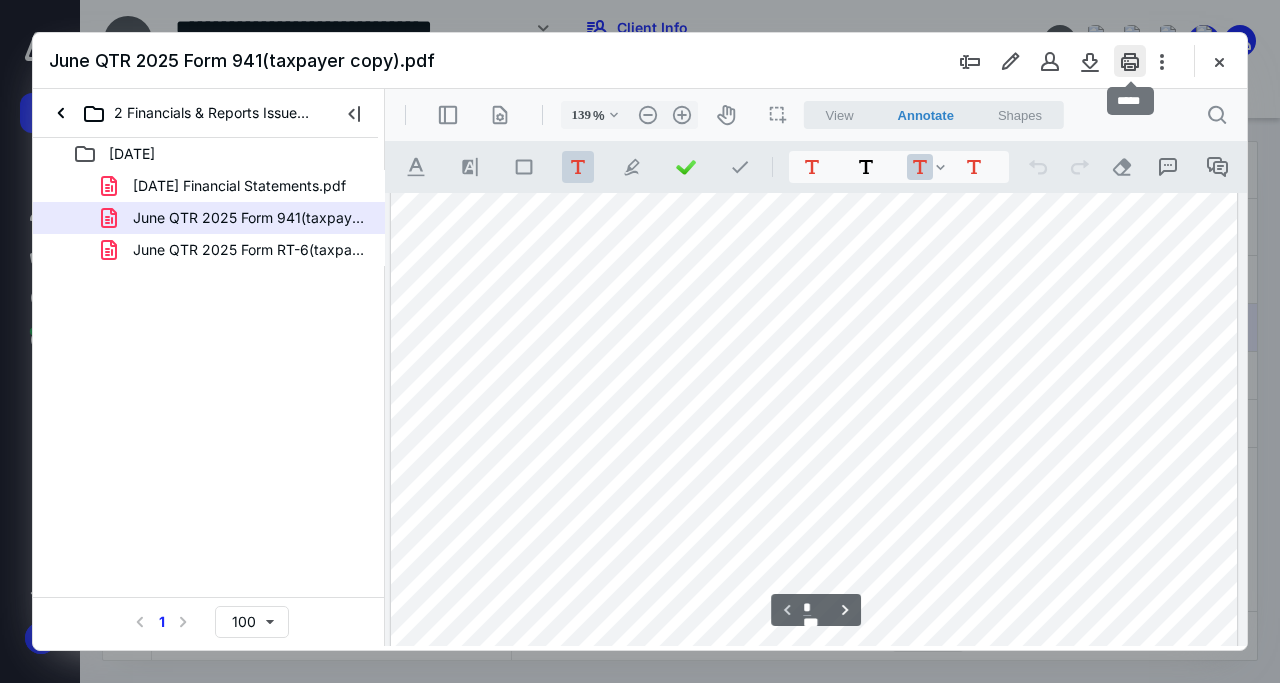 click at bounding box center [1130, 61] 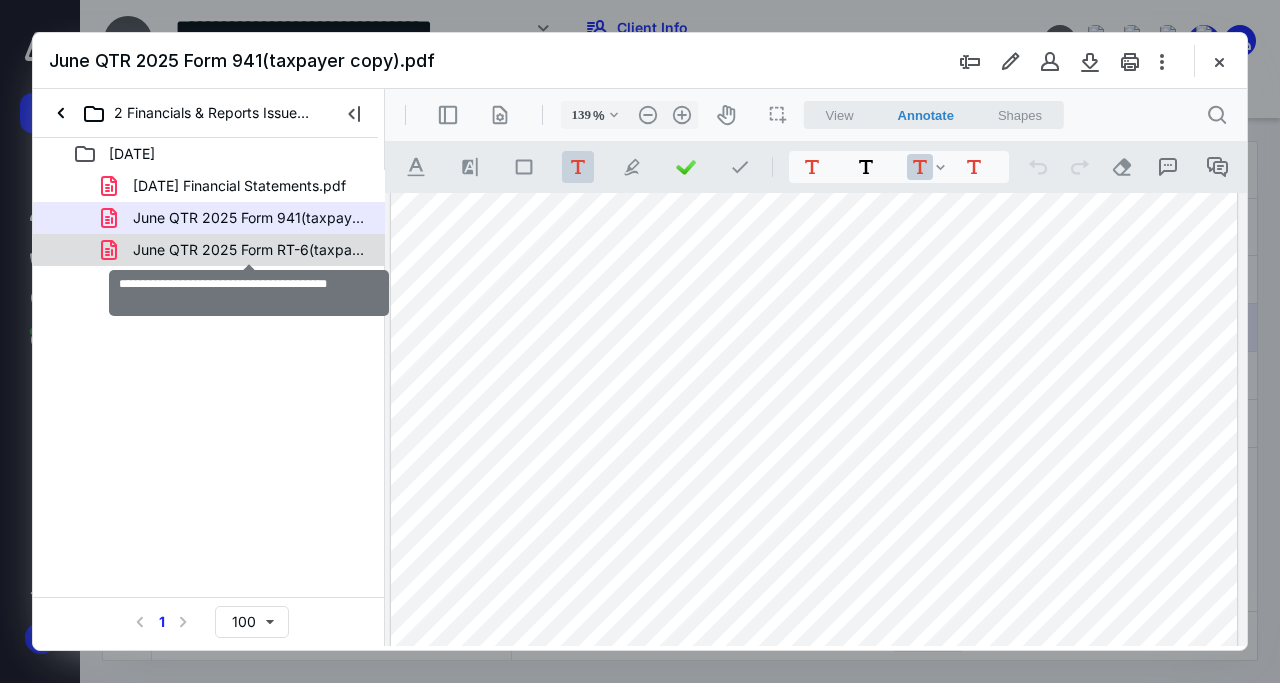click on "June QTR 2025 Form RT-6(taxpayer copy).pdf" at bounding box center [249, 250] 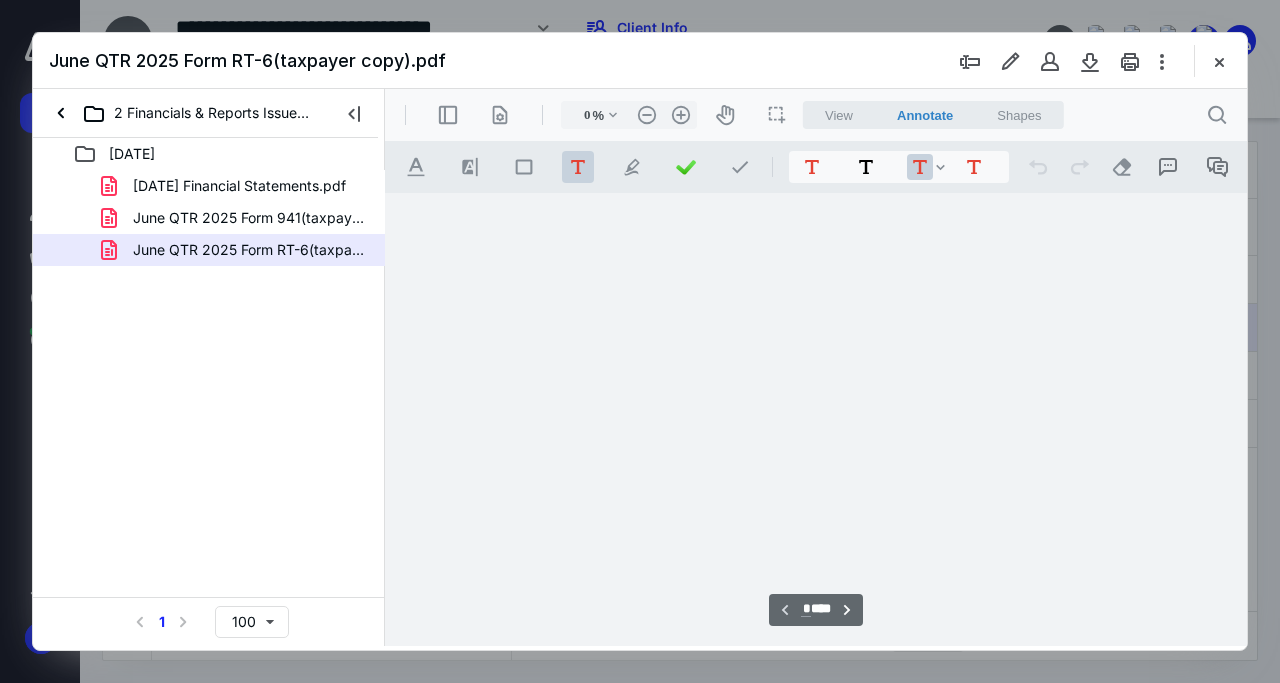 type on "139" 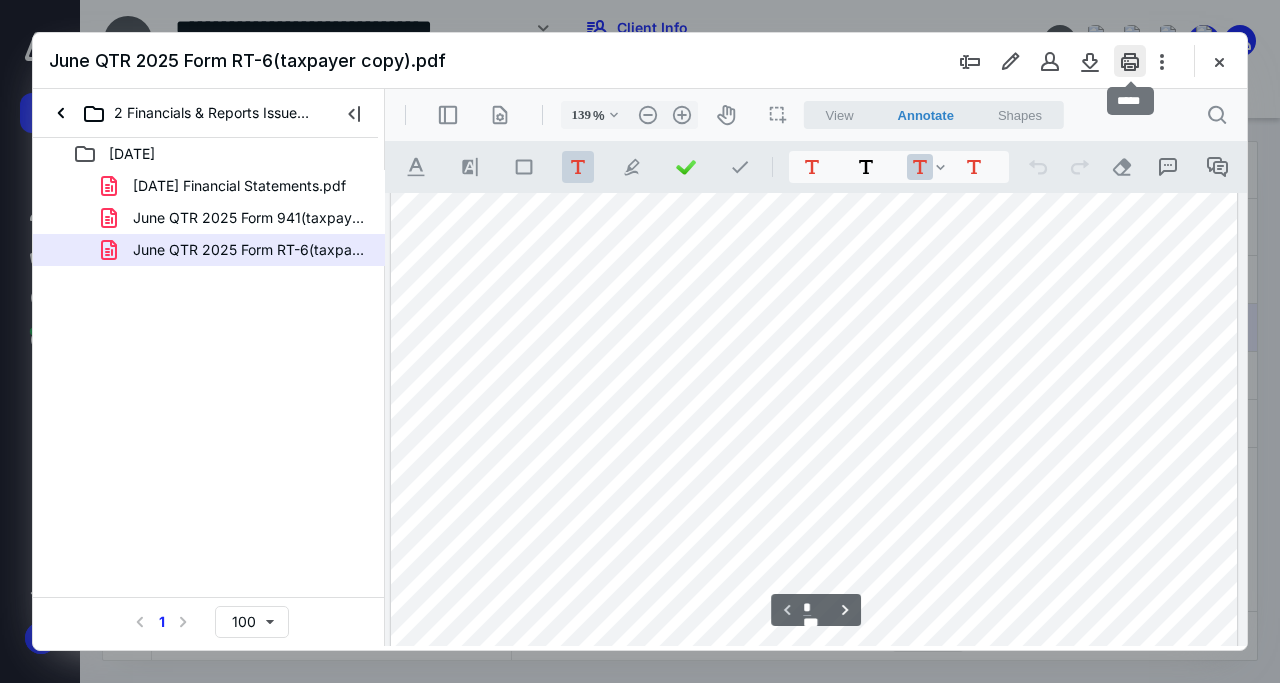 click at bounding box center (1130, 61) 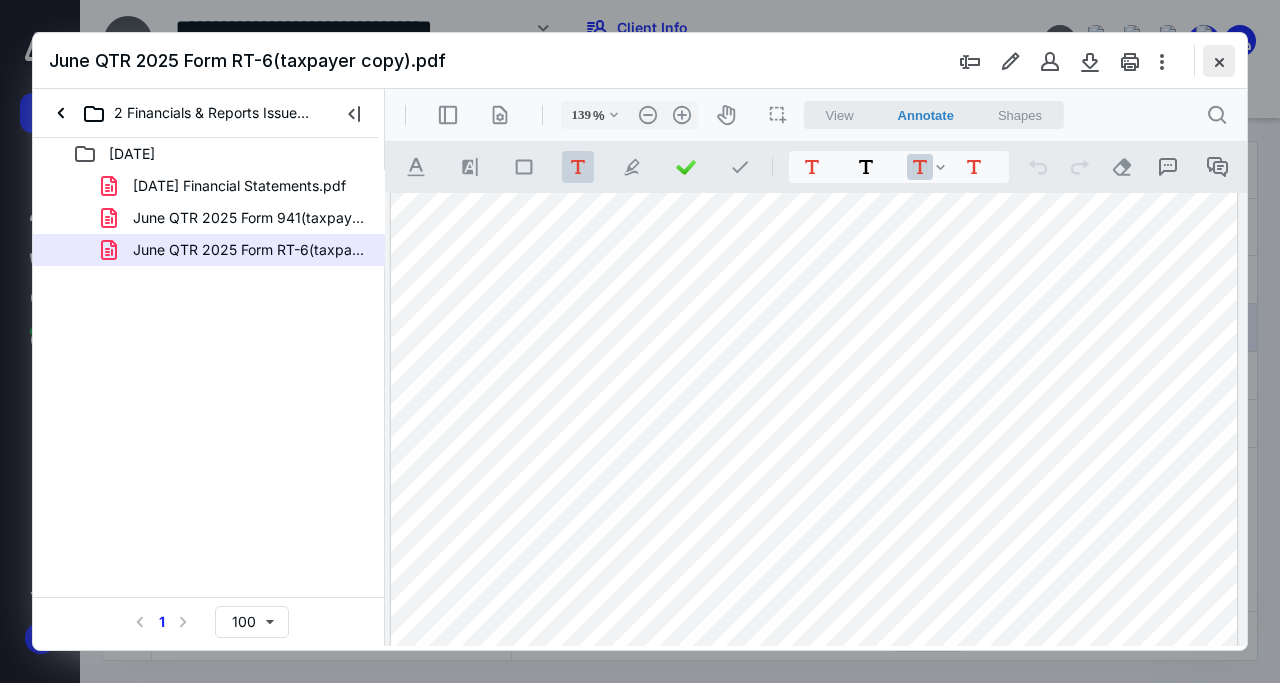 click at bounding box center (1219, 61) 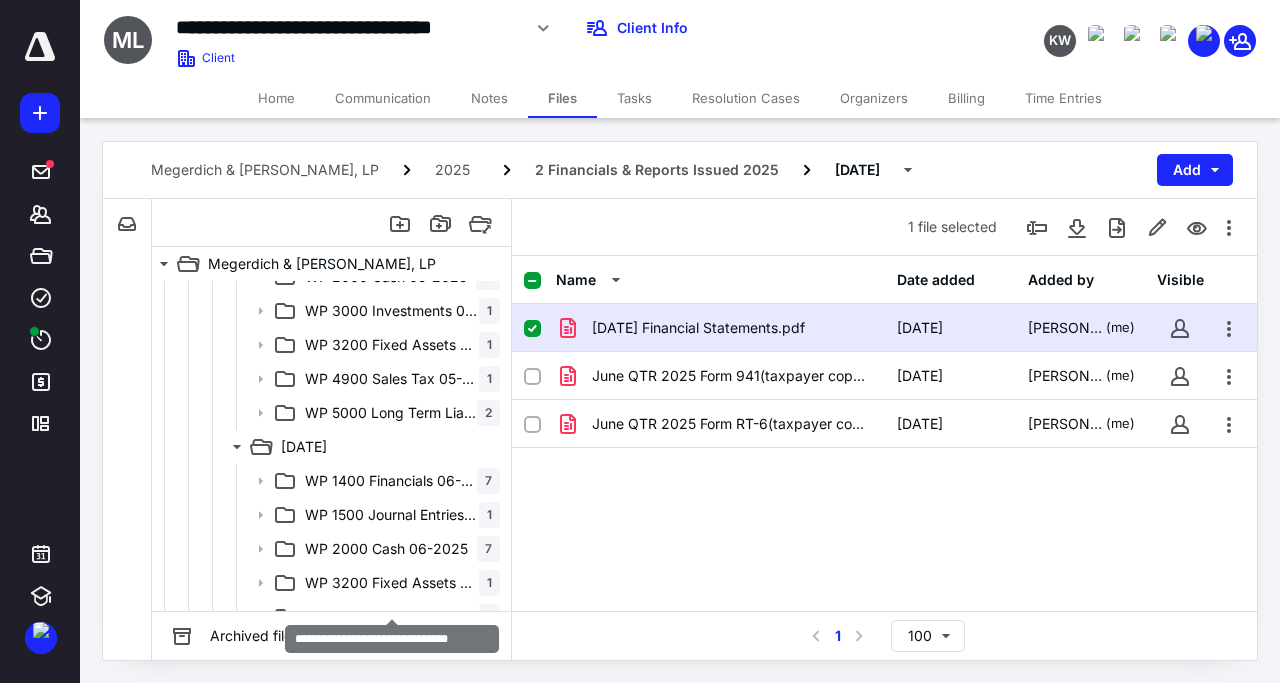 scroll, scrollTop: 1344, scrollLeft: 0, axis: vertical 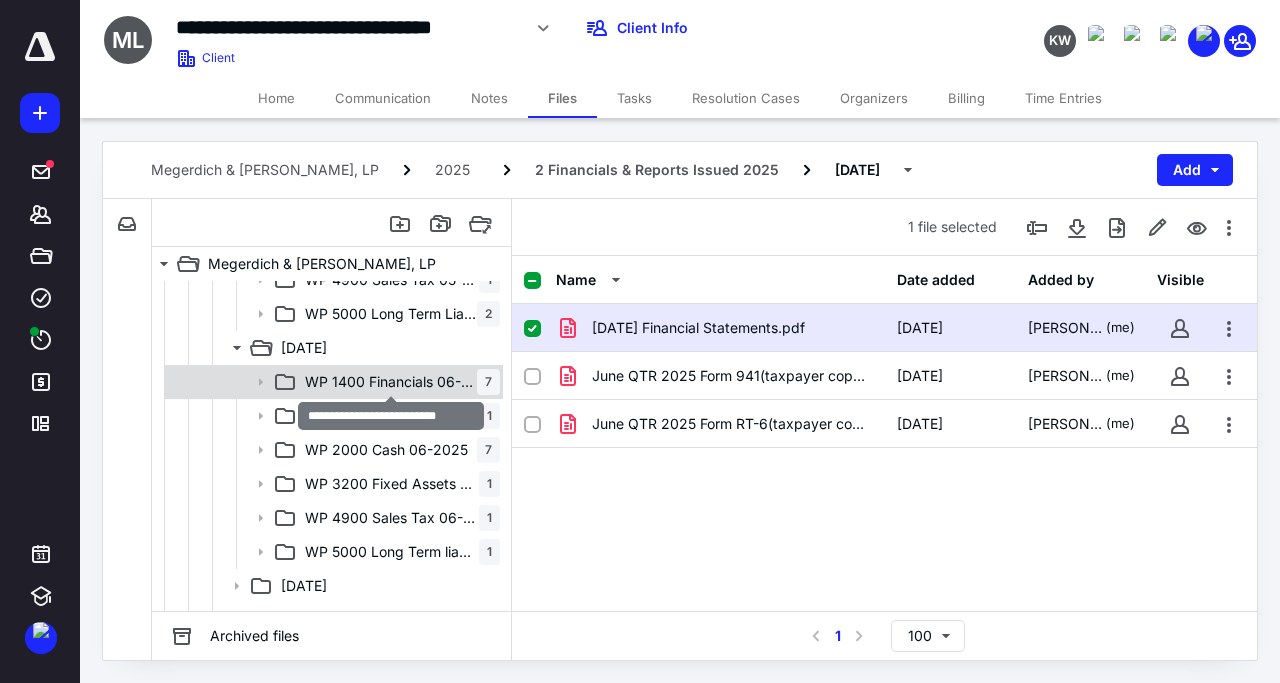 click on "WP 1400 Financials 06-2025" at bounding box center (391, 382) 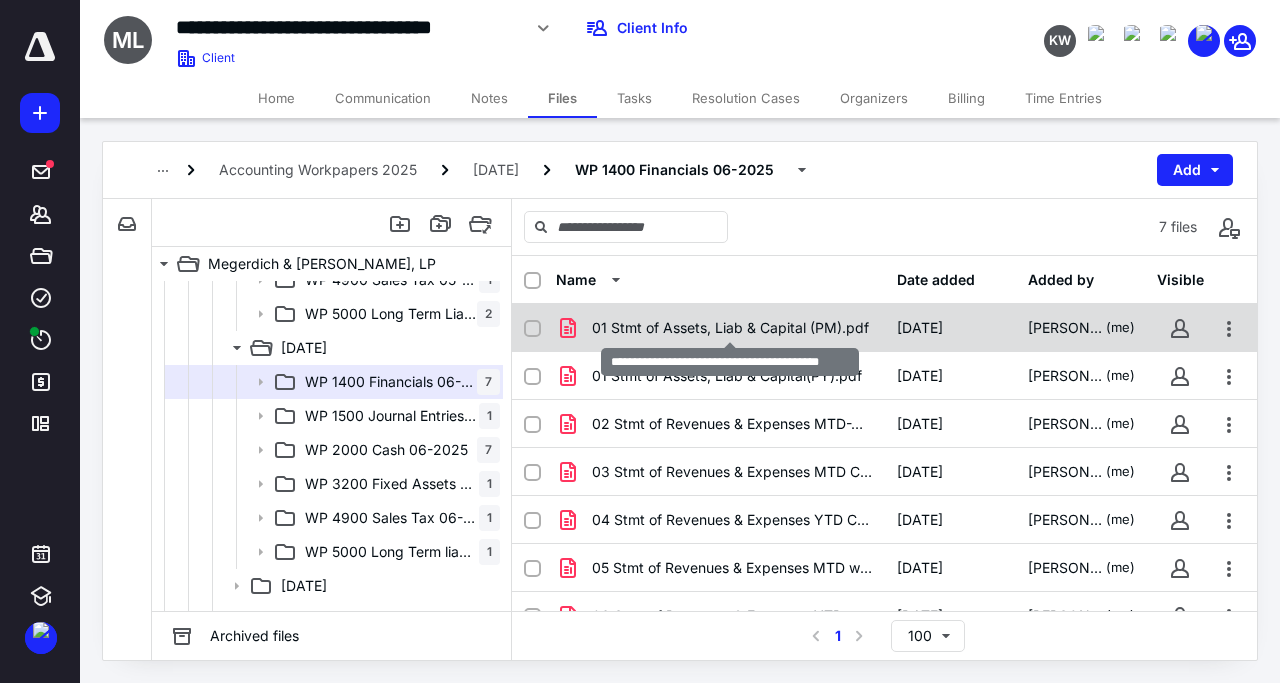 click on "01 Stmt of Assets, Liab & Capital (PM).pdf" at bounding box center (730, 328) 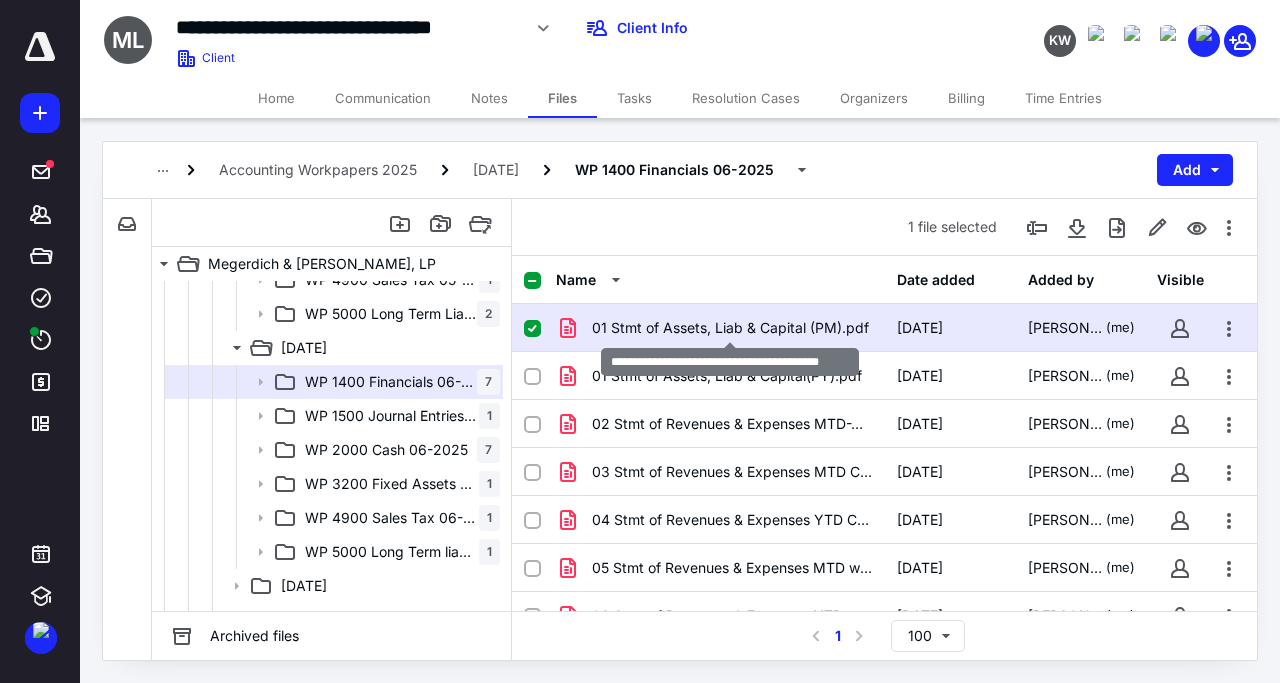 checkbox on "true" 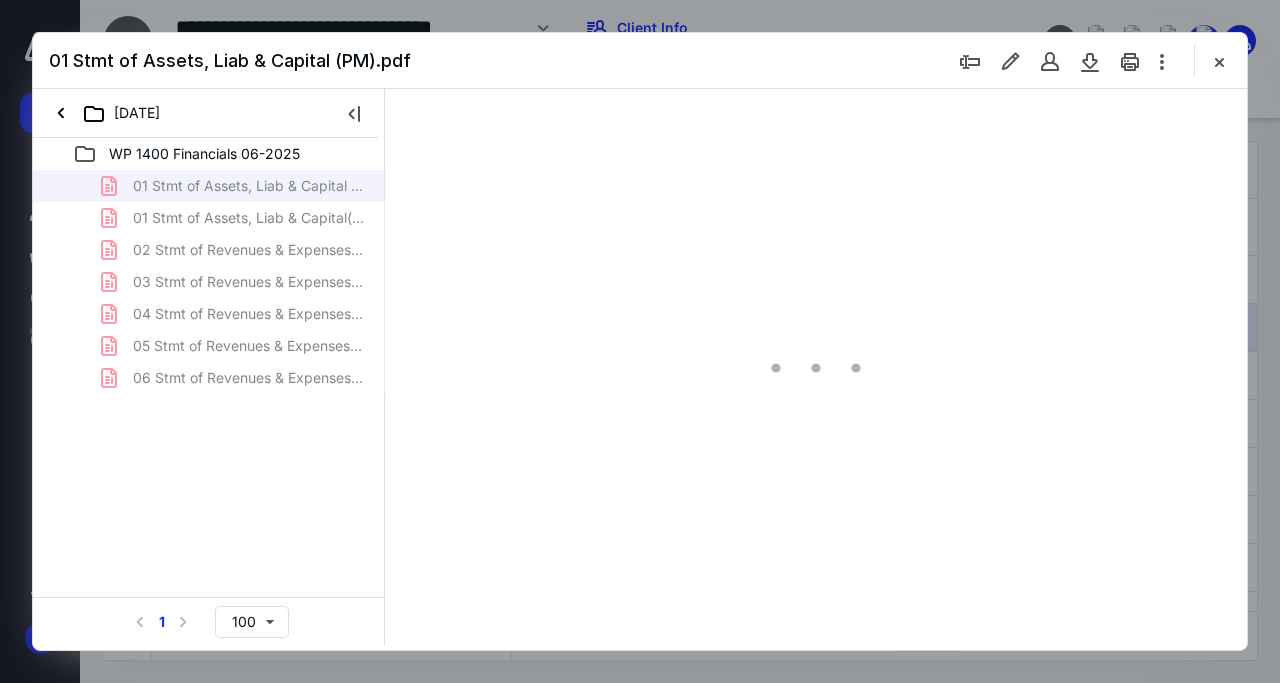 type on "139" 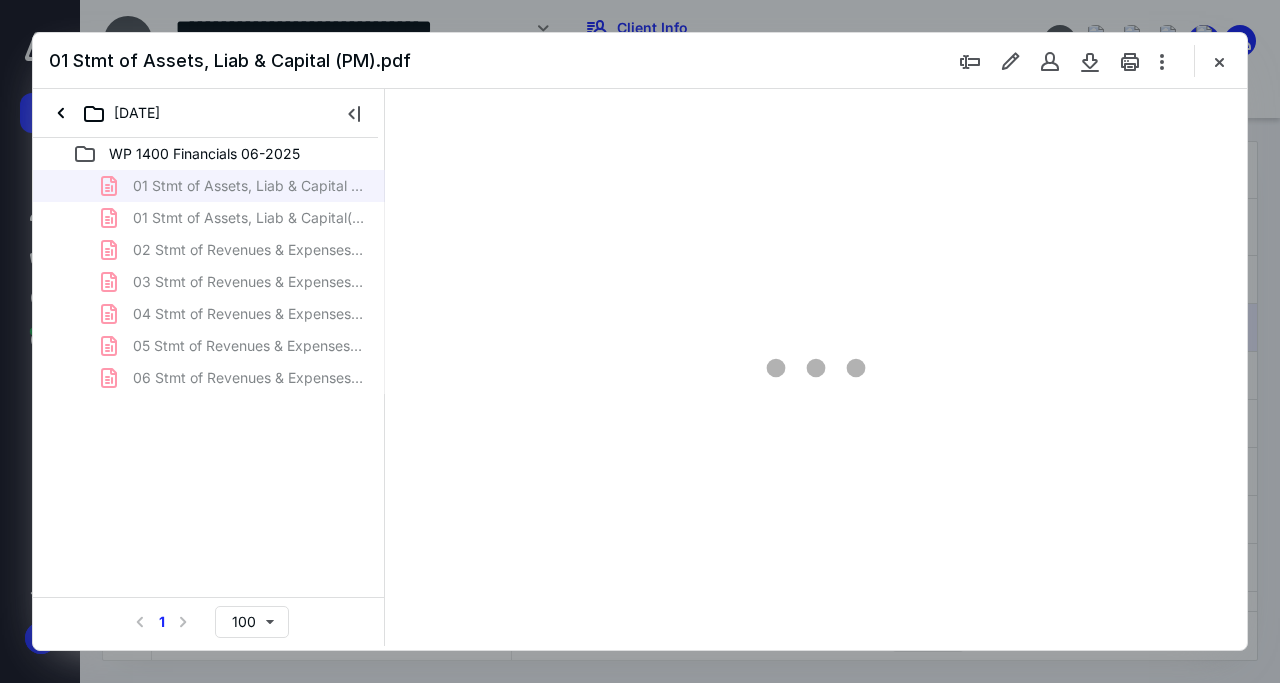 scroll, scrollTop: 0, scrollLeft: 0, axis: both 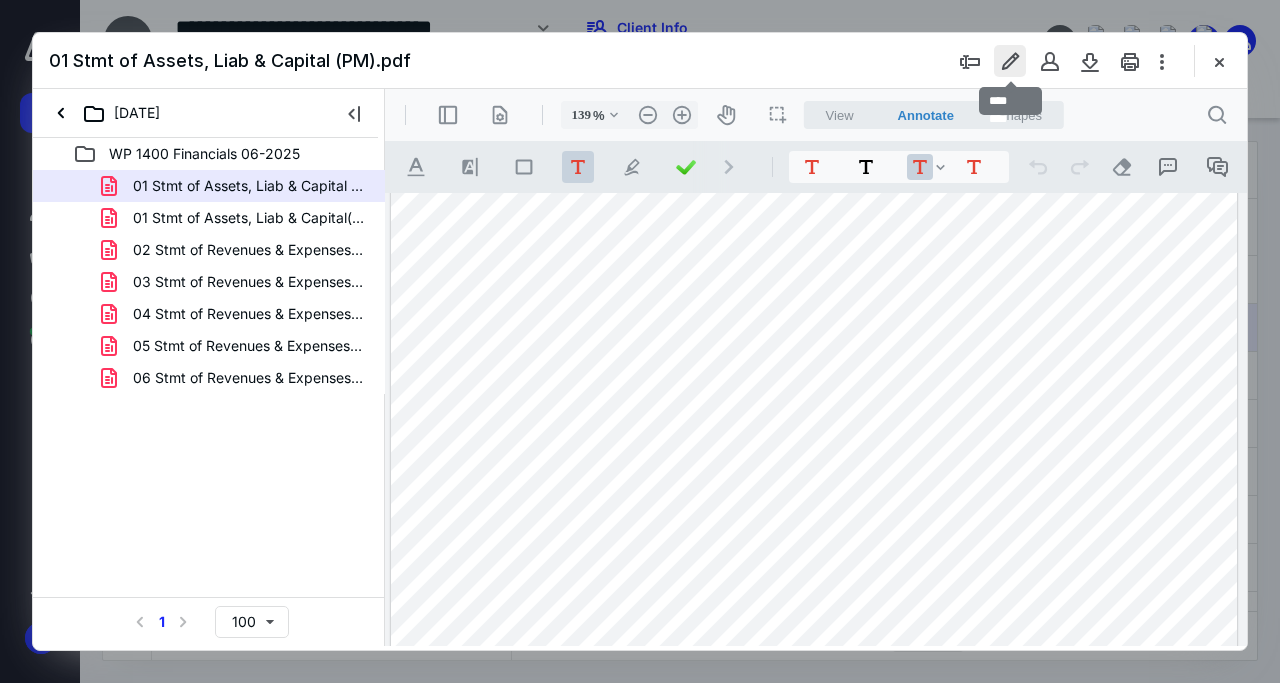click at bounding box center (1010, 61) 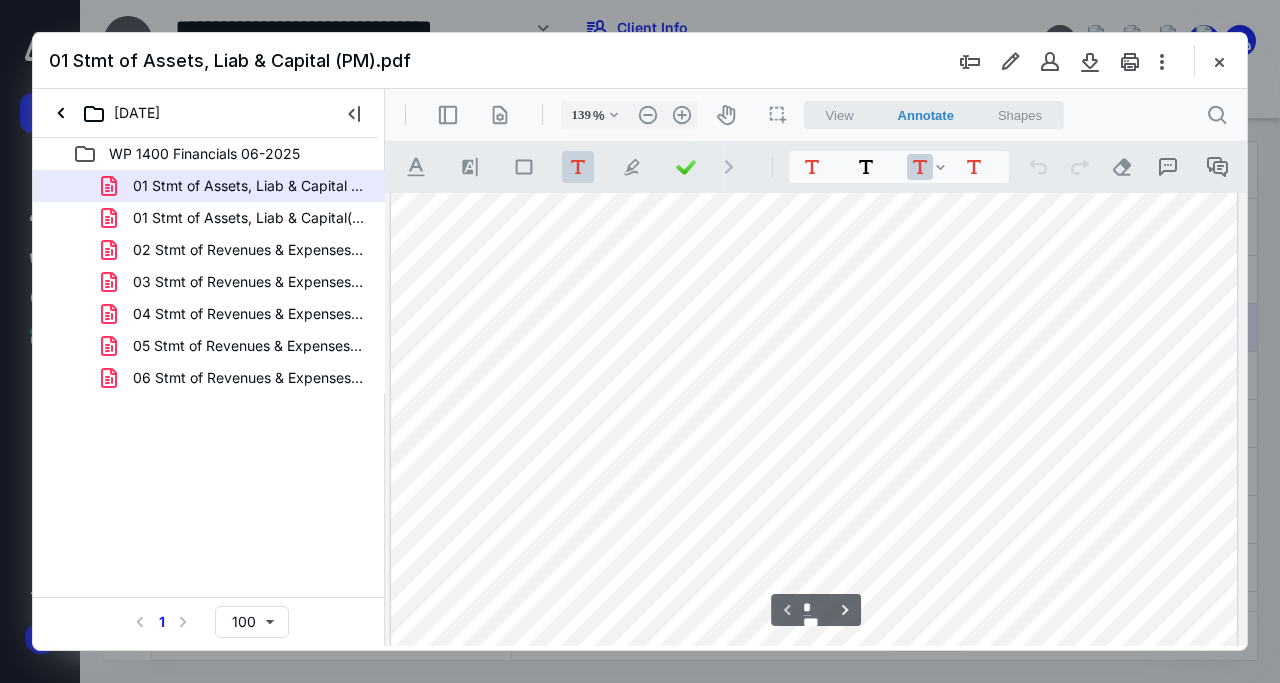 scroll, scrollTop: 0, scrollLeft: 0, axis: both 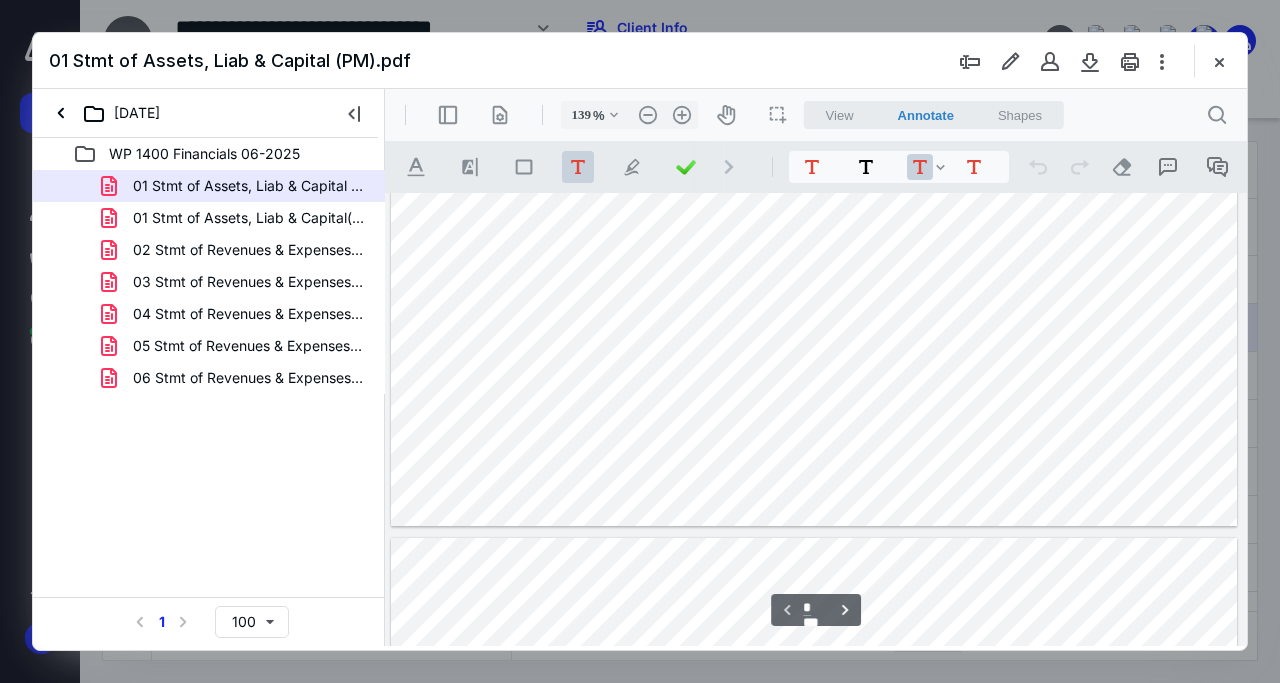 type on "*" 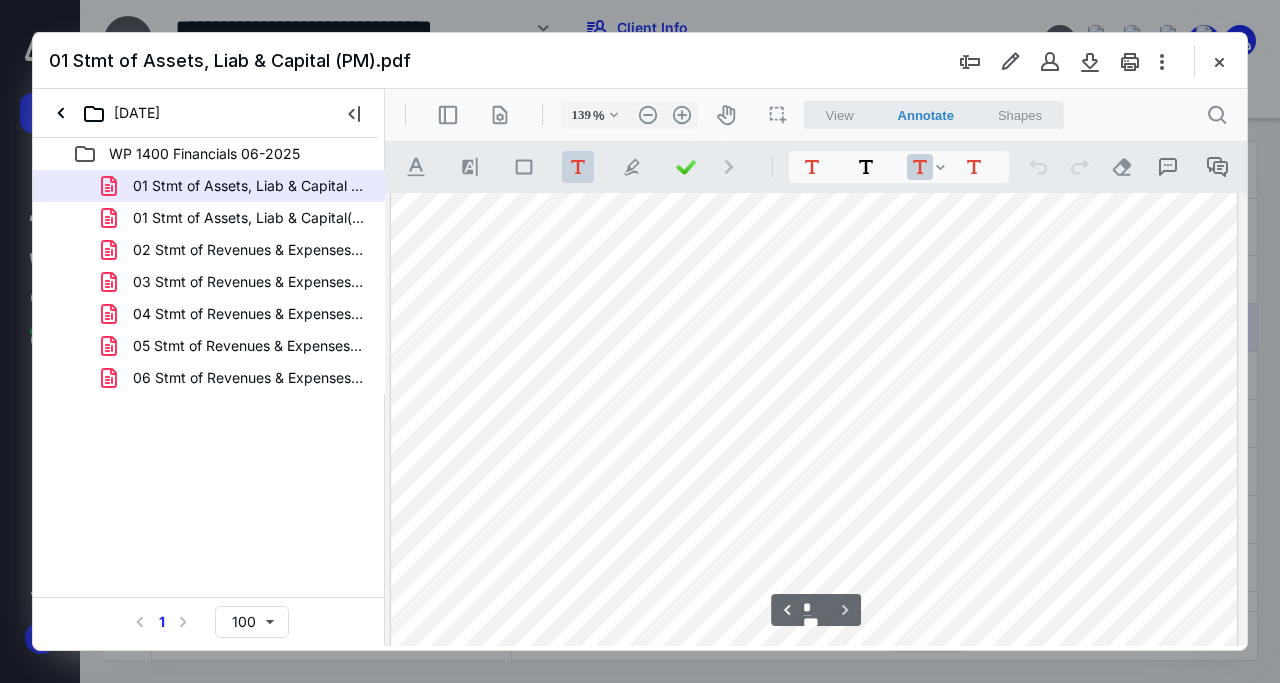 scroll, scrollTop: 1632, scrollLeft: 0, axis: vertical 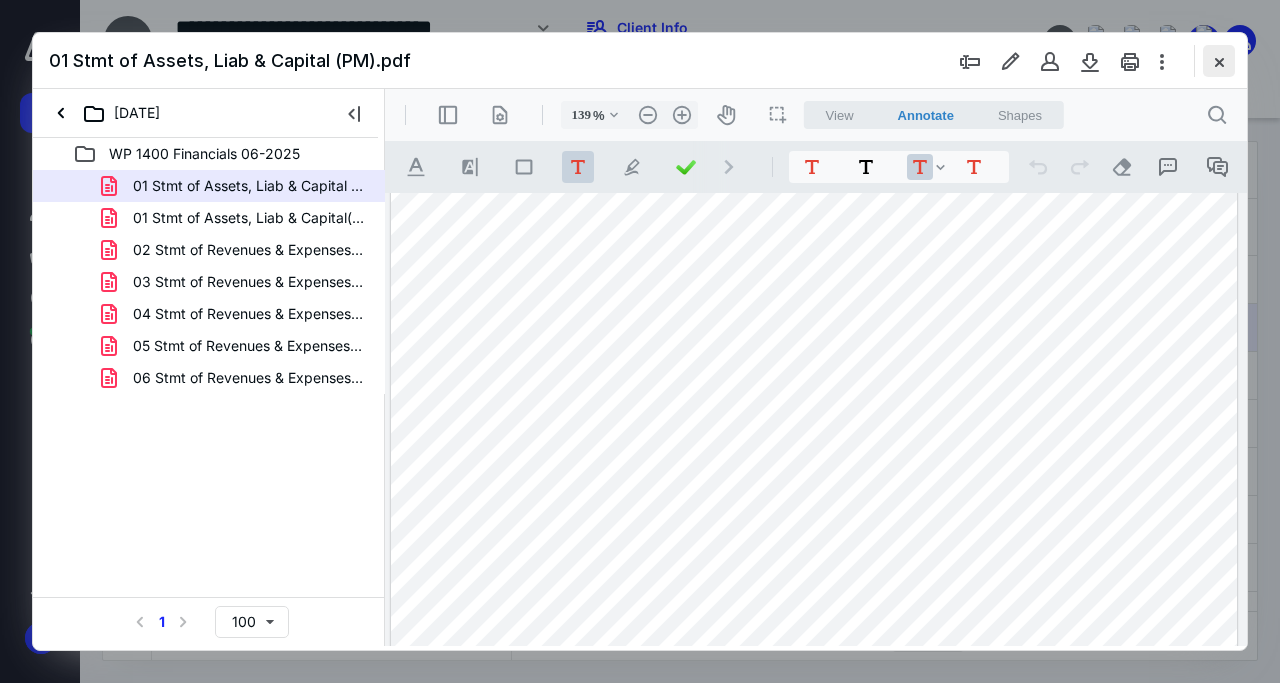 click at bounding box center [1219, 61] 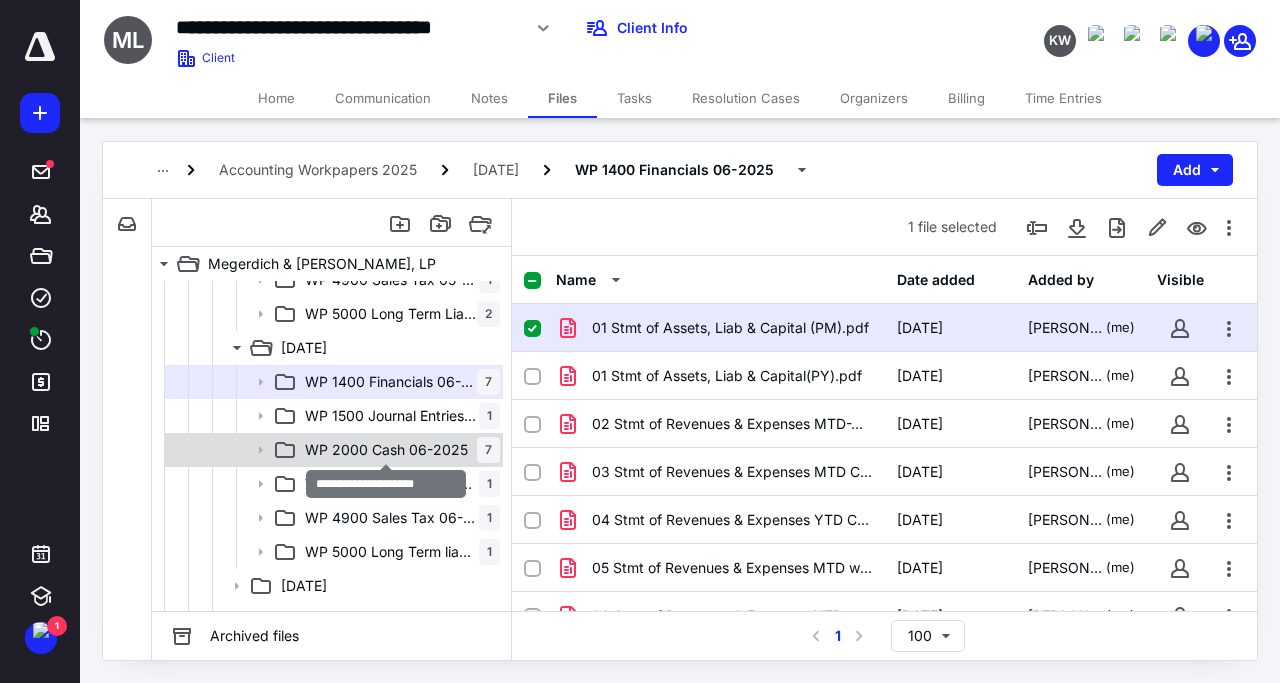 click on "WP 2000 Cash 06-2025" at bounding box center [386, 450] 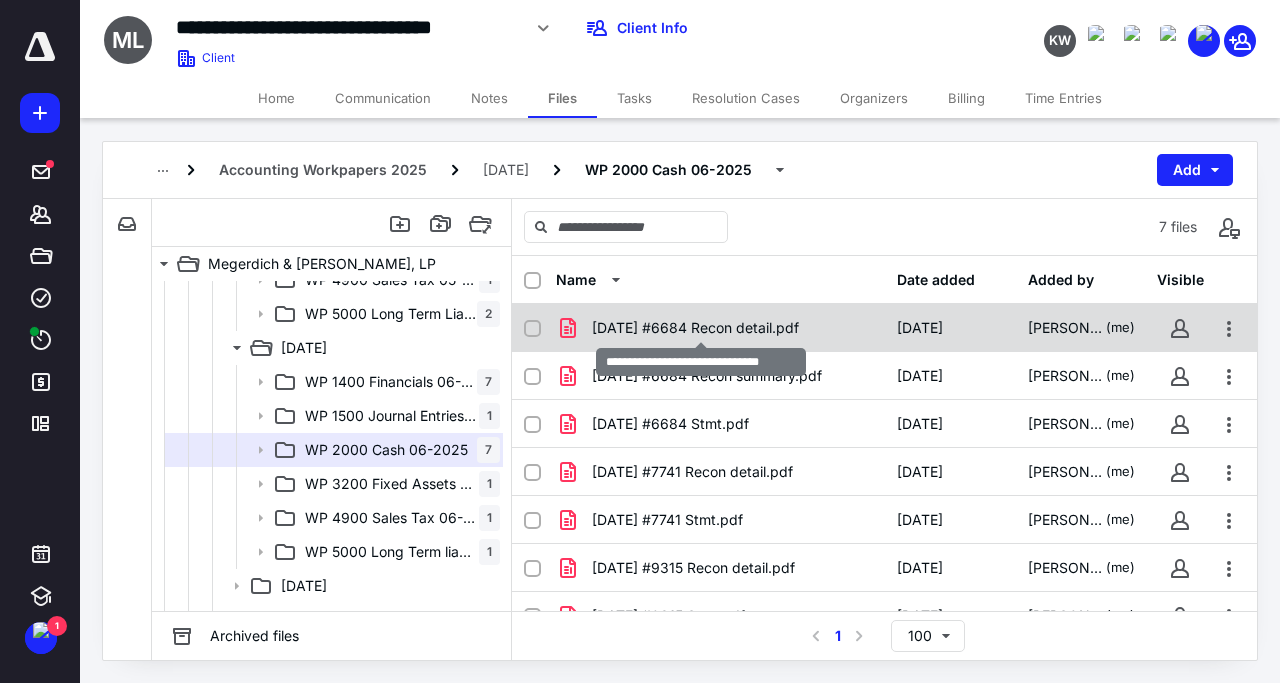 click on "06.30.25 #6684 Recon detail.pdf" at bounding box center (695, 328) 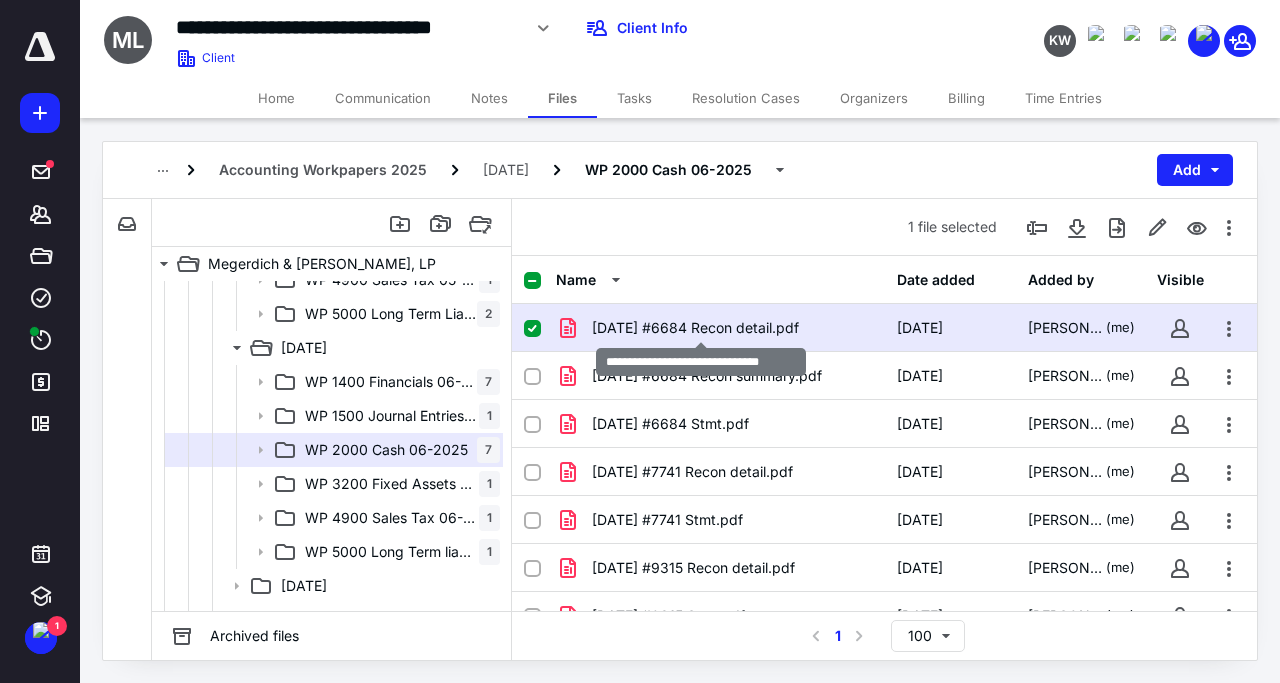 click on "06.30.25 #6684 Recon detail.pdf" at bounding box center [695, 328] 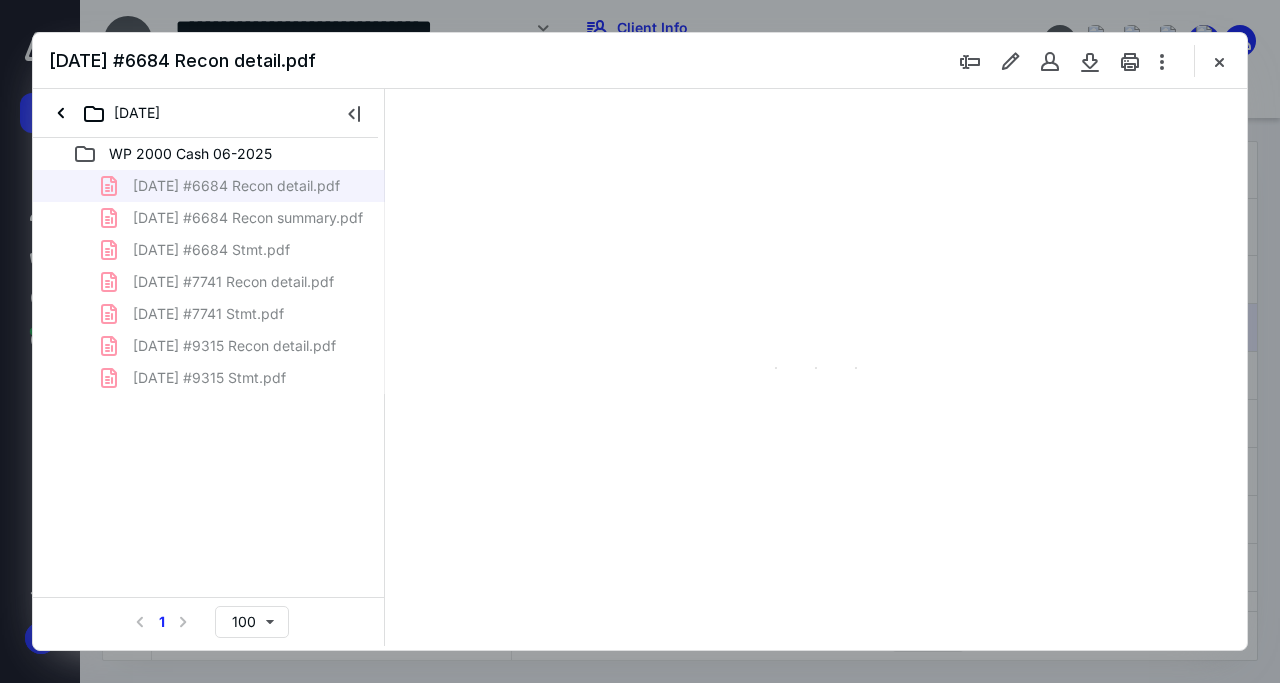 scroll, scrollTop: 0, scrollLeft: 0, axis: both 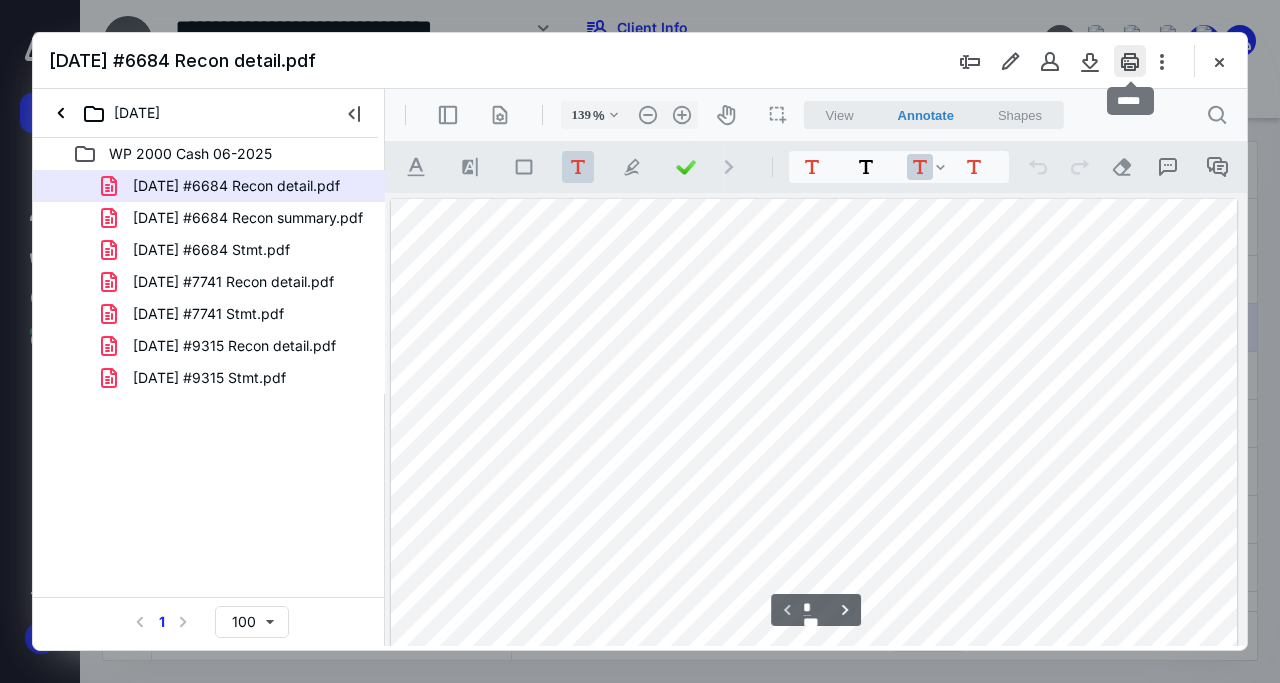 click at bounding box center [1130, 61] 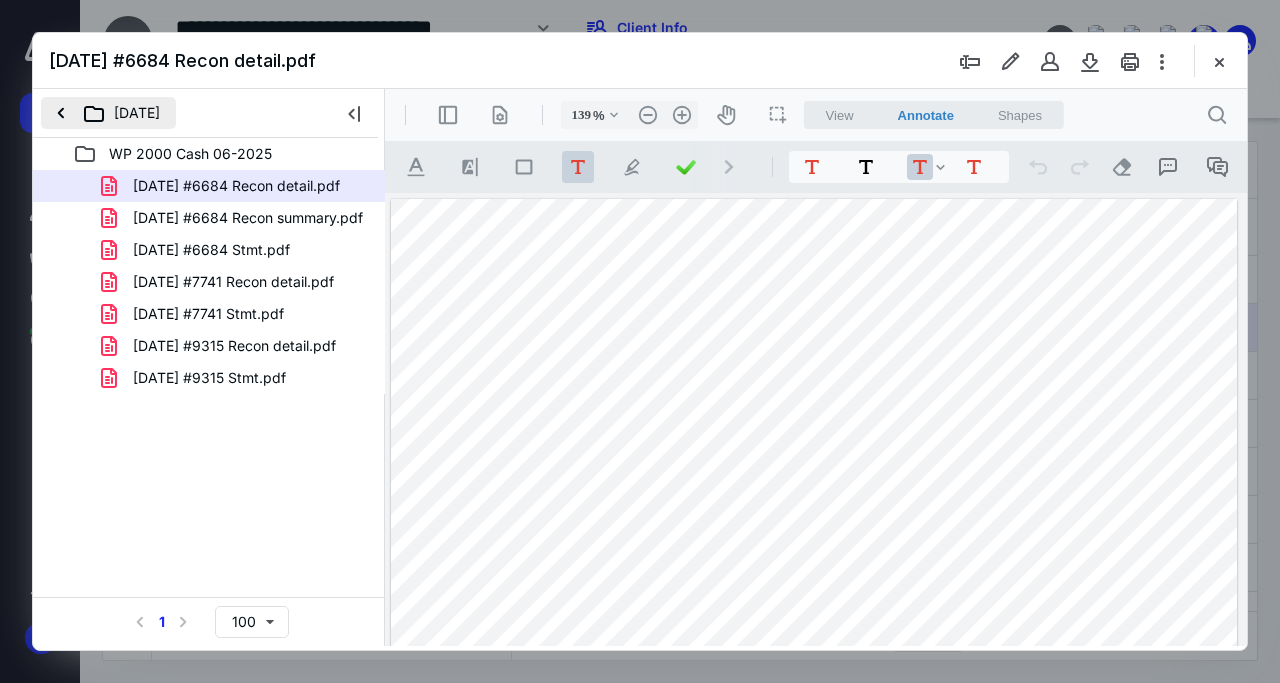click on "06 June 2025" at bounding box center [108, 113] 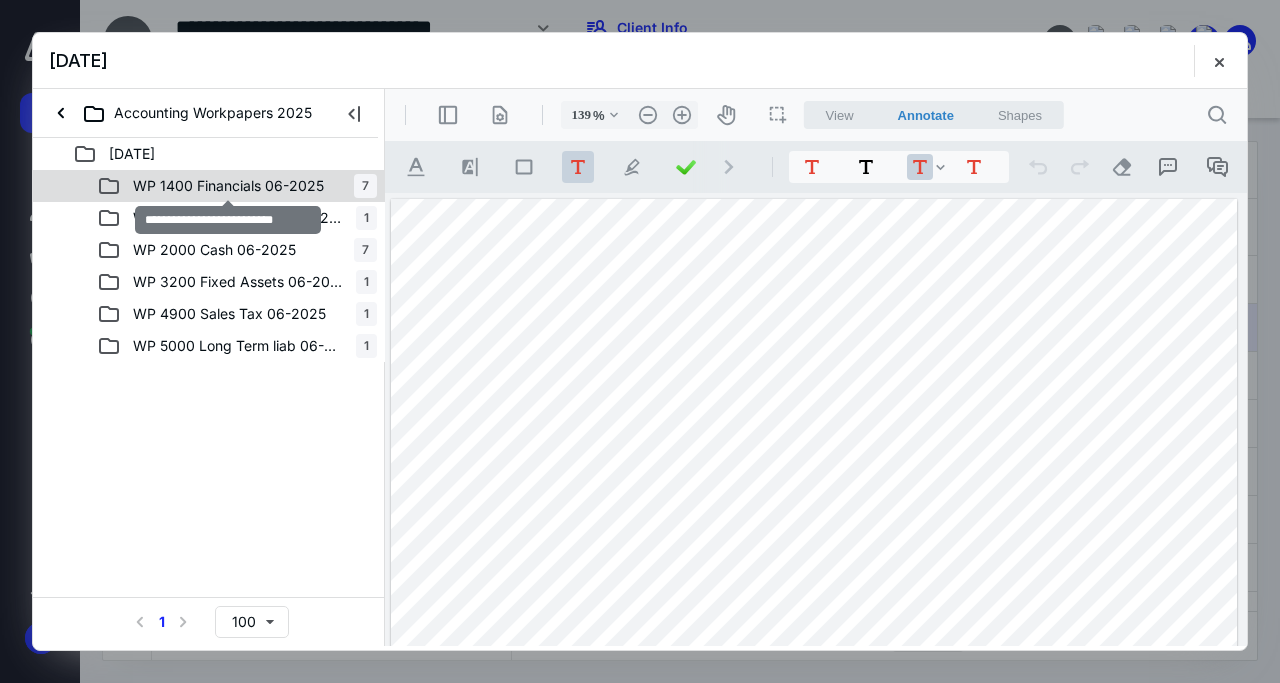 click on "WP 1400 Financials 06-2025" at bounding box center [228, 186] 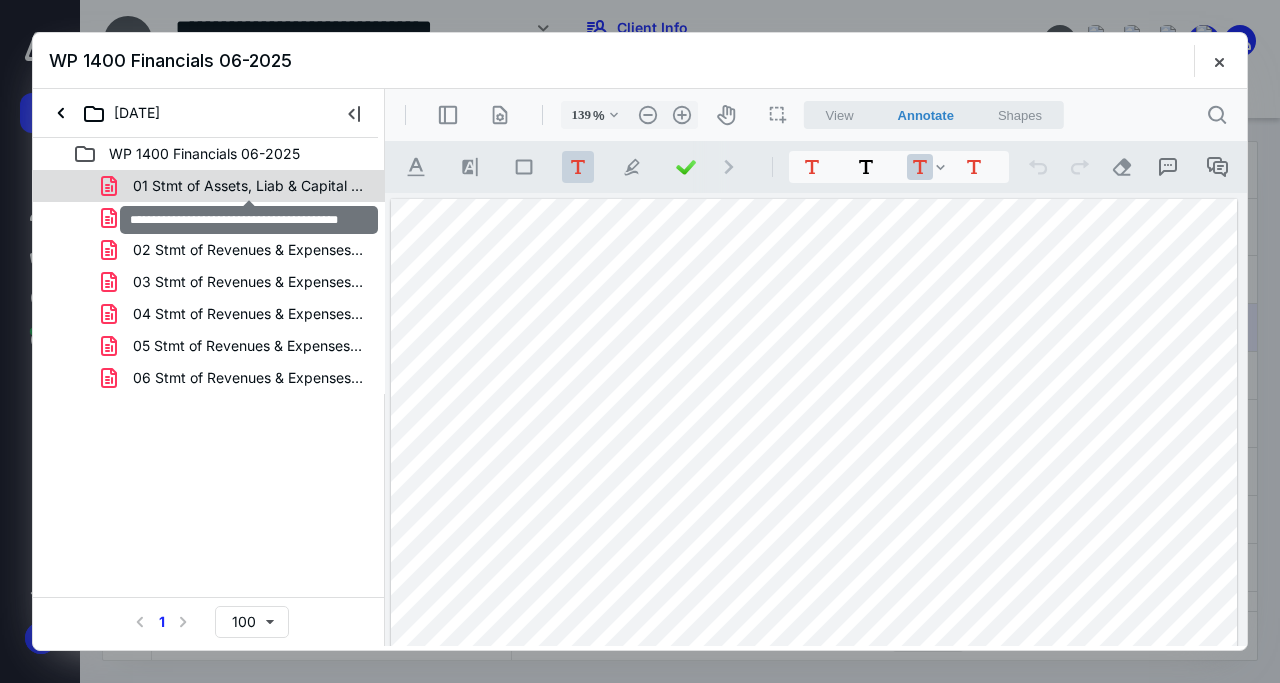click on "01 Stmt of Assets, Liab & Capital (PM).pdf" at bounding box center (209, 186) 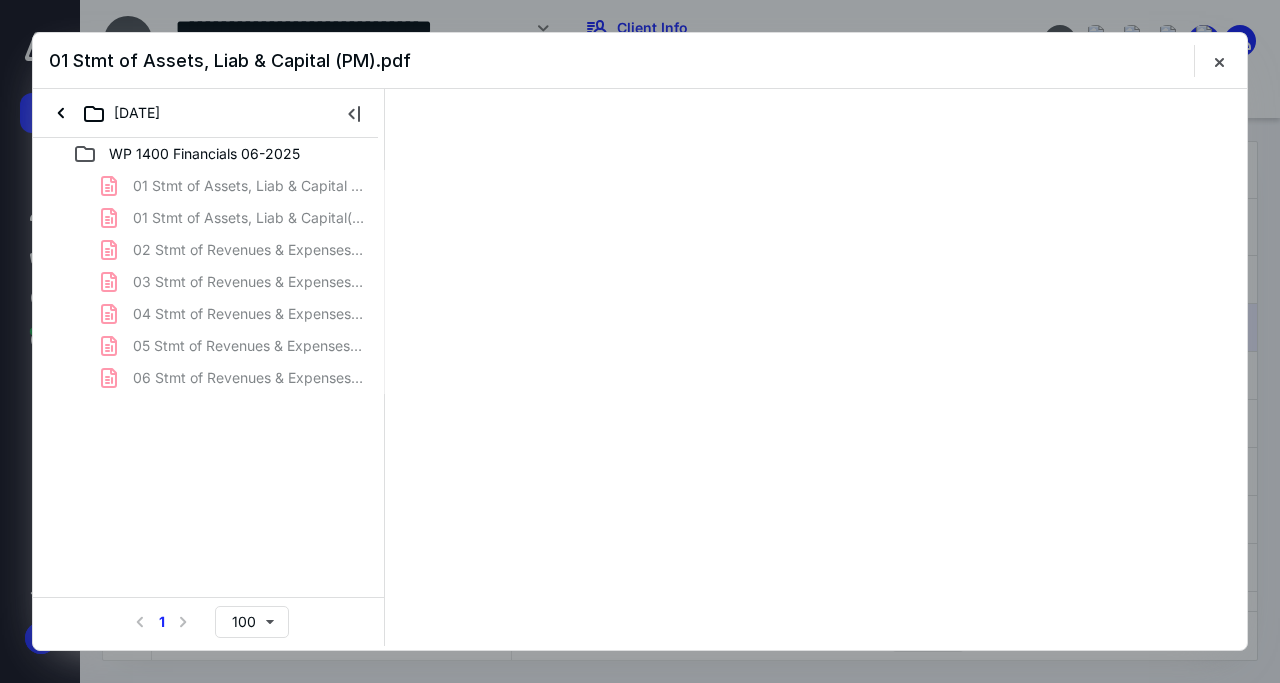 click on "01 Stmt of Assets, Liab & Capital (PM).pdf 01 Stmt of Assets, Liab & Capital(PY).pdf 02 Stmt of Revenues & Expenses MTD-YTD.pdf 03 Stmt of Revenues & Expenses MTD Comp.pdf 04 Stmt of Revenues & Expenses YTD Comp.pdf 05 Stmt of Revenues & Expenses MTD with %.pdf 06 Stmt of Revenues & Expenses YTD with %.pdf" at bounding box center [209, 282] 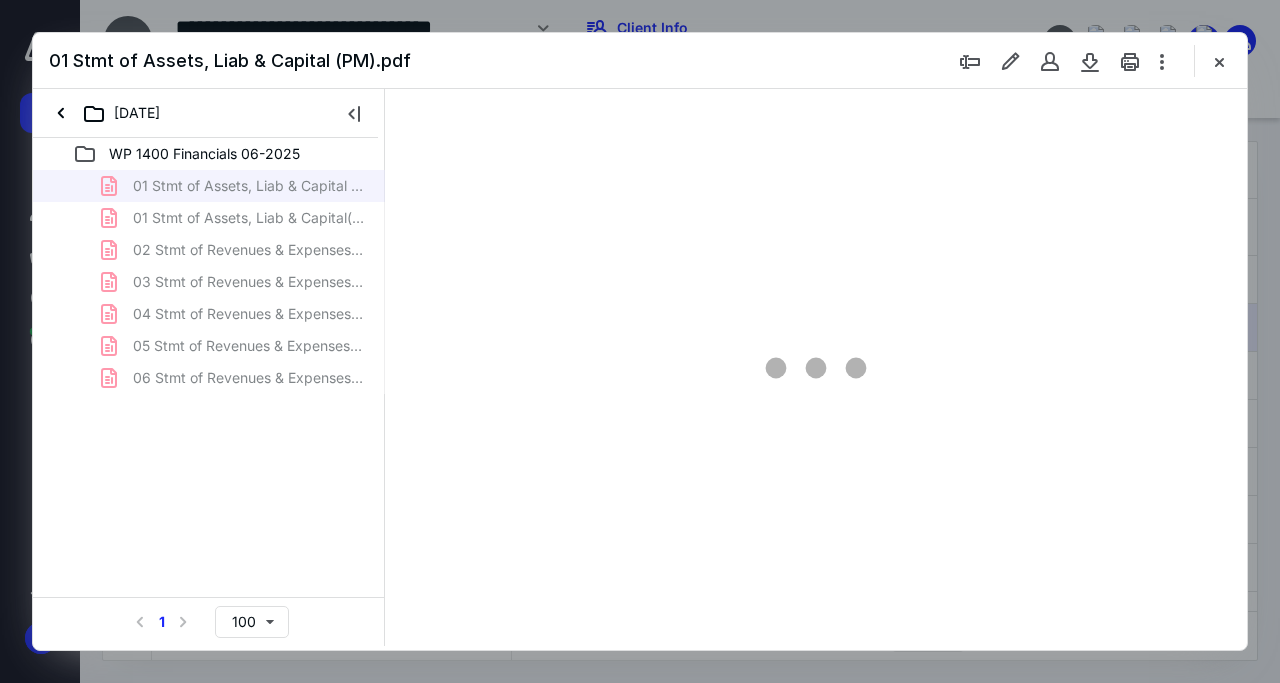 type on "139" 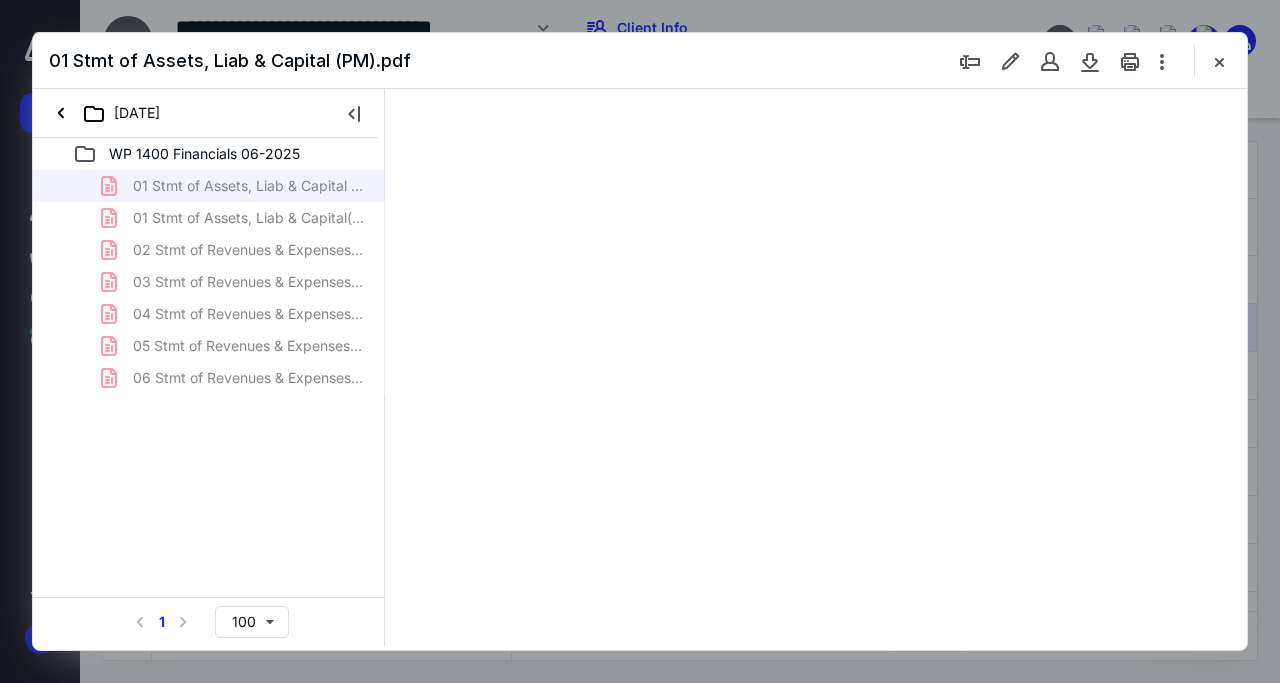 scroll, scrollTop: 110, scrollLeft: 0, axis: vertical 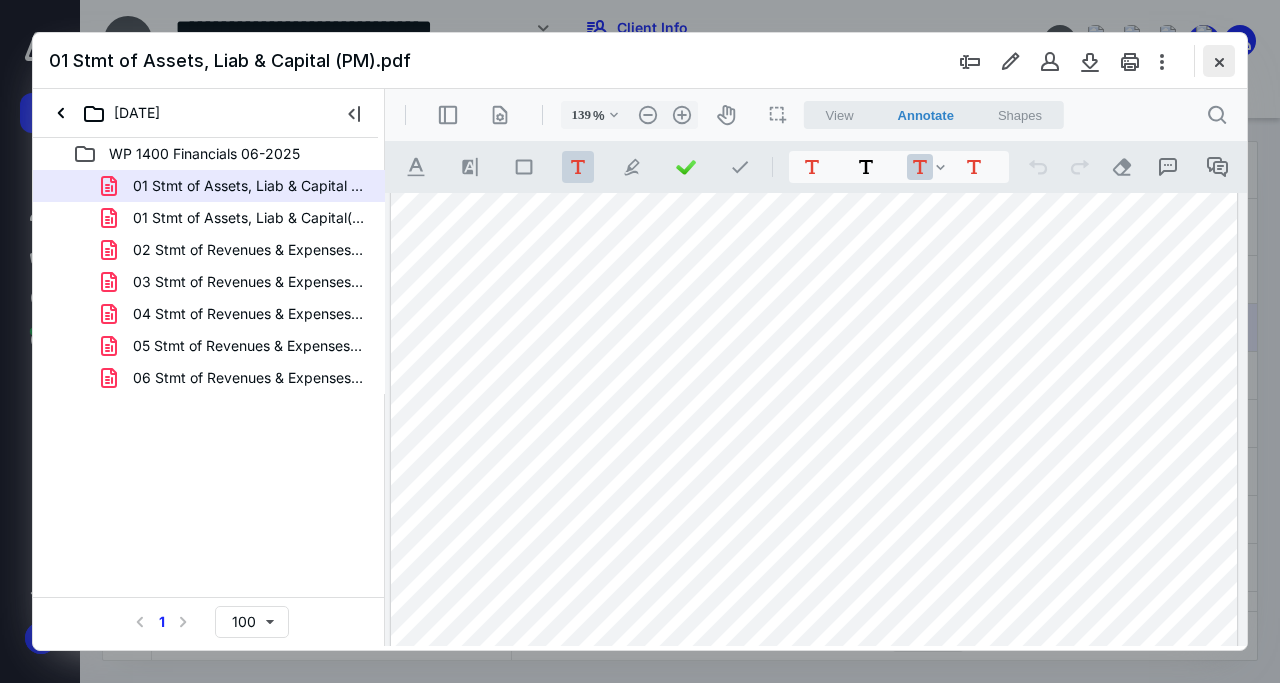 drag, startPoint x: 1222, startPoint y: 55, endPoint x: 1212, endPoint y: 50, distance: 11.18034 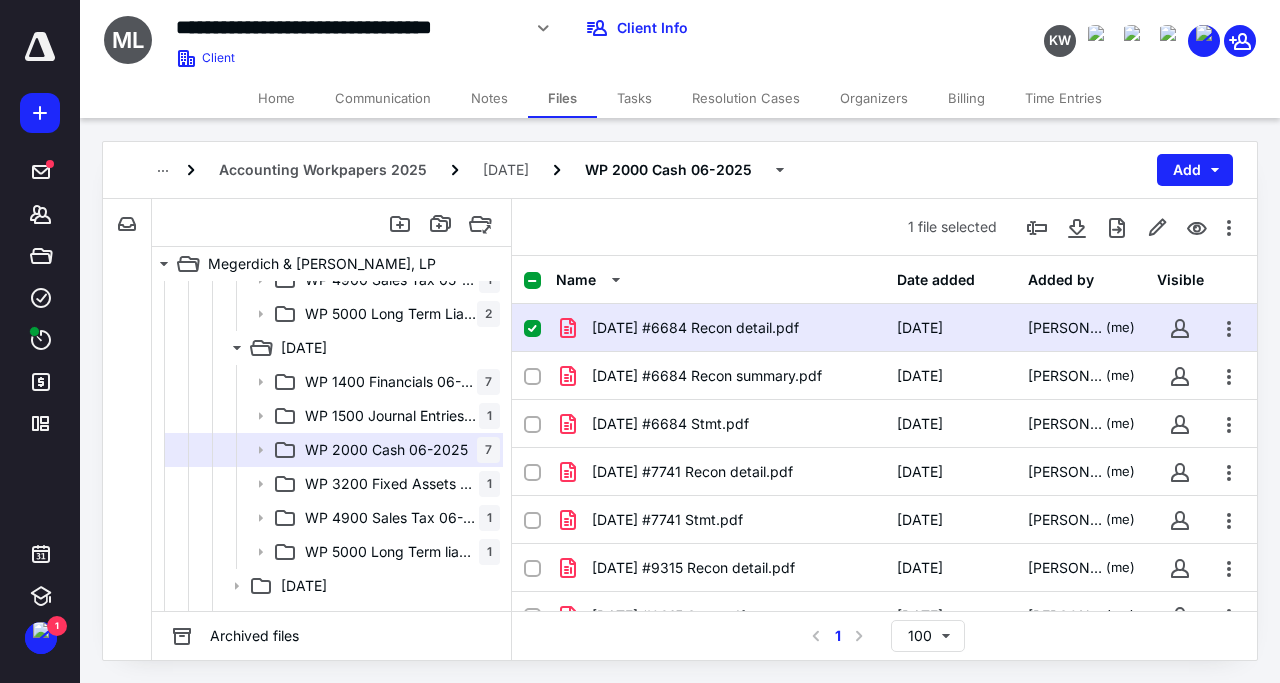 click on "Tasks" at bounding box center (634, 98) 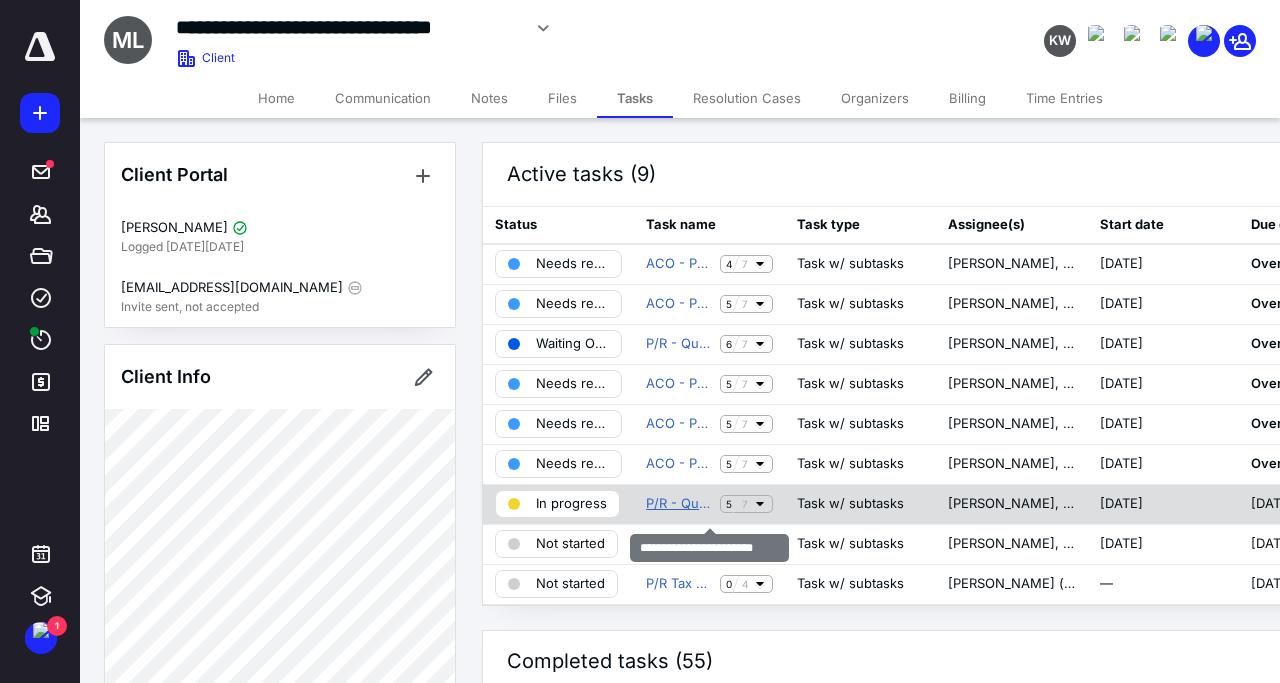 click on "P/R - Quarterly Q2 2025" at bounding box center [679, 504] 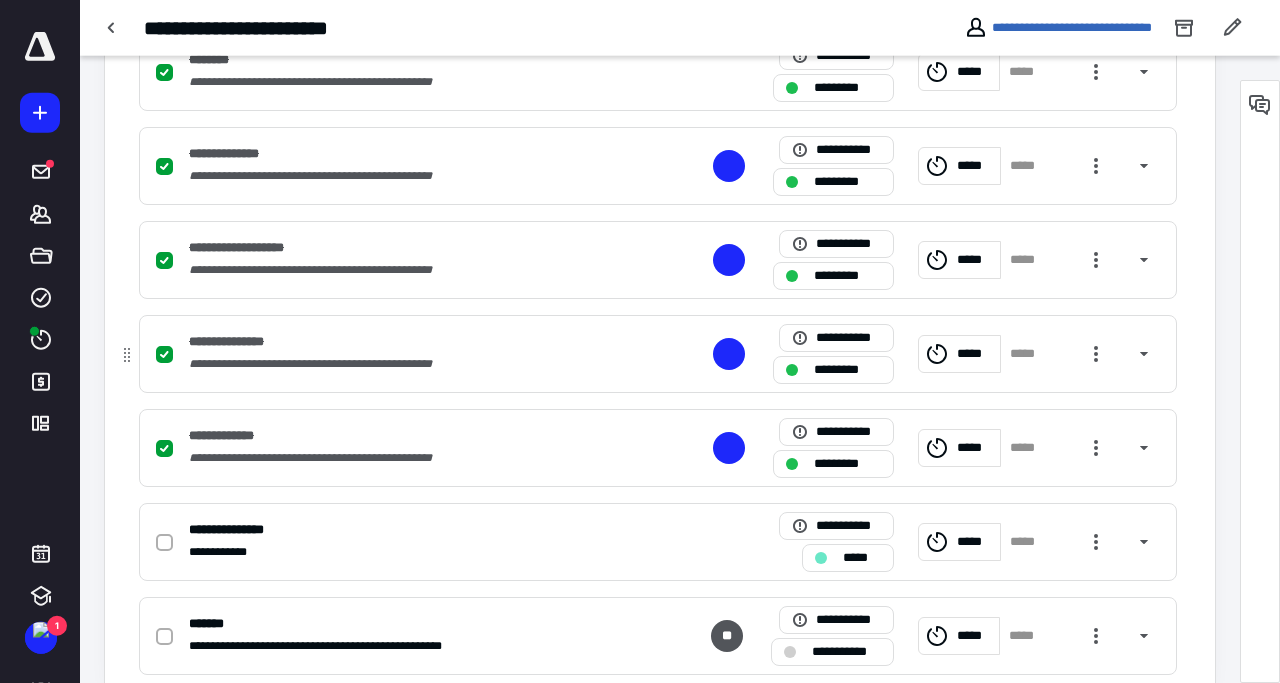 scroll, scrollTop: 586, scrollLeft: 0, axis: vertical 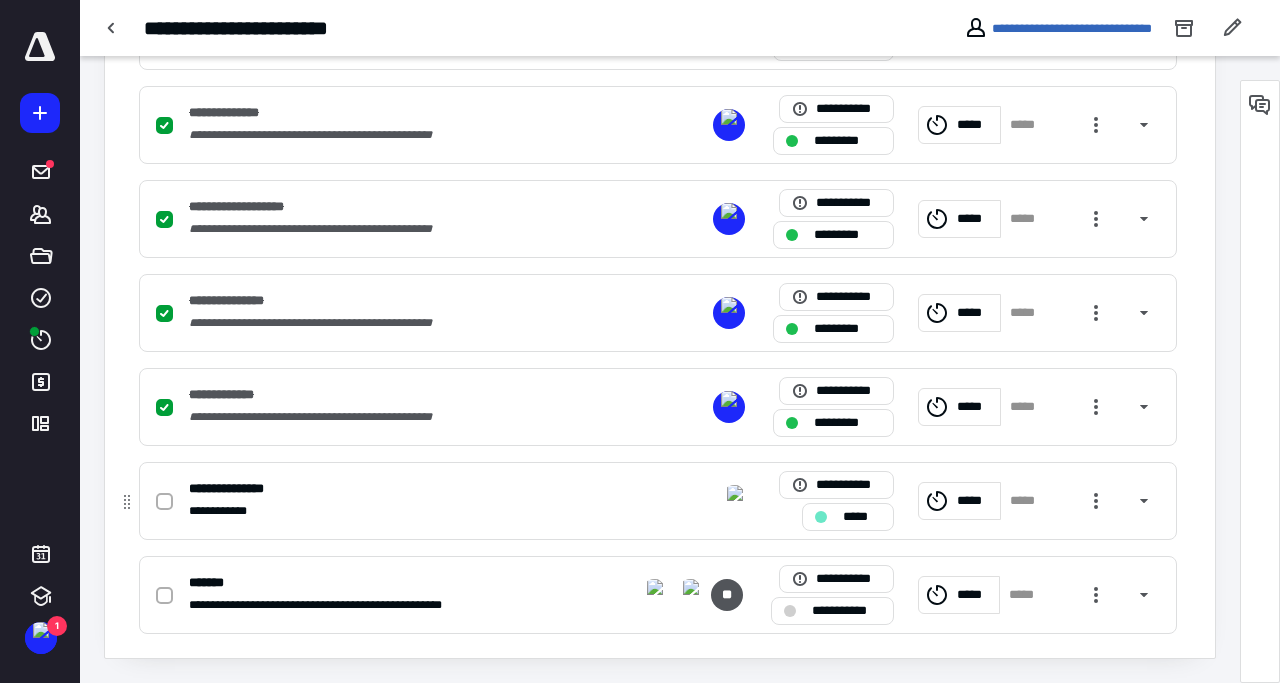 click 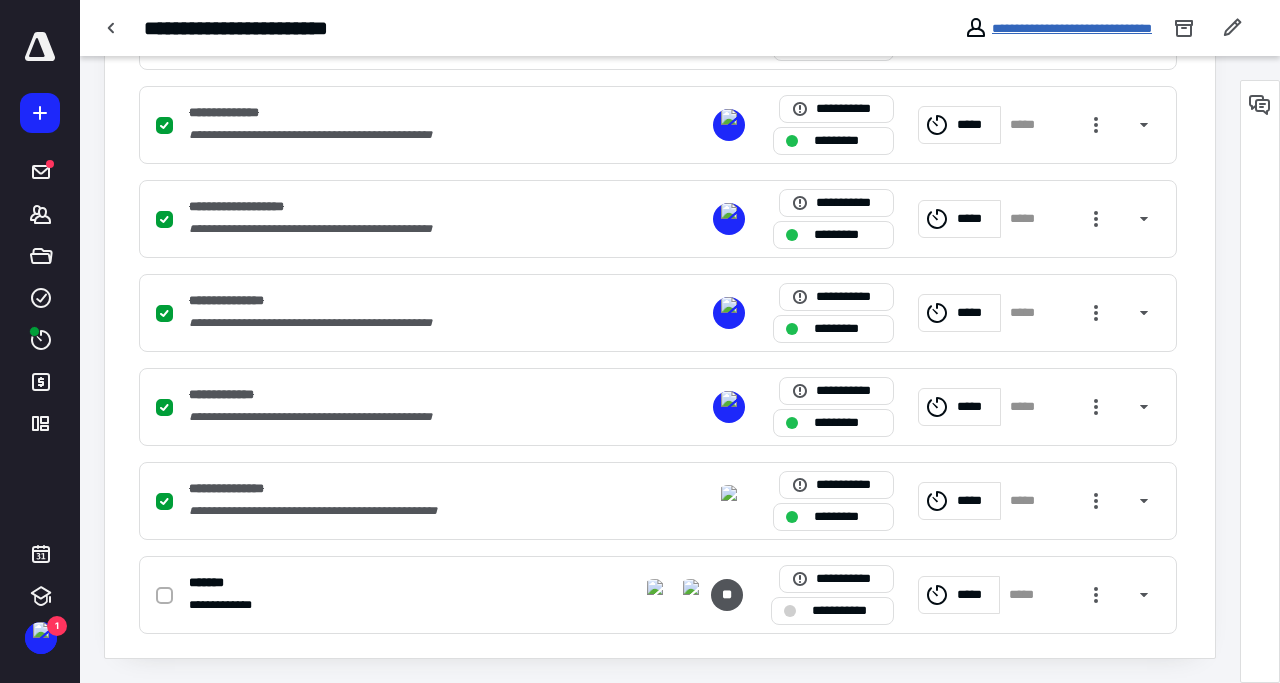 click on "**********" at bounding box center [1072, 28] 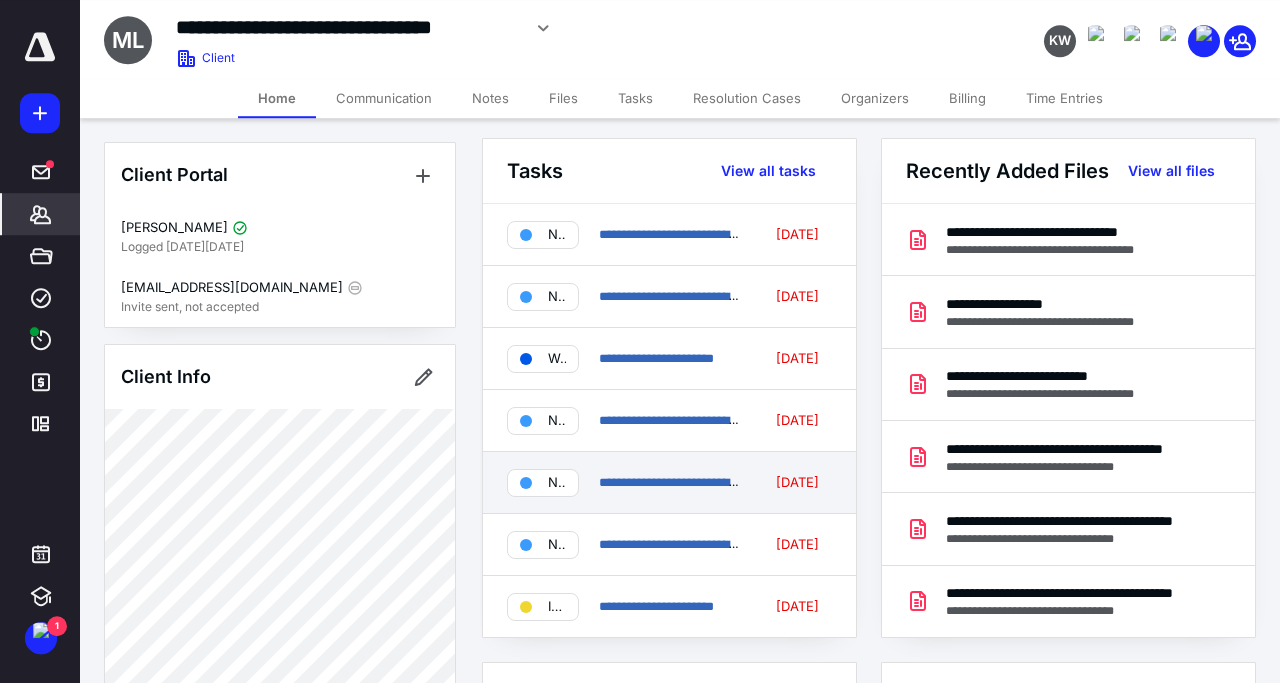 scroll, scrollTop: 0, scrollLeft: 0, axis: both 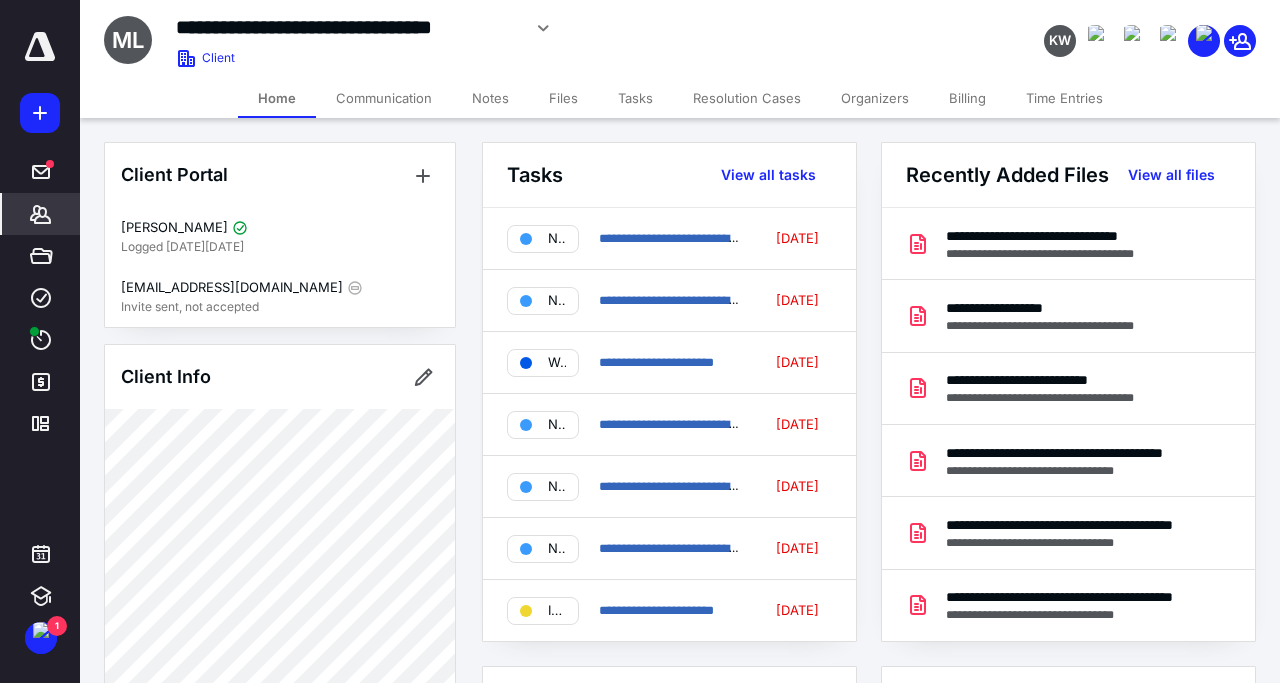 click on "Tasks" at bounding box center [635, 98] 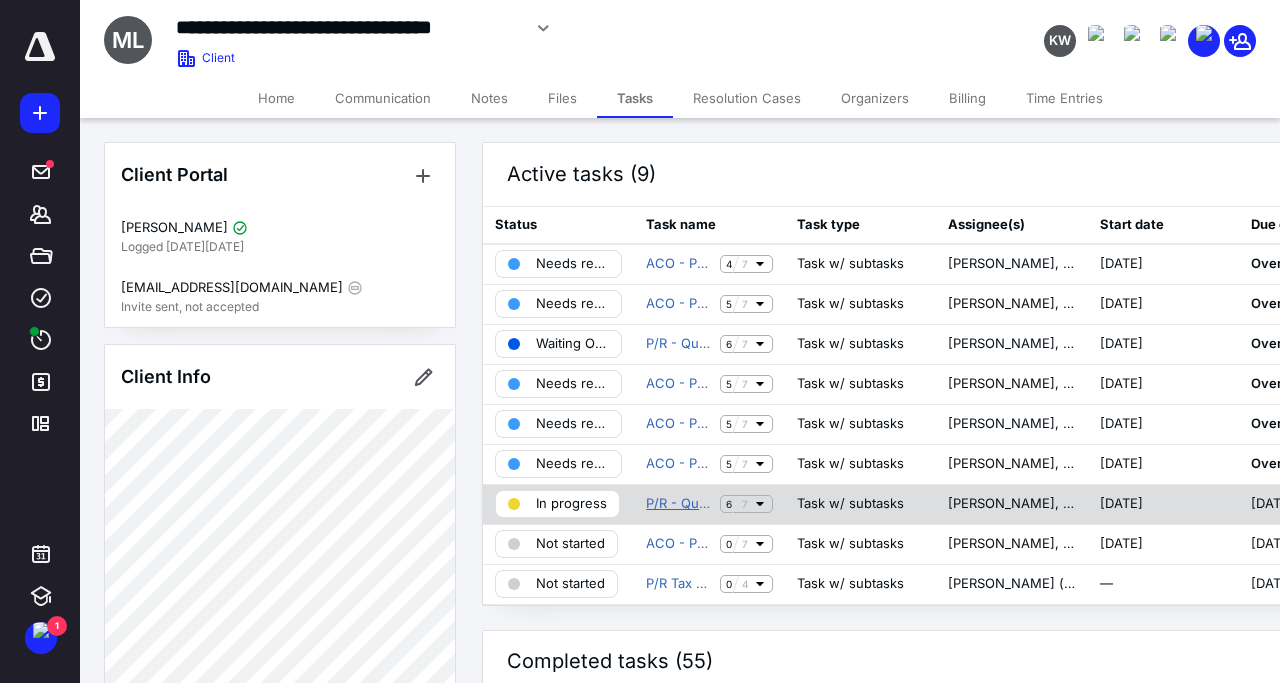 click on "P/R - Quarterly Q2 2025" at bounding box center [679, 504] 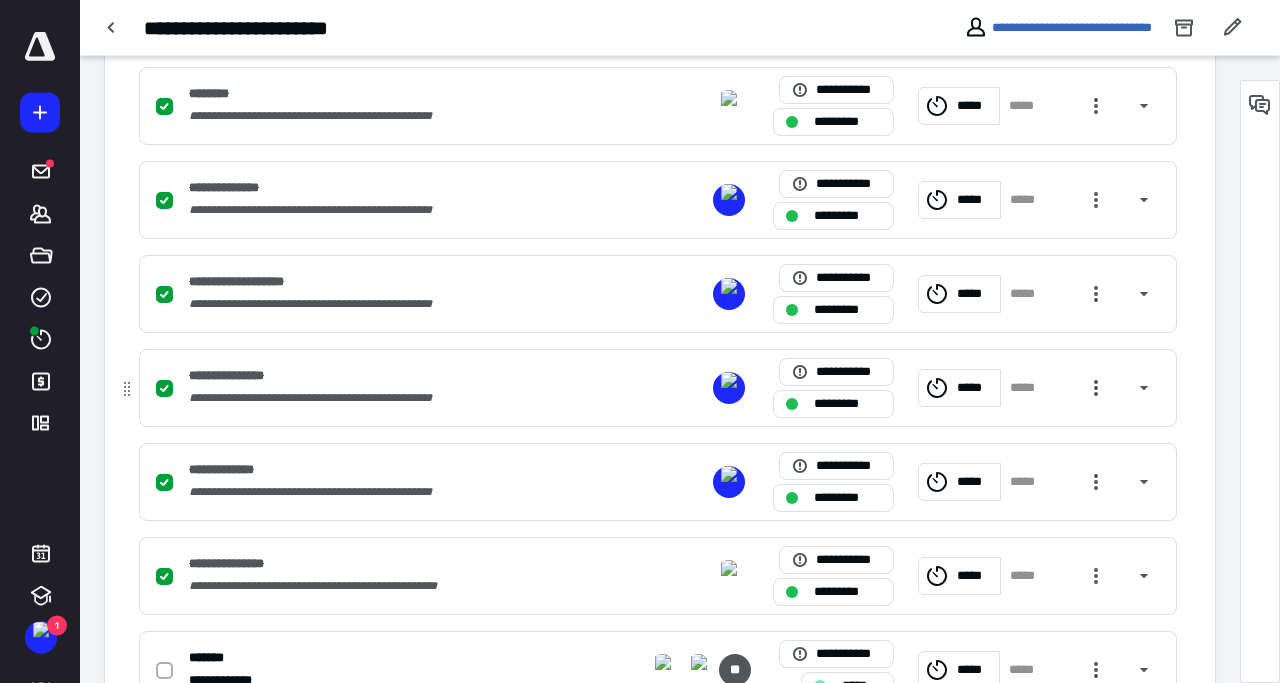scroll, scrollTop: 586, scrollLeft: 0, axis: vertical 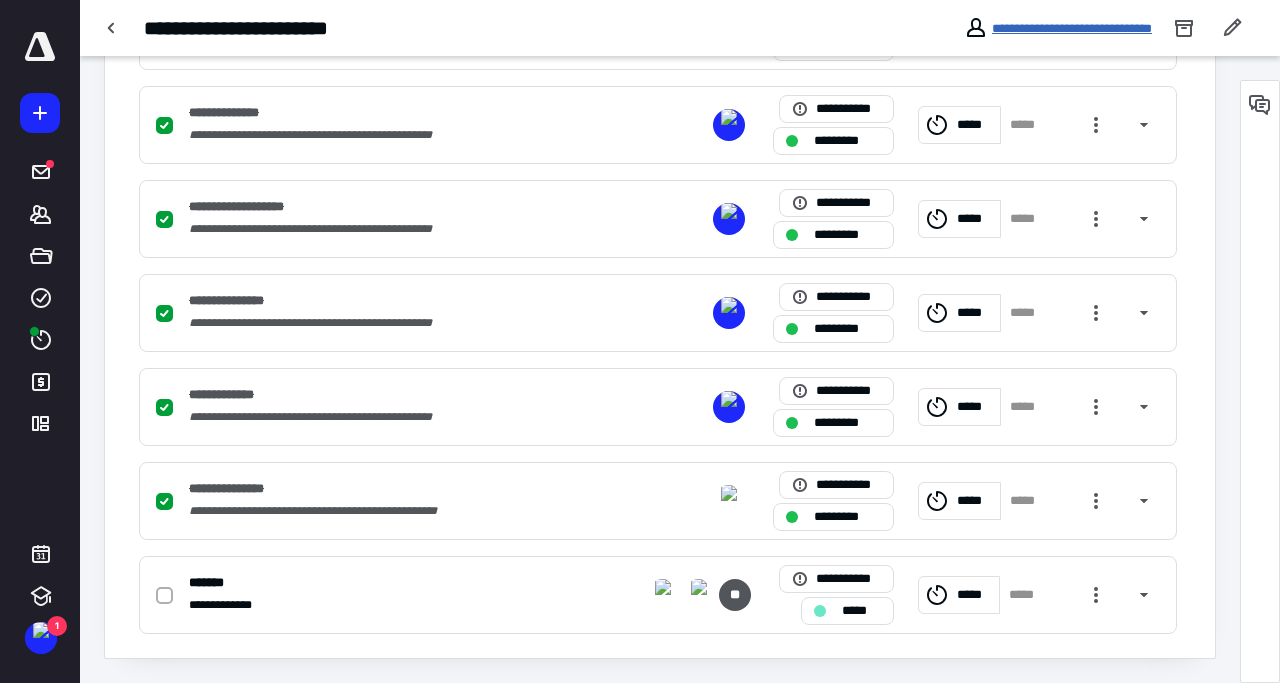 click on "**********" at bounding box center (1072, 28) 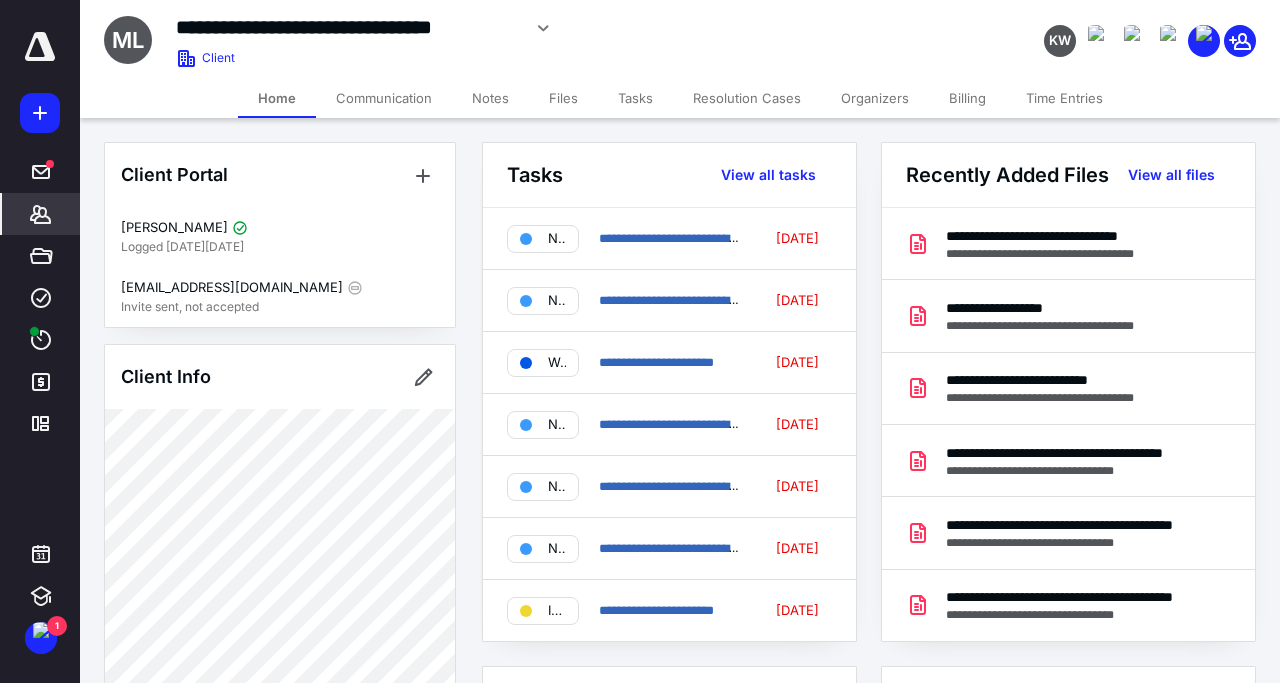 click on "Tasks" at bounding box center [635, 98] 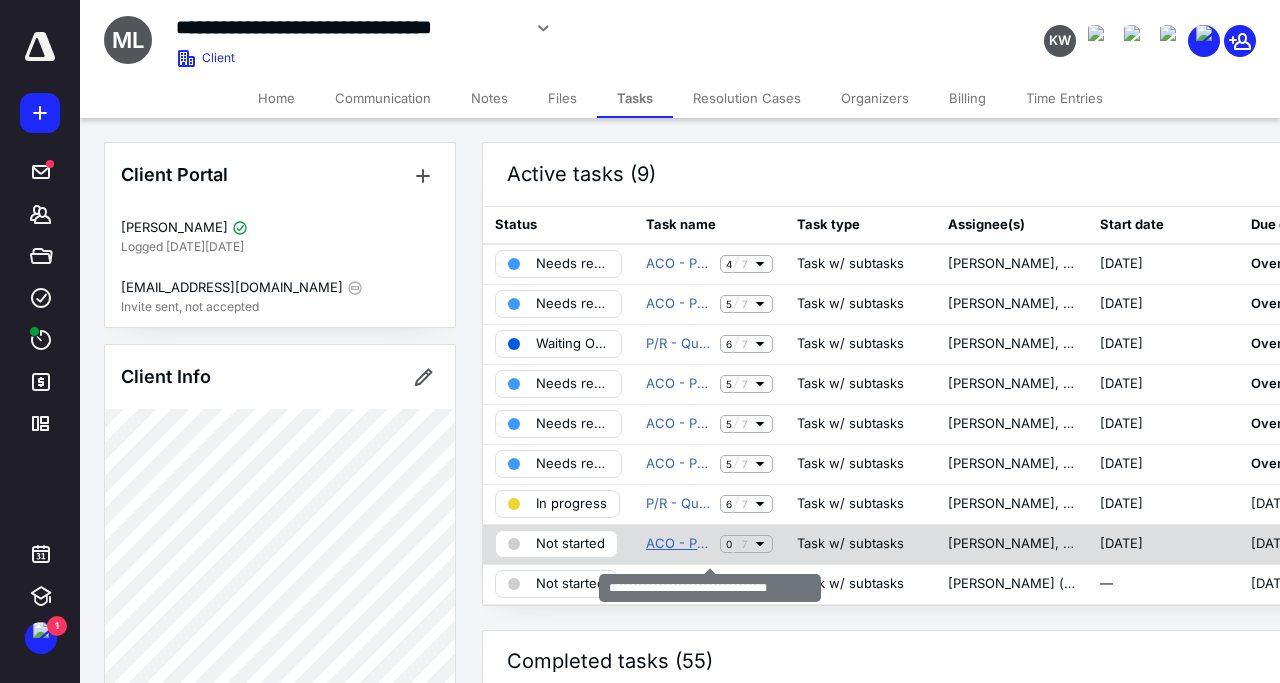 click on "ACO - Prep F/S Monthly [DATE]" at bounding box center [679, 544] 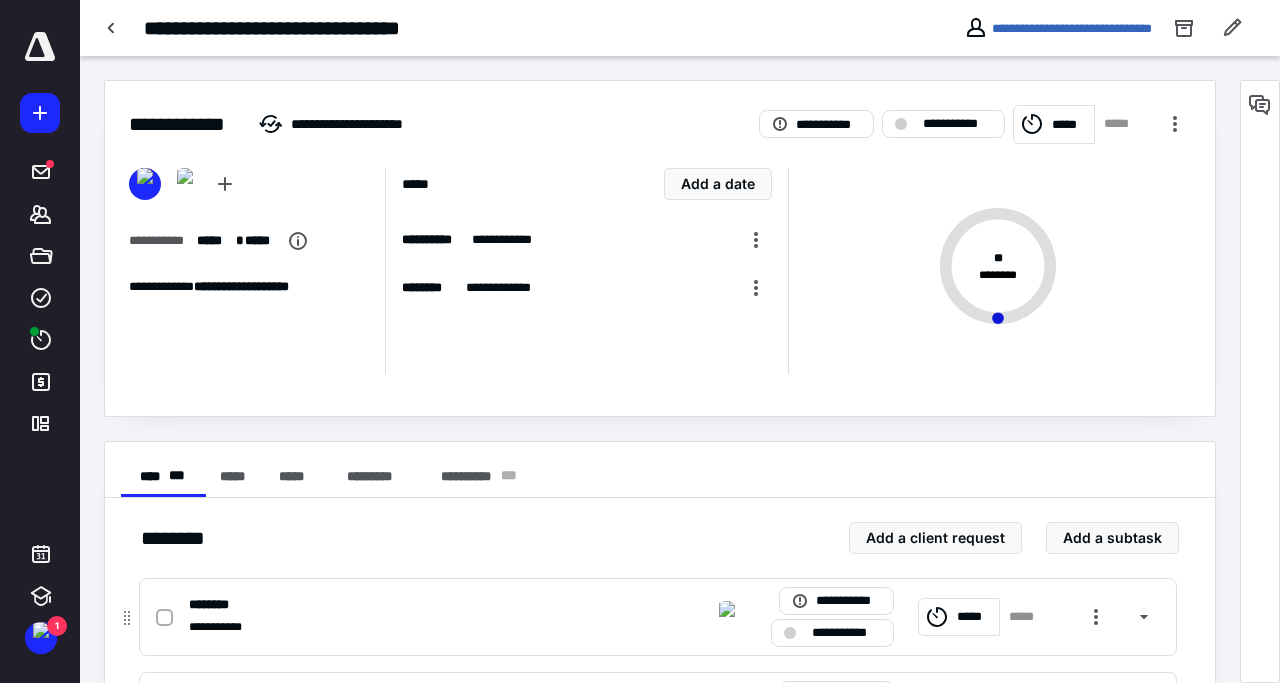 click 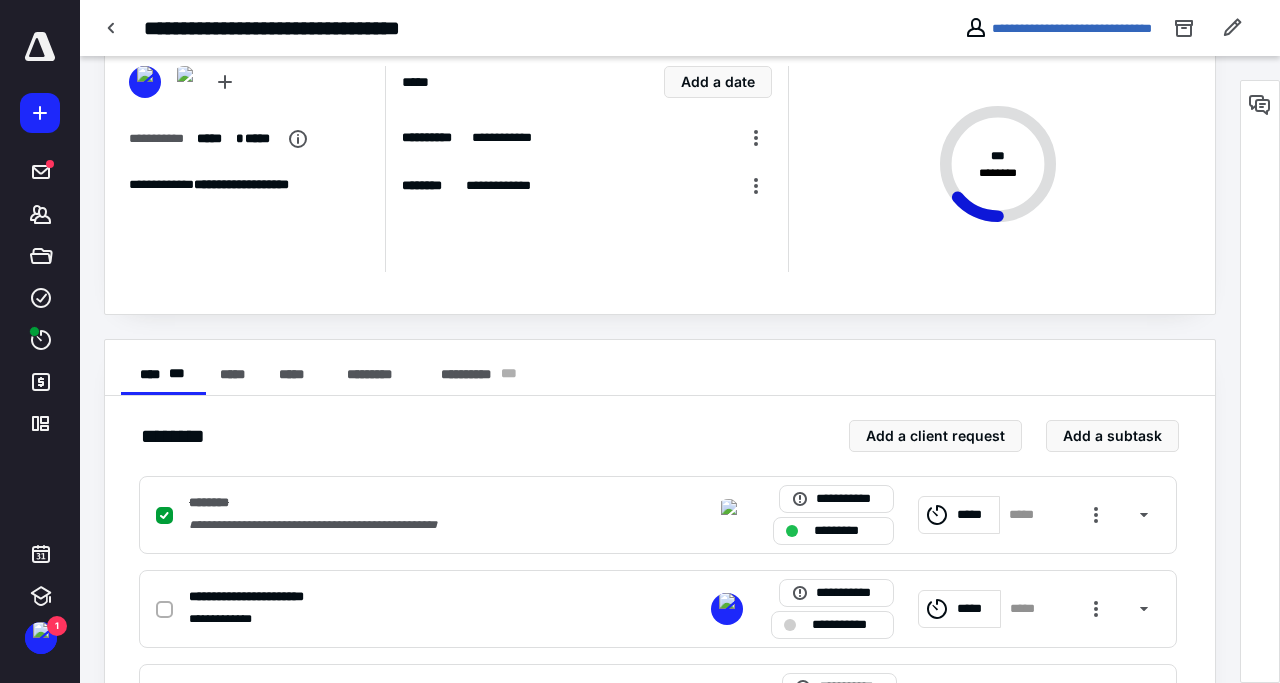 scroll, scrollTop: 204, scrollLeft: 0, axis: vertical 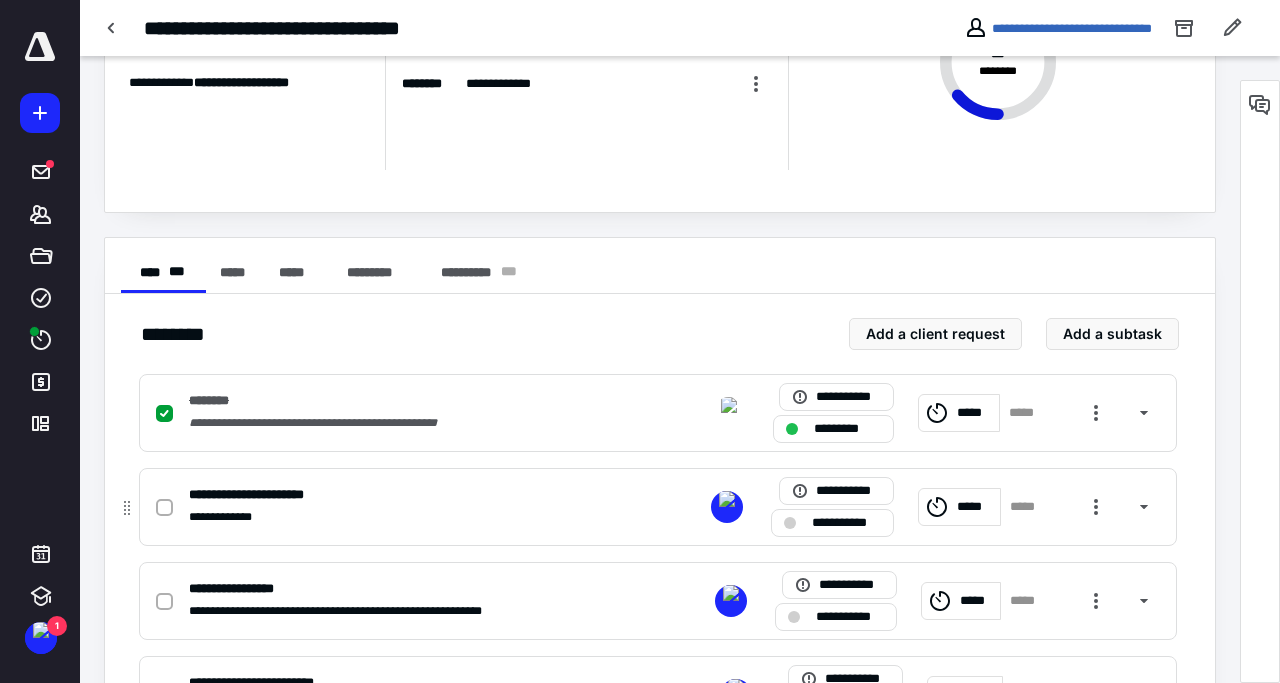 click 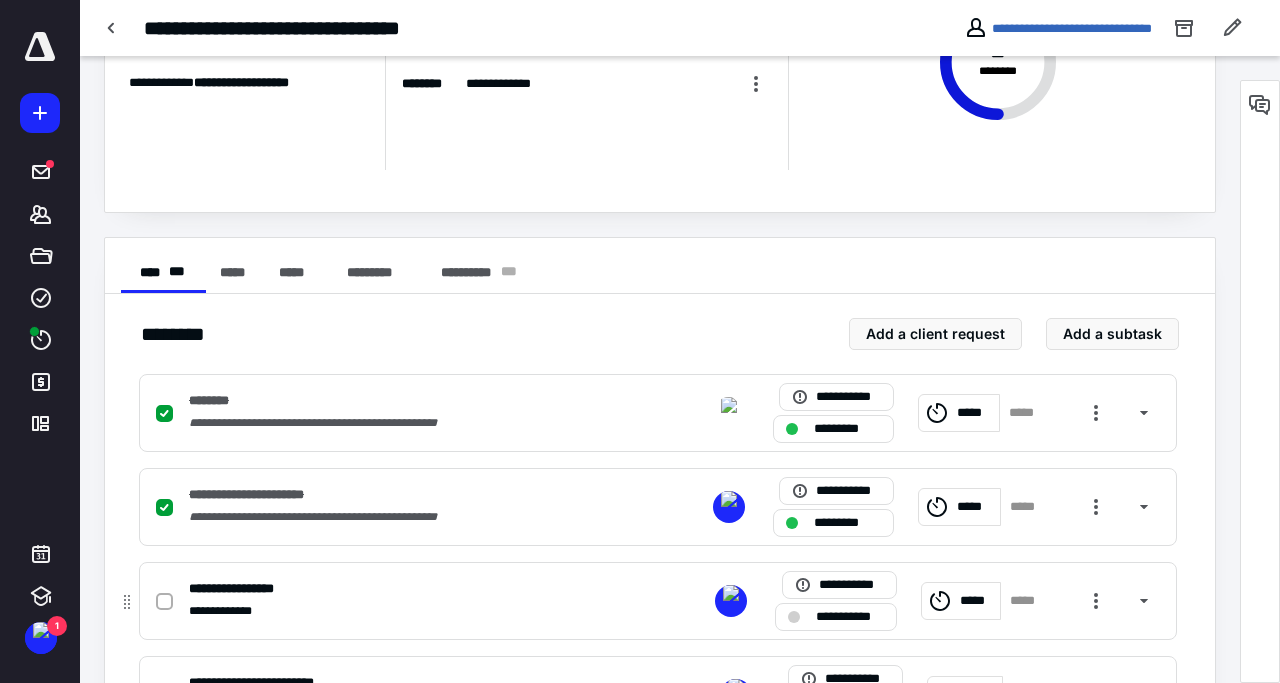 click 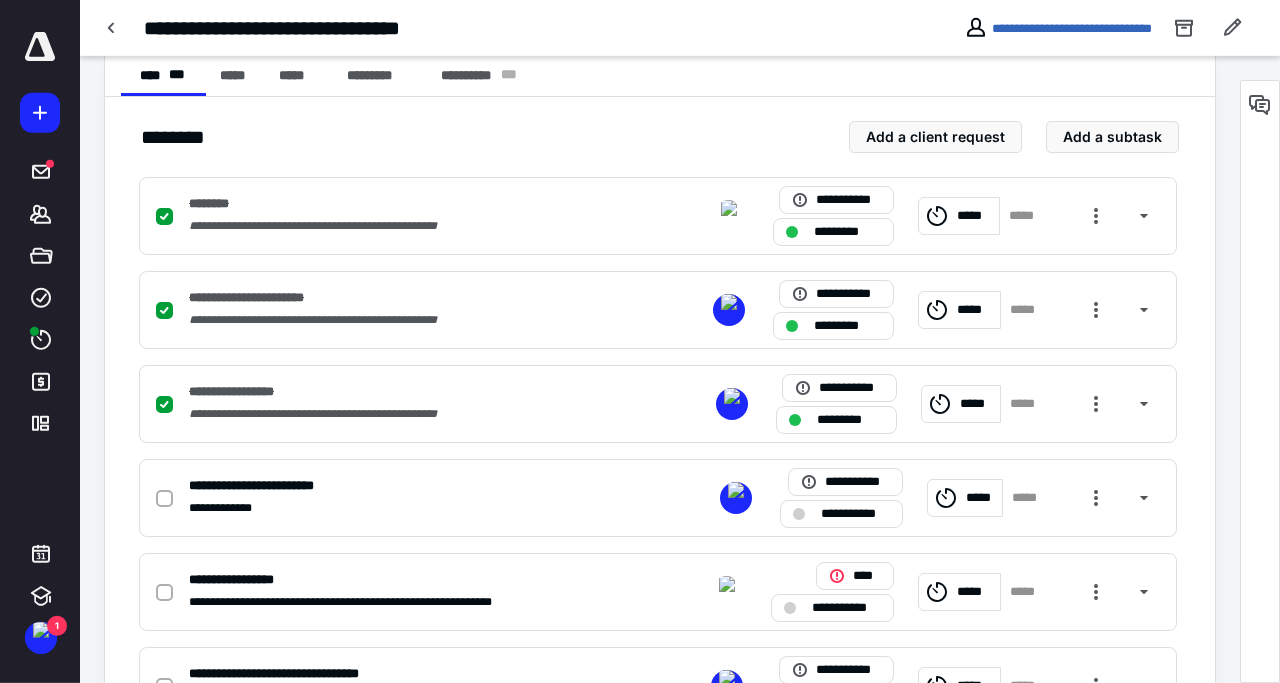 scroll, scrollTop: 408, scrollLeft: 0, axis: vertical 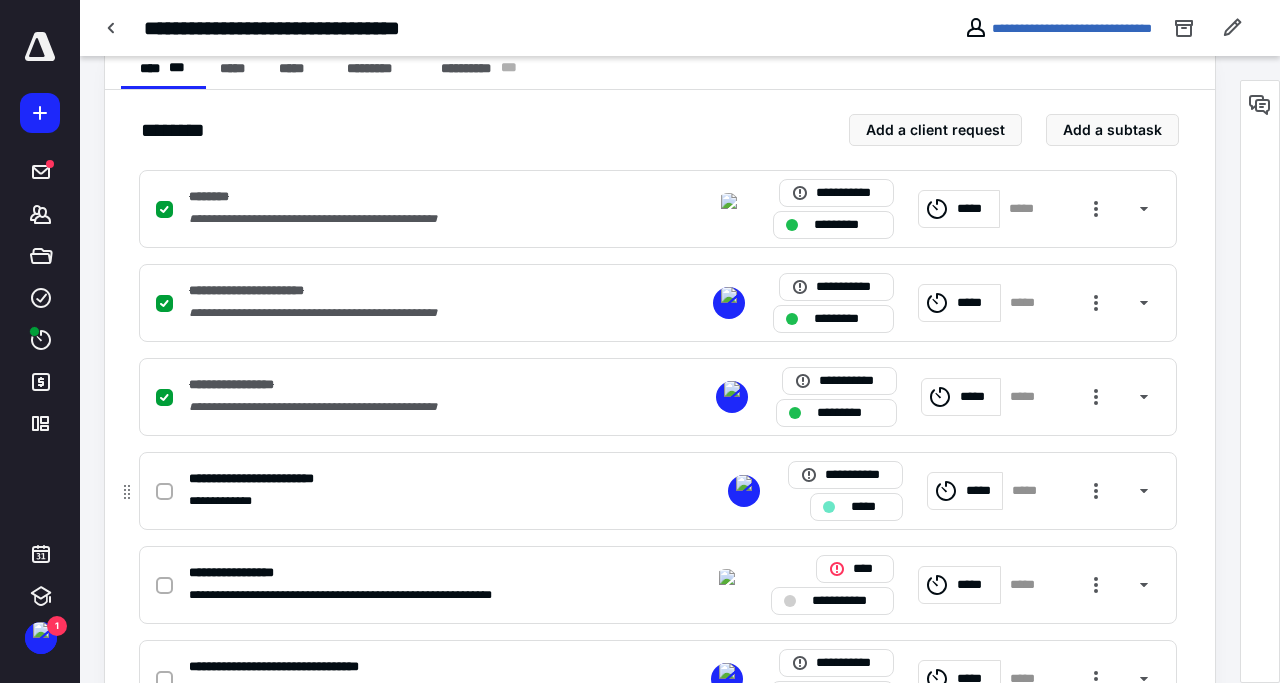 click at bounding box center (164, 492) 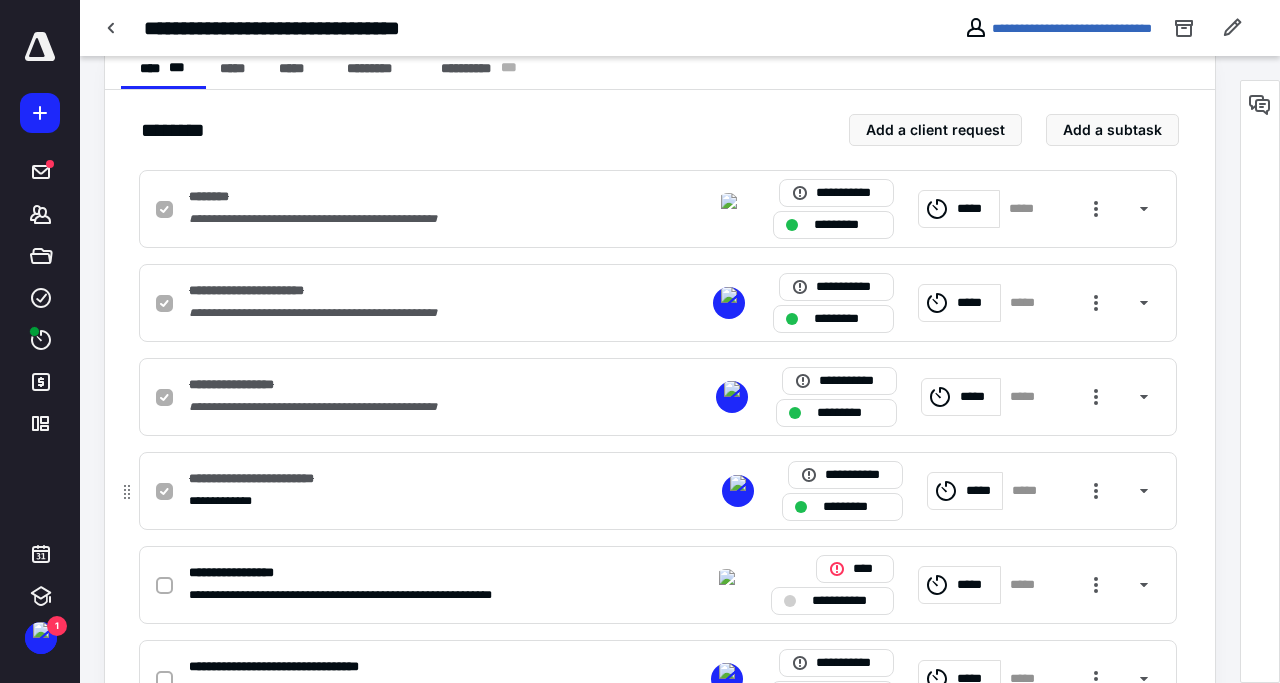 checkbox on "false" 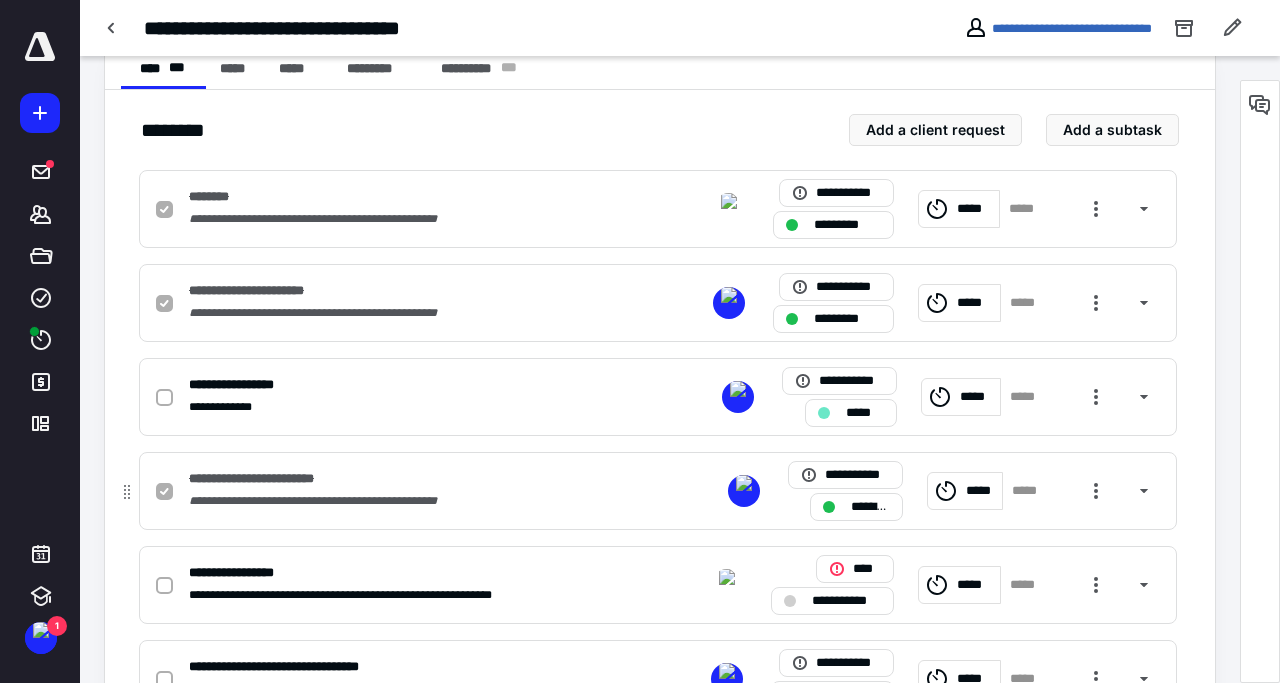checkbox on "true" 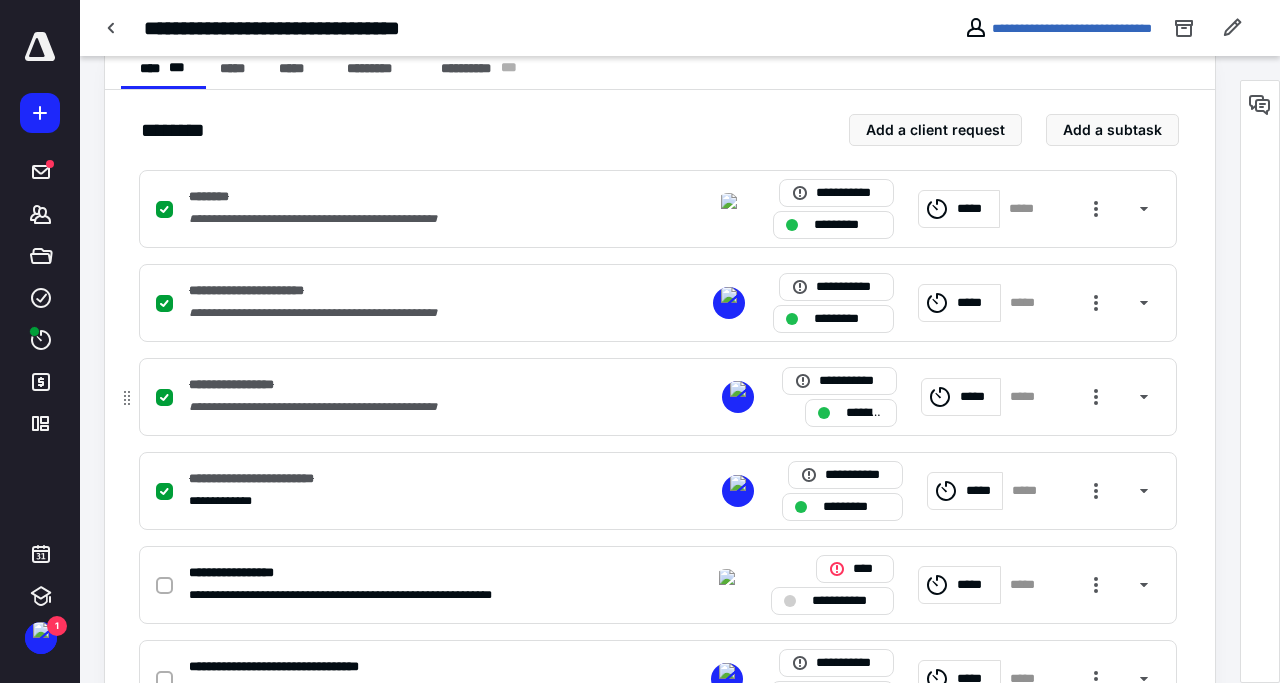 checkbox on "true" 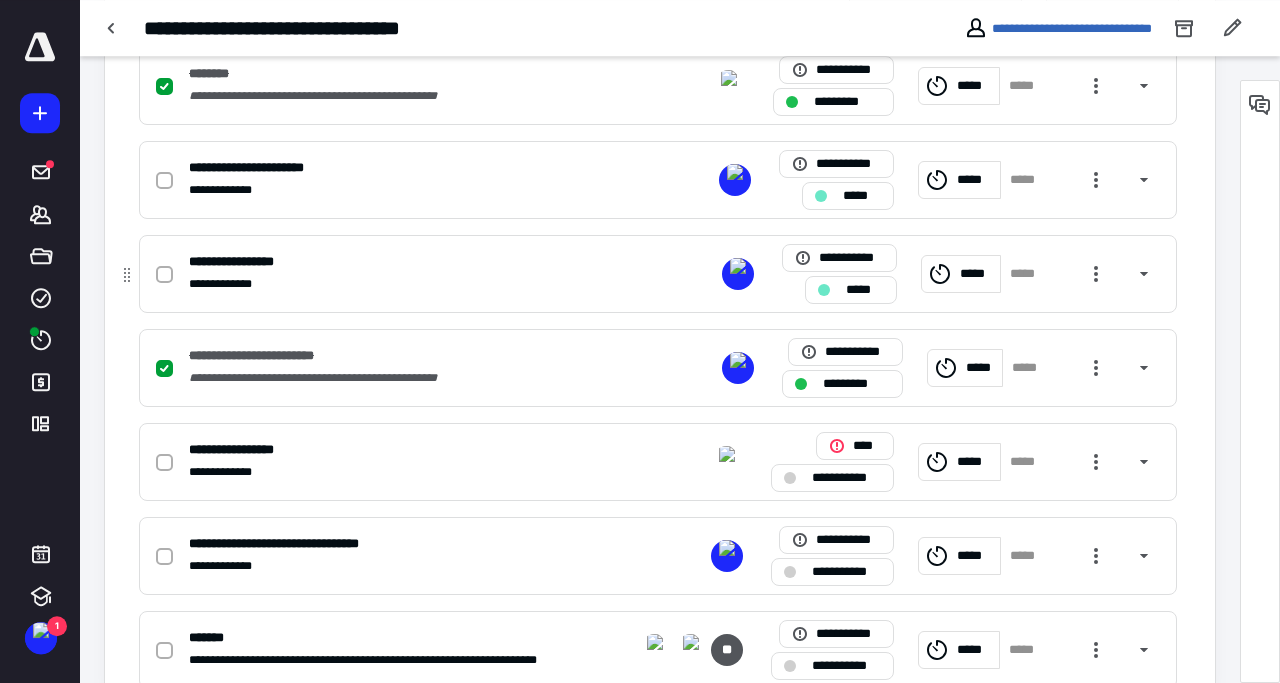 scroll, scrollTop: 586, scrollLeft: 0, axis: vertical 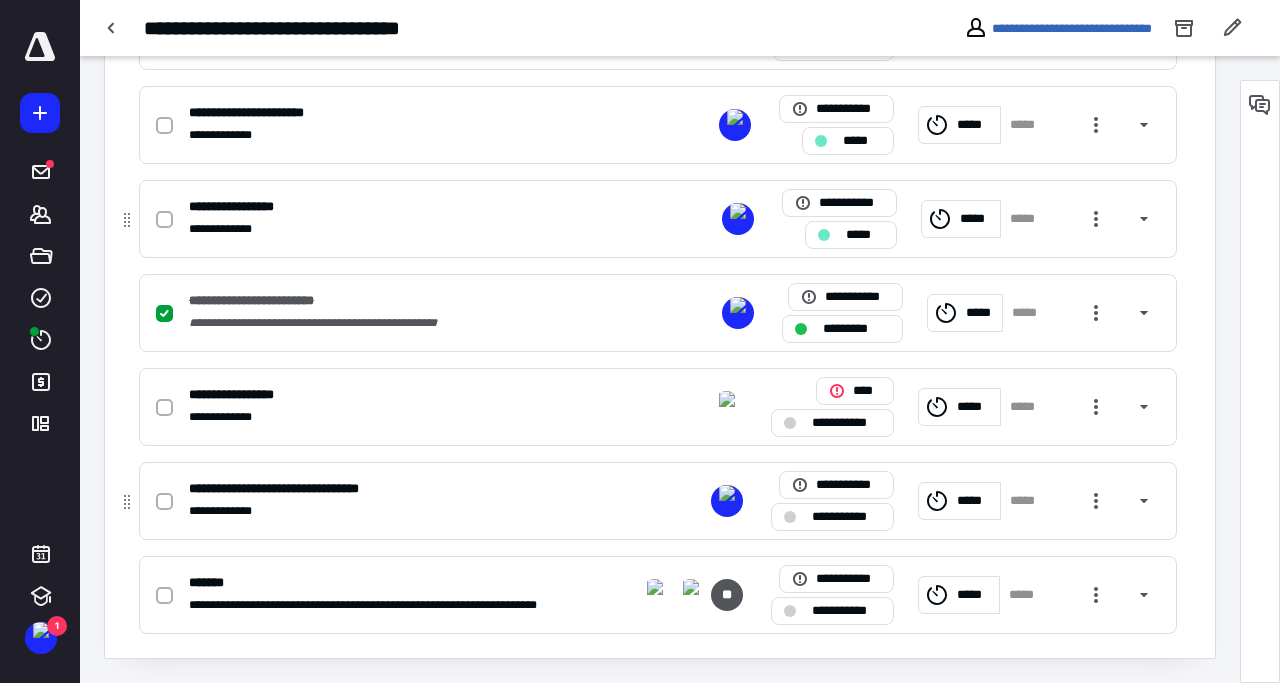 click 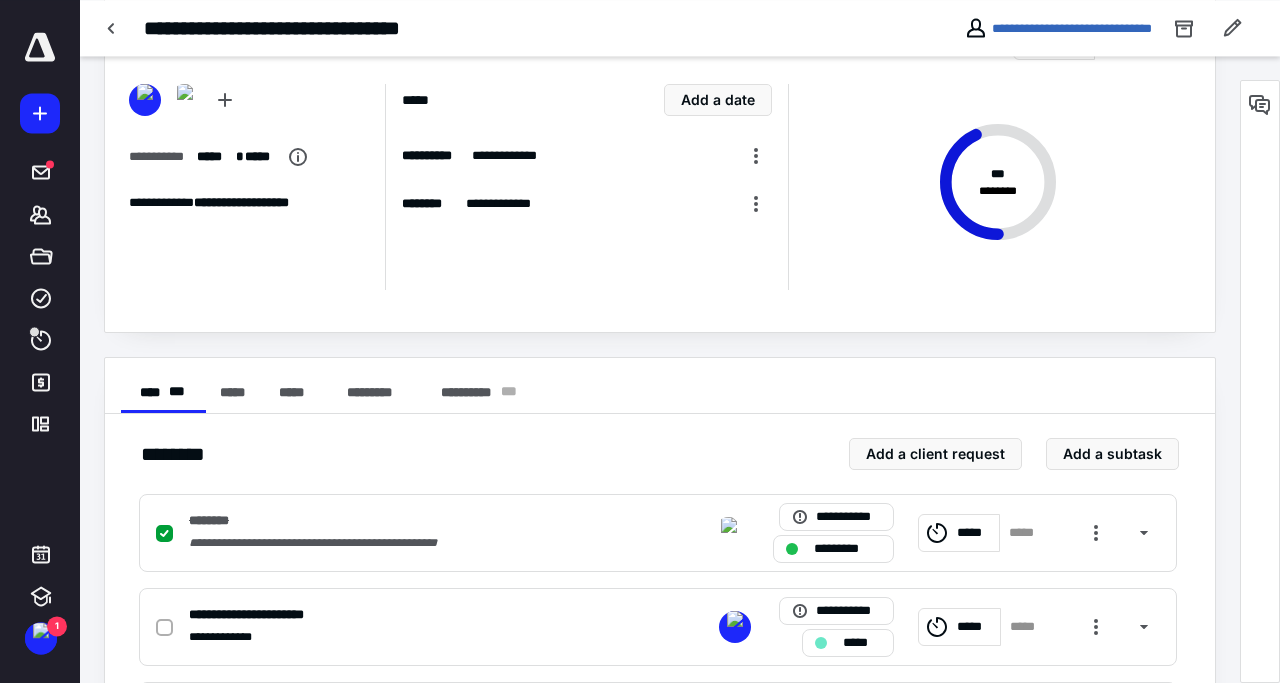 scroll, scrollTop: 0, scrollLeft: 0, axis: both 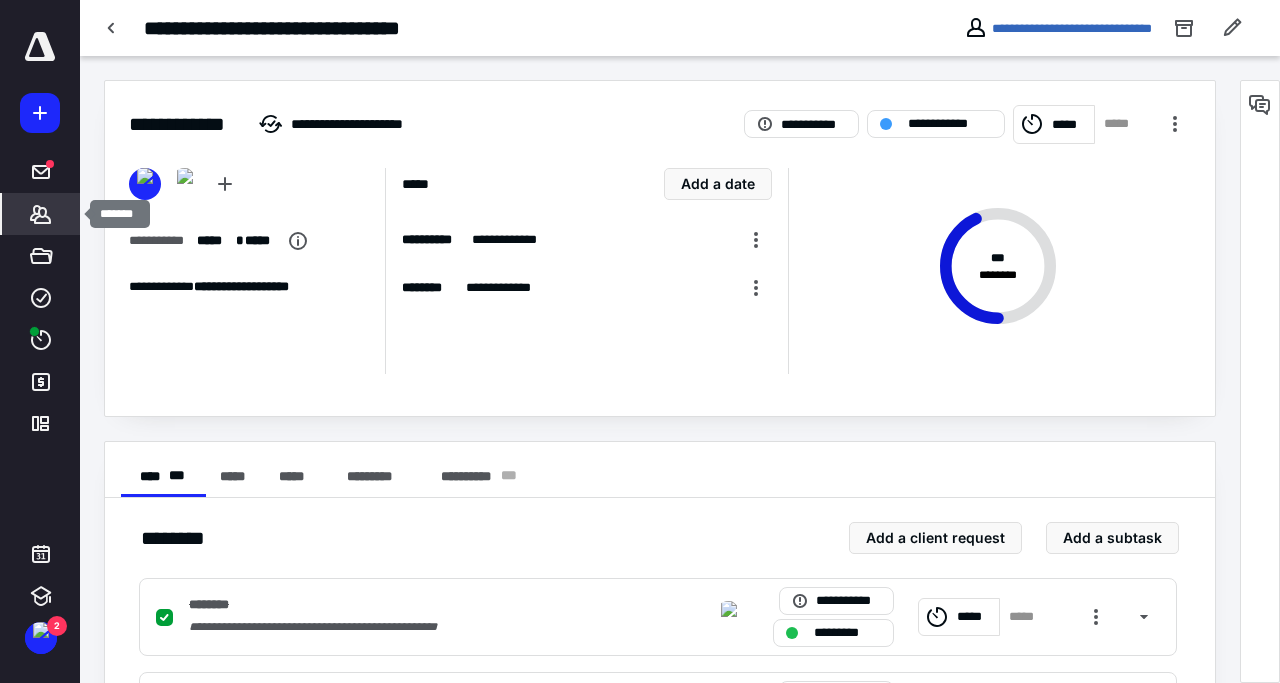 click 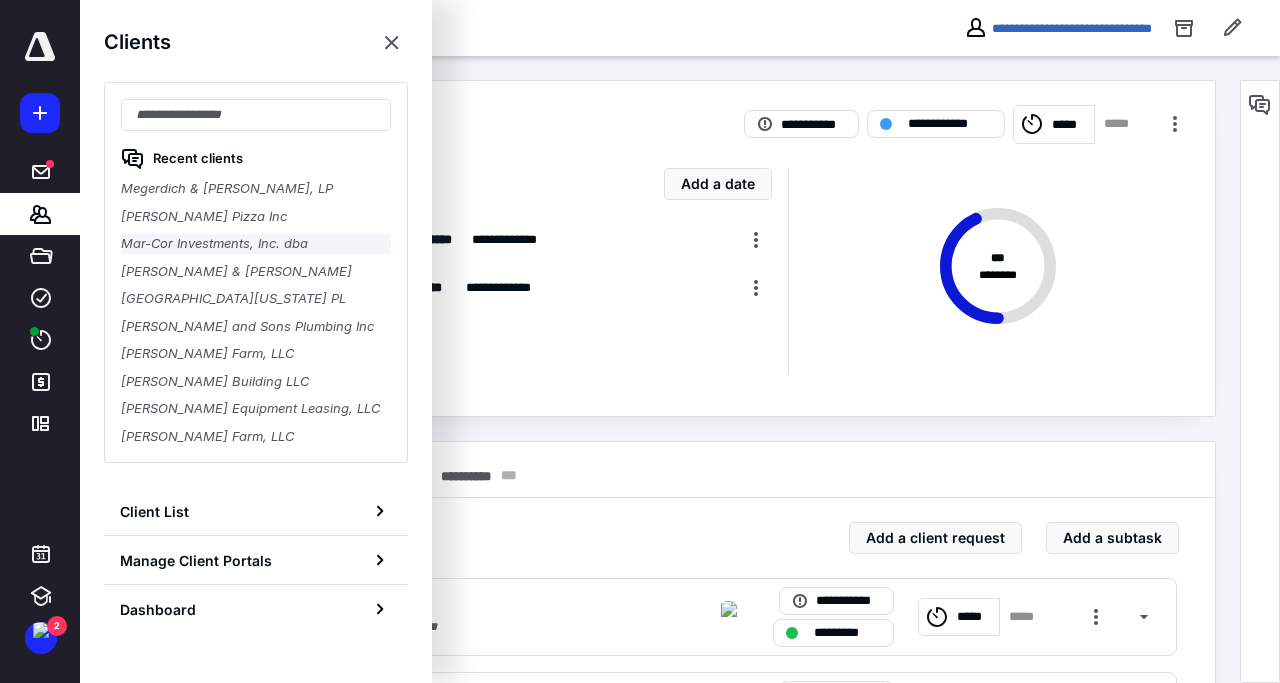 click on "Mar-Cor Investments, Inc. dba" at bounding box center [256, 244] 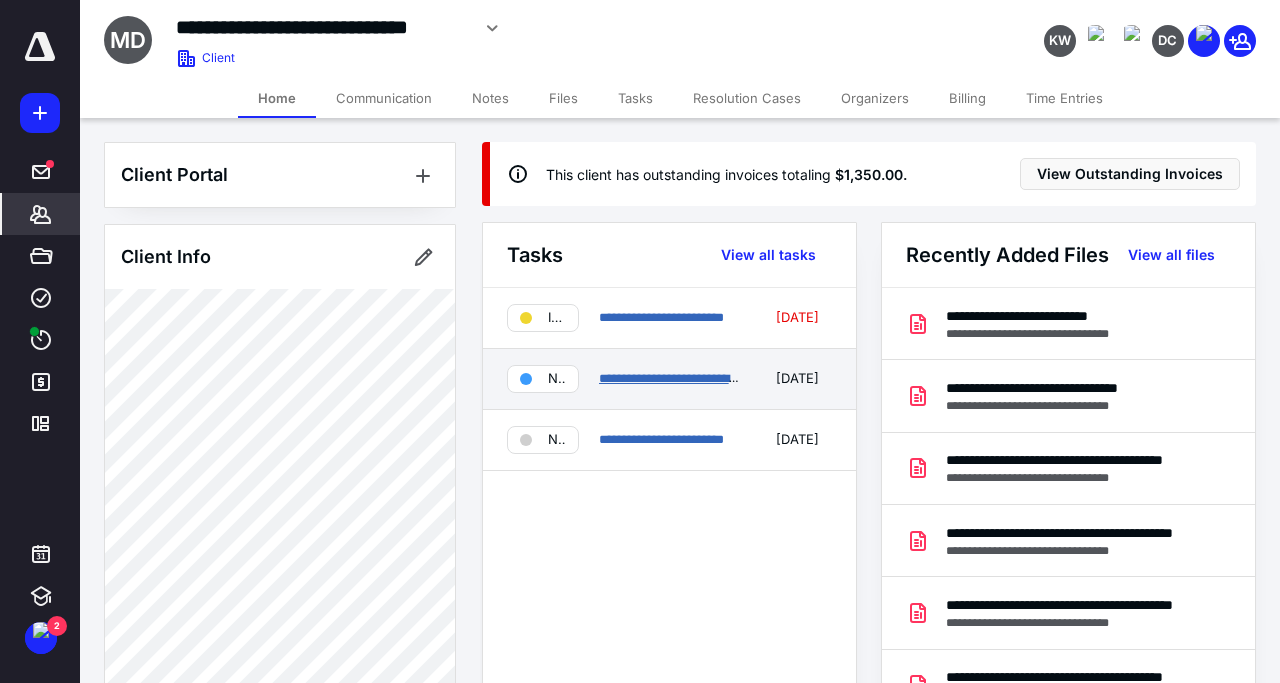 click on "**********" at bounding box center (679, 378) 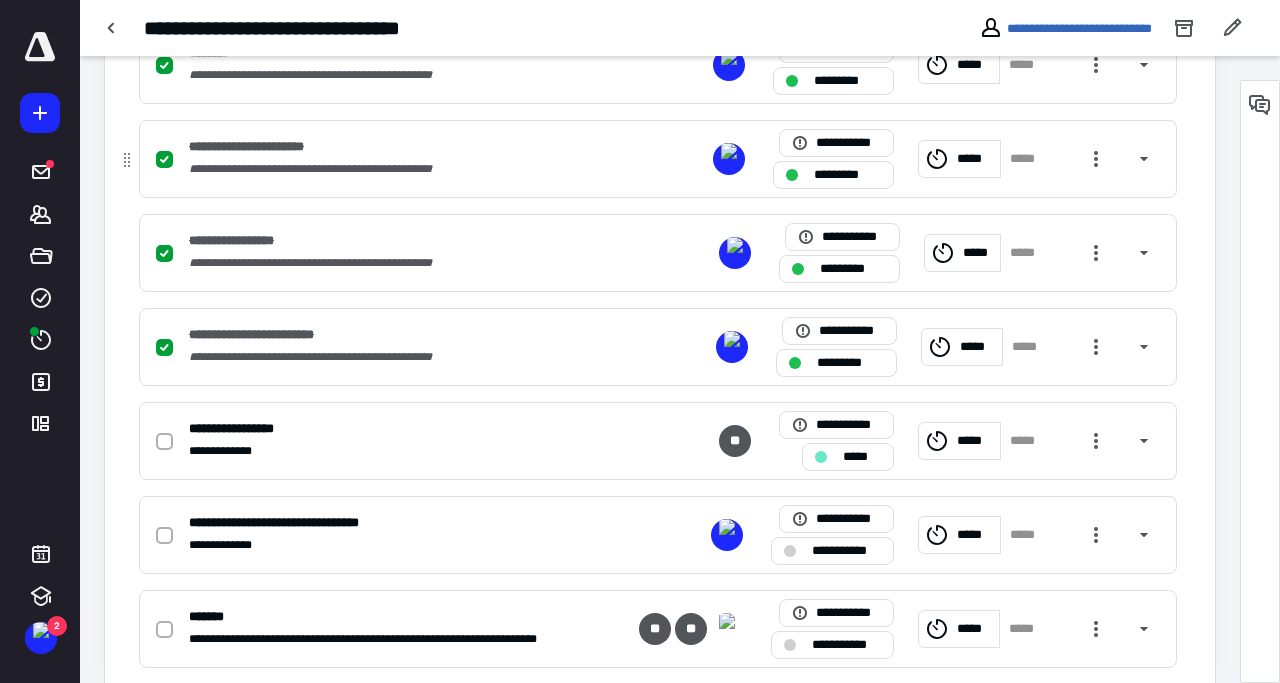 scroll, scrollTop: 586, scrollLeft: 0, axis: vertical 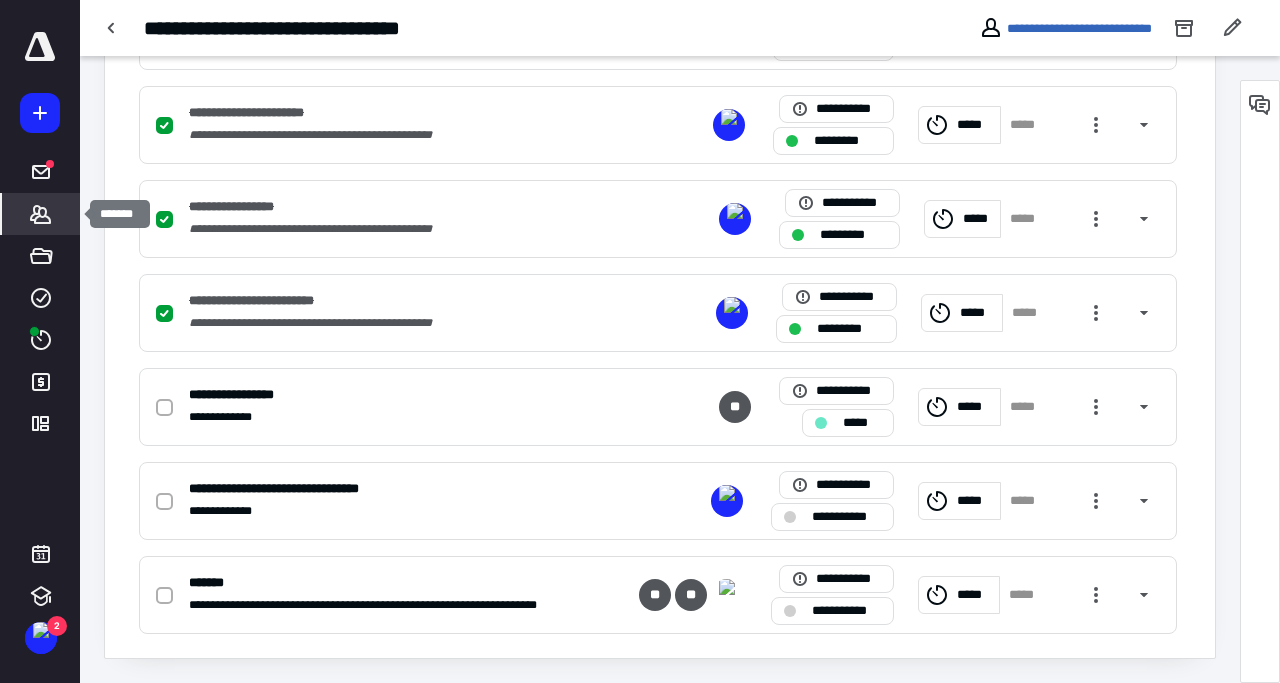 click 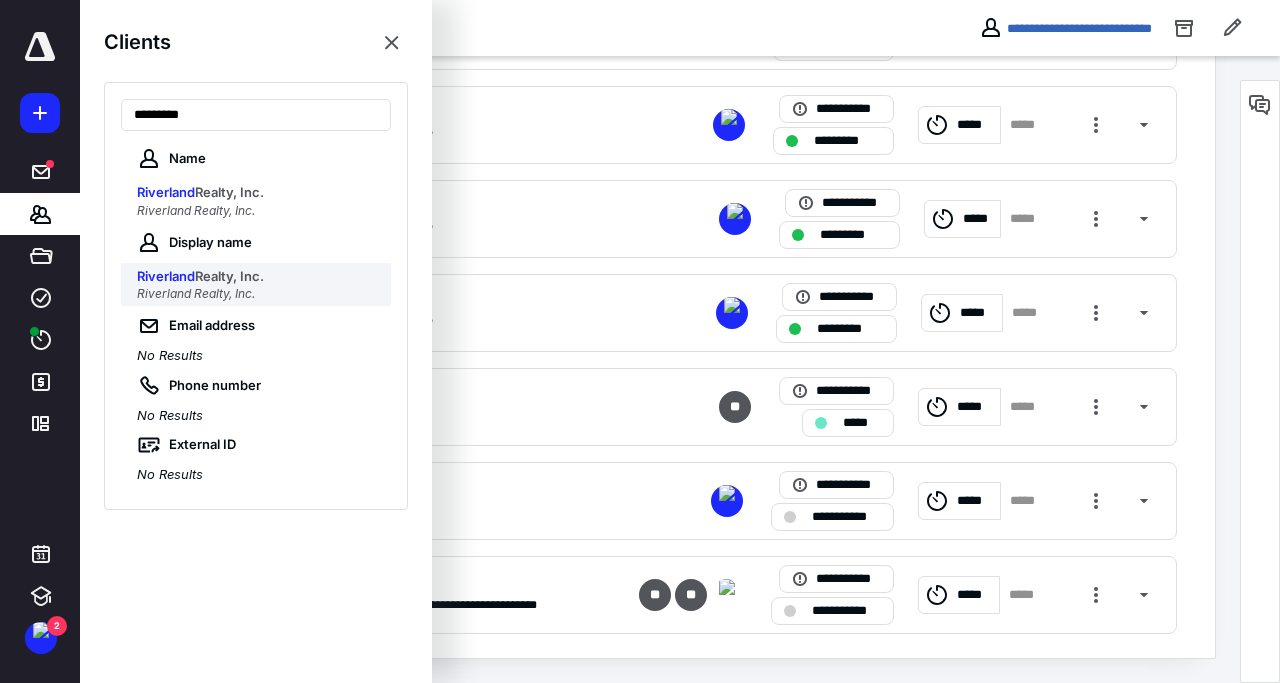 type on "*********" 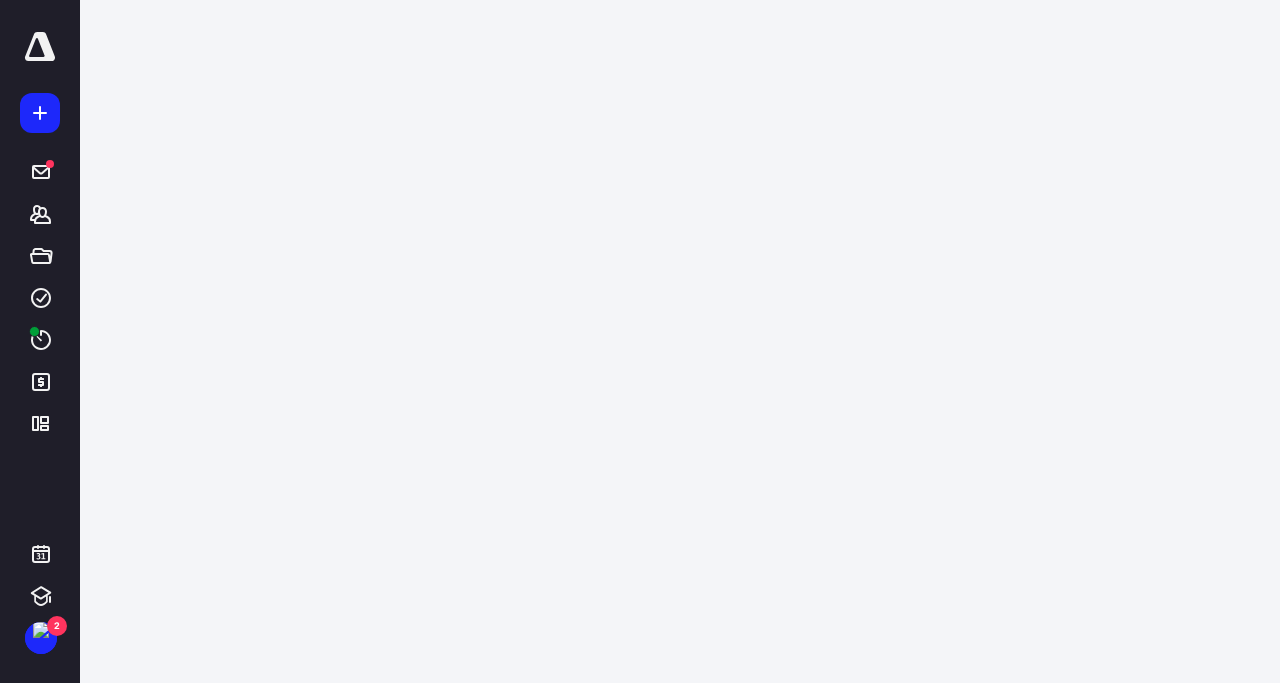 scroll, scrollTop: 0, scrollLeft: 0, axis: both 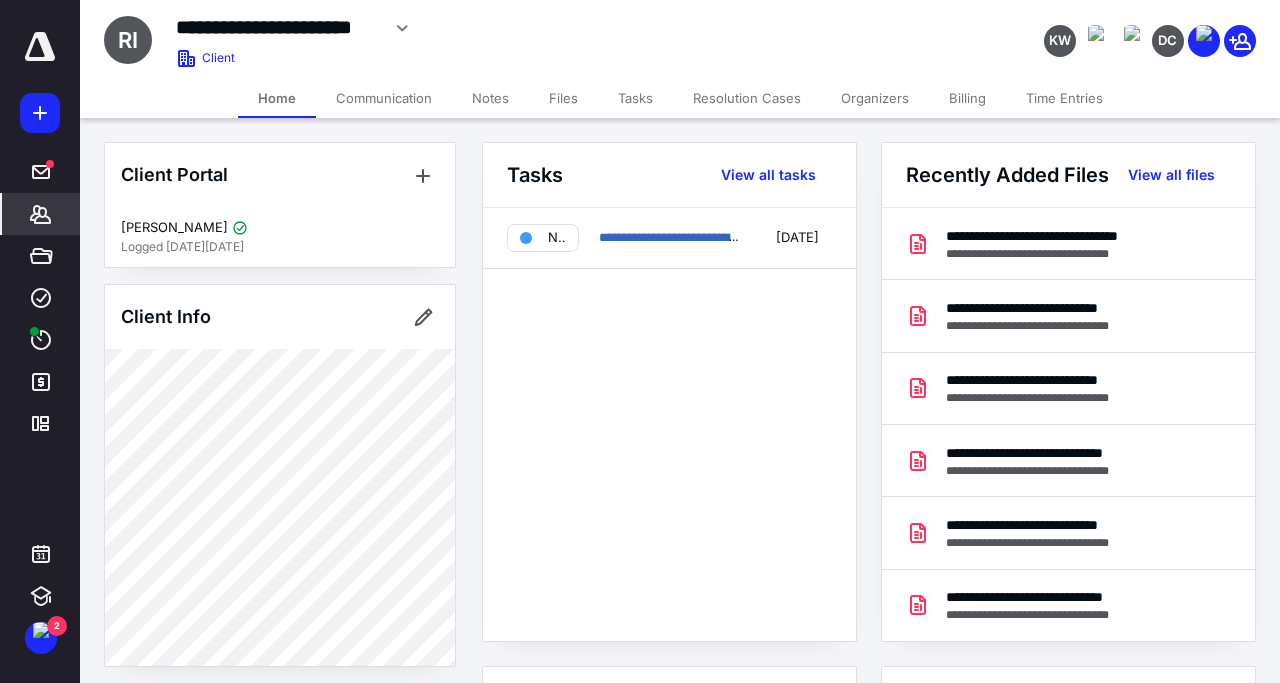 click on "Tasks" at bounding box center [635, 98] 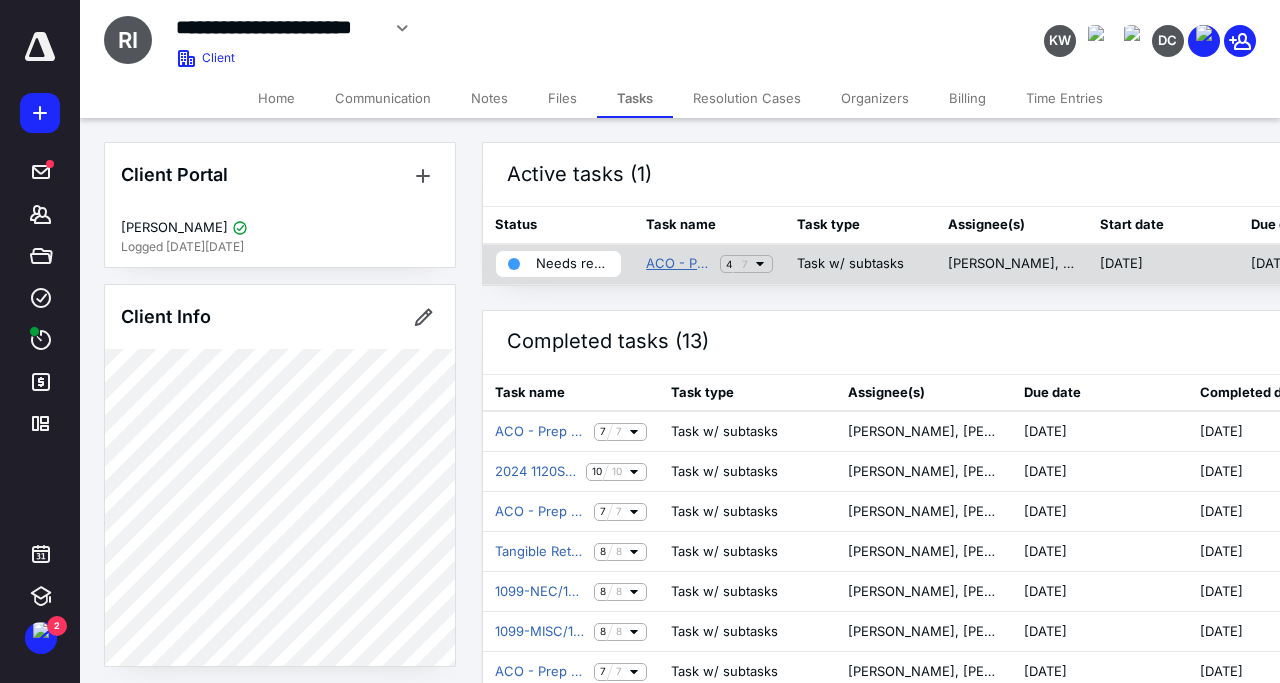 click on "ACO - Prep F/S Quarterly Q2 2025" at bounding box center [679, 264] 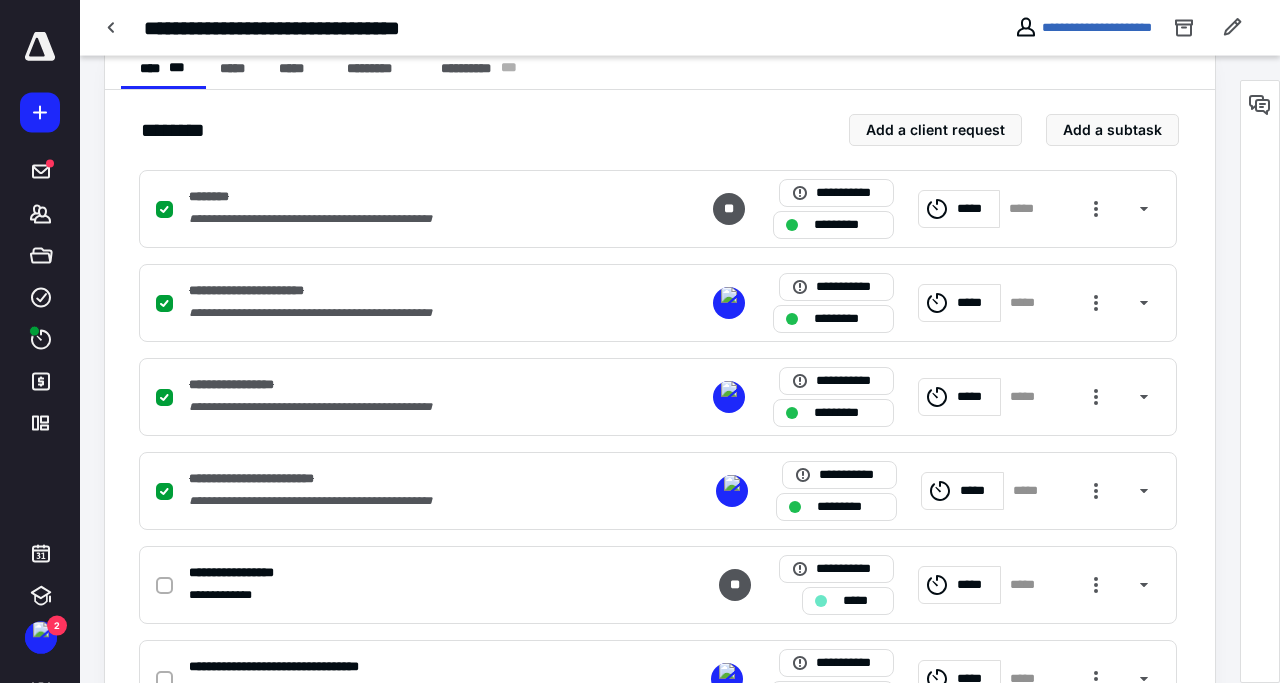 scroll, scrollTop: 586, scrollLeft: 0, axis: vertical 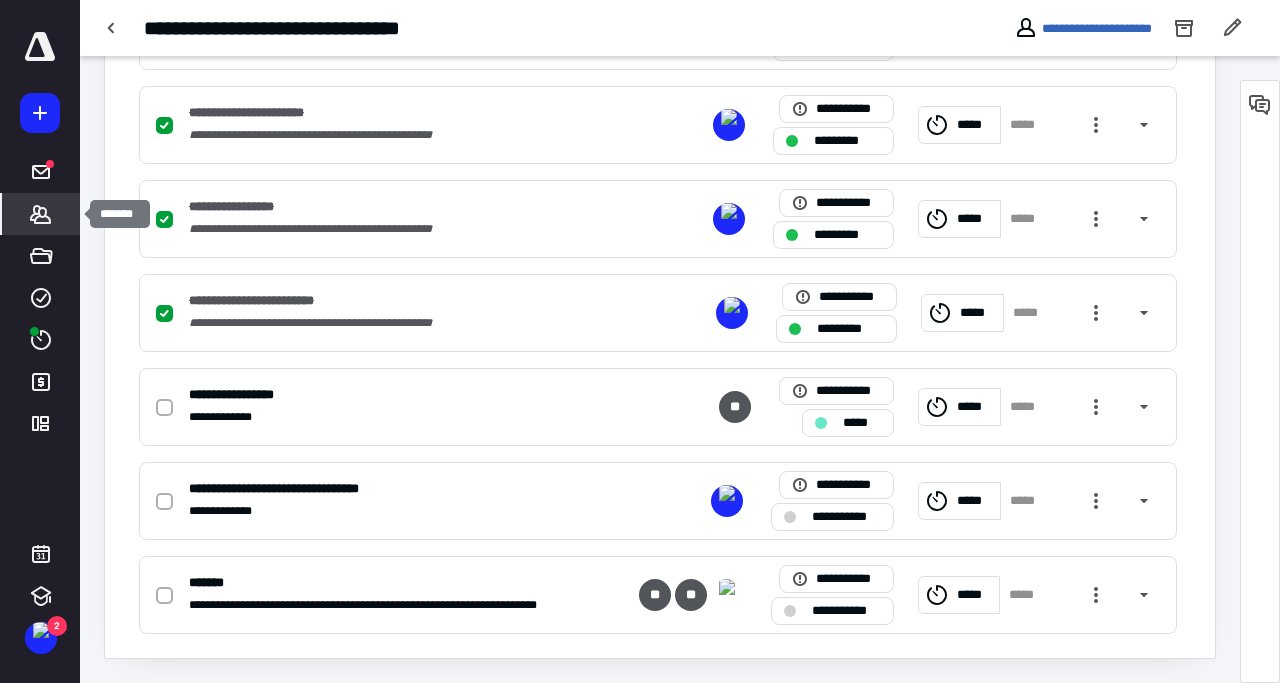 click 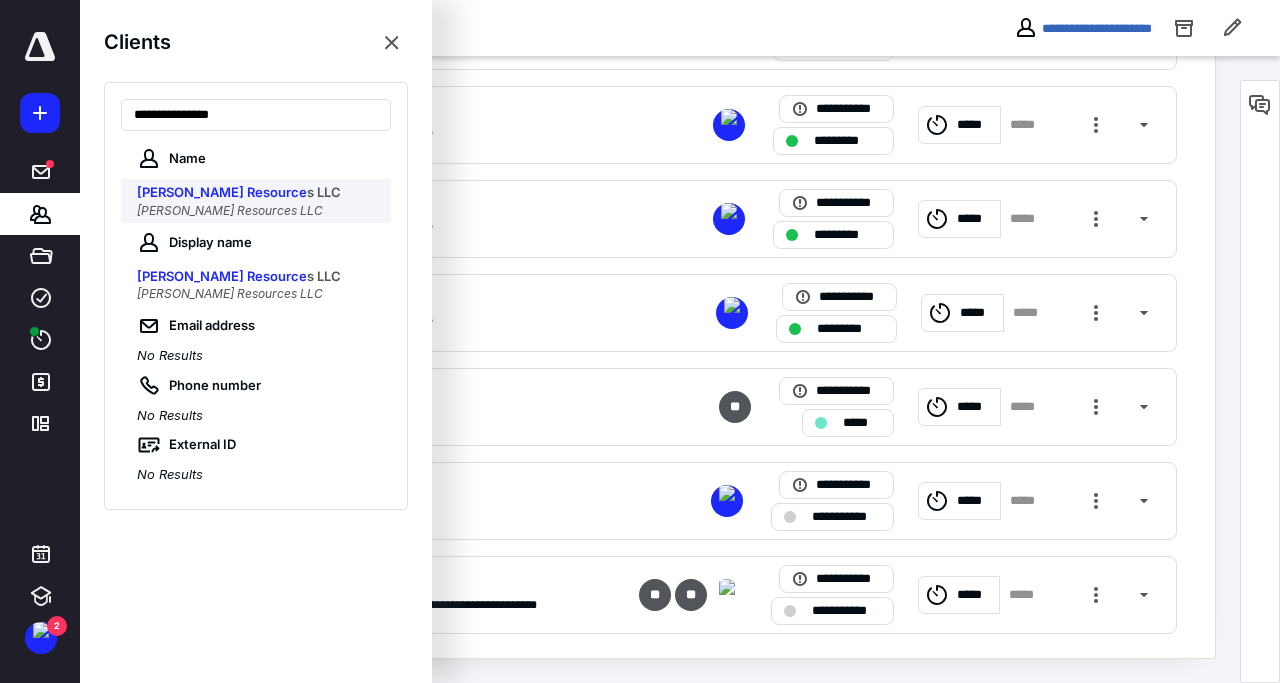 type on "**********" 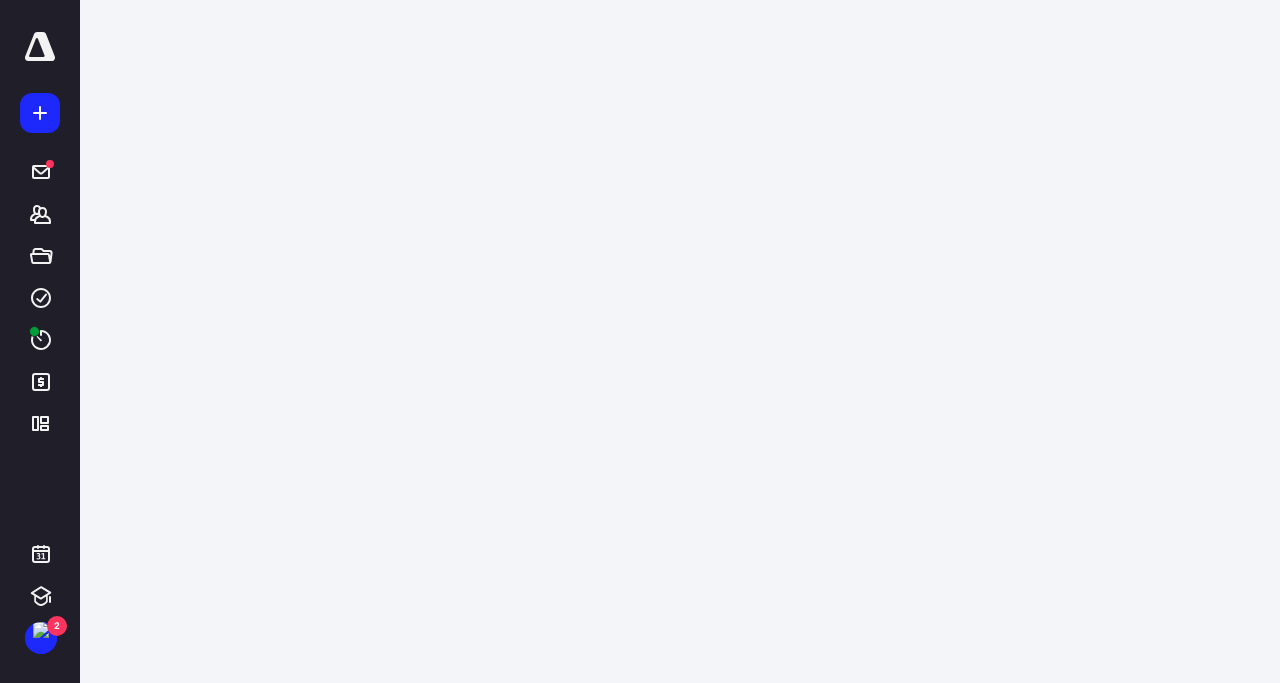 scroll, scrollTop: 0, scrollLeft: 0, axis: both 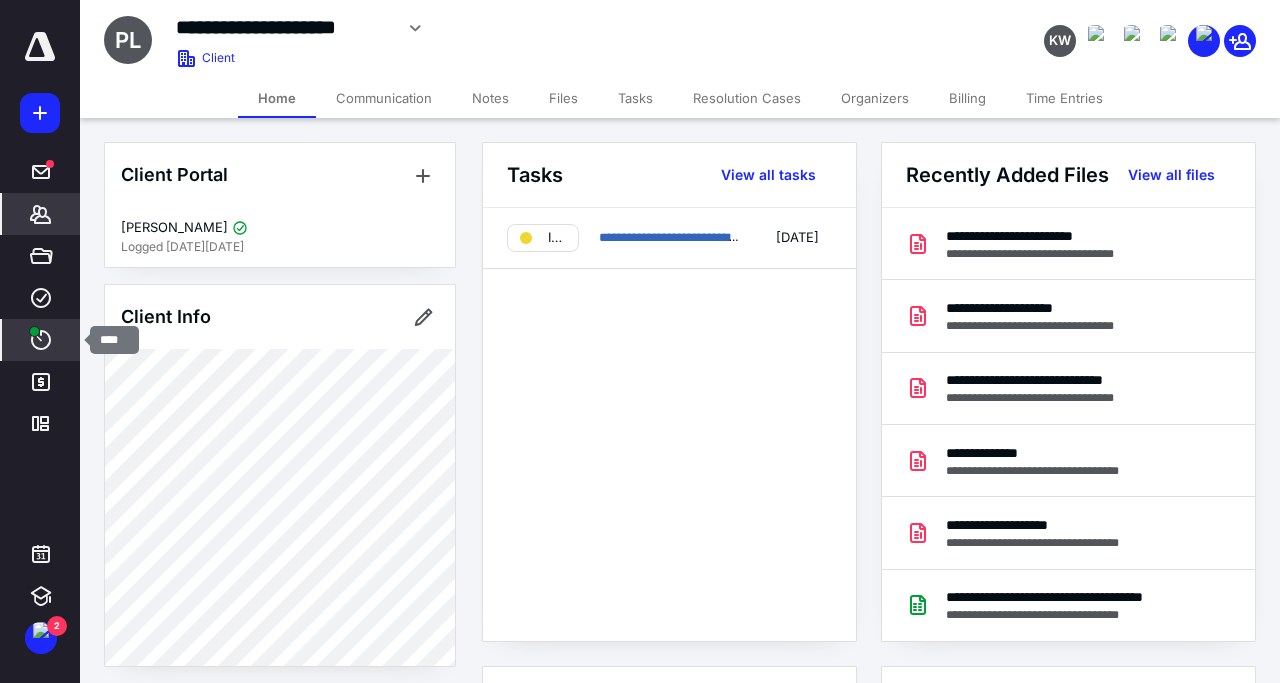 click 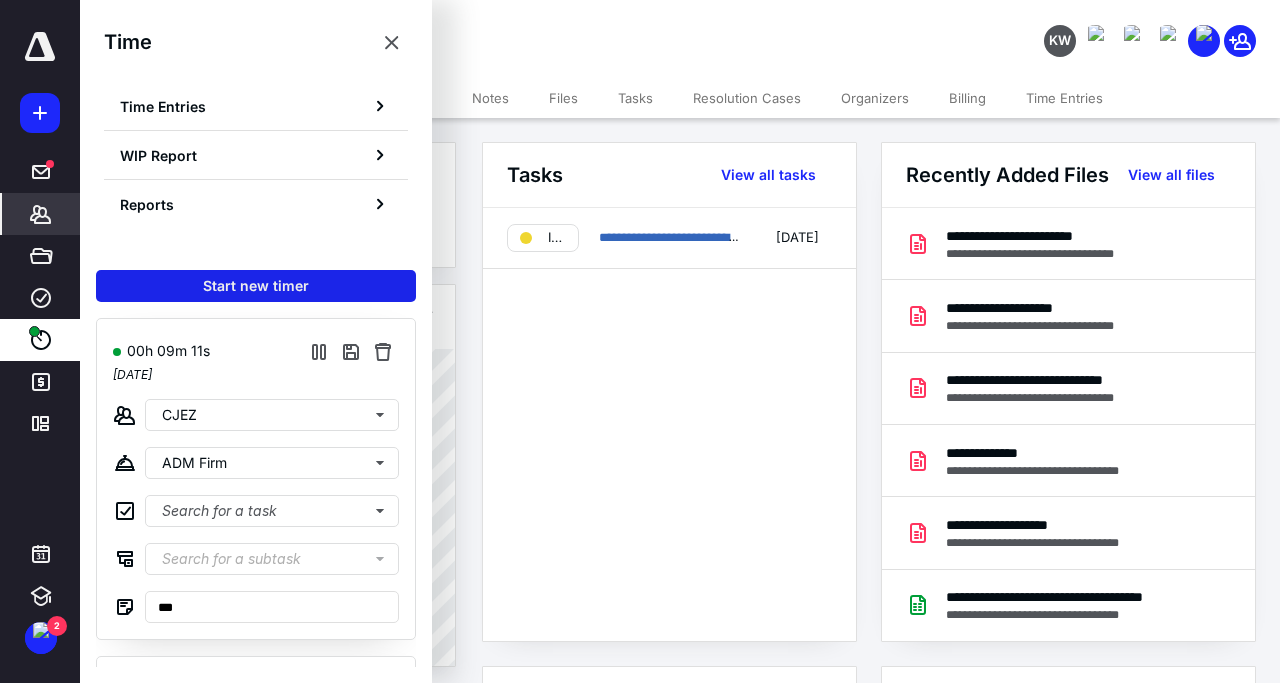 click on "Start new timer" at bounding box center (256, 286) 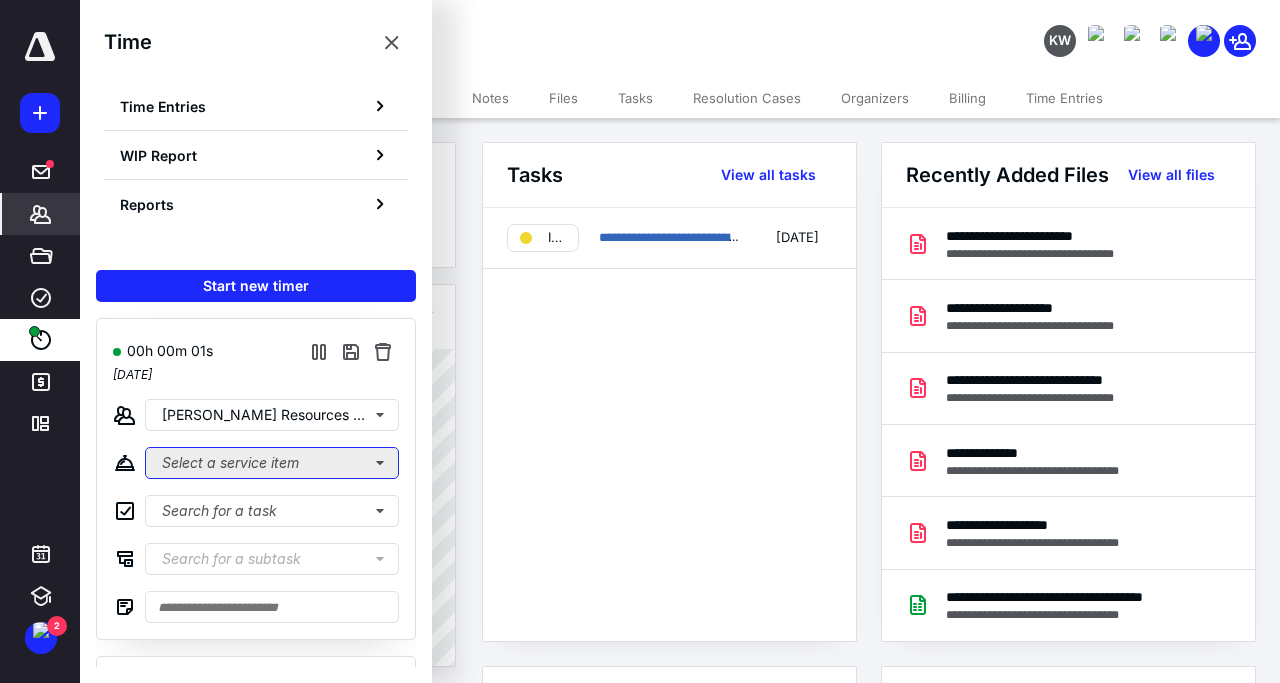 click on "Select a service item" at bounding box center [272, 463] 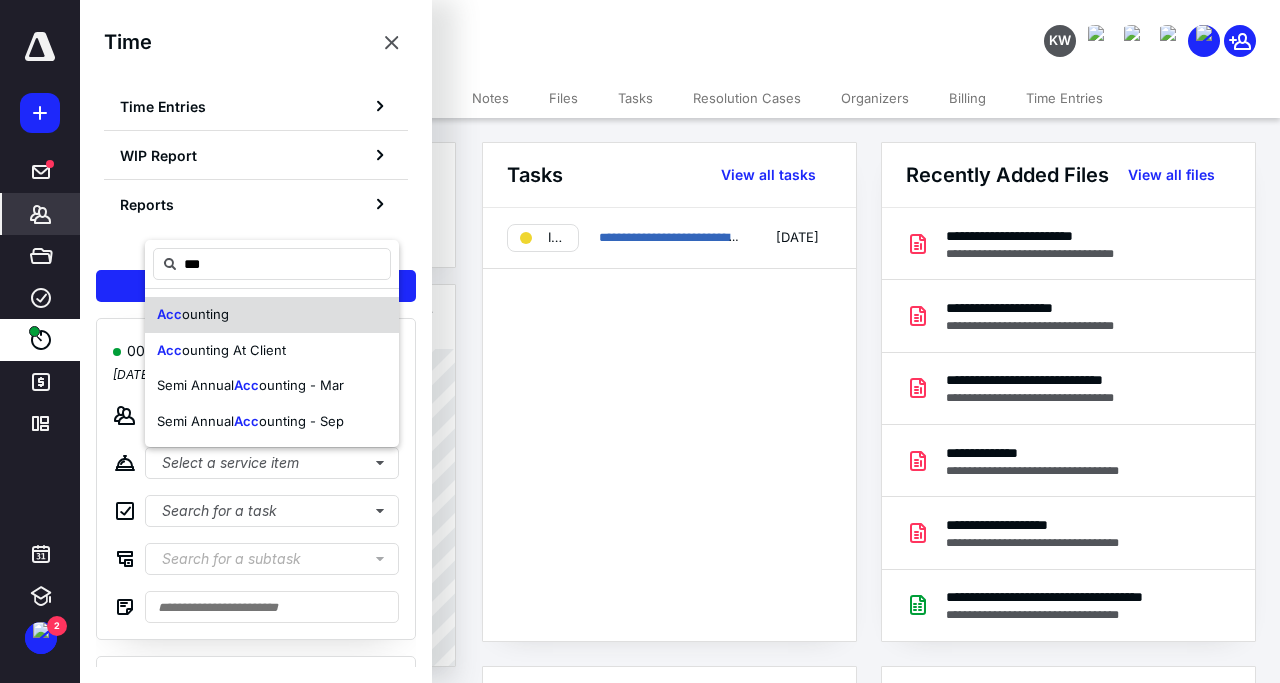 click on "ounting" at bounding box center [205, 314] 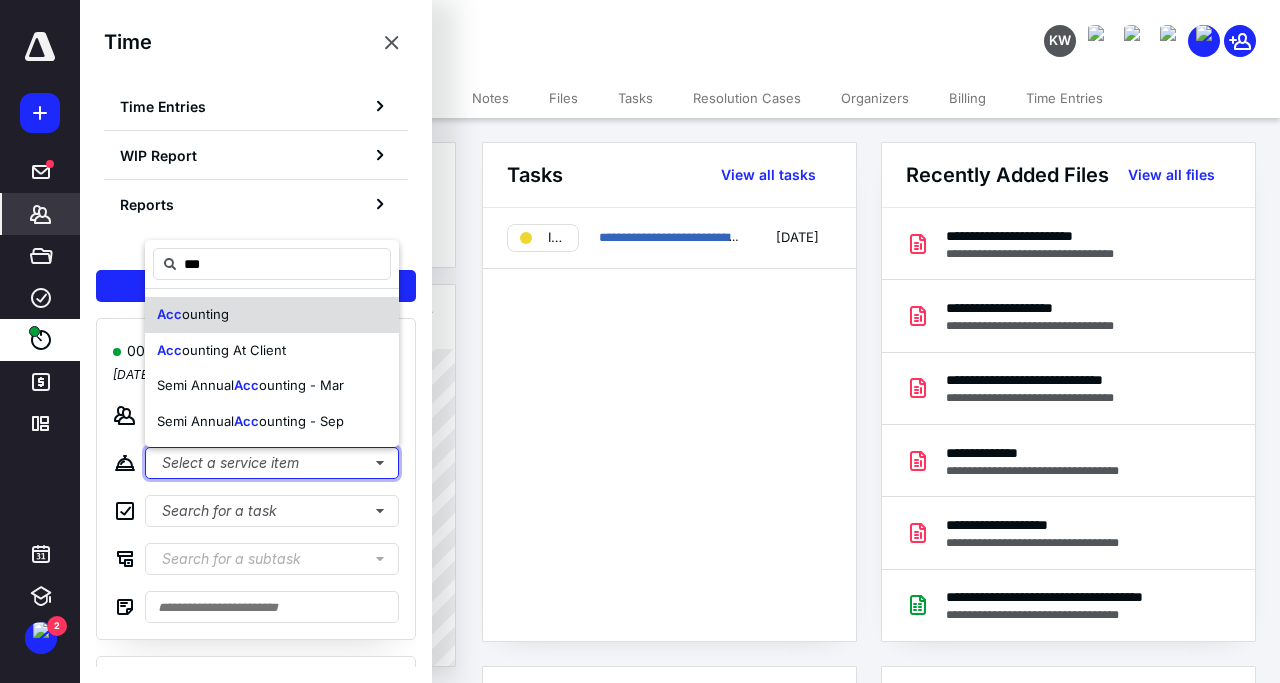 type 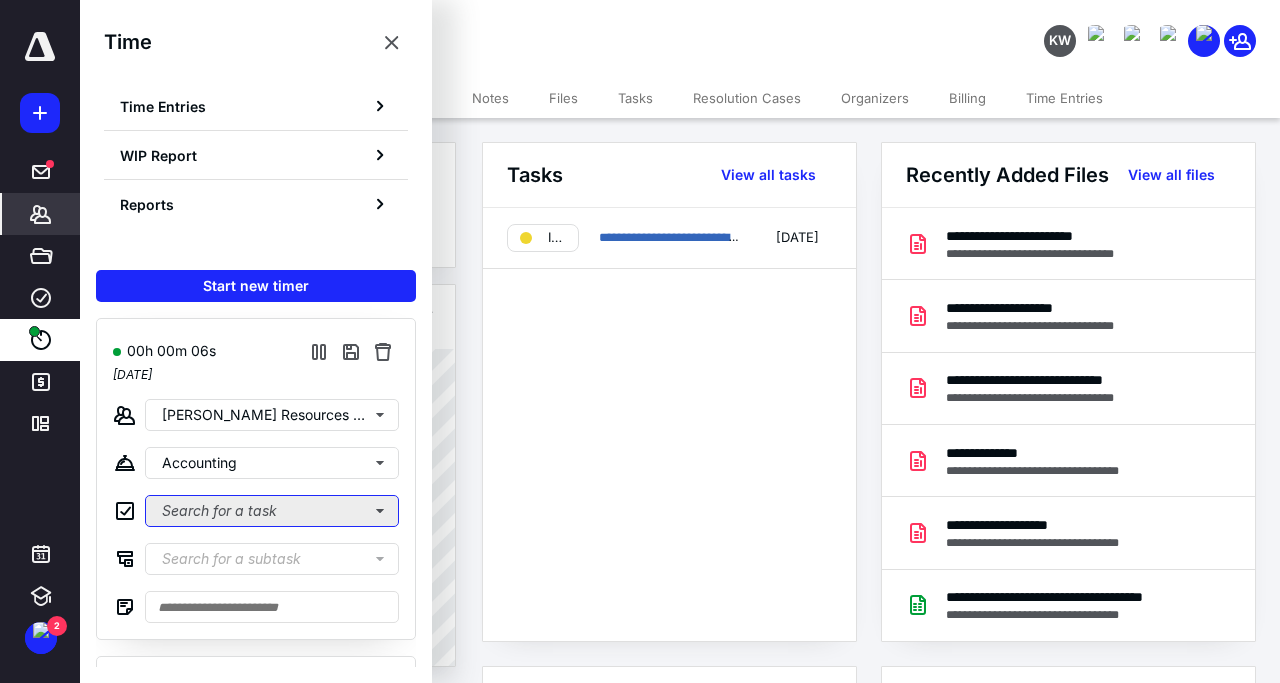 click on "Search for a task" at bounding box center [272, 511] 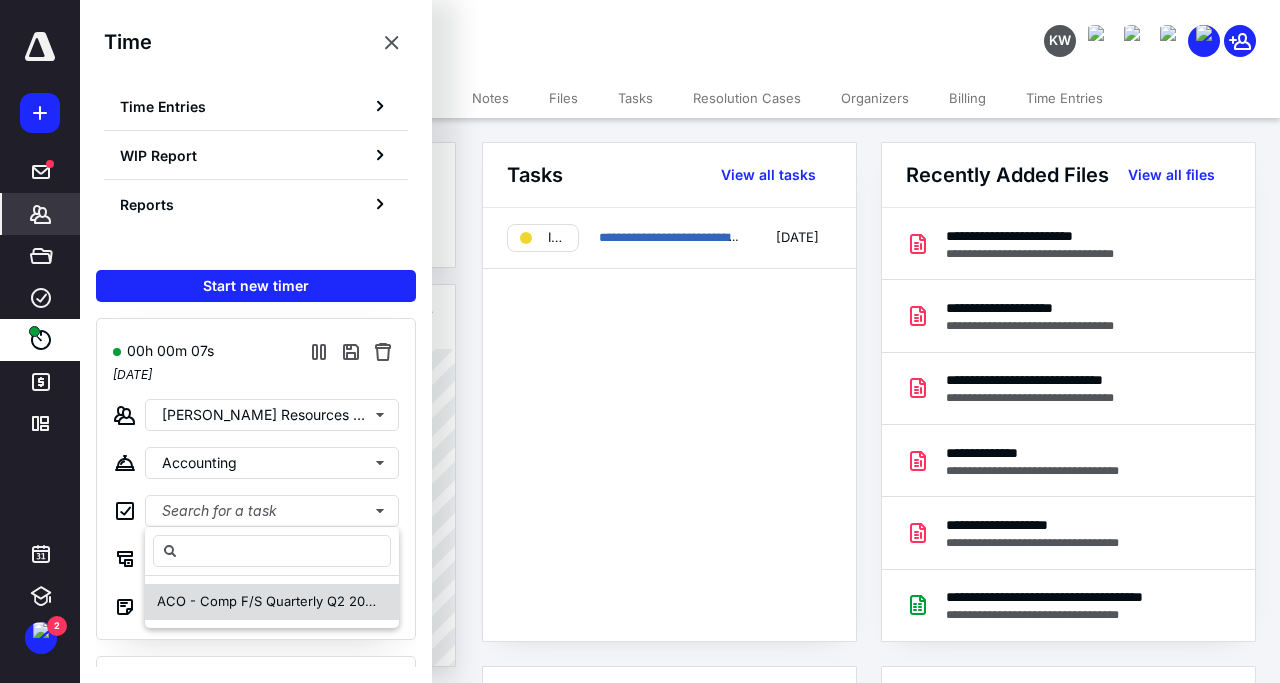 click on "ACO - Comp F/S Quarterly Q2 2025" at bounding box center (269, 601) 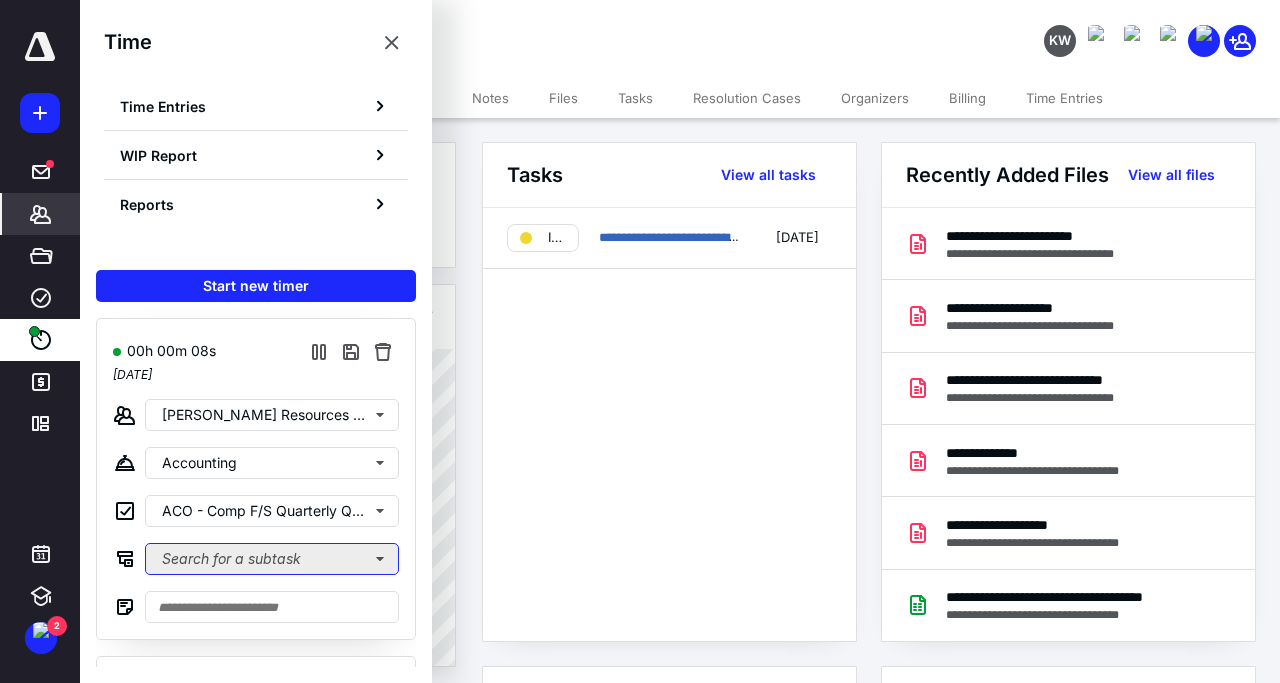 click on "Search for a subtask" at bounding box center (272, 559) 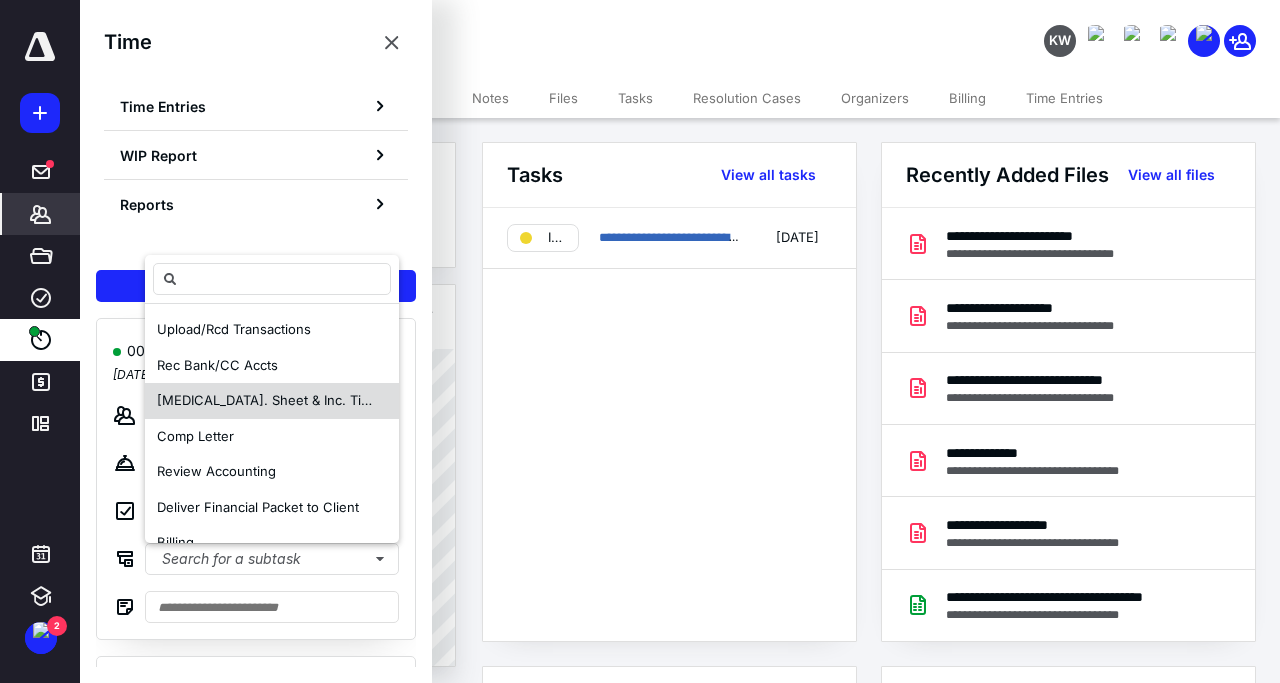 click on "[MEDICAL_DATA]. Sheet & Inc. Tie Out" at bounding box center [272, 401] 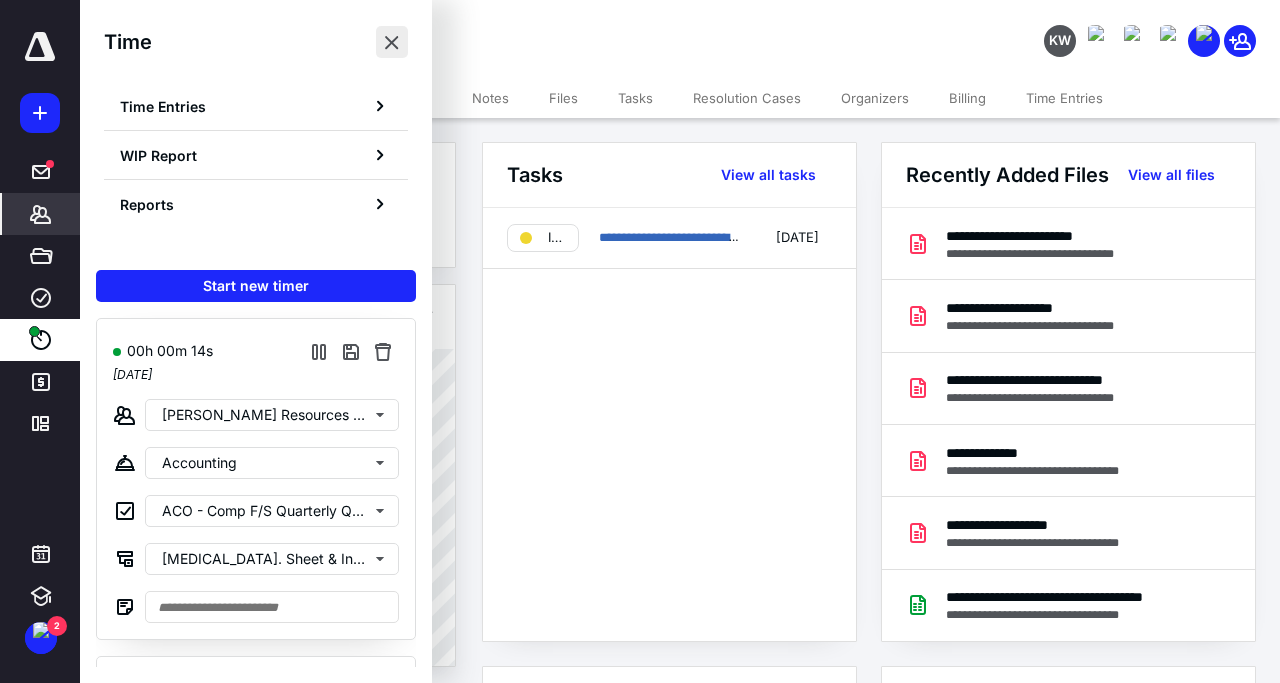 click at bounding box center [392, 42] 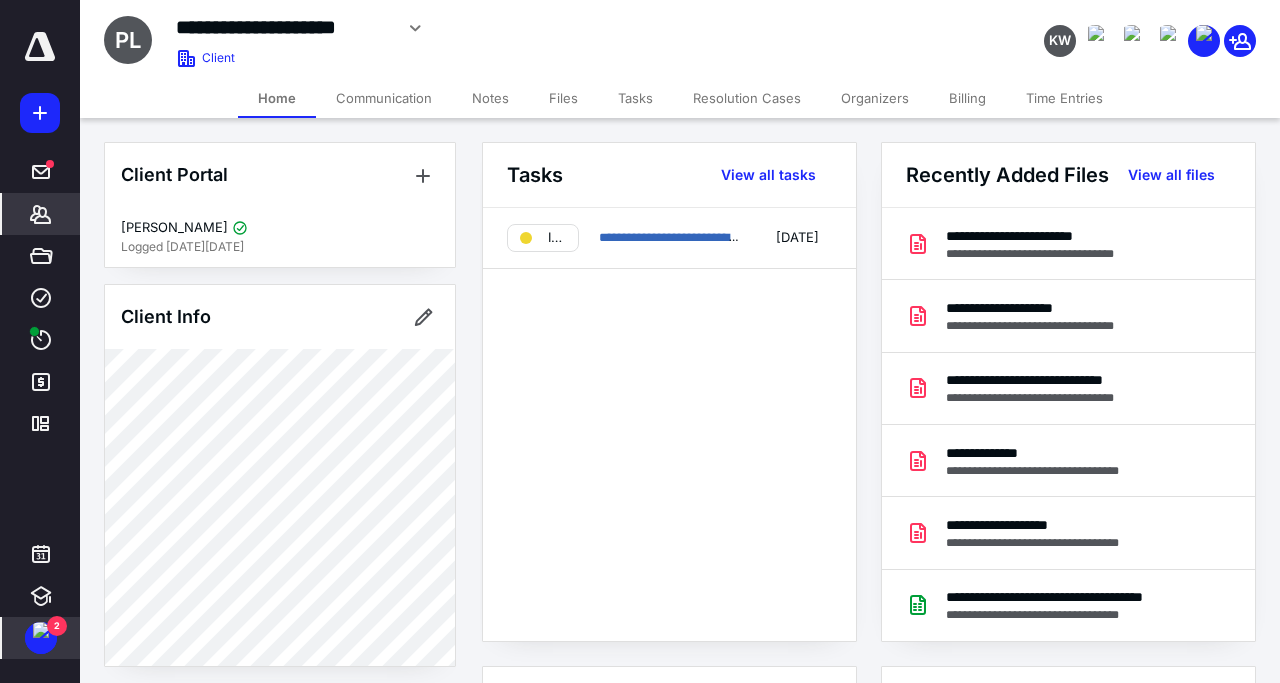 click at bounding box center (41, 630) 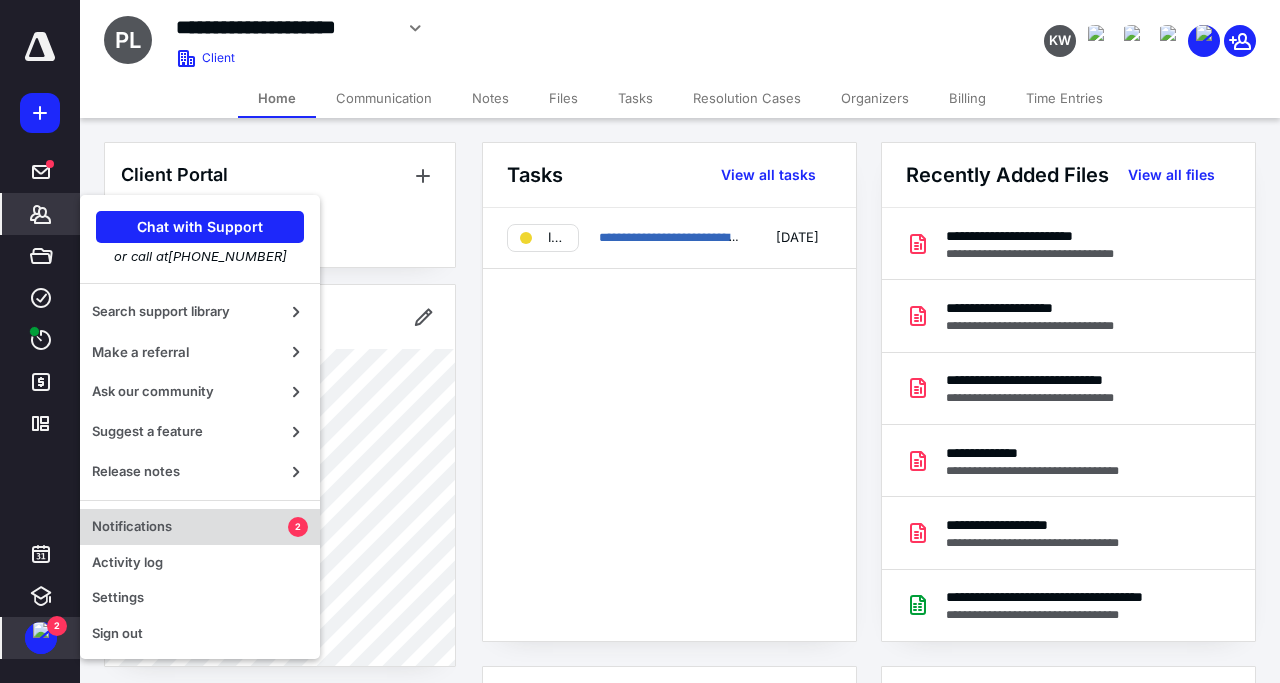 click on "Notifications" at bounding box center [190, 527] 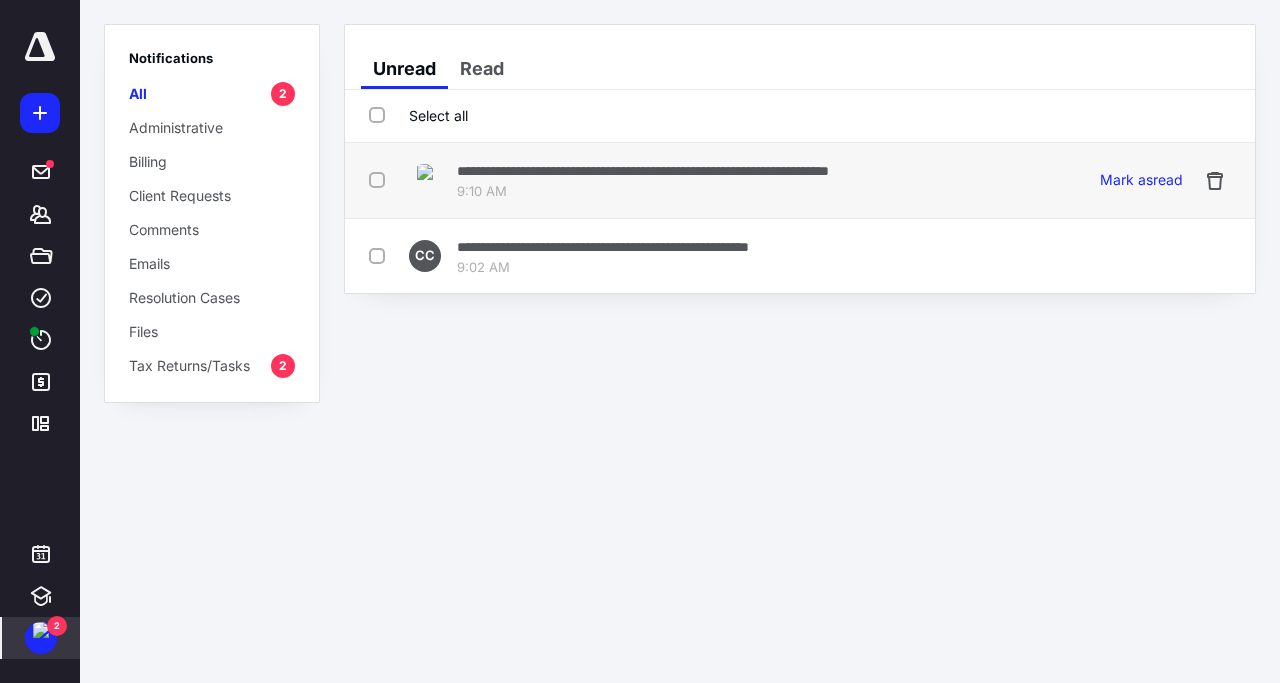 click on "9:10 AM" at bounding box center [643, 192] 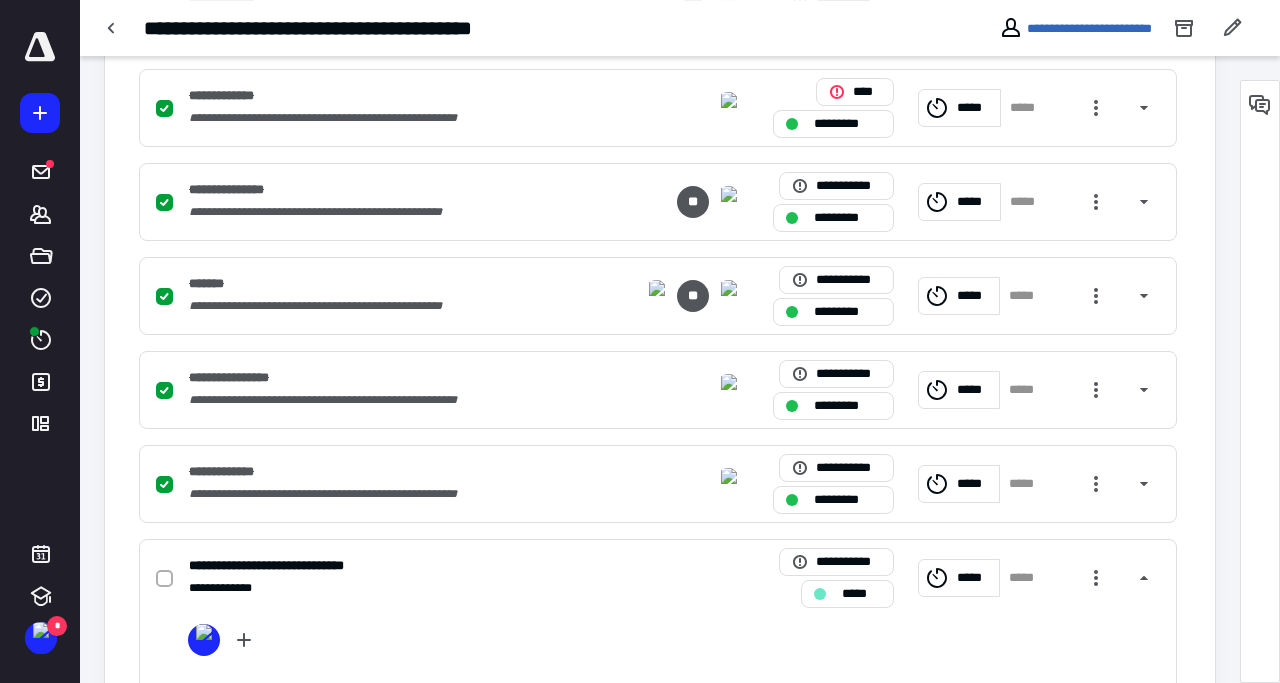 scroll, scrollTop: 1020, scrollLeft: 0, axis: vertical 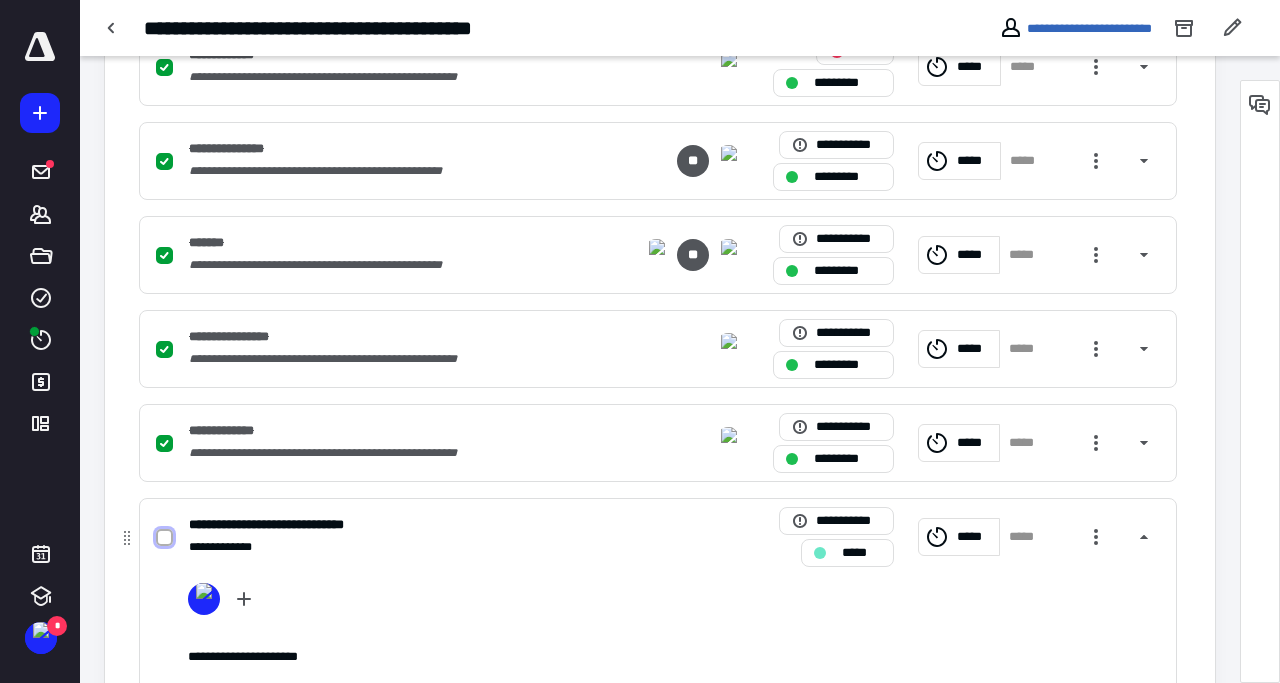 click at bounding box center (164, 538) 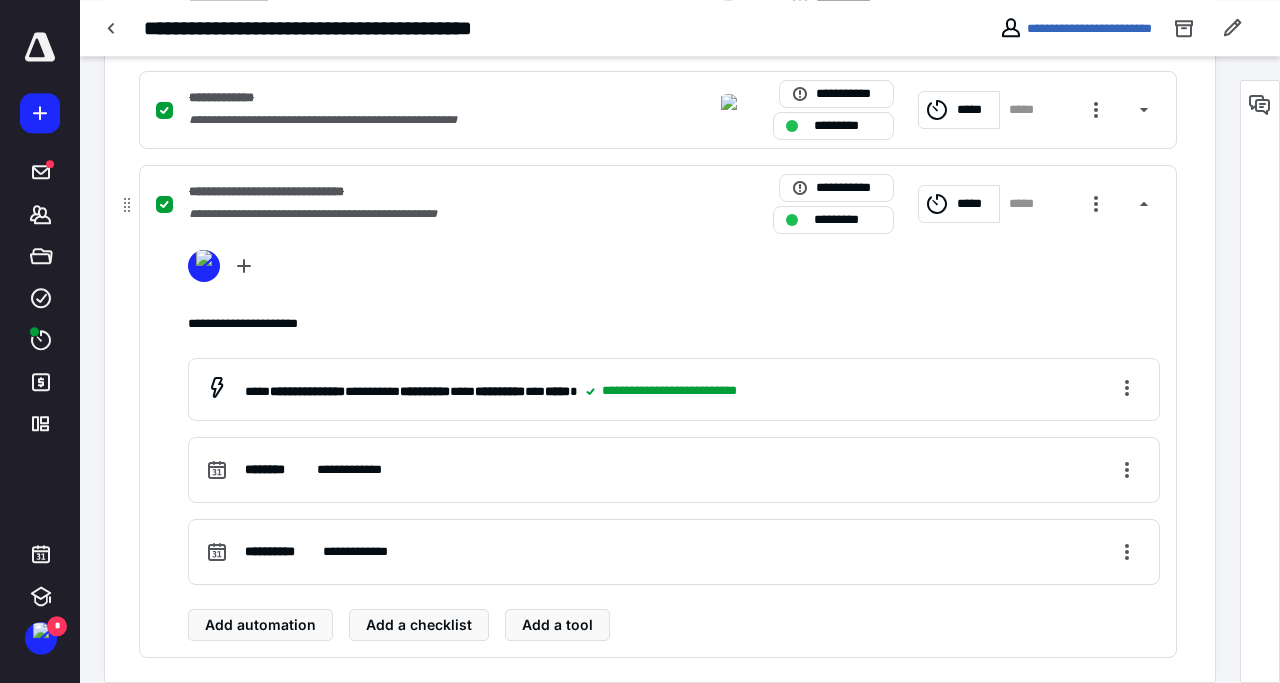 scroll, scrollTop: 1377, scrollLeft: 0, axis: vertical 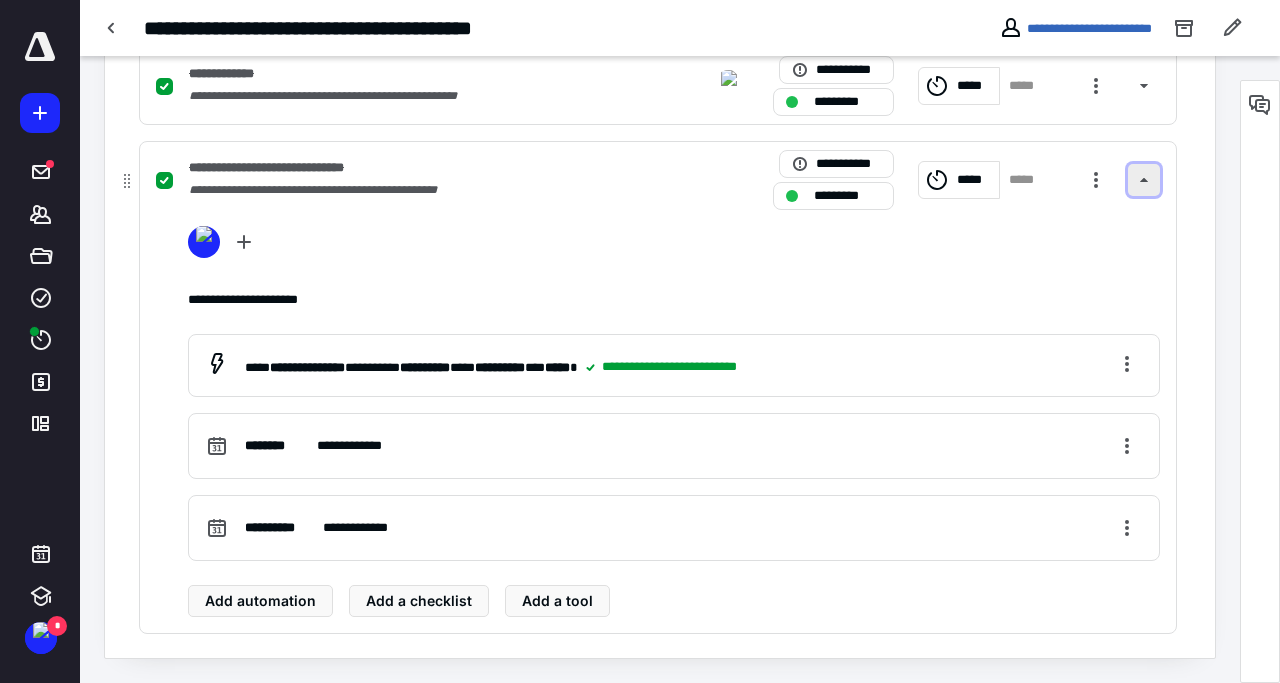 click at bounding box center (1144, 180) 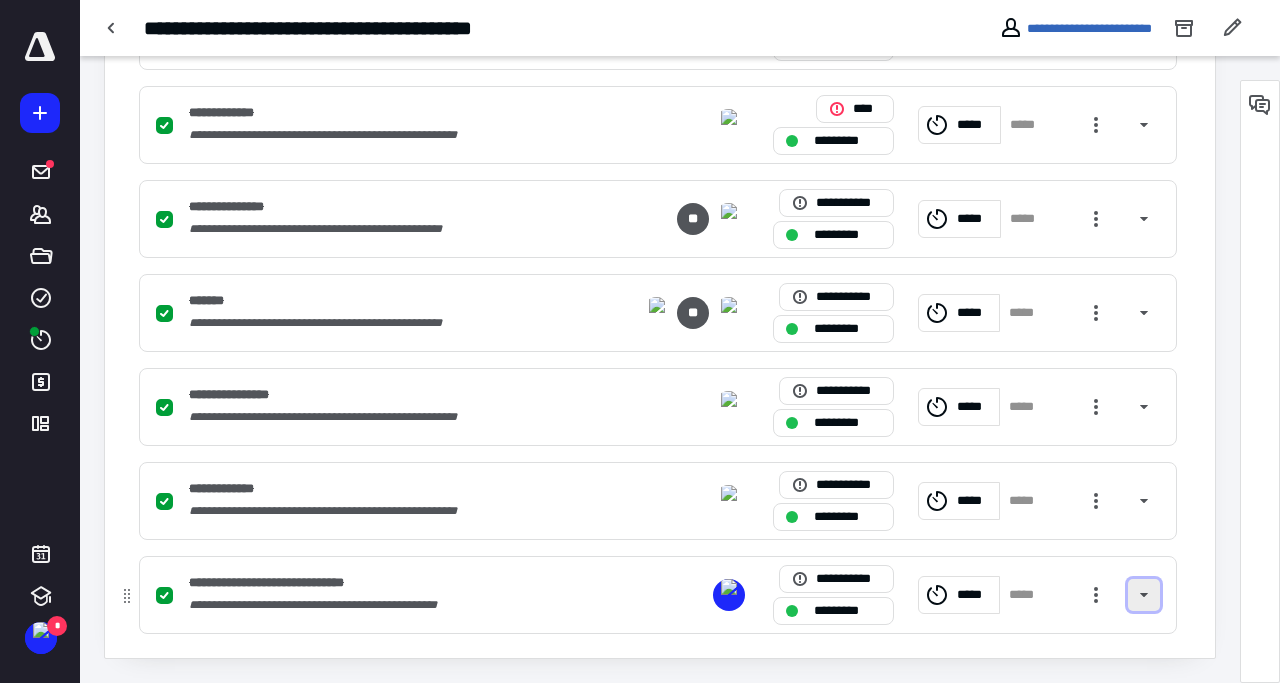 scroll, scrollTop: 962, scrollLeft: 0, axis: vertical 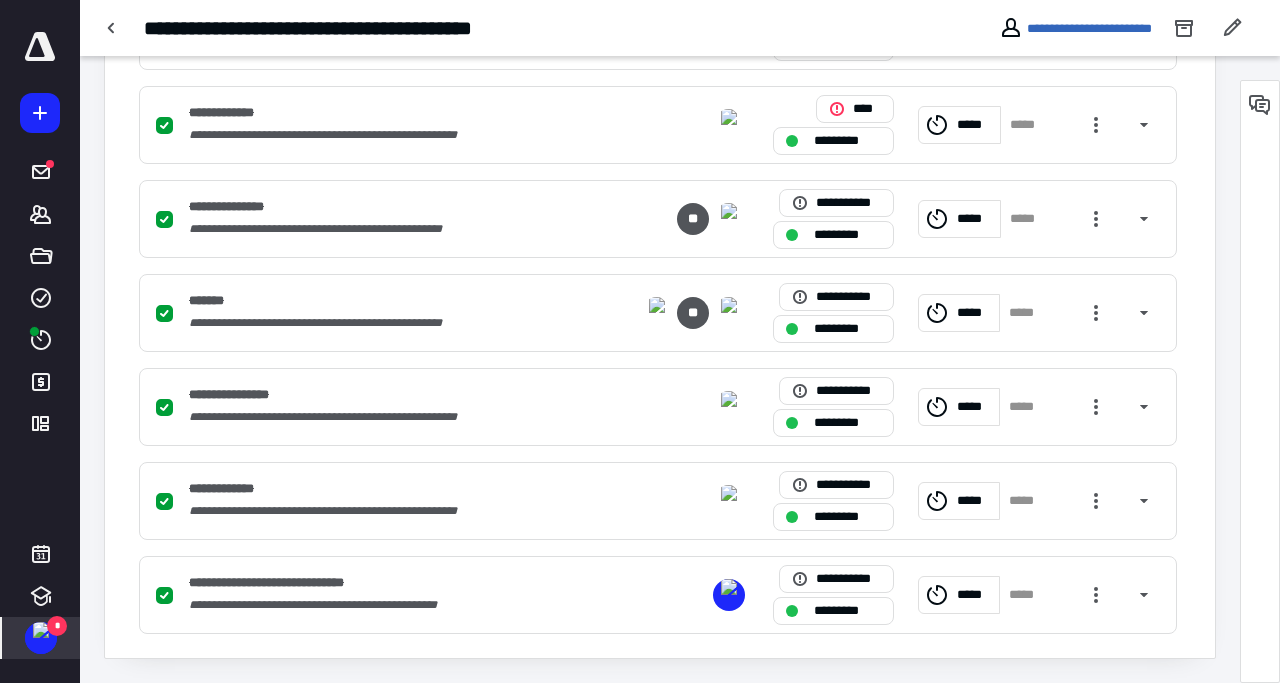 click on "*" at bounding box center (57, 626) 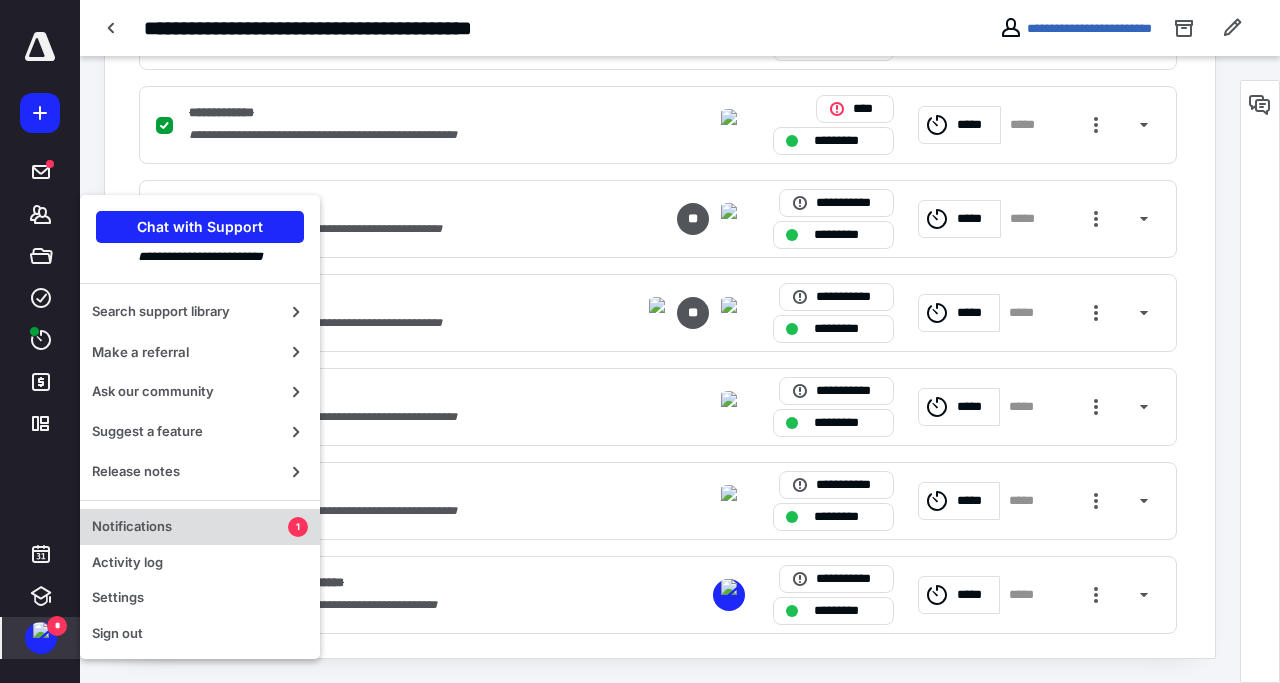 click on "Notifications" at bounding box center (190, 527) 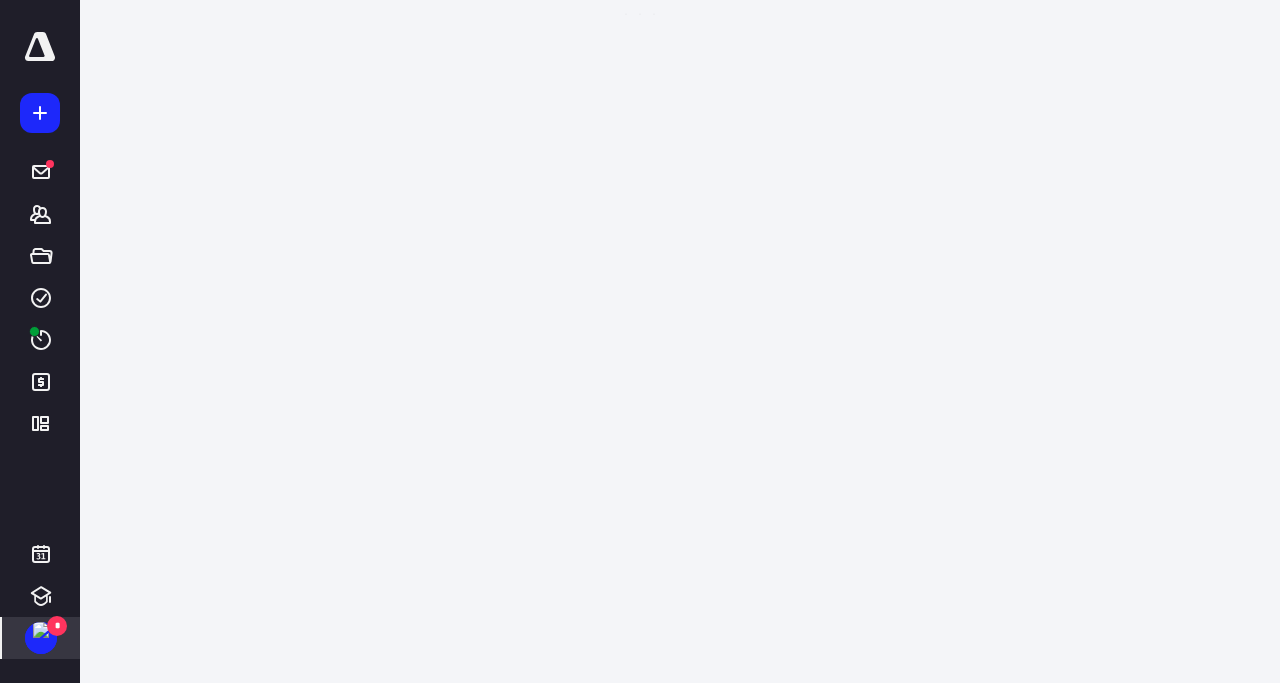 scroll, scrollTop: 0, scrollLeft: 0, axis: both 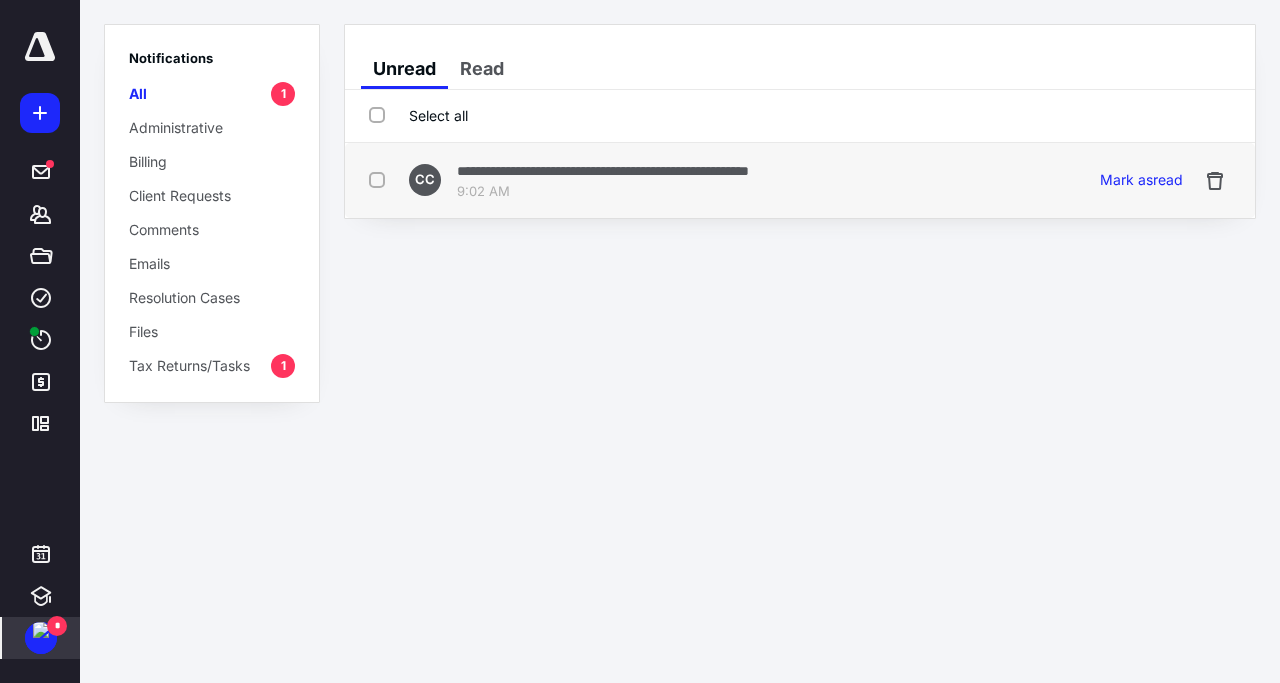 click on "**********" at bounding box center (603, 171) 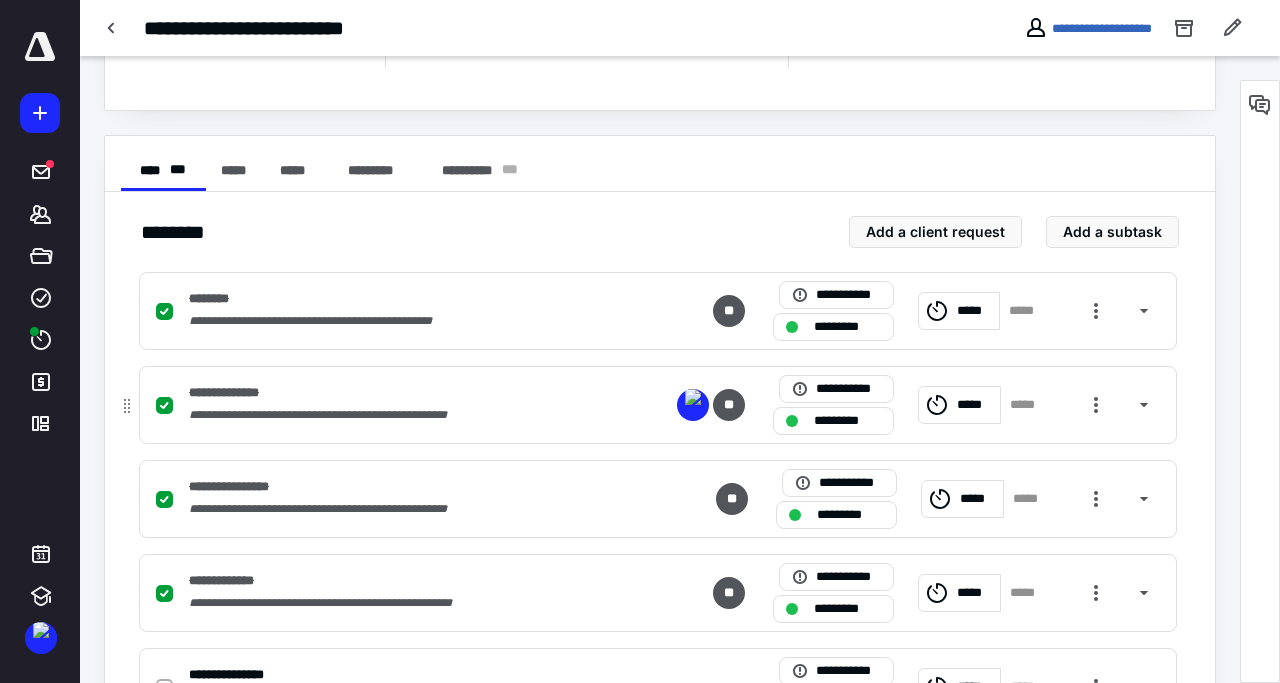 scroll, scrollTop: 510, scrollLeft: 0, axis: vertical 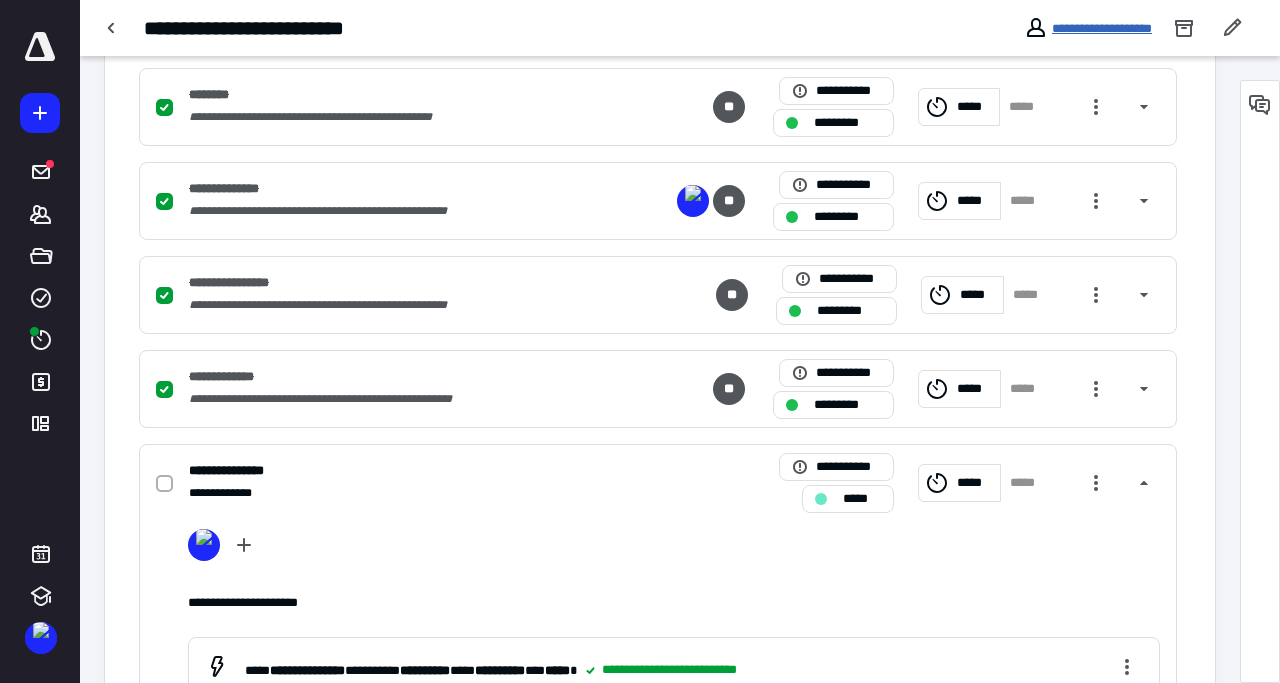 click on "**********" at bounding box center [1102, 28] 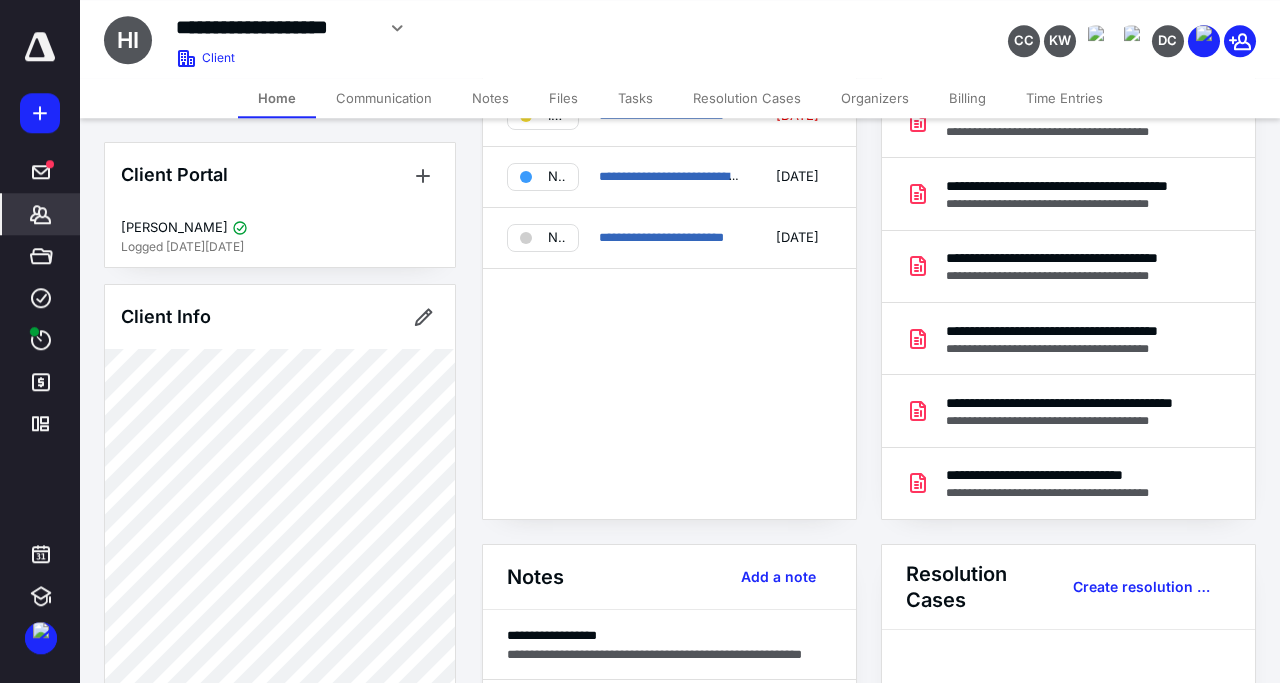 scroll, scrollTop: 0, scrollLeft: 0, axis: both 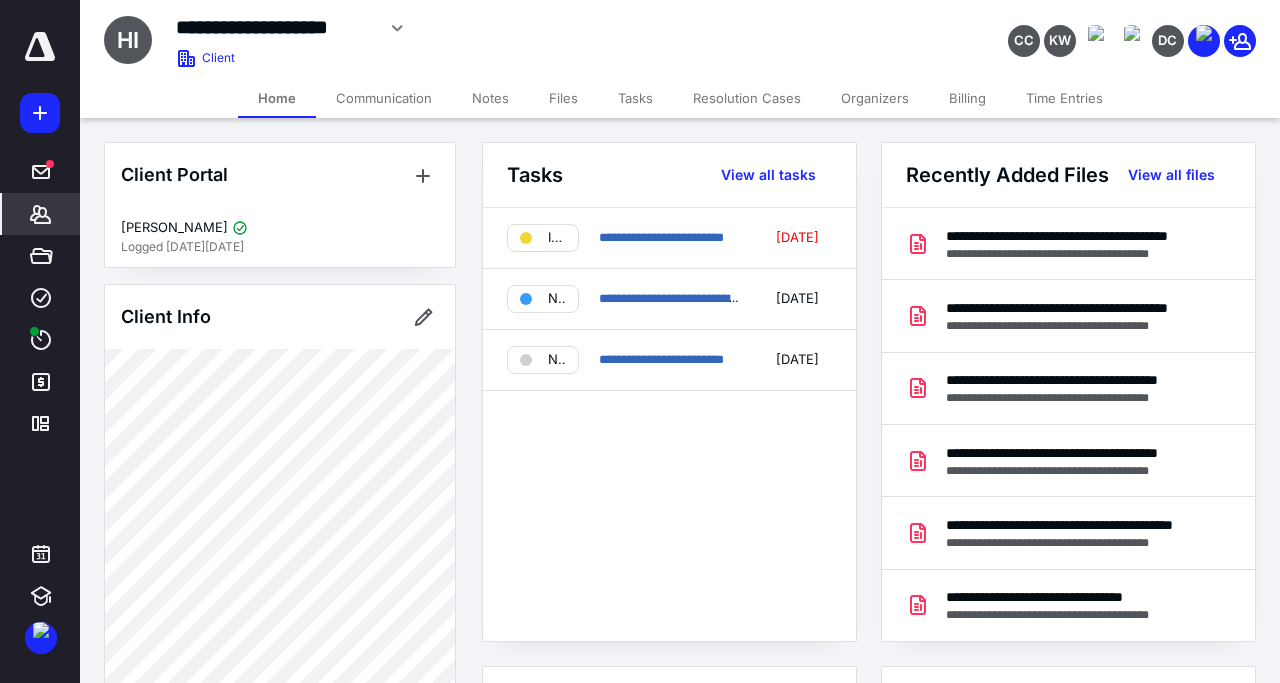 click on "Files" at bounding box center [563, 98] 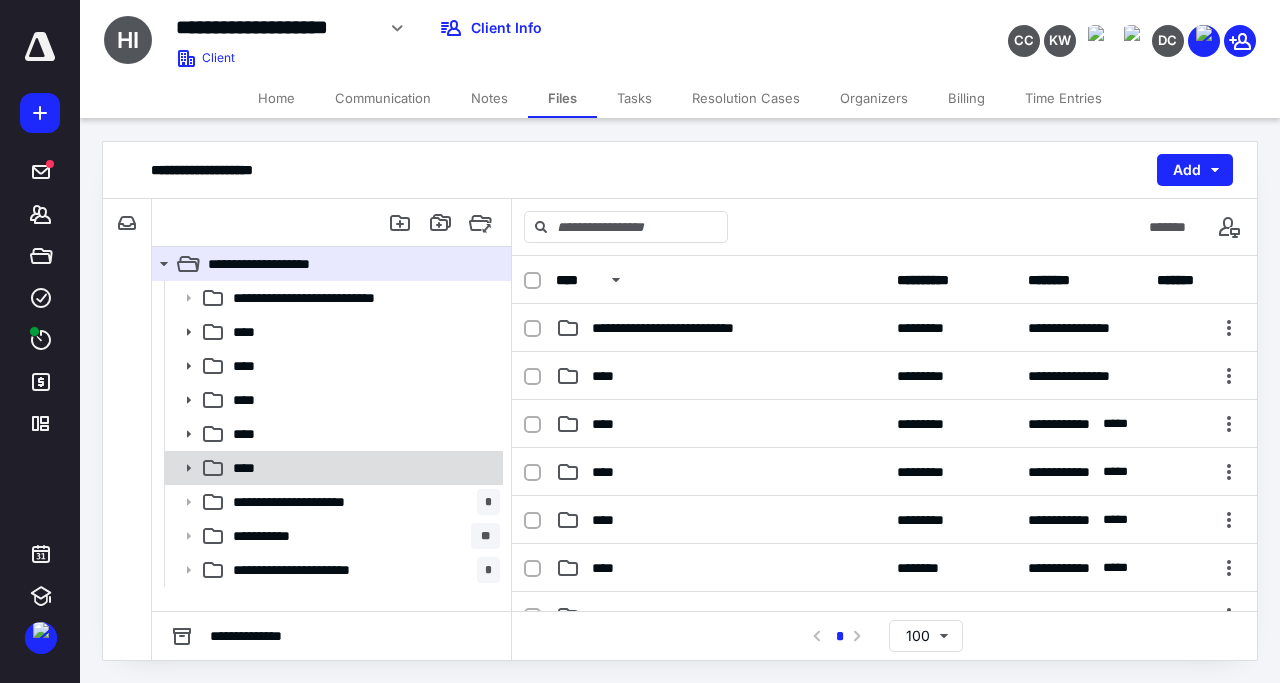 click 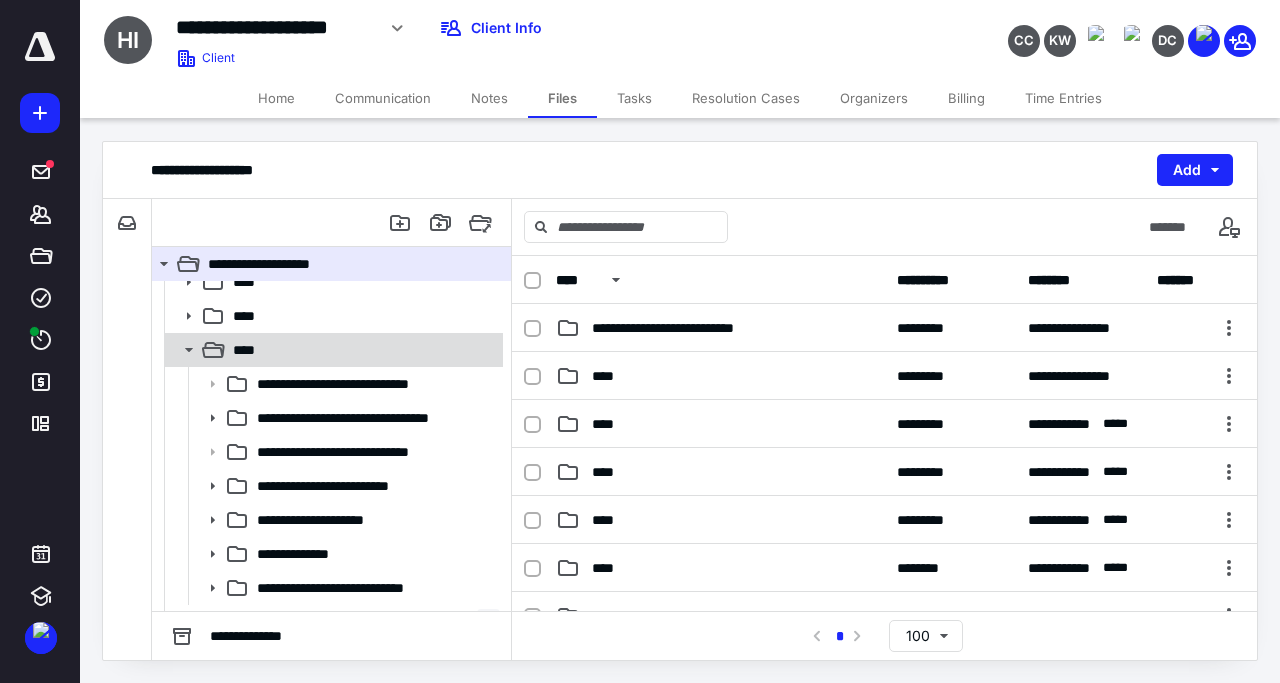 scroll, scrollTop: 214, scrollLeft: 0, axis: vertical 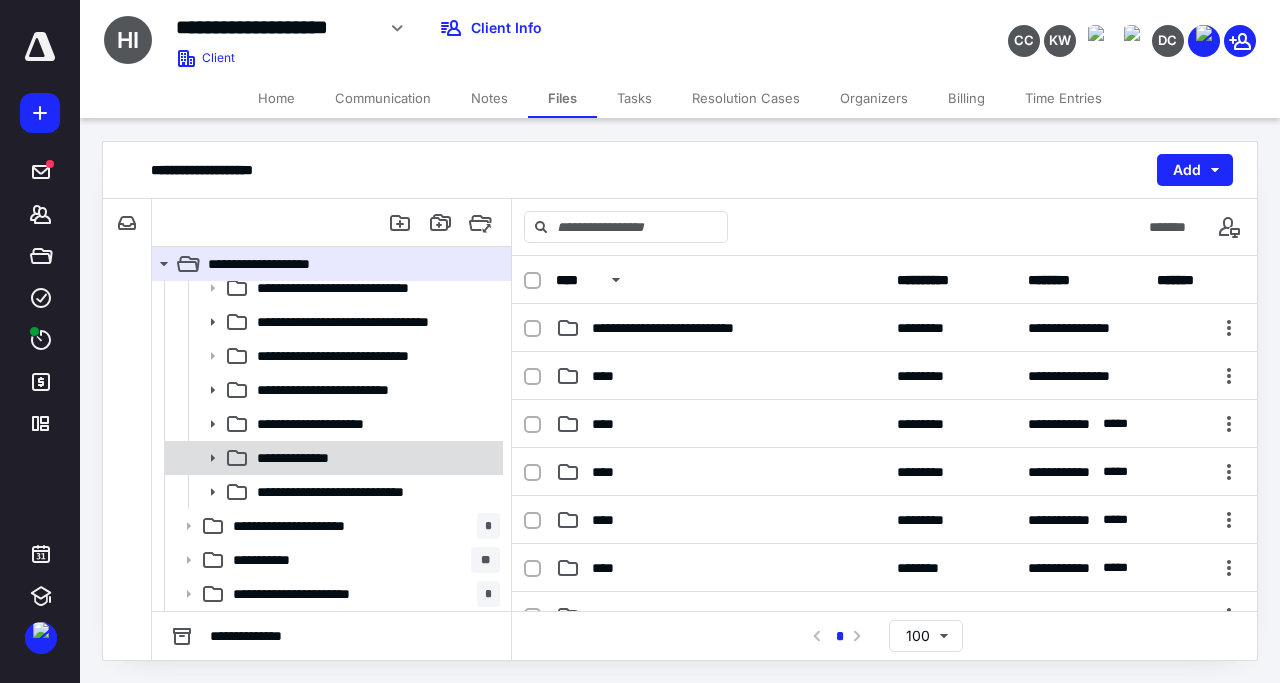 click 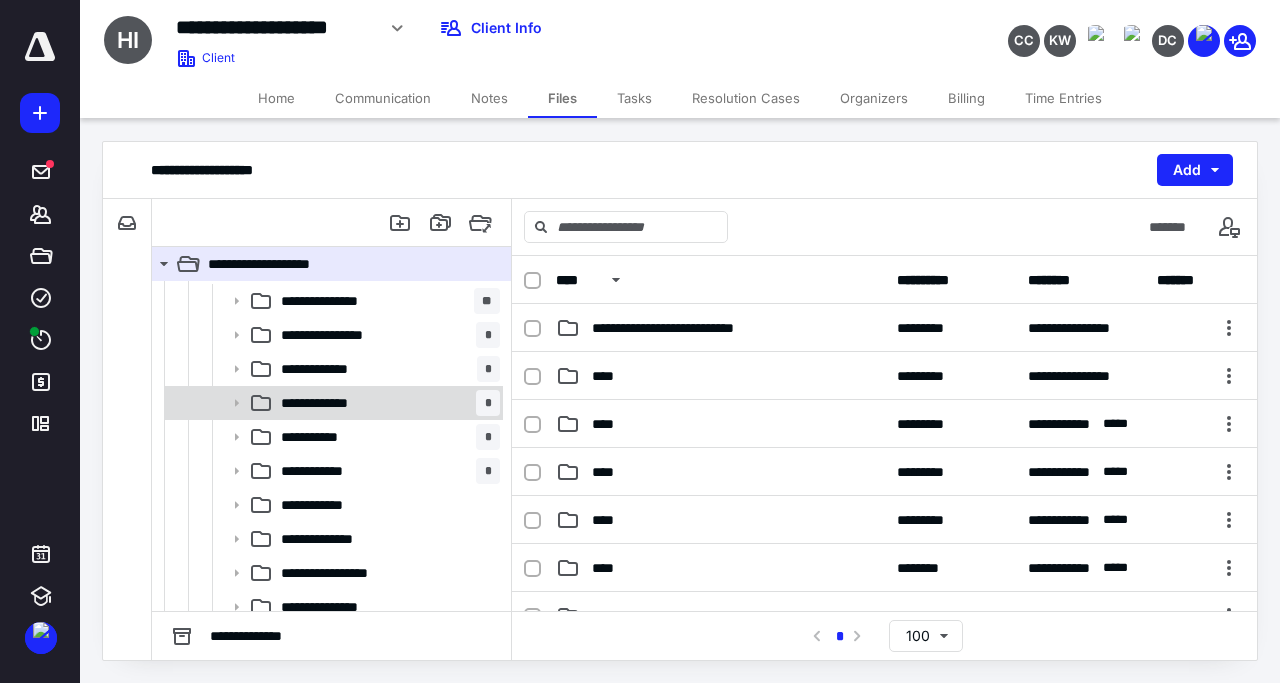 scroll, scrollTop: 406, scrollLeft: 0, axis: vertical 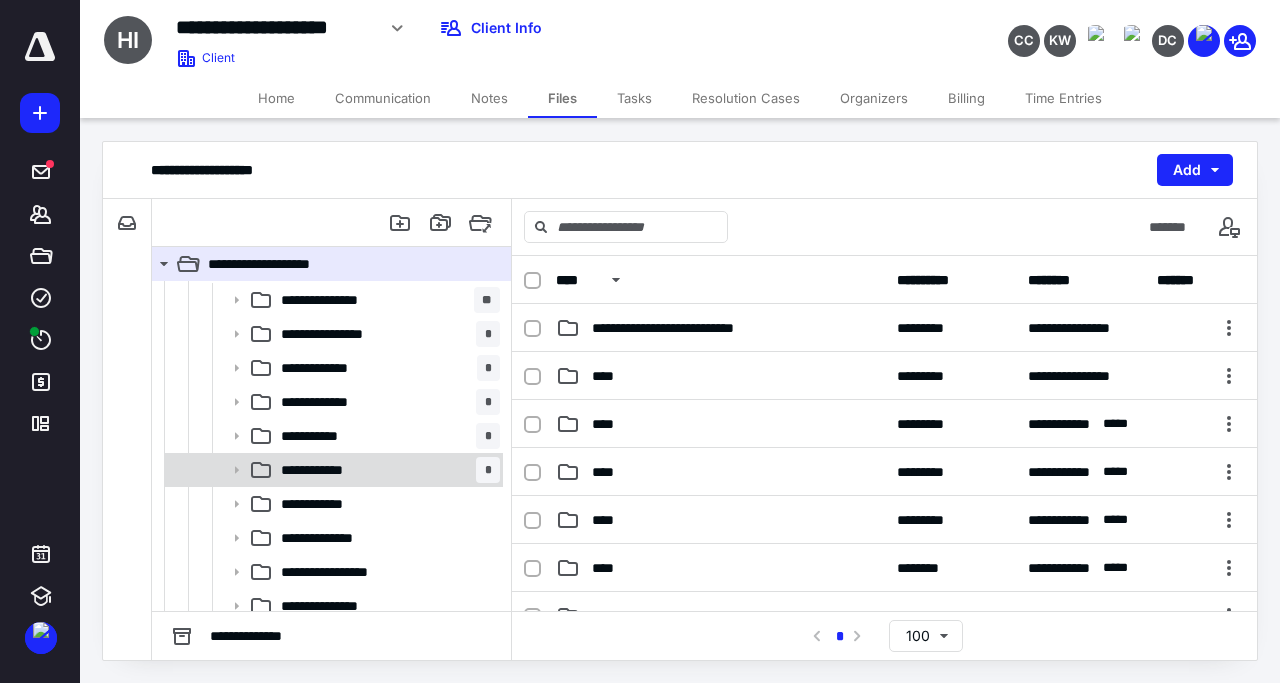 click 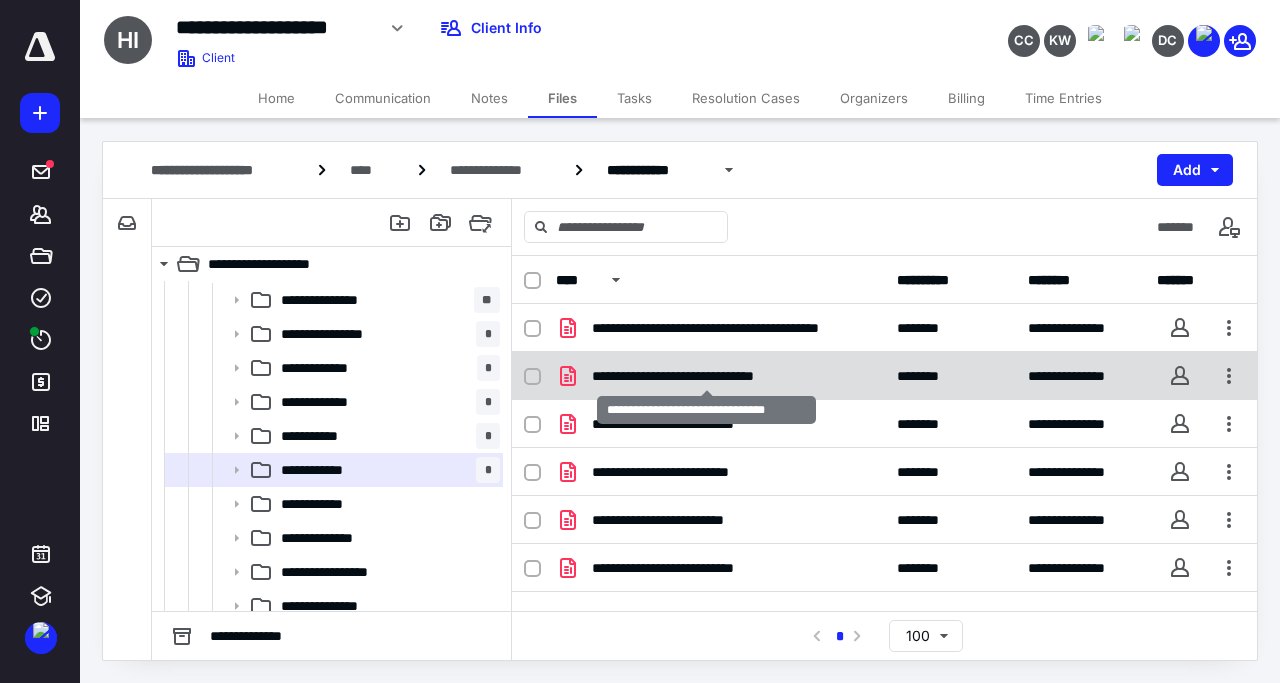 click on "**********" at bounding box center [706, 376] 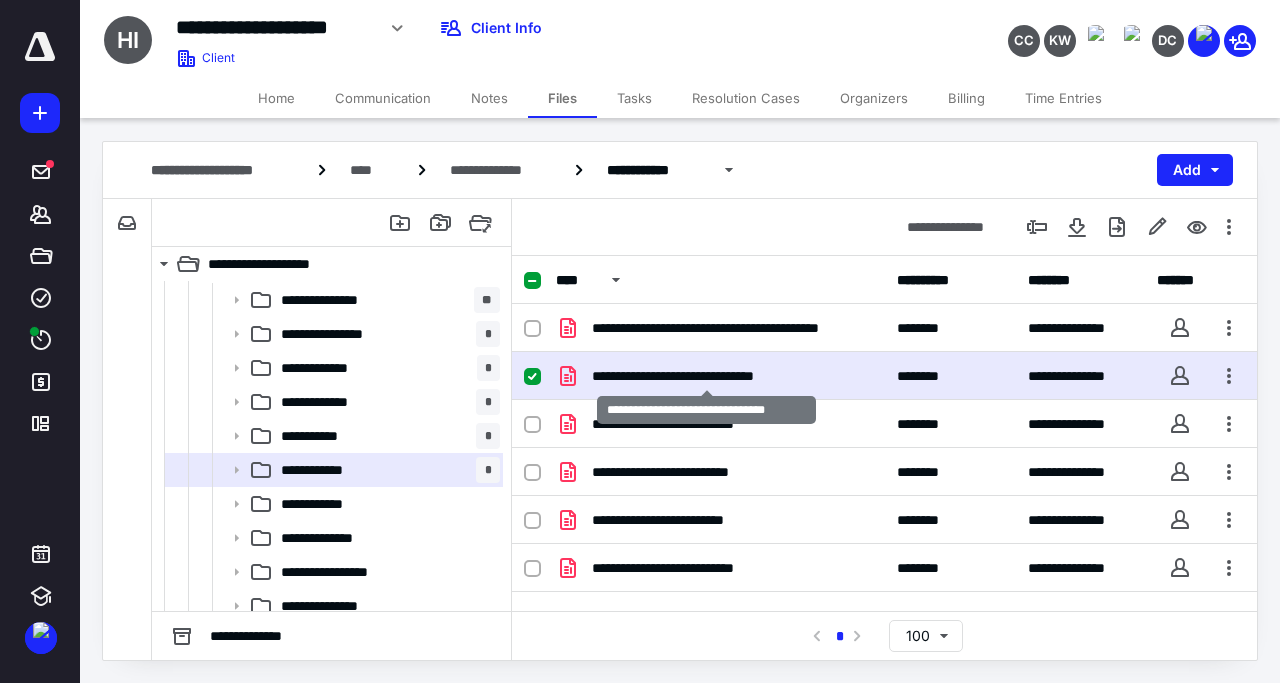 click on "**********" at bounding box center [706, 376] 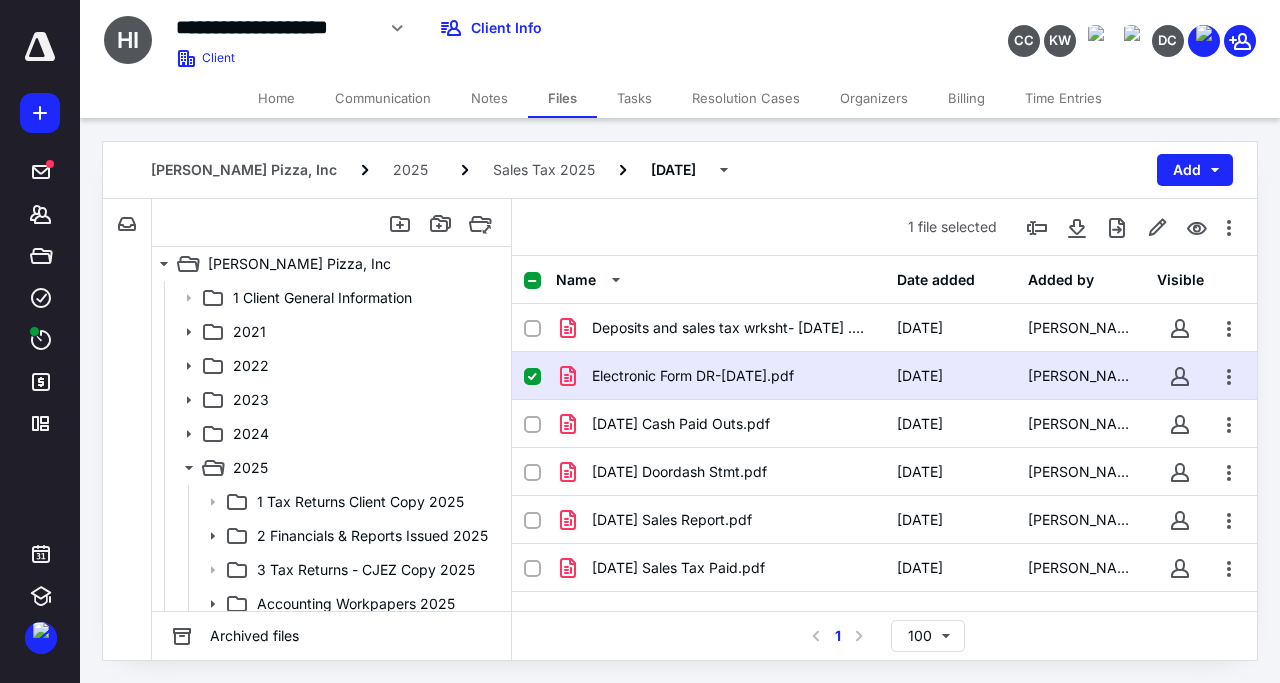 scroll, scrollTop: 406, scrollLeft: 0, axis: vertical 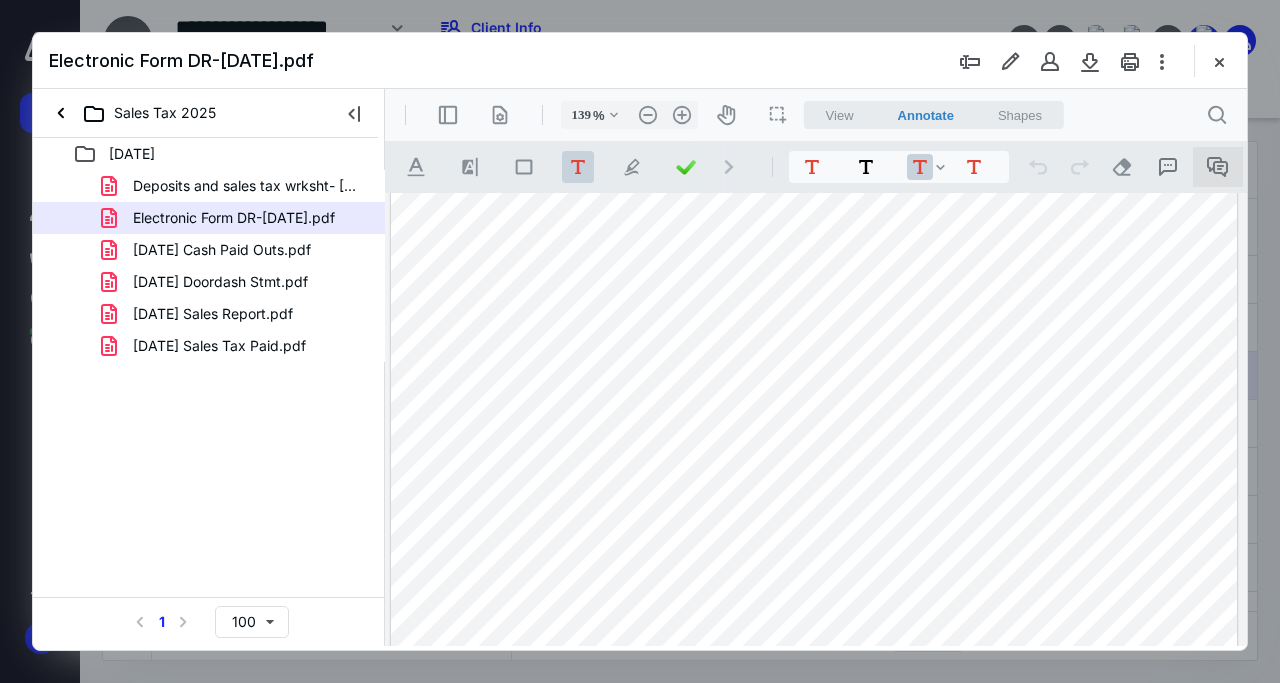 click 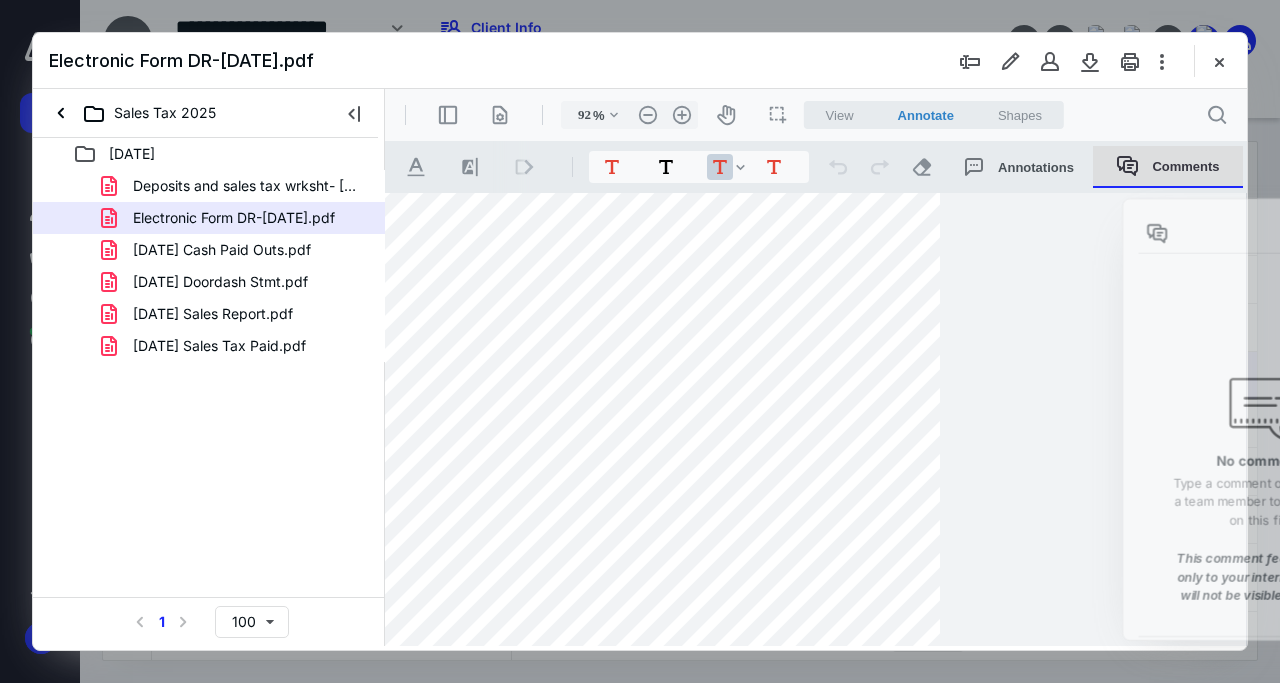 type on "89" 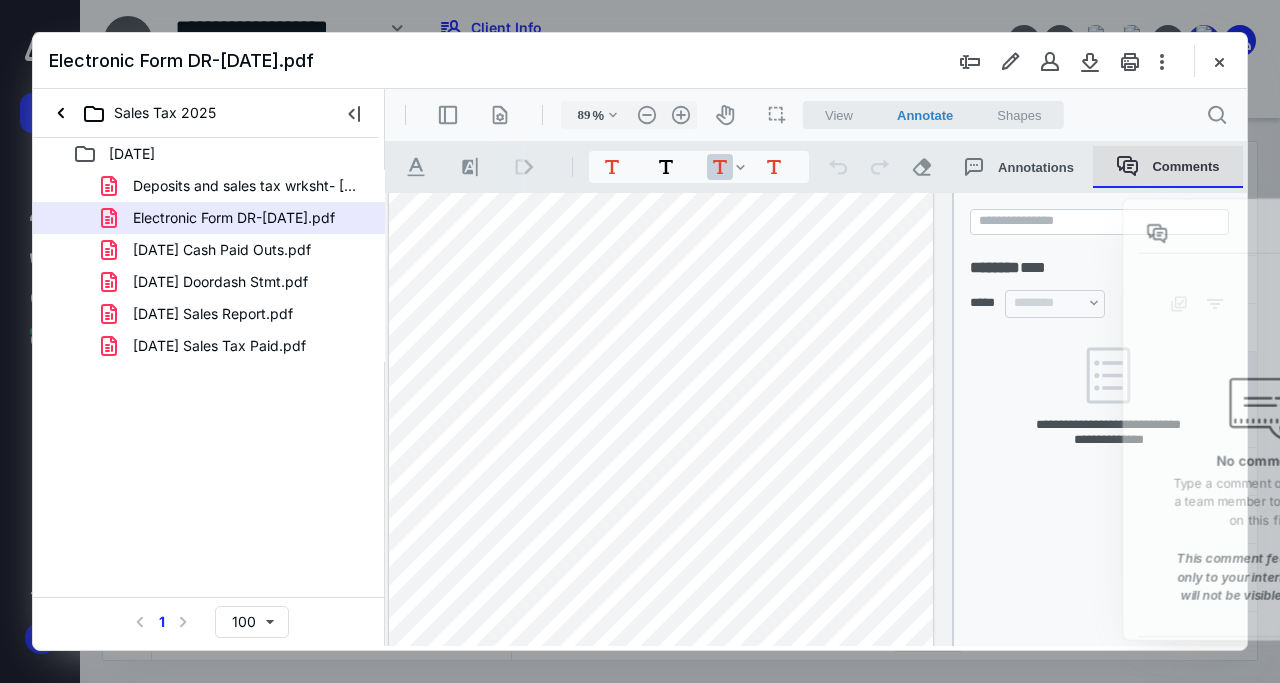 scroll, scrollTop: 190, scrollLeft: 0, axis: vertical 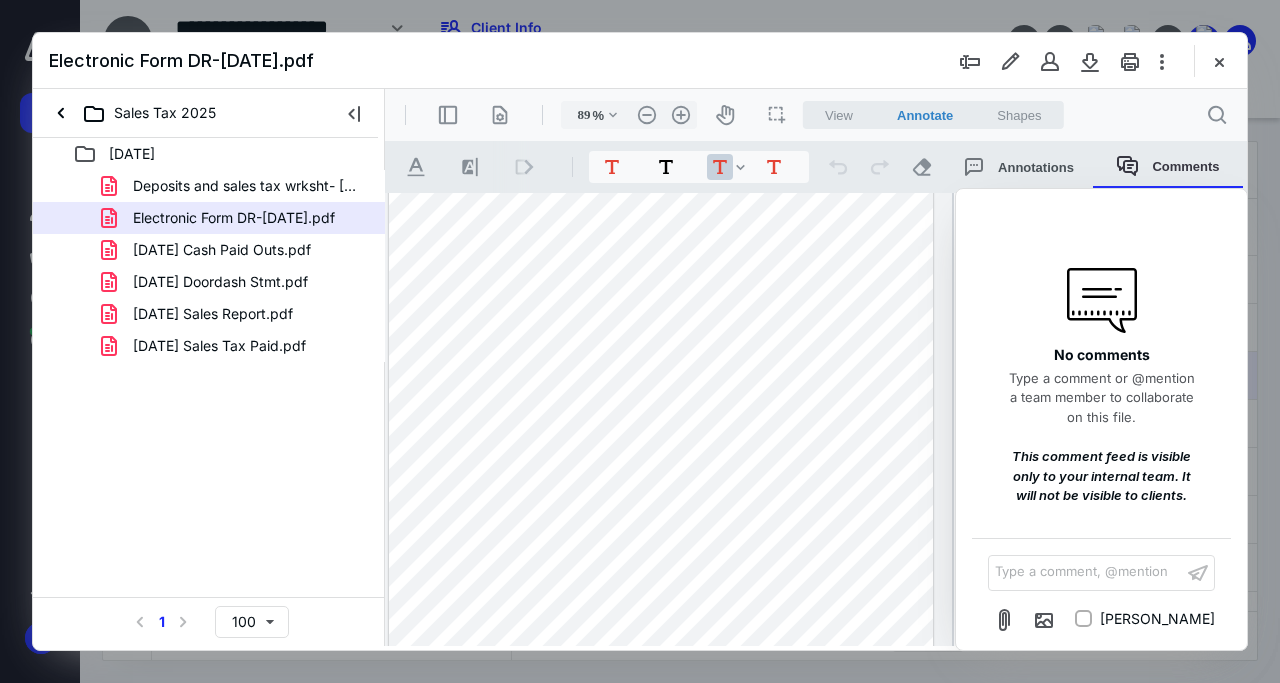 click on "Type a comment, @mention ﻿" at bounding box center [1085, 572] 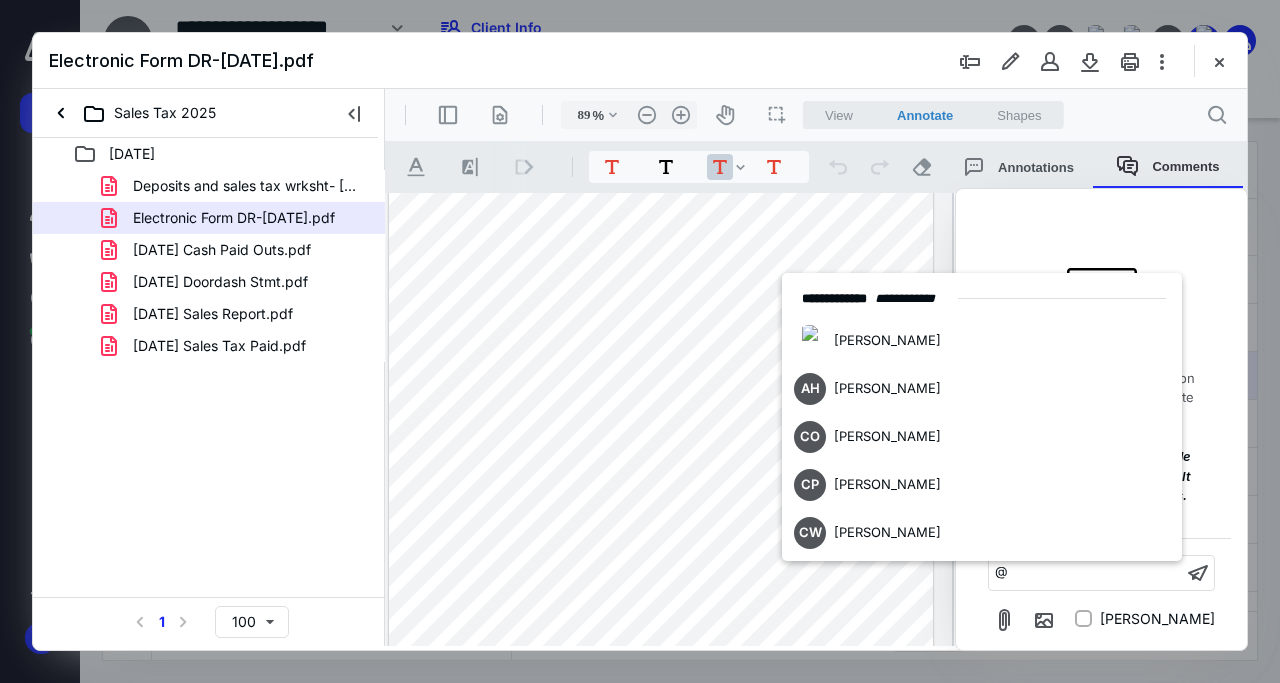 type 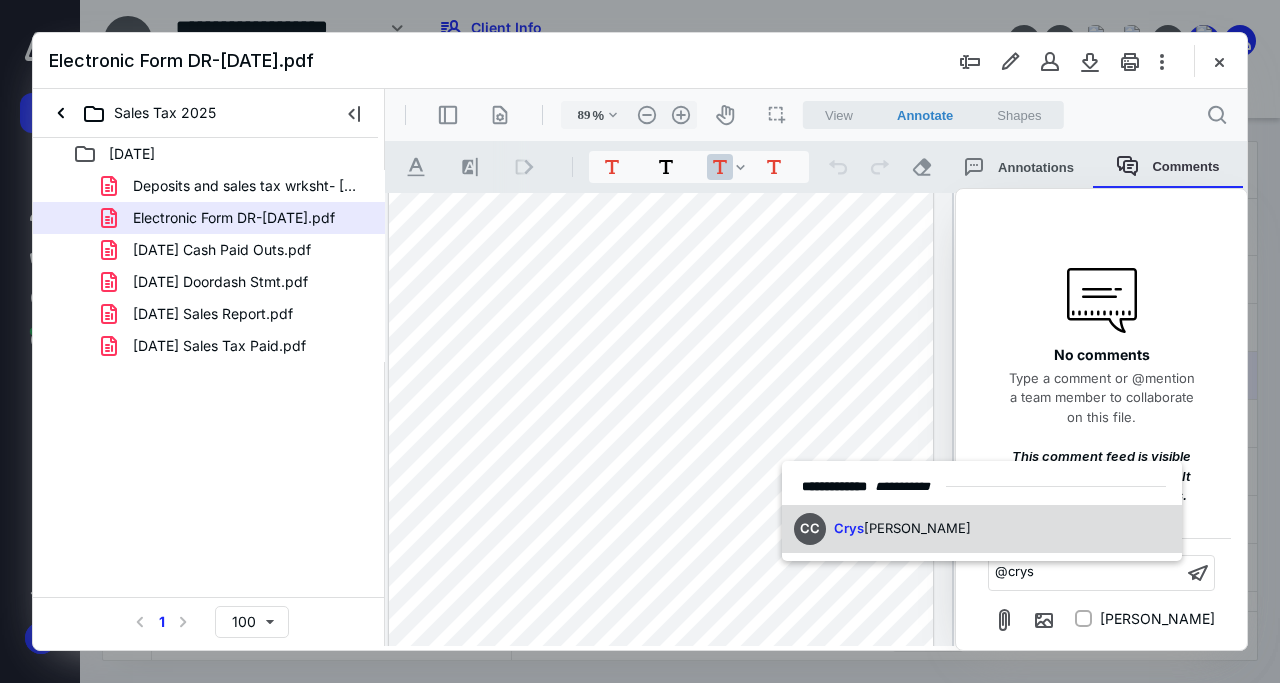 click on "[PERSON_NAME]" at bounding box center [917, 528] 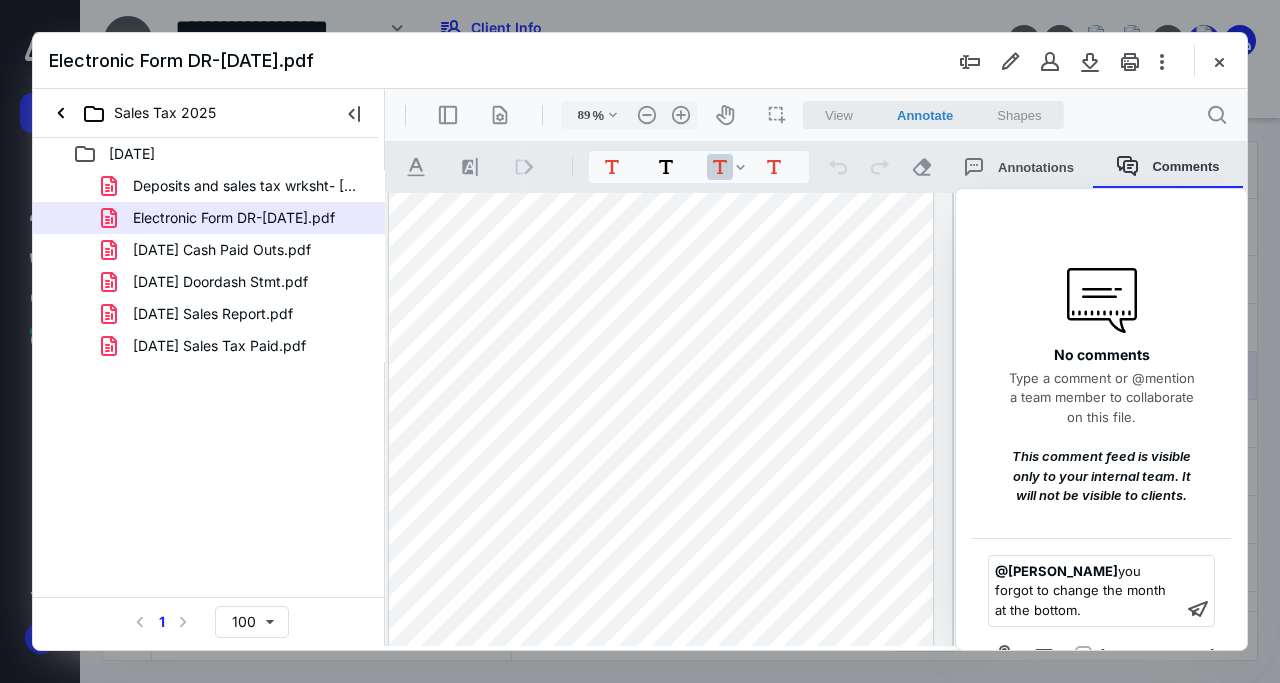scroll, scrollTop: 192, scrollLeft: 0, axis: vertical 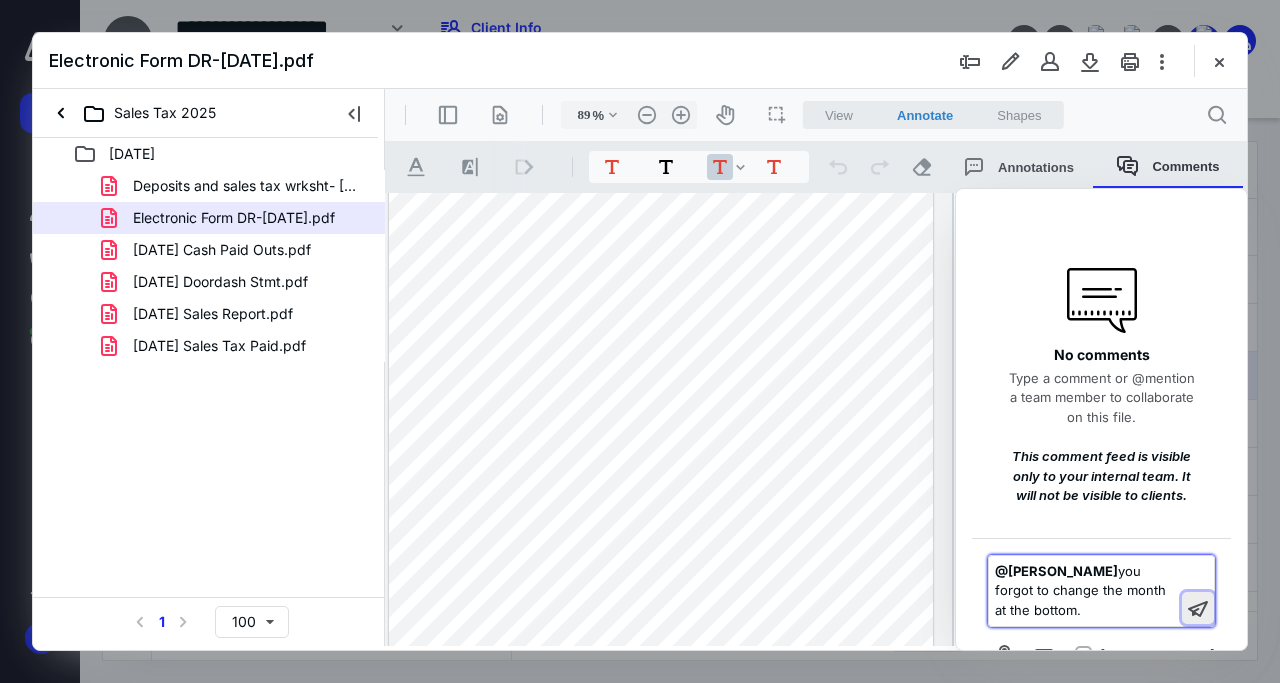 click at bounding box center (1198, 608) 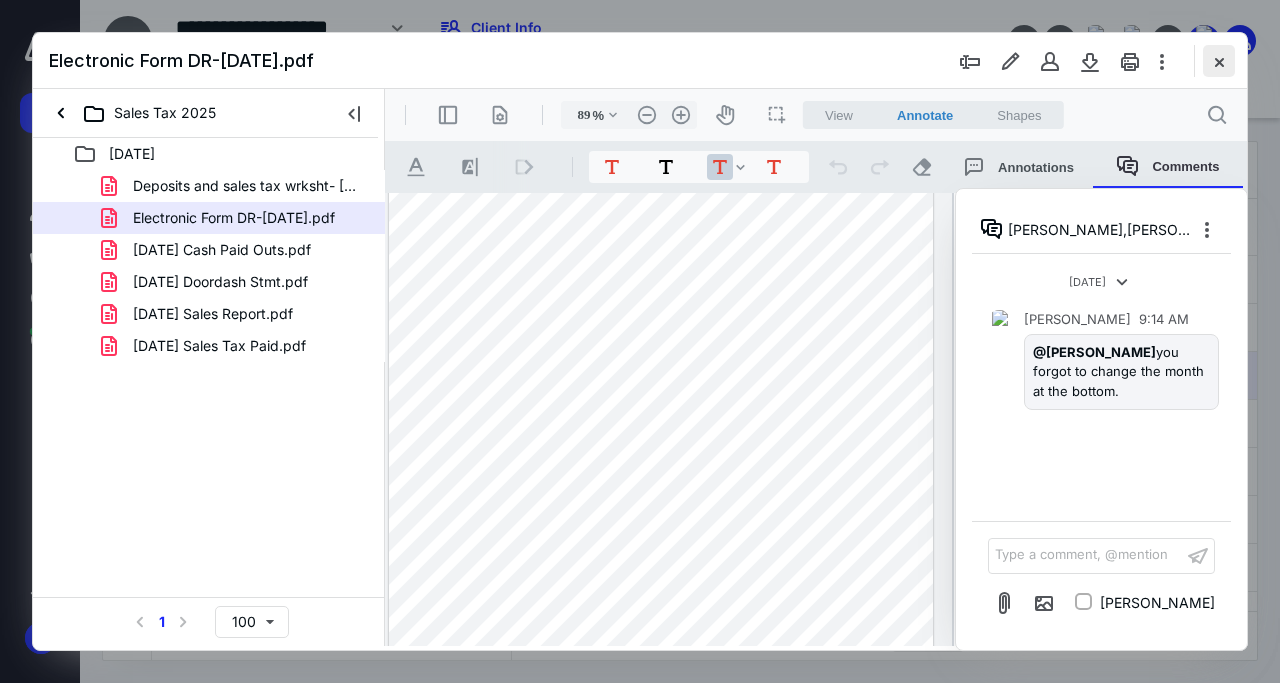 click at bounding box center (1219, 61) 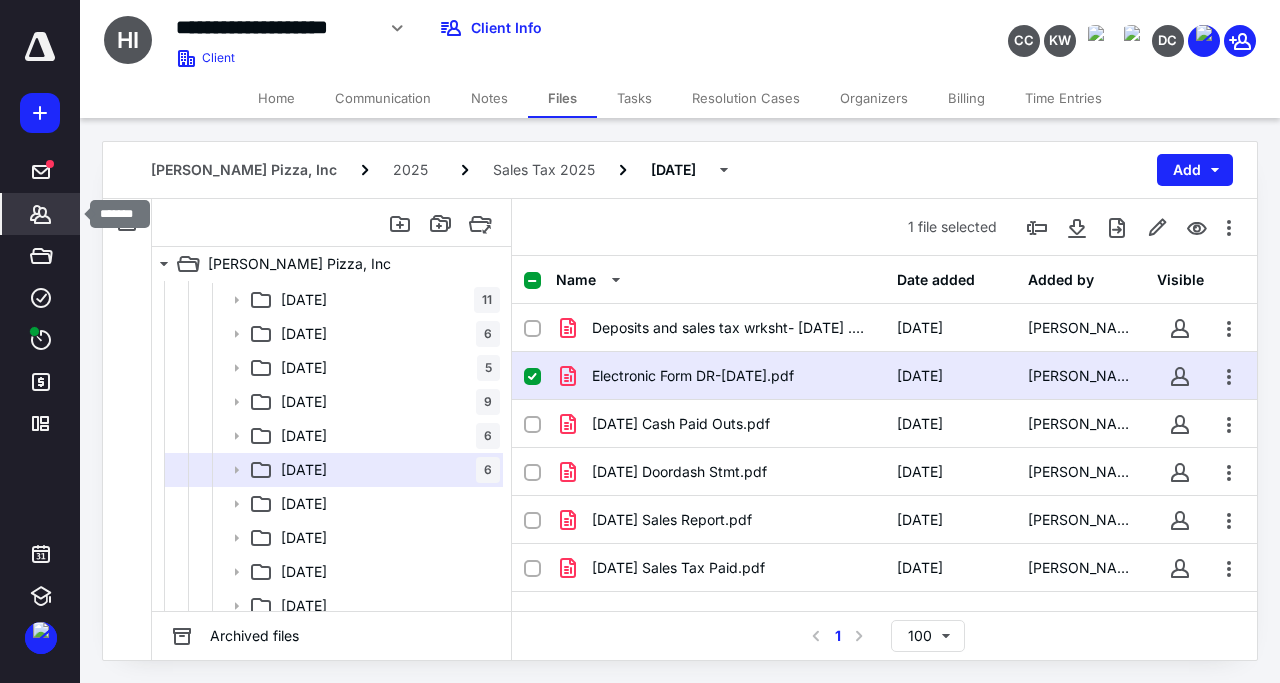 click 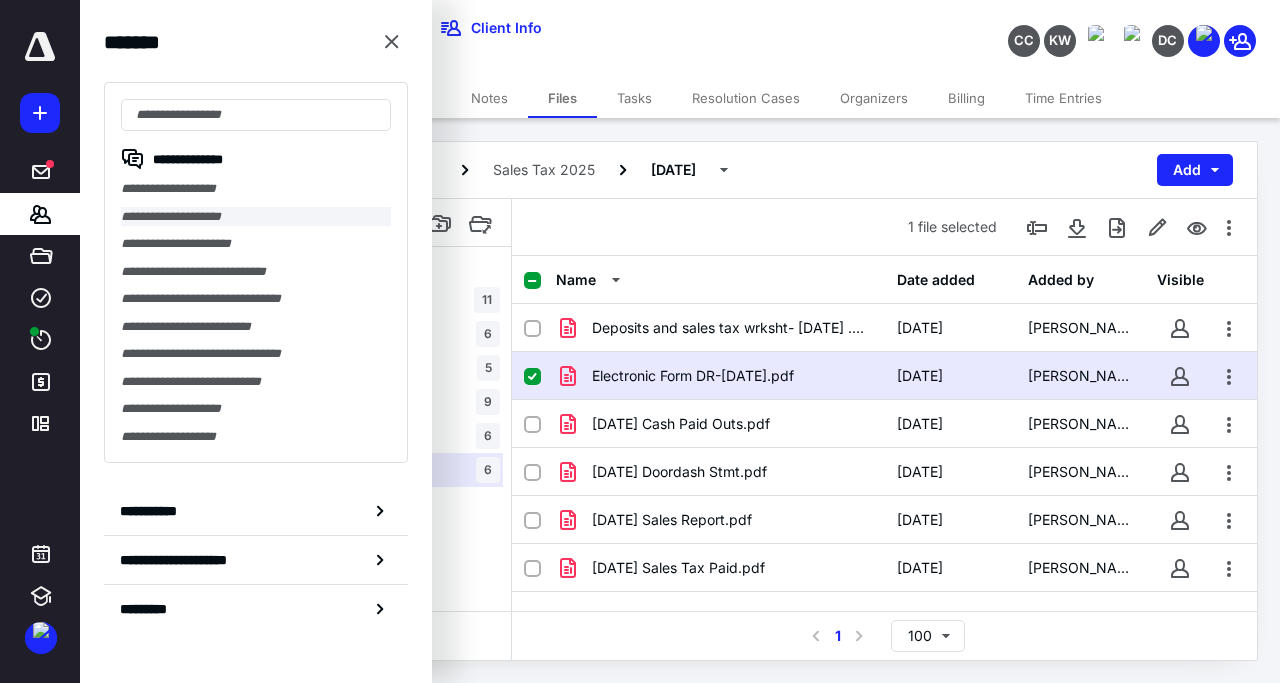 click on "**********" at bounding box center (256, 217) 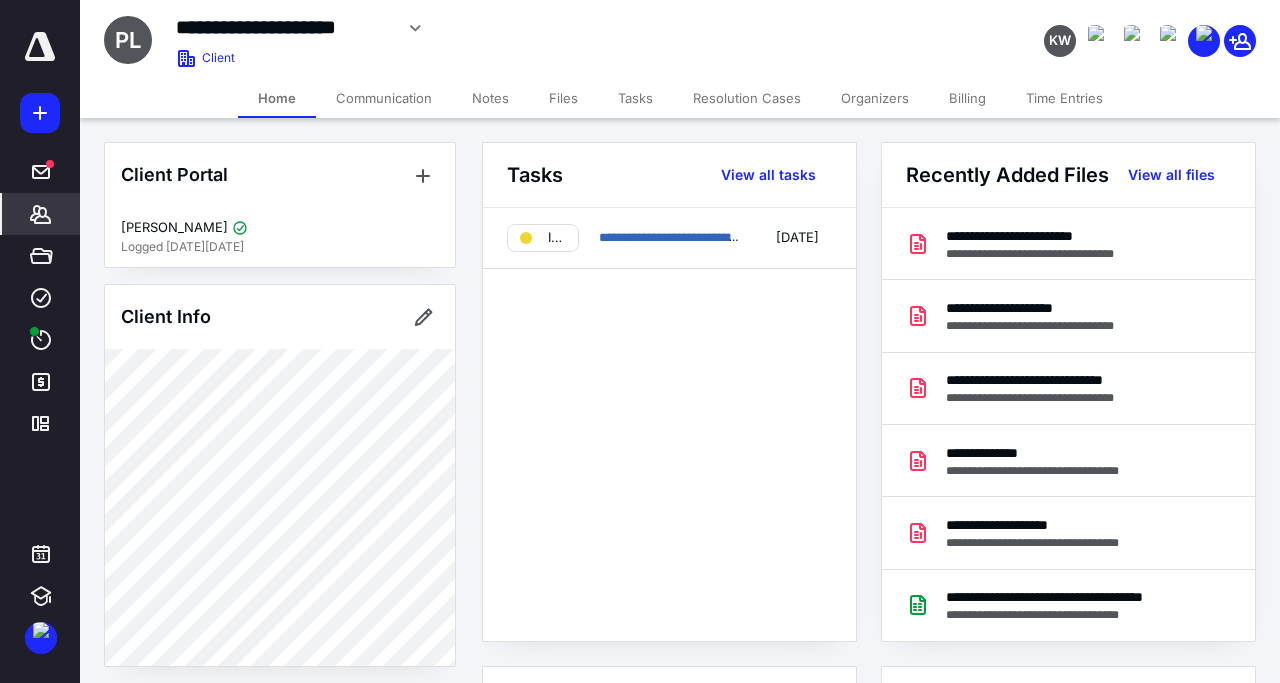 click on "Files" at bounding box center [563, 98] 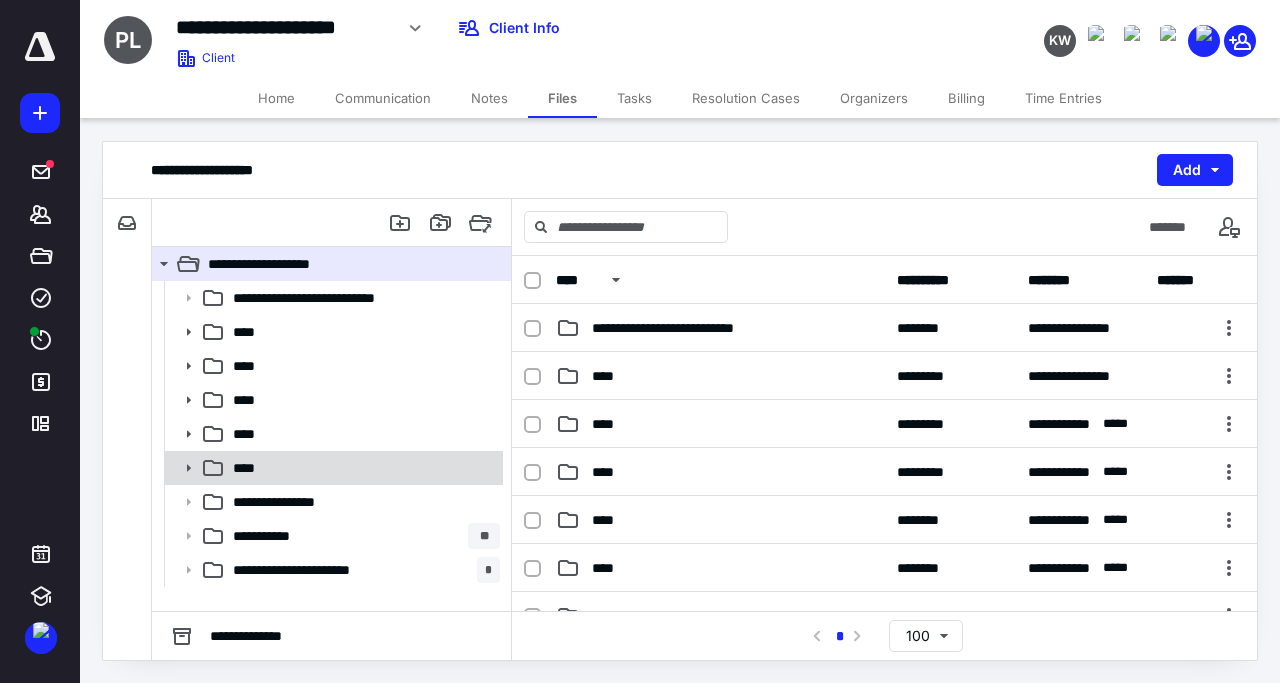 click 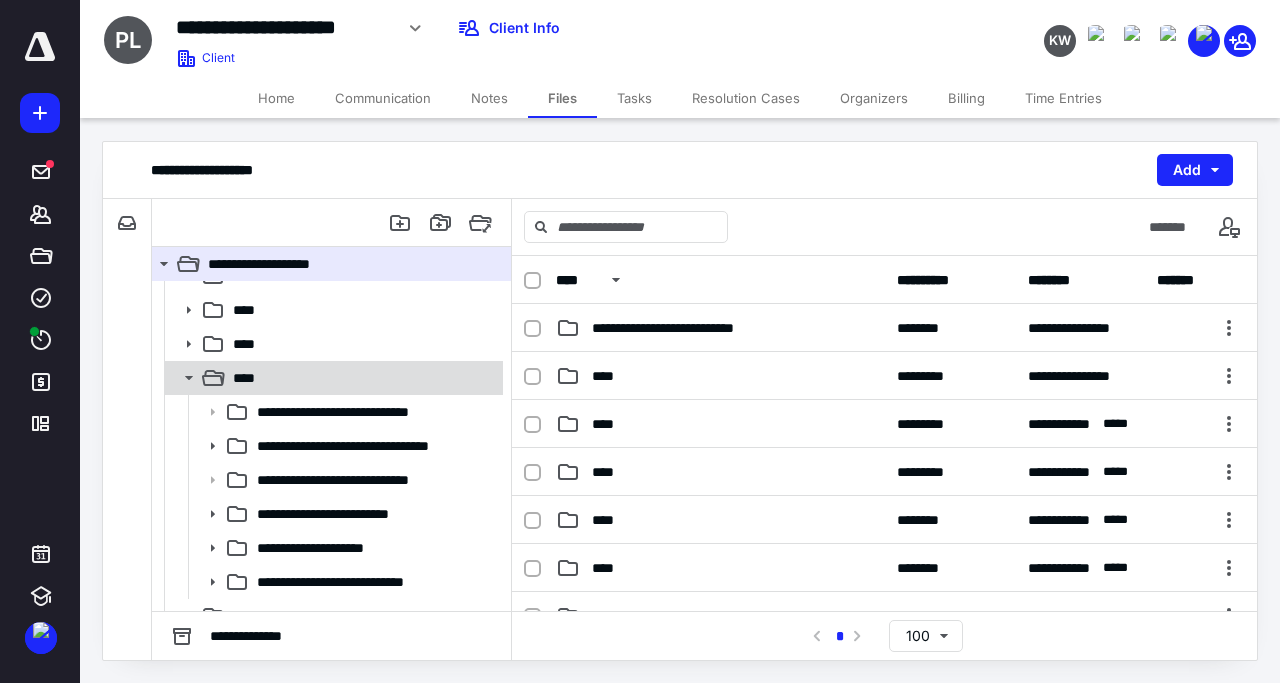 scroll, scrollTop: 180, scrollLeft: 0, axis: vertical 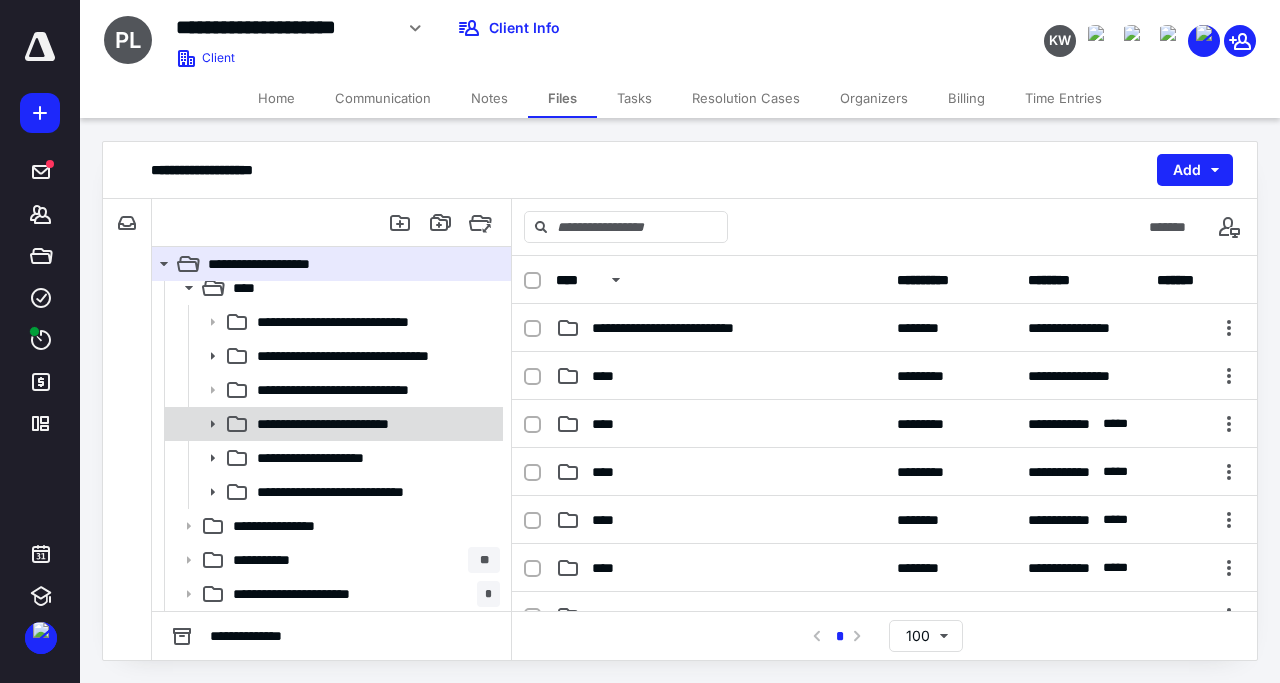 click 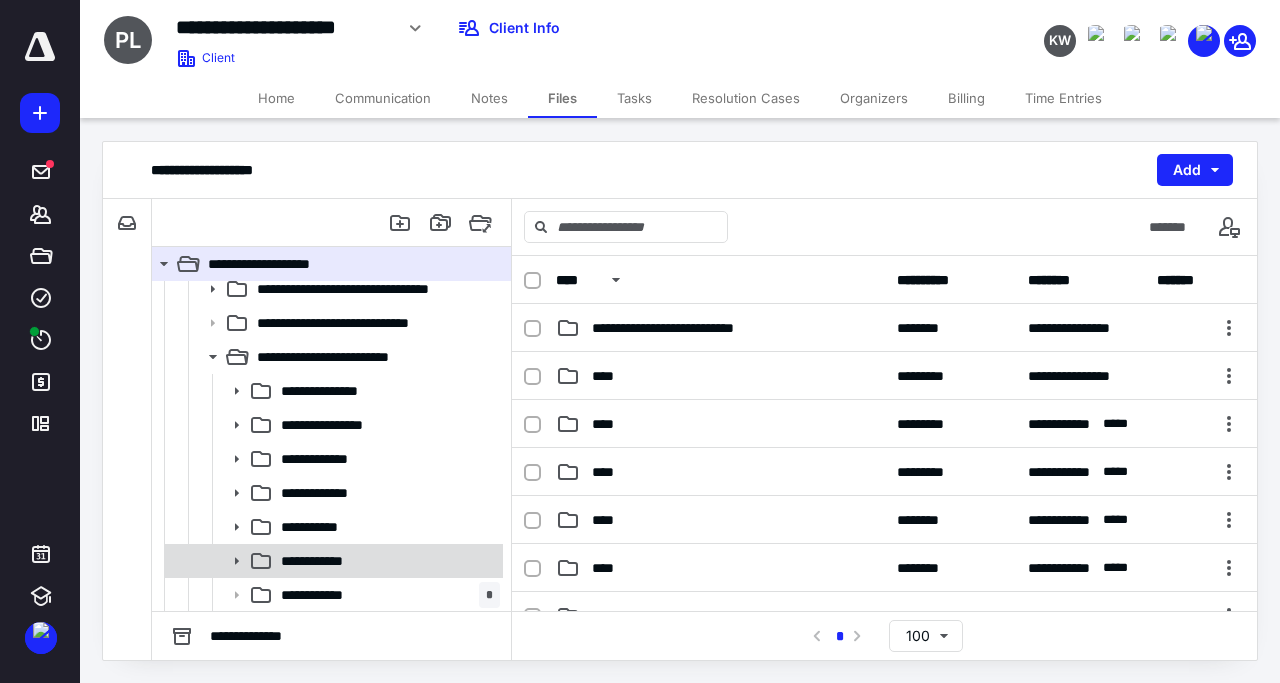 scroll, scrollTop: 372, scrollLeft: 0, axis: vertical 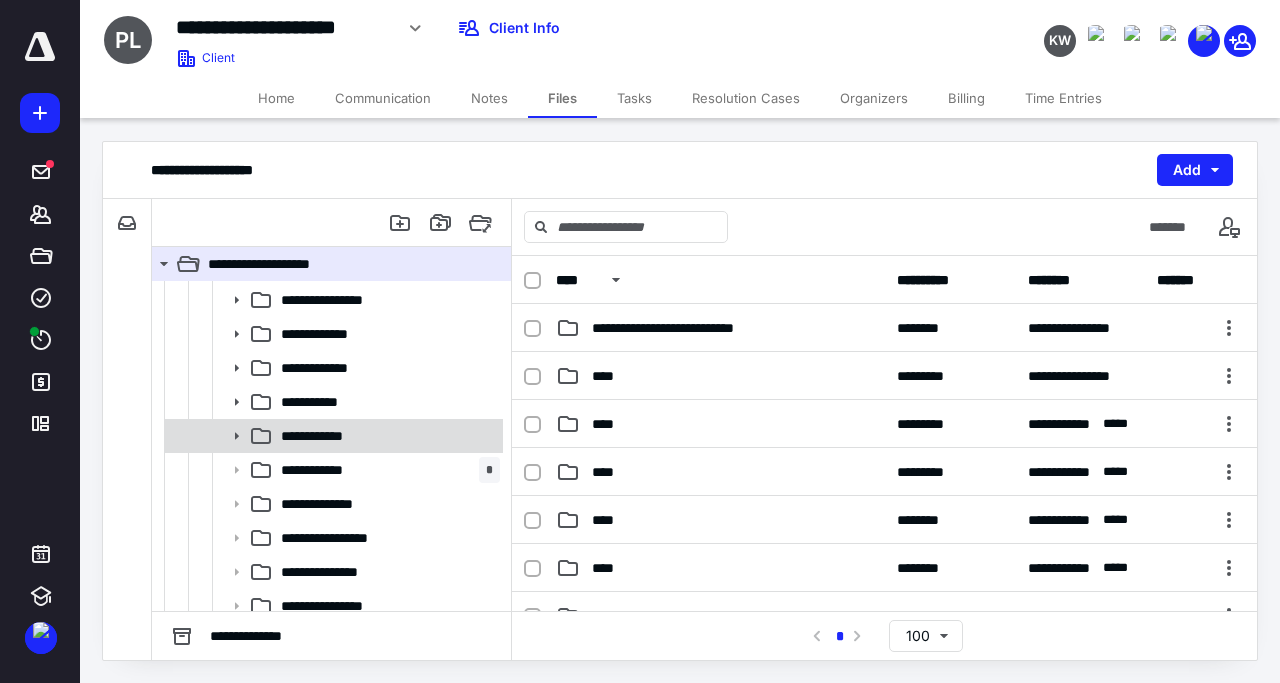 click 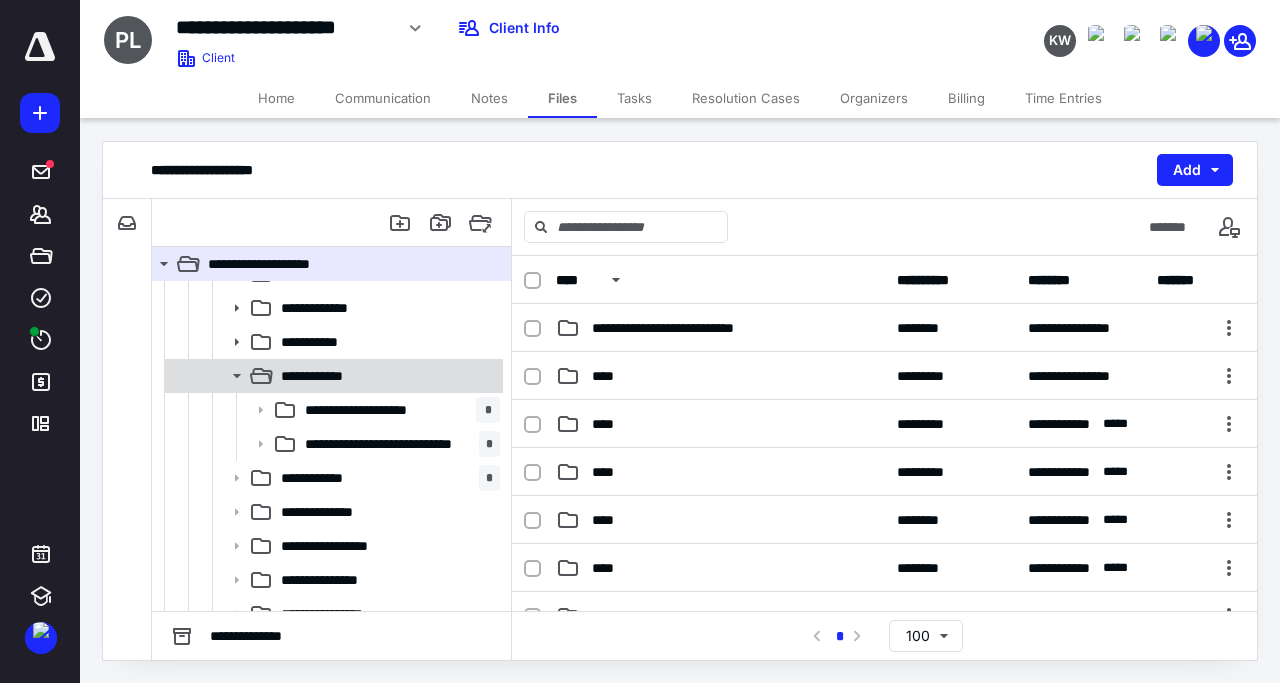 scroll, scrollTop: 468, scrollLeft: 0, axis: vertical 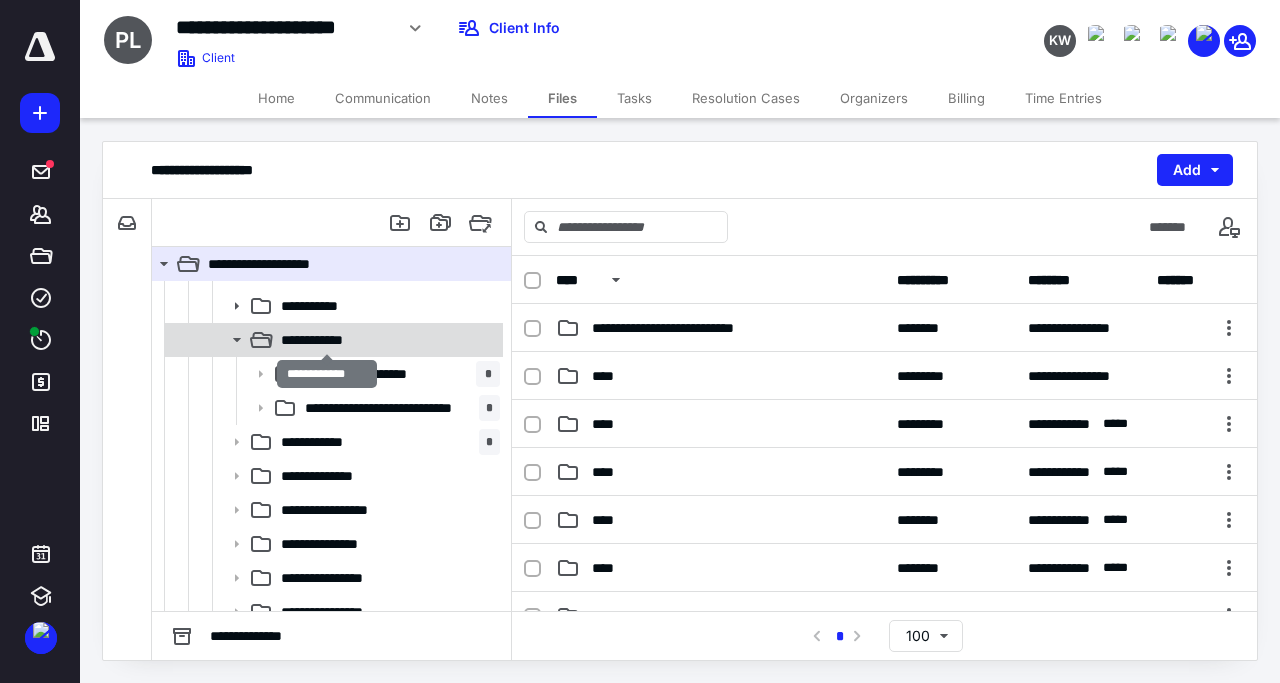 click on "**********" at bounding box center [327, 340] 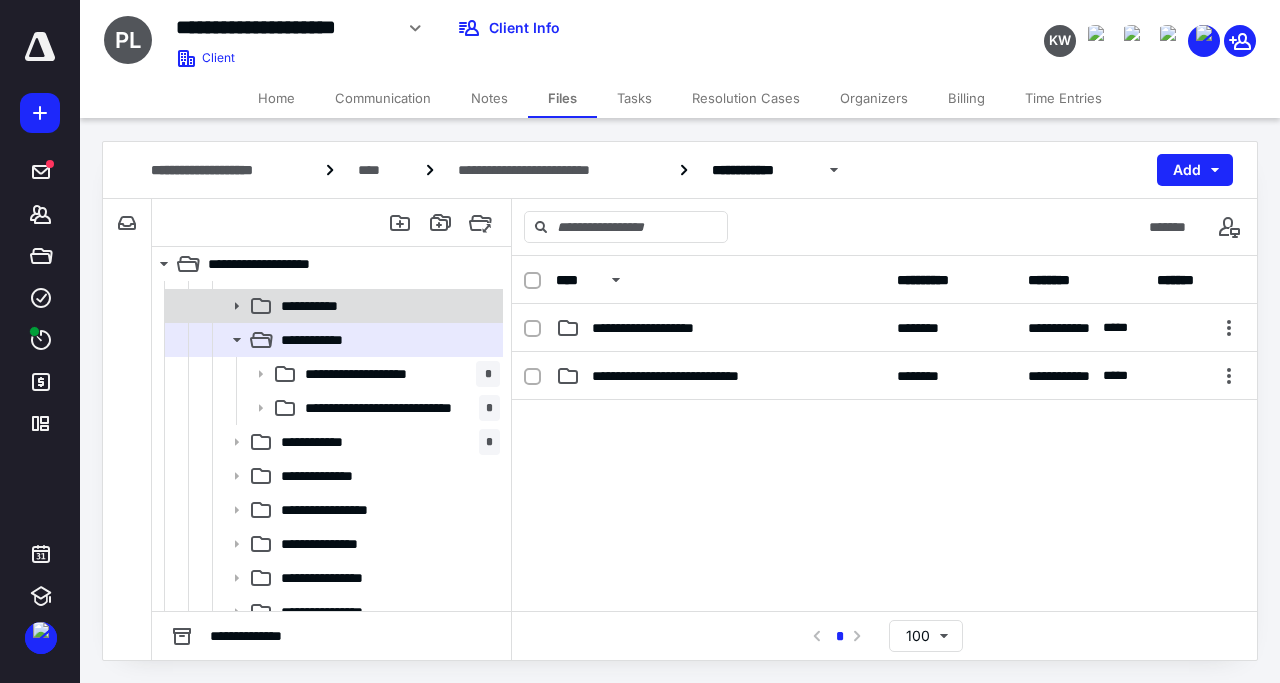 click 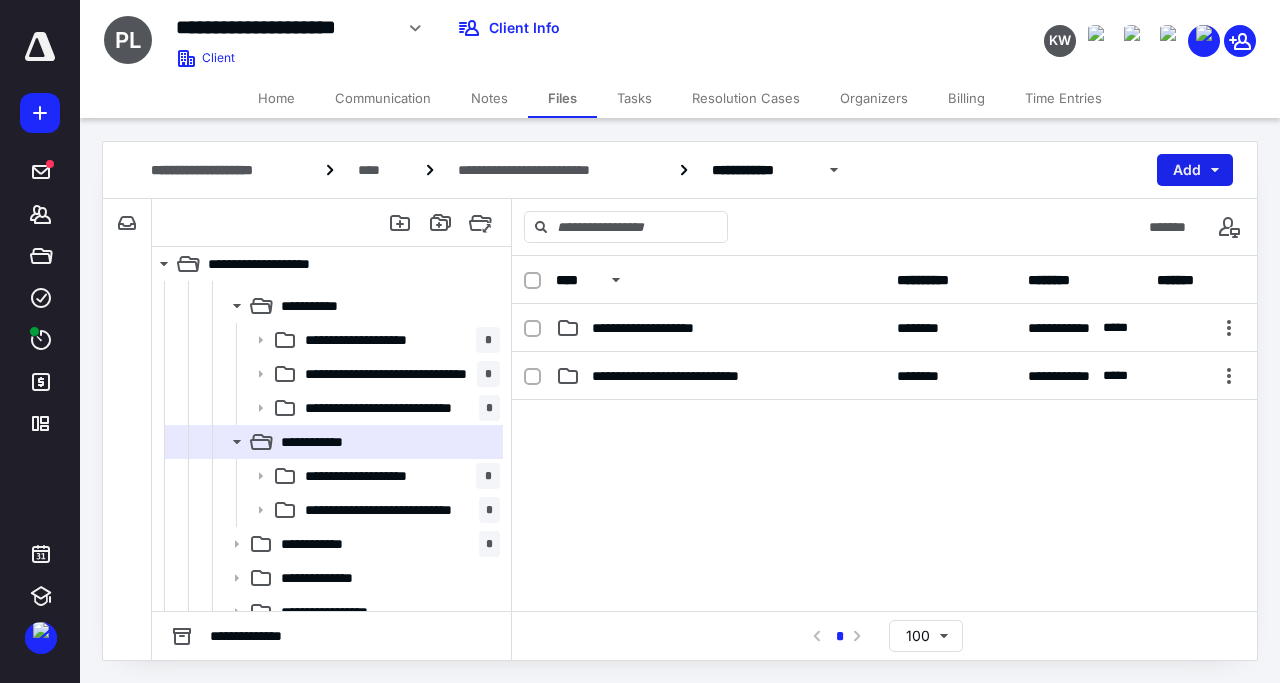 click on "Add" at bounding box center (1195, 170) 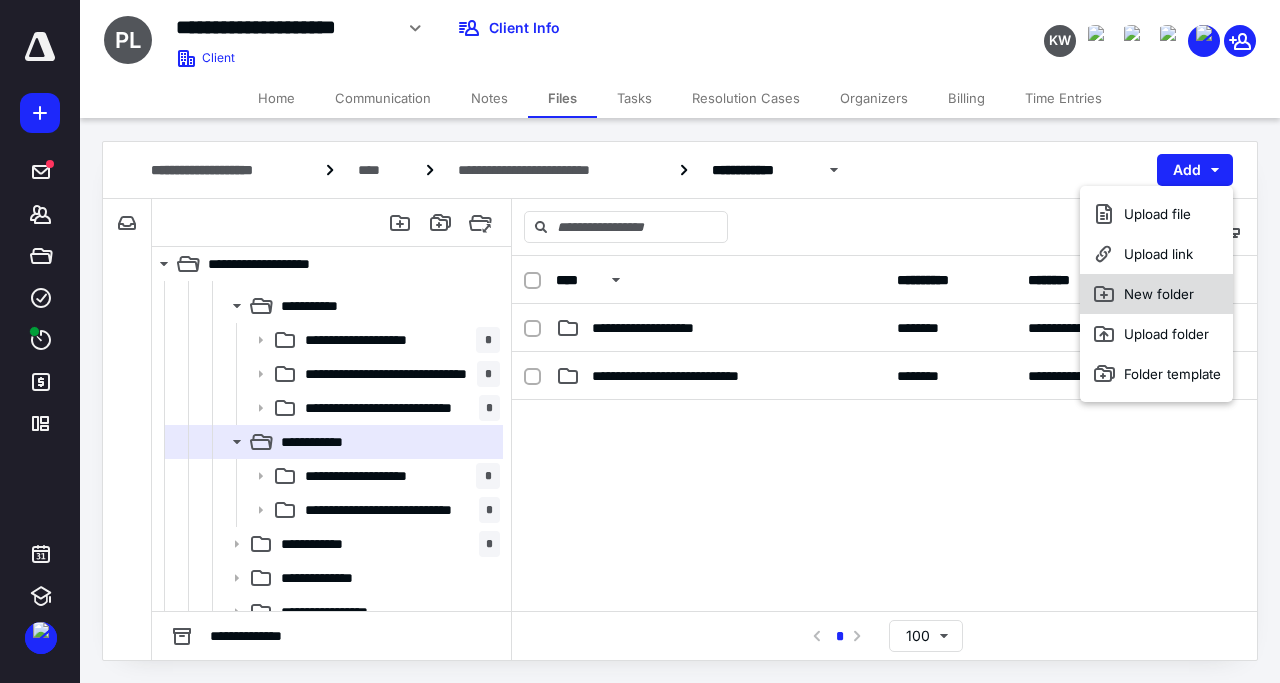 click on "New folder" at bounding box center (1156, 294) 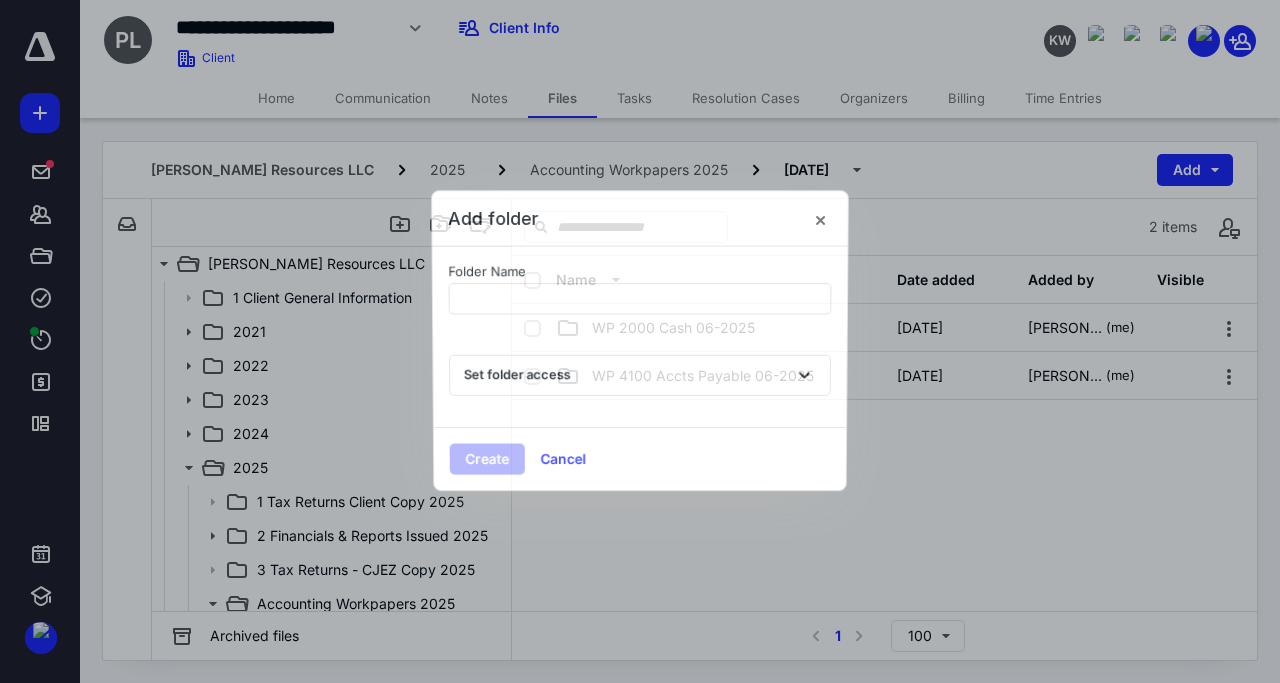 scroll, scrollTop: 468, scrollLeft: 0, axis: vertical 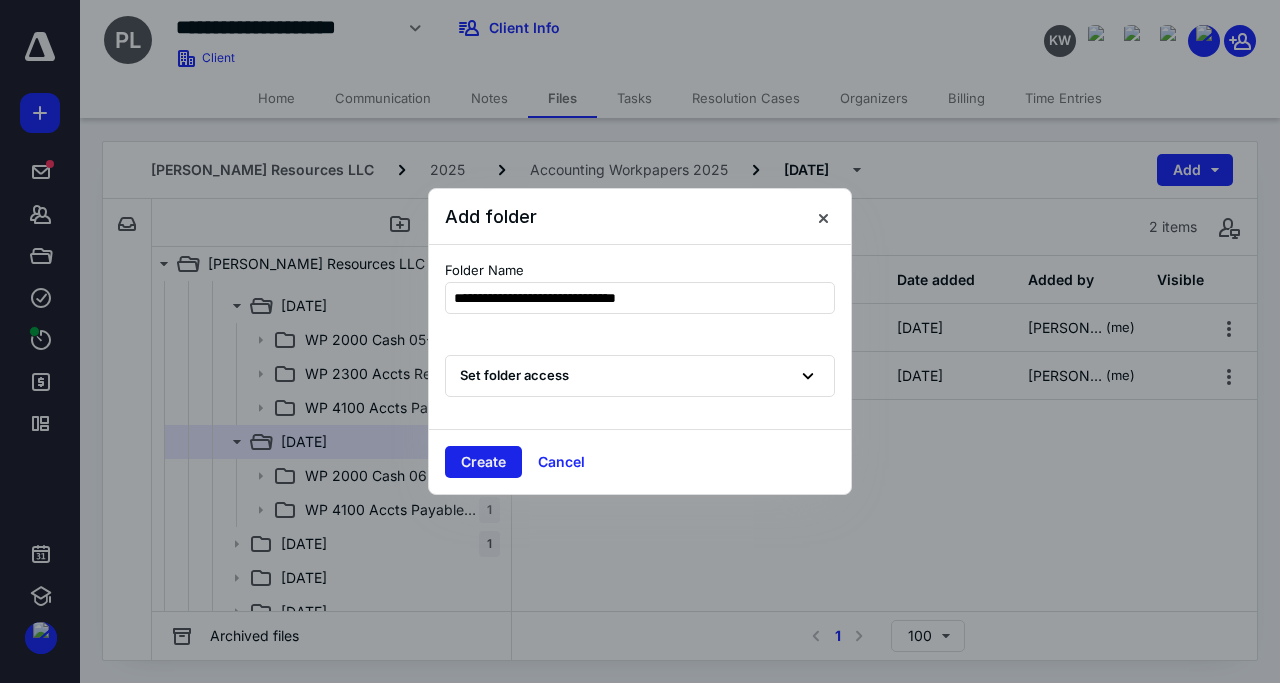 type on "**********" 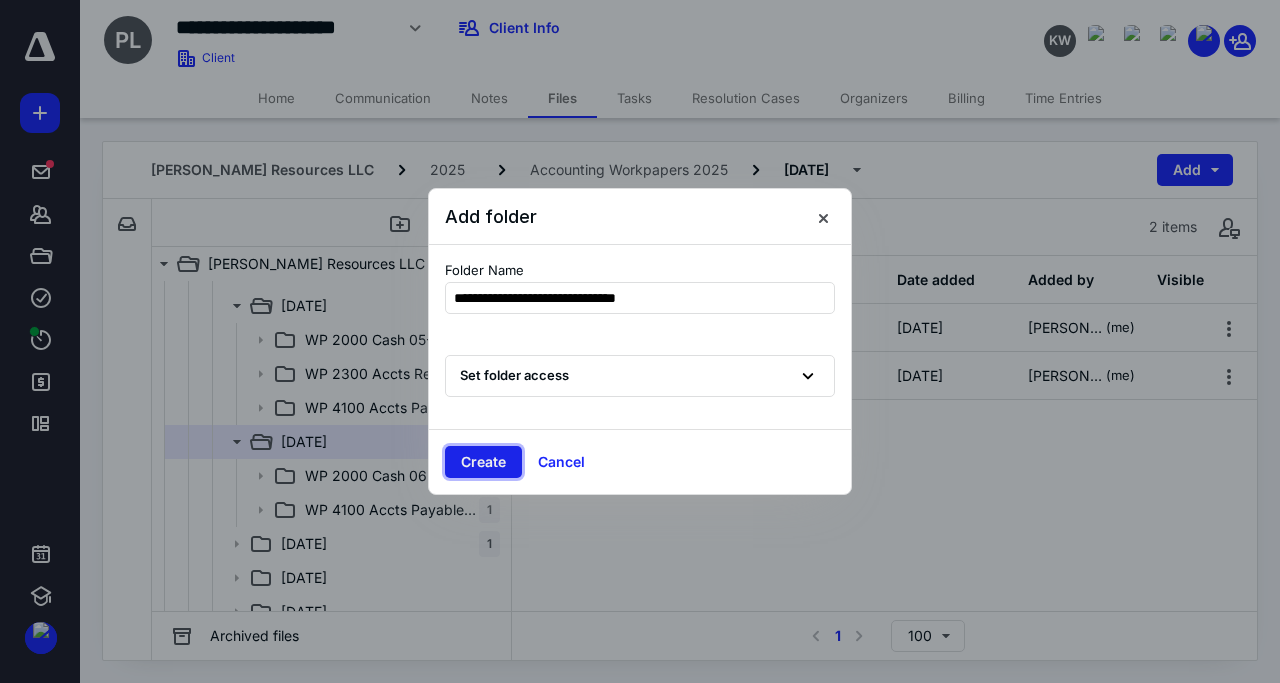 click on "Create" at bounding box center [483, 462] 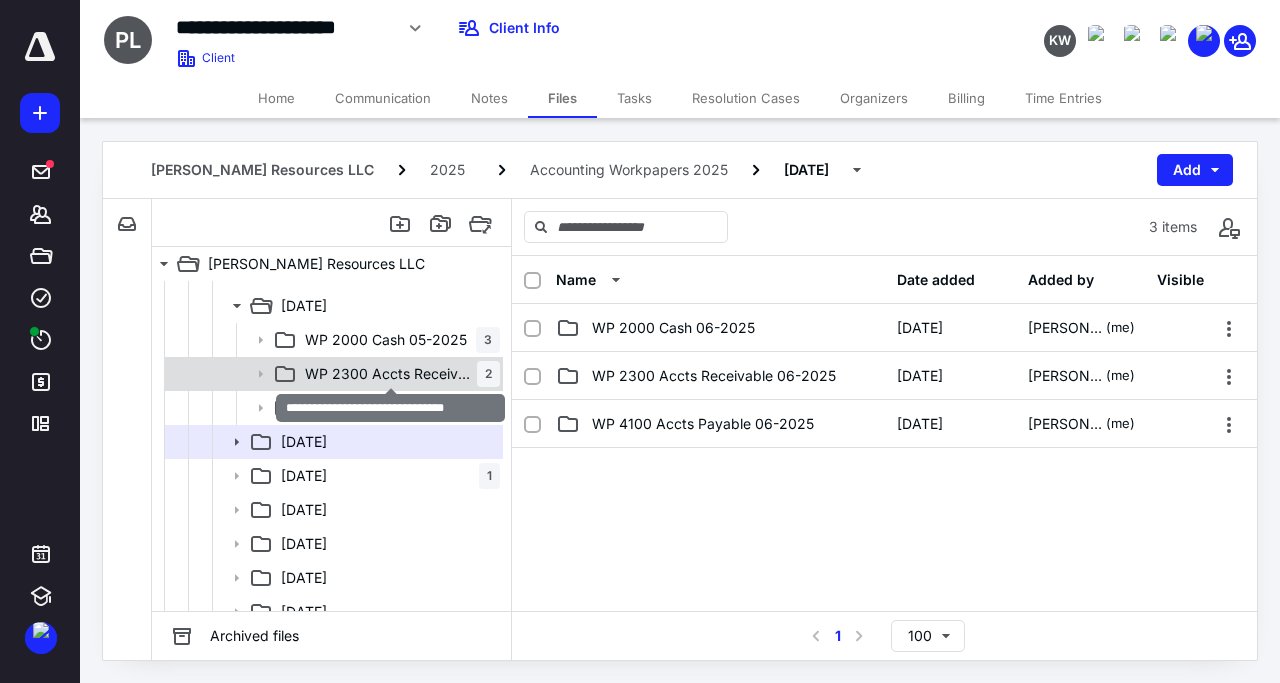 click on "WP 2300 Accts Receivable 05-2025" at bounding box center [391, 374] 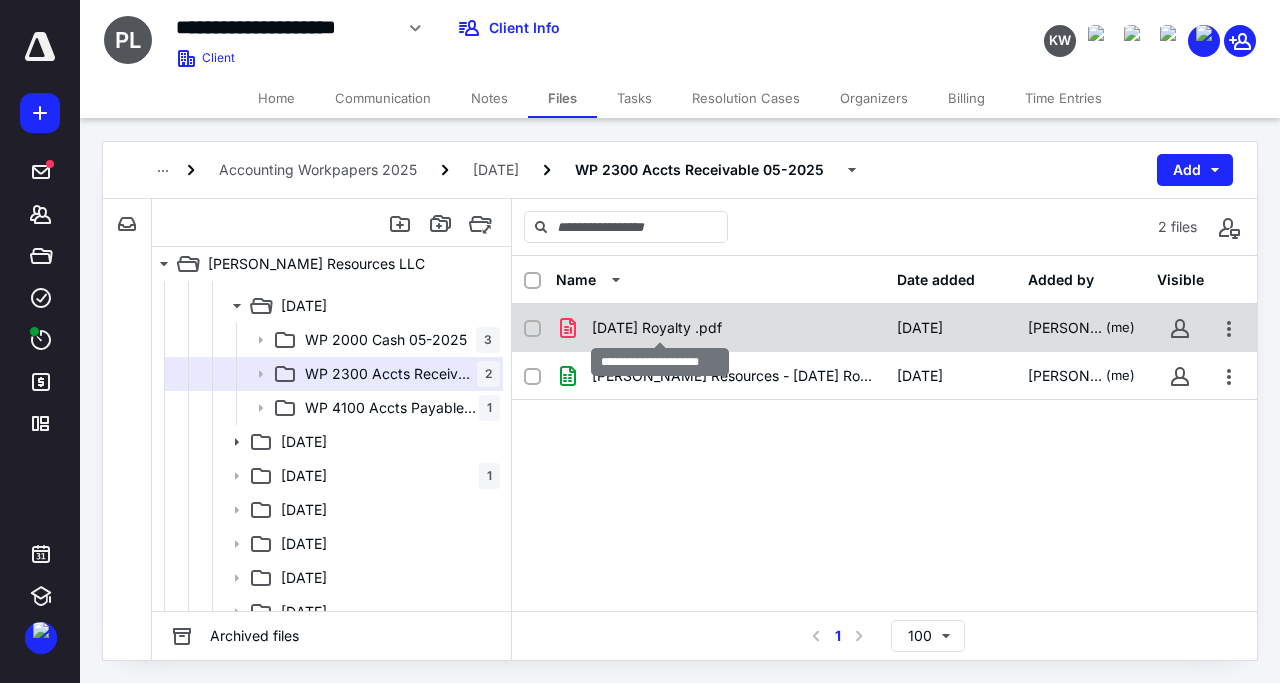 click on "May '25 Royalty .pdf" at bounding box center (657, 328) 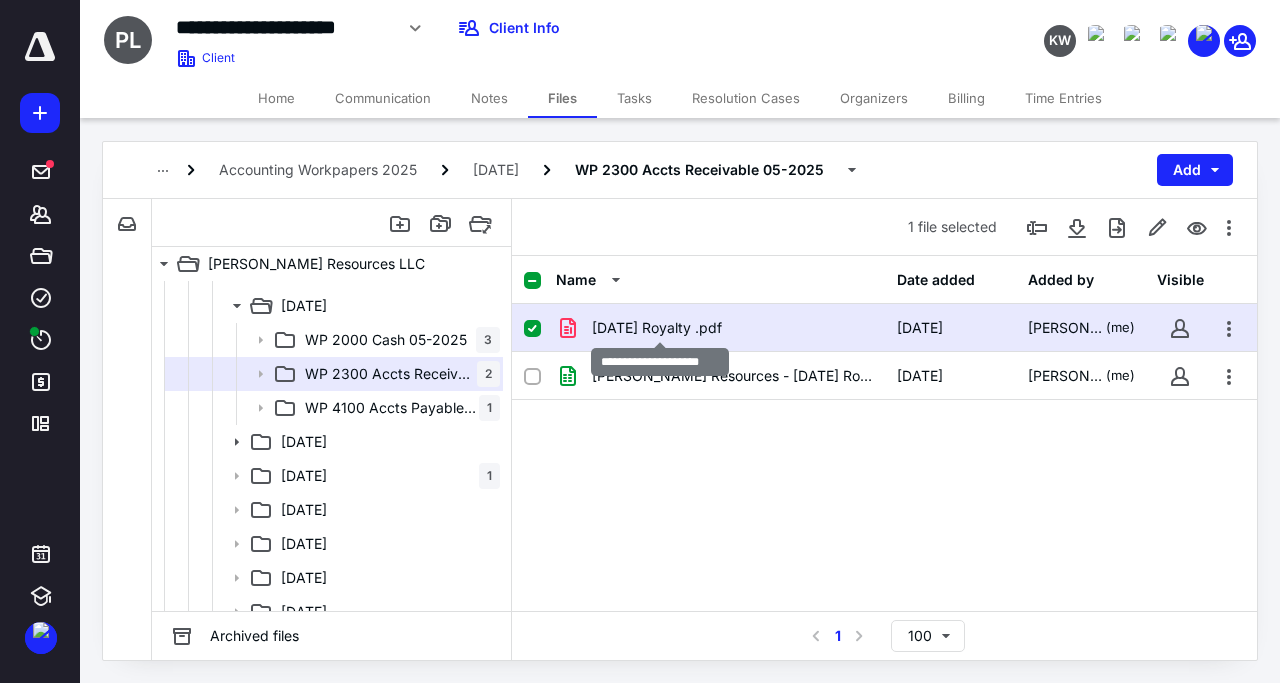 click on "May '25 Royalty .pdf" at bounding box center (657, 328) 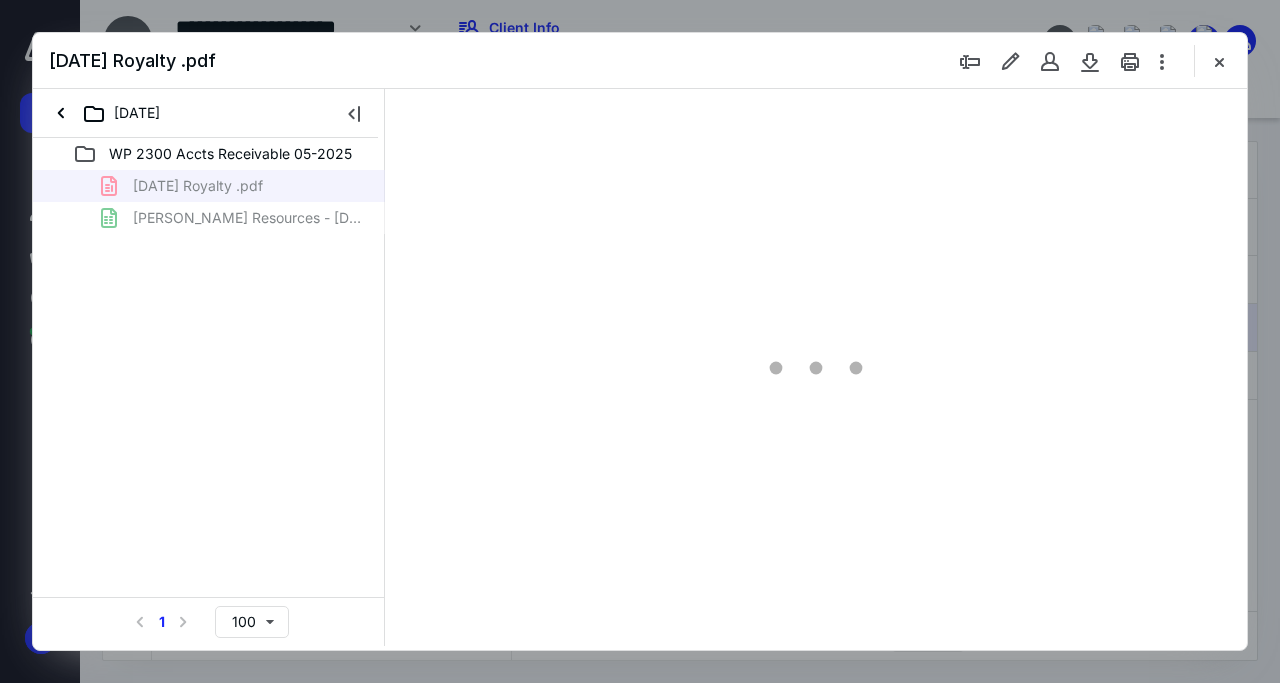 scroll, scrollTop: 0, scrollLeft: 0, axis: both 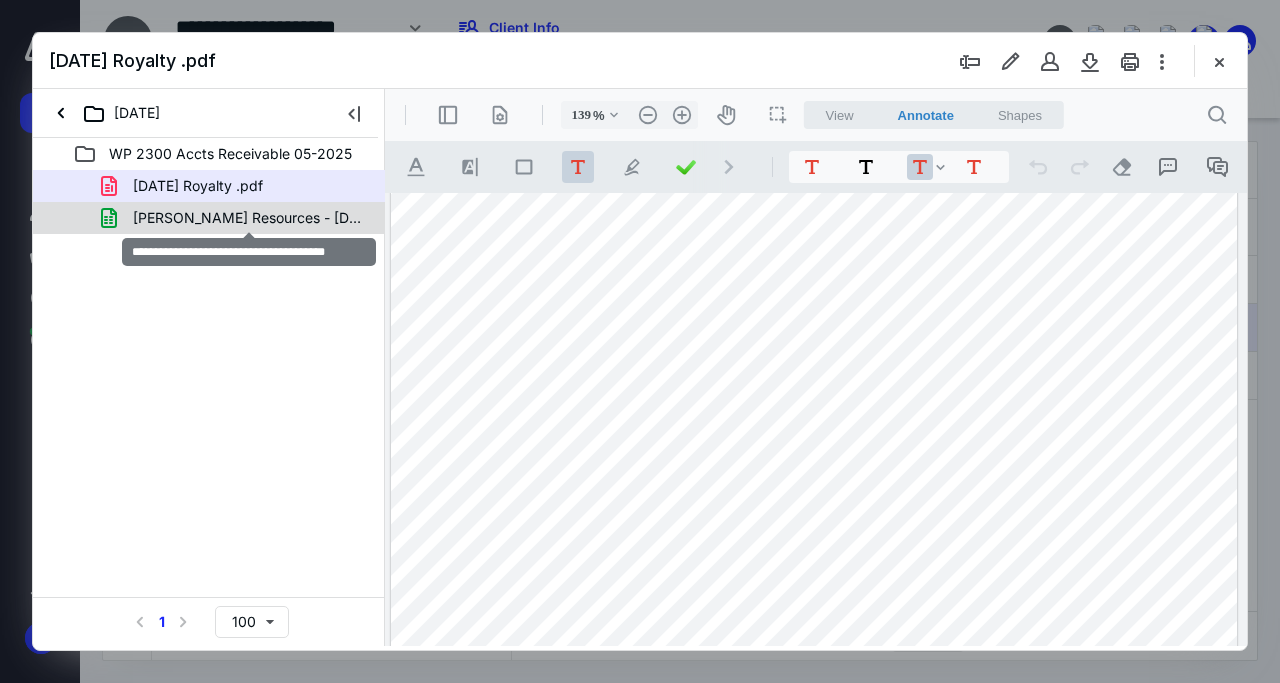 click on "Palmer Resources - May '25 Royalty.xlsx" at bounding box center (249, 218) 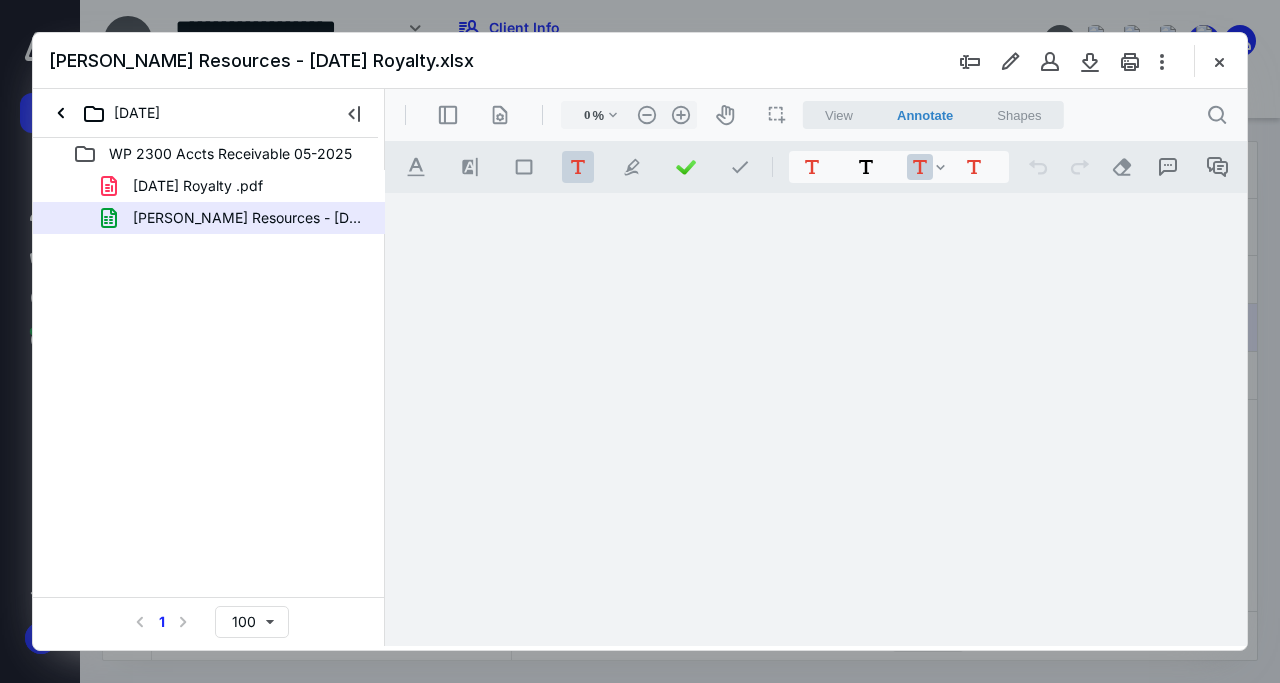type on "189" 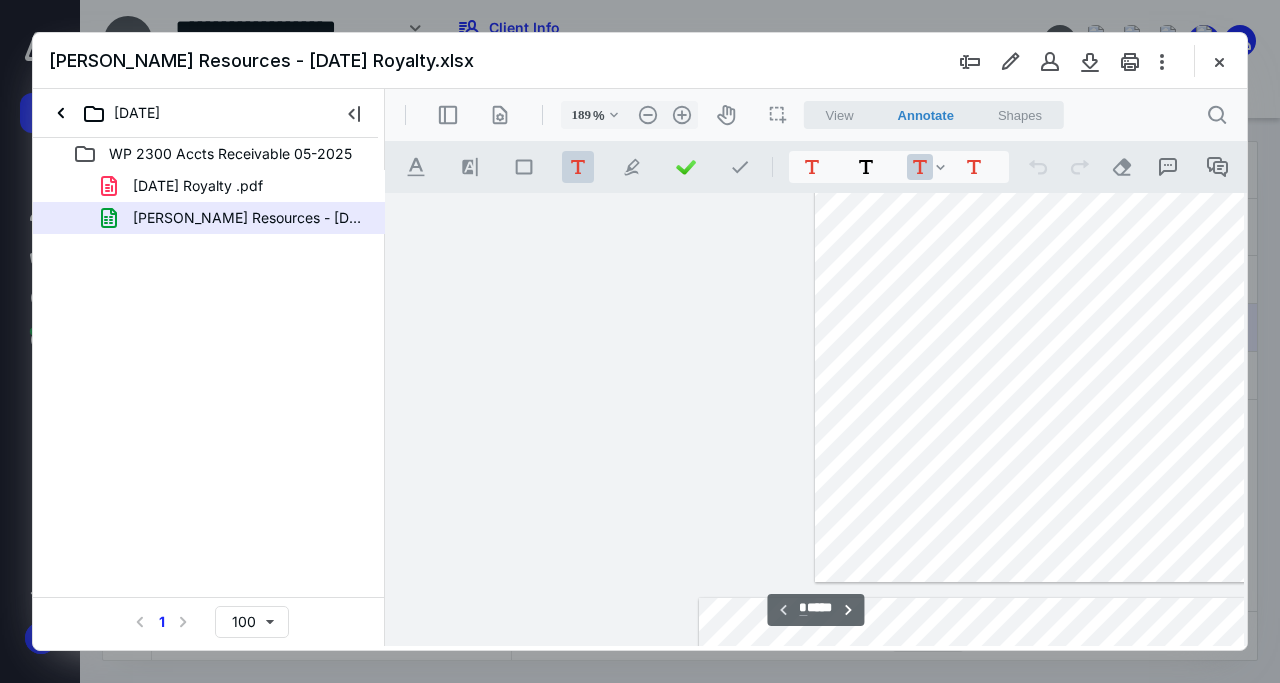 scroll, scrollTop: 112, scrollLeft: 420, axis: both 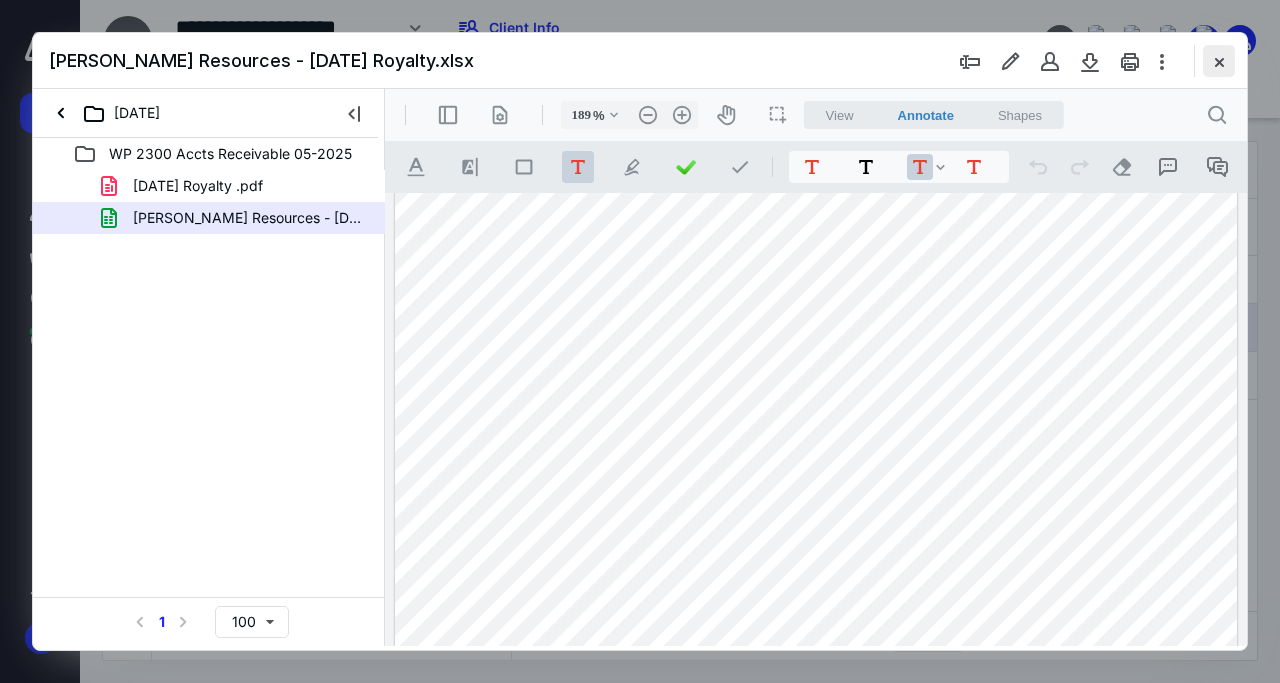 click at bounding box center (1219, 61) 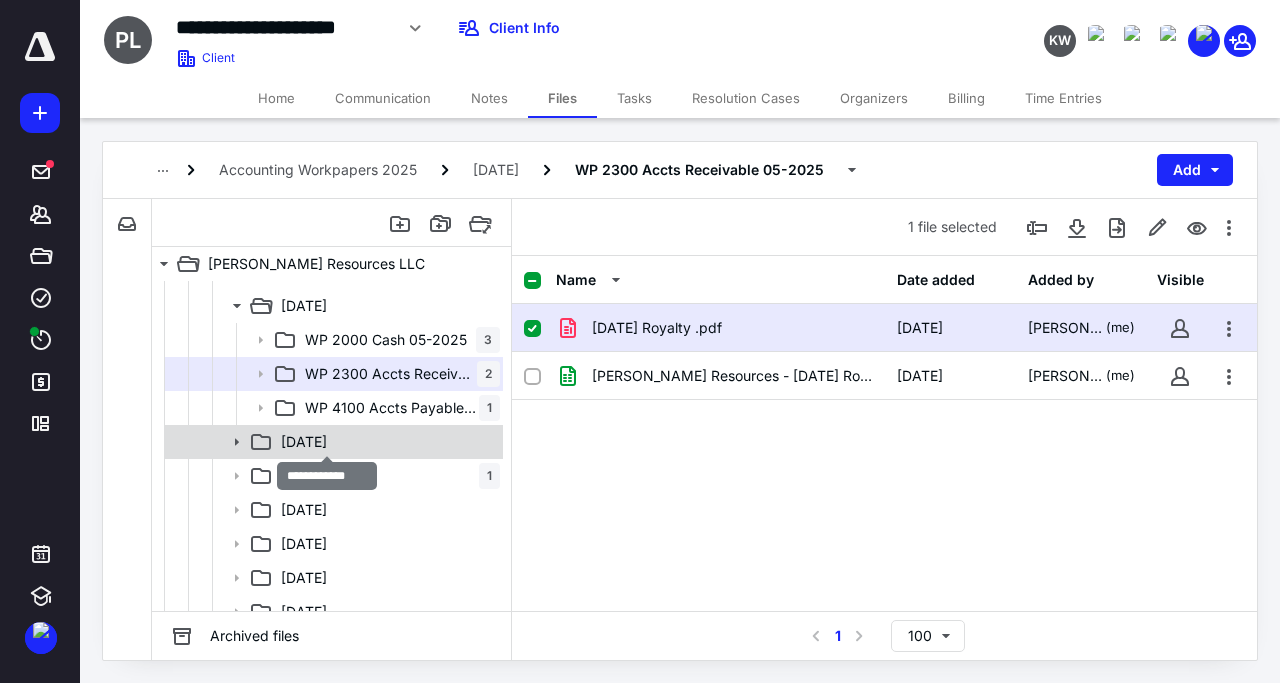 click on "06 June 2025" at bounding box center [304, 442] 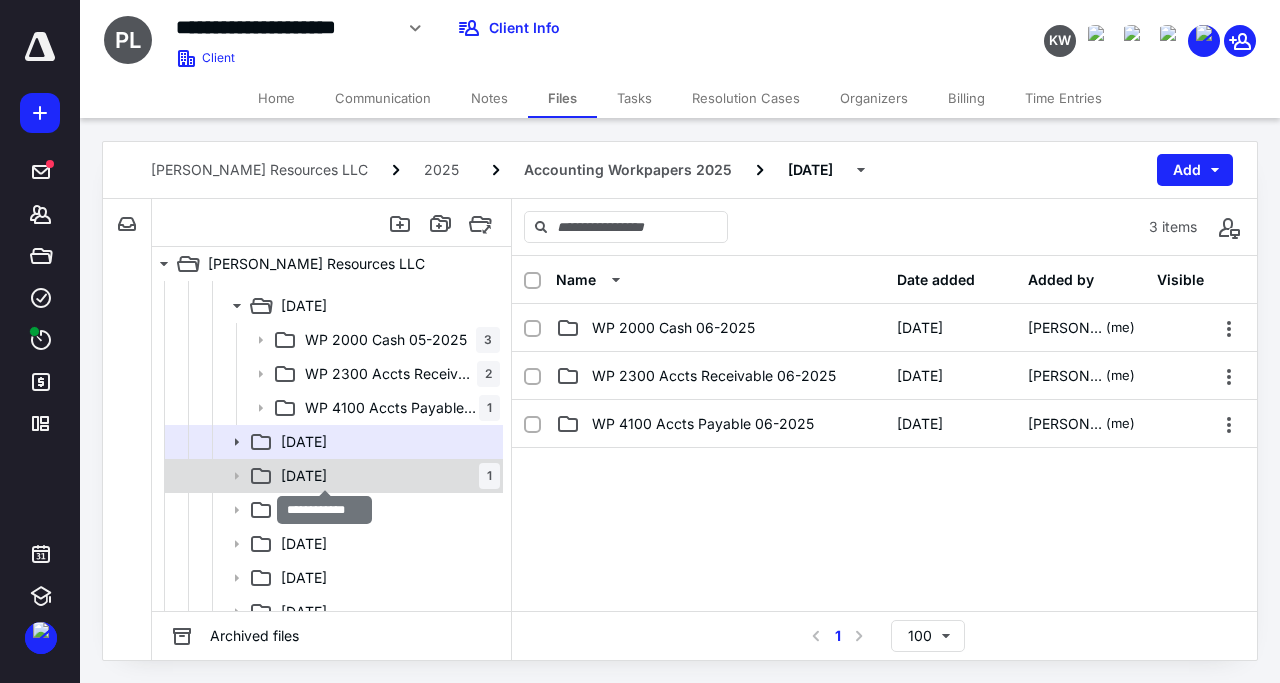 click on "07 July 2025" at bounding box center [304, 476] 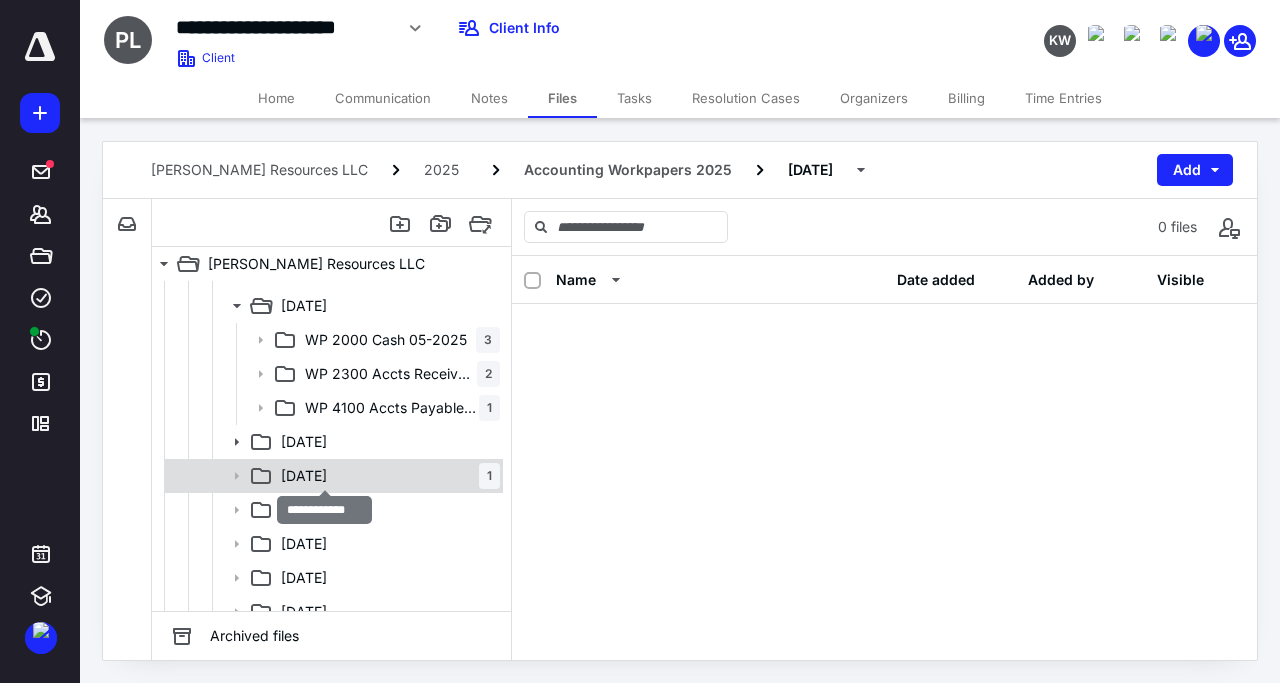 click on "07 July 2025" at bounding box center (304, 476) 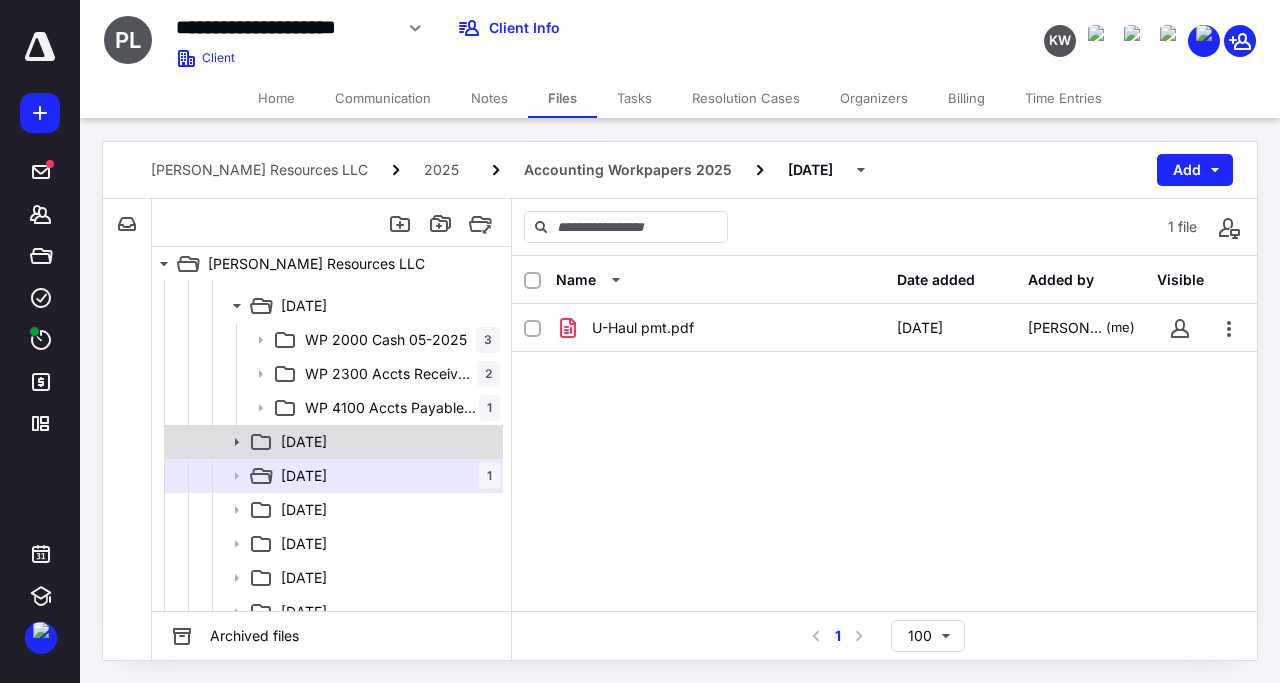 click on "06 June 2025" at bounding box center [386, 442] 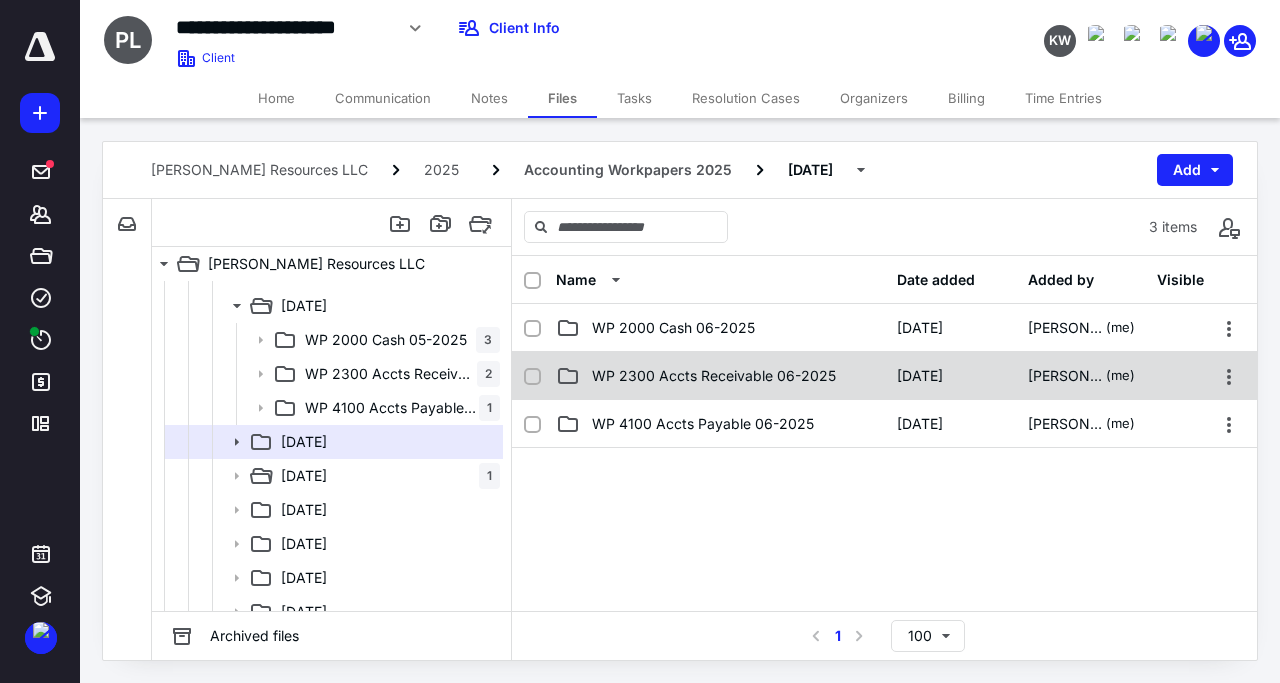 click on "WP 2300 Accts Receivable 06-2025" at bounding box center (714, 376) 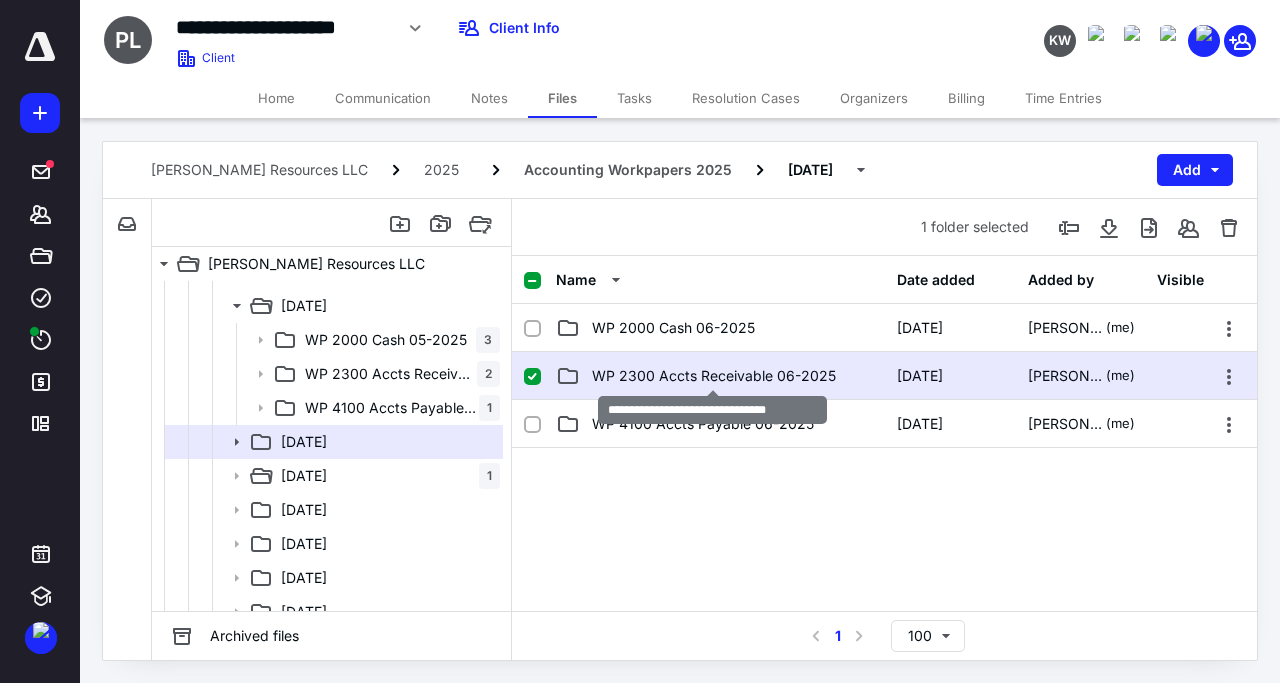 click on "WP 2300 Accts Receivable 06-2025" at bounding box center (714, 376) 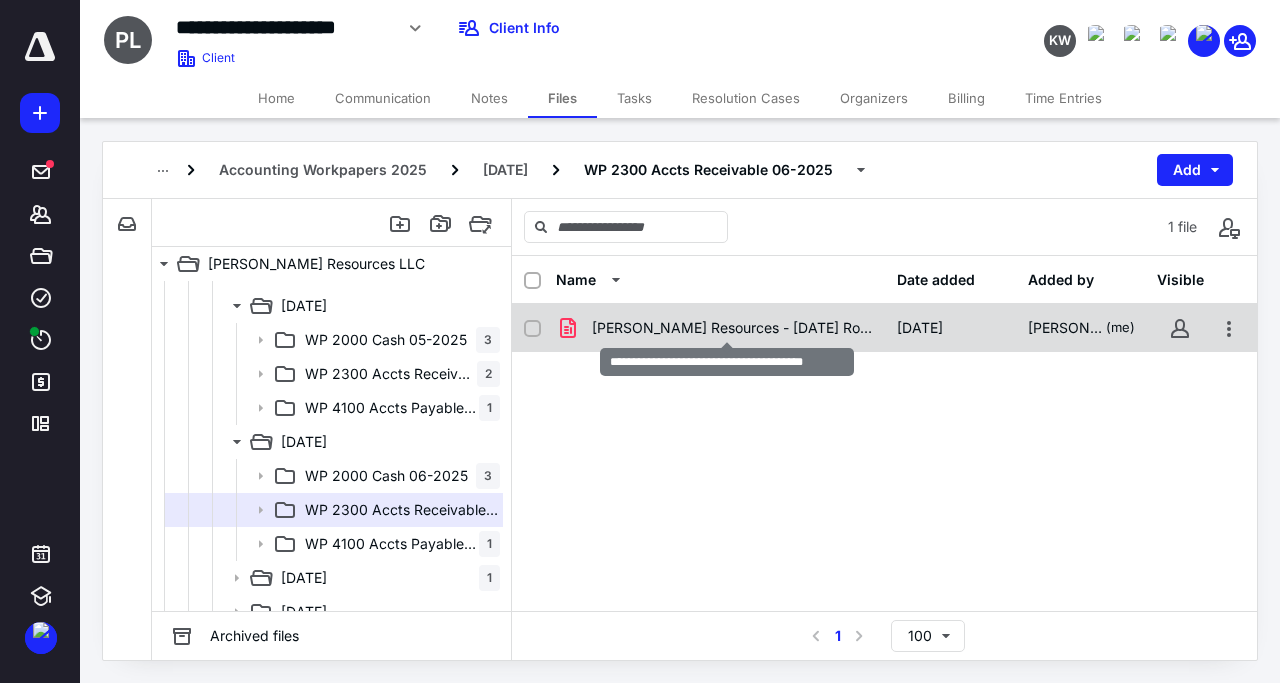 checkbox on "true" 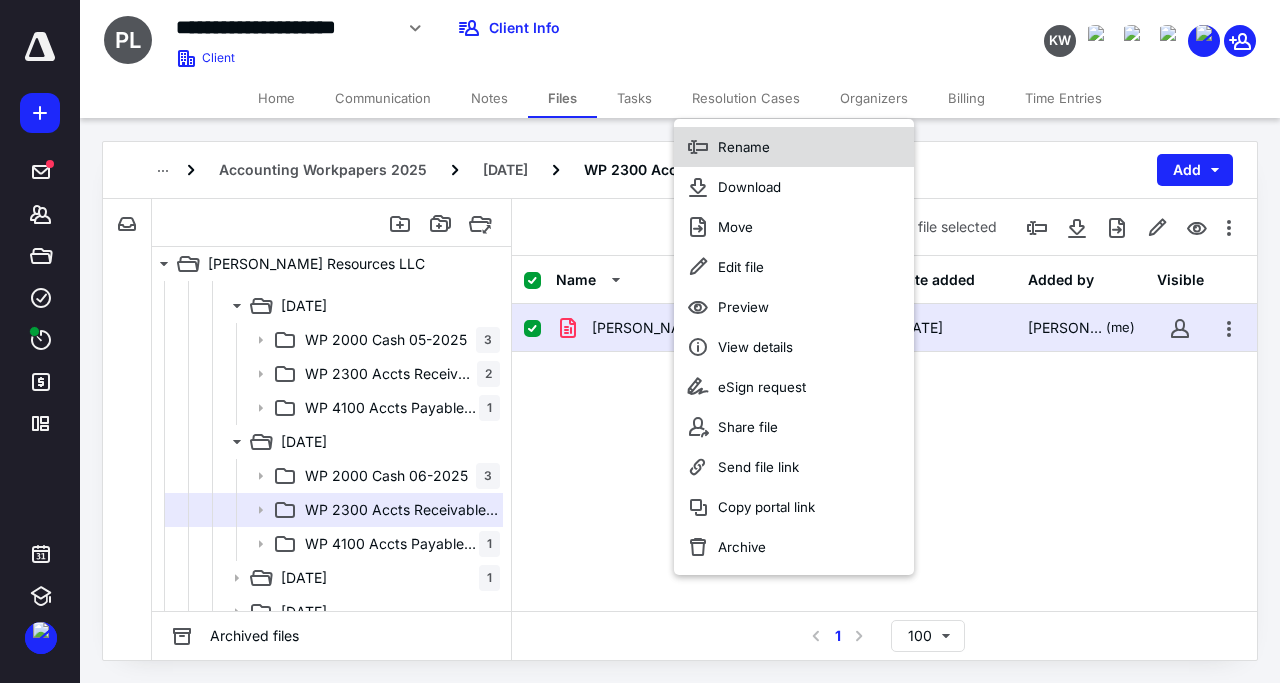 click on "Rename" at bounding box center [794, 147] 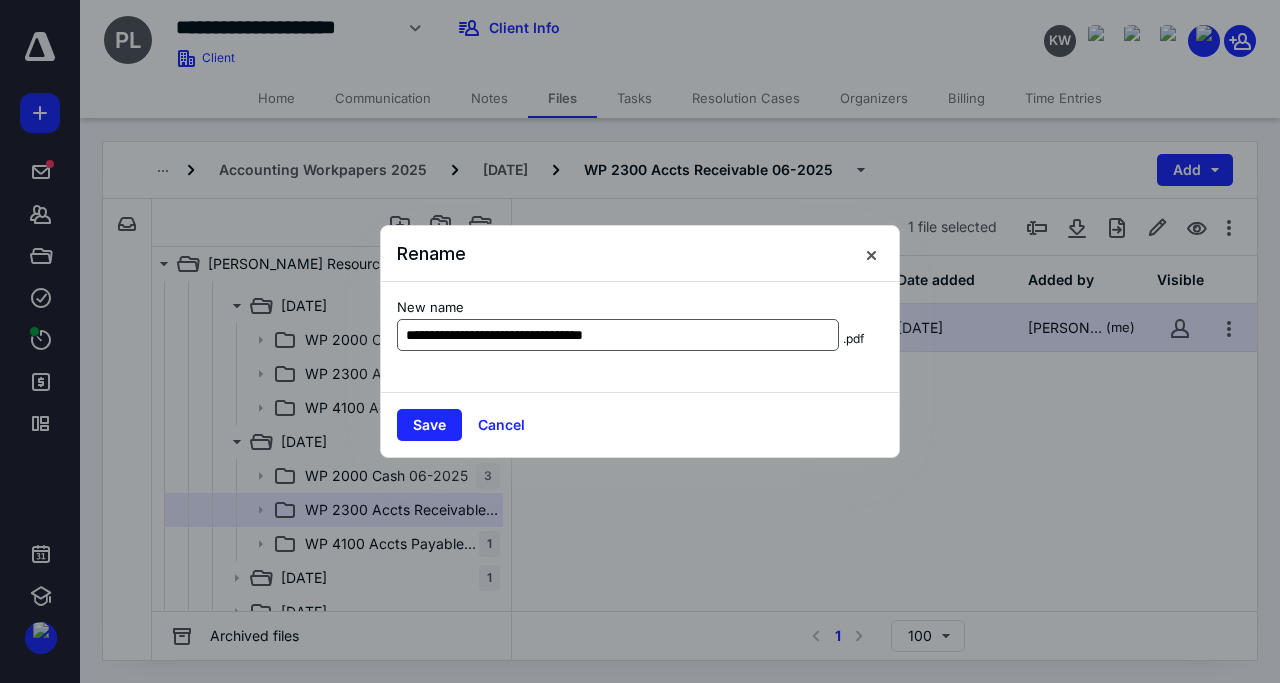 click on "**********" at bounding box center [618, 335] 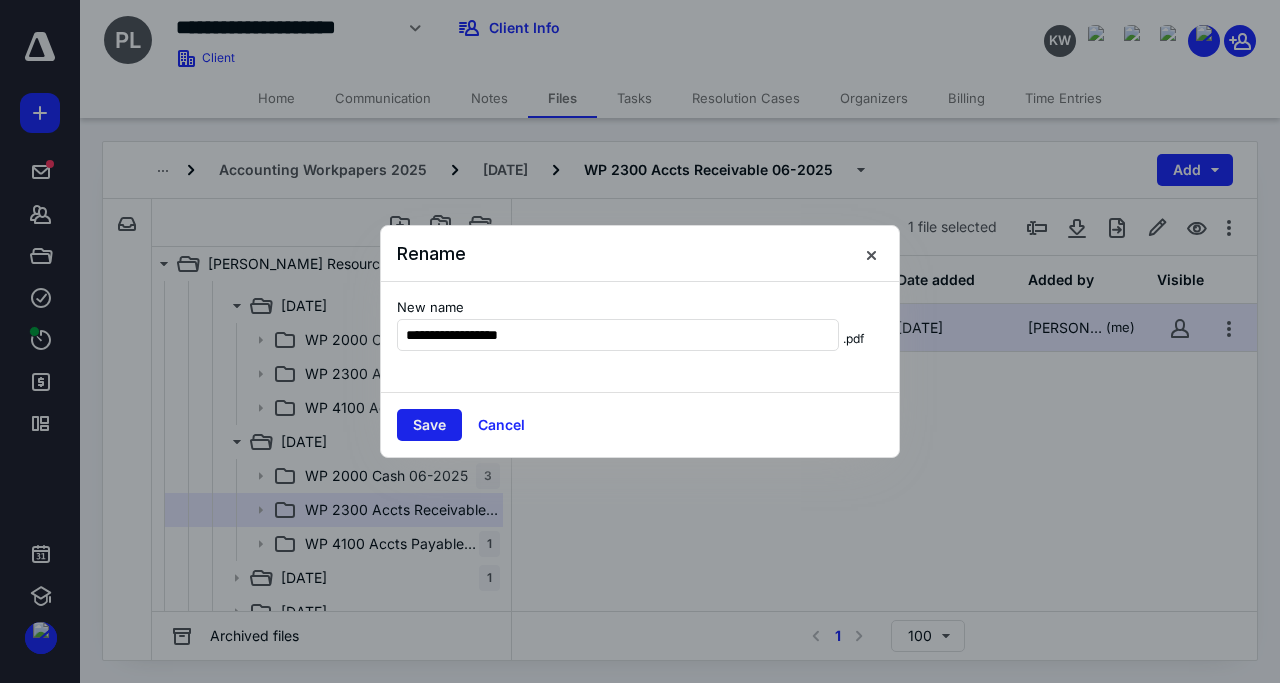 type on "**********" 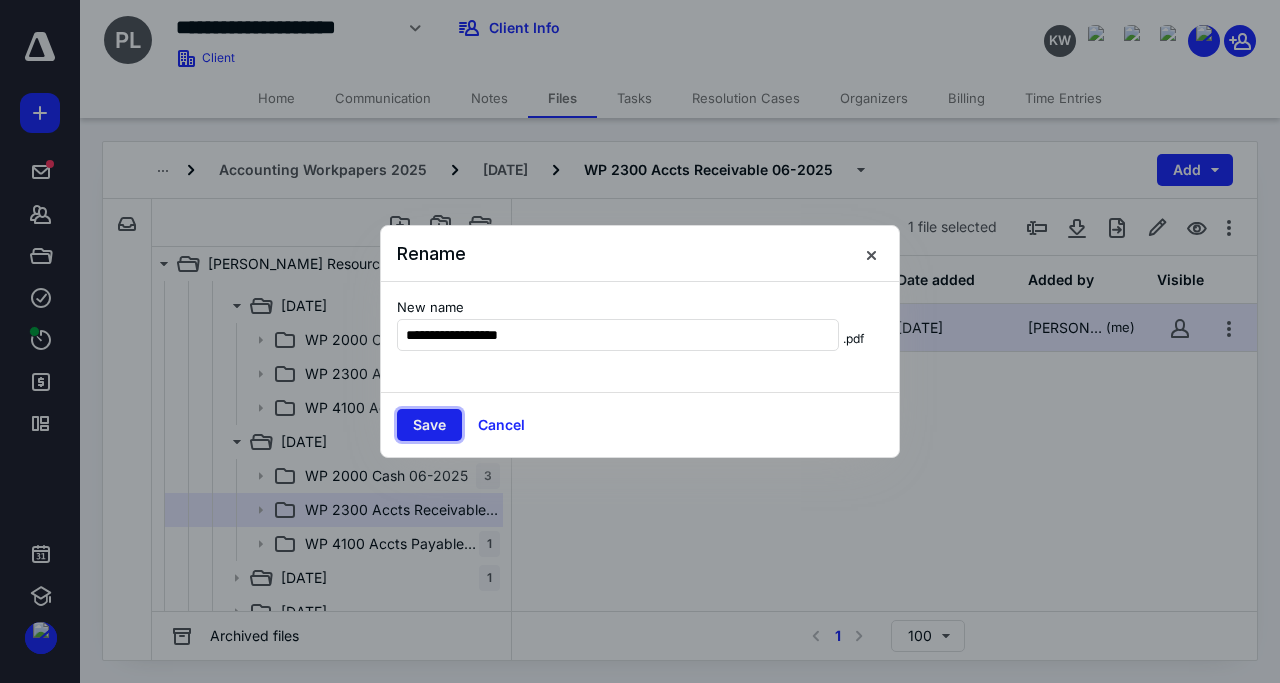 click on "Save" at bounding box center [429, 425] 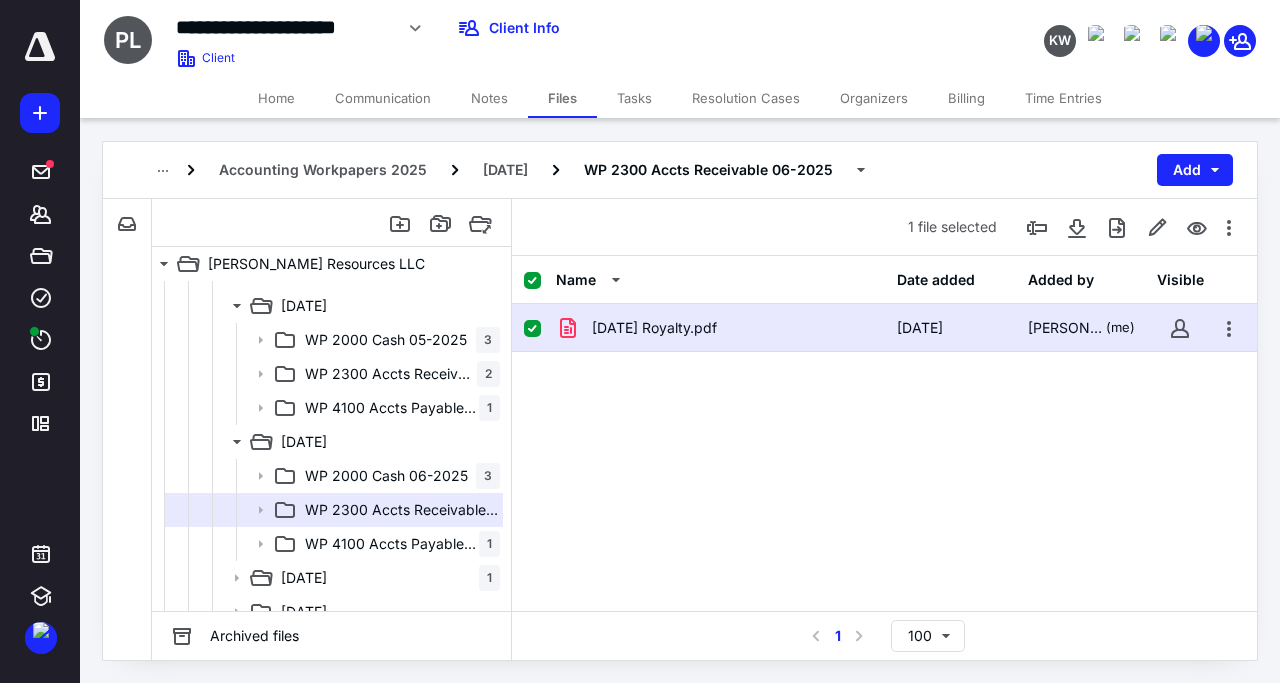 checkbox on "false" 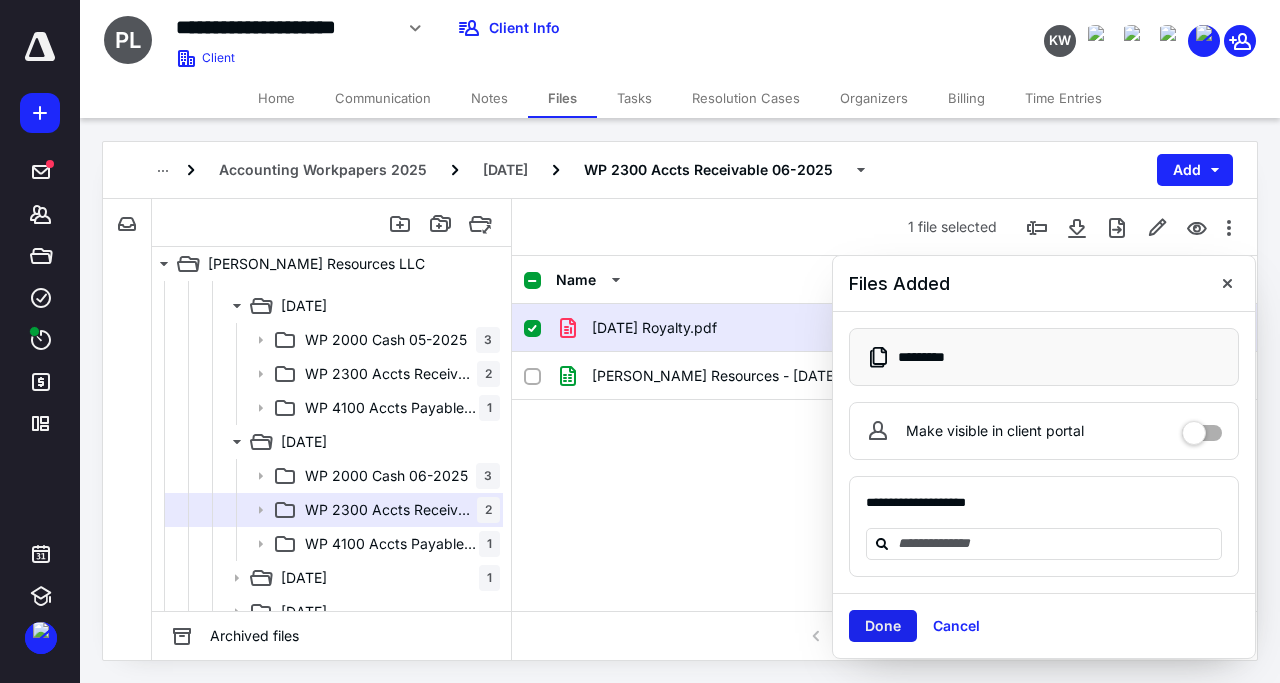 click on "Done" at bounding box center (883, 626) 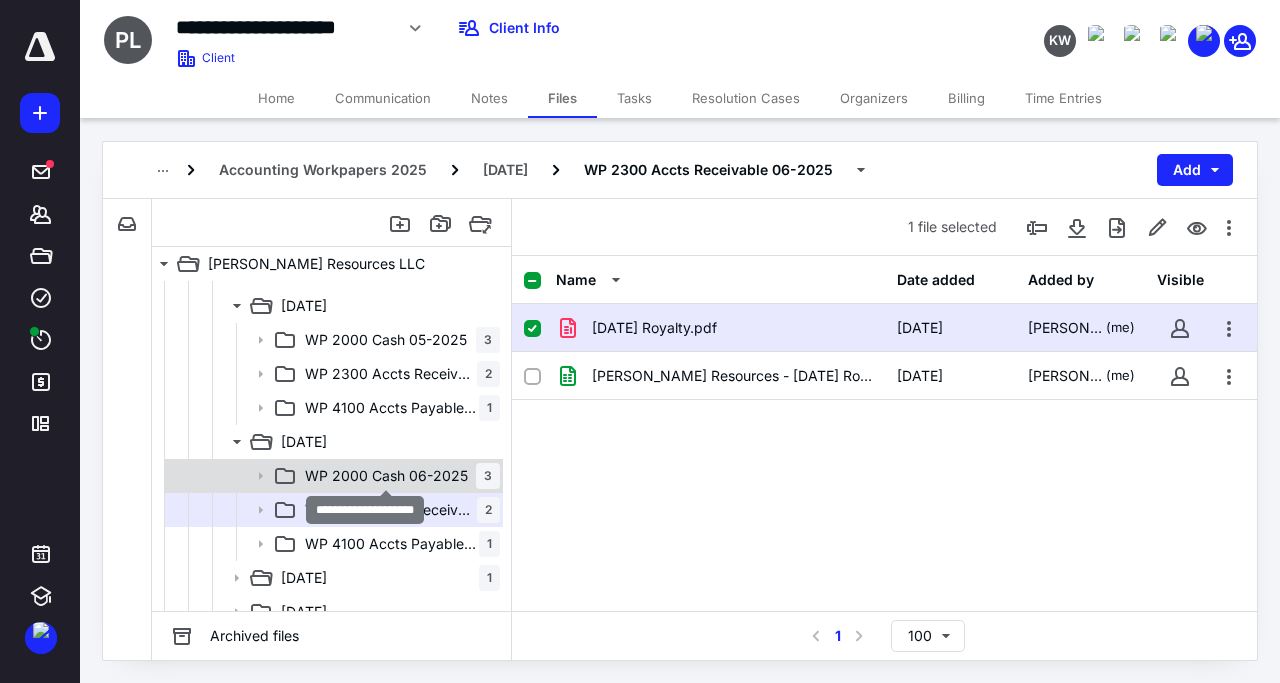 click on "WP 2000 Cash 06-2025" at bounding box center [386, 476] 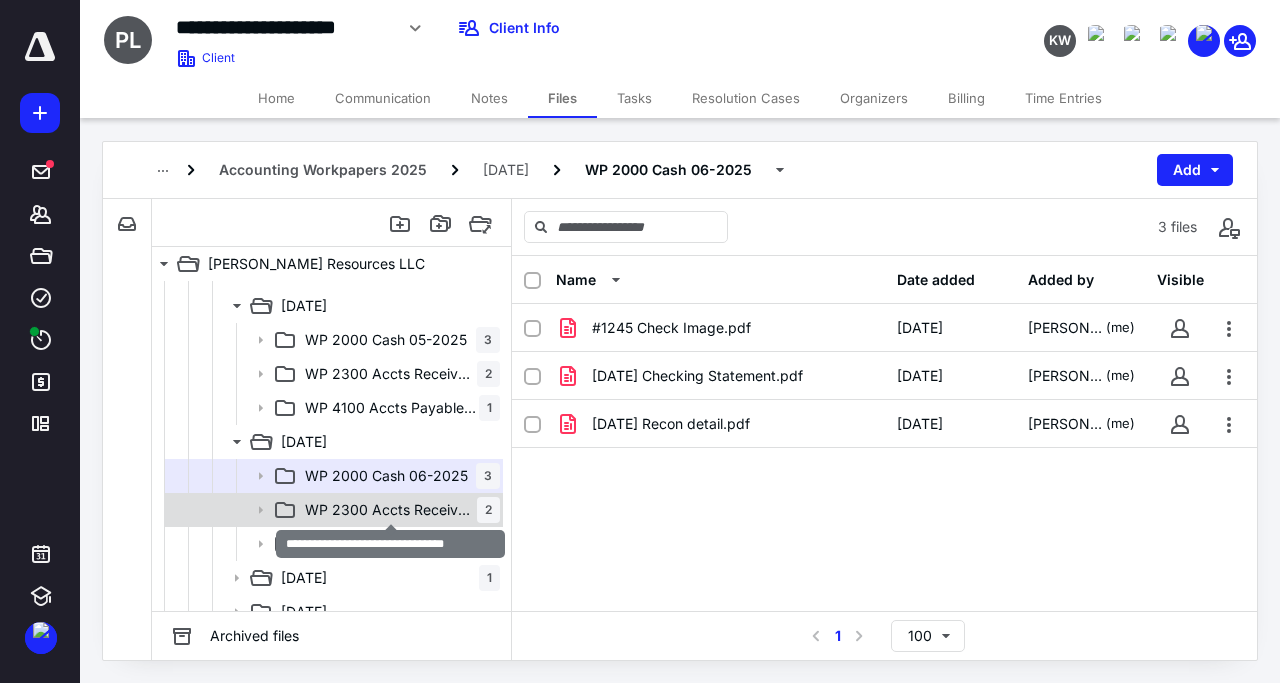 click on "WP 2300 Accts Receivable 06-2025" at bounding box center [391, 510] 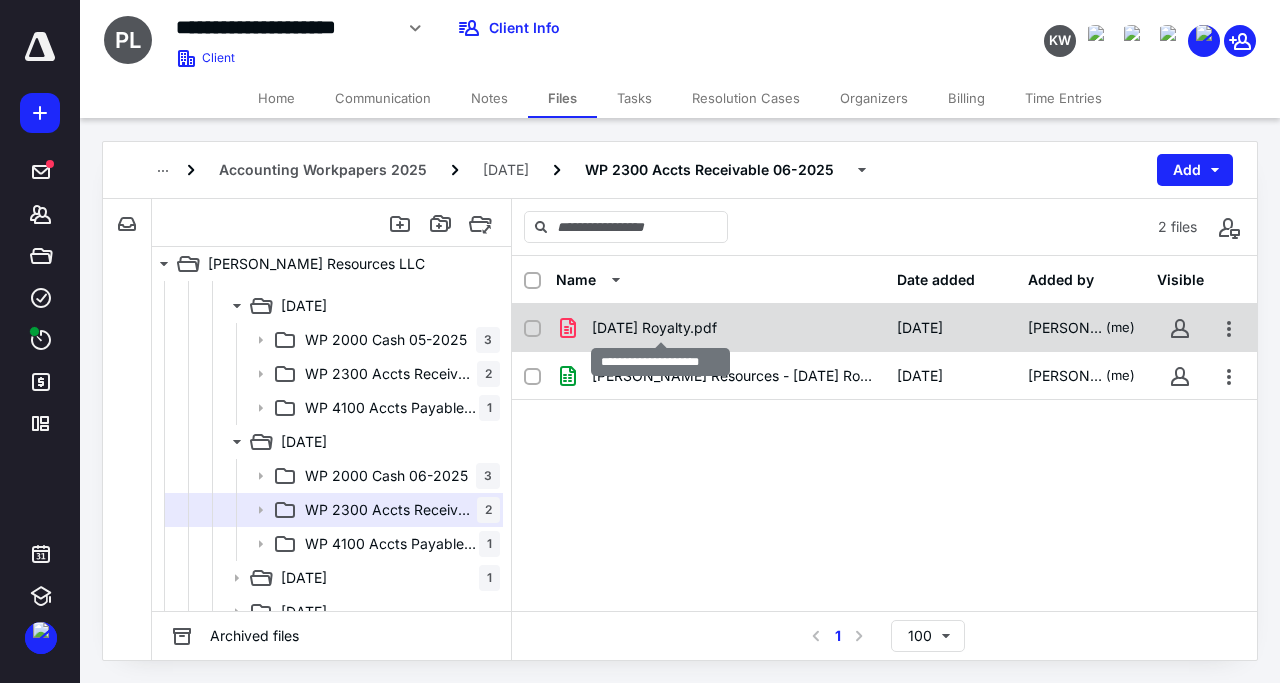 click on "June '25 Royalty.pdf" at bounding box center (654, 328) 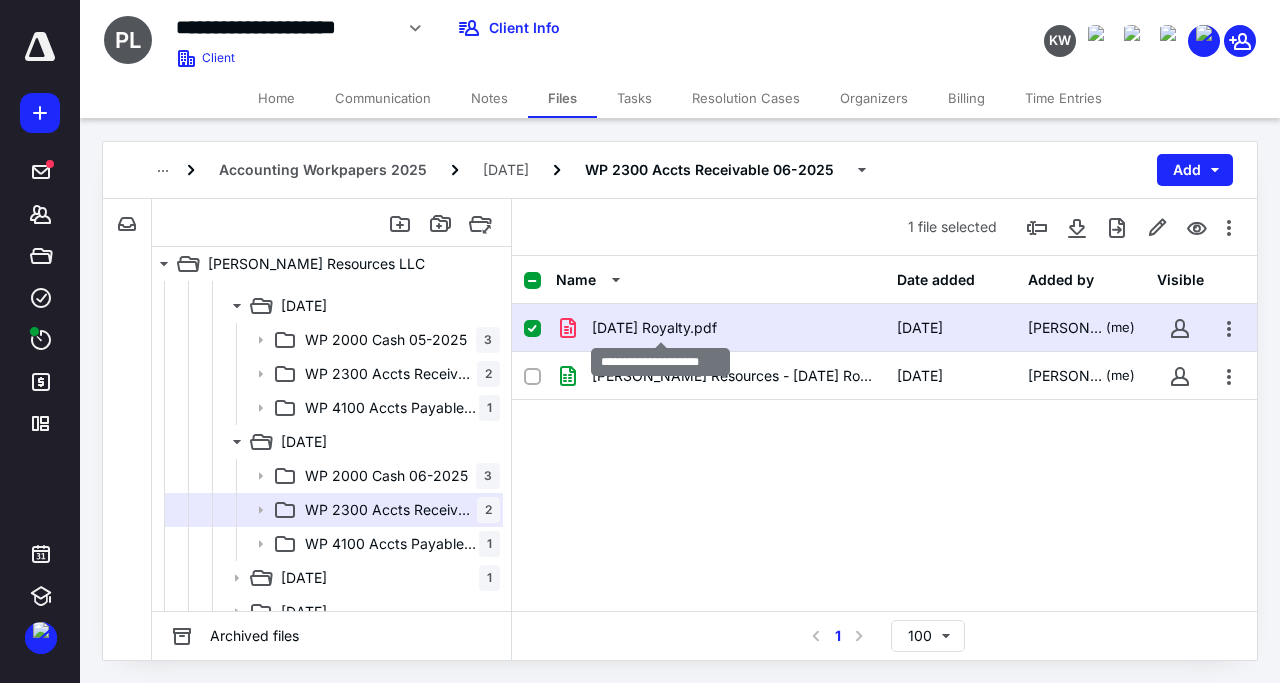 checkbox on "true" 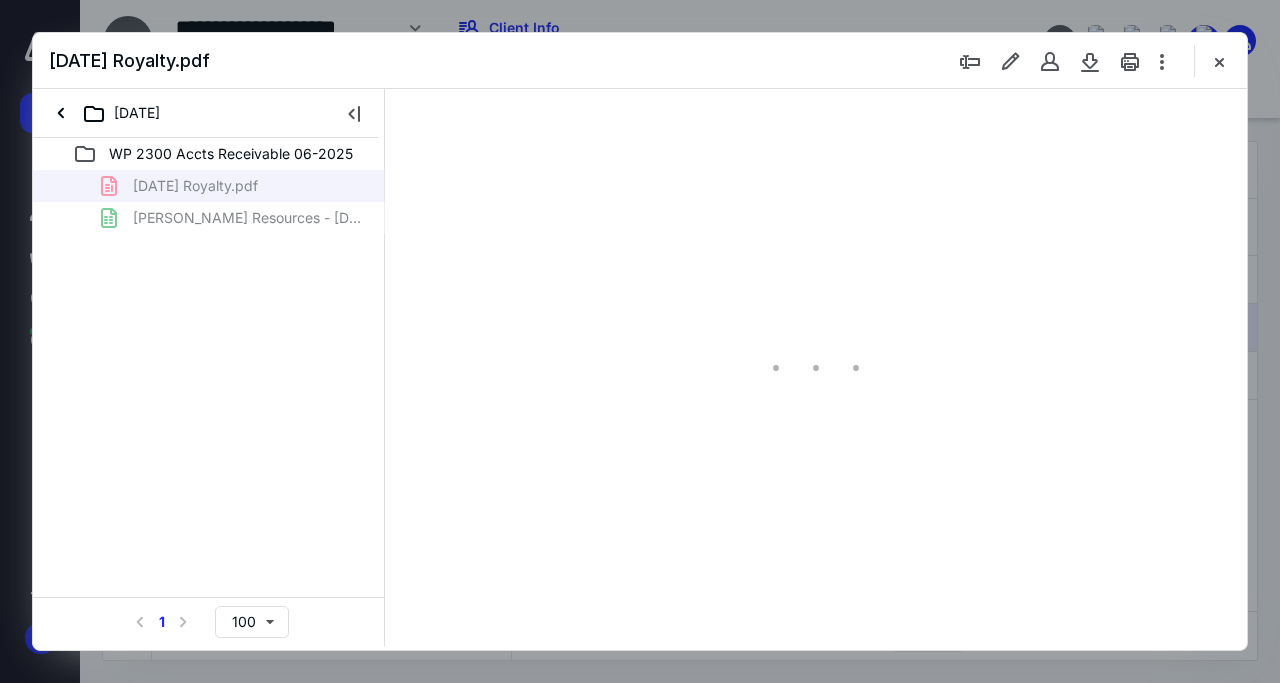 scroll, scrollTop: 0, scrollLeft: 0, axis: both 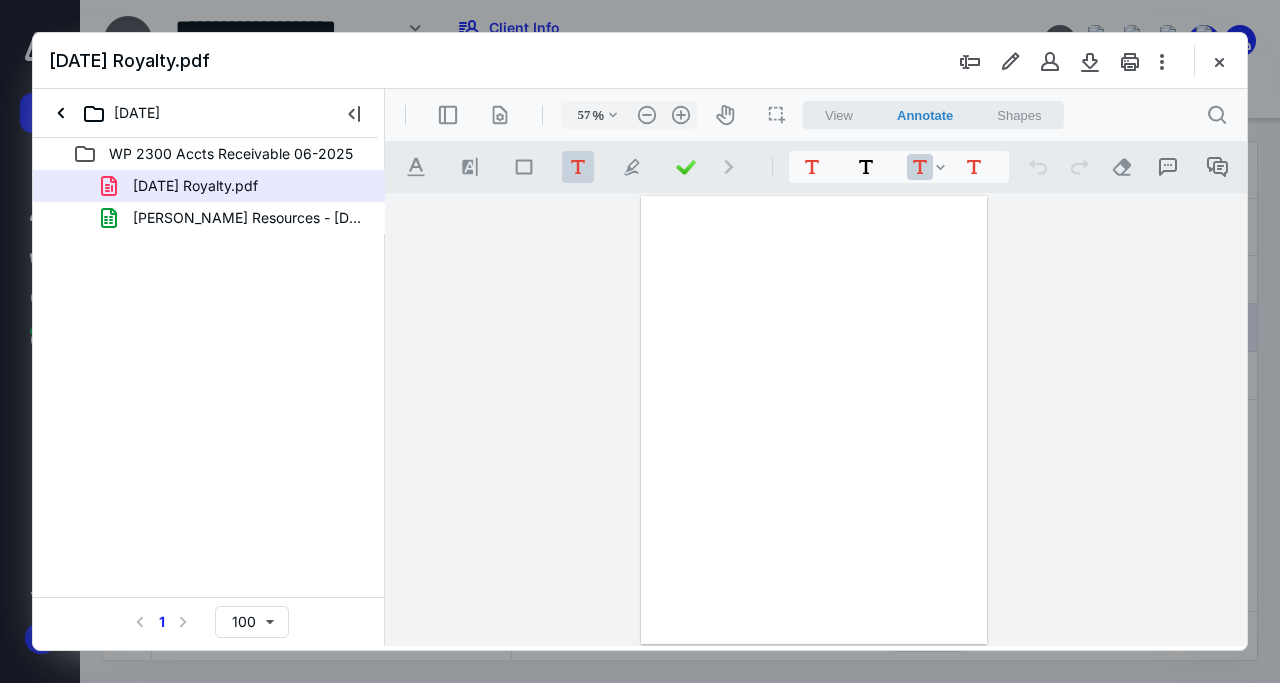 type on "139" 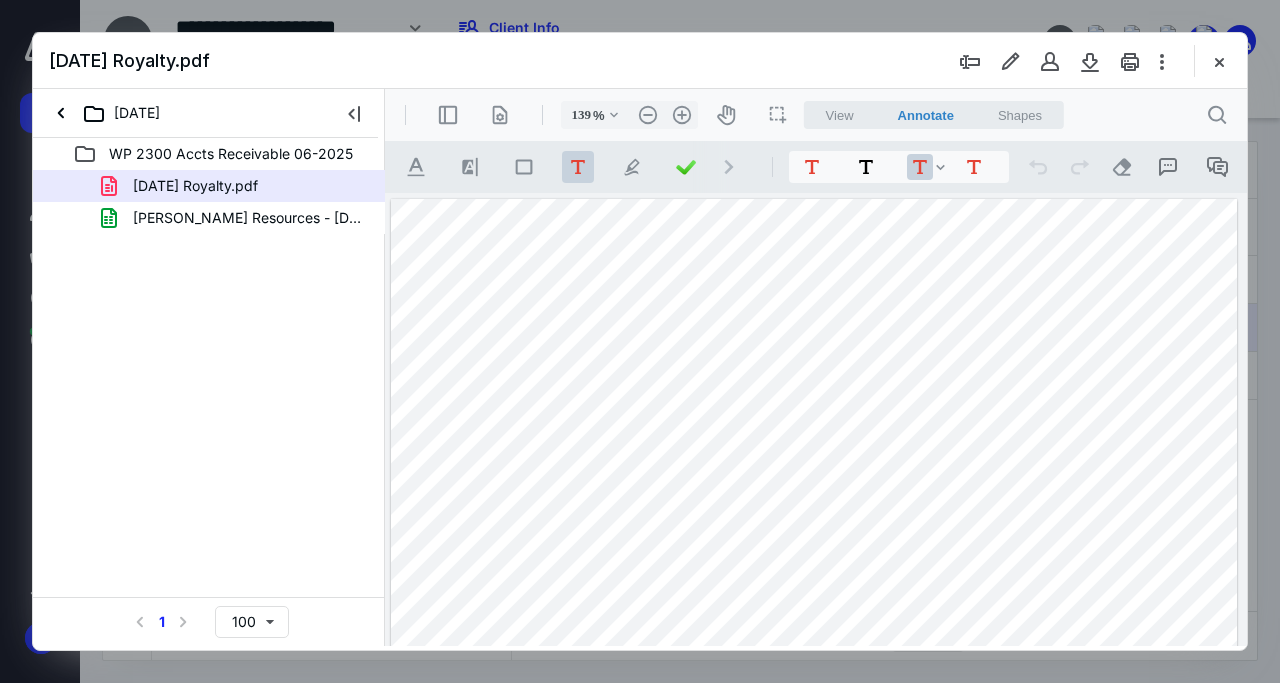 scroll, scrollTop: 96, scrollLeft: 0, axis: vertical 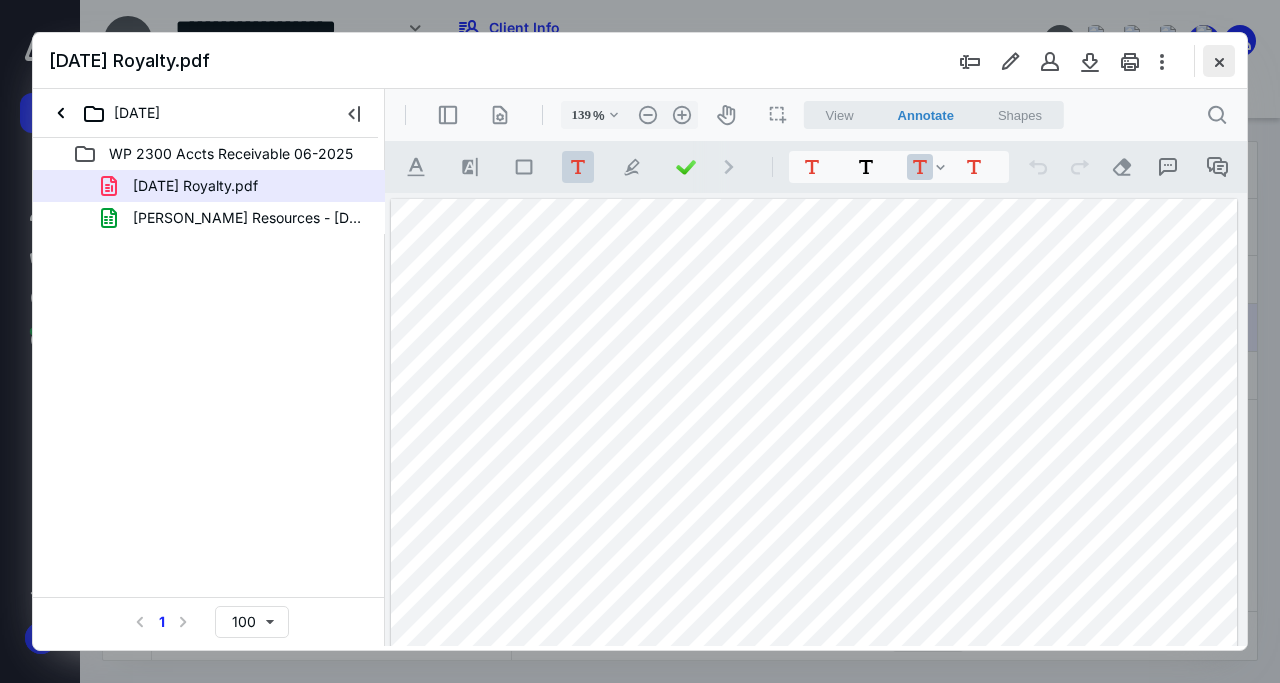click at bounding box center [1219, 61] 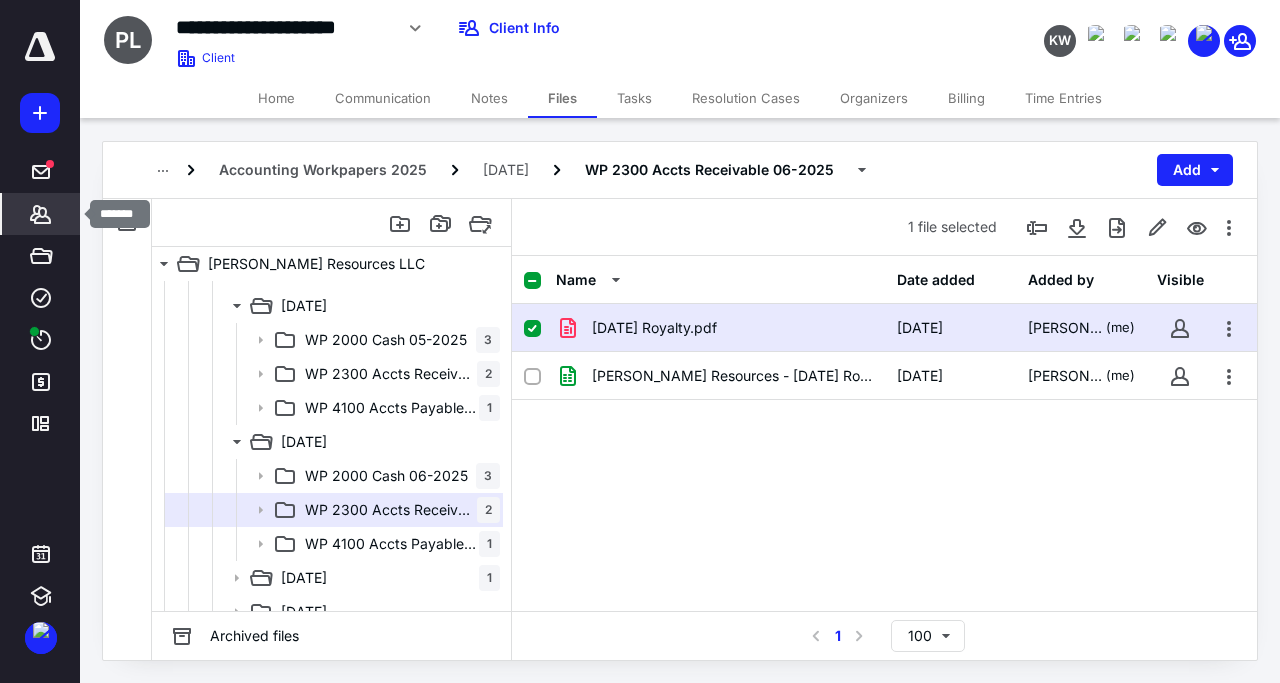 click 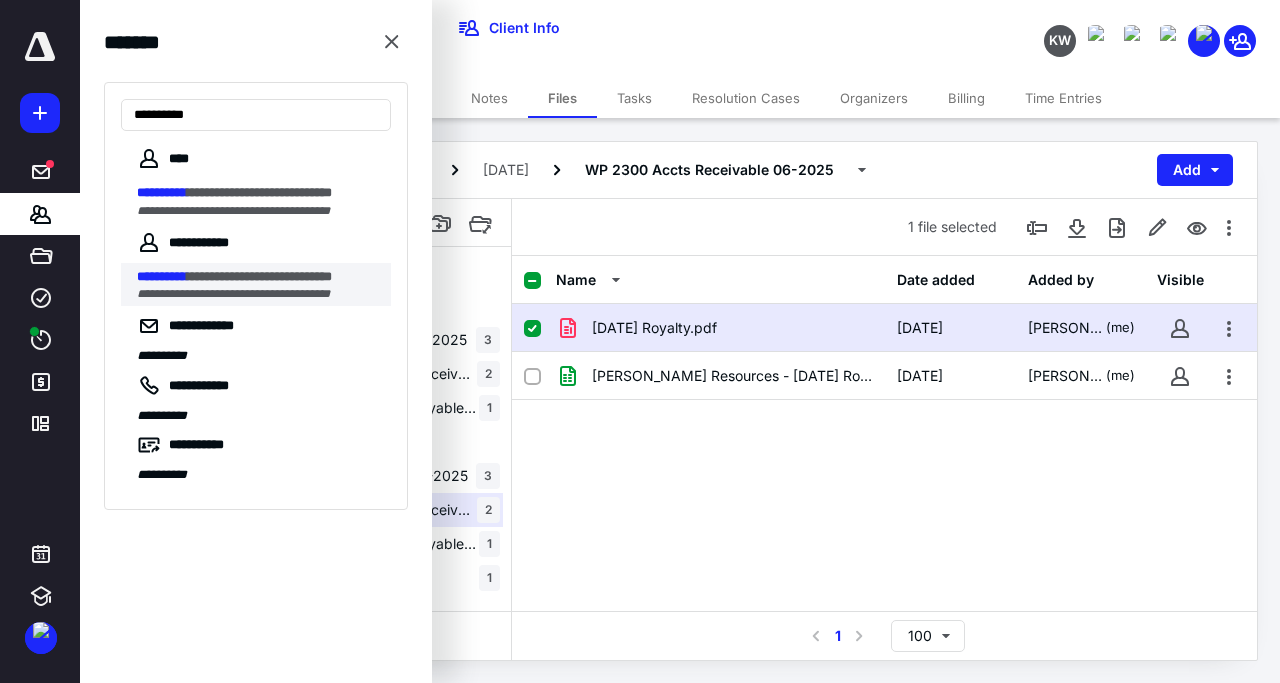 type on "**********" 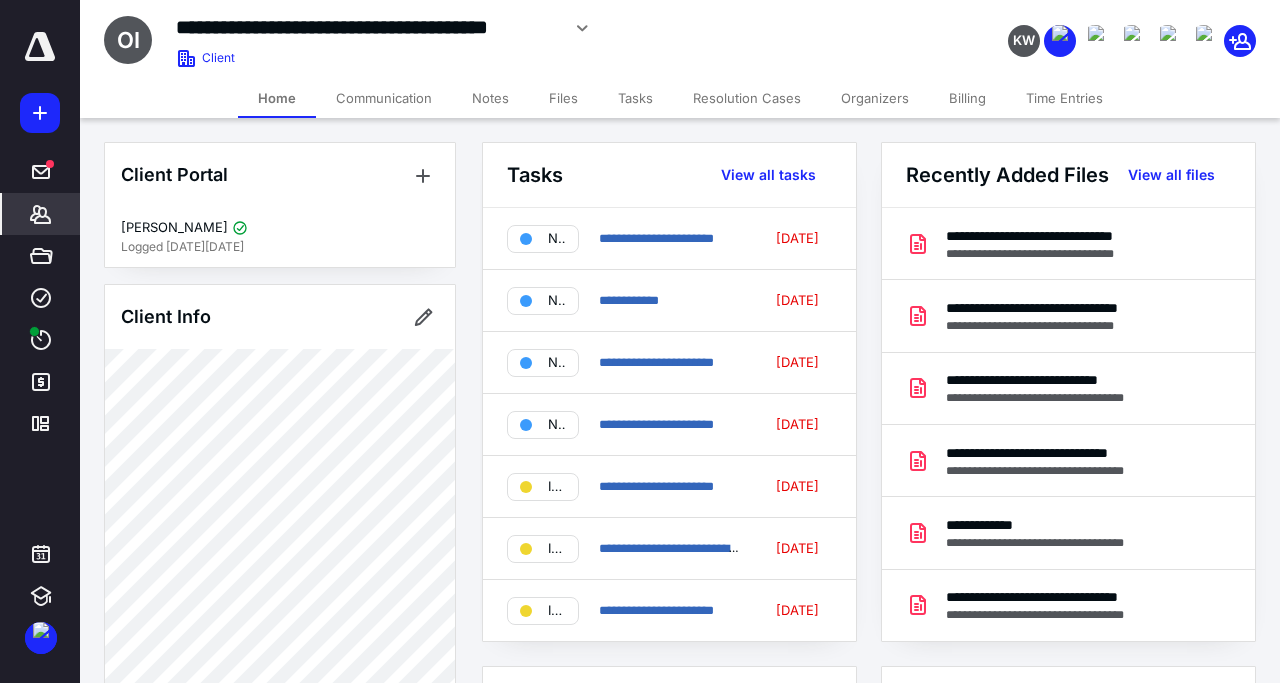 click on "Files" at bounding box center (563, 98) 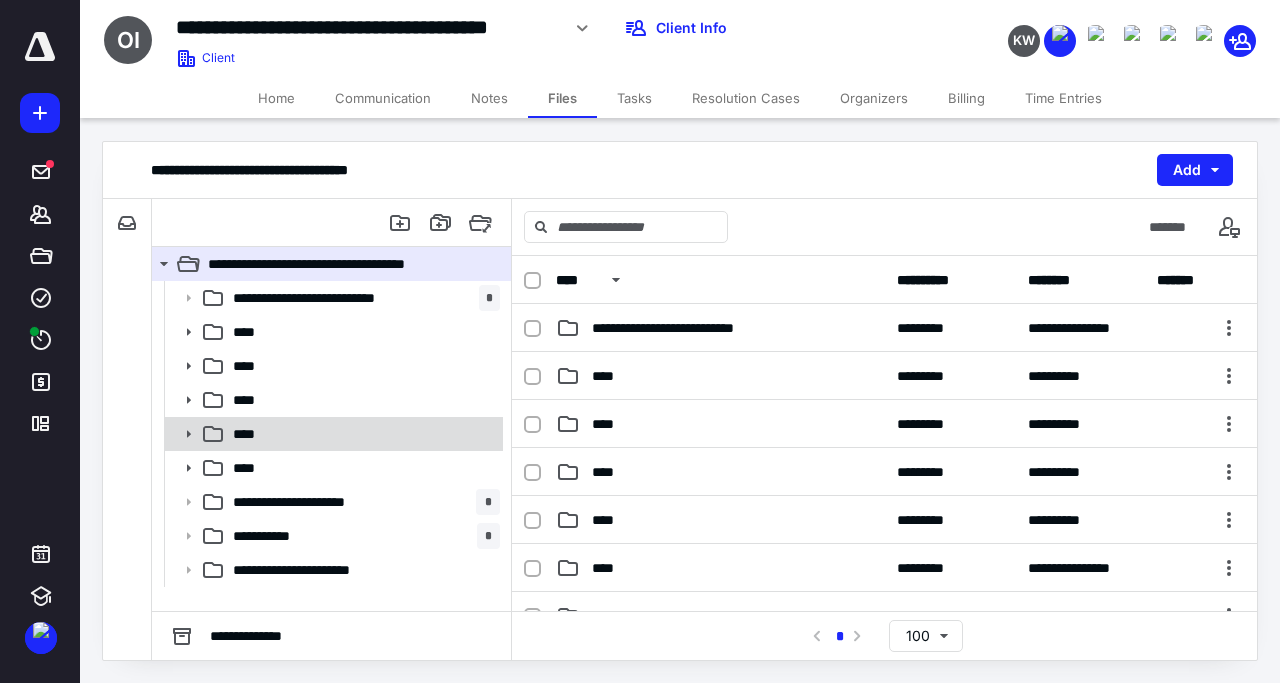 click 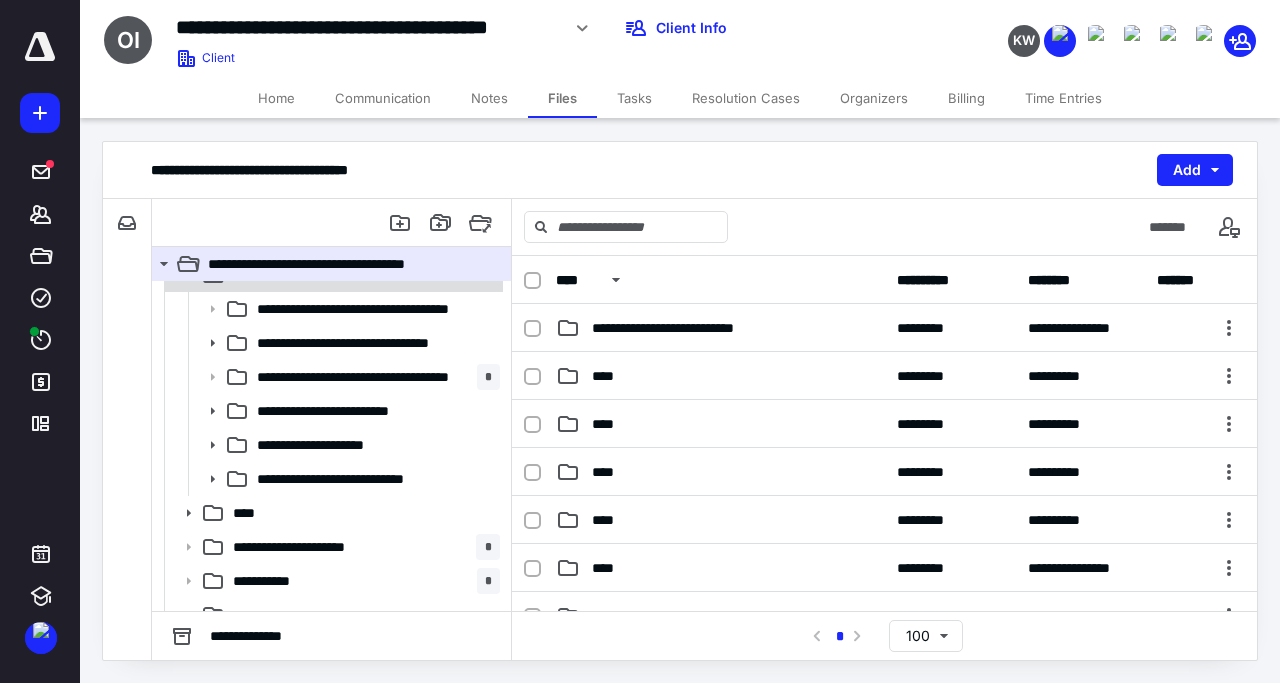 scroll, scrollTop: 180, scrollLeft: 0, axis: vertical 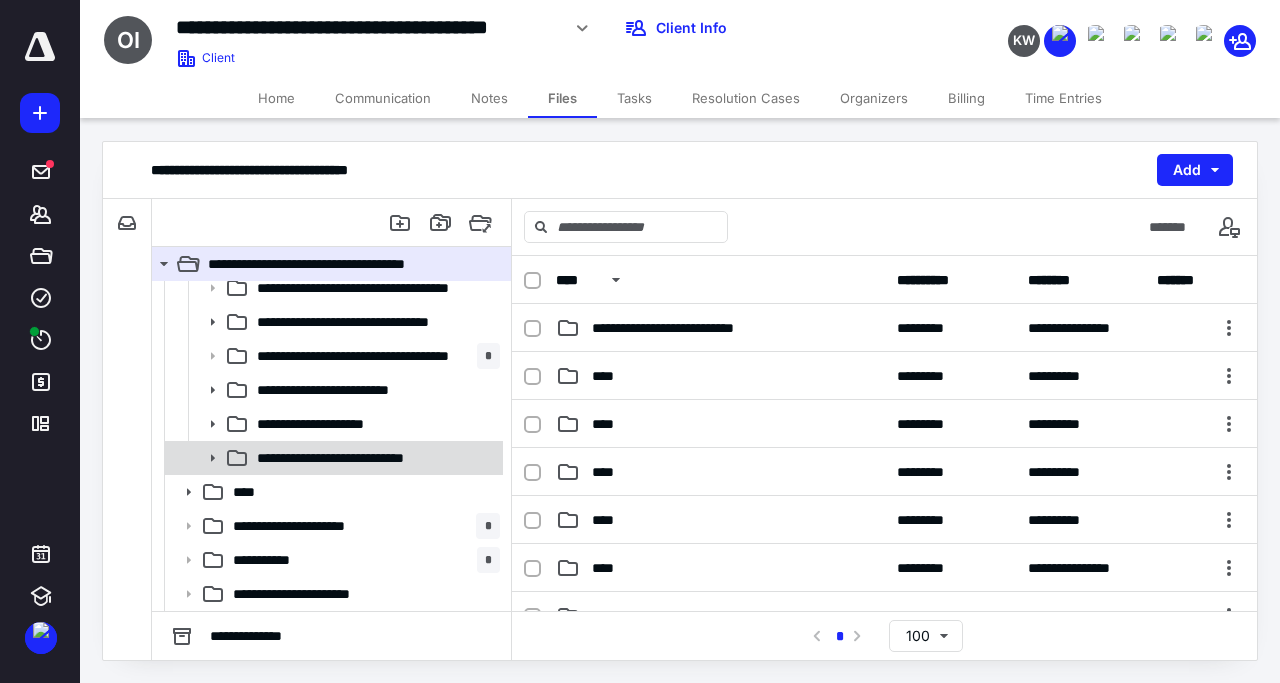 click 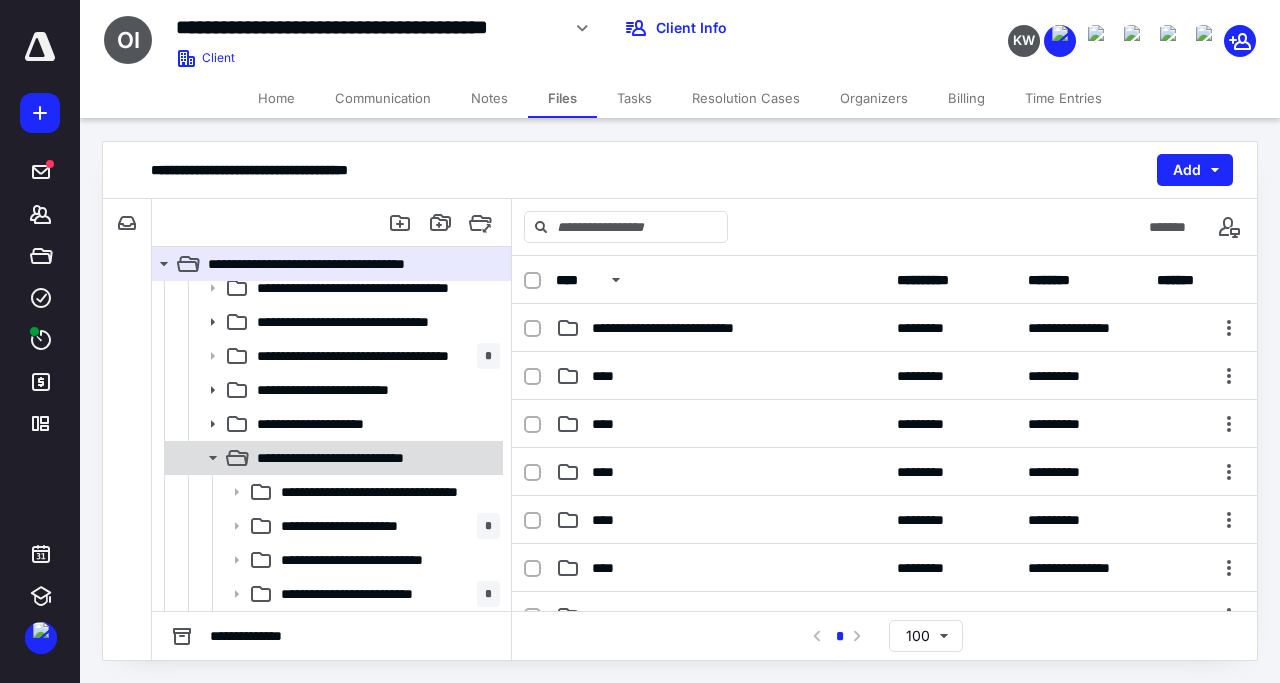 scroll, scrollTop: 276, scrollLeft: 0, axis: vertical 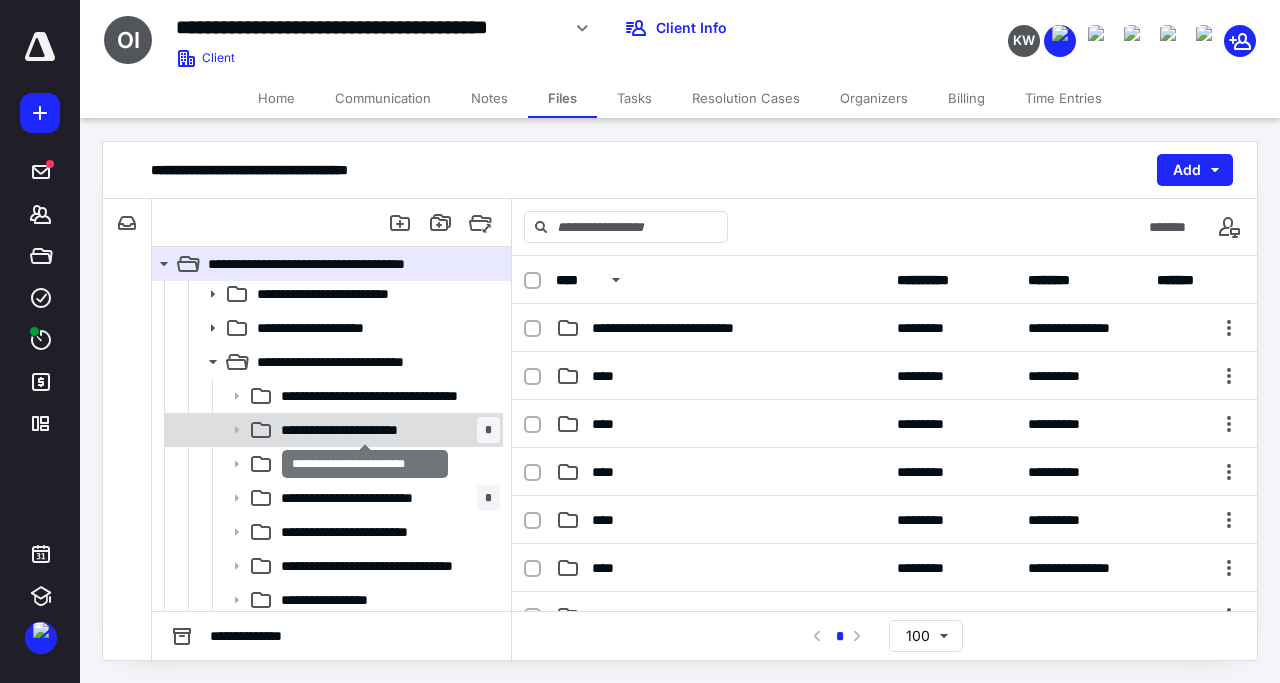 click on "**********" at bounding box center (365, 430) 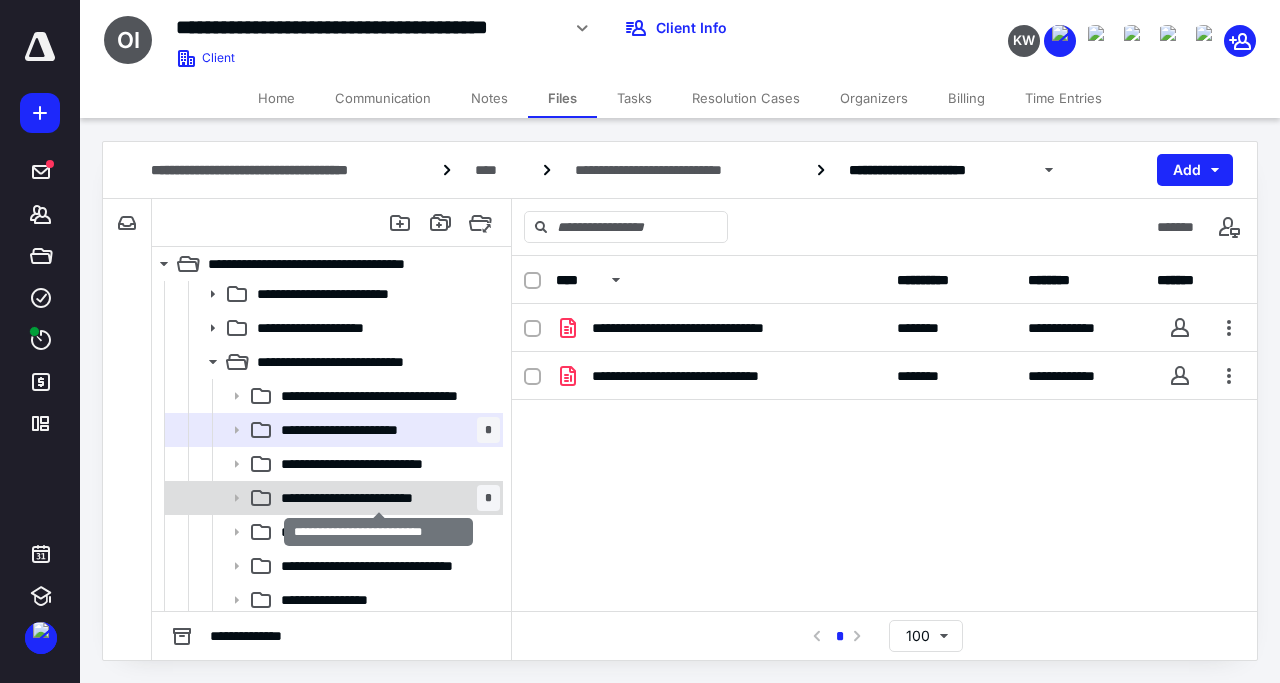 click on "**********" at bounding box center [378, 498] 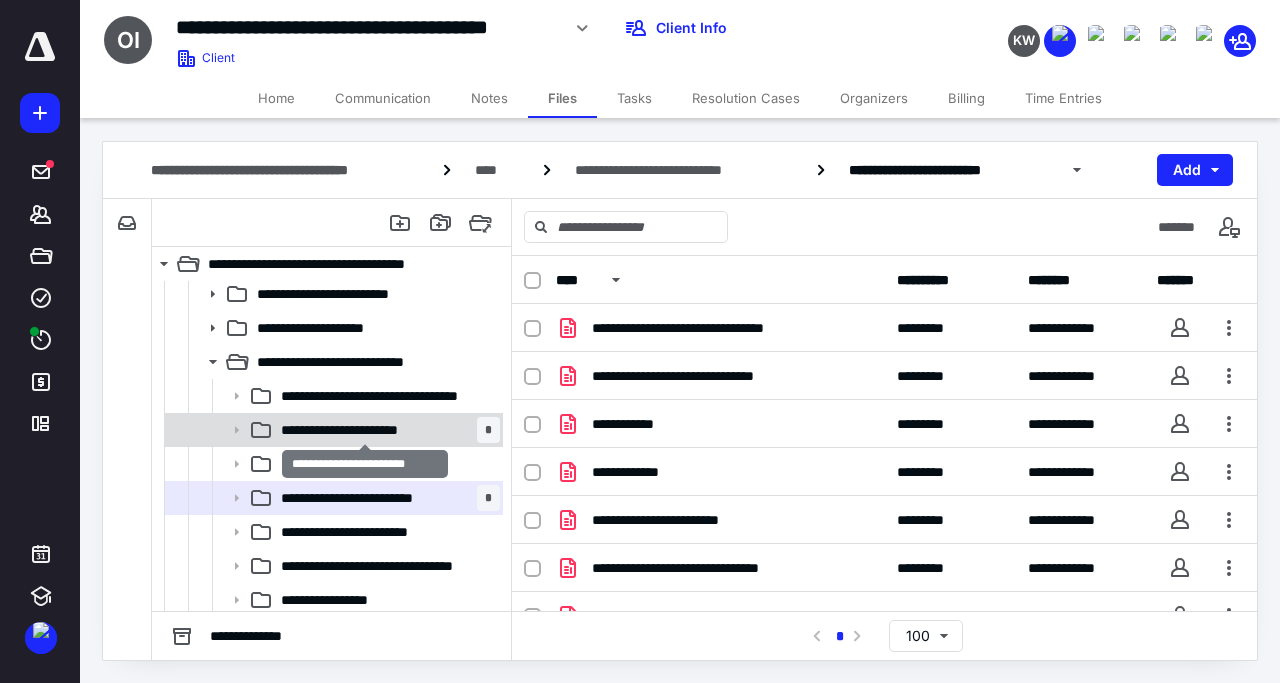 click on "**********" at bounding box center [365, 430] 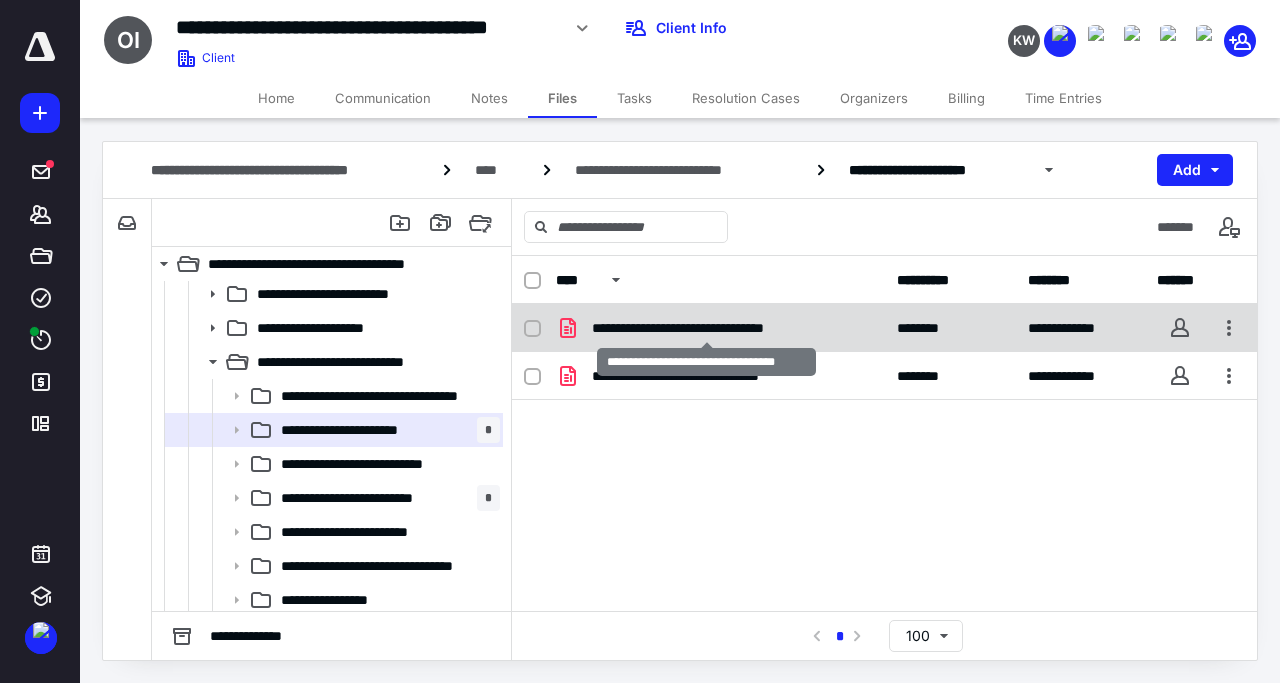 click on "**********" at bounding box center [706, 328] 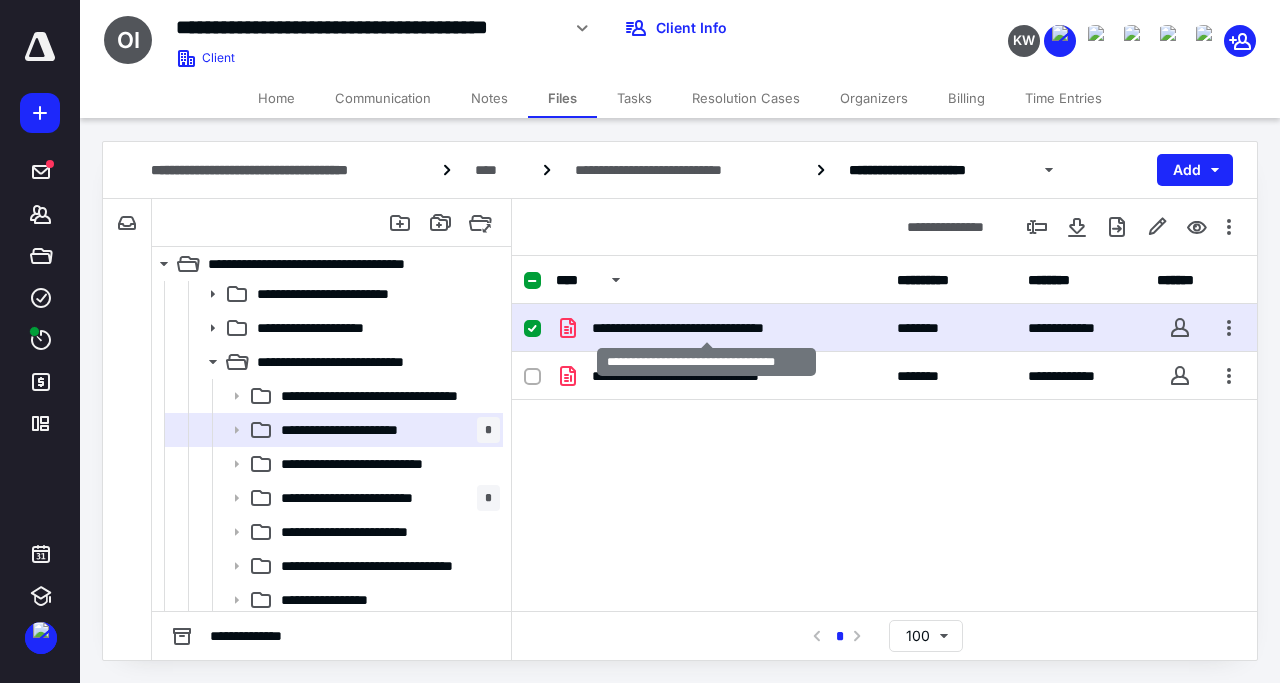click on "**********" at bounding box center (706, 328) 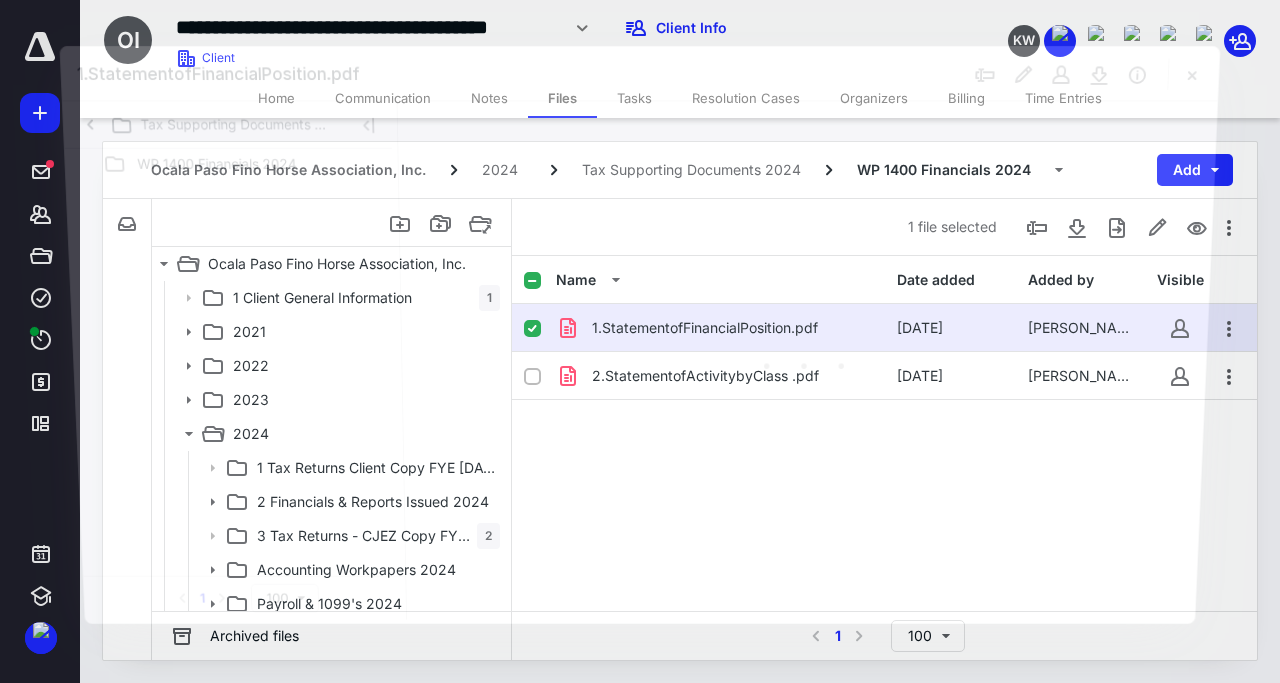 scroll, scrollTop: 276, scrollLeft: 0, axis: vertical 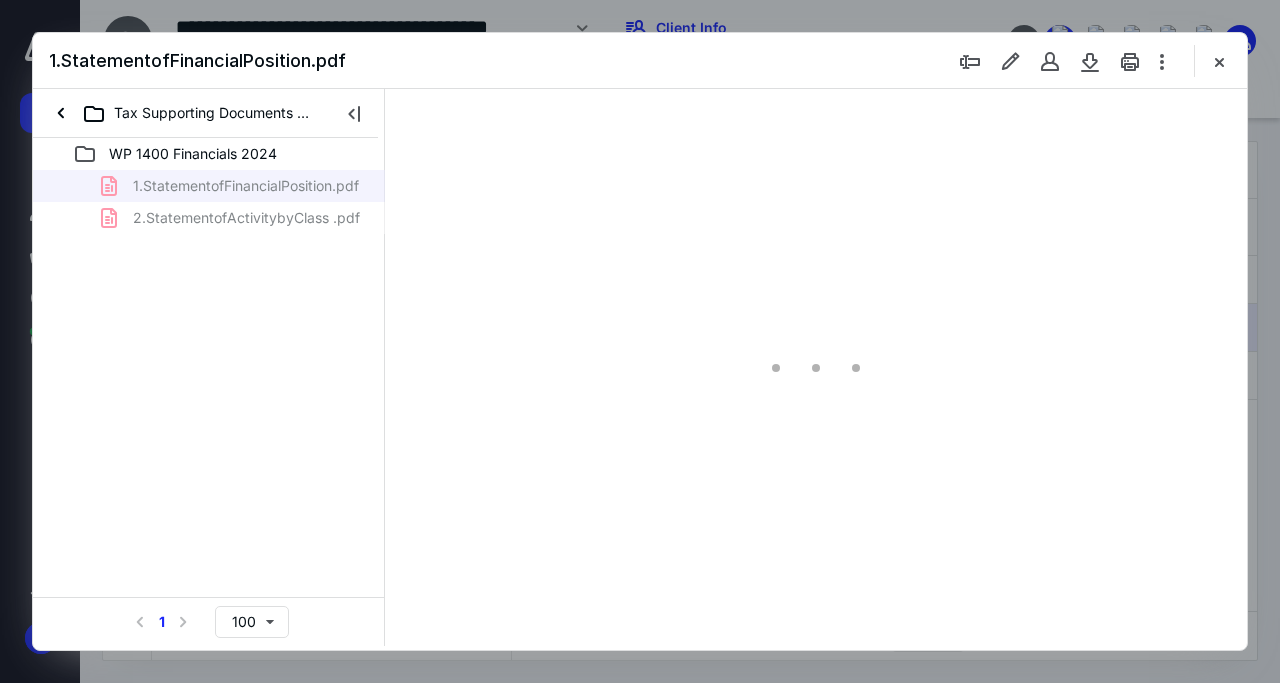 type on "131" 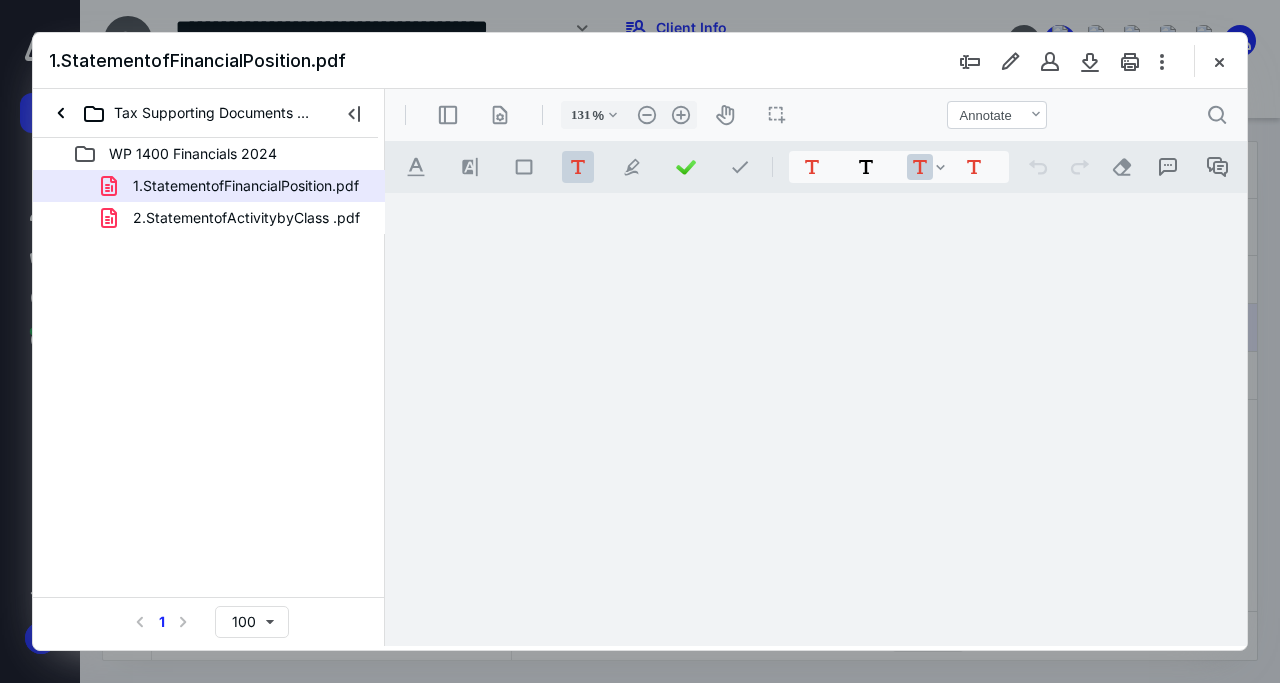 scroll, scrollTop: 0, scrollLeft: 0, axis: both 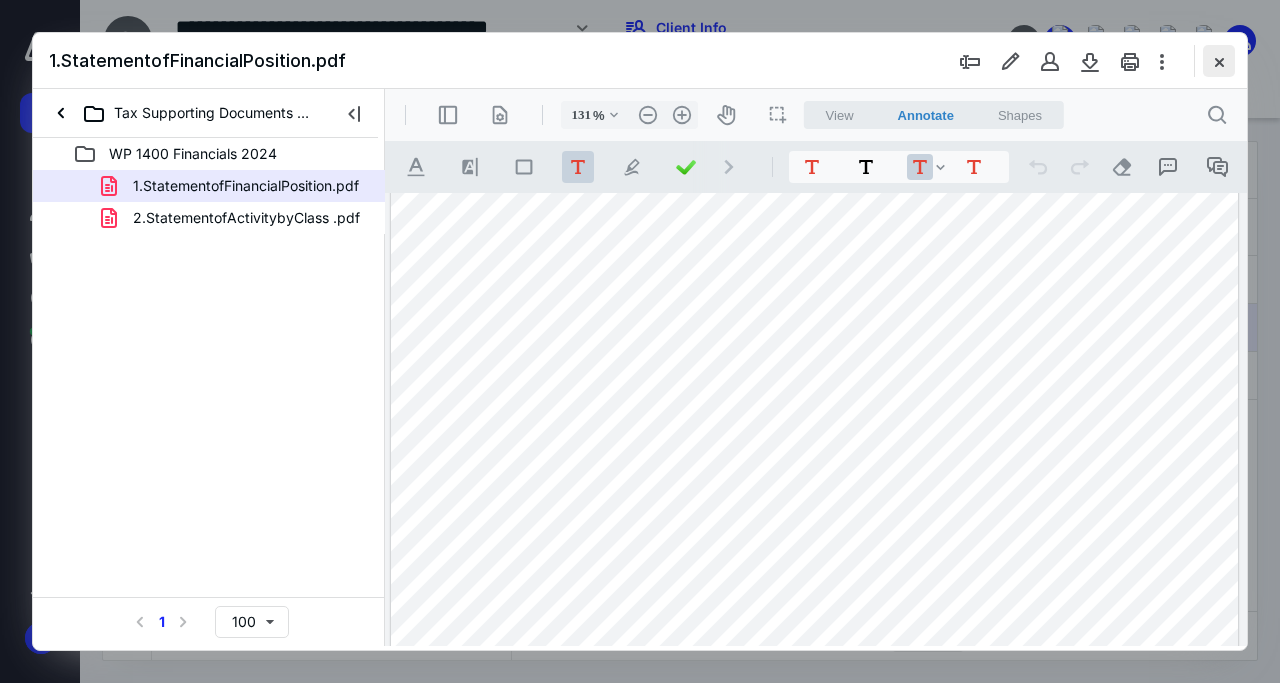 click at bounding box center (1219, 61) 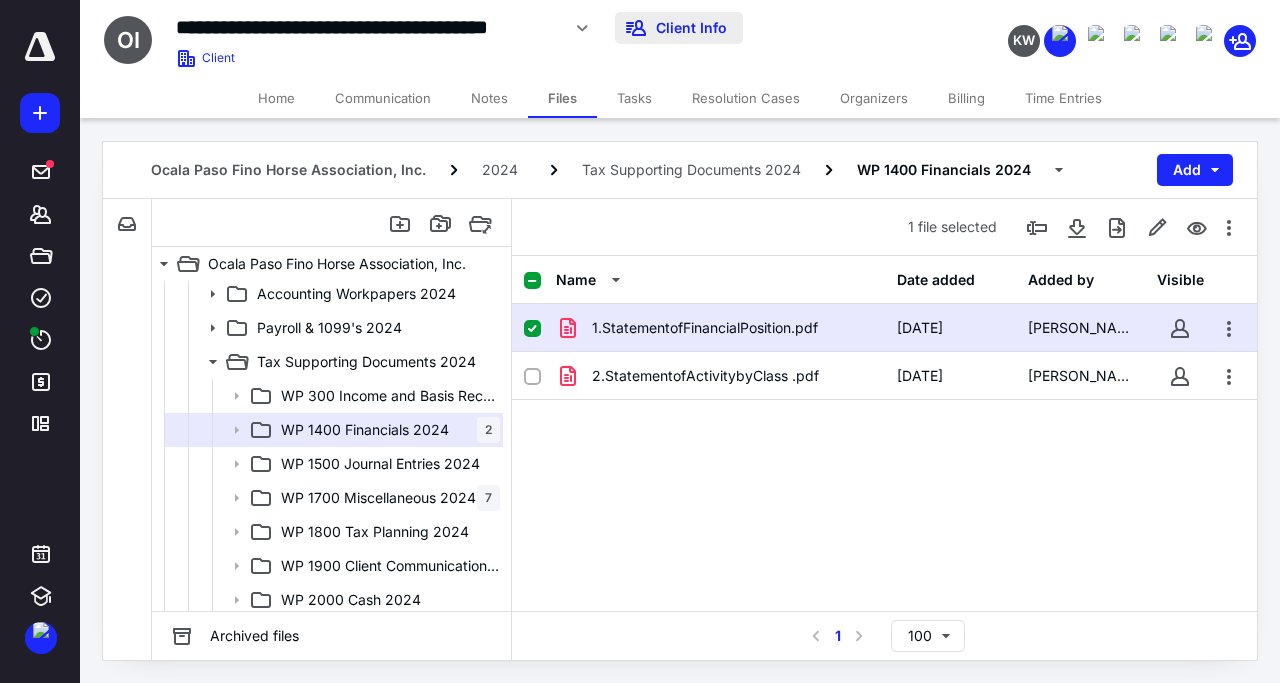 click on "Client Info" at bounding box center [679, 28] 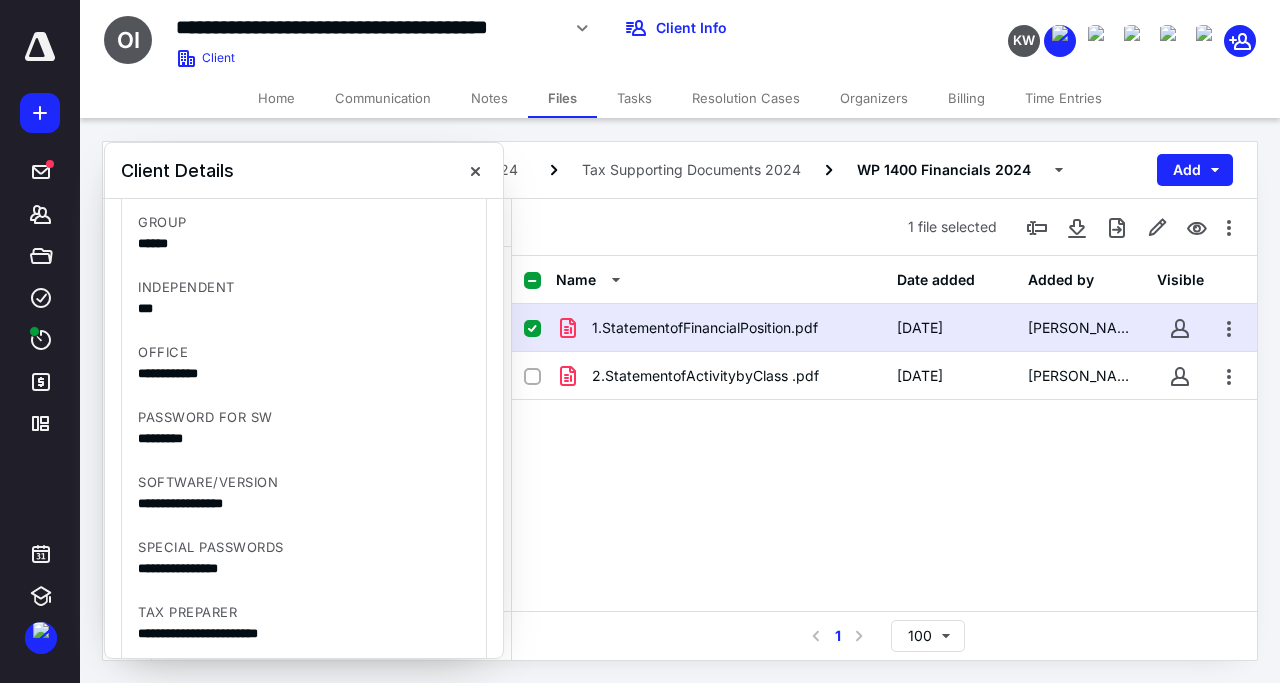 scroll, scrollTop: 1152, scrollLeft: 0, axis: vertical 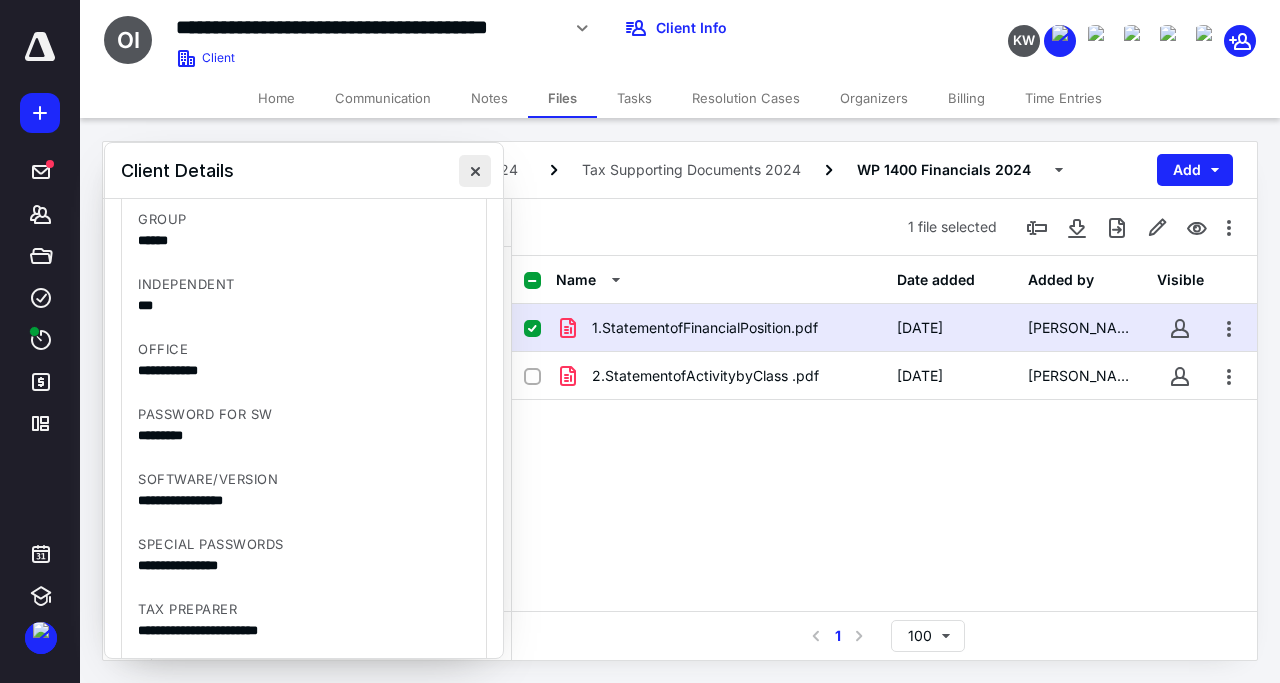 click at bounding box center (475, 171) 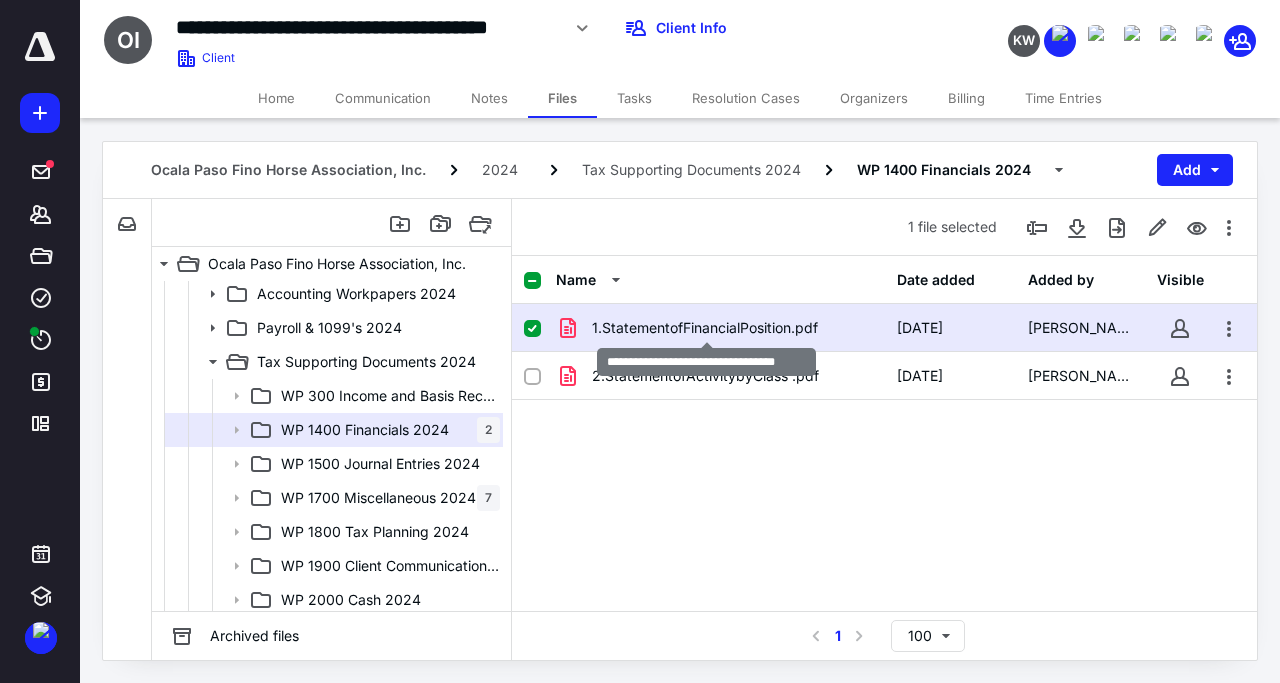 click on "1.StatementofFinancialPosition.pdf" at bounding box center [705, 328] 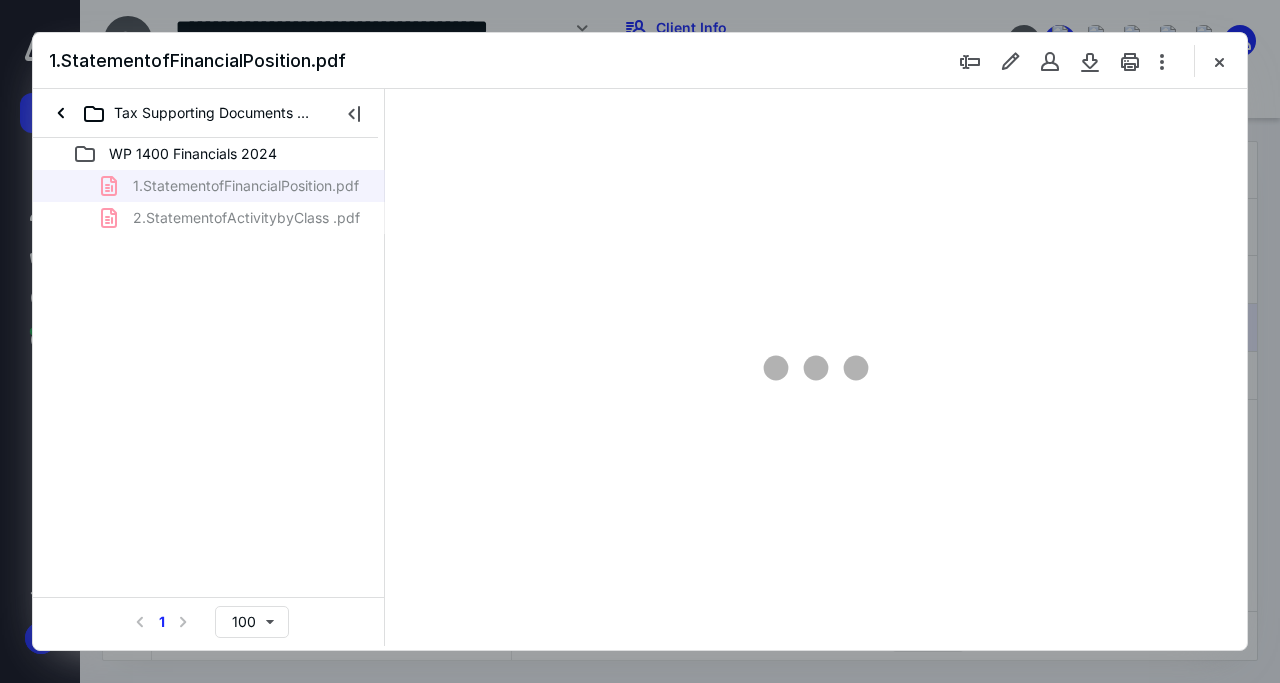 scroll, scrollTop: 0, scrollLeft: 0, axis: both 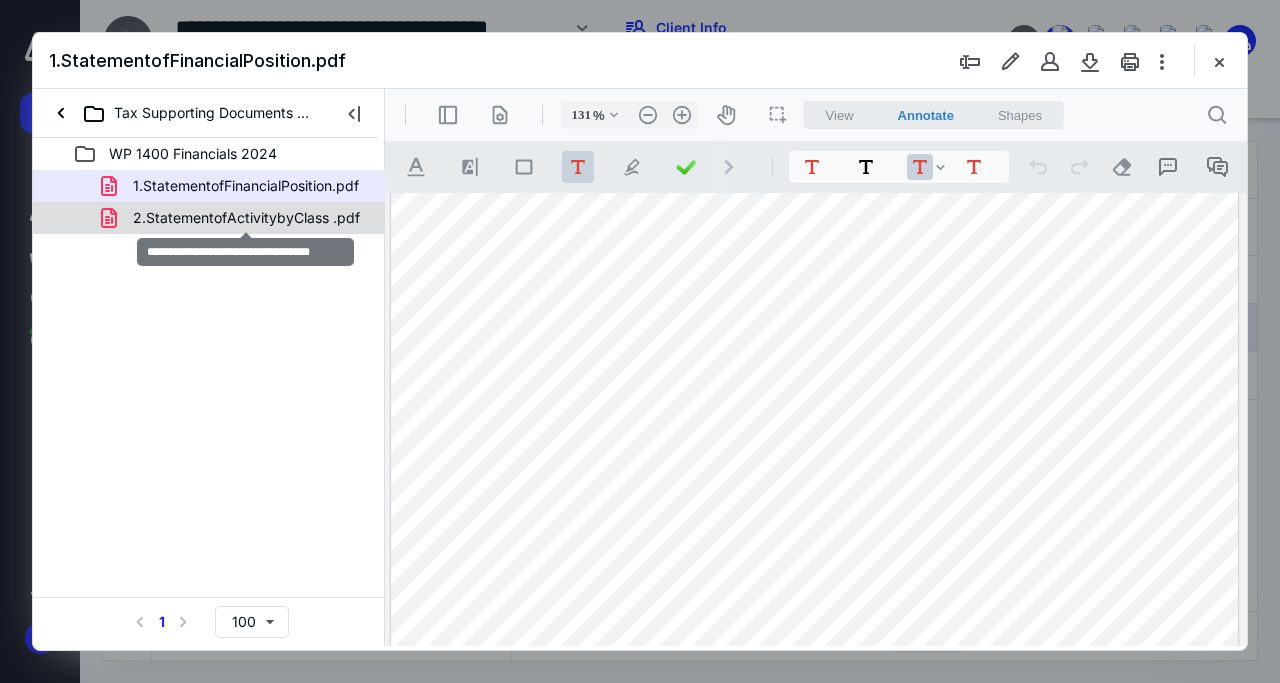 click on "2.StatementofActivitybyClass .pdf" at bounding box center (246, 218) 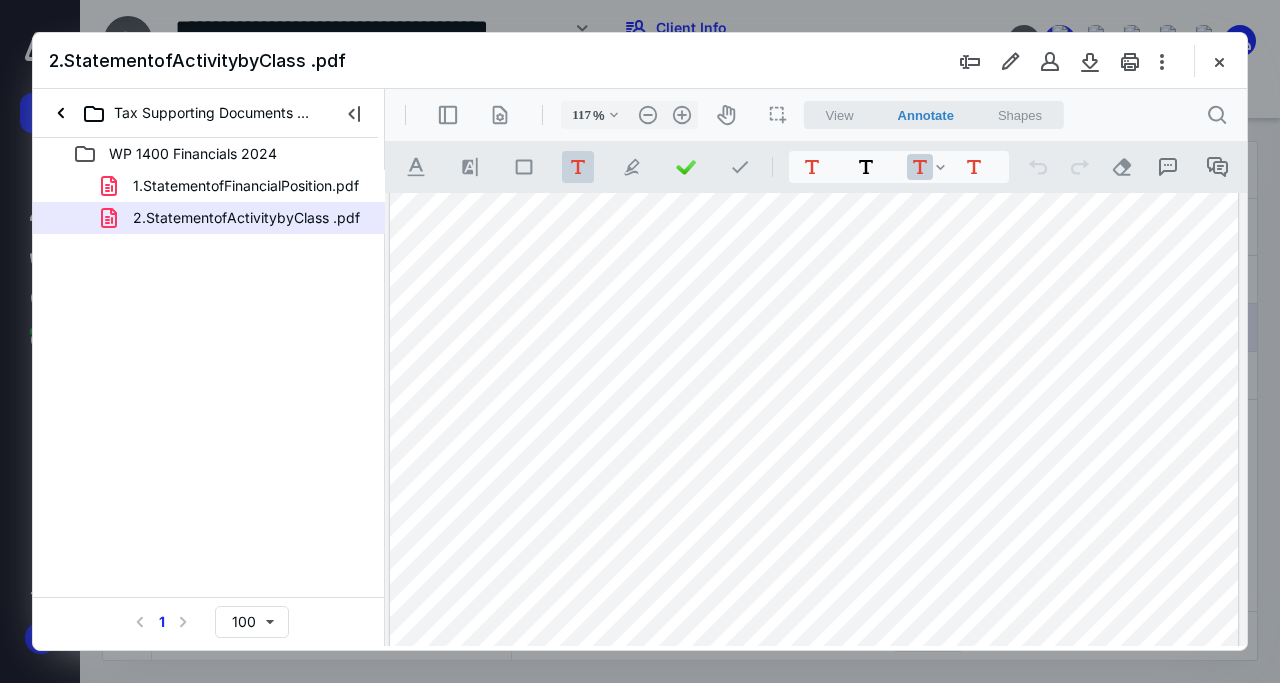 scroll, scrollTop: 13, scrollLeft: 0, axis: vertical 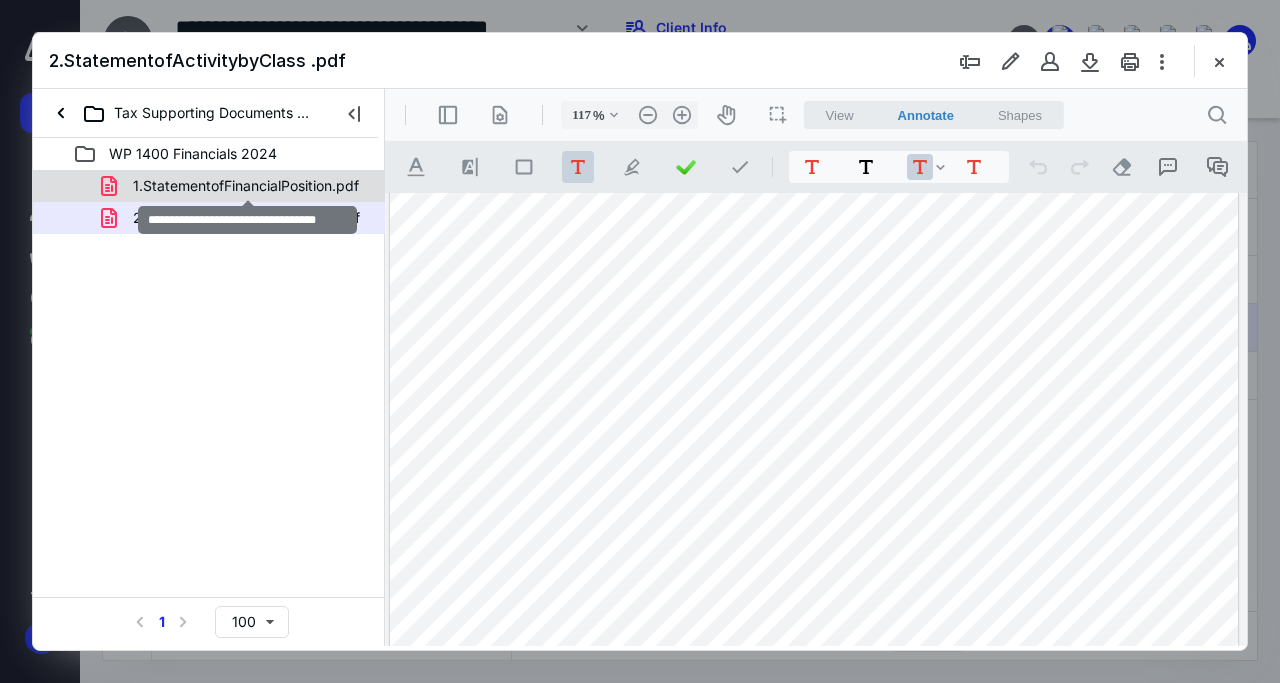 click on "1.StatementofFinancialPosition.pdf" at bounding box center [246, 186] 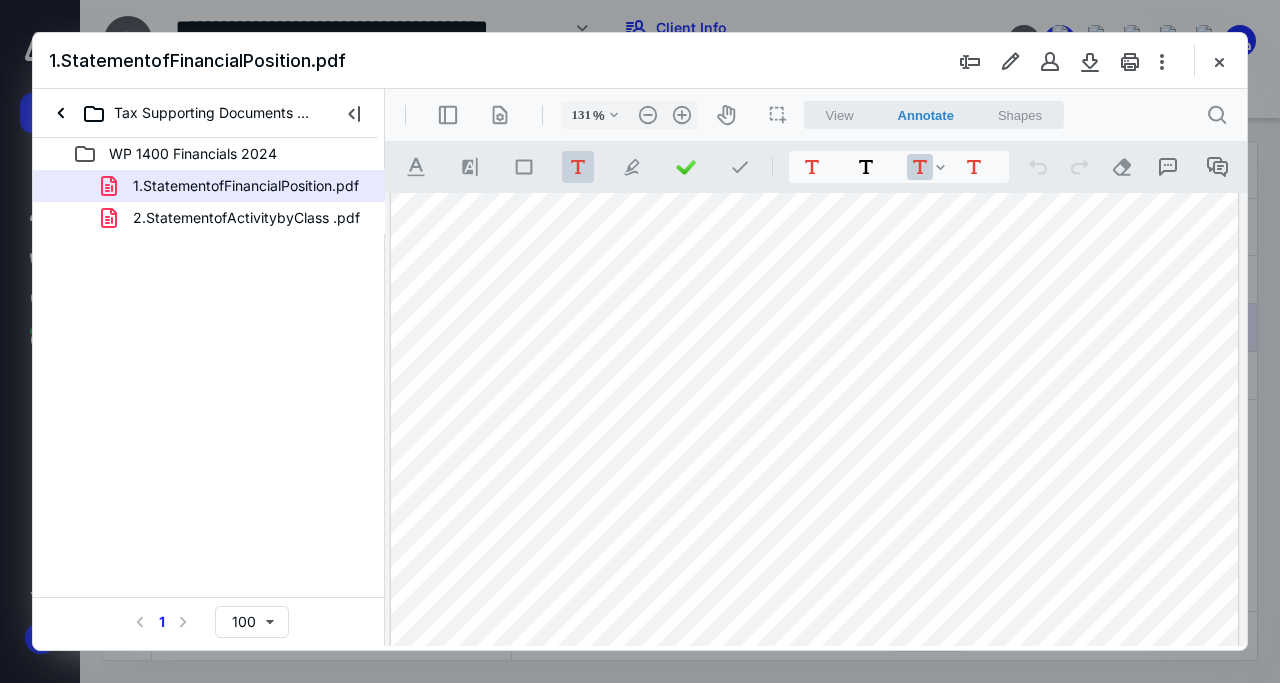 click at bounding box center (640, 341) 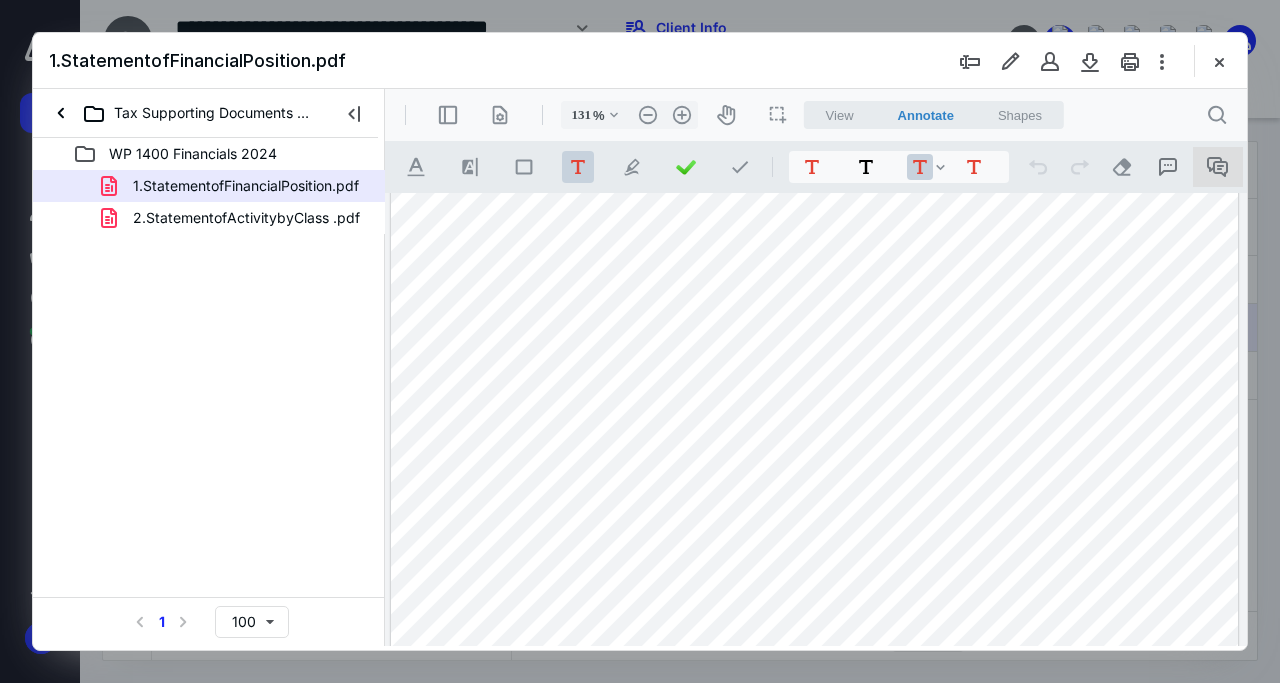 click 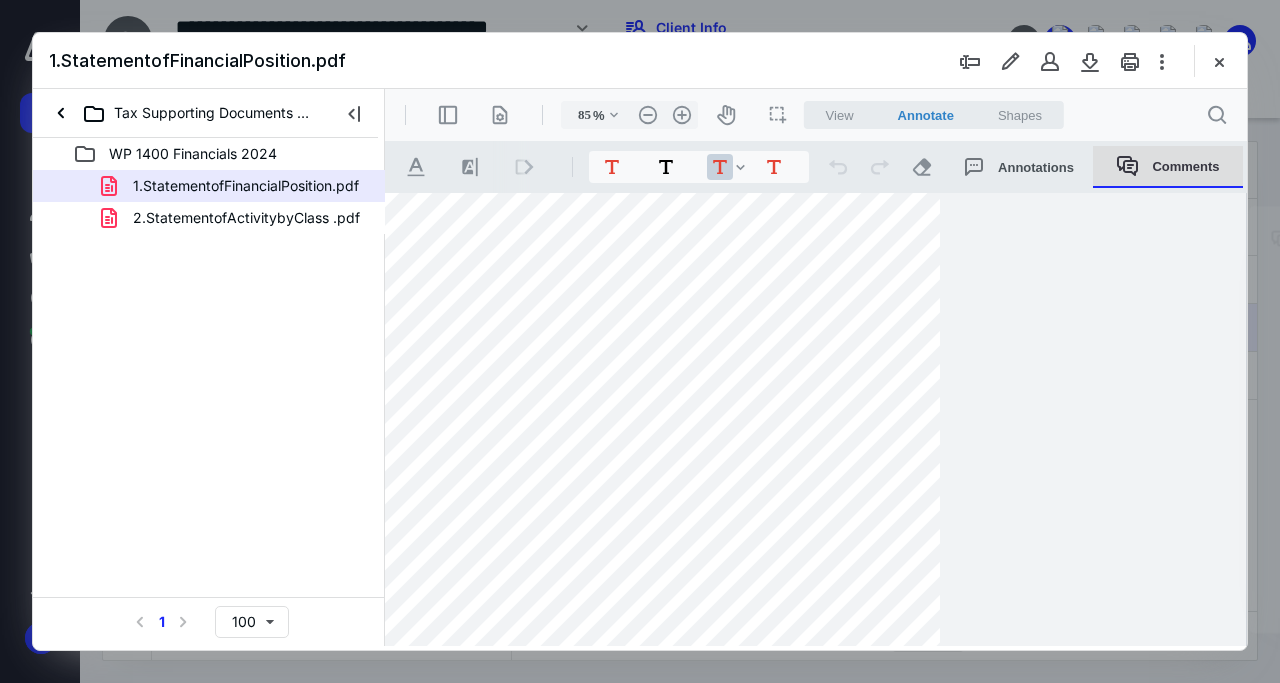 type on "84" 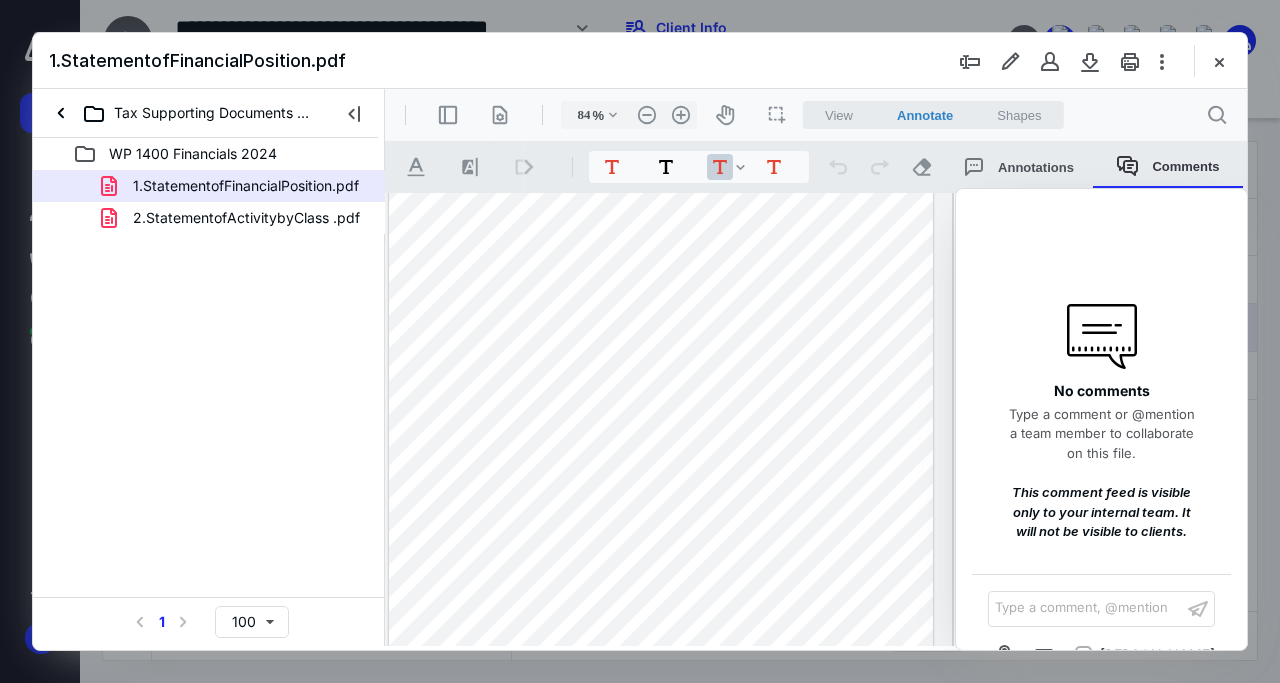 scroll, scrollTop: 108, scrollLeft: 0, axis: vertical 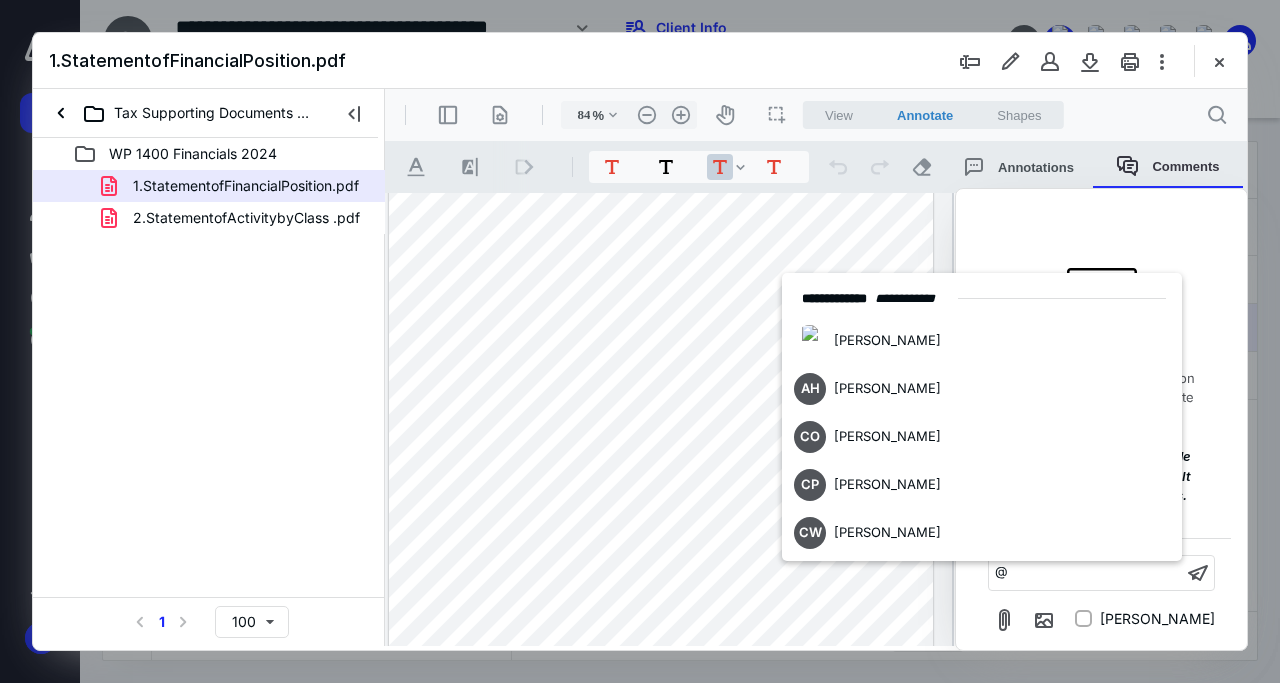 type 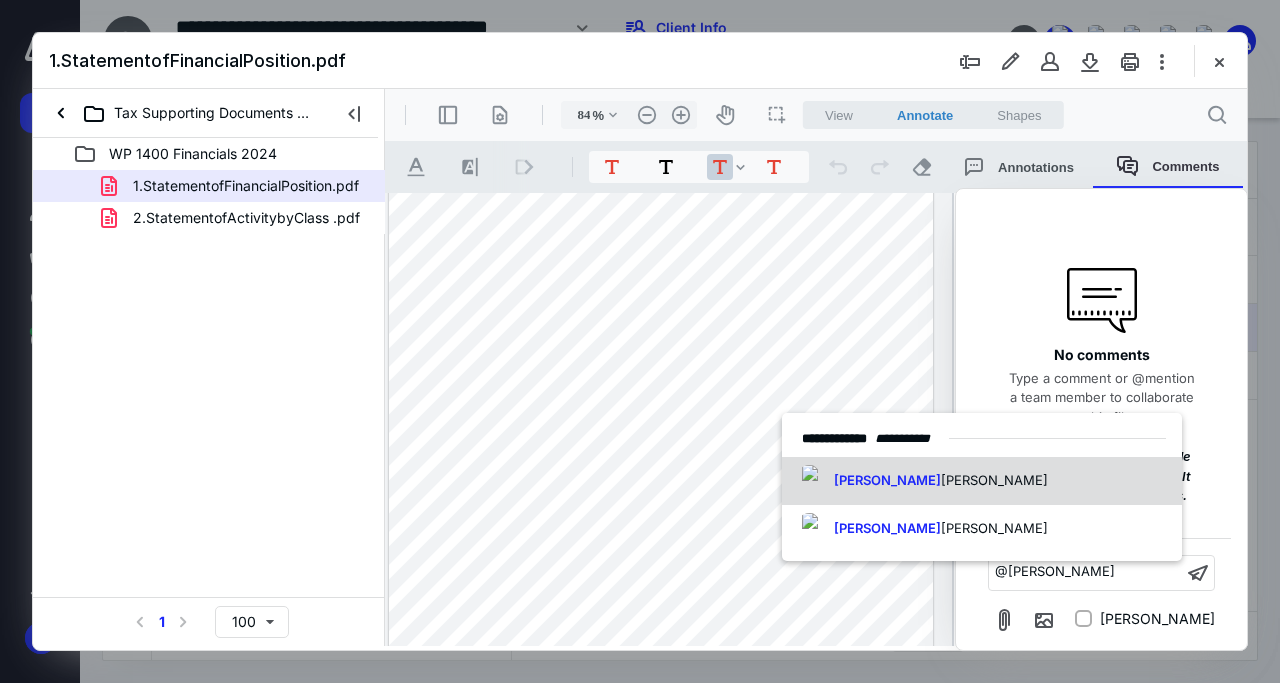 click on "Maria  Cintron" at bounding box center [982, 481] 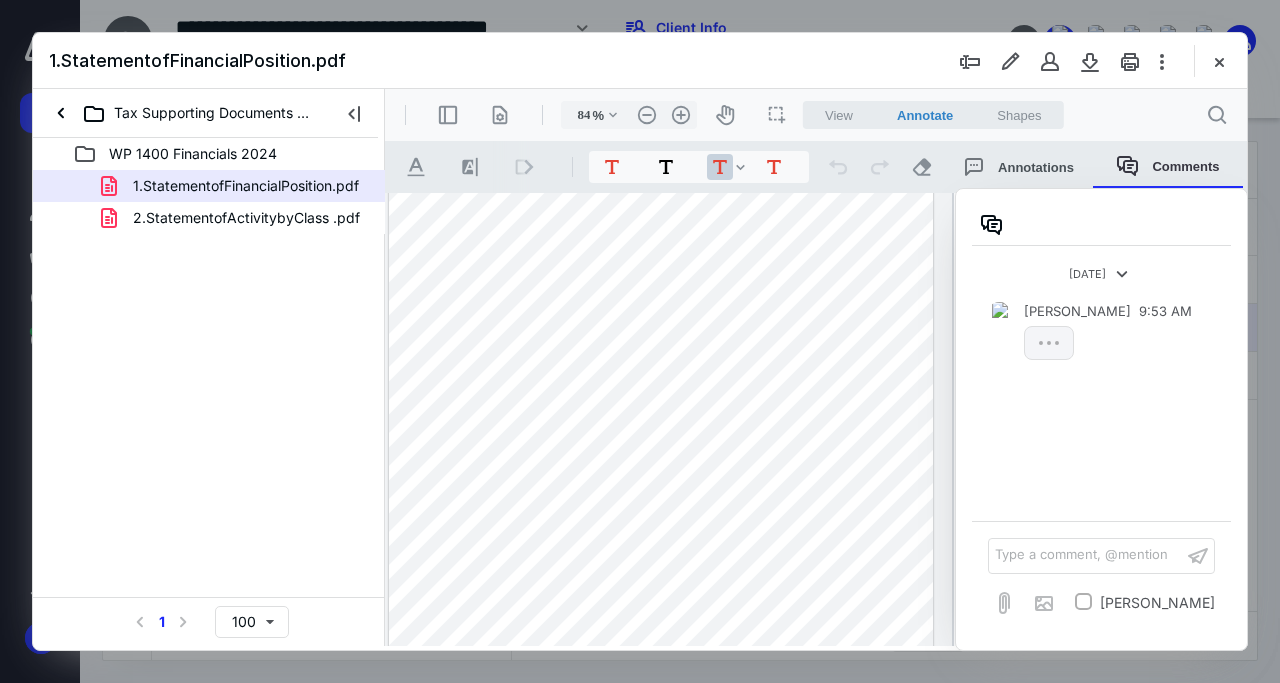 scroll, scrollTop: 0, scrollLeft: 0, axis: both 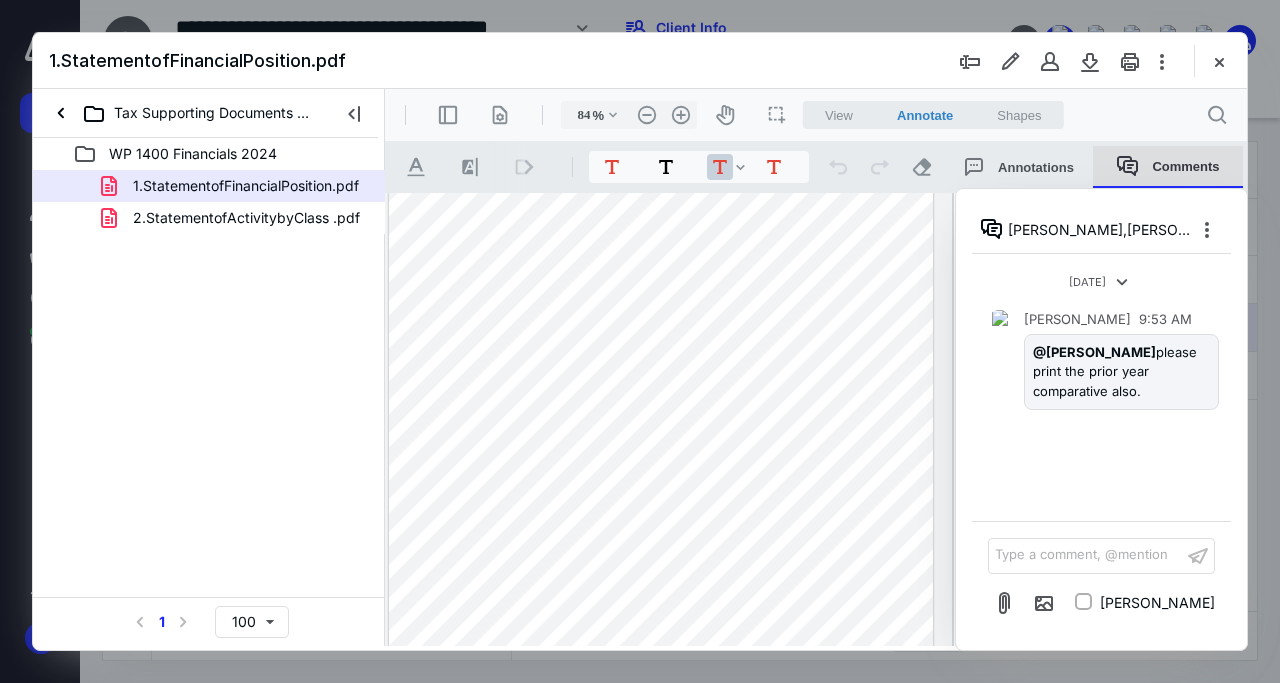 click on "Comments" at bounding box center (1168, 167) 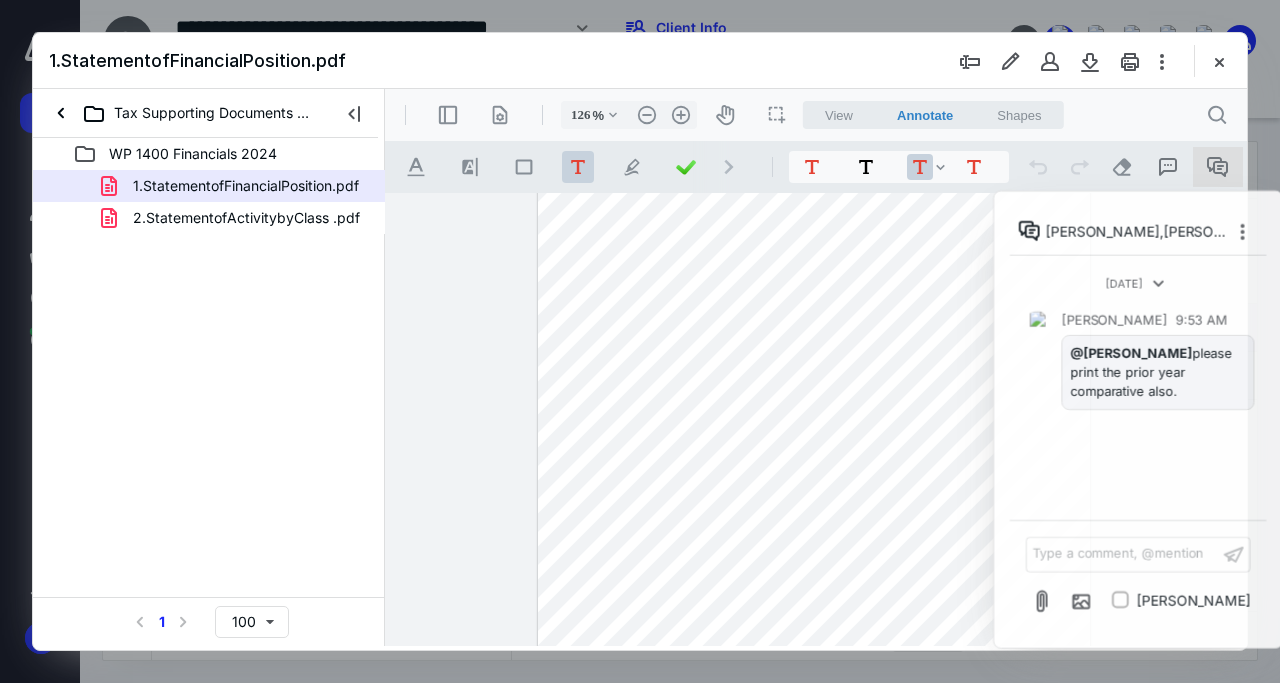 type on "131" 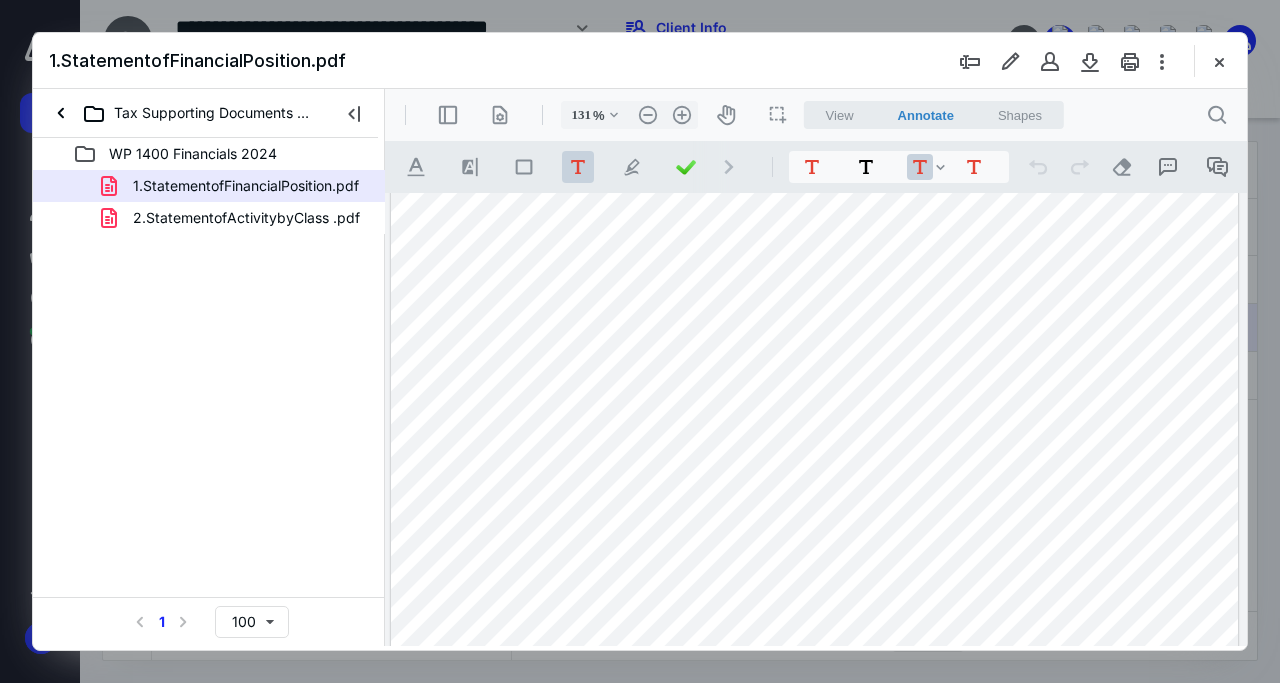scroll, scrollTop: 194, scrollLeft: 0, axis: vertical 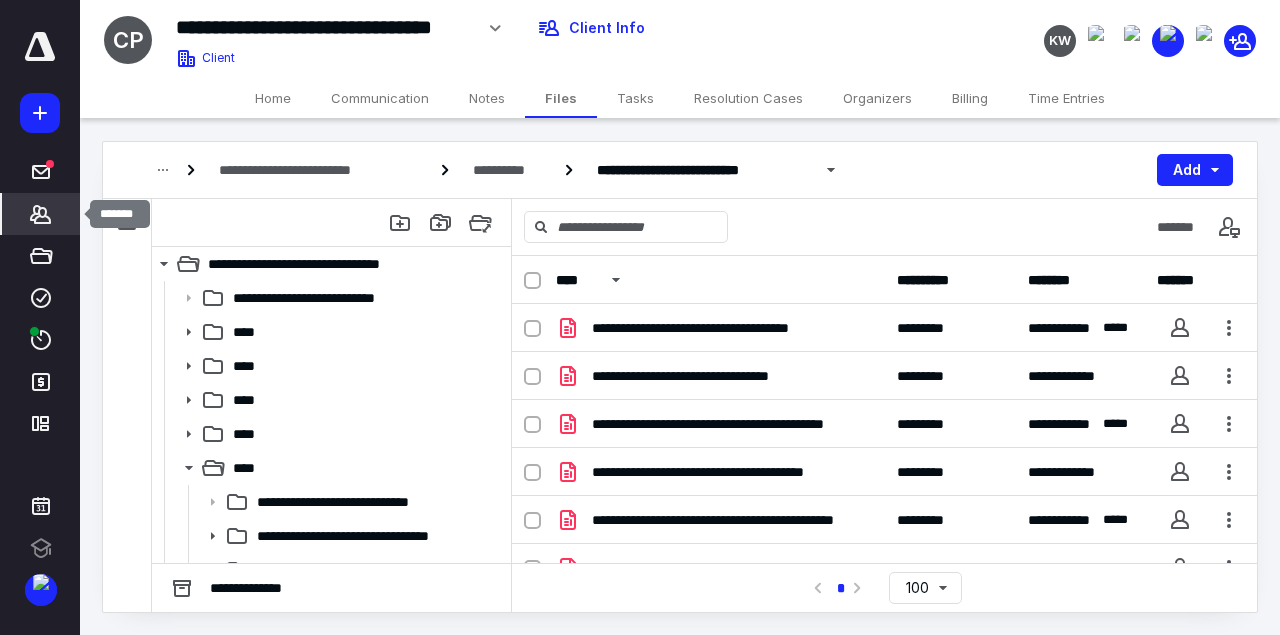 click 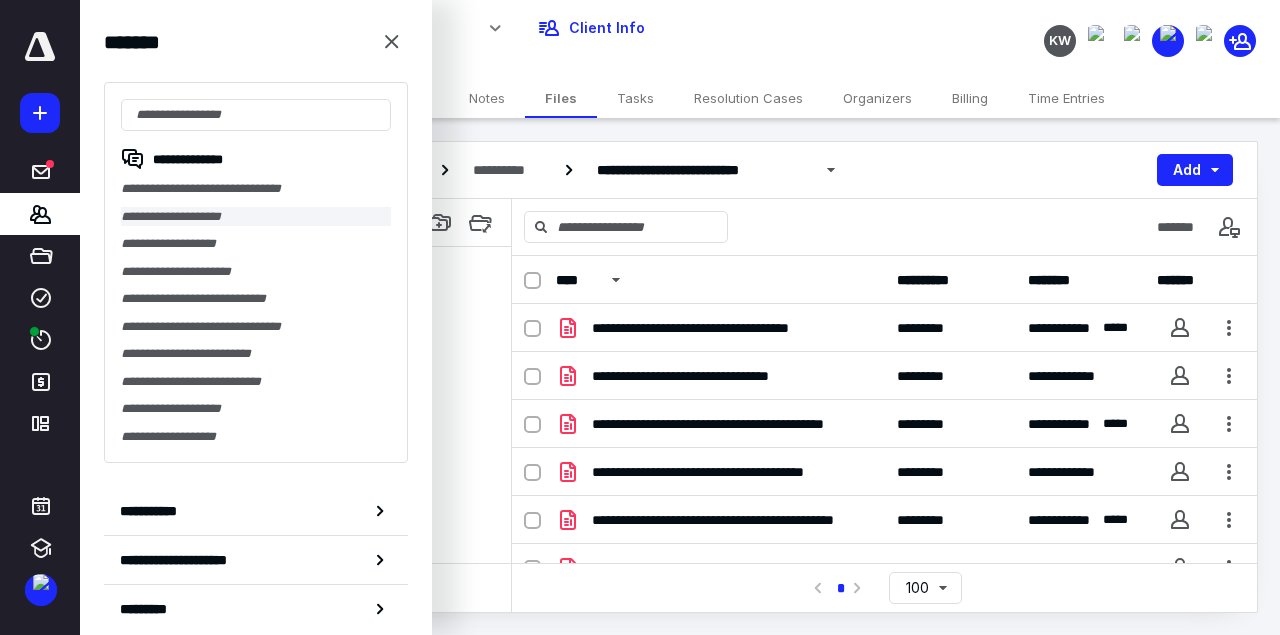 click on "**********" at bounding box center [256, 217] 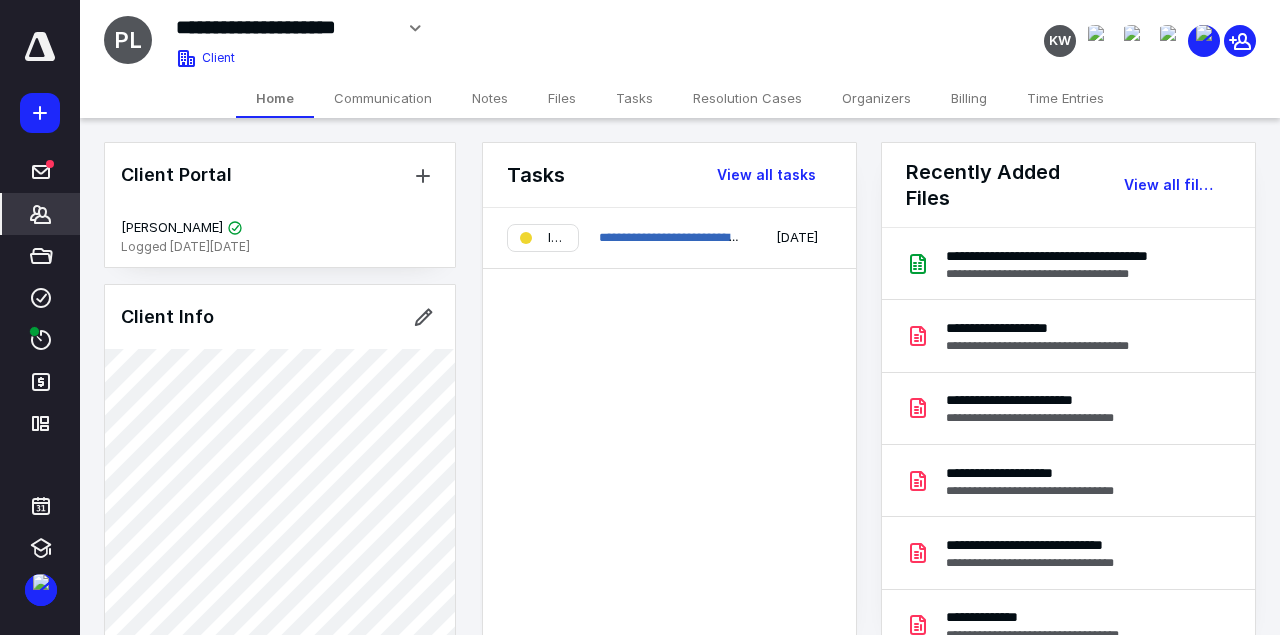 click on "Files" at bounding box center (562, 98) 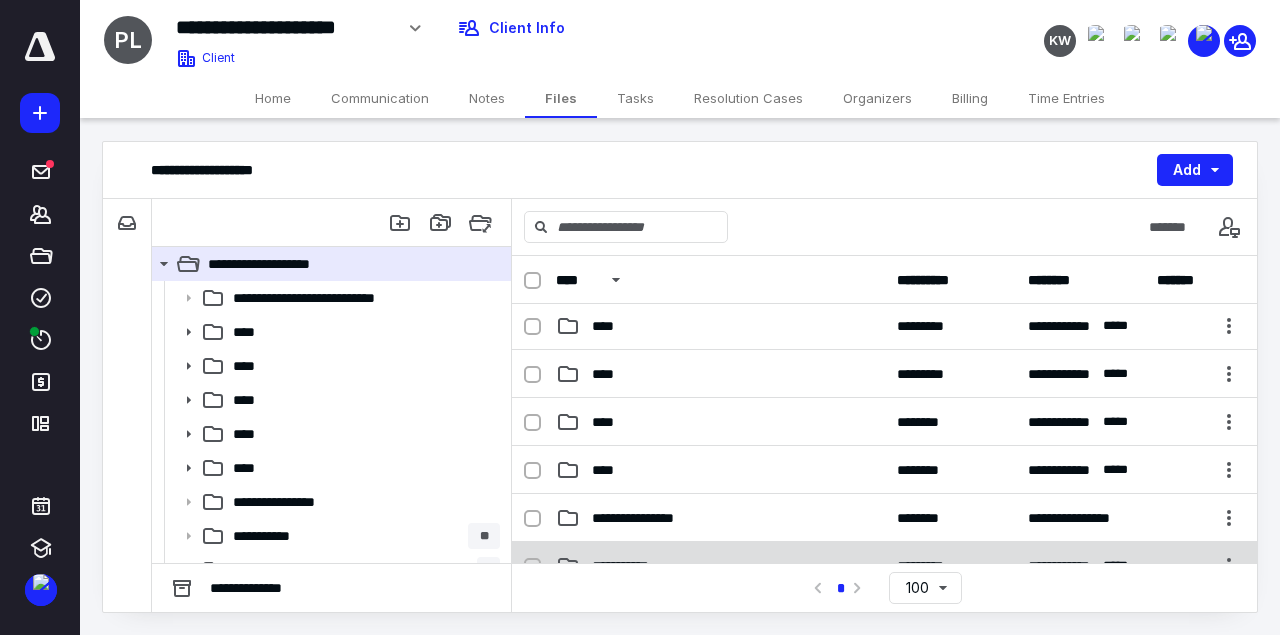 scroll, scrollTop: 288, scrollLeft: 0, axis: vertical 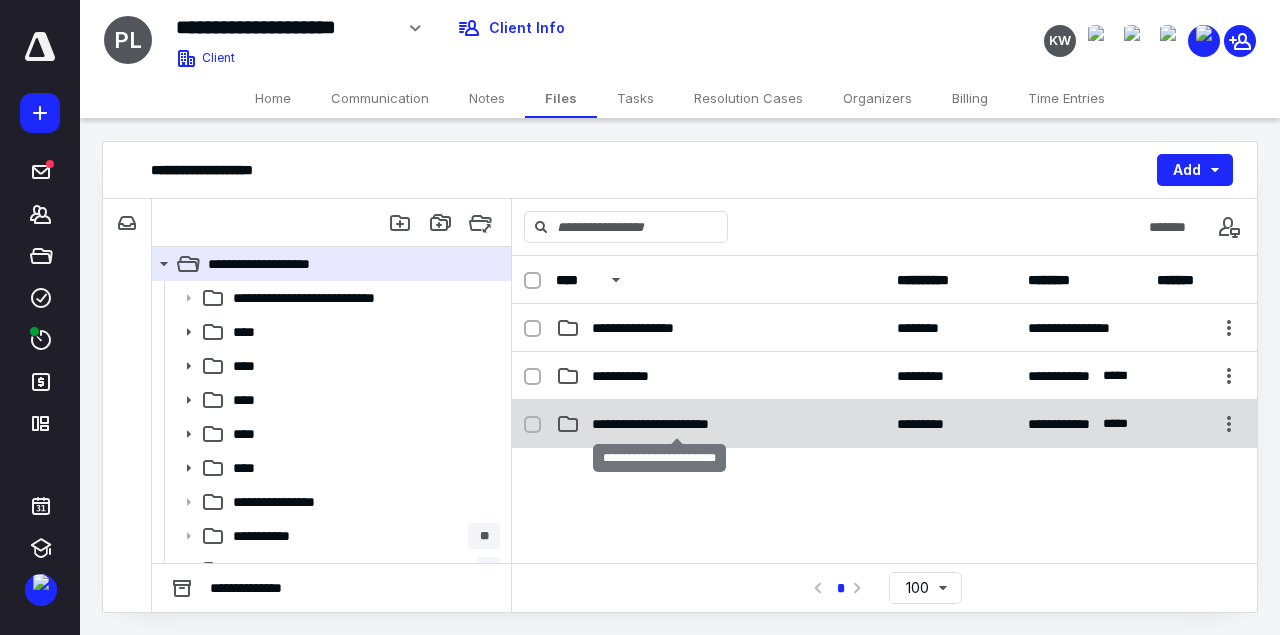 click on "**********" at bounding box center (677, 424) 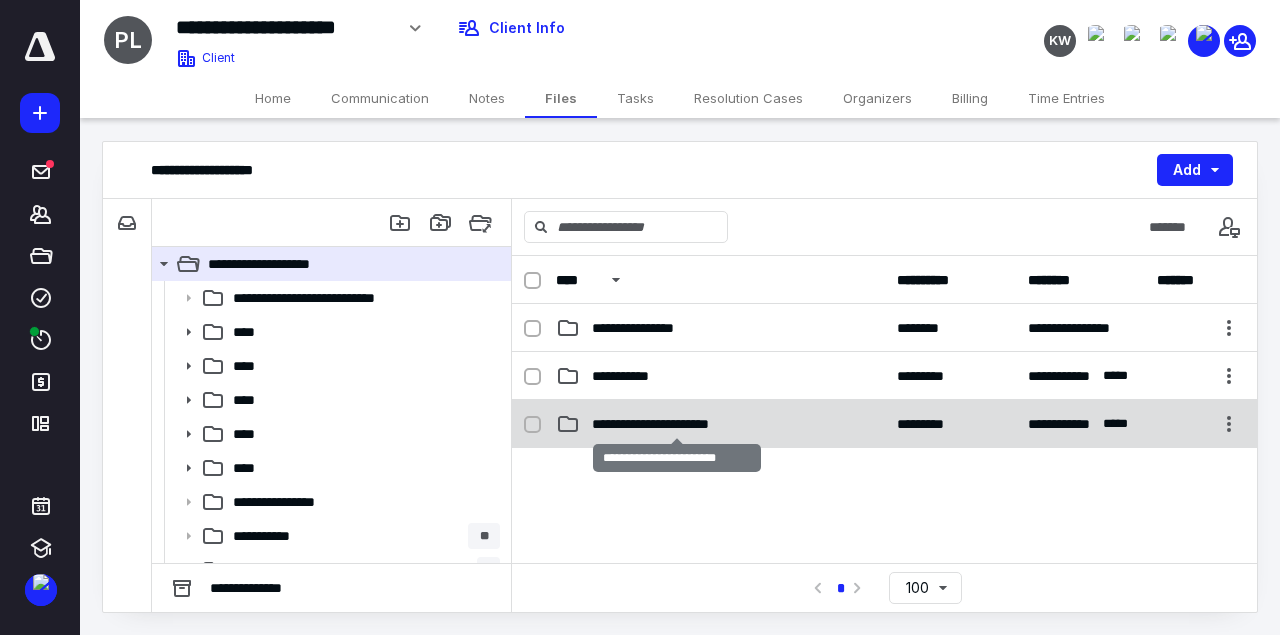checkbox on "true" 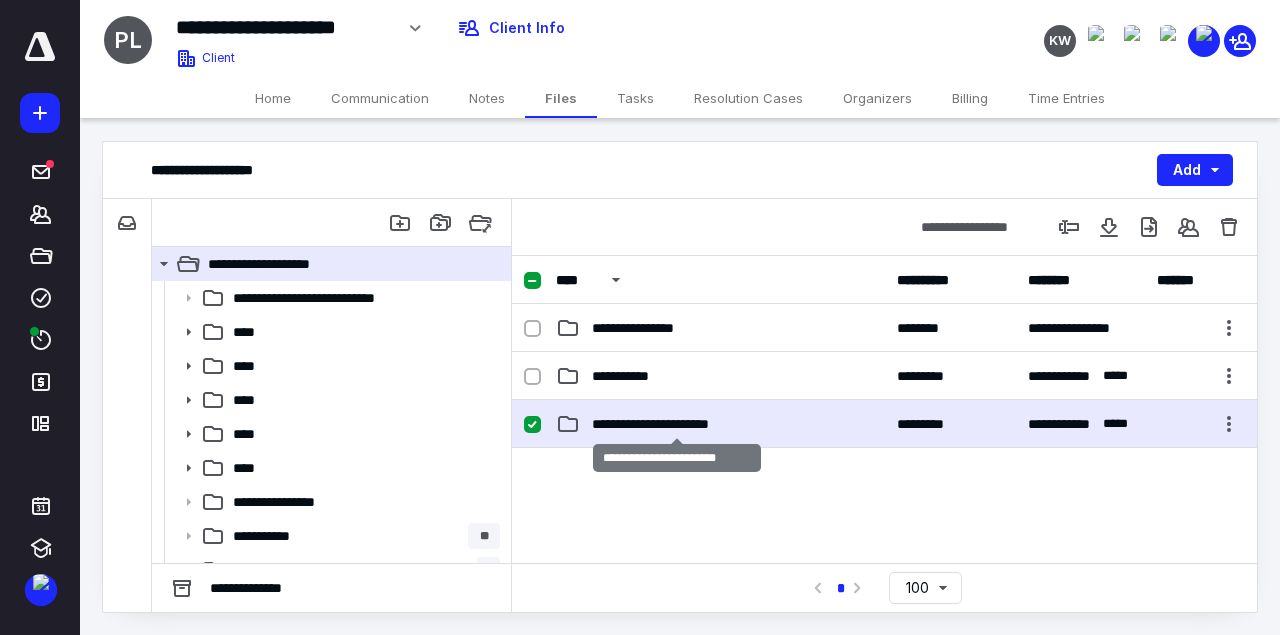 click on "**********" at bounding box center [677, 424] 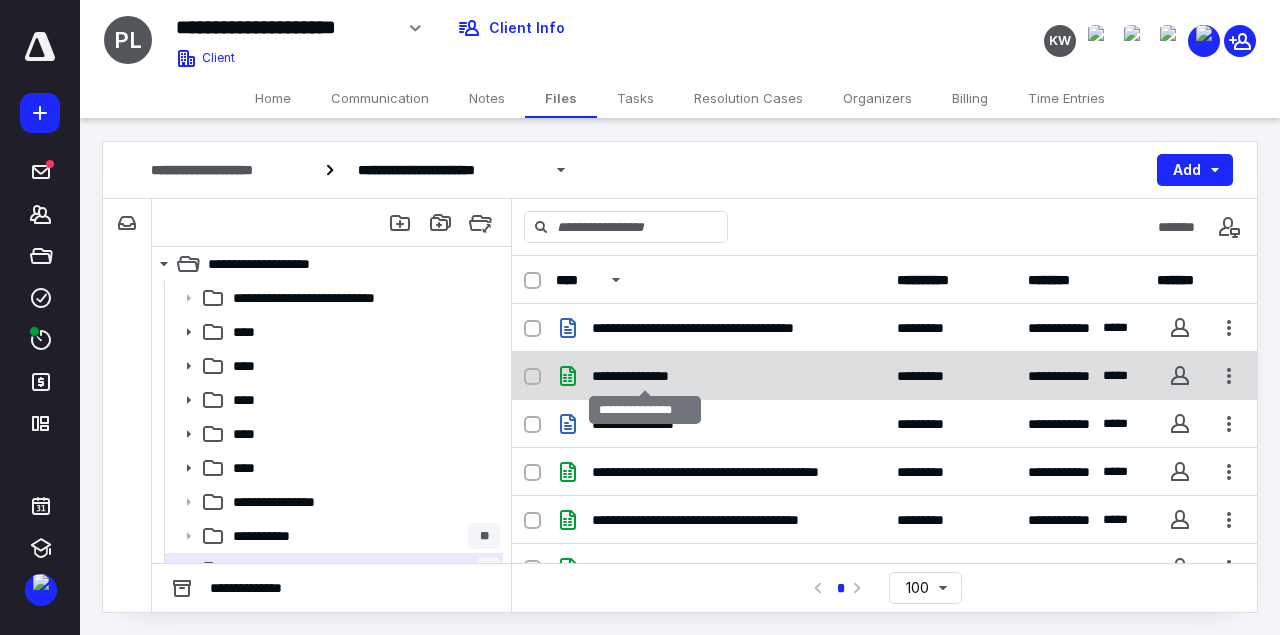 click on "**********" at bounding box center [644, 376] 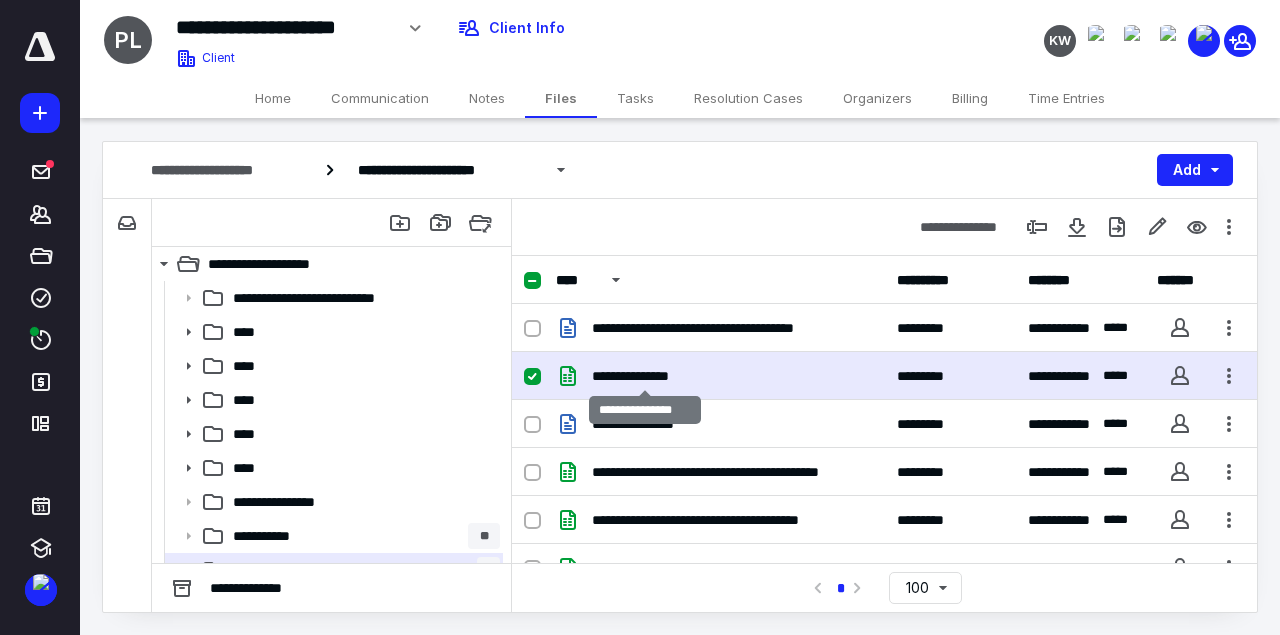 checkbox on "true" 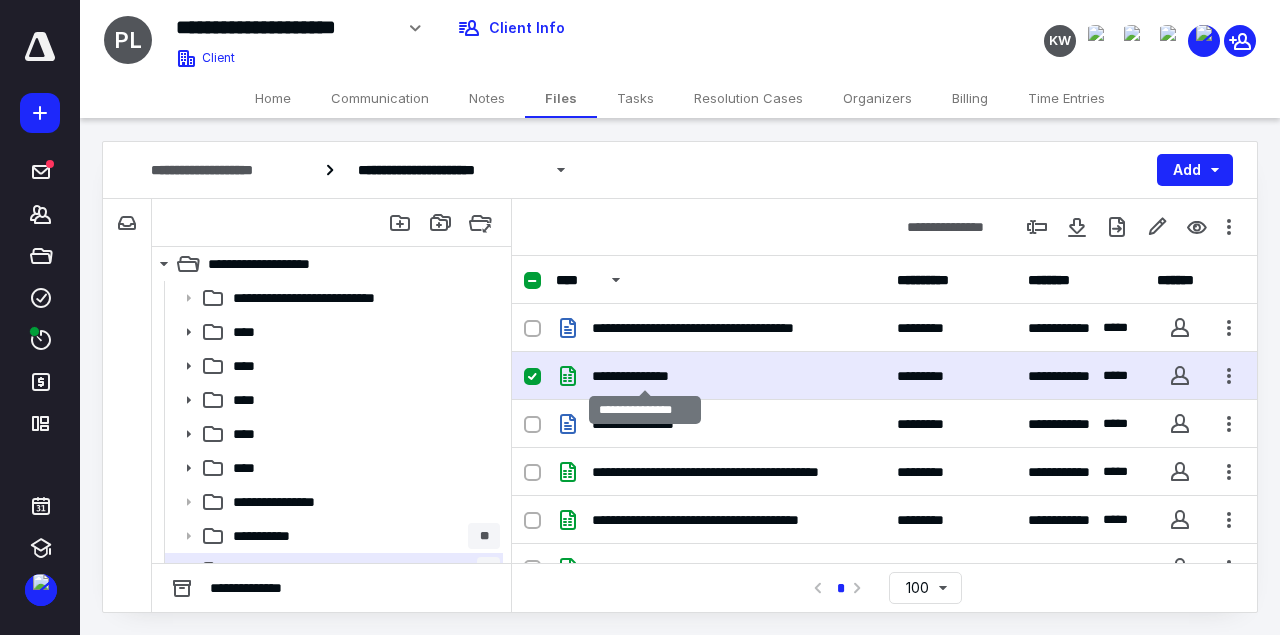 click on "**********" at bounding box center [644, 376] 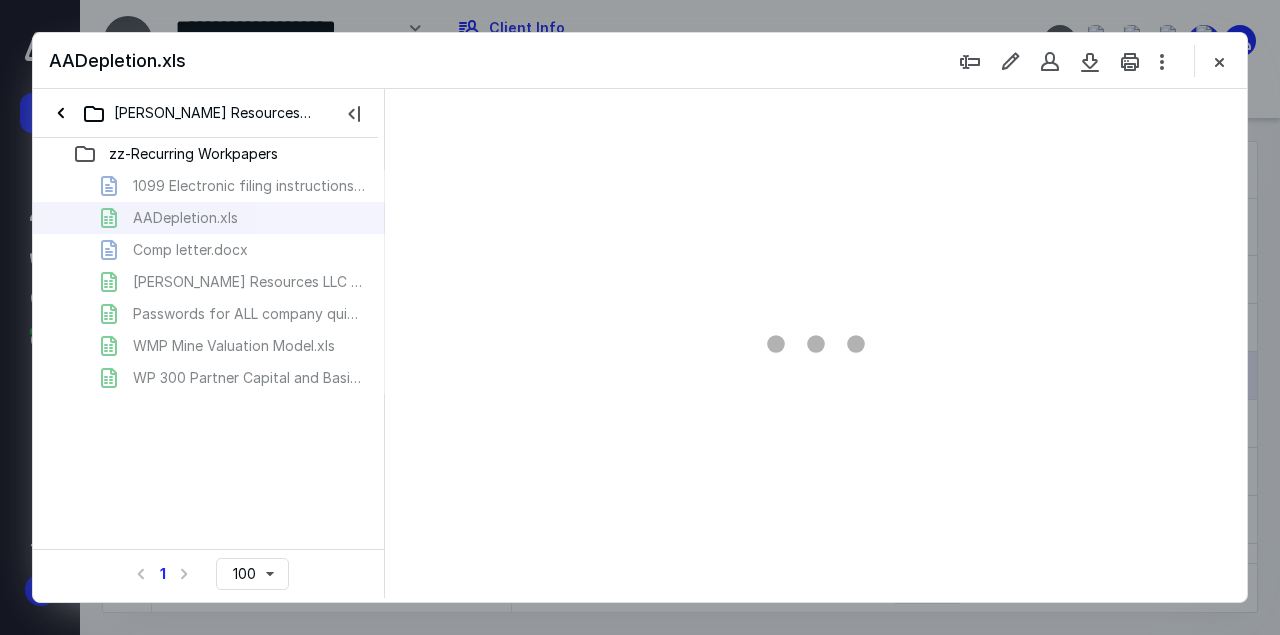 type on "139" 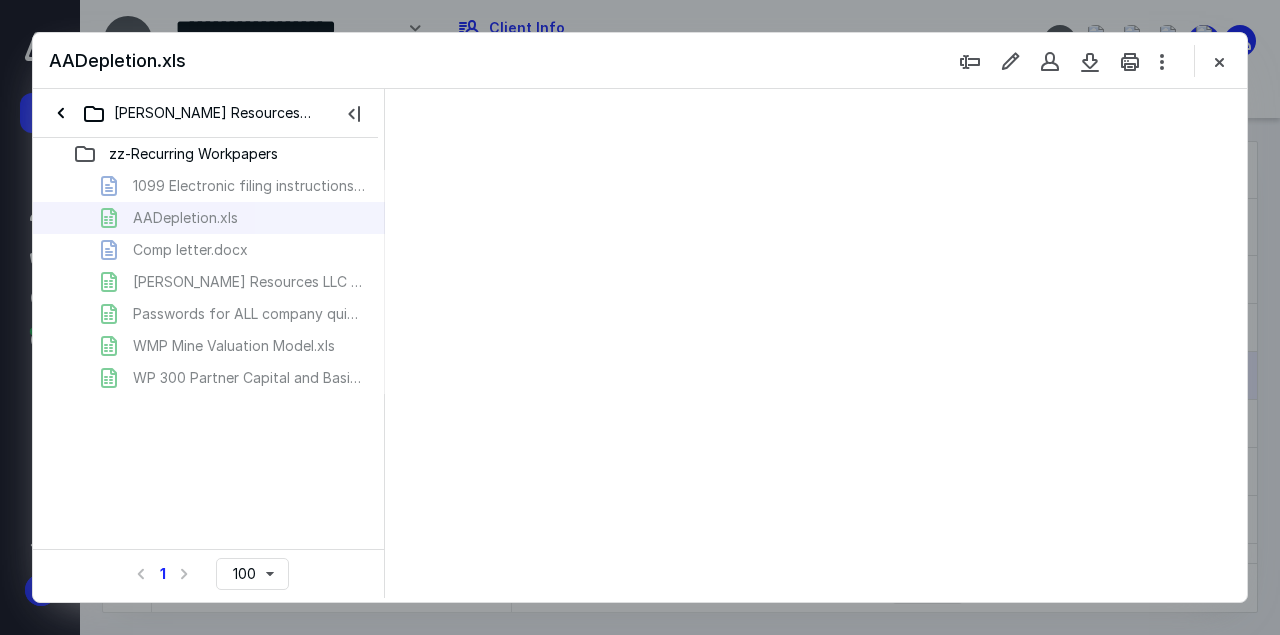 scroll, scrollTop: 0, scrollLeft: 0, axis: both 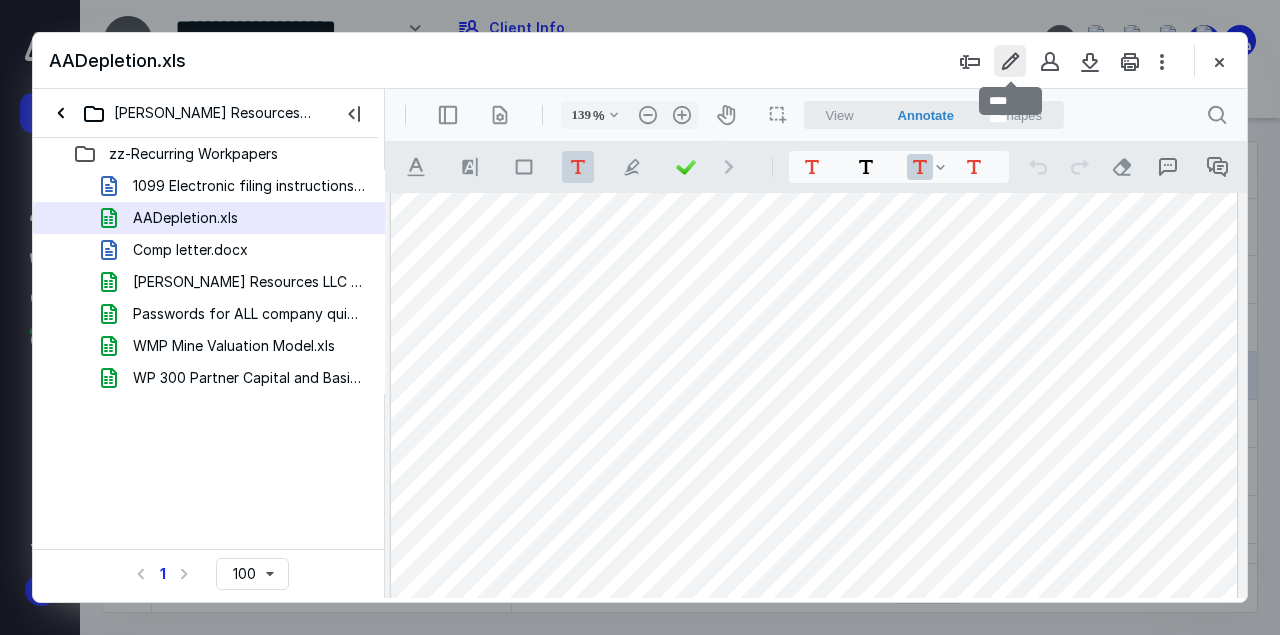 click at bounding box center (1010, 61) 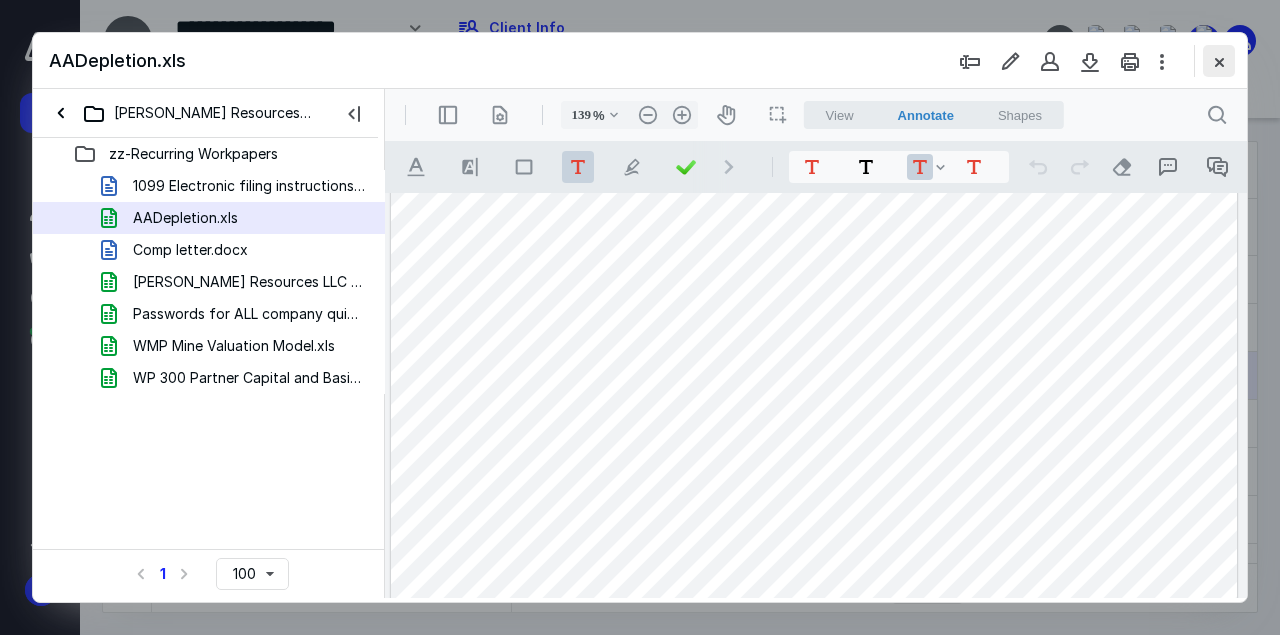 click at bounding box center [1219, 61] 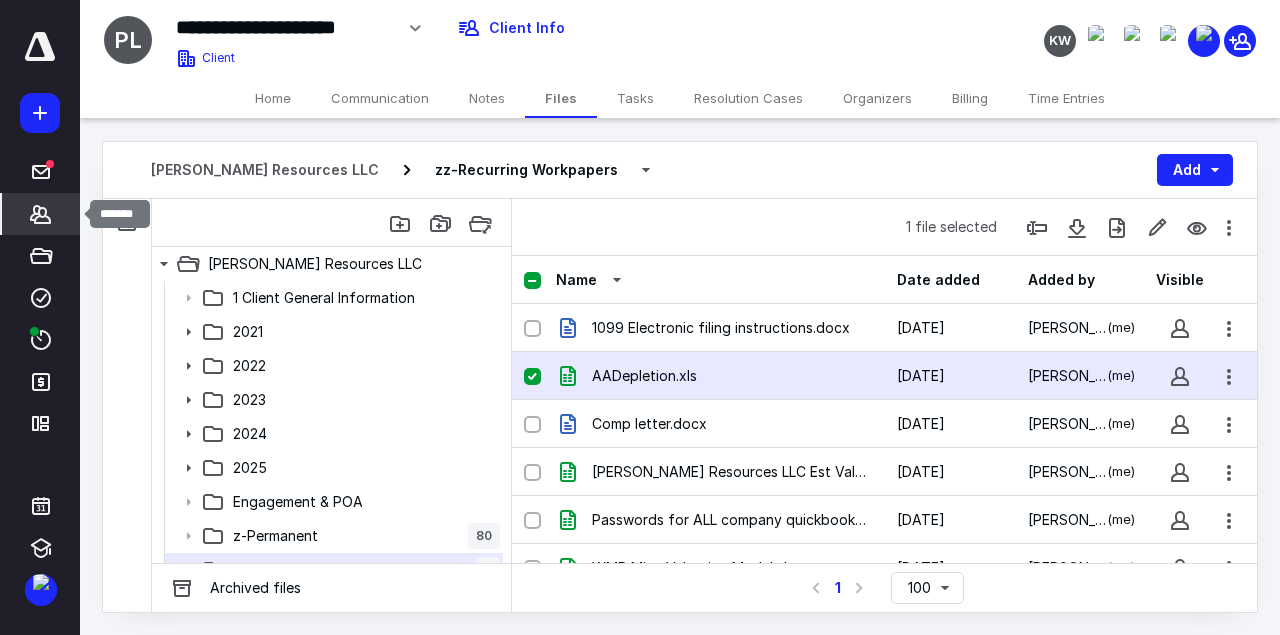 click 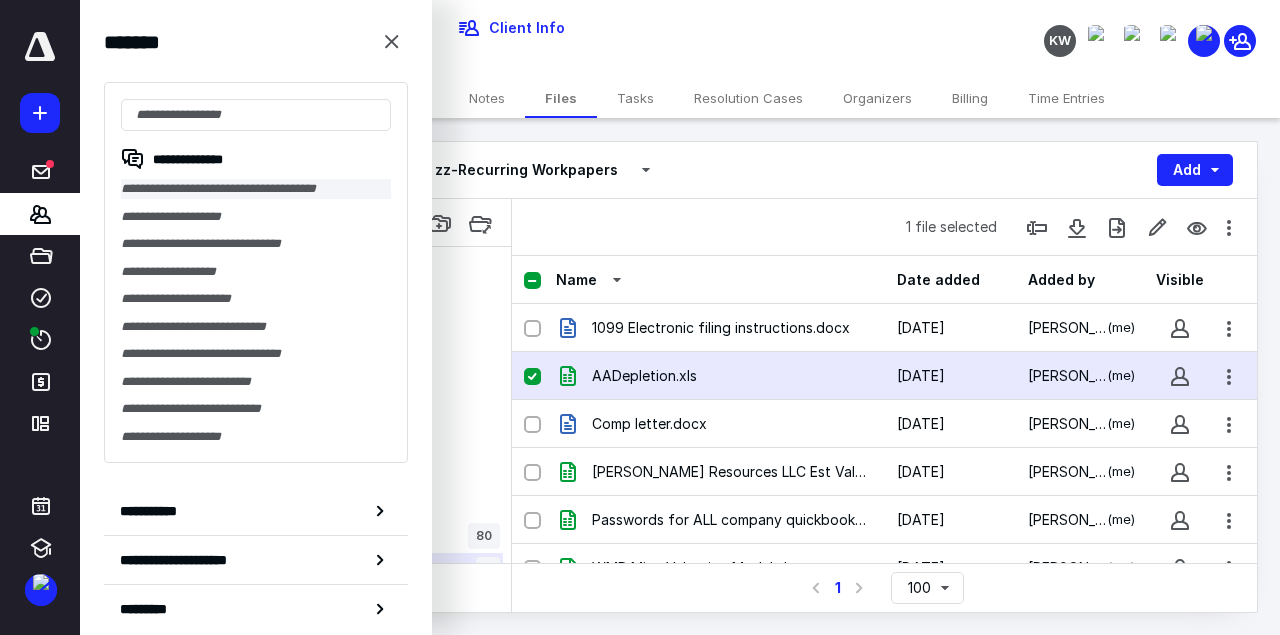 click on "**********" at bounding box center [256, 189] 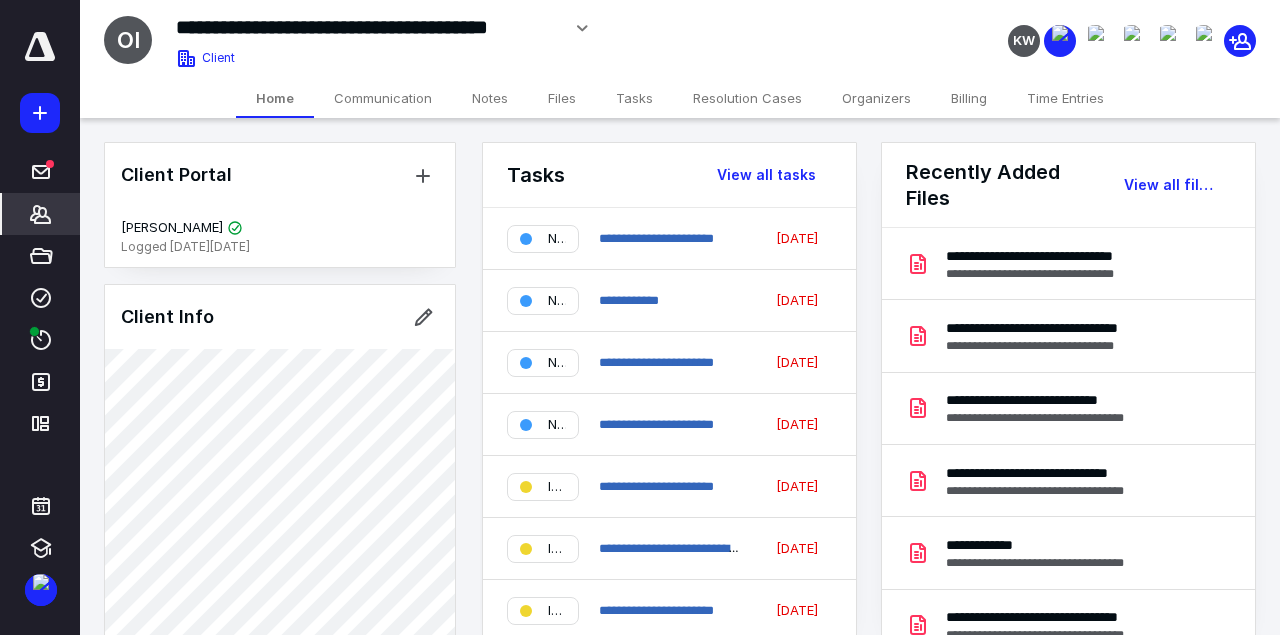 click on "Files" at bounding box center [562, 98] 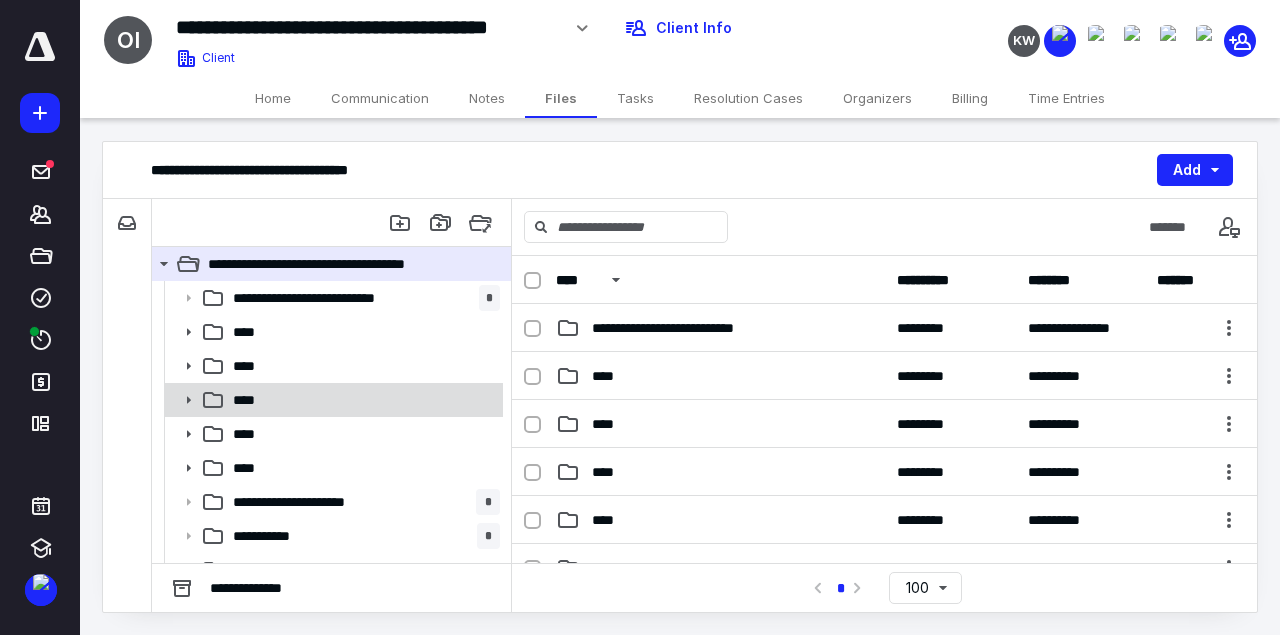 click 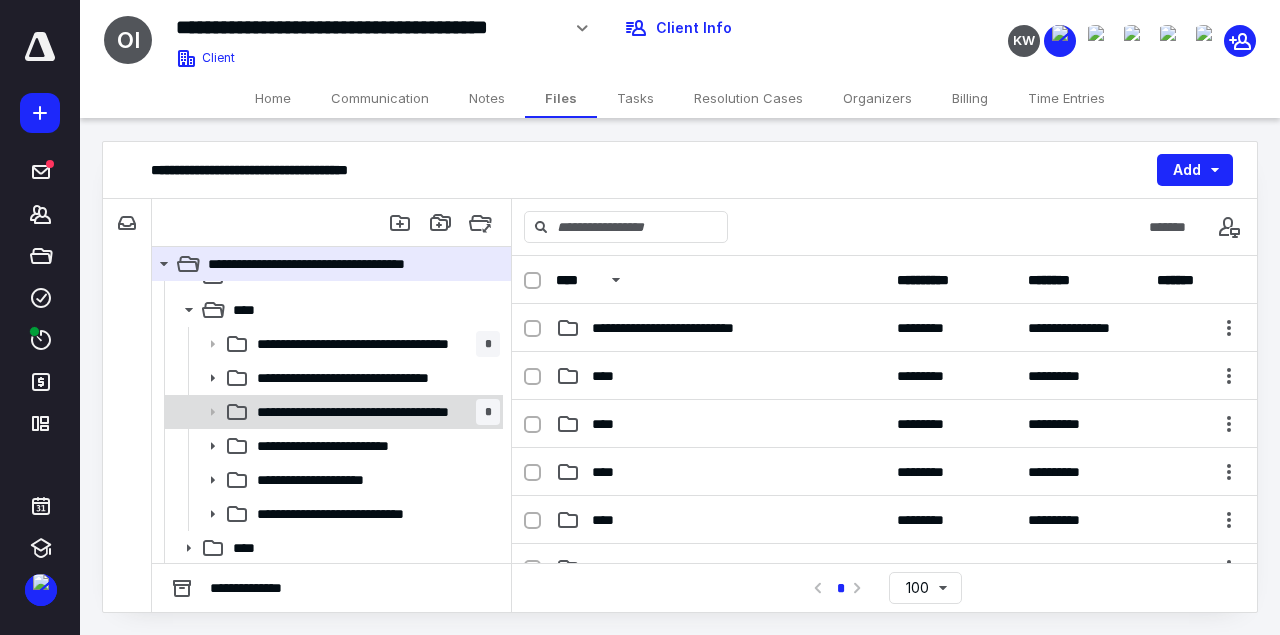 scroll, scrollTop: 192, scrollLeft: 0, axis: vertical 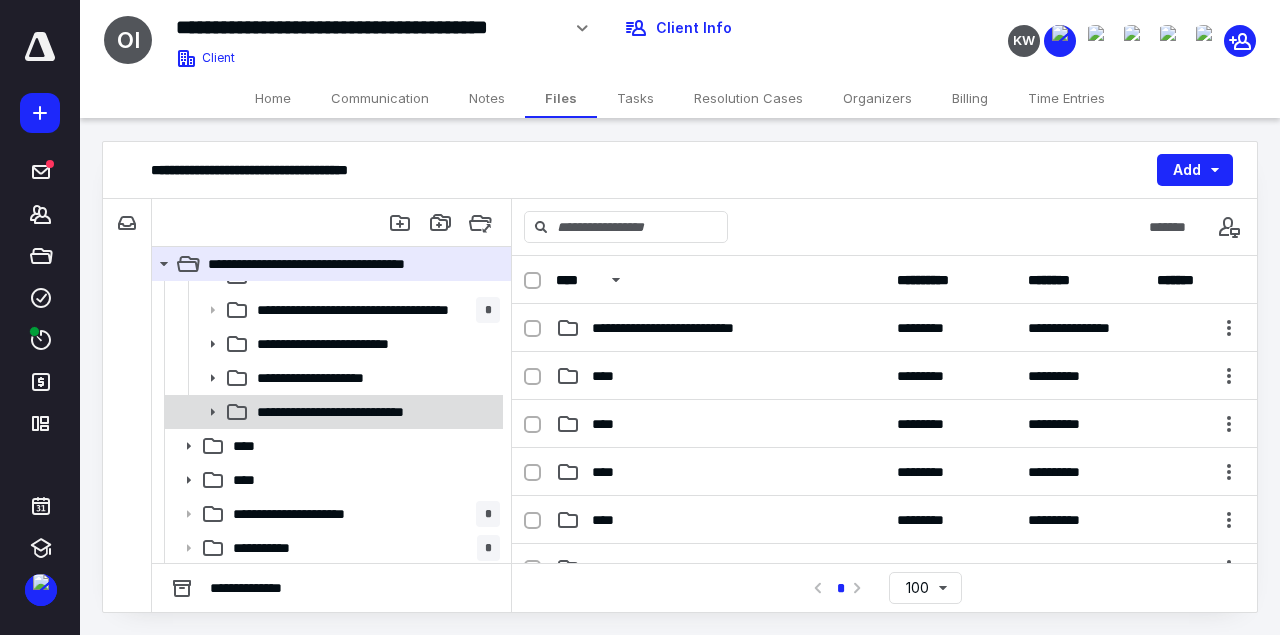 click 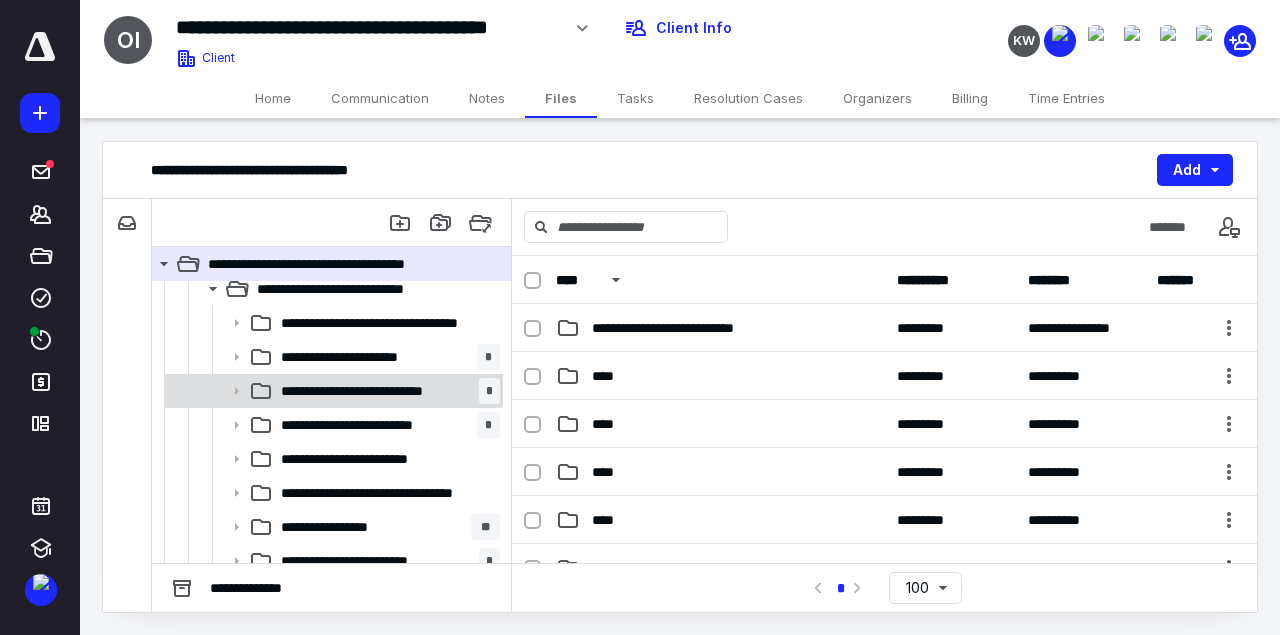 scroll, scrollTop: 288, scrollLeft: 0, axis: vertical 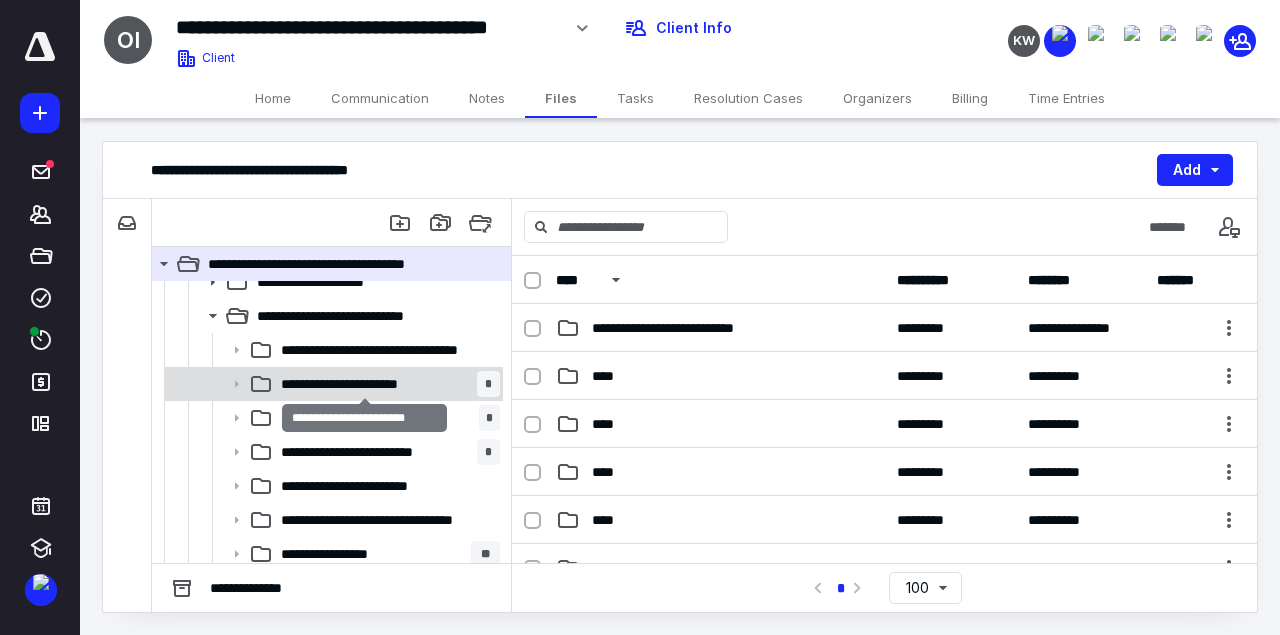 click on "**********" at bounding box center (365, 384) 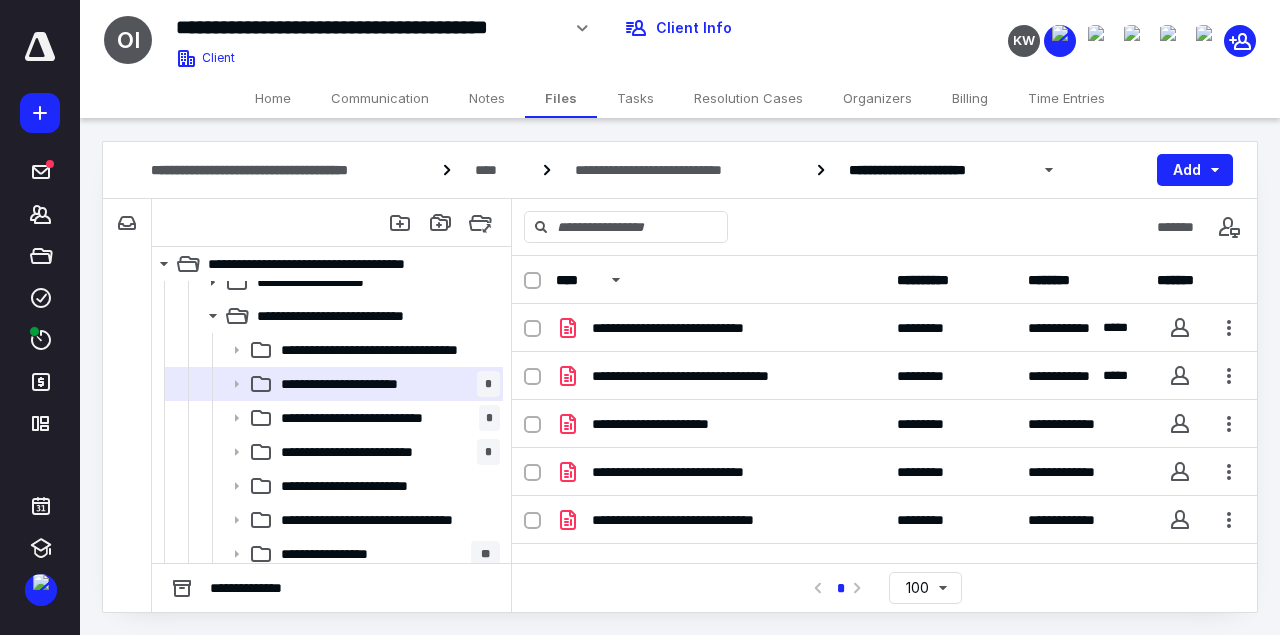 click on "Home" at bounding box center [273, 98] 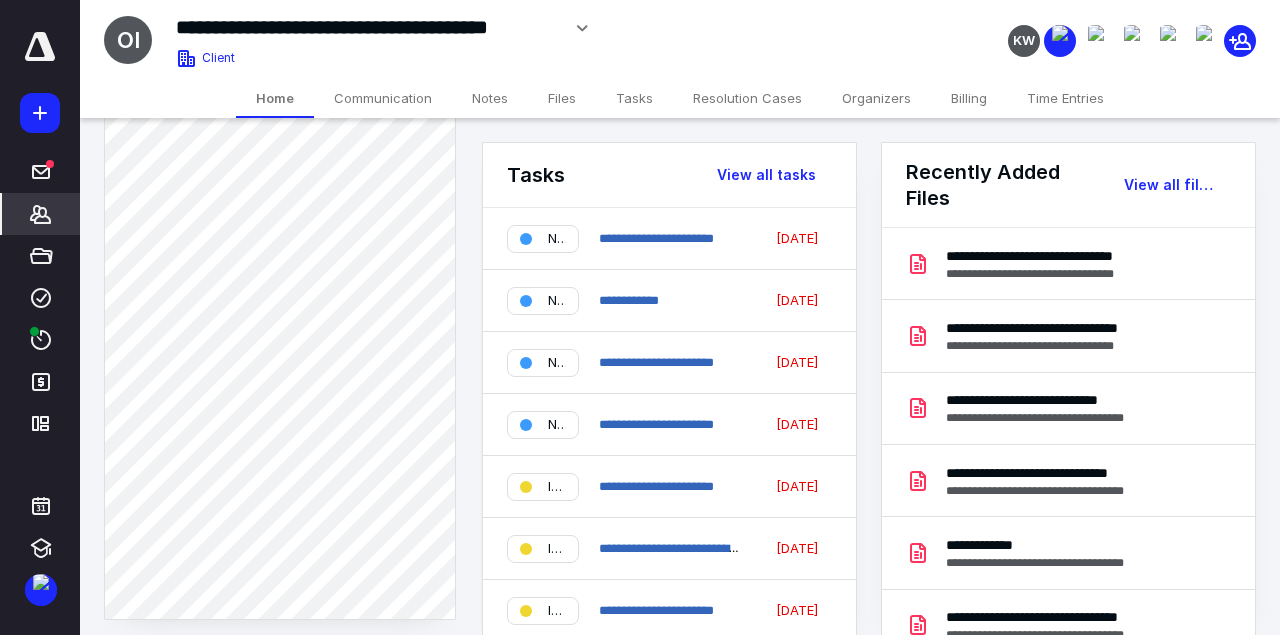 scroll, scrollTop: 1248, scrollLeft: 0, axis: vertical 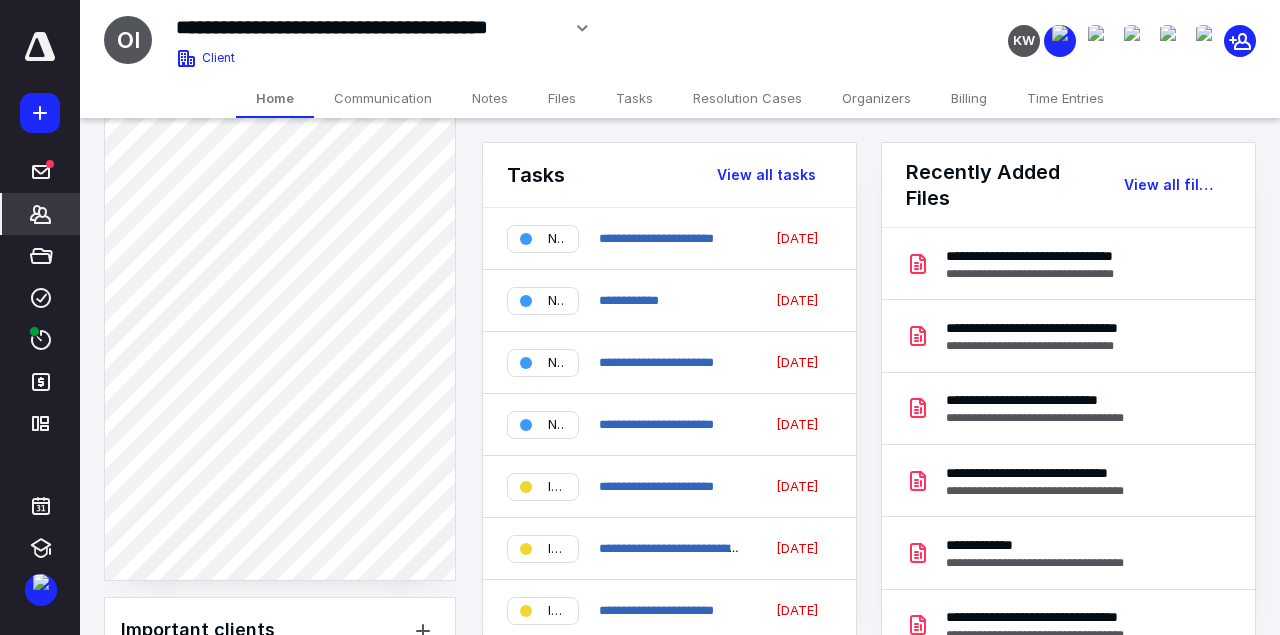 click on "Files" at bounding box center [562, 98] 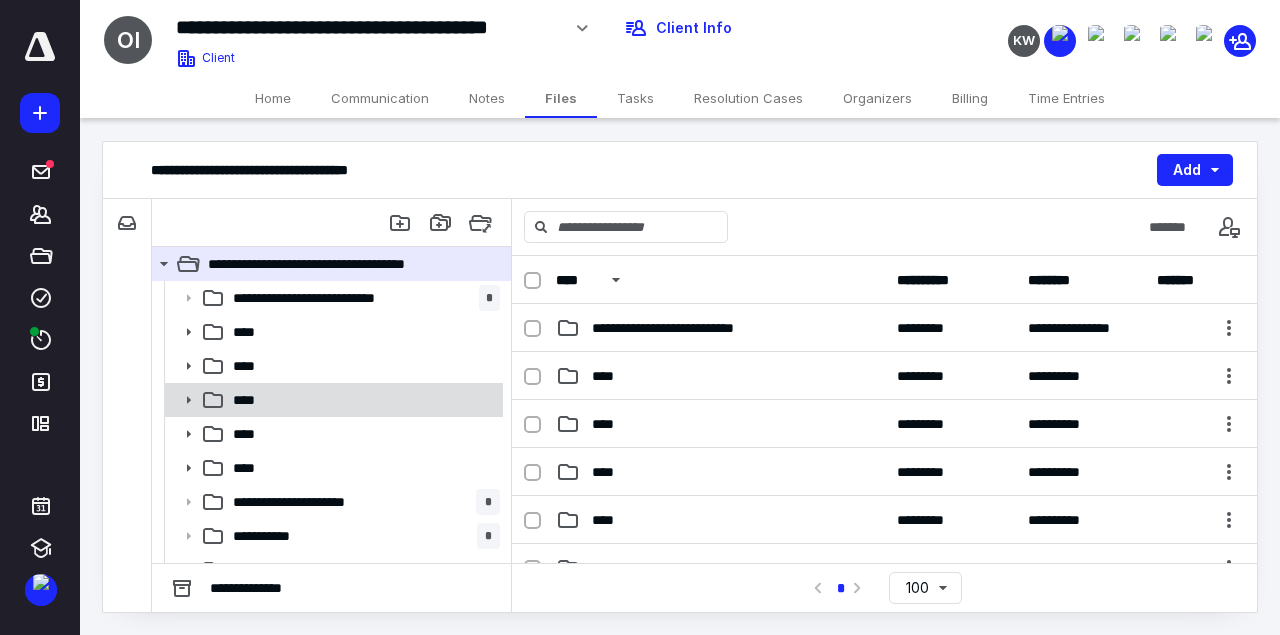 click 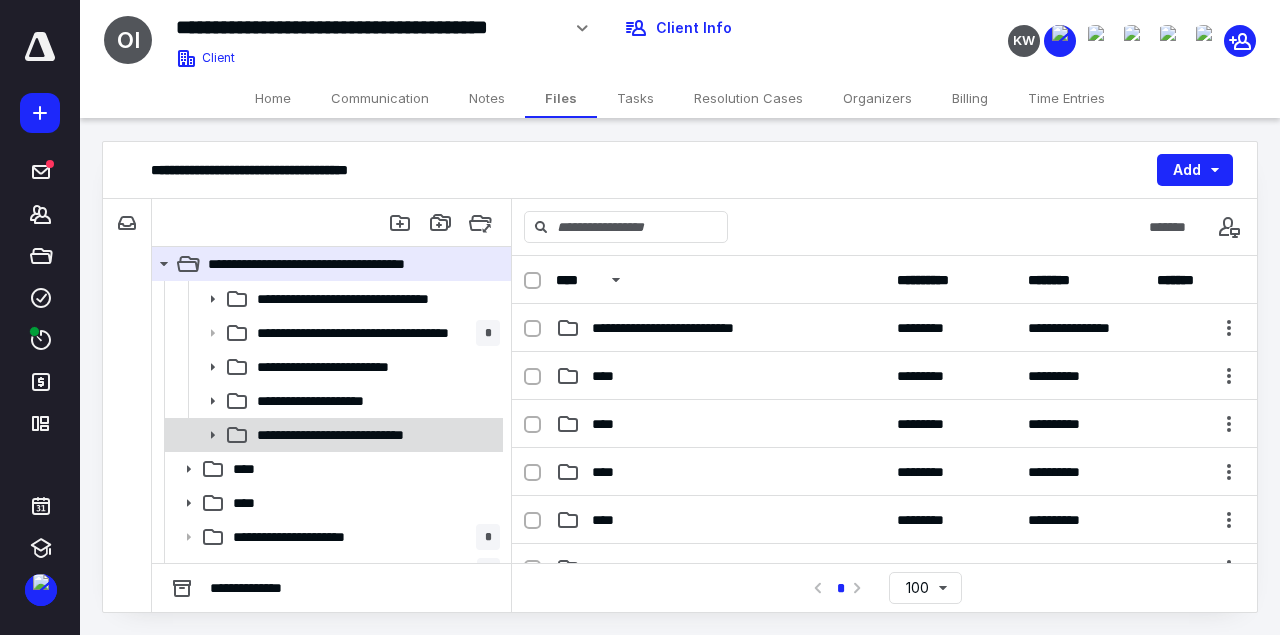 scroll, scrollTop: 192, scrollLeft: 0, axis: vertical 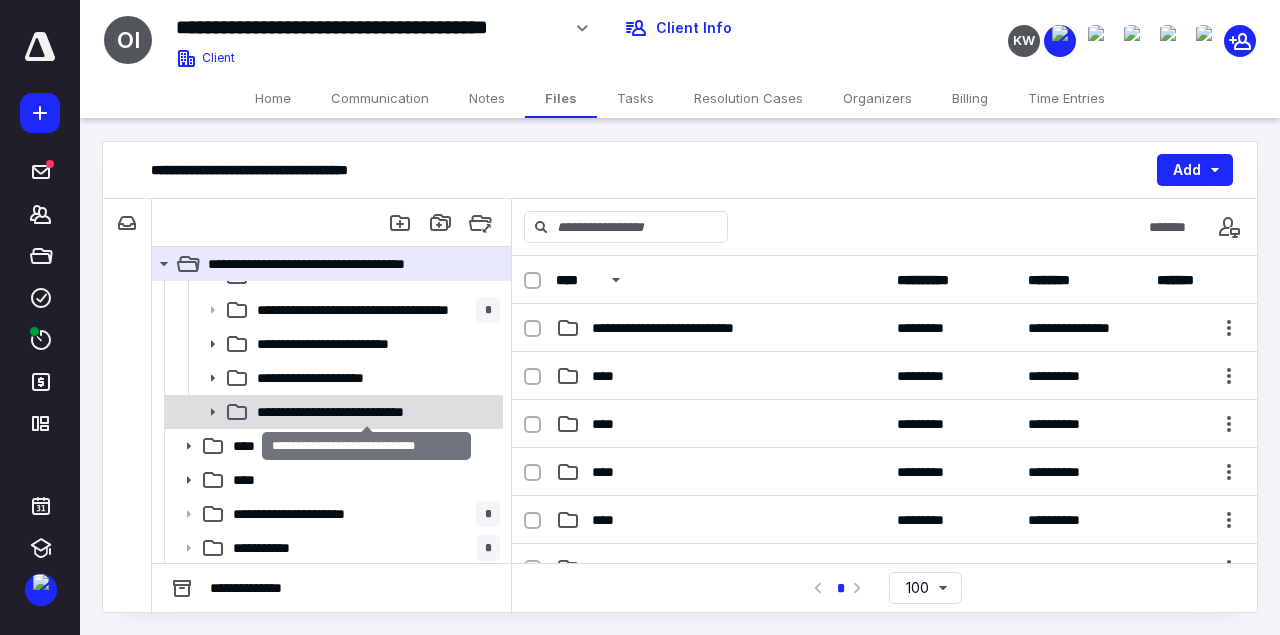 click on "**********" at bounding box center (366, 412) 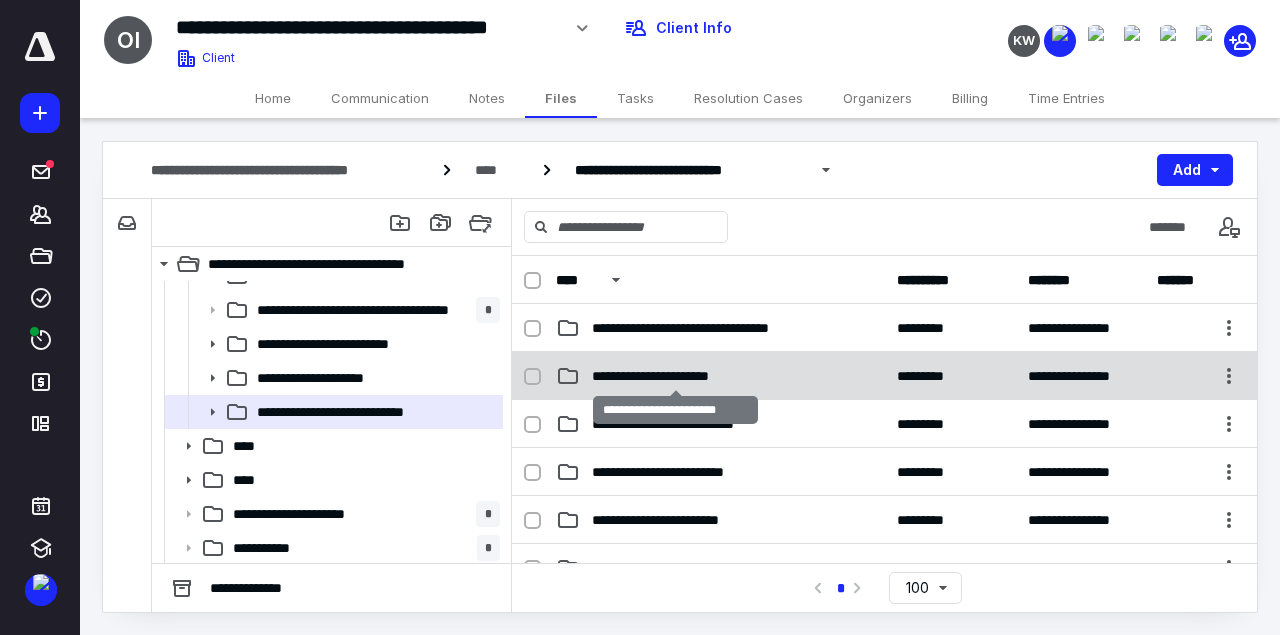 click on "**********" at bounding box center (676, 376) 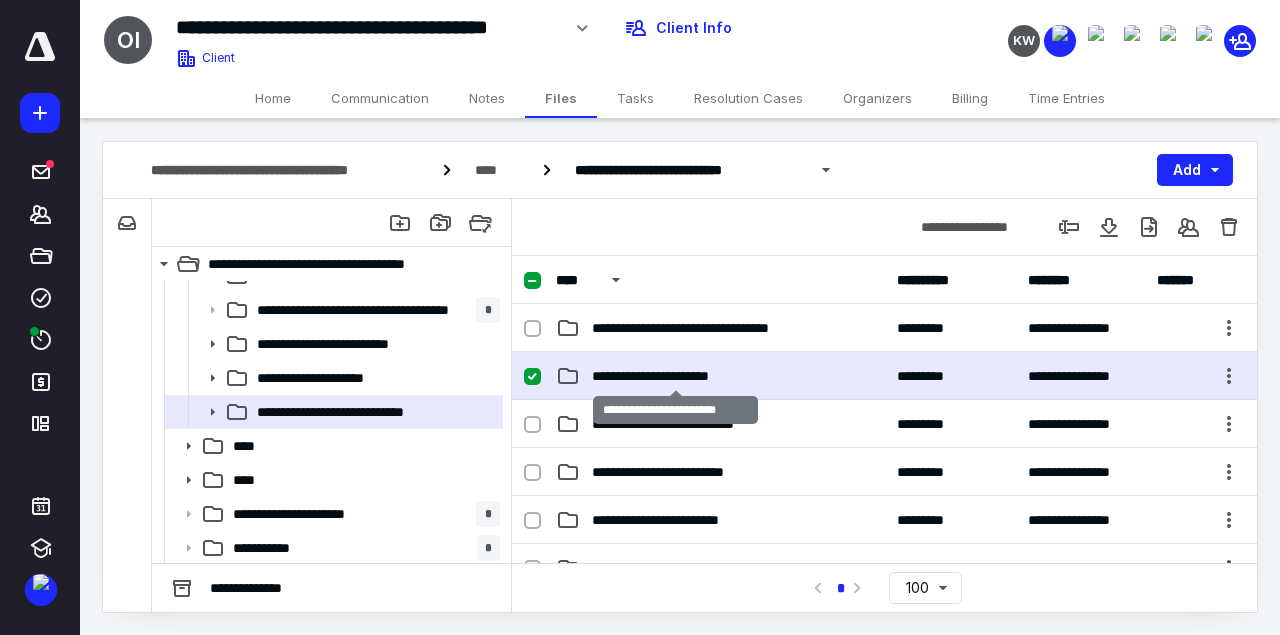 click on "**********" at bounding box center (676, 376) 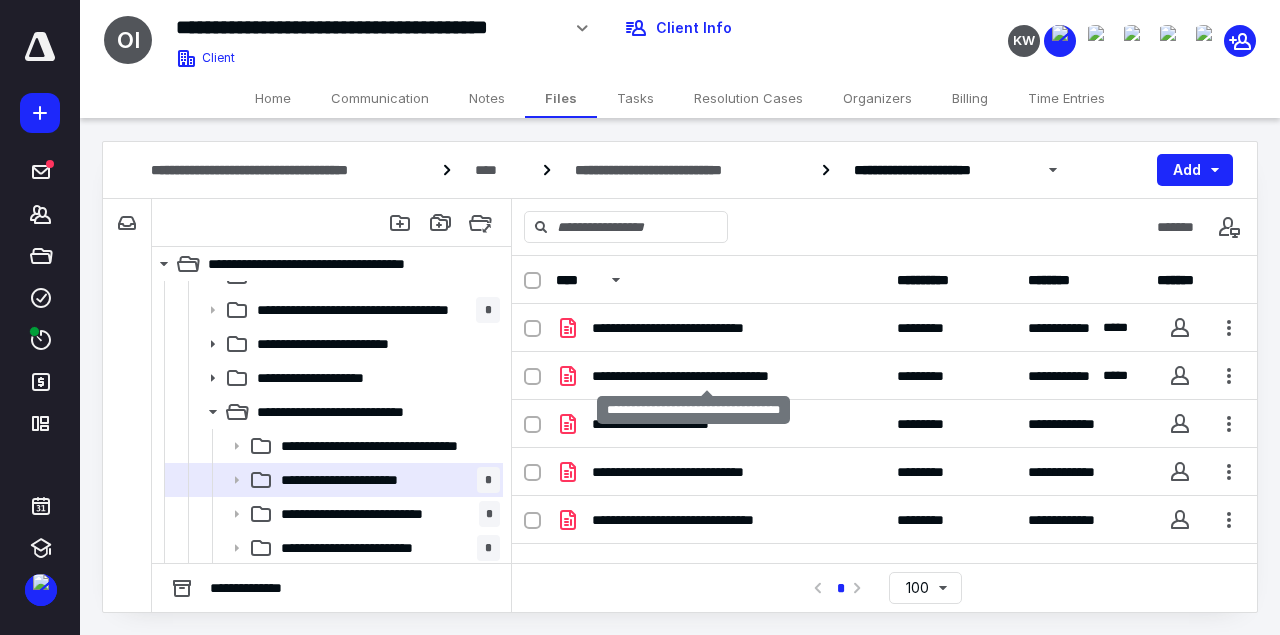 click on "**********" at bounding box center (707, 376) 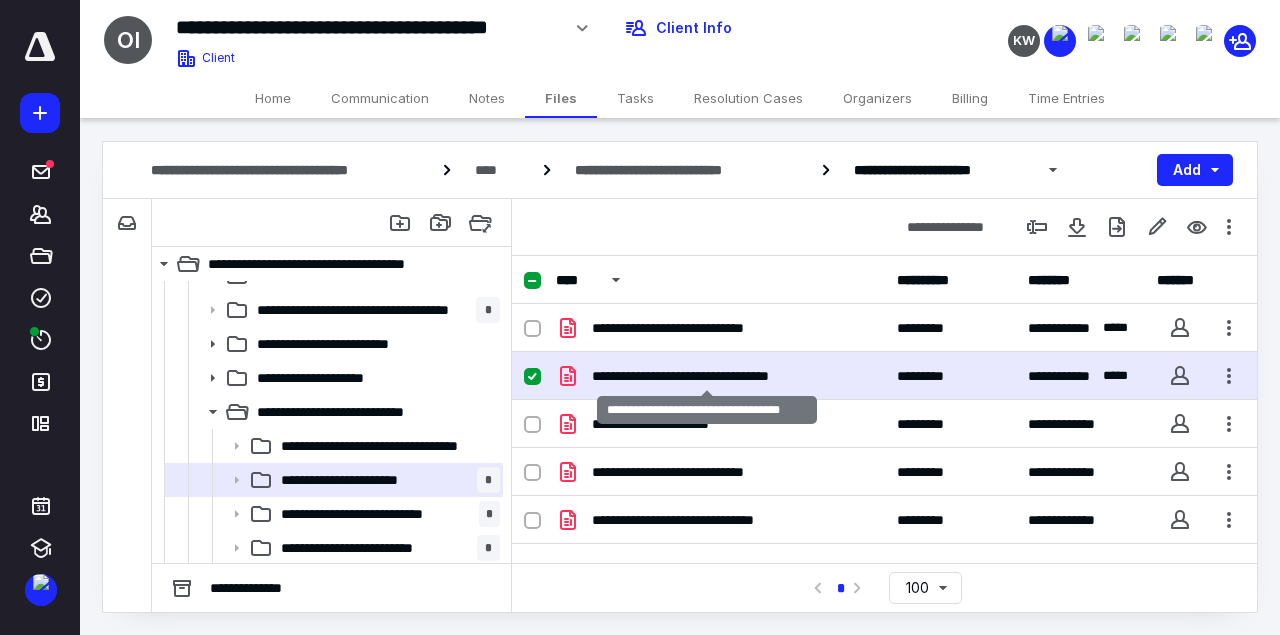 click on "**********" at bounding box center (707, 376) 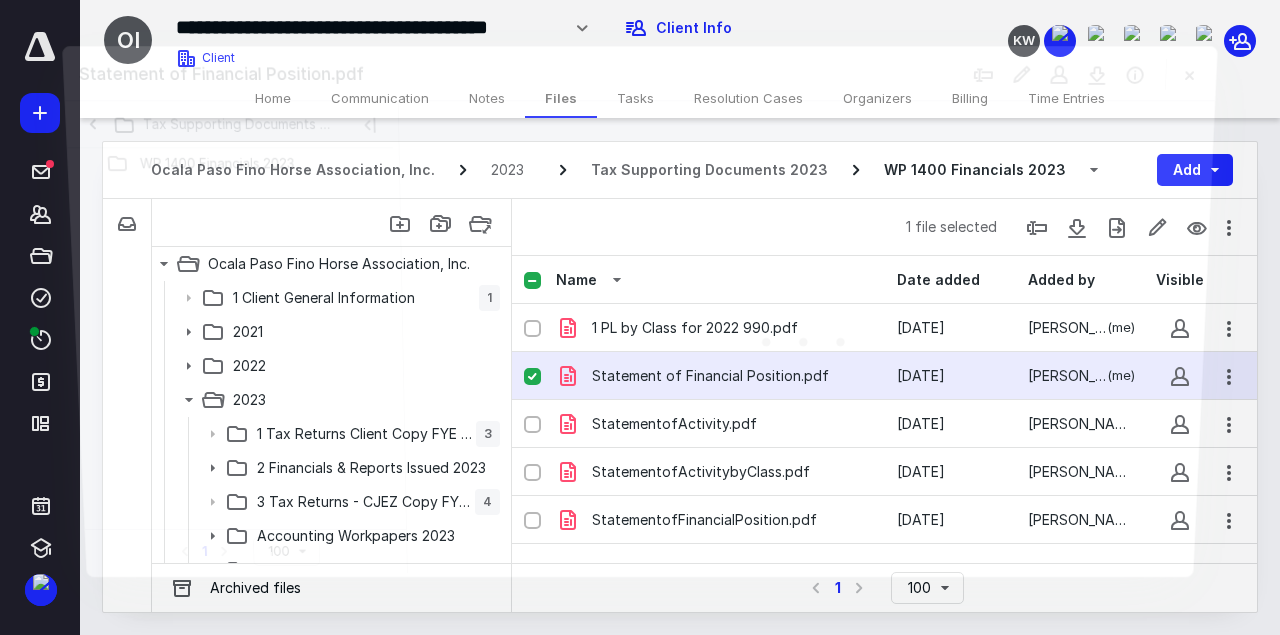 scroll, scrollTop: 192, scrollLeft: 0, axis: vertical 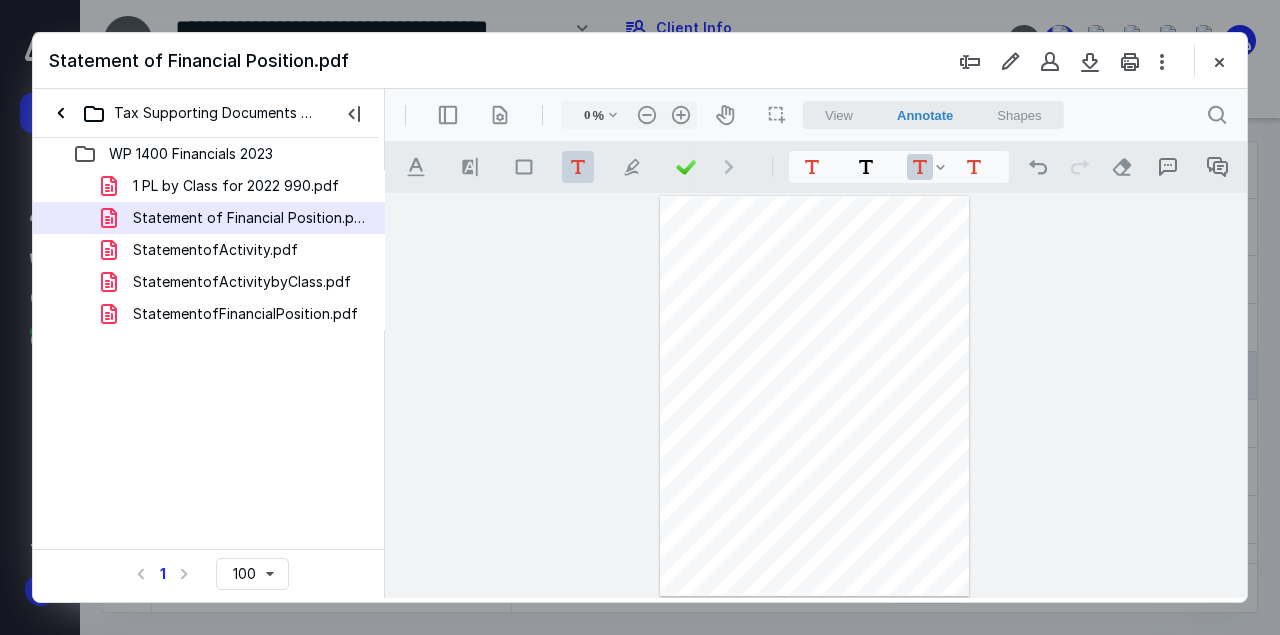 type on "139" 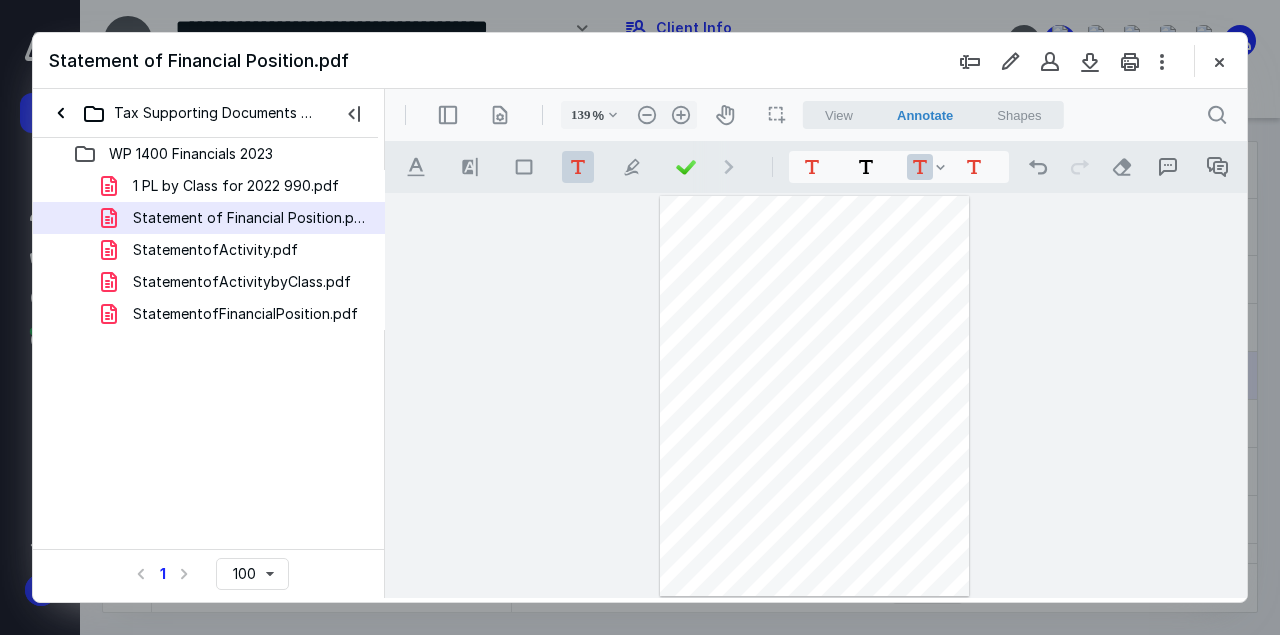 scroll, scrollTop: 0, scrollLeft: 0, axis: both 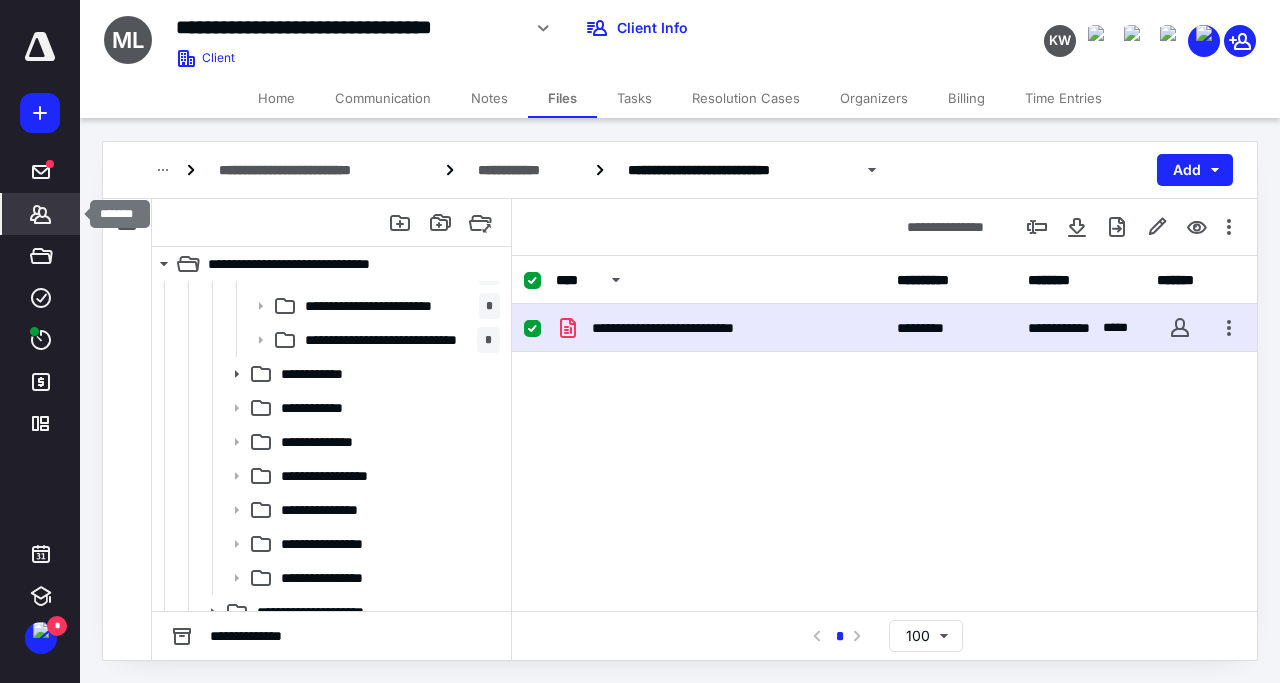 click 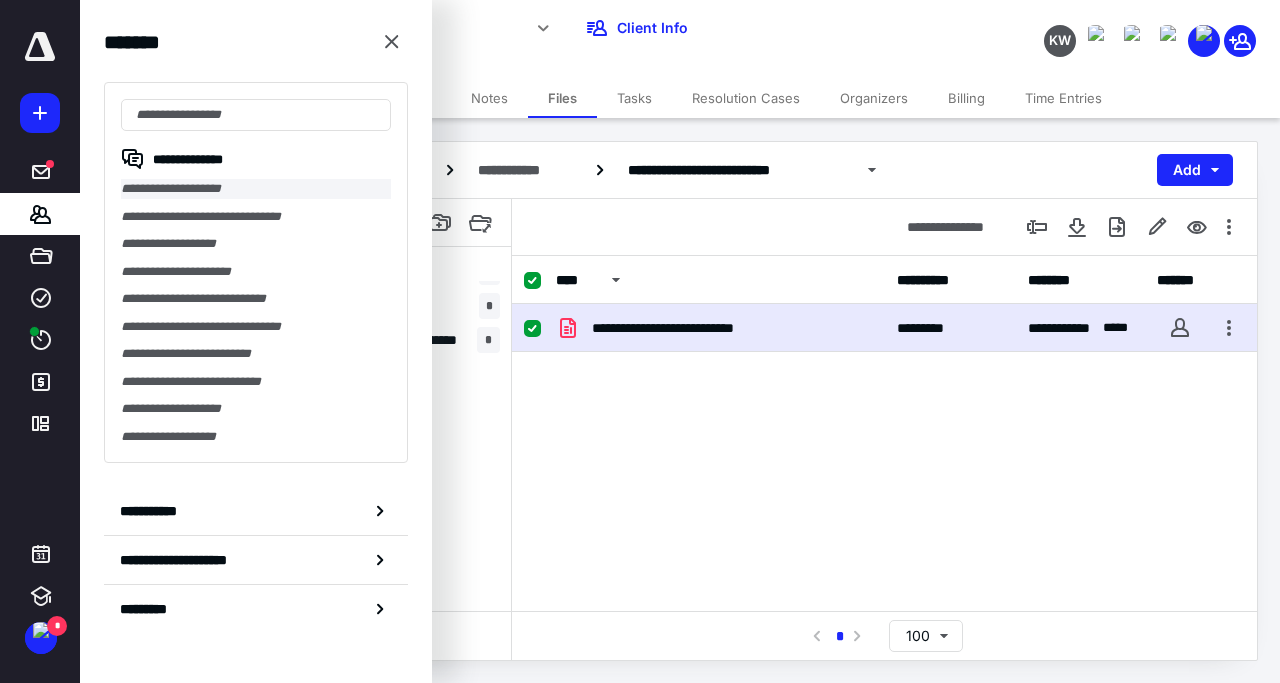 click on "**********" at bounding box center [256, 189] 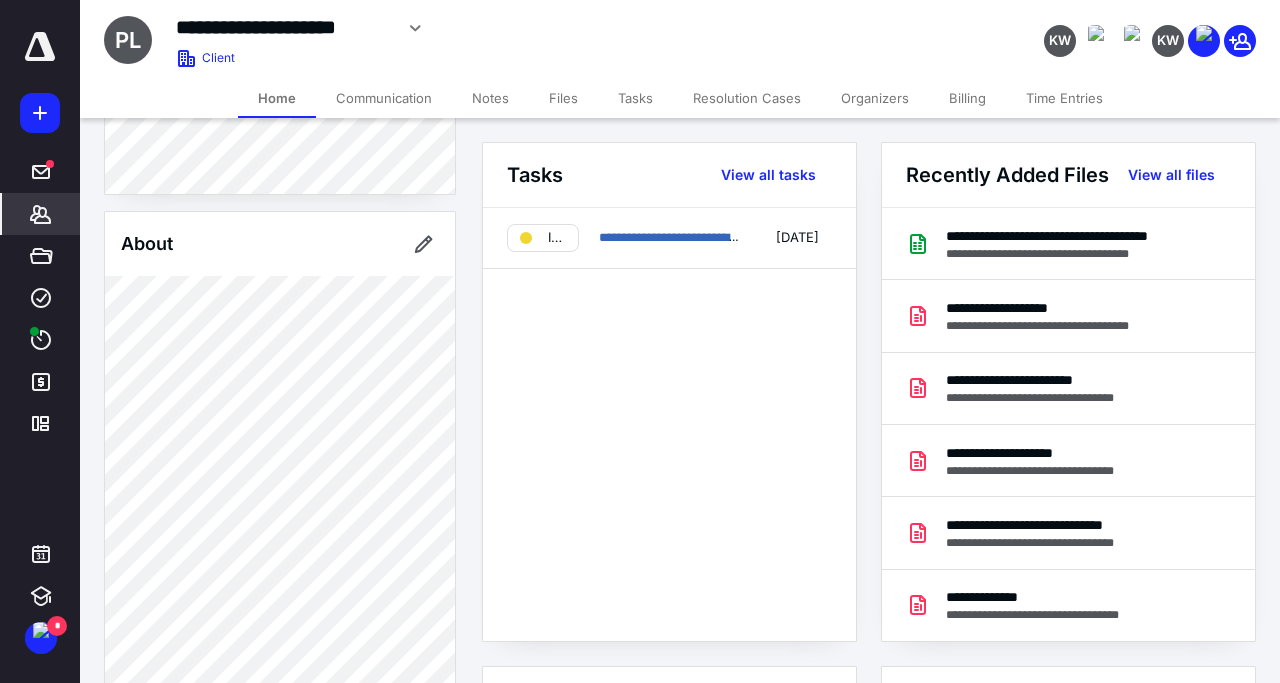scroll, scrollTop: 480, scrollLeft: 0, axis: vertical 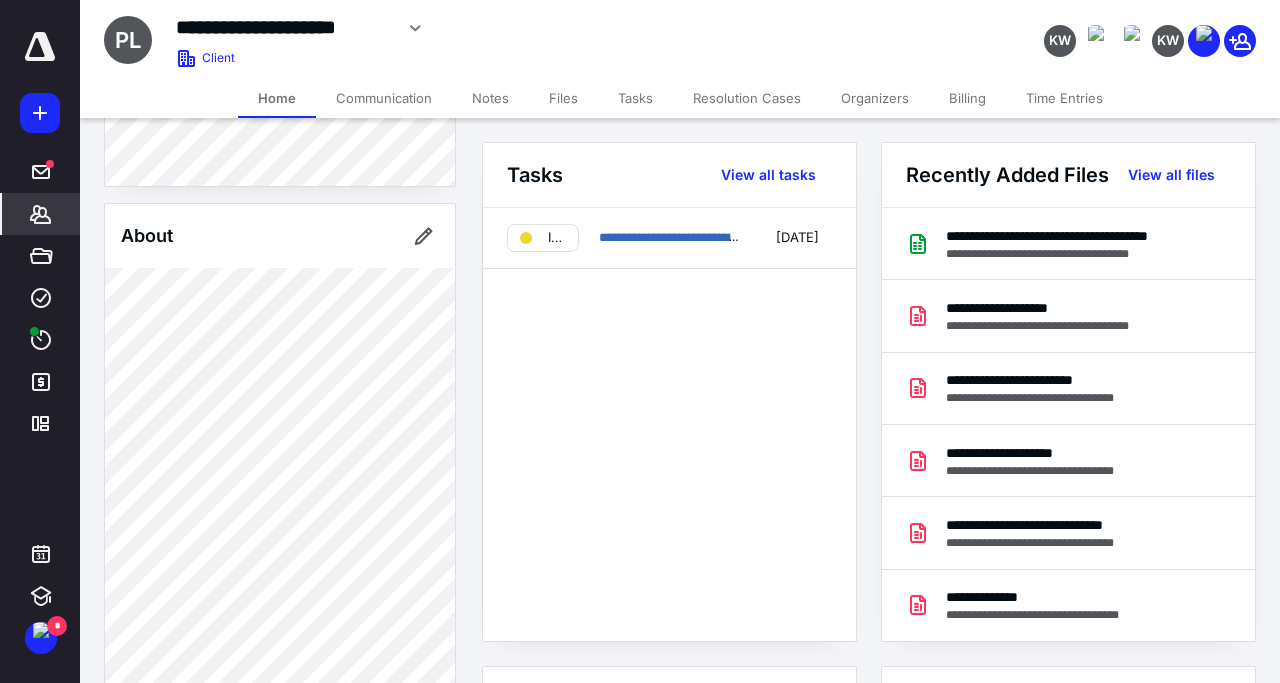 click on "Files" at bounding box center (563, 98) 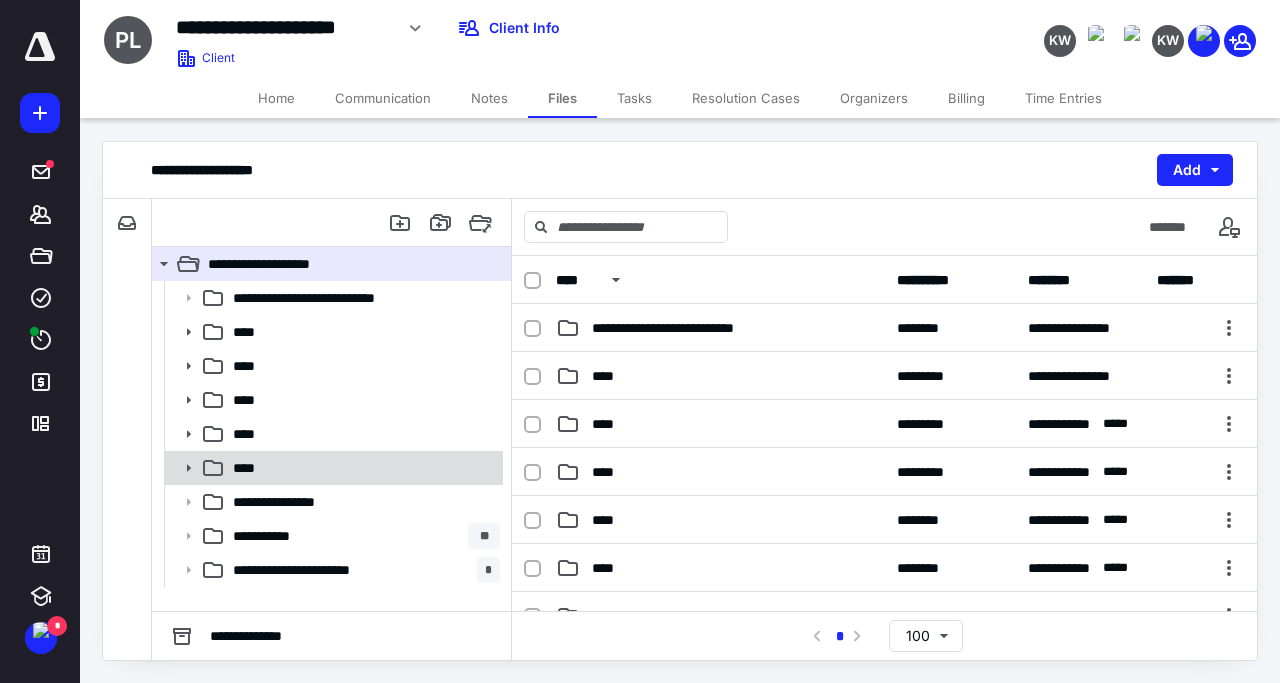click 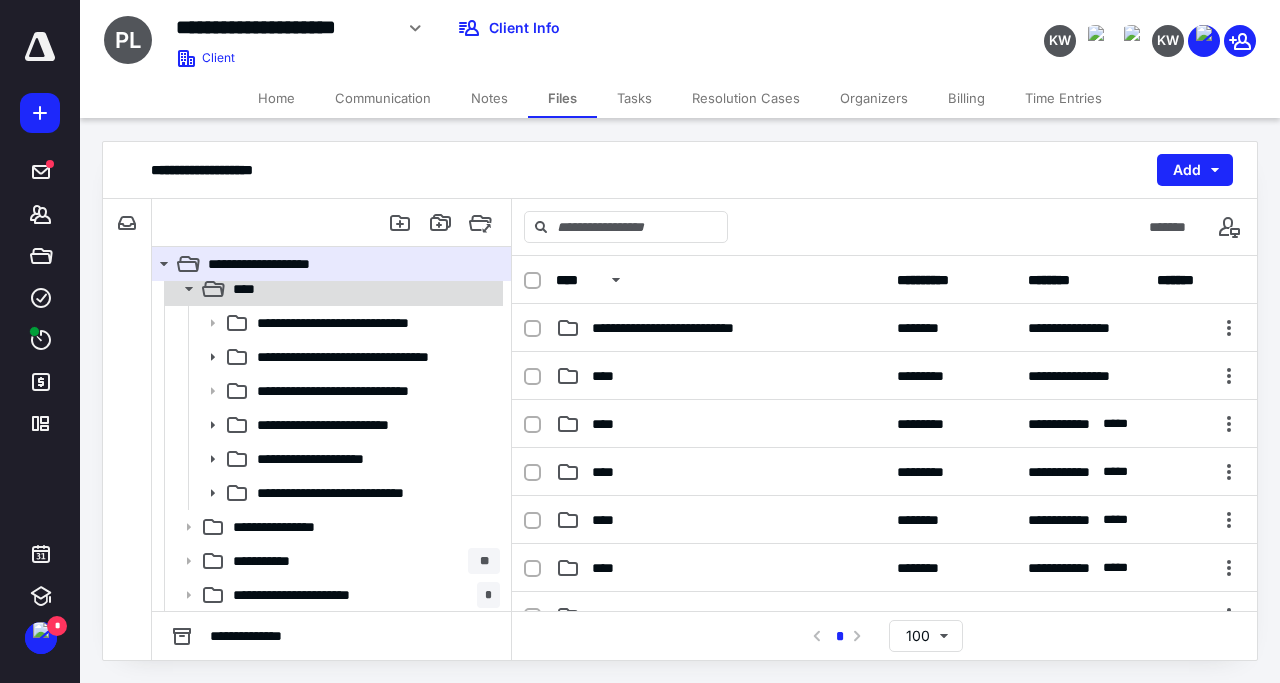scroll, scrollTop: 180, scrollLeft: 0, axis: vertical 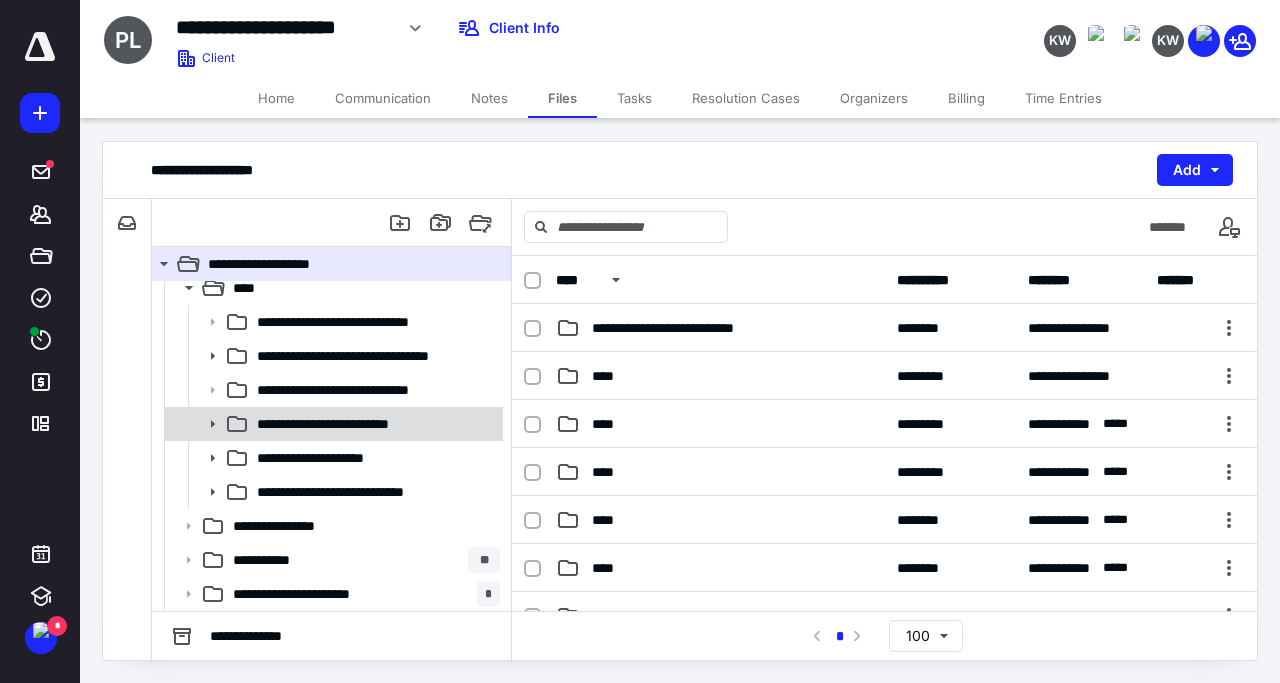 click 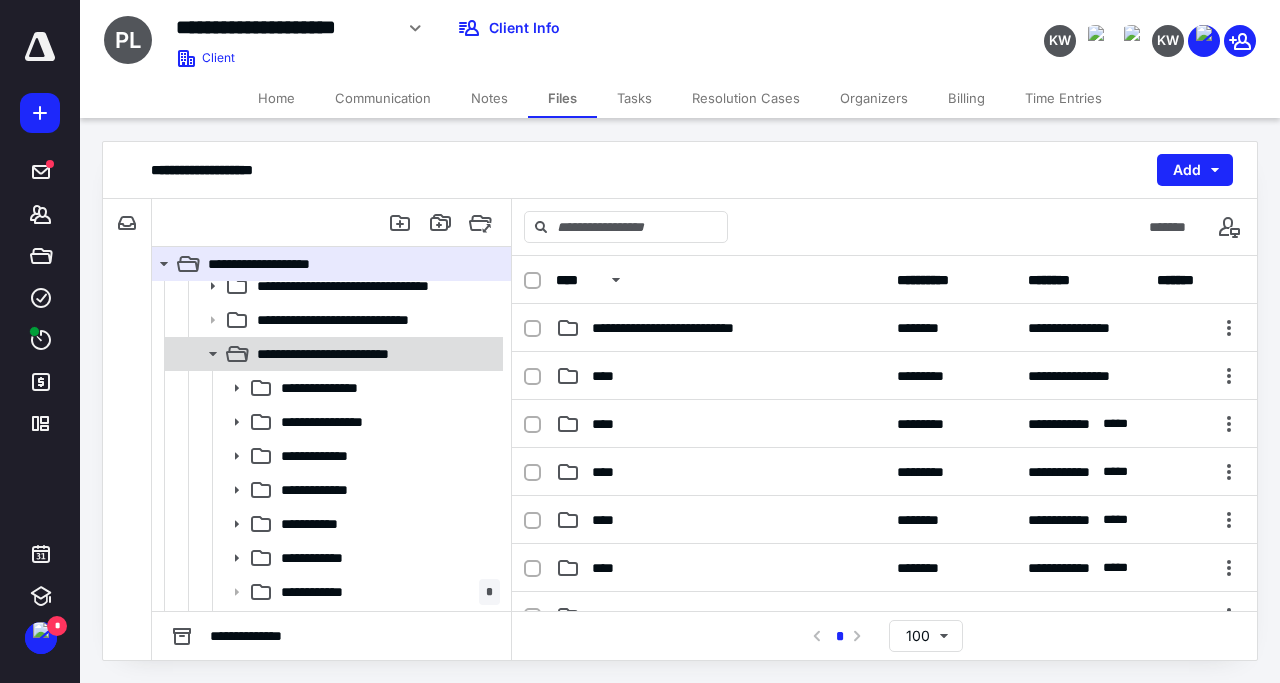 scroll, scrollTop: 276, scrollLeft: 0, axis: vertical 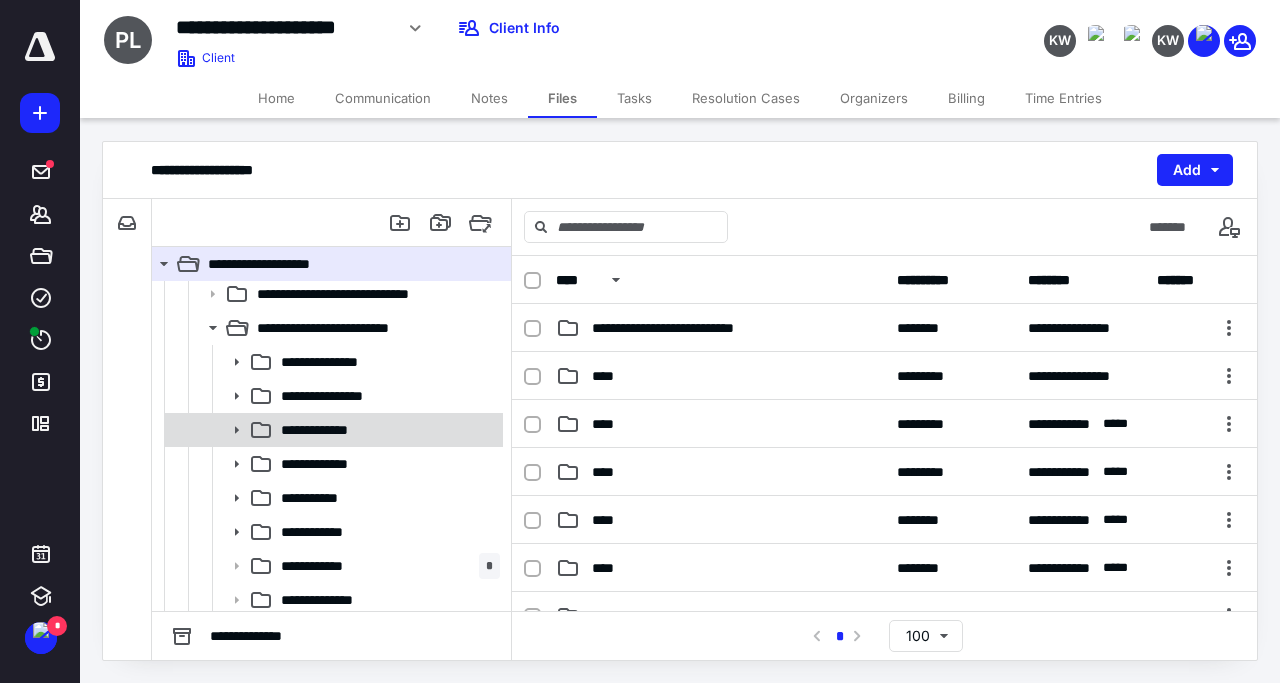 click 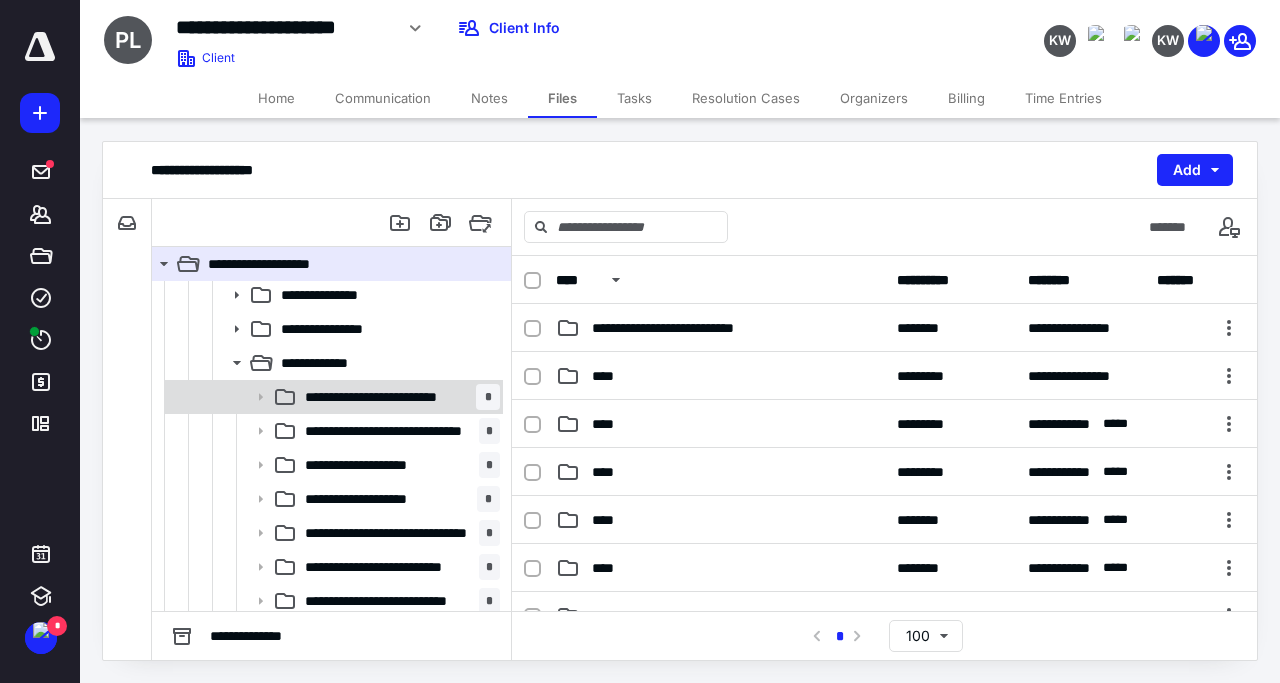 scroll, scrollTop: 372, scrollLeft: 0, axis: vertical 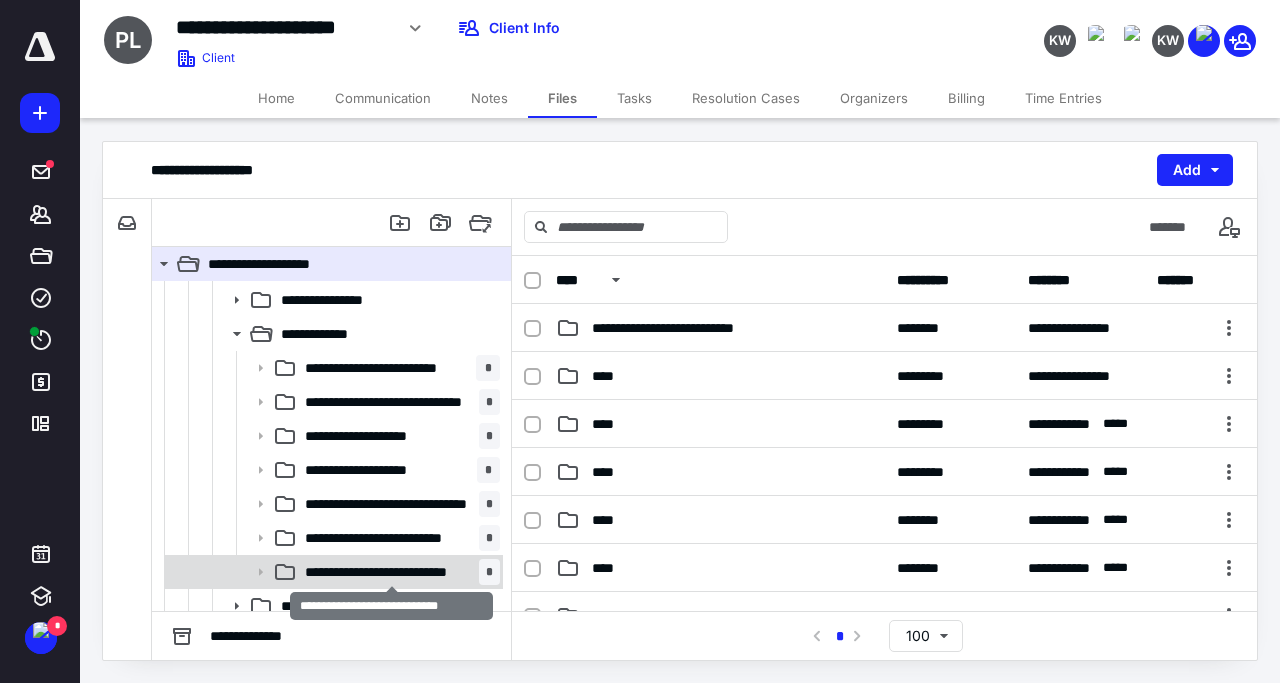 click on "**********" at bounding box center [392, 572] 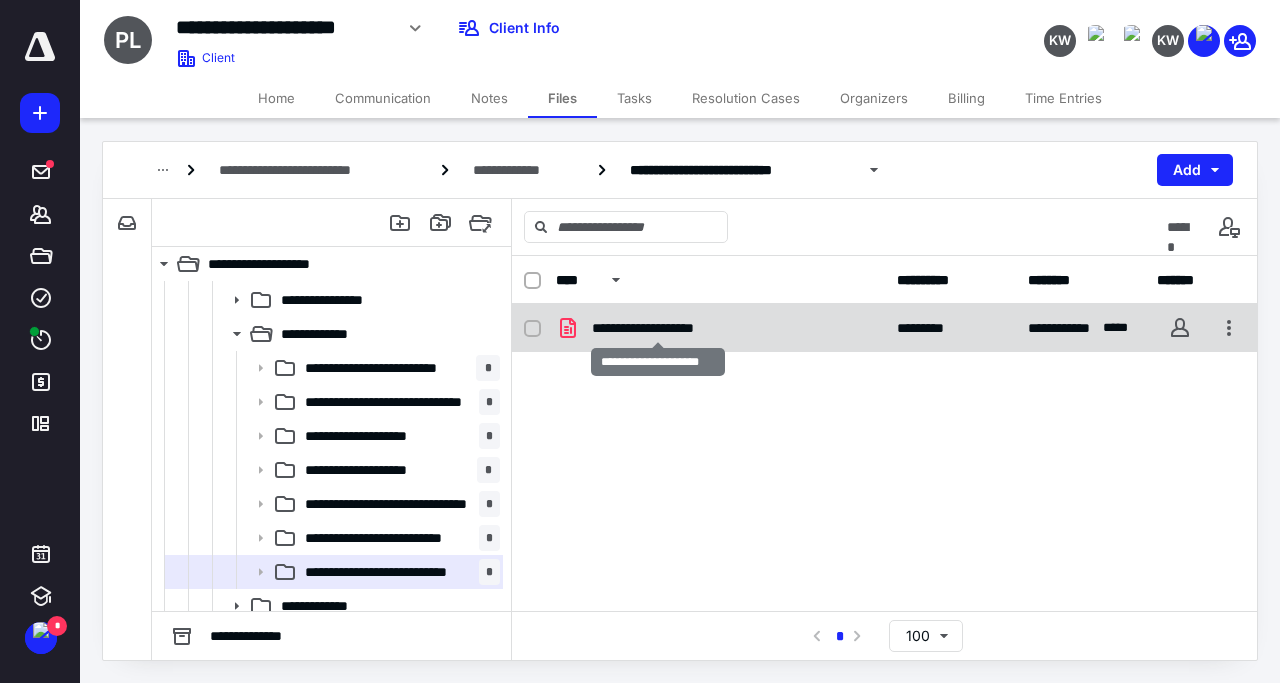 click on "**********" at bounding box center [657, 328] 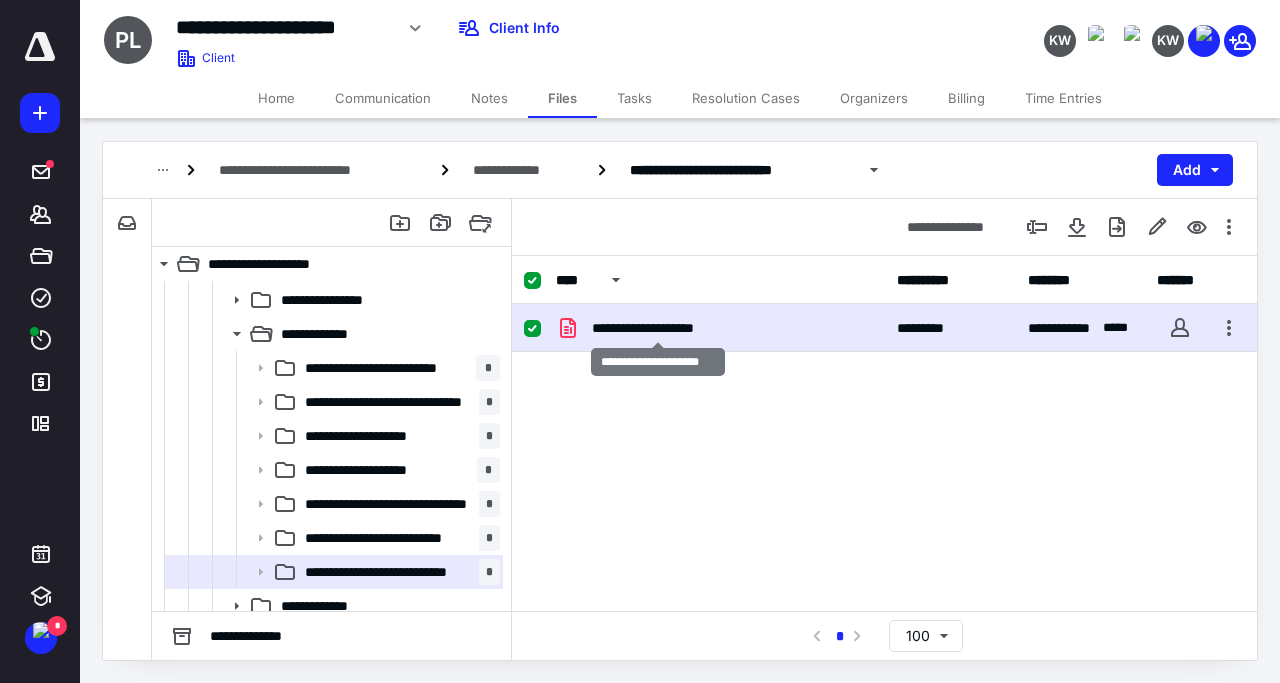 click on "**********" at bounding box center [657, 328] 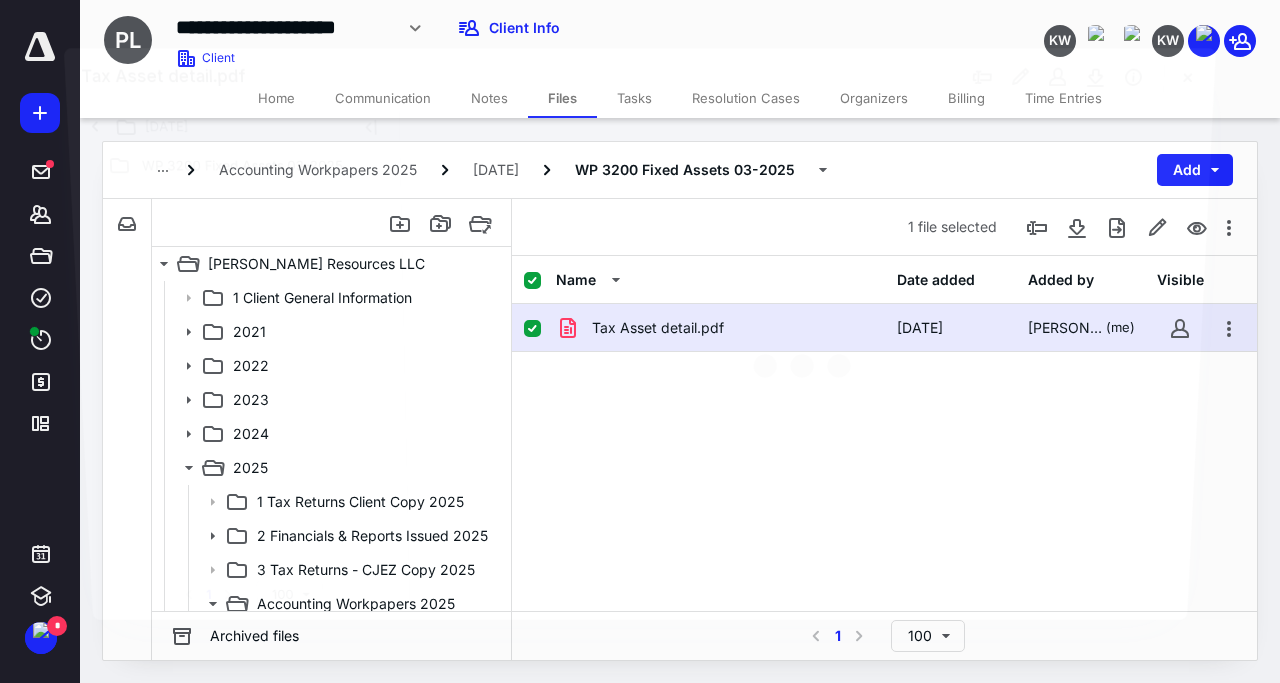 scroll, scrollTop: 372, scrollLeft: 0, axis: vertical 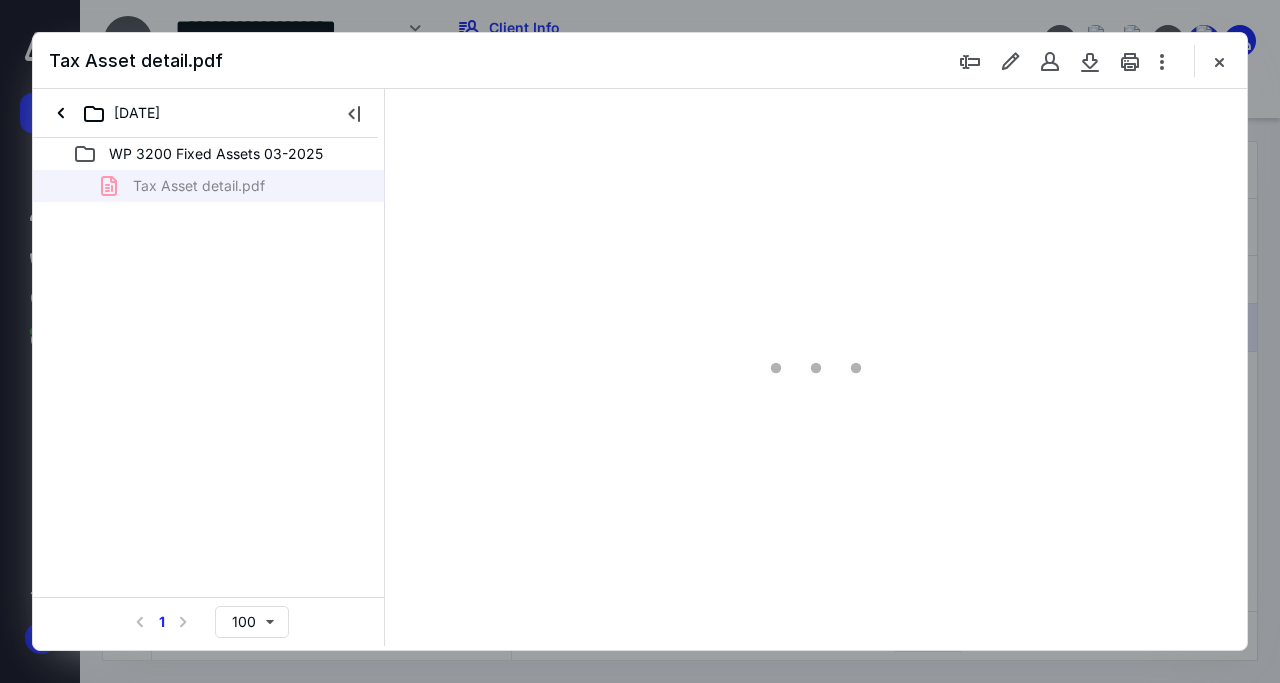 type on "108" 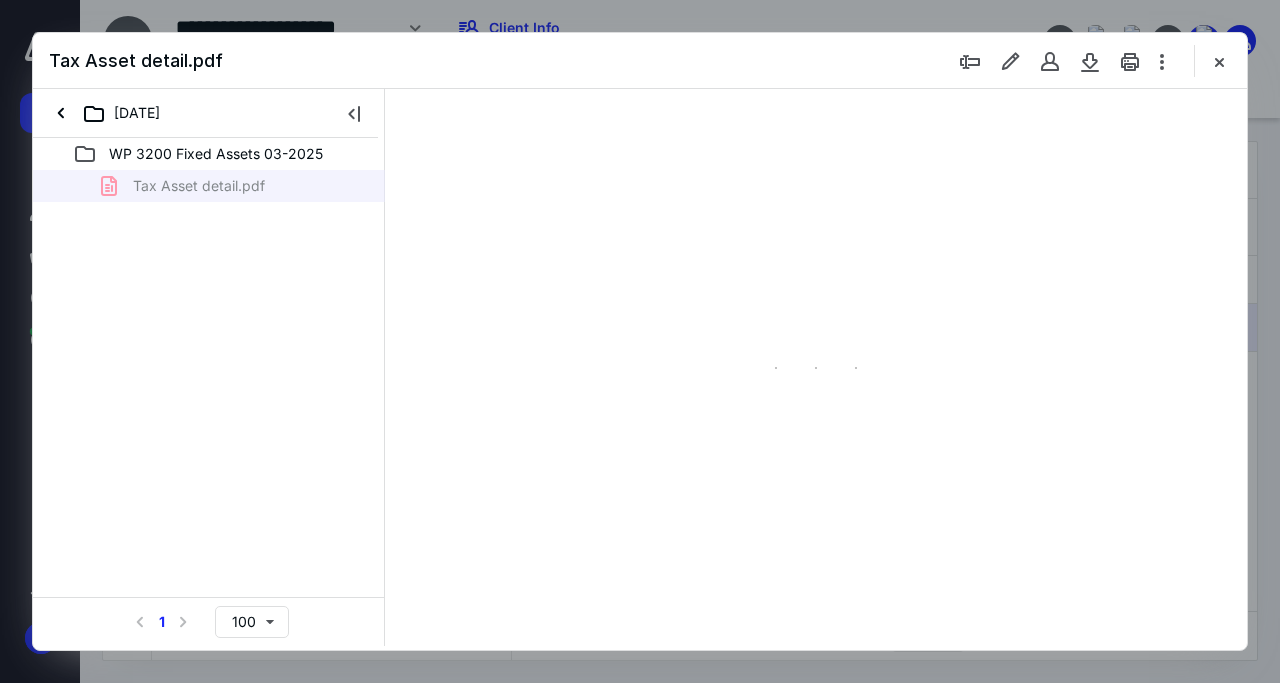 scroll, scrollTop: 0, scrollLeft: 0, axis: both 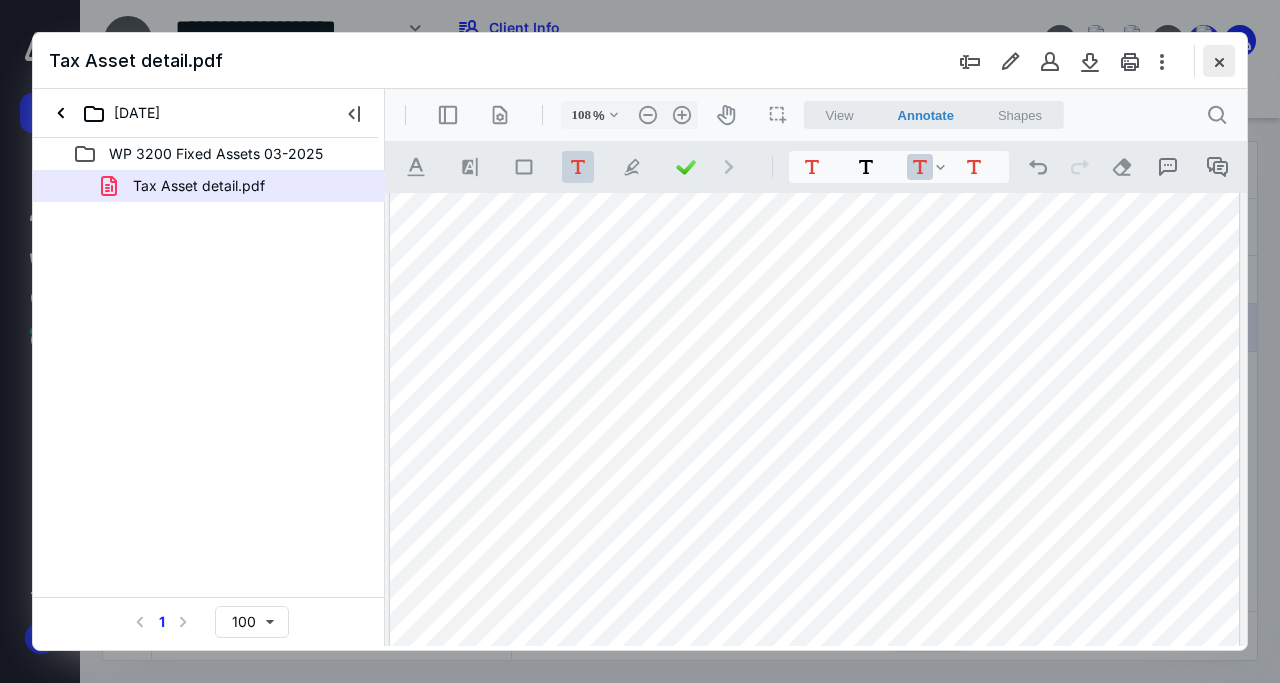 click at bounding box center (1219, 61) 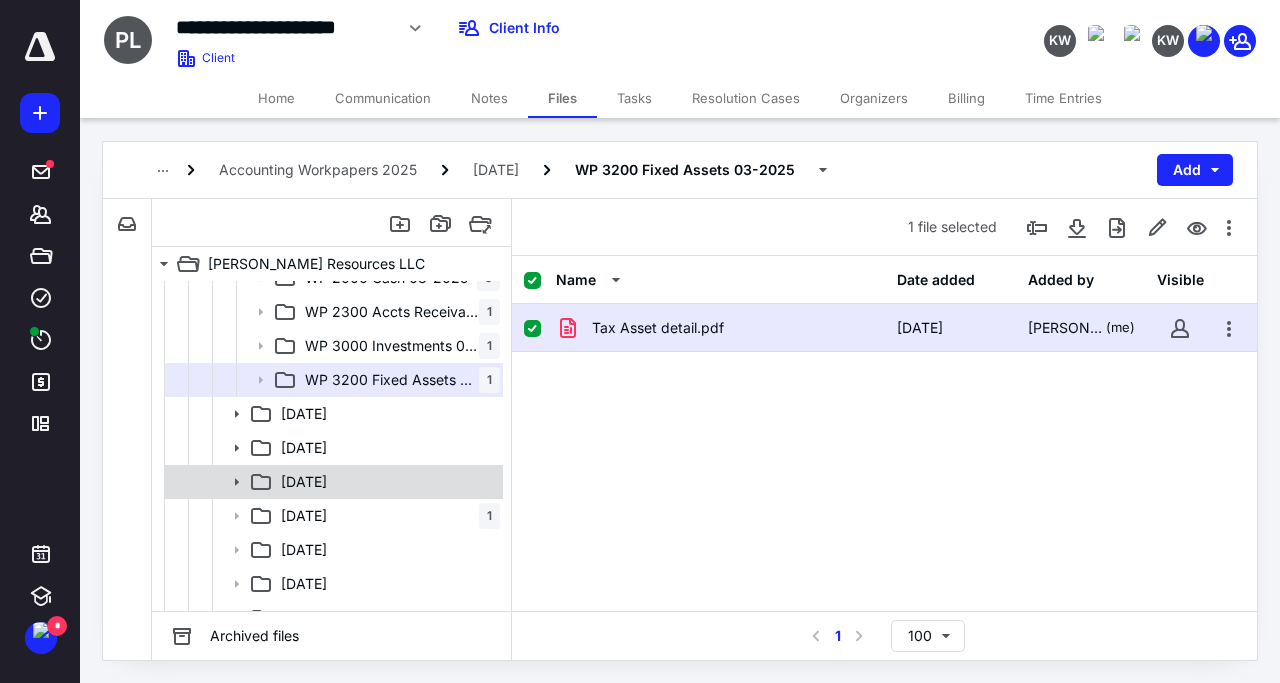 scroll, scrollTop: 660, scrollLeft: 0, axis: vertical 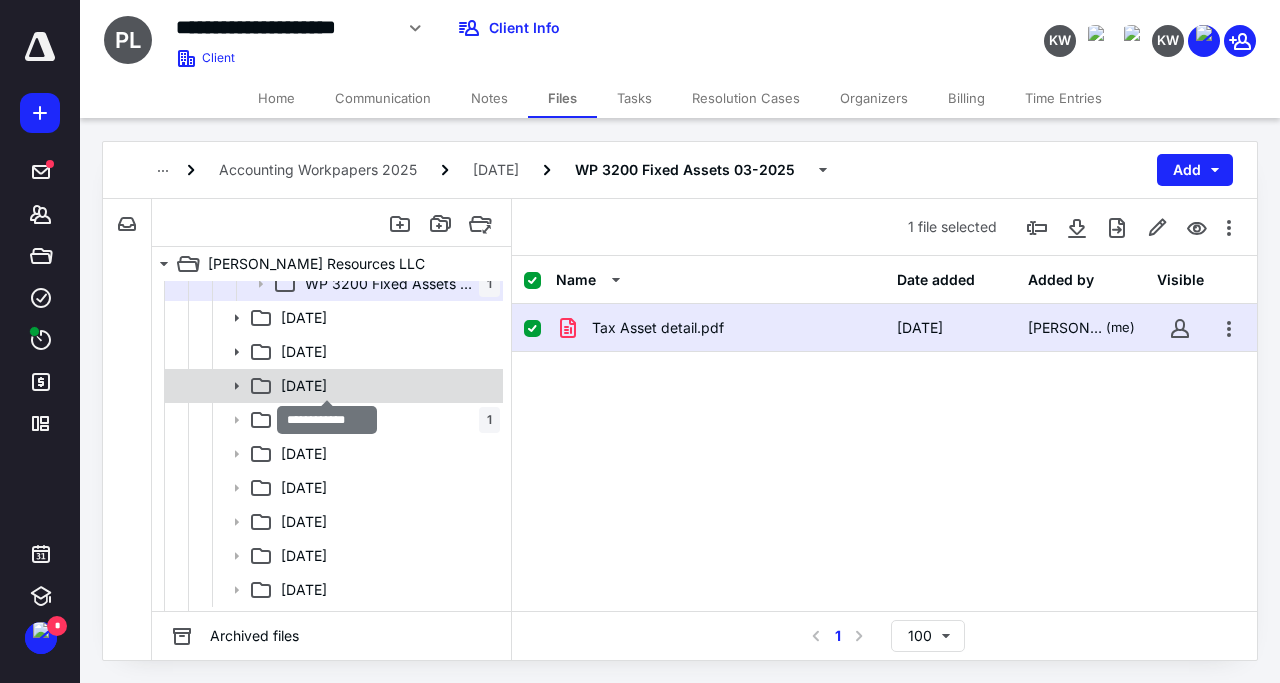 click on "06 June 2025" at bounding box center [304, 386] 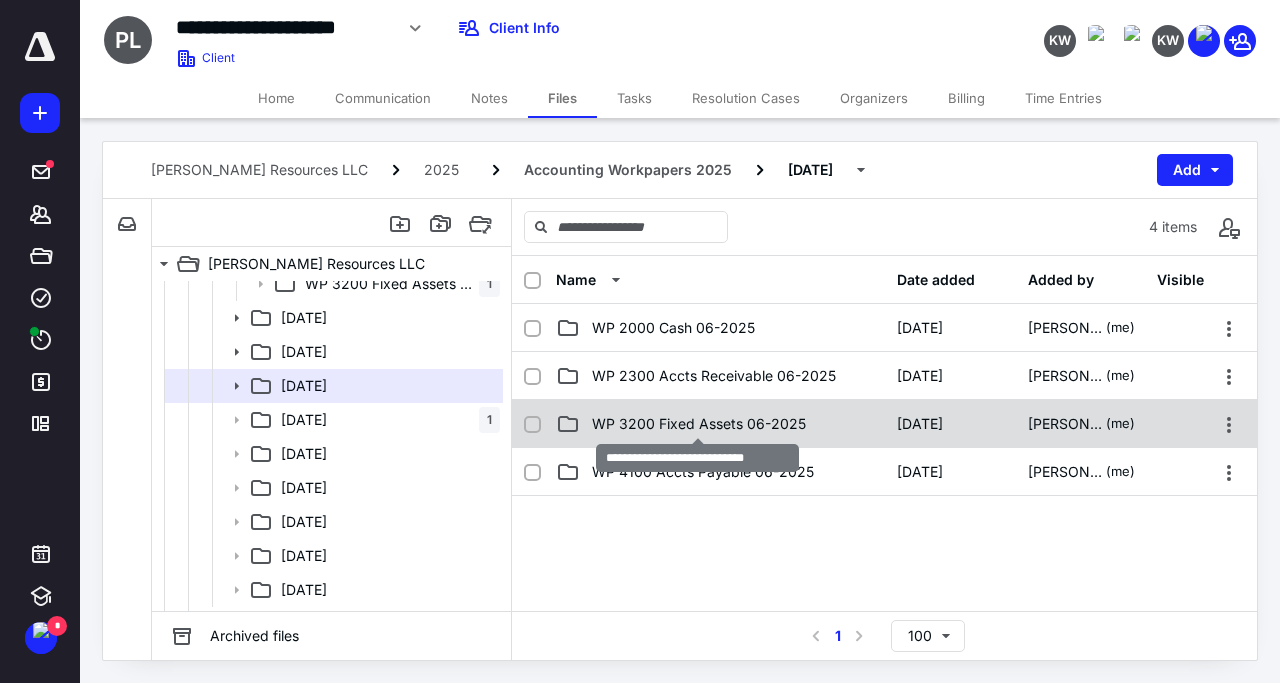 click on "WP 3200 Fixed Assets 06-2025" at bounding box center [699, 424] 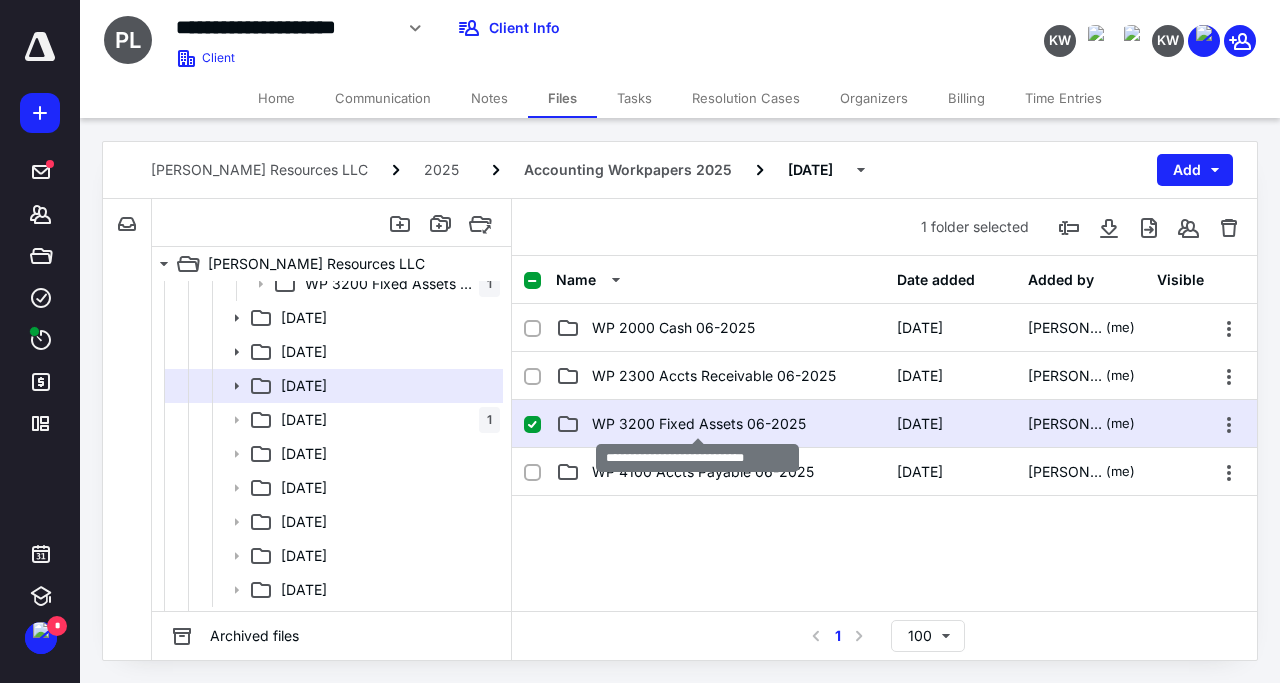 click on "WP 3200 Fixed Assets 06-2025" at bounding box center (699, 424) 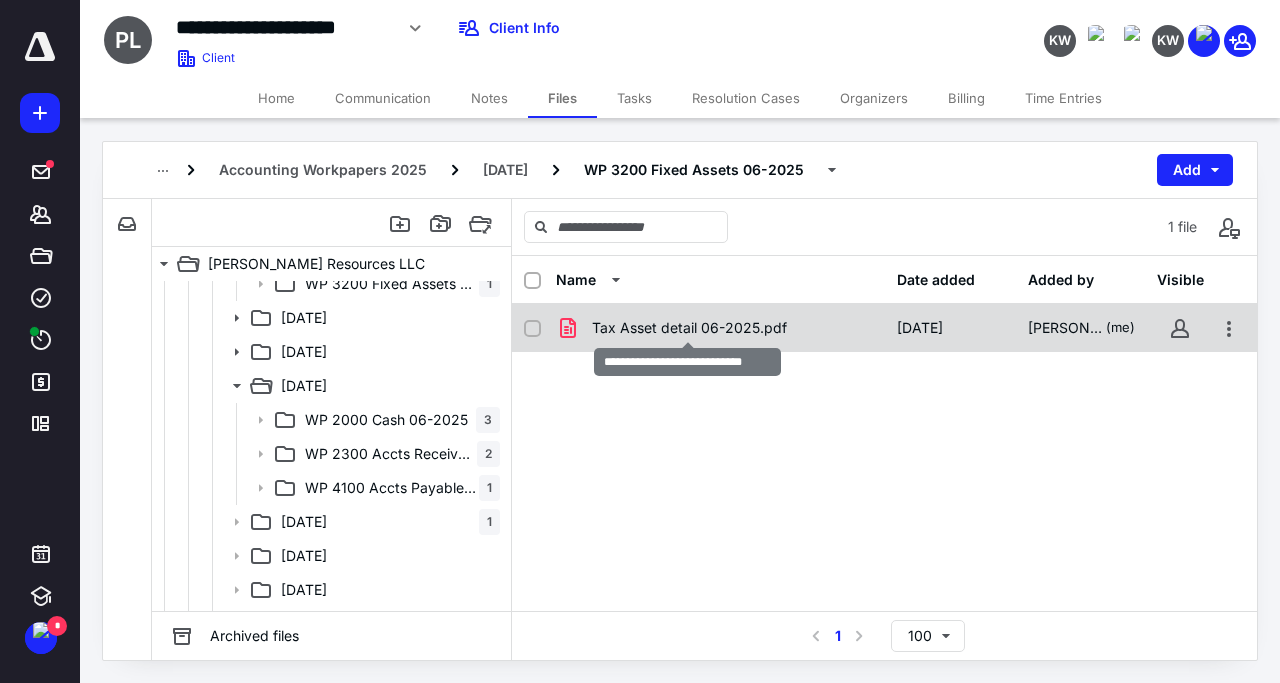 click on "Tax Asset detail 06-2025.pdf" at bounding box center [689, 328] 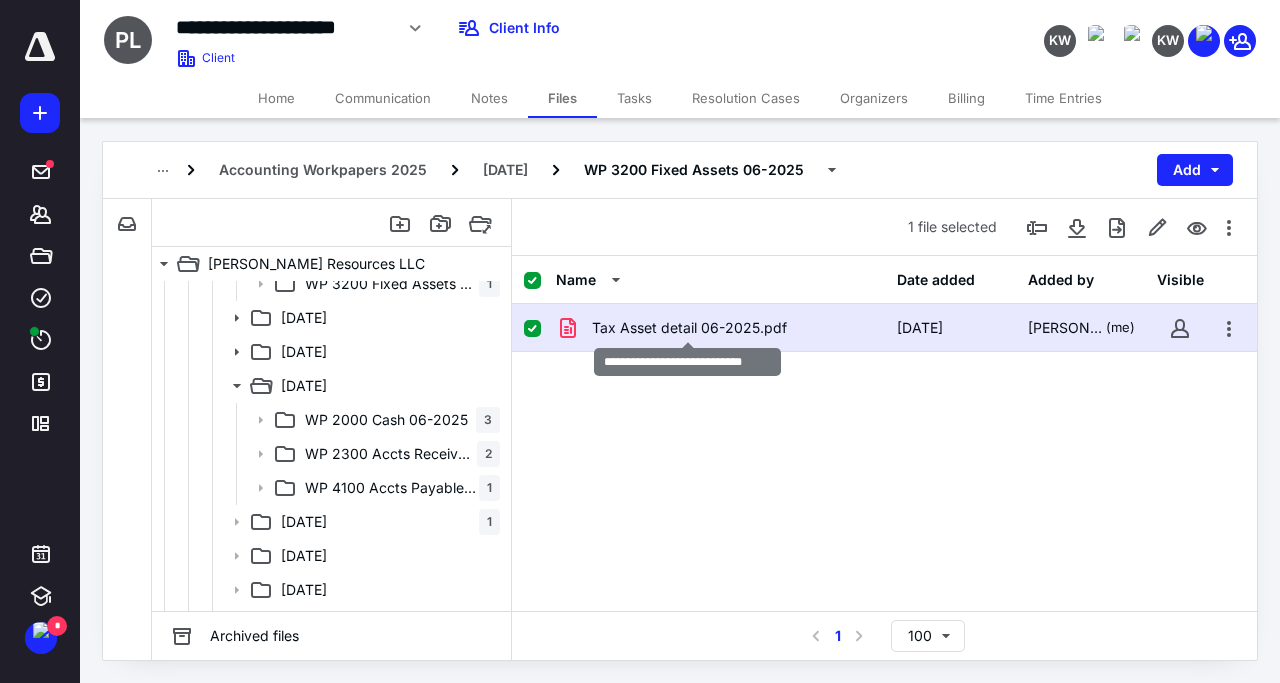 click on "Tax Asset detail 06-2025.pdf" at bounding box center [689, 328] 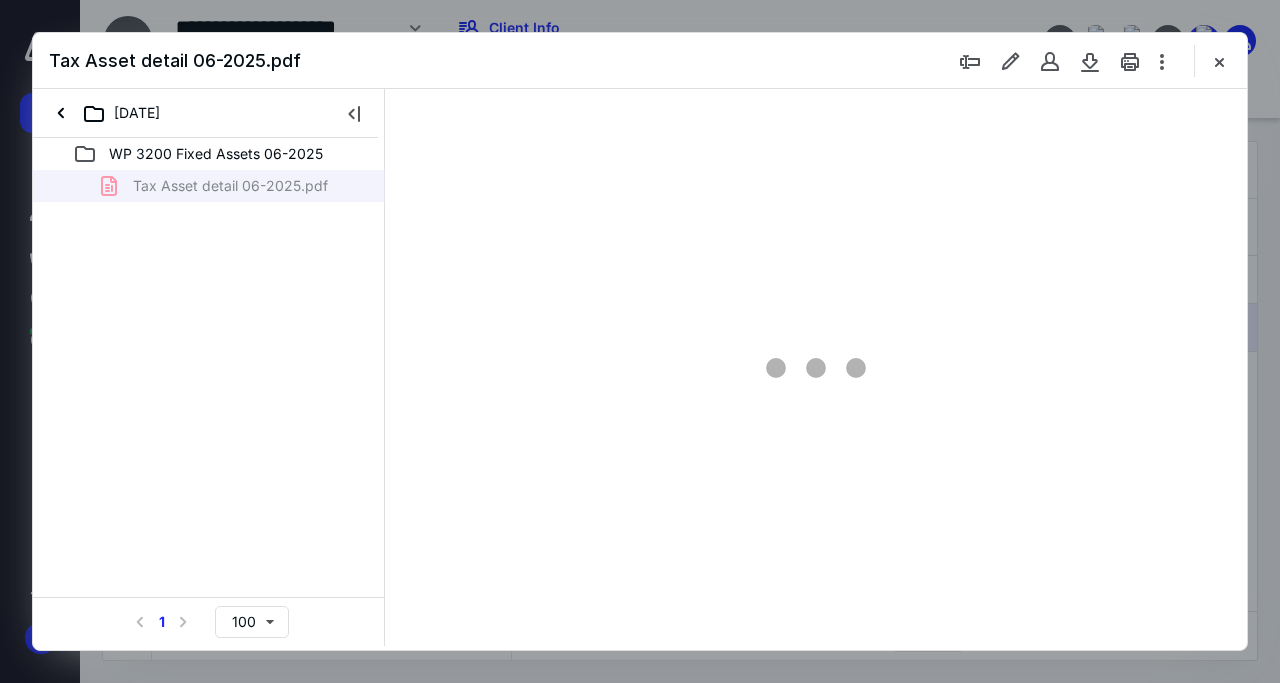 type on "108" 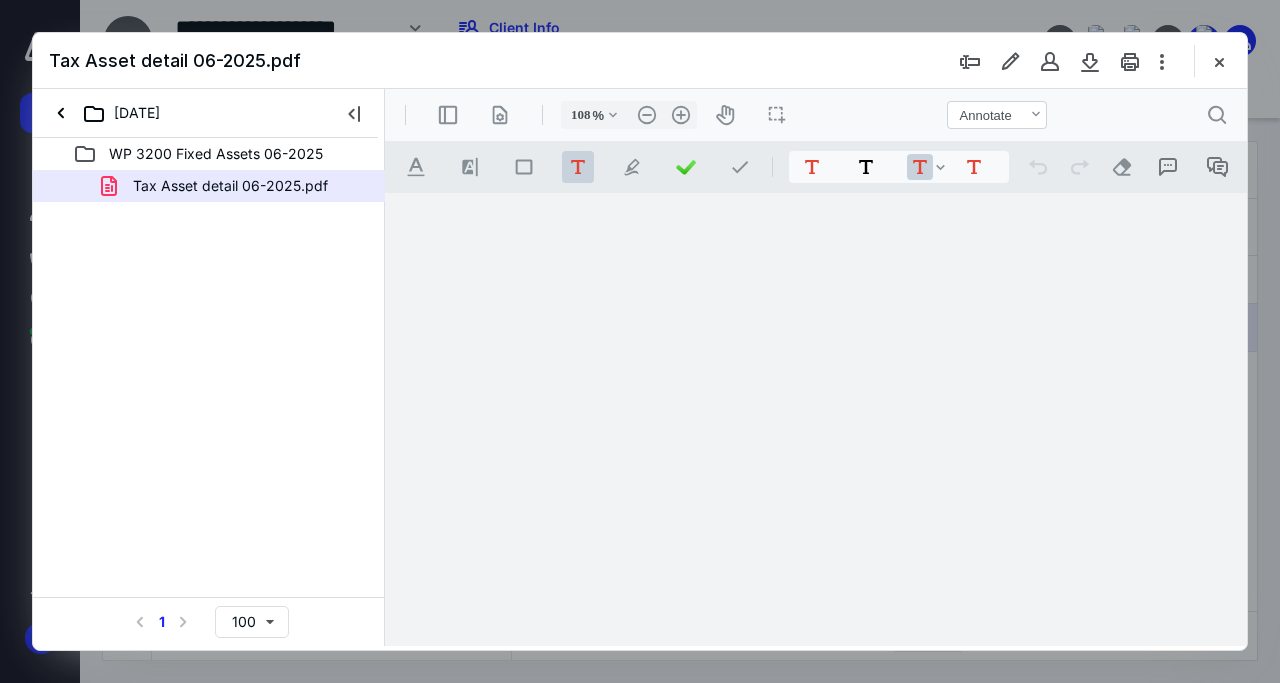scroll, scrollTop: 0, scrollLeft: 0, axis: both 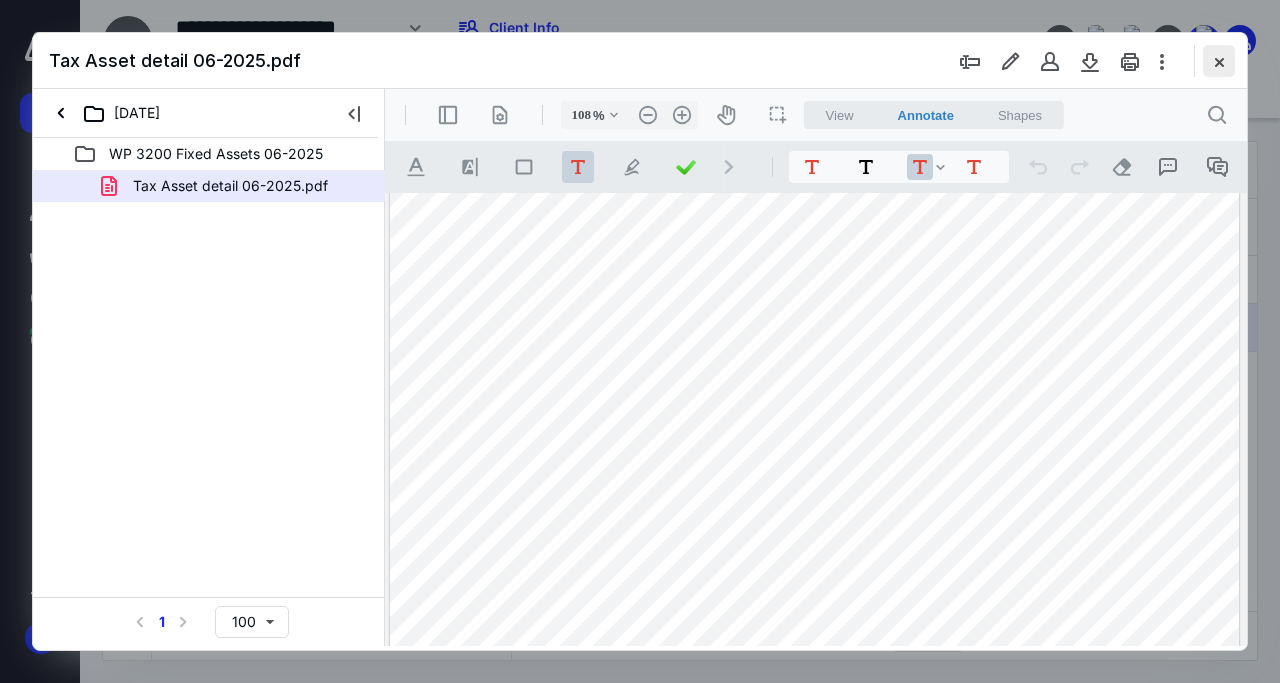 click at bounding box center [1219, 61] 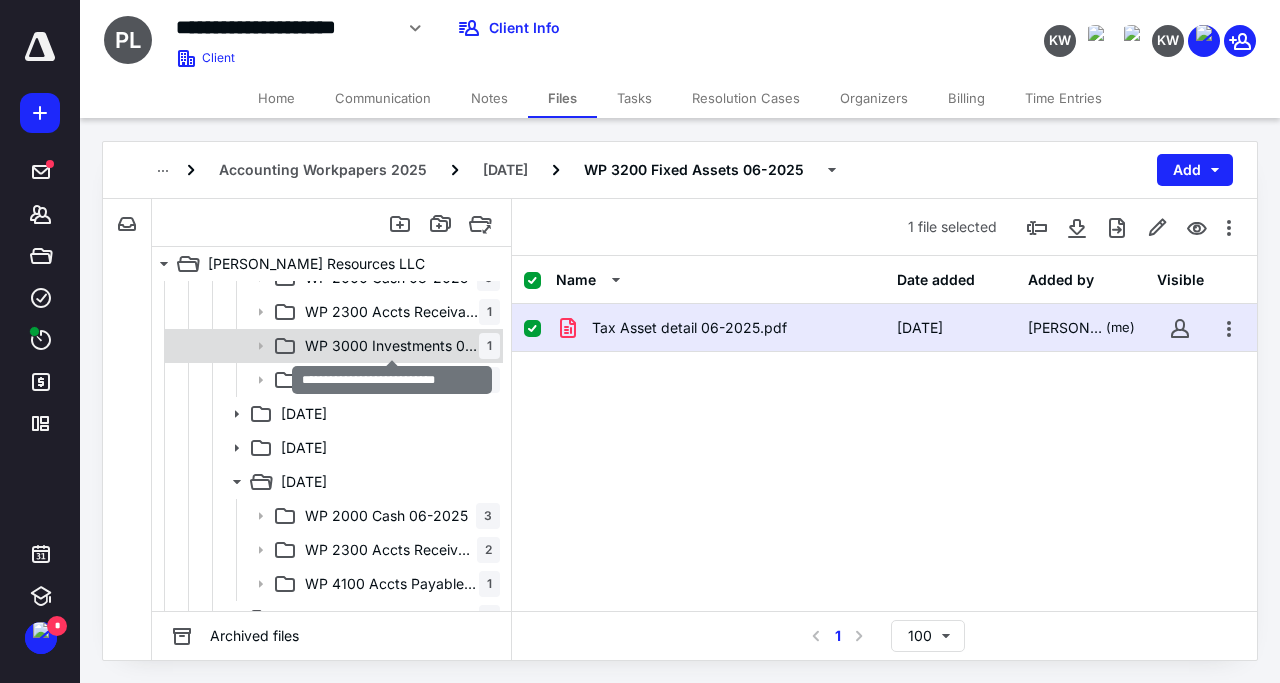 scroll, scrollTop: 468, scrollLeft: 0, axis: vertical 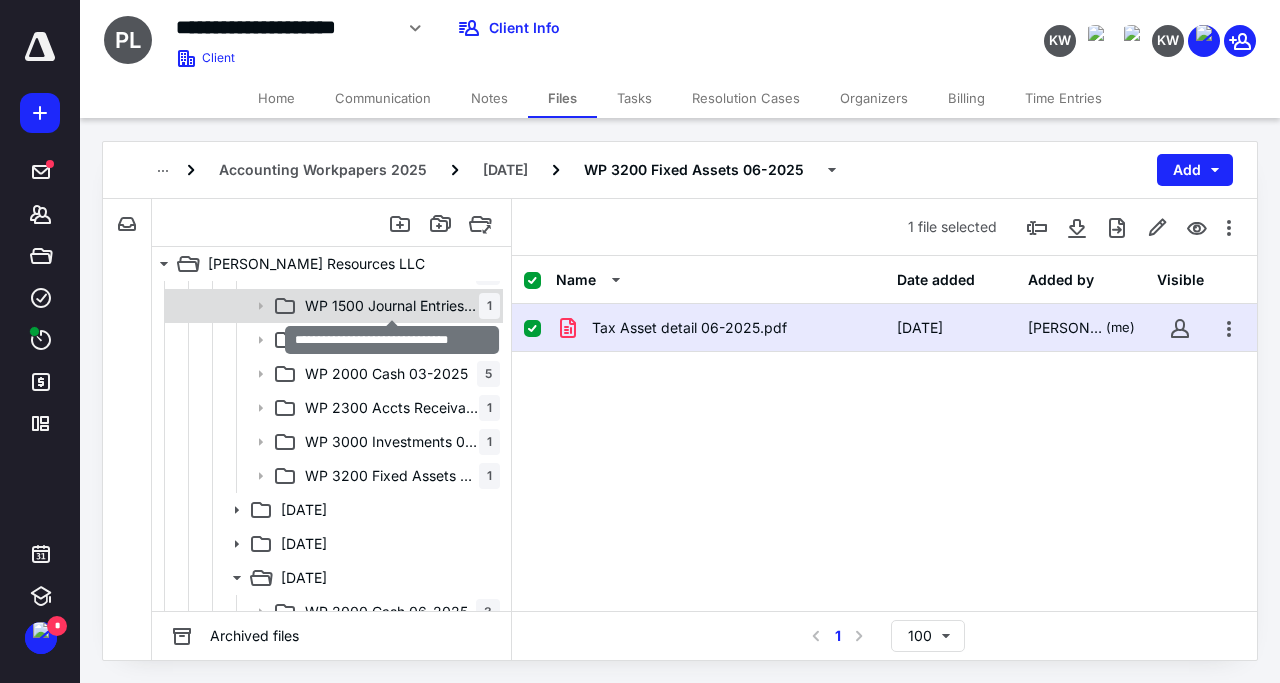 click on "WP 1500 Journal Entries 03-2025" at bounding box center [392, 306] 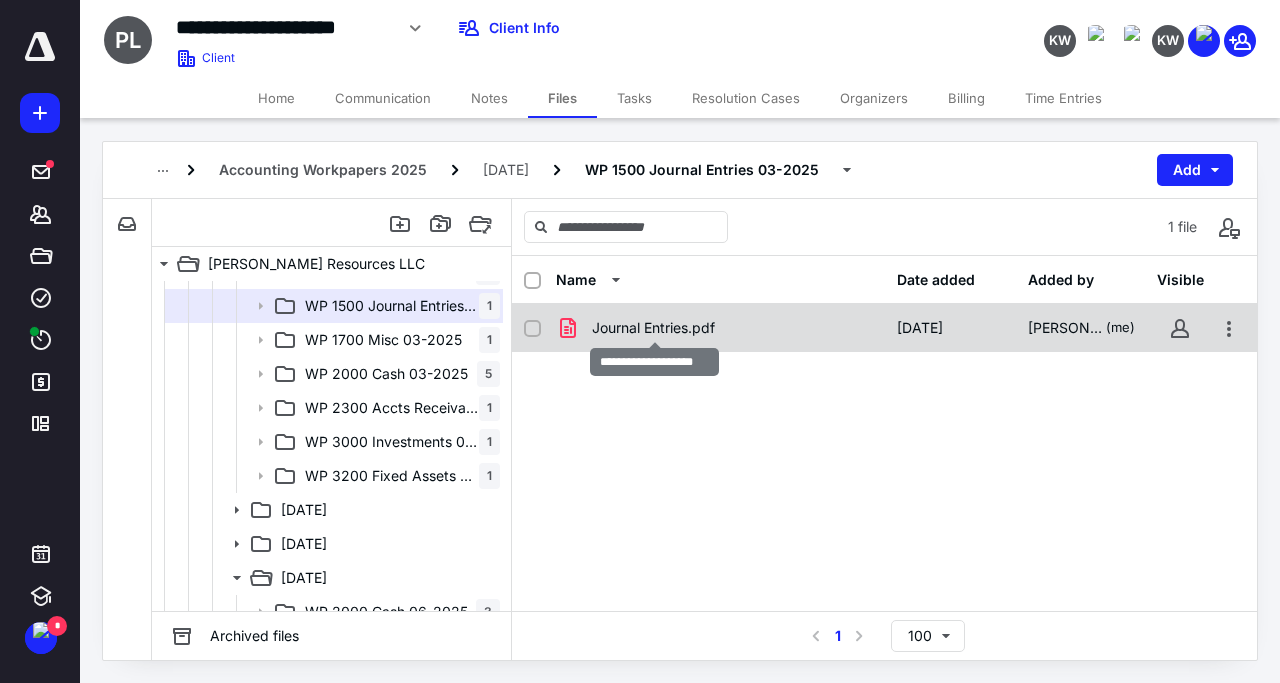click on "Journal Entries.pdf" at bounding box center [653, 328] 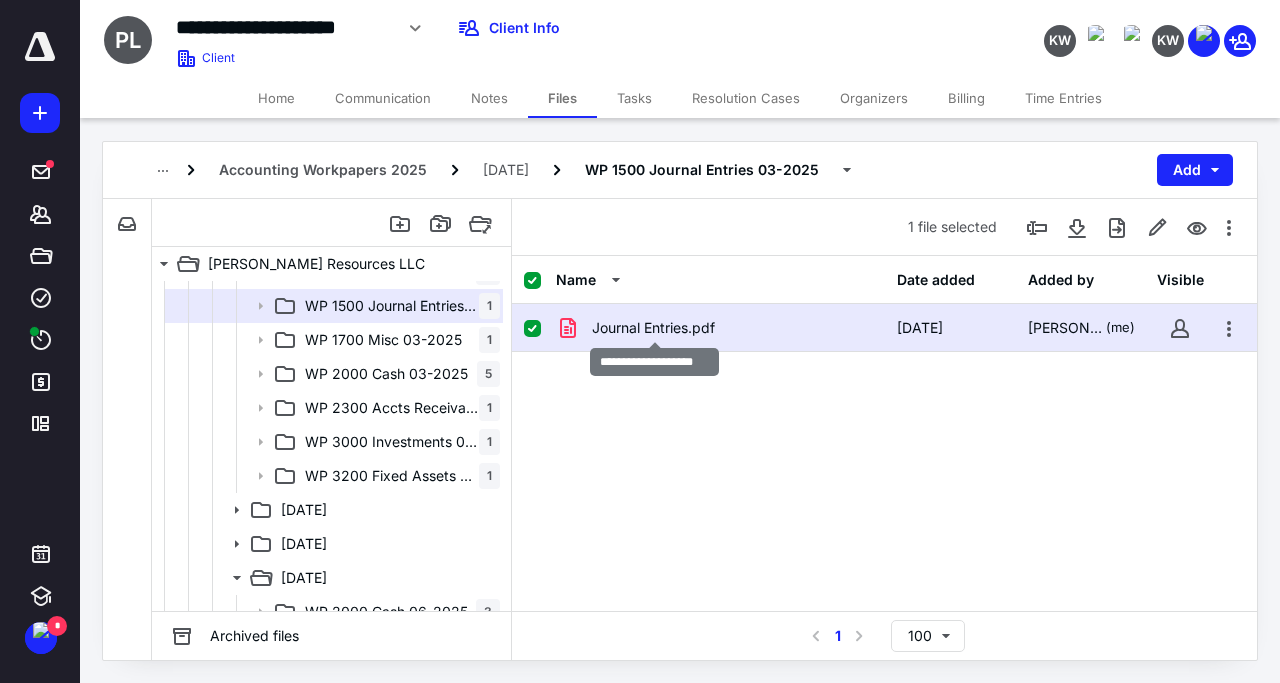 click on "Journal Entries.pdf" at bounding box center [653, 328] 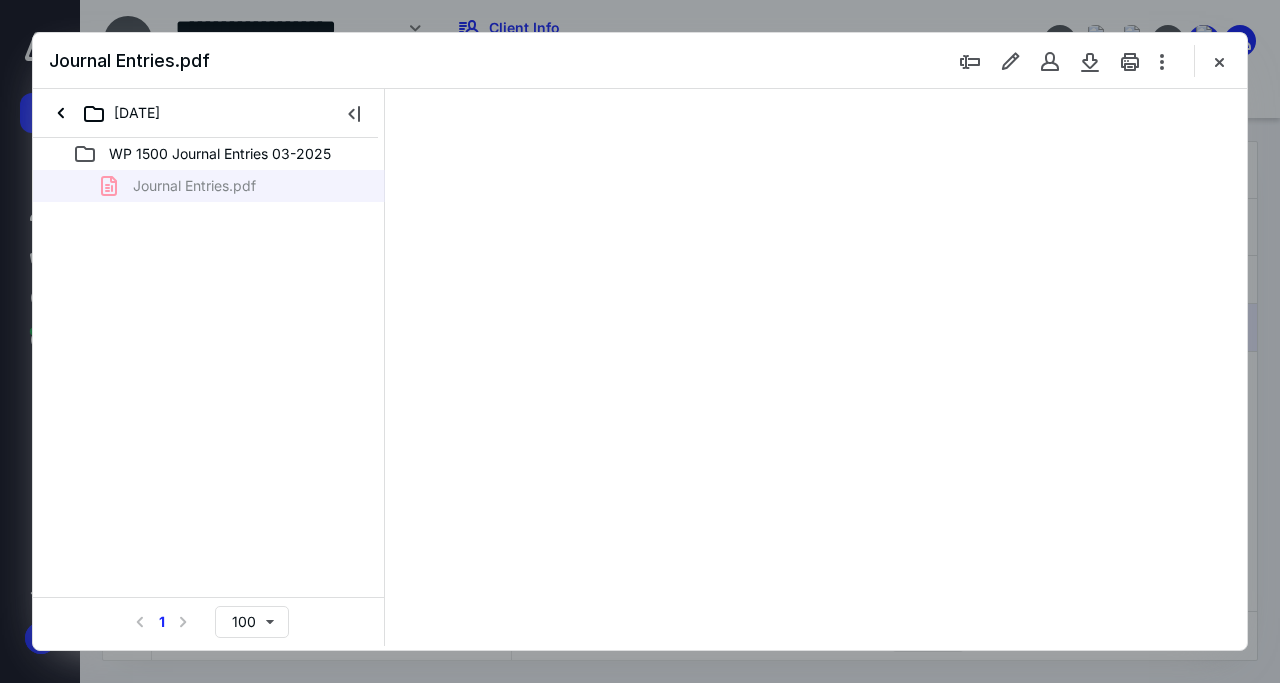 type on "108" 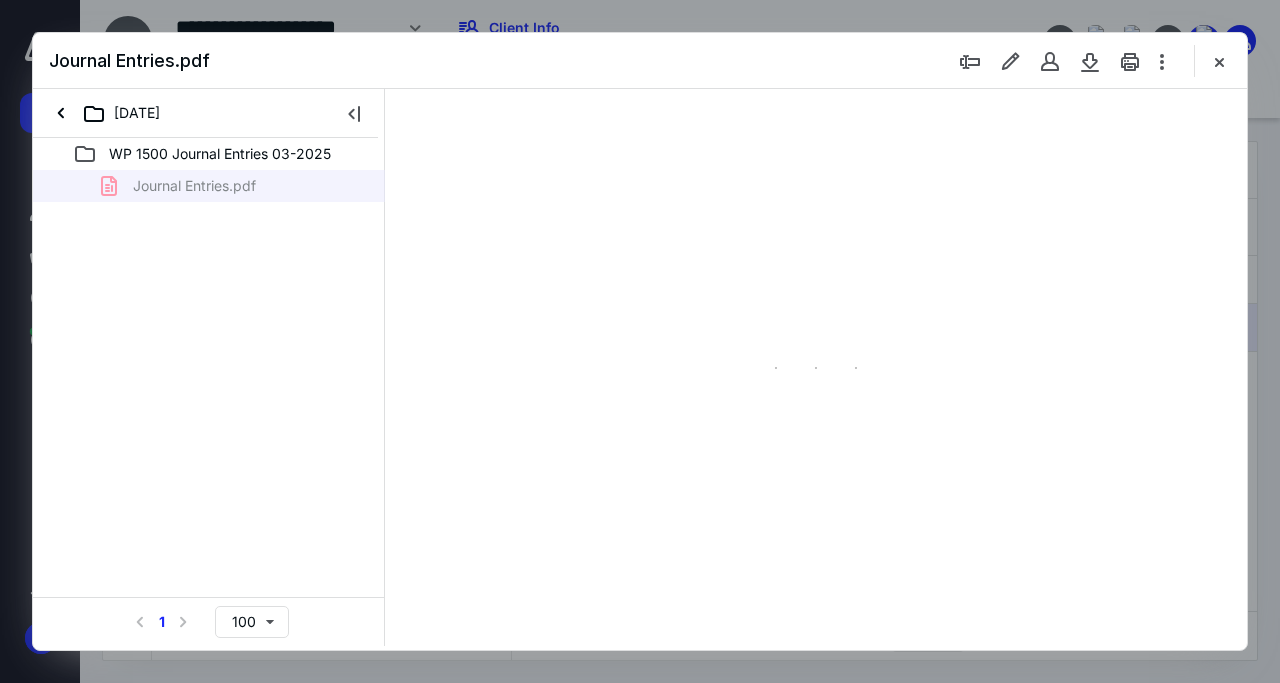 scroll, scrollTop: 0, scrollLeft: 0, axis: both 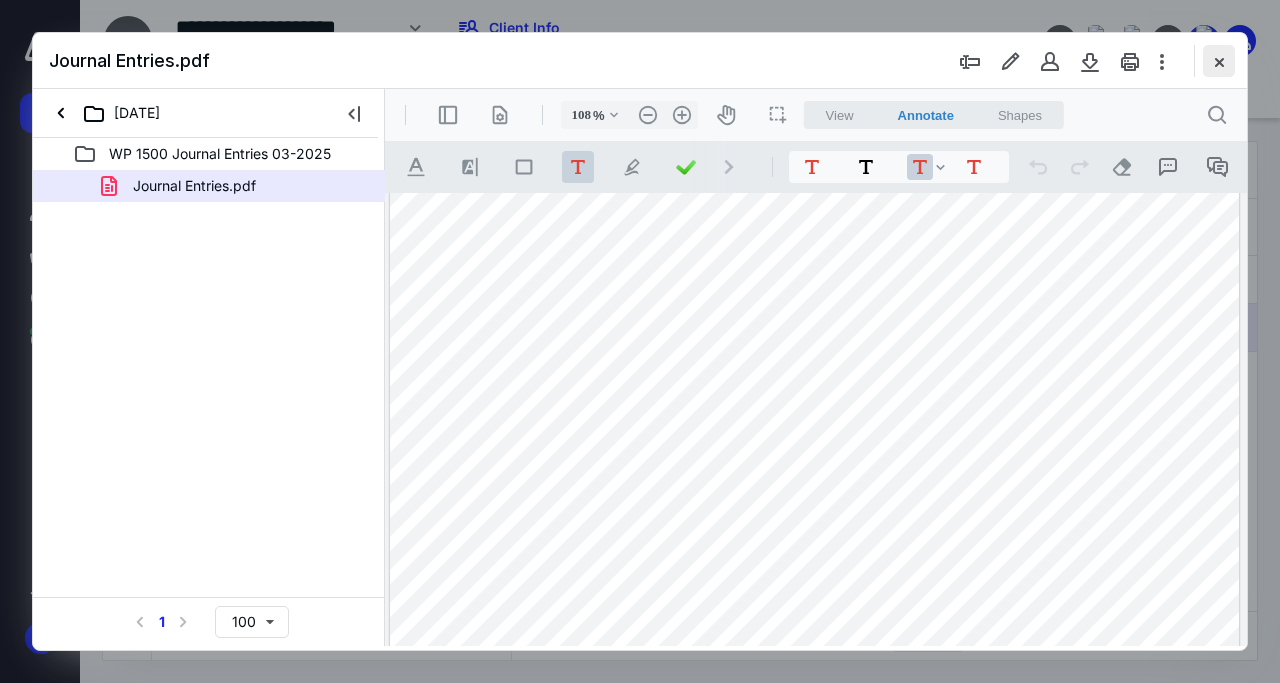 click at bounding box center (1219, 61) 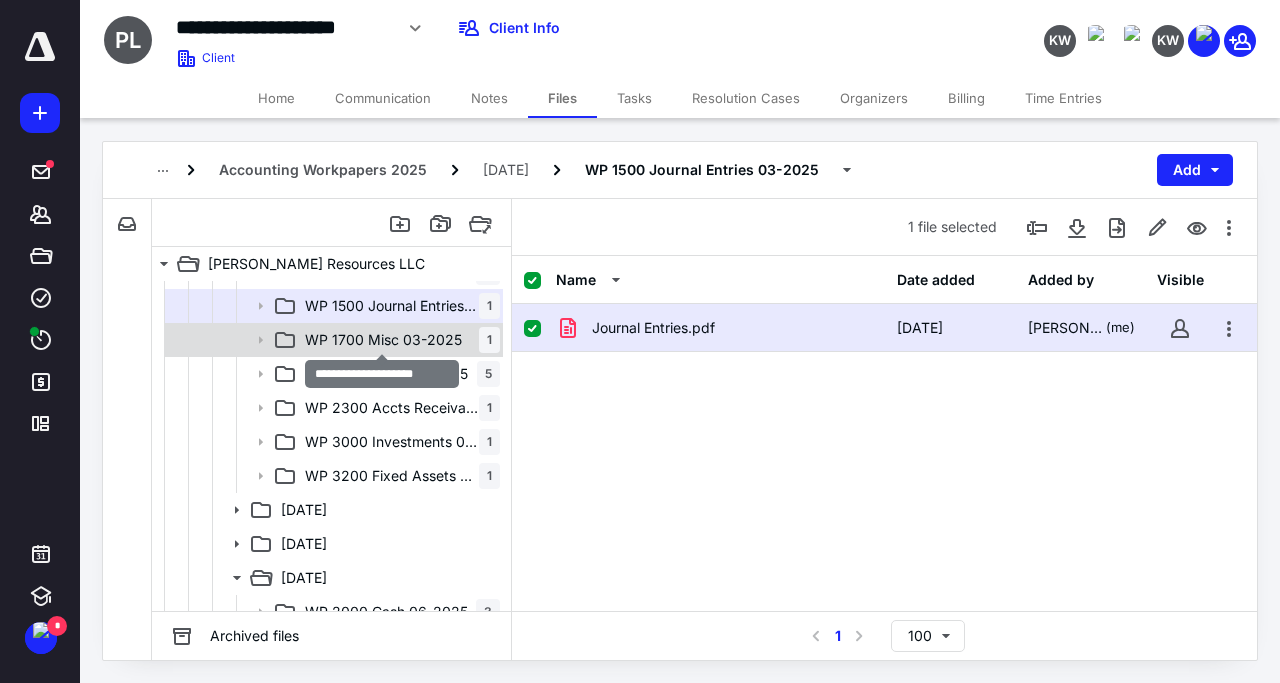 click on "WP 1700 Misc 03-2025" at bounding box center (383, 340) 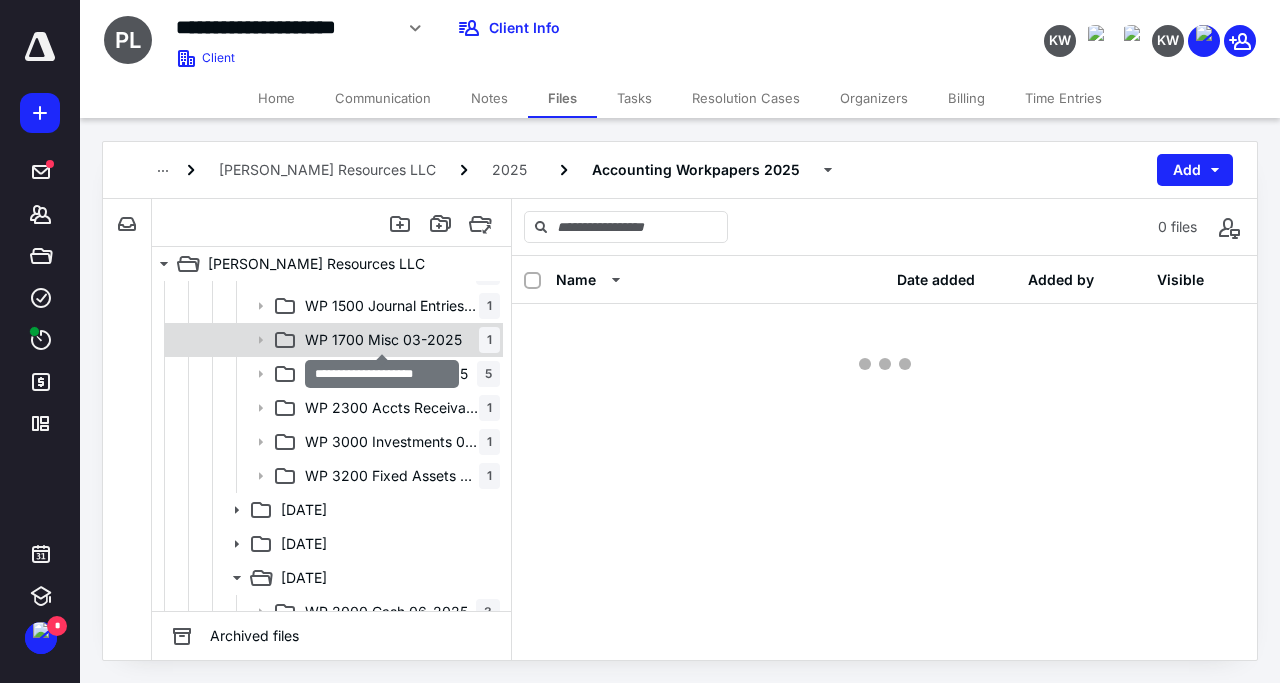 checkbox on "false" 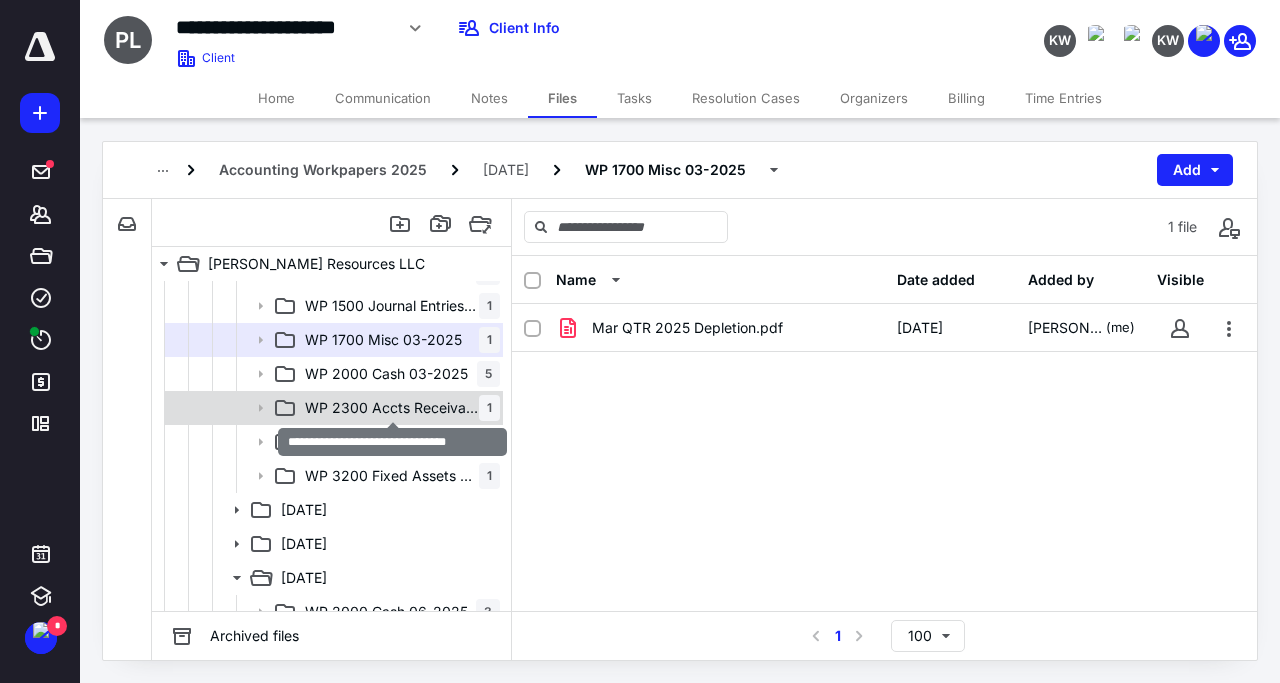 click on "WP 2300 Accts Receivable 03-2025" at bounding box center (392, 408) 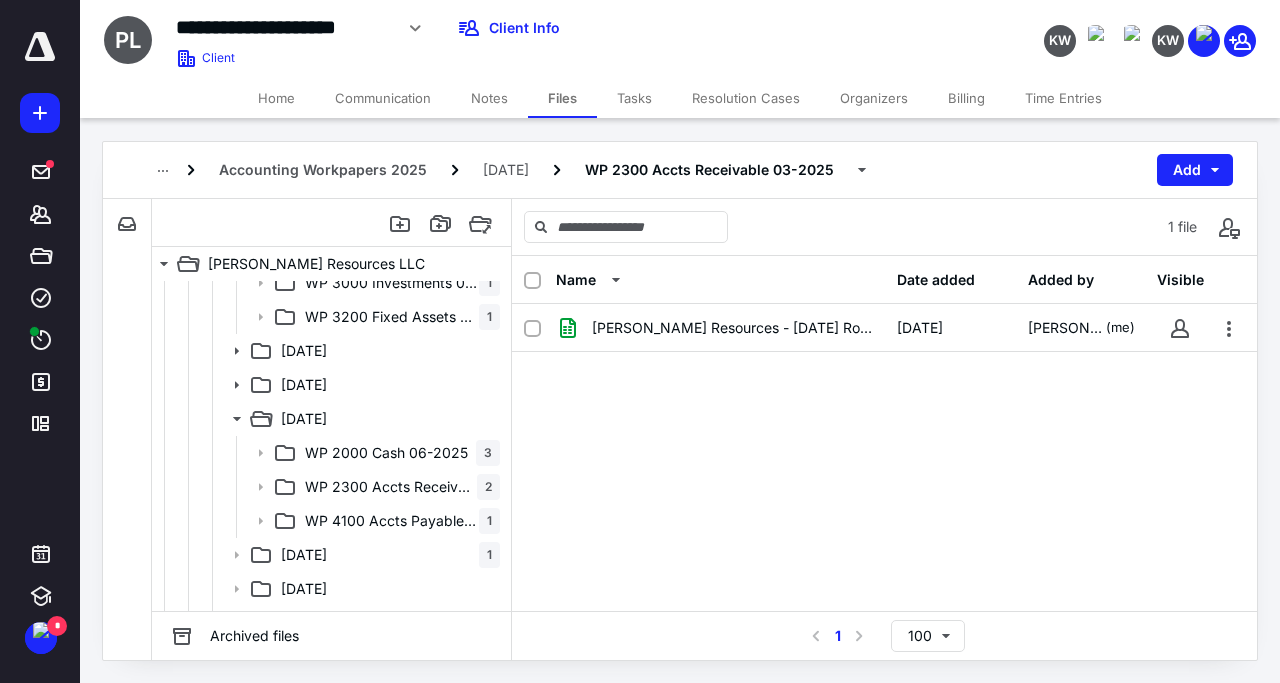 scroll, scrollTop: 660, scrollLeft: 0, axis: vertical 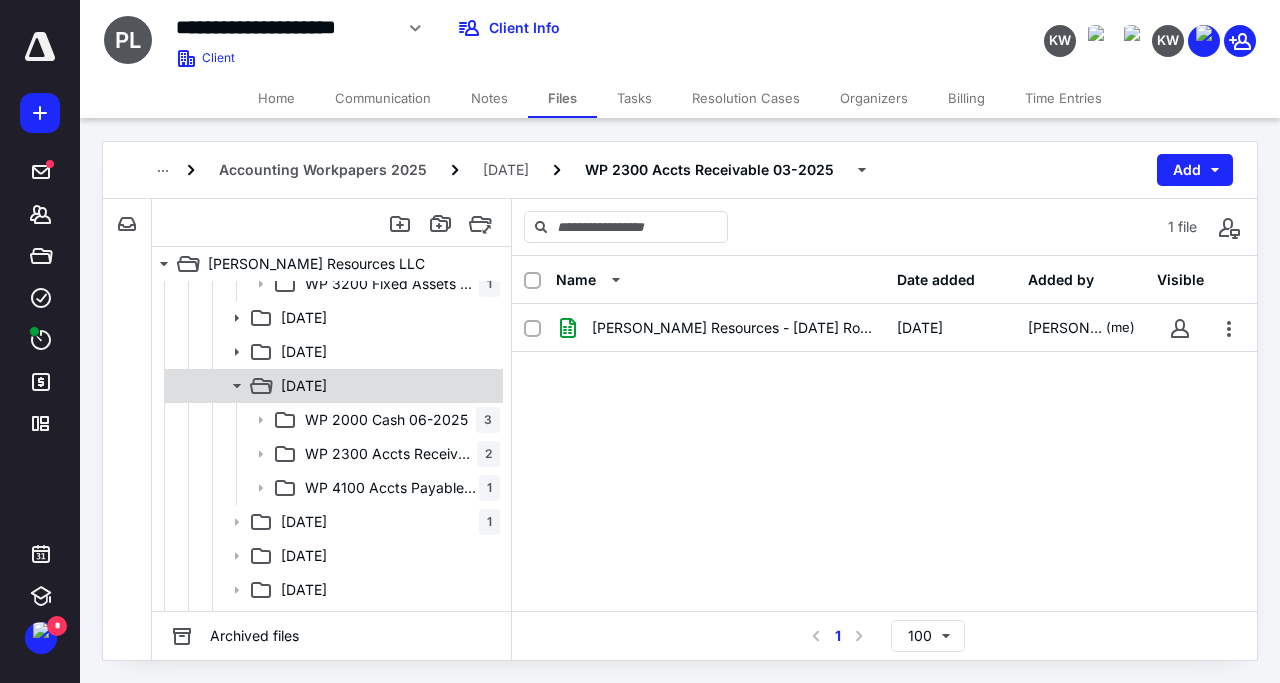 click on "06 June 2025" at bounding box center (386, 386) 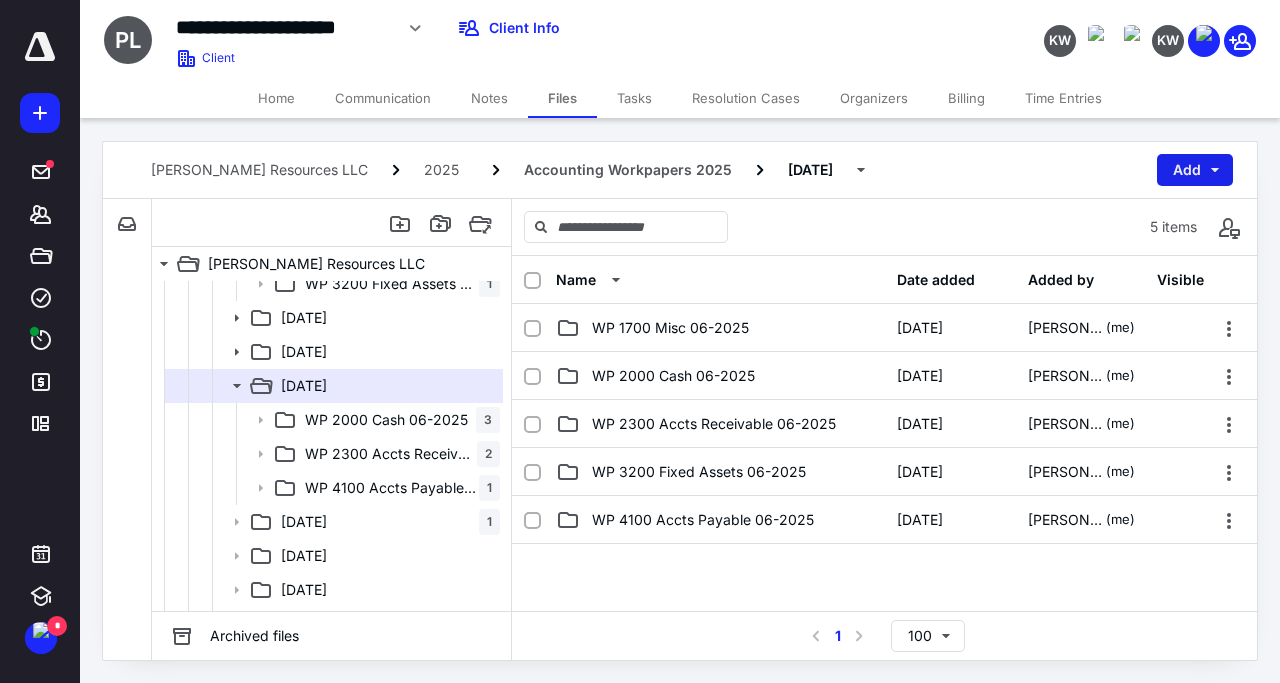 click on "Add" at bounding box center (1195, 170) 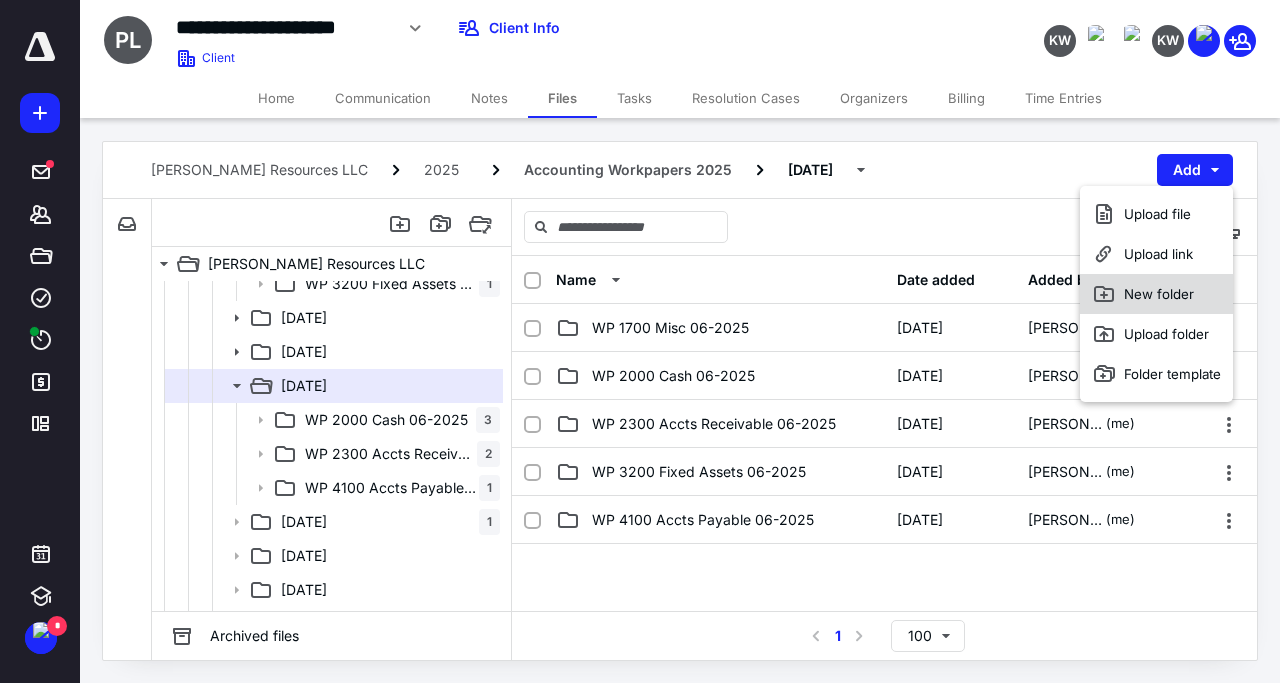 click on "New folder" at bounding box center [1156, 294] 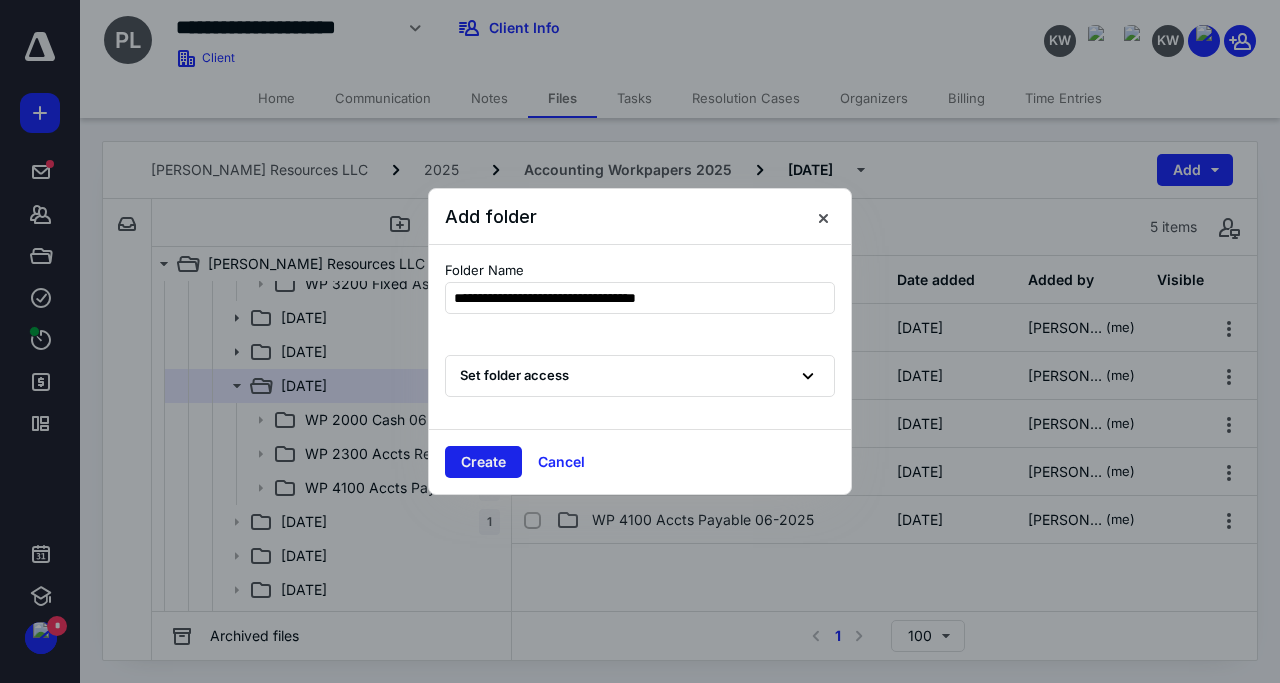 type on "**********" 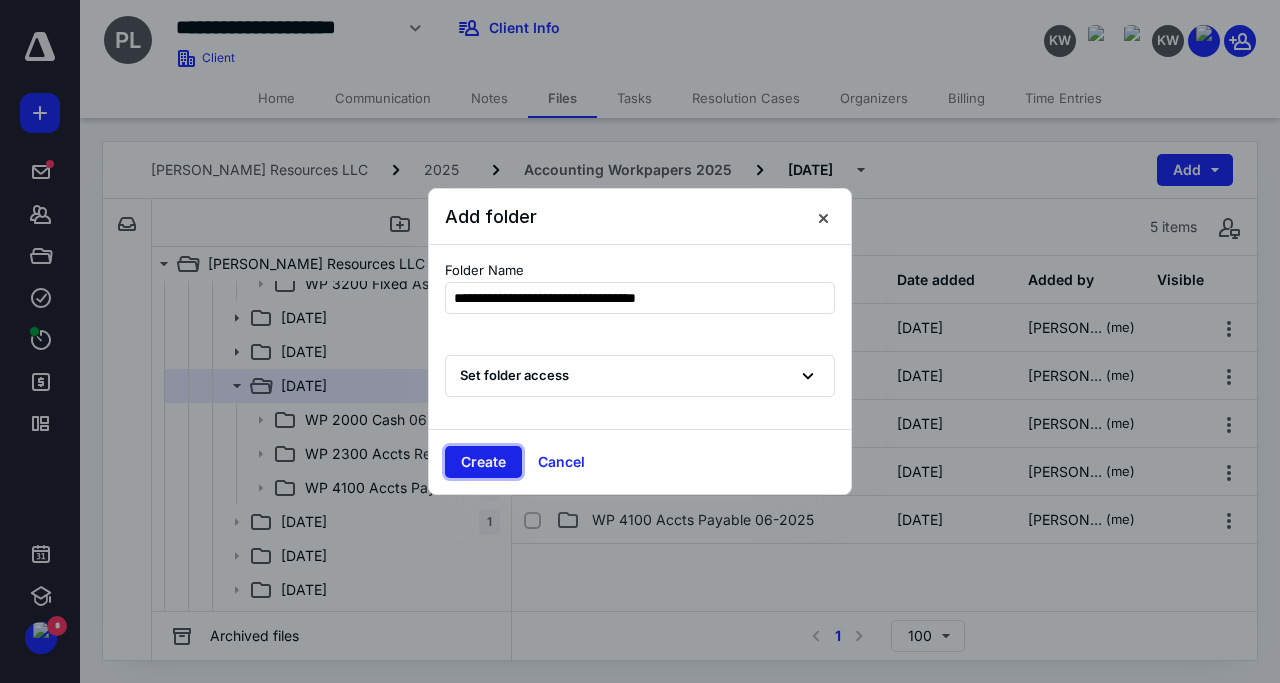click on "Create" at bounding box center (483, 462) 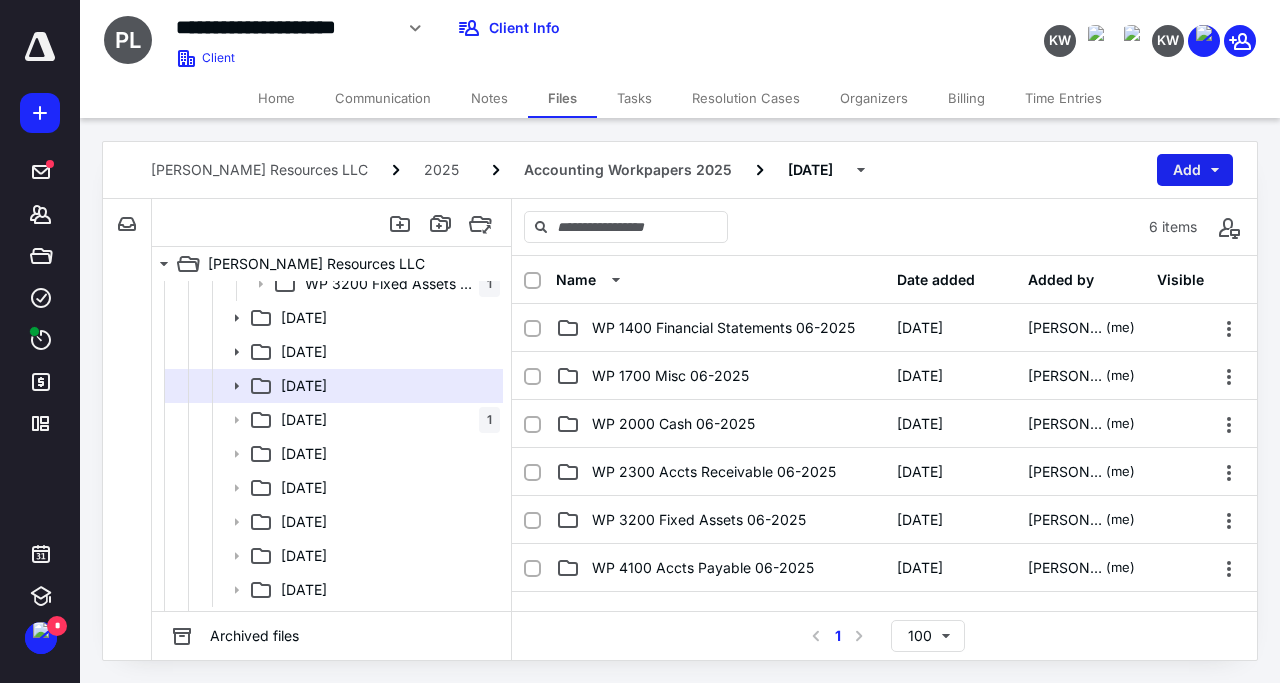 click on "Add" at bounding box center (1195, 170) 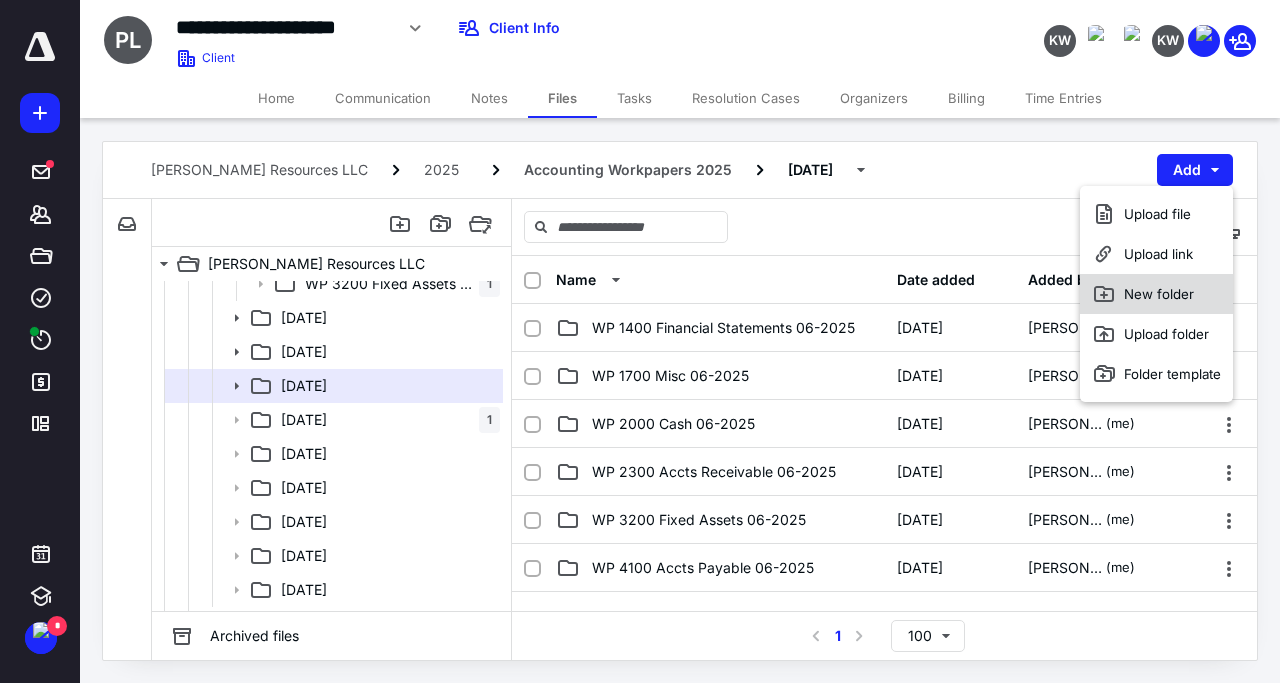 click on "New folder" at bounding box center (1156, 294) 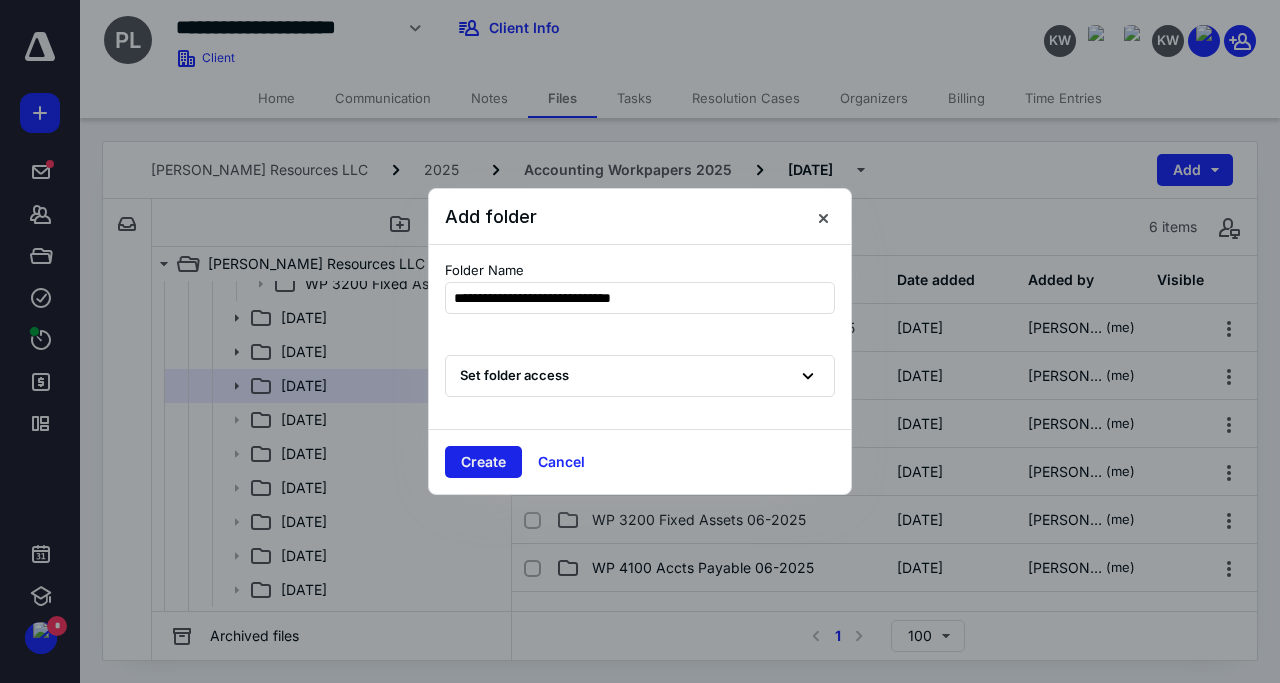 type on "**********" 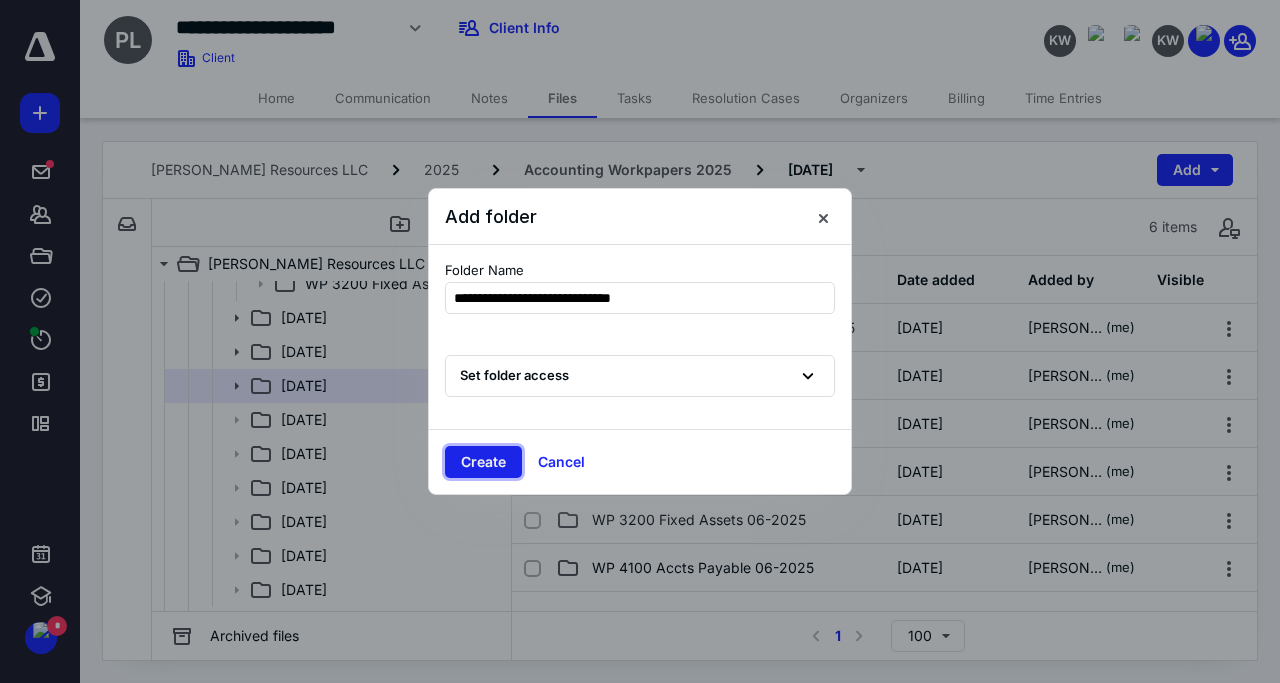 click on "Create" at bounding box center (483, 462) 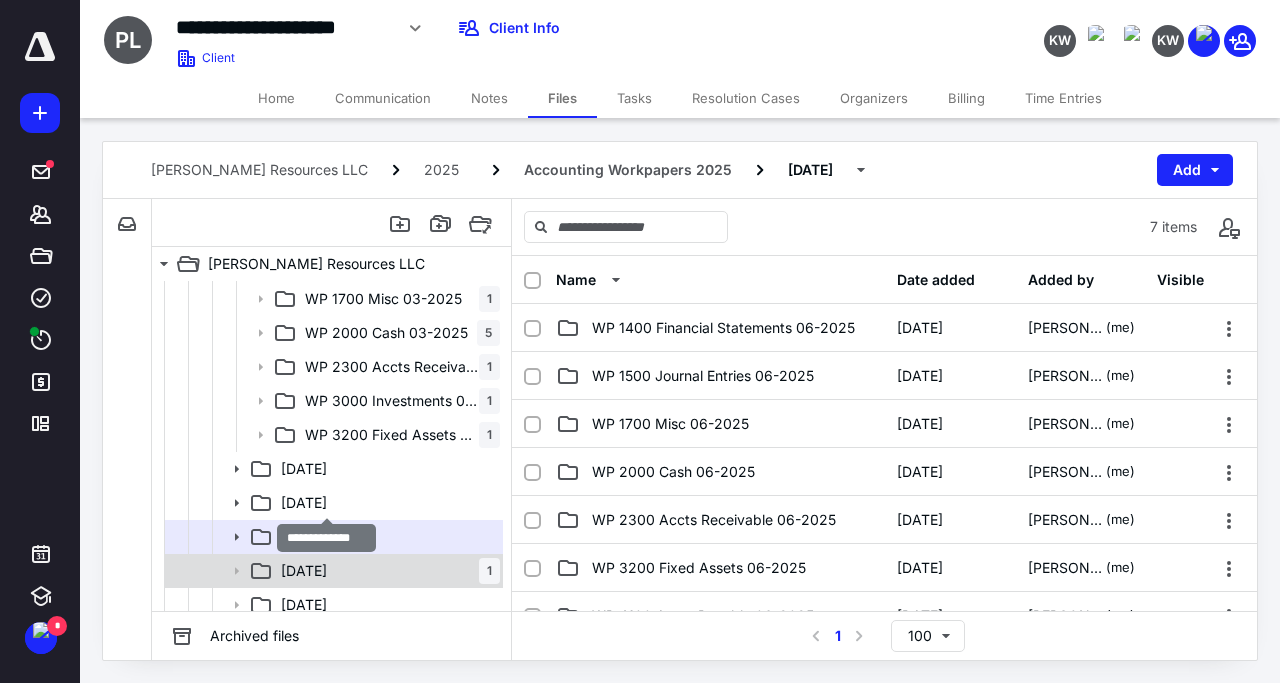 scroll, scrollTop: 468, scrollLeft: 0, axis: vertical 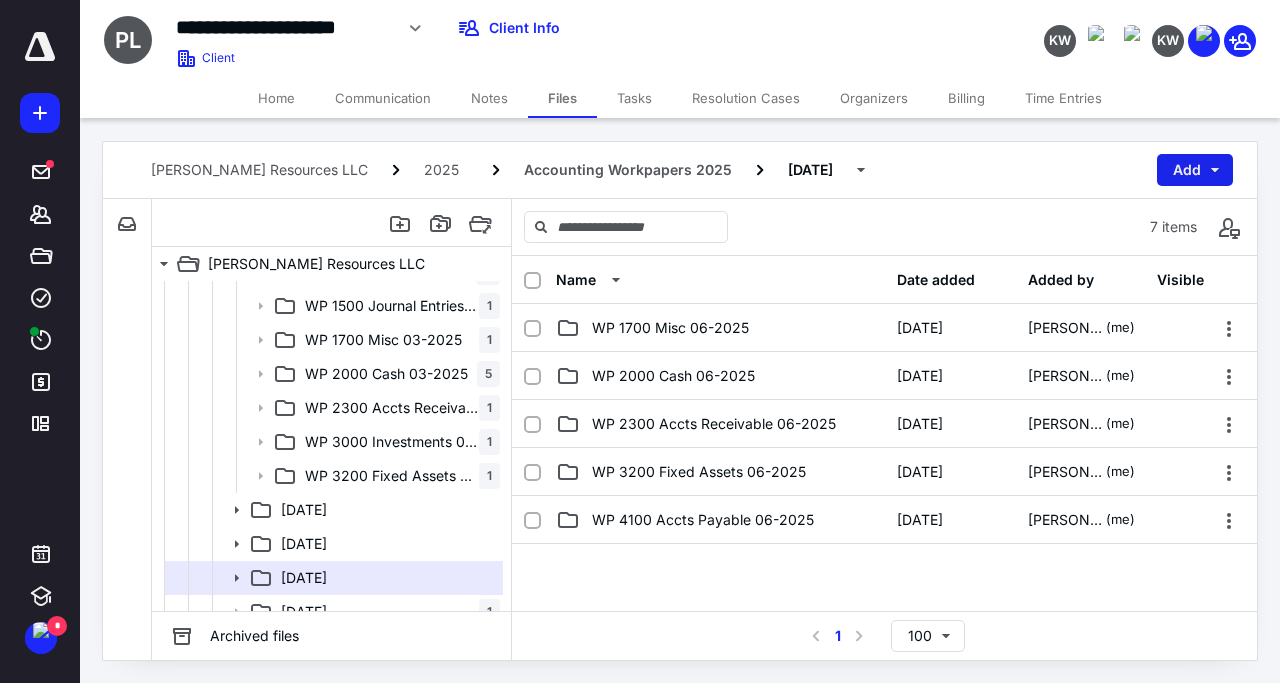 click on "Add" at bounding box center (1195, 170) 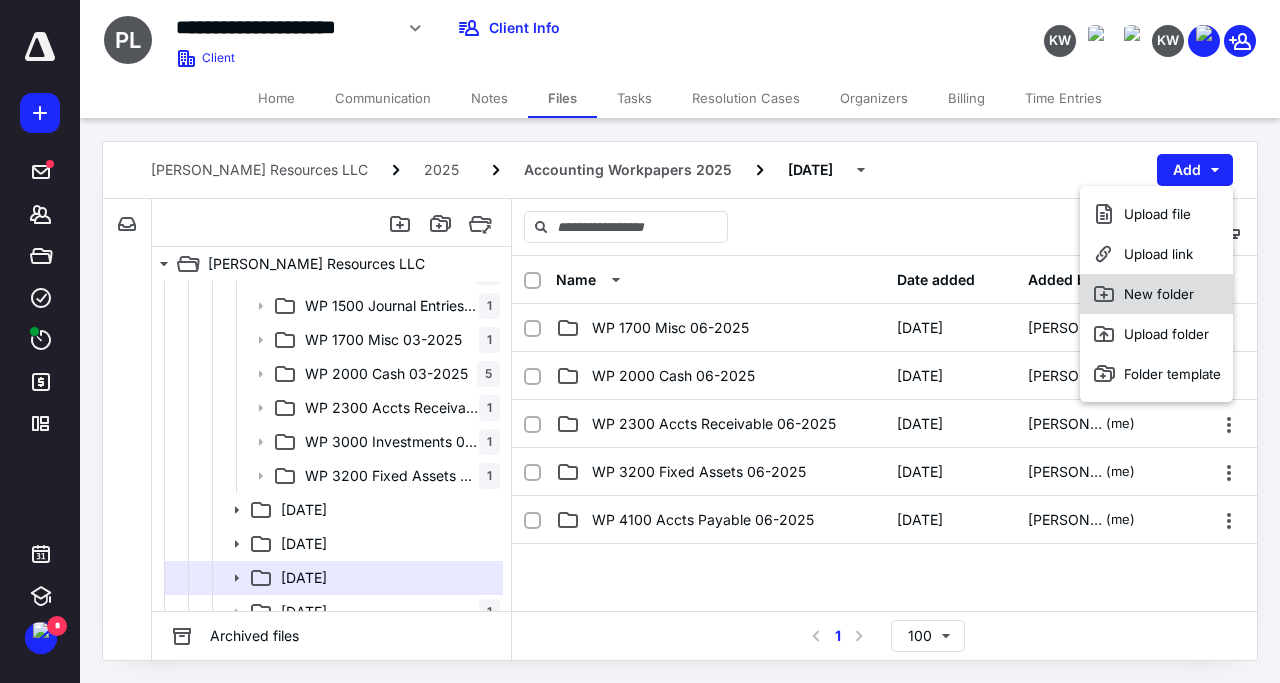 click on "New folder" at bounding box center (1156, 294) 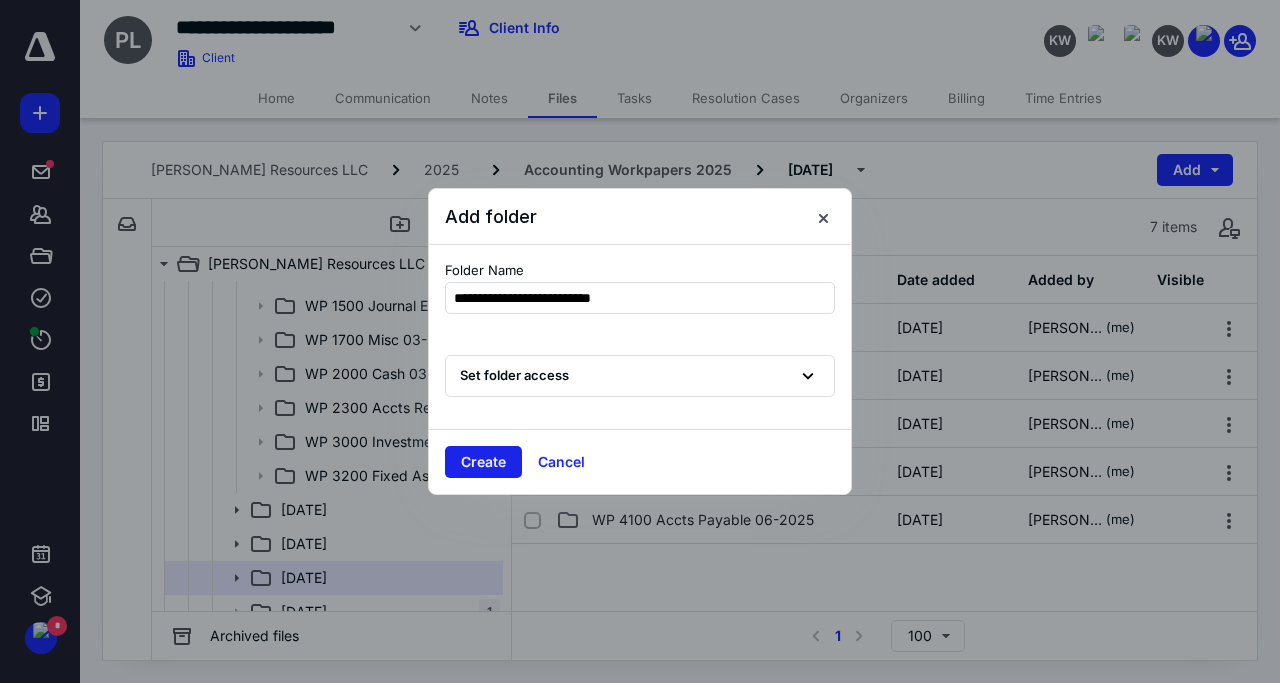 type on "**********" 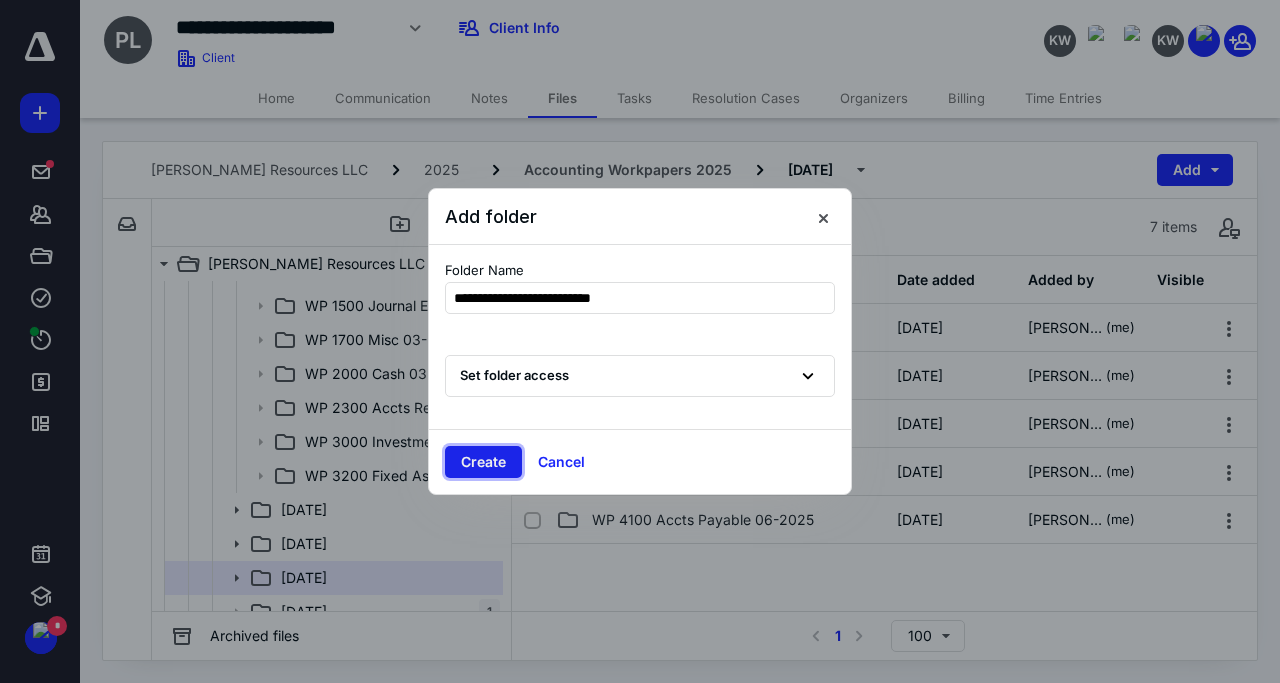 click on "Create" at bounding box center [483, 462] 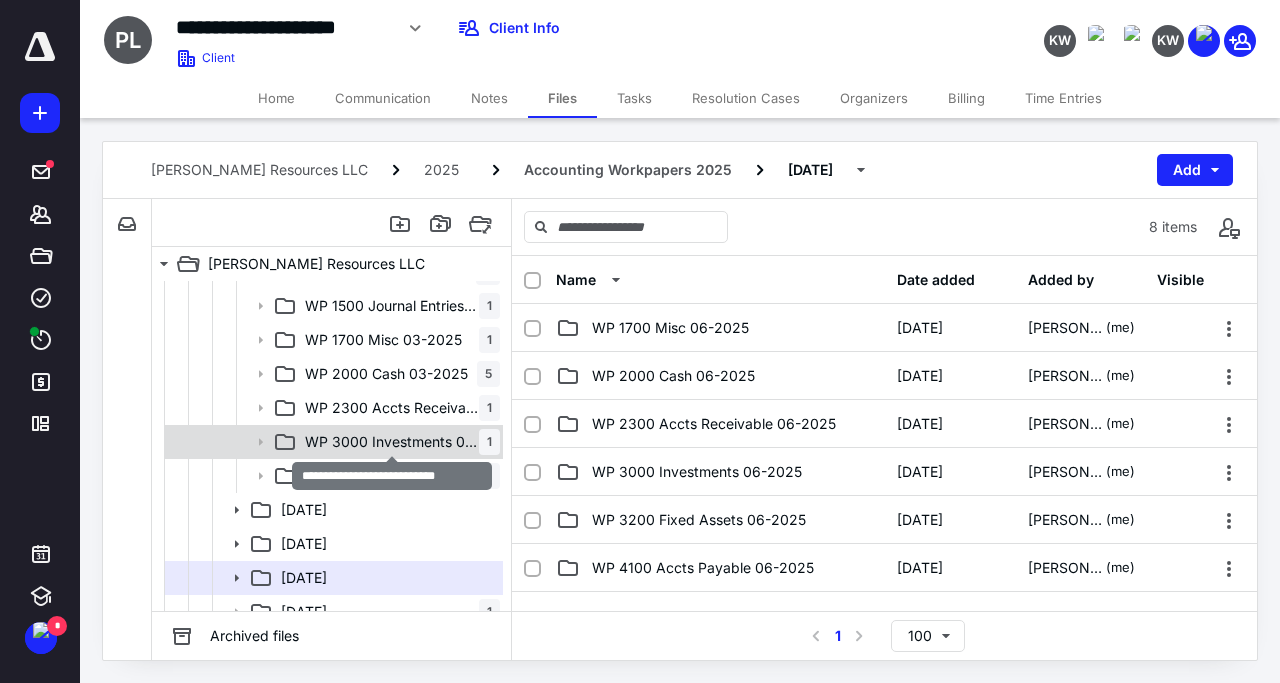 click on "WP 3000 Investments 03-2025" at bounding box center (392, 442) 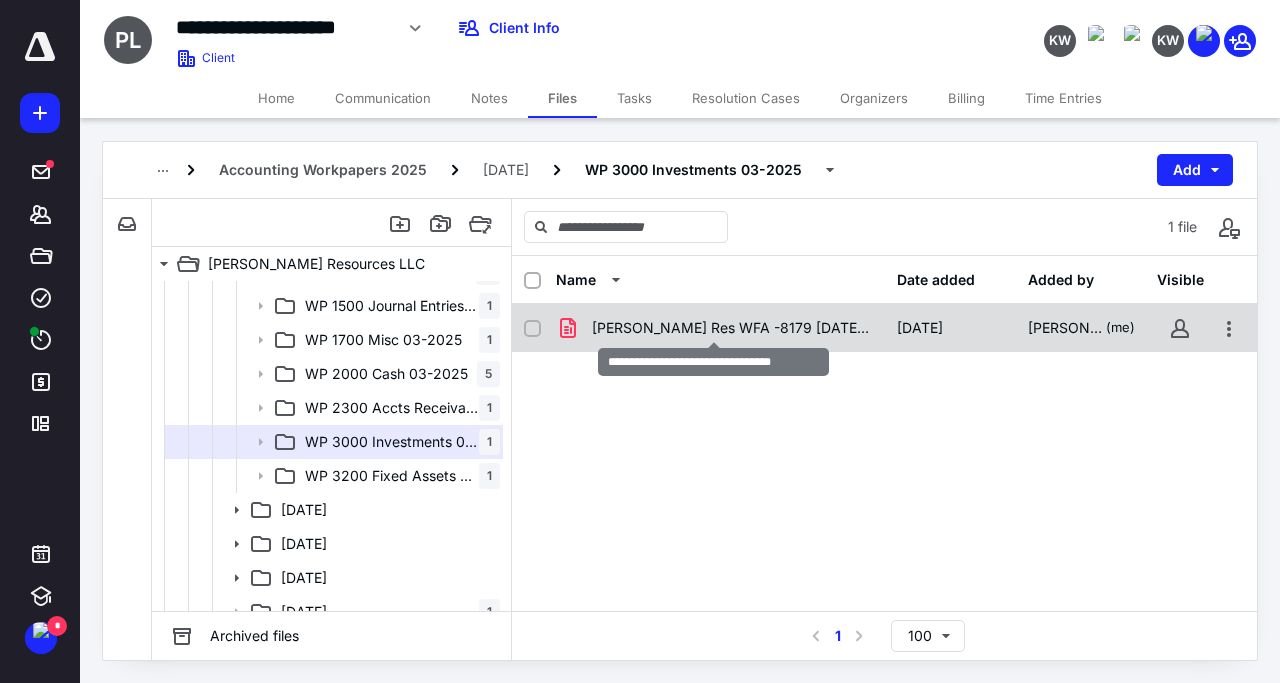 click on "Palmer Res WFA -8179 Mar 2025.pdf" at bounding box center [732, 328] 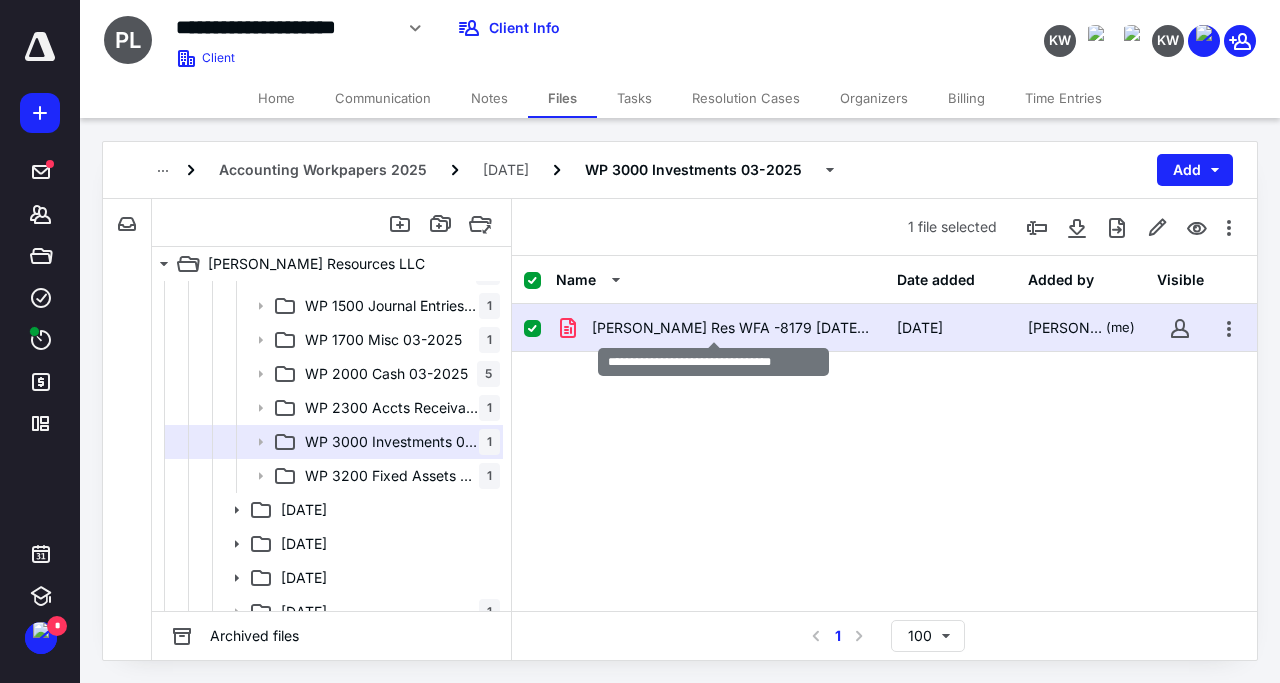 click on "Palmer Res WFA -8179 Mar 2025.pdf" at bounding box center (732, 328) 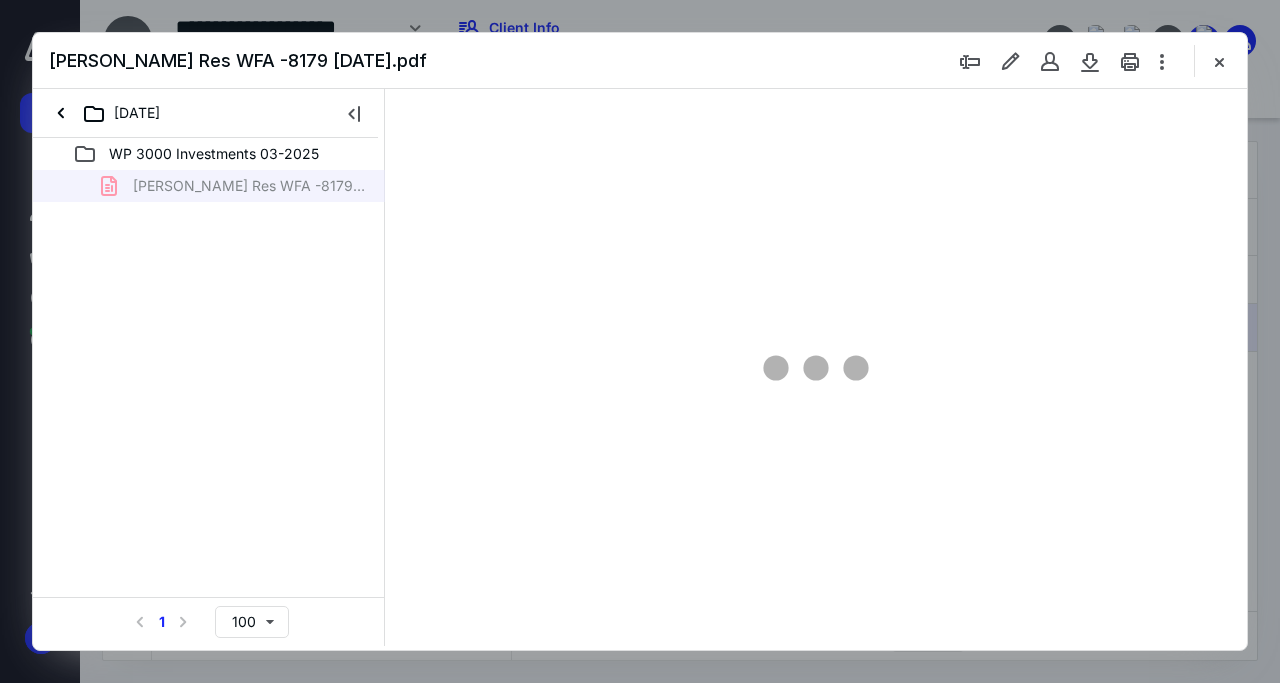type on "108" 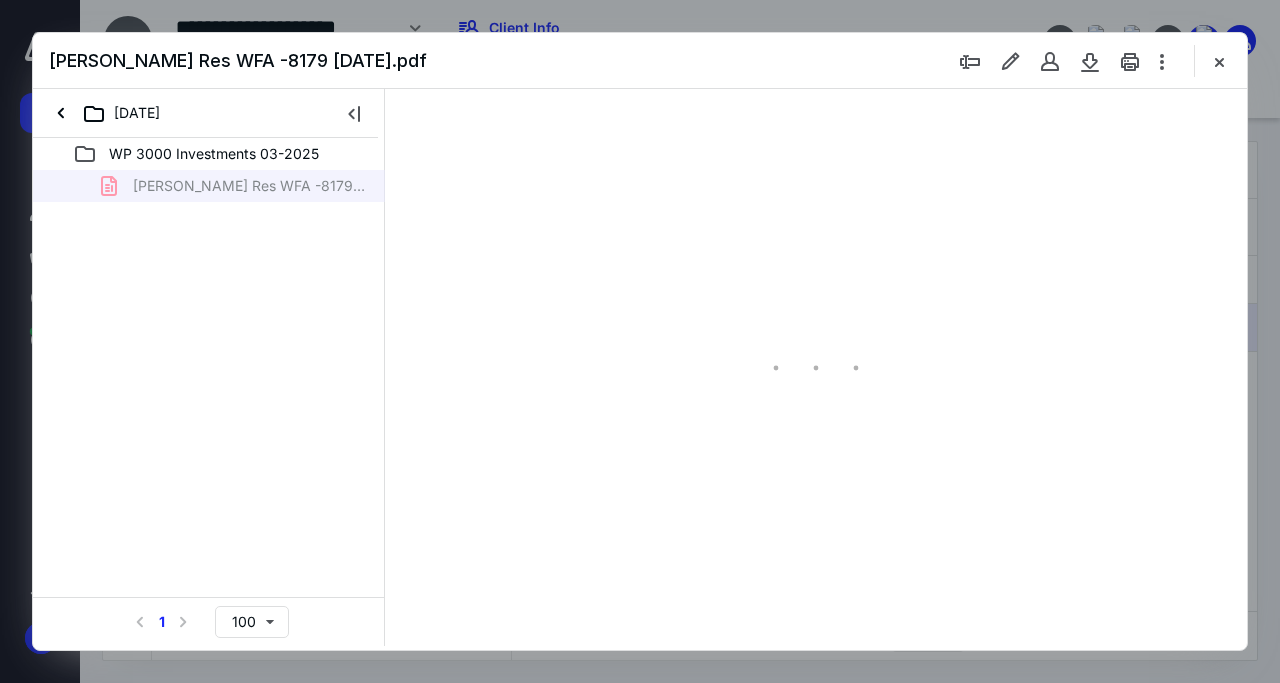 scroll, scrollTop: 0, scrollLeft: 0, axis: both 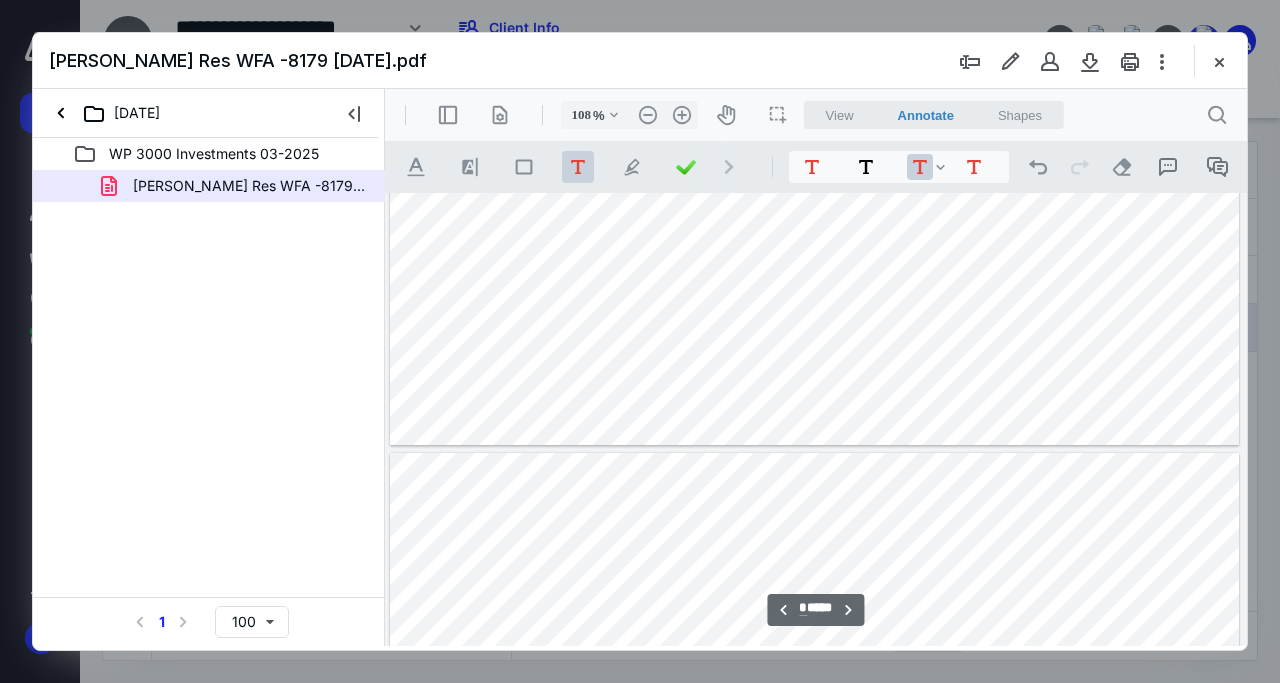 type on "*" 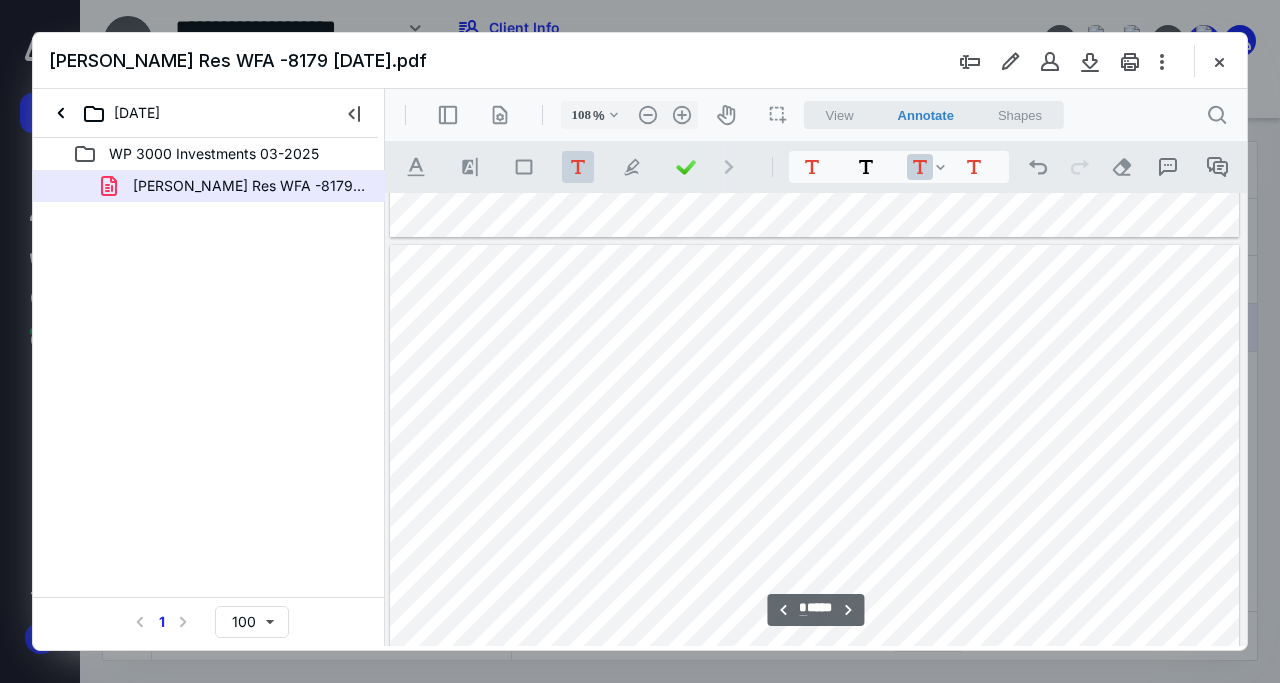 scroll, scrollTop: 2784, scrollLeft: 0, axis: vertical 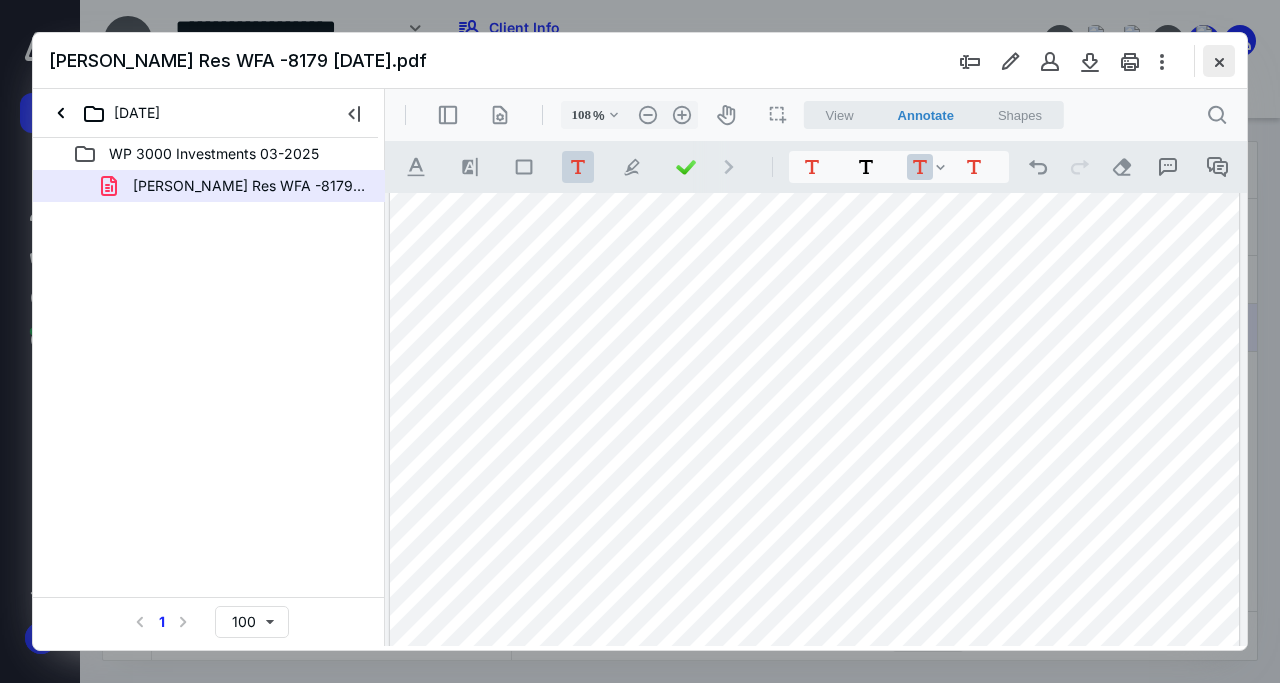 click at bounding box center (1219, 61) 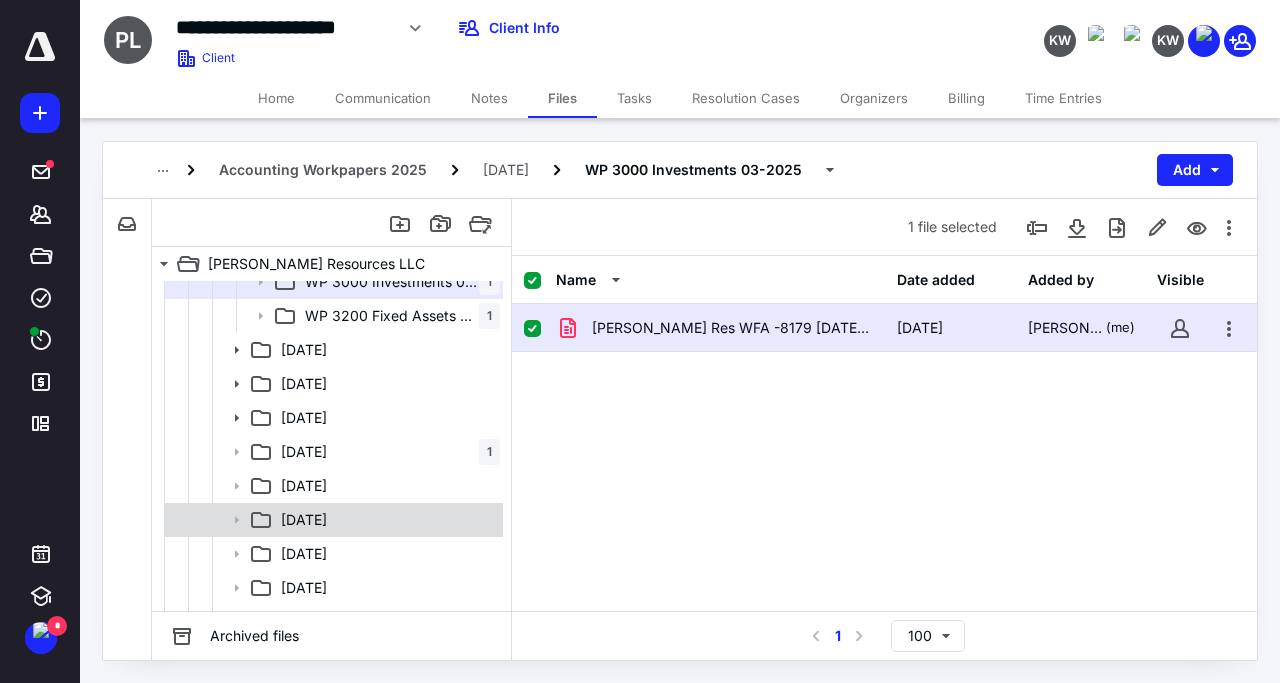 scroll, scrollTop: 660, scrollLeft: 0, axis: vertical 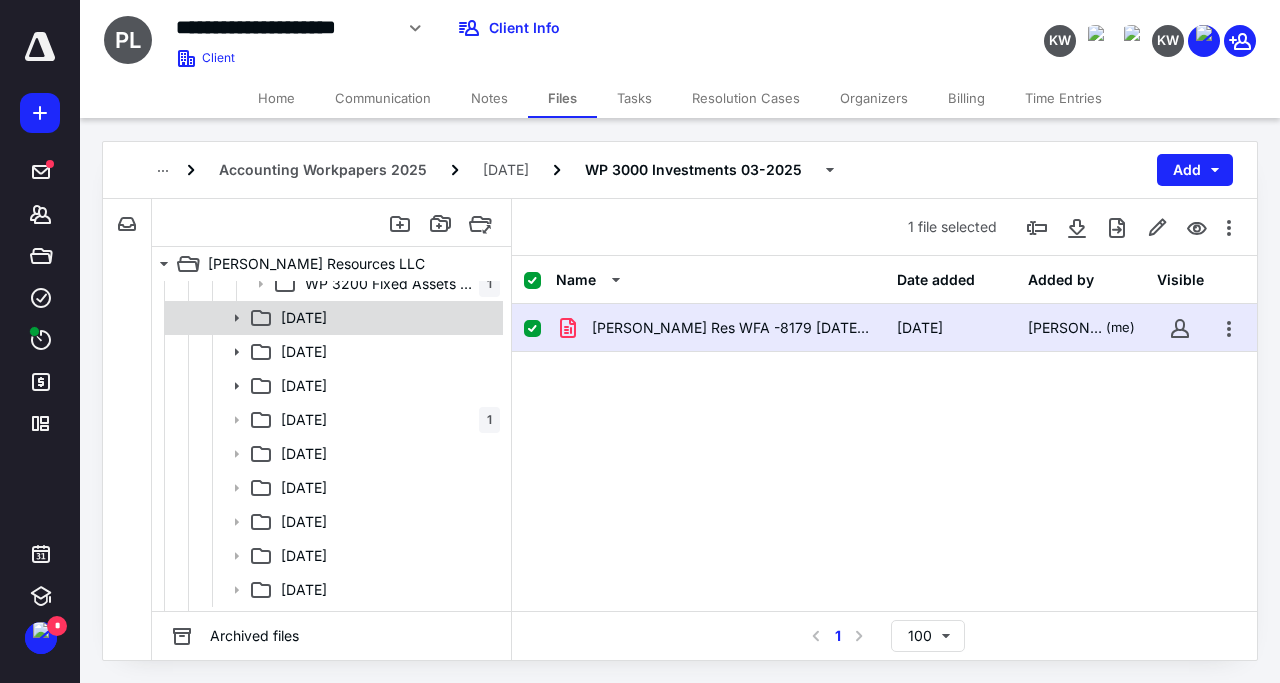 click 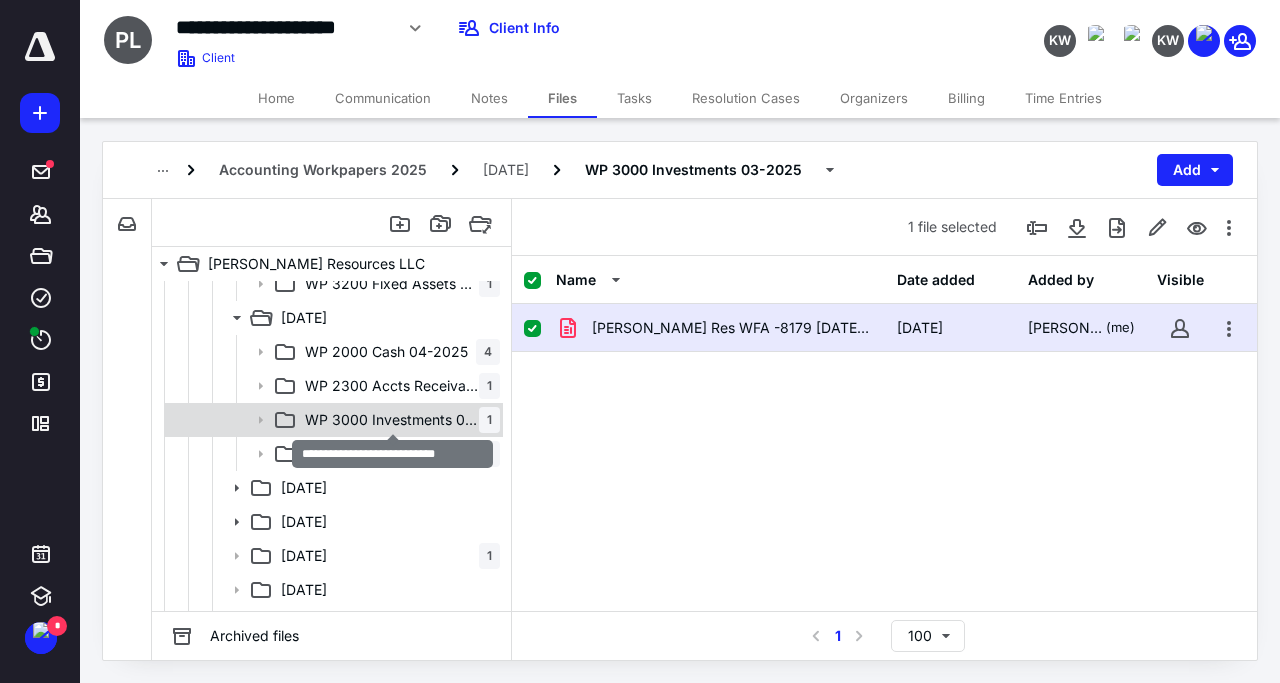 click on "WP 3000 Investments 04-2025" at bounding box center [392, 420] 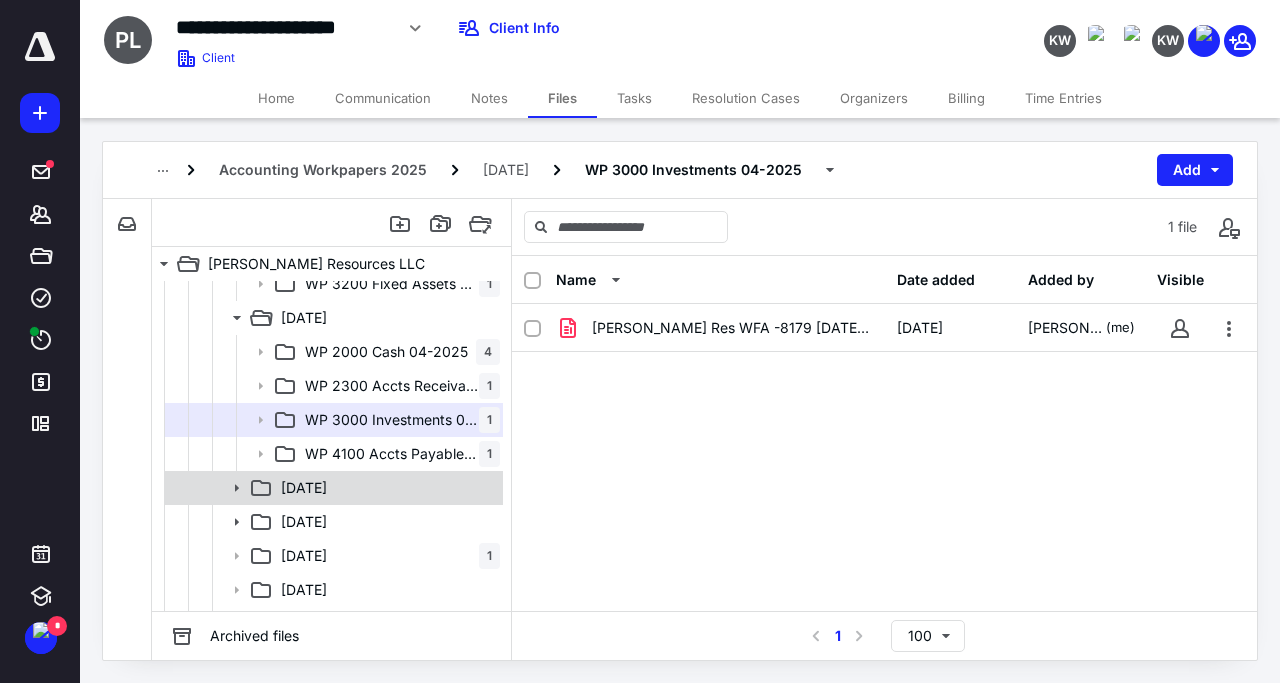 click 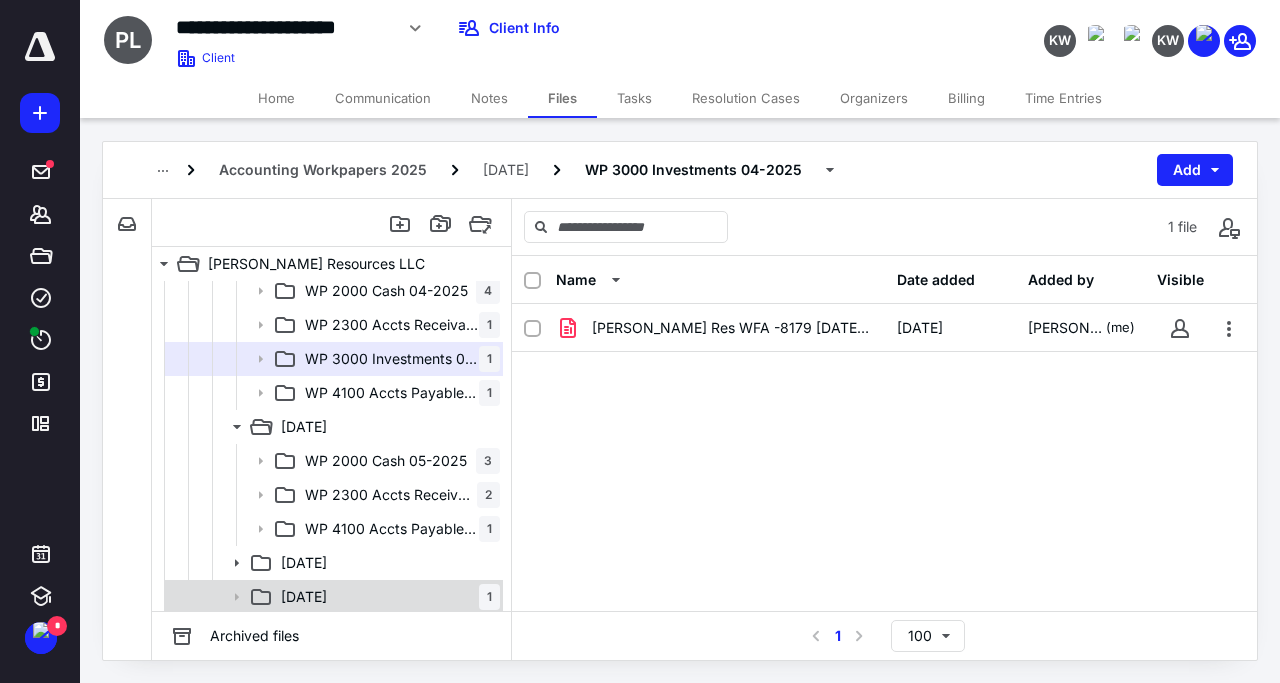 scroll, scrollTop: 756, scrollLeft: 0, axis: vertical 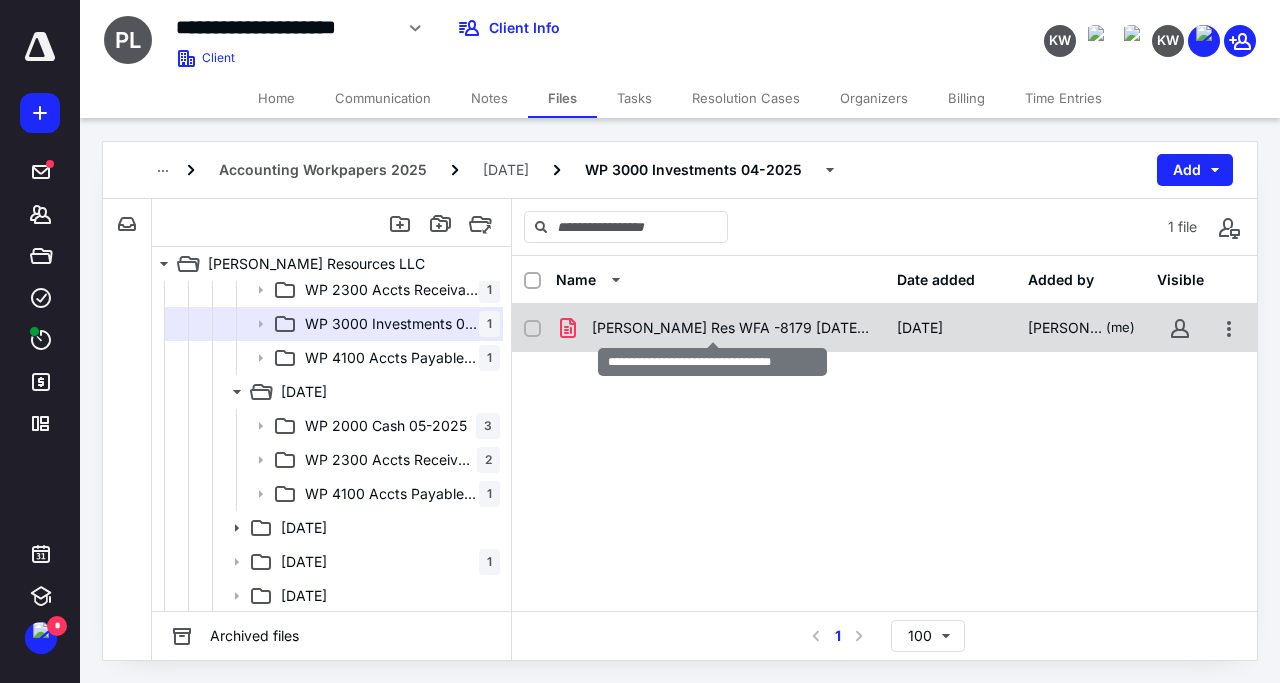 click on "Palmer Res WFA -8179 Apr 2025.pdf" at bounding box center (732, 328) 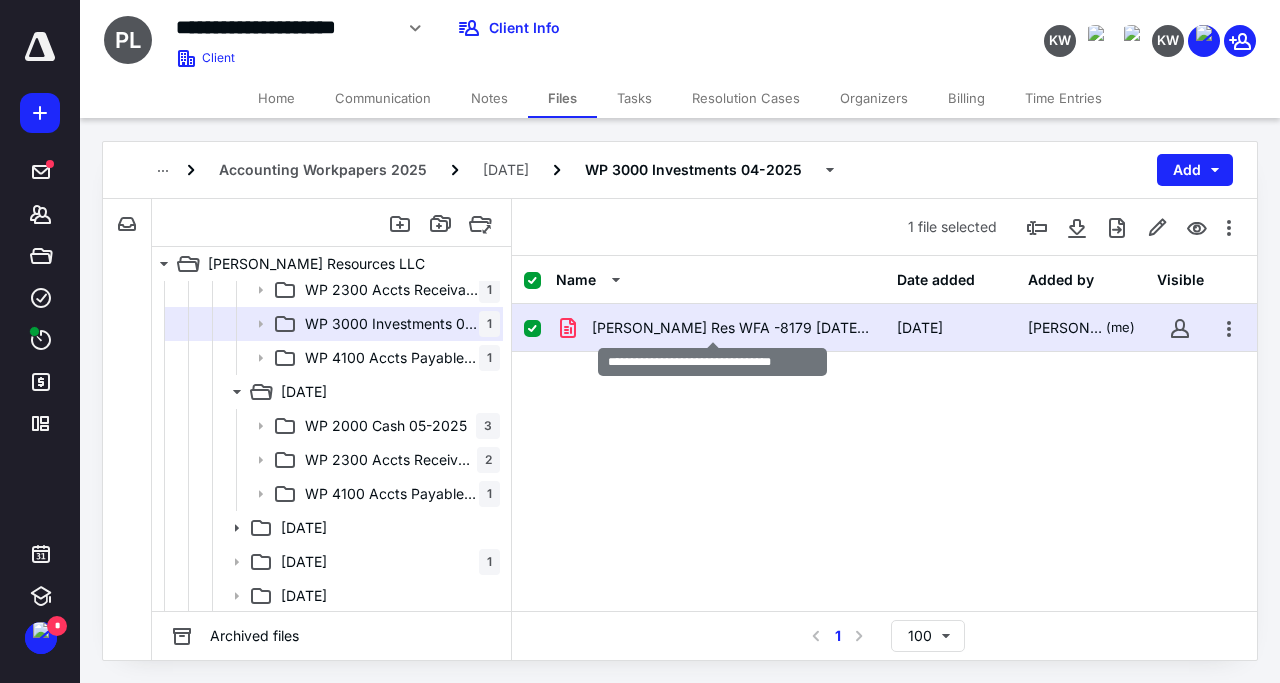 click on "Palmer Res WFA -8179 Apr 2025.pdf" at bounding box center [732, 328] 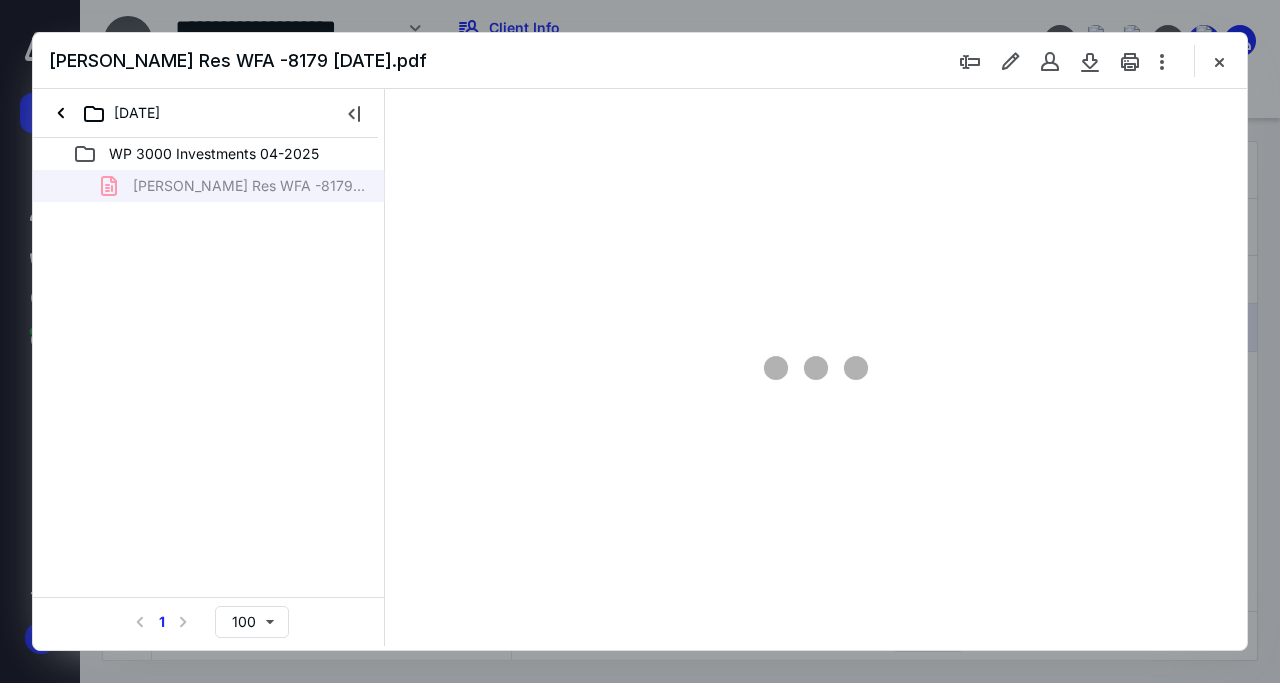 type on "108" 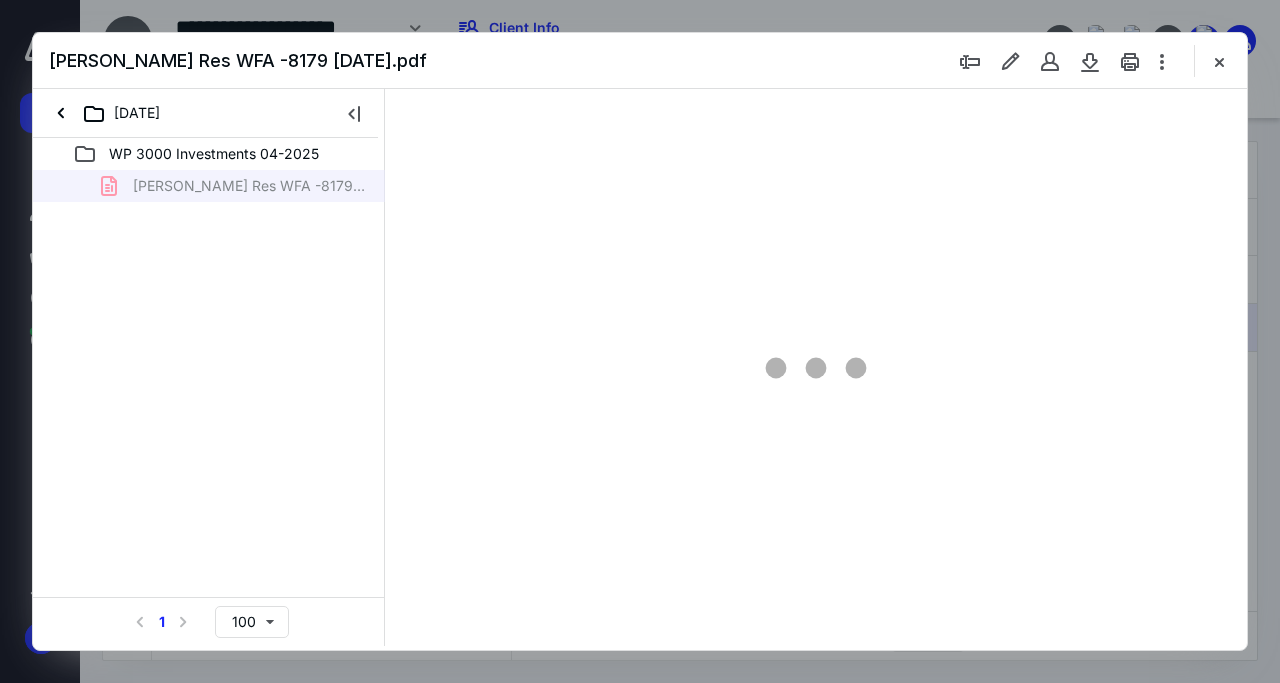 scroll, scrollTop: 0, scrollLeft: 0, axis: both 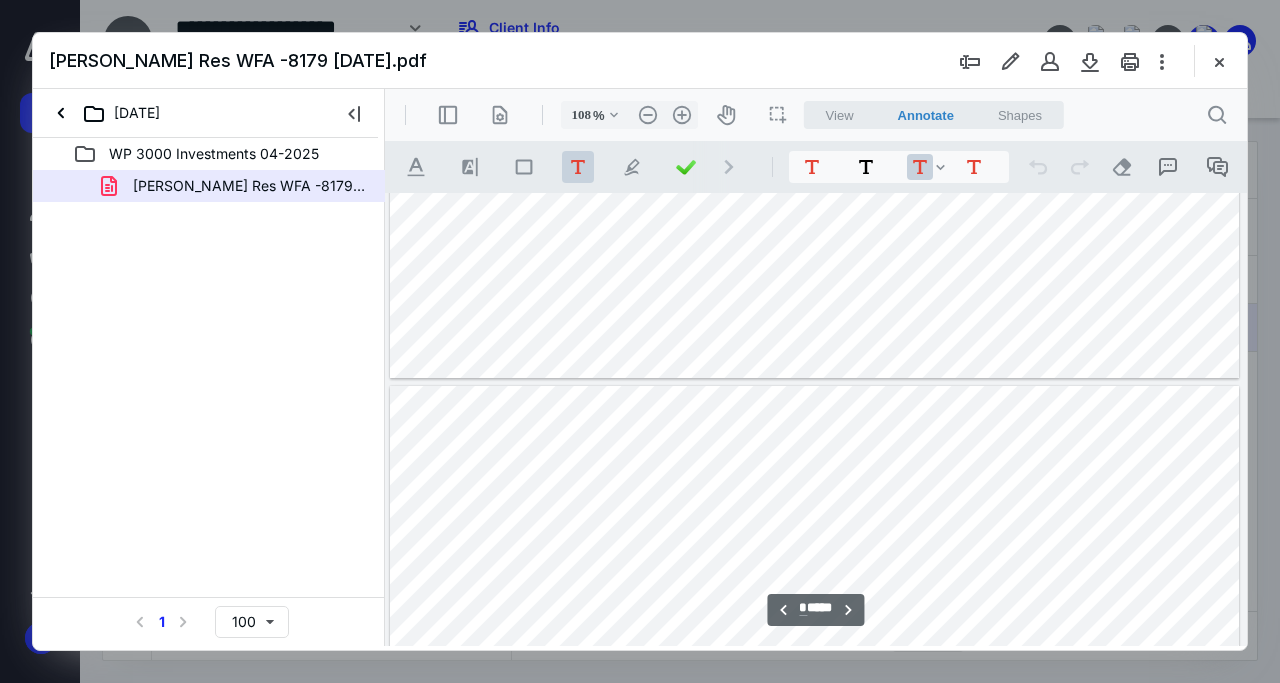 type on "*" 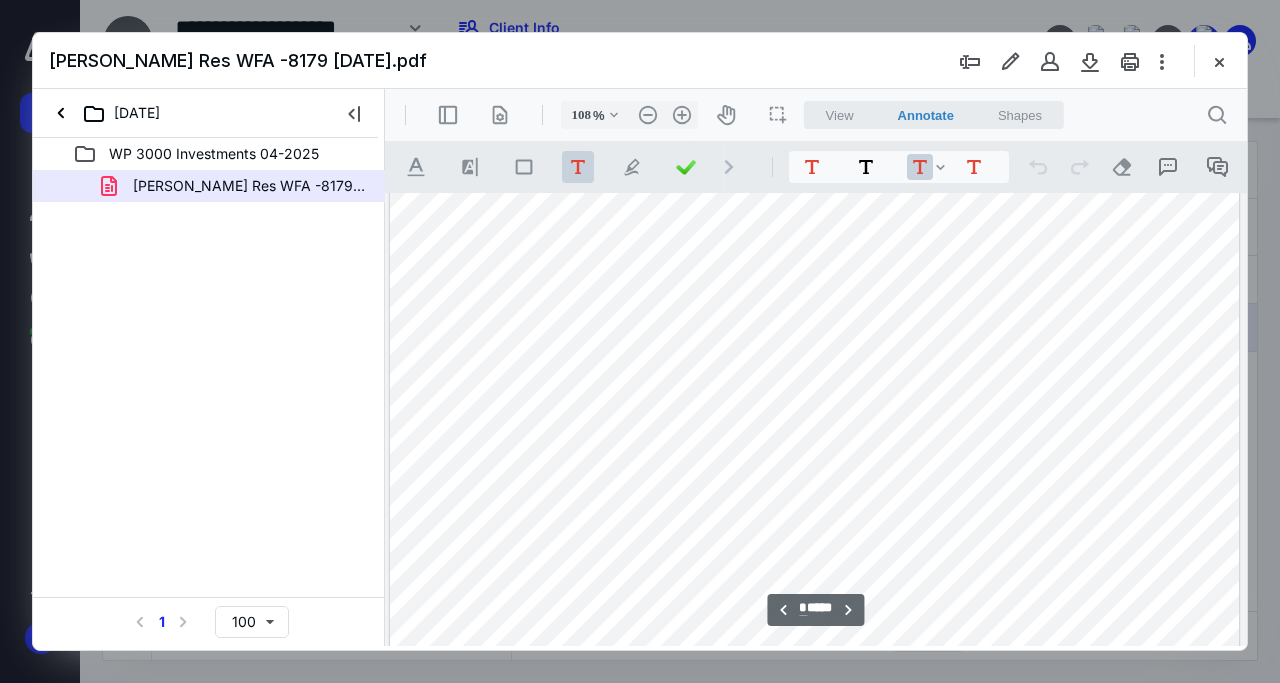 scroll, scrollTop: 1440, scrollLeft: 0, axis: vertical 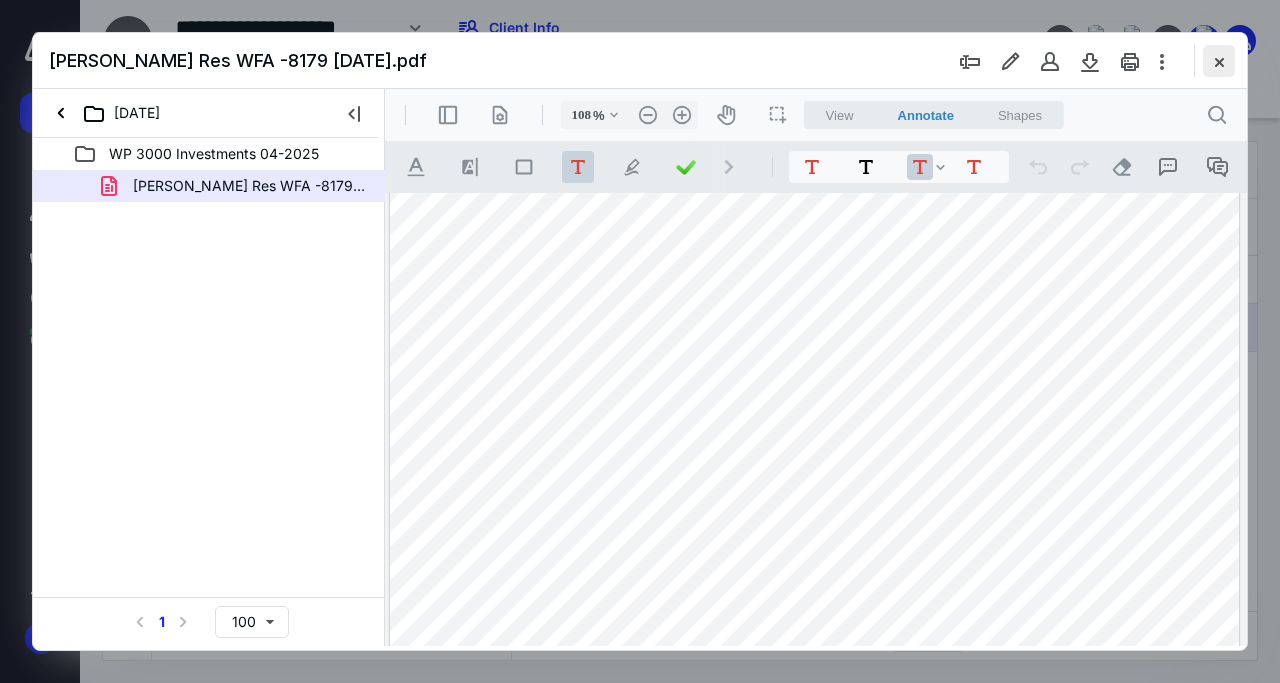 click at bounding box center [1219, 61] 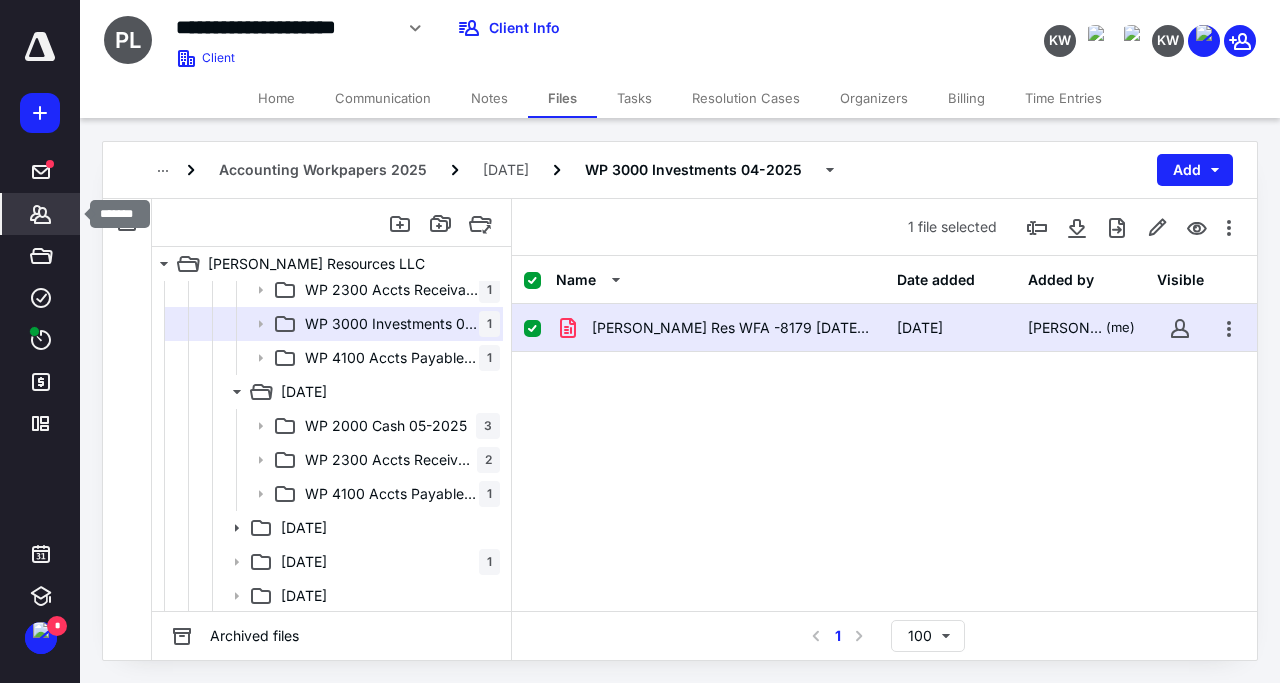 click 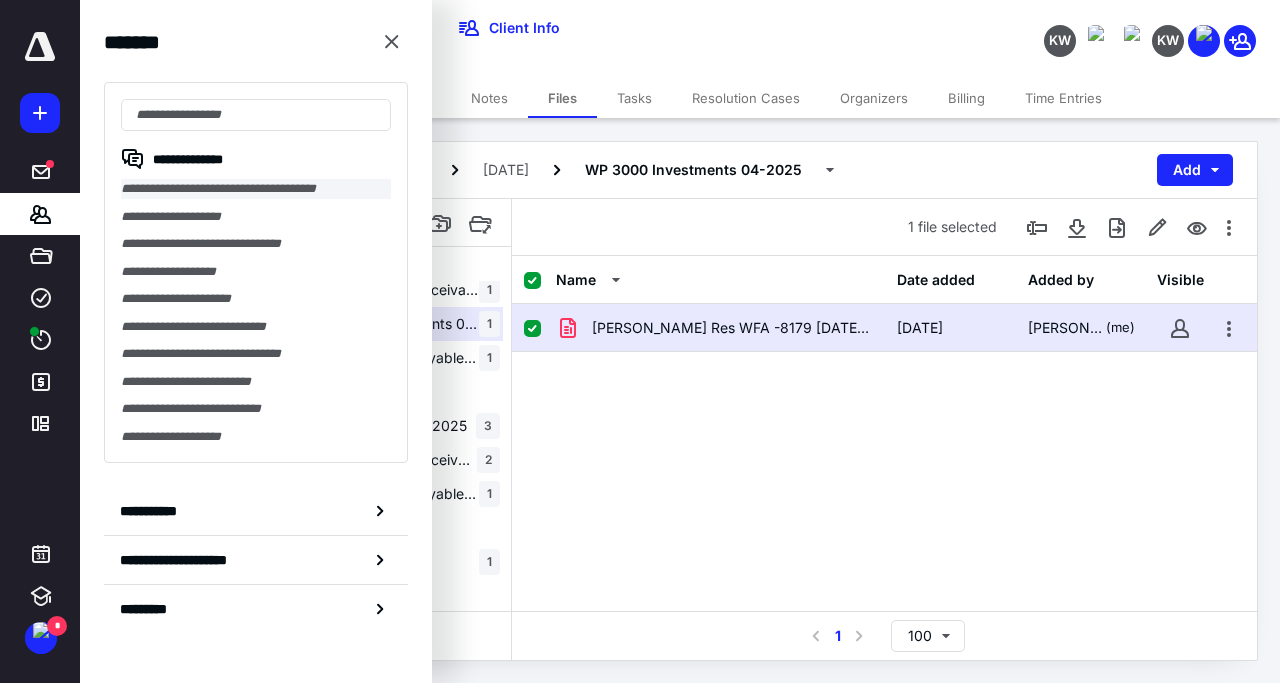 click on "**********" at bounding box center (256, 189) 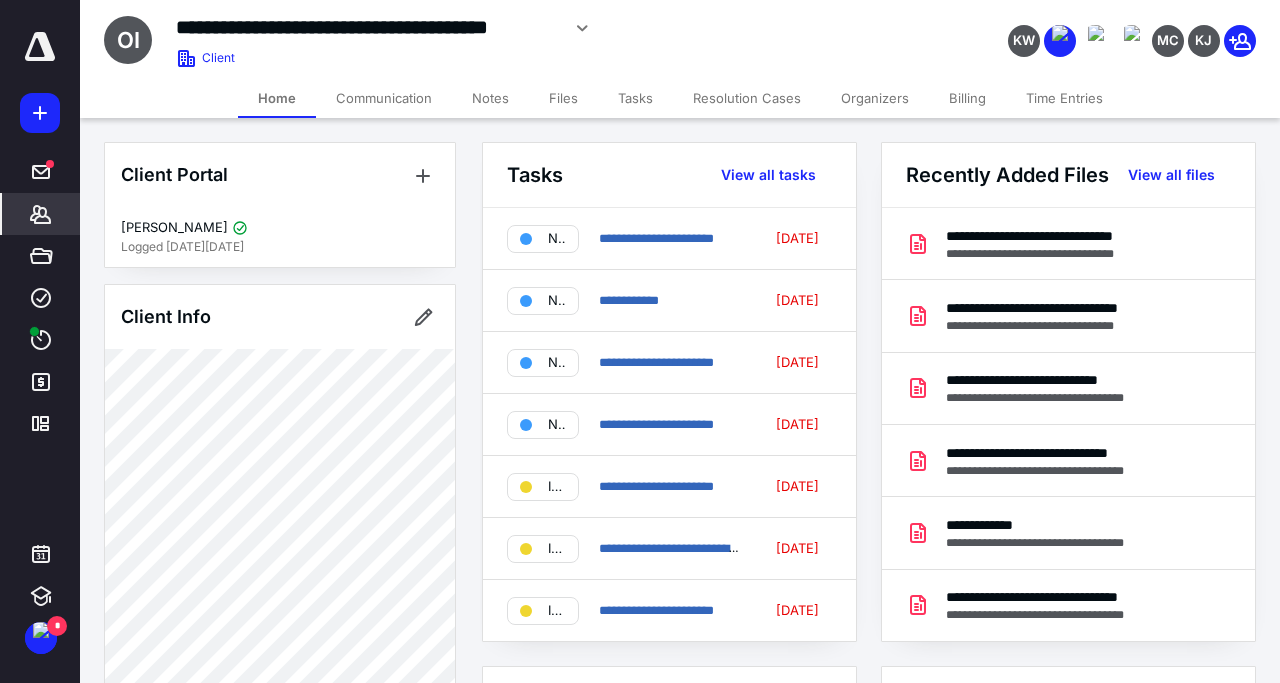 click on "Files" at bounding box center [563, 98] 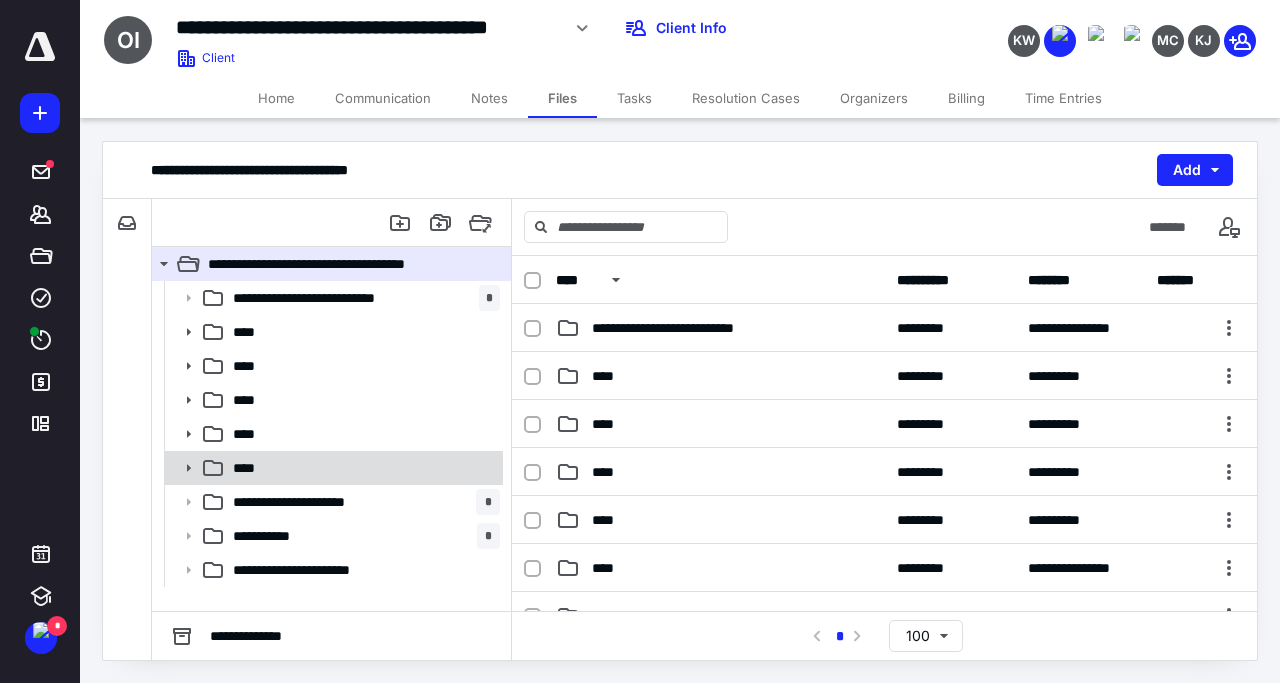 click 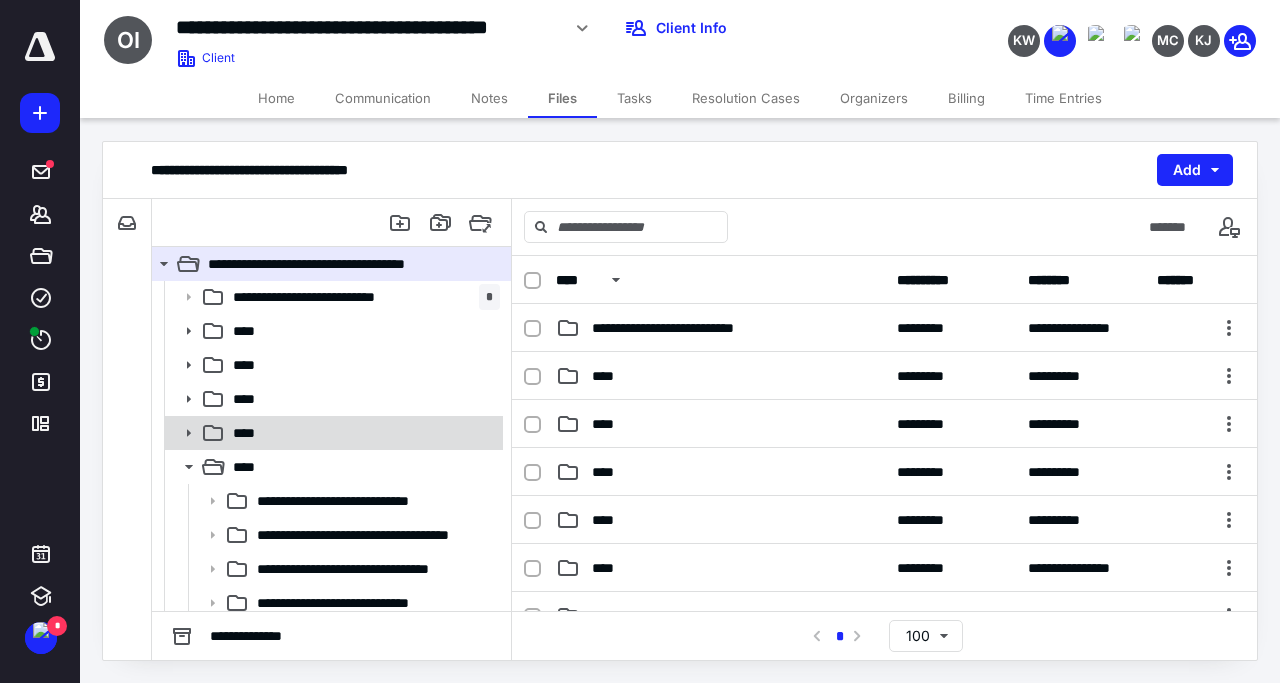 scroll, scrollTop: 0, scrollLeft: 0, axis: both 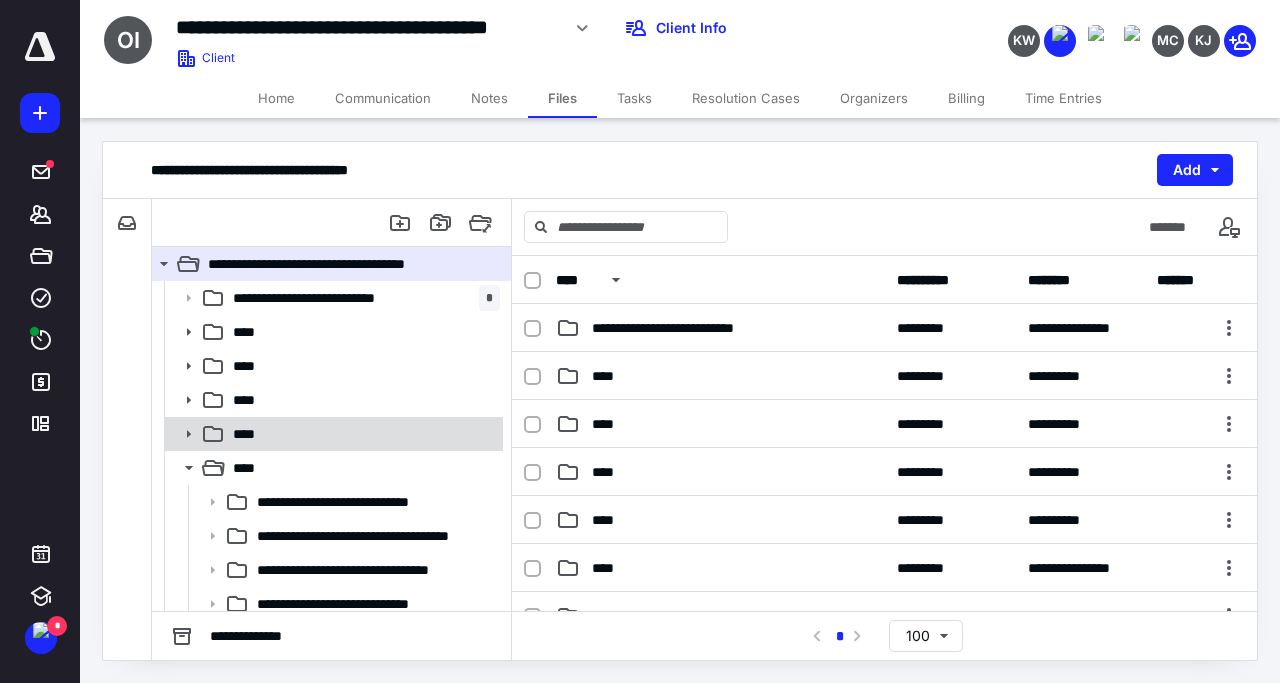 click 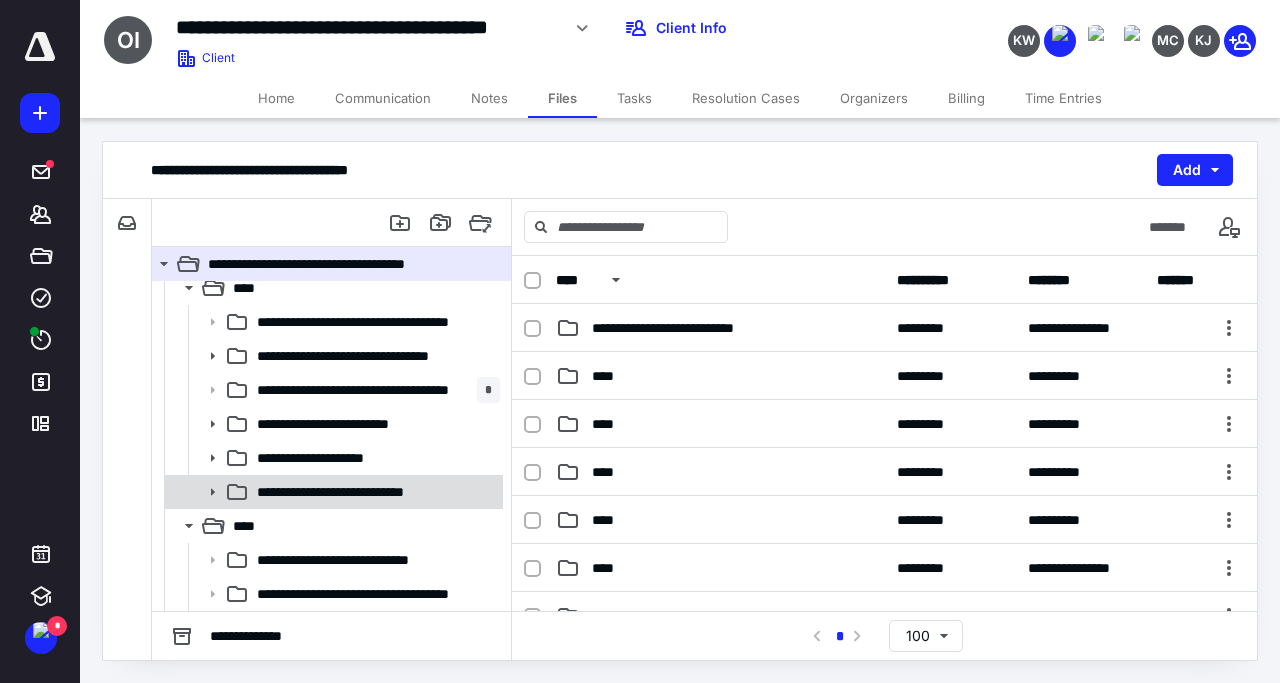 scroll, scrollTop: 192, scrollLeft: 0, axis: vertical 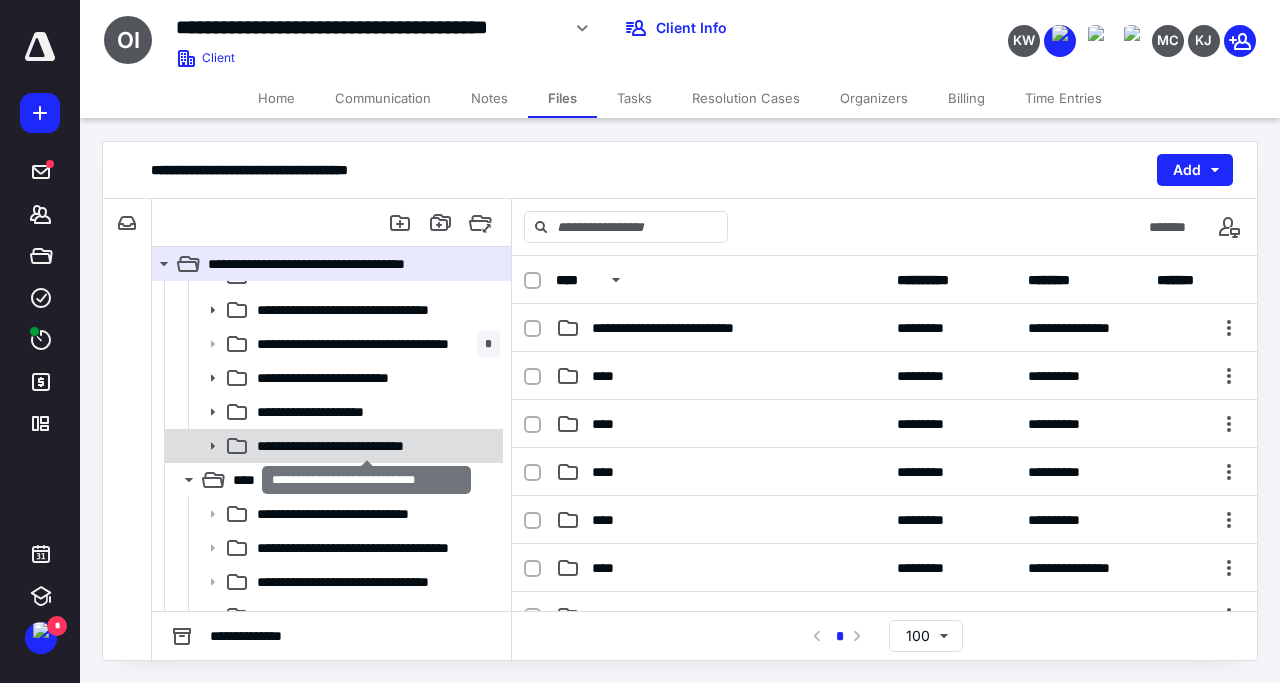 click on "**********" at bounding box center (366, 446) 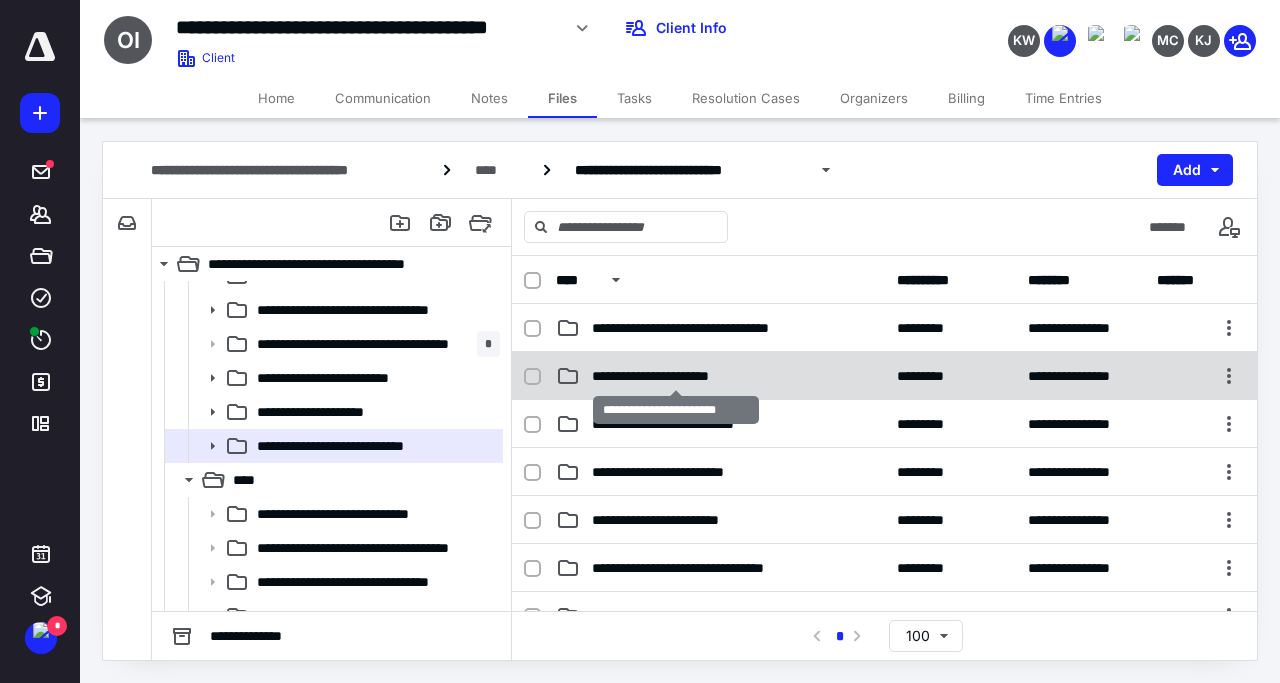 click on "**********" at bounding box center [676, 376] 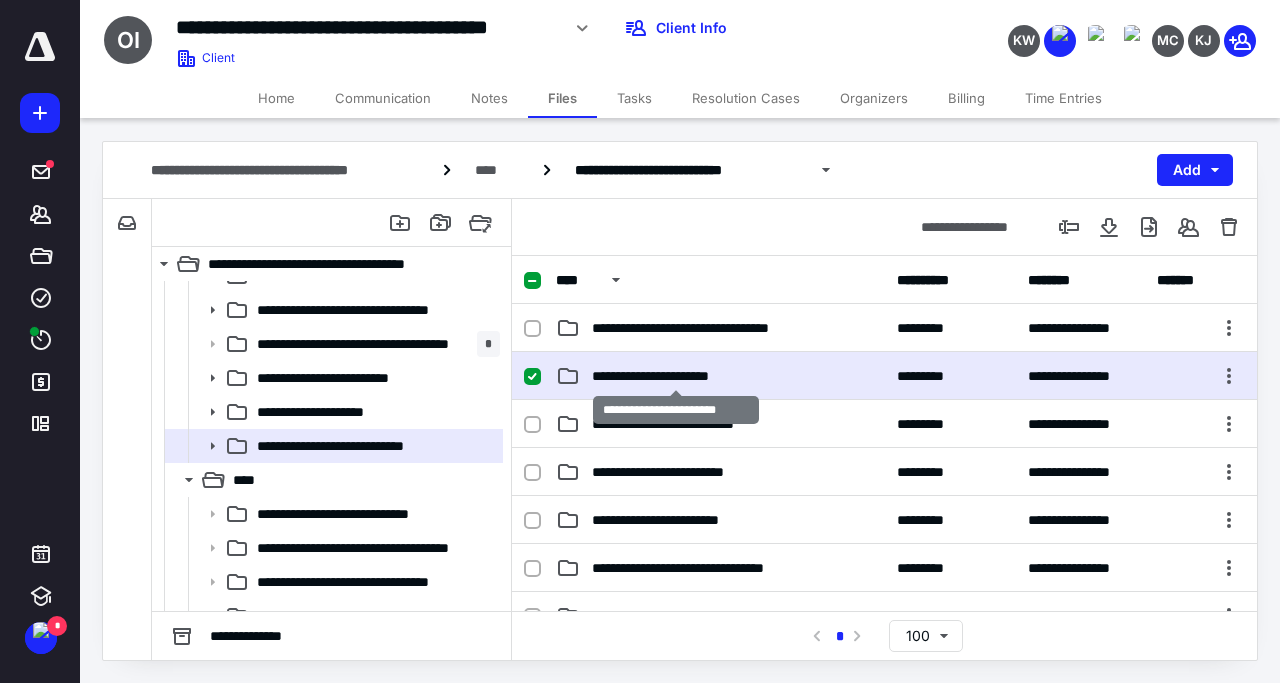 click on "**********" at bounding box center [676, 376] 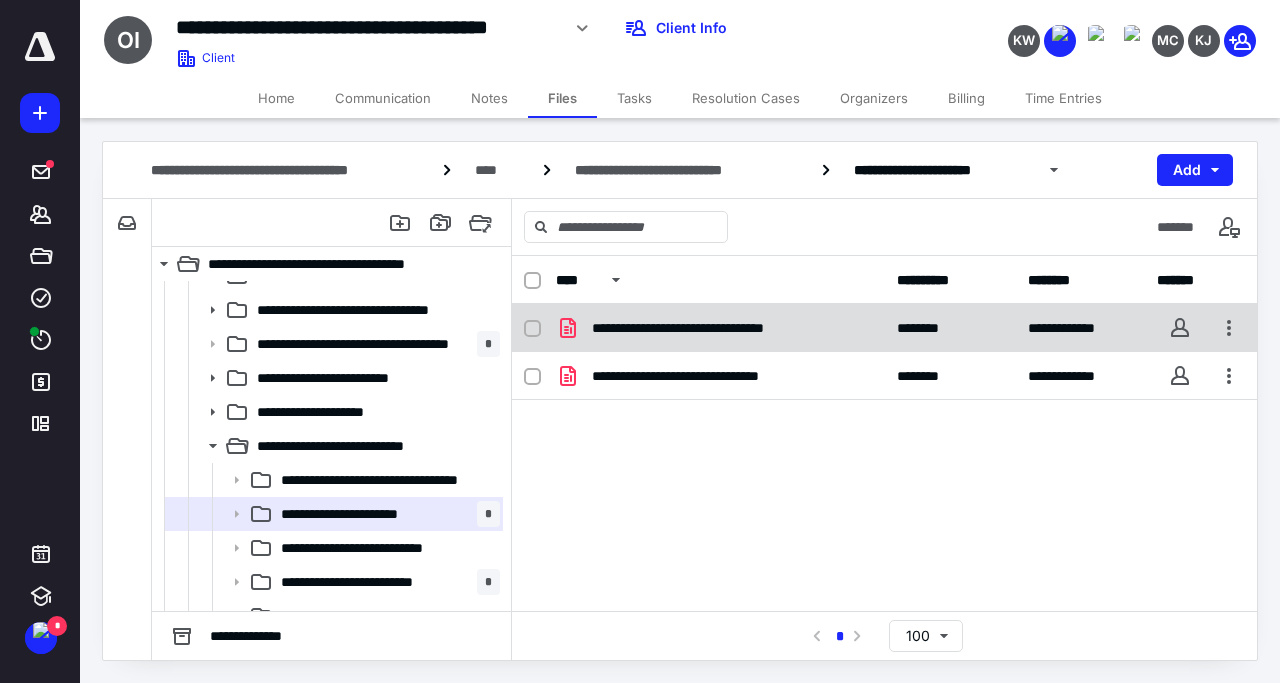 click on "**********" at bounding box center (720, 328) 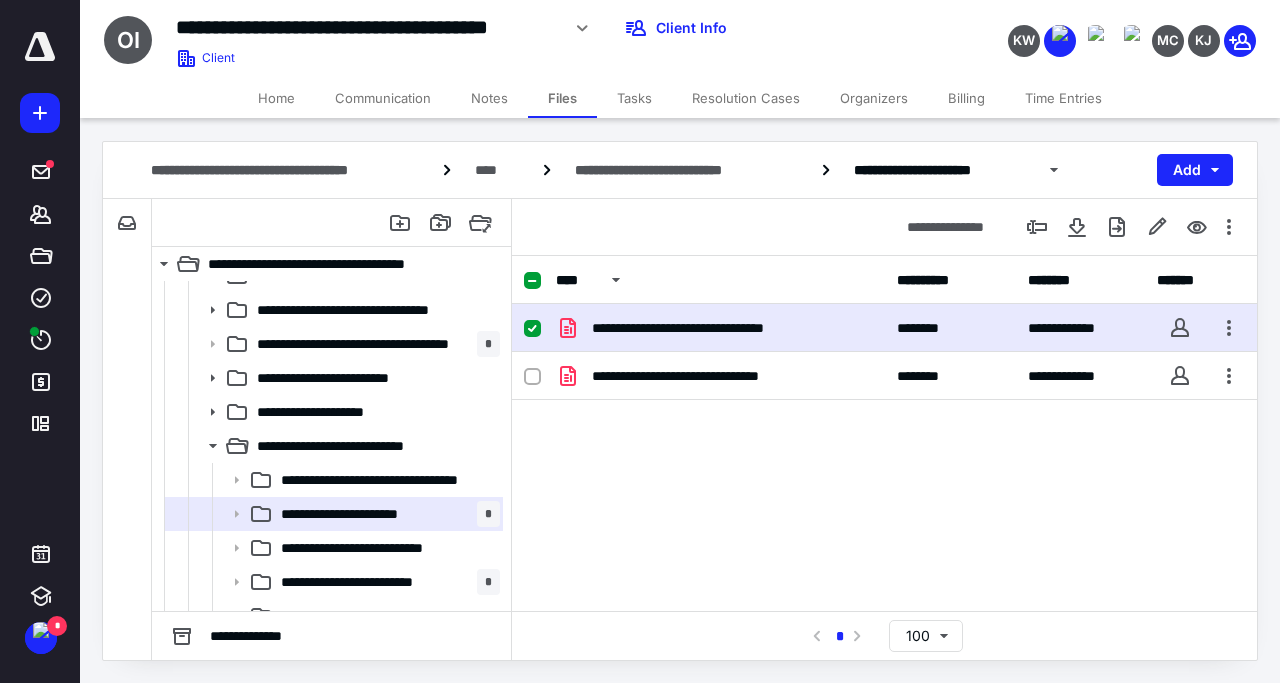 click on "**********" at bounding box center [720, 328] 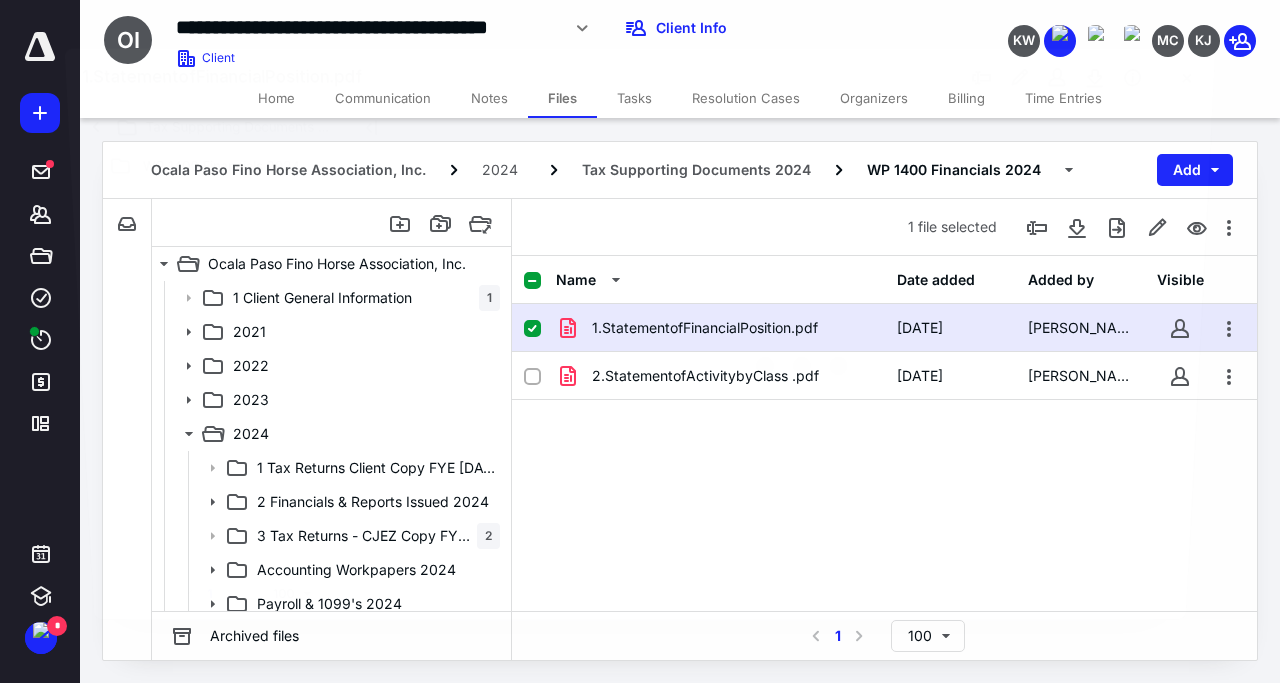 scroll, scrollTop: 192, scrollLeft: 0, axis: vertical 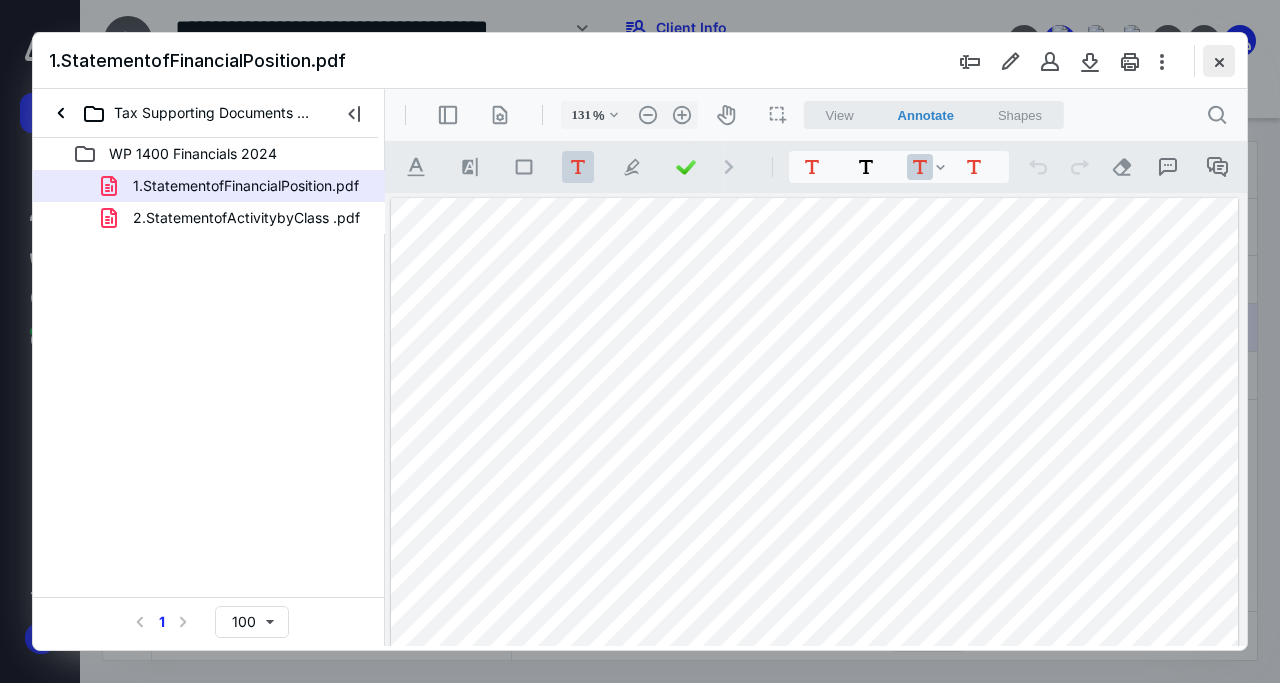 click at bounding box center (1219, 61) 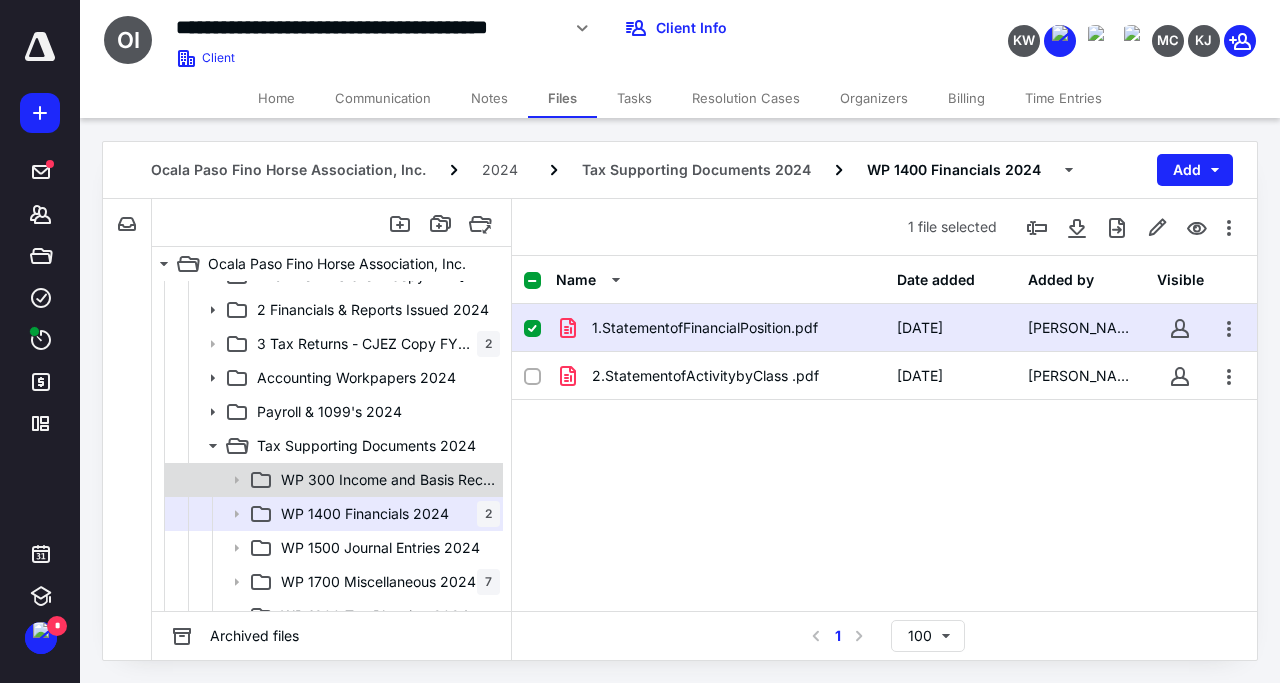 scroll, scrollTop: 96, scrollLeft: 0, axis: vertical 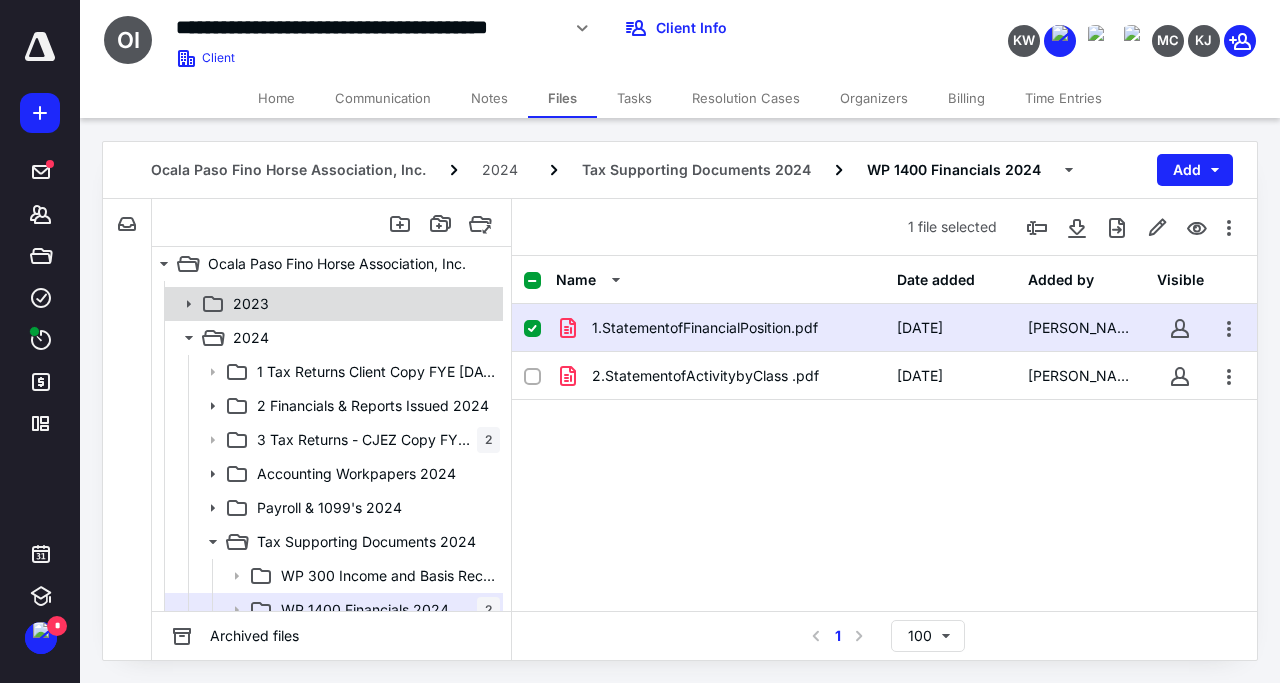 click 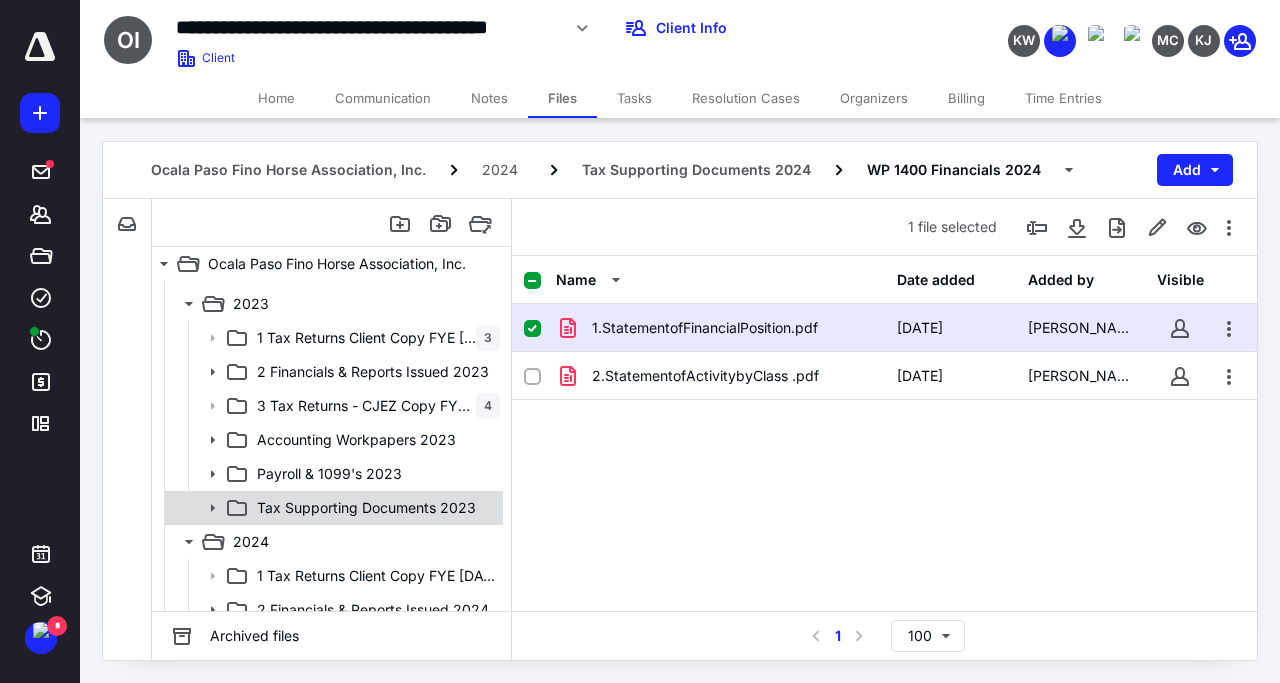 click 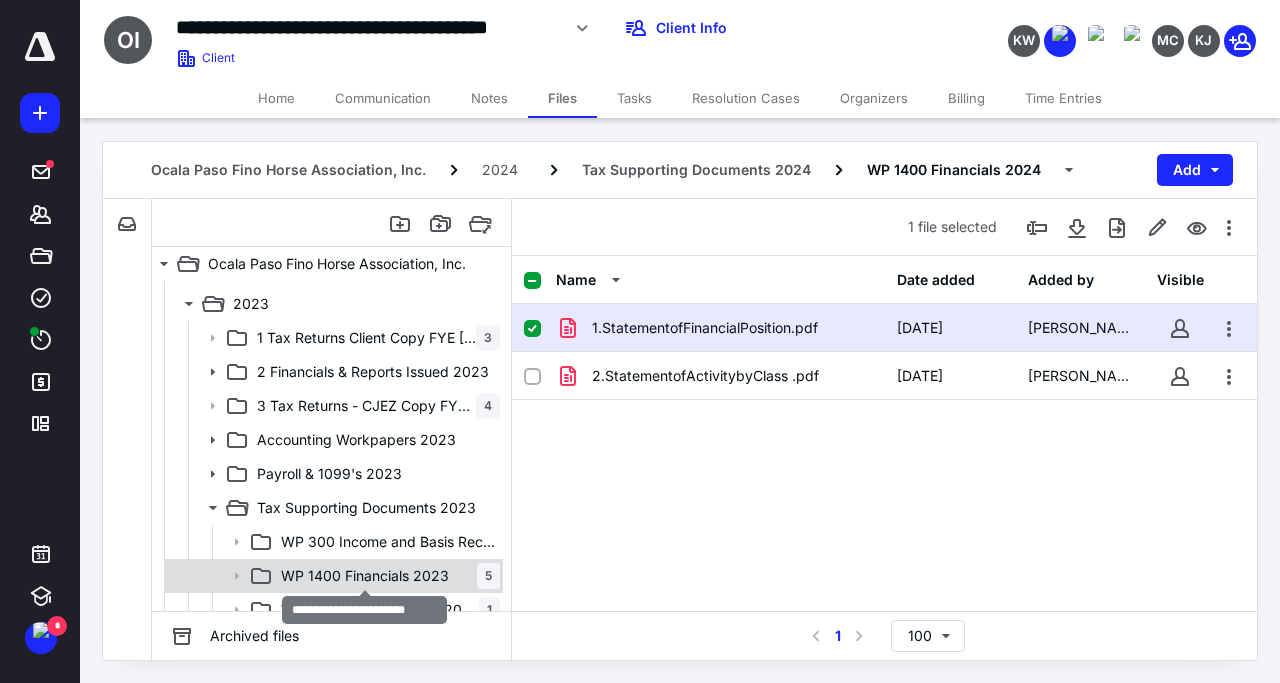 click on "WP 1400 Financials 2023" 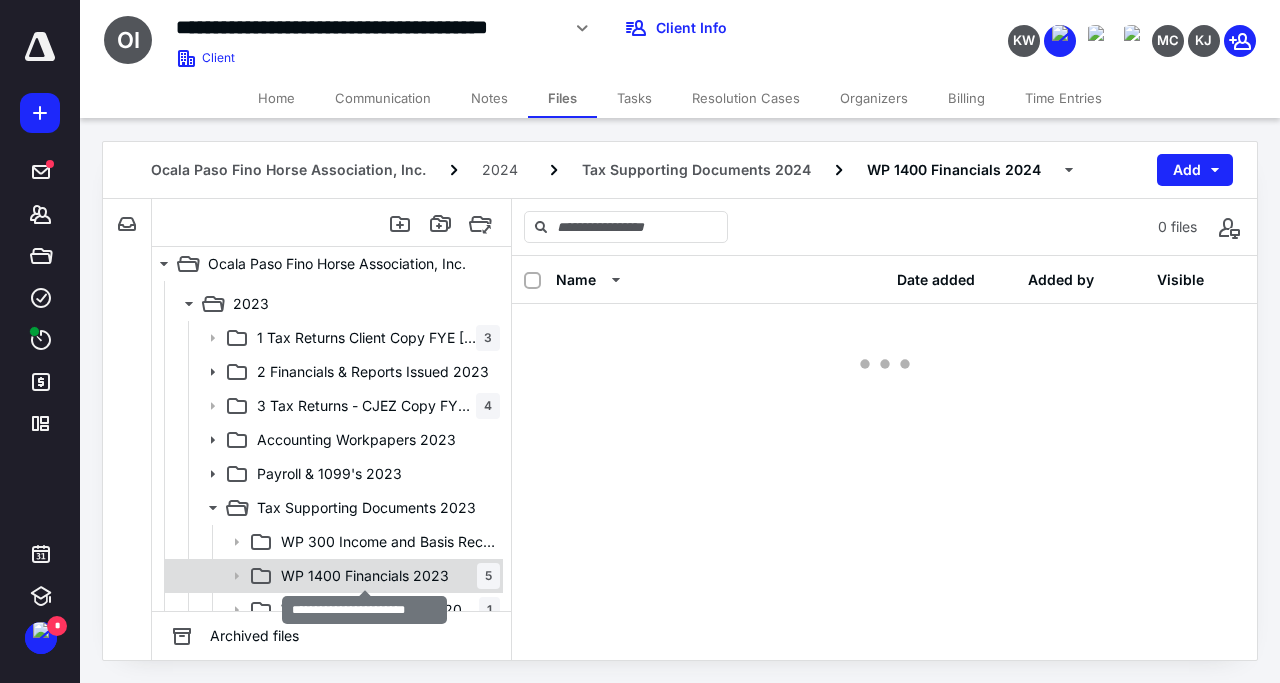click on "WP 1400 Financials 2023" 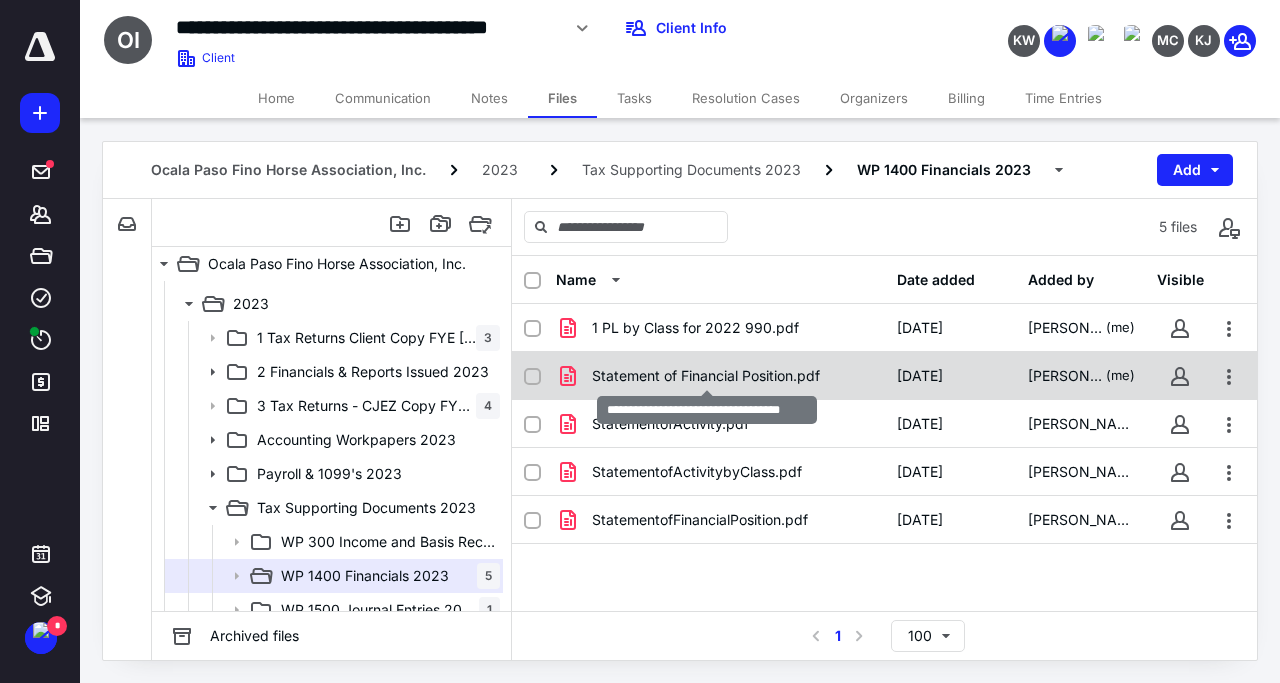 click on "Statement of Financial Position.pdf" 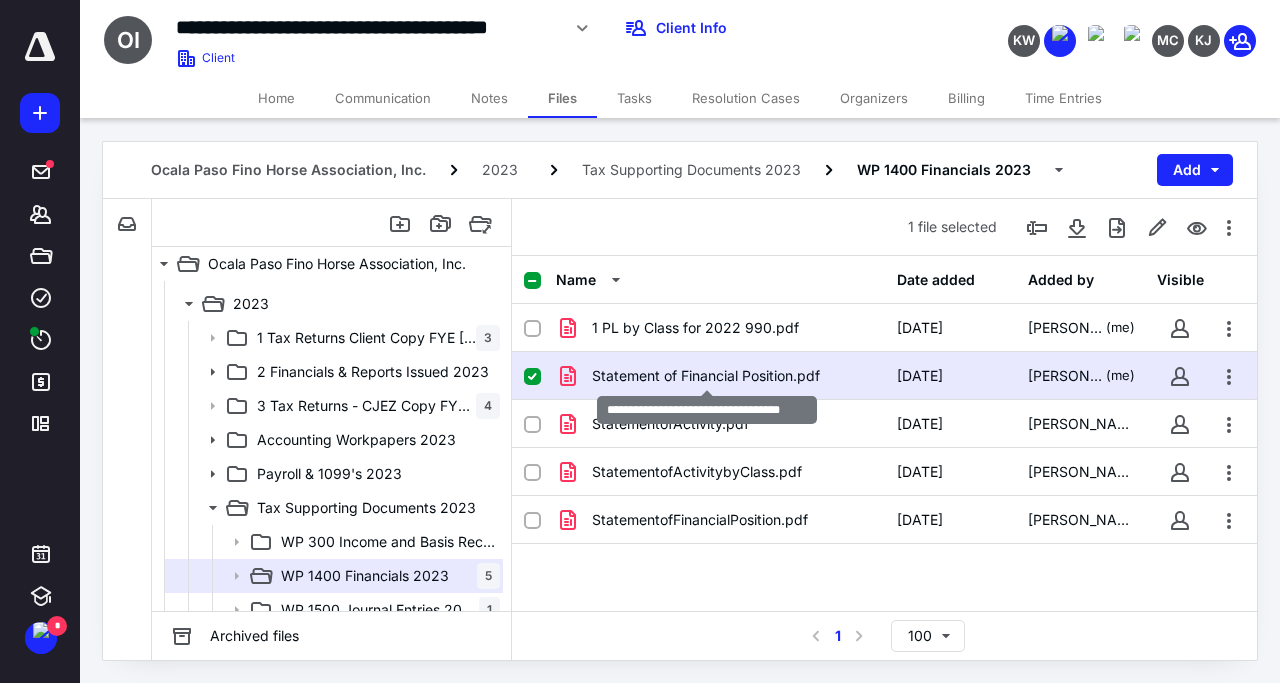 checkbox on "true" 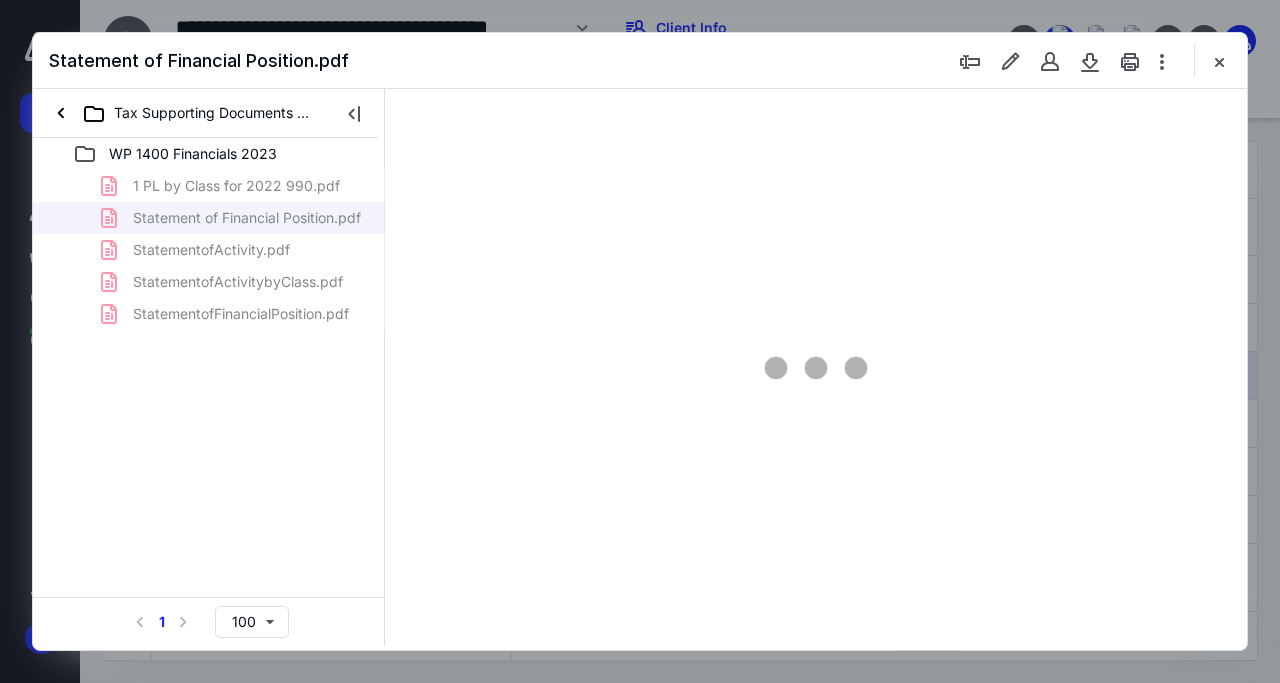 scroll, scrollTop: 0, scrollLeft: 0, axis: both 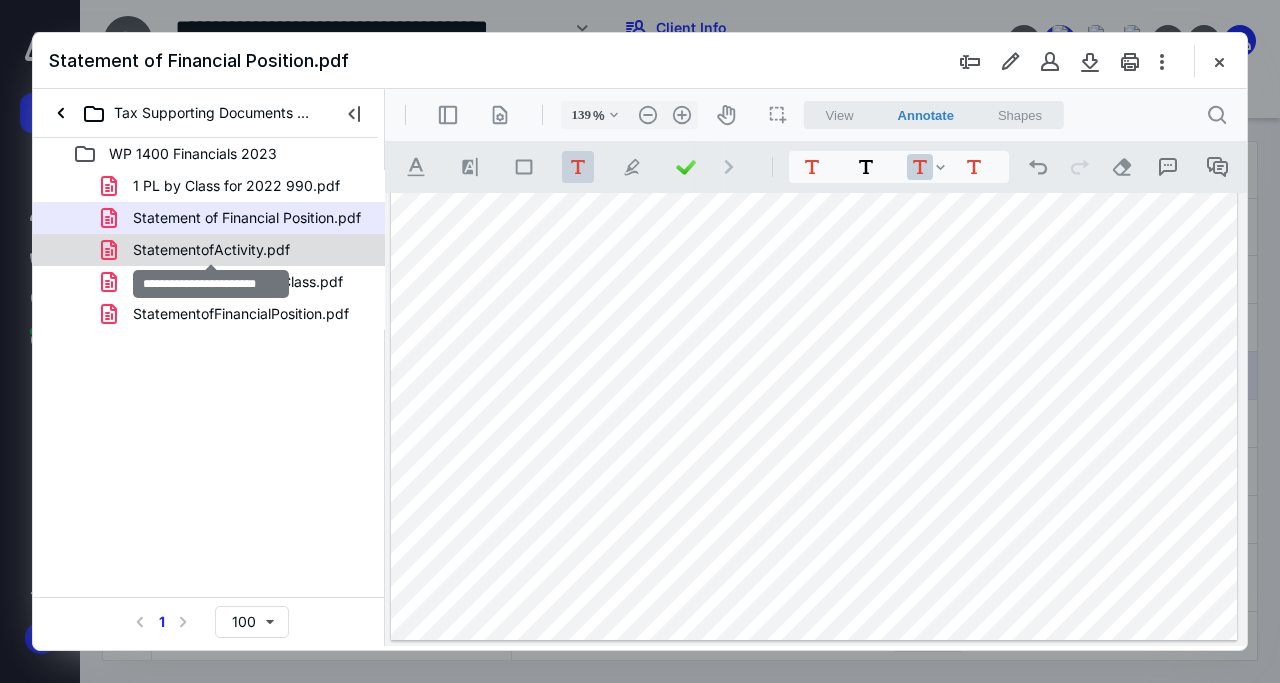 click on "StatementofActivity.pdf" 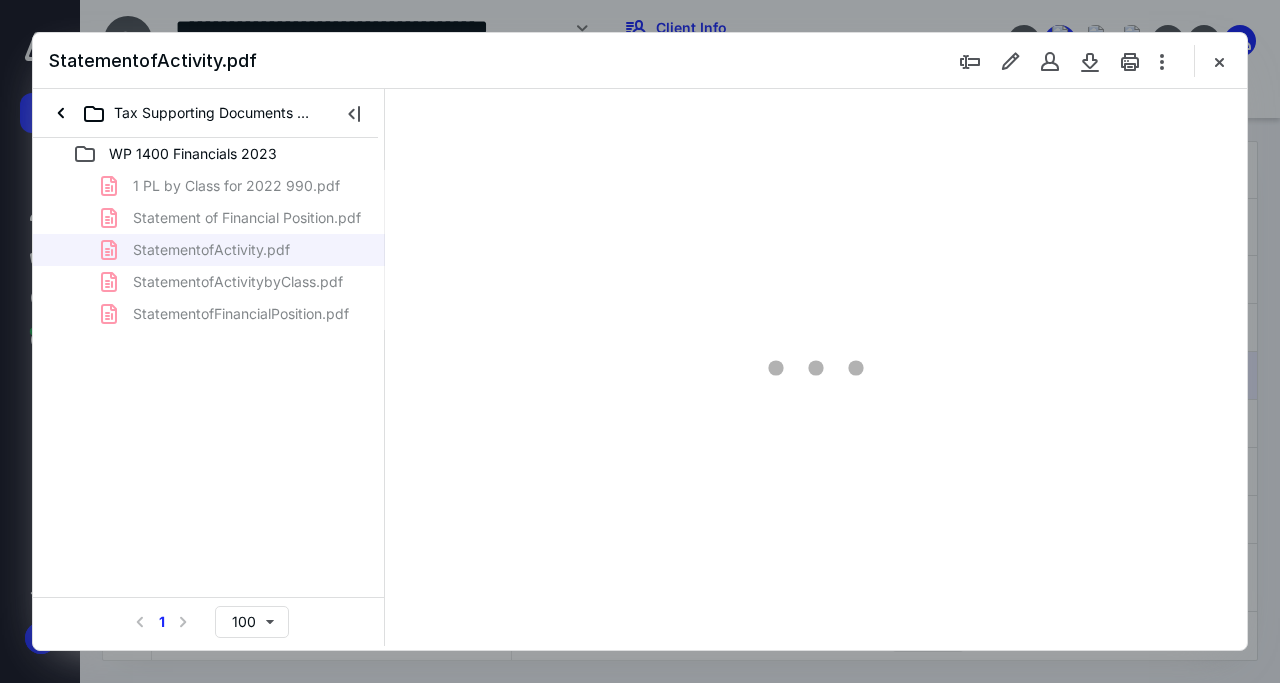type on "139" 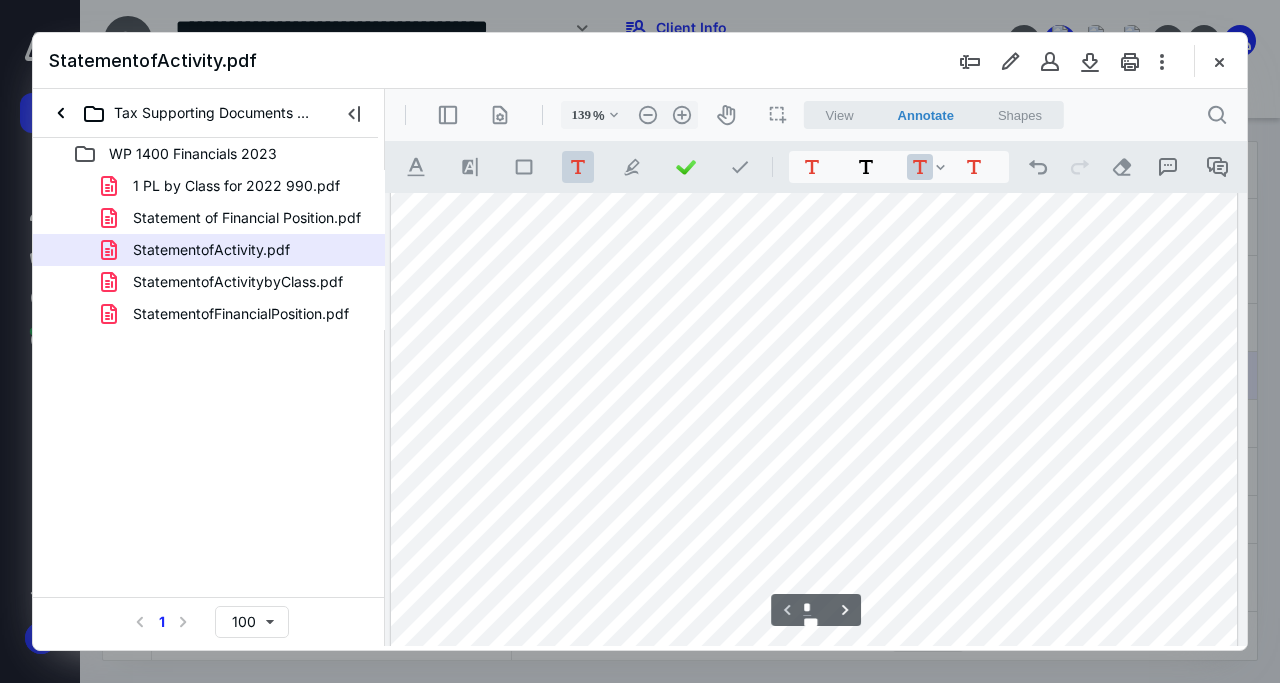 scroll, scrollTop: 302, scrollLeft: 0, axis: vertical 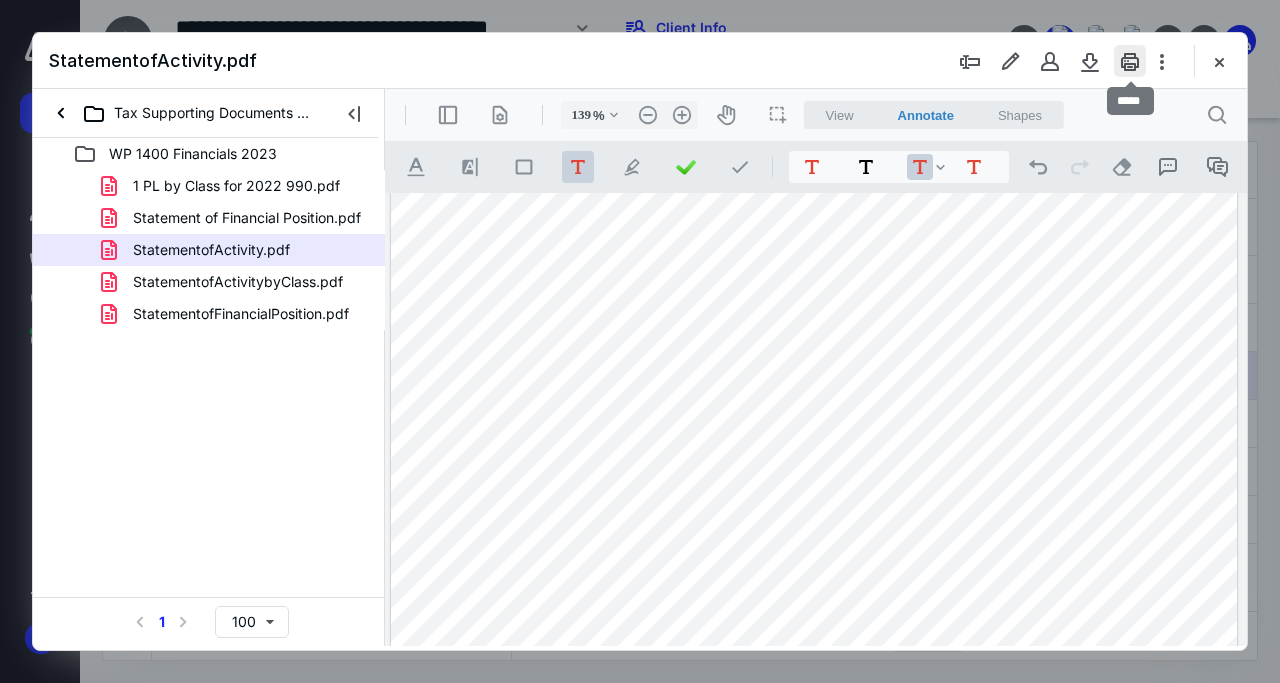 click 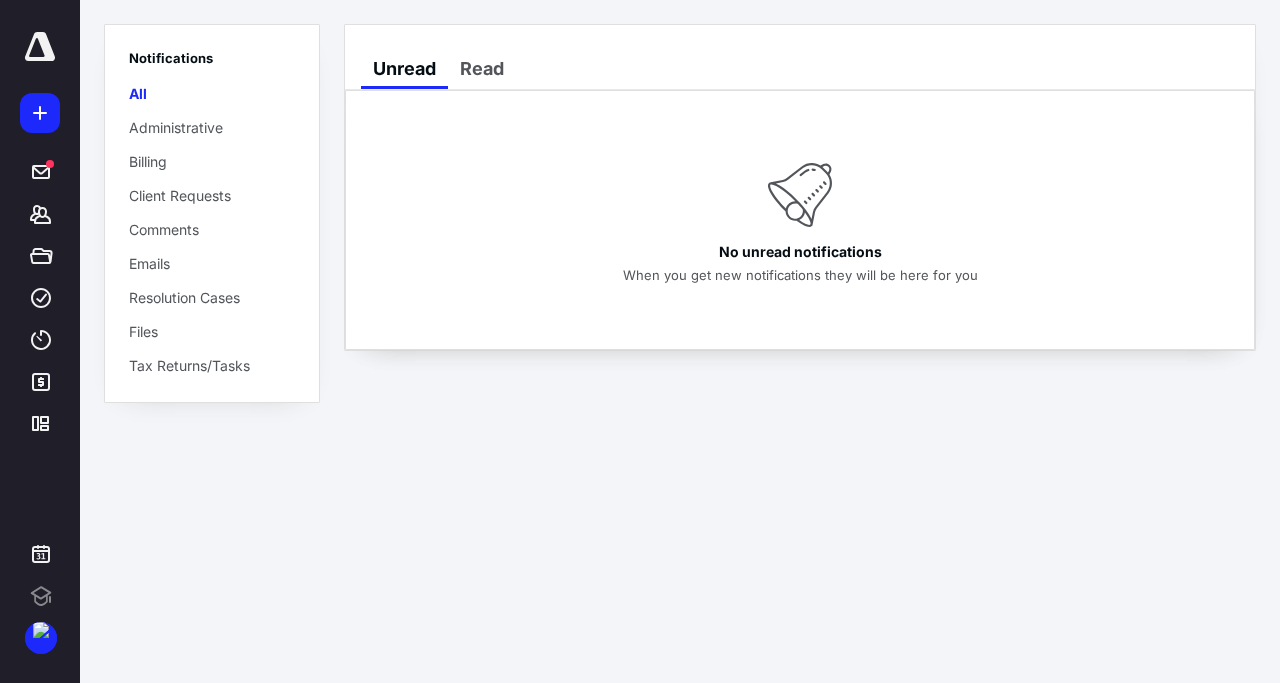 scroll, scrollTop: 0, scrollLeft: 0, axis: both 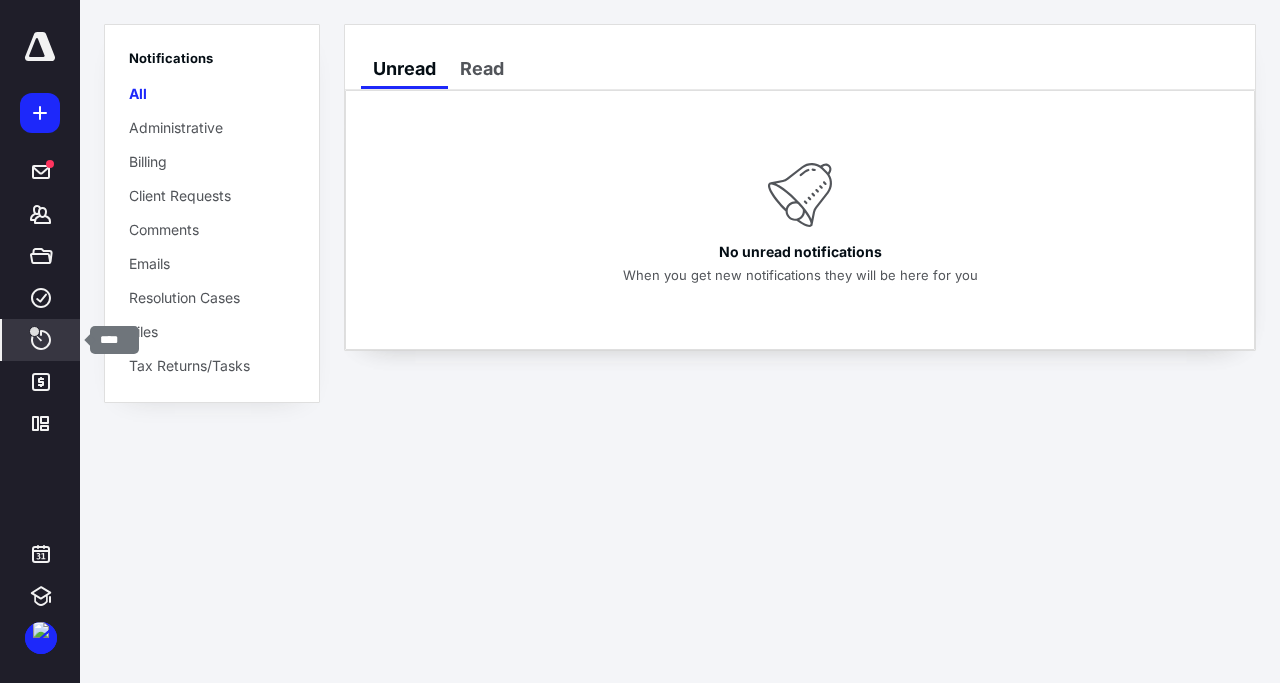 click 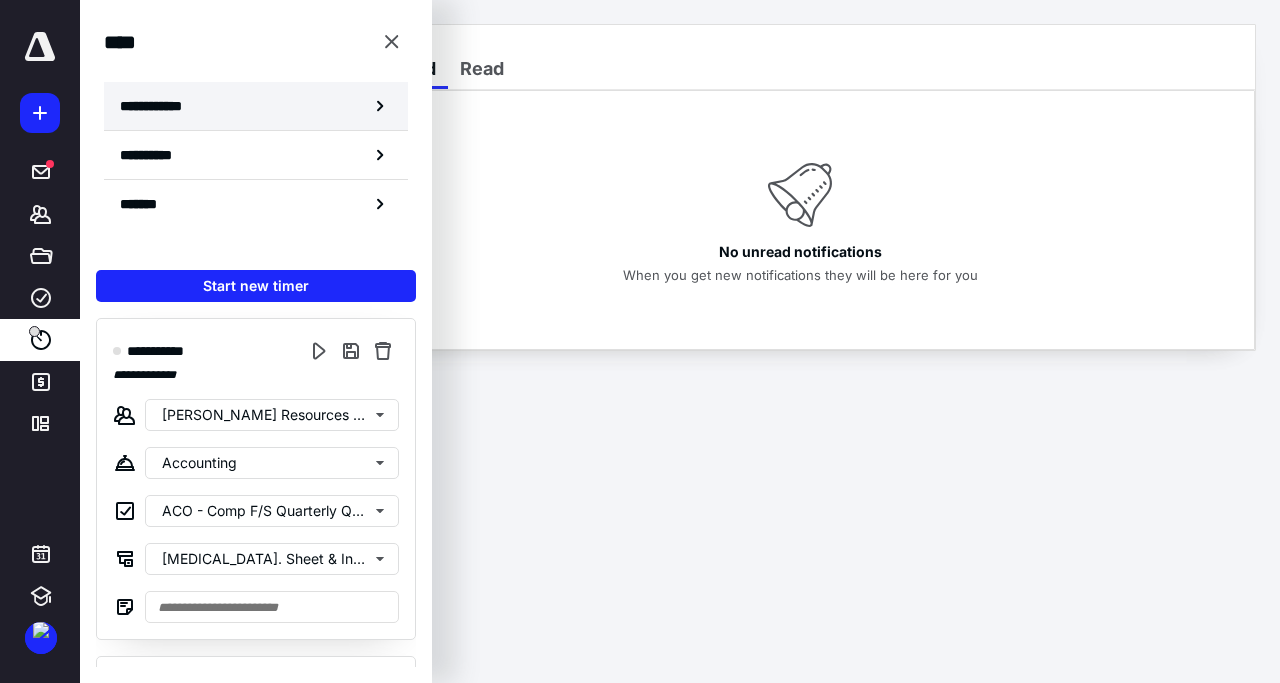 click on "**********" at bounding box center (162, 106) 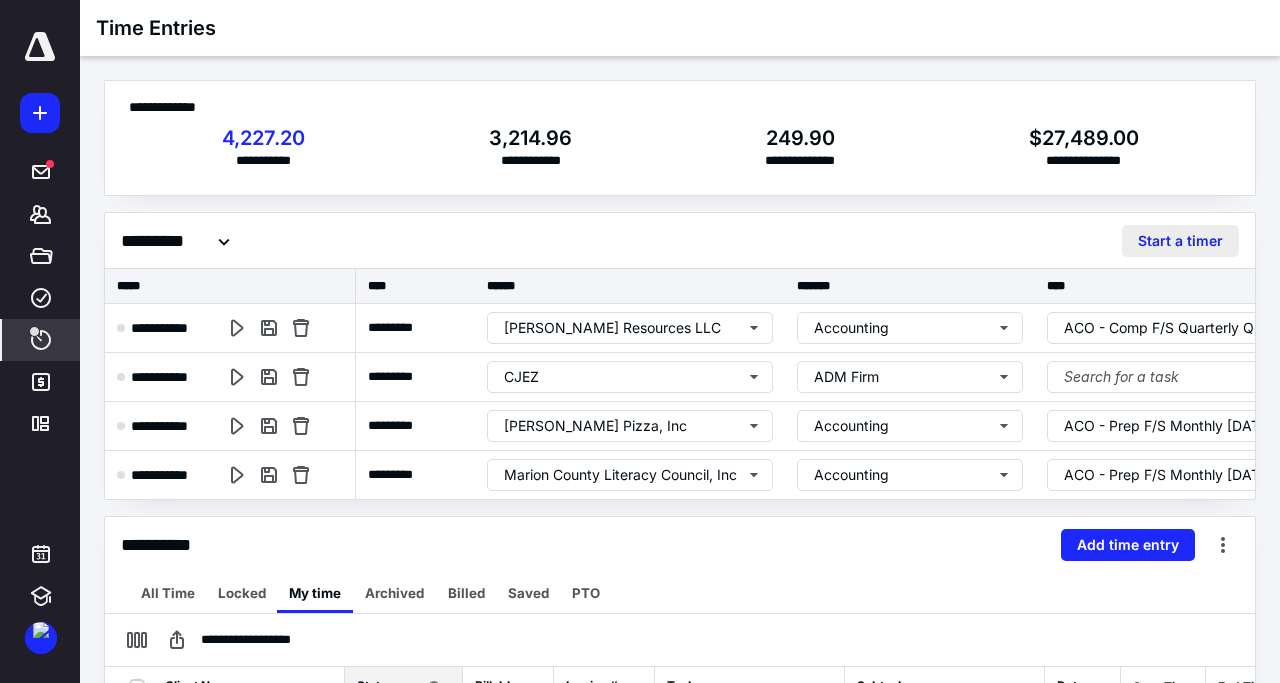 click on "Start a timer" at bounding box center [1180, 241] 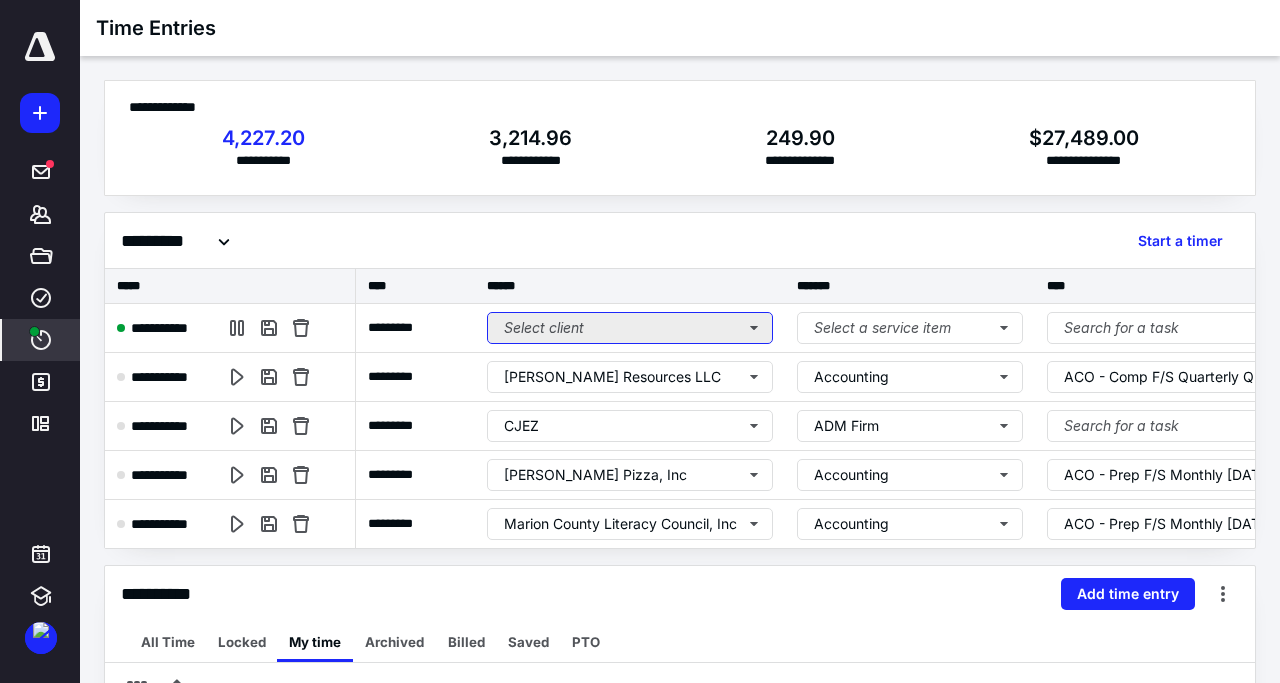 click on "Select client" at bounding box center (630, 328) 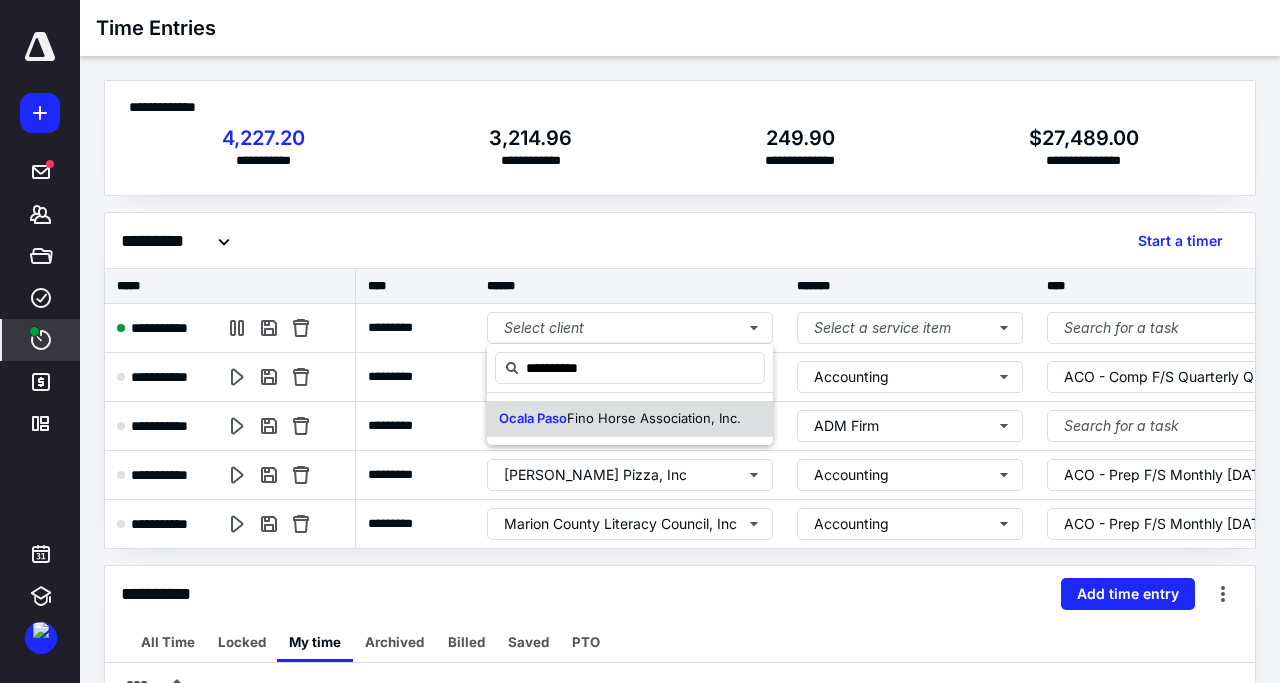 click on "Fino Horse Association, Inc." at bounding box center [654, 418] 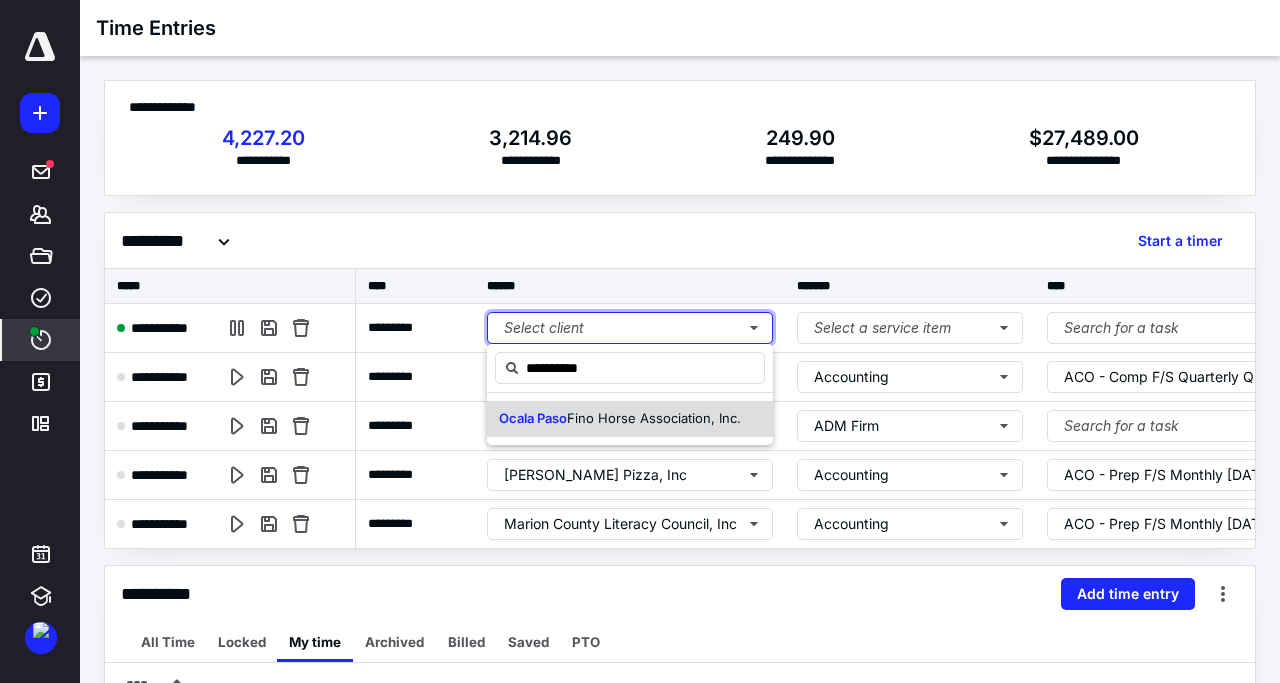 type 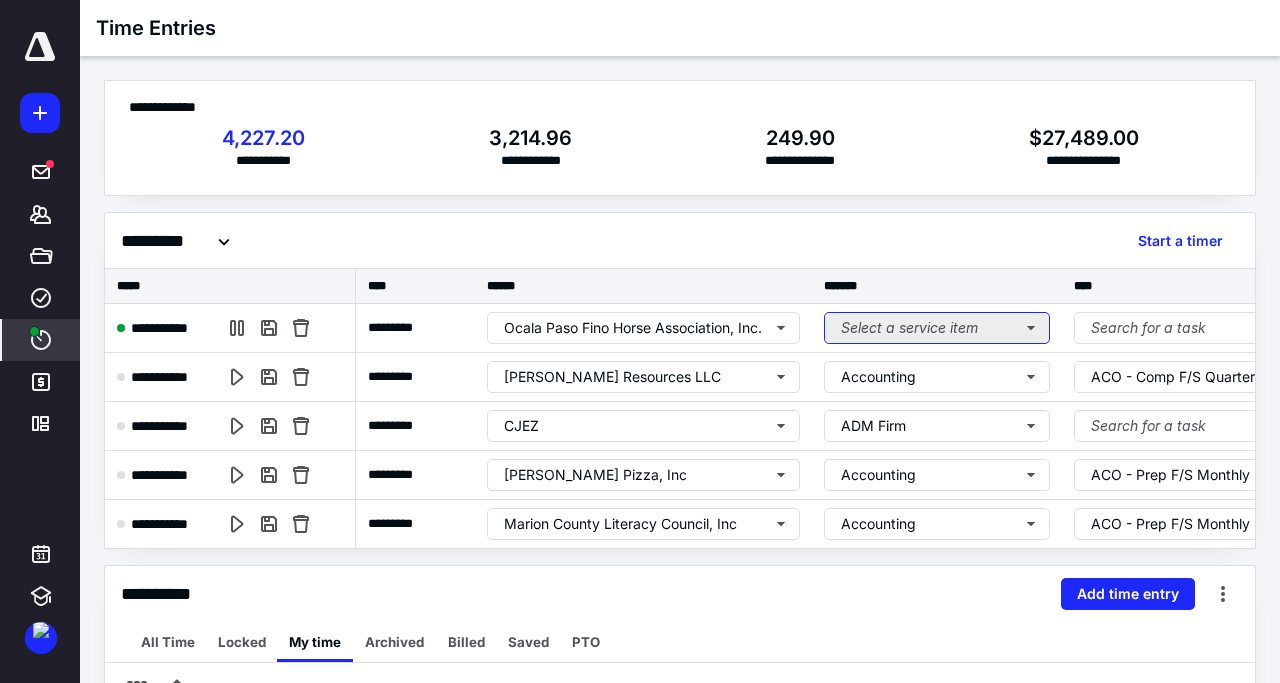 click on "Select a service item" at bounding box center [937, 328] 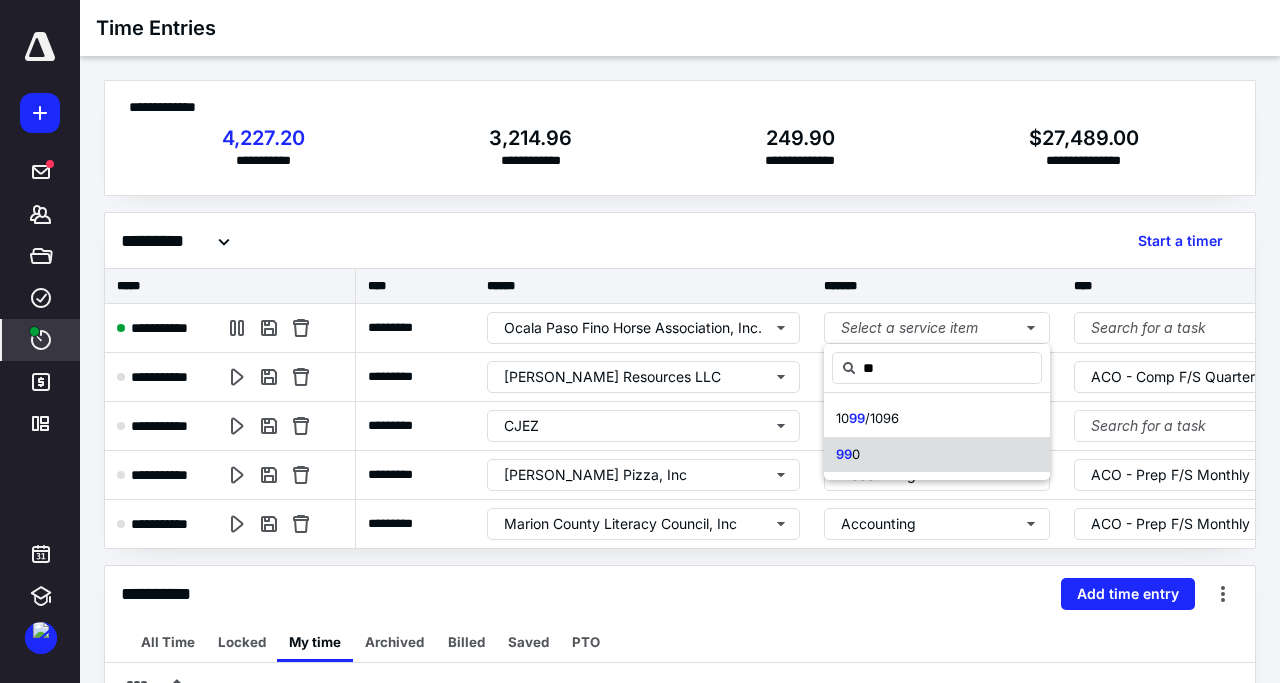 click on "99 0" at bounding box center [937, 455] 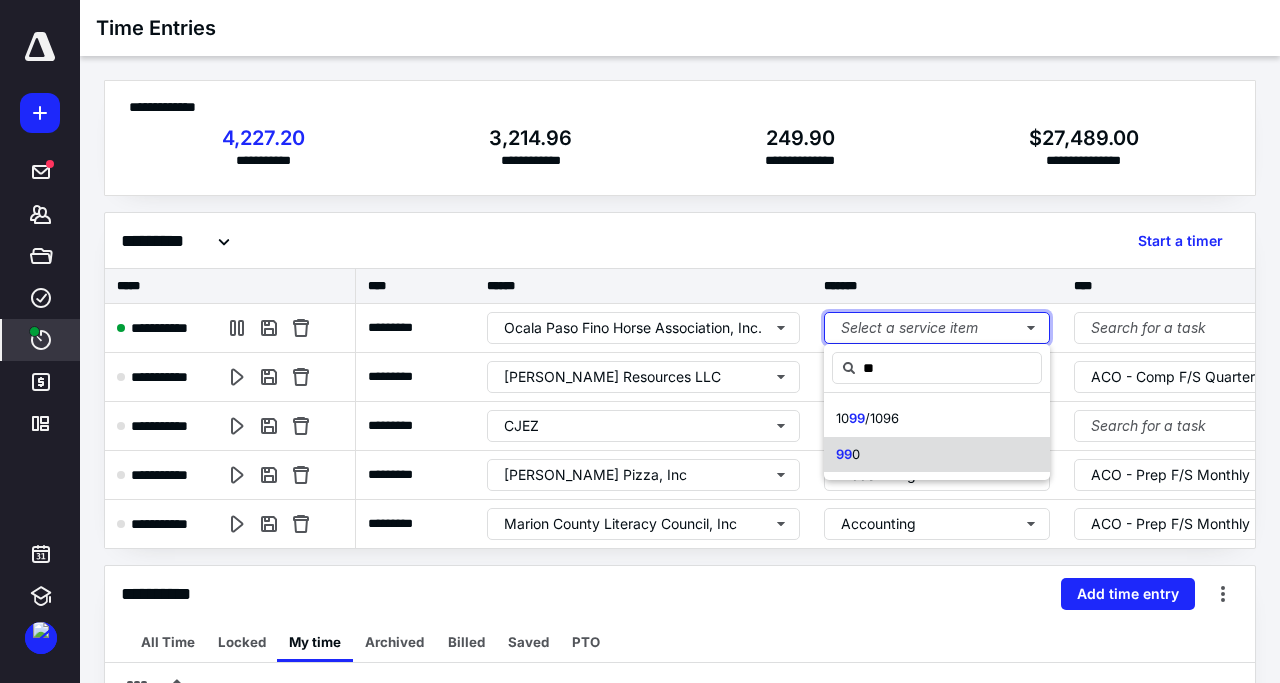 type 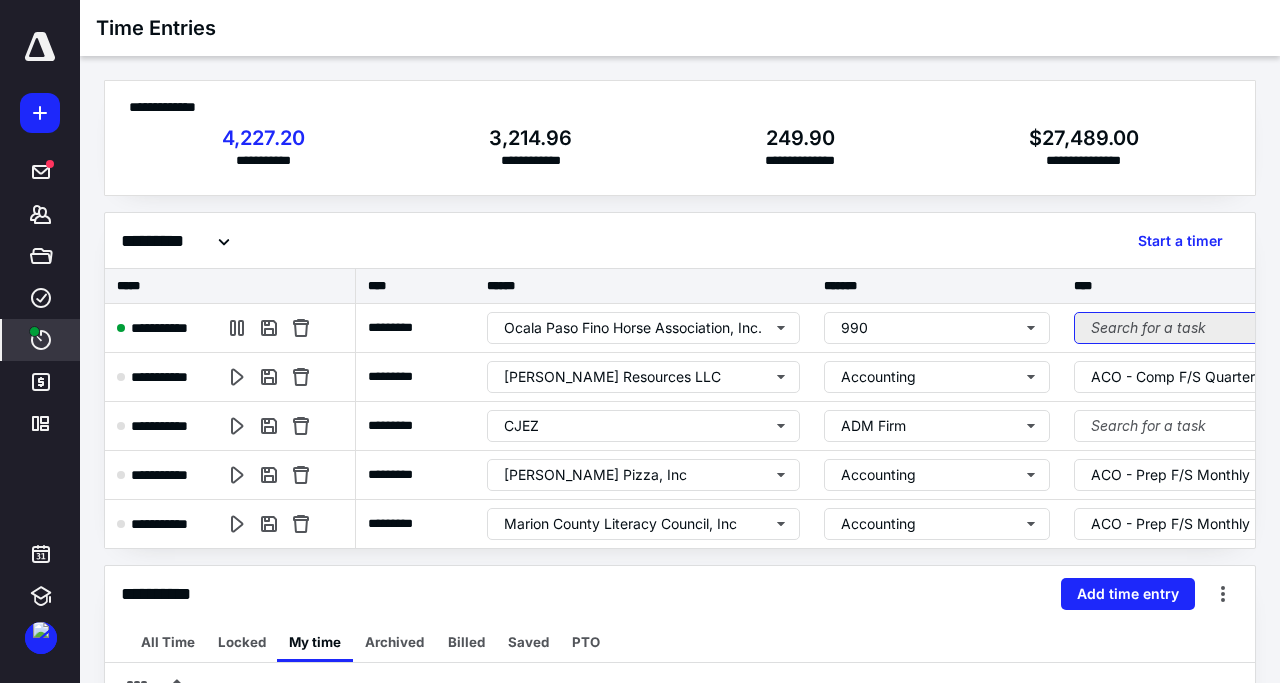 click on "Search for a task" at bounding box center (1218, 328) 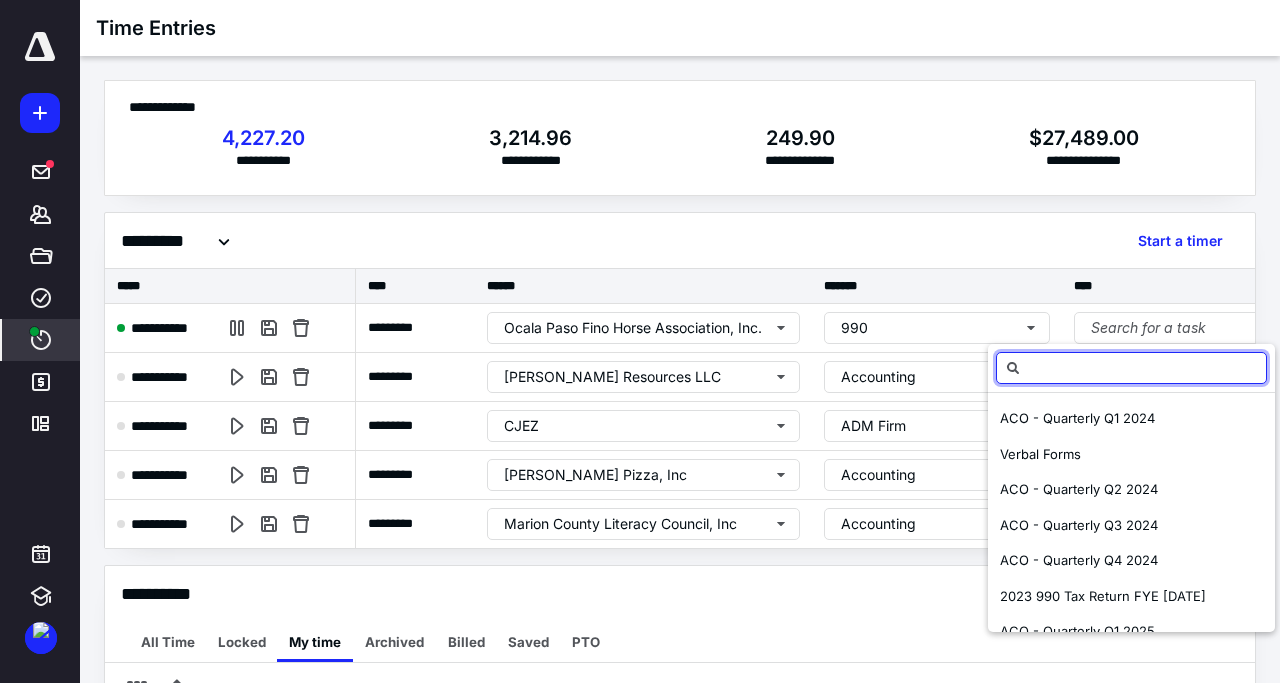 scroll, scrollTop: 102, scrollLeft: 0, axis: vertical 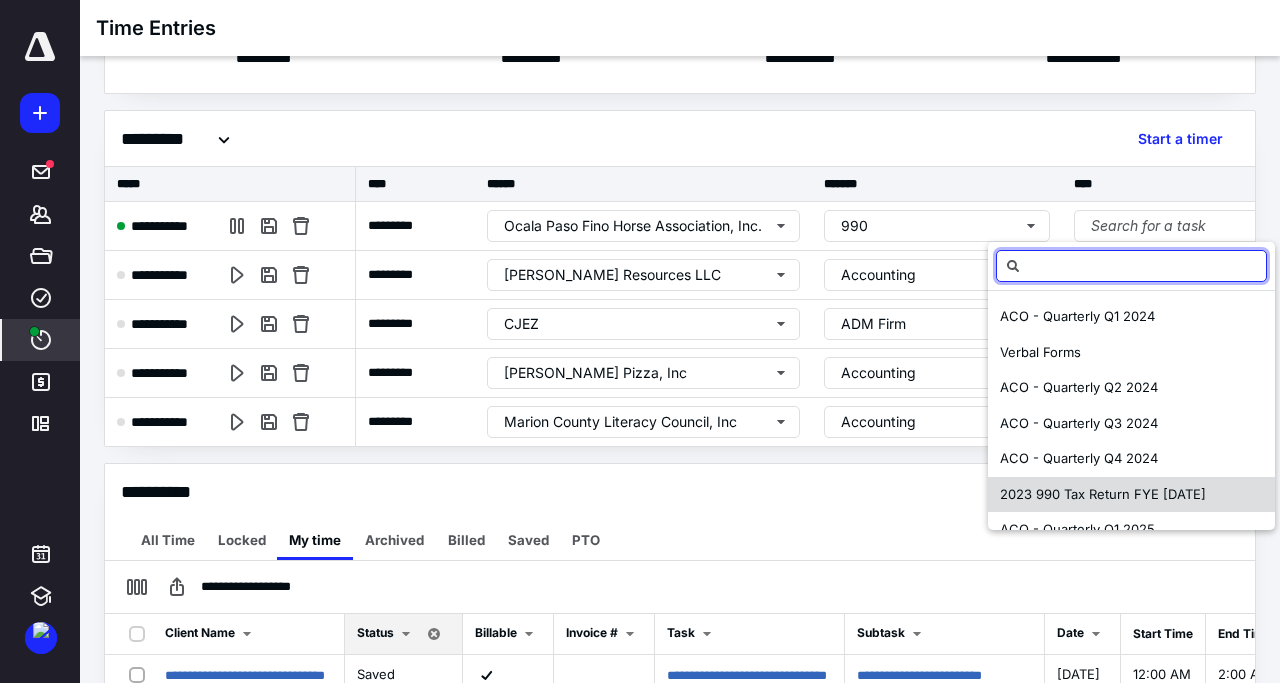 click on "2023 990 Tax Return FYE [DATE]" at bounding box center [1103, 494] 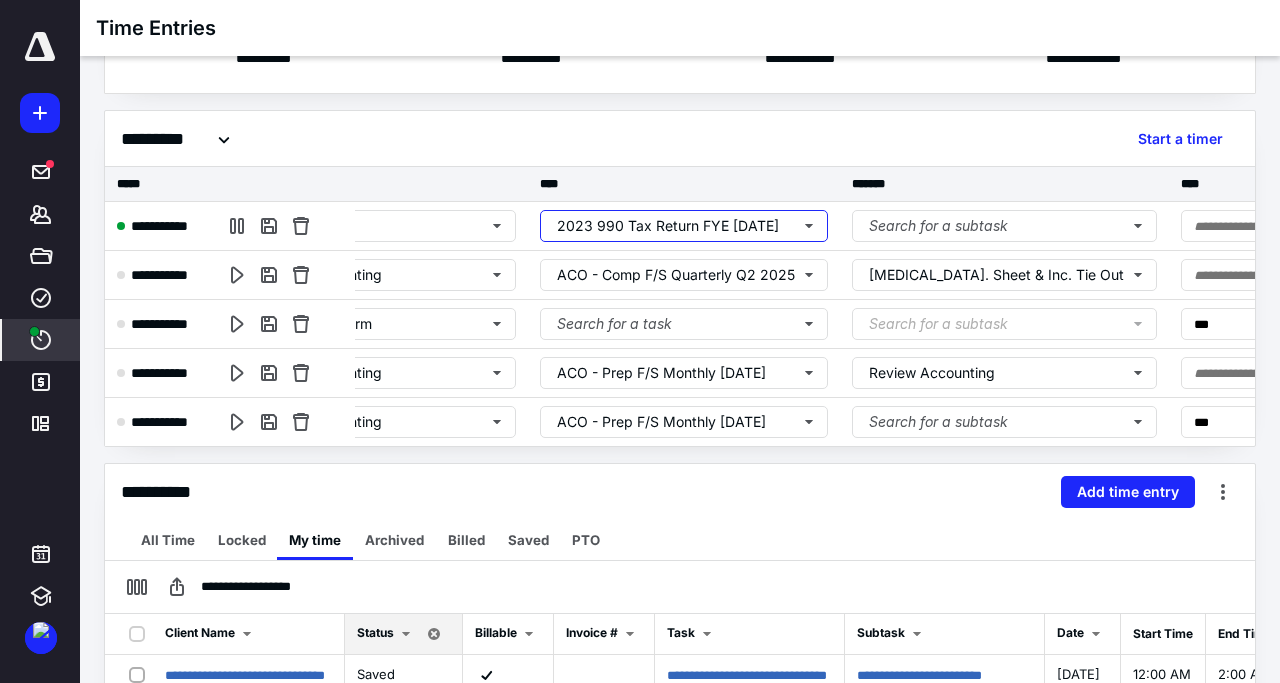 scroll, scrollTop: 0, scrollLeft: 570, axis: horizontal 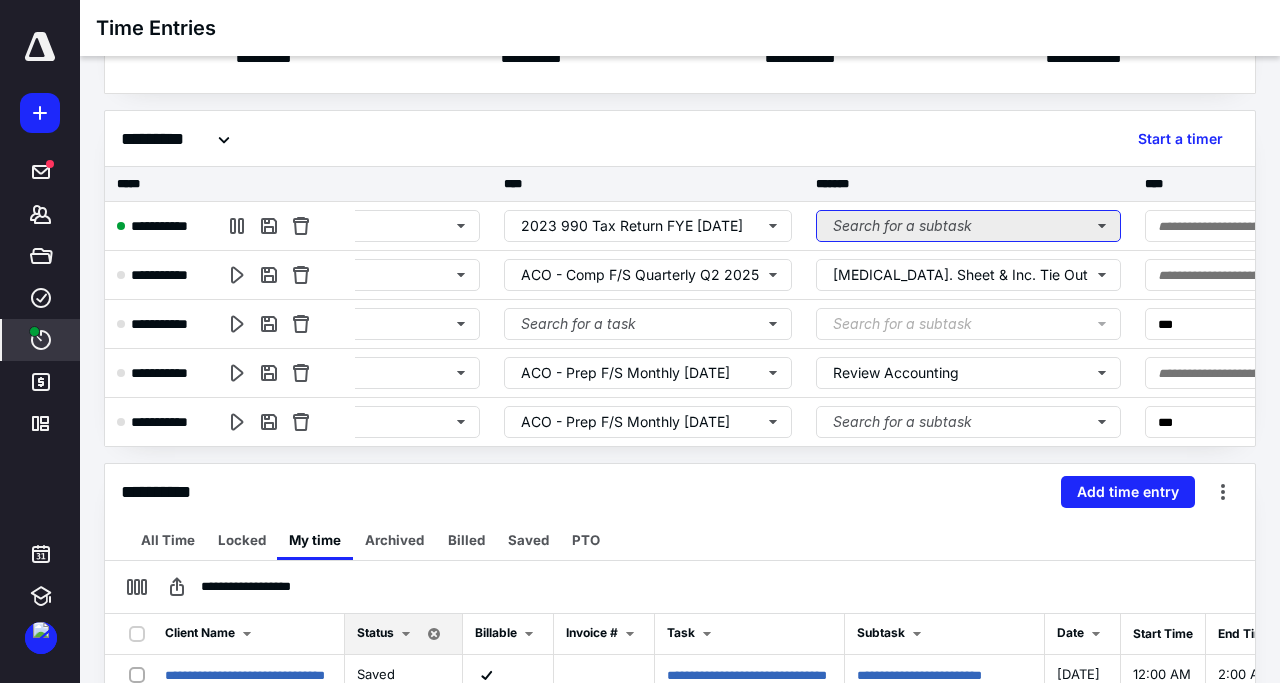 click on "Search for a subtask" at bounding box center [968, 226] 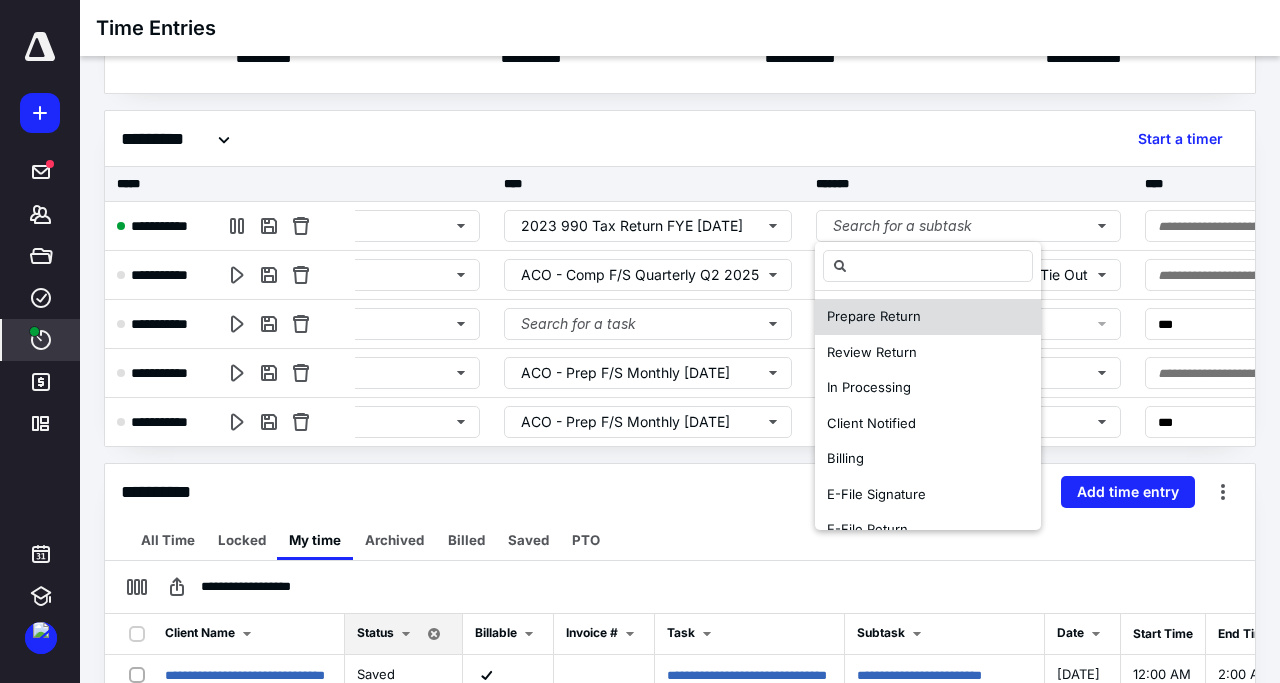 click on "Prepare Return" at bounding box center [874, 316] 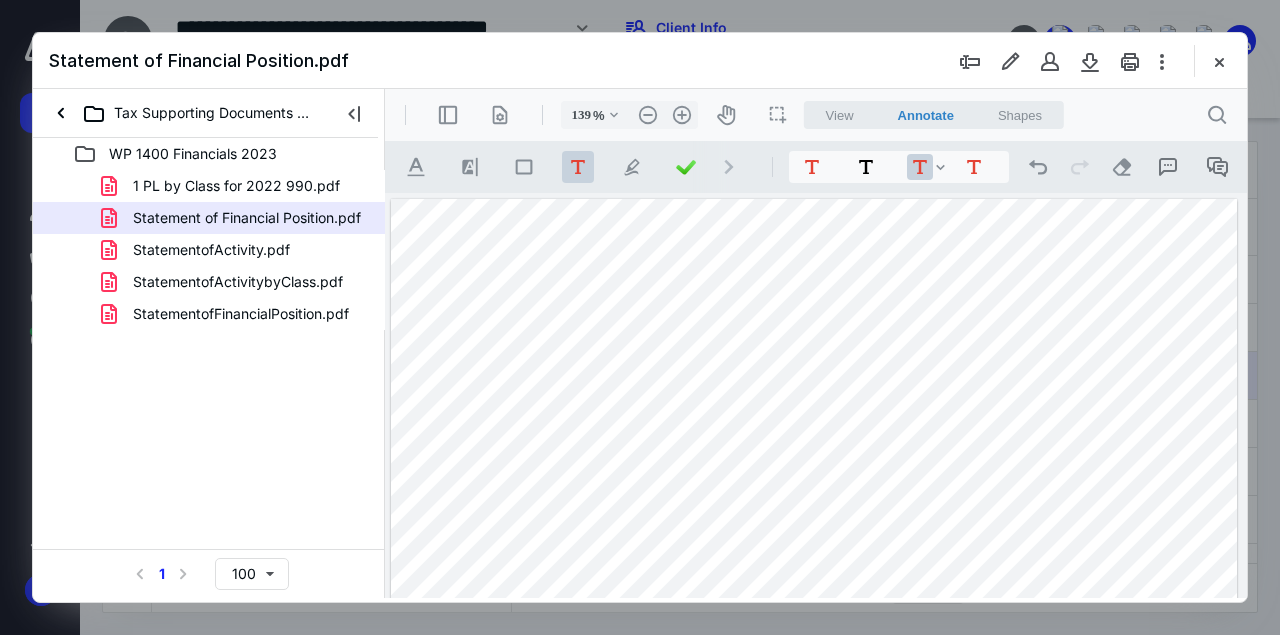 scroll, scrollTop: 0, scrollLeft: 0, axis: both 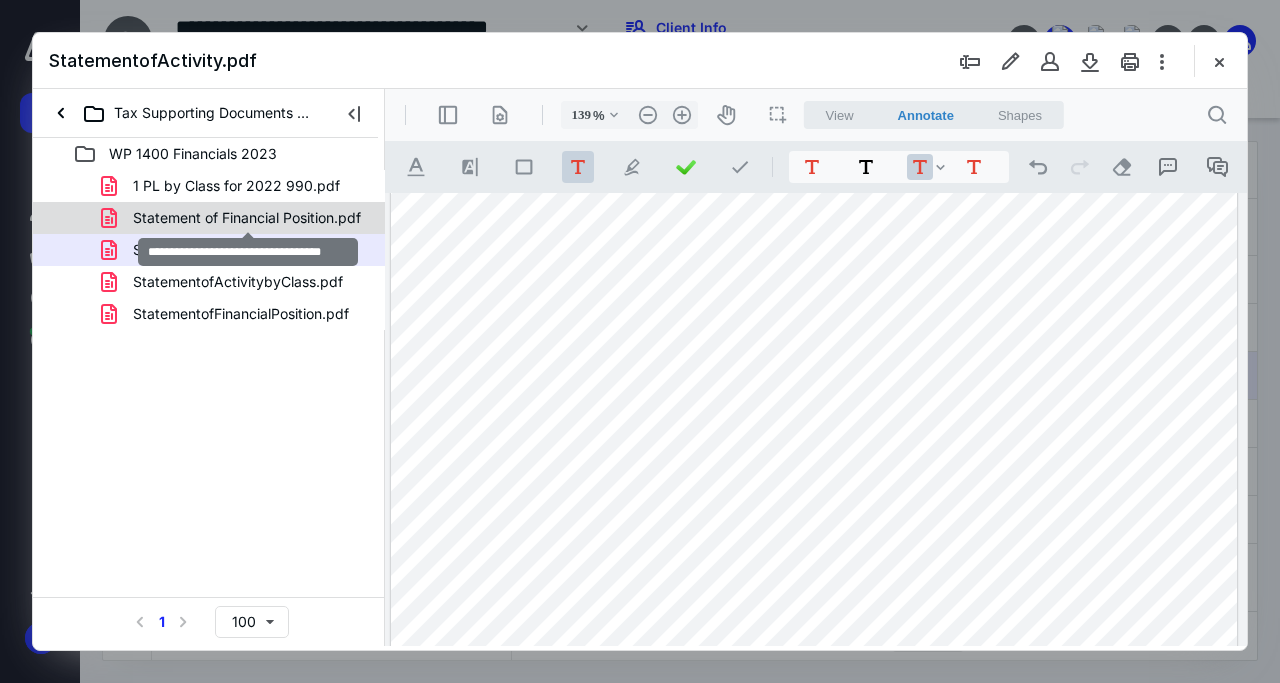 click on "Statement of Financial Position.pdf" at bounding box center (247, 218) 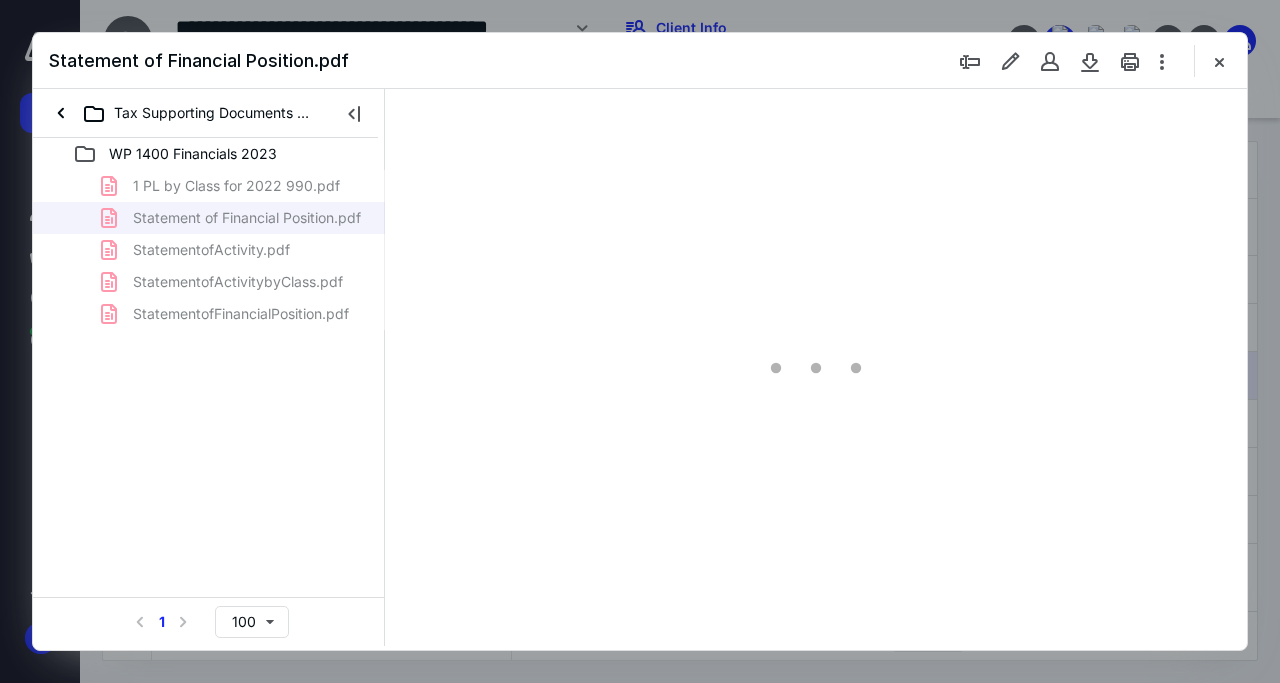 type on "139" 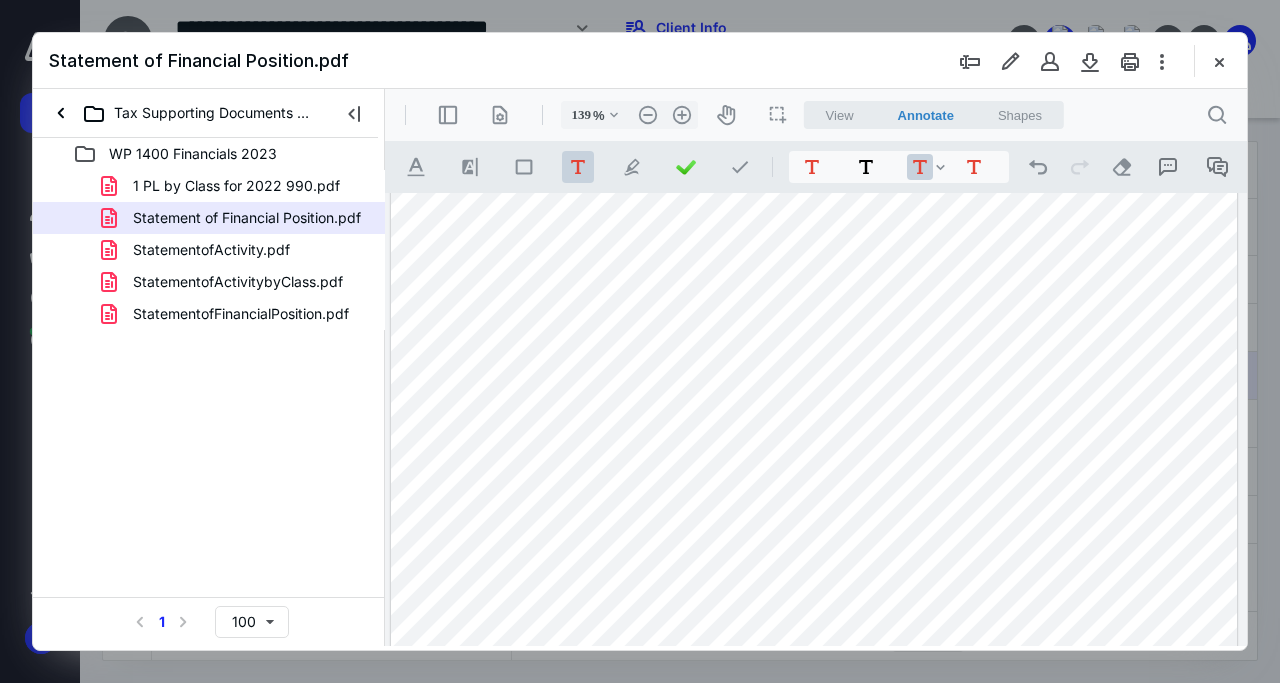 scroll, scrollTop: 576, scrollLeft: 0, axis: vertical 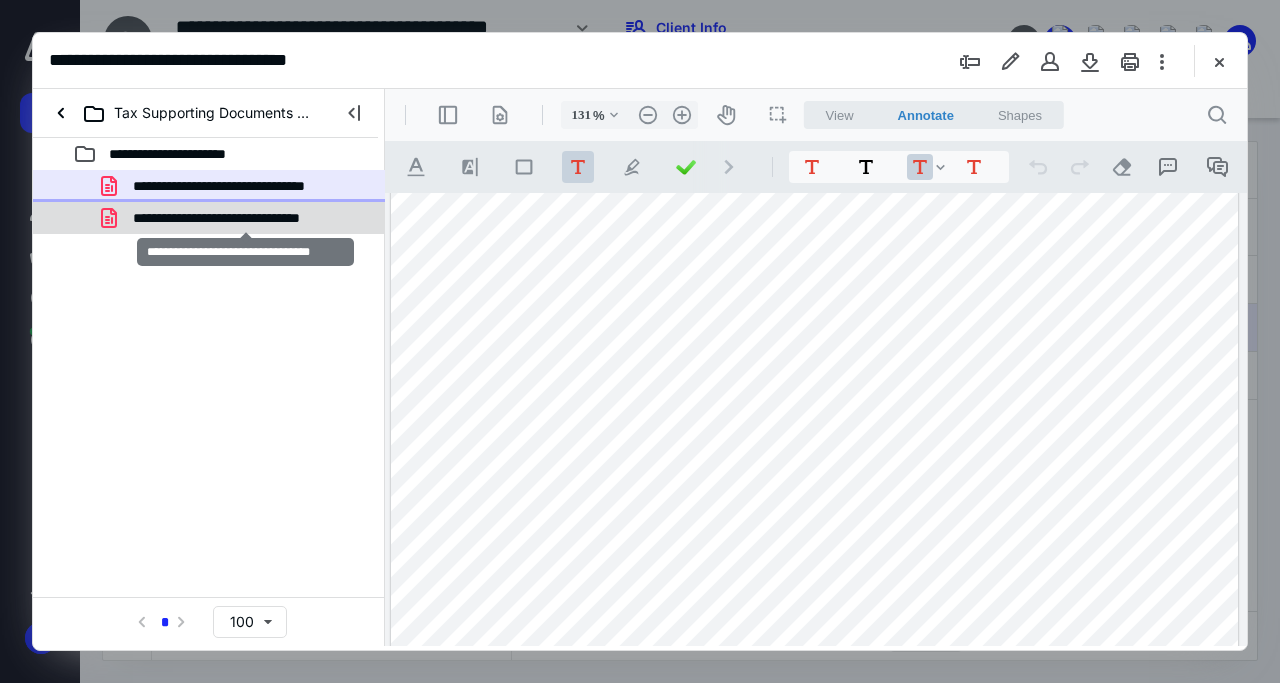 click on "**********" at bounding box center [245, 218] 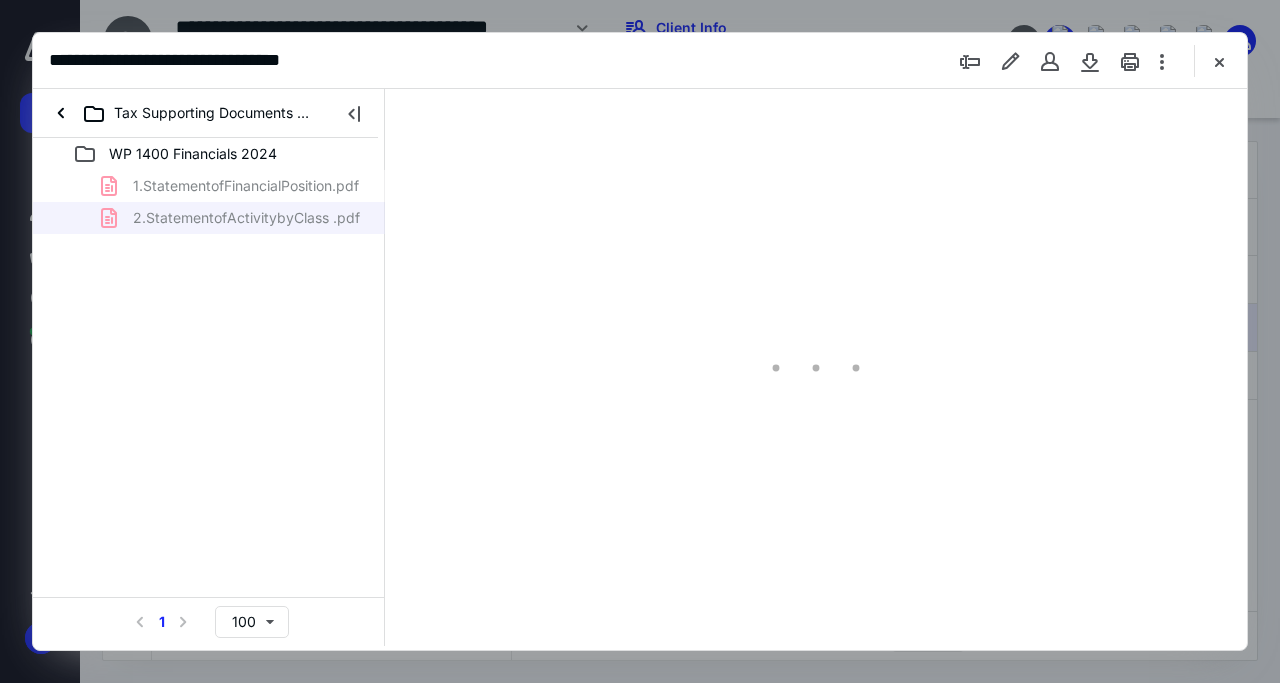 scroll, scrollTop: 276, scrollLeft: 0, axis: vertical 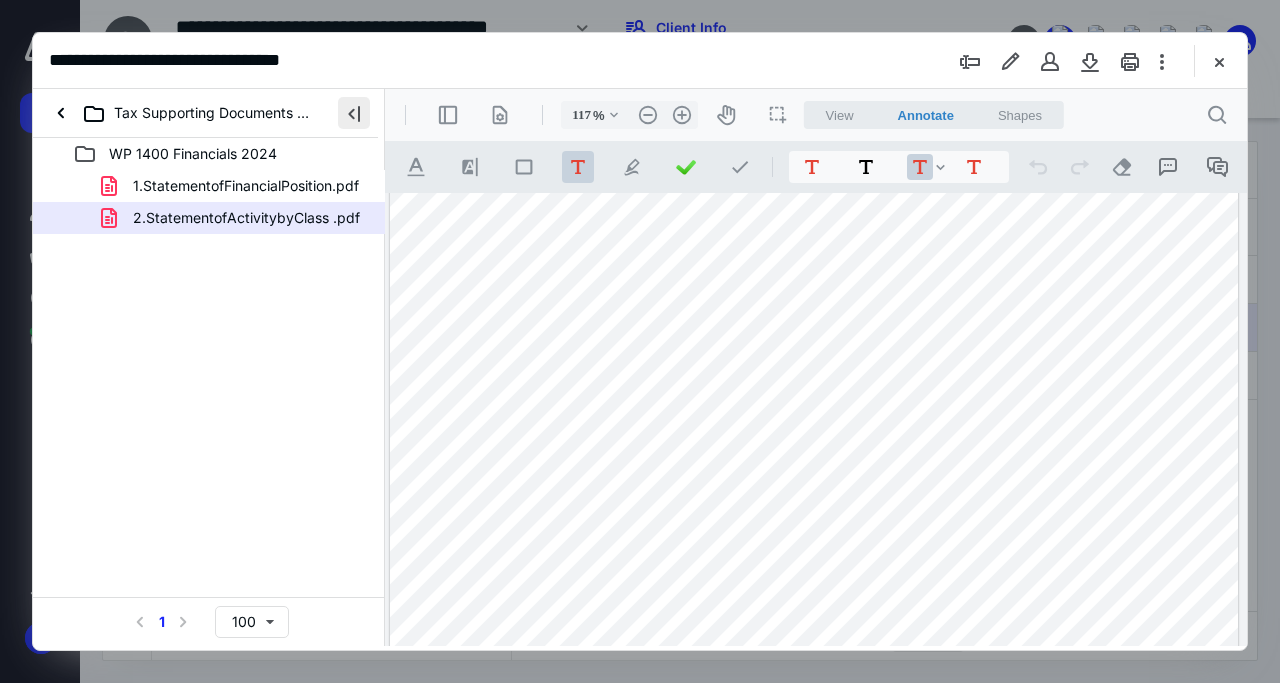 click at bounding box center (354, 113) 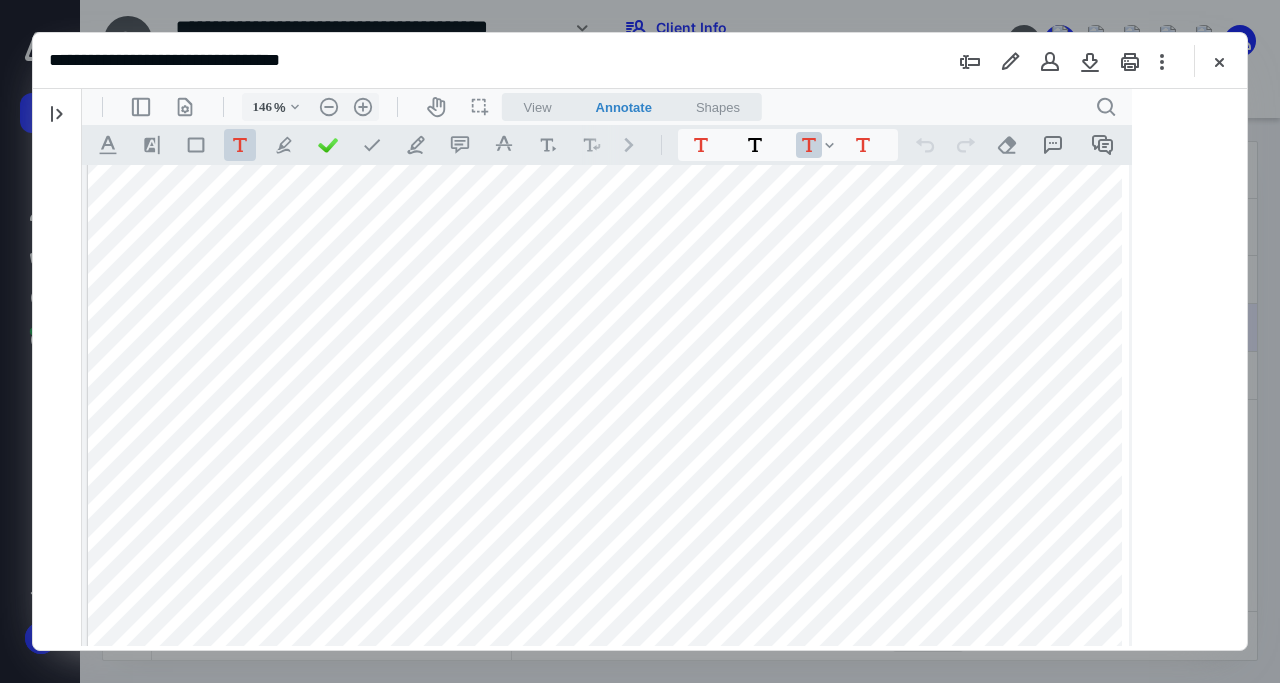 scroll, scrollTop: 82, scrollLeft: 0, axis: vertical 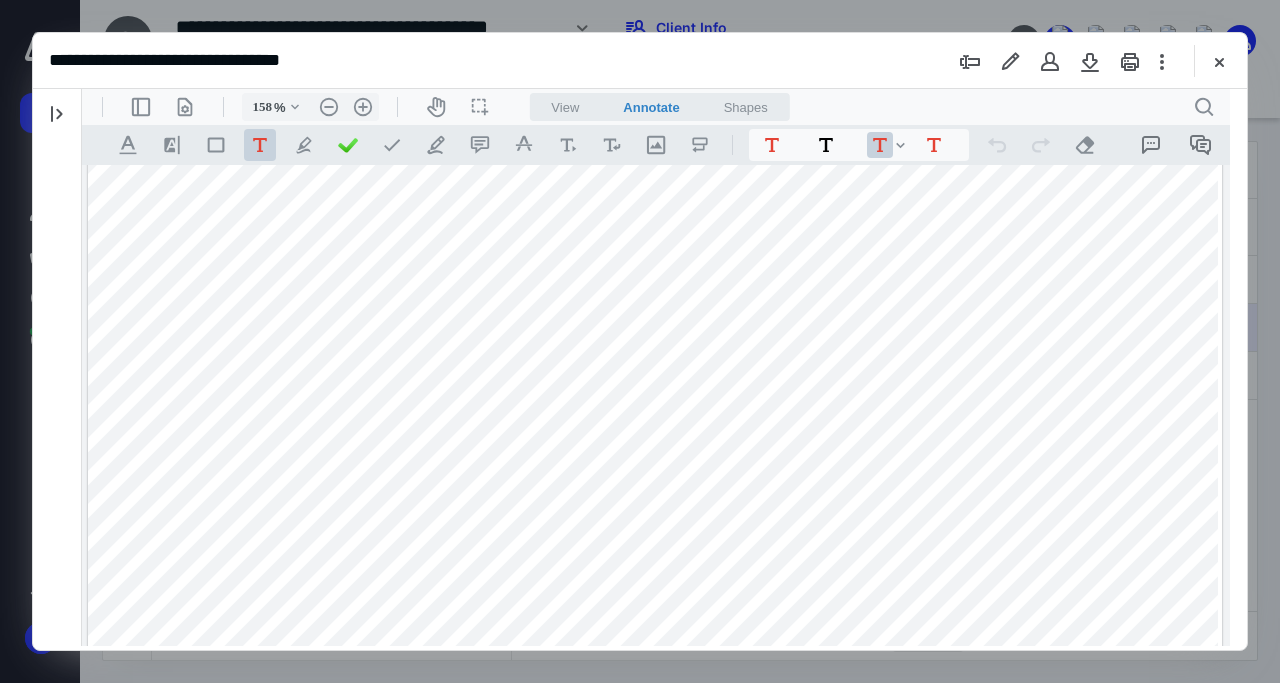 type on "159" 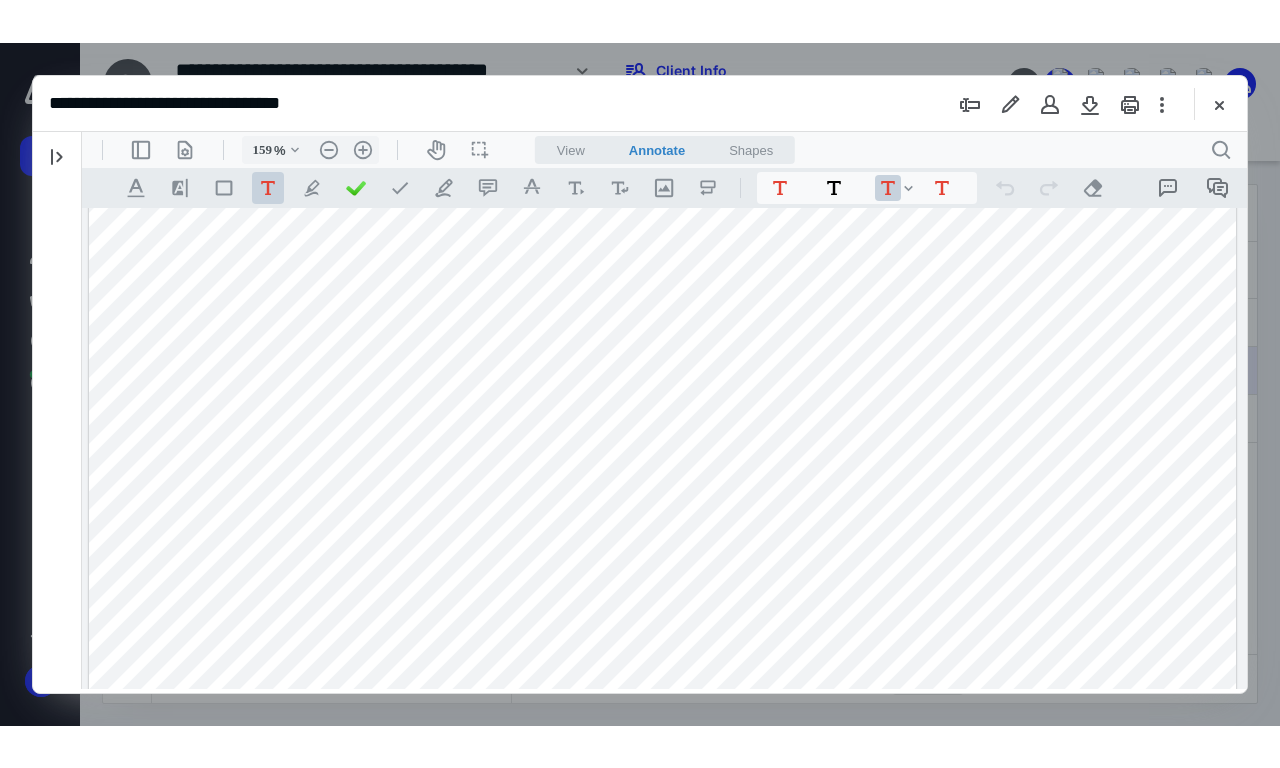 scroll, scrollTop: 384, scrollLeft: 0, axis: vertical 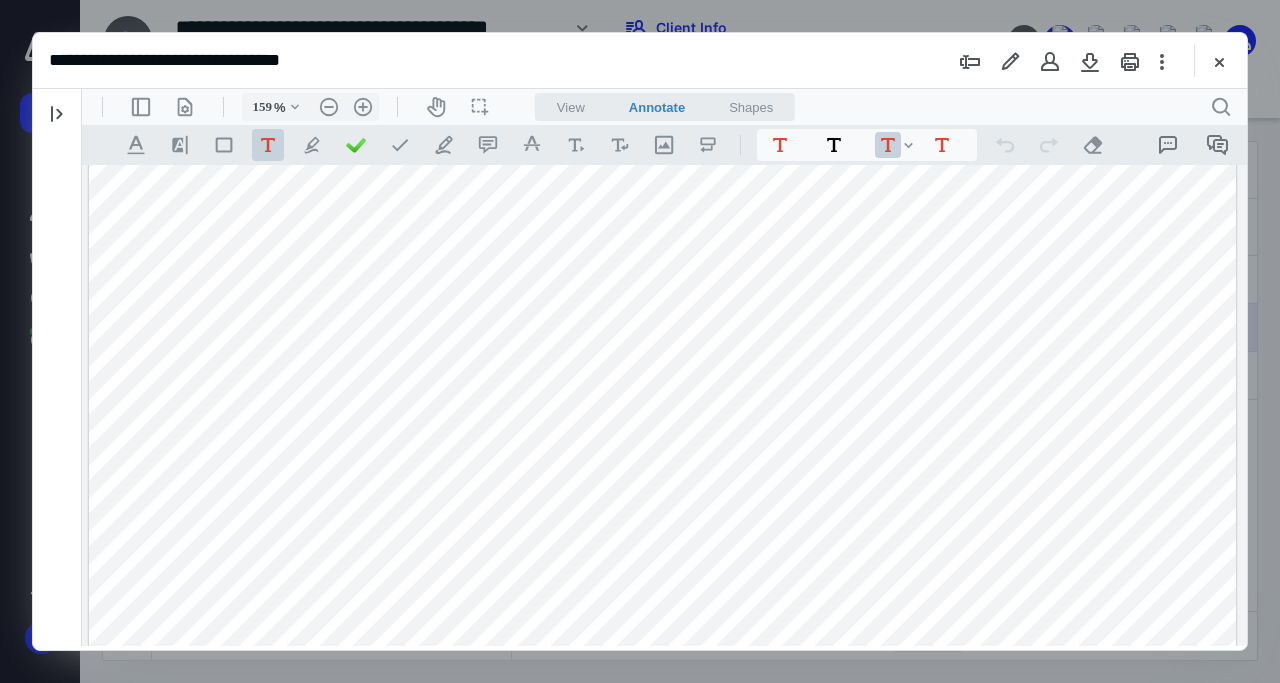 click on "**********" at bounding box center [640, 61] 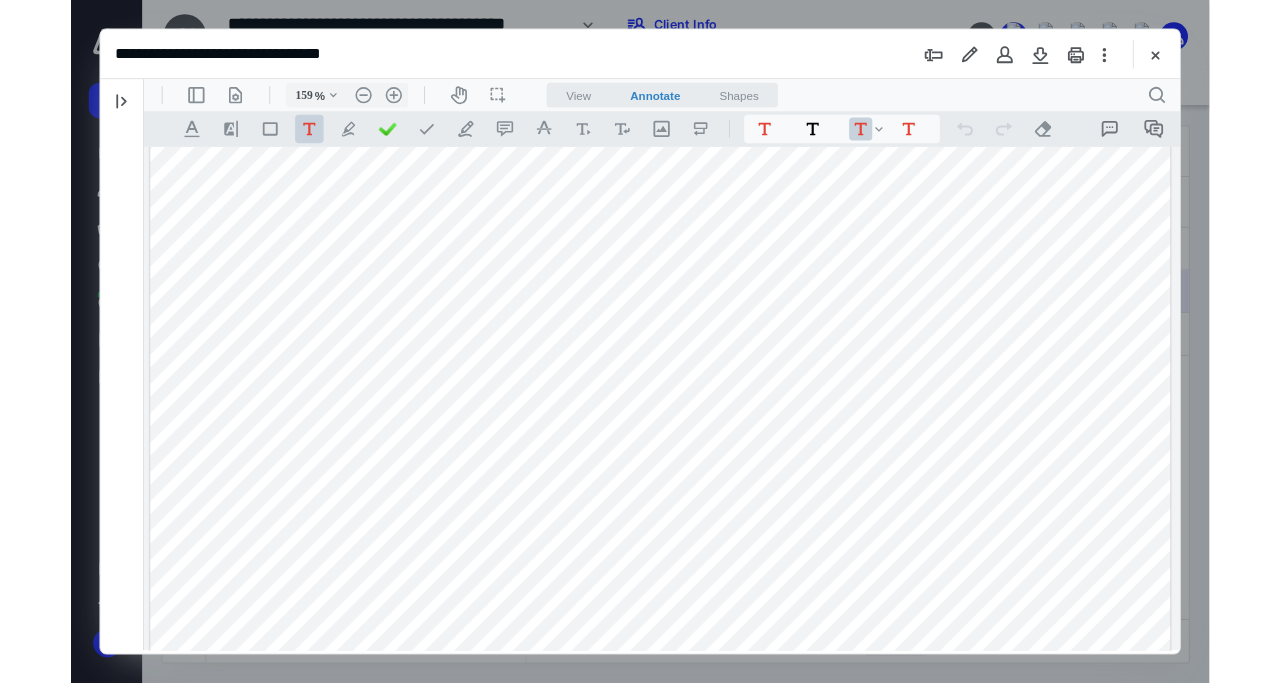 scroll, scrollTop: 0, scrollLeft: 0, axis: both 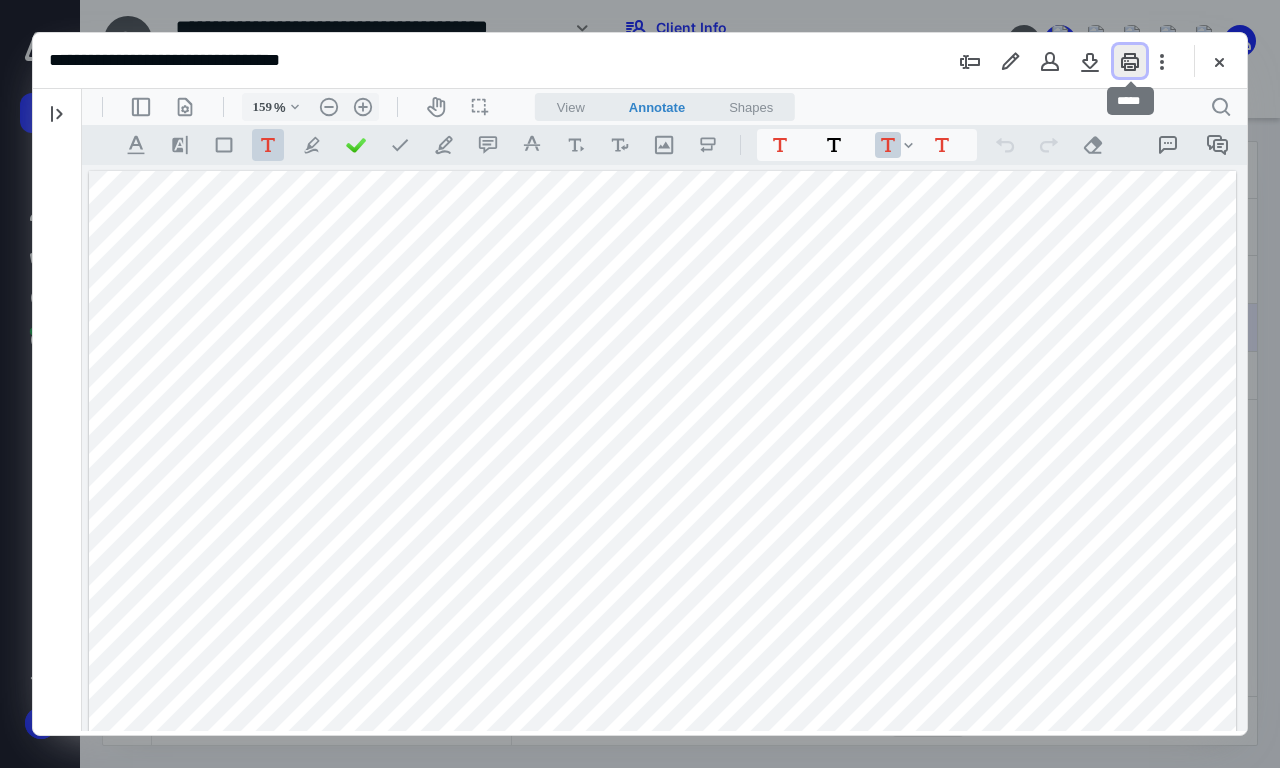 click at bounding box center (1130, 61) 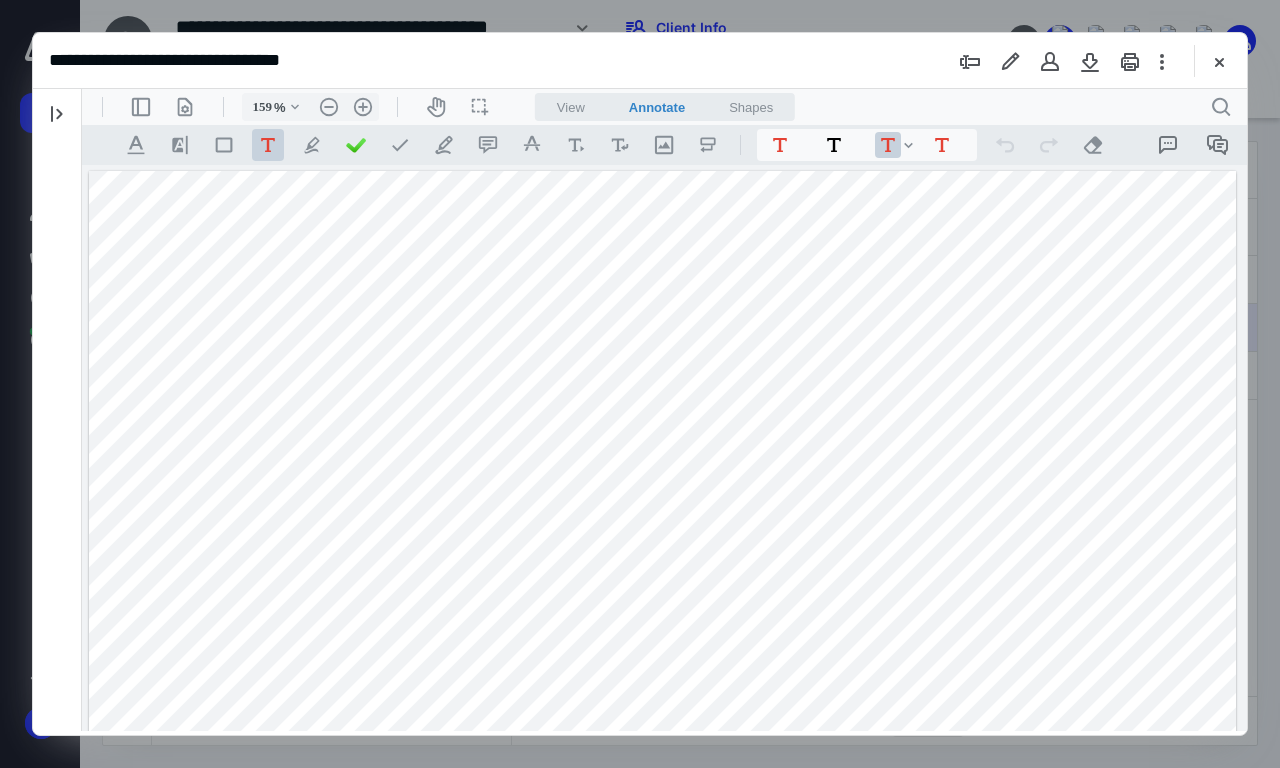 type 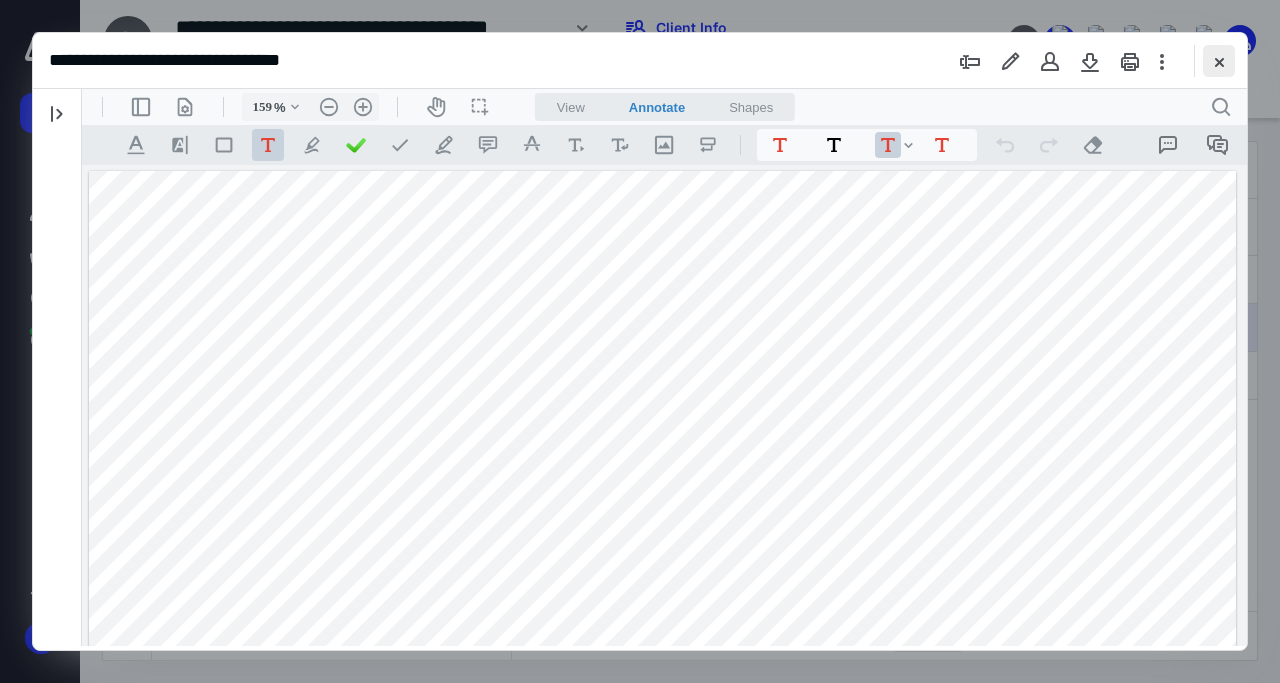 click at bounding box center [1219, 61] 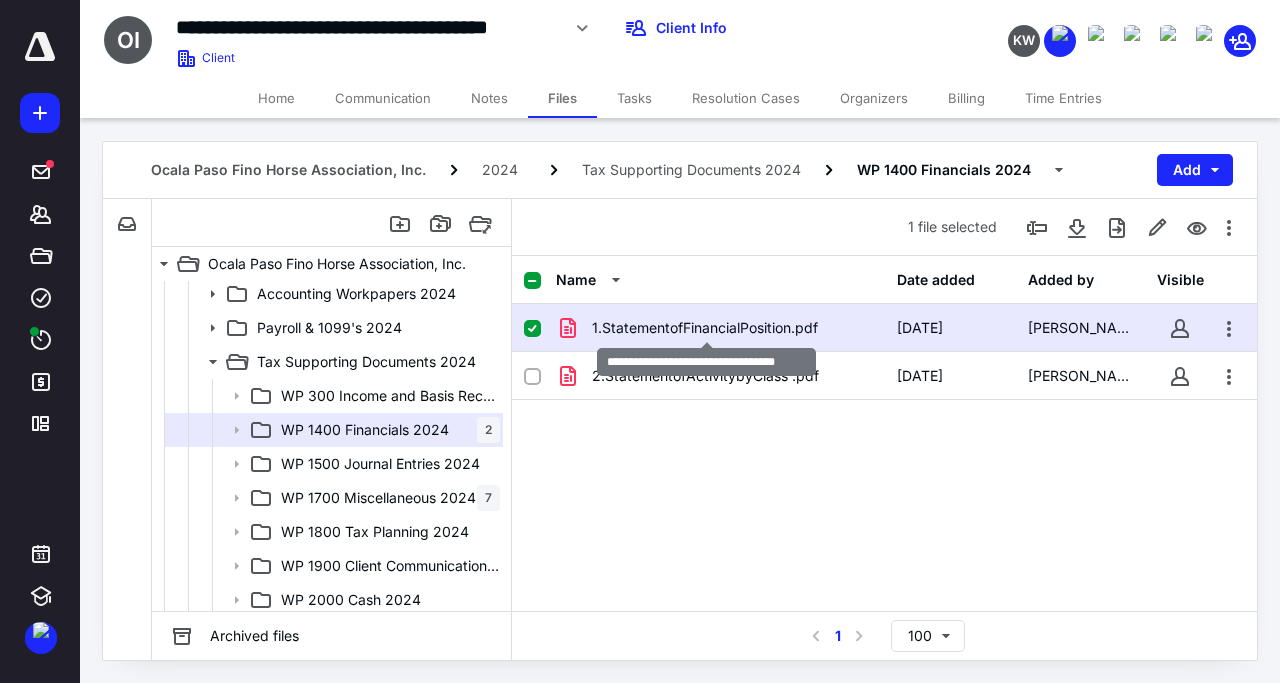 click on "1.StatementofFinancialPosition.pdf" at bounding box center (705, 328) 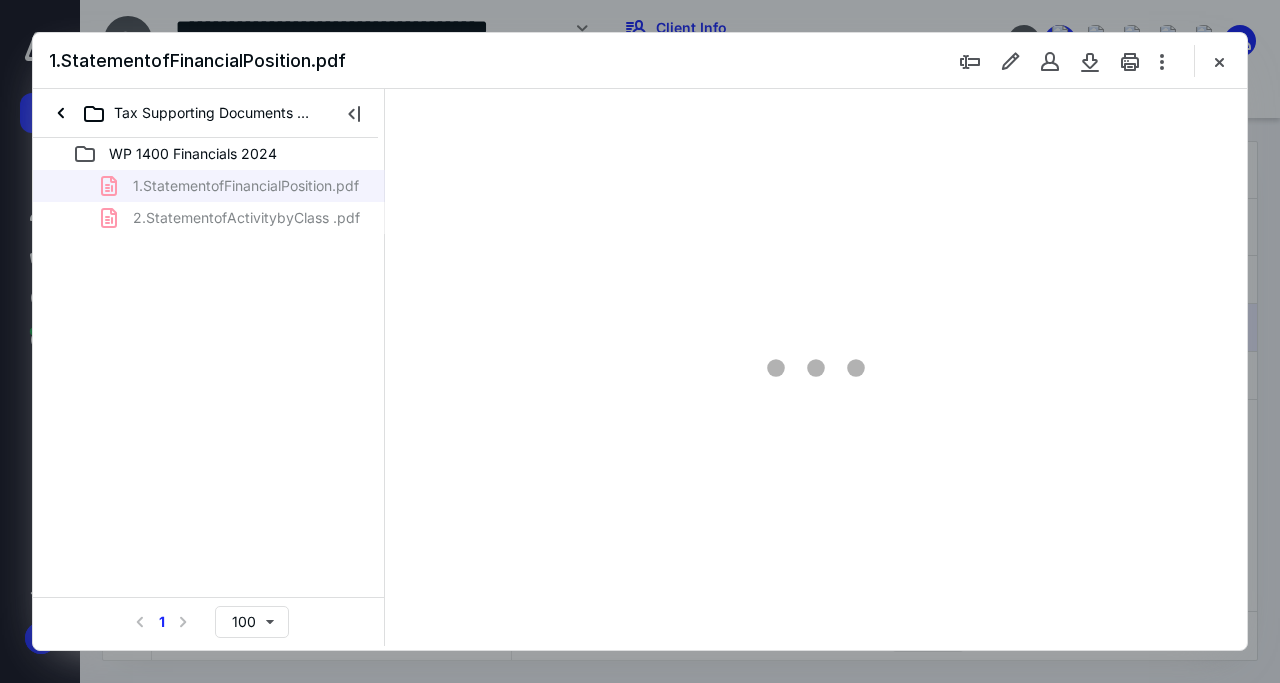 type on "131" 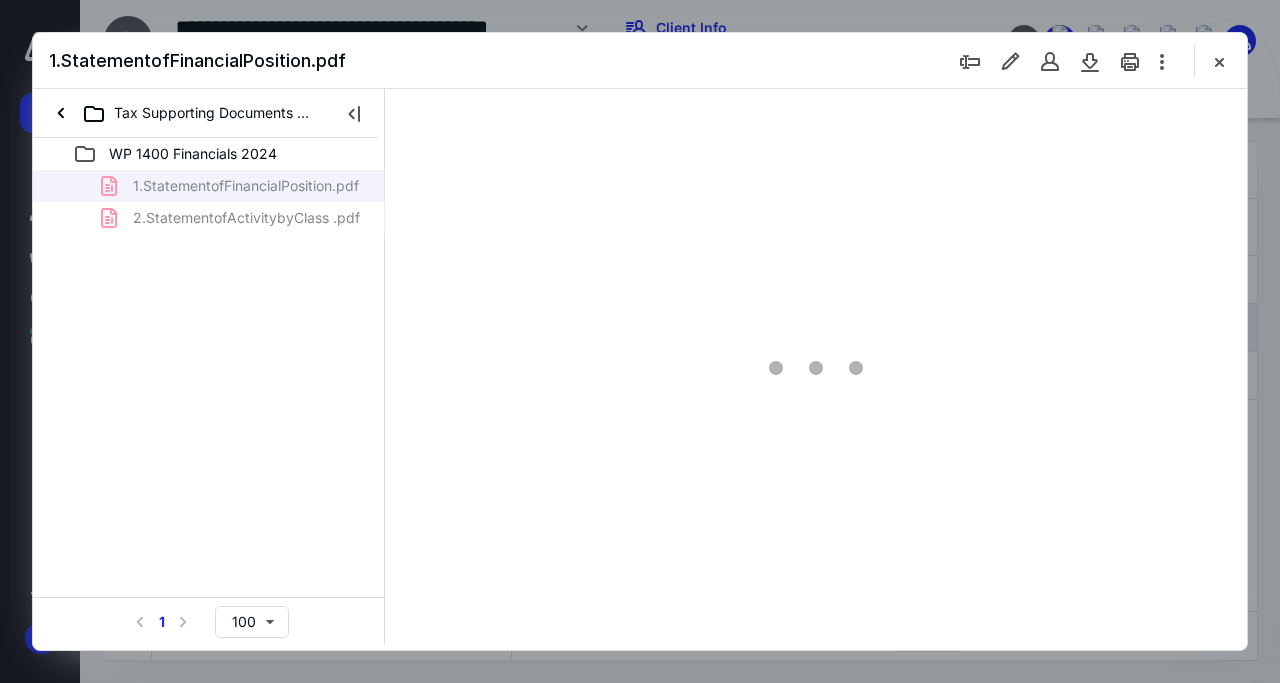 scroll, scrollTop: 0, scrollLeft: 0, axis: both 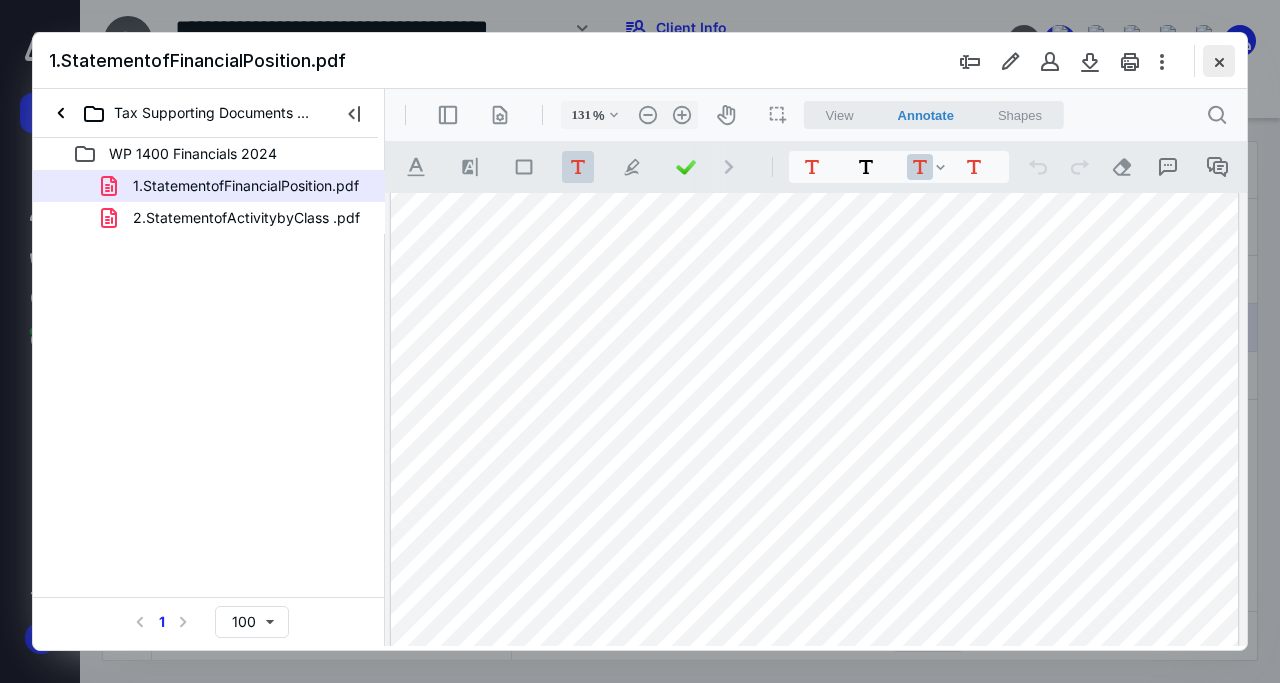 click at bounding box center (1219, 61) 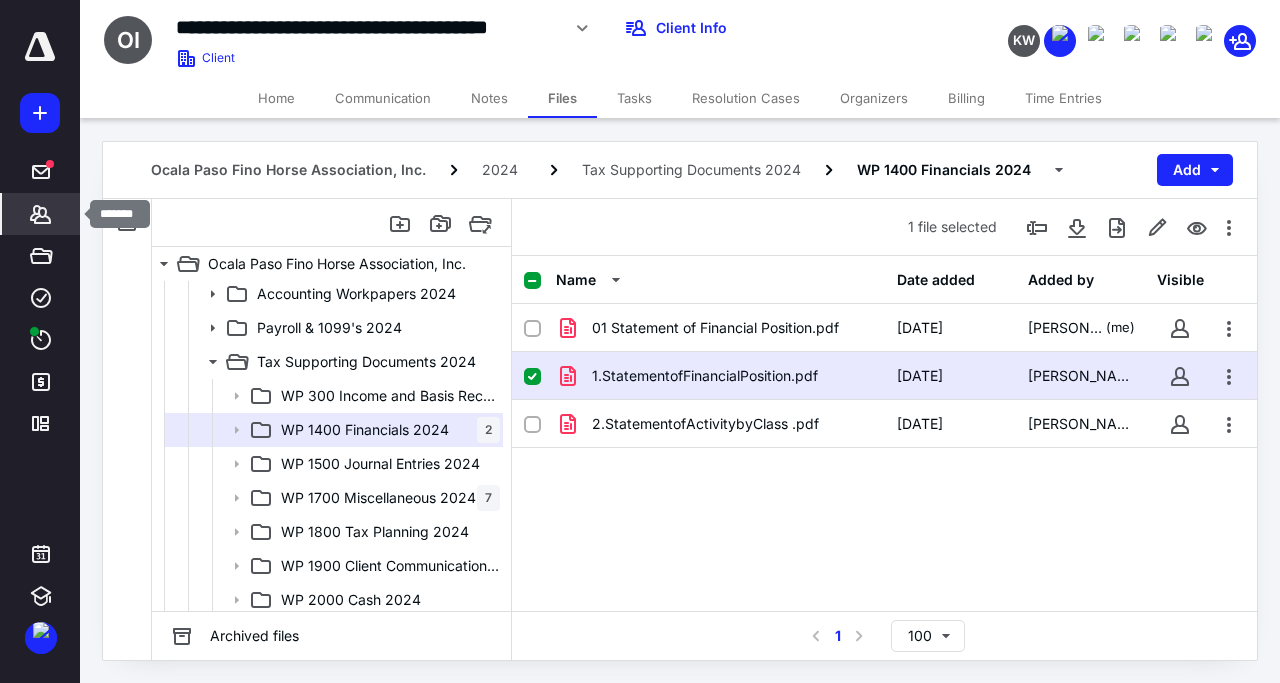 click 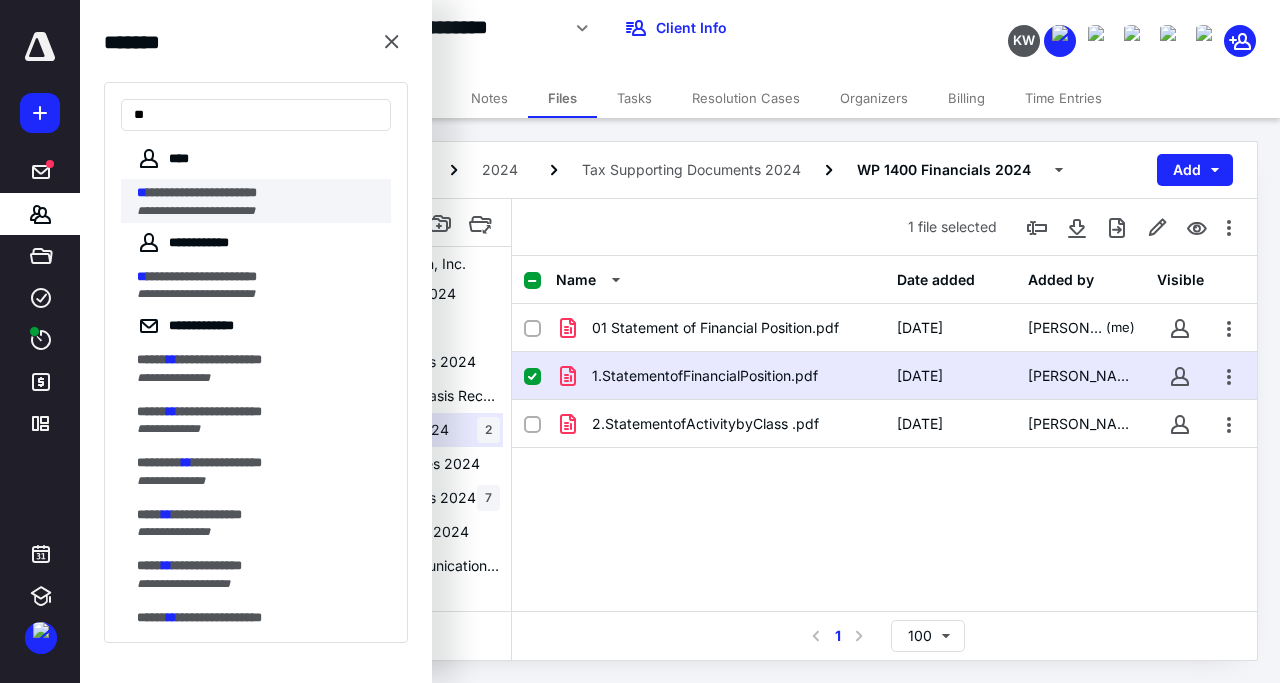 type on "**" 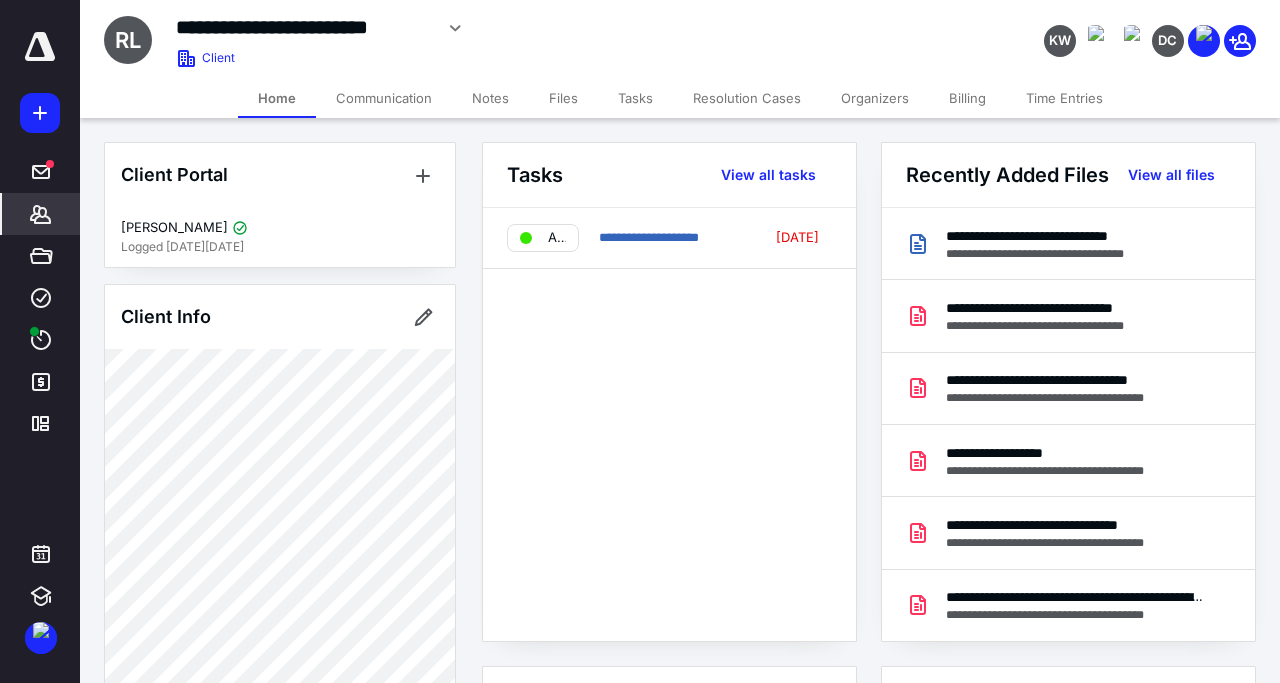 click on "Files" at bounding box center [563, 98] 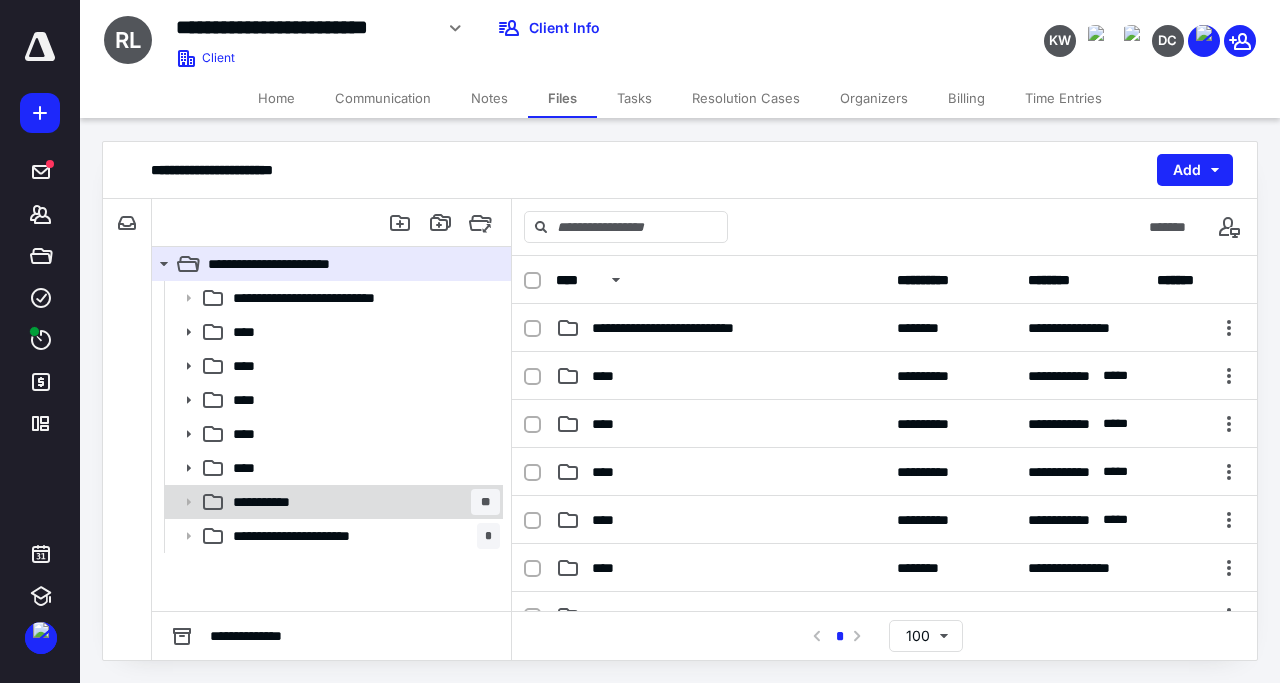 click on "**********" at bounding box center (362, 502) 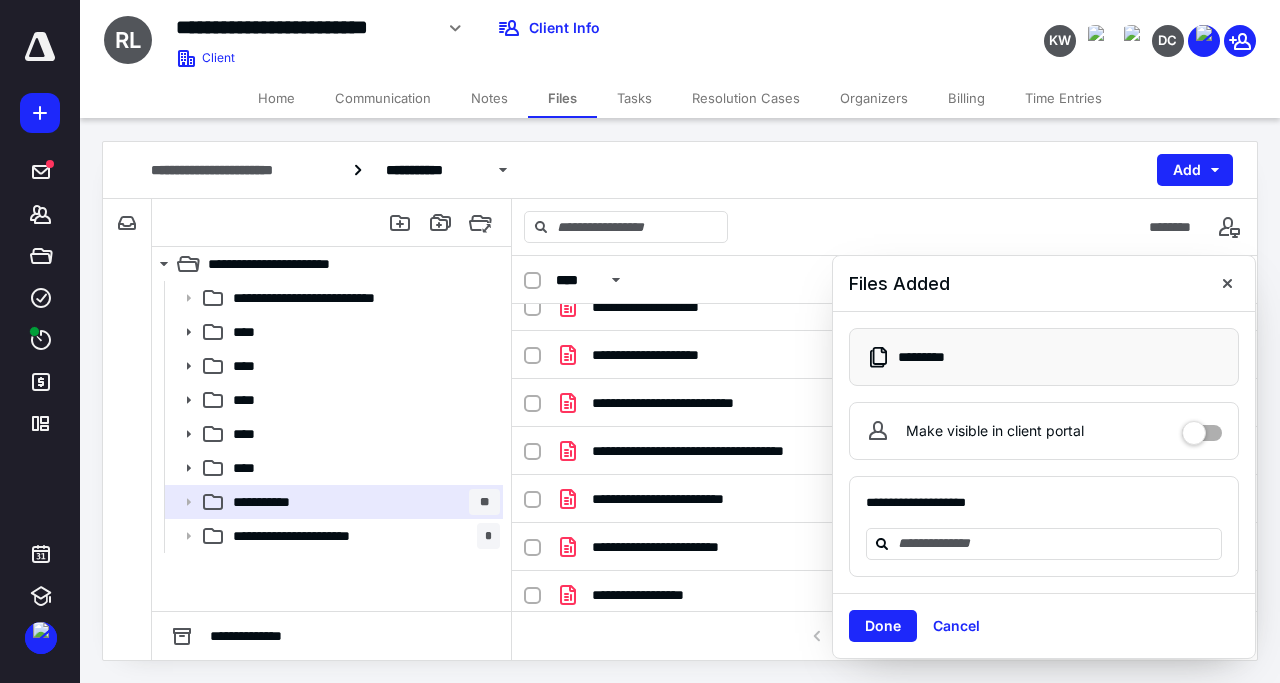scroll, scrollTop: 384, scrollLeft: 0, axis: vertical 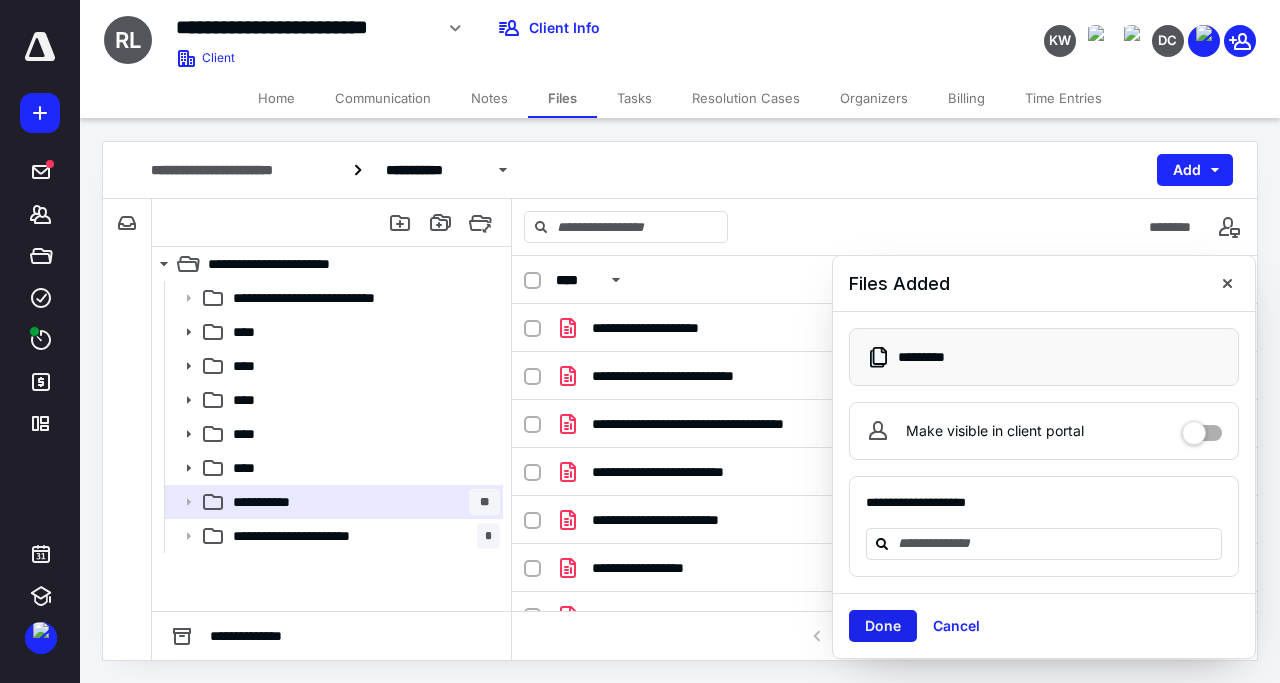 click on "Done" at bounding box center (883, 626) 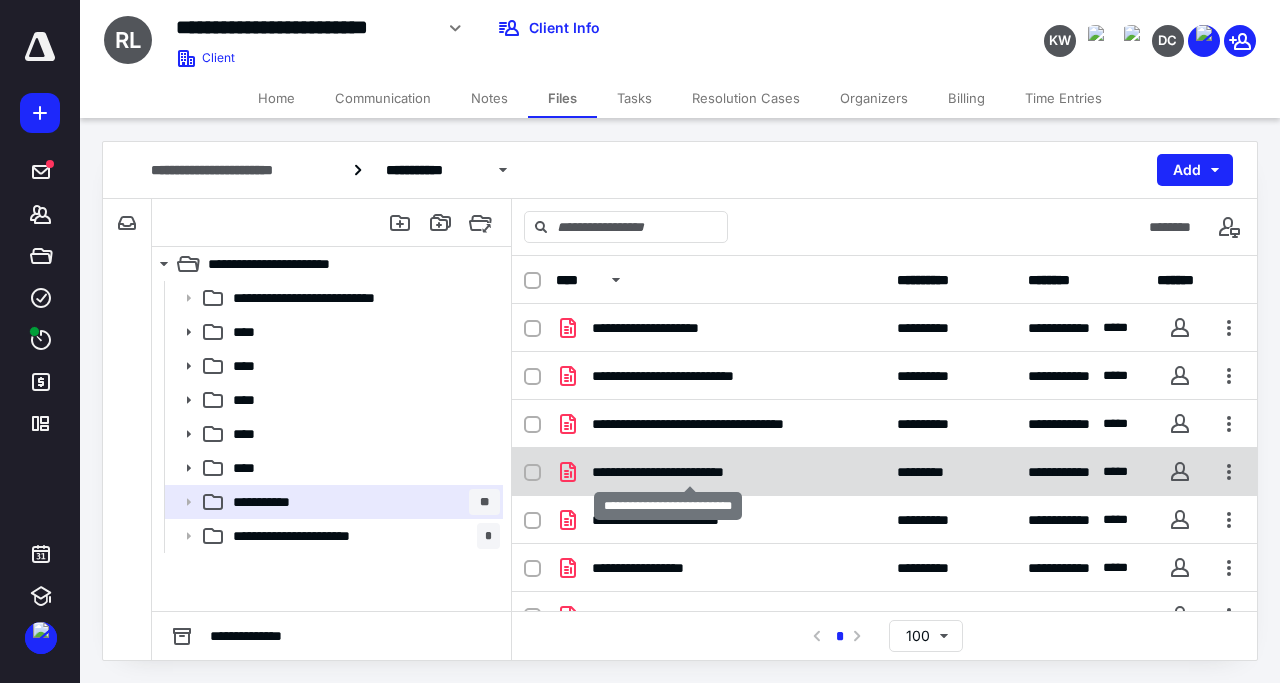 click on "**********" at bounding box center (690, 472) 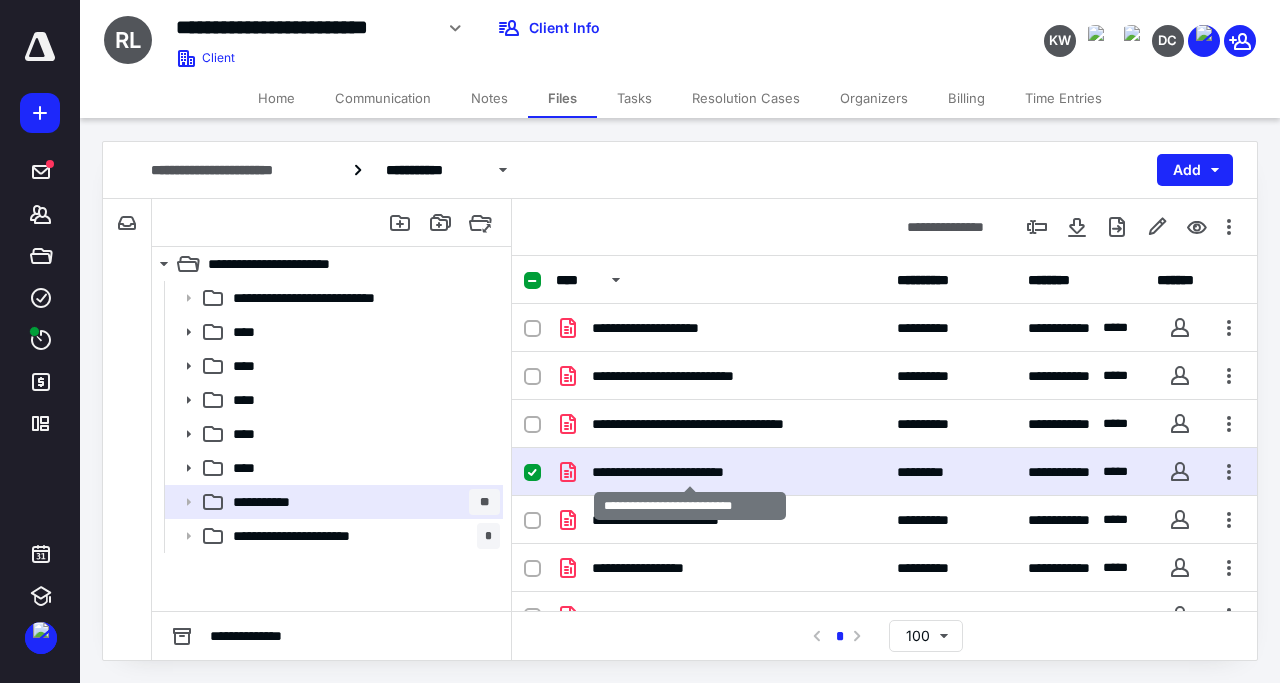 click on "**********" at bounding box center [690, 472] 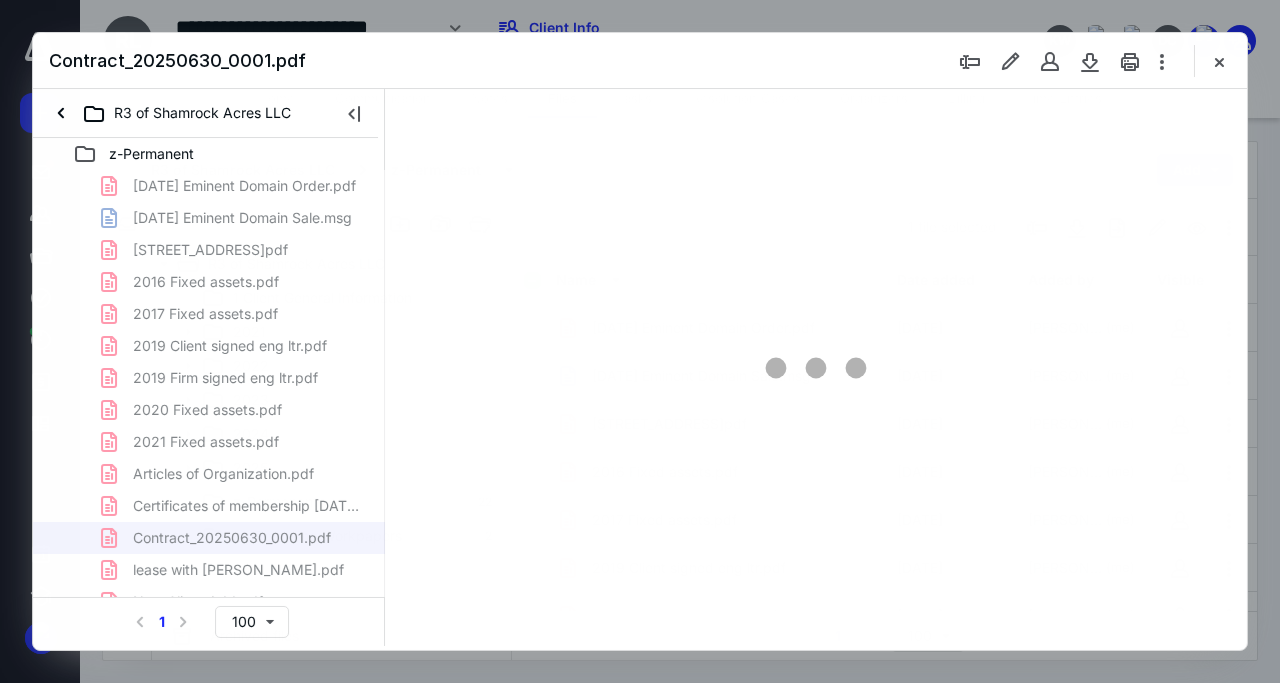 scroll, scrollTop: 384, scrollLeft: 0, axis: vertical 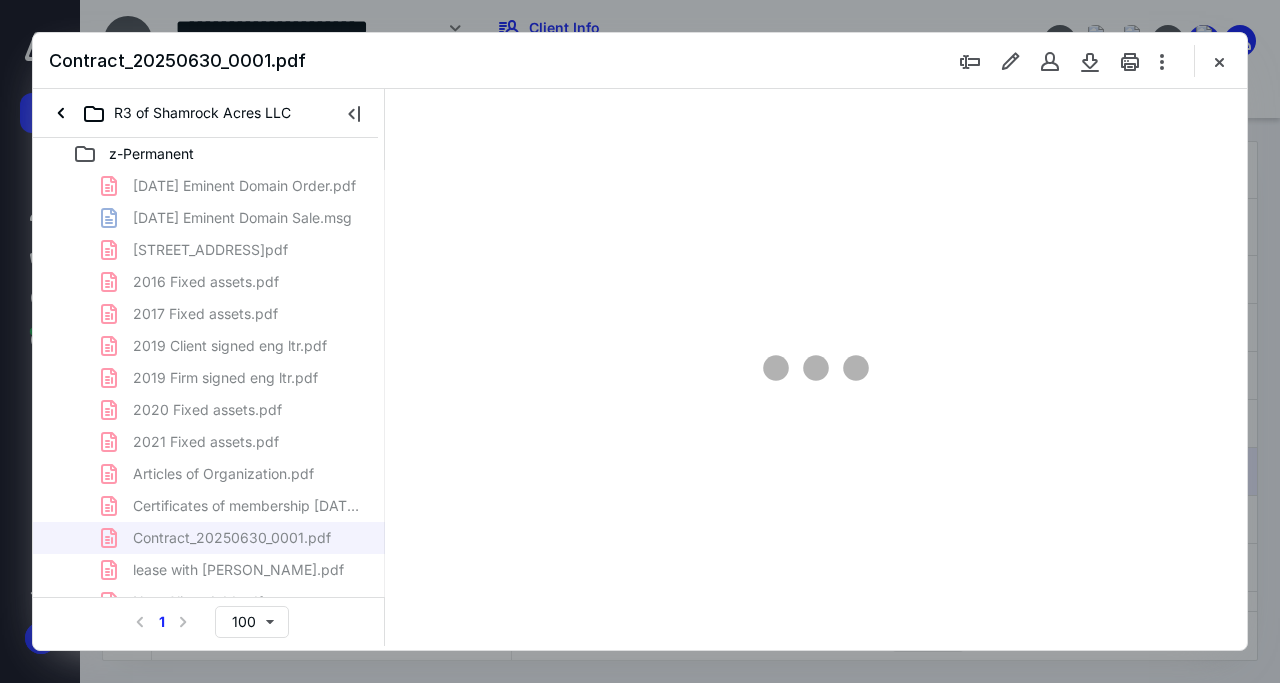 type on "140" 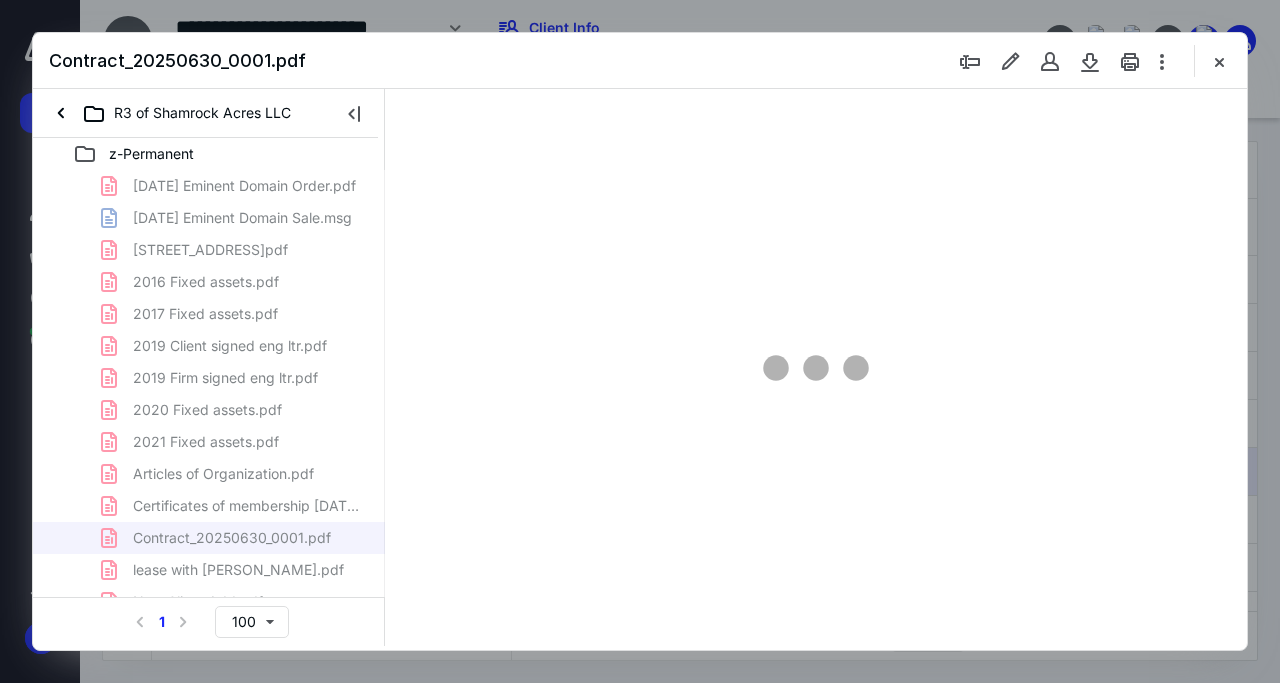 scroll, scrollTop: 0, scrollLeft: 0, axis: both 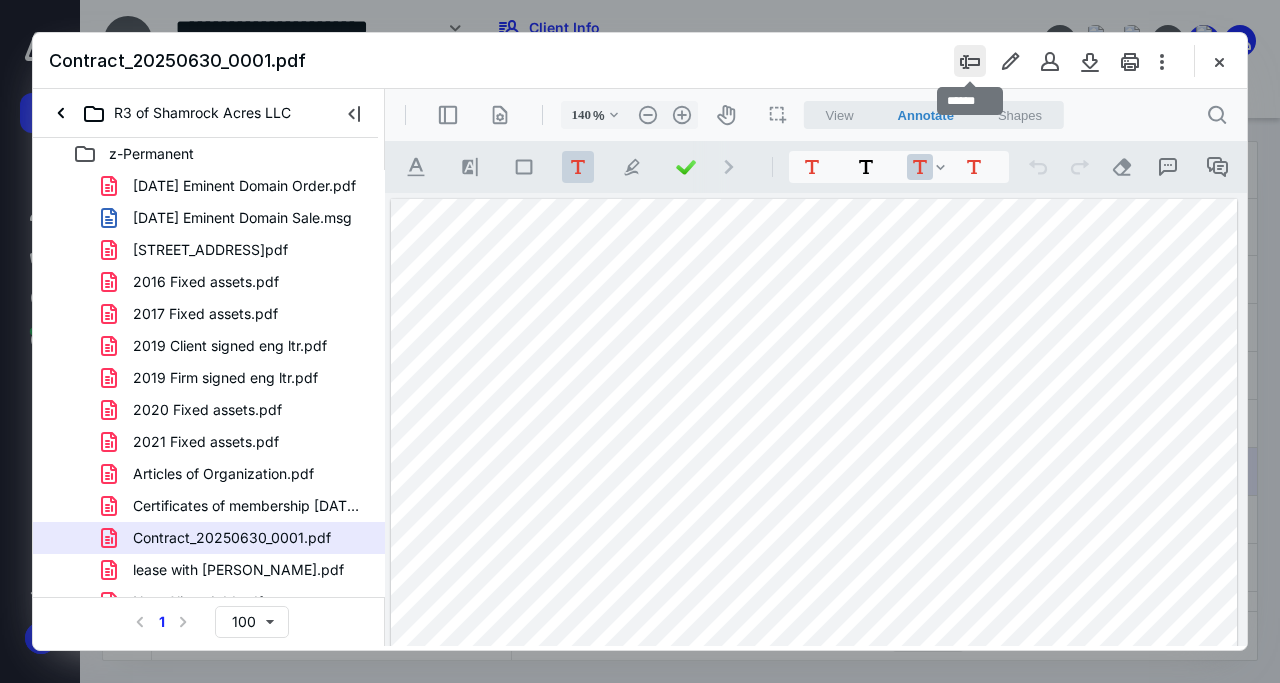 click at bounding box center [970, 61] 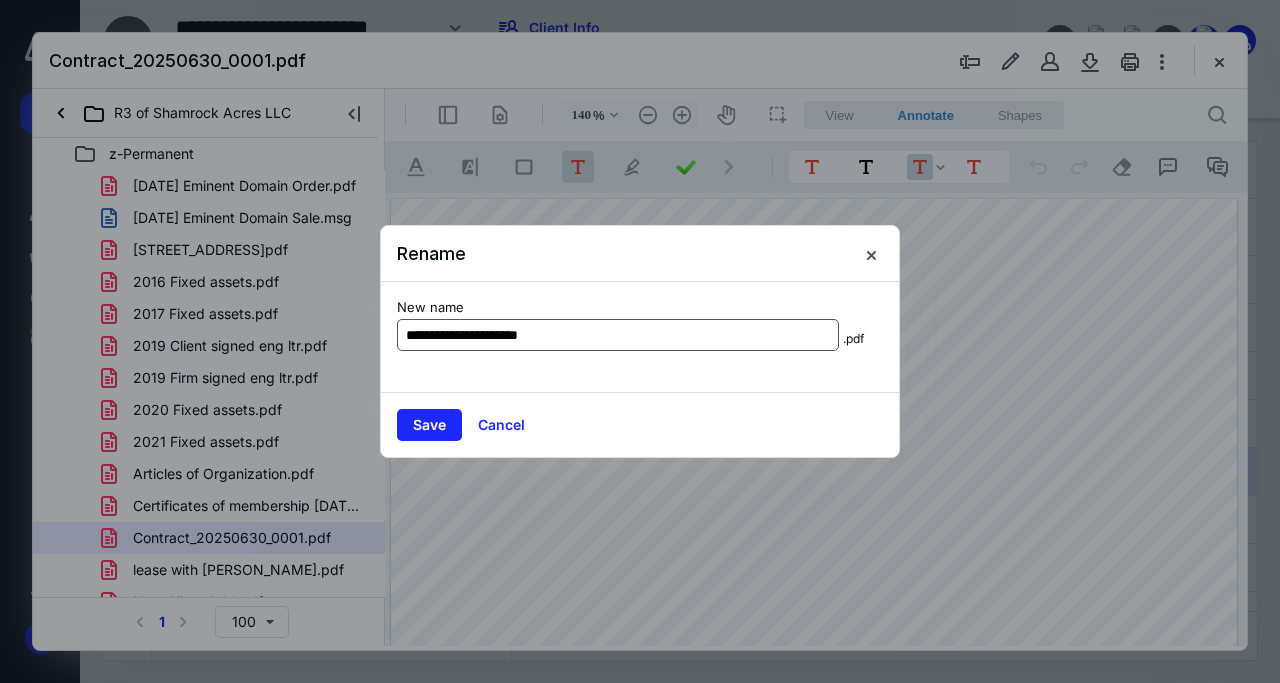 click on "**********" at bounding box center [618, 335] 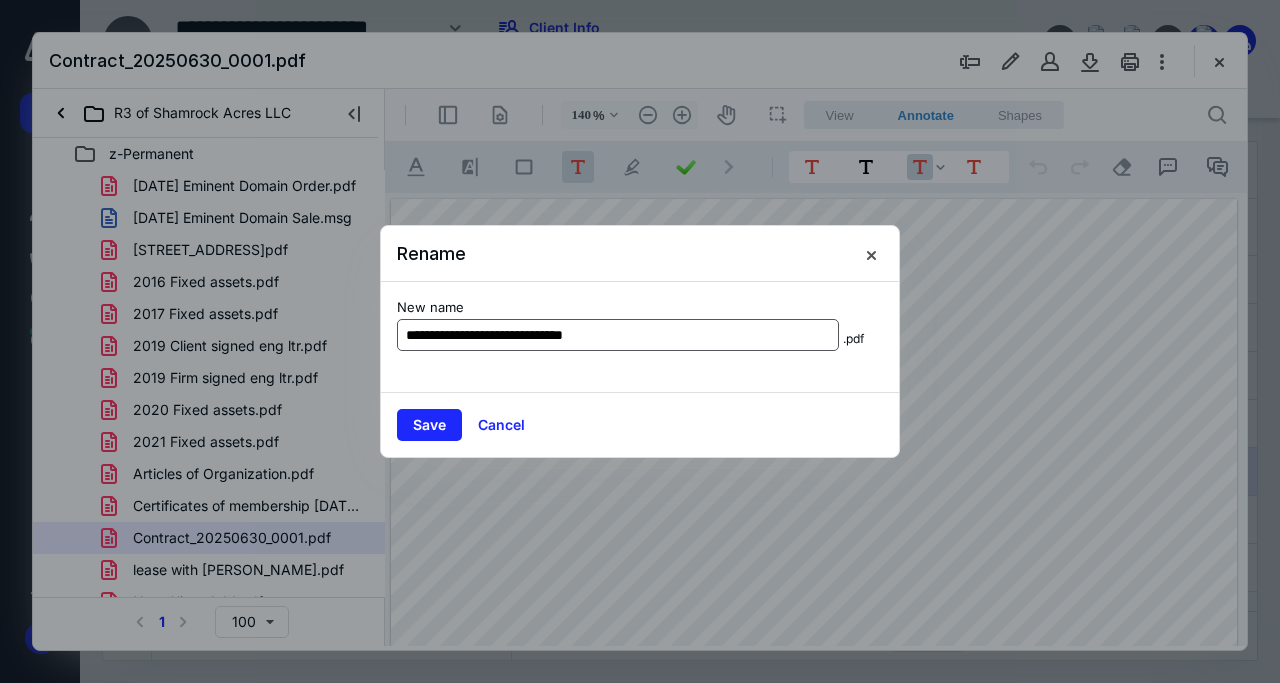 click on "**********" at bounding box center (618, 335) 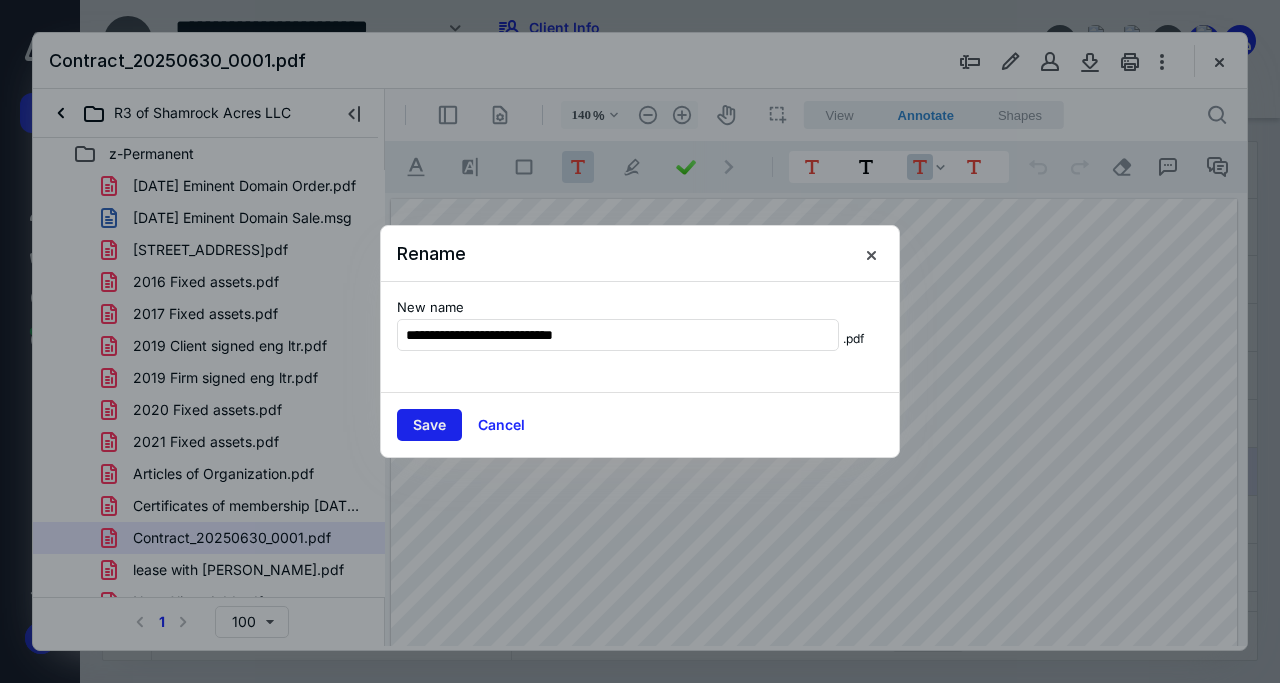 type on "**********" 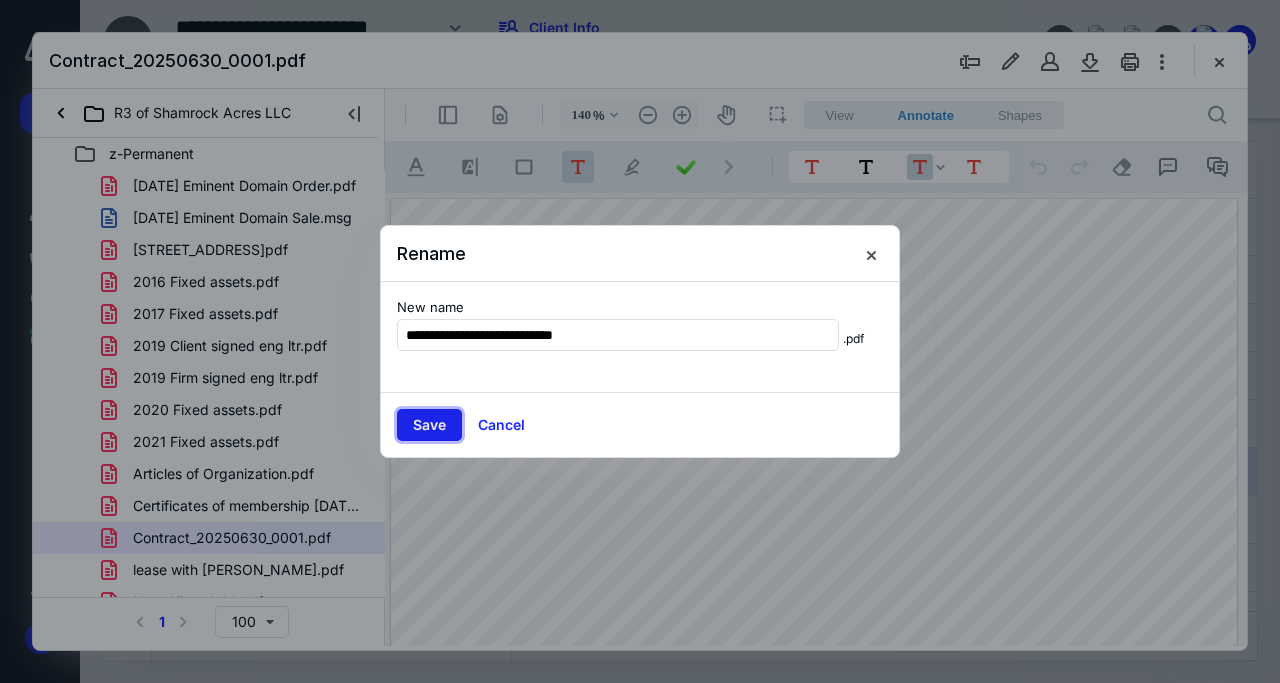 click on "Save" at bounding box center (429, 425) 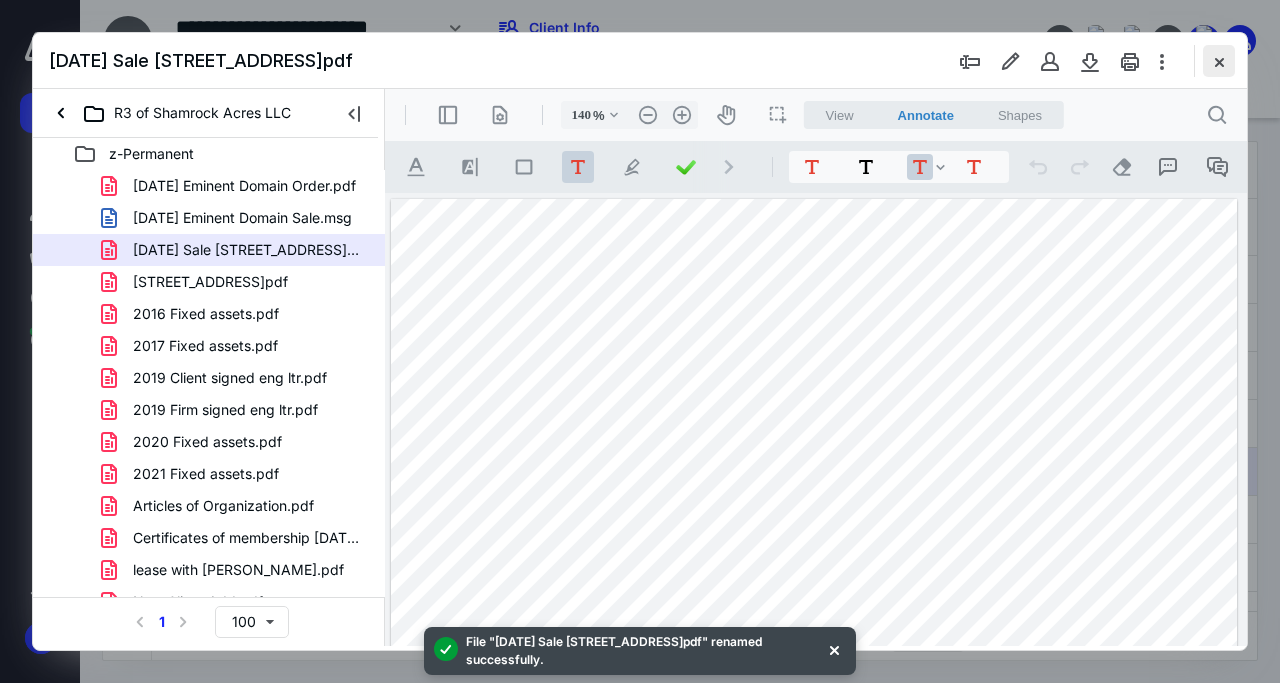 click at bounding box center [1219, 61] 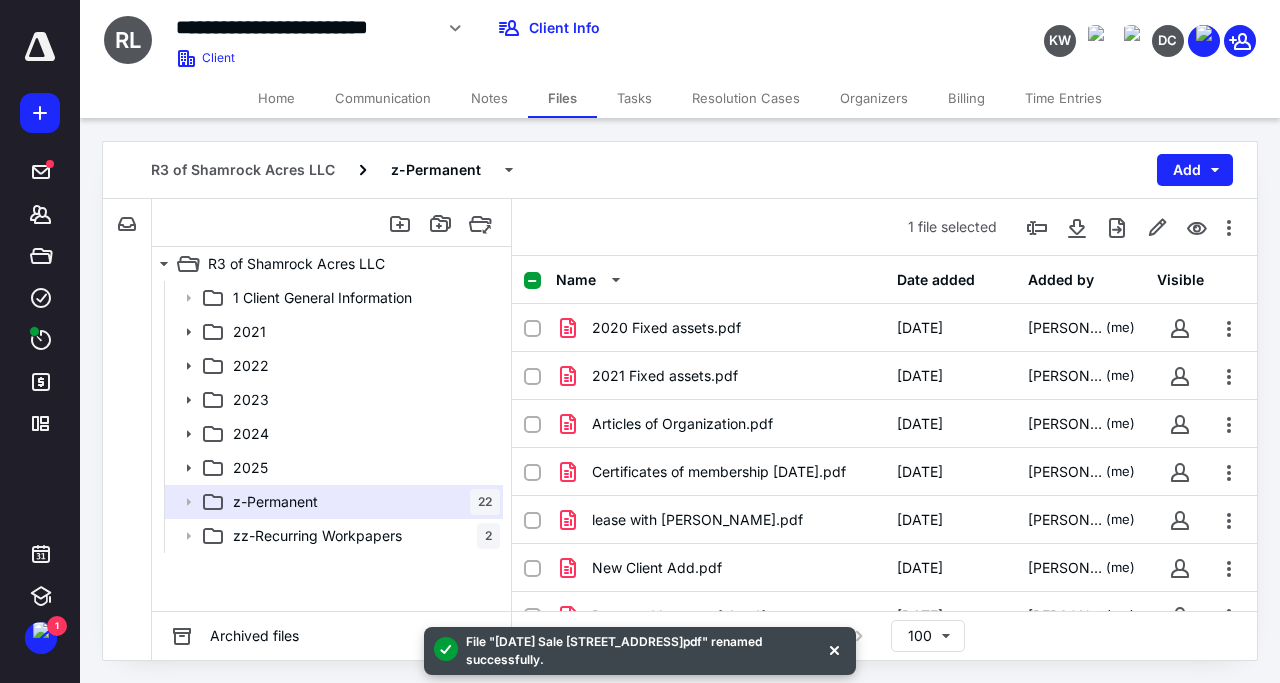 scroll, scrollTop: 0, scrollLeft: 0, axis: both 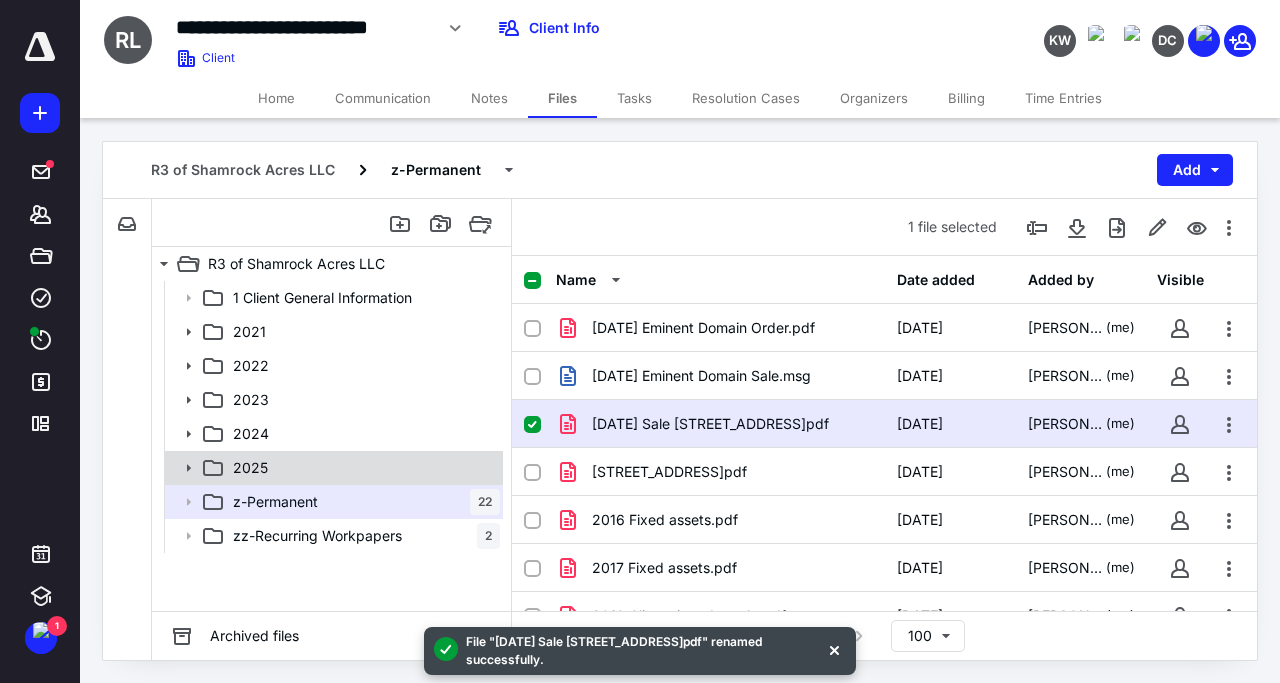 click 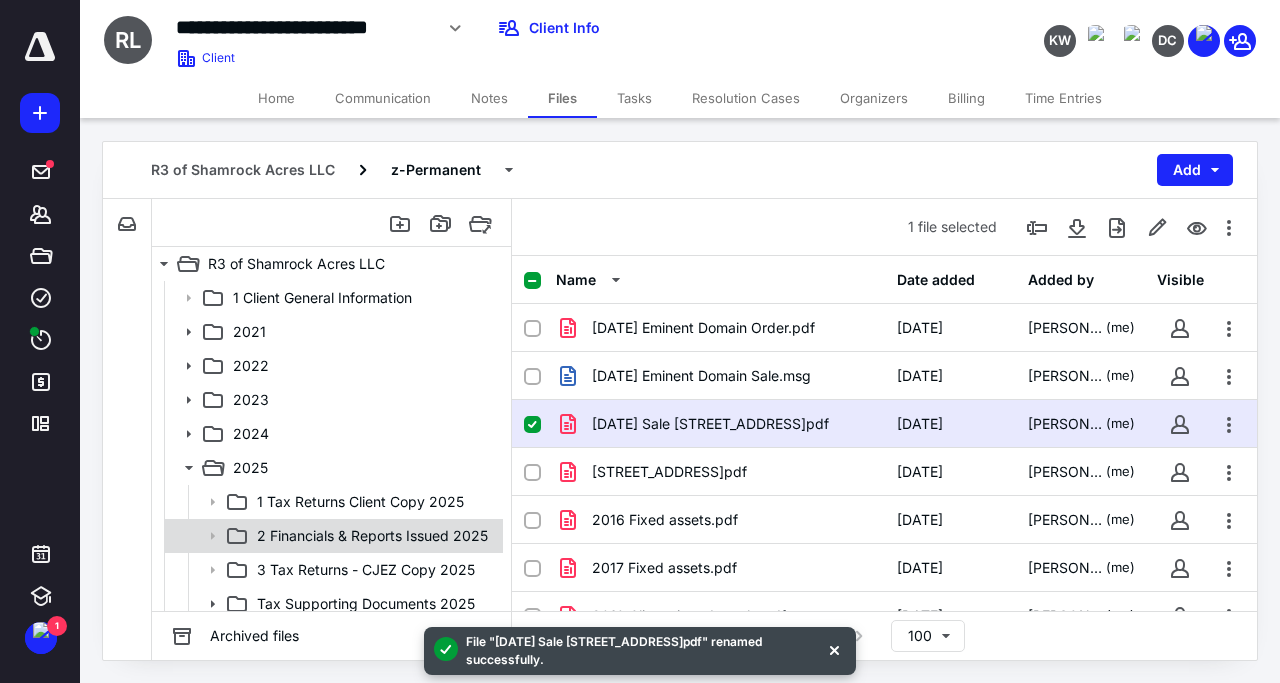 scroll, scrollTop: 78, scrollLeft: 0, axis: vertical 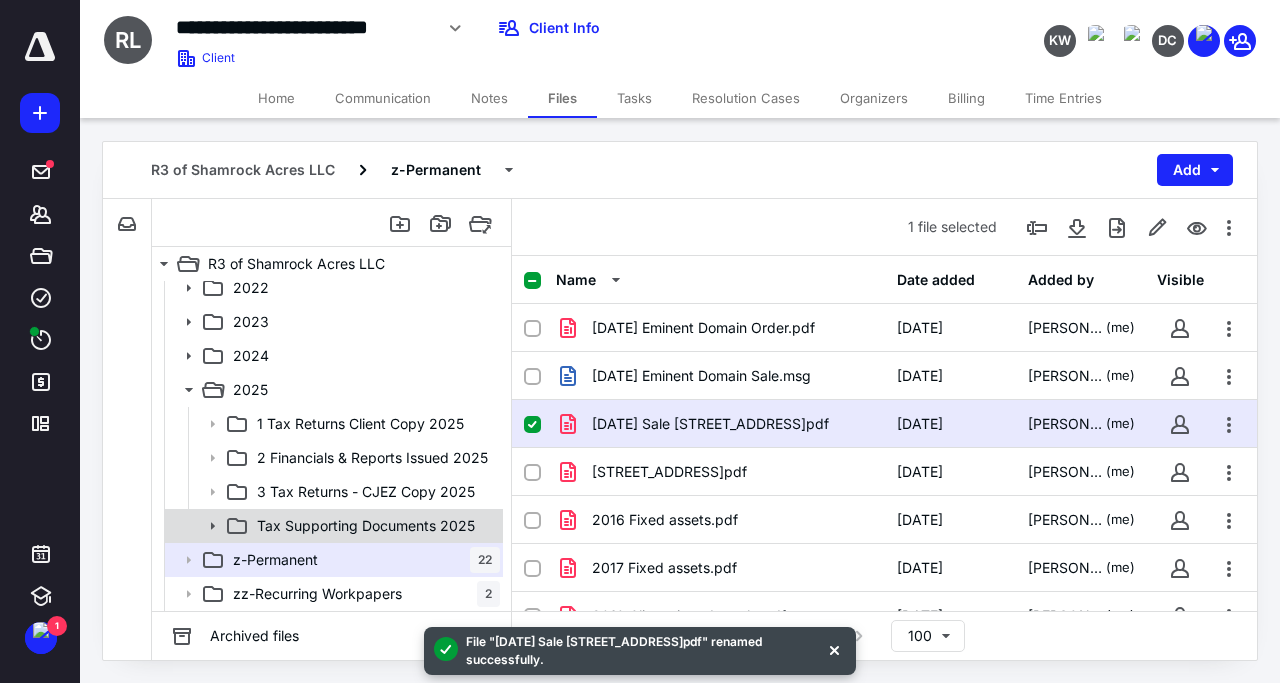 click 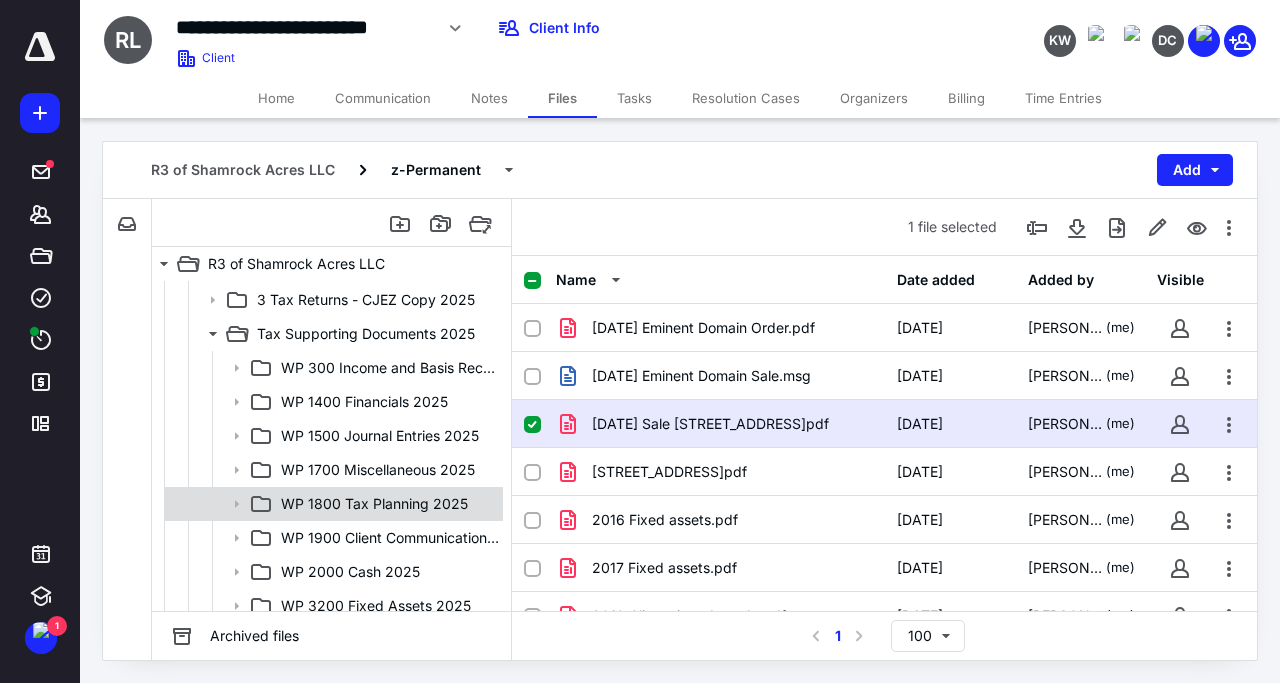 scroll, scrollTop: 350, scrollLeft: 0, axis: vertical 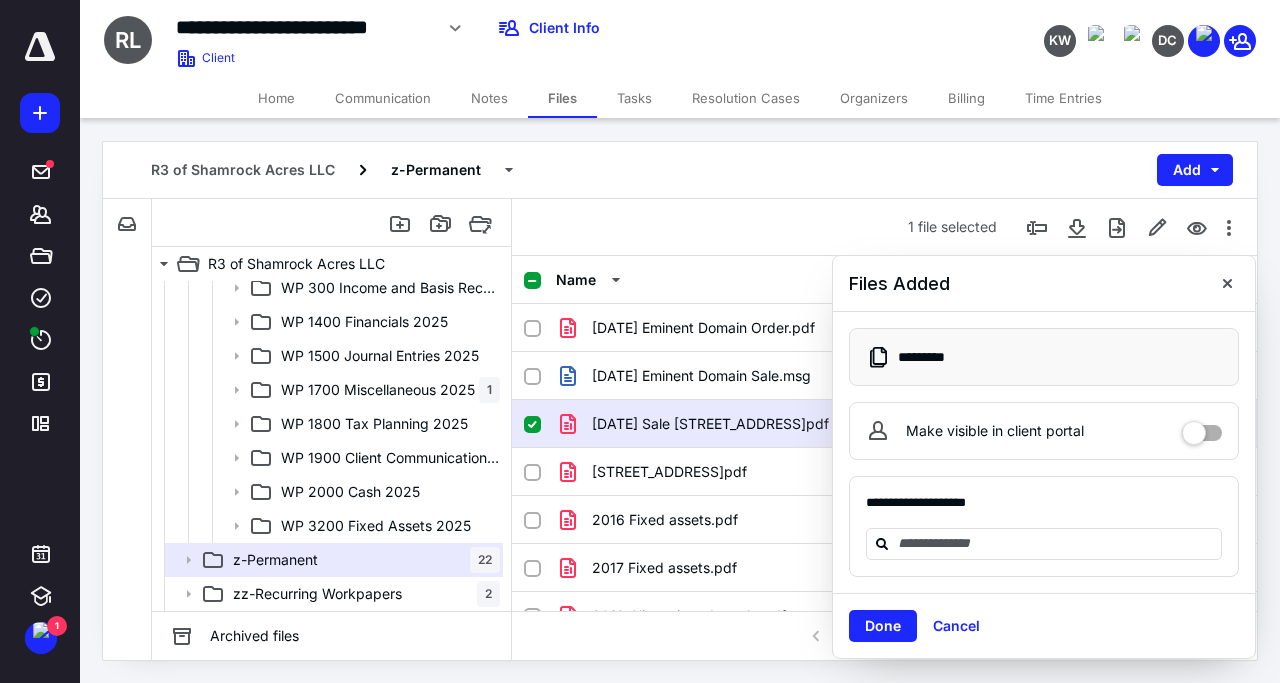 click on "Done" at bounding box center [883, 626] 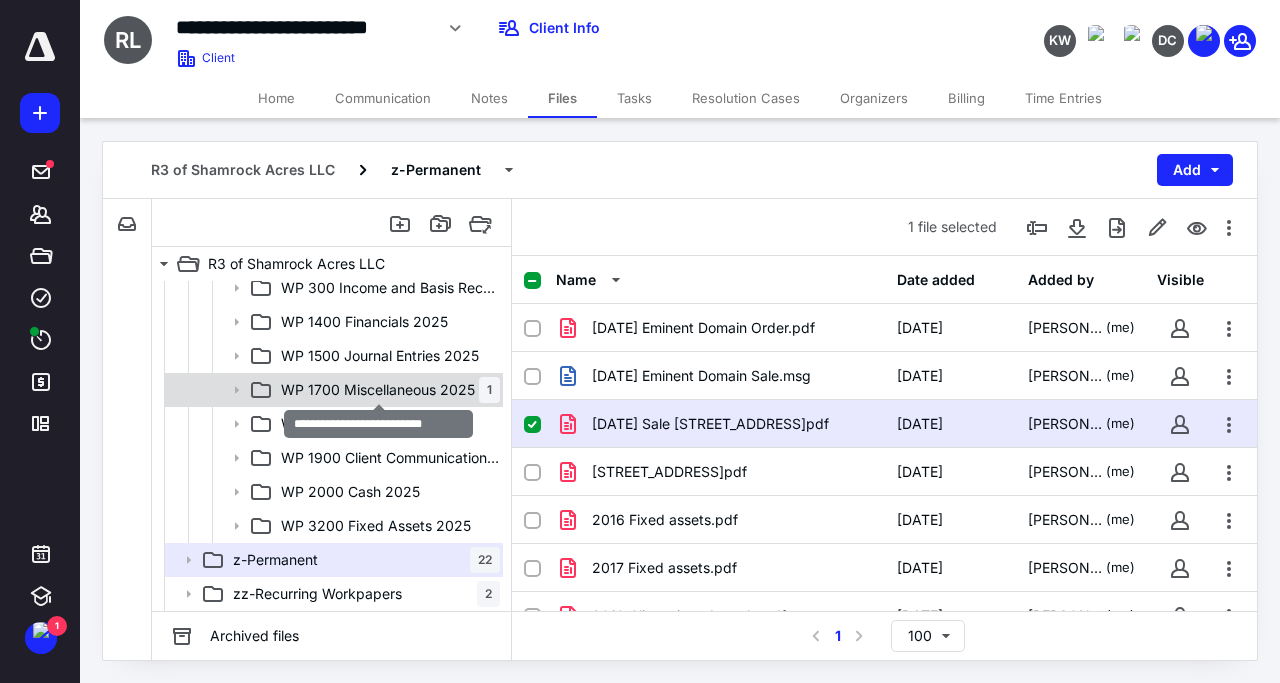 click on "WP 1700 Miscellaneous 2025" at bounding box center (378, 390) 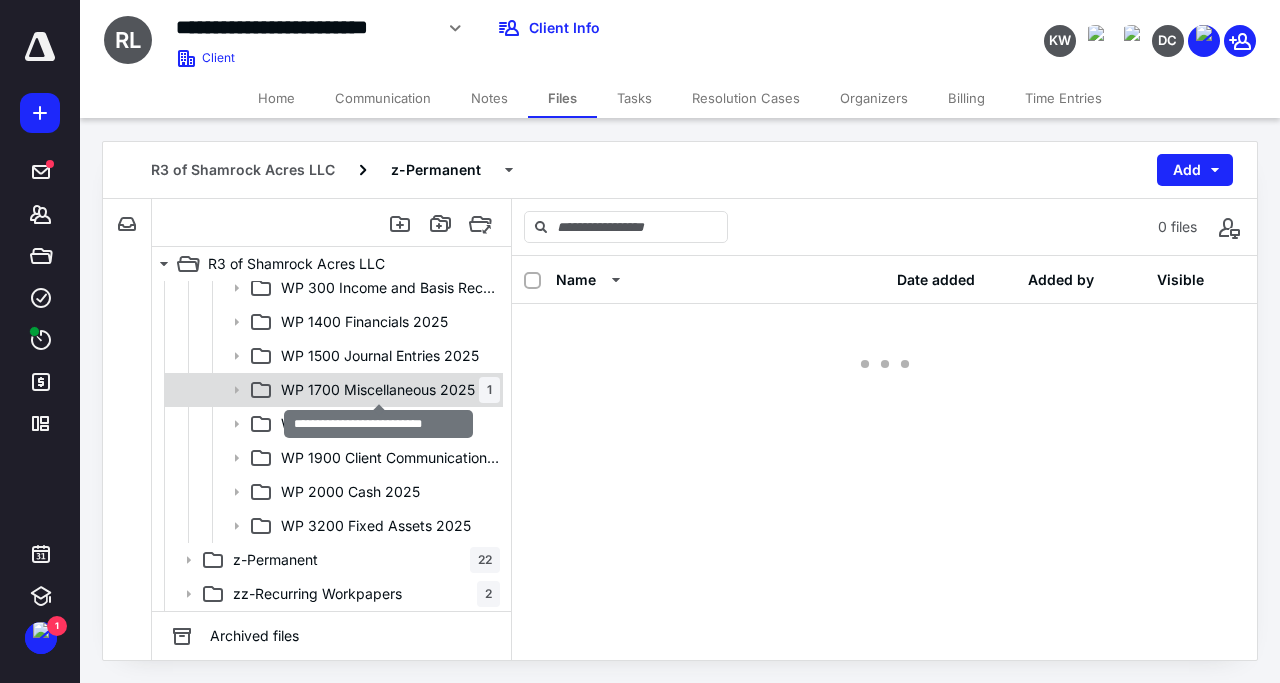 click on "WP 1700 Miscellaneous 2025" at bounding box center (378, 390) 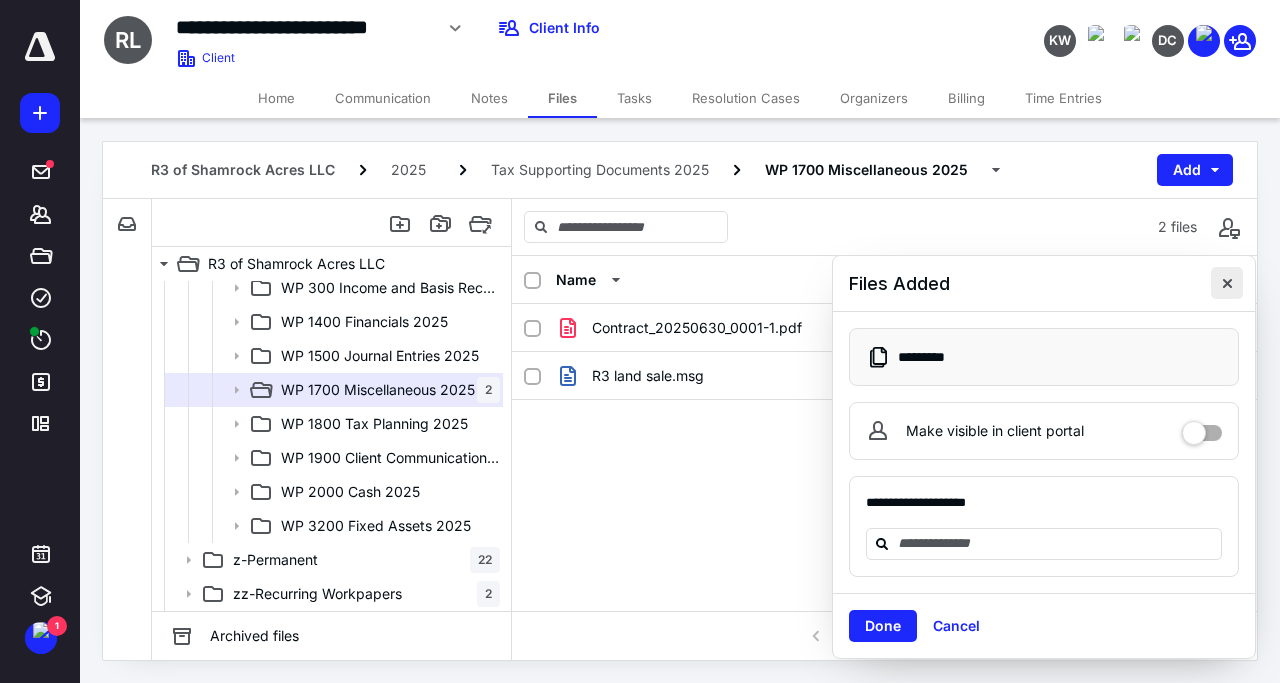click at bounding box center [1227, 283] 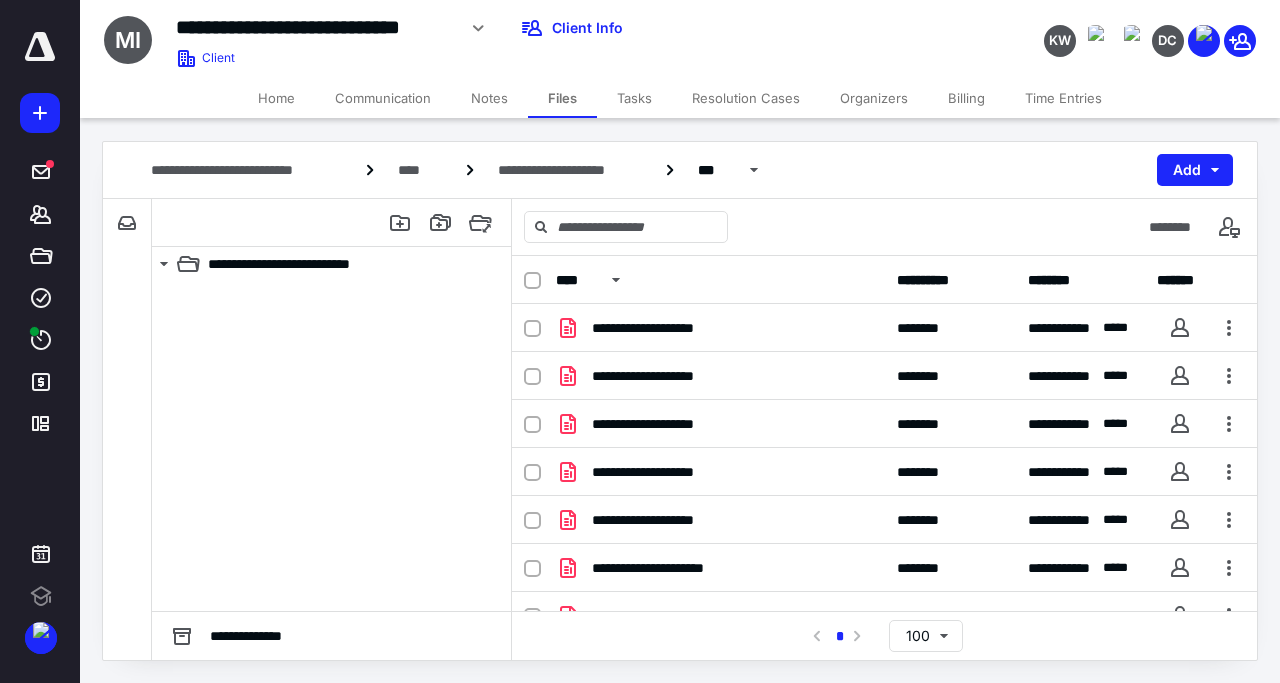 scroll, scrollTop: 0, scrollLeft: 0, axis: both 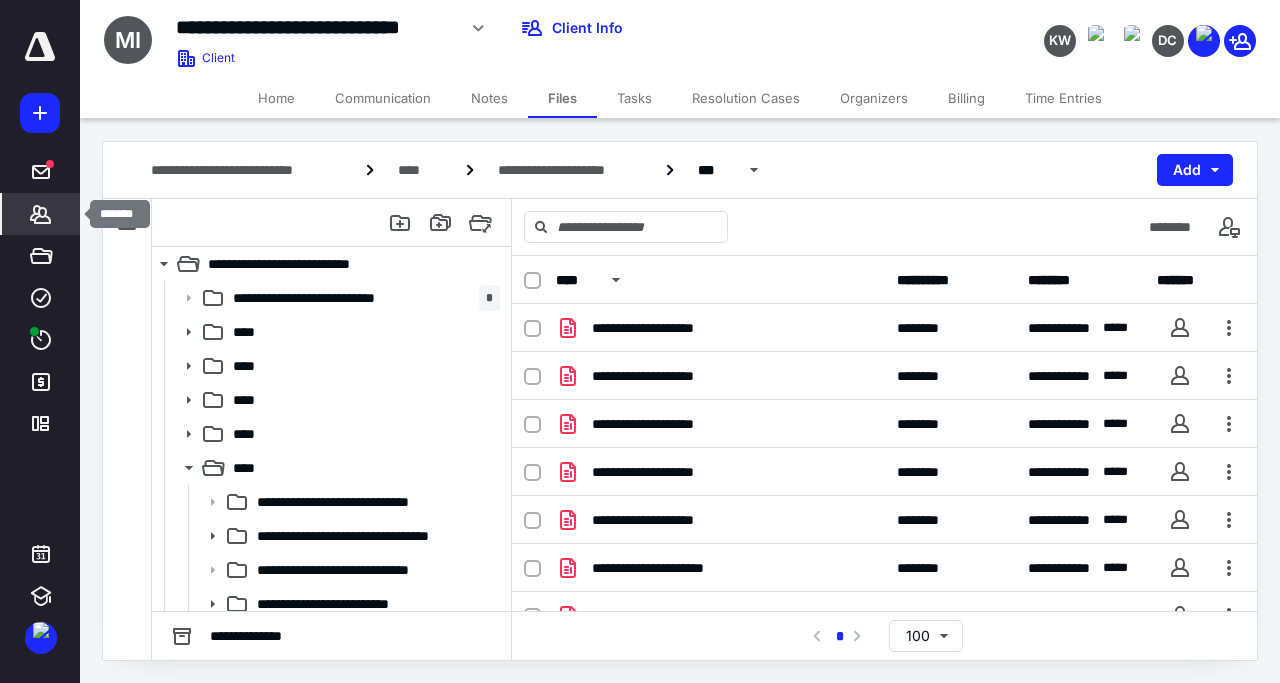click 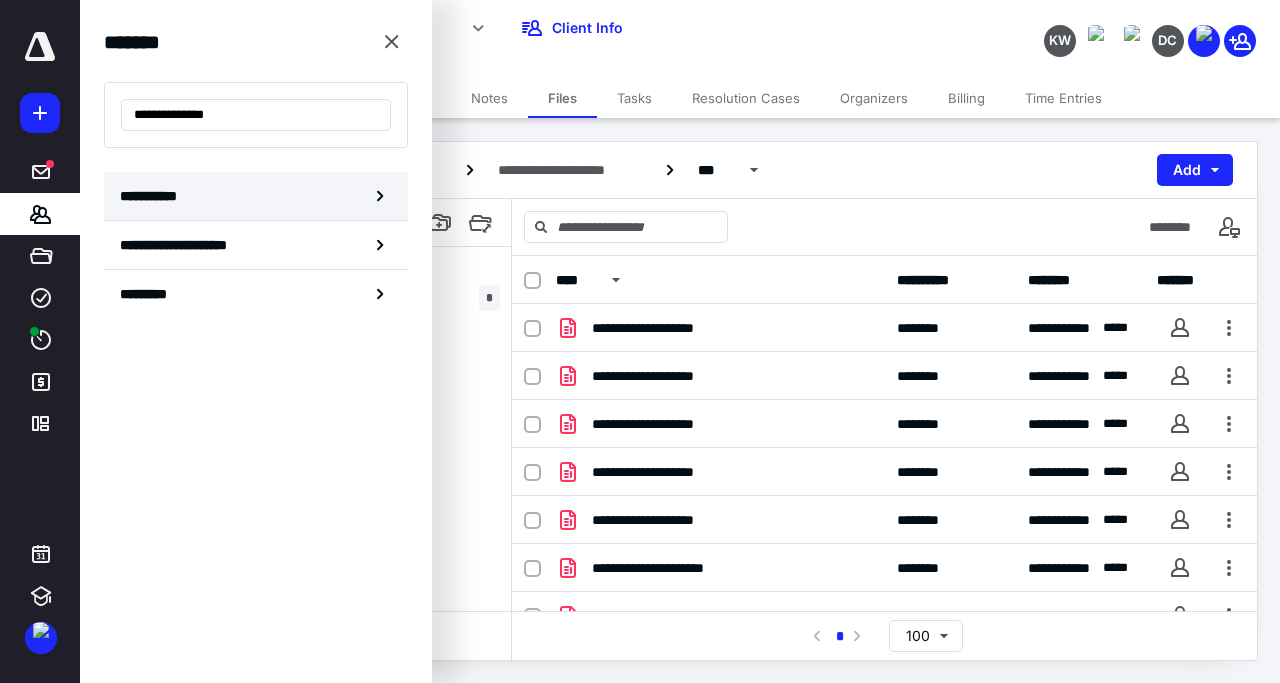 type on "**********" 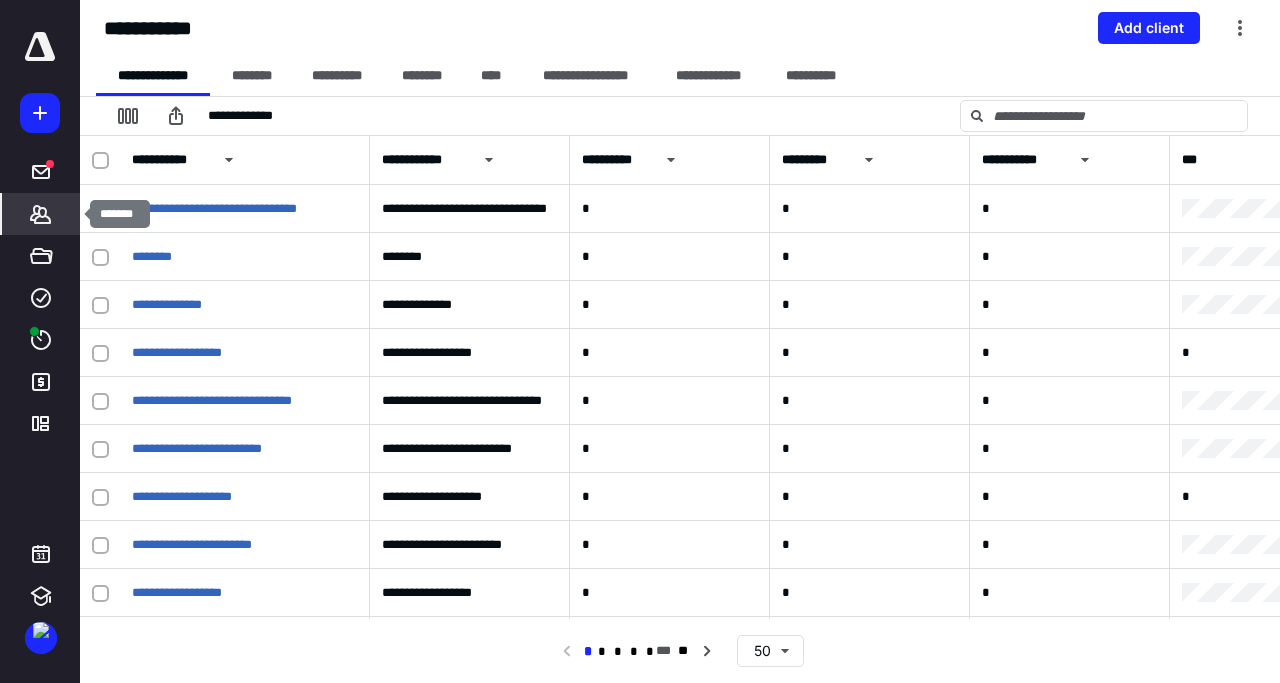 click 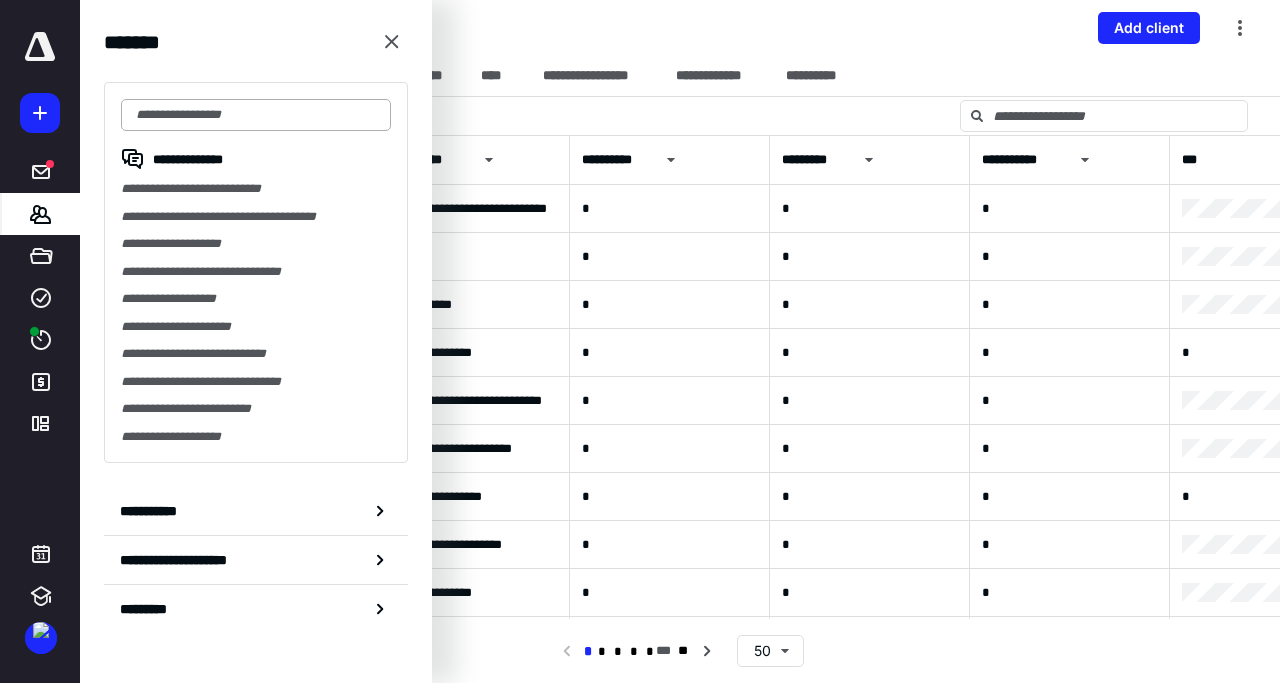 click at bounding box center [256, 115] 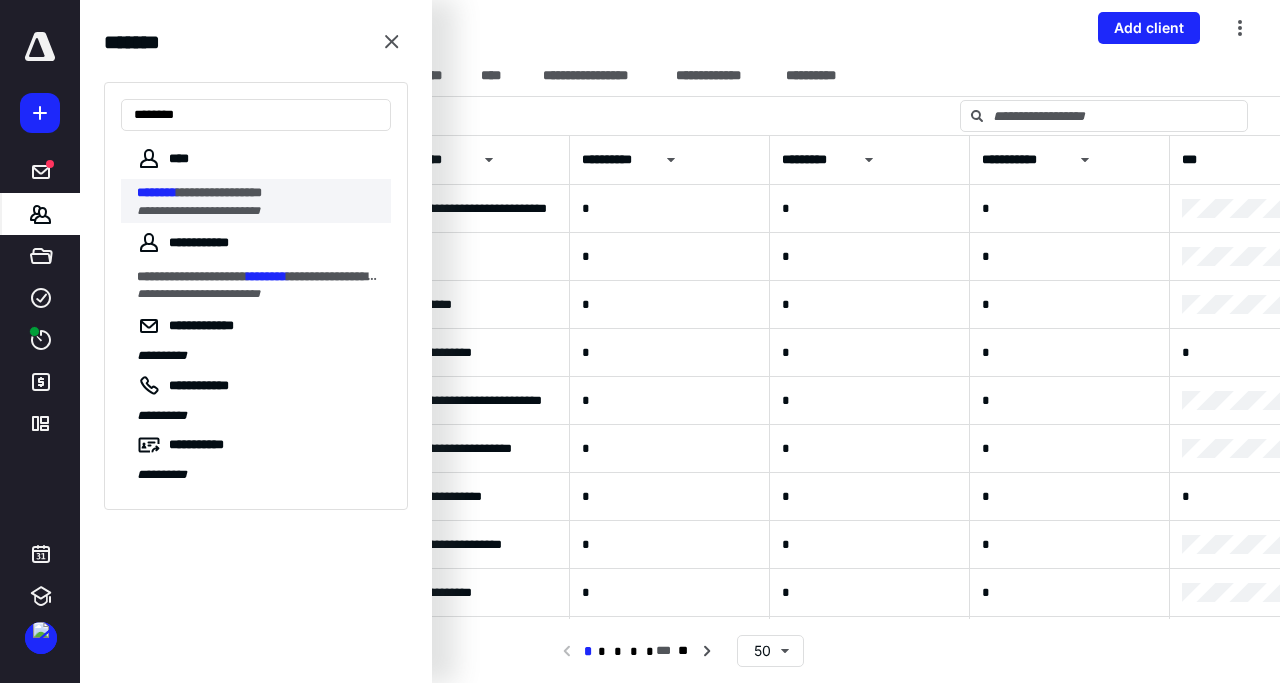 type on "********" 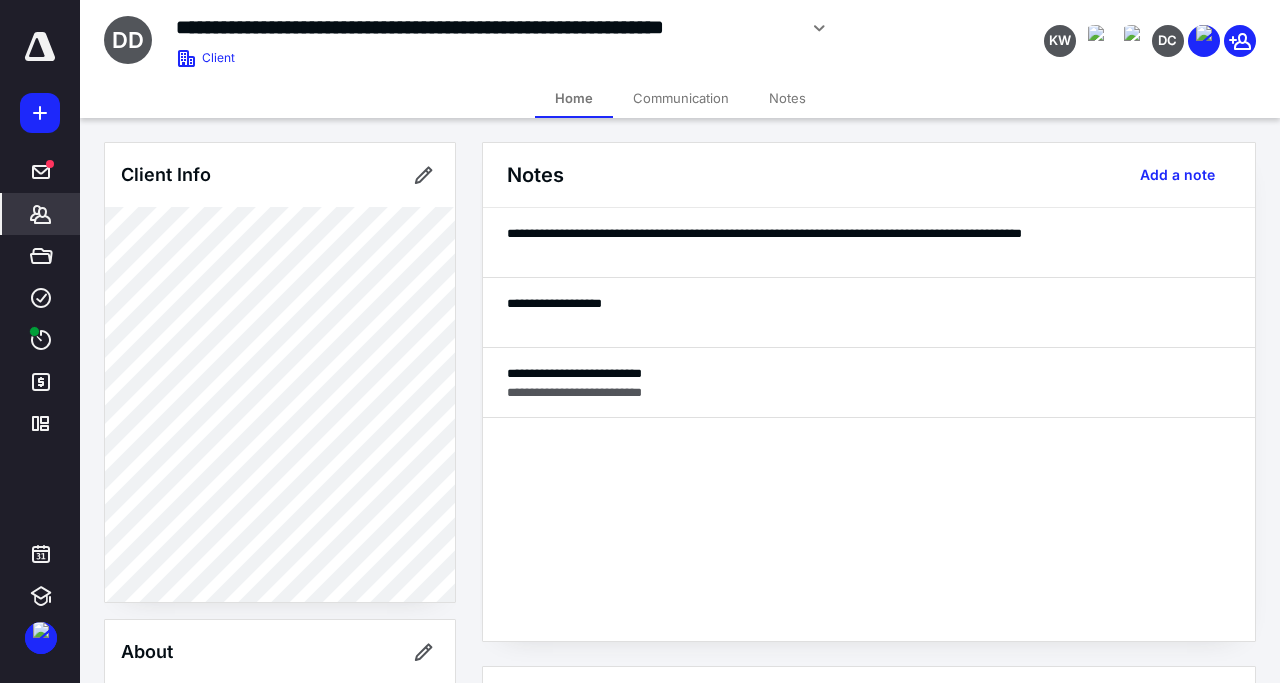 click on "Client" at bounding box center [218, 58] 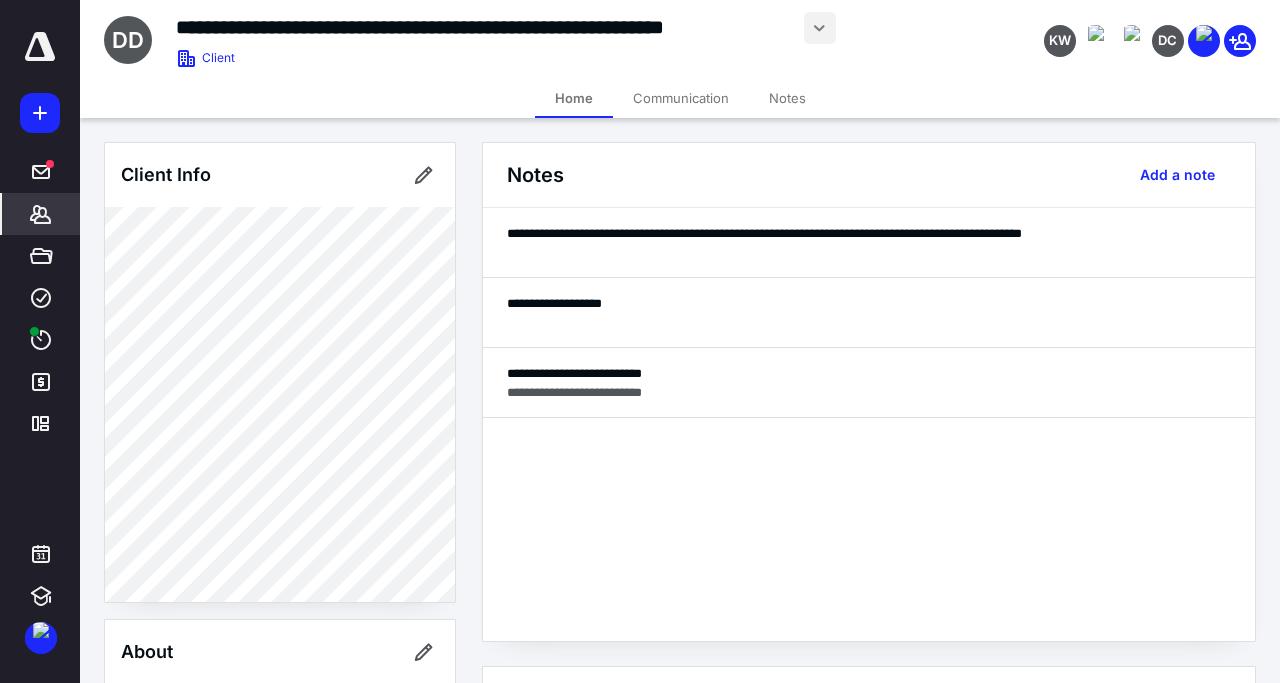 click at bounding box center (820, 28) 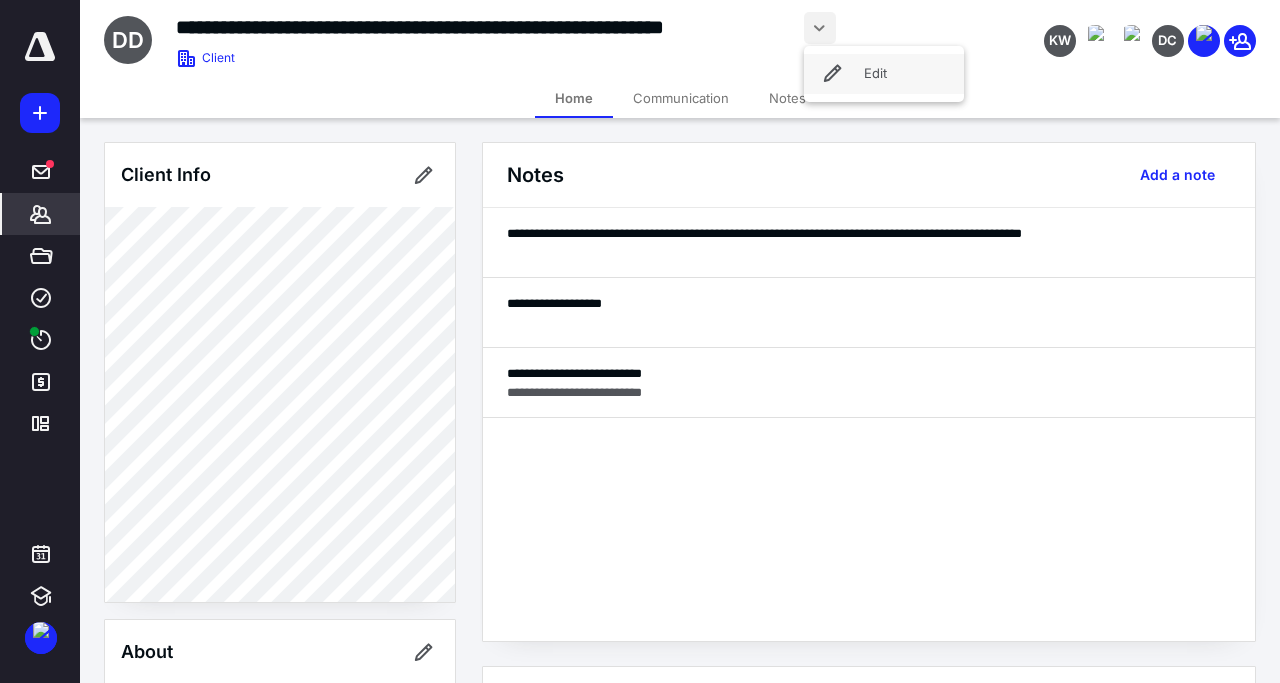 click on "Edit" at bounding box center (884, 74) 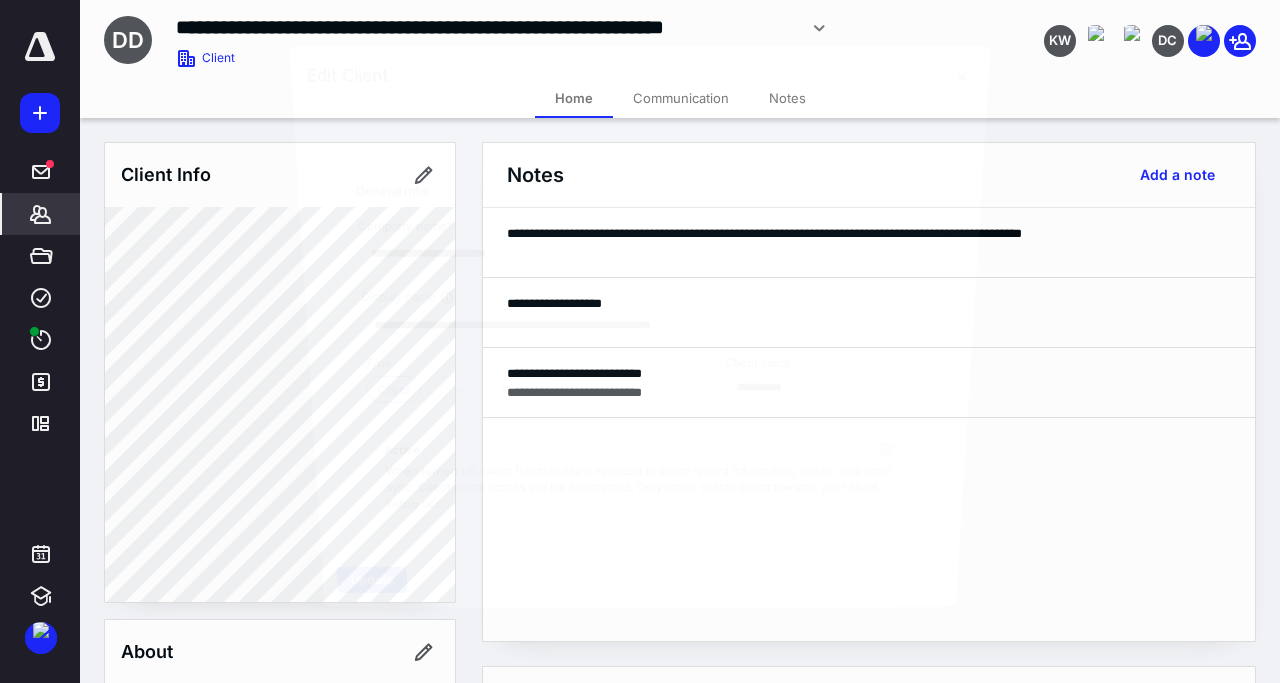 type on "**********" 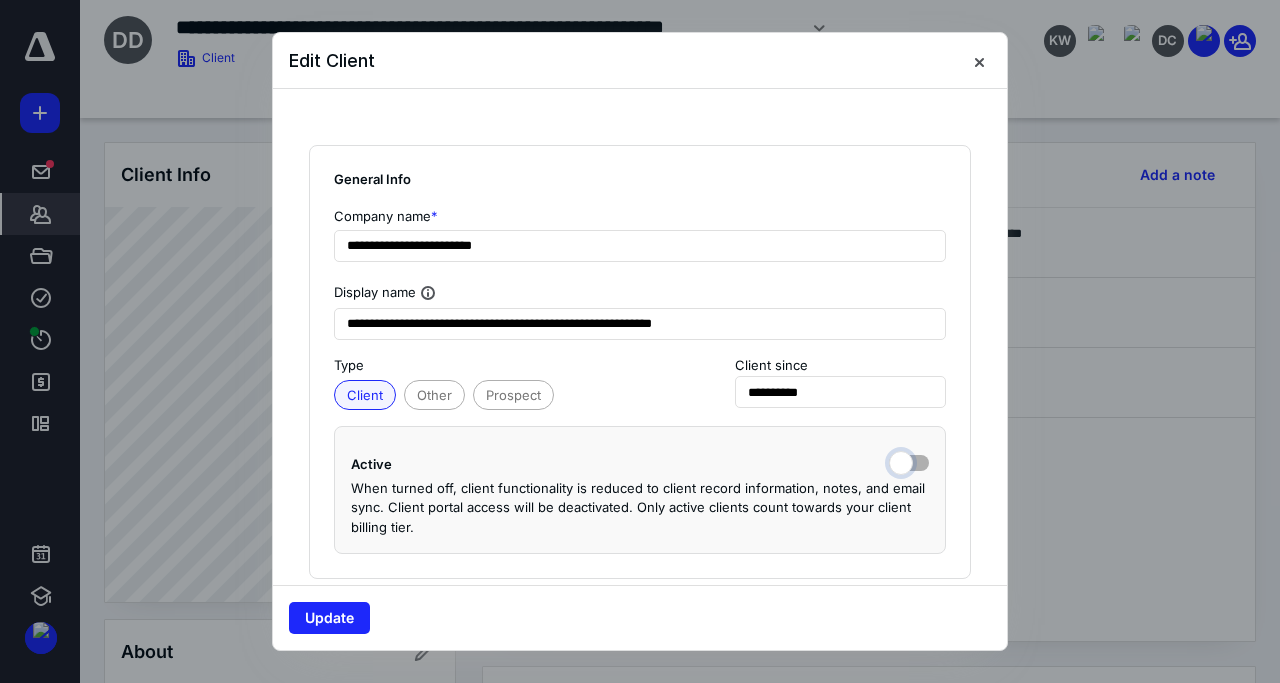 click at bounding box center (909, 461) 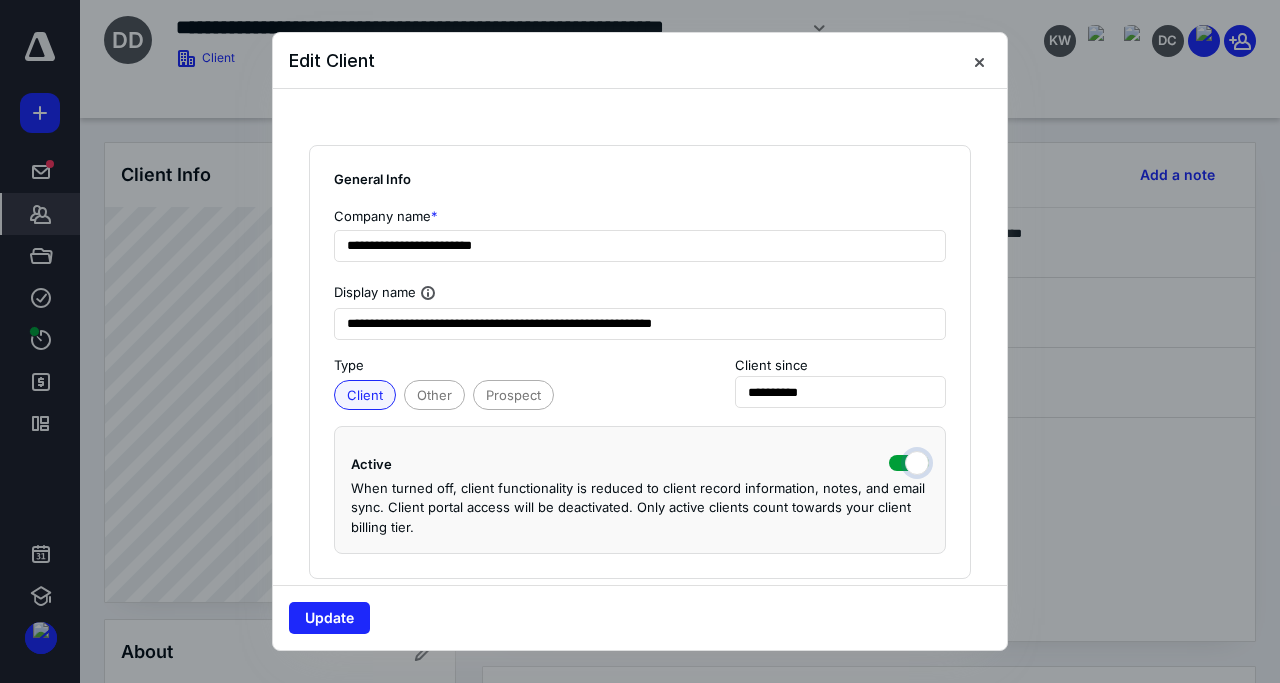 checkbox on "true" 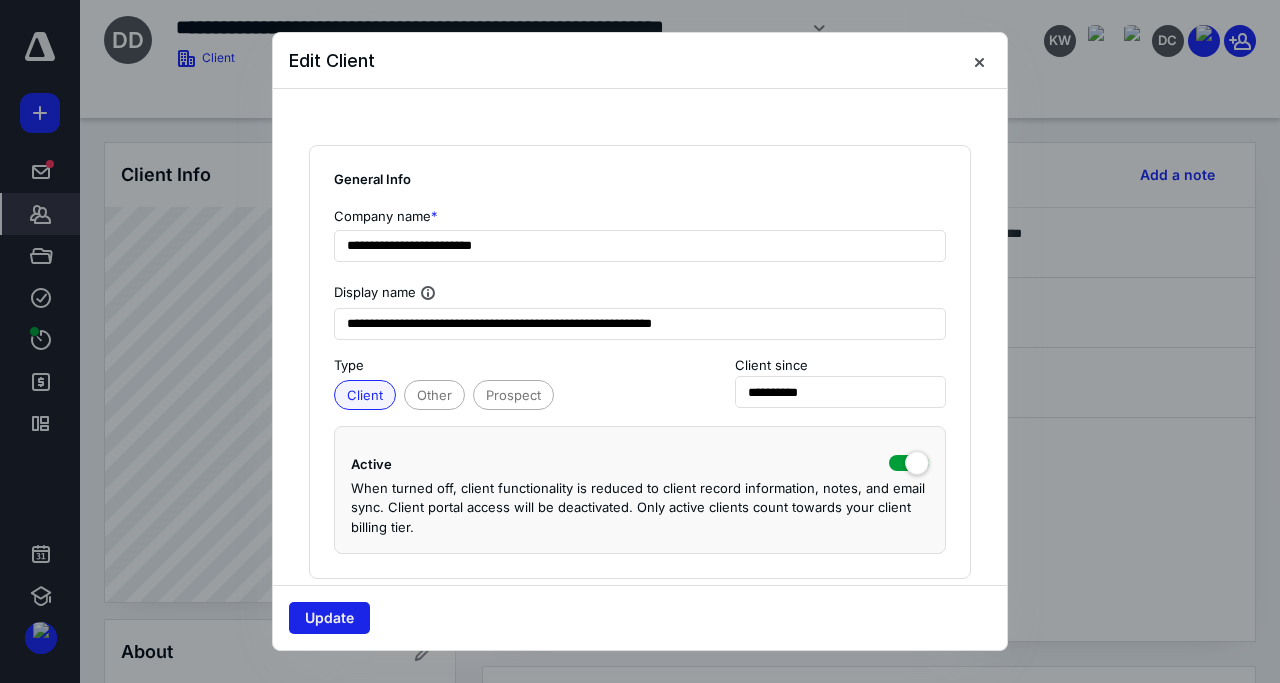 click on "Update" at bounding box center (329, 618) 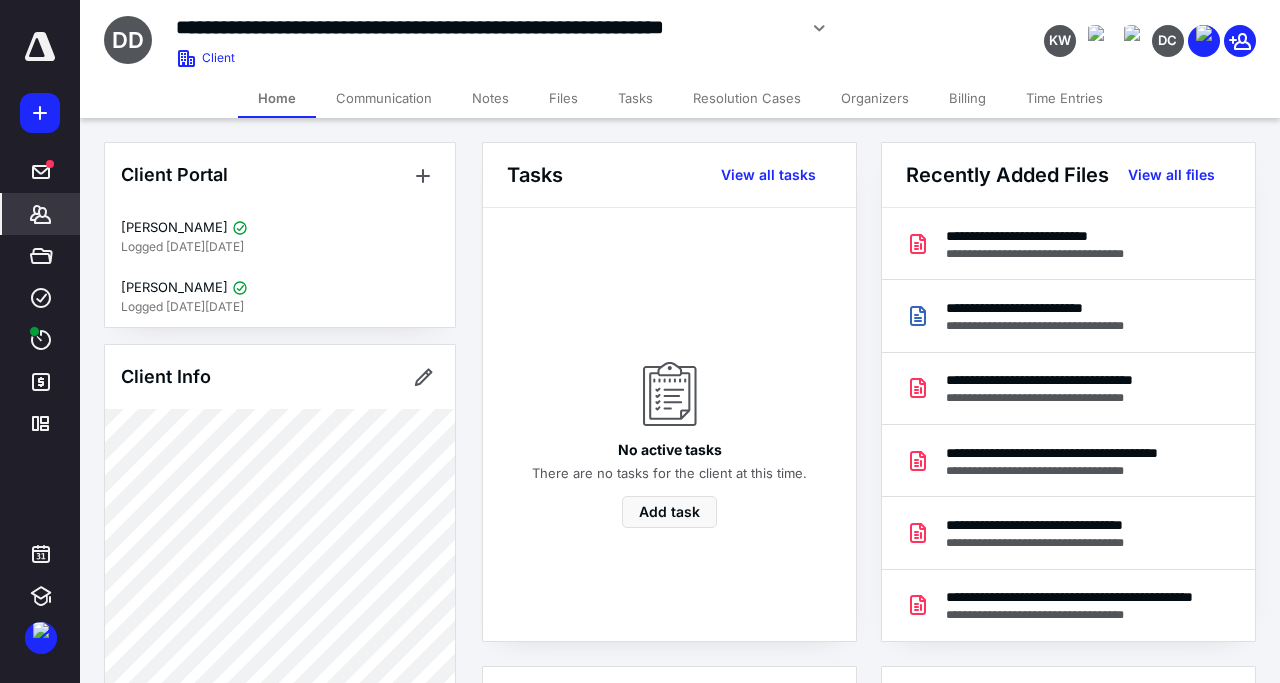 click on "Files" at bounding box center (563, 98) 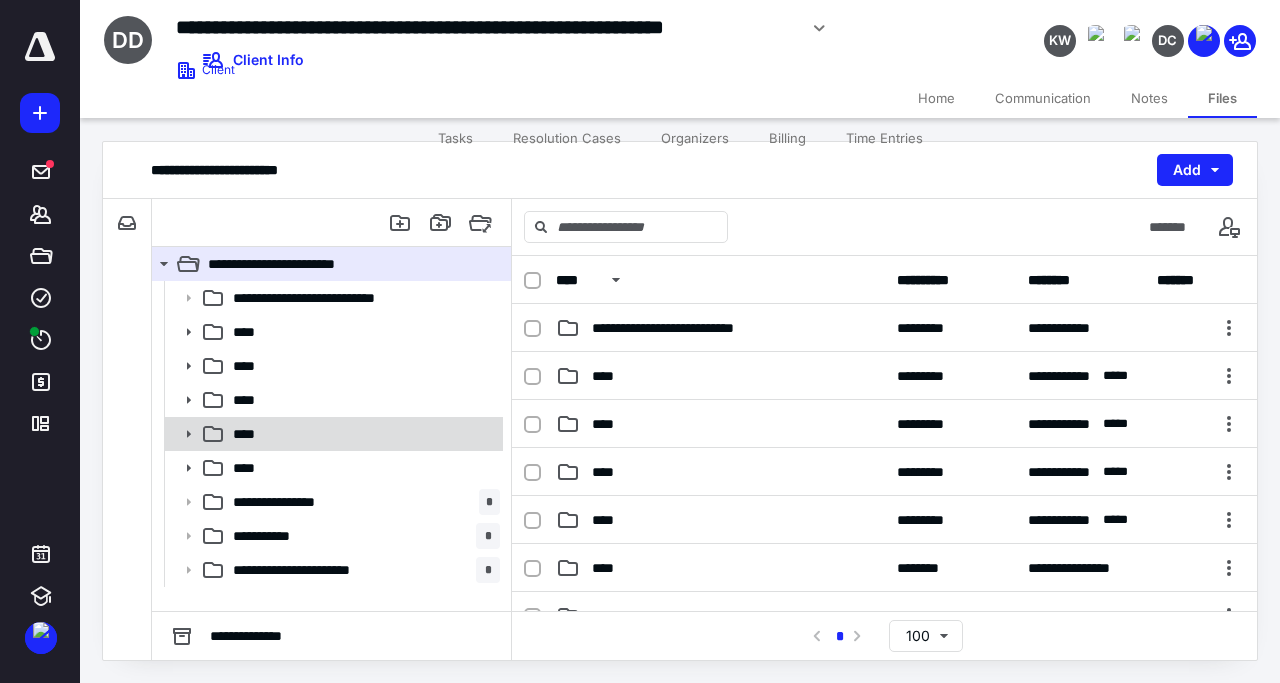 click 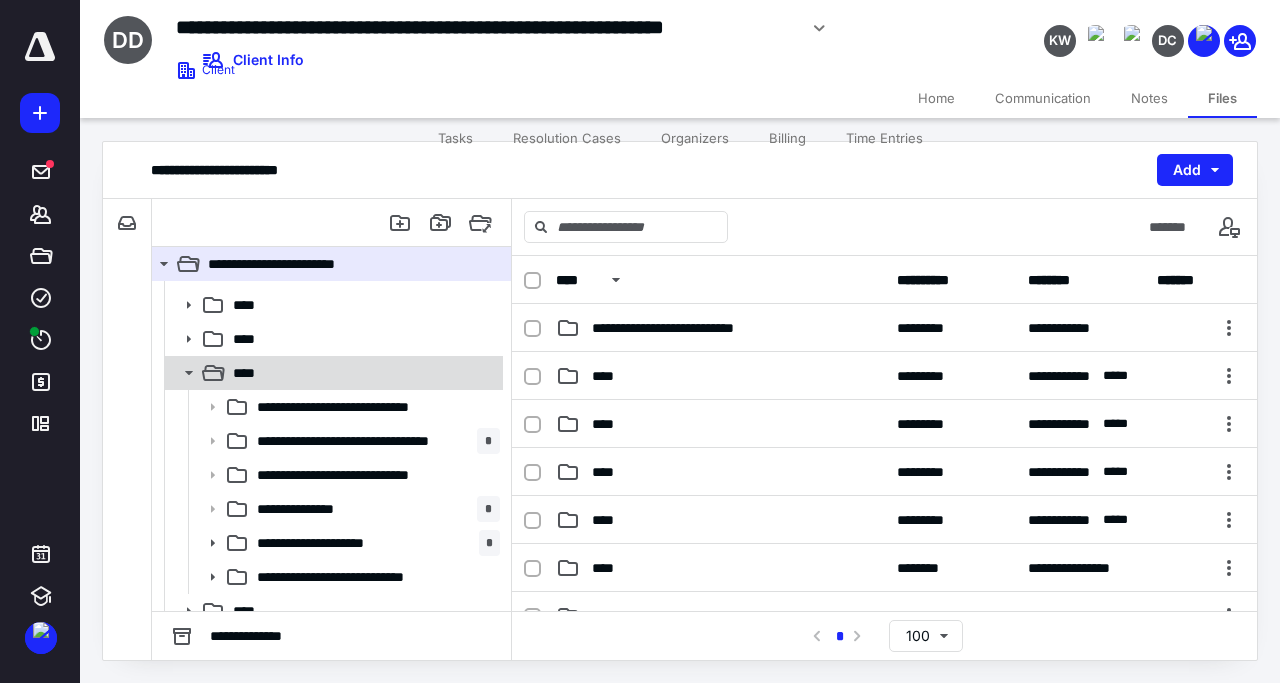scroll, scrollTop: 96, scrollLeft: 0, axis: vertical 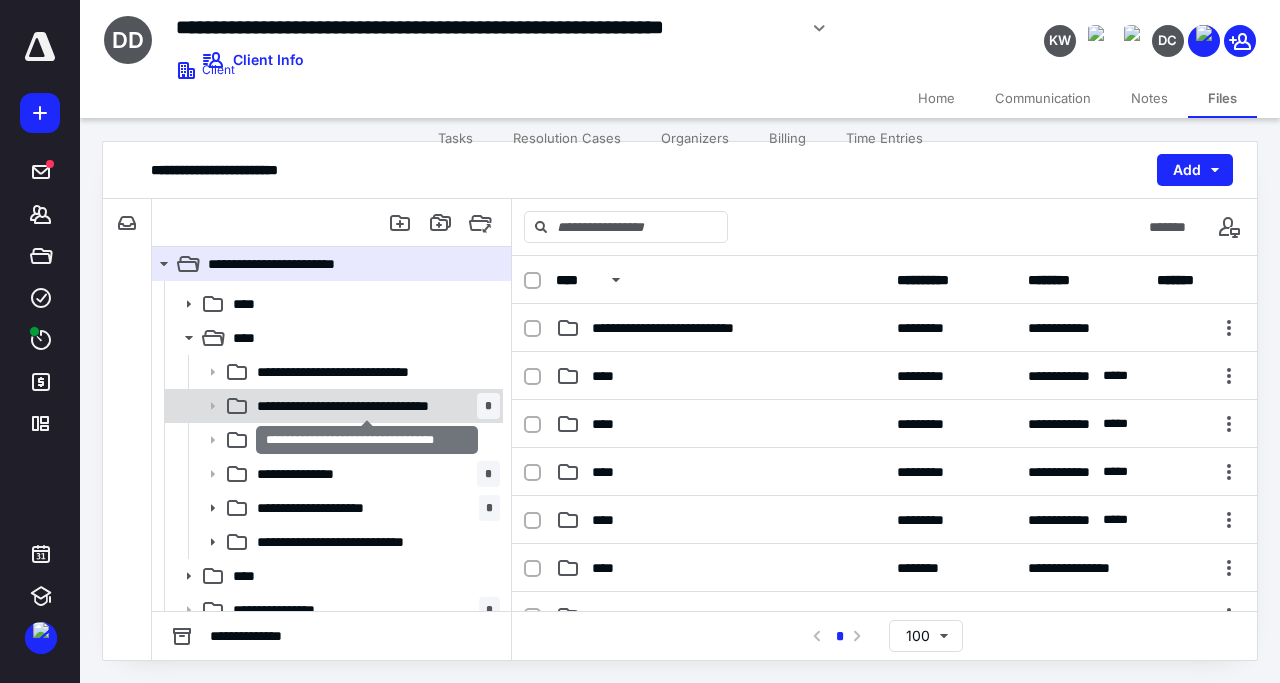 click on "**********" at bounding box center [367, 406] 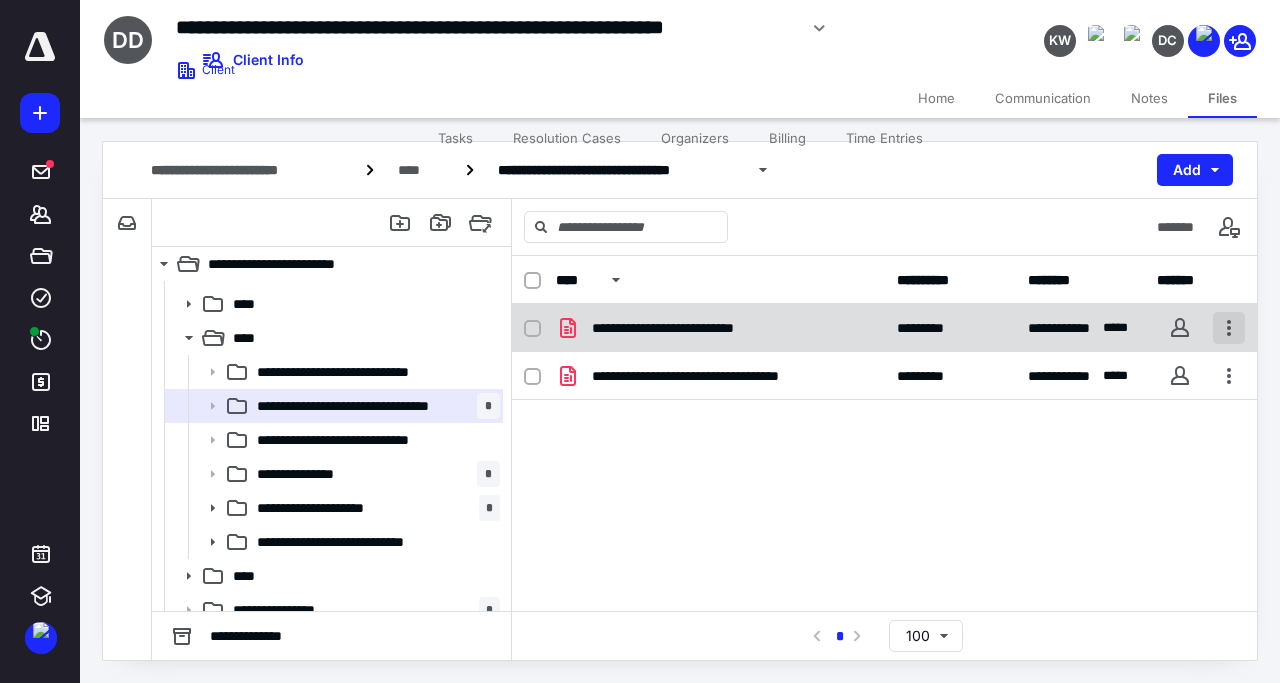 click at bounding box center [1229, 328] 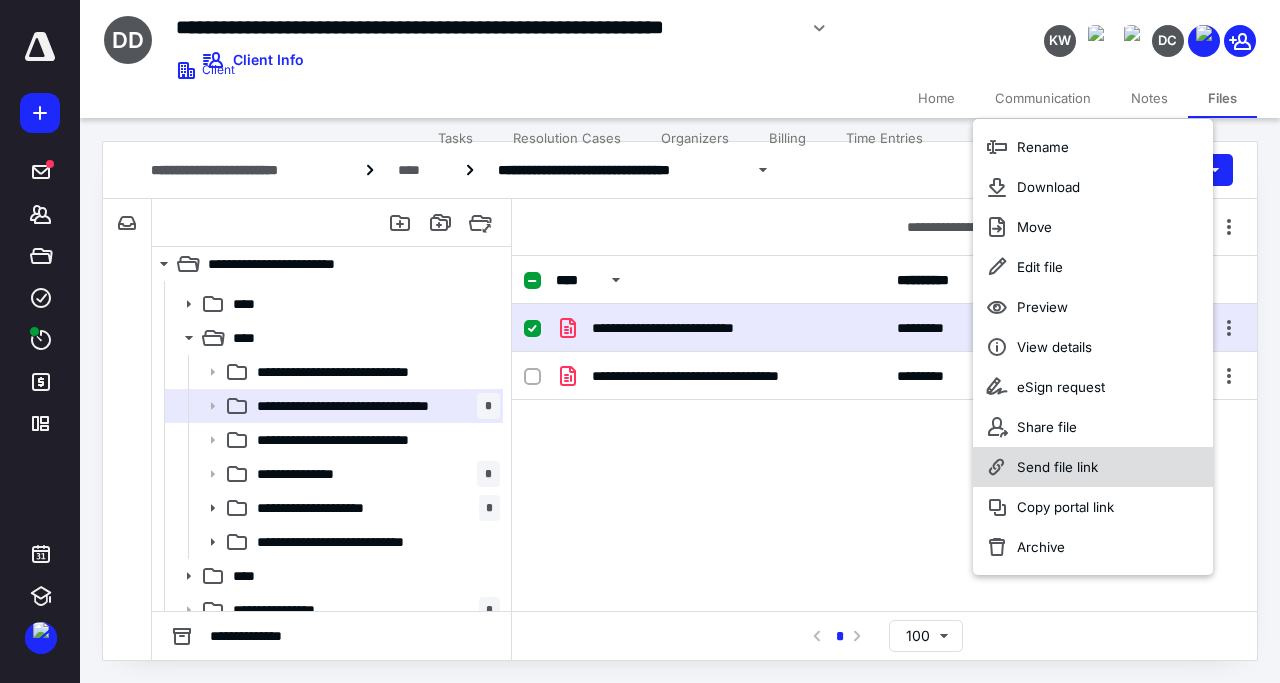 click on "Send file link" at bounding box center (1093, 467) 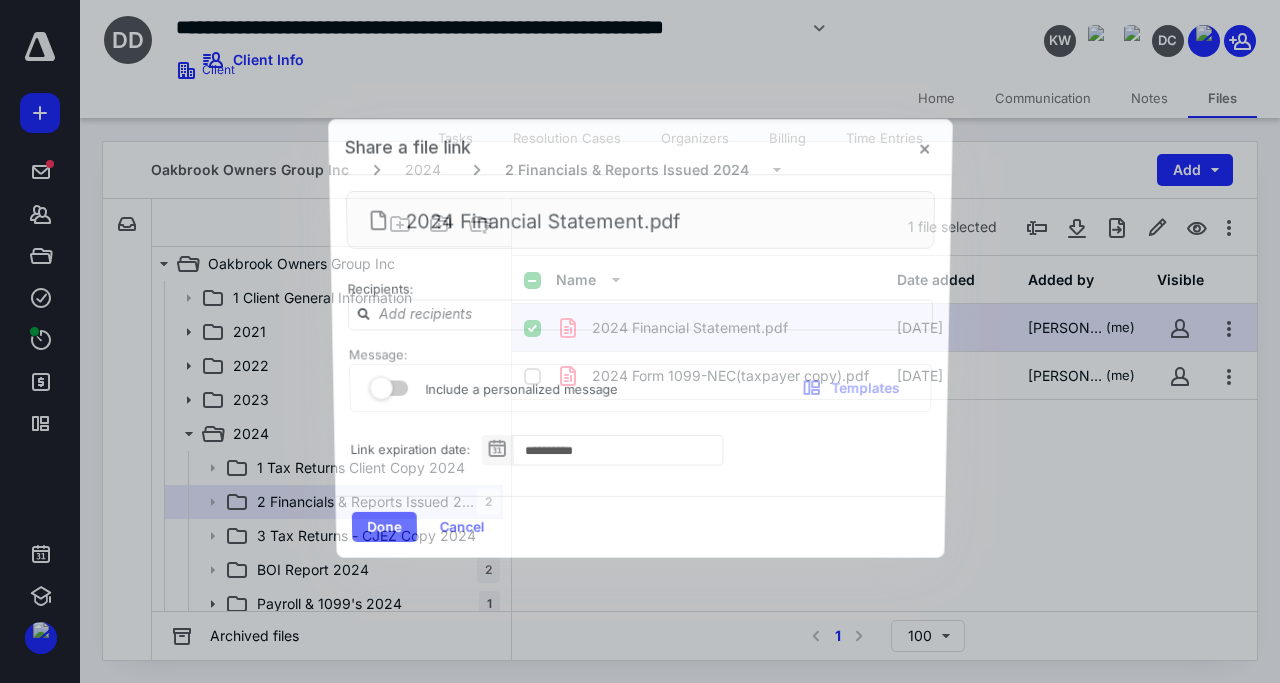 scroll, scrollTop: 96, scrollLeft: 0, axis: vertical 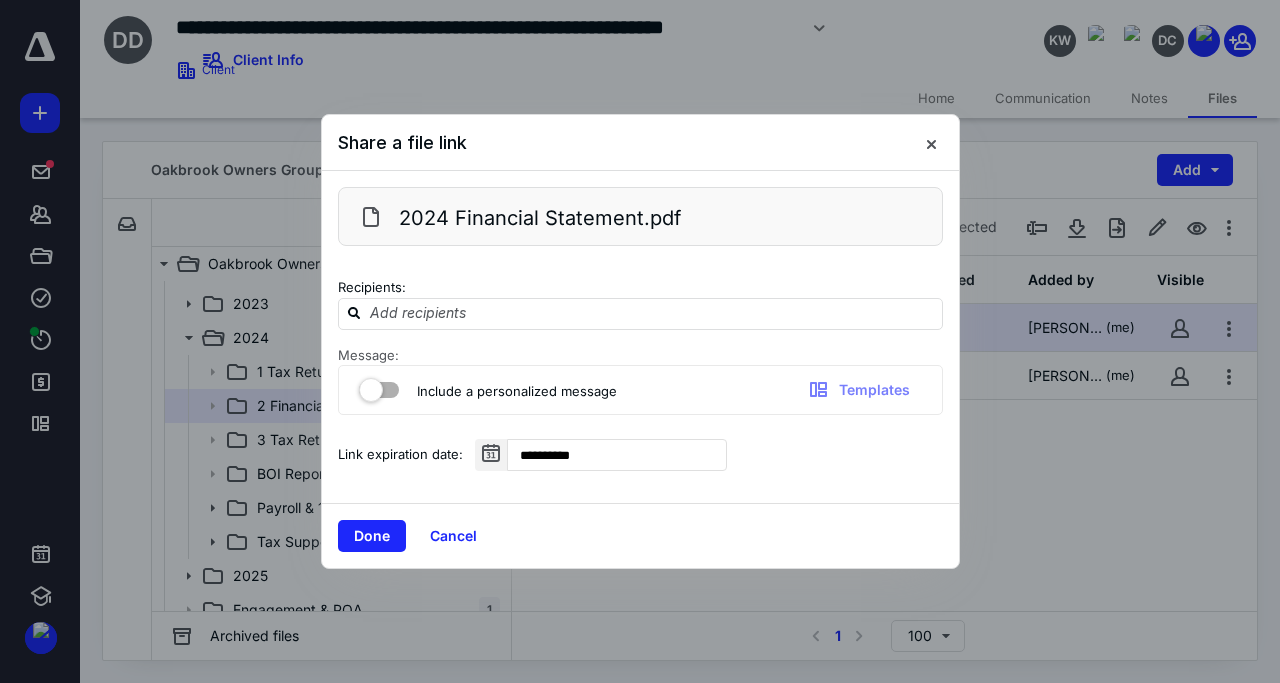 click at bounding box center (379, 386) 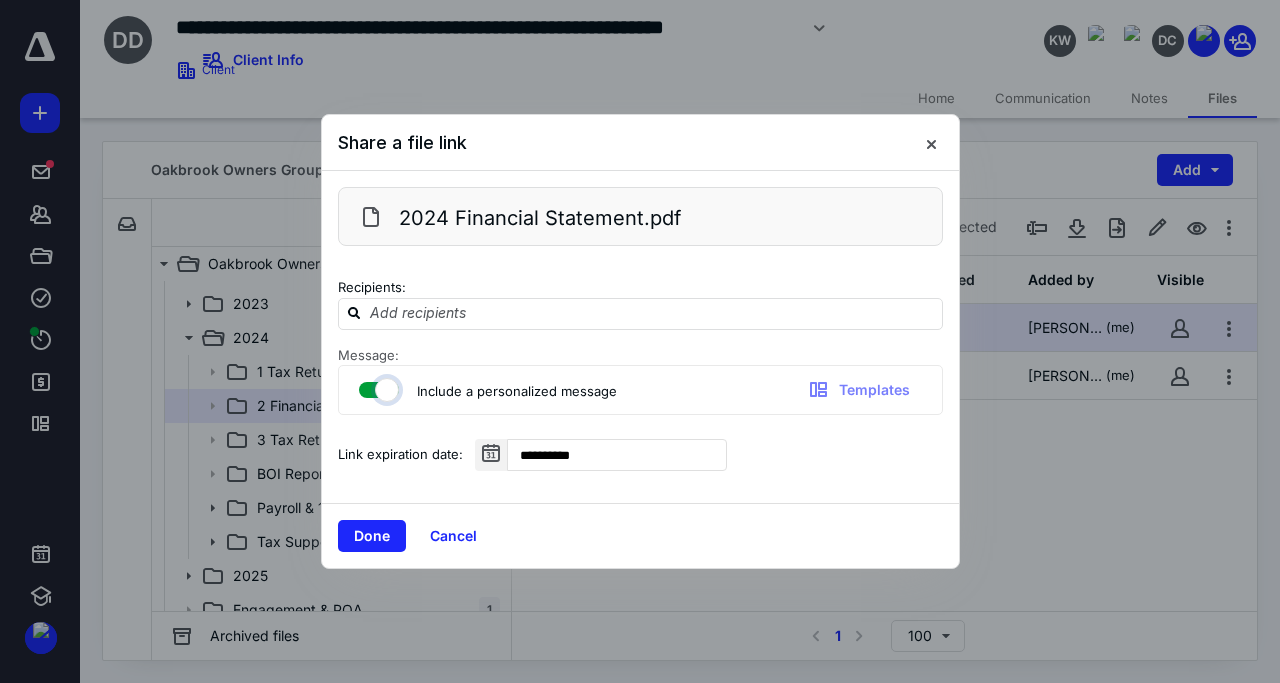 checkbox on "true" 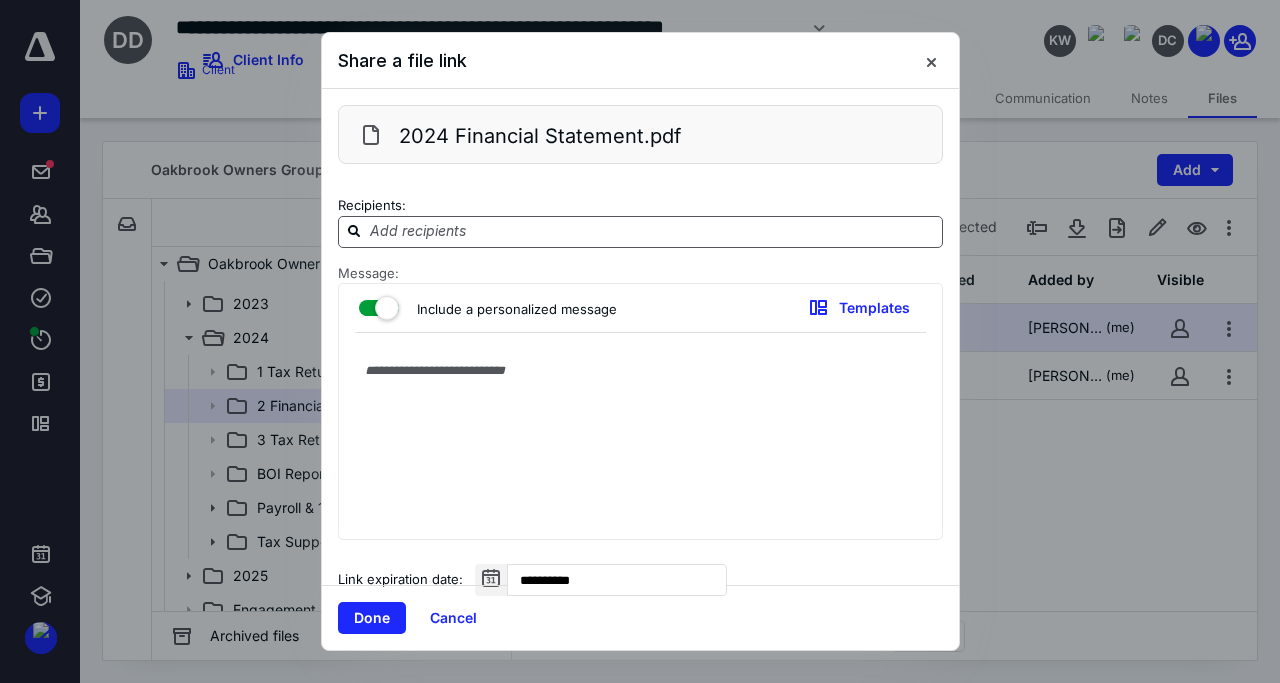 click at bounding box center [652, 231] 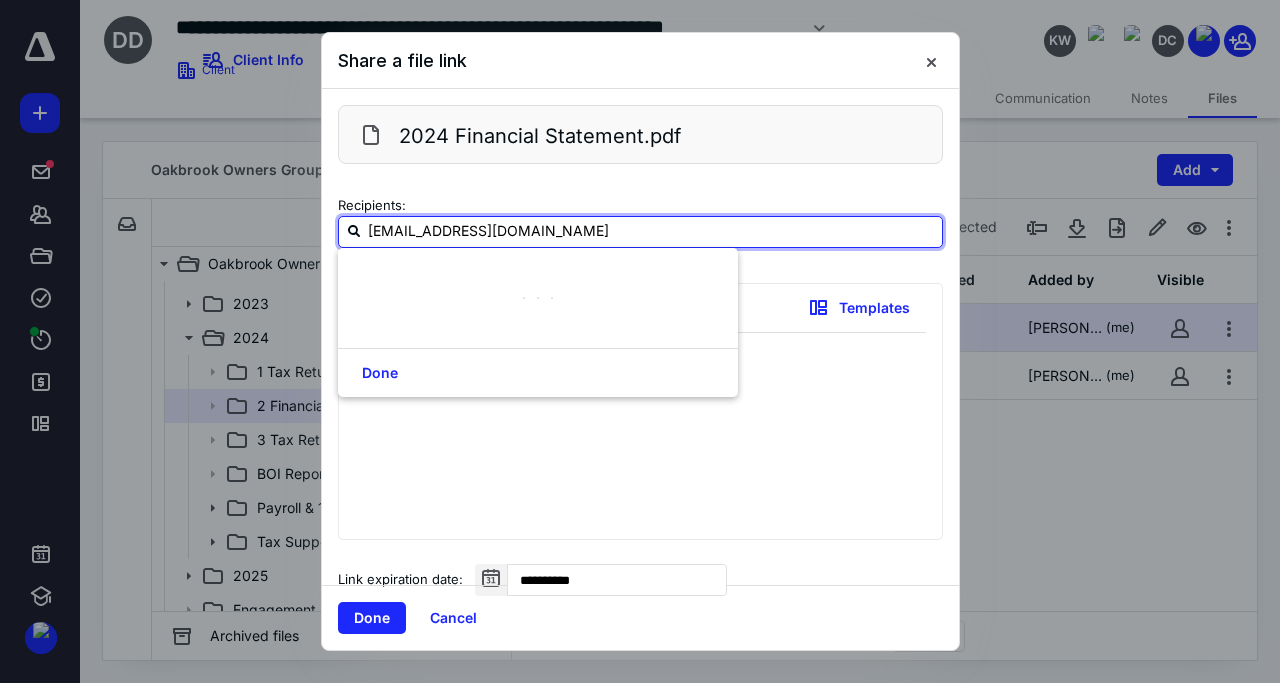 type on "[EMAIL_ADDRESS][DOMAIN_NAME]" 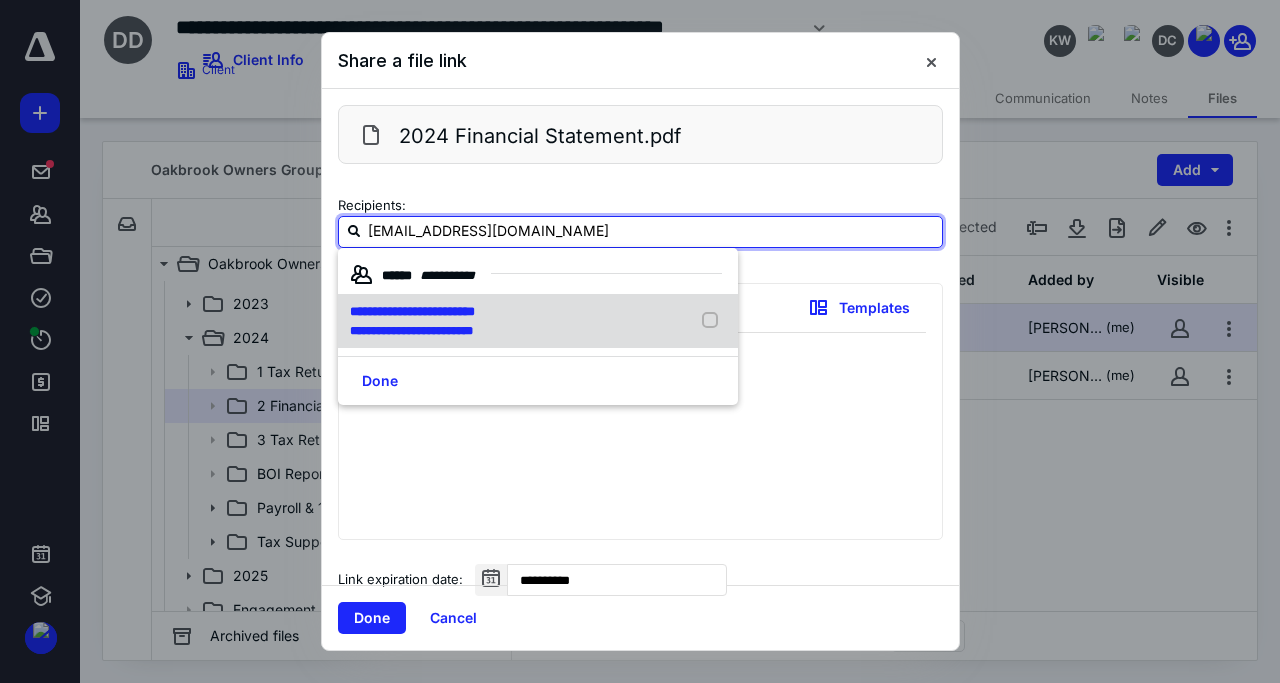click on "**********" at bounding box center (412, 311) 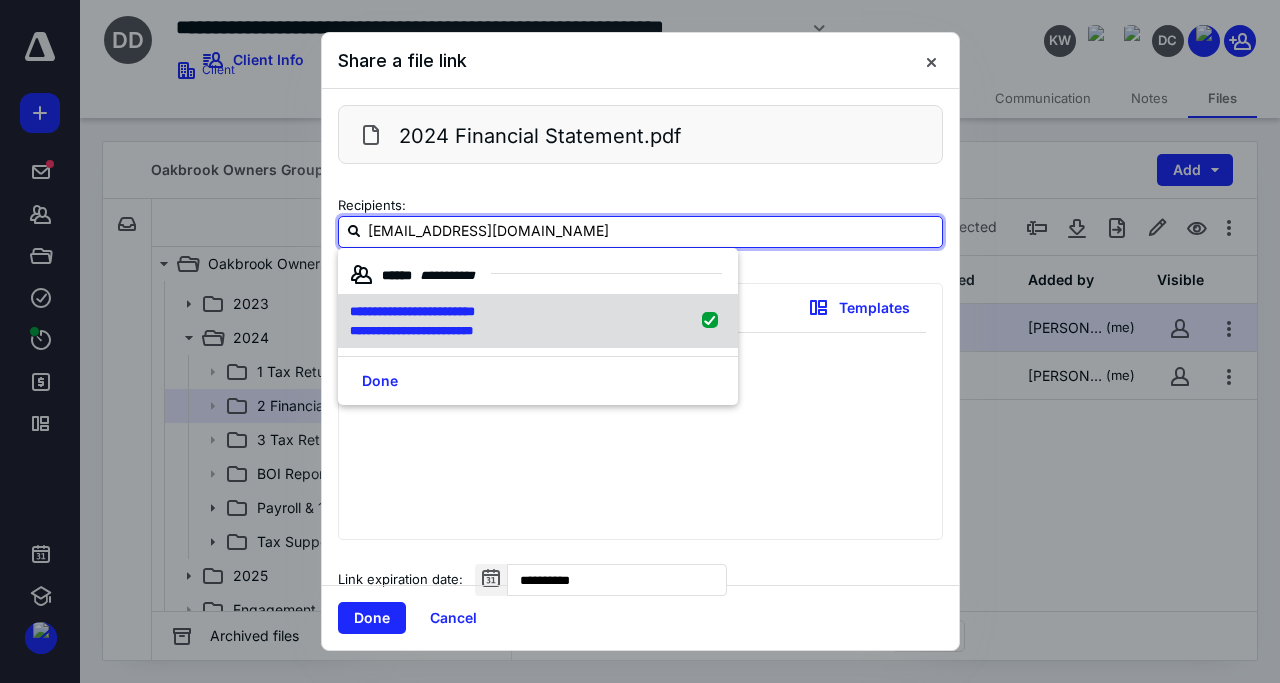type 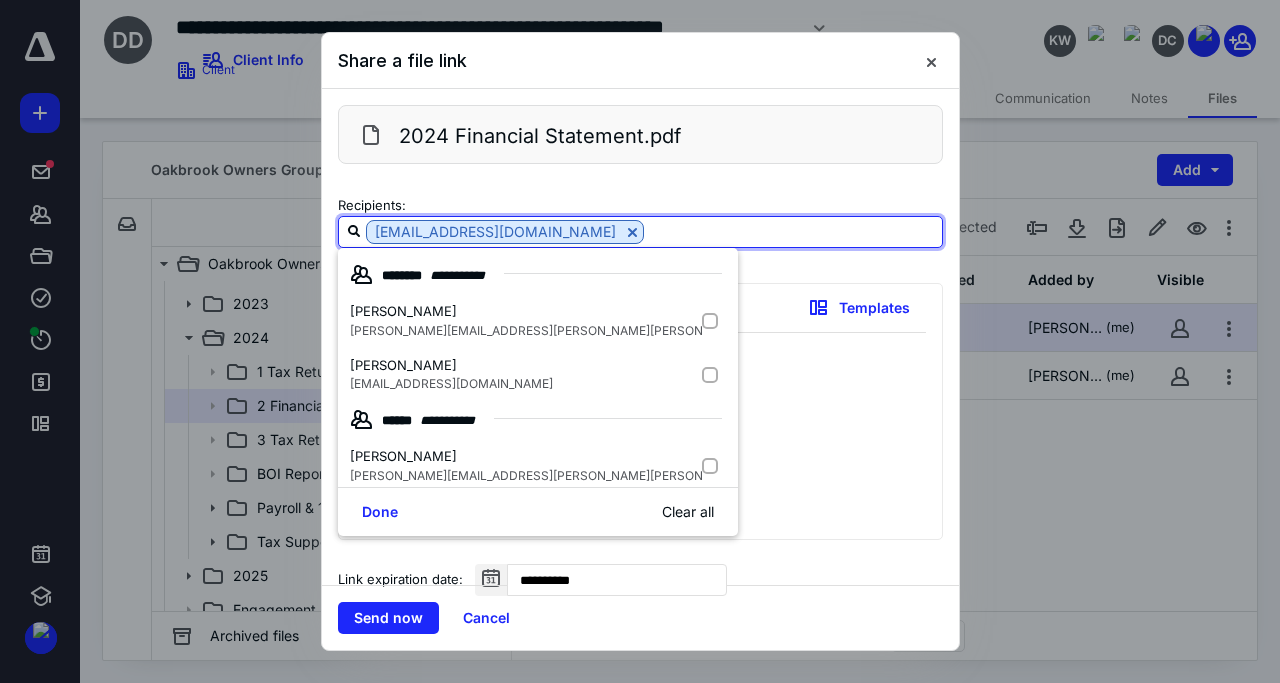 click at bounding box center [640, 441] 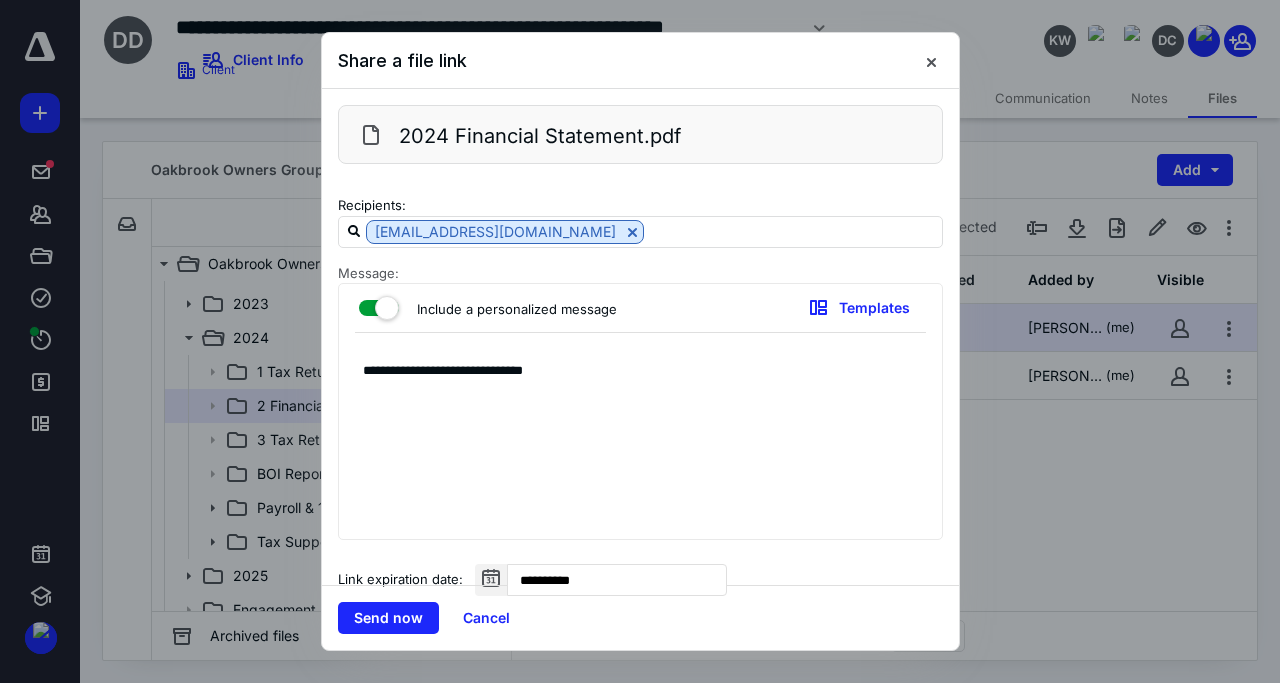 type on "**********" 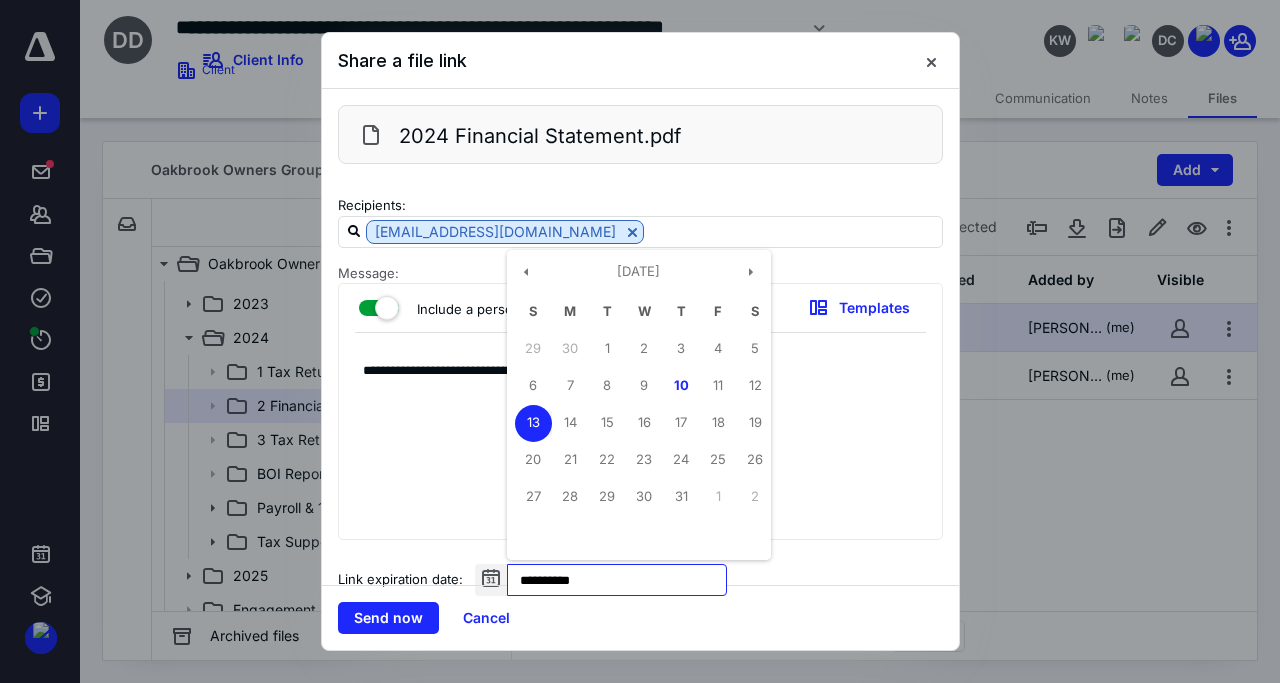 click on "**********" at bounding box center (617, 580) 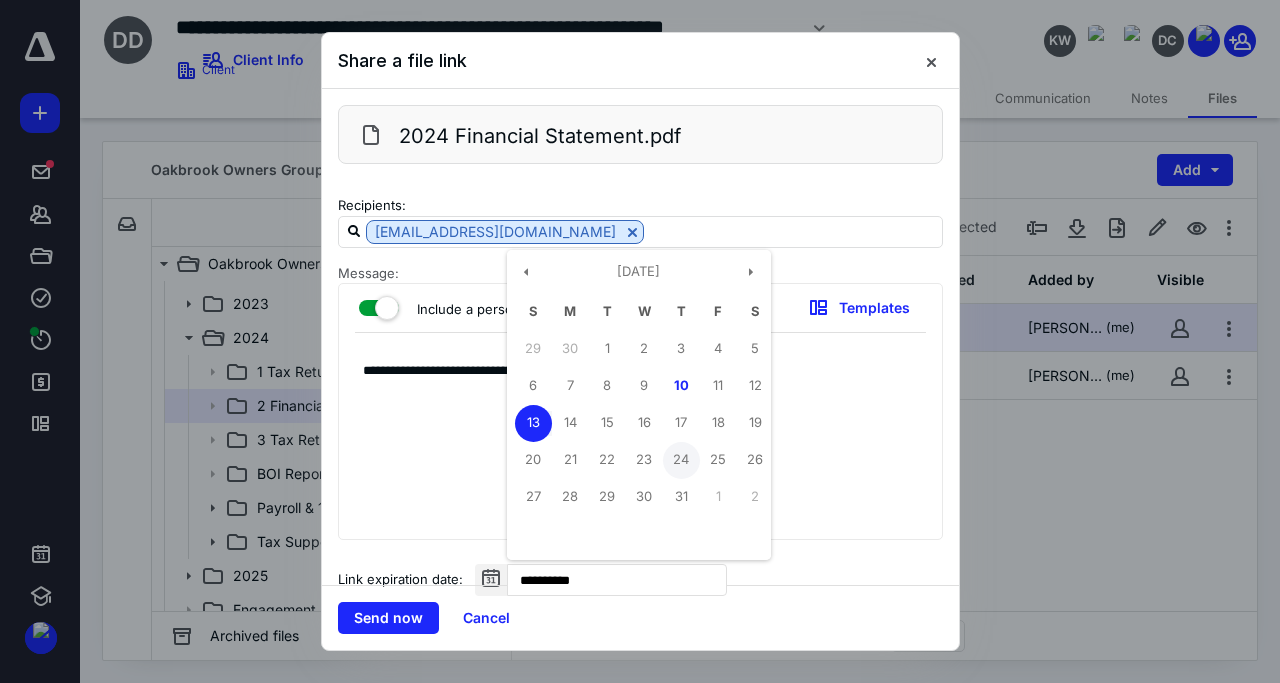click on "24" at bounding box center [681, 460] 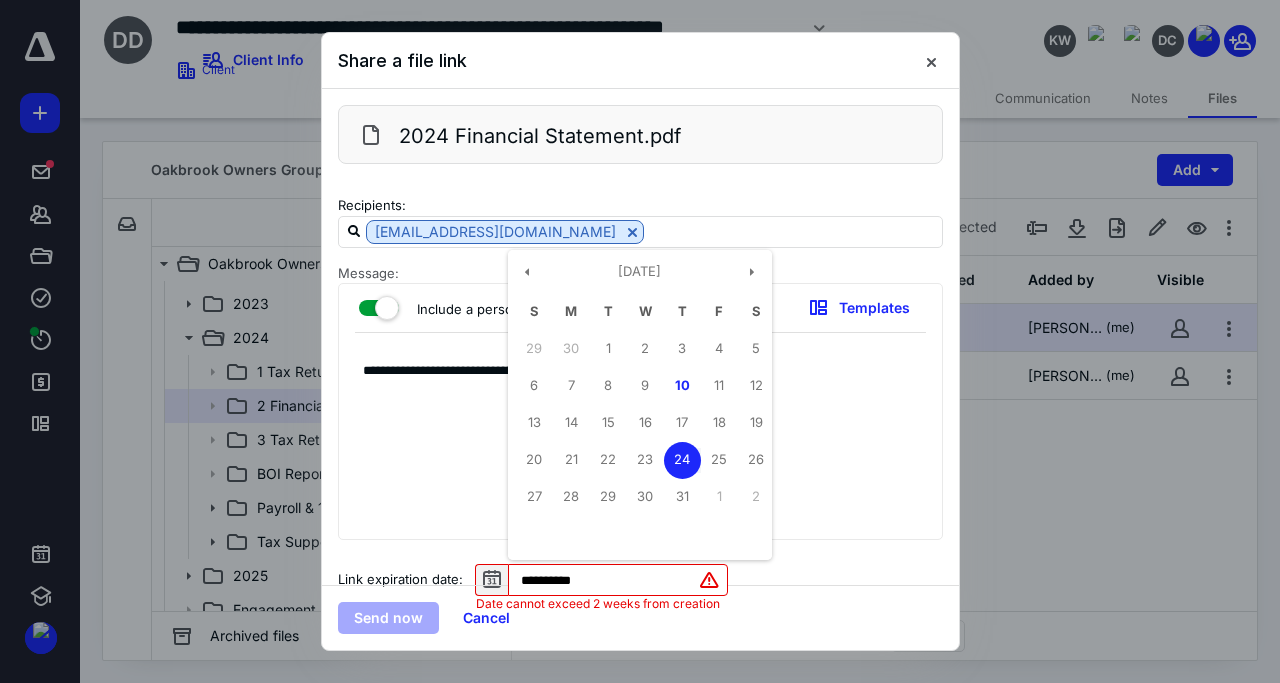 click on "**********" at bounding box center [618, 580] 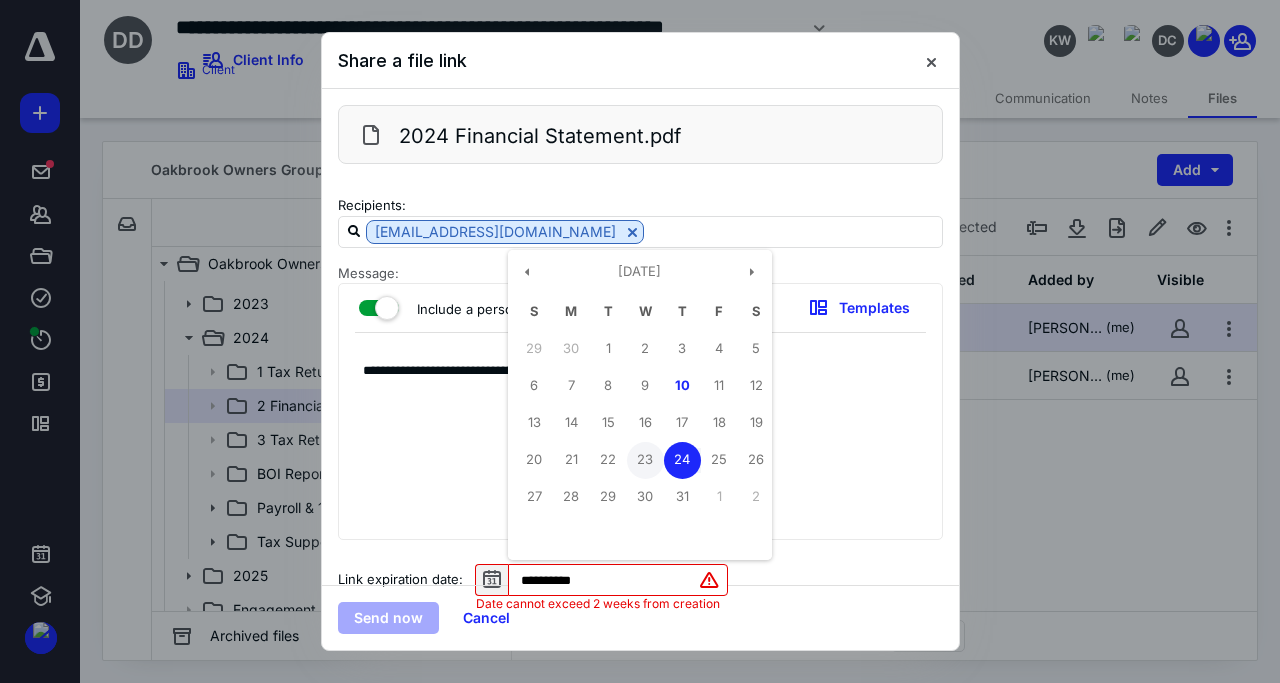 click on "23" at bounding box center [645, 460] 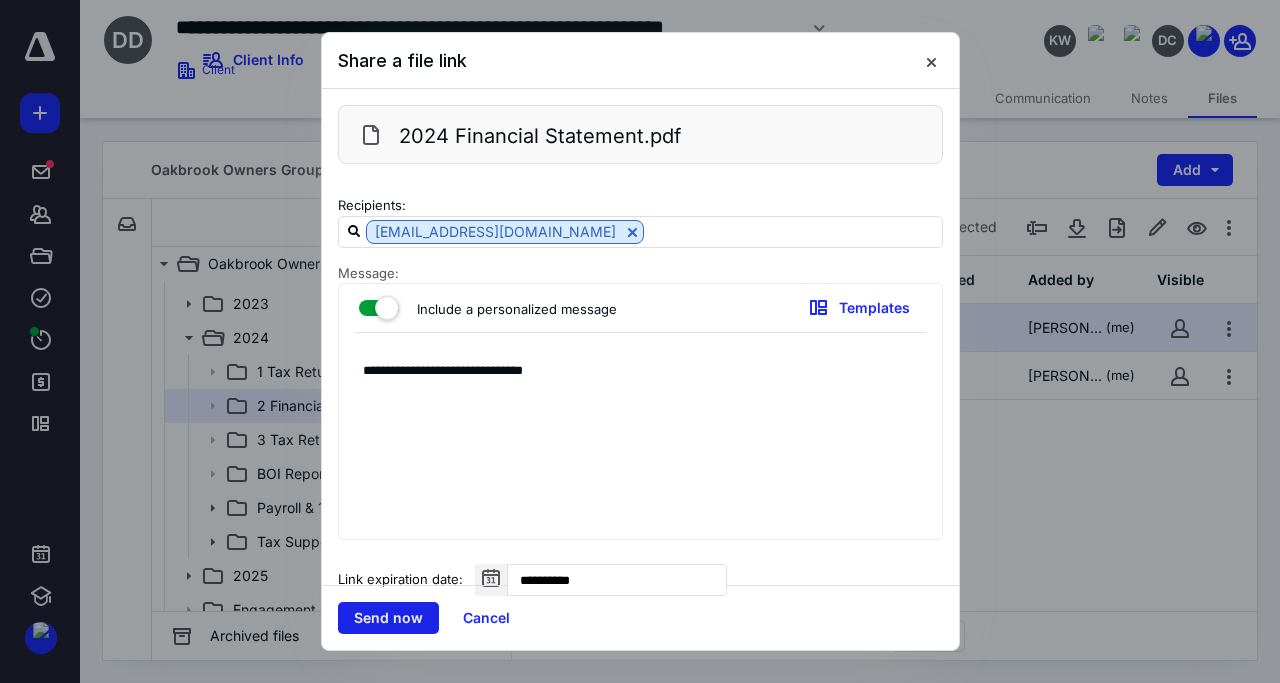 click on "Send now" at bounding box center [388, 618] 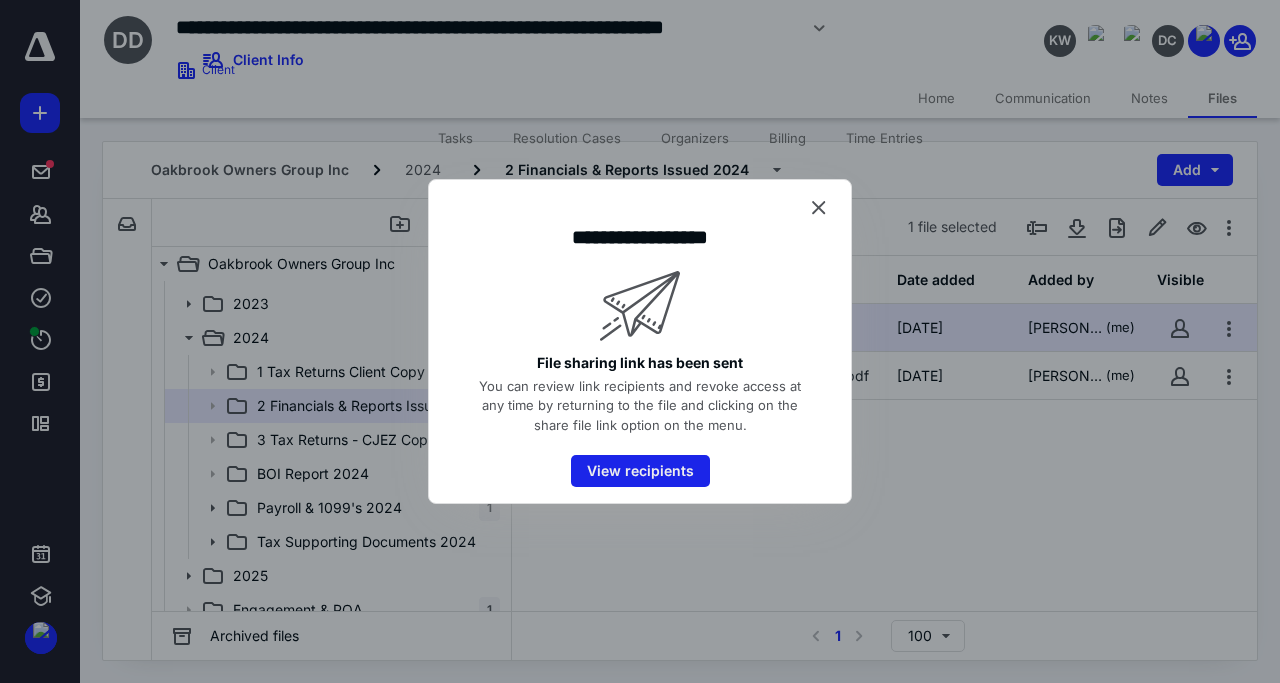 click on "View recipients" at bounding box center (640, 471) 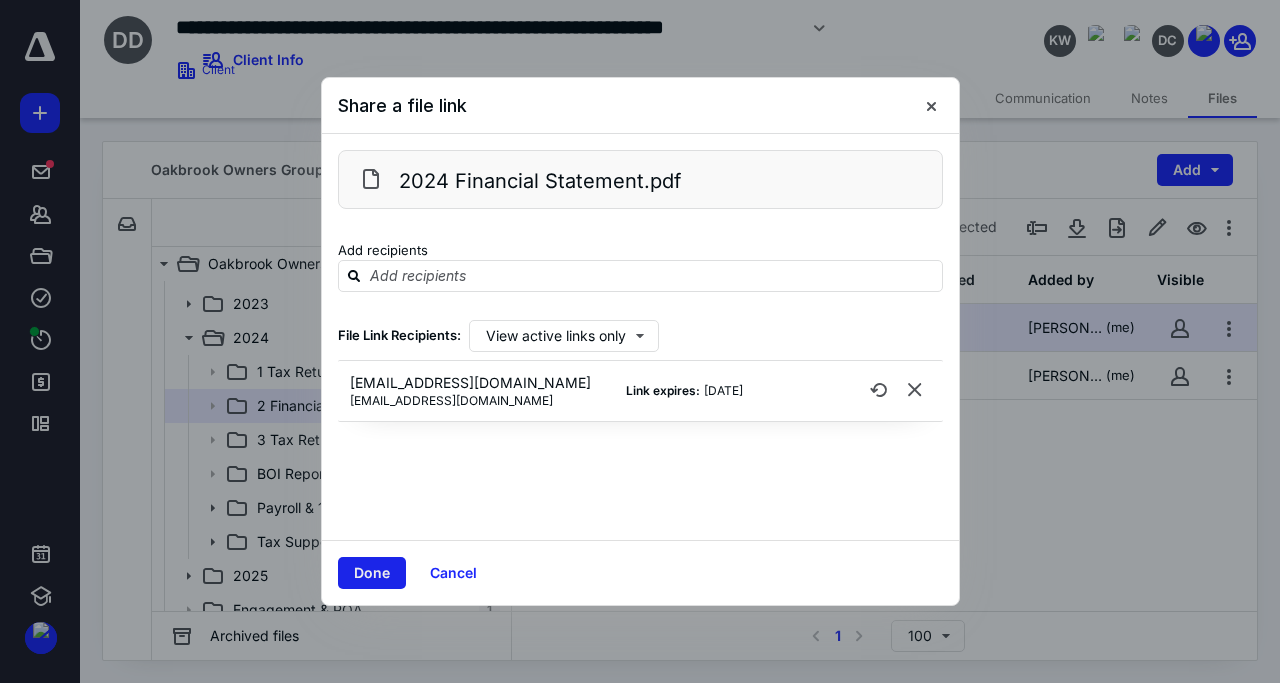 click on "Done" at bounding box center (372, 573) 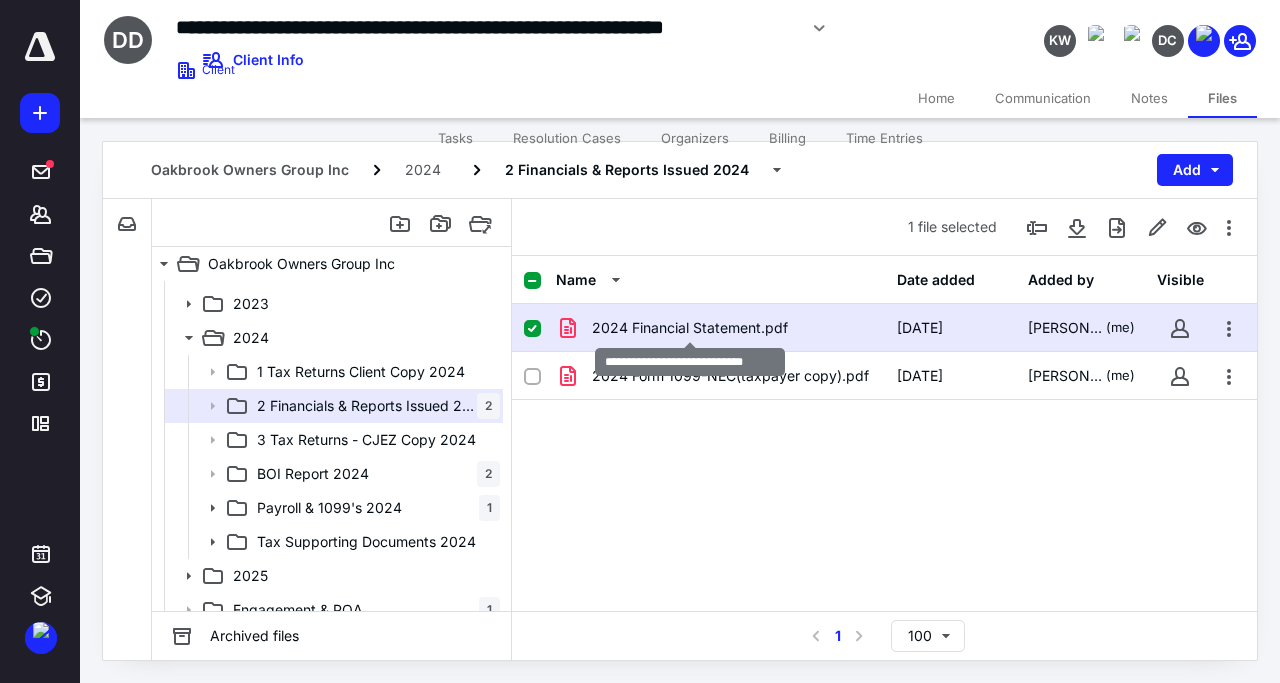 click on "2024 Financial Statement.pdf" at bounding box center [690, 328] 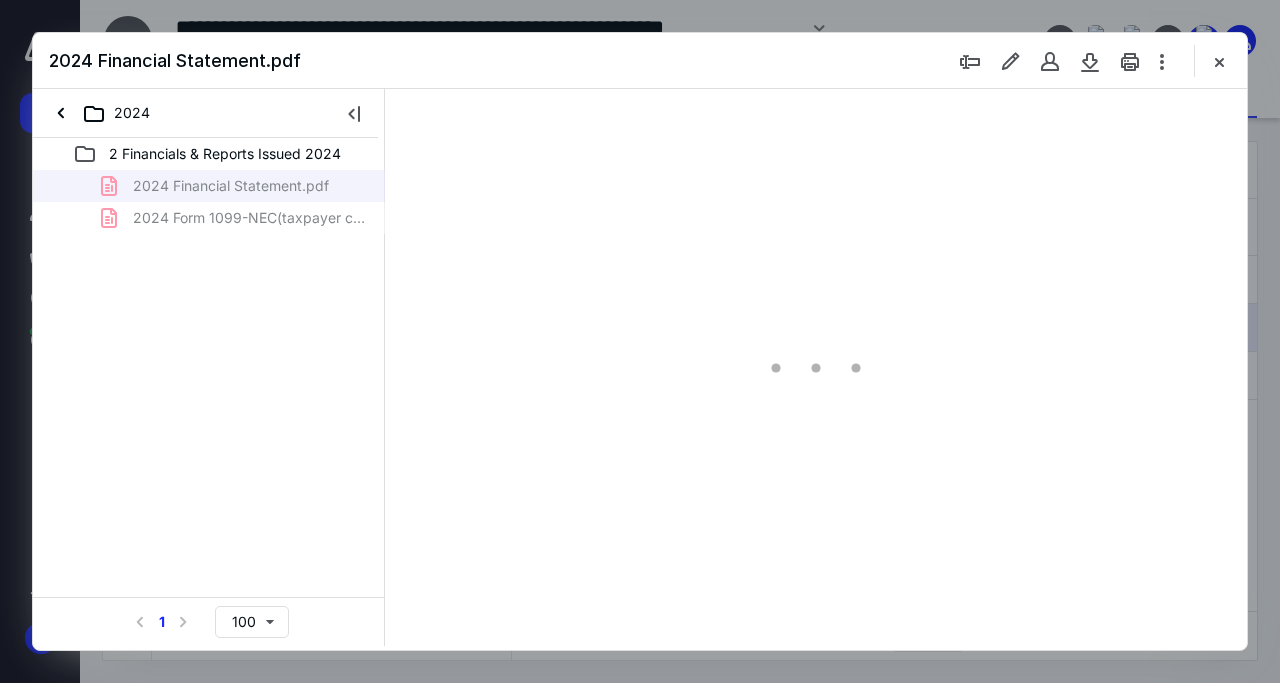 type on "139" 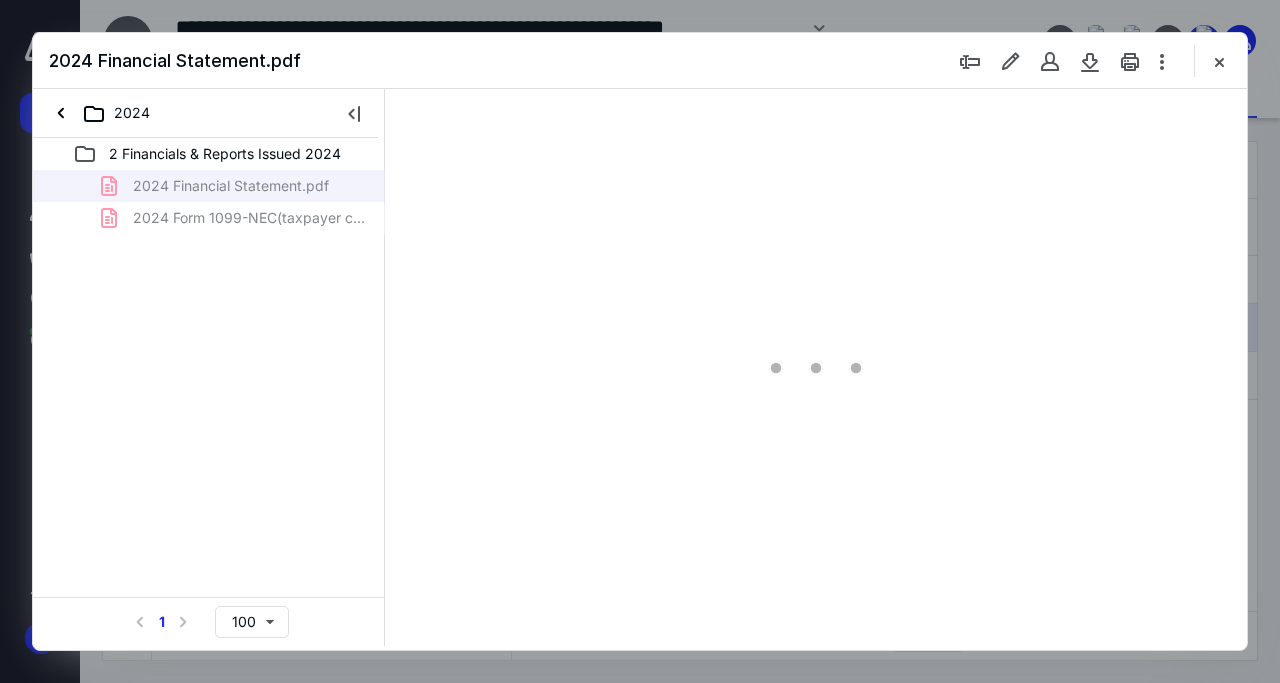scroll, scrollTop: 0, scrollLeft: 0, axis: both 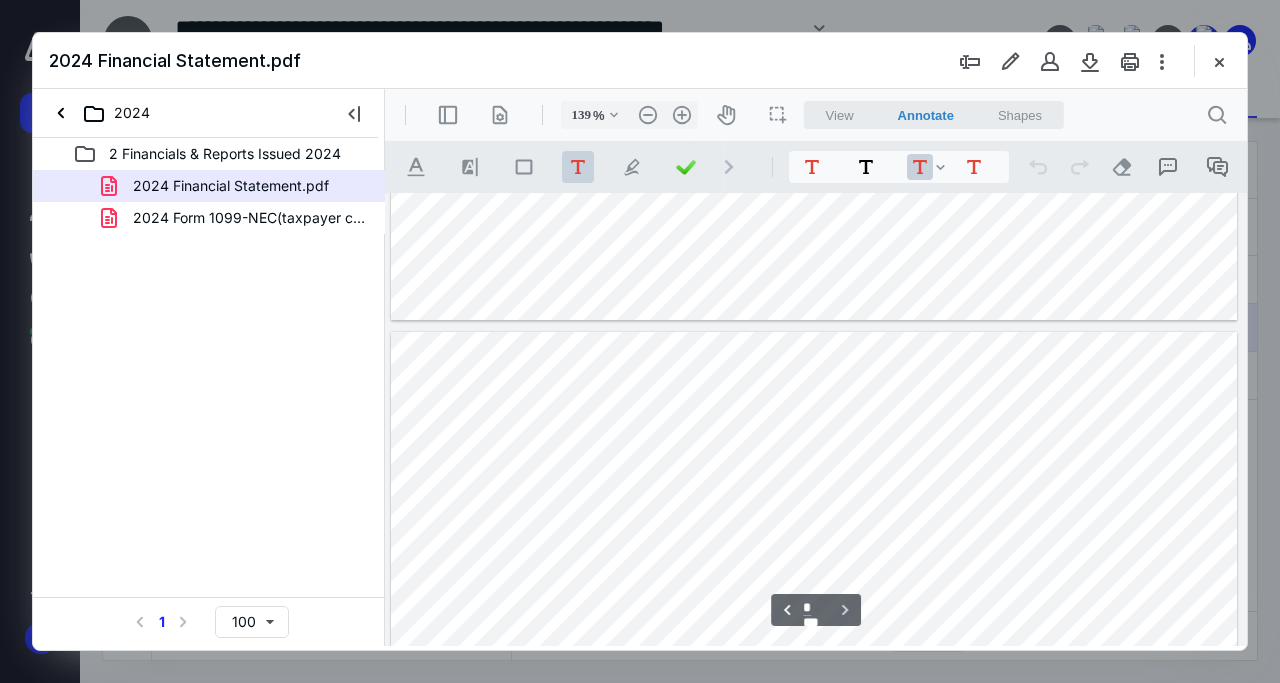 type on "*" 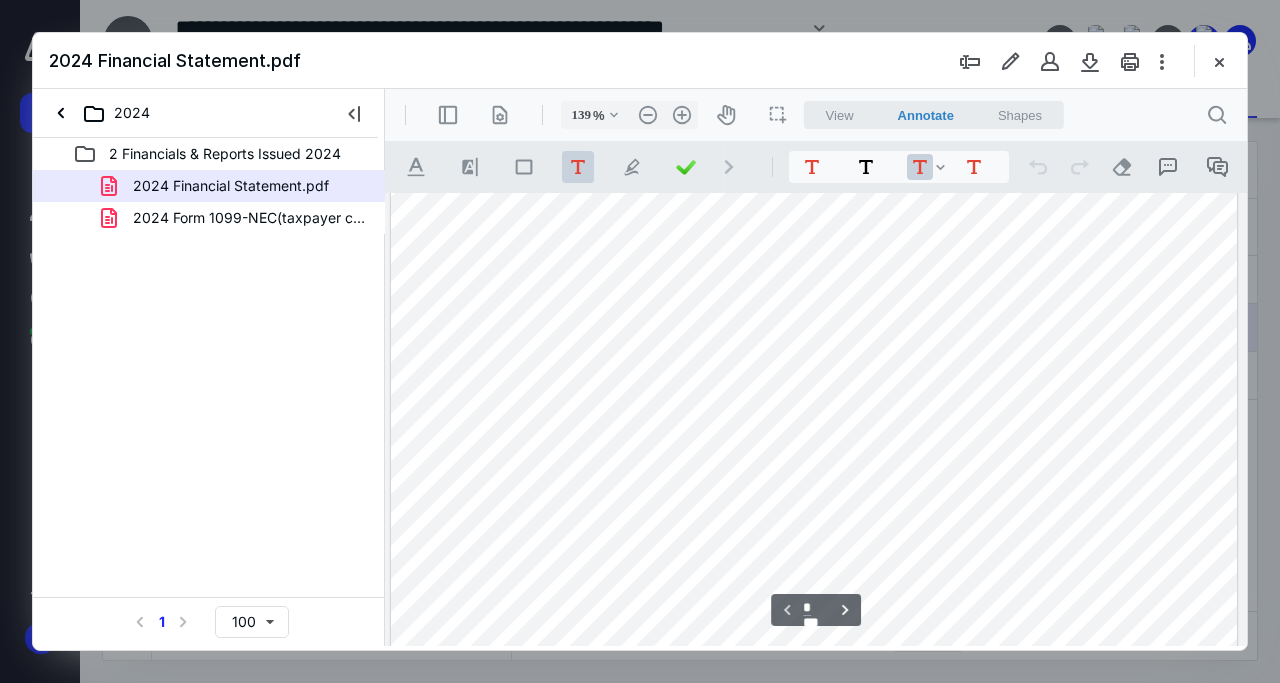 scroll, scrollTop: 0, scrollLeft: 0, axis: both 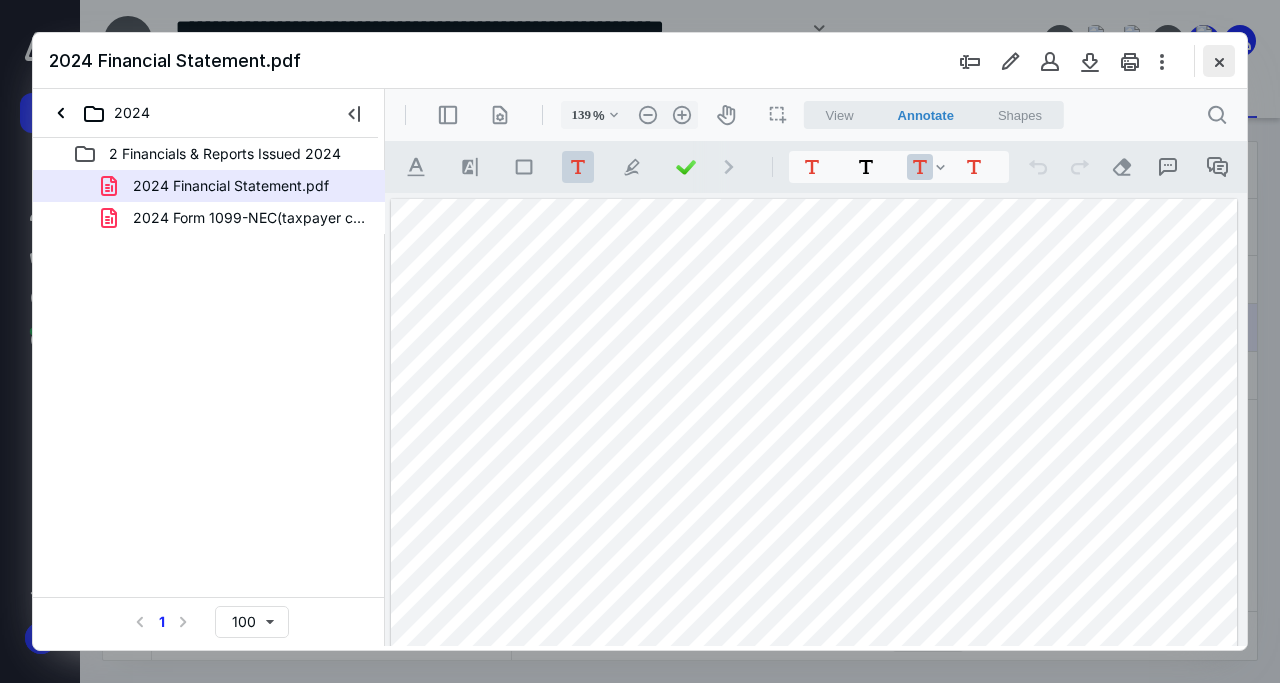 click at bounding box center [1219, 61] 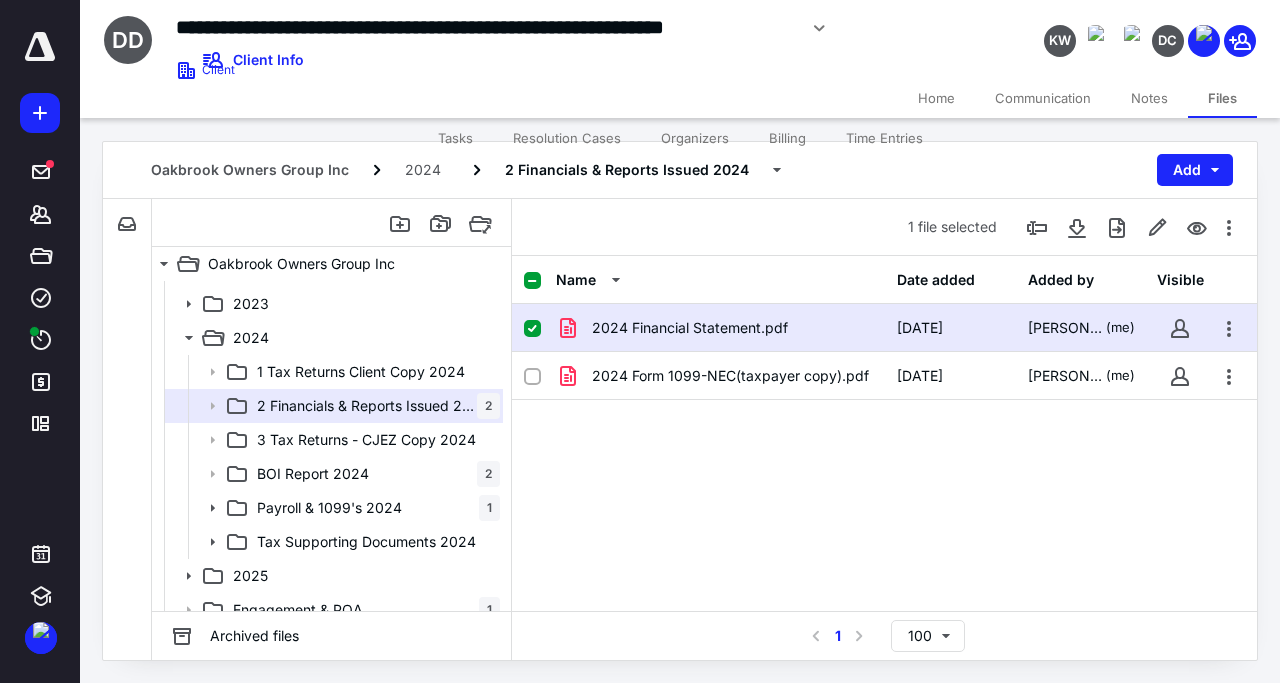 click on "Oakbrook Owners Group Inc 2024 2 Financials & Reports Issued 2024   Add File Inbox: Oakbrook Owners Group Inc This inbox does not have any files Oakbrook Owners Group Inc 1 Client General Information 2021 2022 2023 2024 1 Tax Returns Client Copy 2024 2 Financials & Reports Issued 2024 2 3 Tax Returns - CJEZ Copy 2024 BOI Report 2024 2 Payroll & 1099's 2024 1 Tax Supporting Documents 2024 2025 Engagement & POA 1 z-Permanent 9 zz-Recurring Workpapers 3 1 Client General Information 2021 2022 2023 2024 1 Tax Returns Client Copy 2024 2 Financials & Reports Issued 2024 2 3 Tax Returns - CJEZ Copy 2024 BOI Report 2024 2 Payroll & 1099's 2024 1 Tax Supporting Documents 2024 2025 Engagement & POA 1 z-Permanent 9 zz-Recurring Workpapers 3 Archived files 1 file selected Name Date added Added by Visible 2024 Financial Statement.pdf [DATE] [PERSON_NAME]  (me) 2024 Form 1099-NEC(taxpayer copy).pdf [DATE] [PERSON_NAME]  (me) Select a page number for more results 1 100" at bounding box center [680, 401] 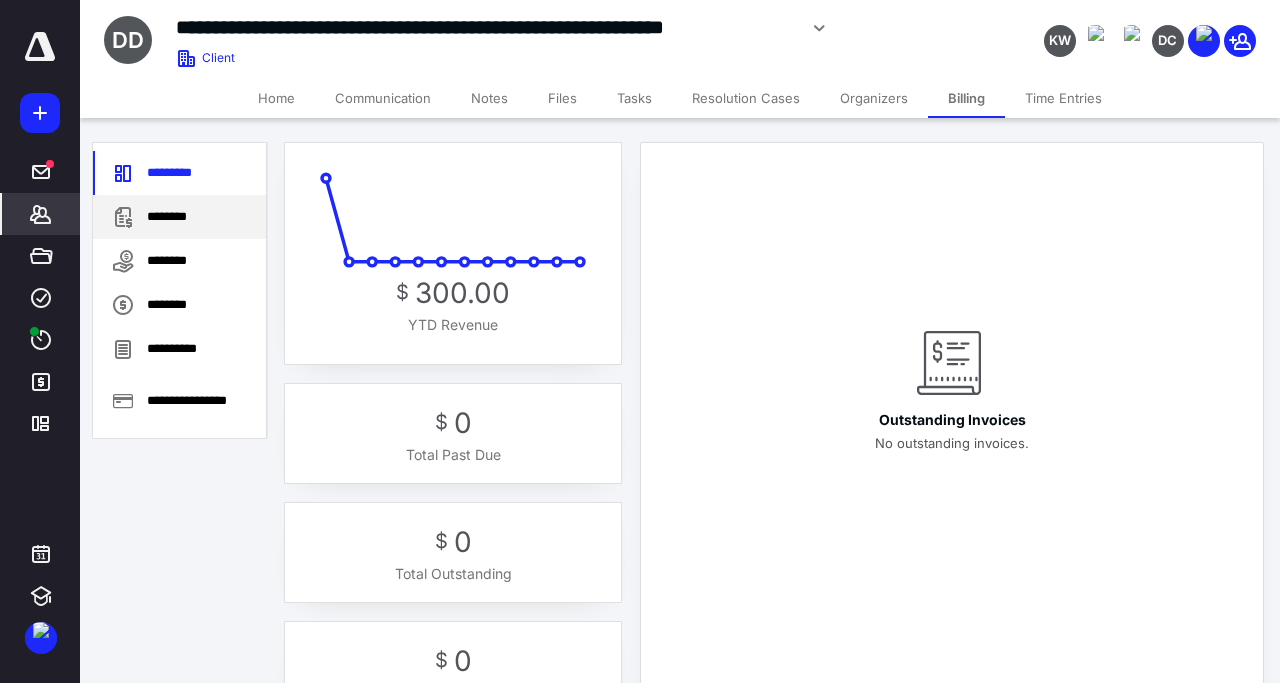 click on "********" at bounding box center [179, 217] 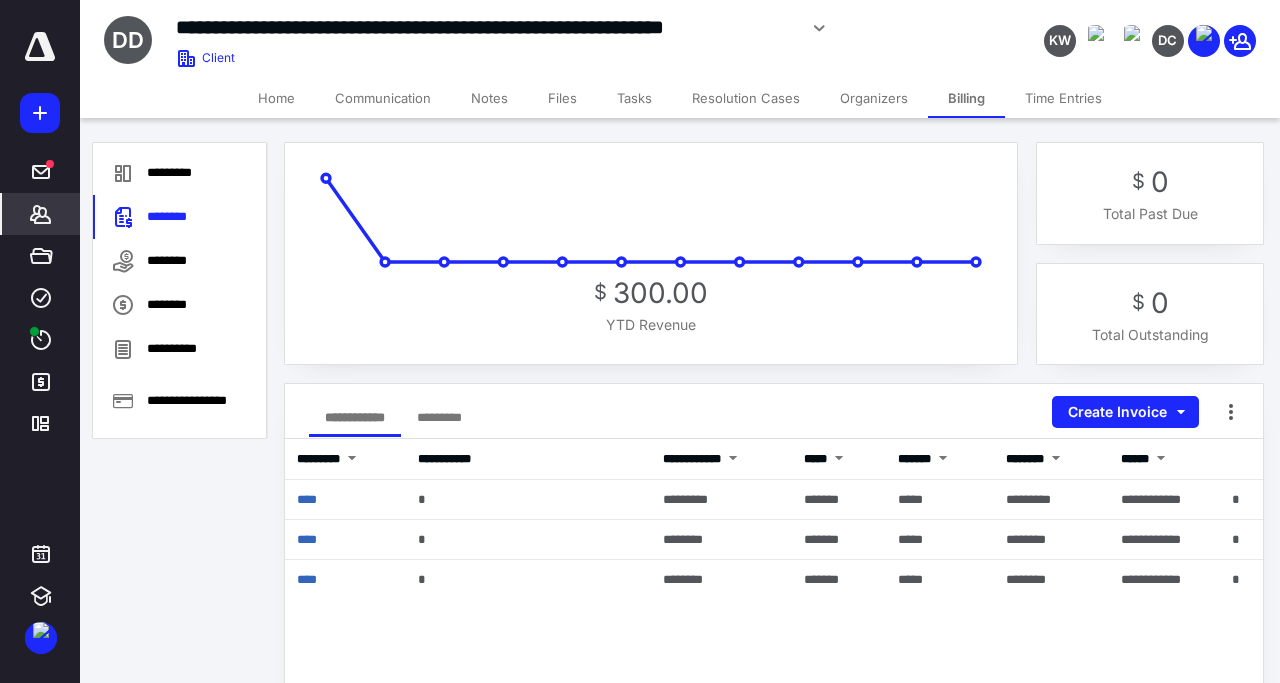 click on "Home" at bounding box center [276, 98] 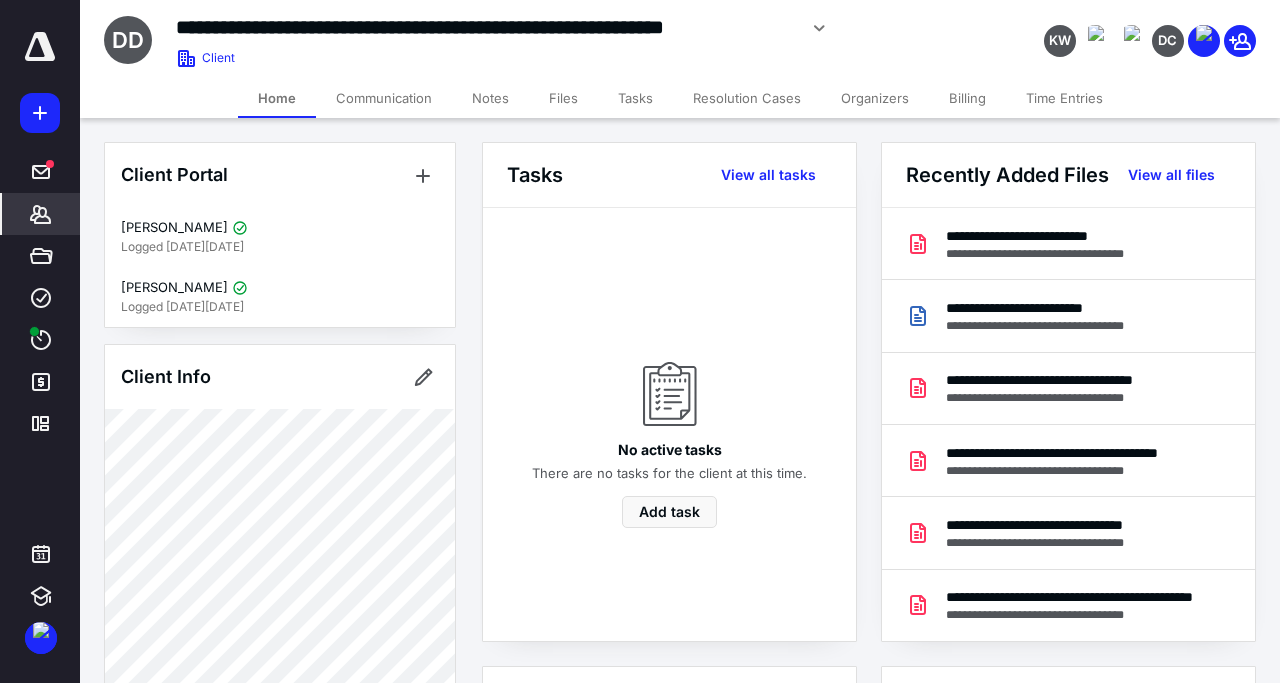 click on "Files" at bounding box center (563, 98) 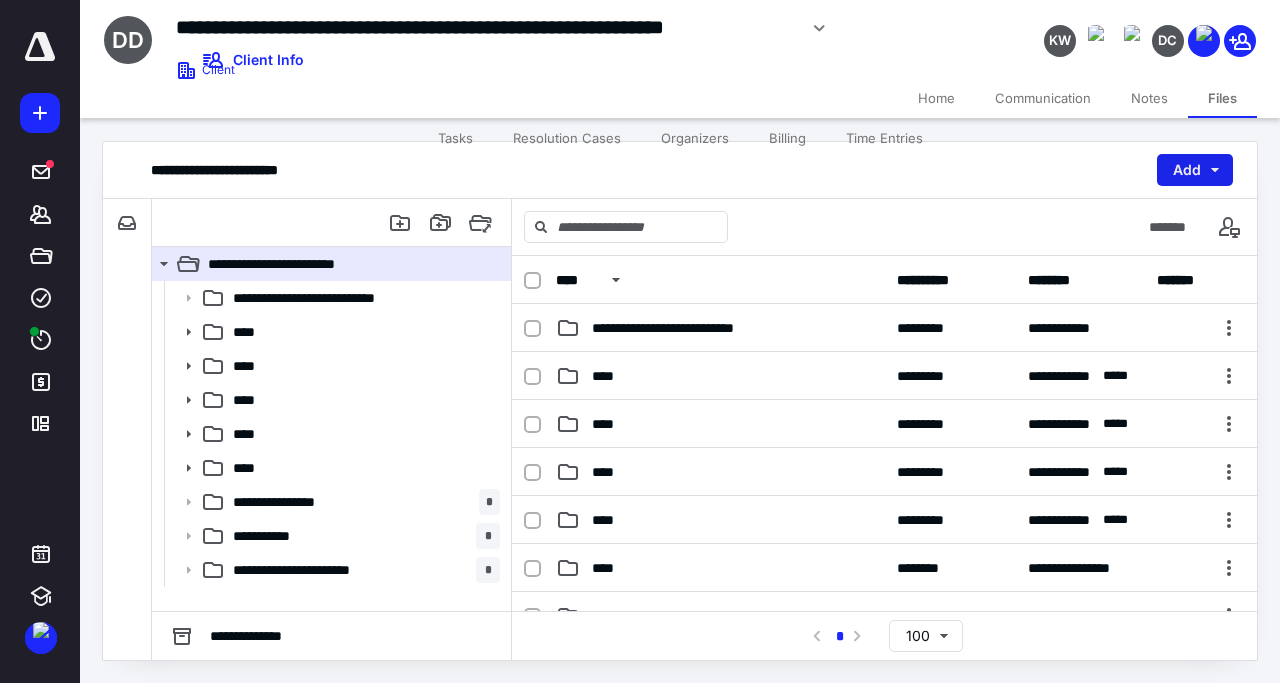 click on "Add" at bounding box center (1195, 170) 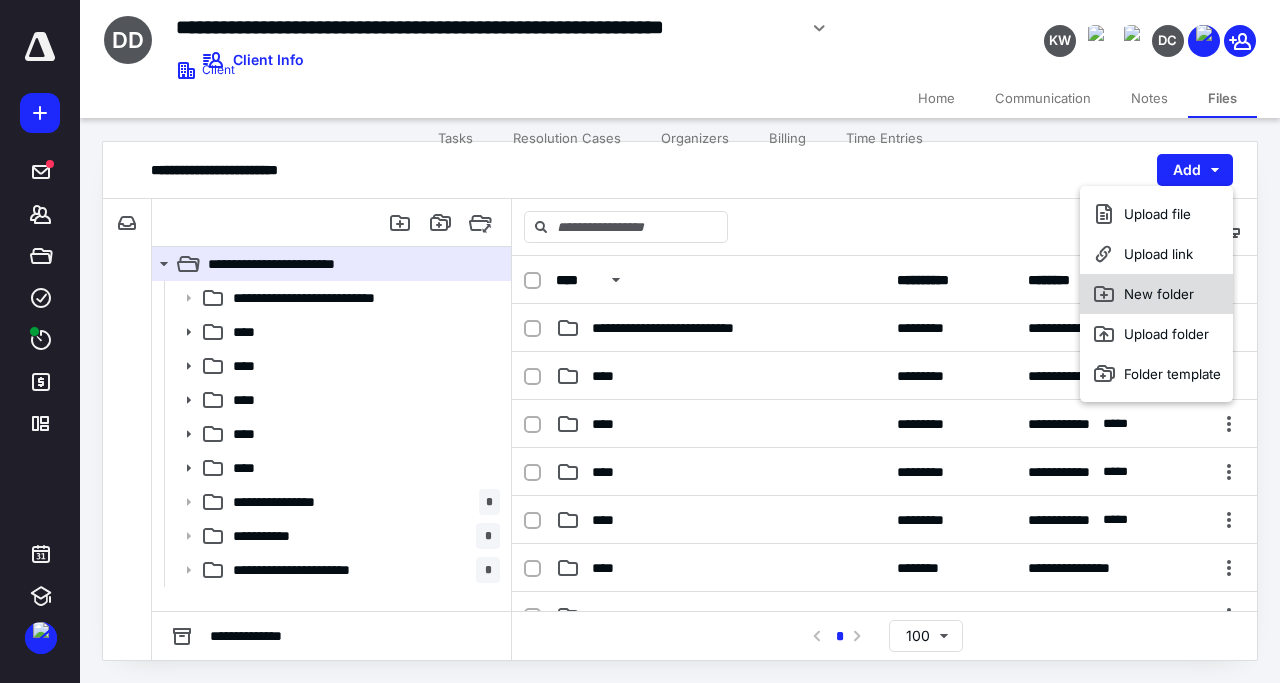 click on "New folder" at bounding box center (1156, 294) 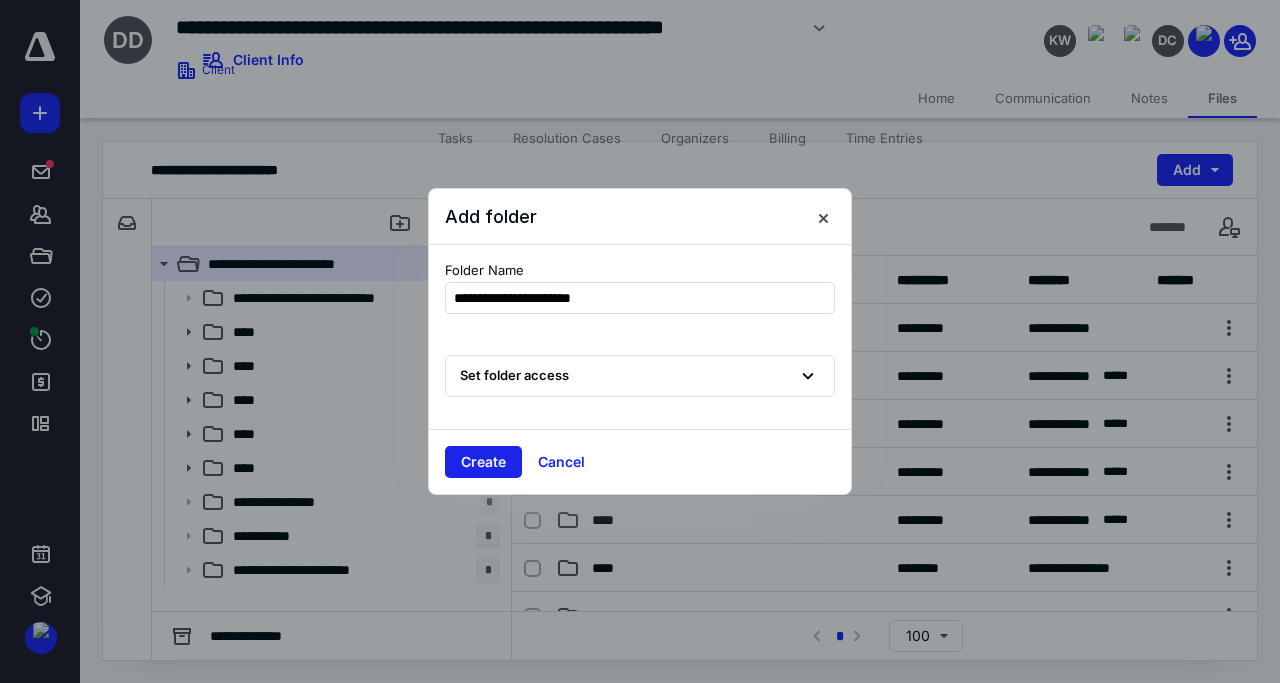 type on "**********" 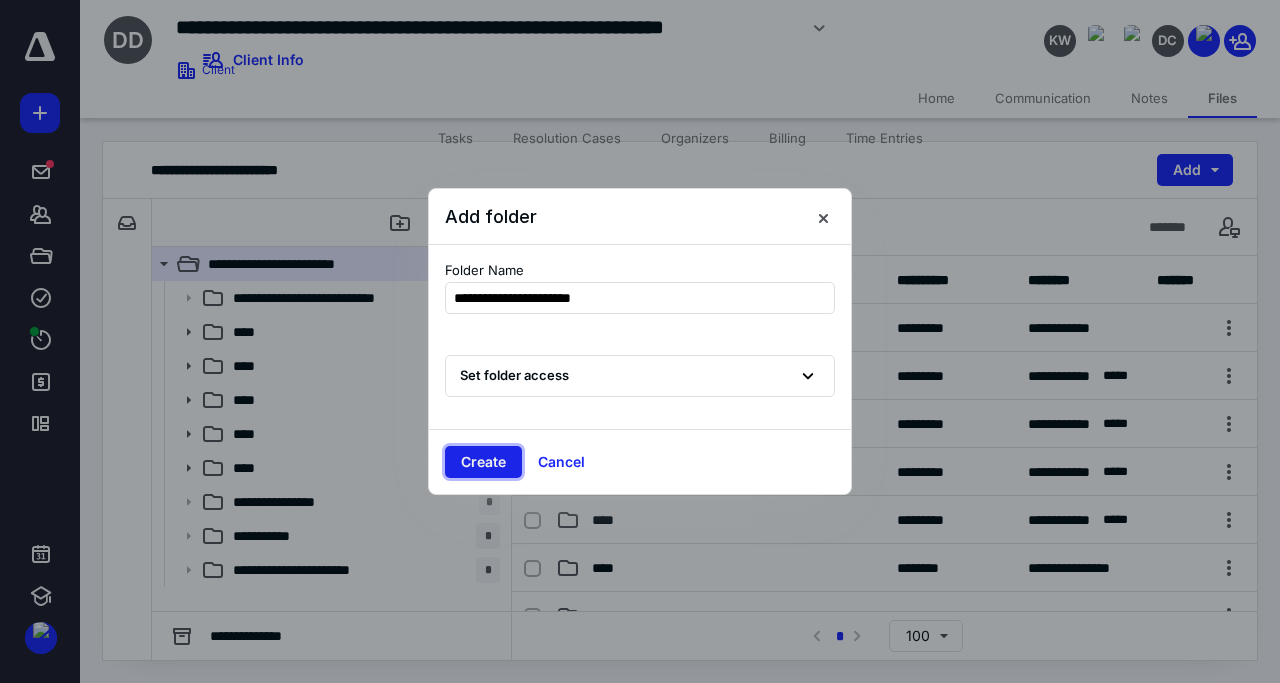 click on "Create" at bounding box center [483, 462] 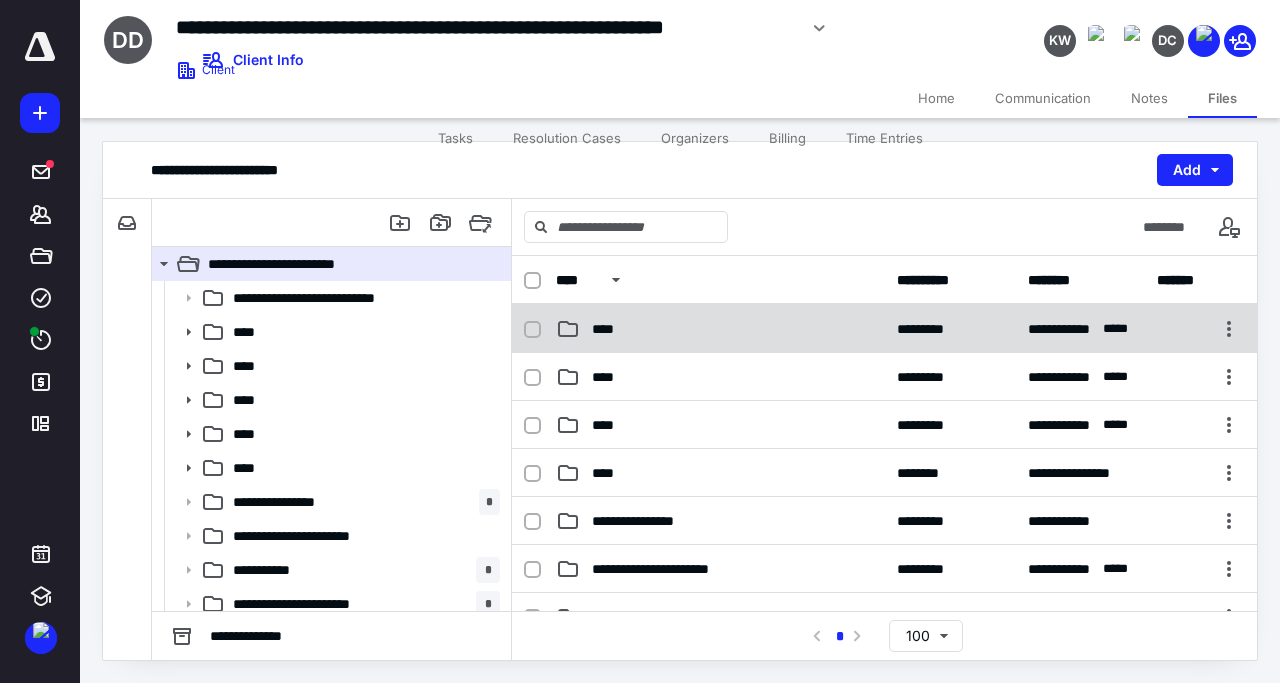 scroll, scrollTop: 192, scrollLeft: 0, axis: vertical 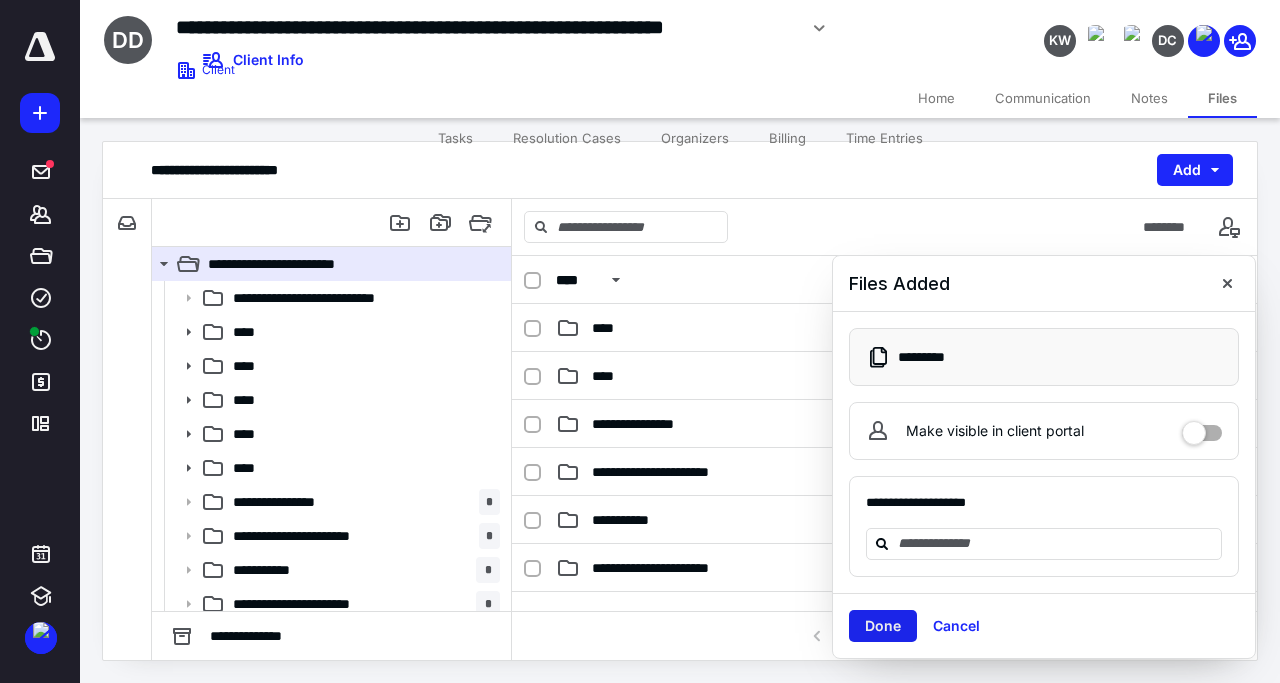 click on "Done" at bounding box center (883, 626) 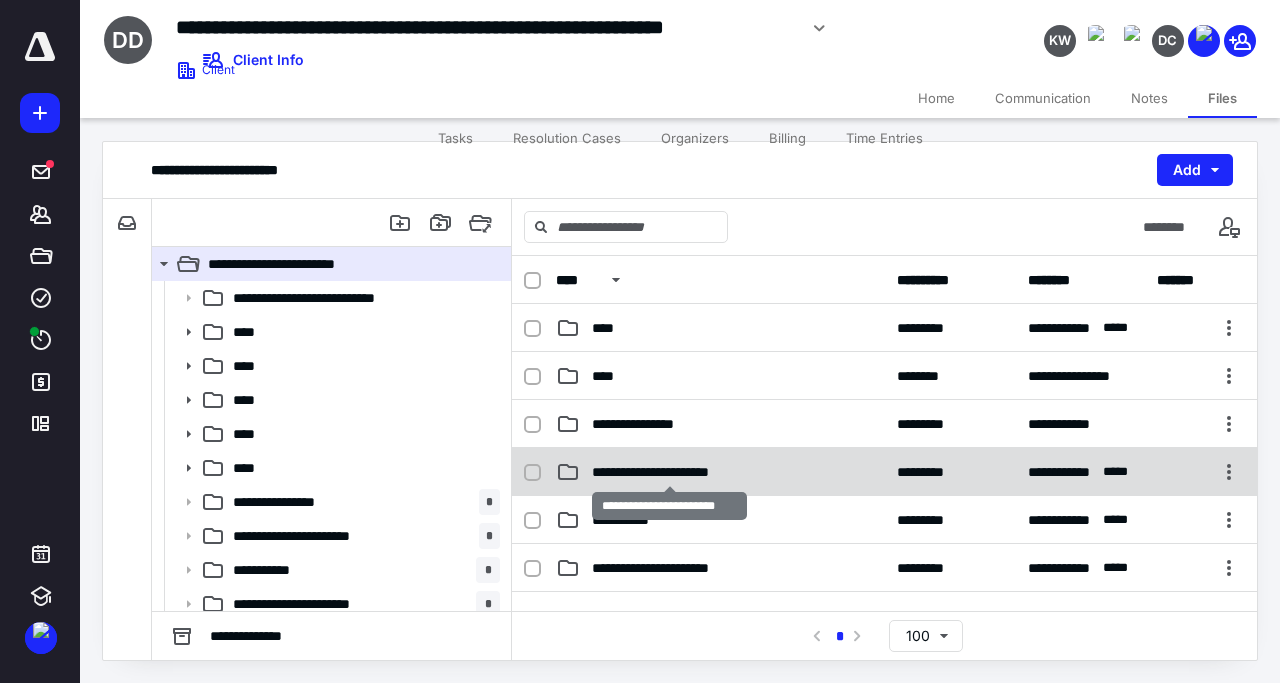 click on "**********" at bounding box center (670, 472) 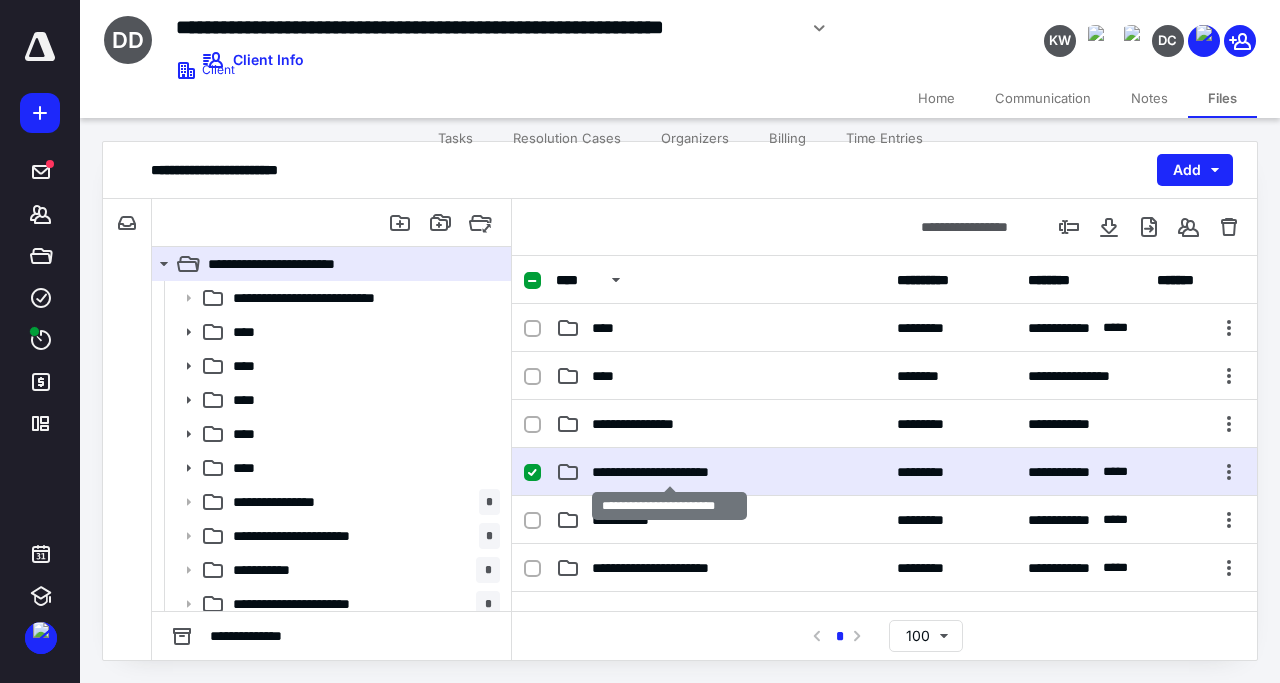 click on "**********" at bounding box center [670, 472] 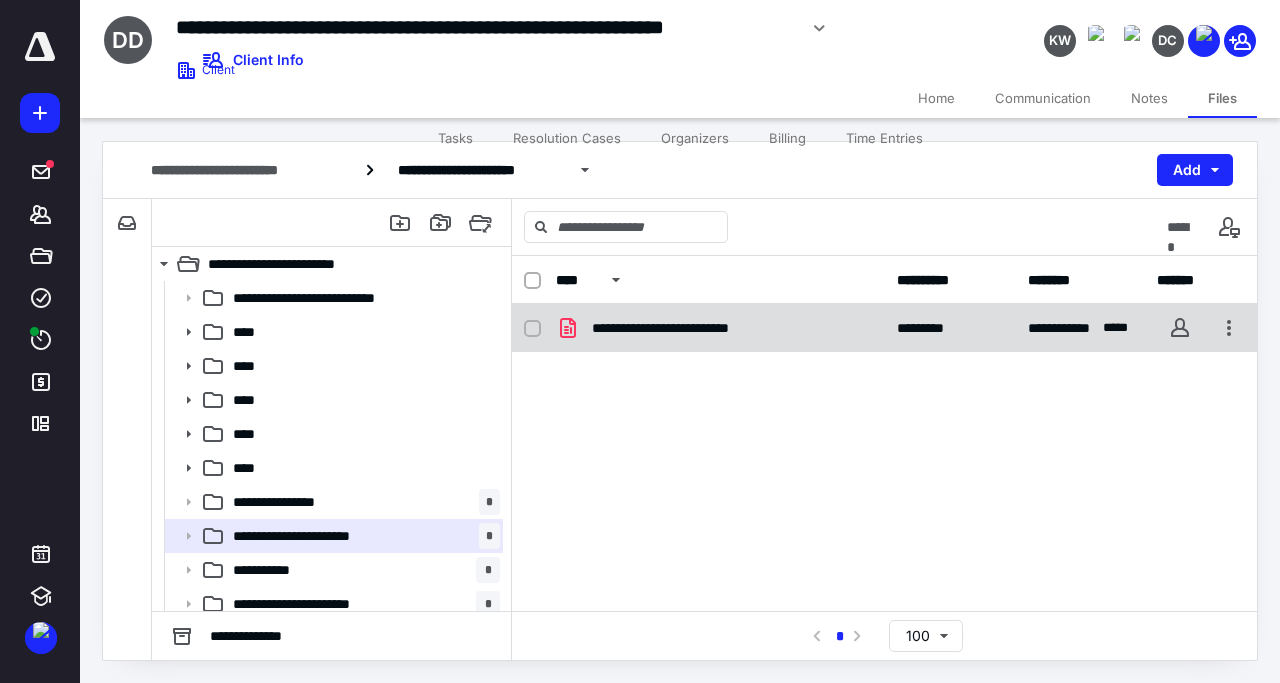 click on "**********" at bounding box center (720, 328) 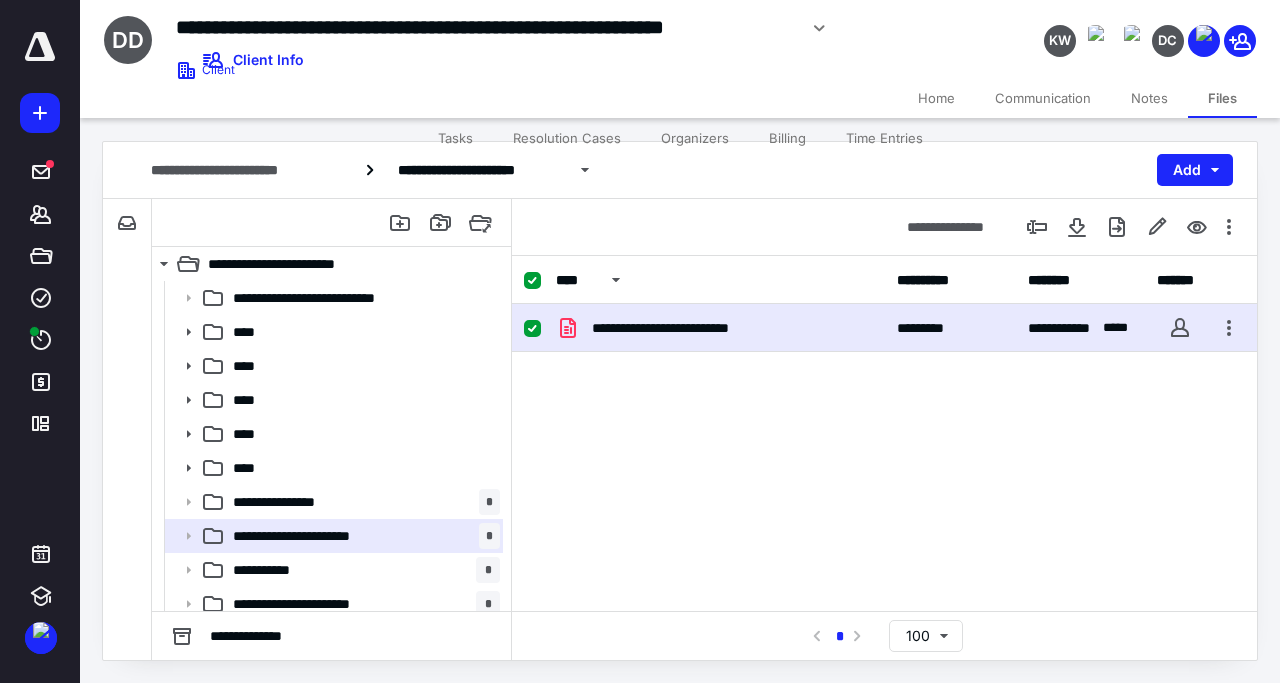 click on "**********" at bounding box center (720, 328) 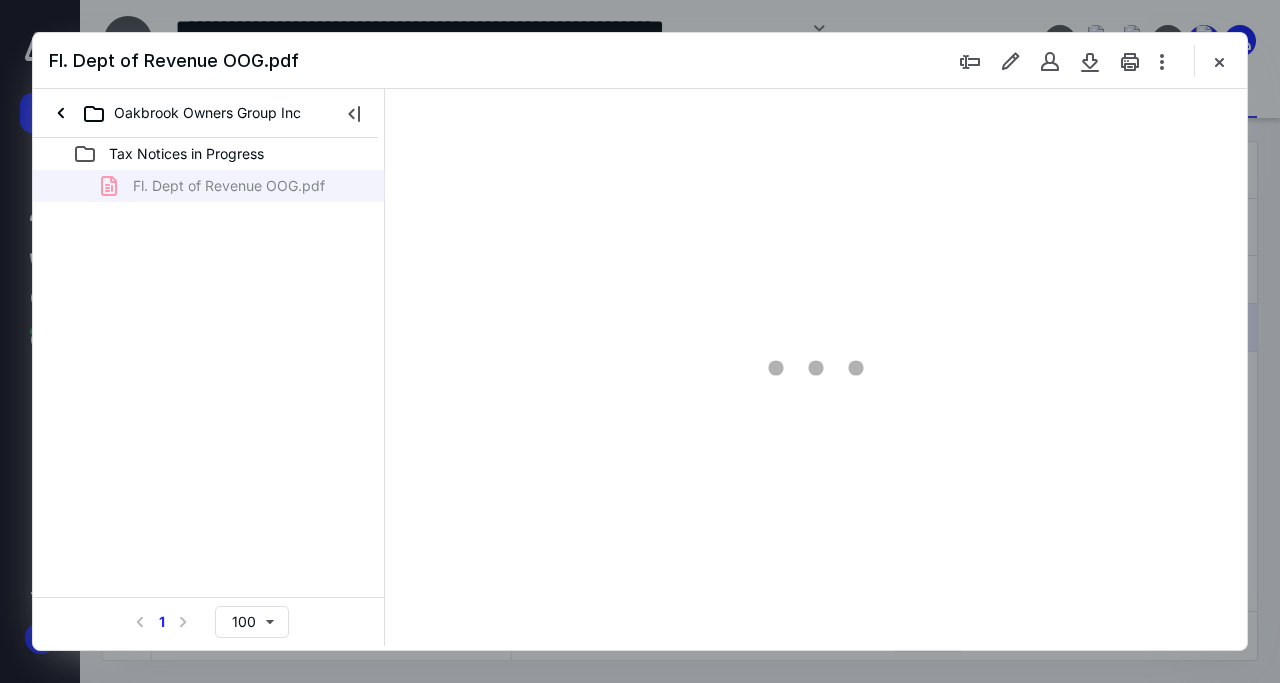 type on "139" 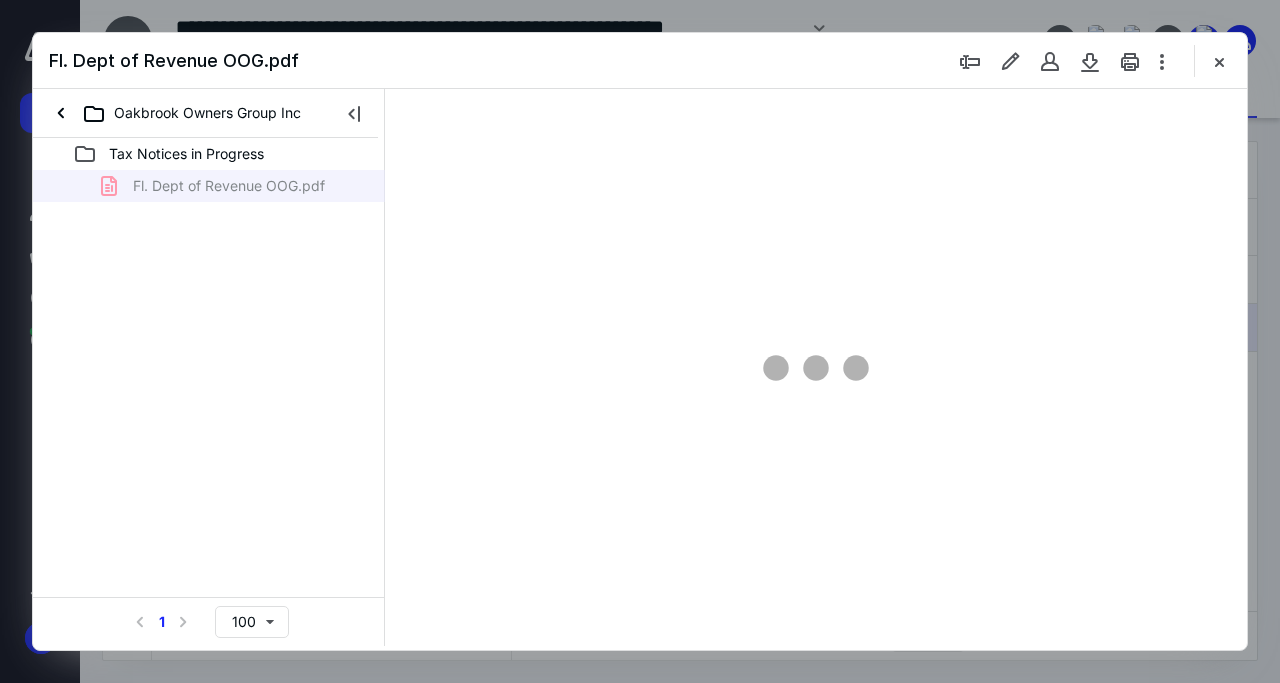 scroll, scrollTop: 0, scrollLeft: 0, axis: both 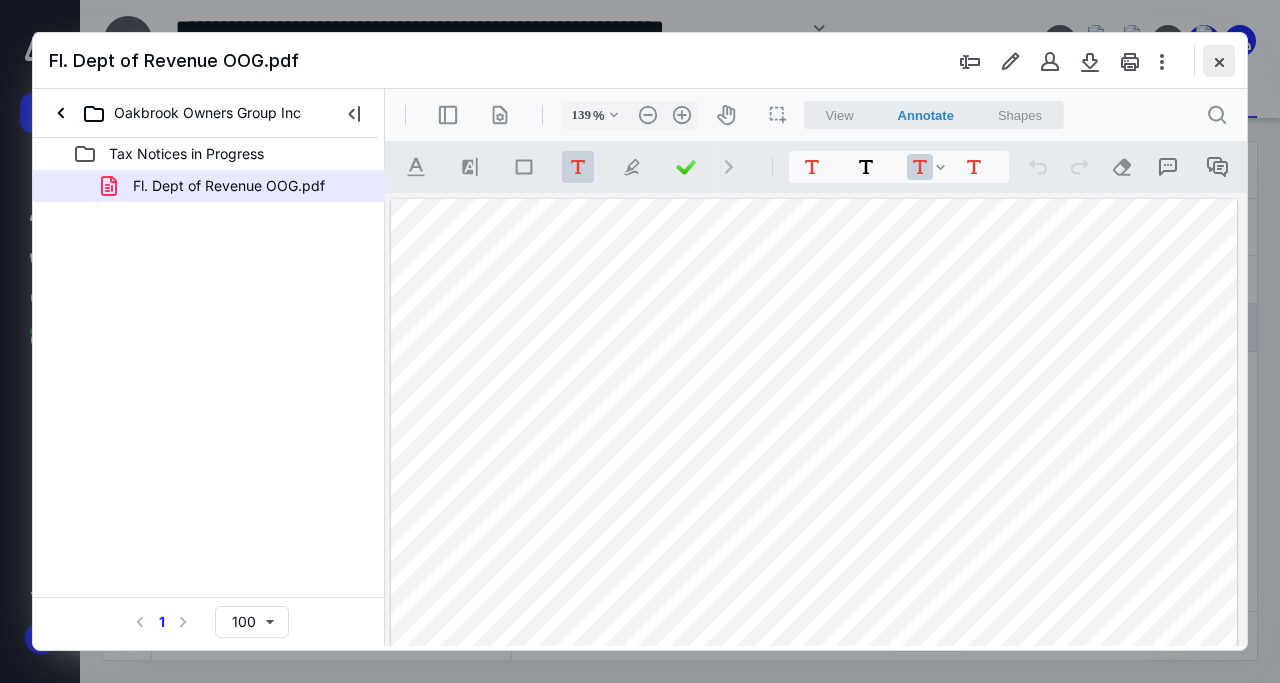 click at bounding box center [1219, 61] 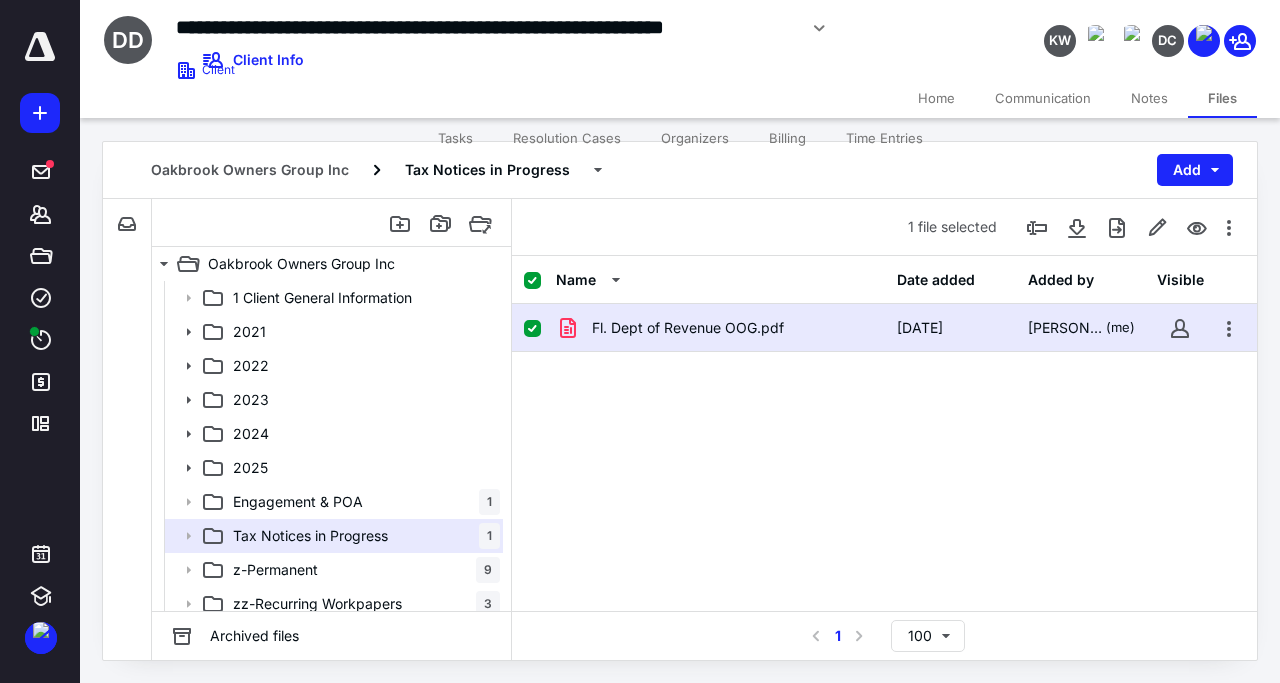 click on "Home Communication Notes Files Tasks Resolution Cases Organizers Billing Time Entries" at bounding box center [680, 98] 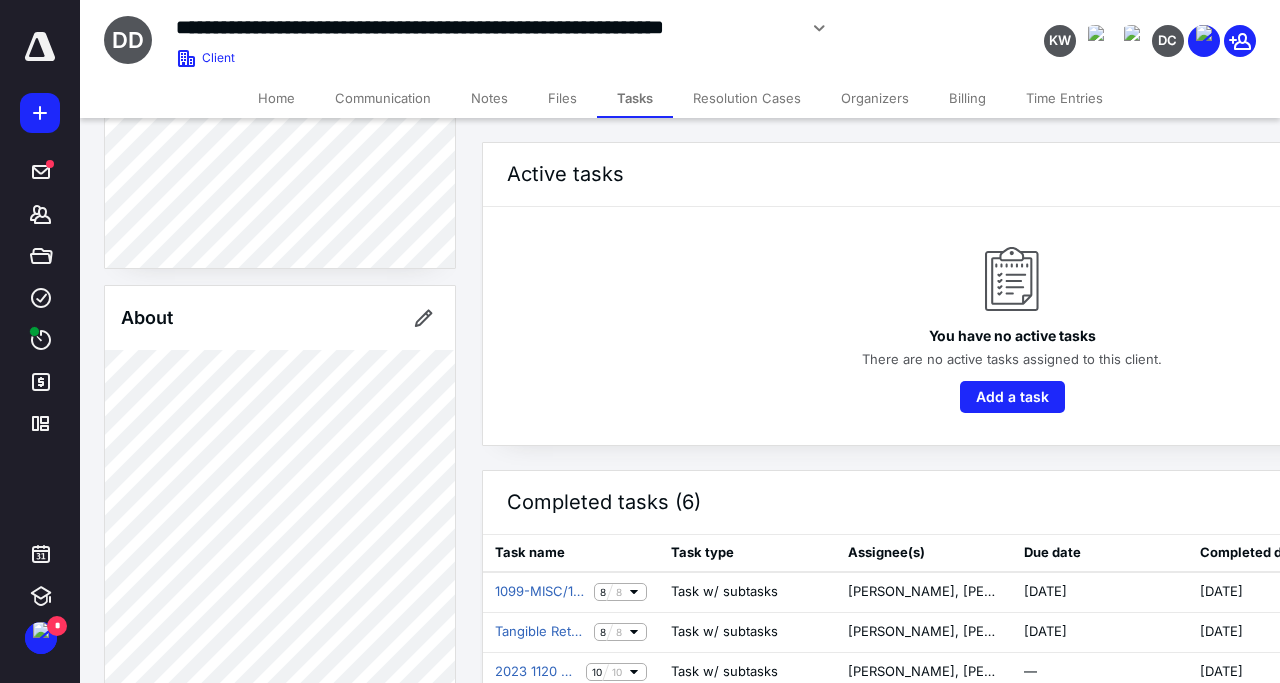 scroll, scrollTop: 576, scrollLeft: 0, axis: vertical 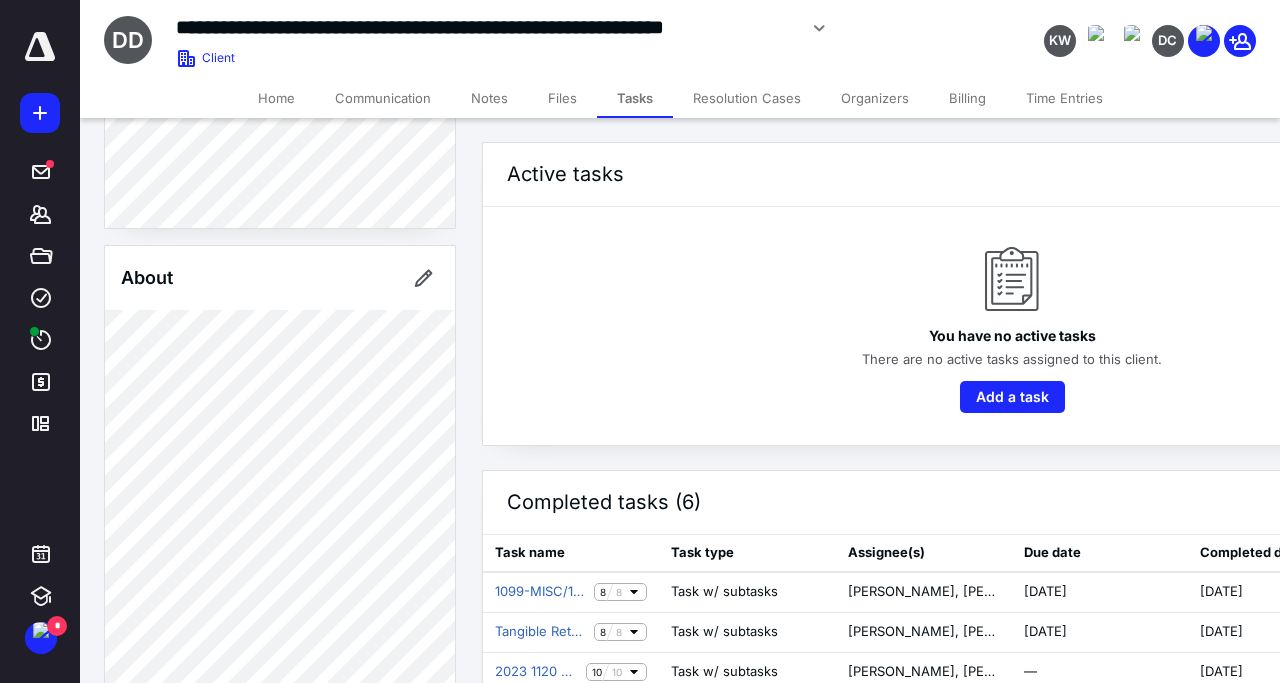 click on "Files" at bounding box center (562, 98) 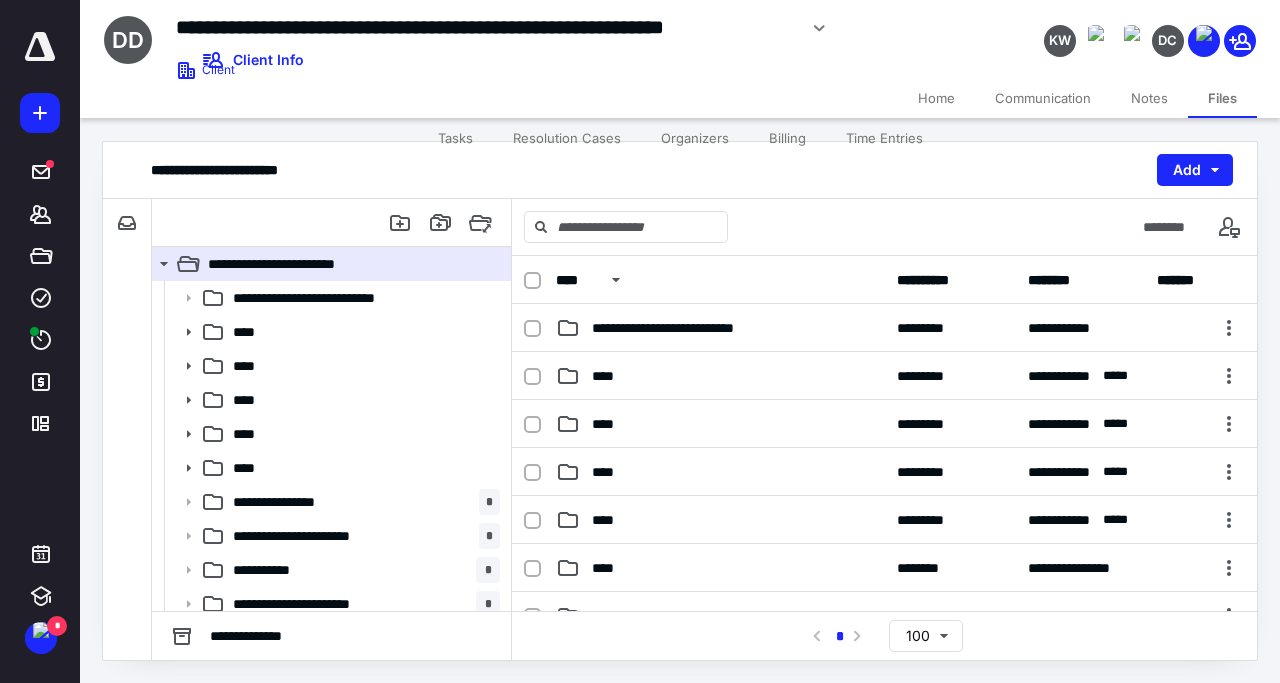 click on "Home Communication Notes Files Tasks Resolution Cases Organizers Billing Time Entries" at bounding box center (680, 98) 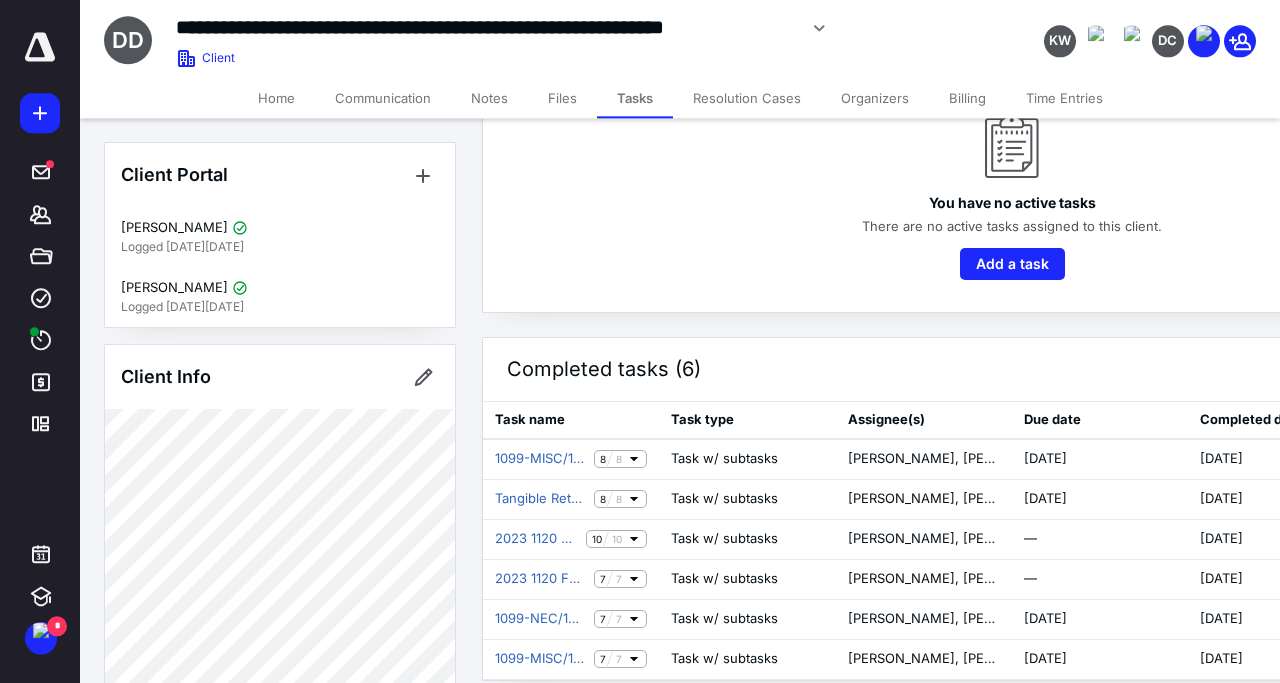 scroll, scrollTop: 154, scrollLeft: 0, axis: vertical 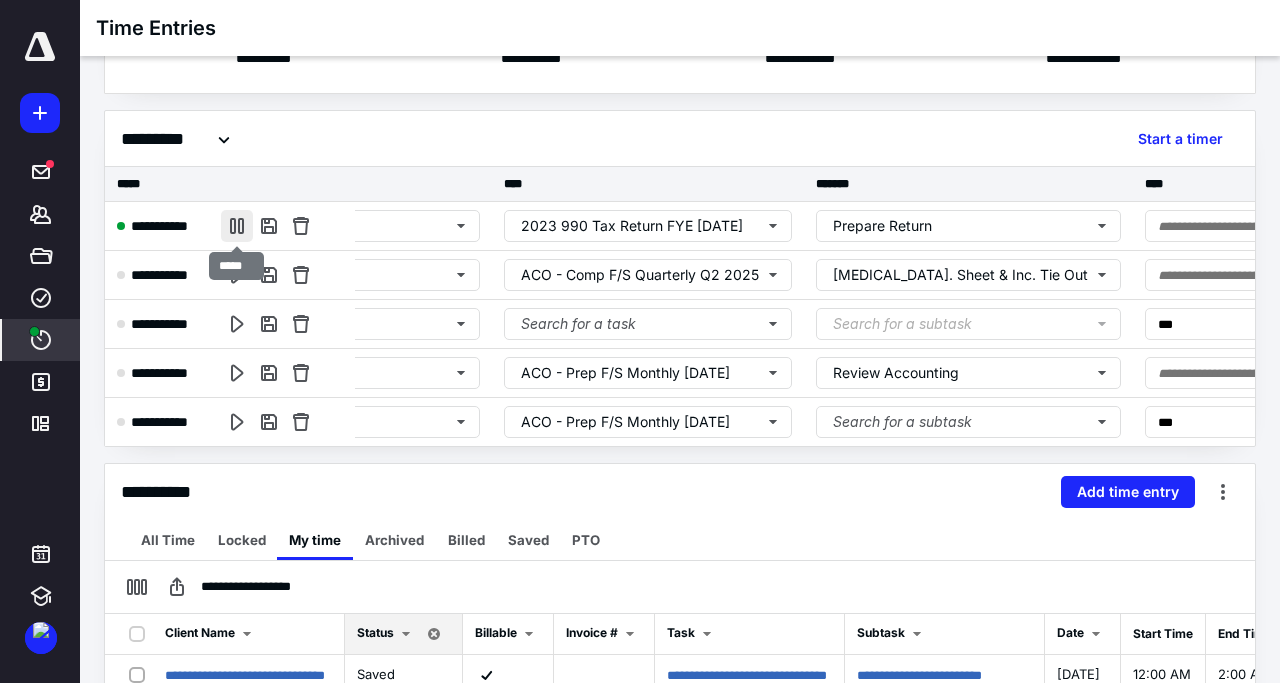 click at bounding box center [237, 226] 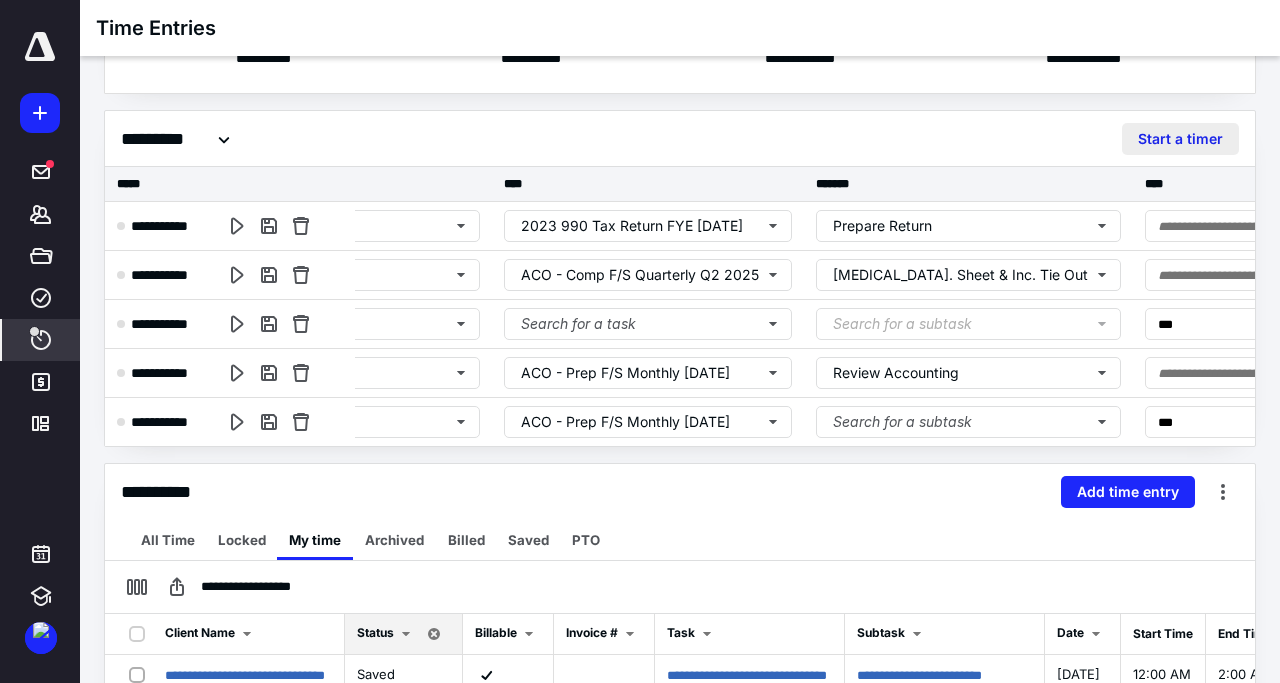 click on "Start a timer" at bounding box center [1180, 139] 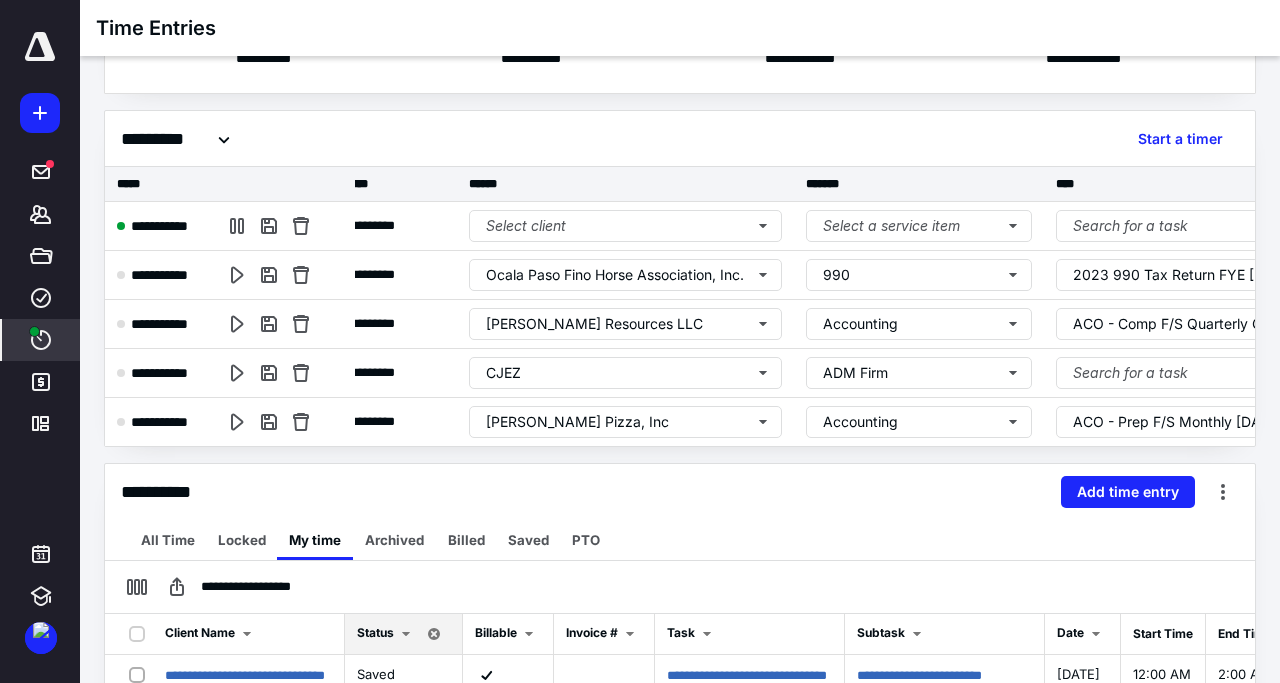 scroll, scrollTop: 0, scrollLeft: 0, axis: both 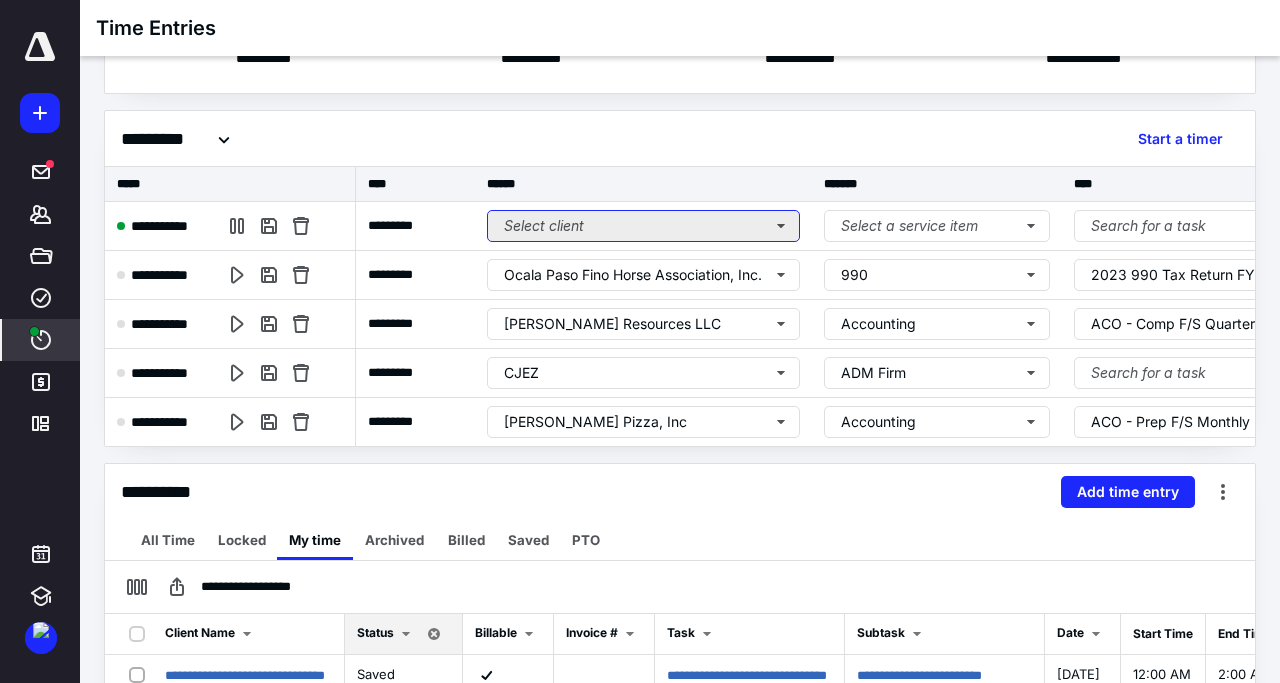 click on "Select client" at bounding box center [643, 226] 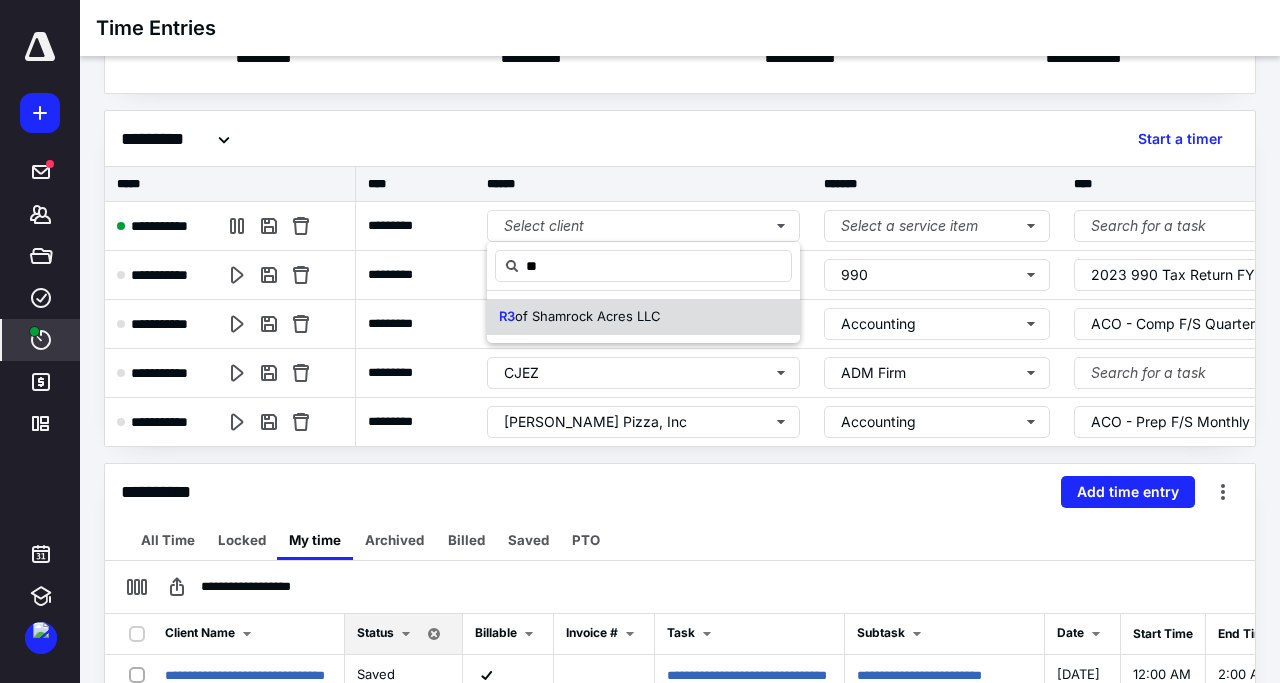 click on "of Shamrock Acres LLC" at bounding box center [588, 316] 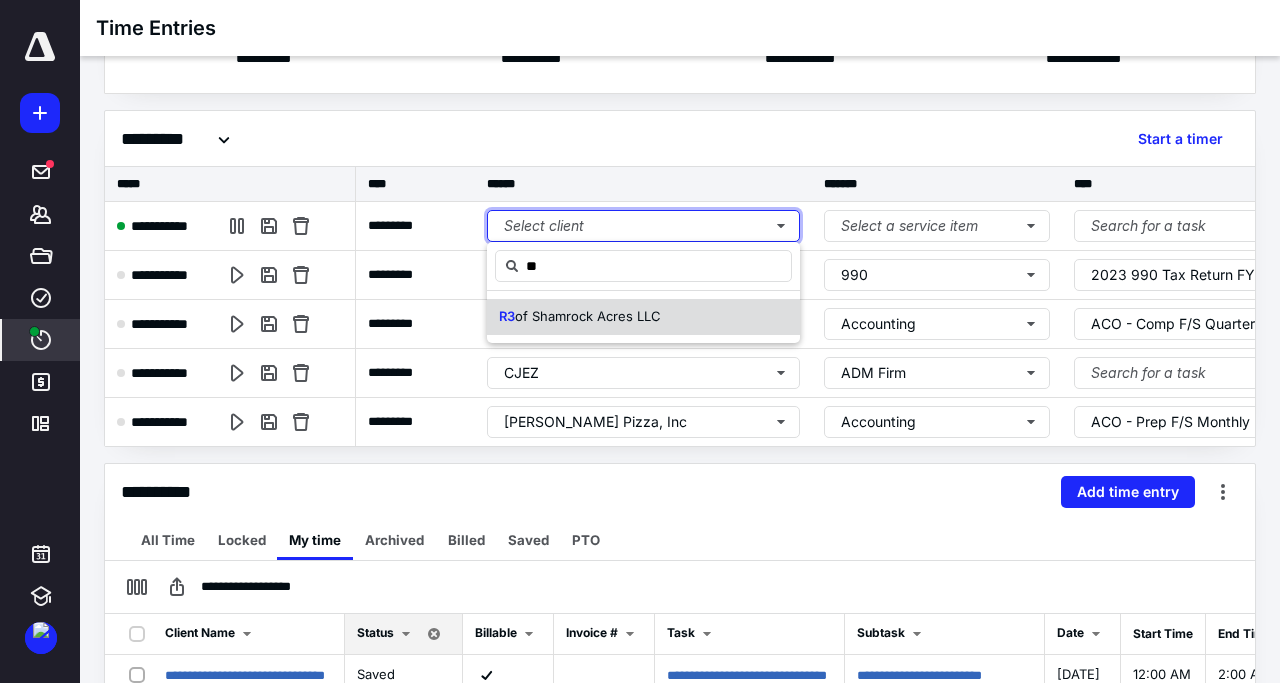 type 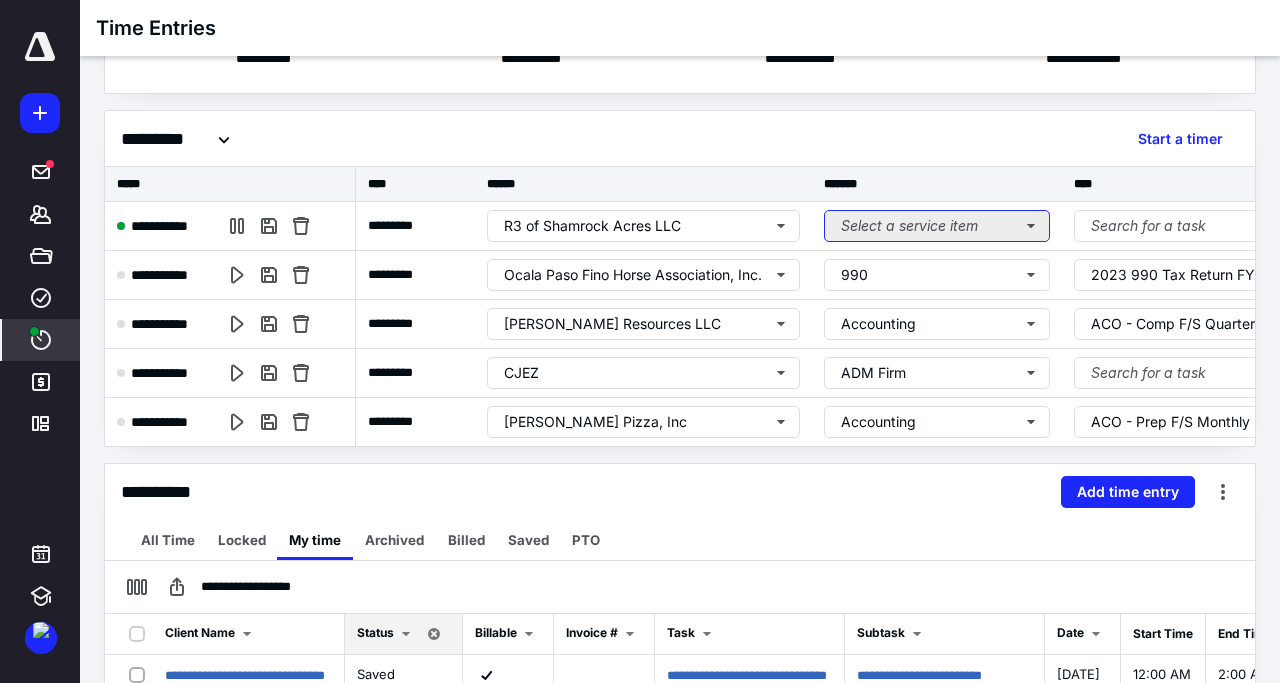 click on "Select a service item" at bounding box center (937, 226) 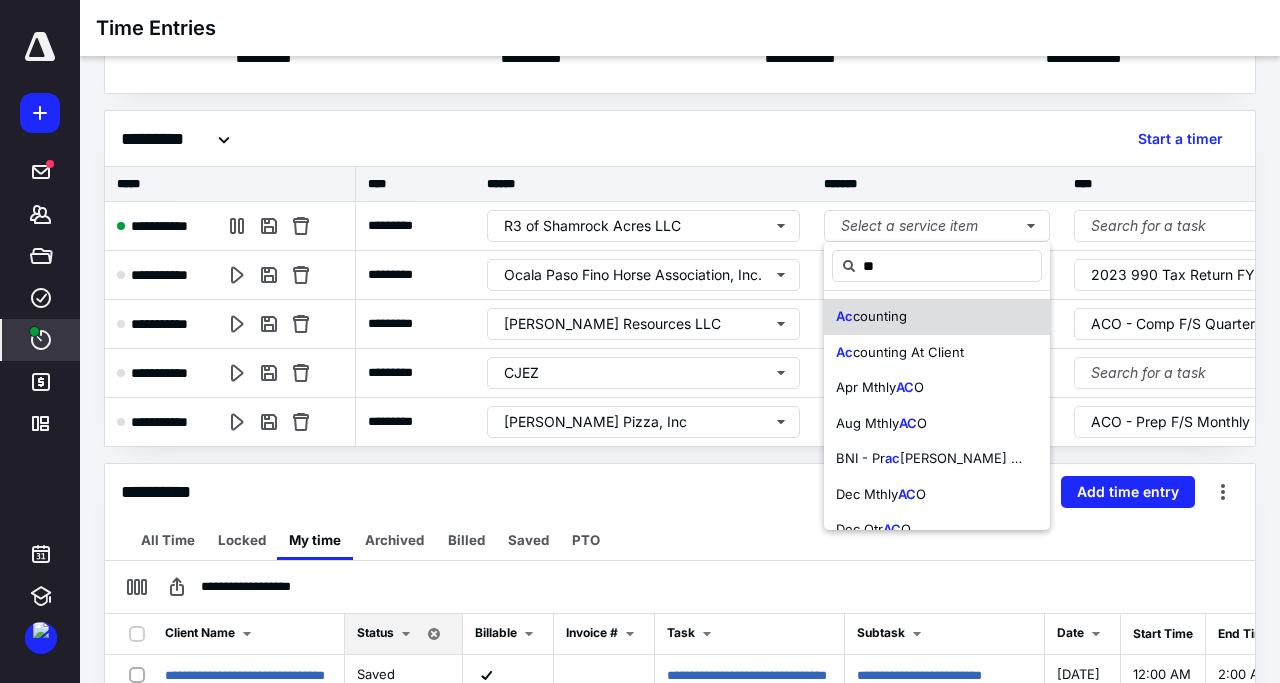 click on "counting" at bounding box center (880, 316) 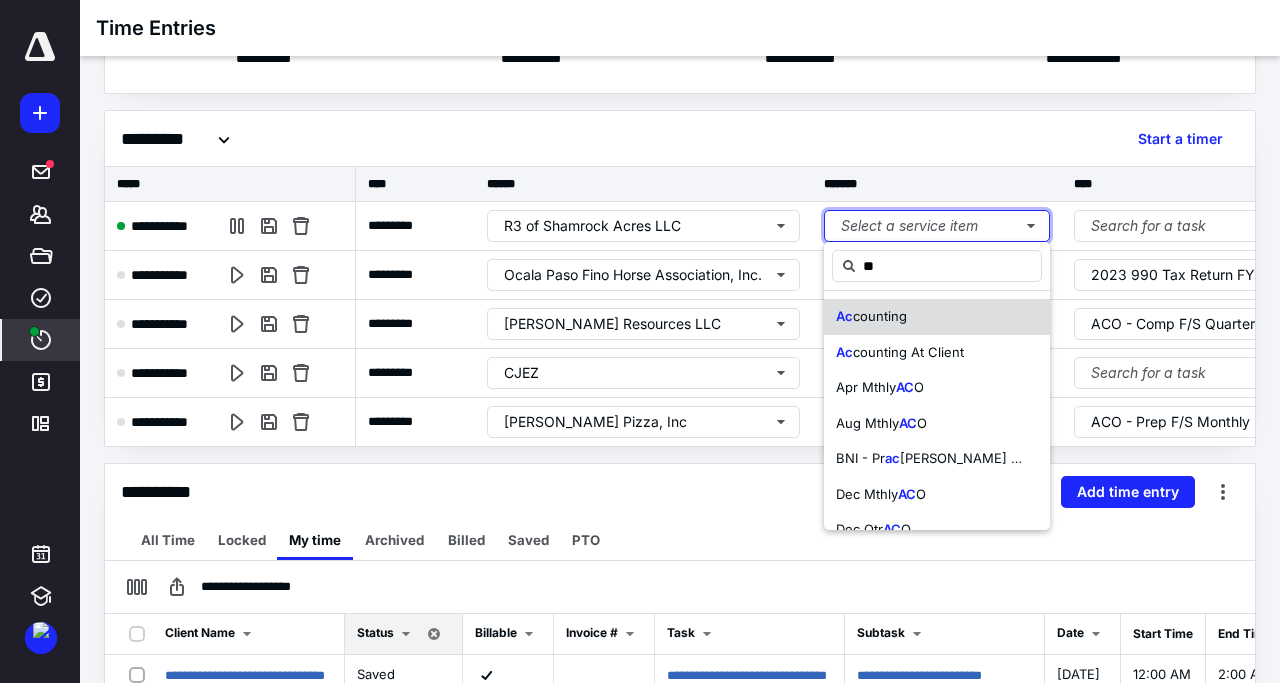 type 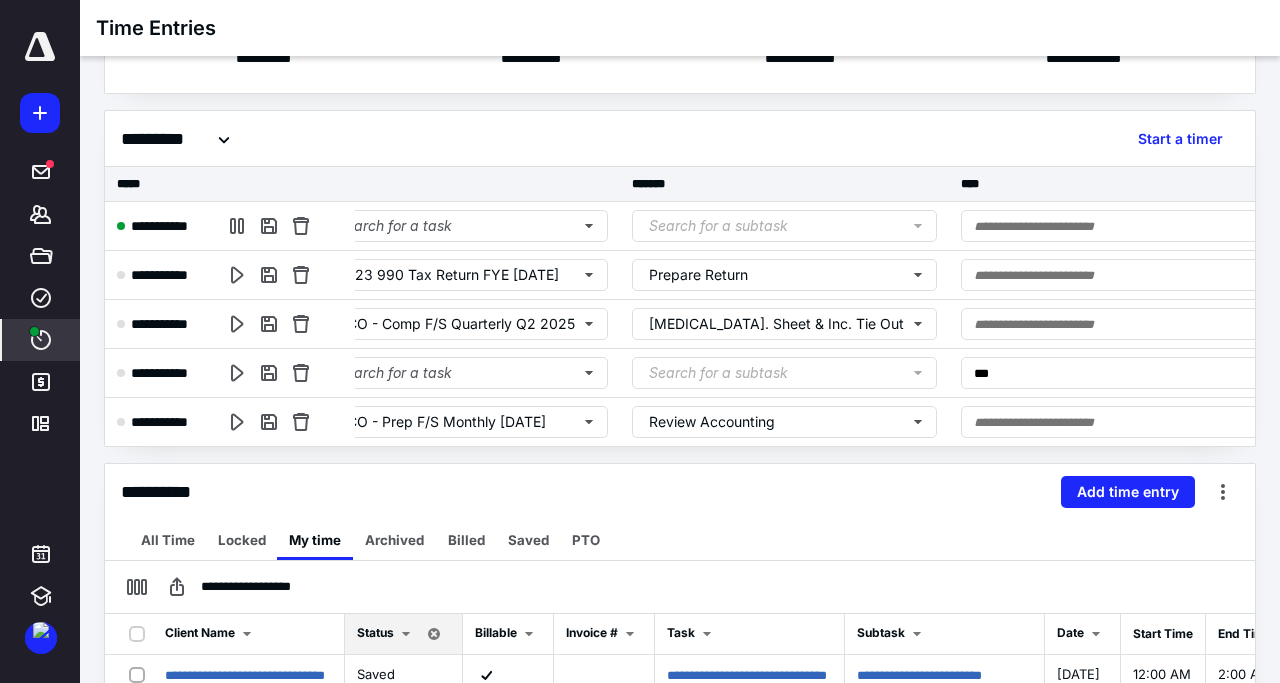 scroll, scrollTop: 0, scrollLeft: 565, axis: horizontal 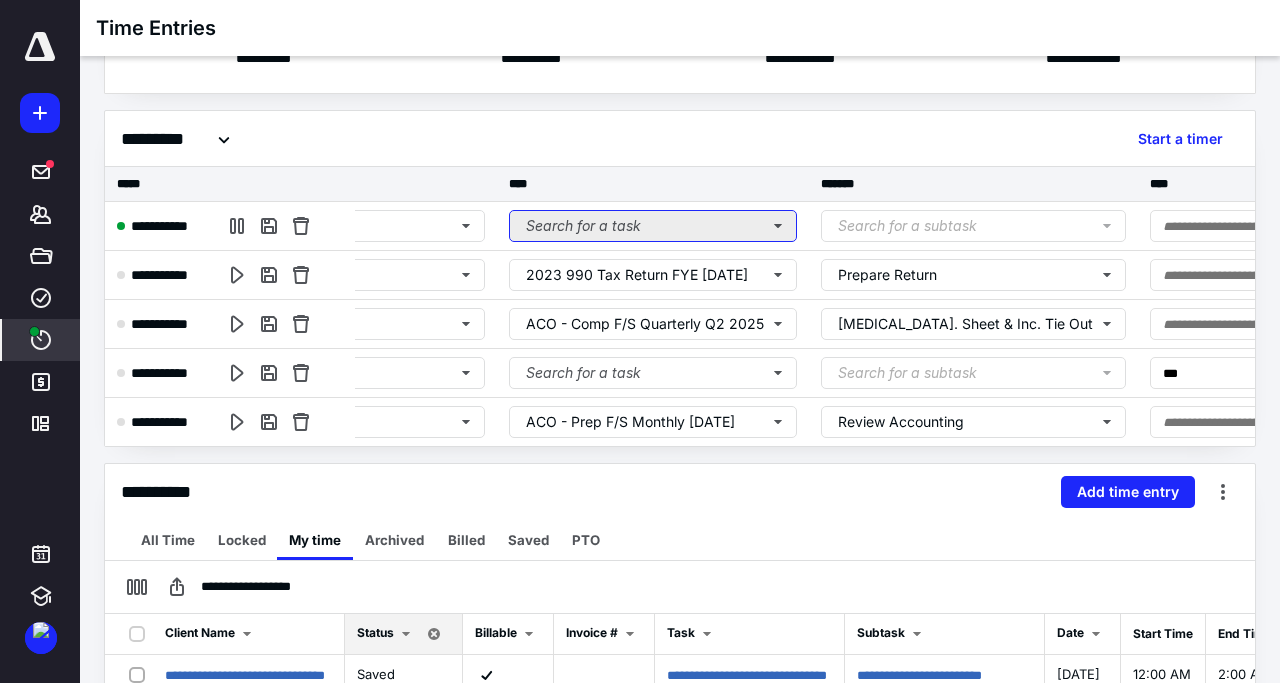 click on "Search for a task" at bounding box center (653, 226) 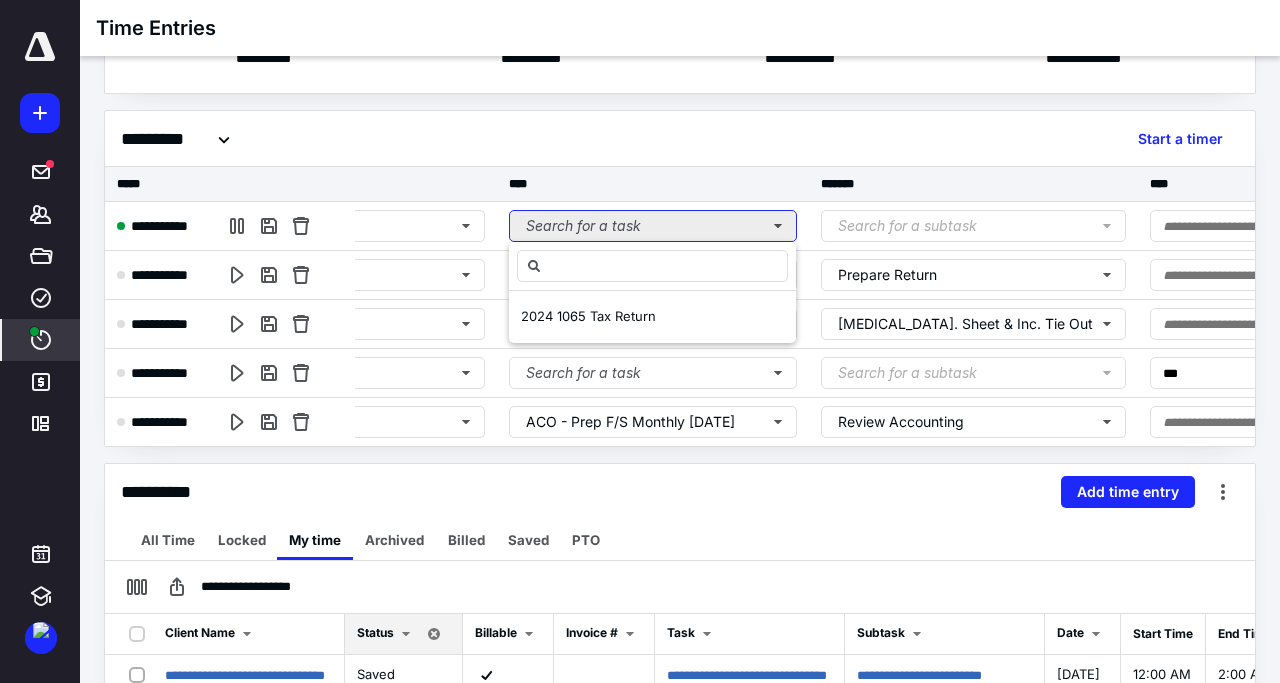 click on "Search for a task" at bounding box center (653, 226) 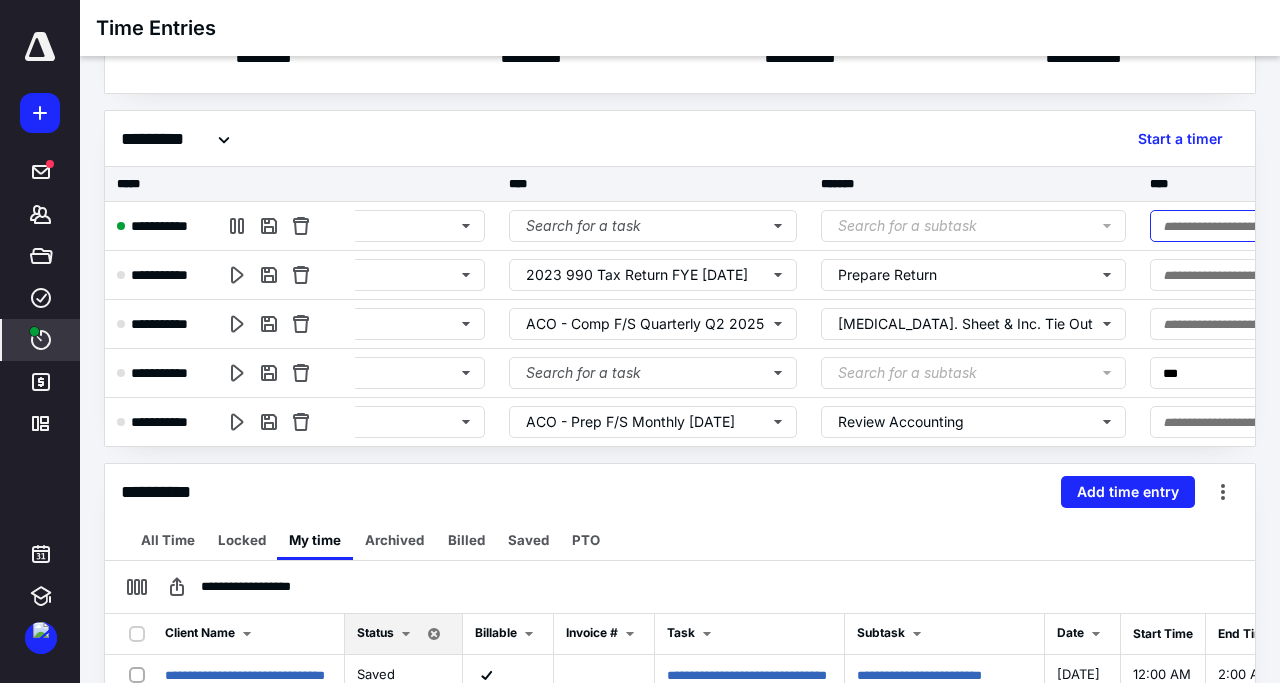 click at bounding box center [1338, 226] 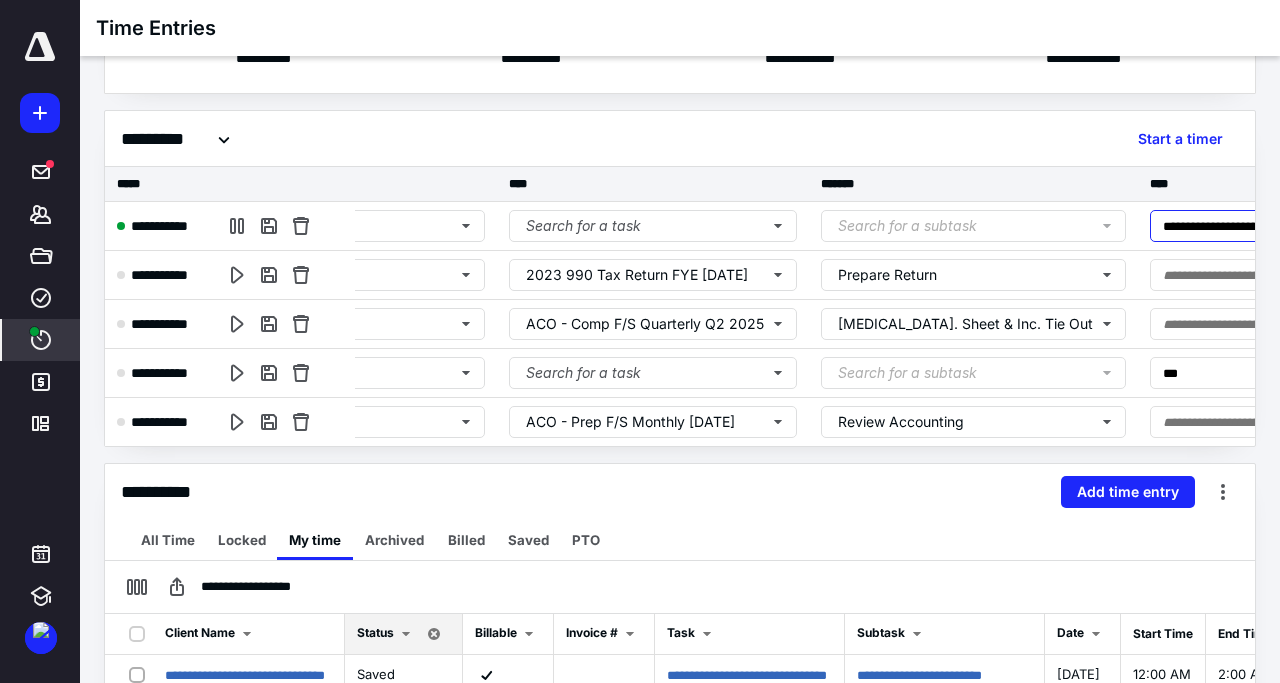 type on "**********" 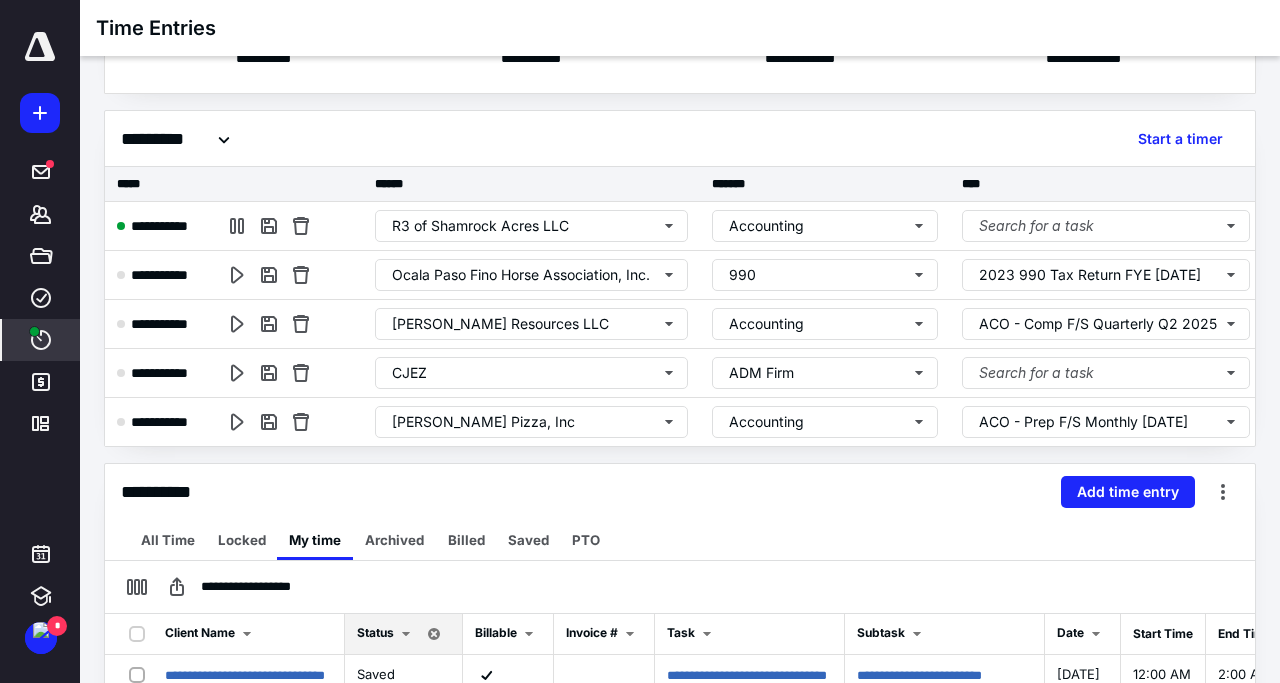 scroll, scrollTop: 0, scrollLeft: 0, axis: both 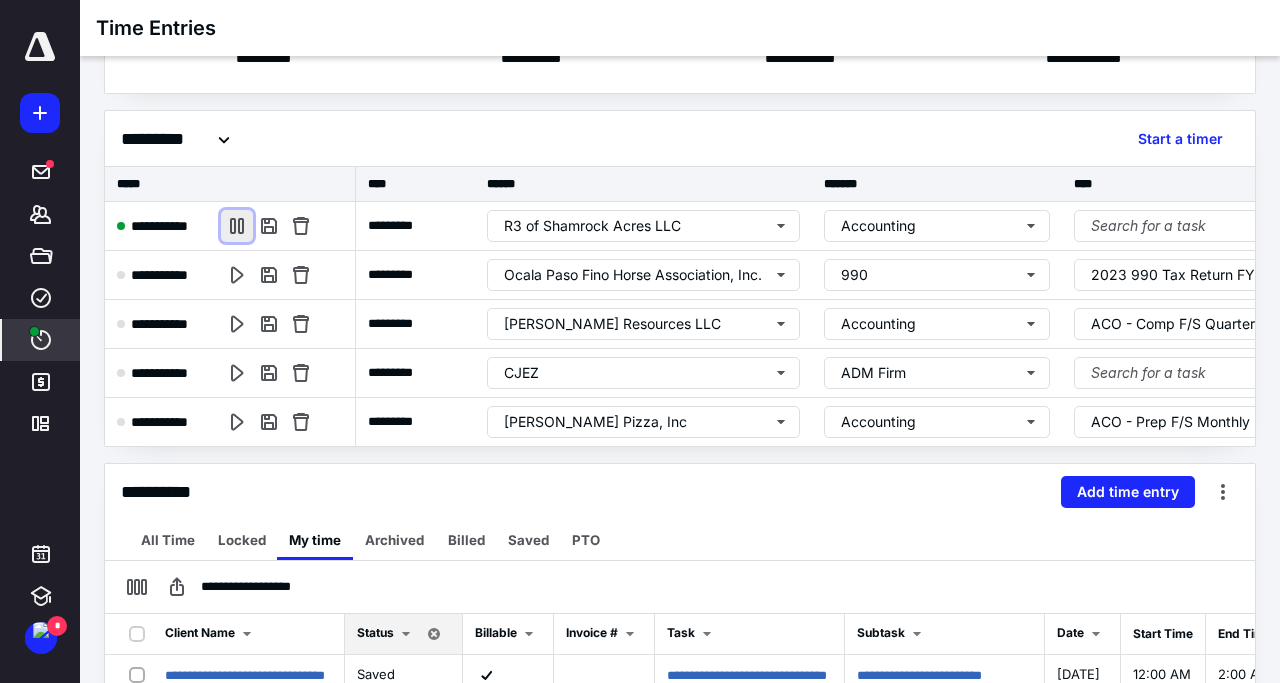 click at bounding box center (237, 226) 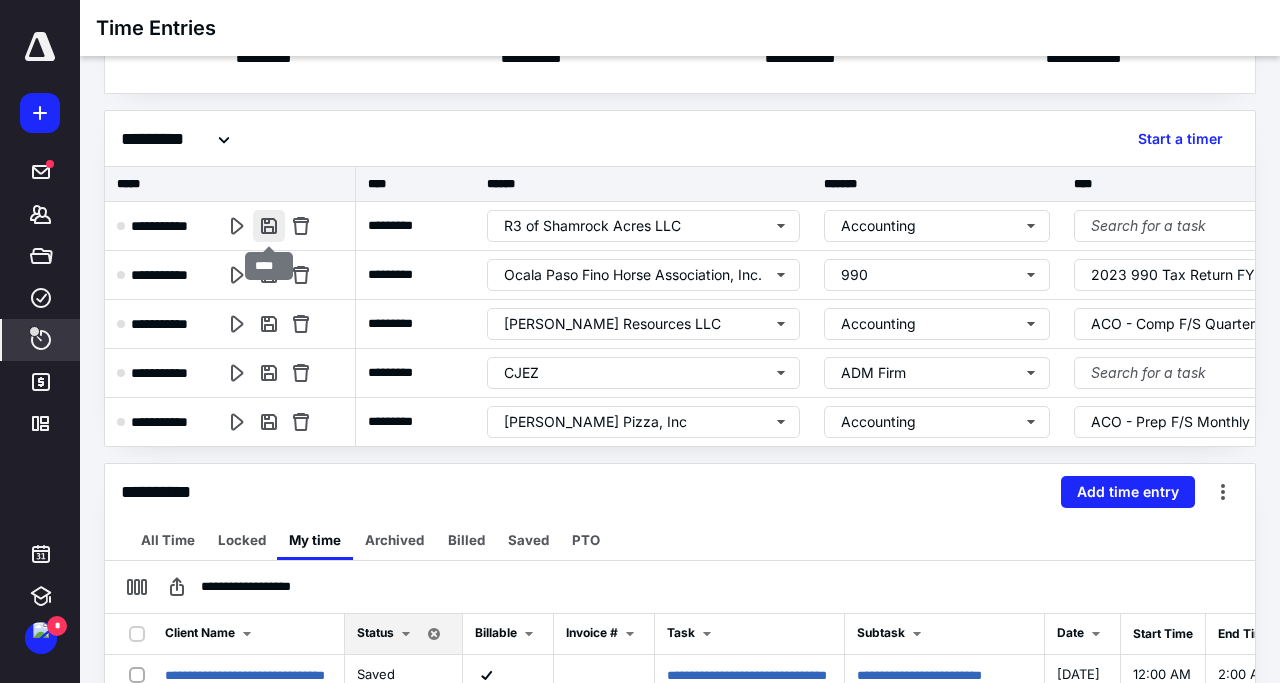 click at bounding box center (269, 226) 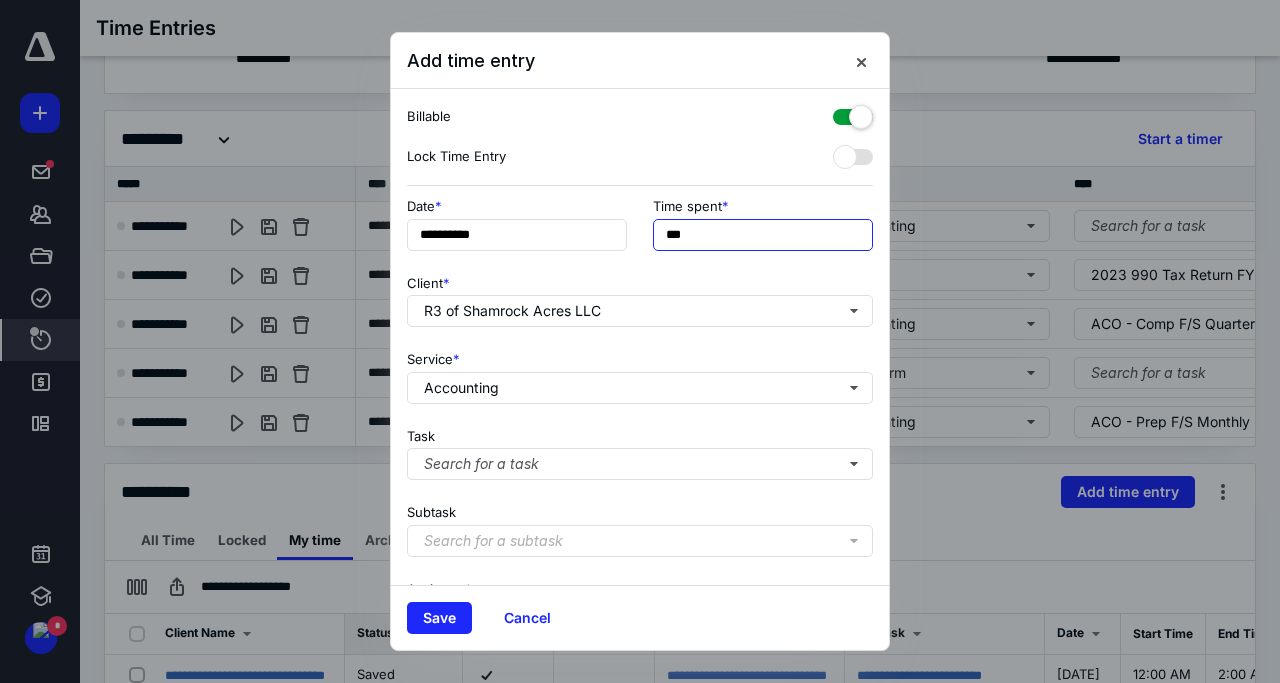 click on "***" at bounding box center (763, 235) 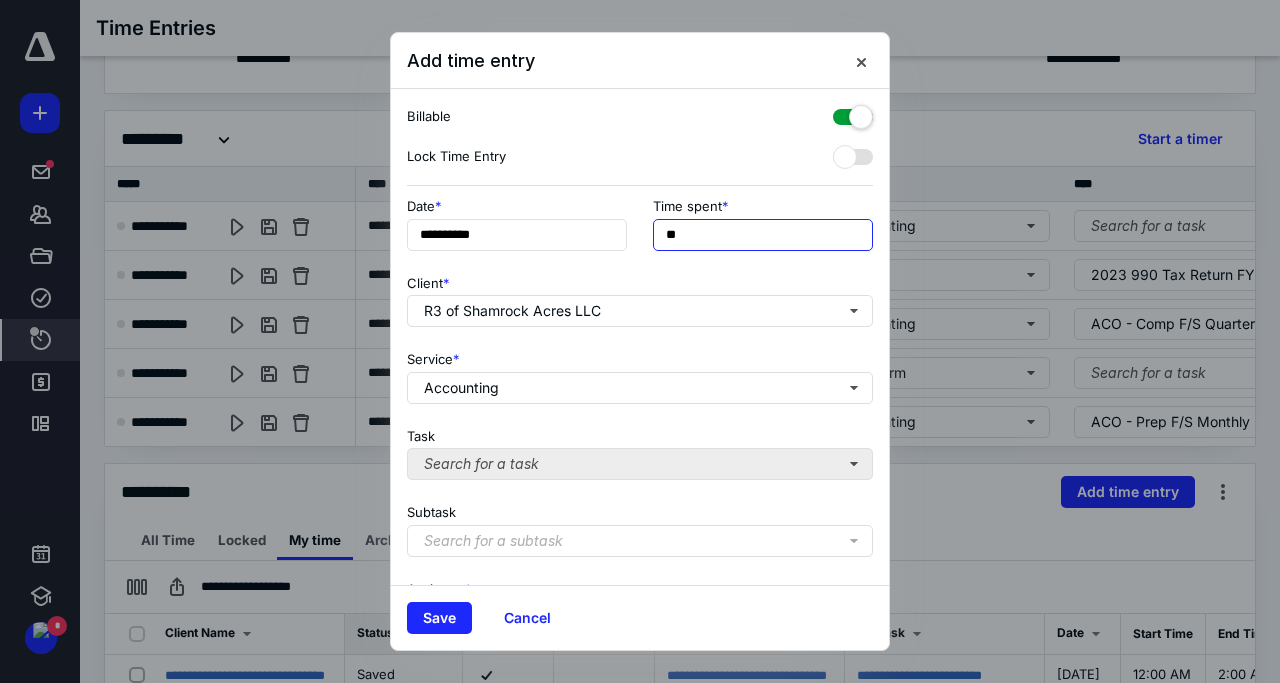 type on "**" 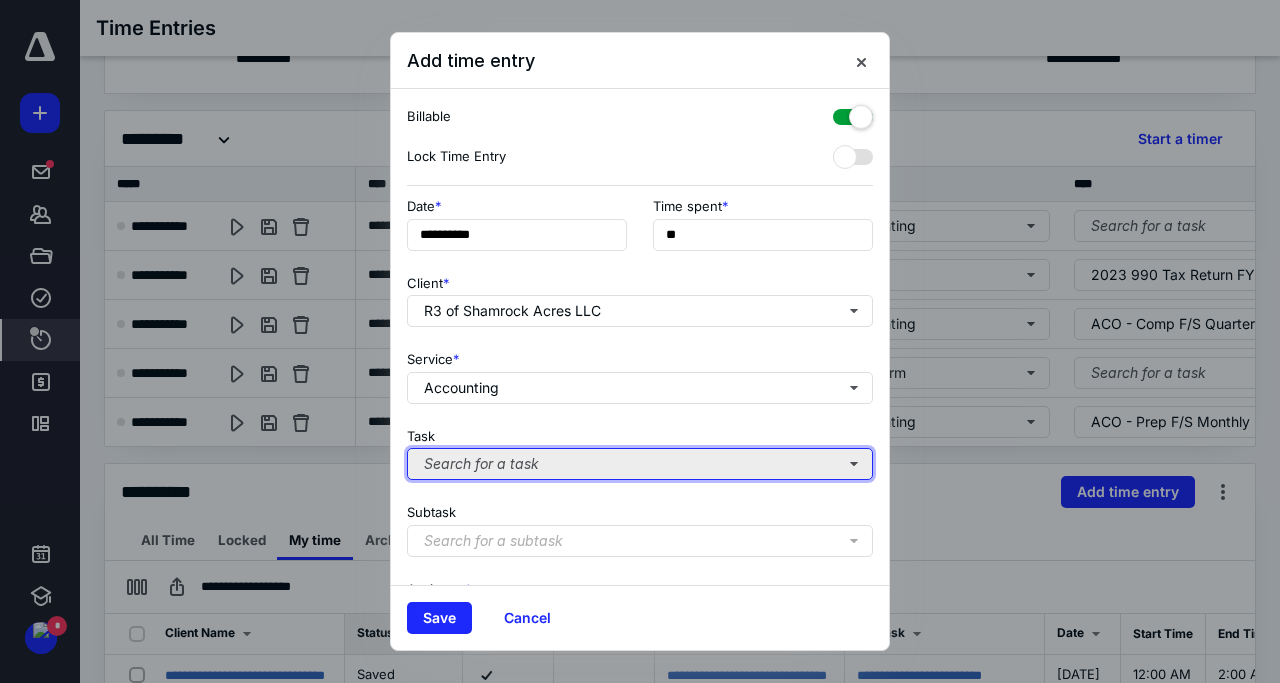 click on "Search for a task" at bounding box center (640, 464) 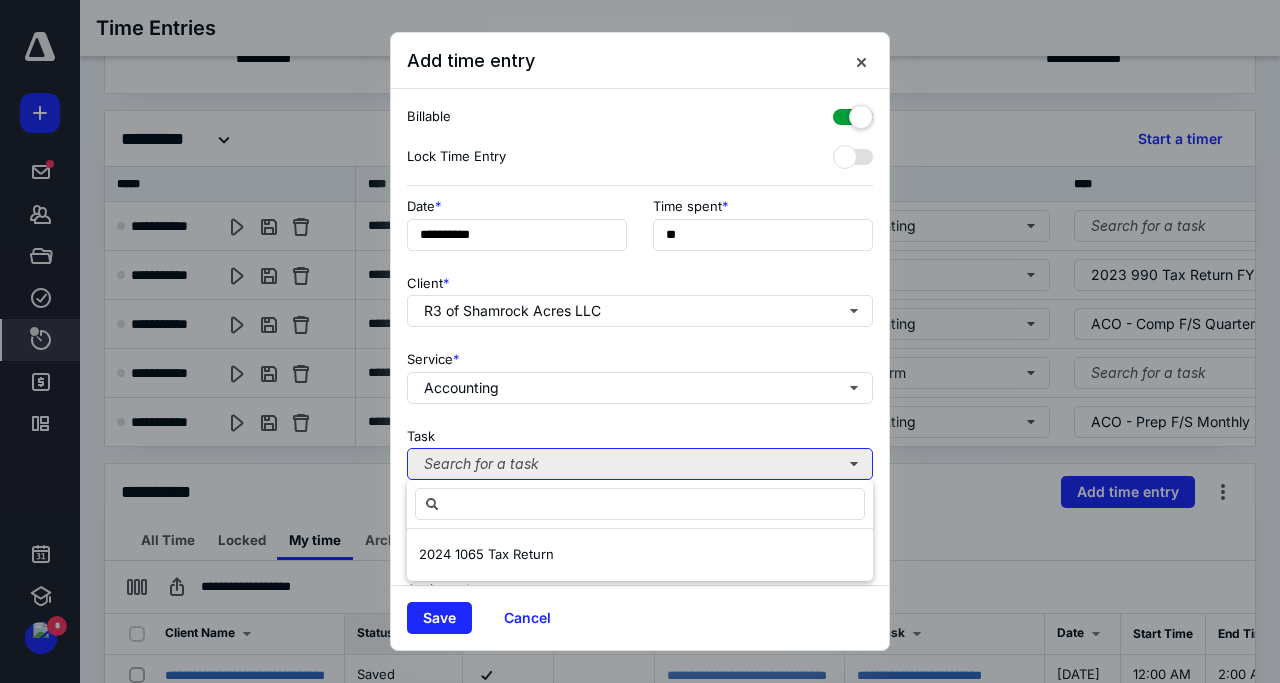 click on "Search for a task" at bounding box center [640, 464] 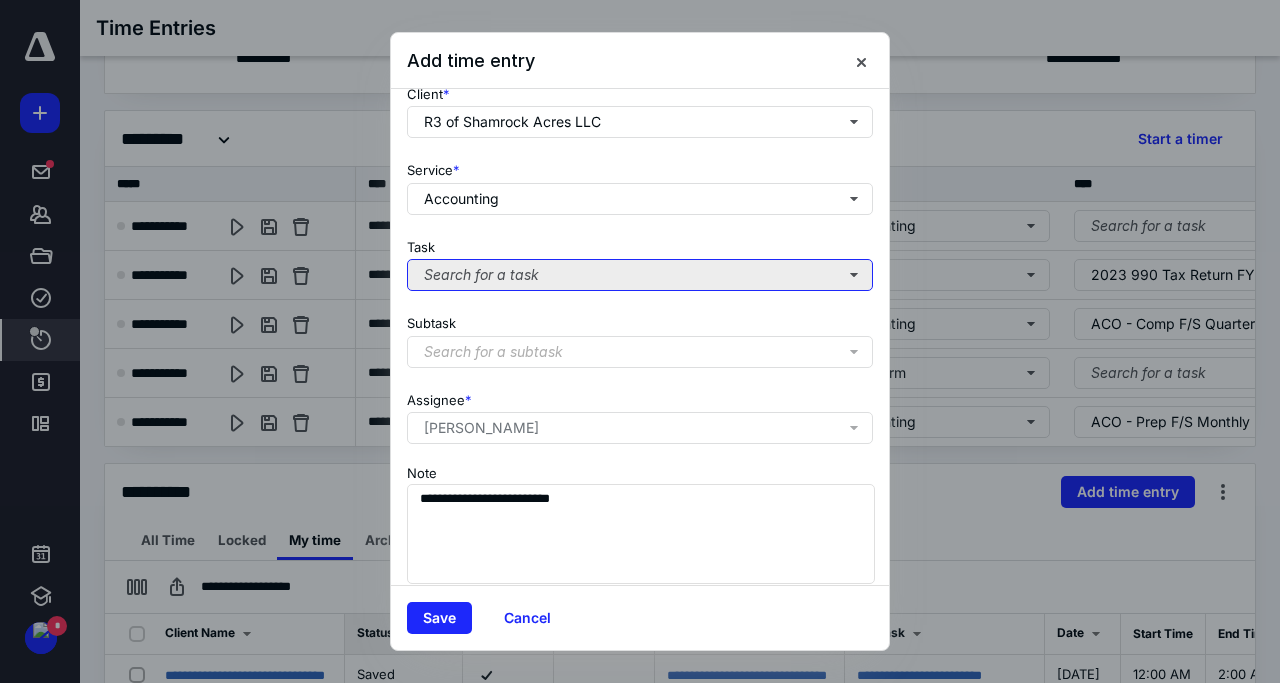scroll, scrollTop: 204, scrollLeft: 0, axis: vertical 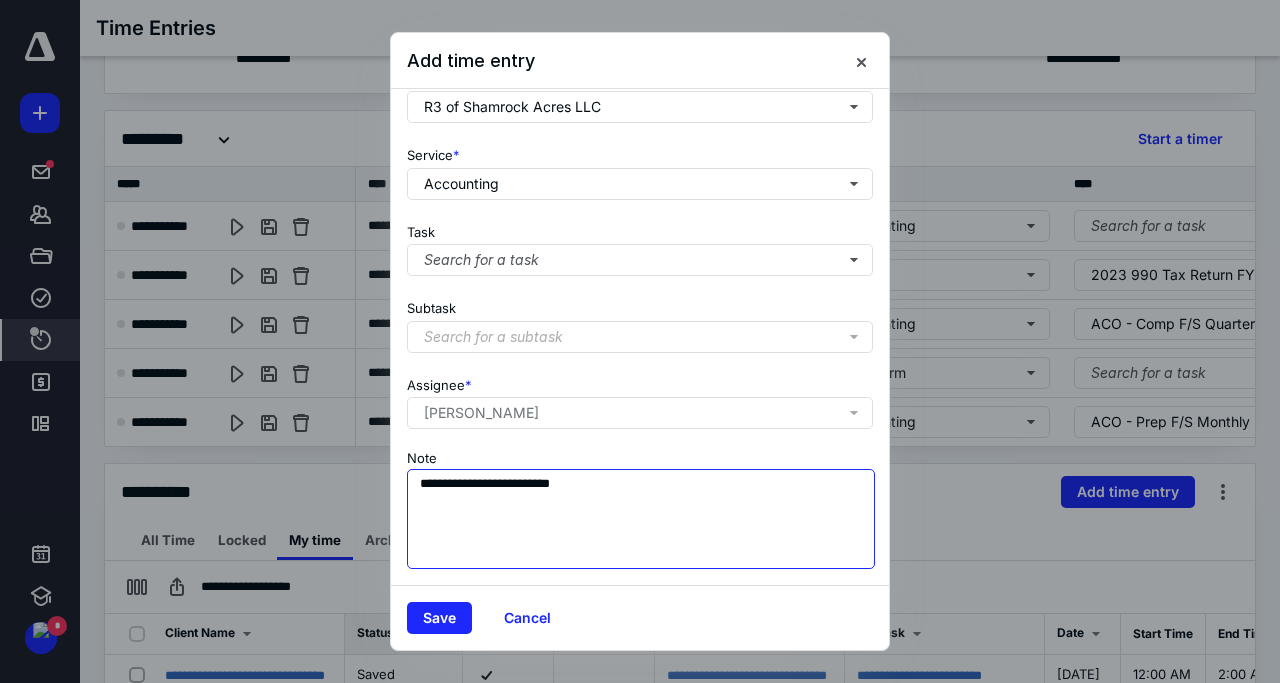 click on "**********" at bounding box center (641, 519) 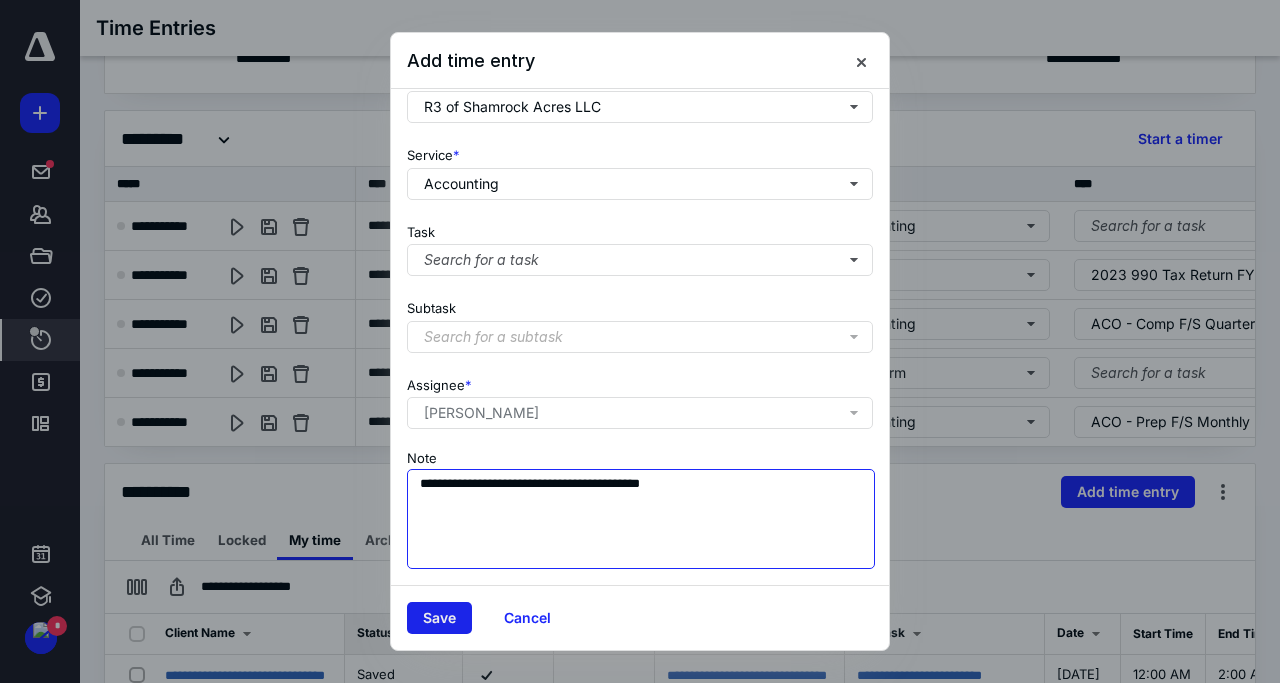 type on "**********" 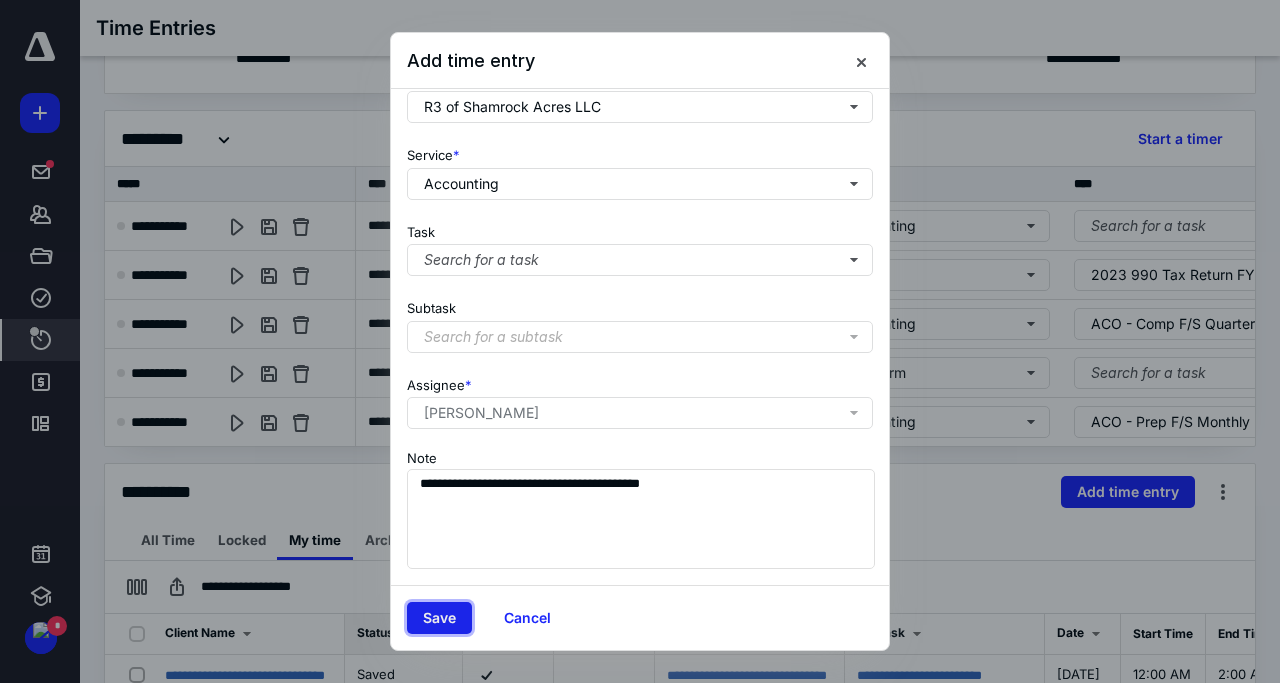 click on "Save" at bounding box center [439, 618] 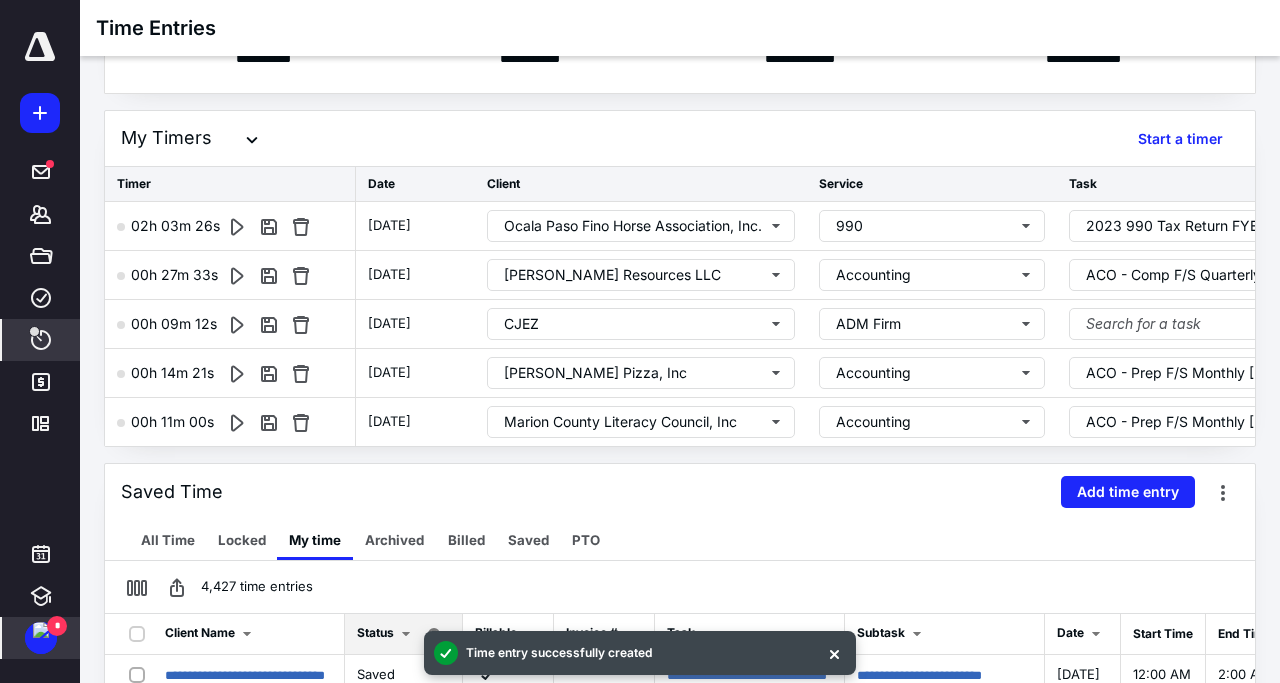 click at bounding box center [41, 630] 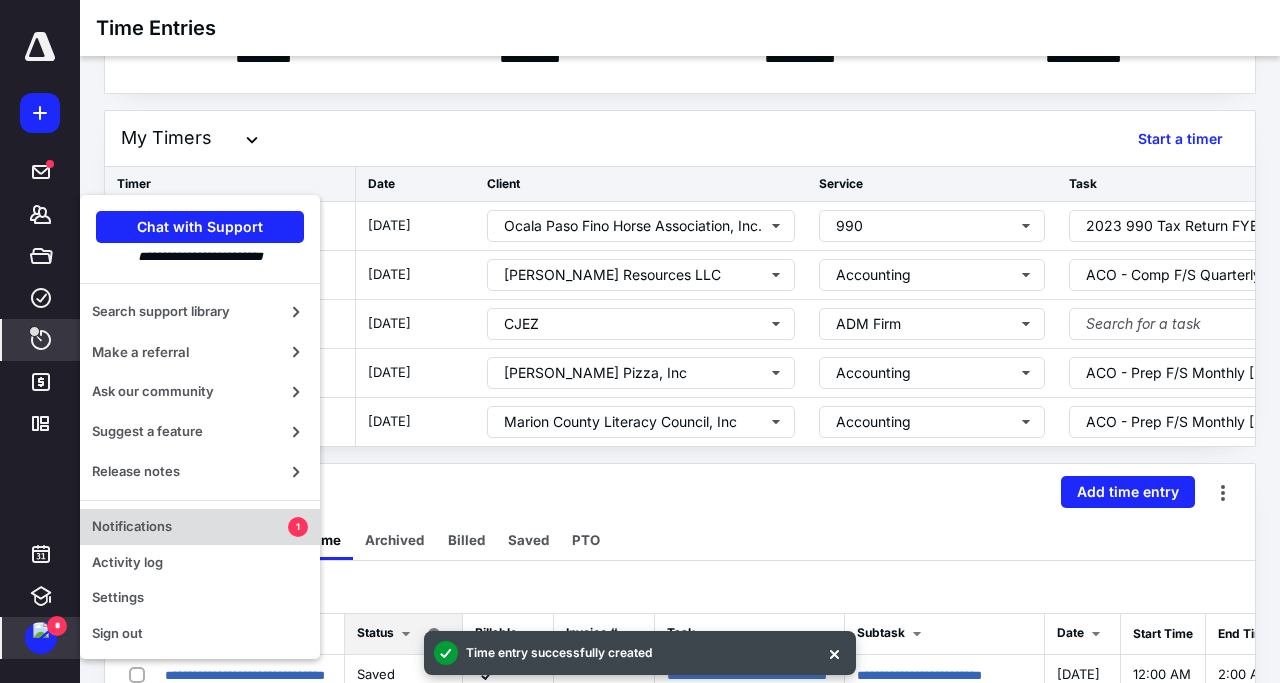 click on "Notifications" at bounding box center (190, 527) 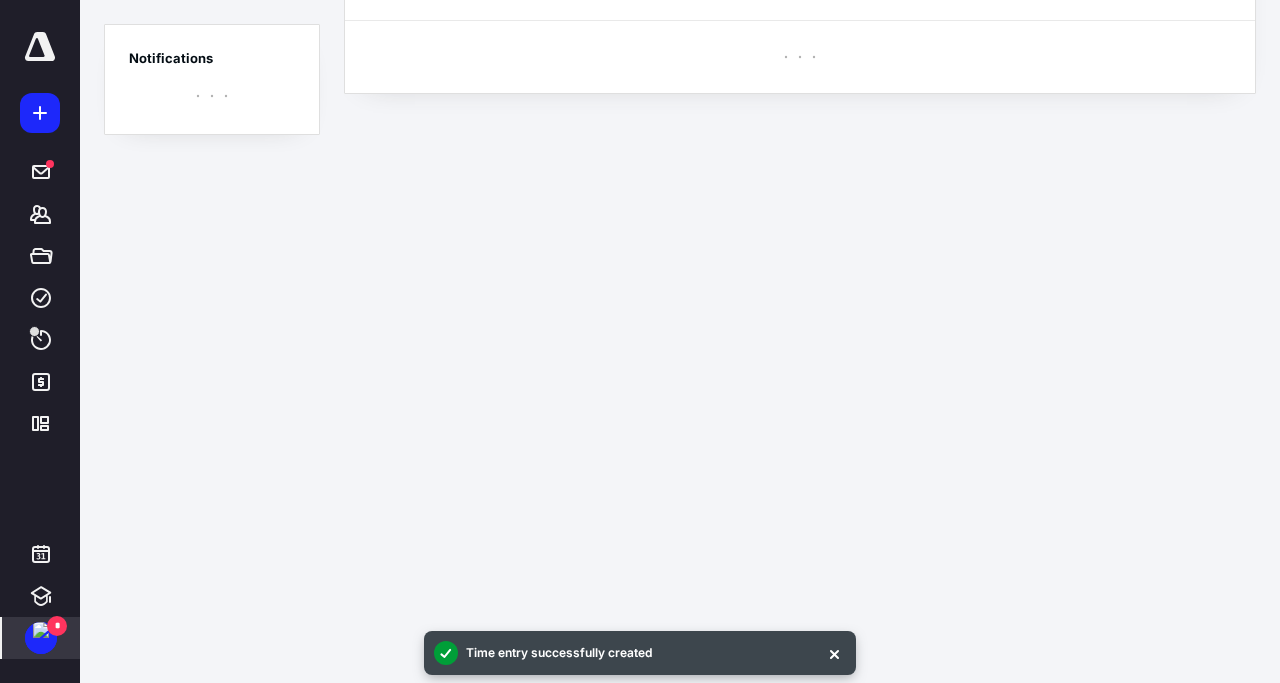 scroll, scrollTop: 0, scrollLeft: 0, axis: both 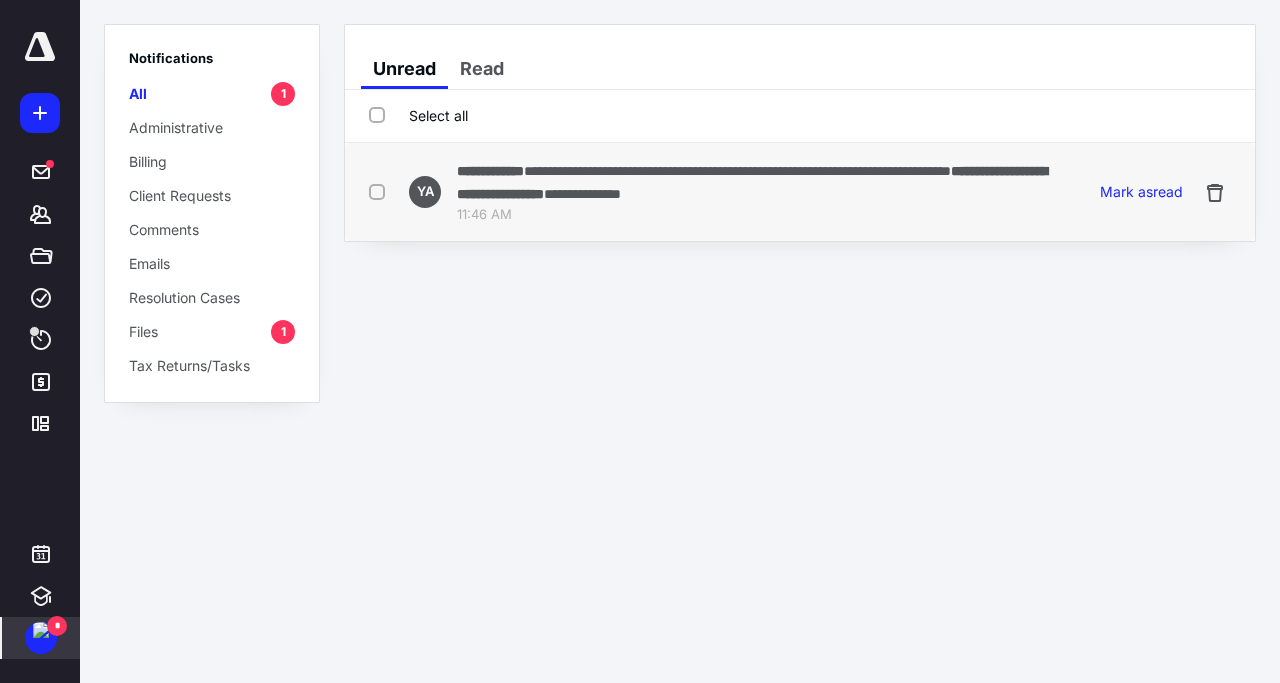 click on "**********" at bounding box center (752, 182) 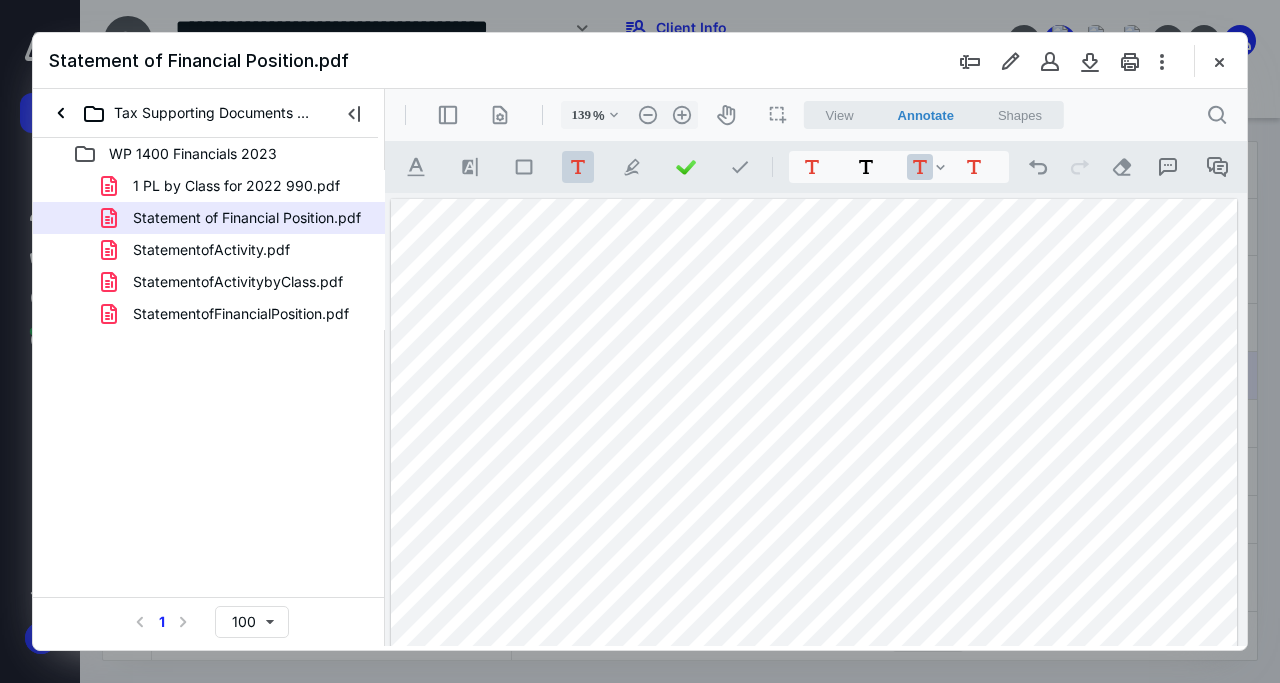 scroll, scrollTop: 0, scrollLeft: 0, axis: both 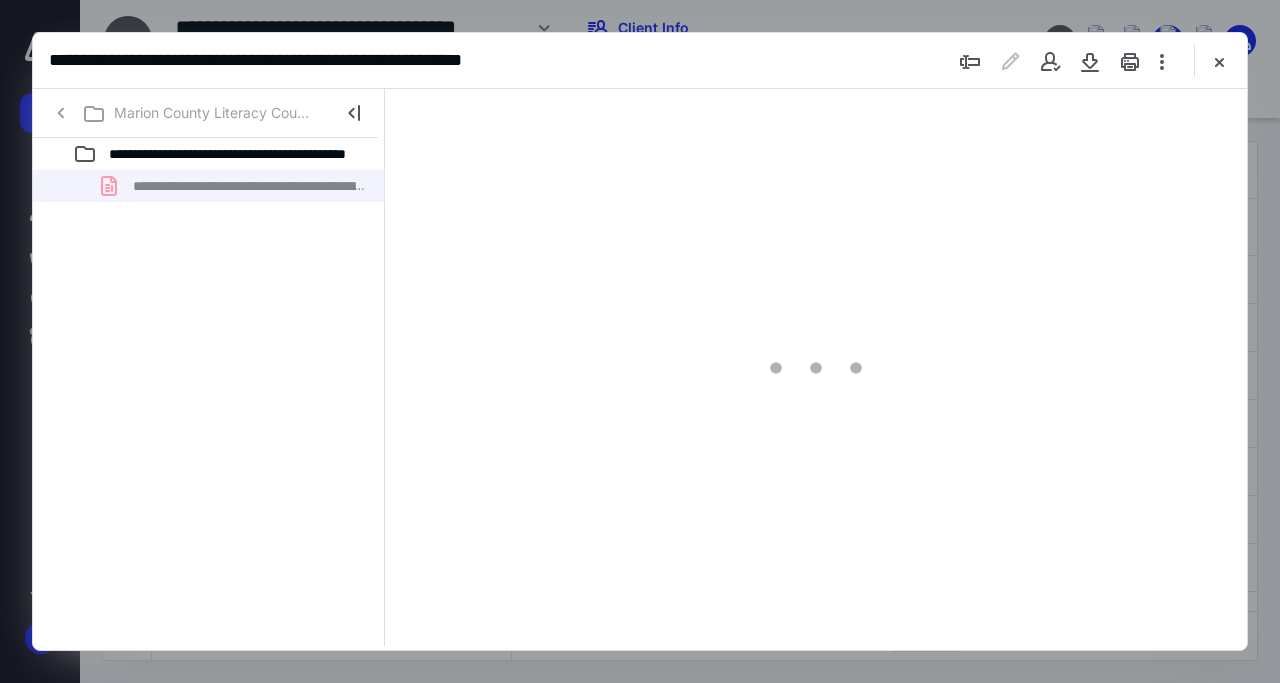 type on "147" 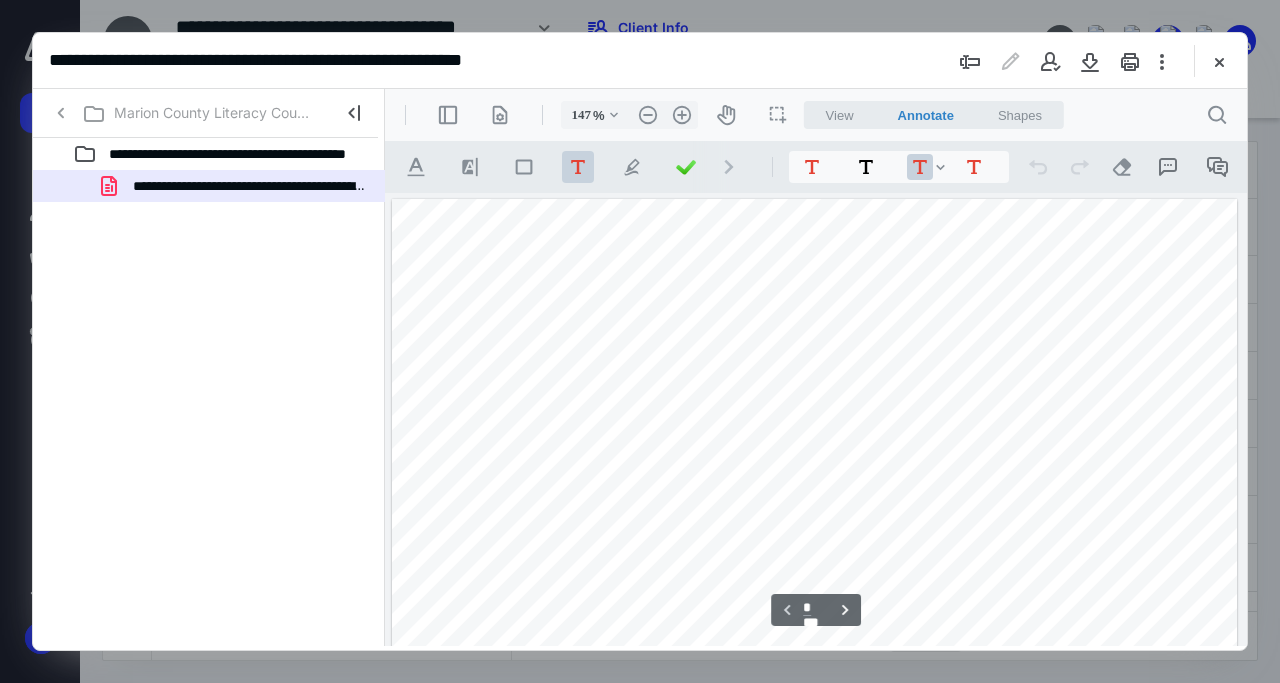 scroll, scrollTop: 0, scrollLeft: 0, axis: both 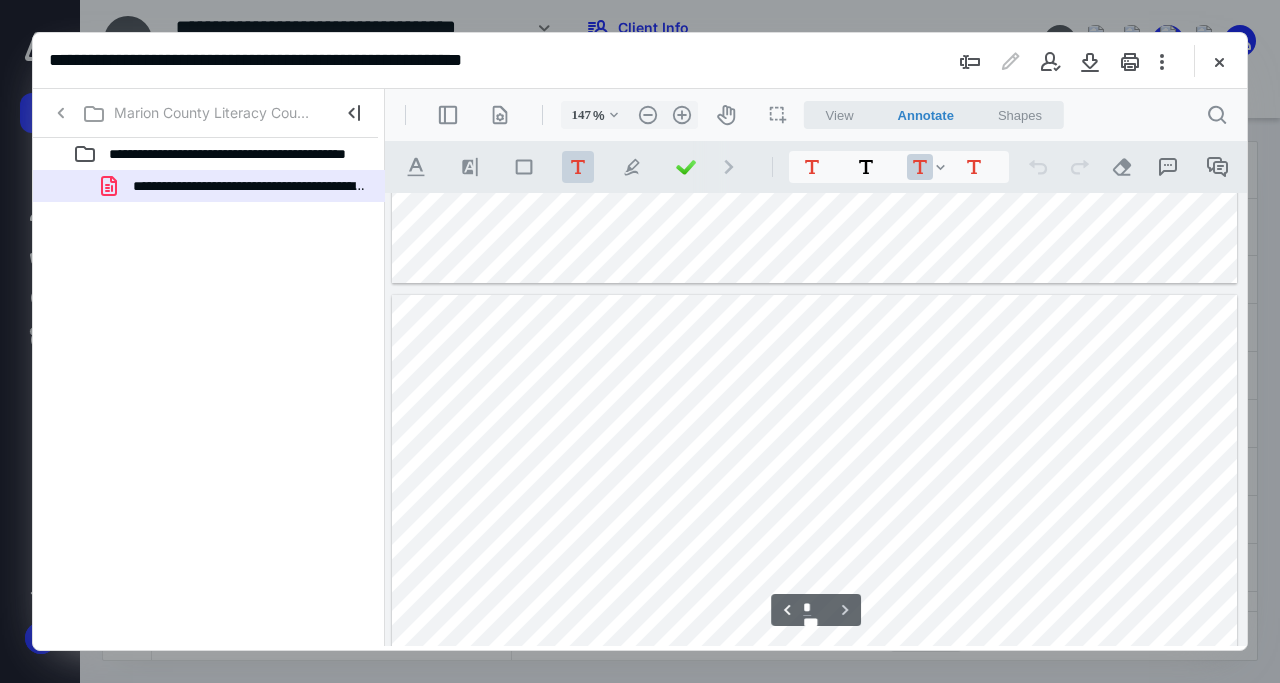 type on "*" 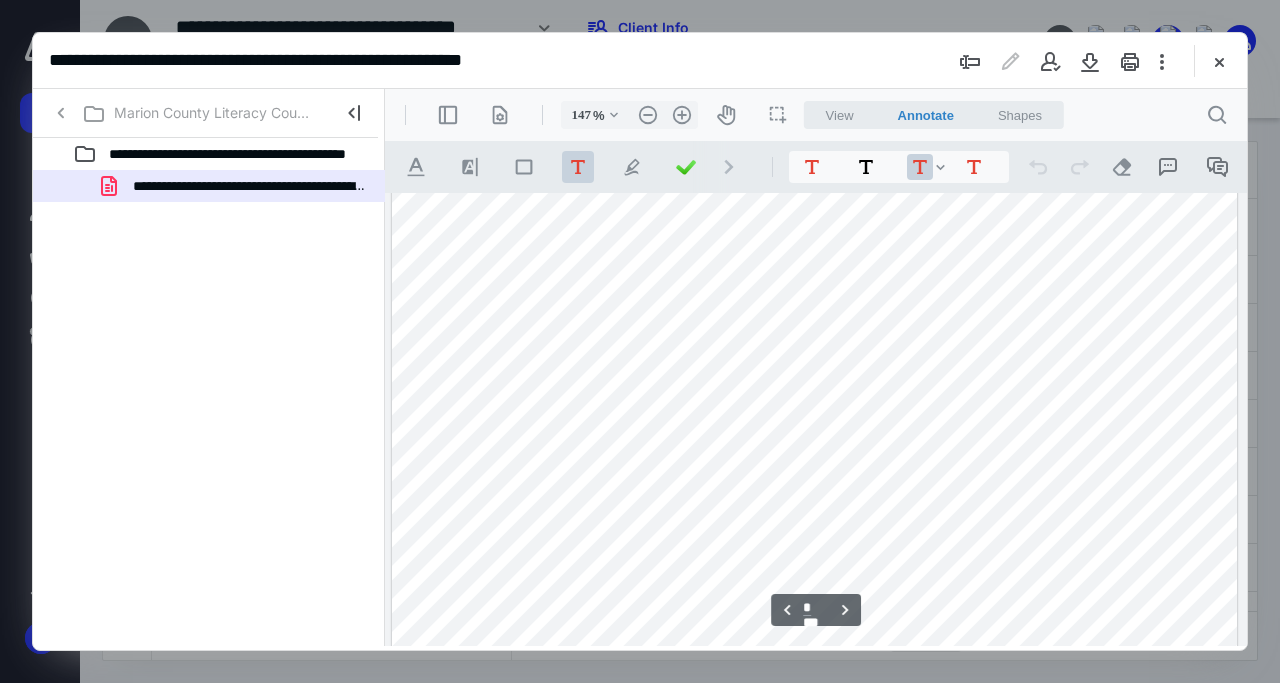 scroll, scrollTop: 1166, scrollLeft: 0, axis: vertical 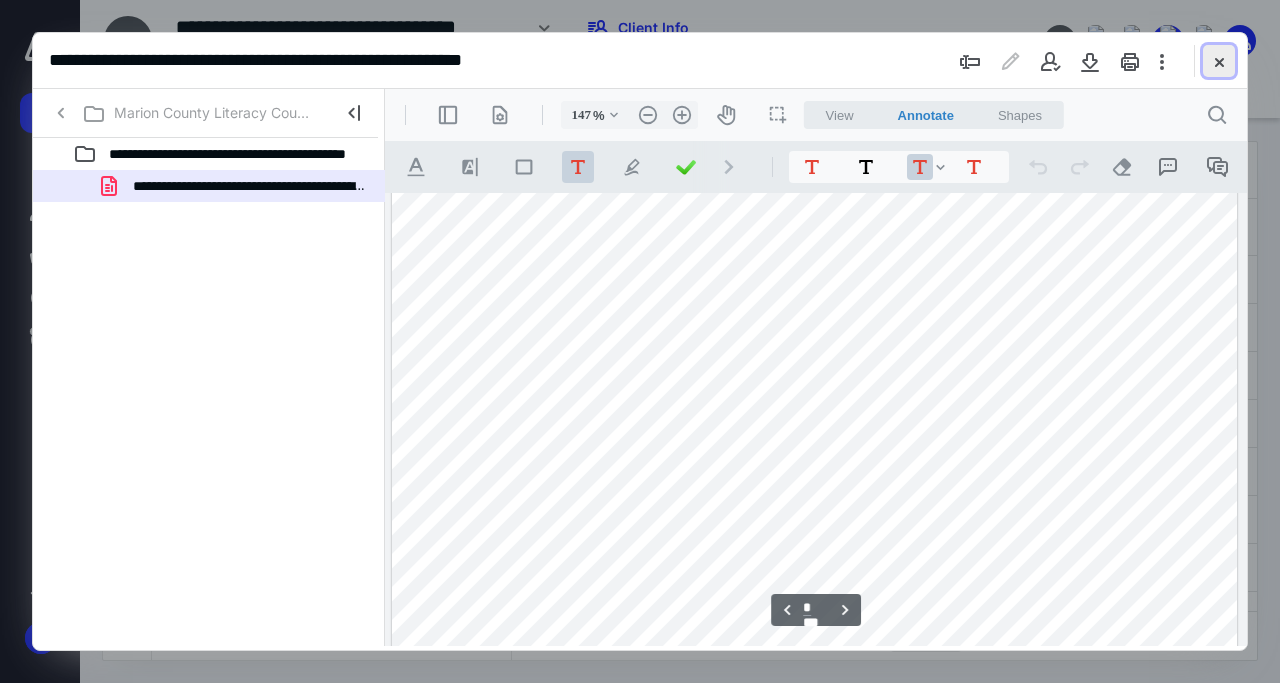 click at bounding box center [1219, 61] 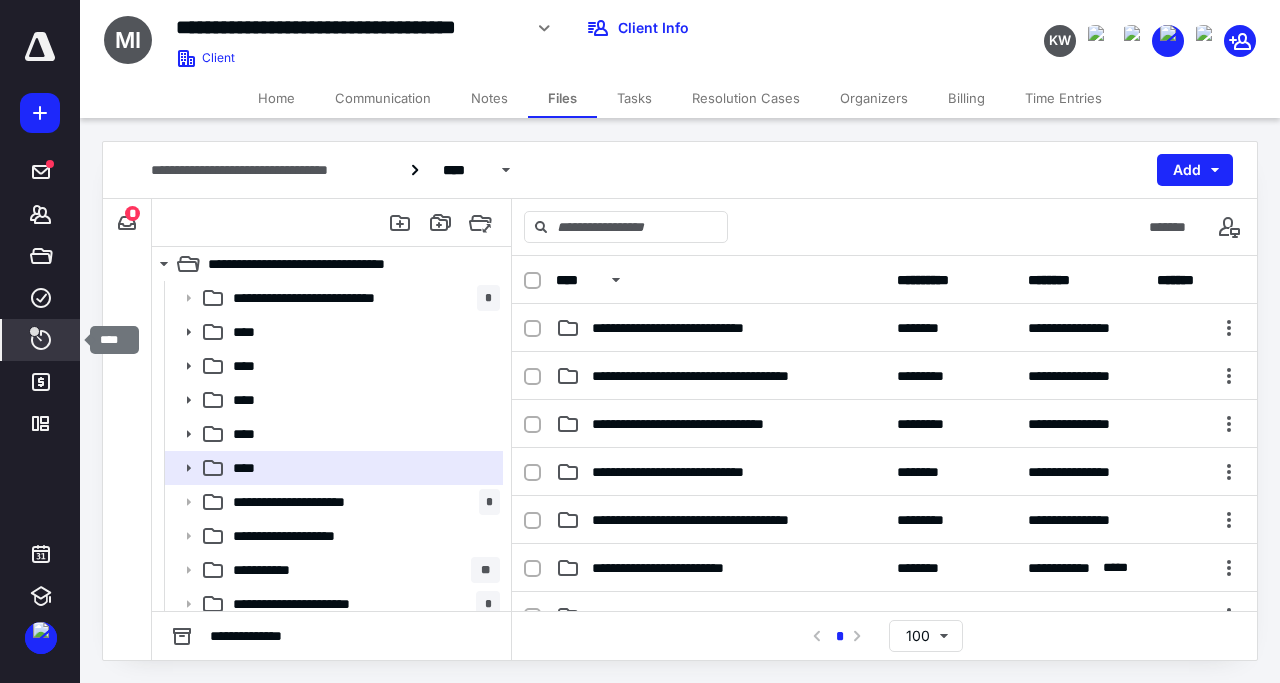 click 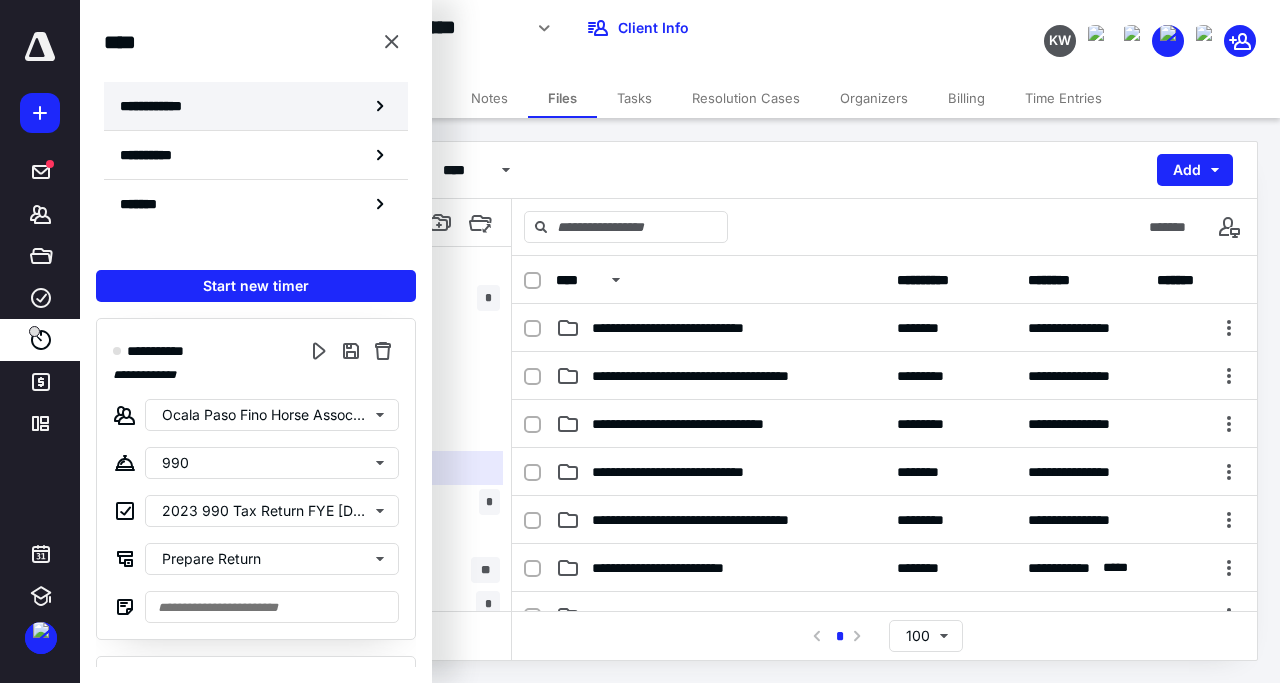 click on "**********" at bounding box center (256, 106) 